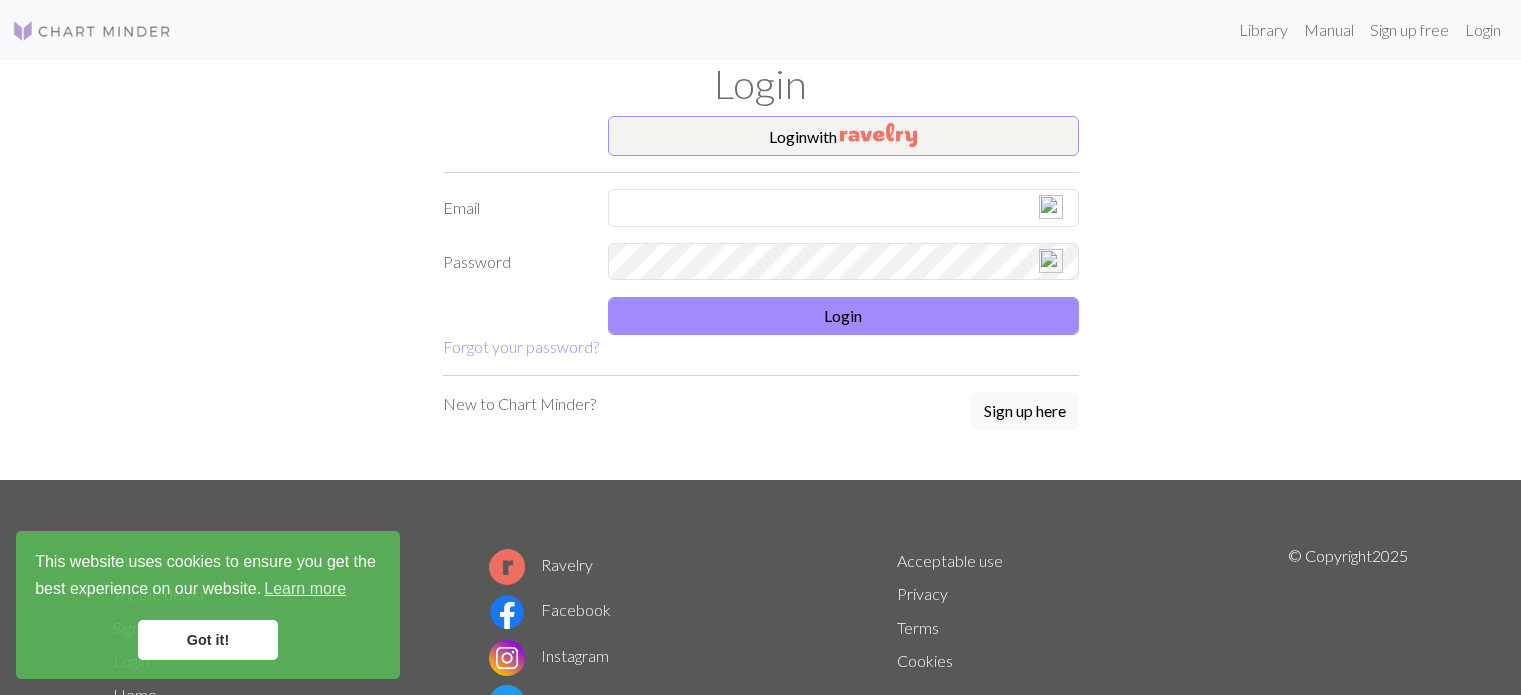 scroll, scrollTop: 0, scrollLeft: 0, axis: both 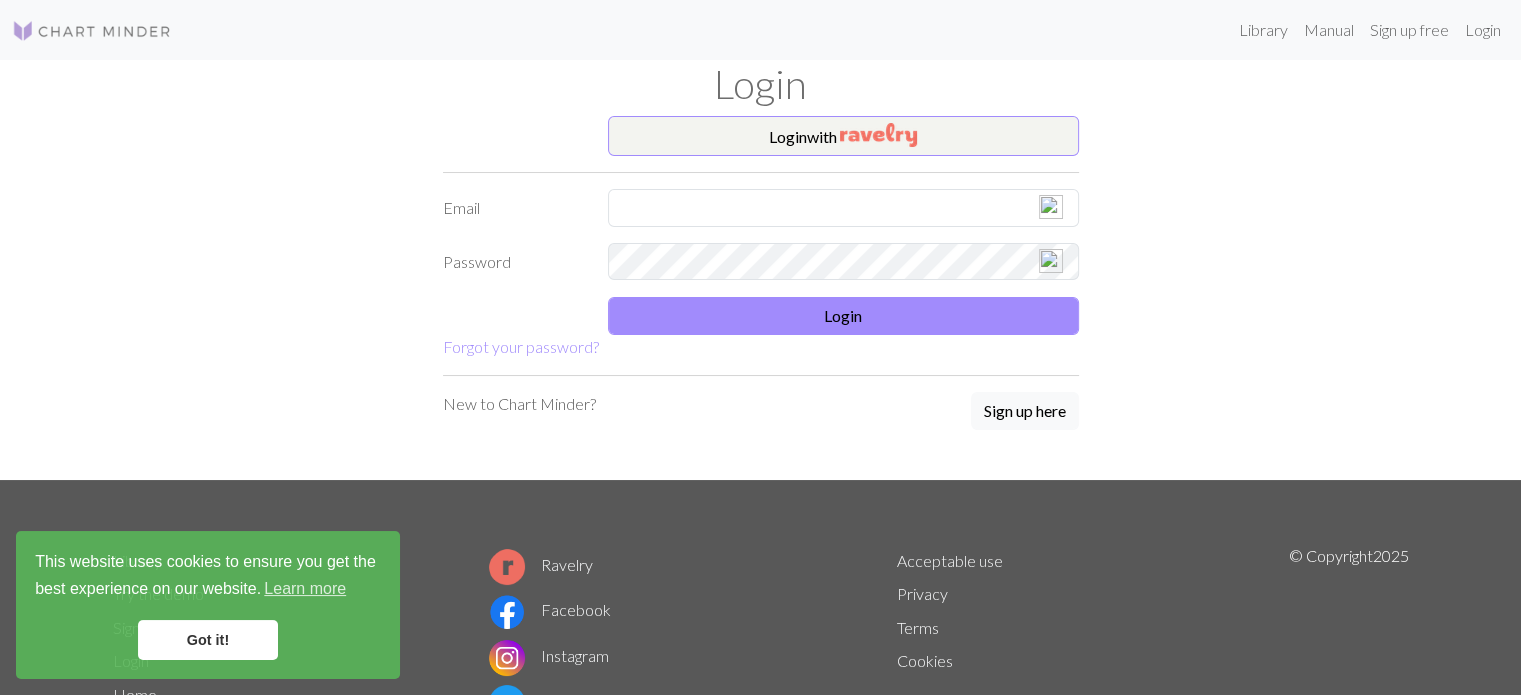 click on "Got it!" at bounding box center [208, 640] 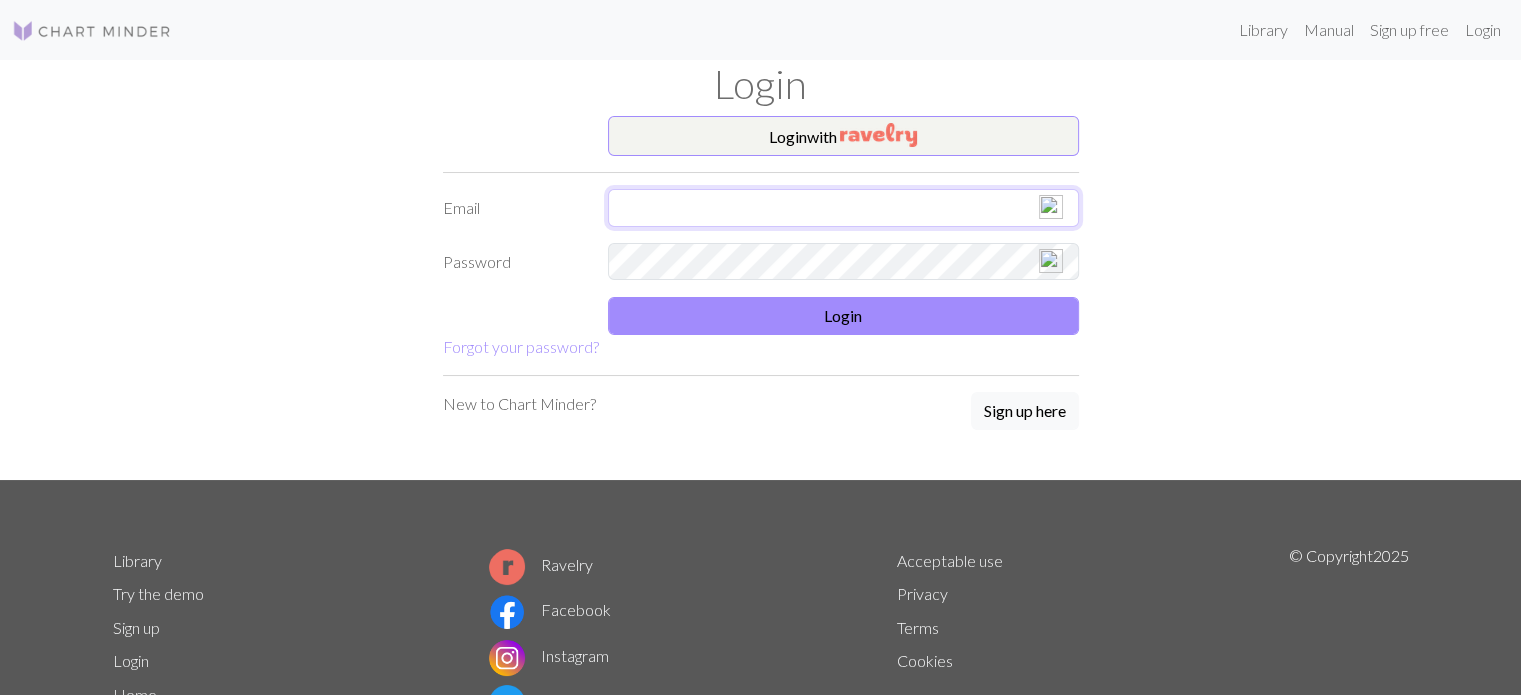 click at bounding box center (843, 208) 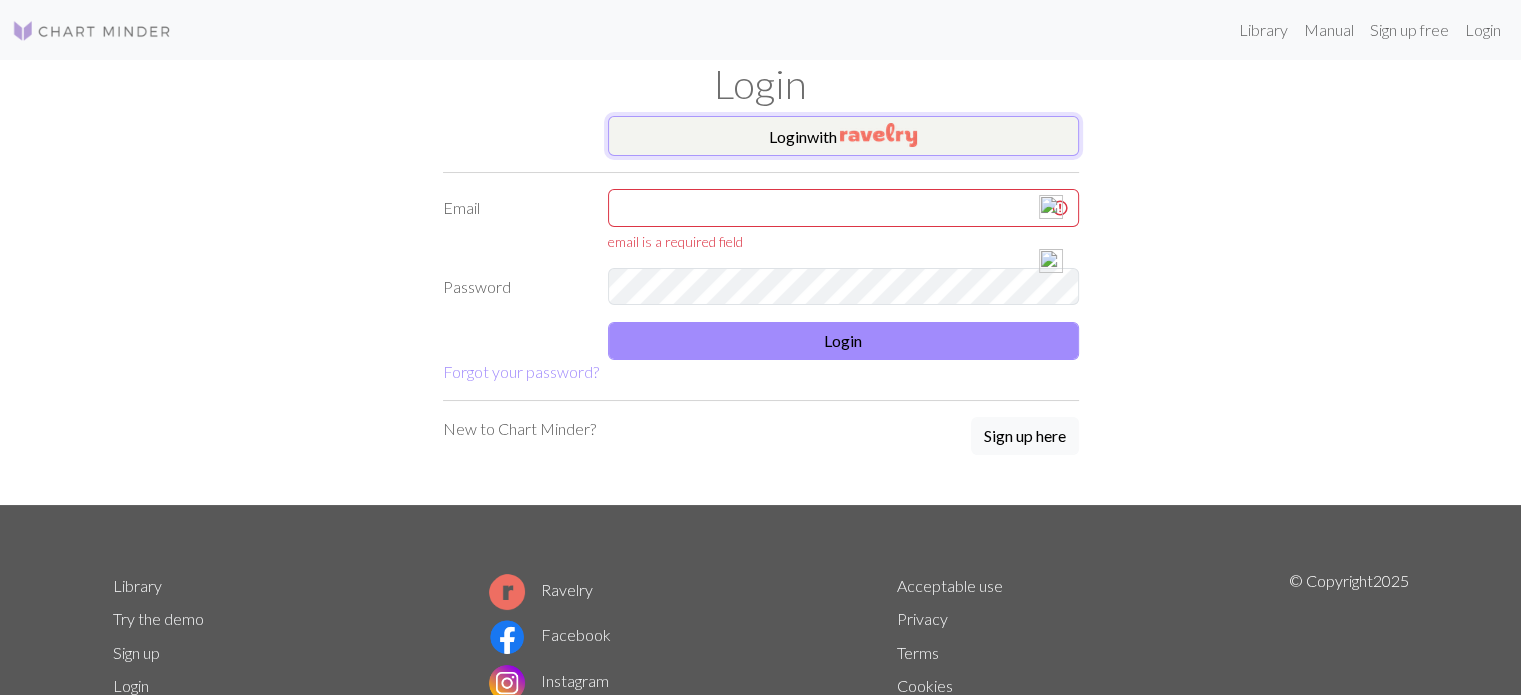 click at bounding box center [878, 135] 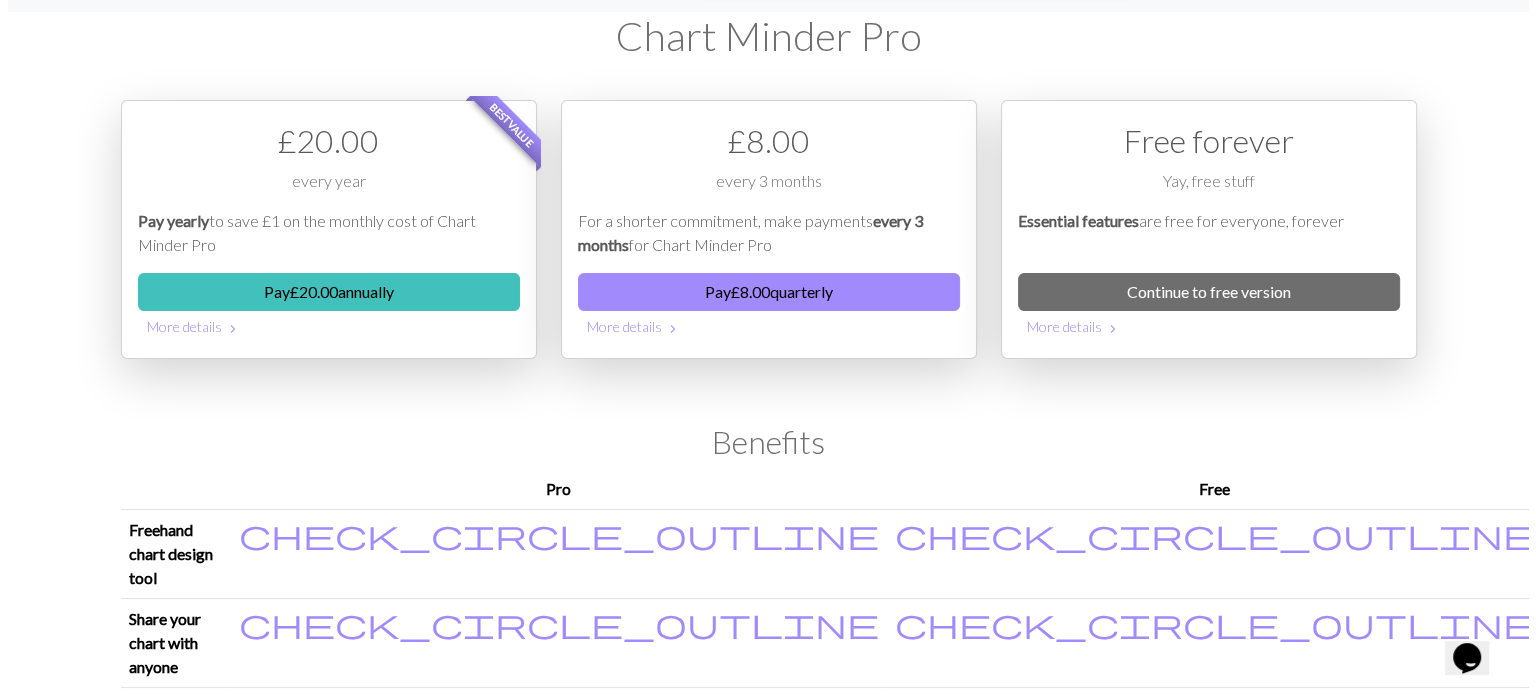 scroll, scrollTop: 0, scrollLeft: 0, axis: both 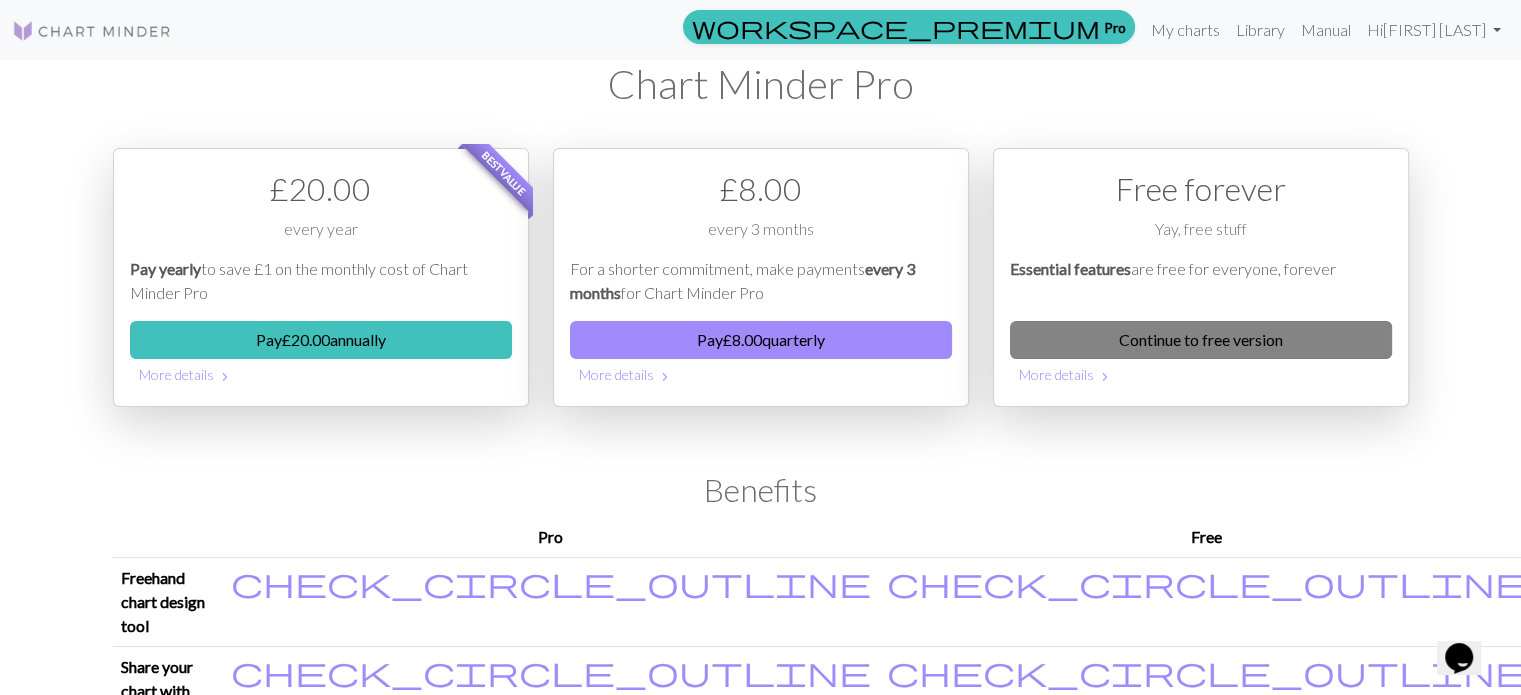 click on "Continue to free version" at bounding box center [1201, 340] 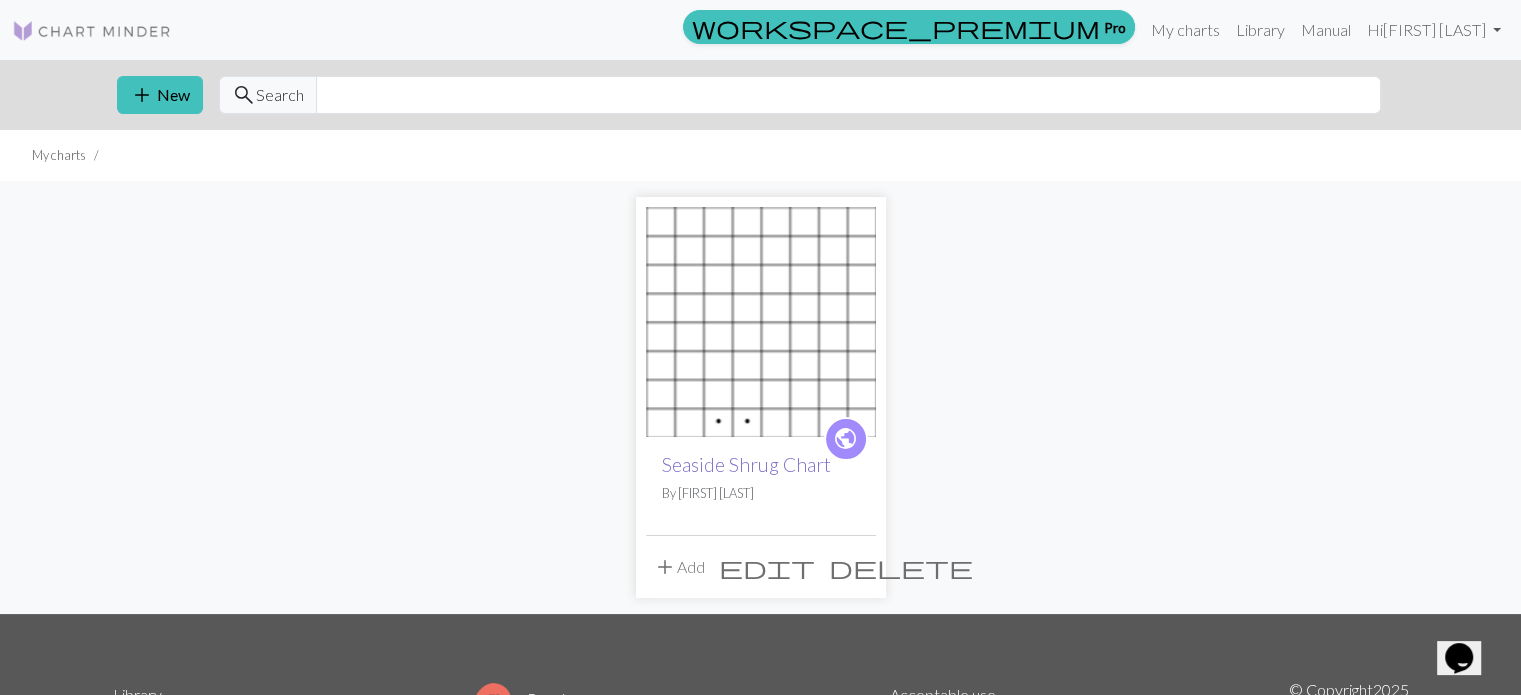 click on "Seaside Shrug Chart" at bounding box center [746, 464] 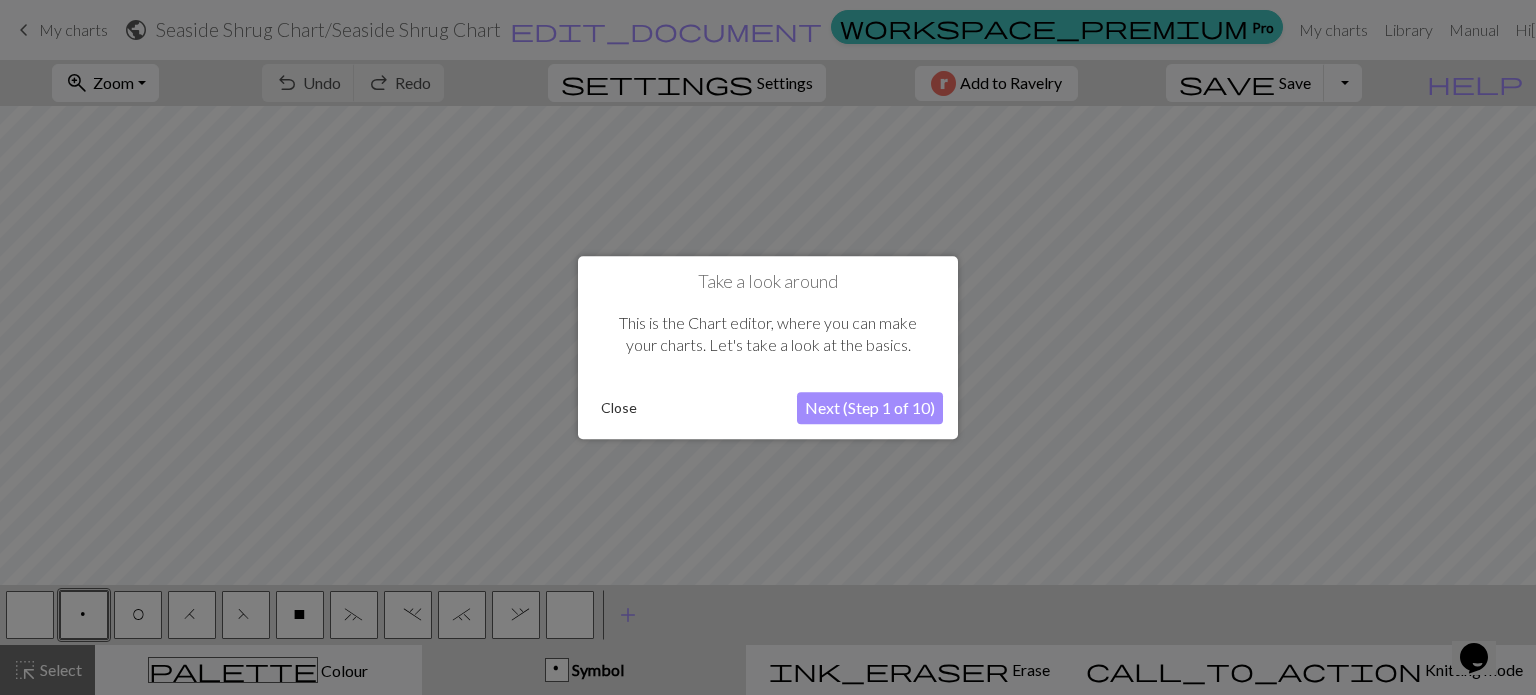 click on "Close" at bounding box center [619, 408] 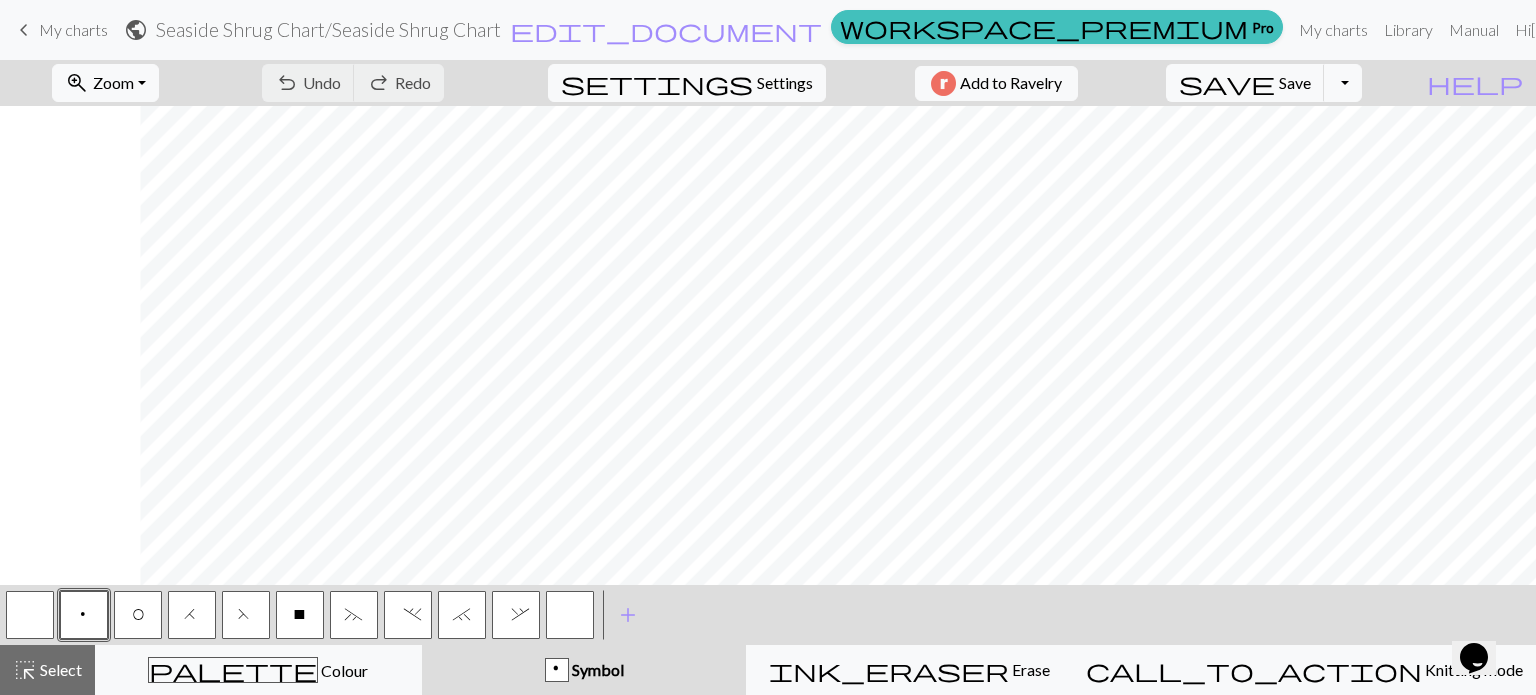 scroll, scrollTop: 0, scrollLeft: 165, axis: horizontal 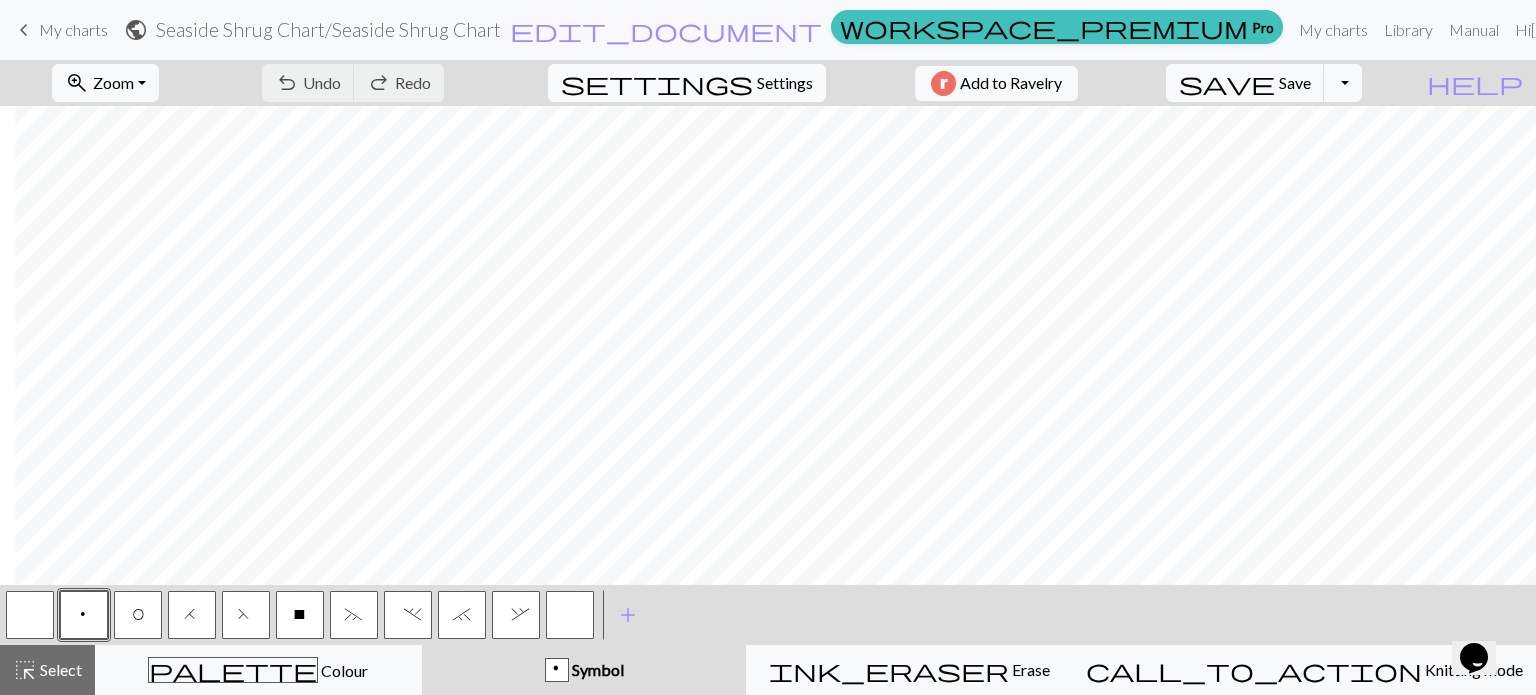 click on "Settings" at bounding box center (785, 83) 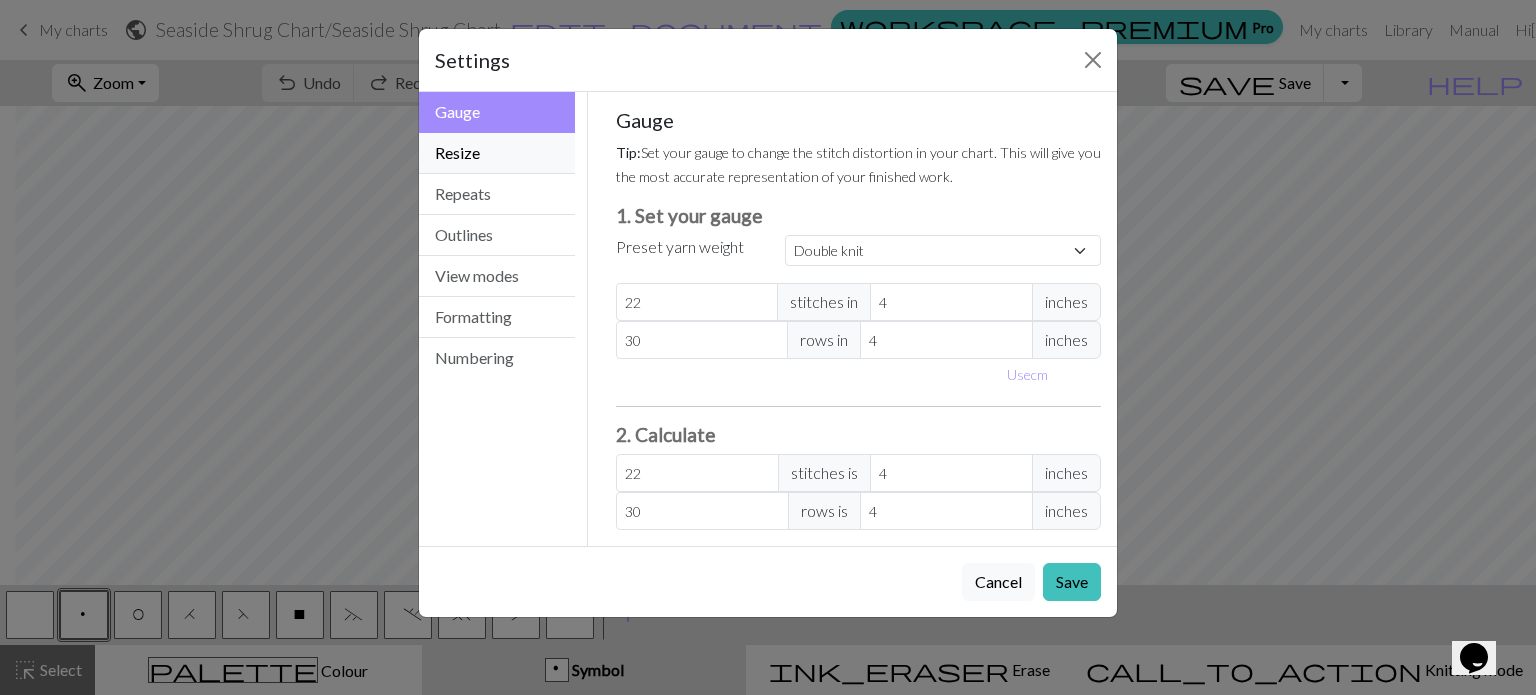 click on "Resize" at bounding box center [497, 153] 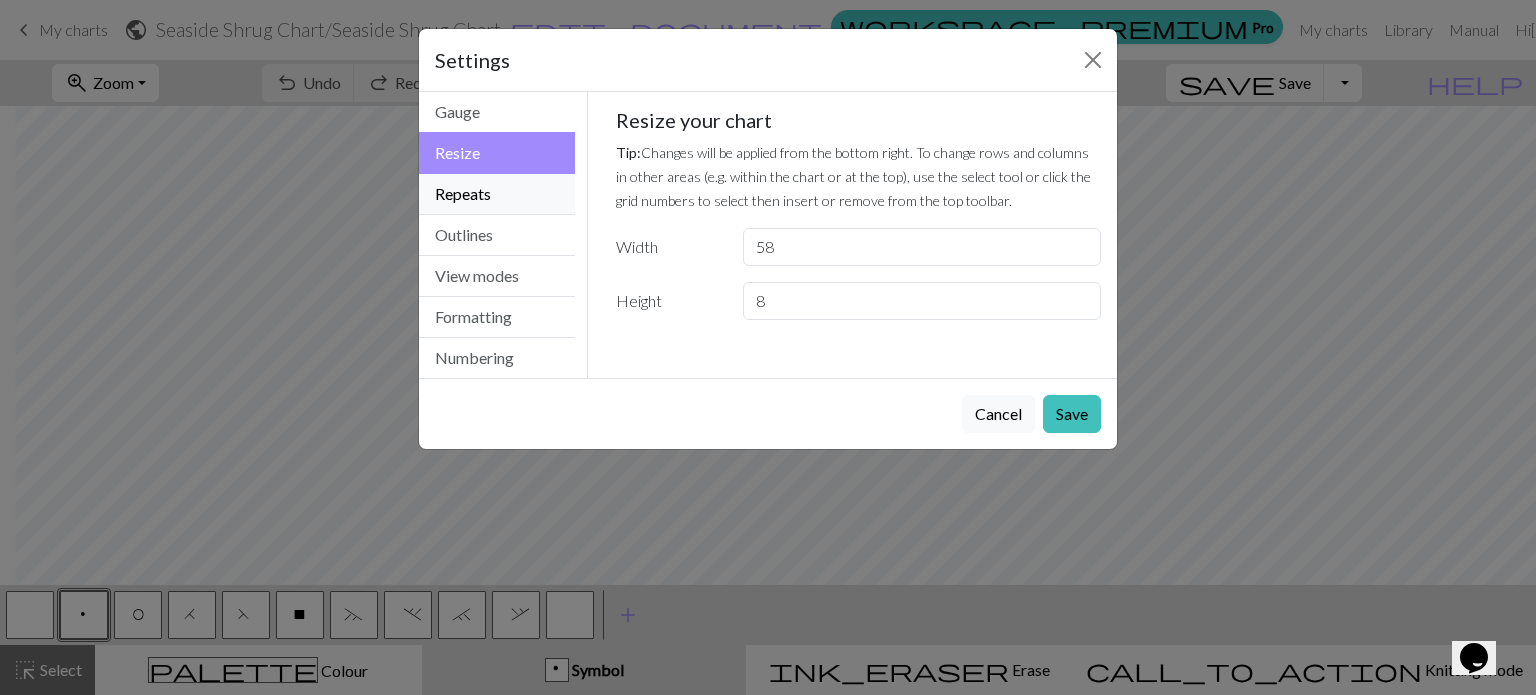 click on "Repeats" at bounding box center (497, 194) 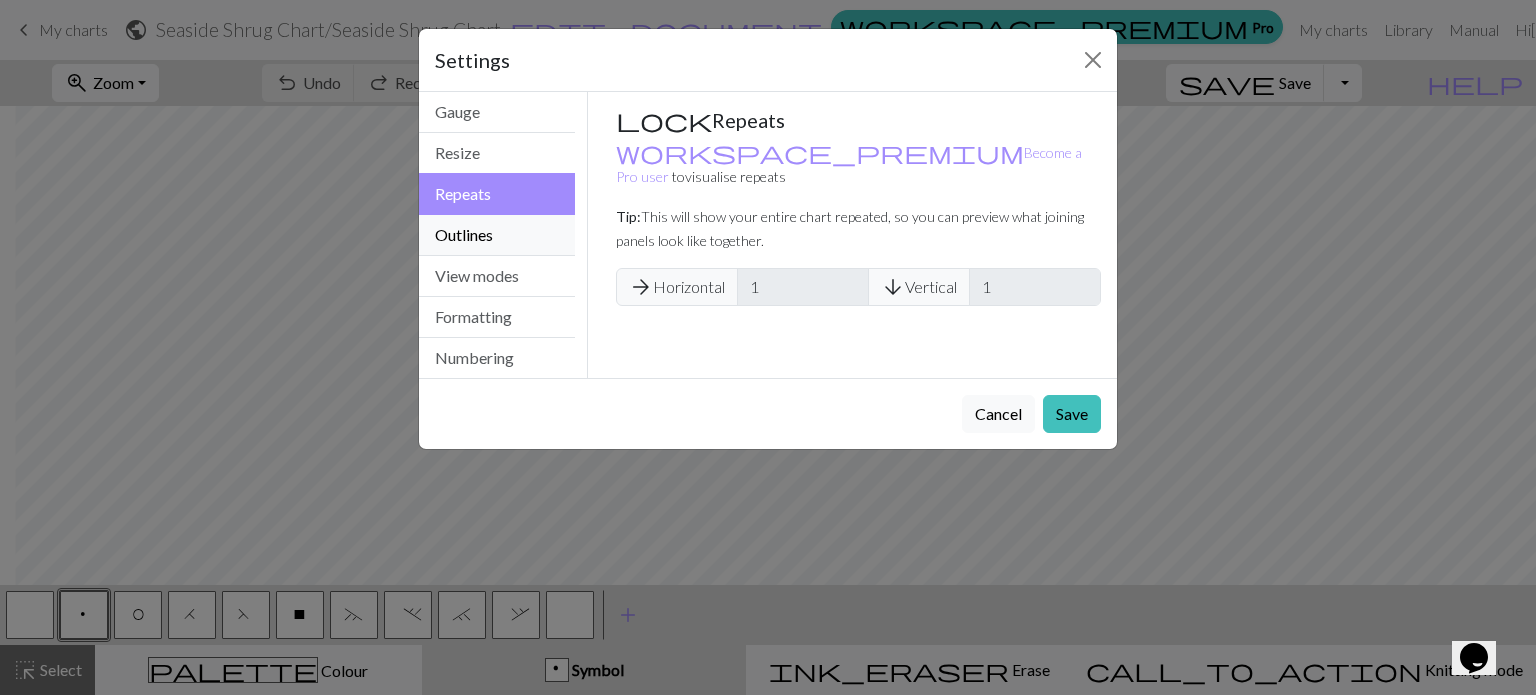 click on "Outlines" at bounding box center [497, 235] 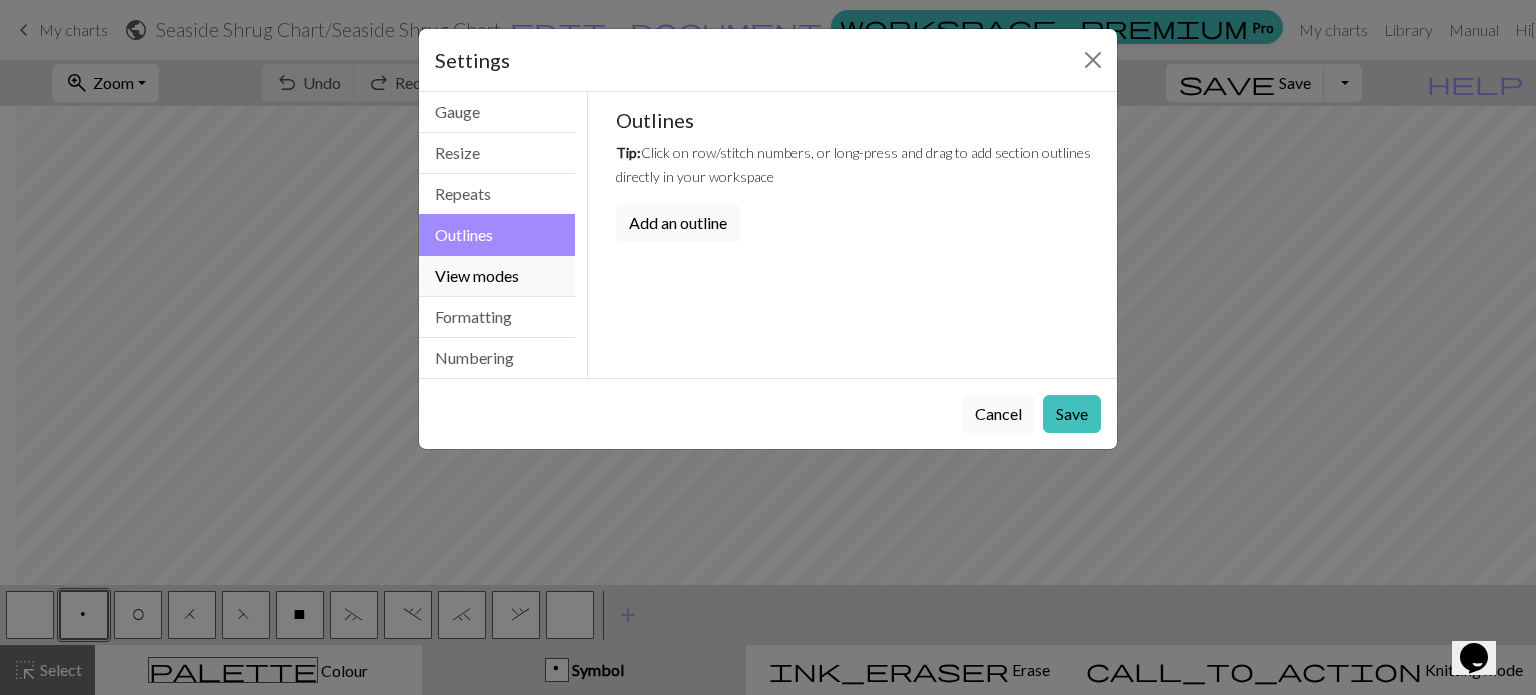 click on "View modes" at bounding box center [497, 276] 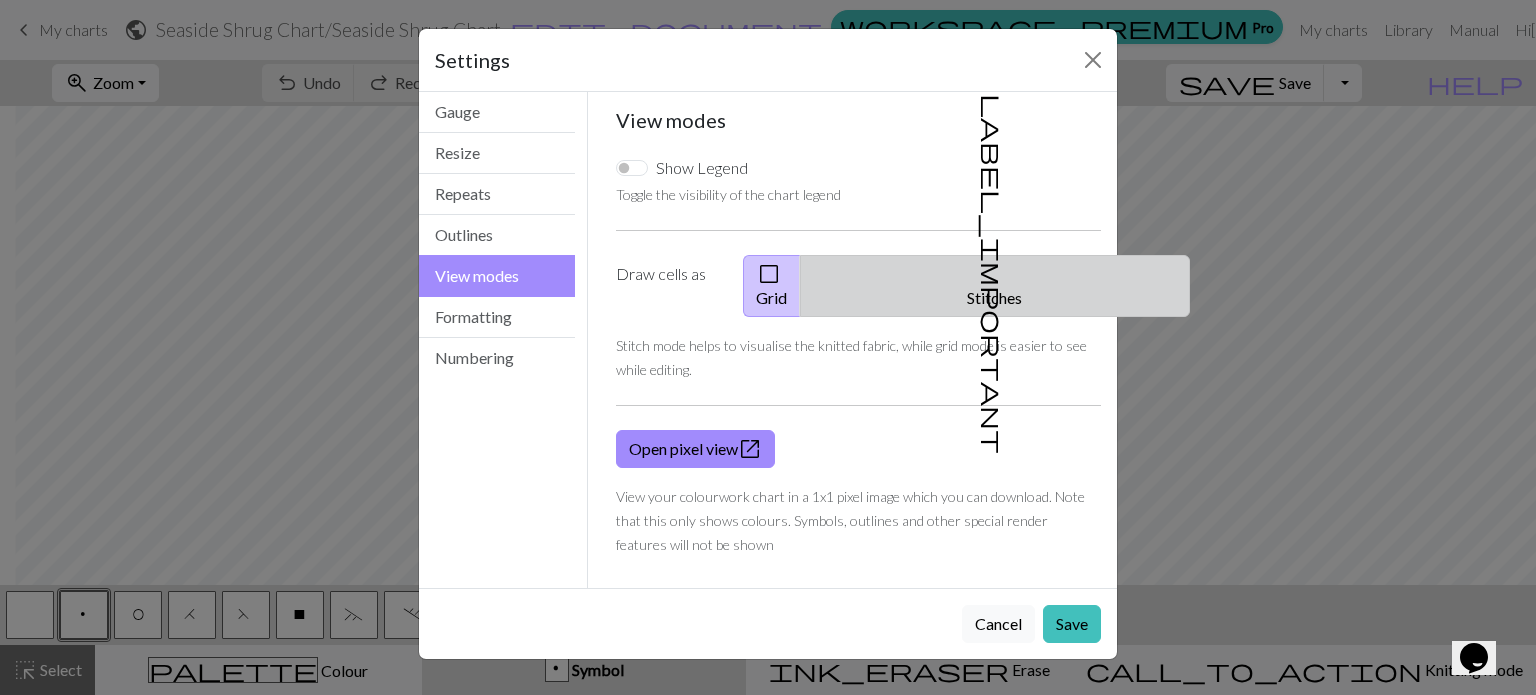 click on "label_important Stitches" at bounding box center [995, 286] 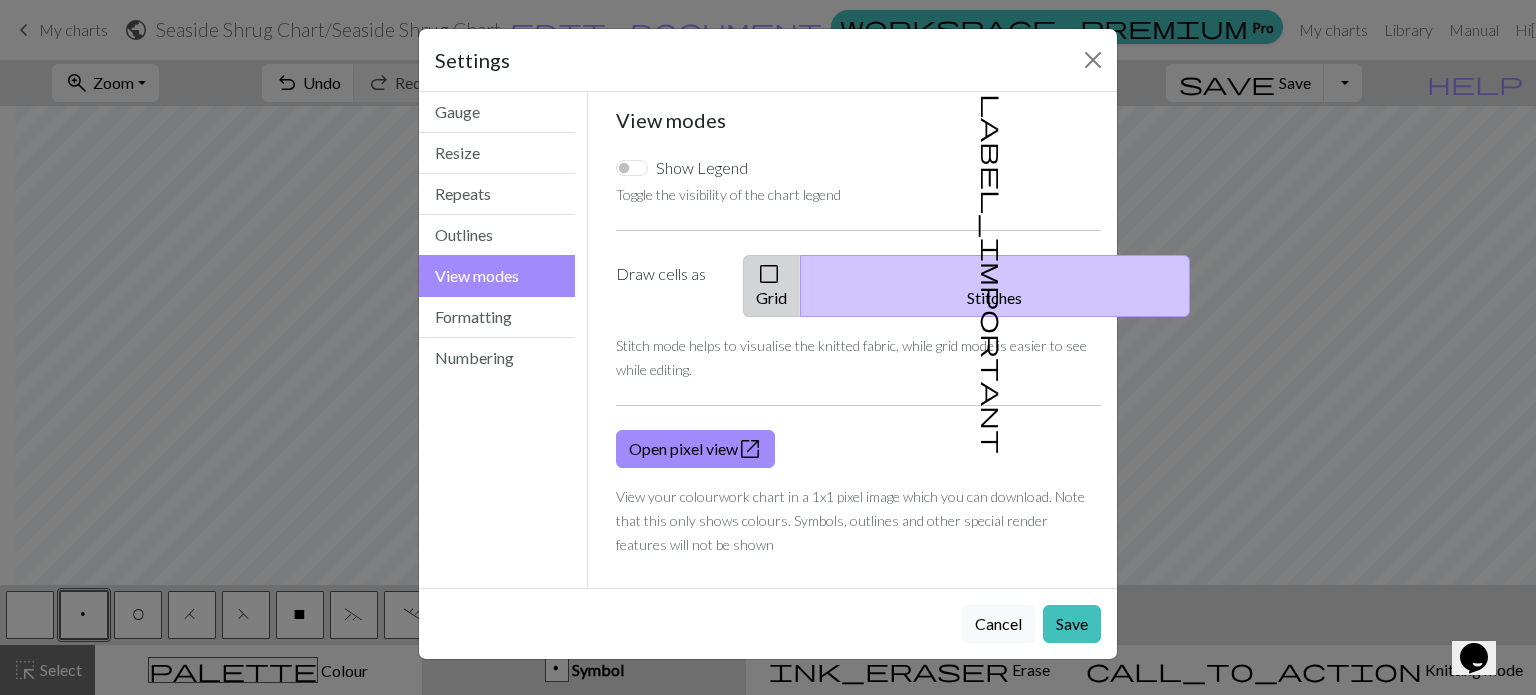 click on "check_box_outline_blank Grid" at bounding box center (772, 286) 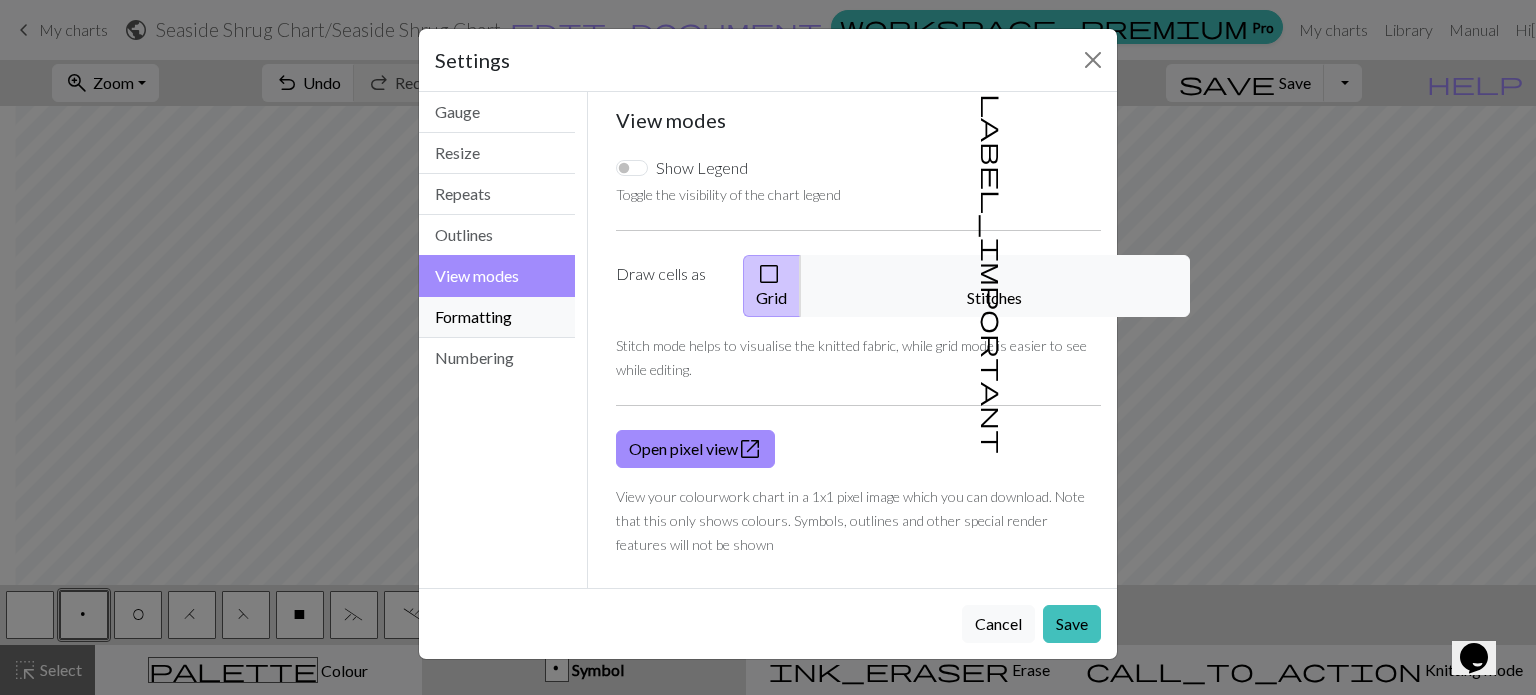 click on "Formatting" at bounding box center [497, 317] 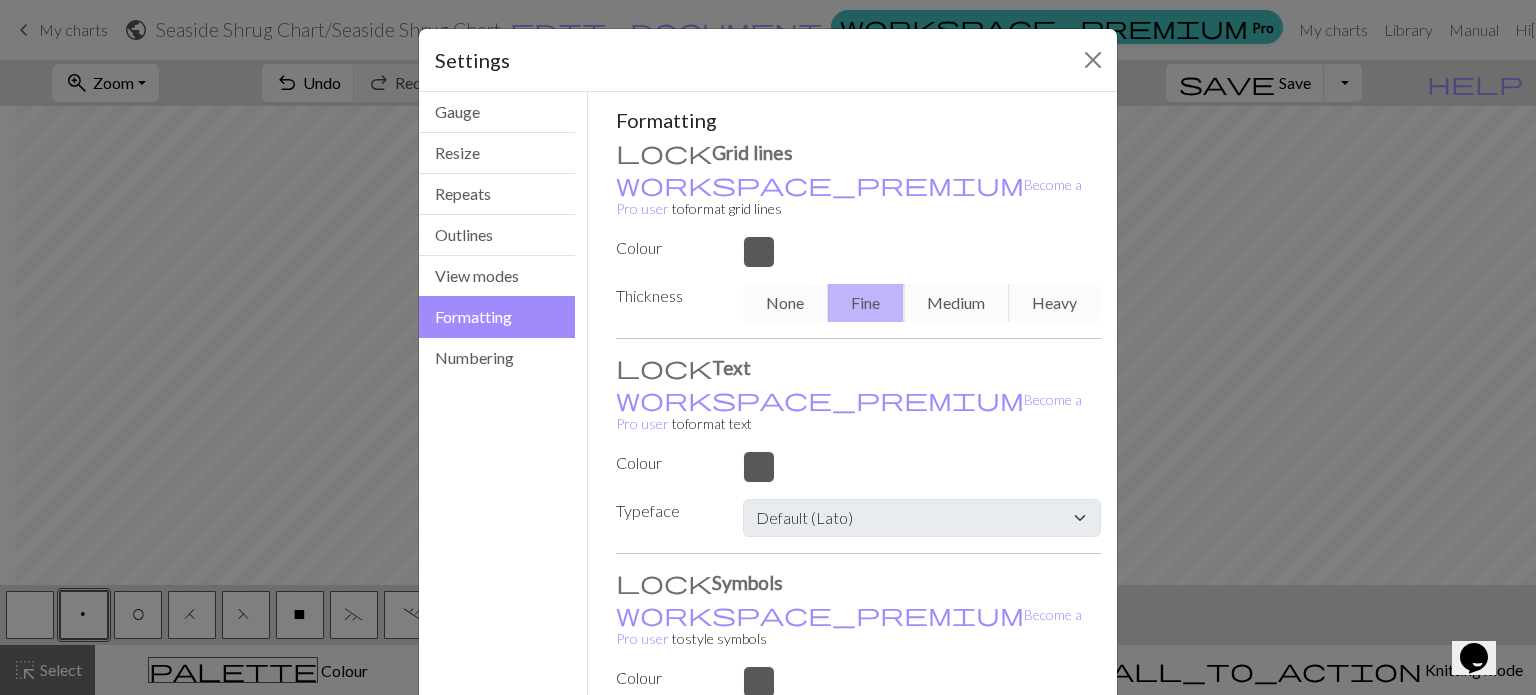 click on "None Fine Medium Heavy" at bounding box center (922, 303) 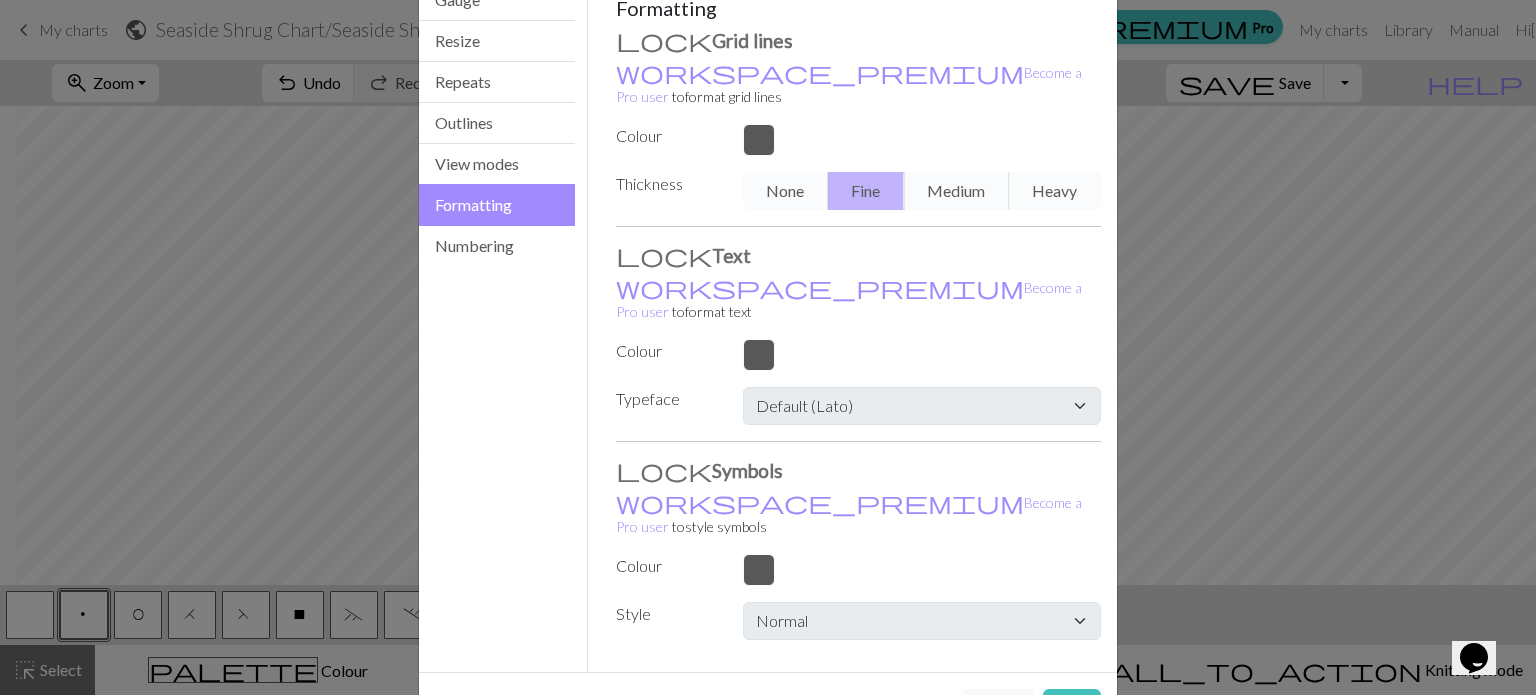 scroll, scrollTop: 116, scrollLeft: 0, axis: vertical 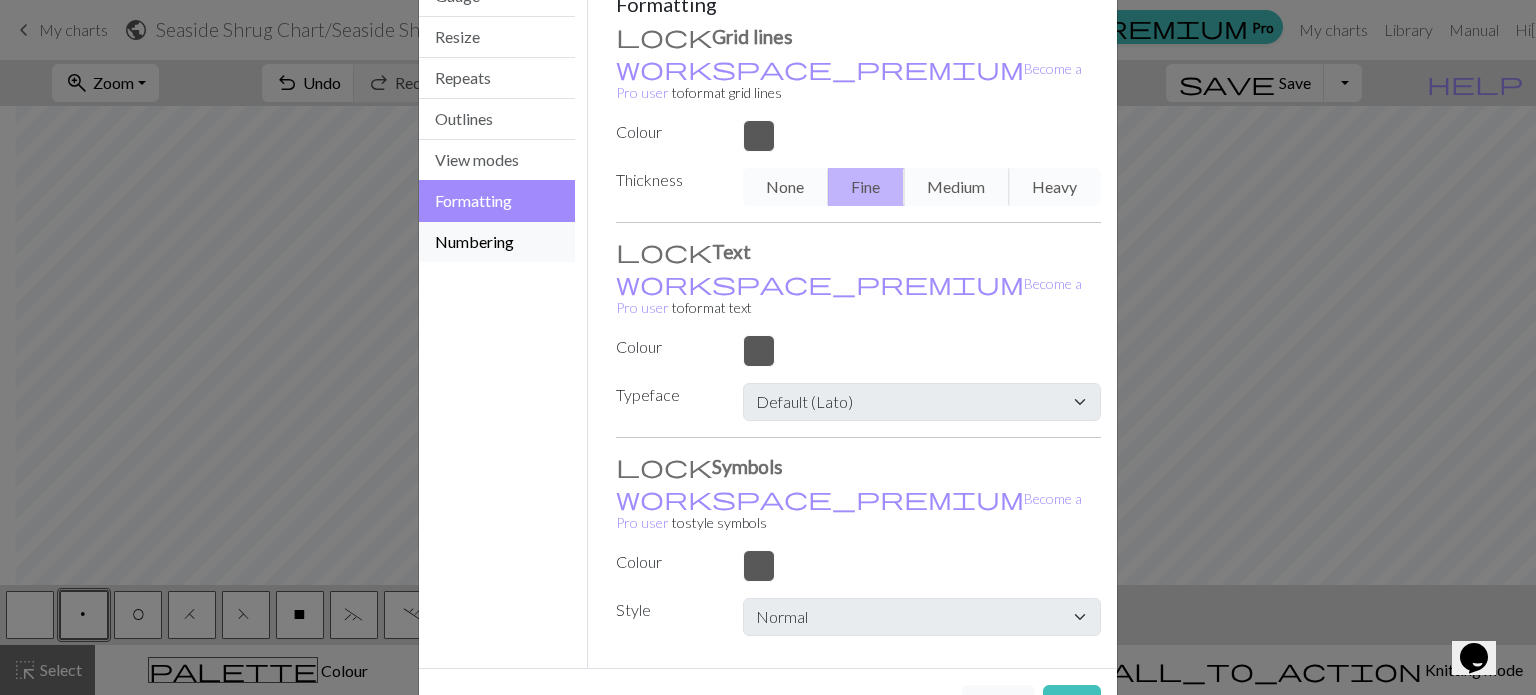 click on "Numbering" at bounding box center (497, 242) 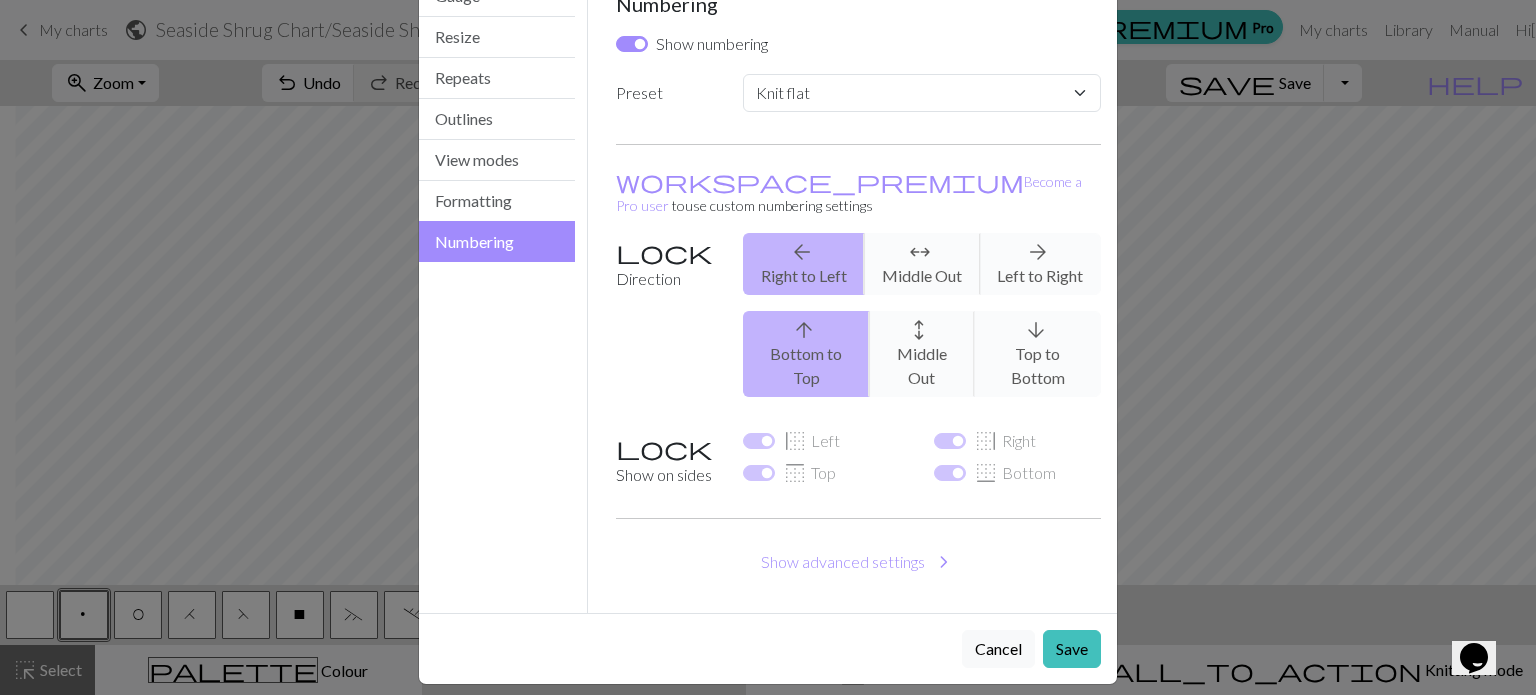 scroll, scrollTop: 82, scrollLeft: 0, axis: vertical 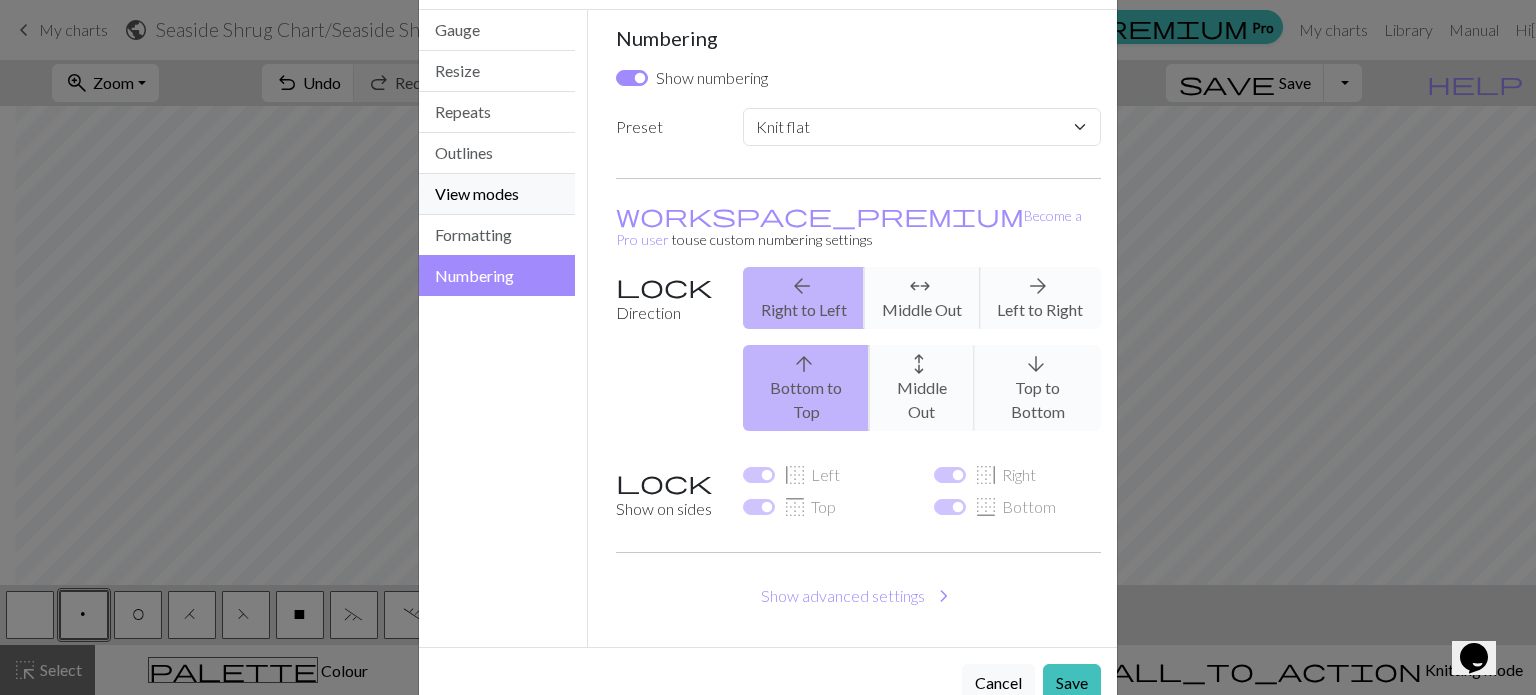 click on "View modes" at bounding box center [497, 194] 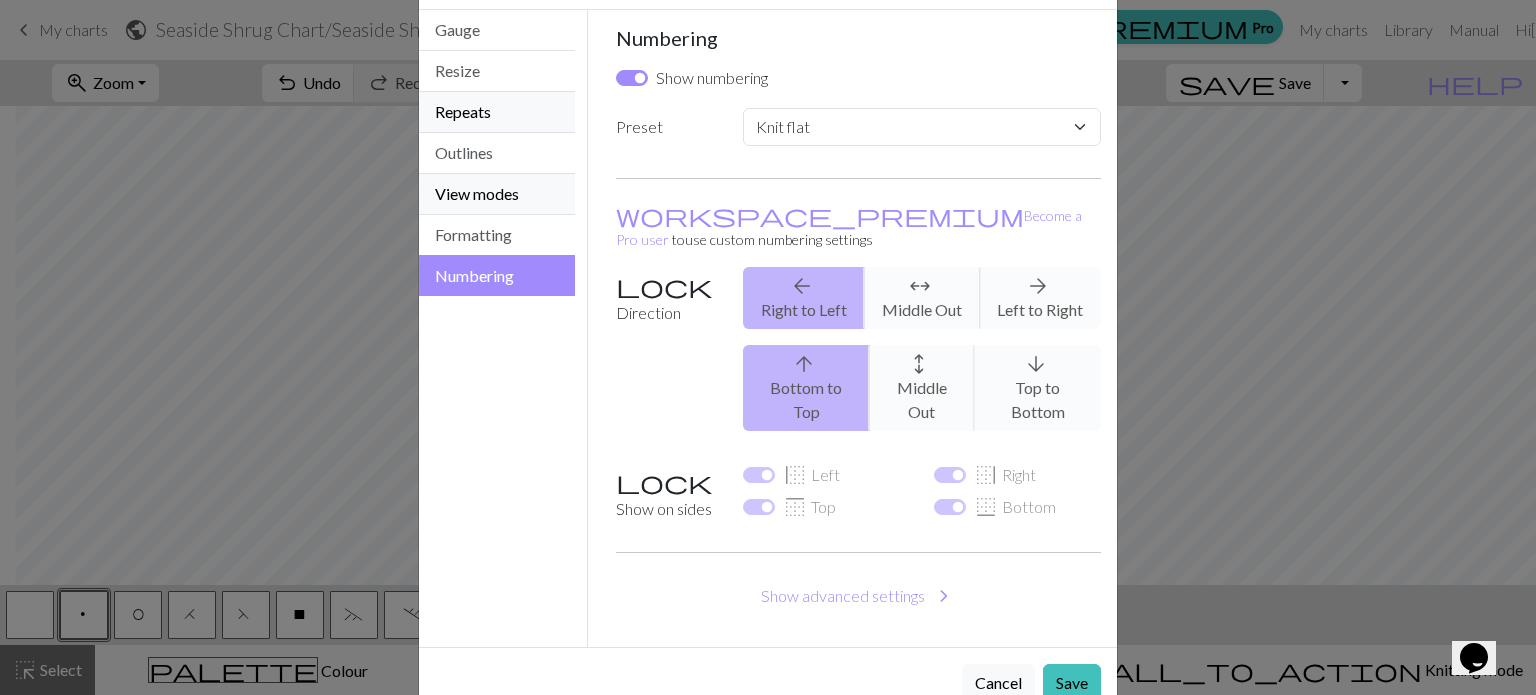 scroll, scrollTop: 0, scrollLeft: 0, axis: both 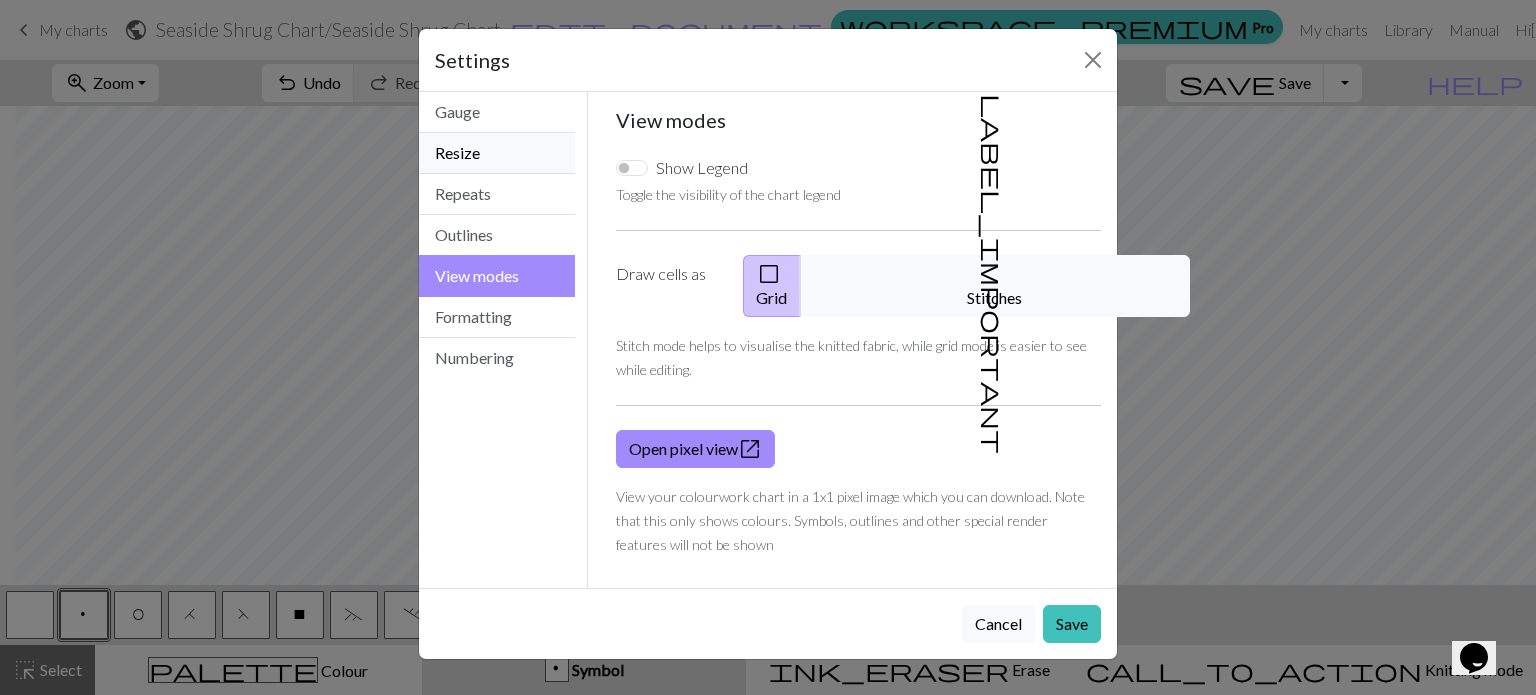 click on "Resize" at bounding box center [497, 153] 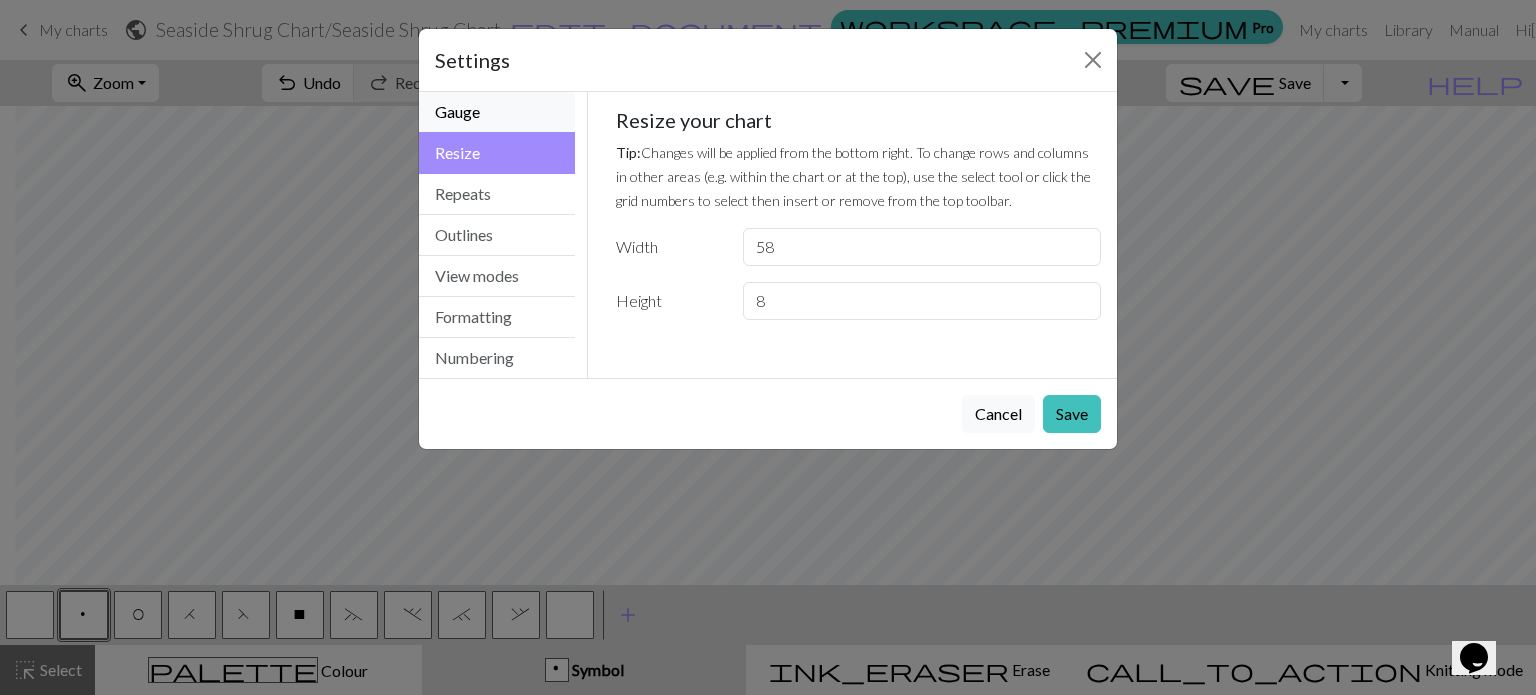 click on "Gauge" at bounding box center [497, 112] 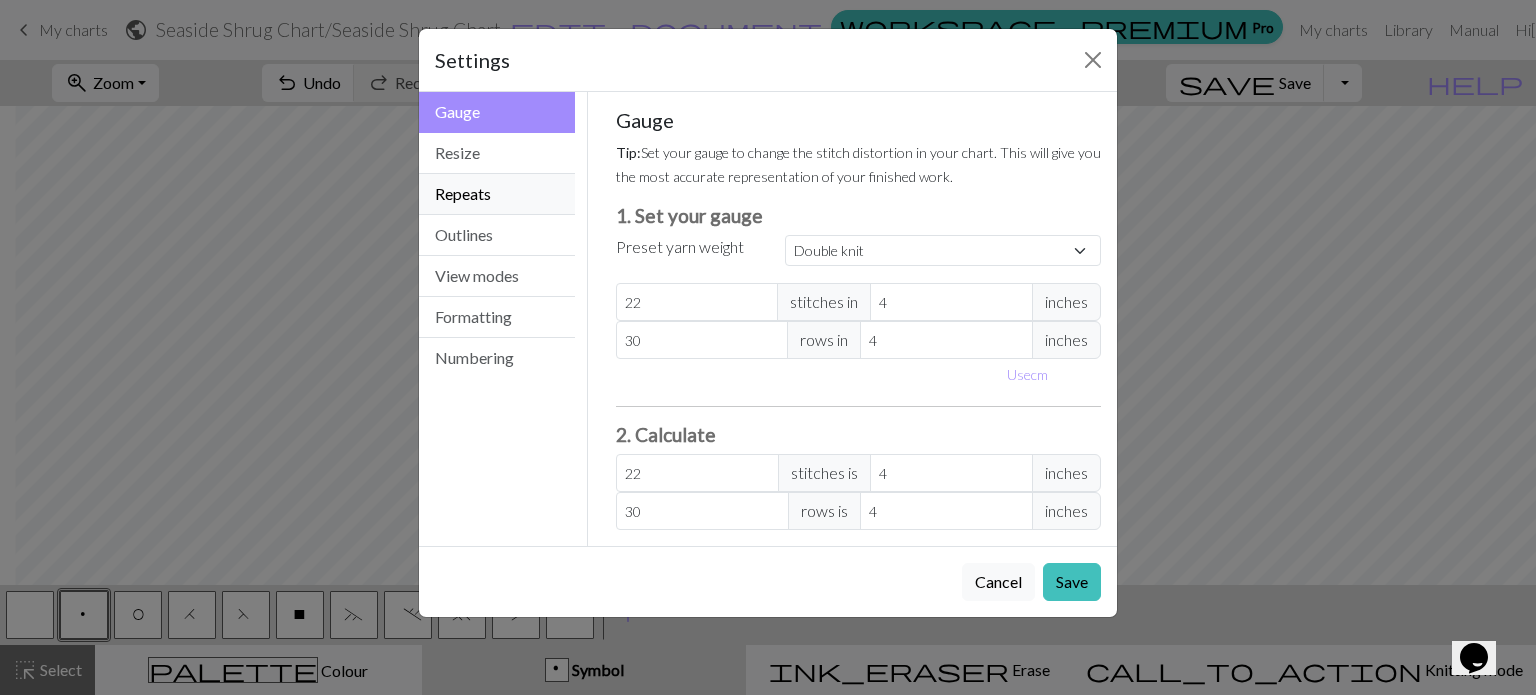click on "Repeats" at bounding box center [497, 194] 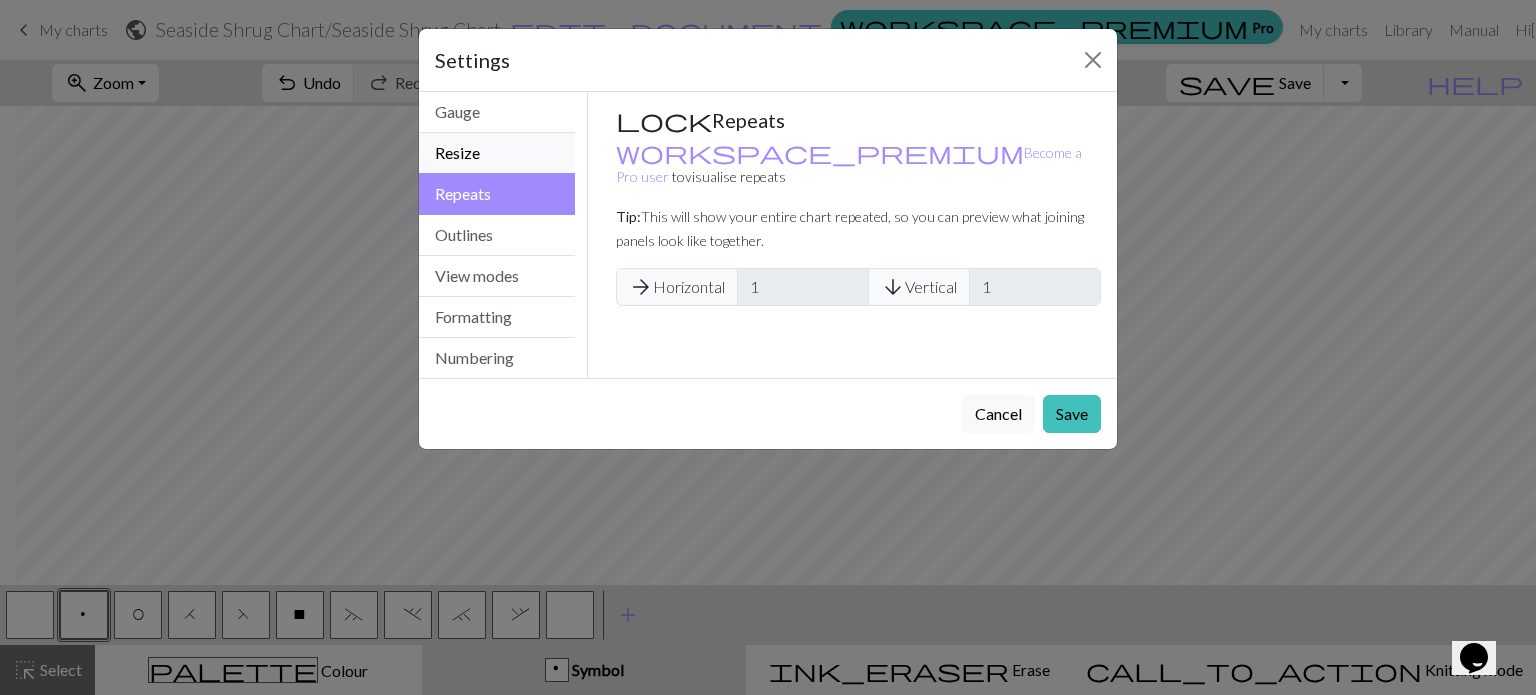 click on "Resize" at bounding box center [497, 153] 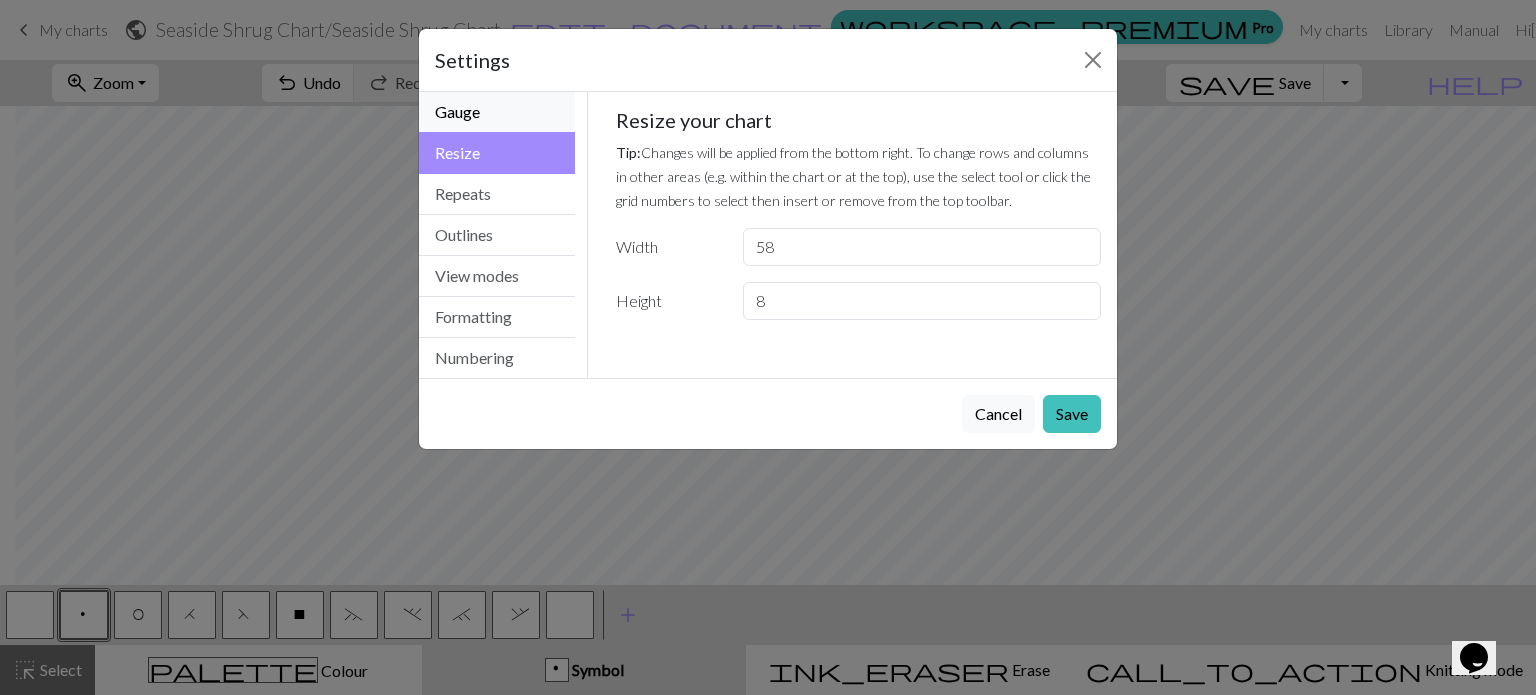 click on "Gauge" at bounding box center (497, 112) 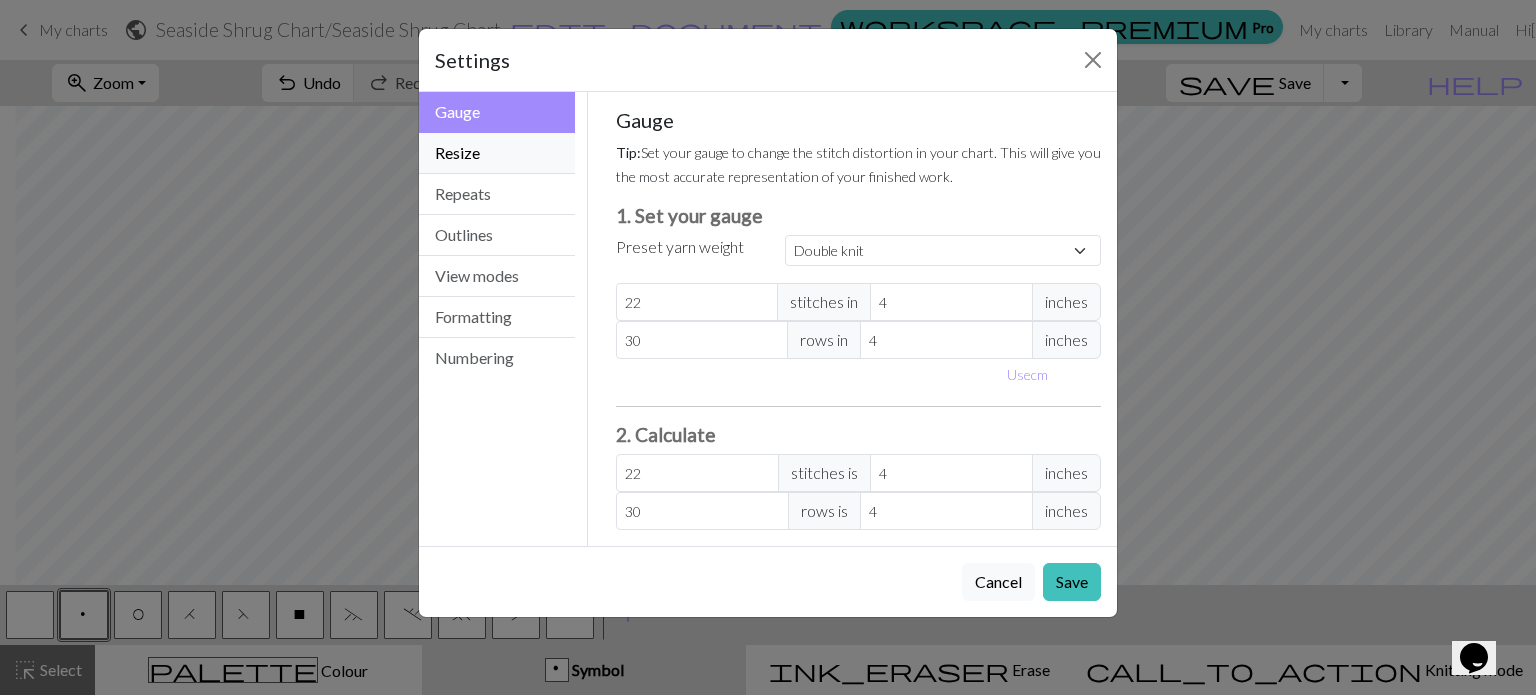 click on "Resize" at bounding box center (497, 153) 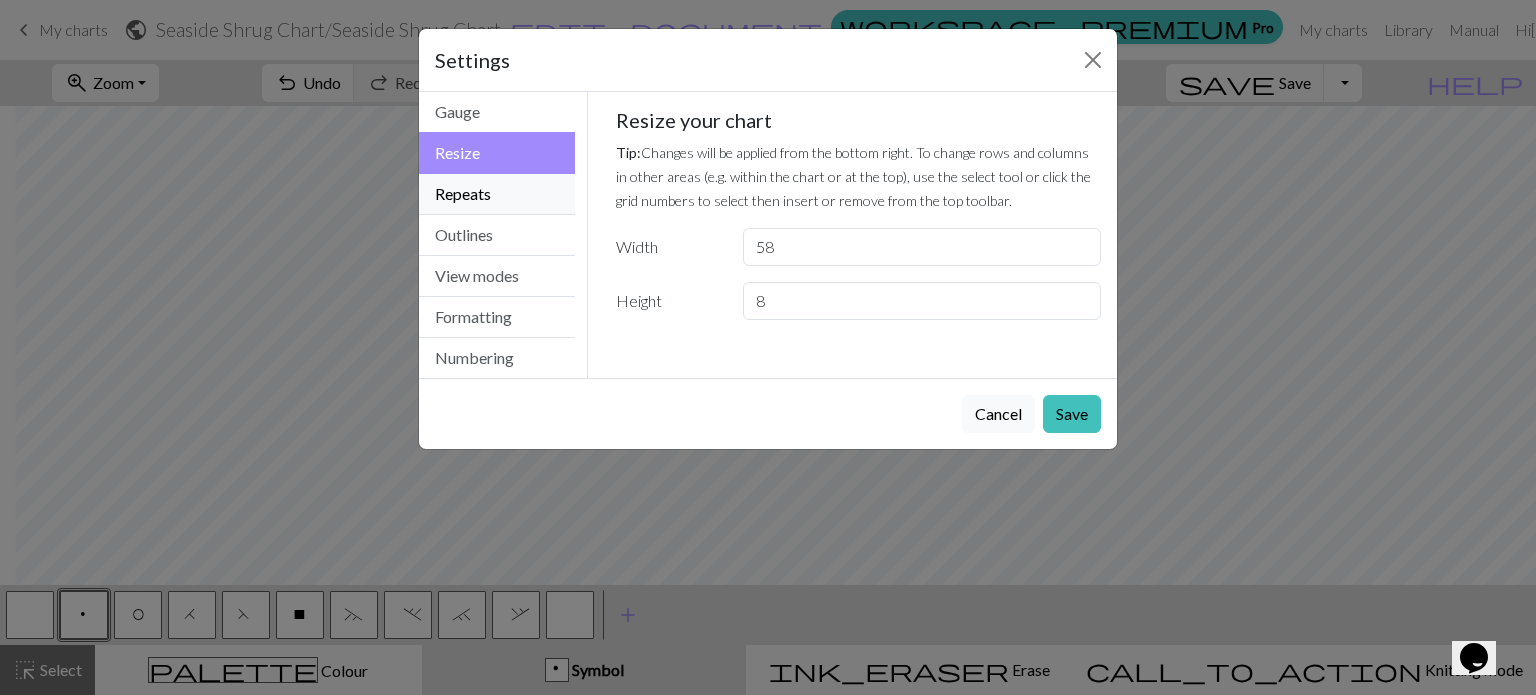 click on "Repeats" at bounding box center (497, 194) 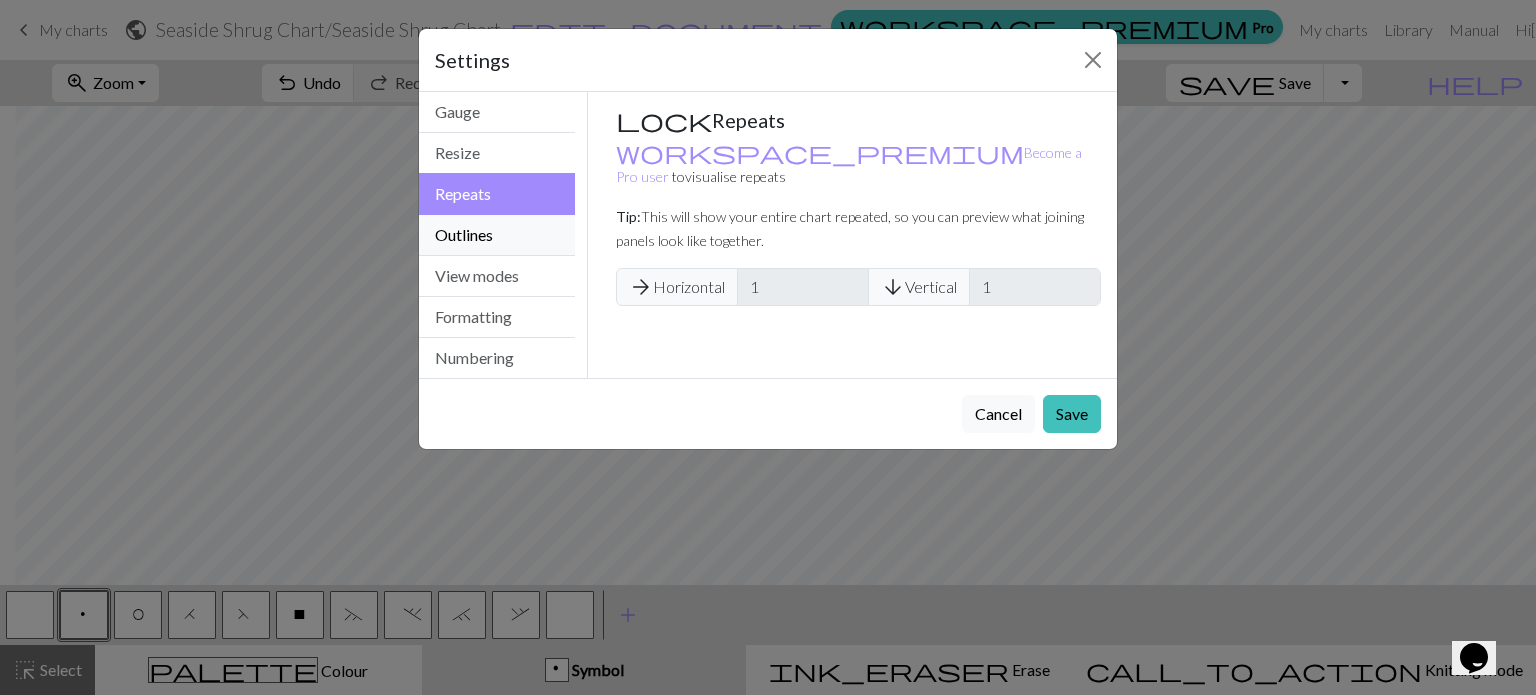 click on "Outlines" at bounding box center [497, 235] 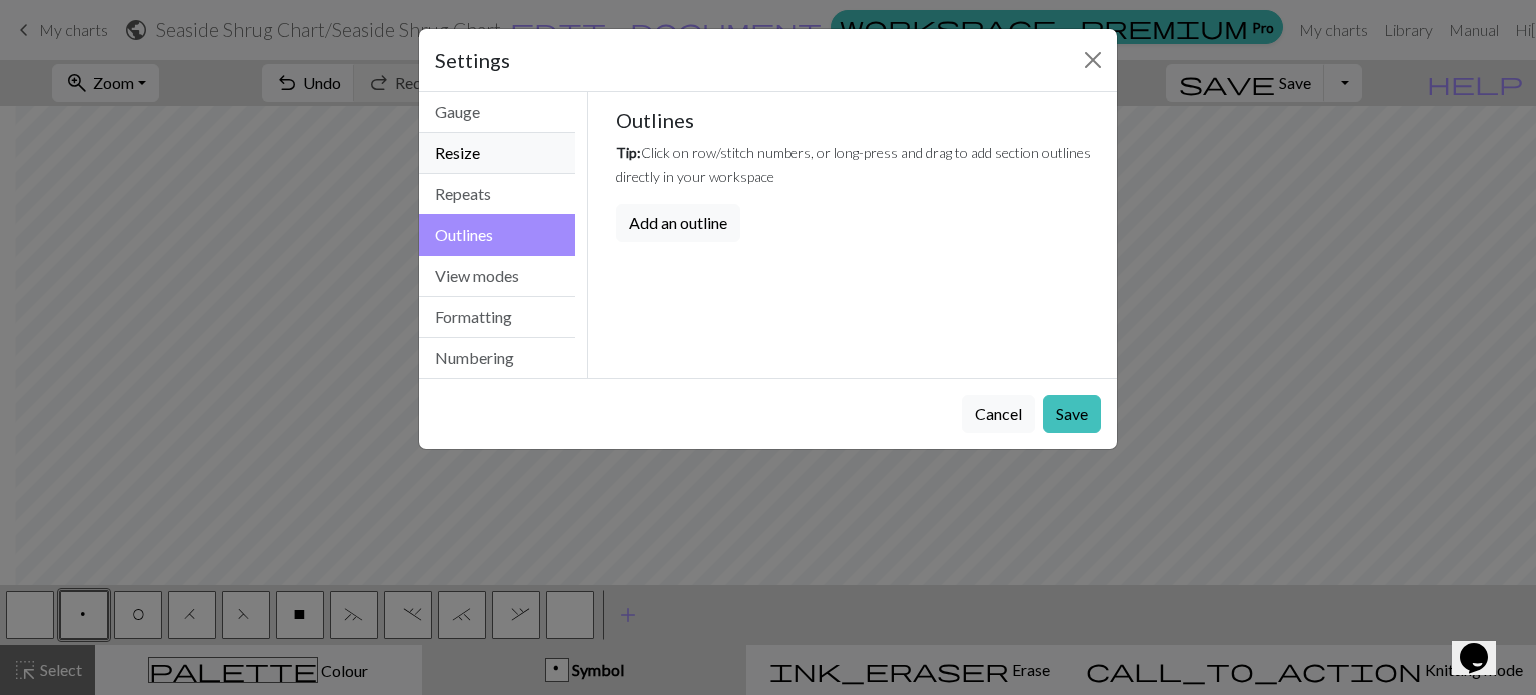 click on "Resize" at bounding box center (497, 153) 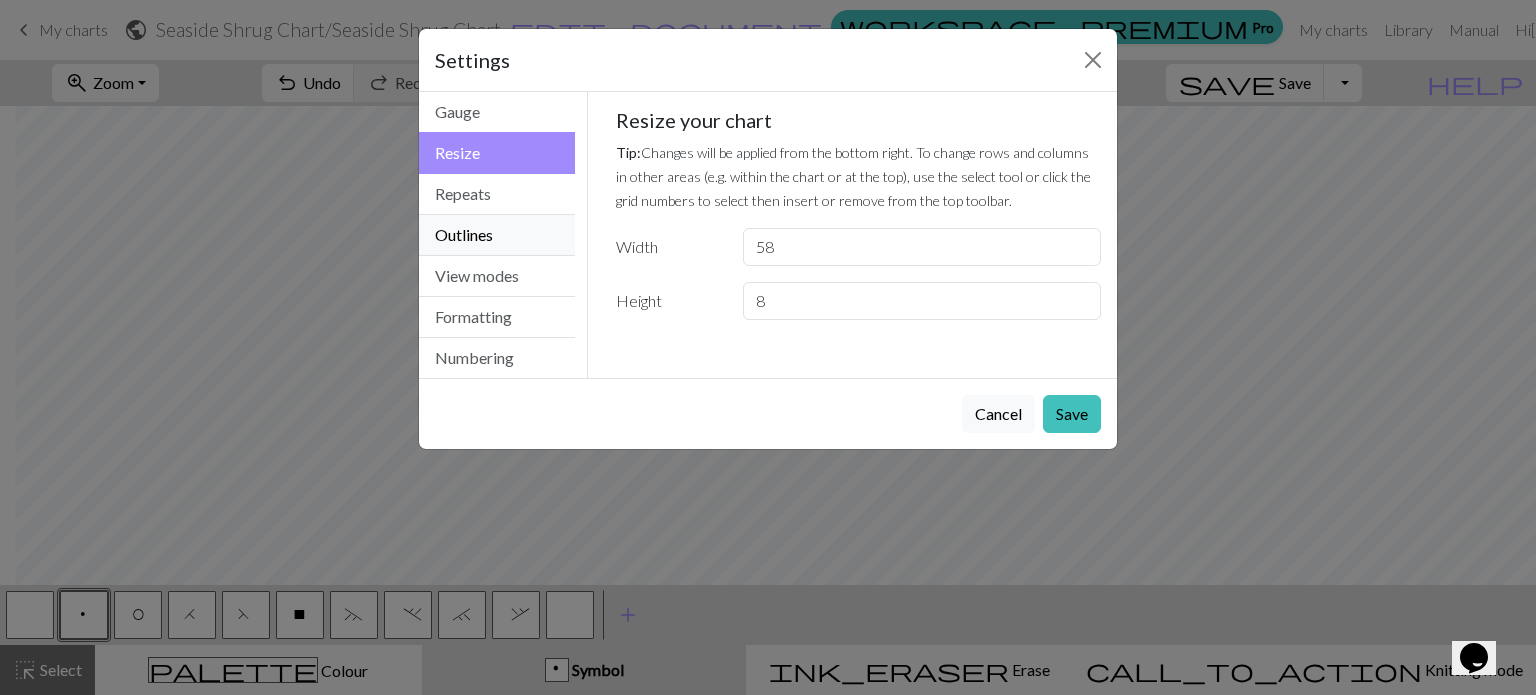 click on "Outlines" at bounding box center (497, 235) 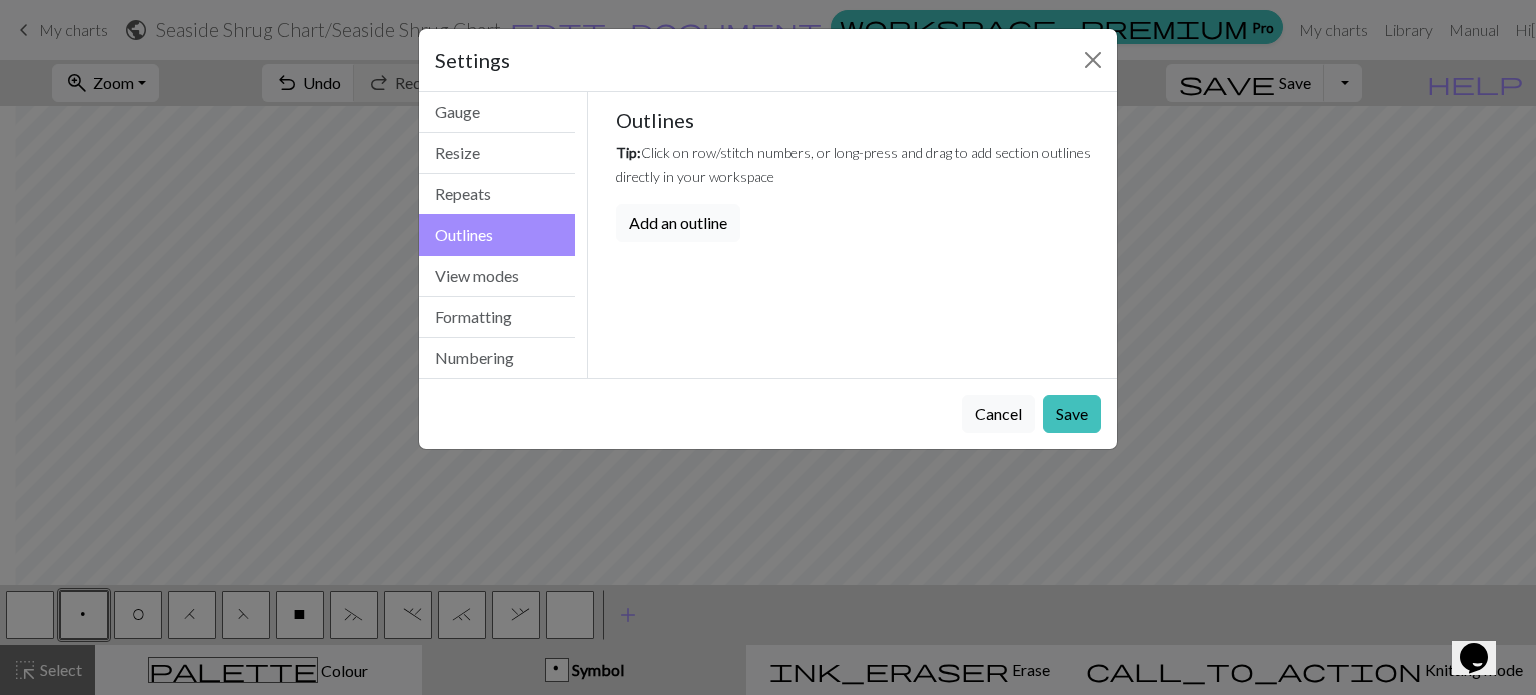 click on "Add an outline" at bounding box center (678, 223) 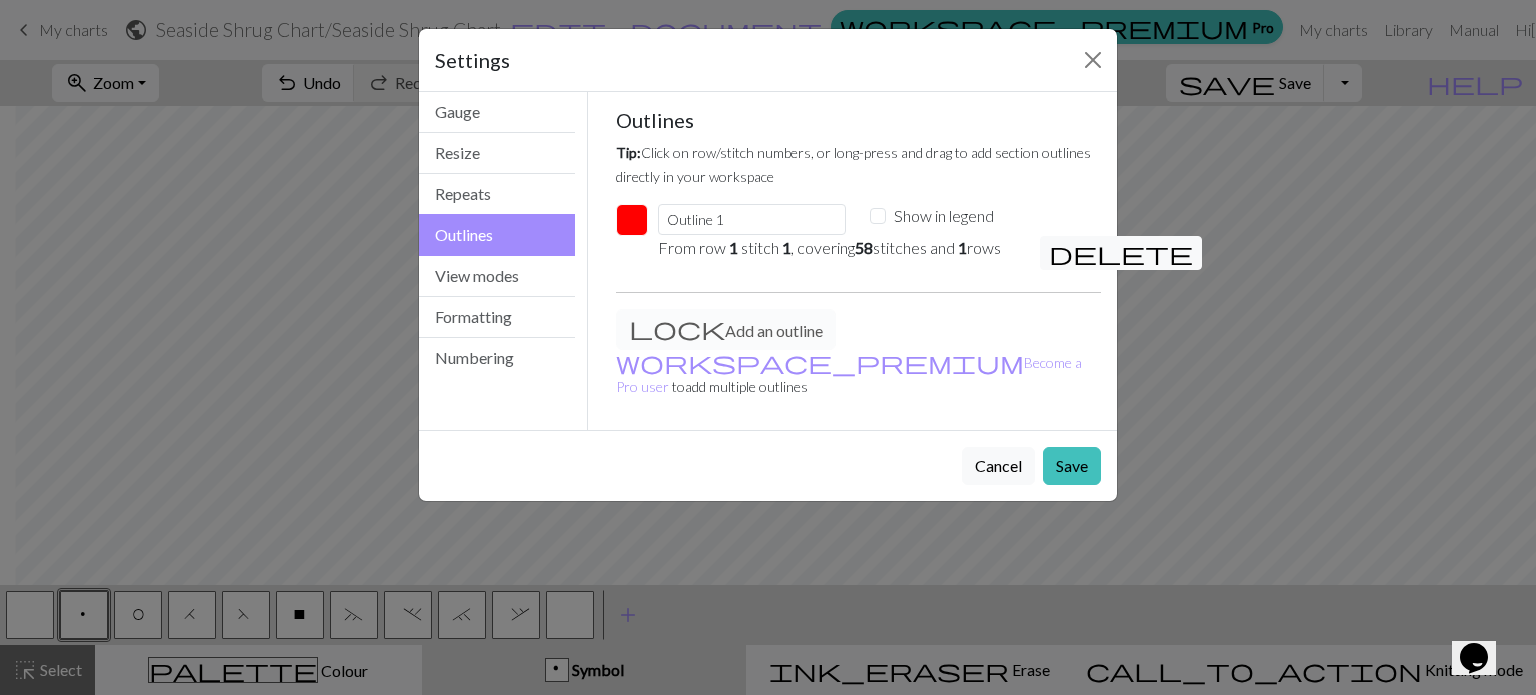 click on "Show in legend" at bounding box center (964, 220) 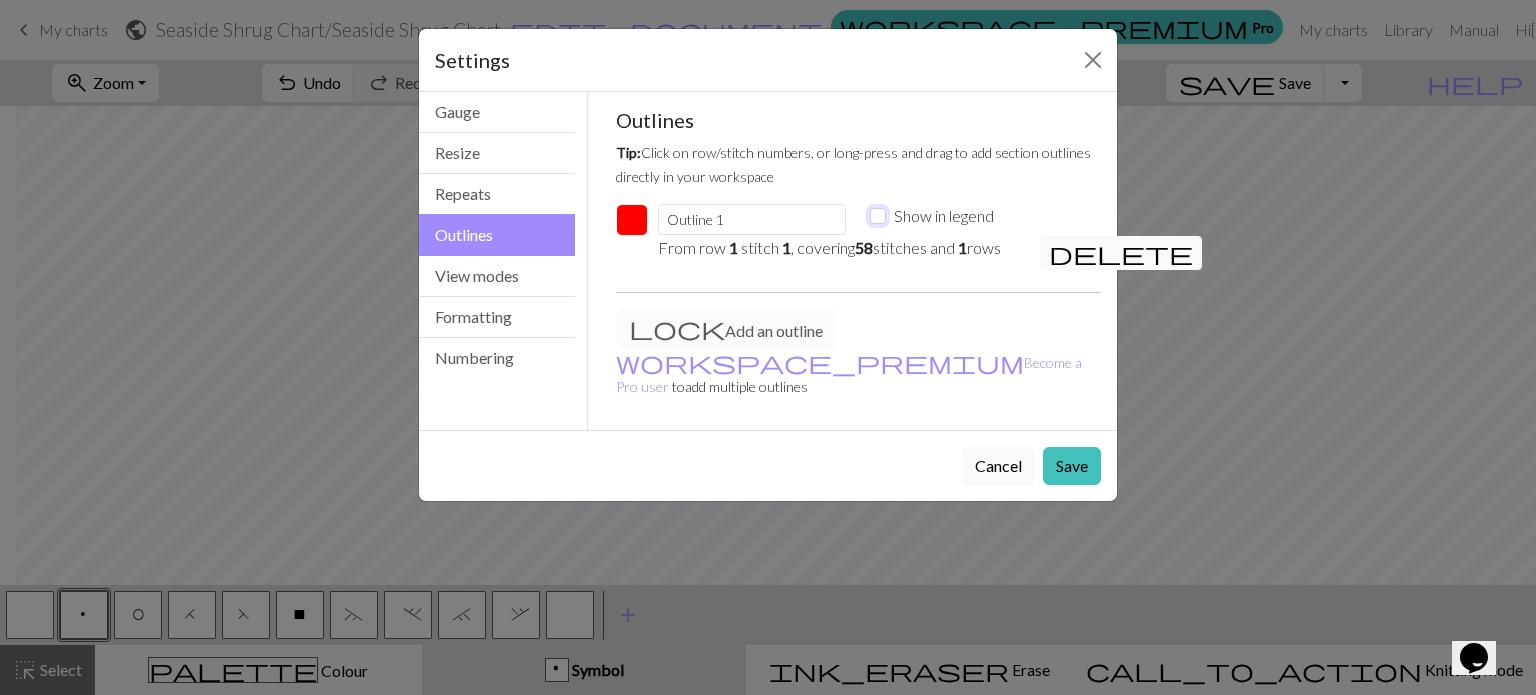 click on "Show in legend" at bounding box center (878, 216) 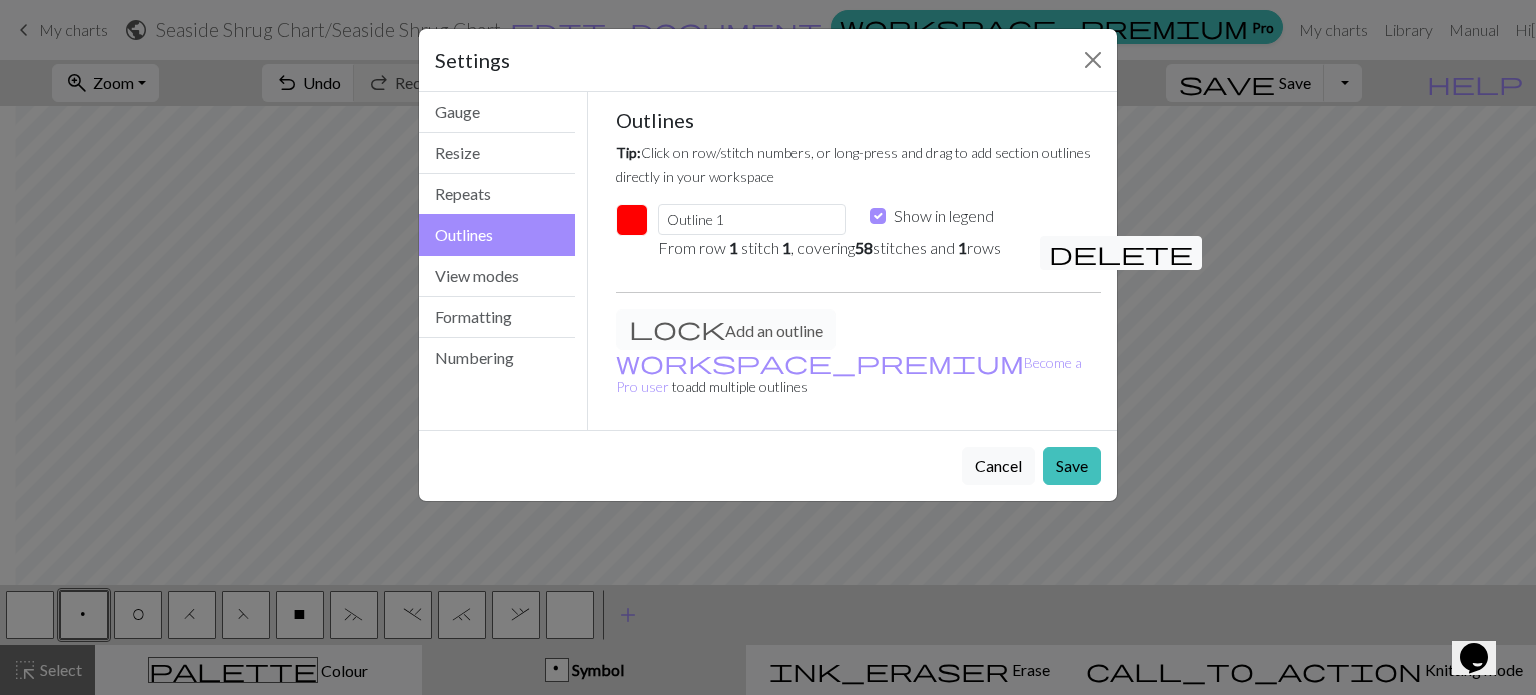 click on "Show in legend" at bounding box center (944, 216) 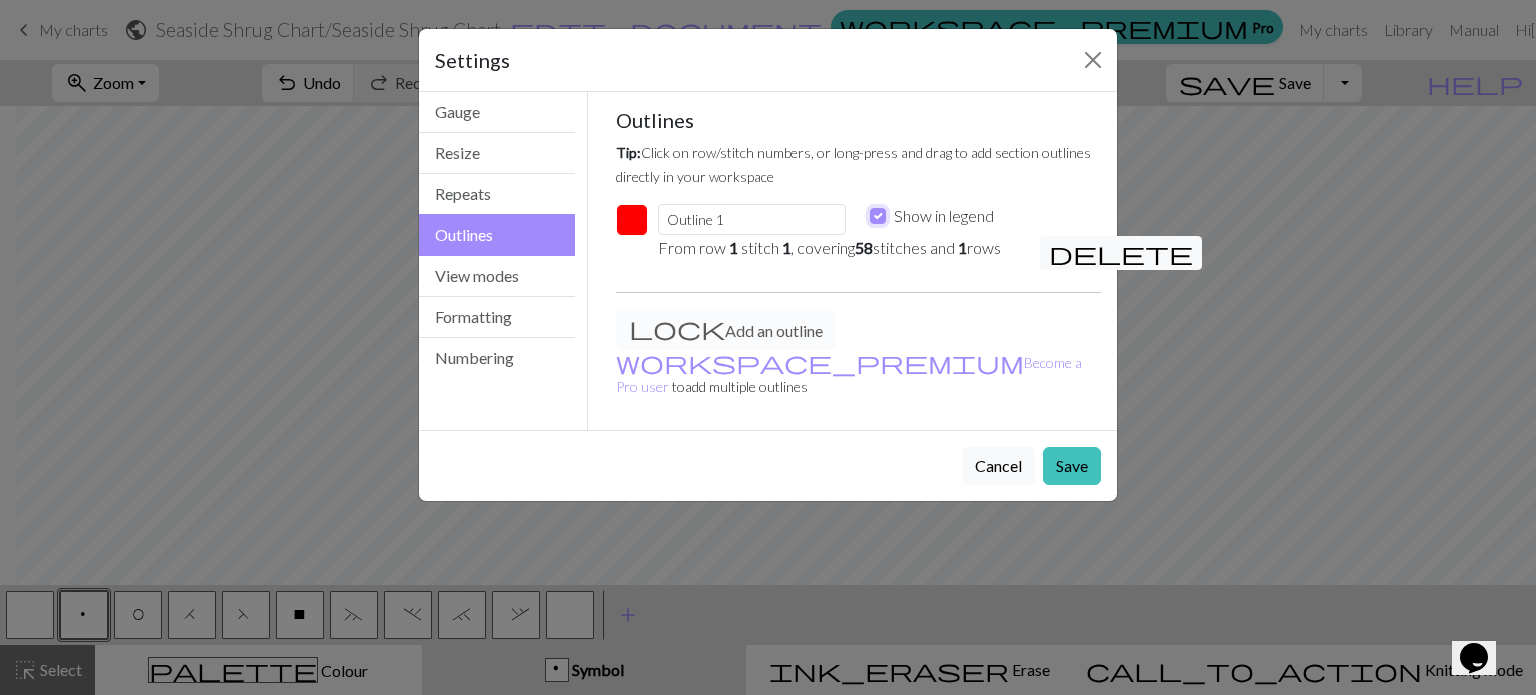 click on "Show in legend" at bounding box center [878, 216] 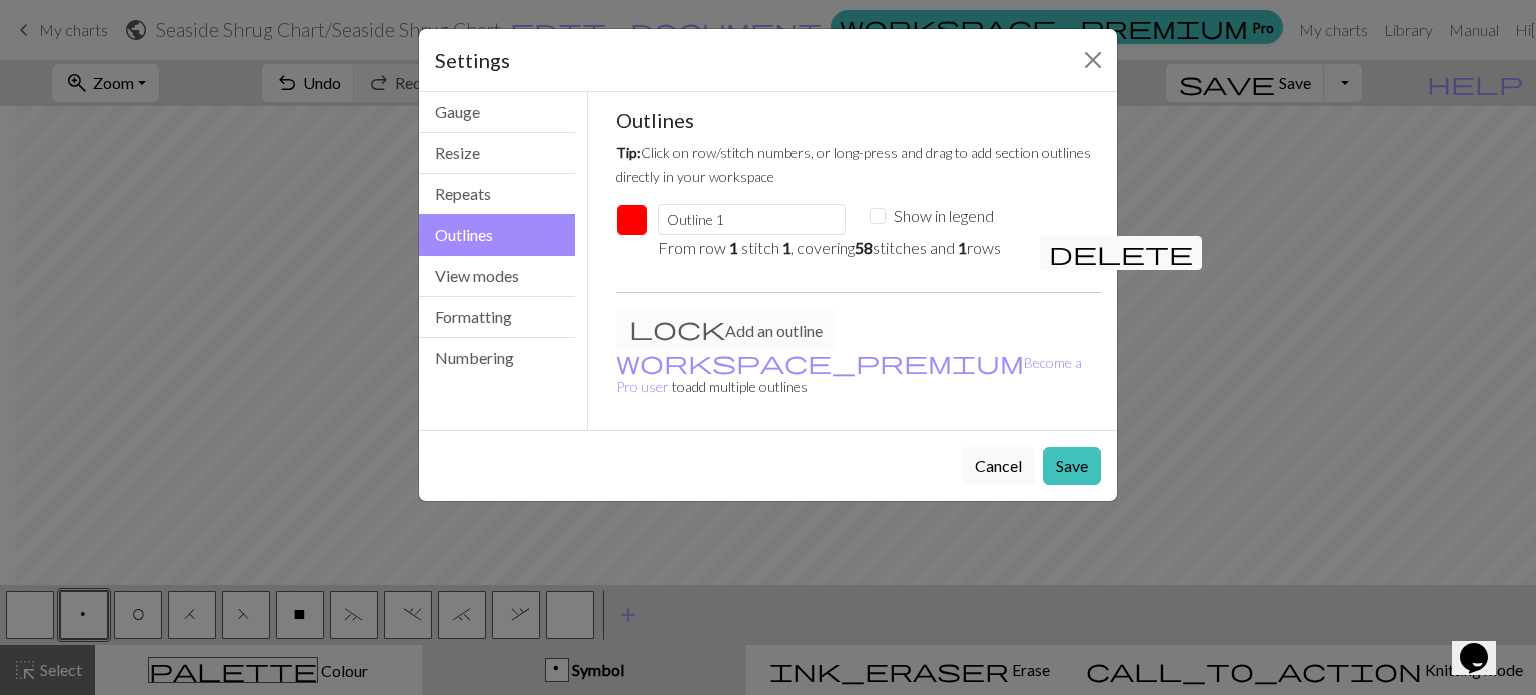 click on "From row   1   stitch   1 , covering  58  stitches and   1  rows delete" at bounding box center [859, 256] 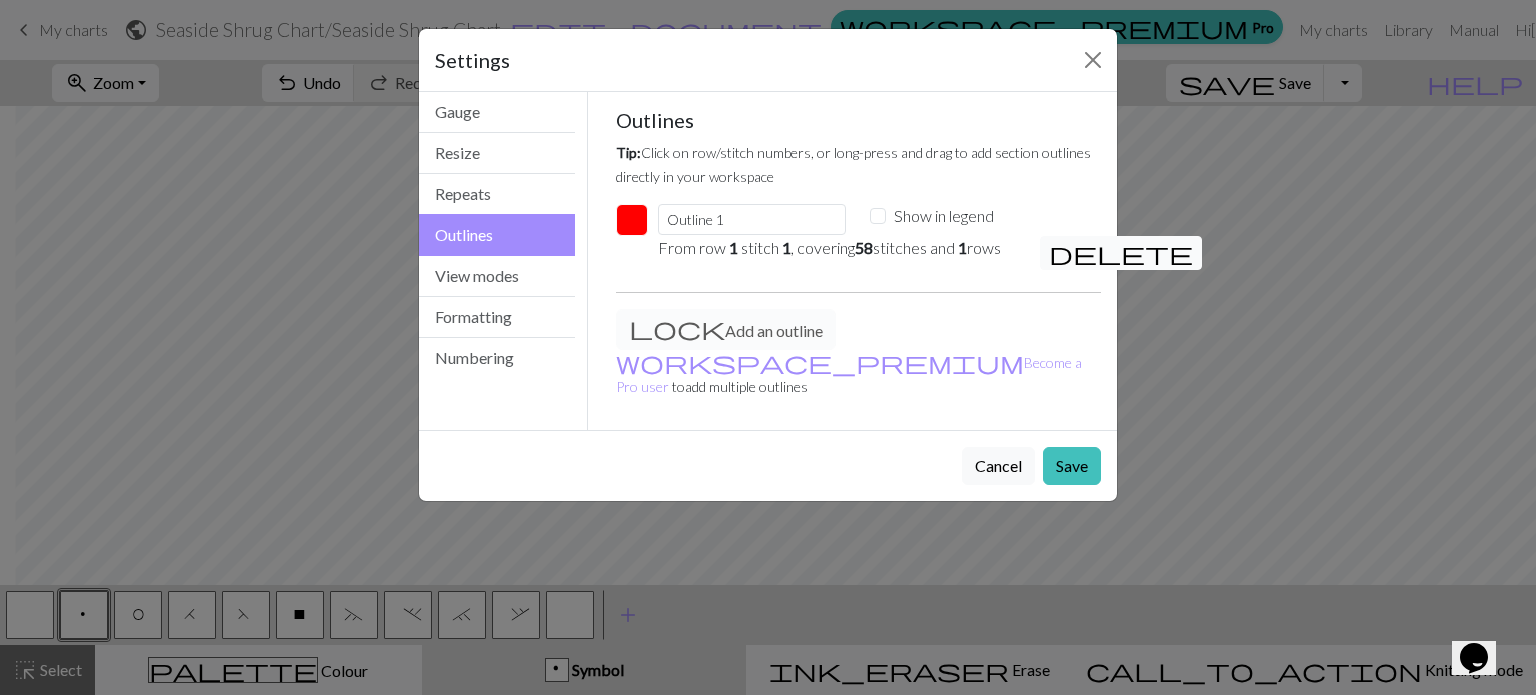 click on "delete" at bounding box center (1121, 253) 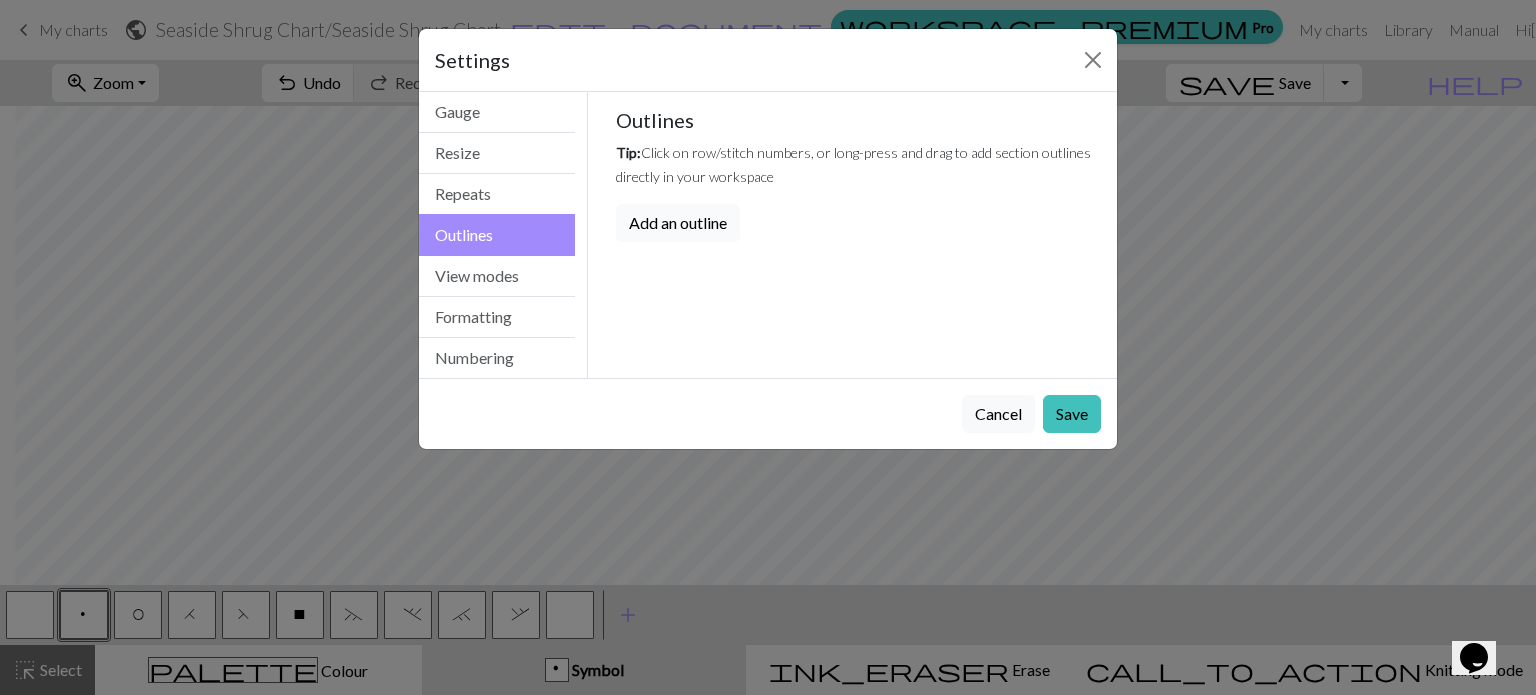 click on "Add an outline" at bounding box center (678, 223) 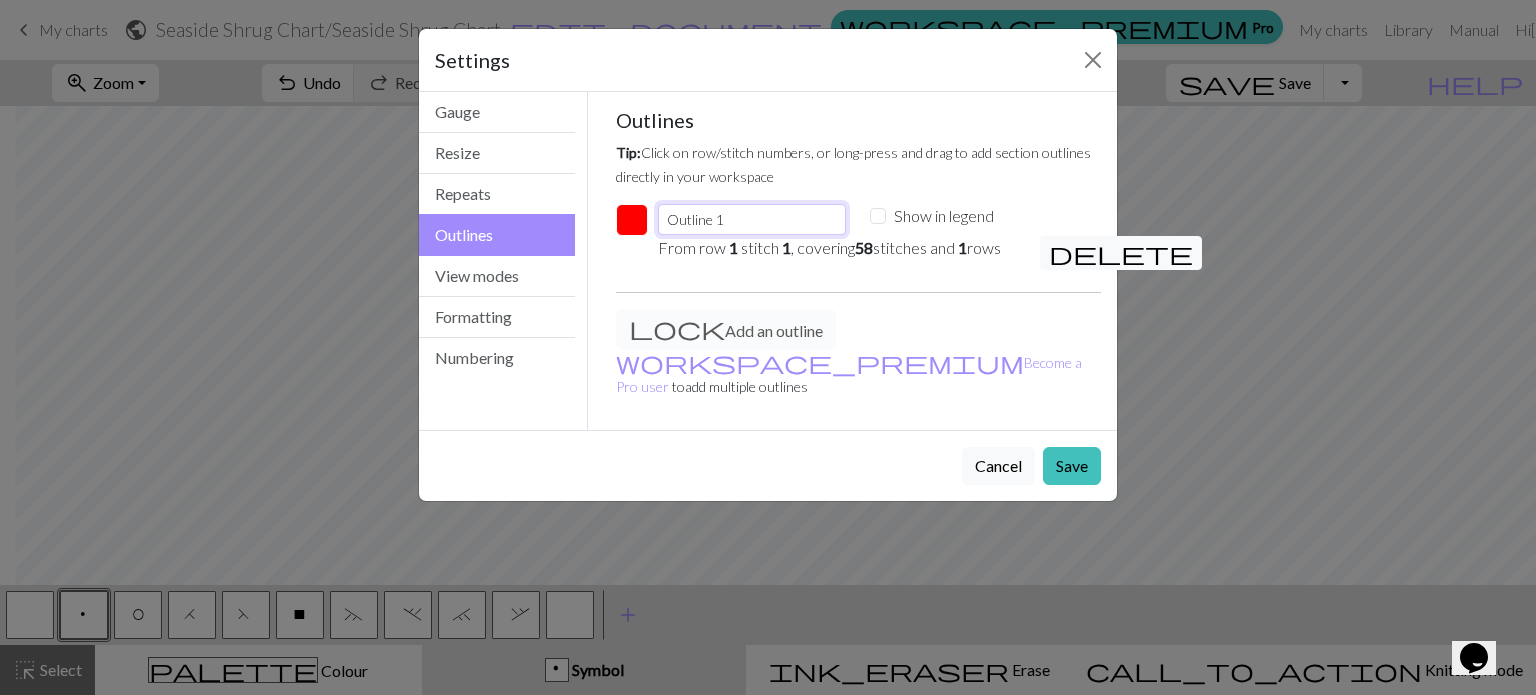 click on "Outline 1" at bounding box center (752, 219) 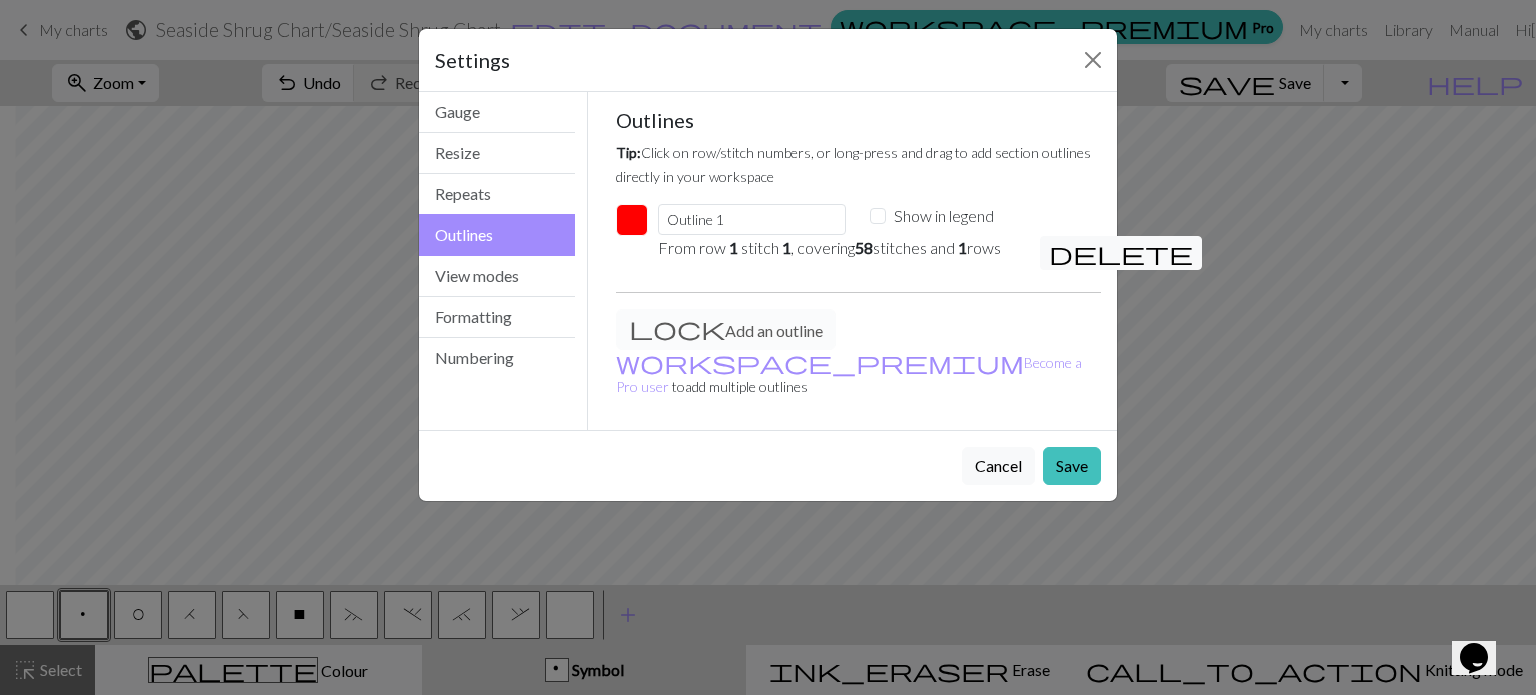 click on "From row   1   stitch   1 , covering  58  stitches and   1  rows" at bounding box center (837, 248) 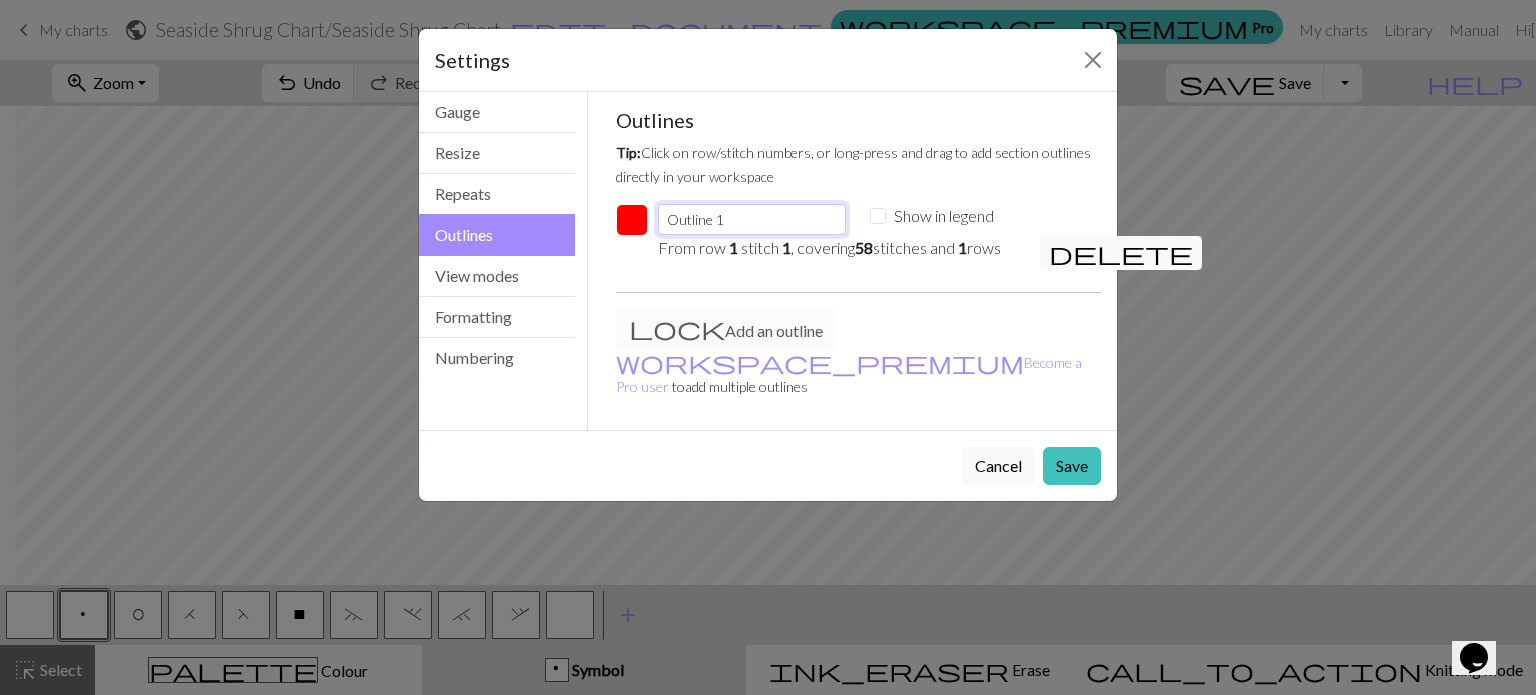 click on "Outline 1" at bounding box center (752, 219) 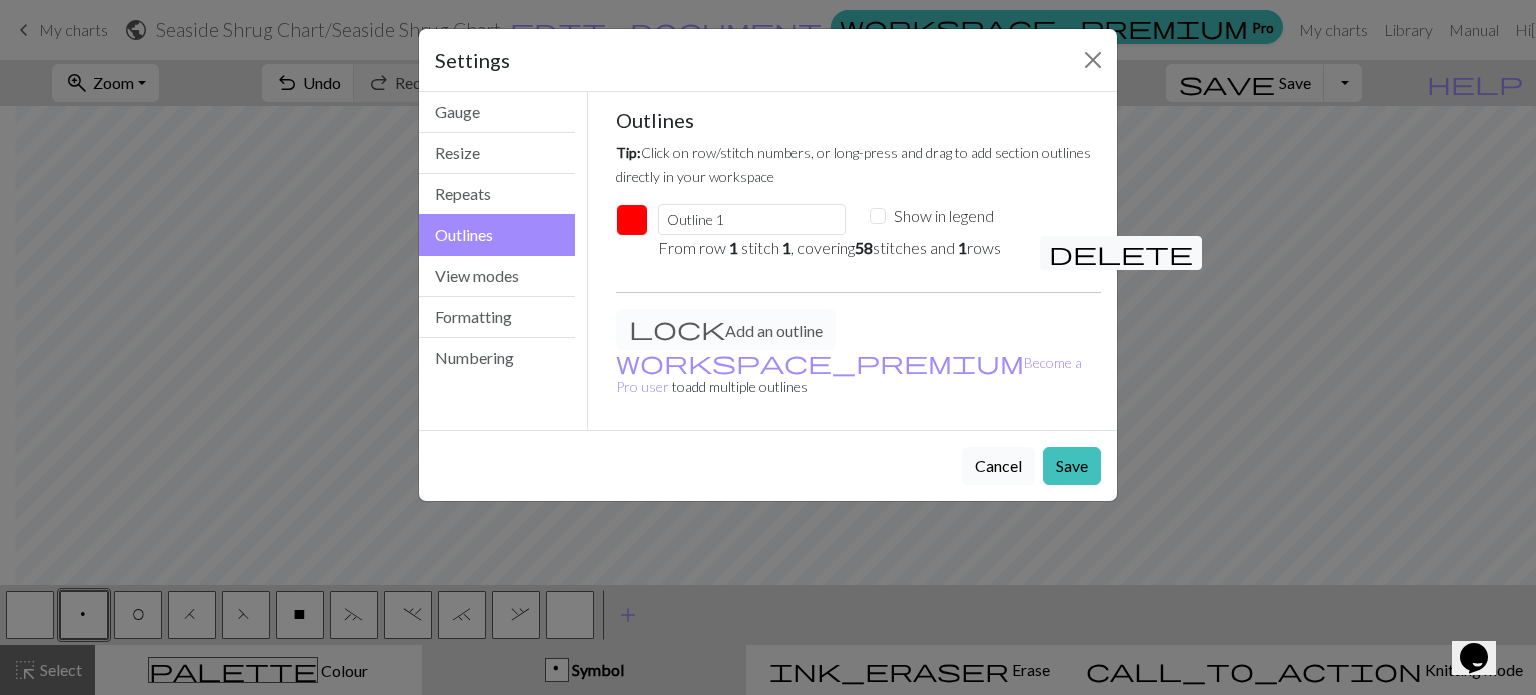 click on "Cancel" at bounding box center (998, 466) 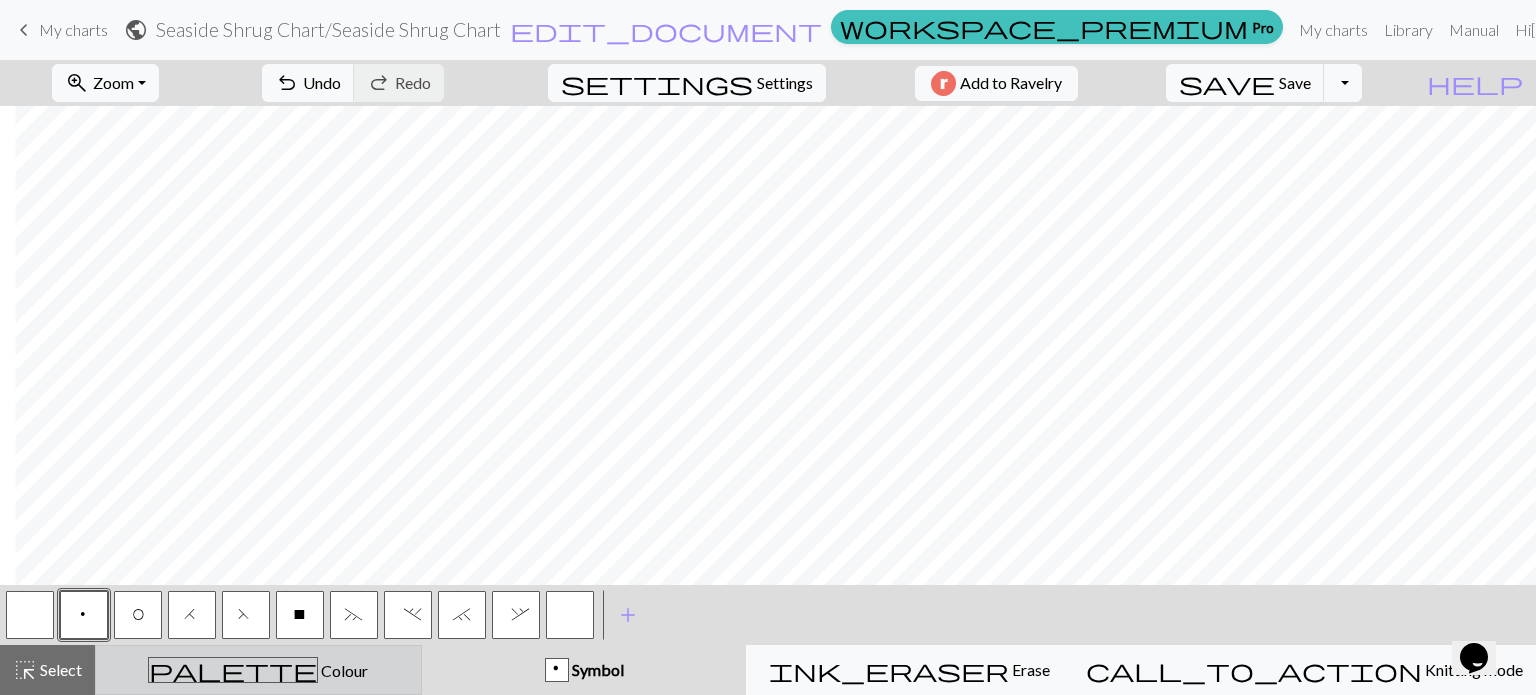 click on "Colour" at bounding box center (343, 670) 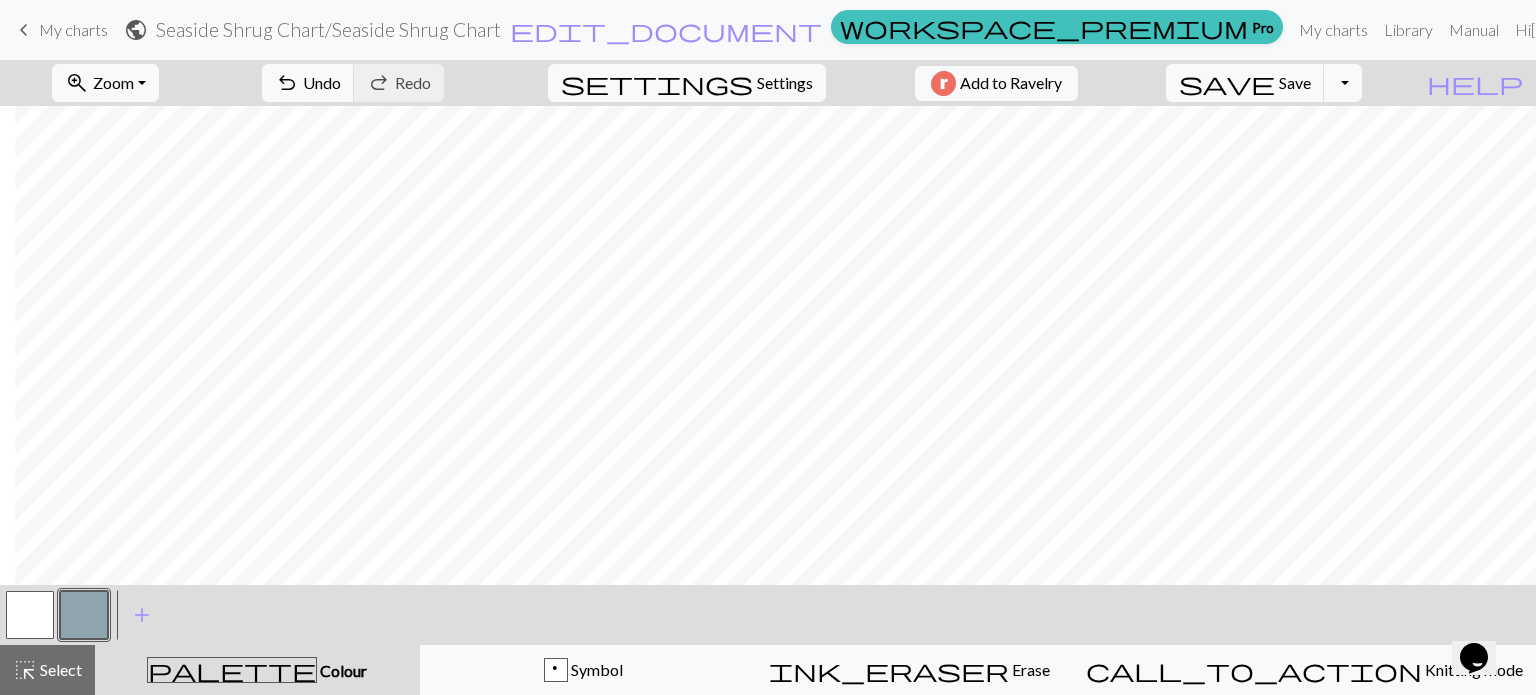 click at bounding box center (84, 615) 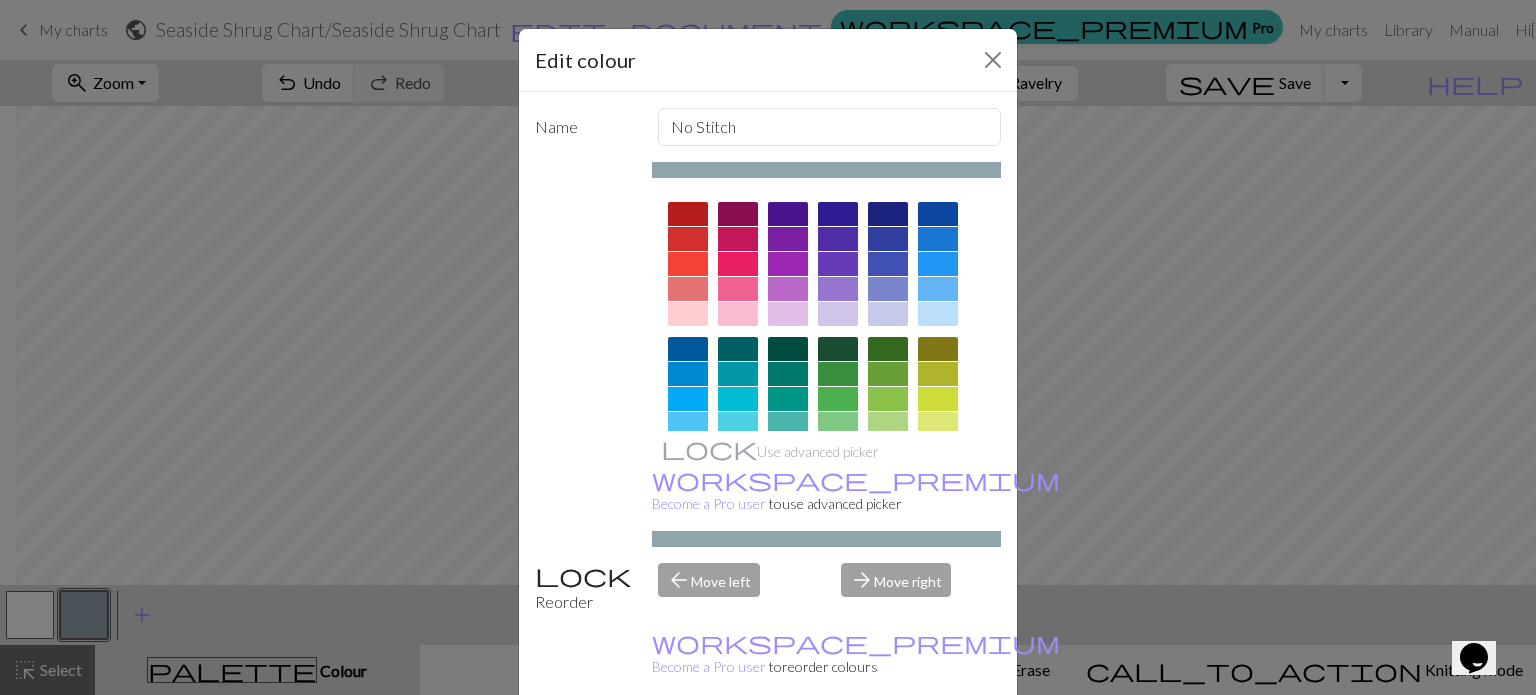 click on "Done" at bounding box center (888, 746) 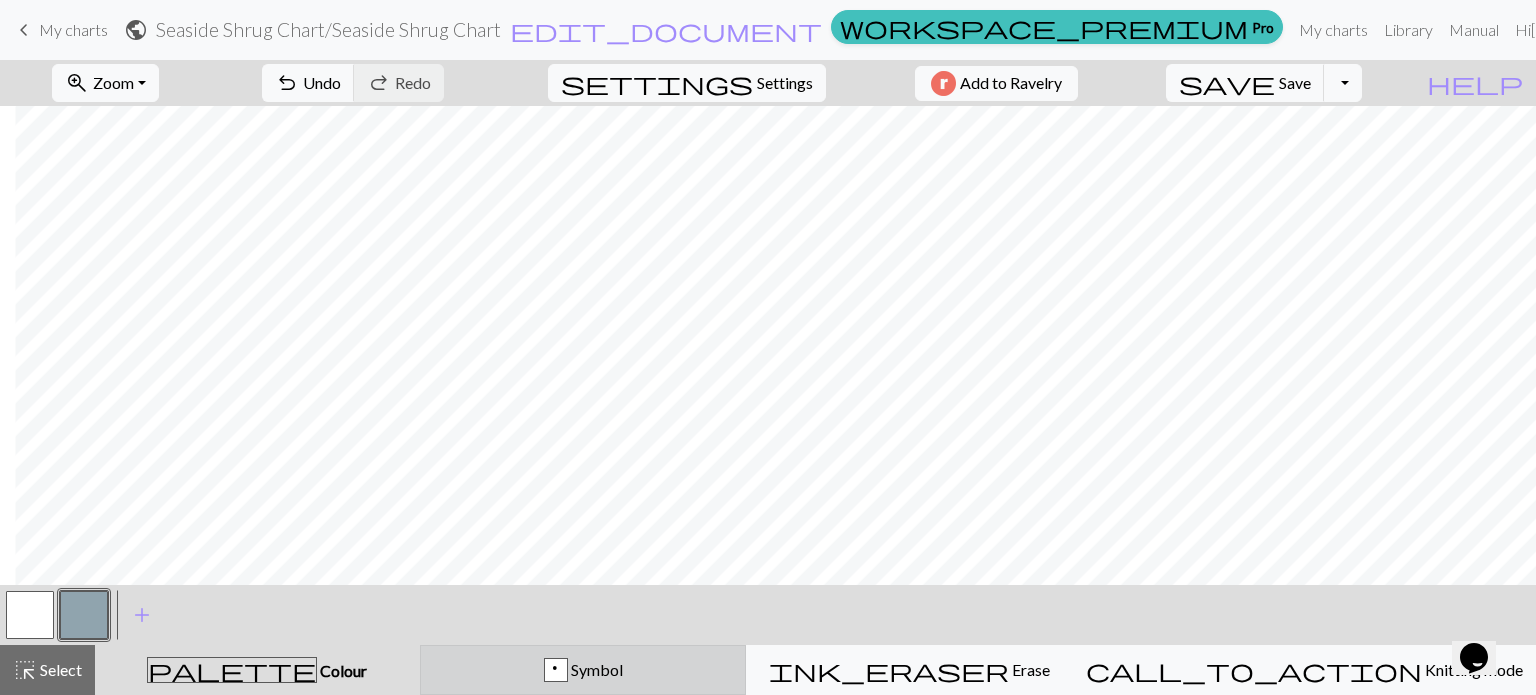 click on "p   Symbol" at bounding box center (583, 670) 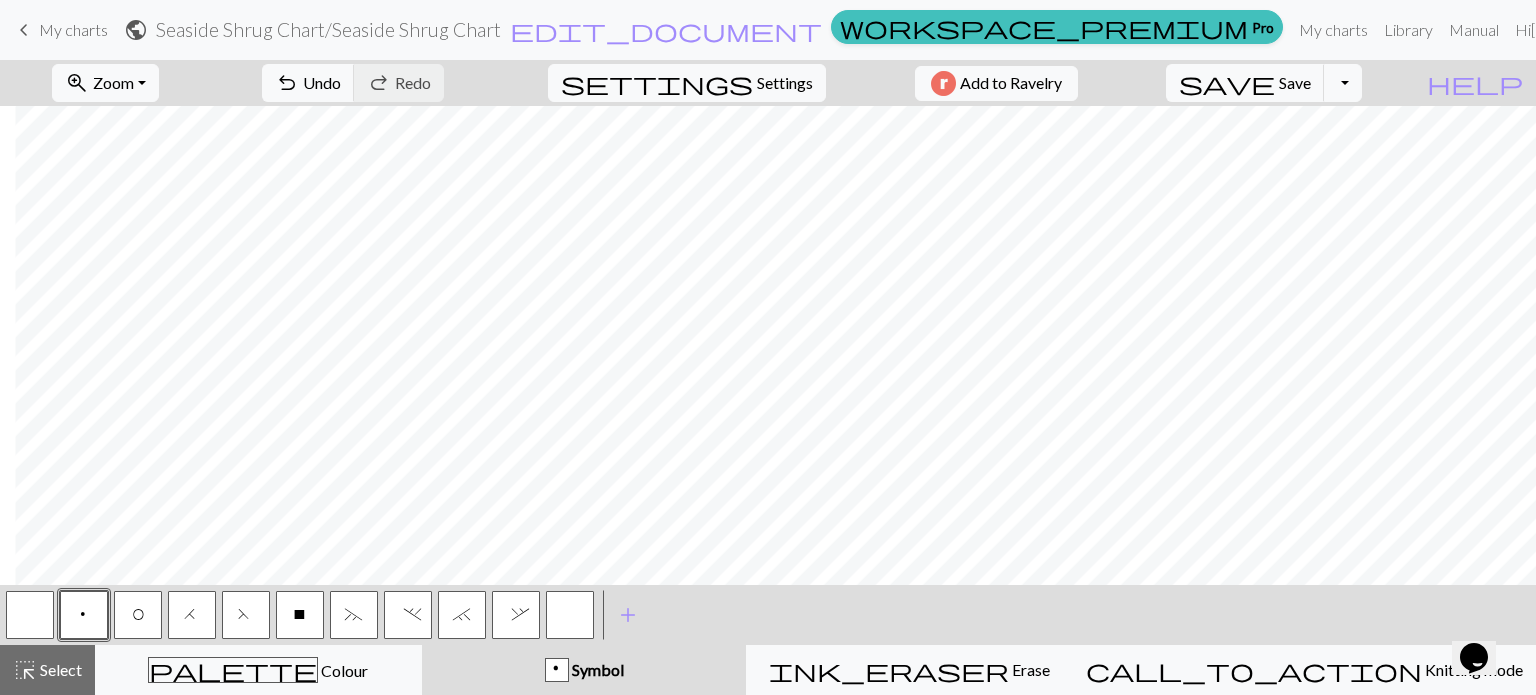 click at bounding box center (570, 615) 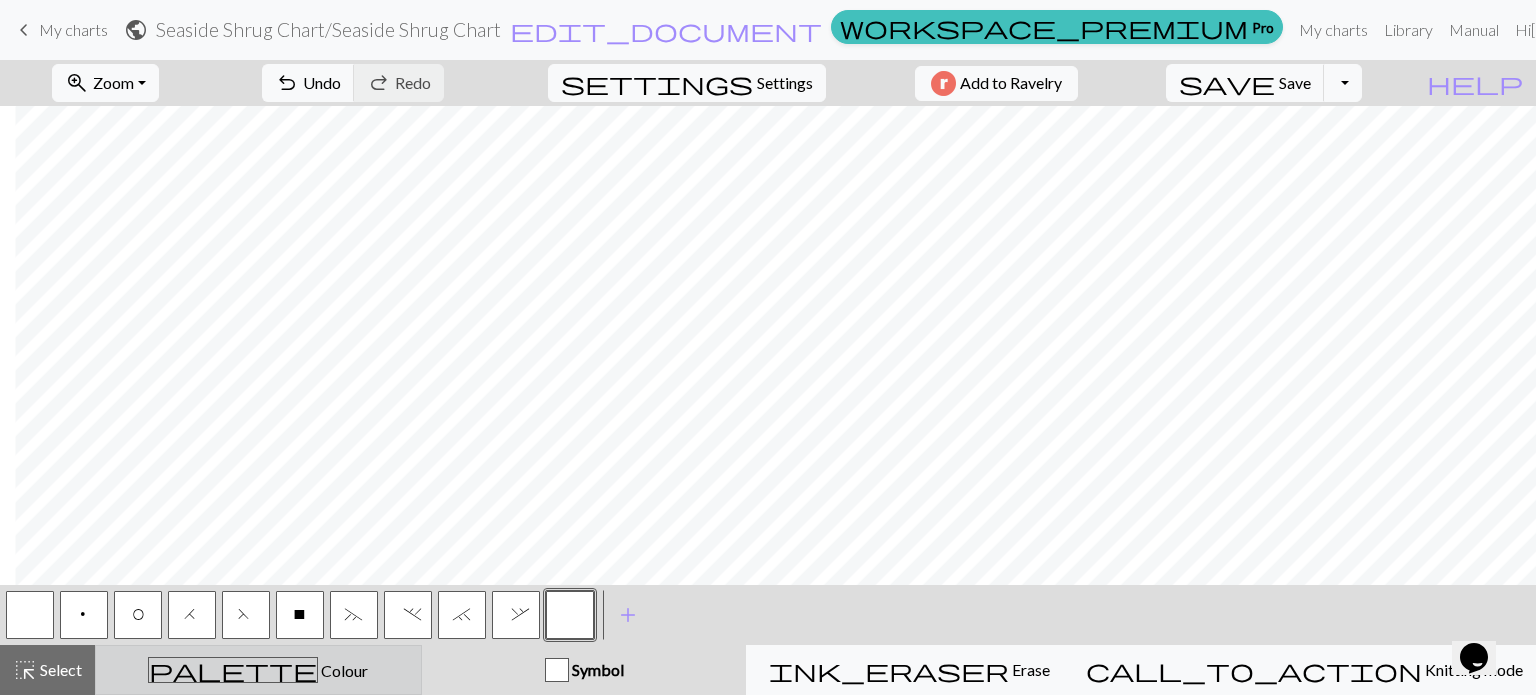 click on "palette   Colour   Colour" at bounding box center (258, 670) 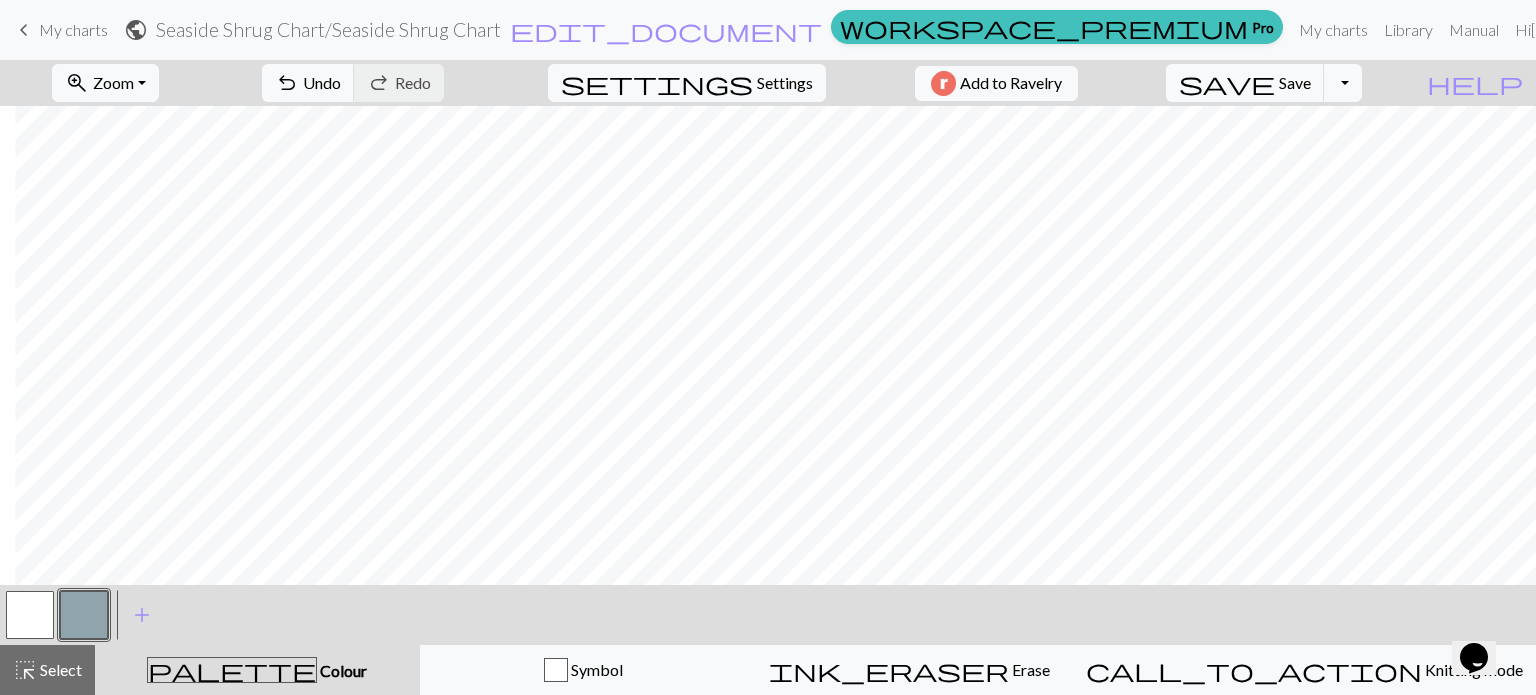 click at bounding box center [30, 615] 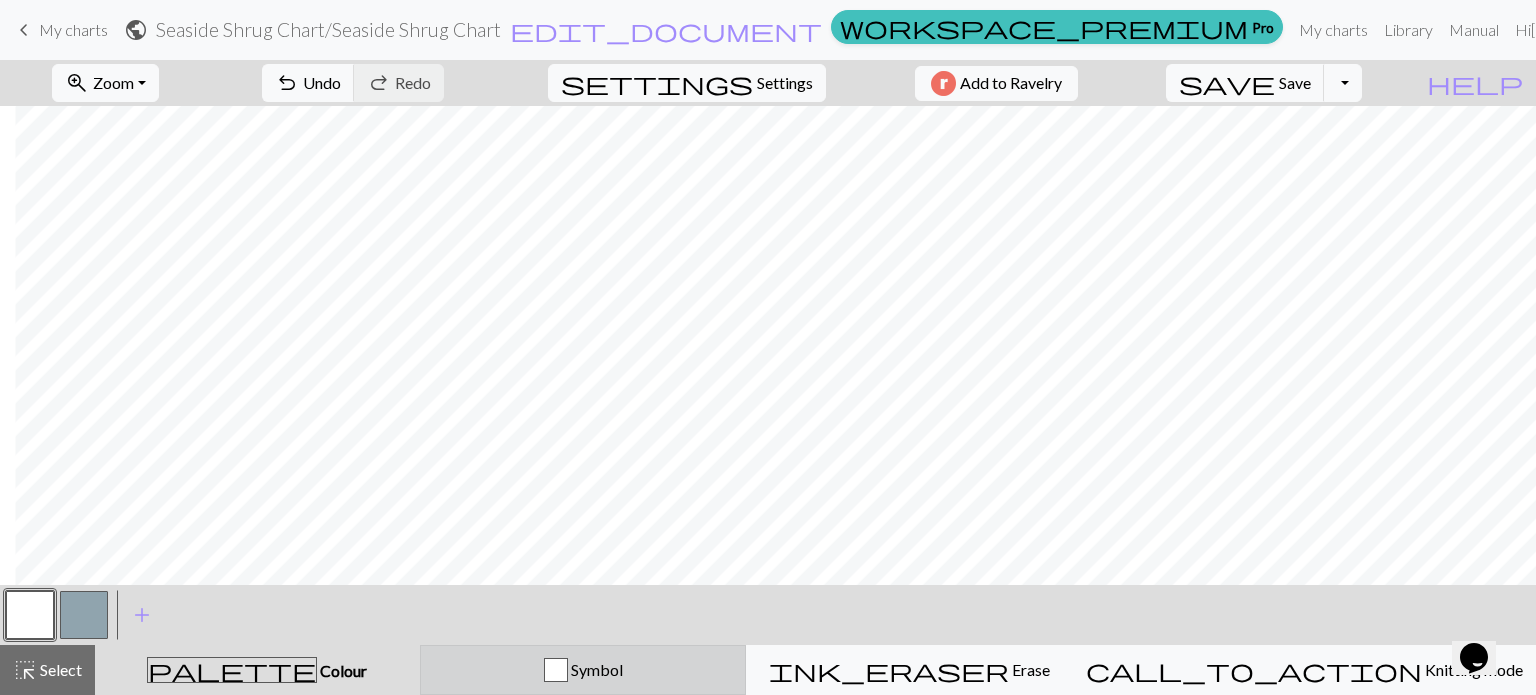 click on "Symbol" at bounding box center (583, 670) 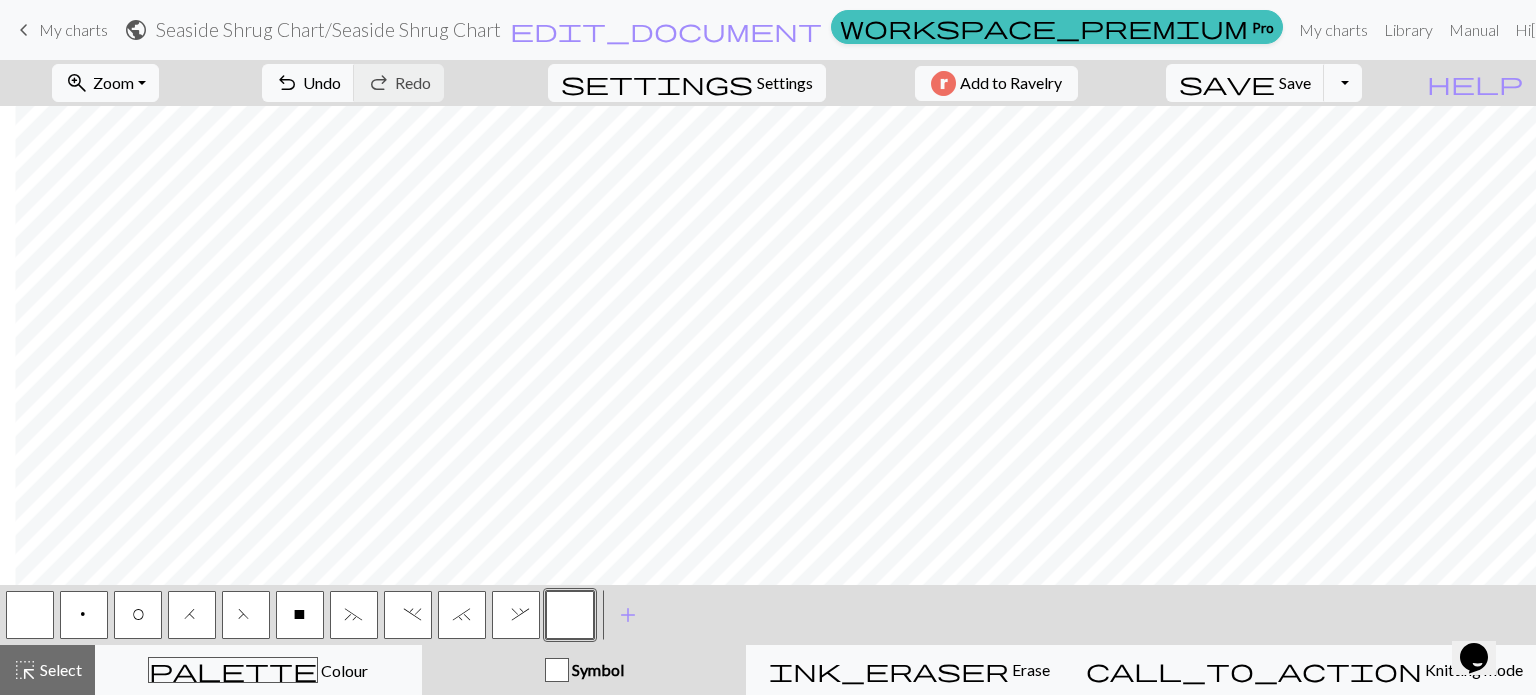 click at bounding box center [30, 615] 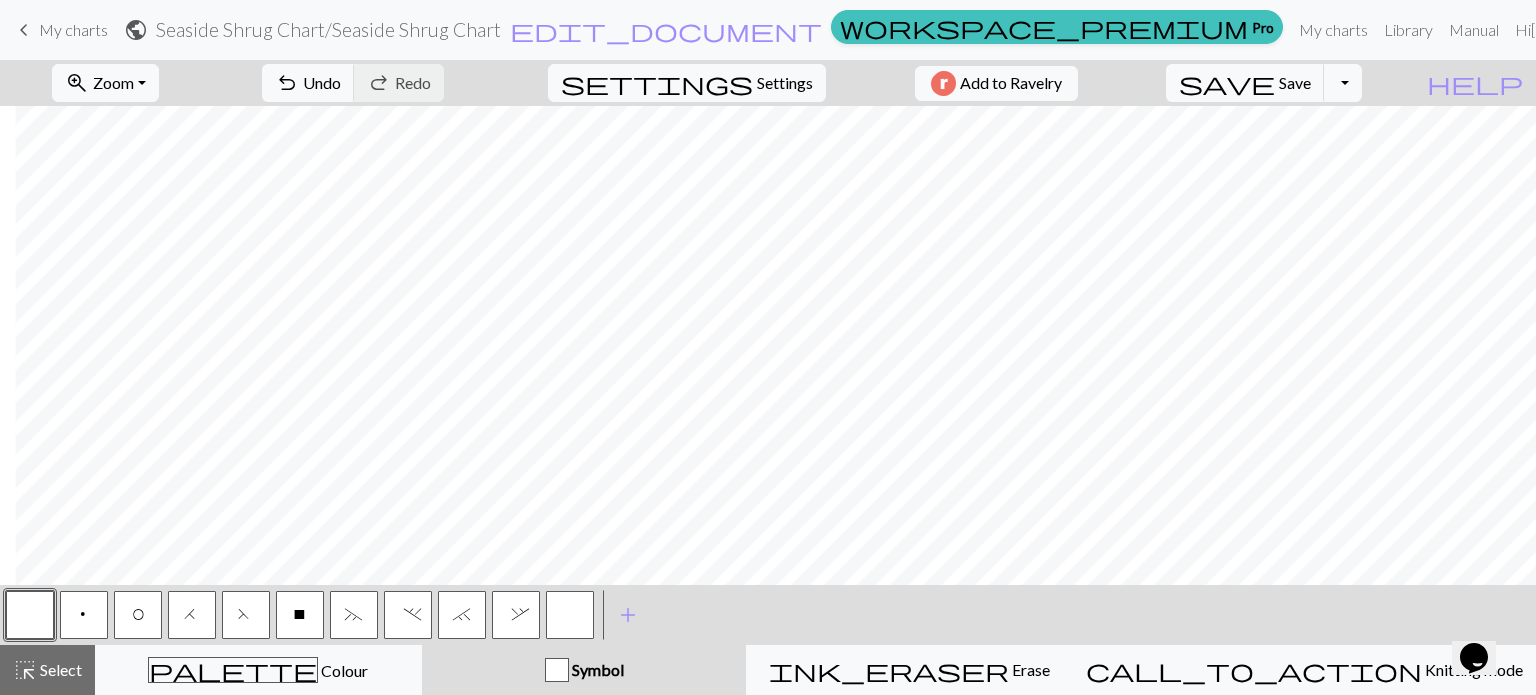 click on "< p O H F X ~ . ` , > add Add a  symbol" at bounding box center [768, 615] 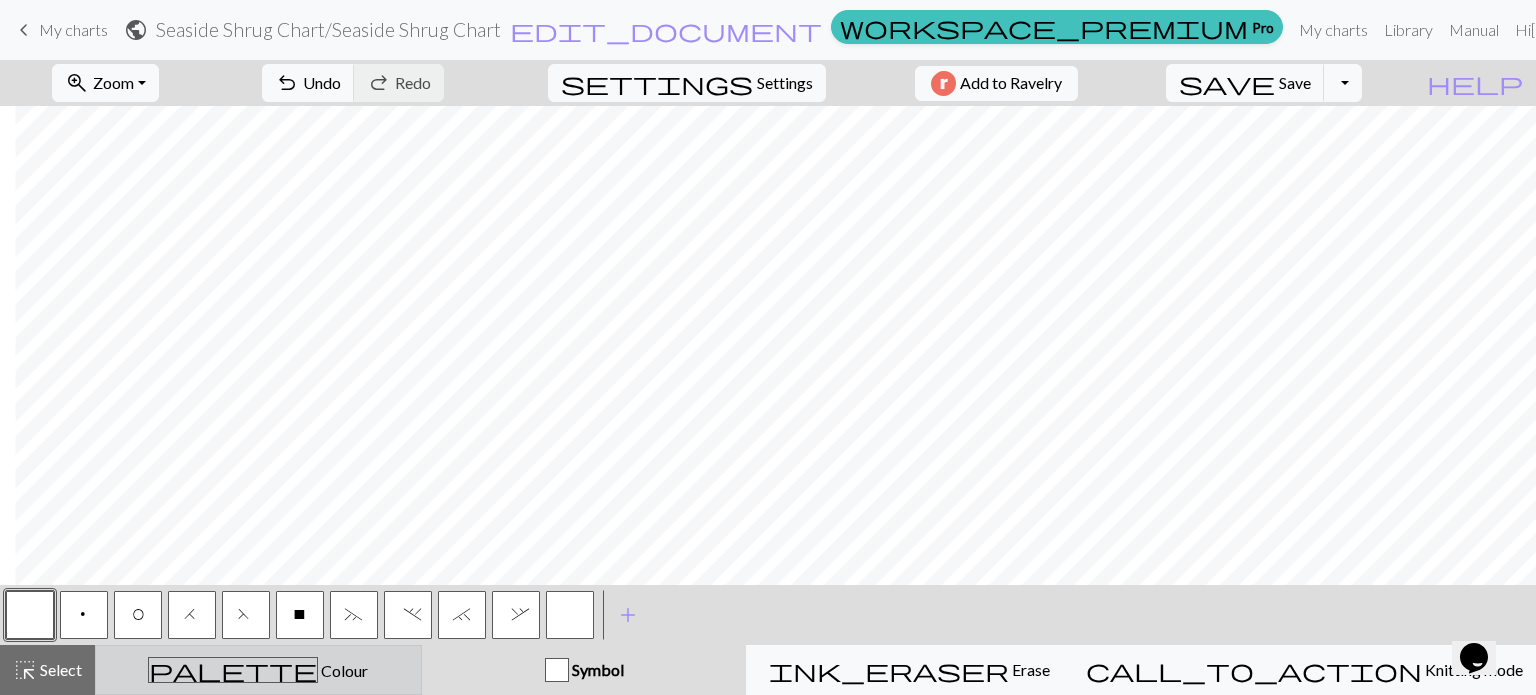 click on "palette   Colour   Colour" at bounding box center (258, 670) 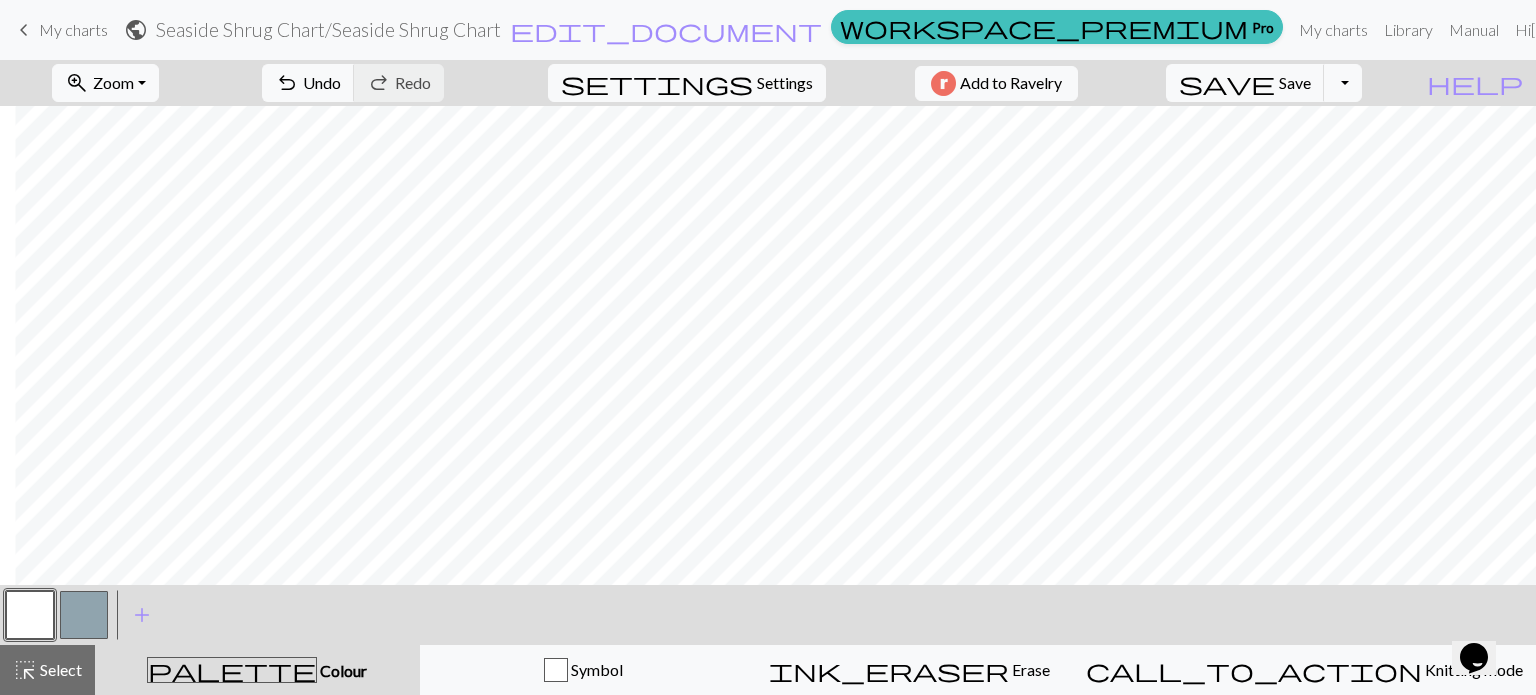 click at bounding box center [30, 615] 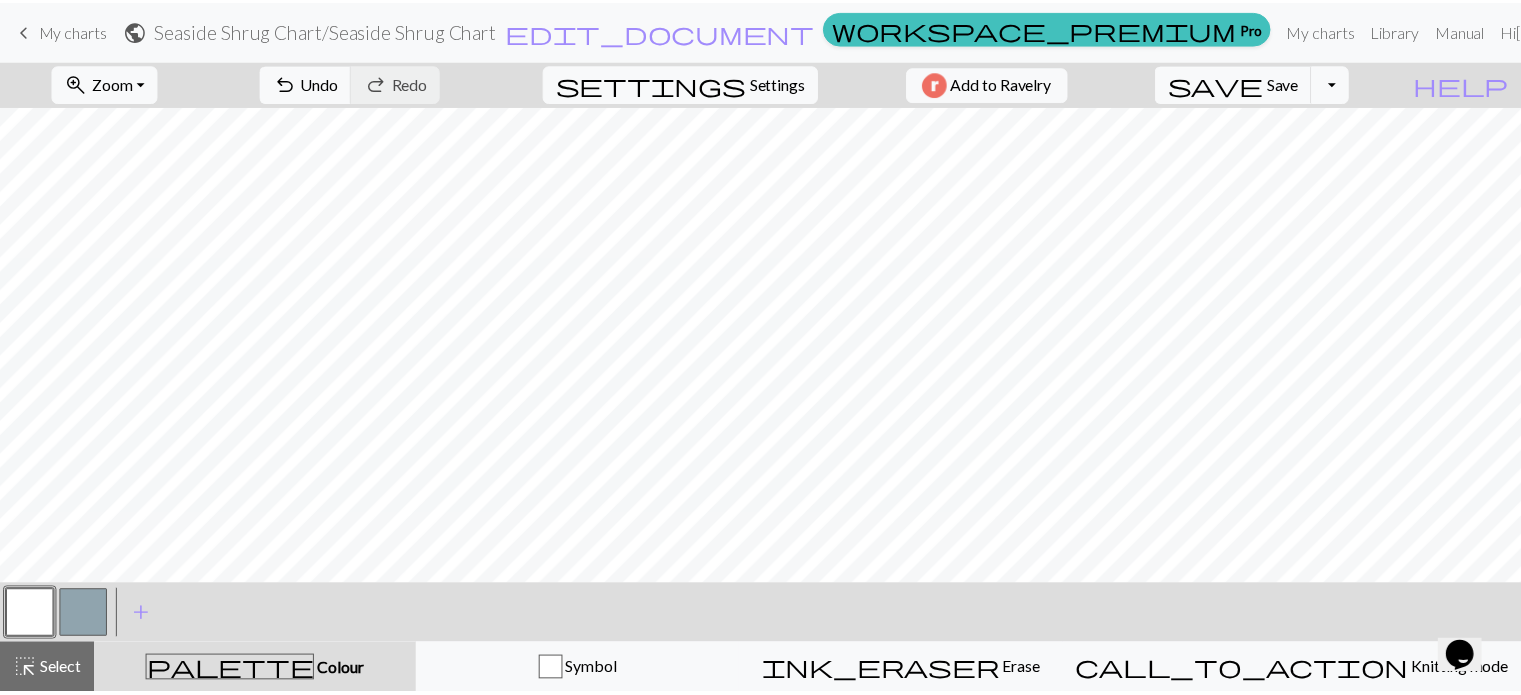 scroll, scrollTop: 0, scrollLeft: 0, axis: both 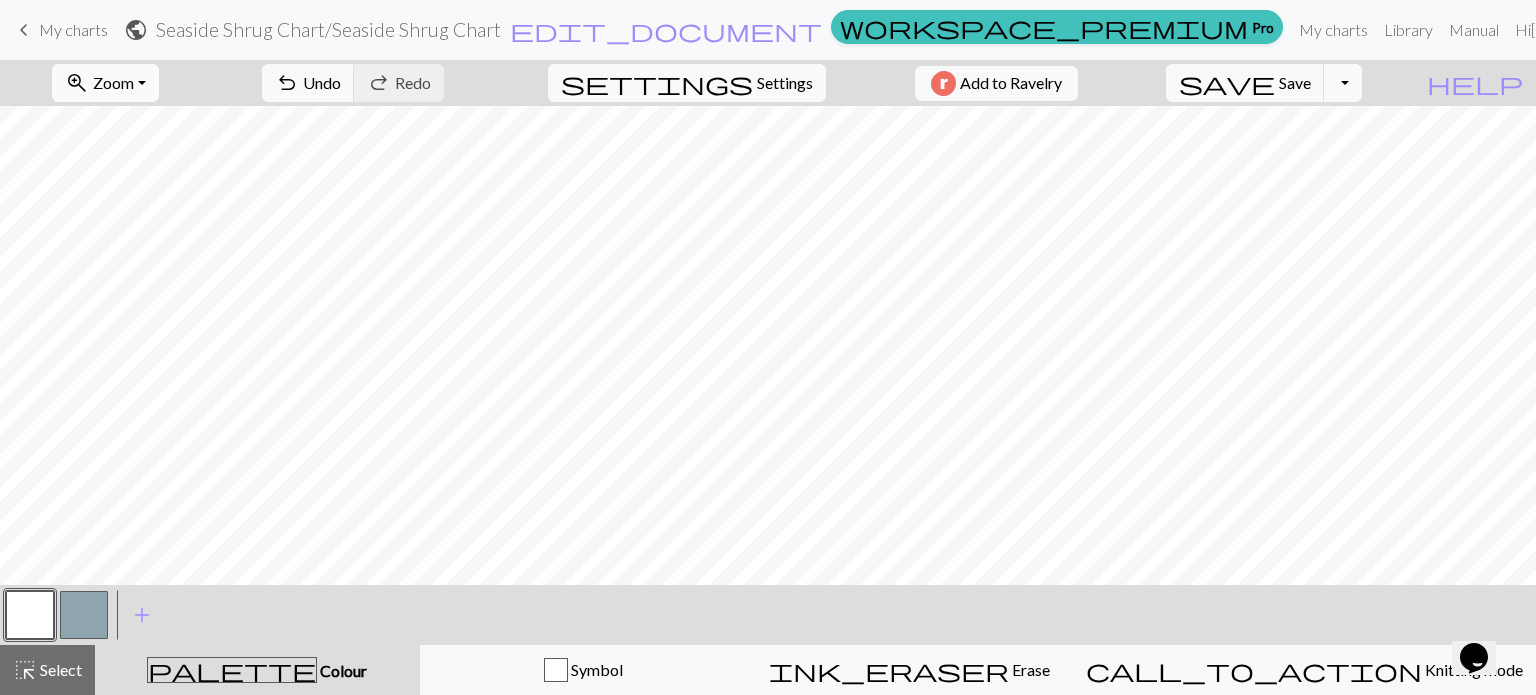 click on "Zoom" at bounding box center [113, 82] 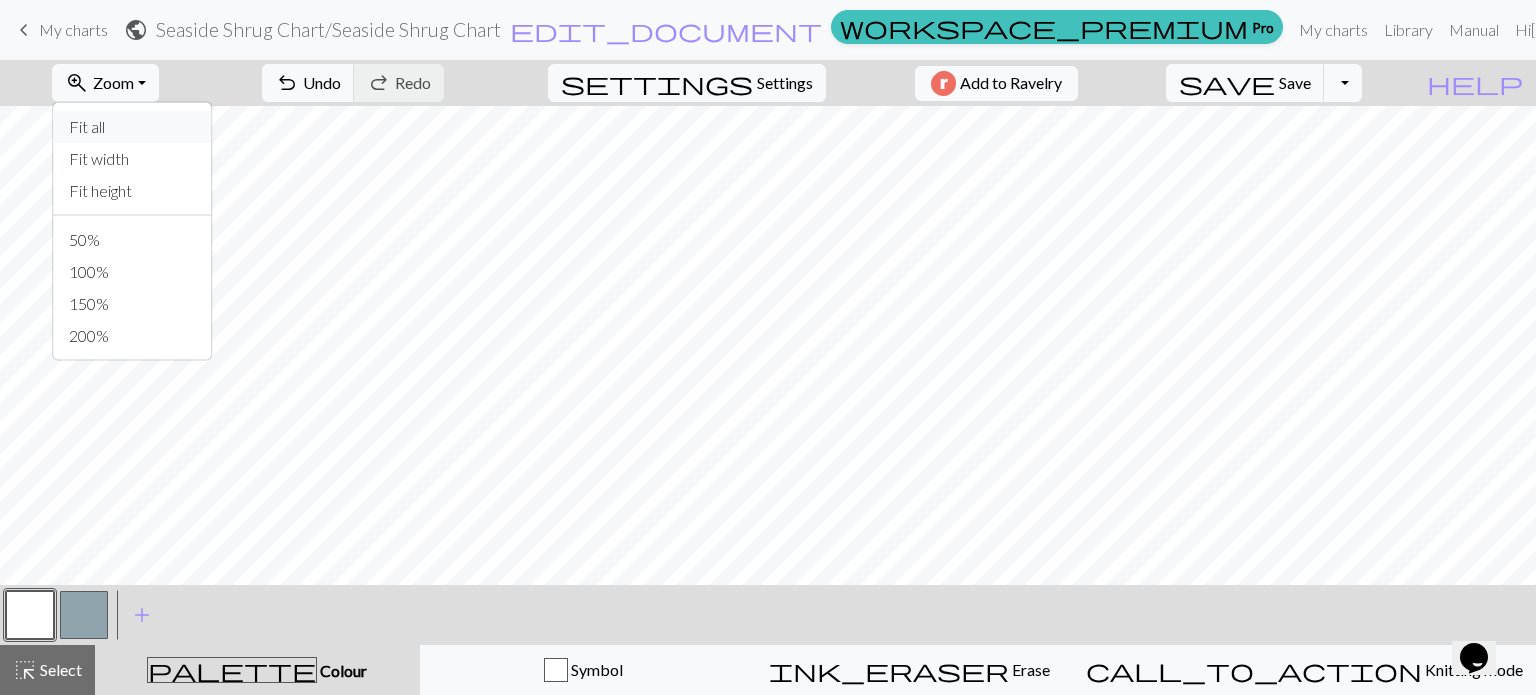 click on "Fit all" at bounding box center (132, 127) 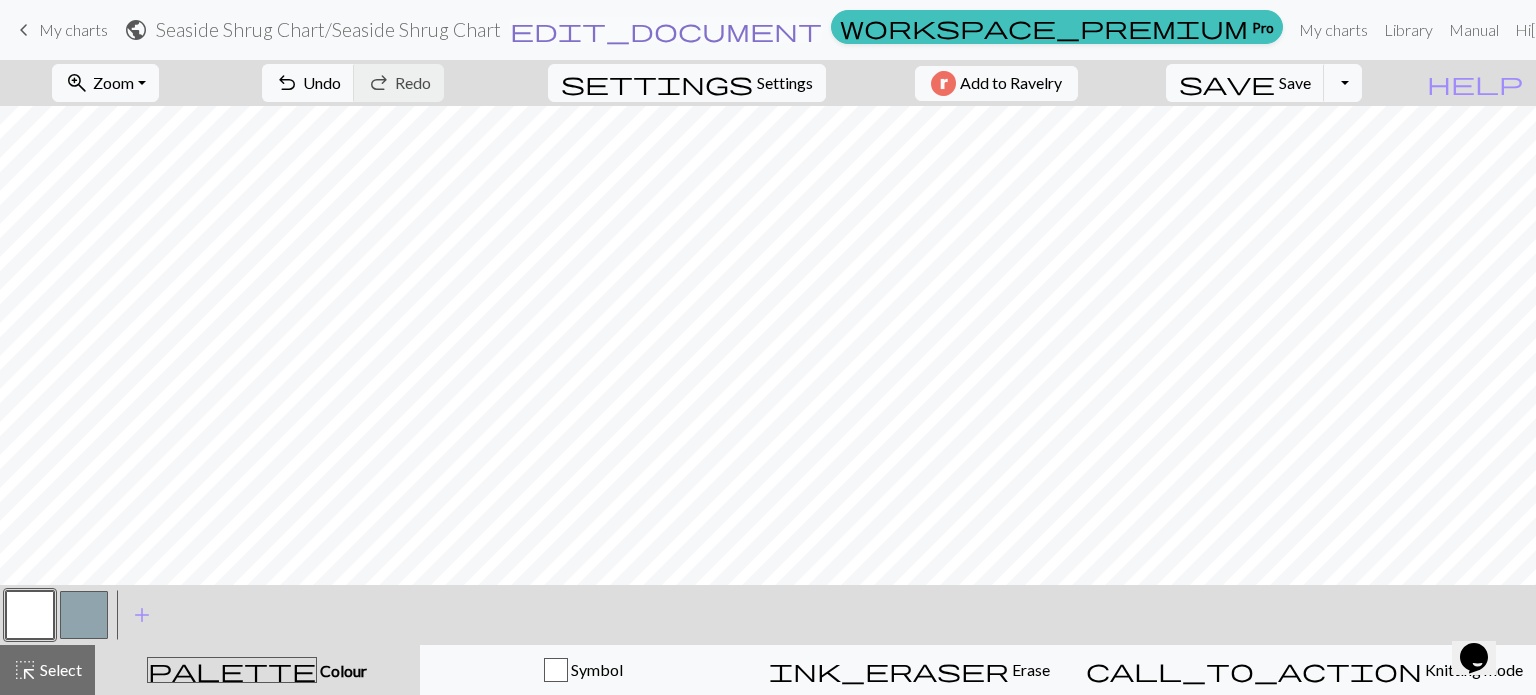 click on "edit_document" at bounding box center [666, 30] 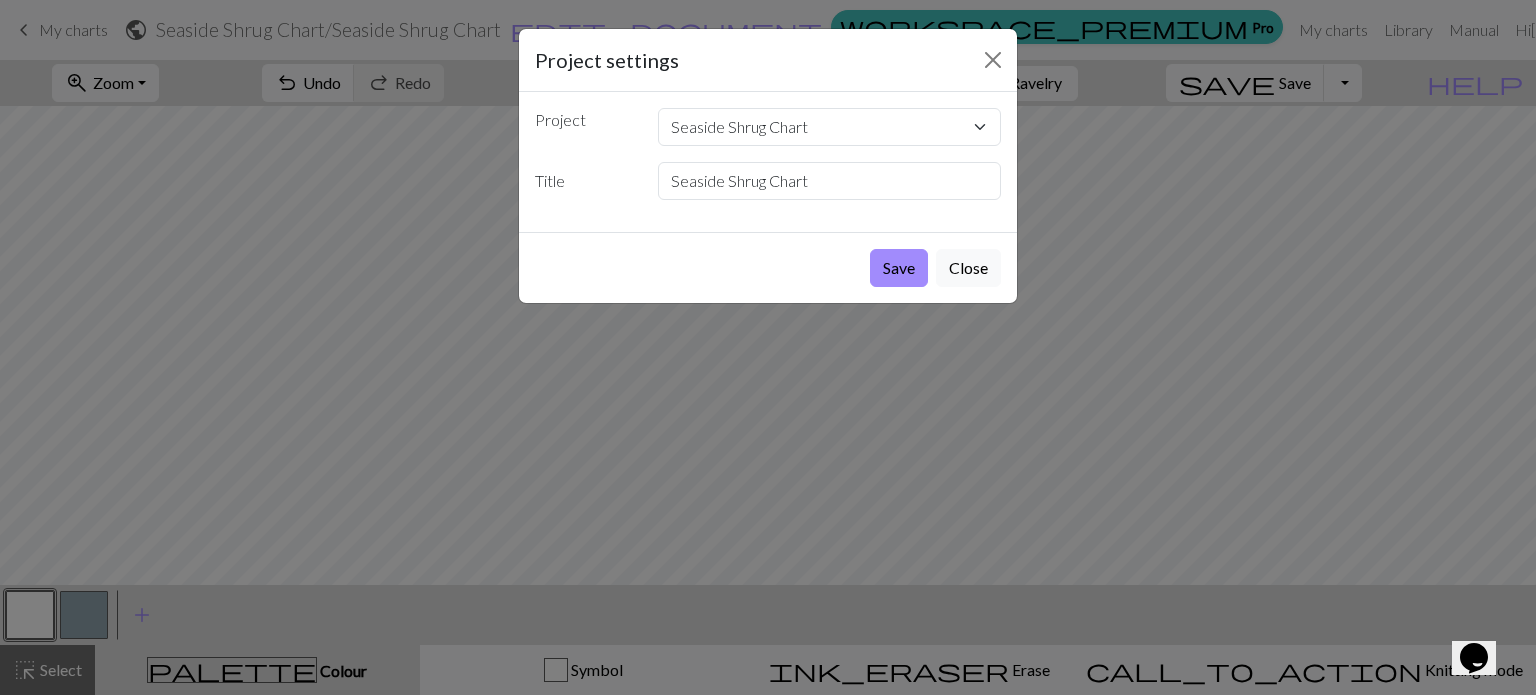 click on "Project Seaside Shrug Chart Title Seaside Shrug Chart" at bounding box center (768, 162) 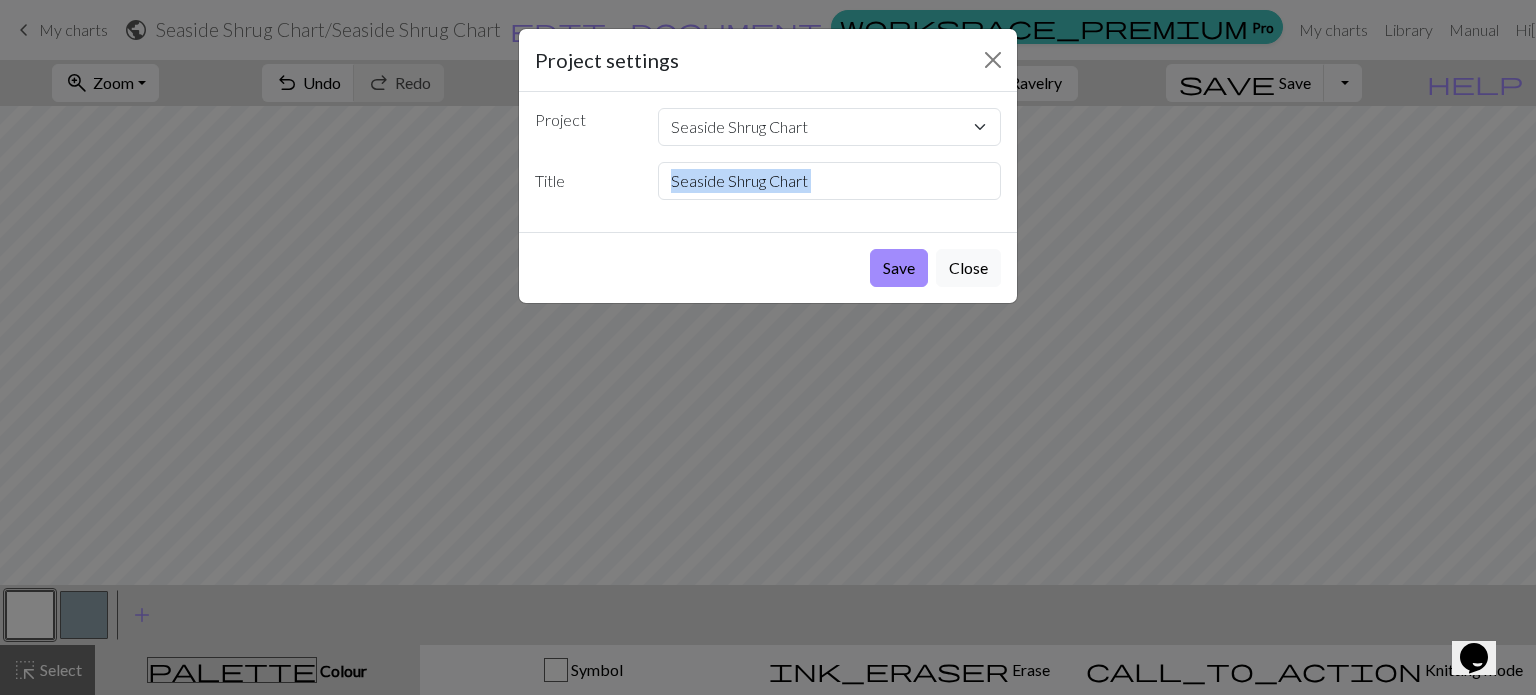 click on "Project Seaside Shrug Chart Title Seaside Shrug Chart" at bounding box center [768, 162] 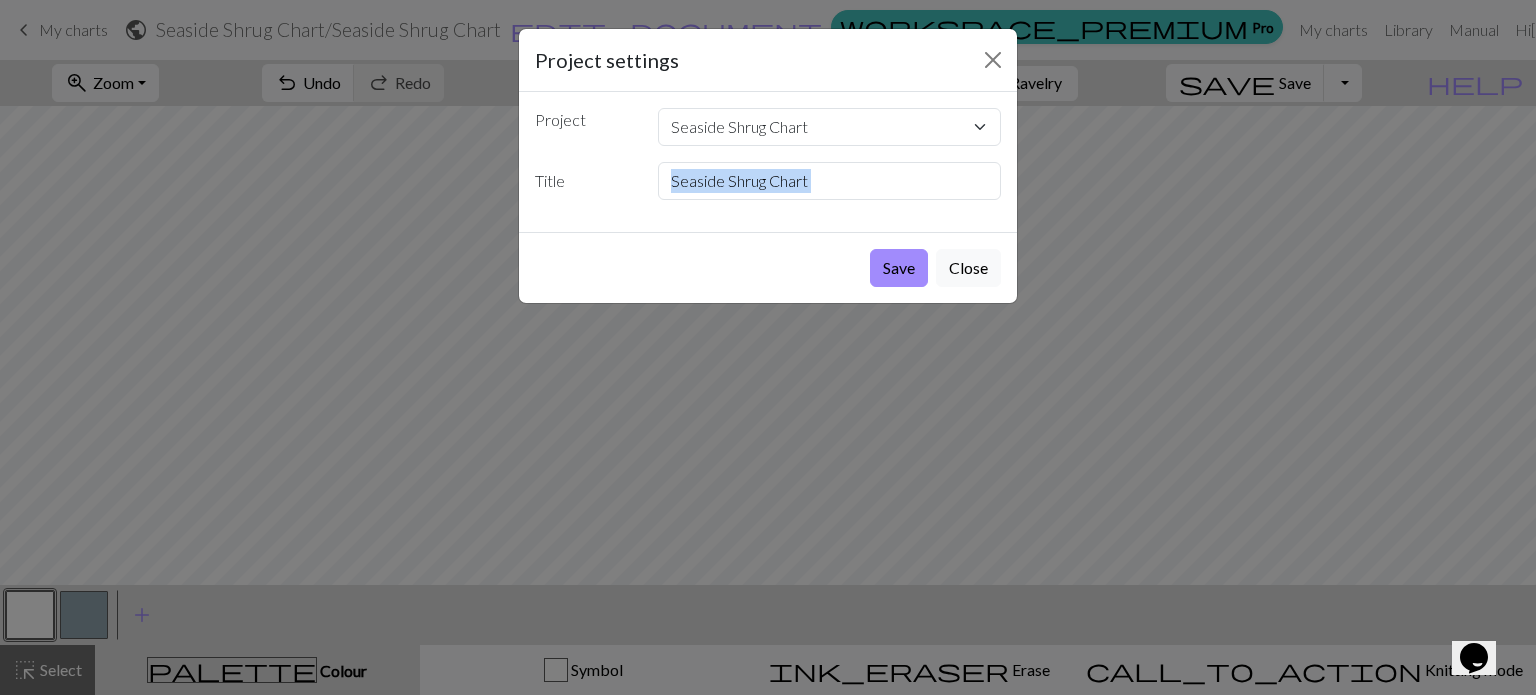 click on "Seaside Shrug Chart" at bounding box center [830, 181] 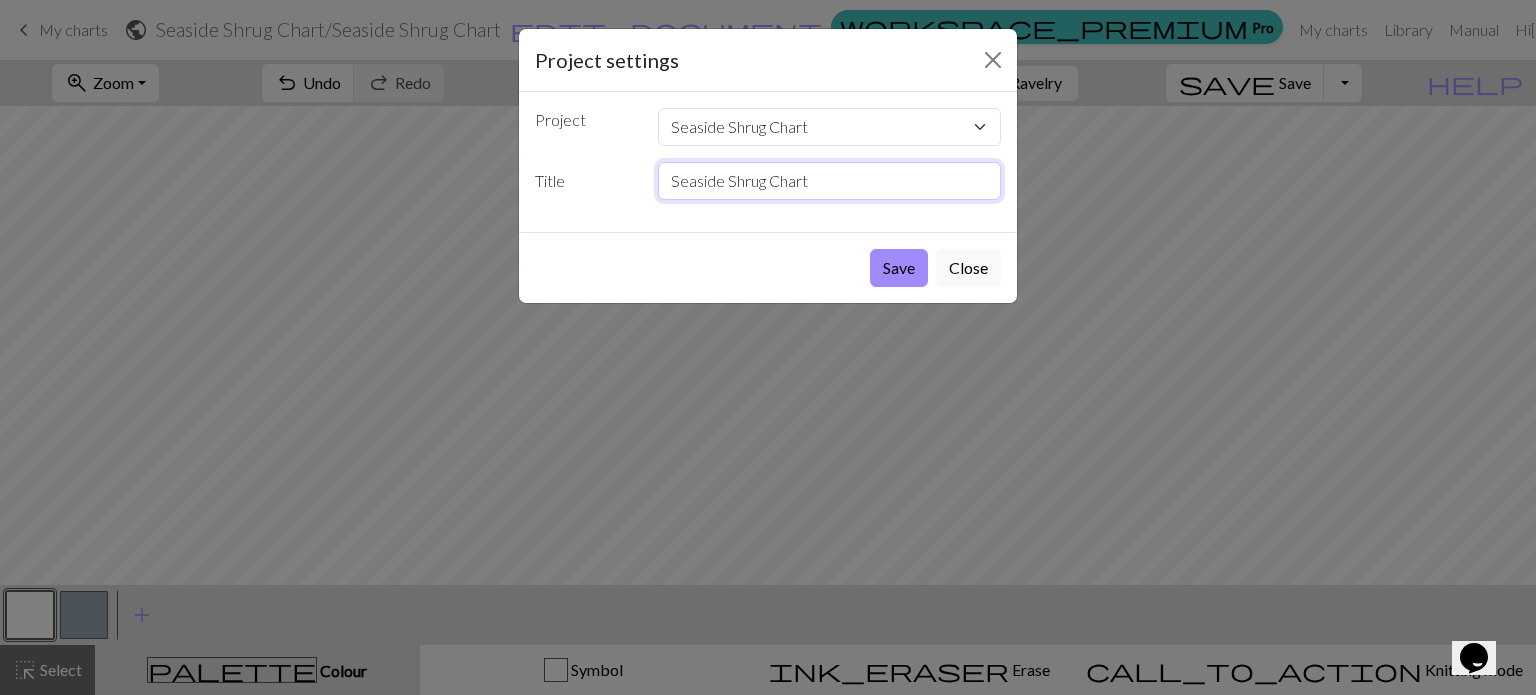 click on "Seaside Shrug Chart" at bounding box center [830, 181] 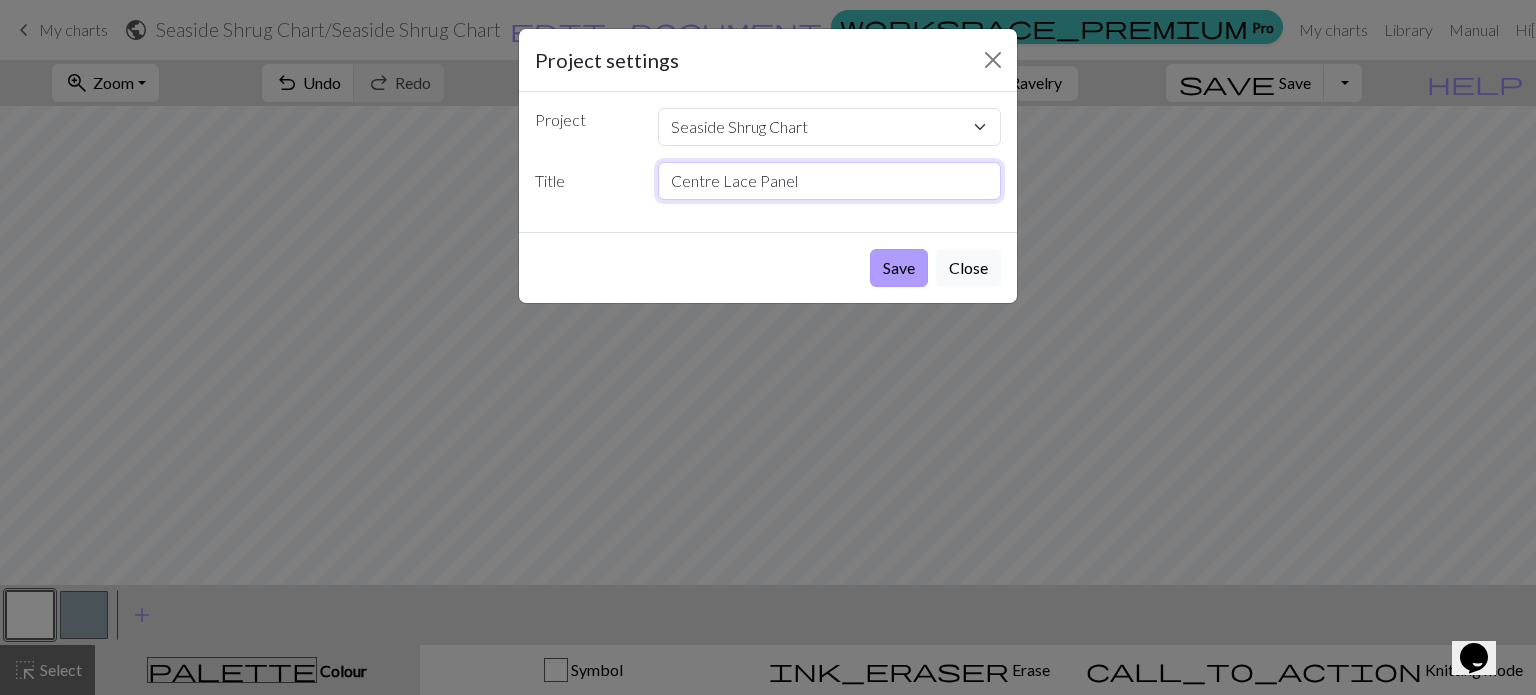 type on "Centre Lace Panel" 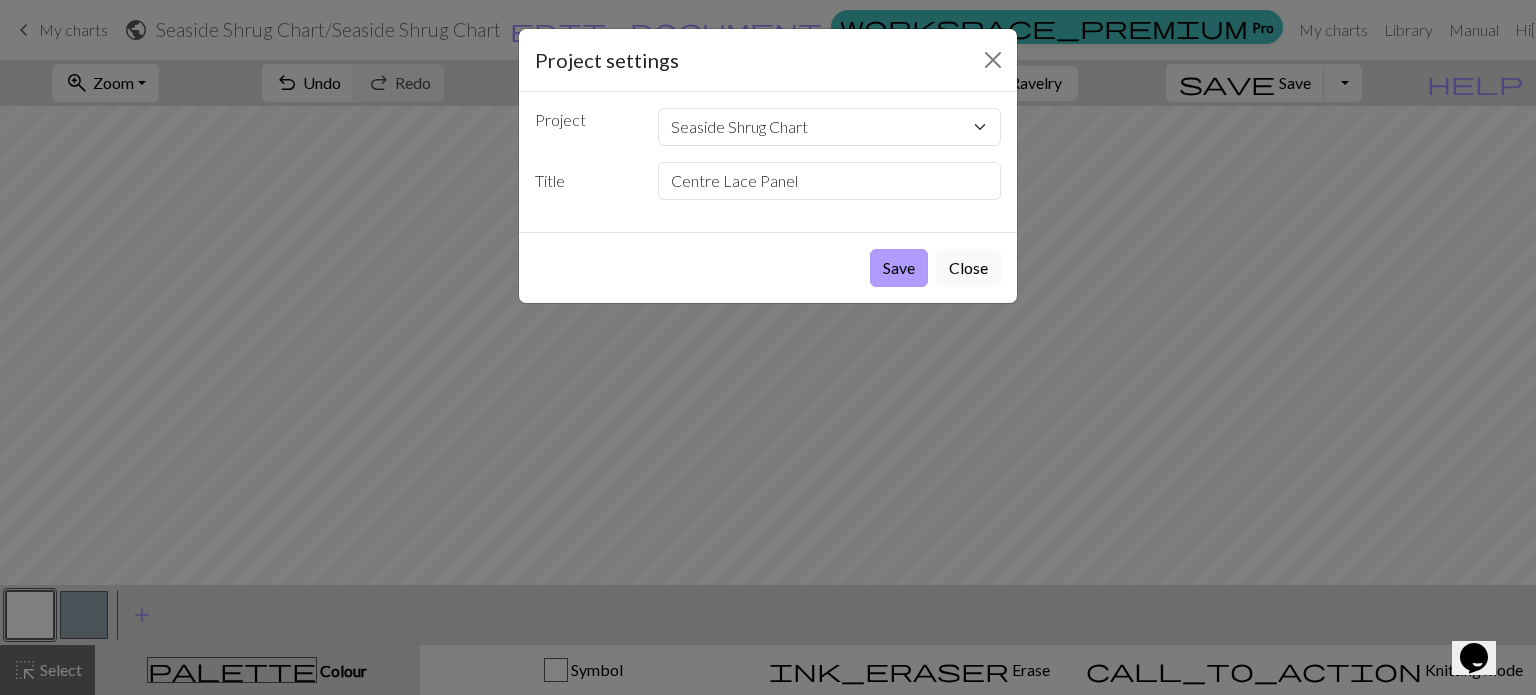 click on "Save" at bounding box center (899, 268) 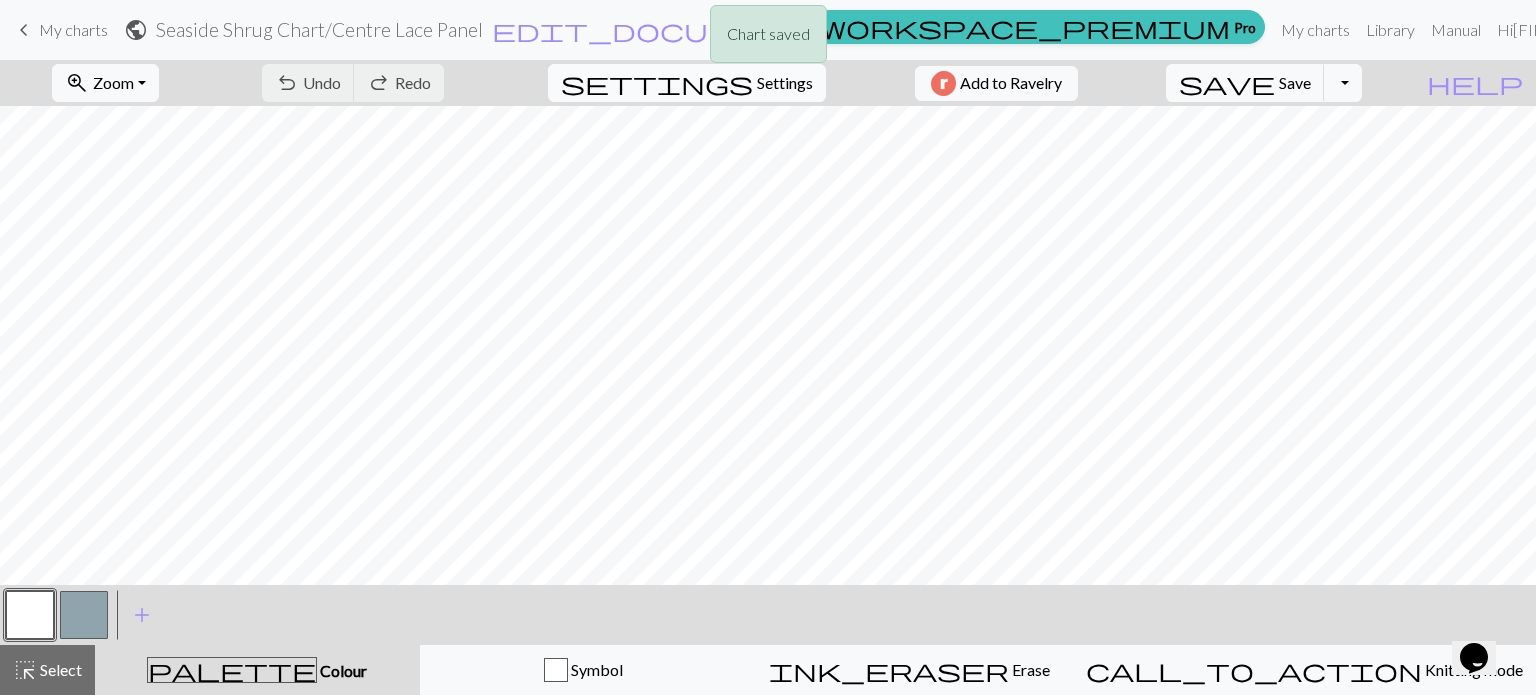 click on "settings  Settings" at bounding box center (687, 83) 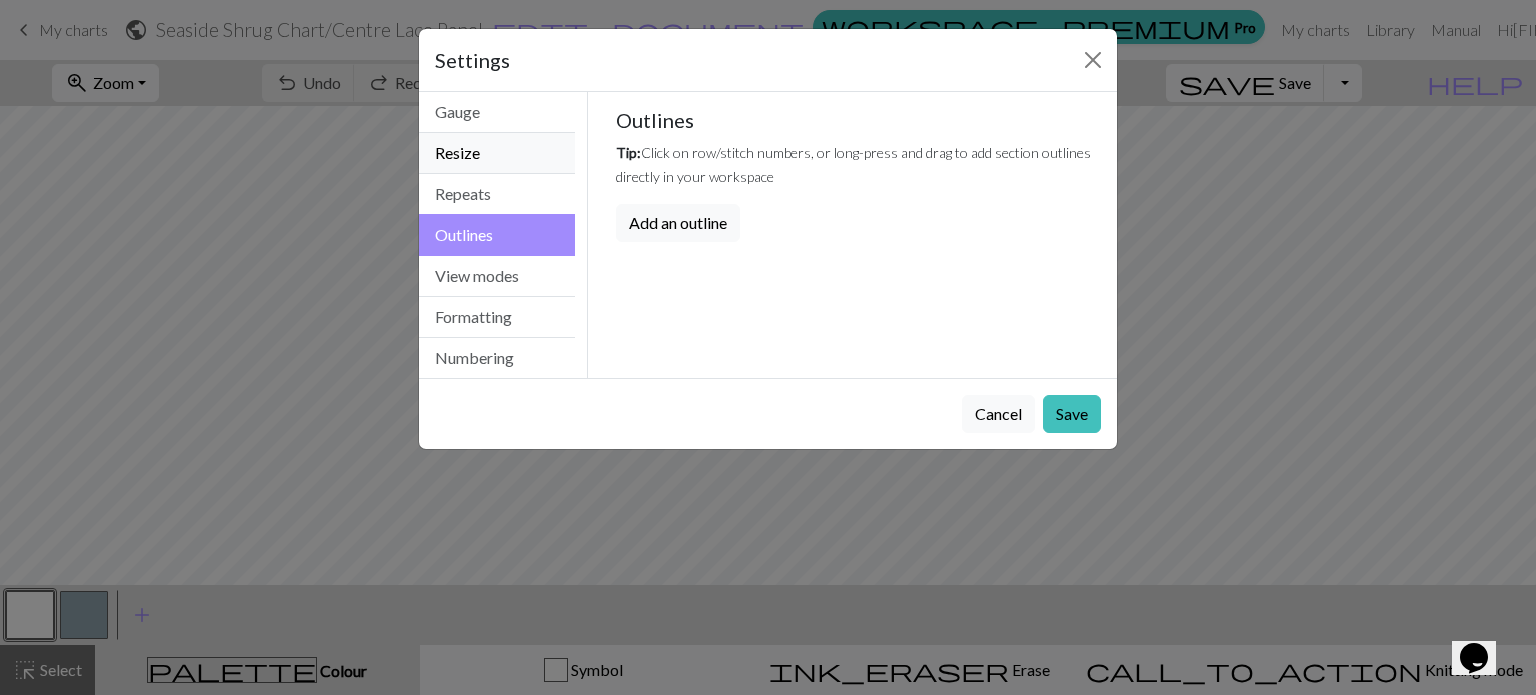 click on "Resize" at bounding box center [497, 153] 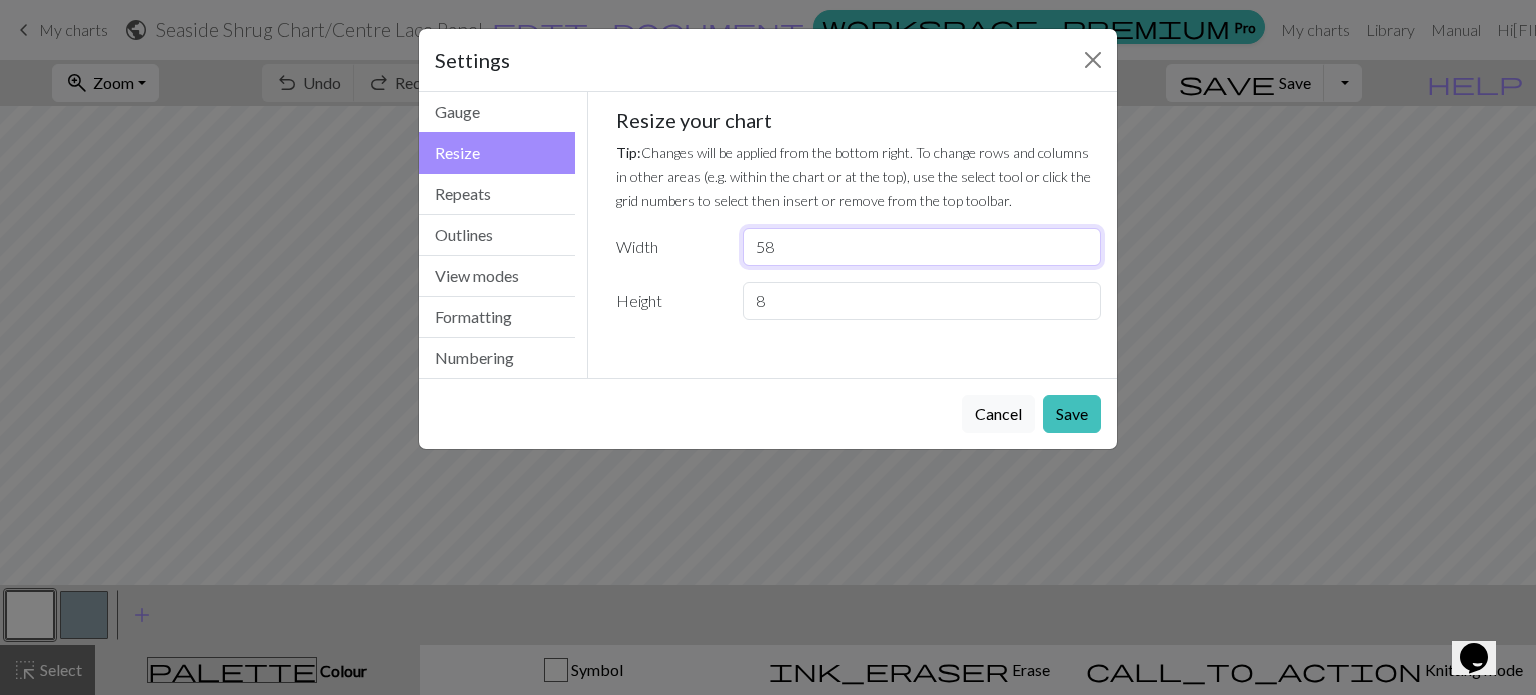 drag, startPoint x: 791, startPoint y: 249, endPoint x: 664, endPoint y: 229, distance: 128.56516 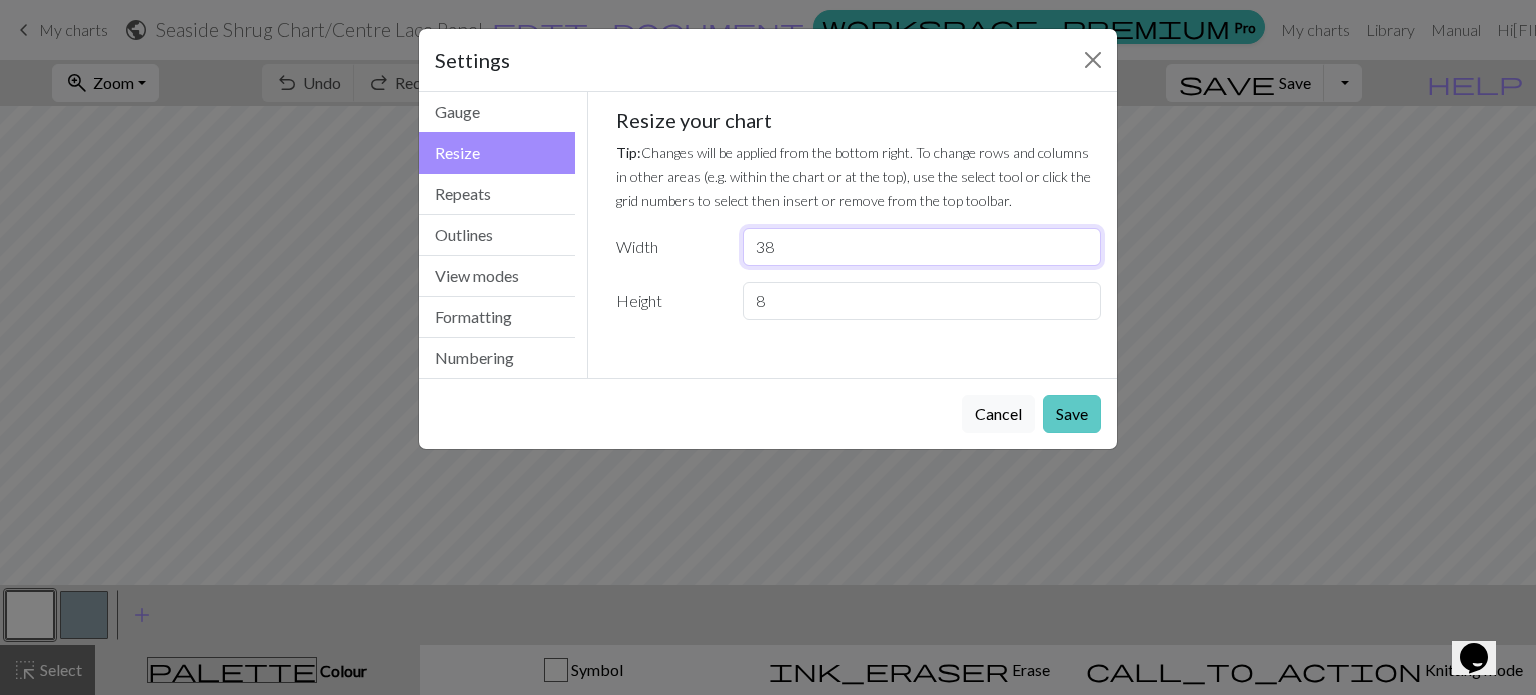 type on "38" 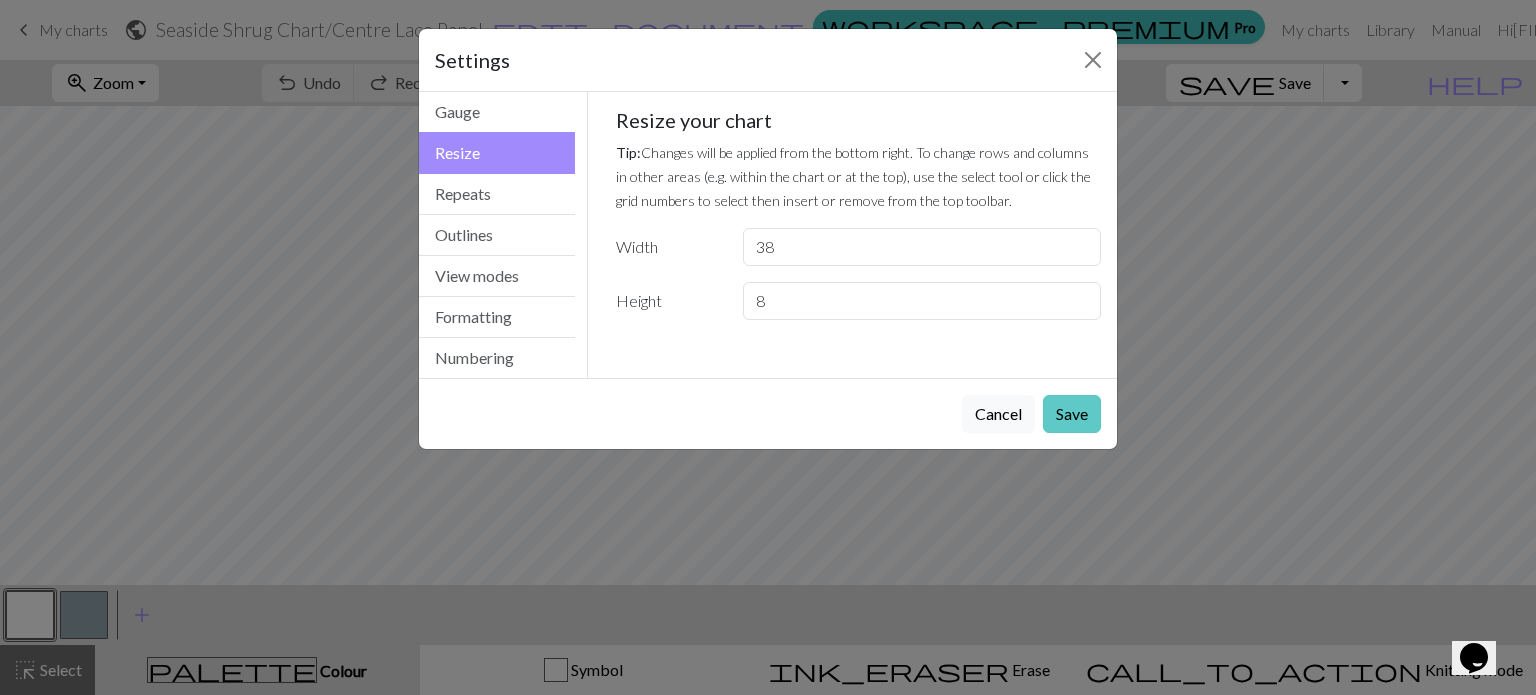 click on "Save" at bounding box center [1072, 414] 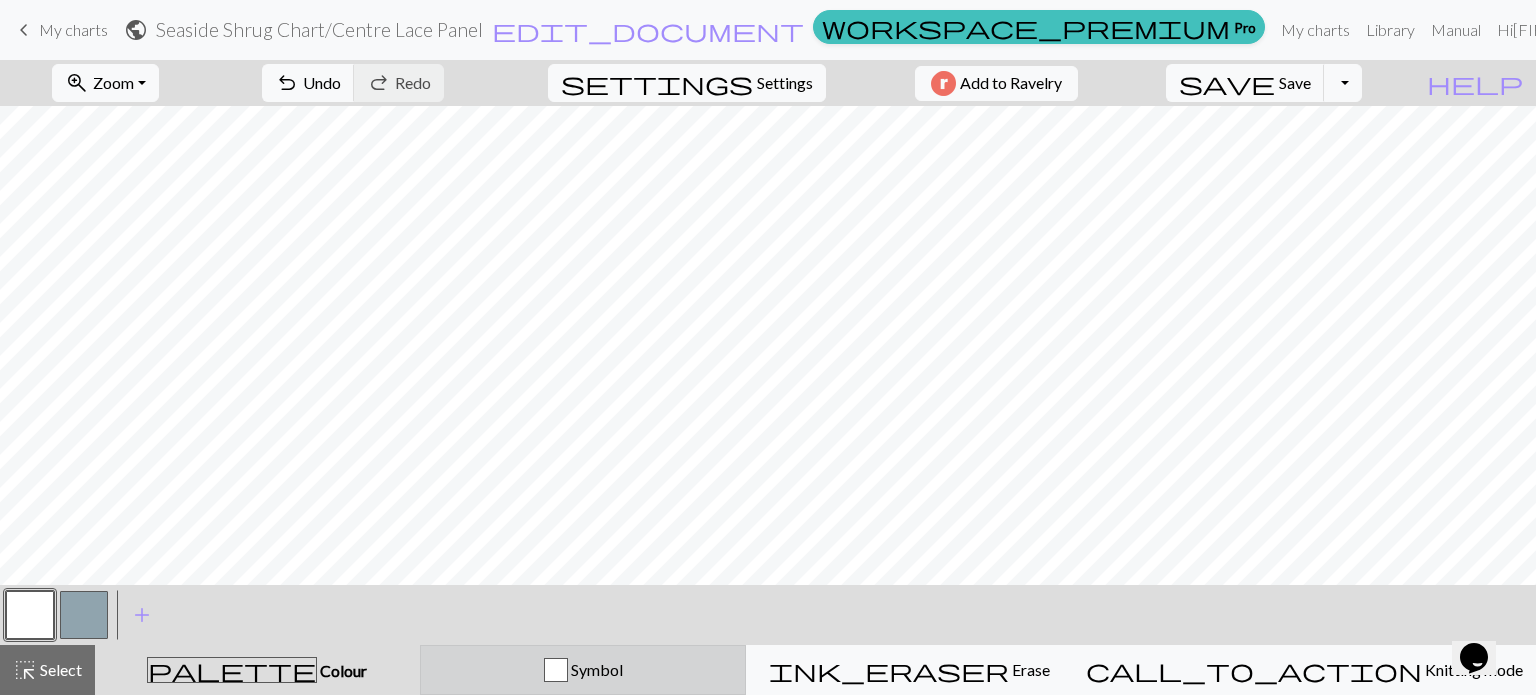 click on "Symbol" at bounding box center (595, 669) 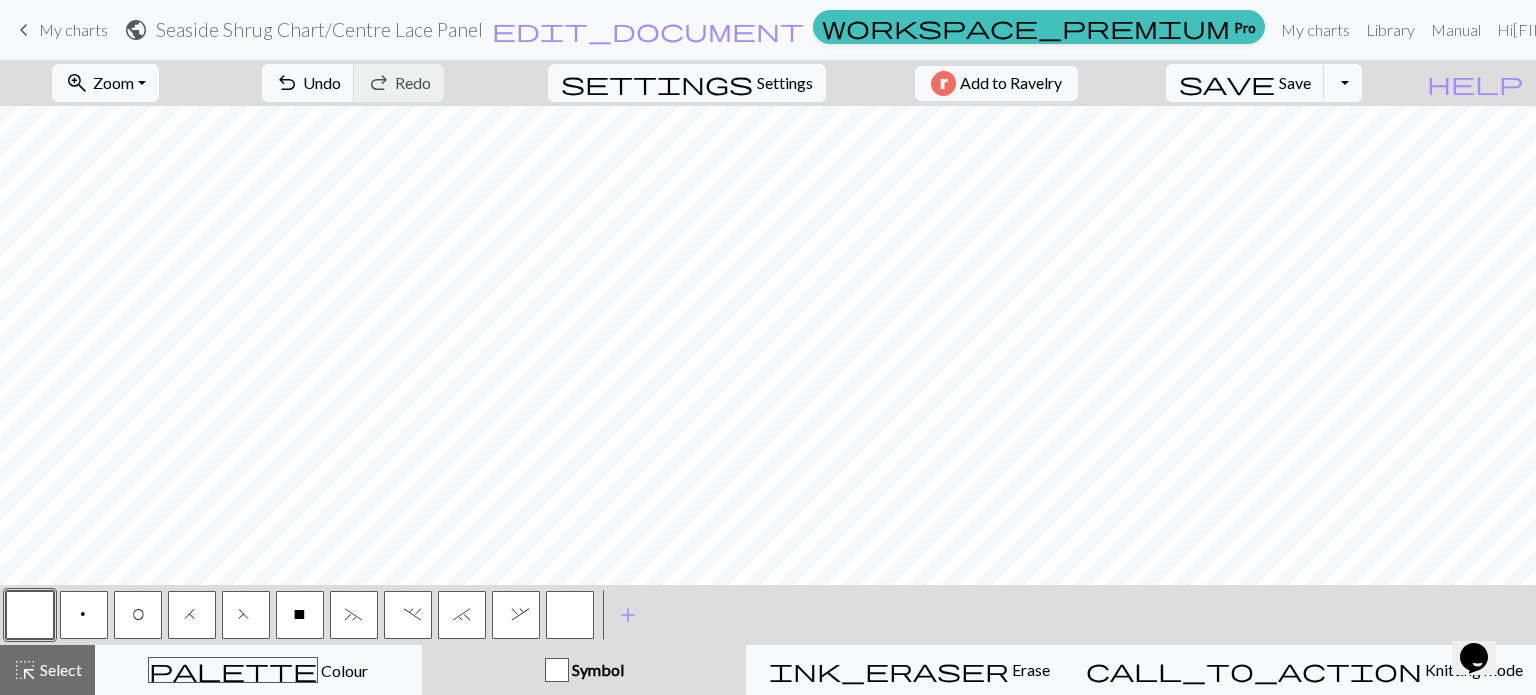 click at bounding box center (30, 615) 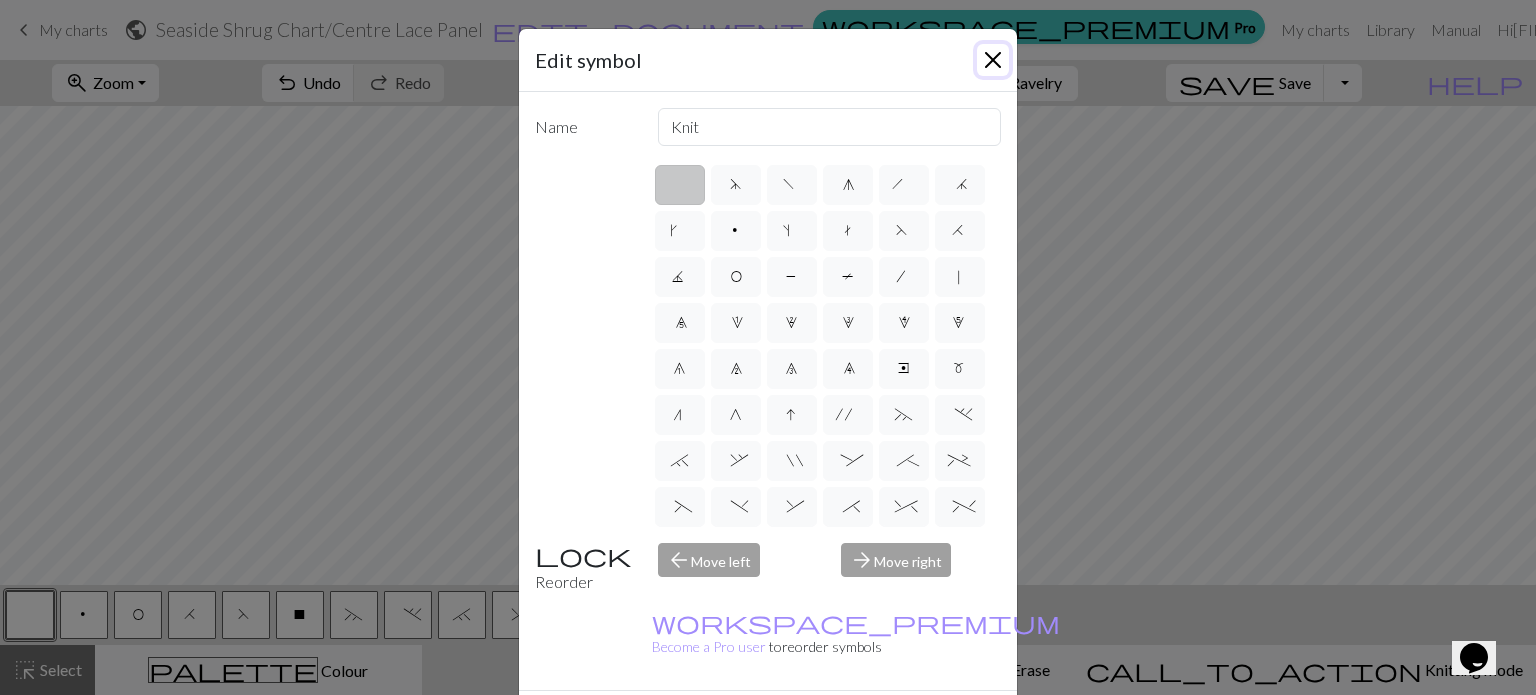 click at bounding box center [993, 60] 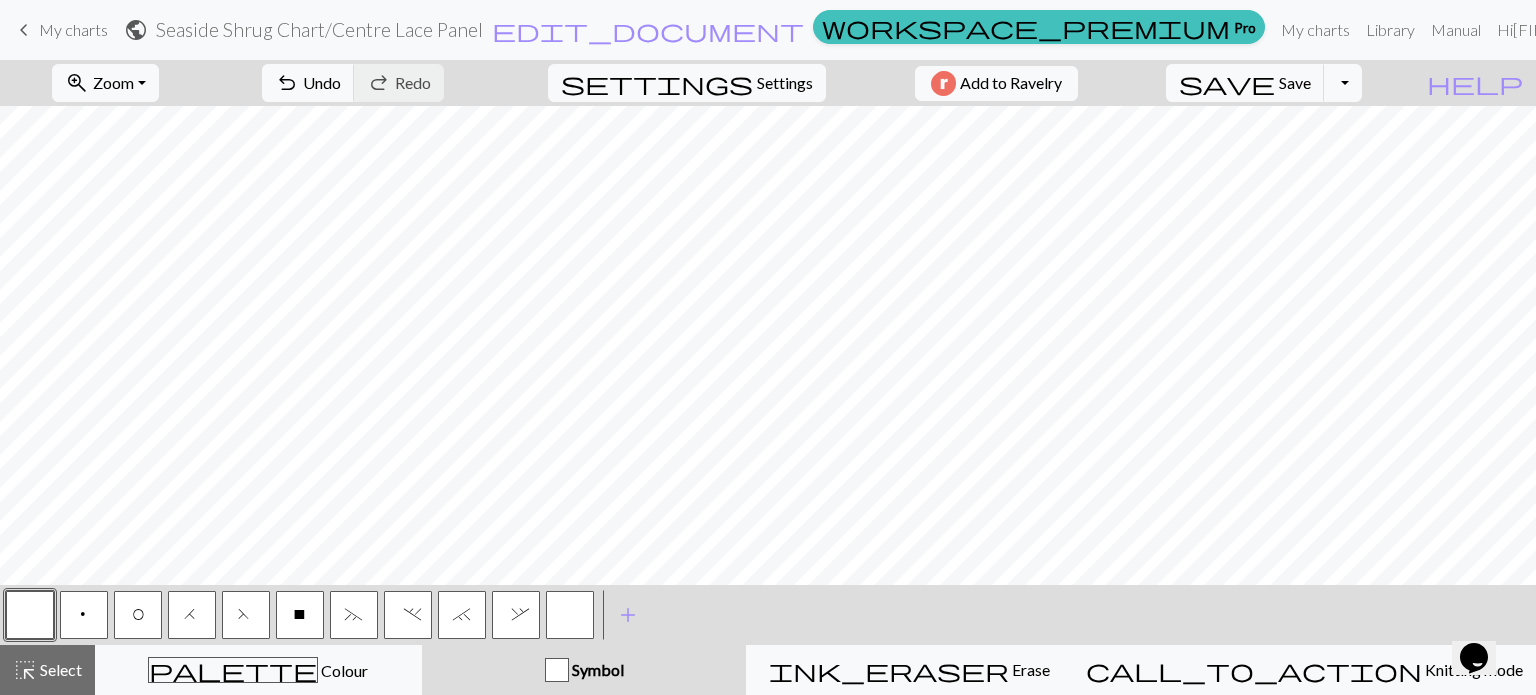 click on "p" at bounding box center (84, 615) 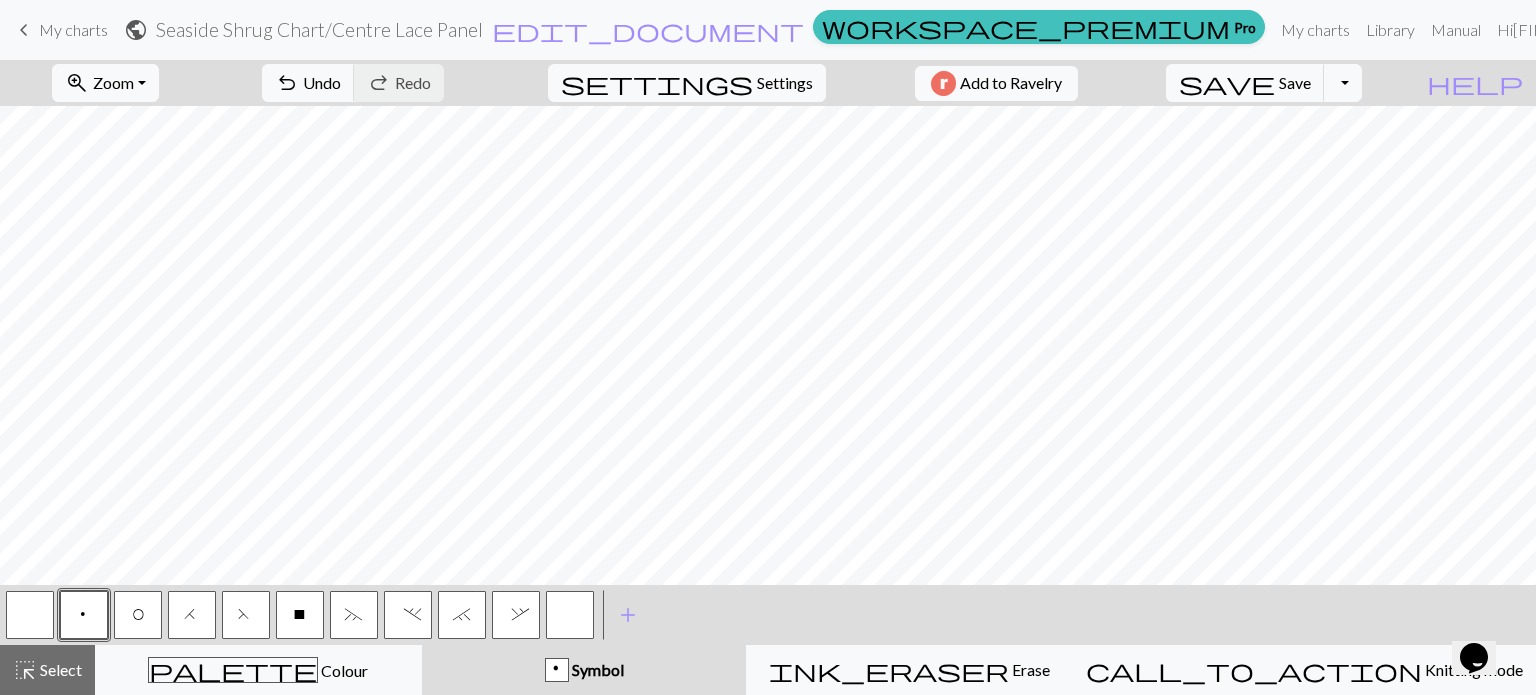 click at bounding box center [570, 615] 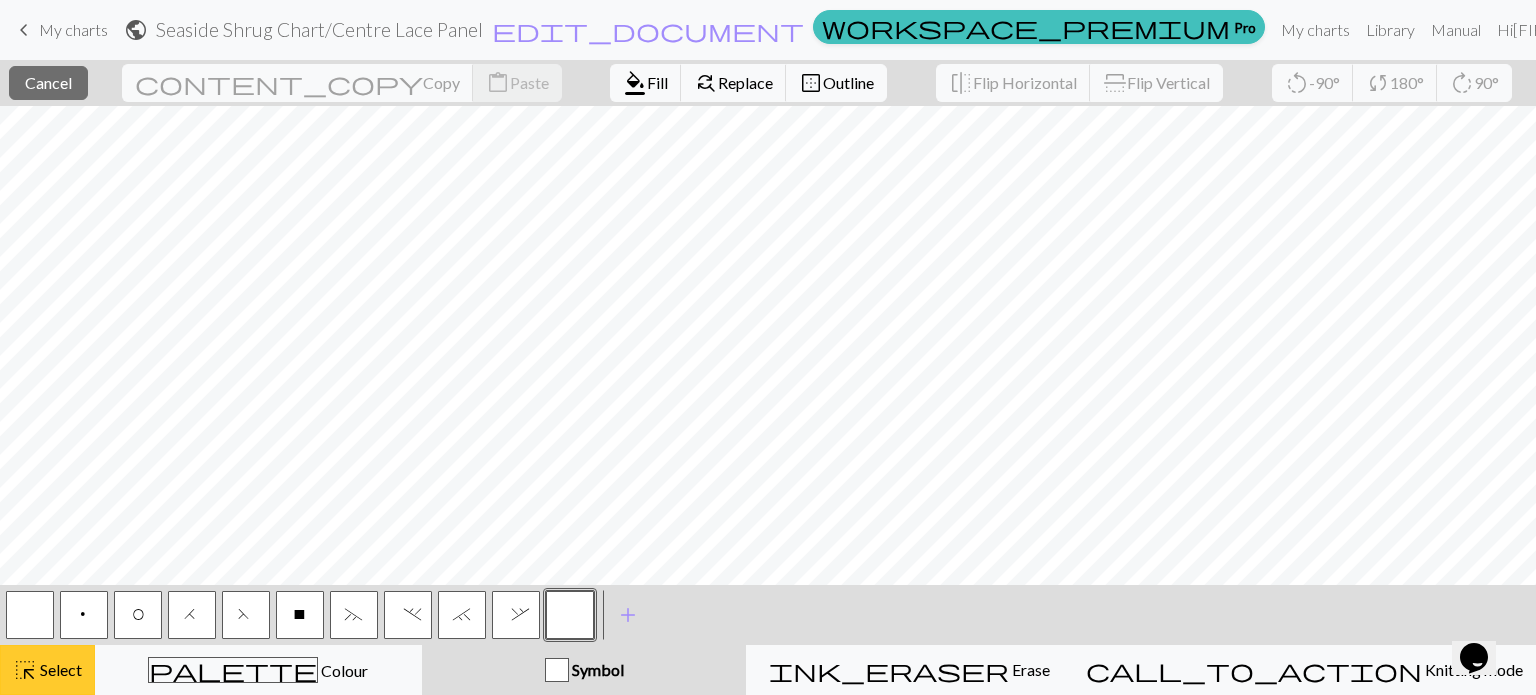 click on "Select" at bounding box center [59, 669] 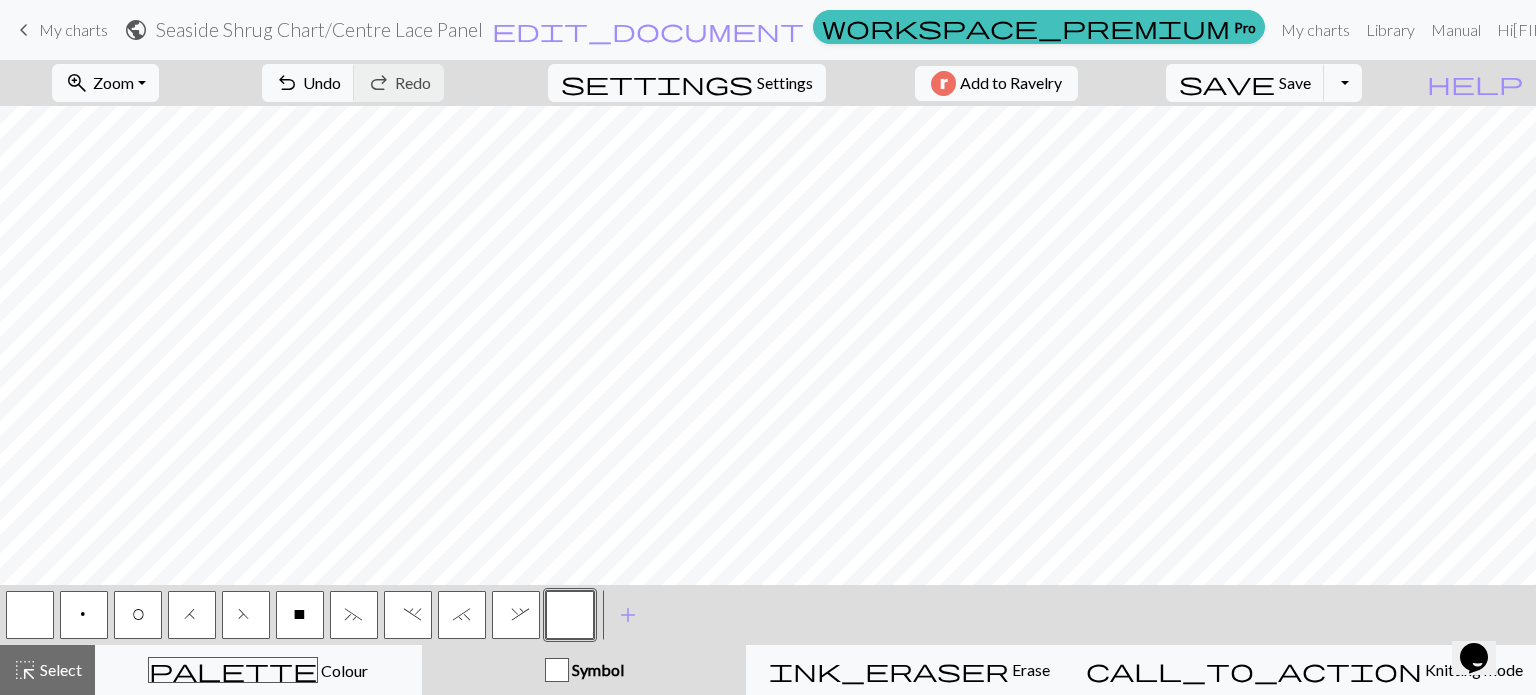 click at bounding box center (30, 615) 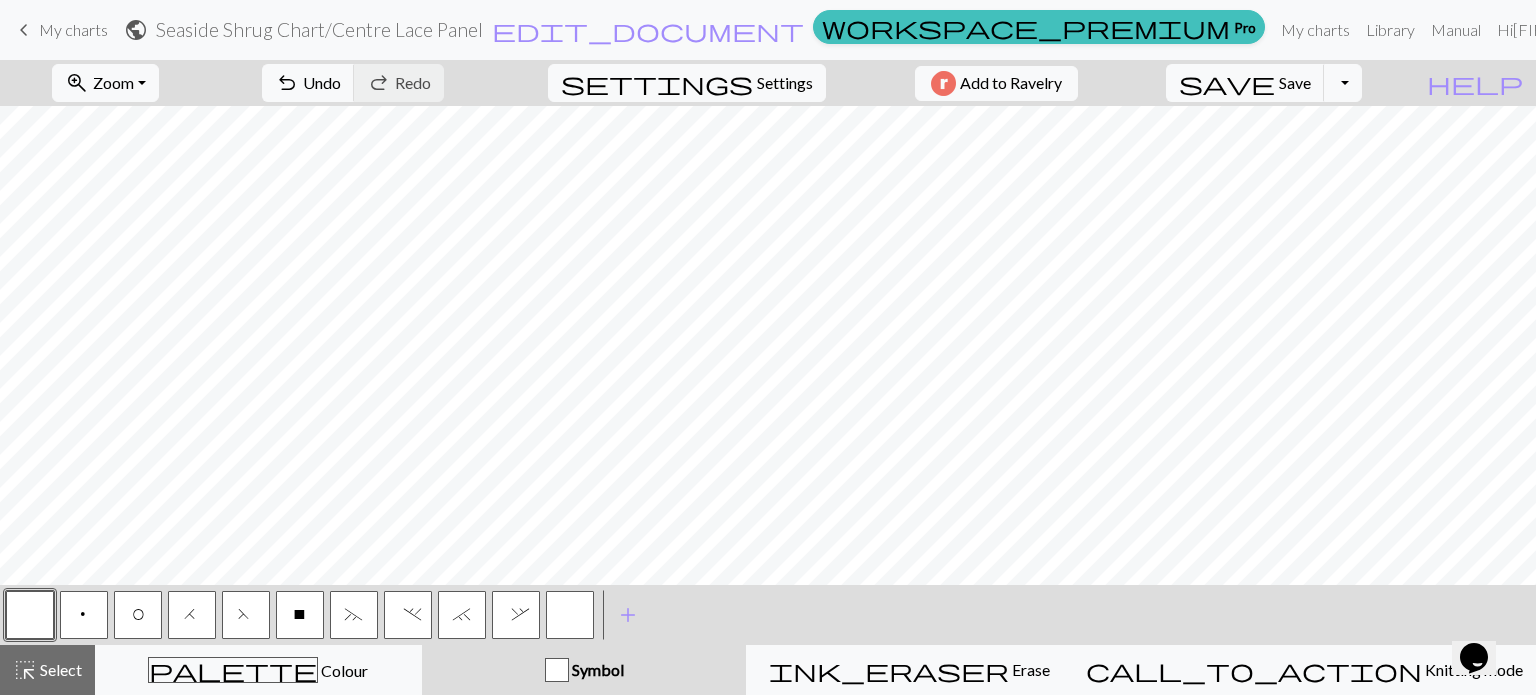 click on "H" at bounding box center [192, 615] 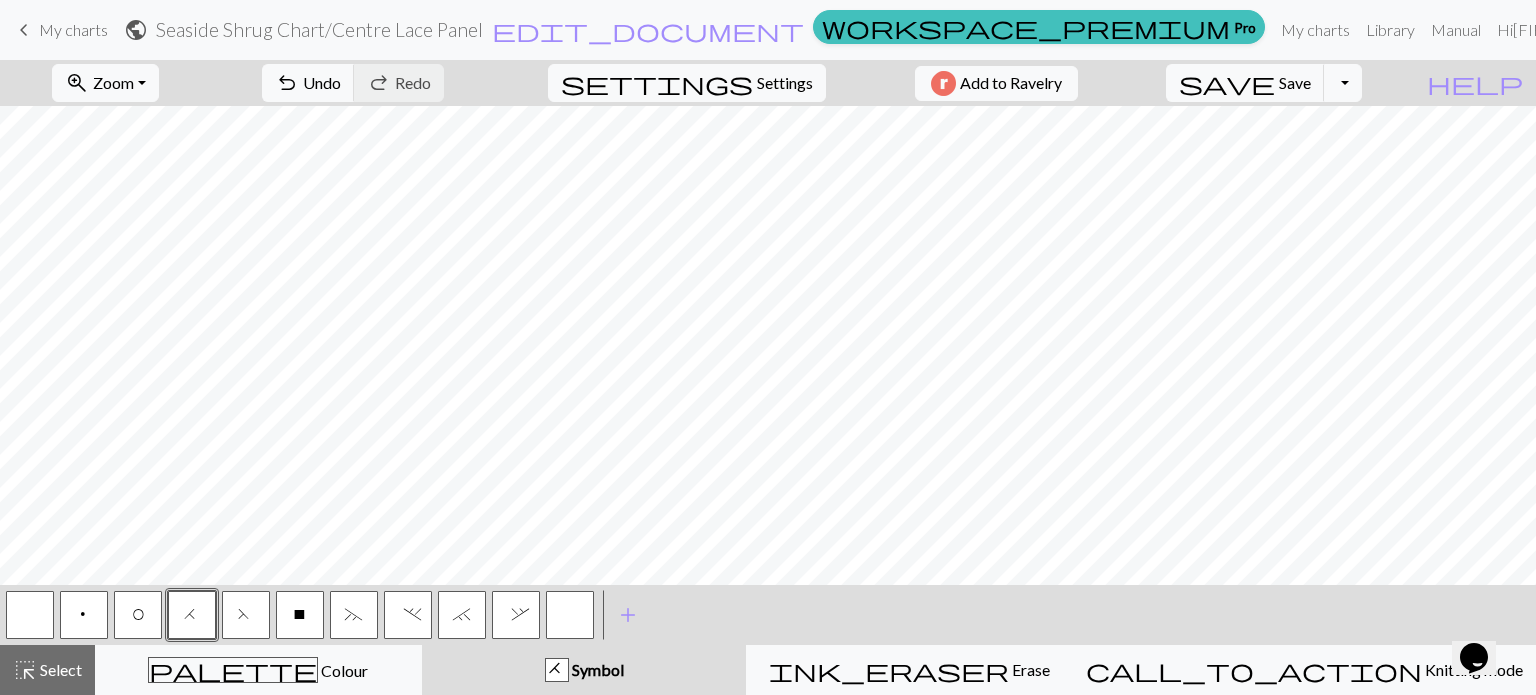 click on "O" at bounding box center [138, 615] 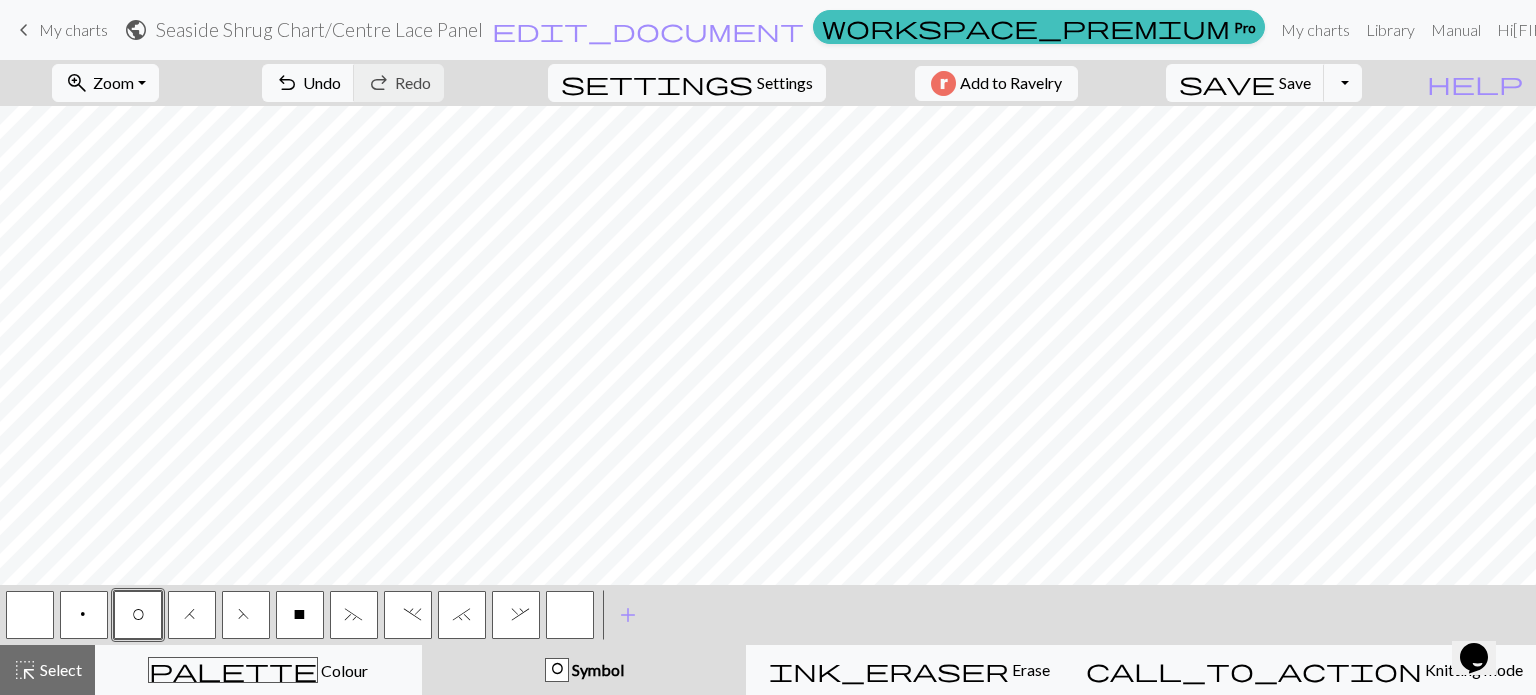 click on "p" at bounding box center [84, 615] 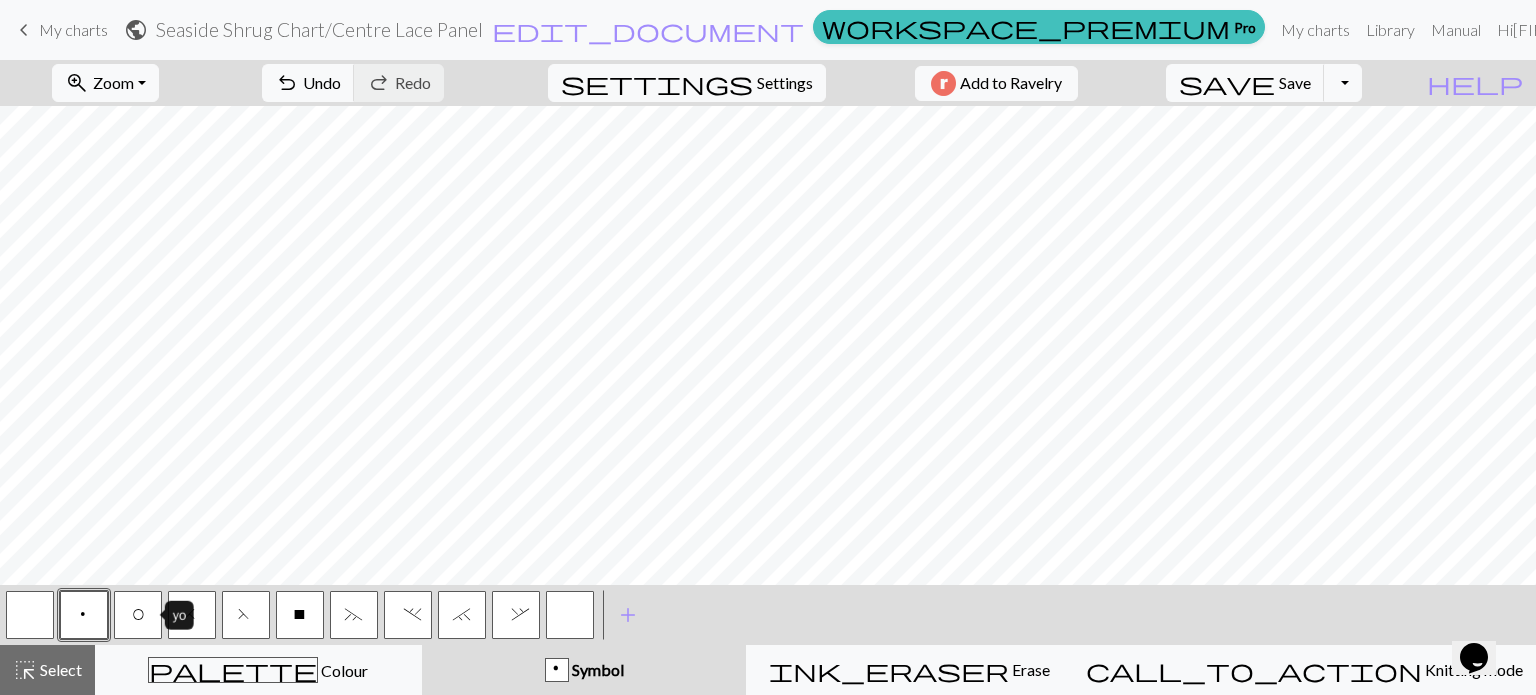 click on "O" at bounding box center [138, 617] 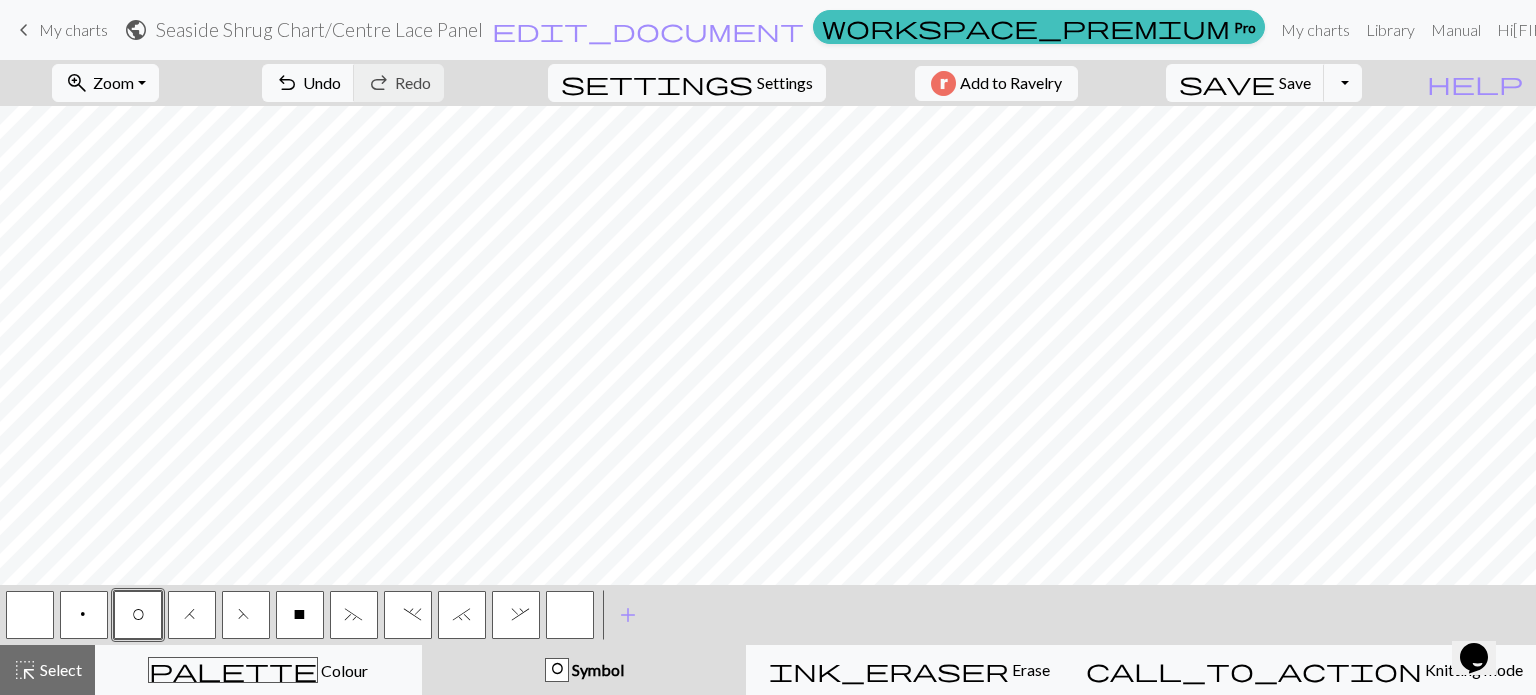 click on "F" at bounding box center [246, 615] 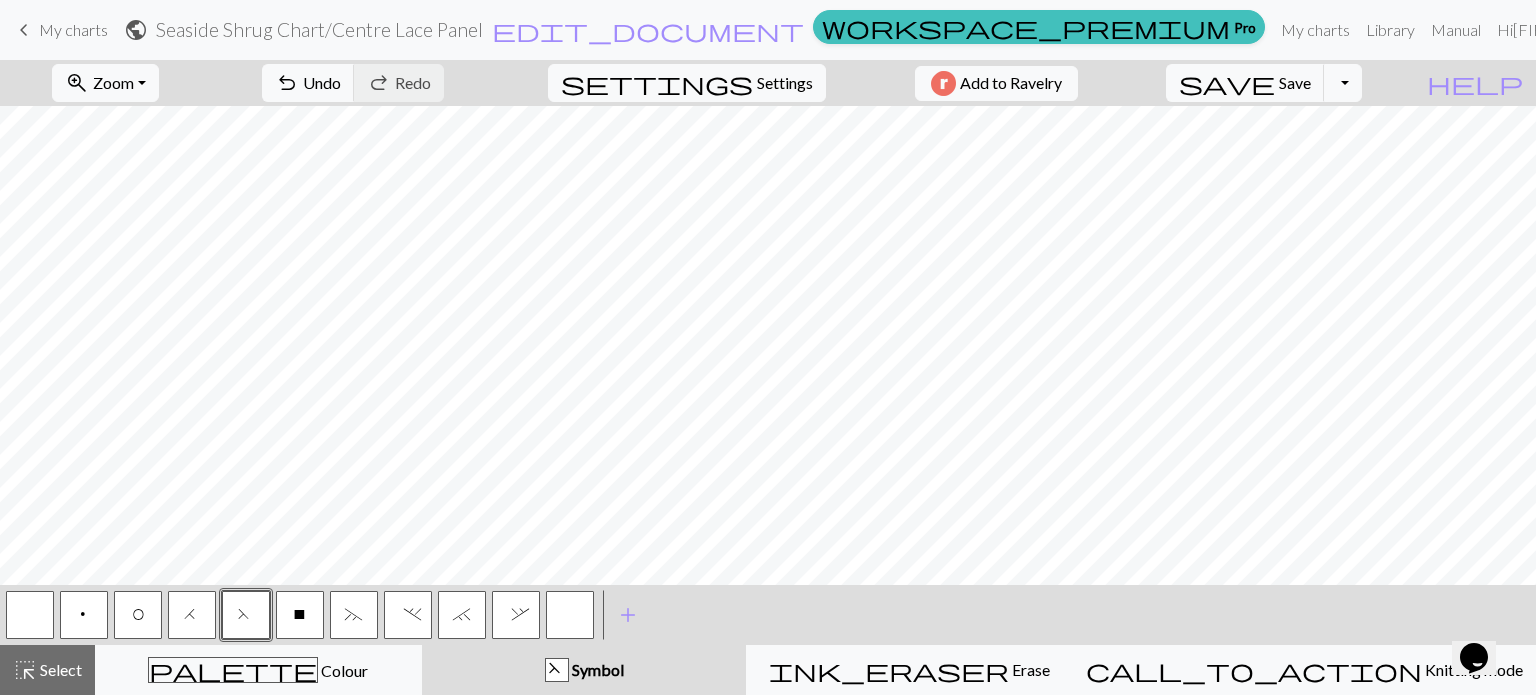 click on "settings  Settings" at bounding box center [687, 83] 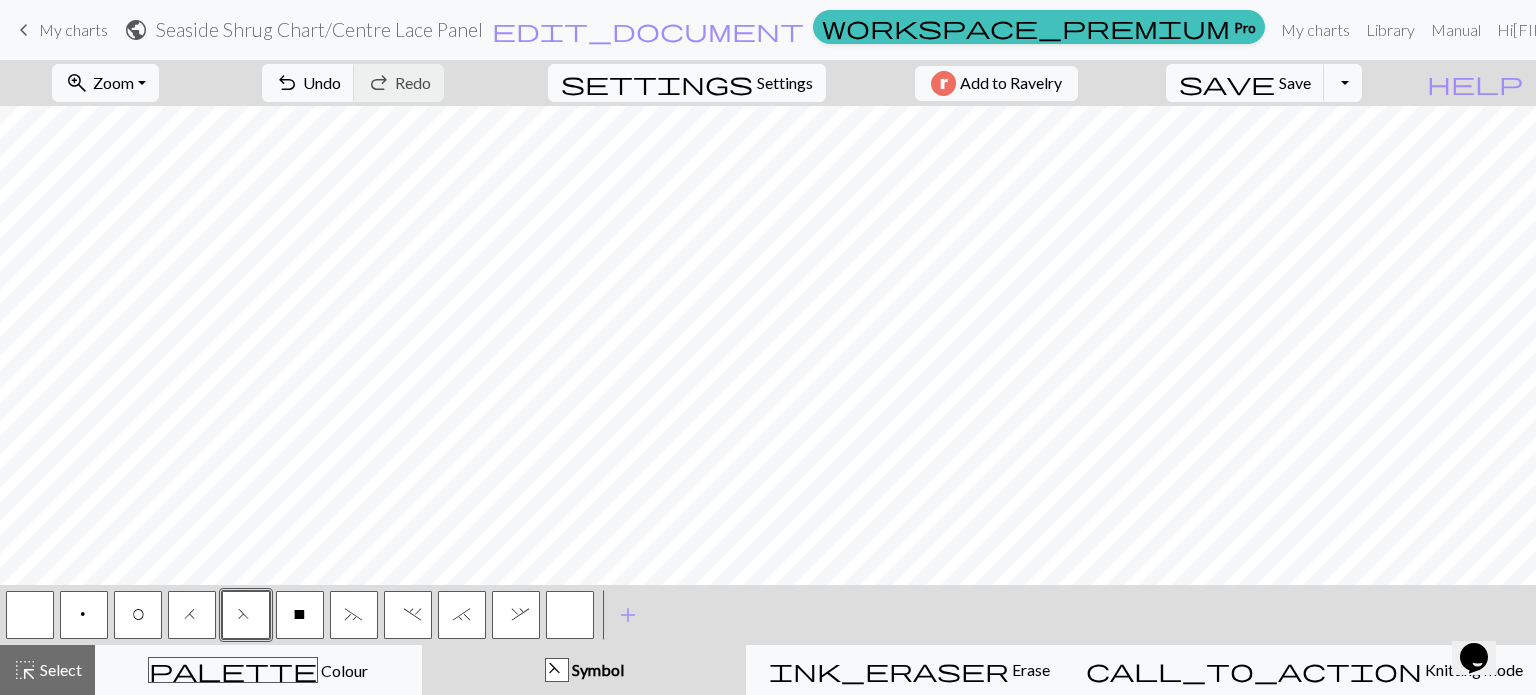 click on "Settings" at bounding box center [785, 83] 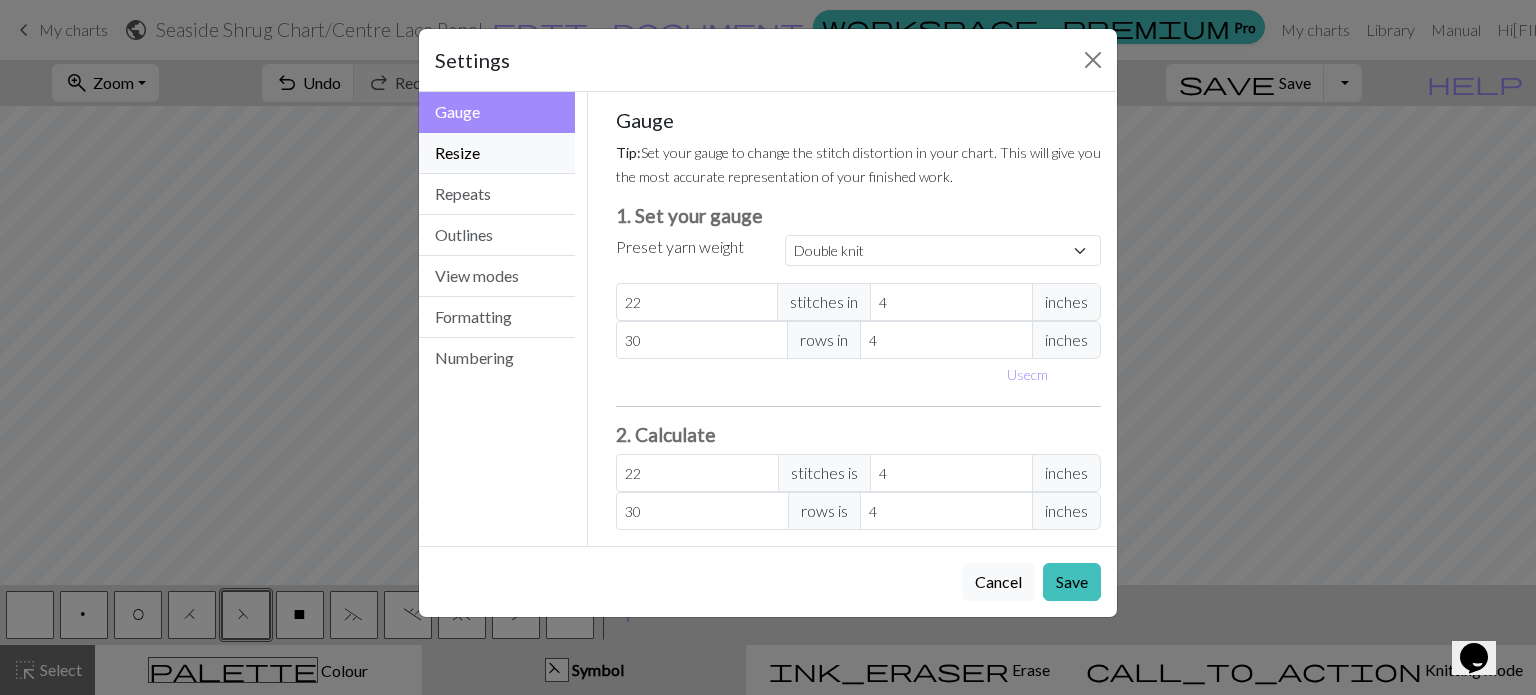 click on "Resize" at bounding box center (497, 153) 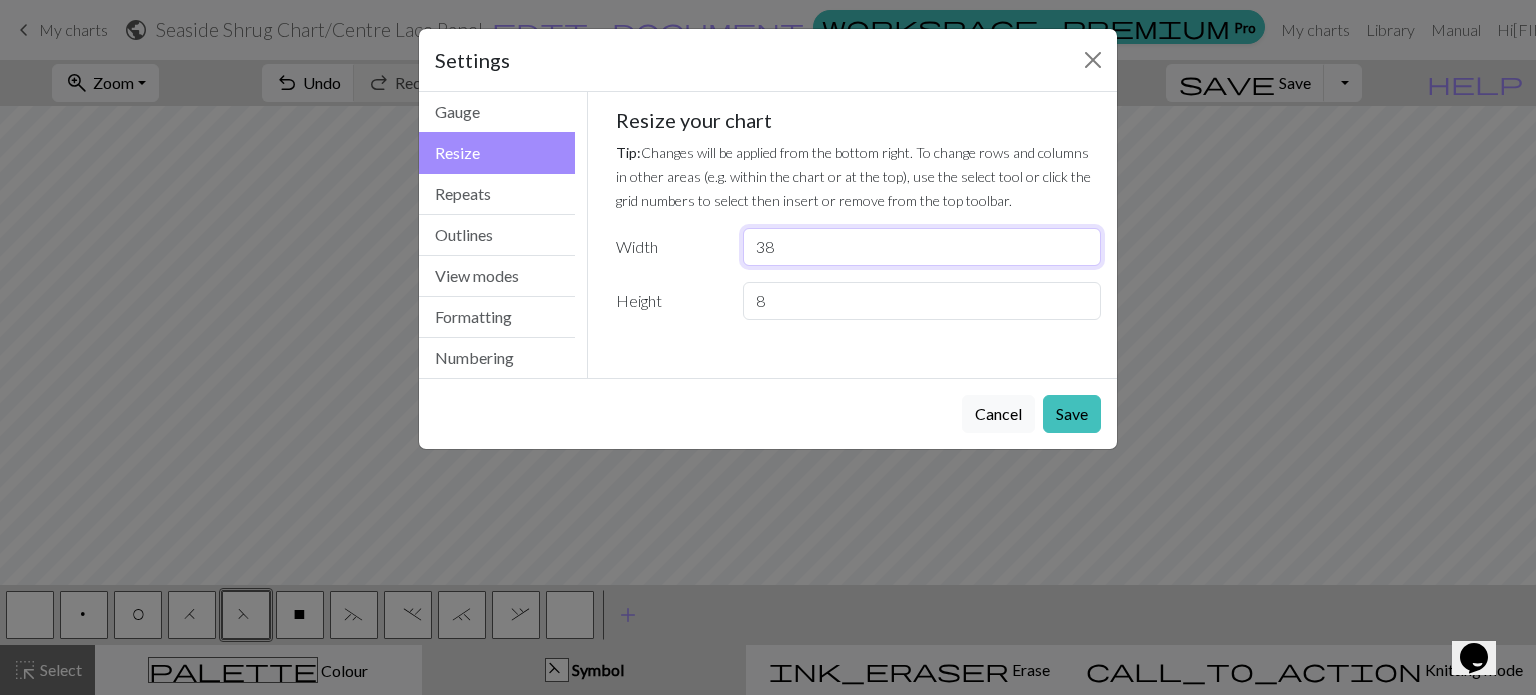 drag, startPoint x: 785, startPoint y: 243, endPoint x: 621, endPoint y: 199, distance: 169.79988 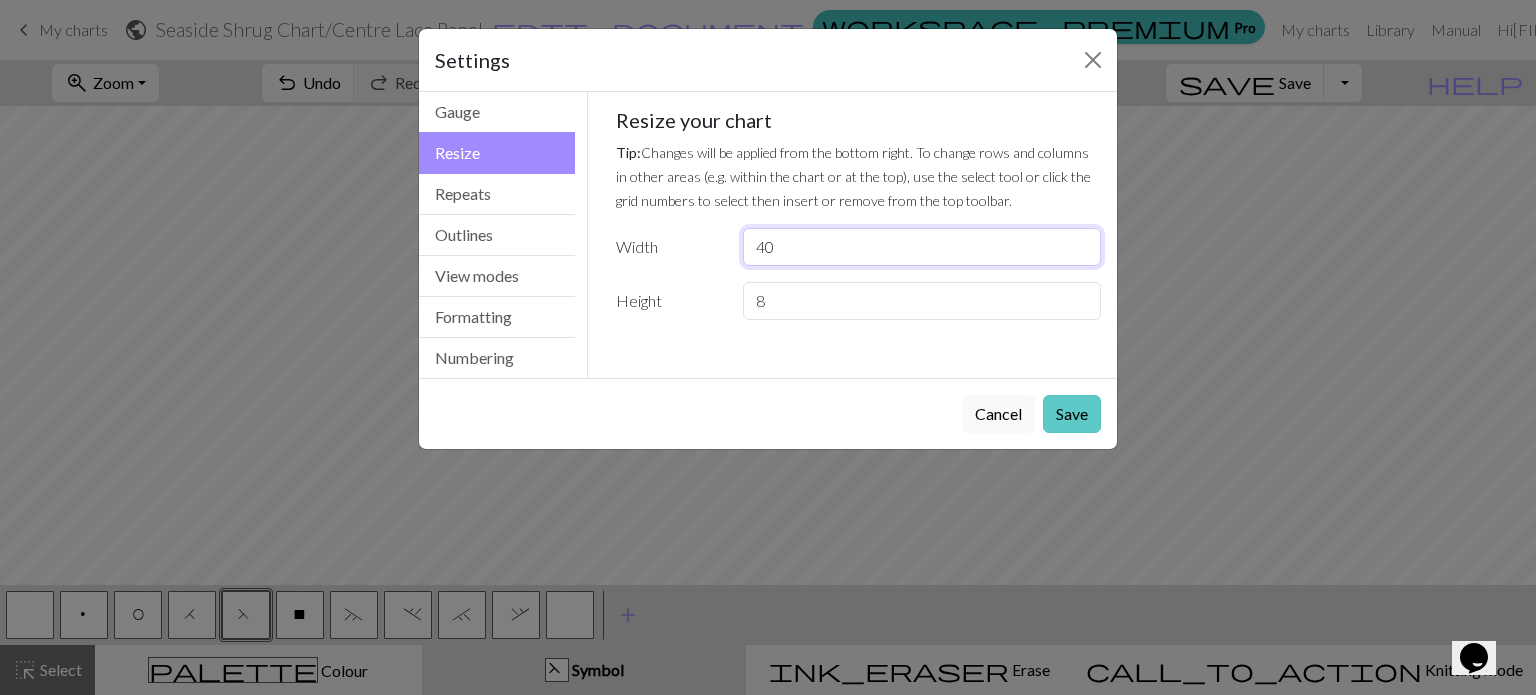 type on "40" 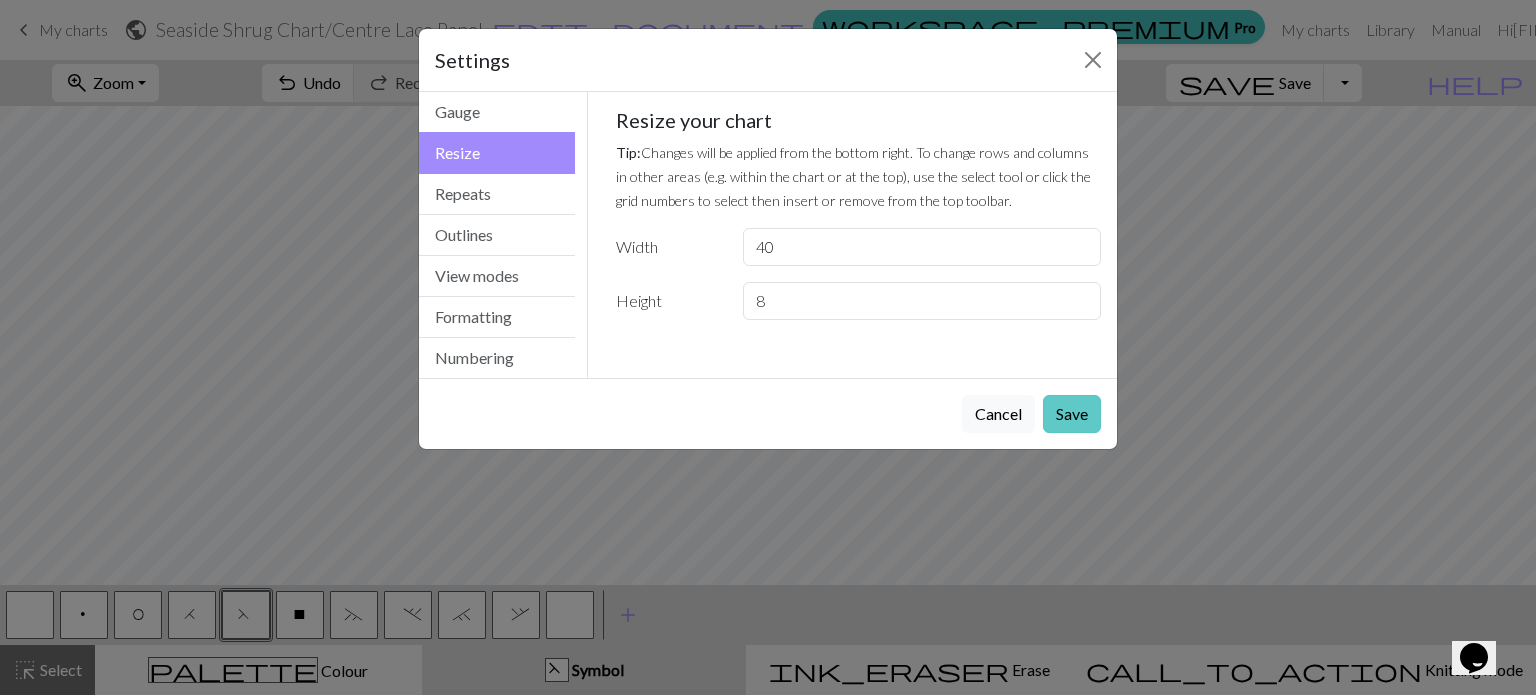 click on "Save" at bounding box center (1072, 414) 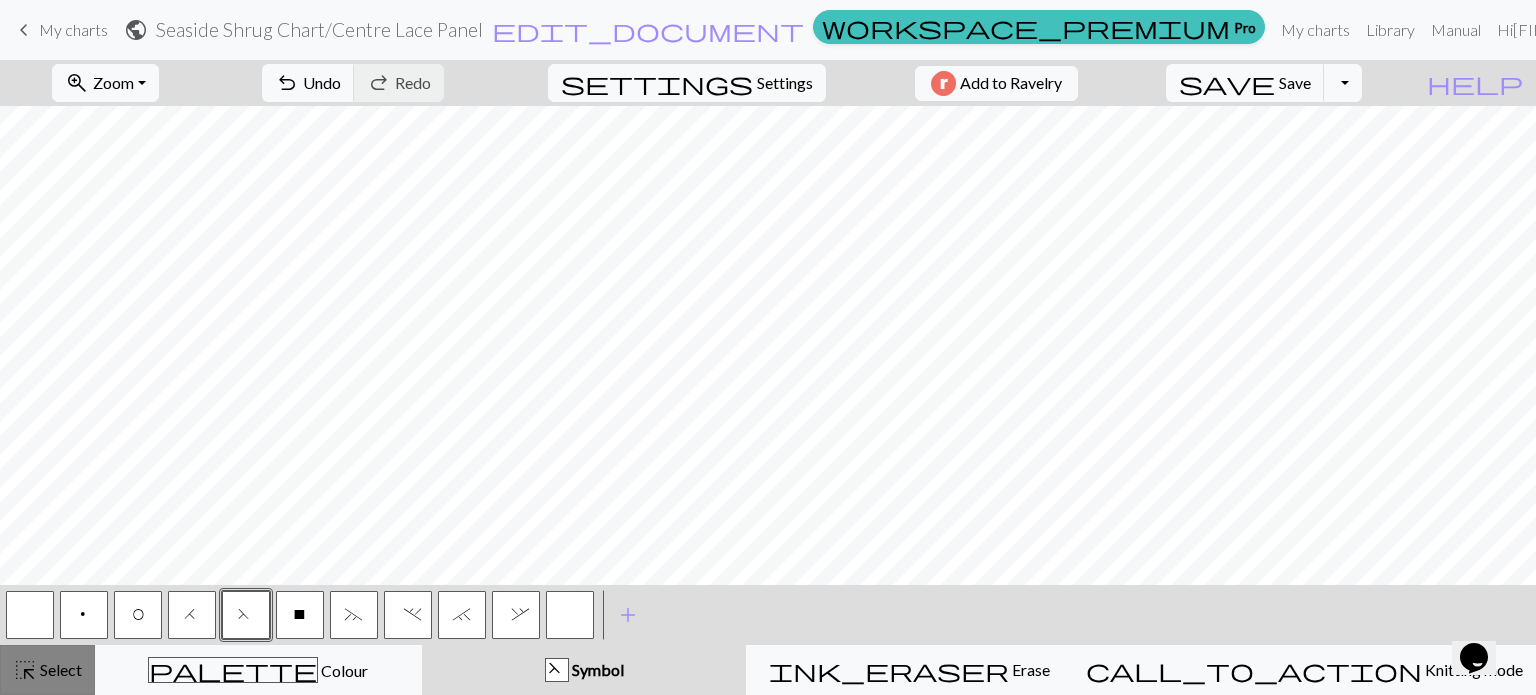 click on "highlight_alt" at bounding box center [25, 670] 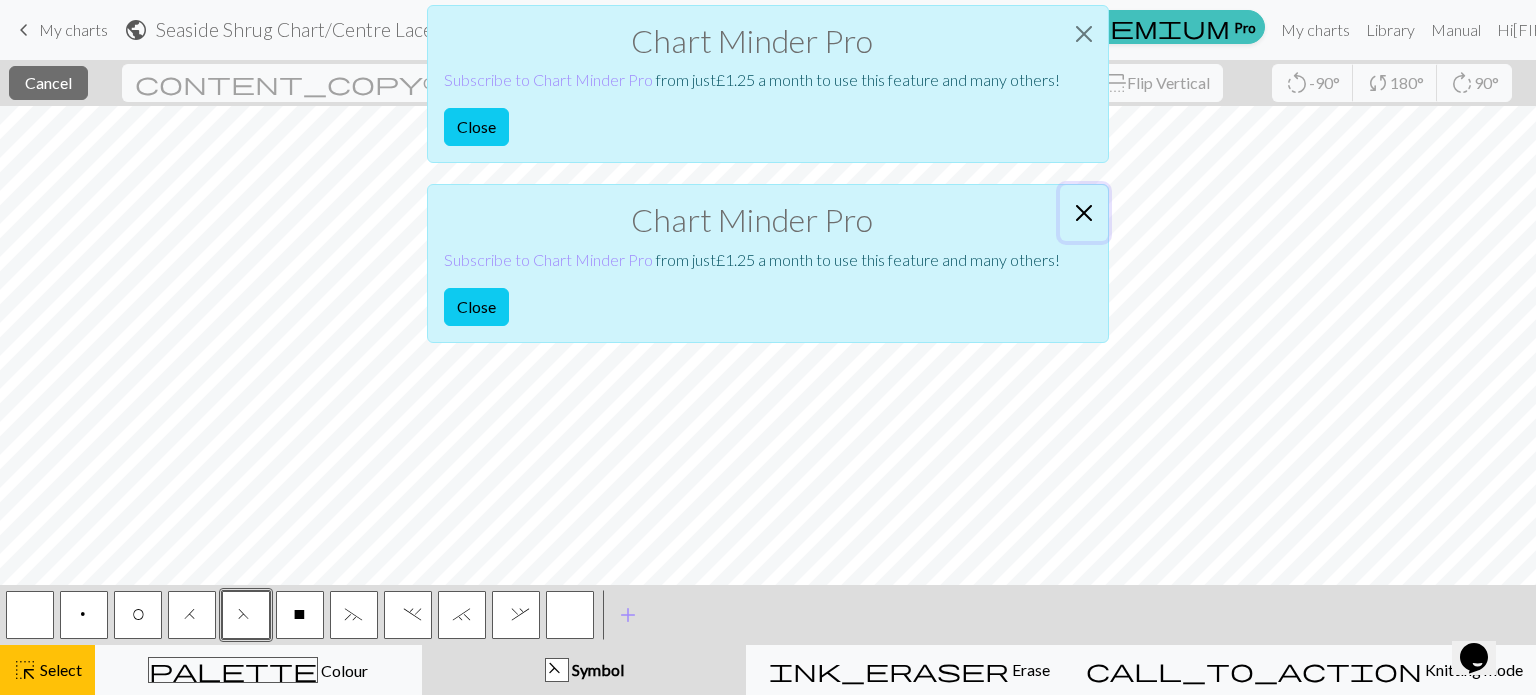 click at bounding box center [1084, 213] 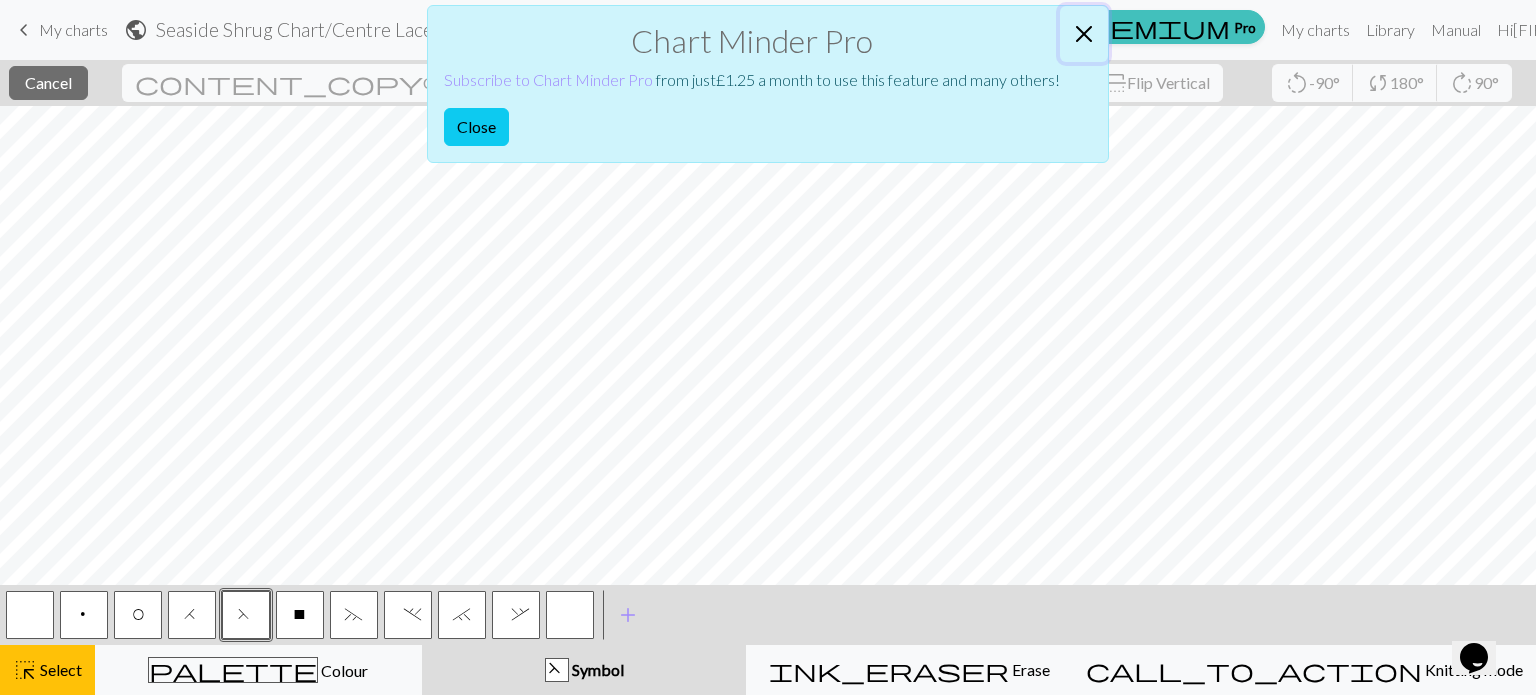 click at bounding box center (1084, 34) 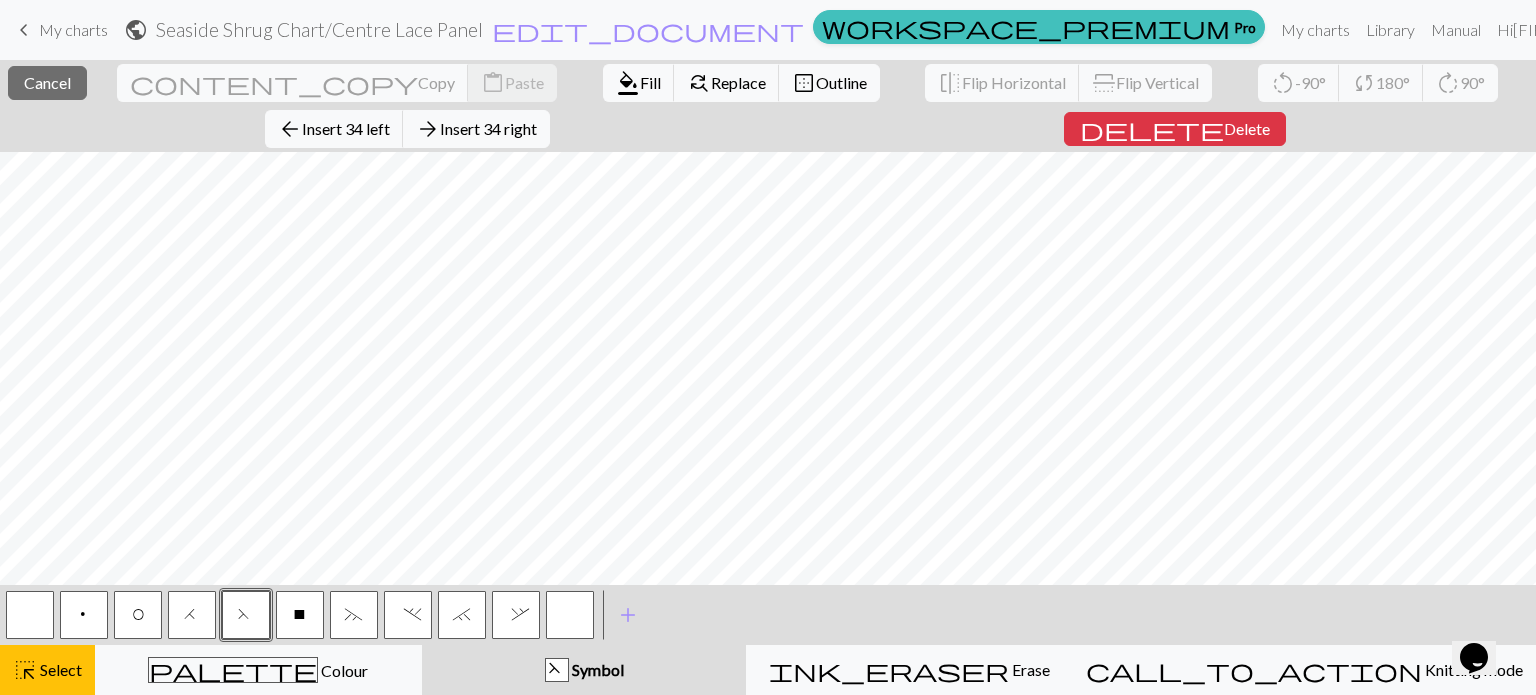 click at bounding box center [30, 615] 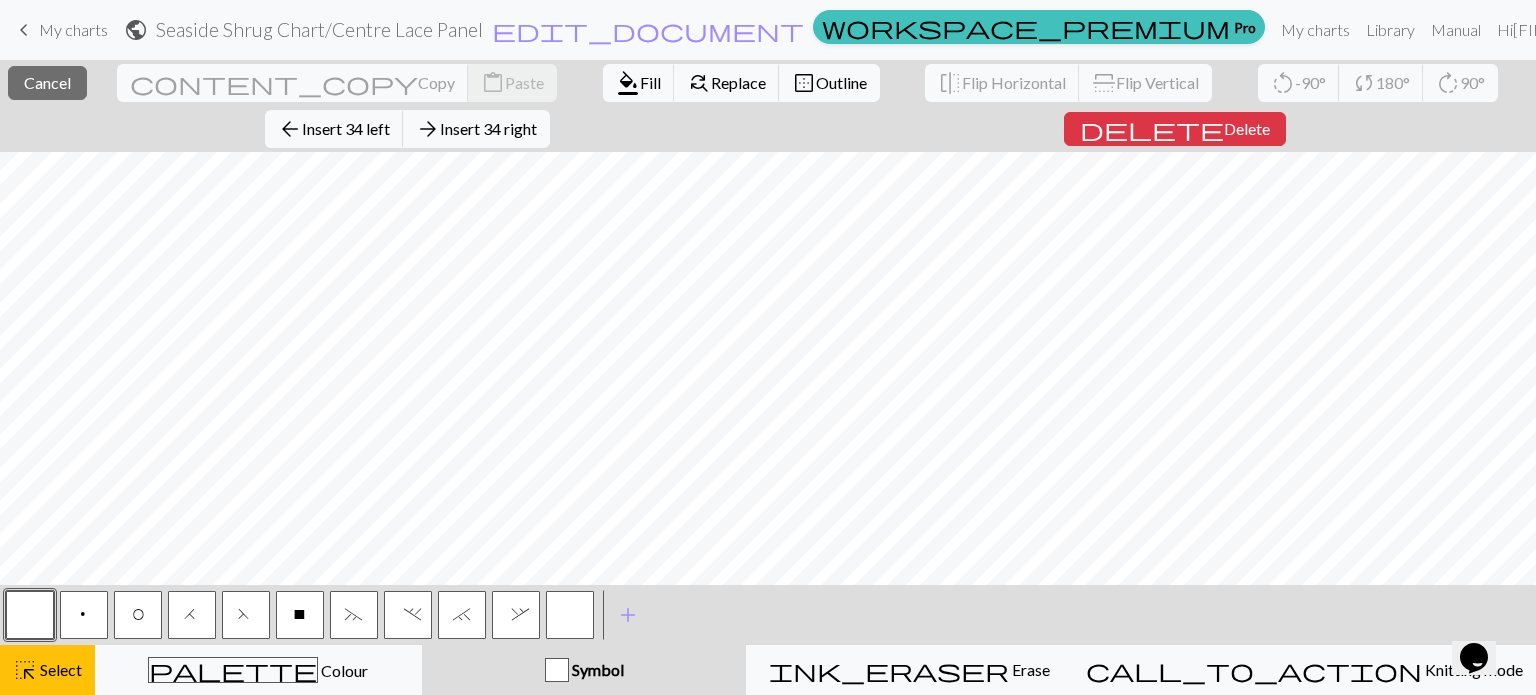 click at bounding box center [570, 615] 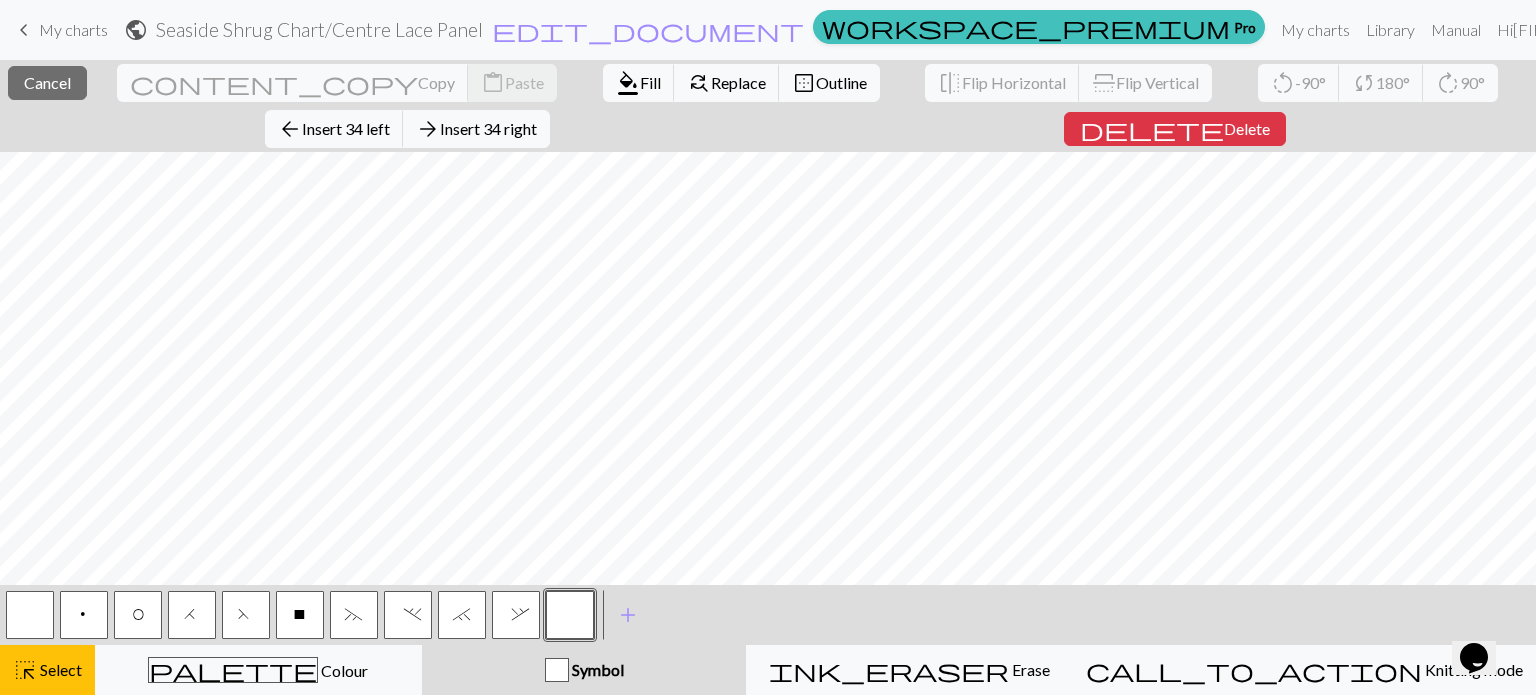 click at bounding box center (570, 615) 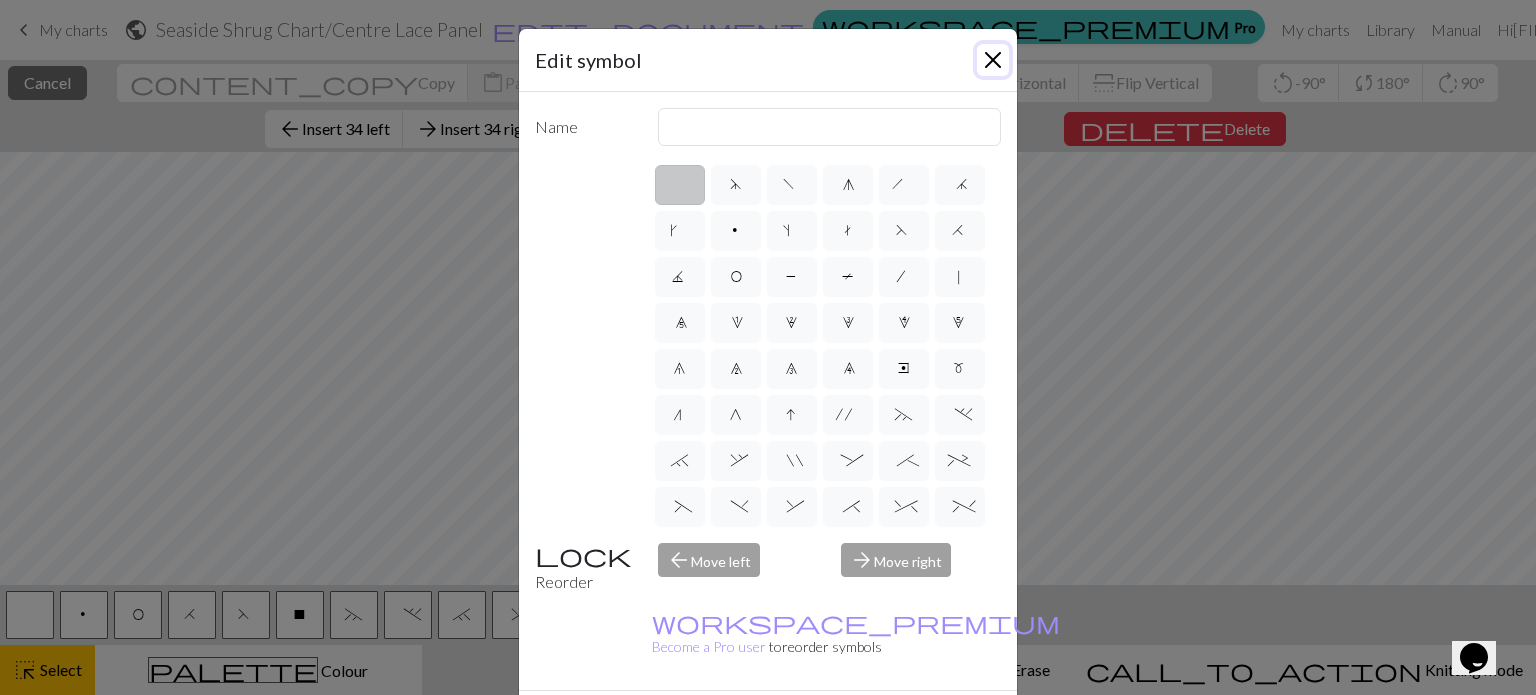 click at bounding box center (993, 60) 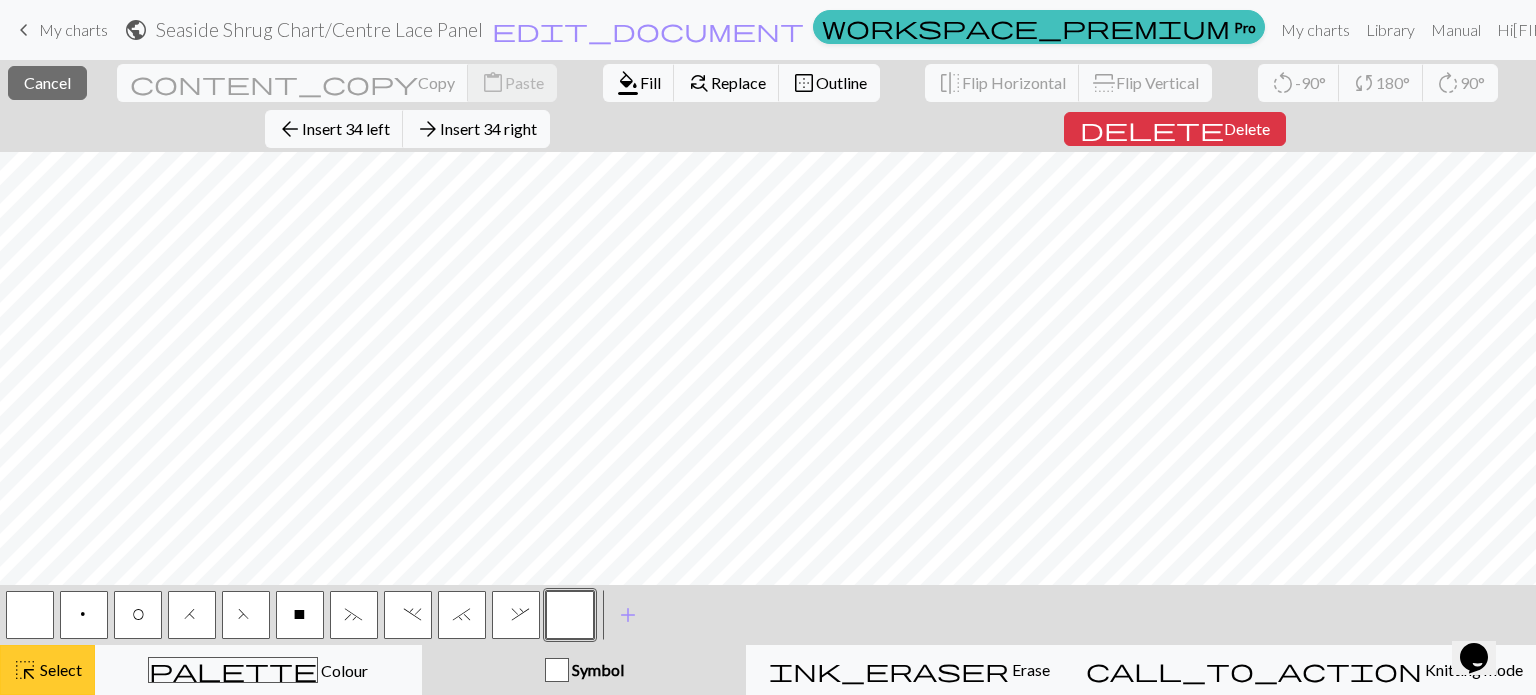 click on "highlight_alt" at bounding box center [25, 670] 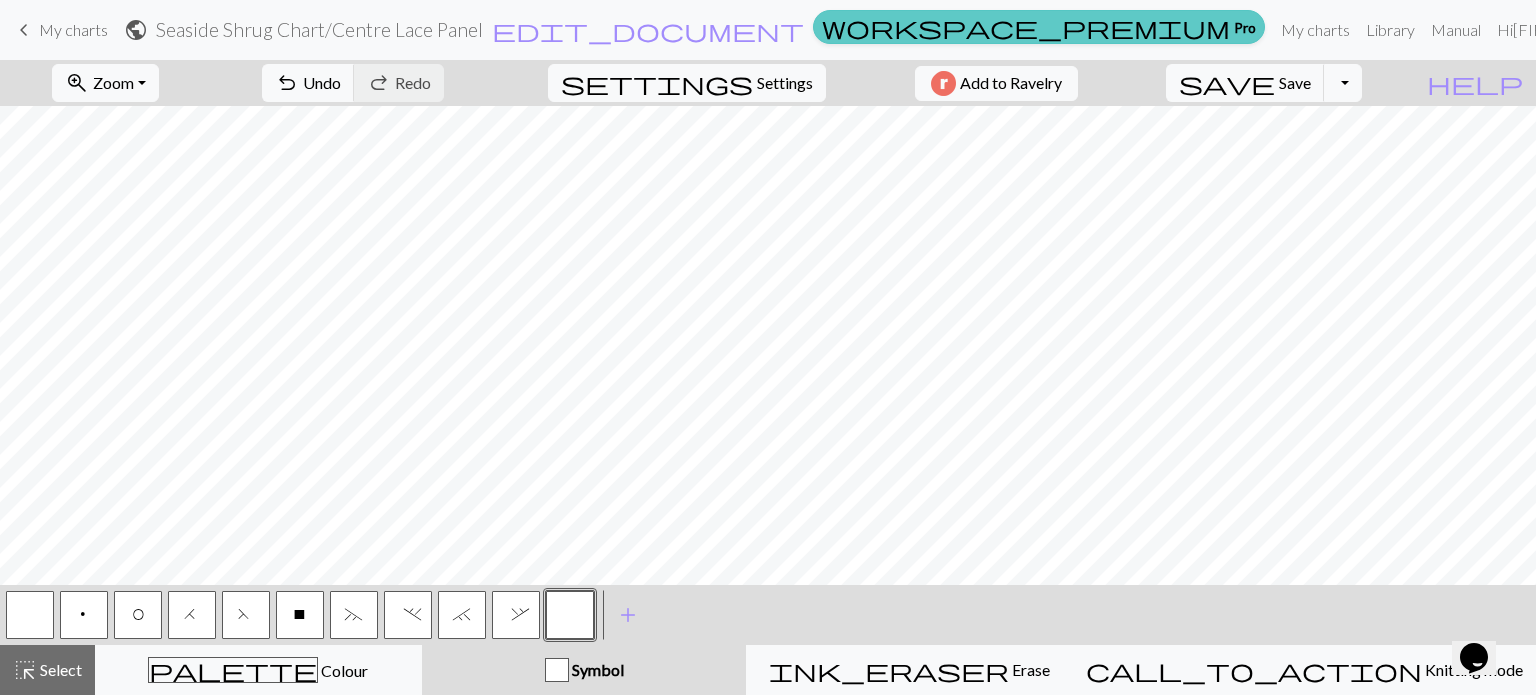click on "workspace_premium  Pro" at bounding box center [1039, 27] 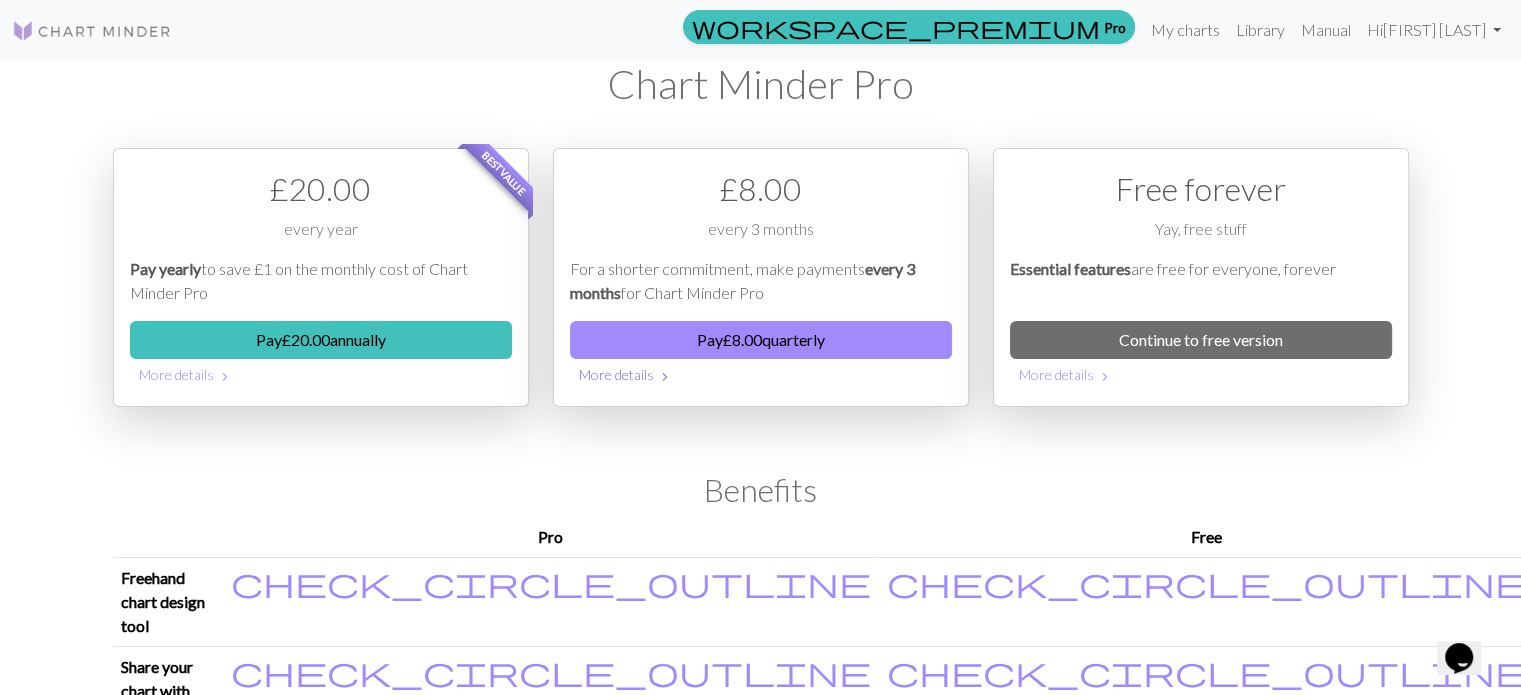 click on "More details   chevron_right" at bounding box center [761, 374] 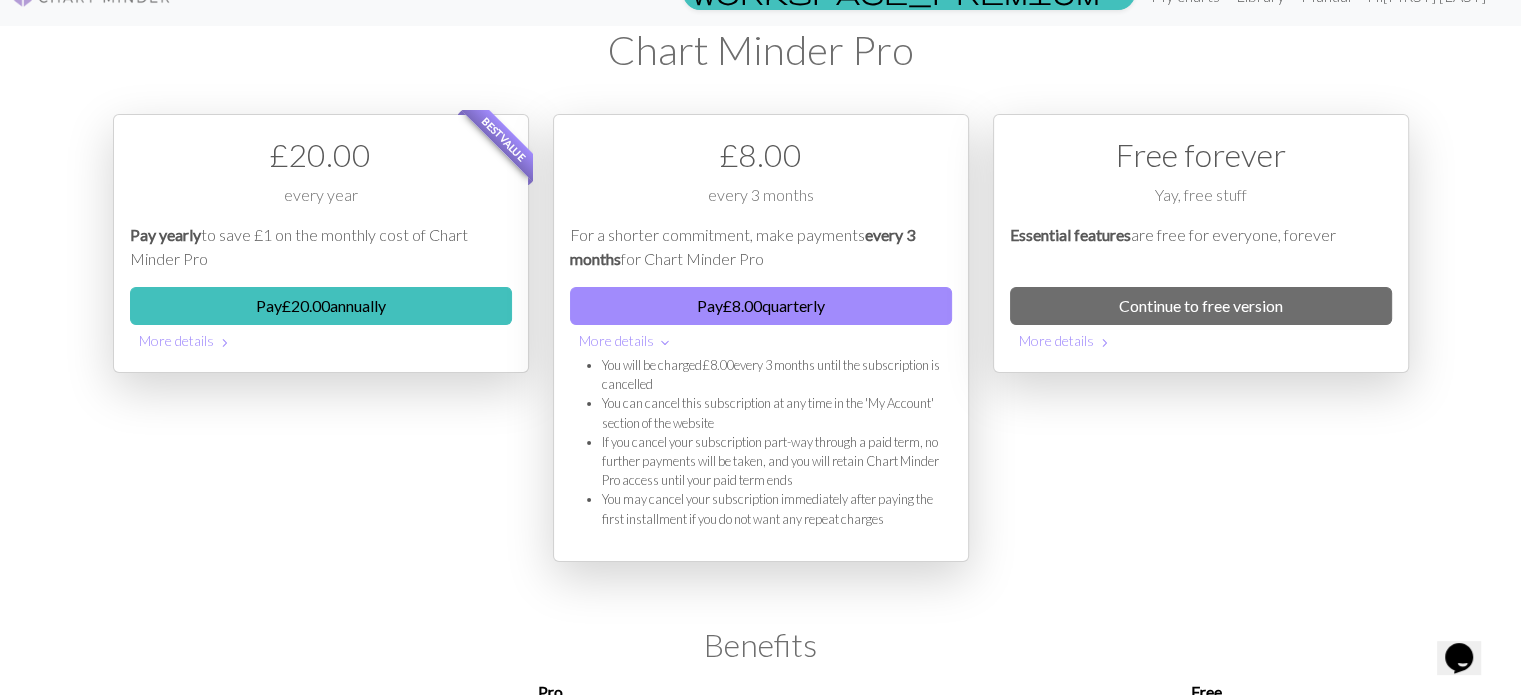 scroll, scrollTop: 0, scrollLeft: 0, axis: both 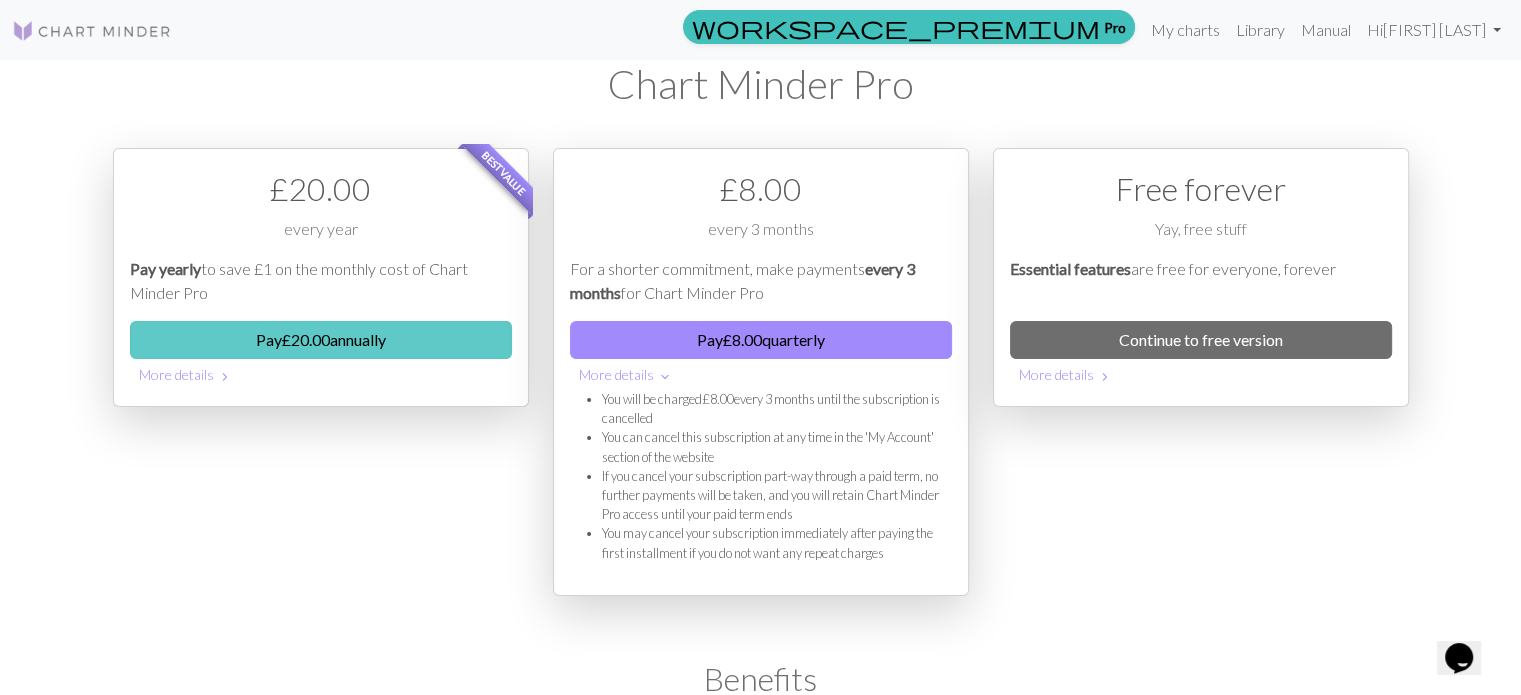 click on "Pay  £ 20.00  annually" at bounding box center (321, 340) 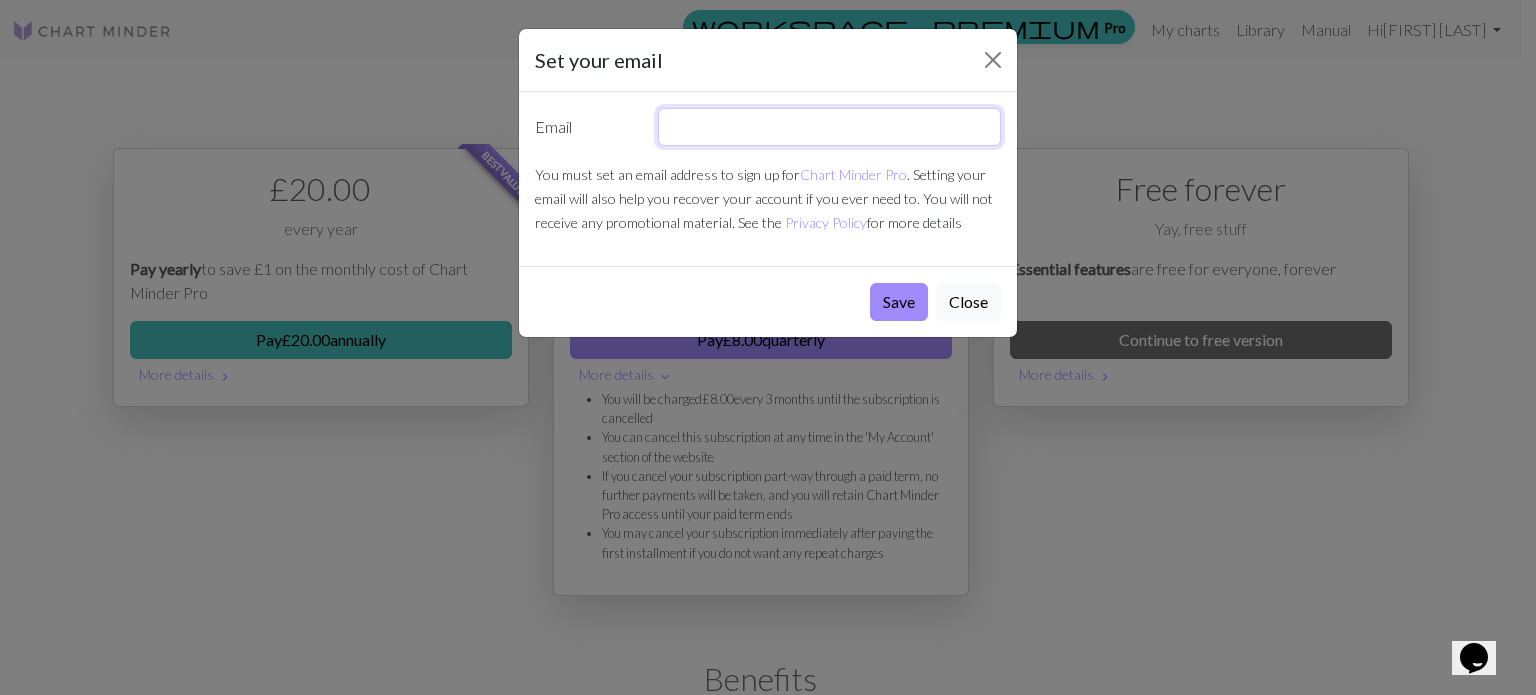 click at bounding box center (830, 127) 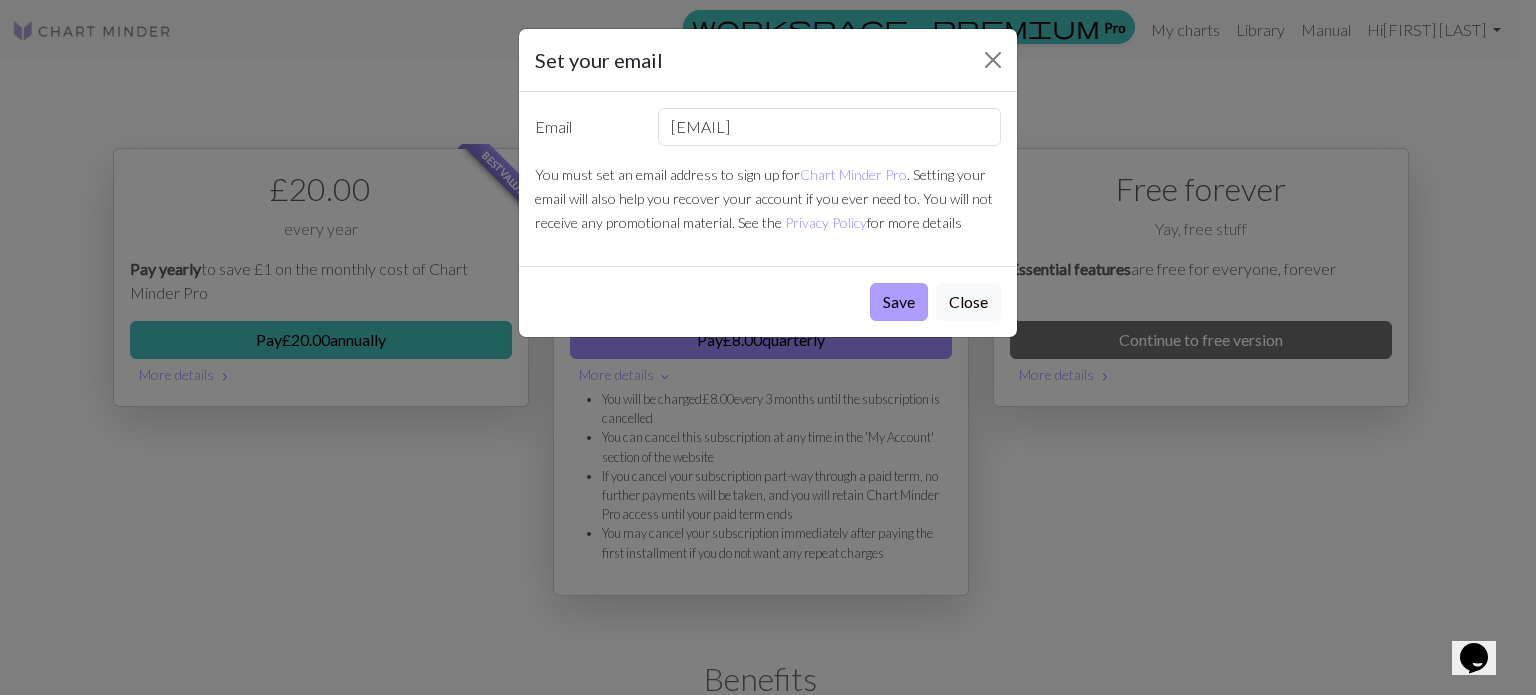click on "Save" at bounding box center [899, 302] 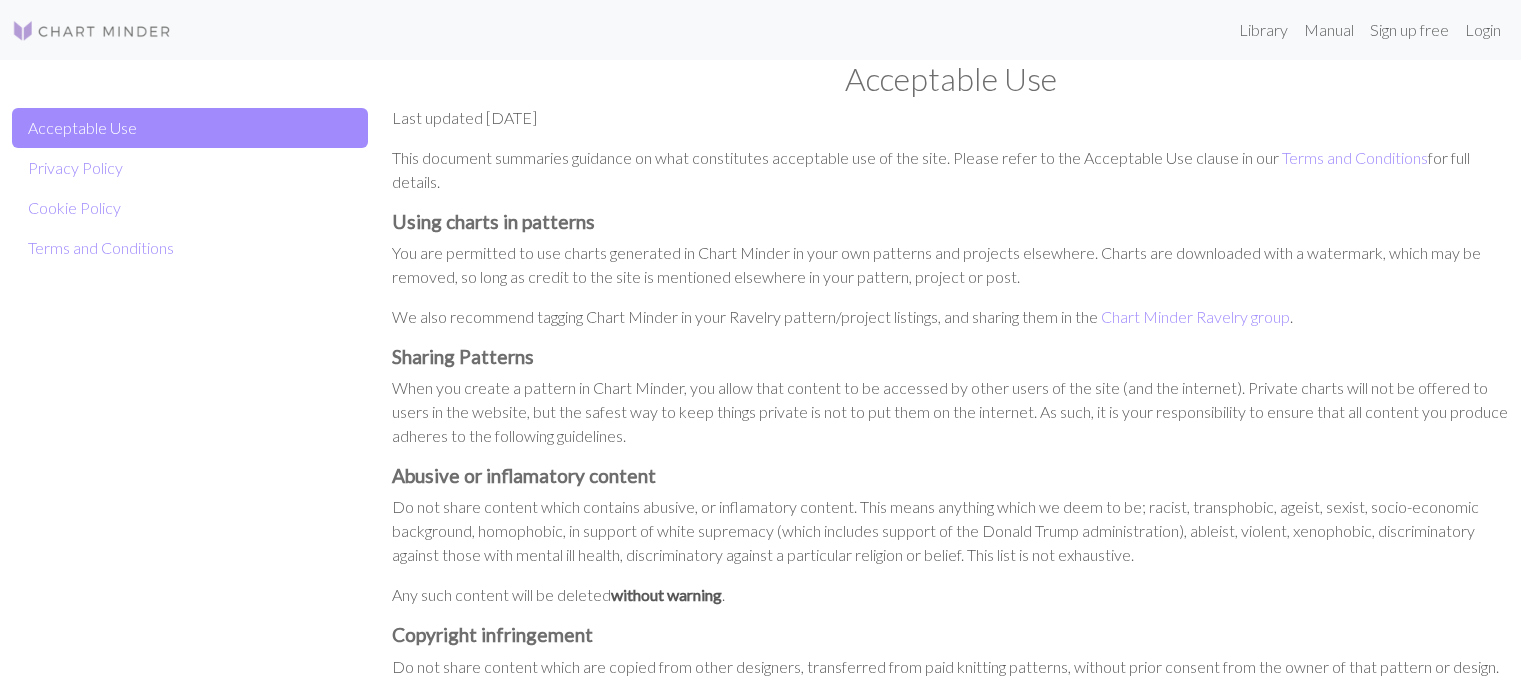 scroll, scrollTop: 0, scrollLeft: 0, axis: both 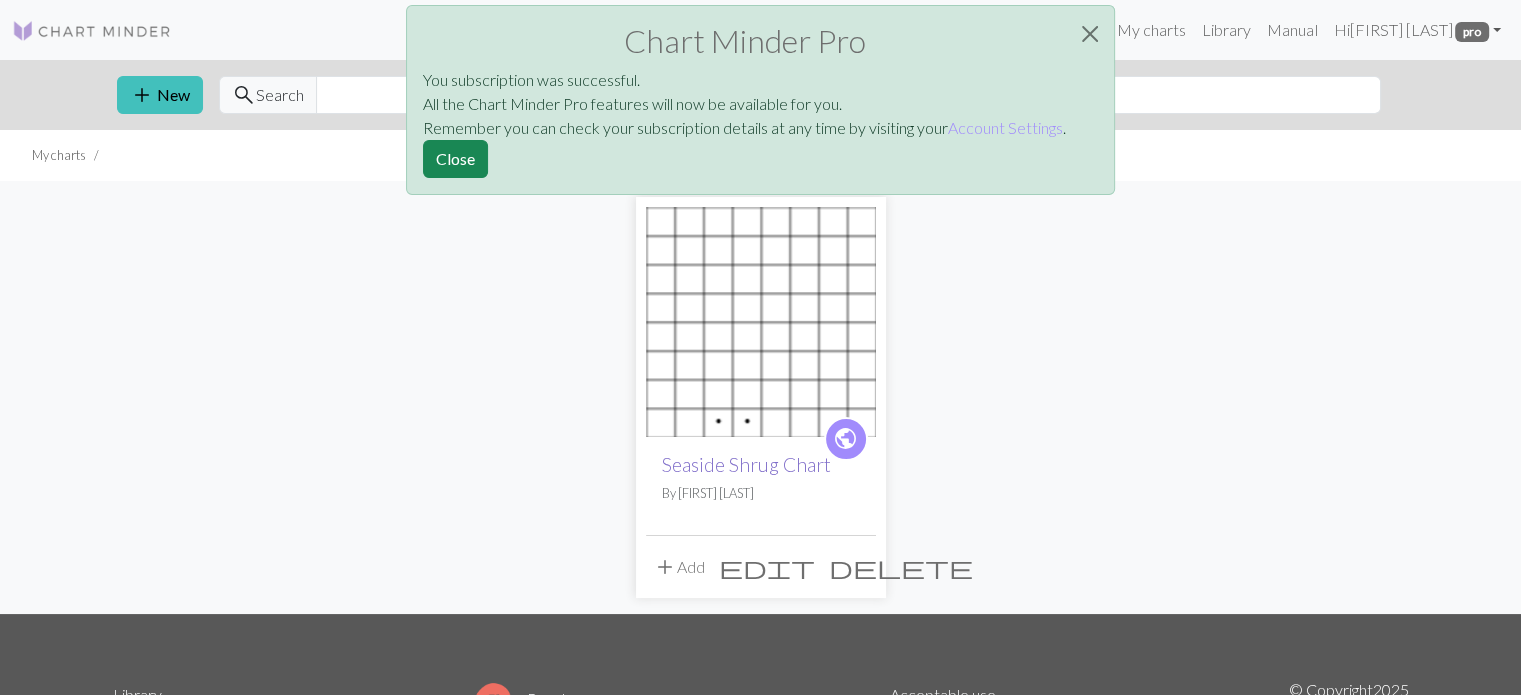 click on "Seaside Shrug Chart" at bounding box center [746, 464] 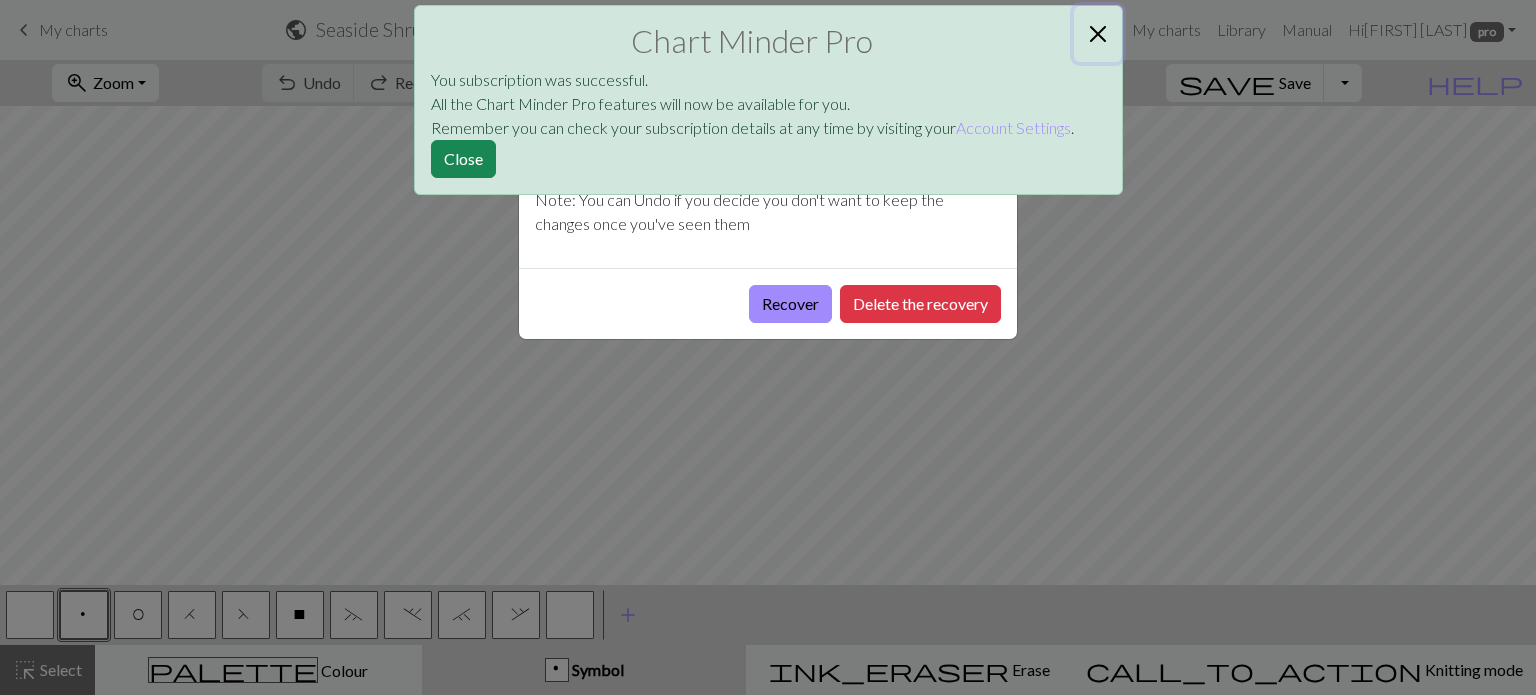 click at bounding box center [1098, 34] 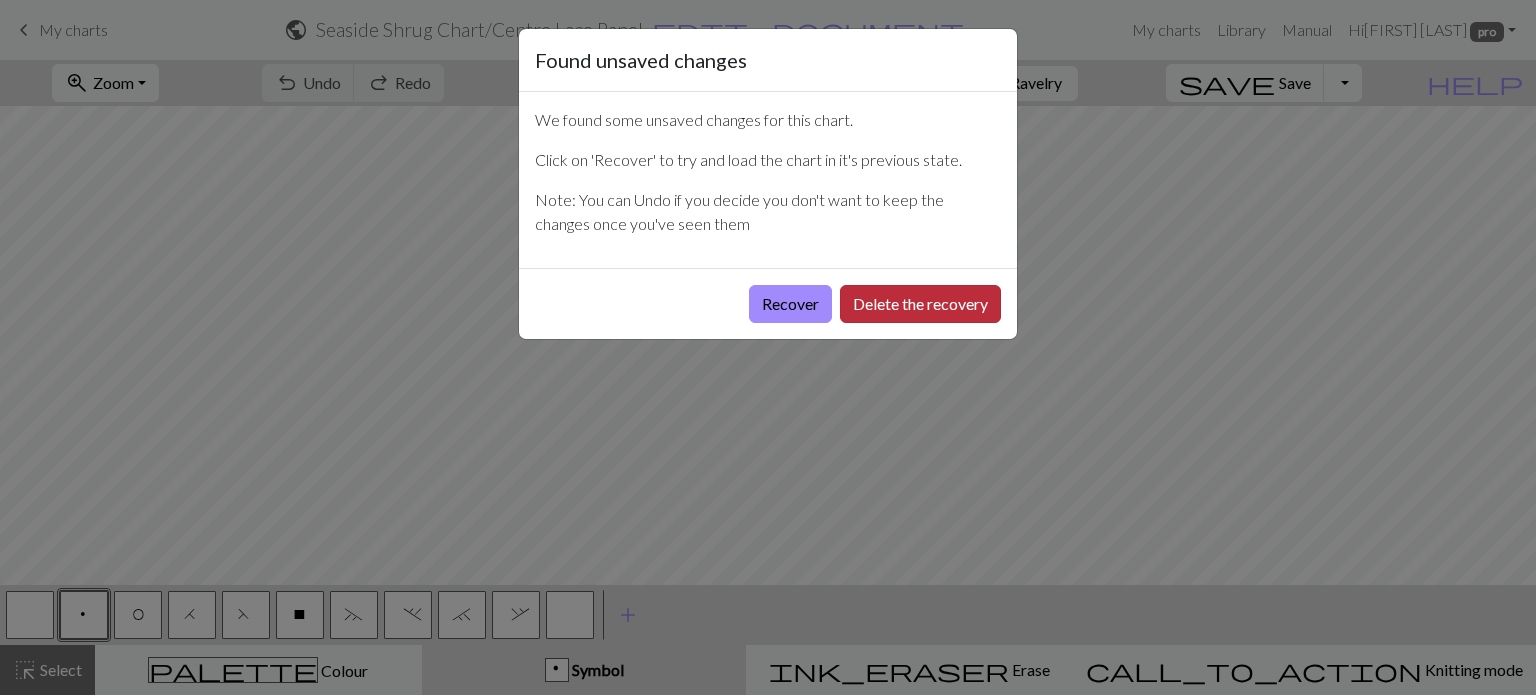 click on "Delete the recovery" at bounding box center [920, 304] 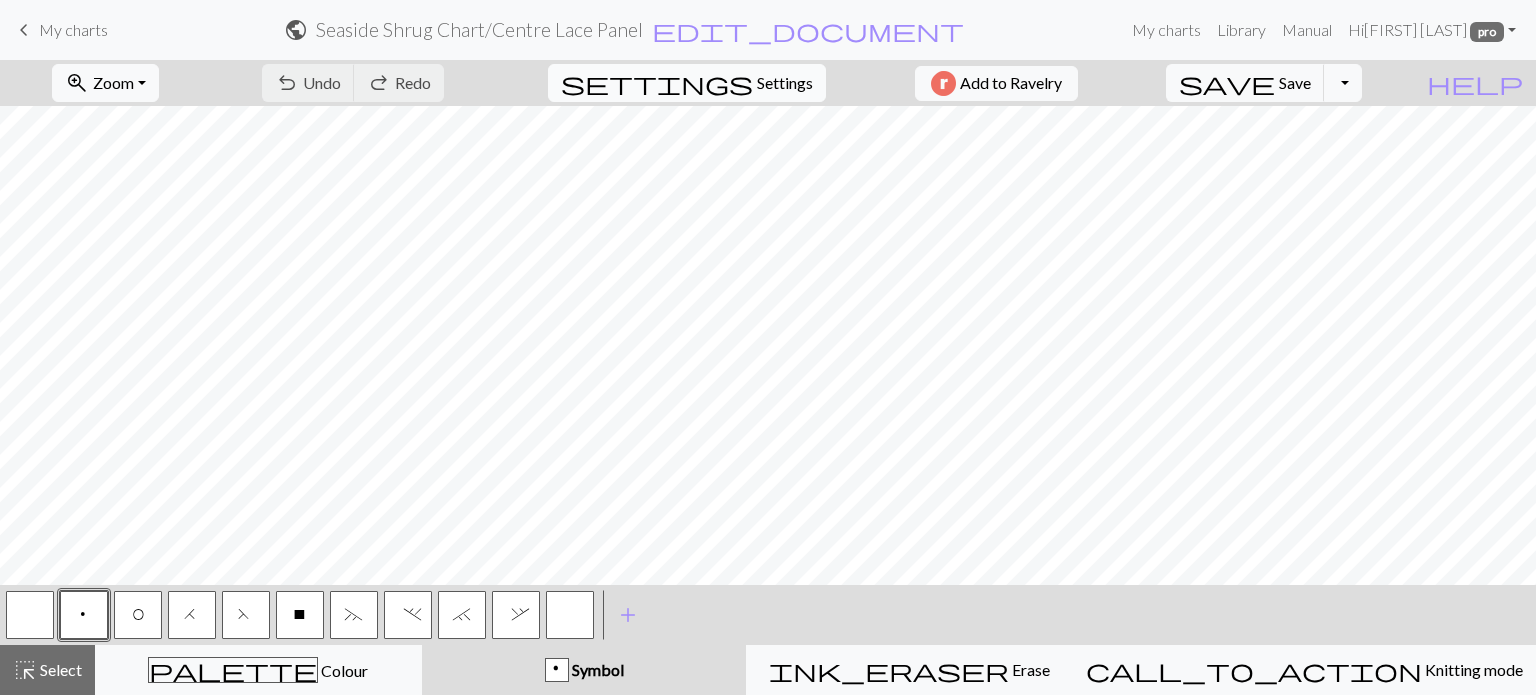 click on "Settings" at bounding box center (785, 83) 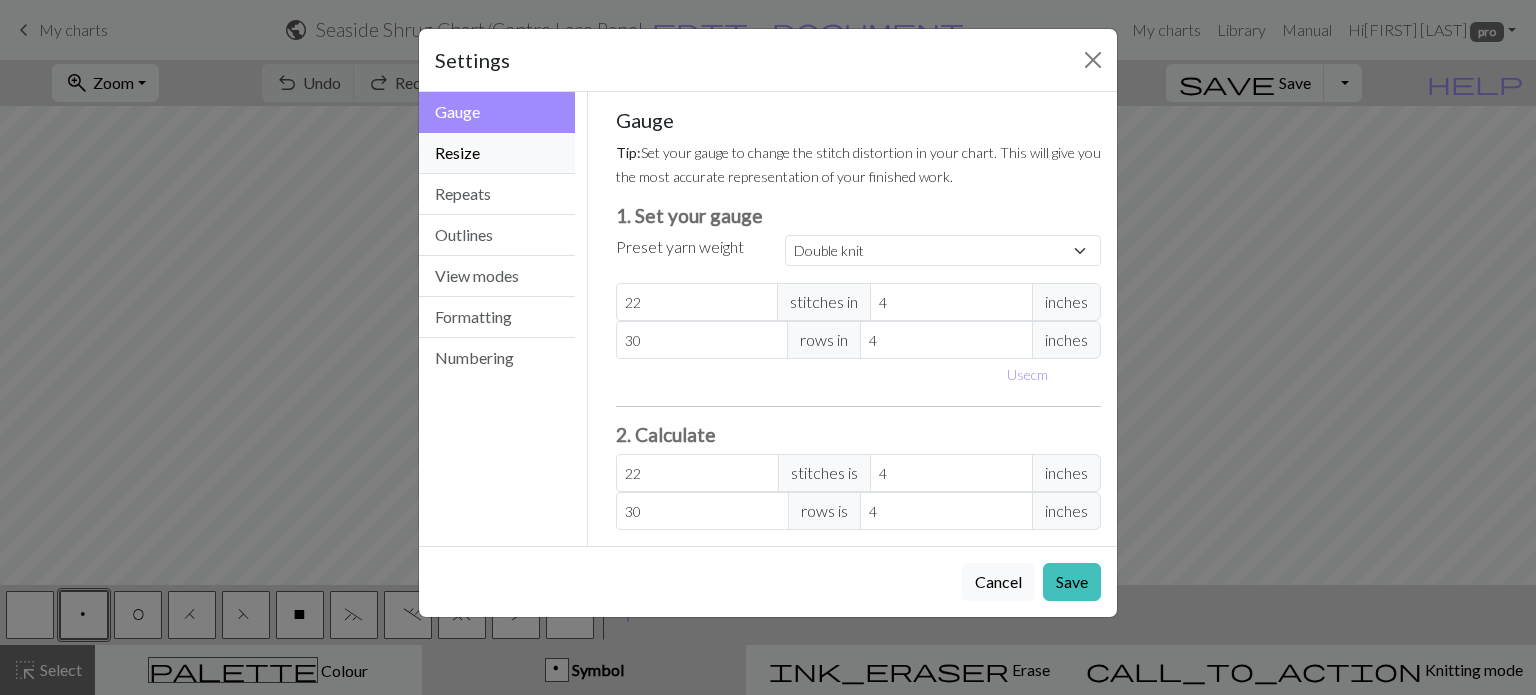 click on "Resize" at bounding box center [497, 153] 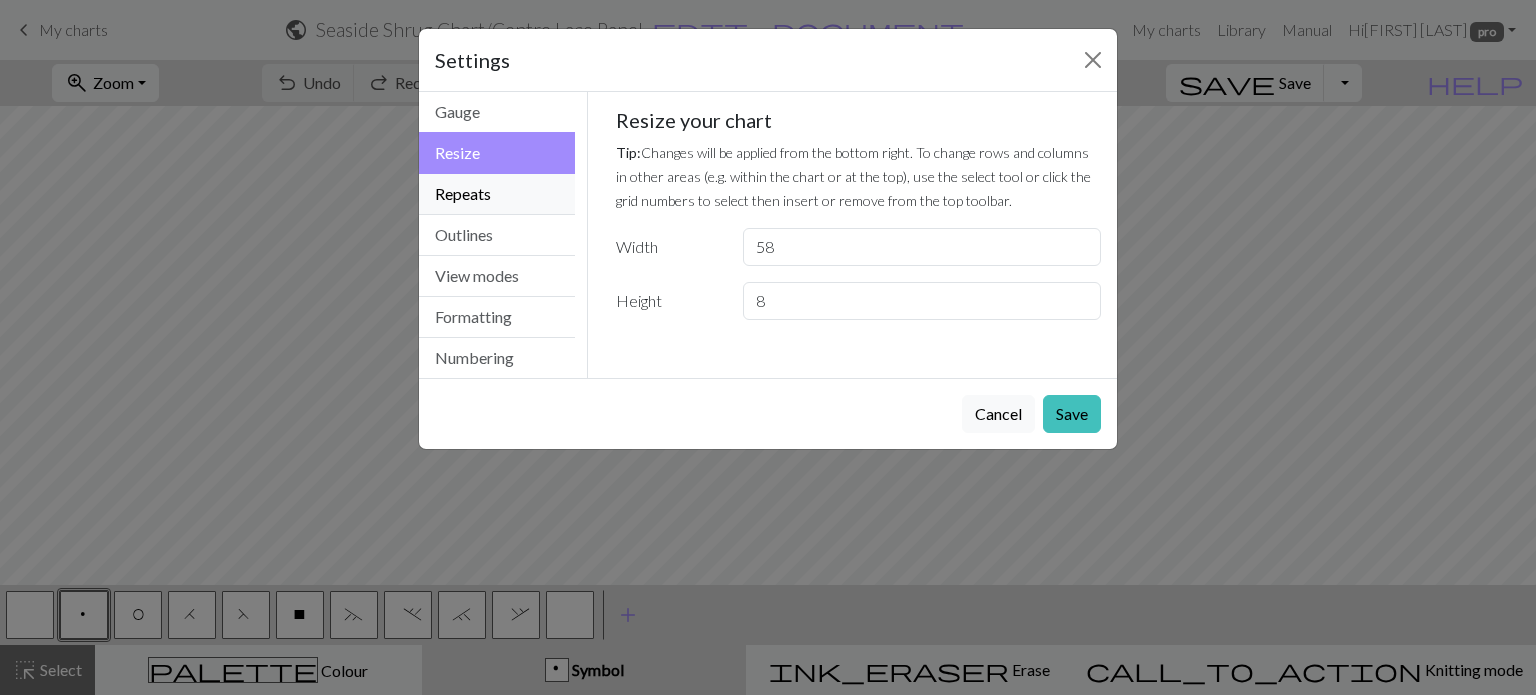 click on "Repeats" at bounding box center [497, 194] 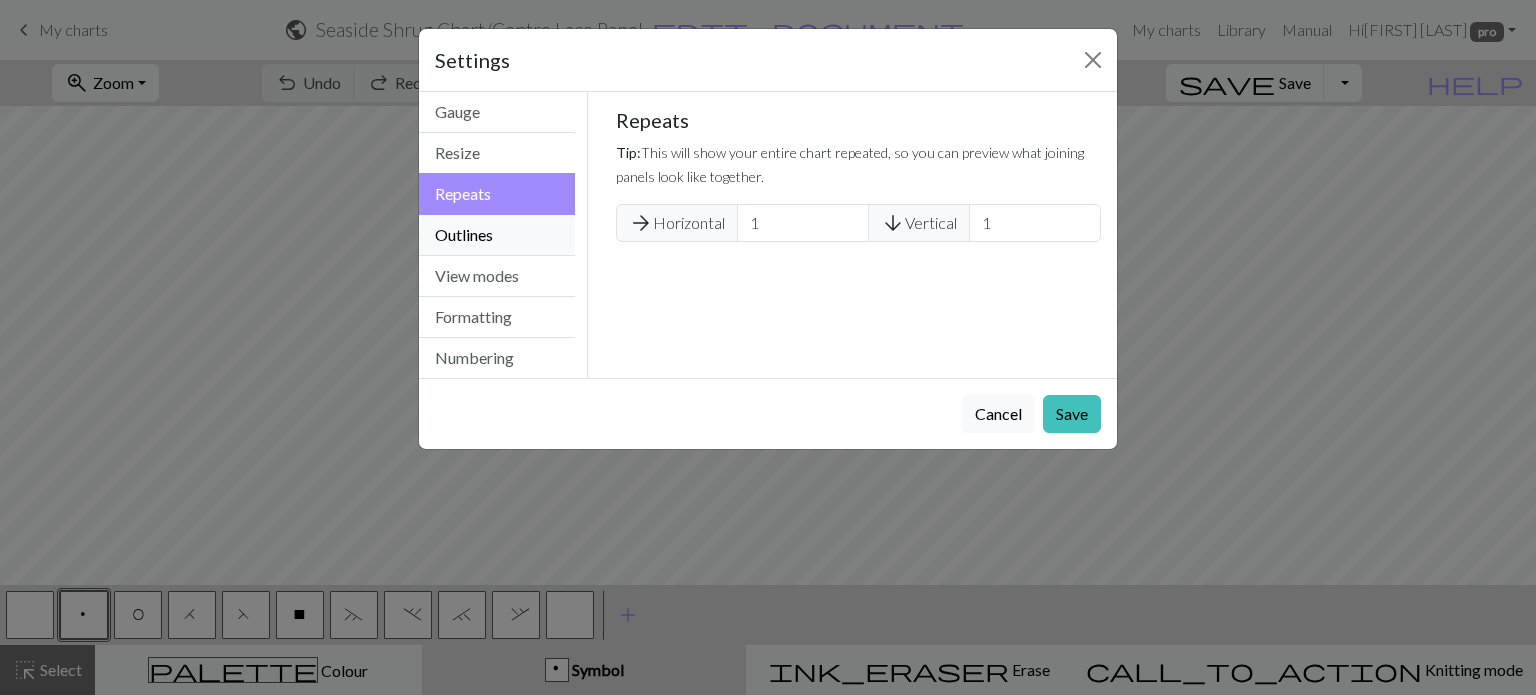click on "Outlines" at bounding box center [497, 235] 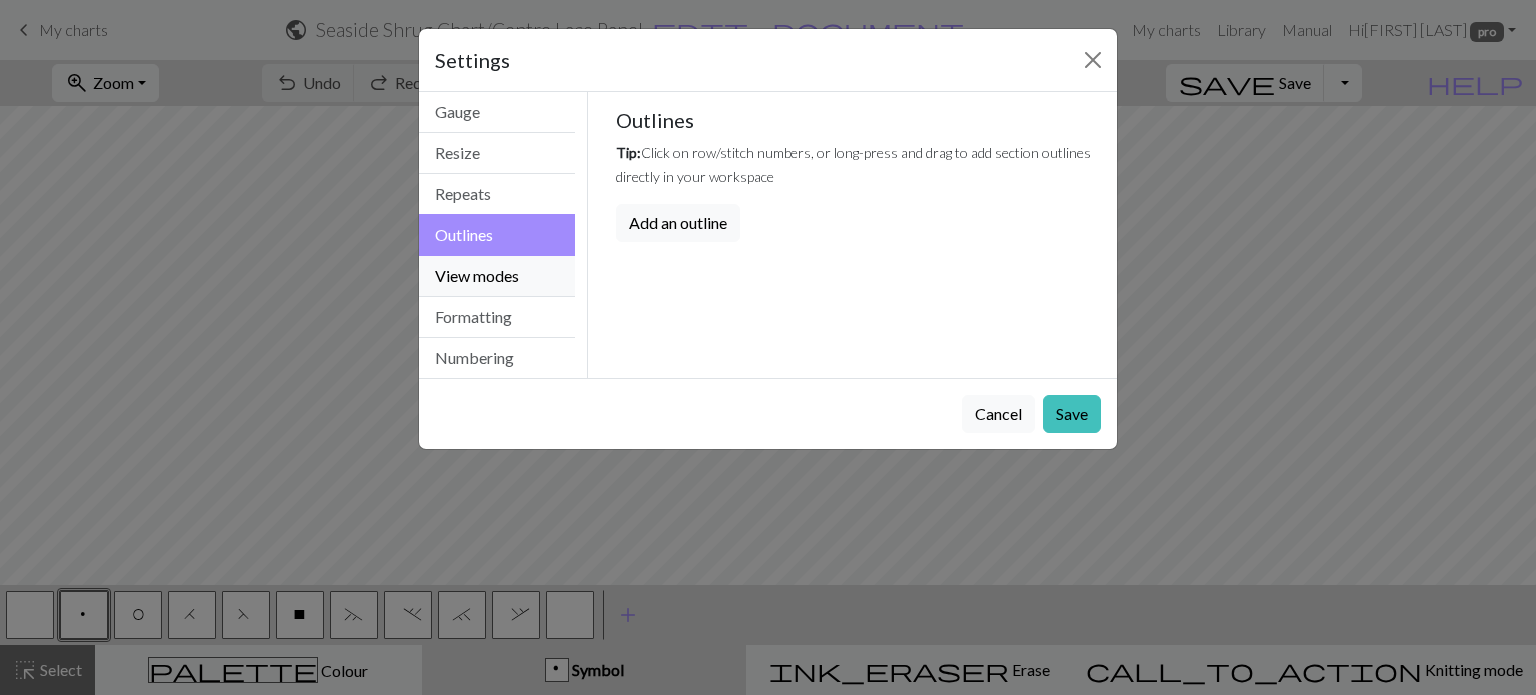 click on "View modes" at bounding box center (497, 276) 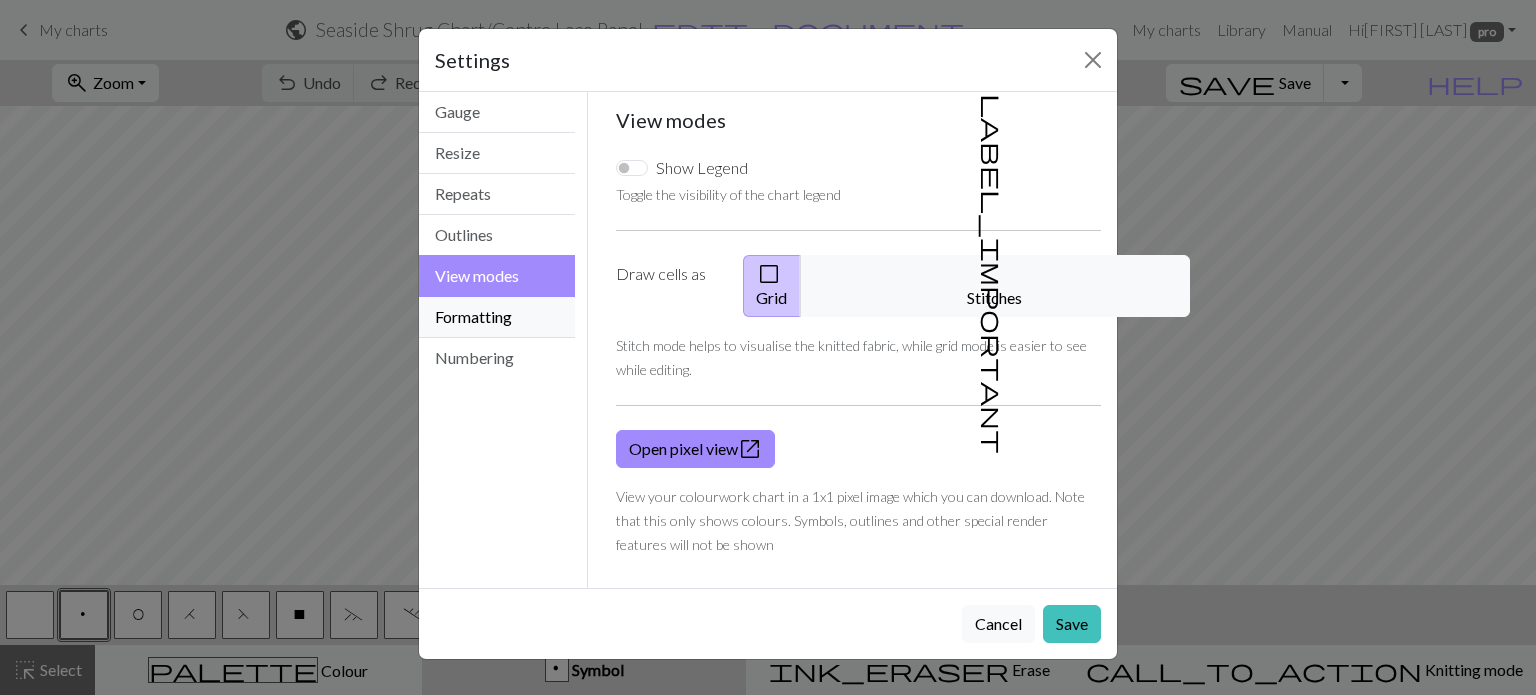 click on "Formatting" at bounding box center [497, 317] 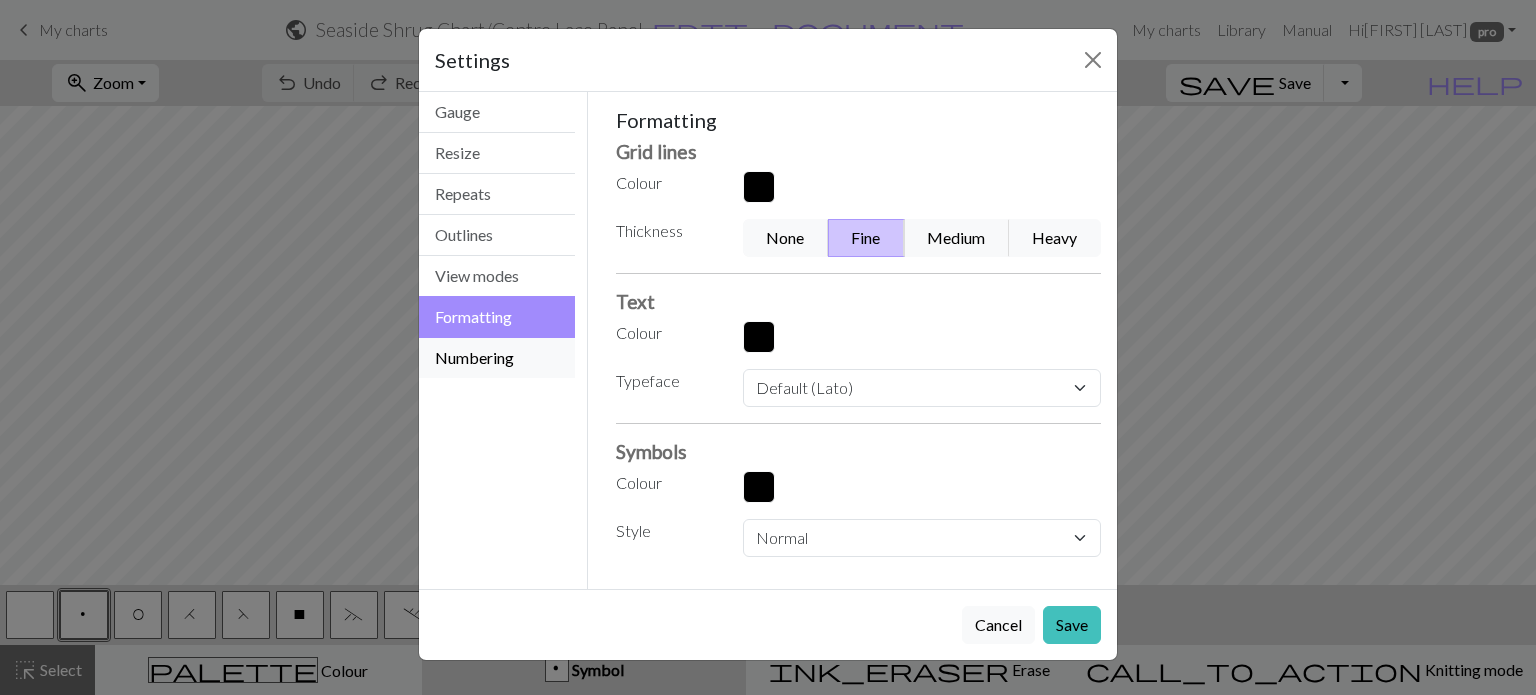 click on "Numbering" at bounding box center [497, 358] 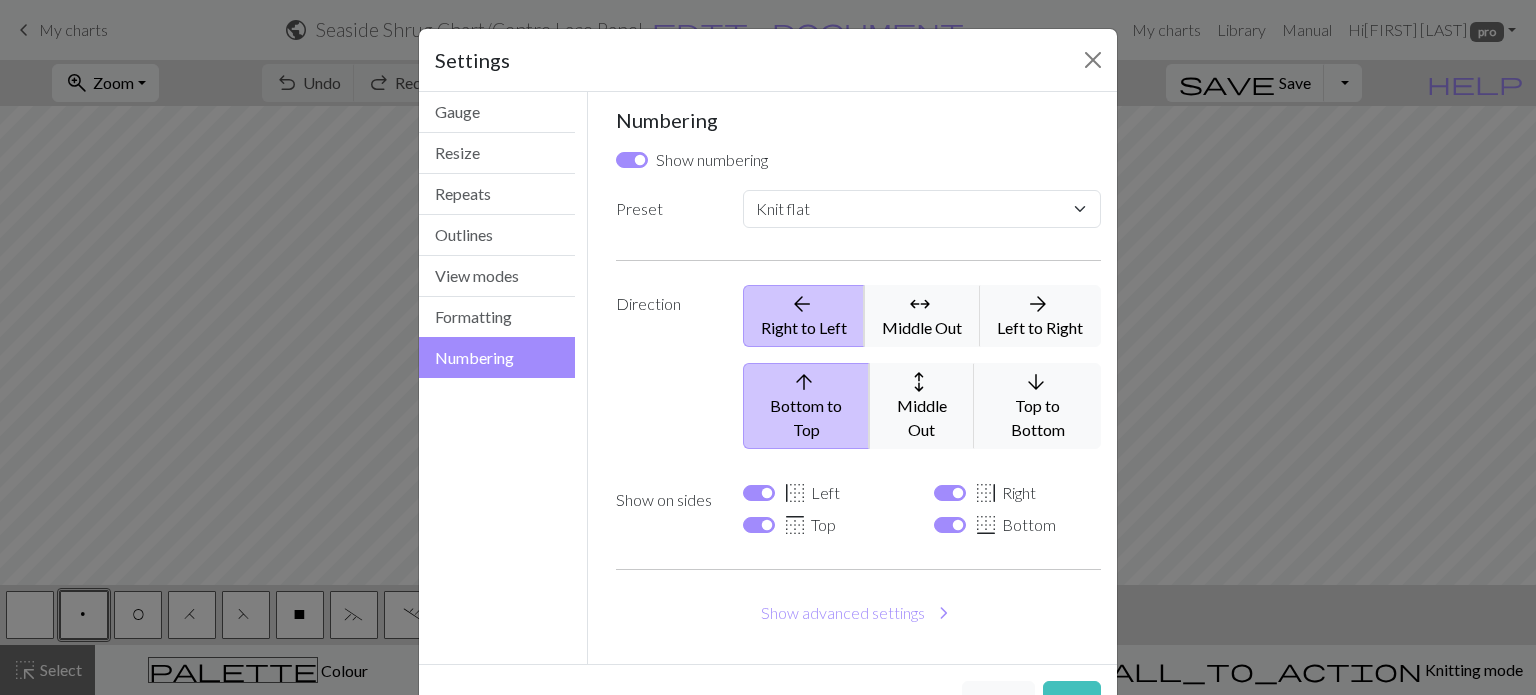 scroll, scrollTop: 41, scrollLeft: 0, axis: vertical 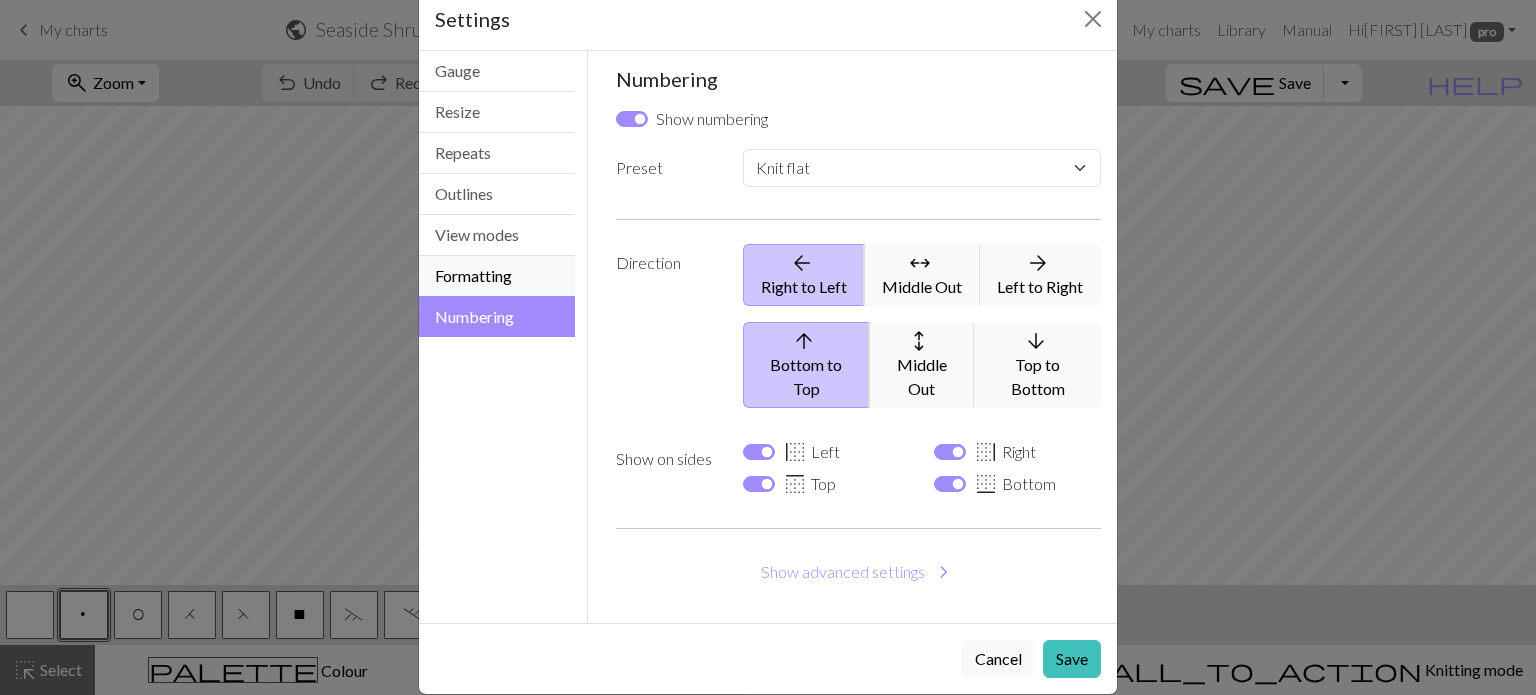click on "Formatting" at bounding box center [497, 276] 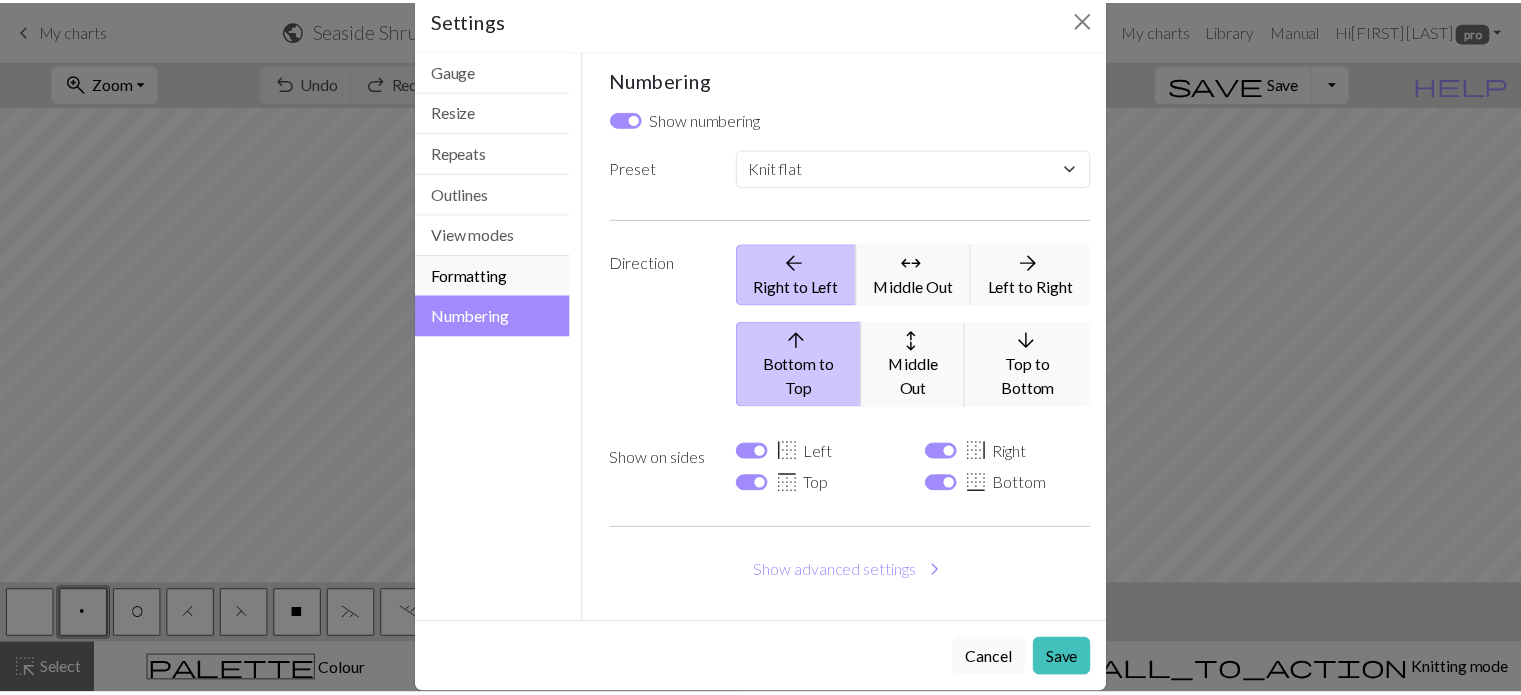 scroll, scrollTop: 0, scrollLeft: 0, axis: both 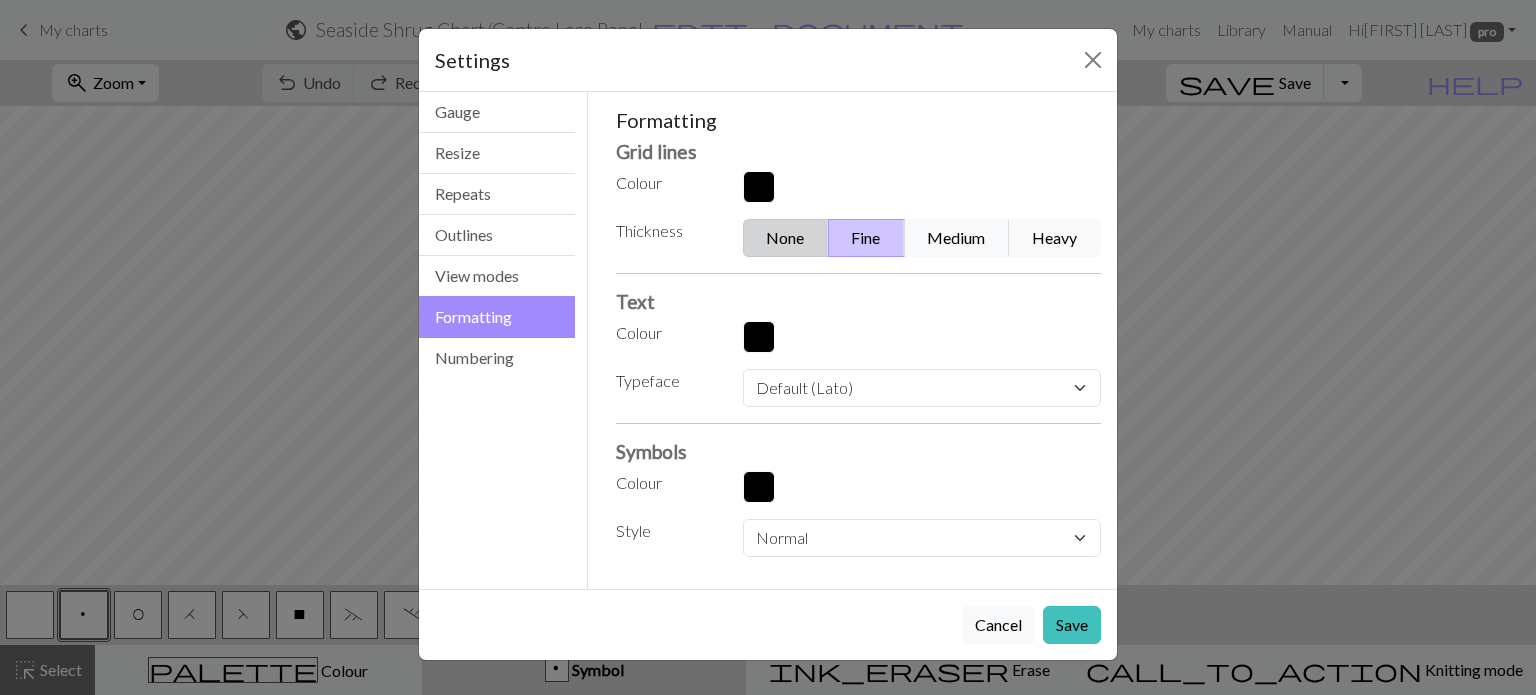 click on "None" at bounding box center [786, 238] 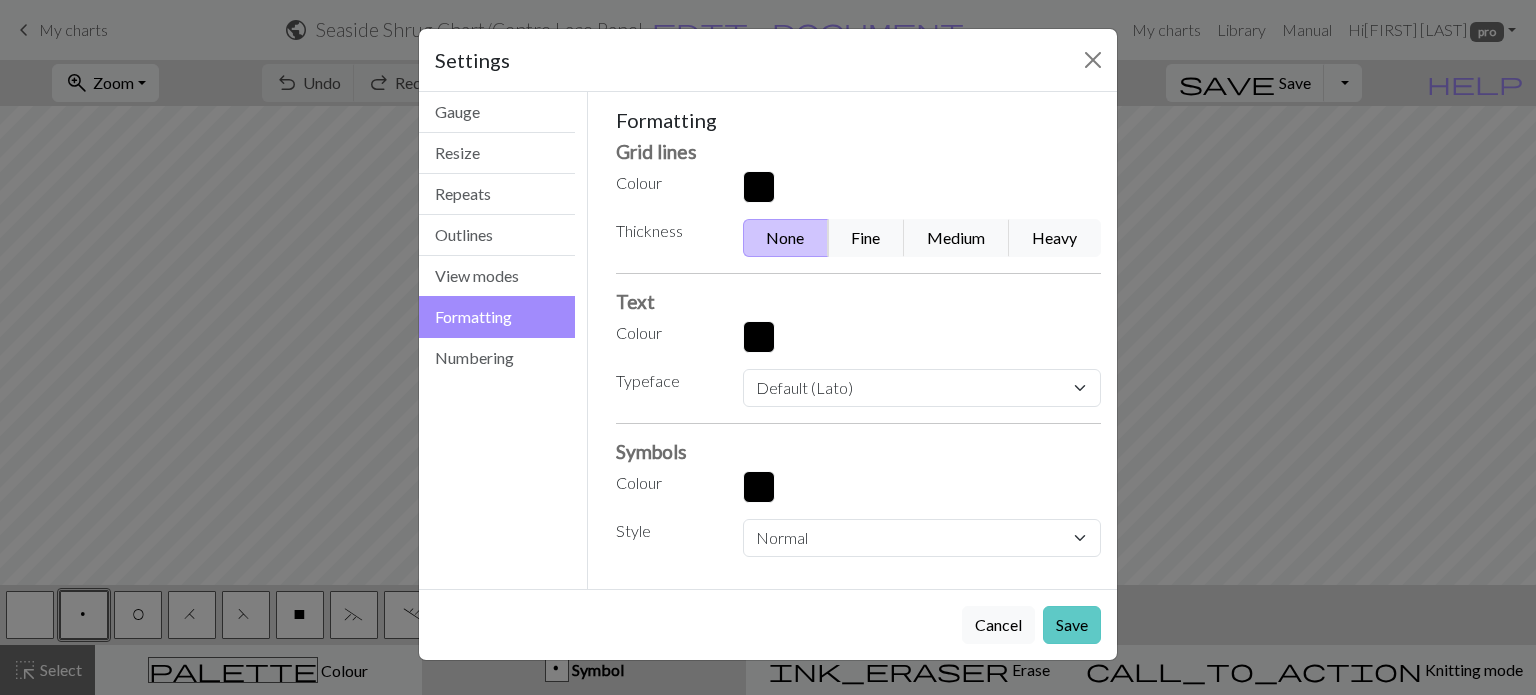 click on "Save" at bounding box center (1072, 625) 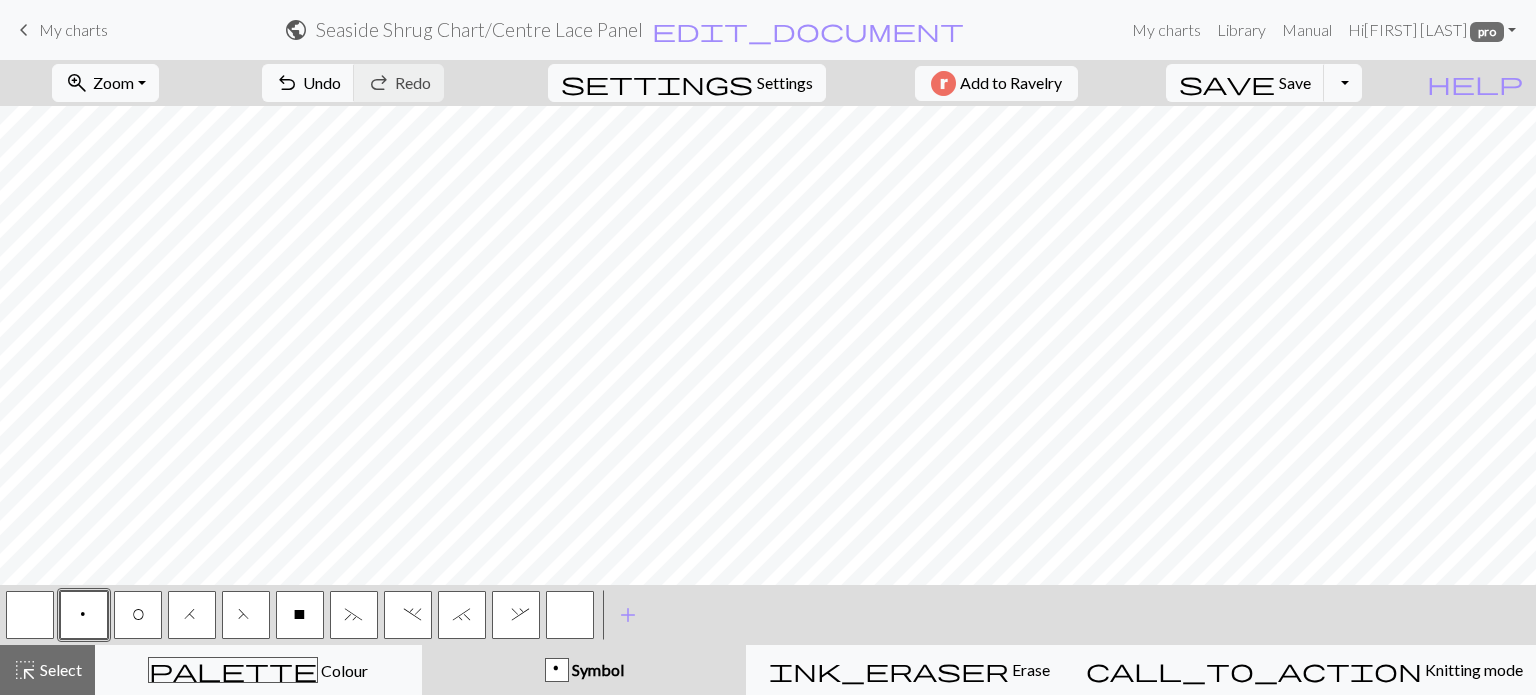 type 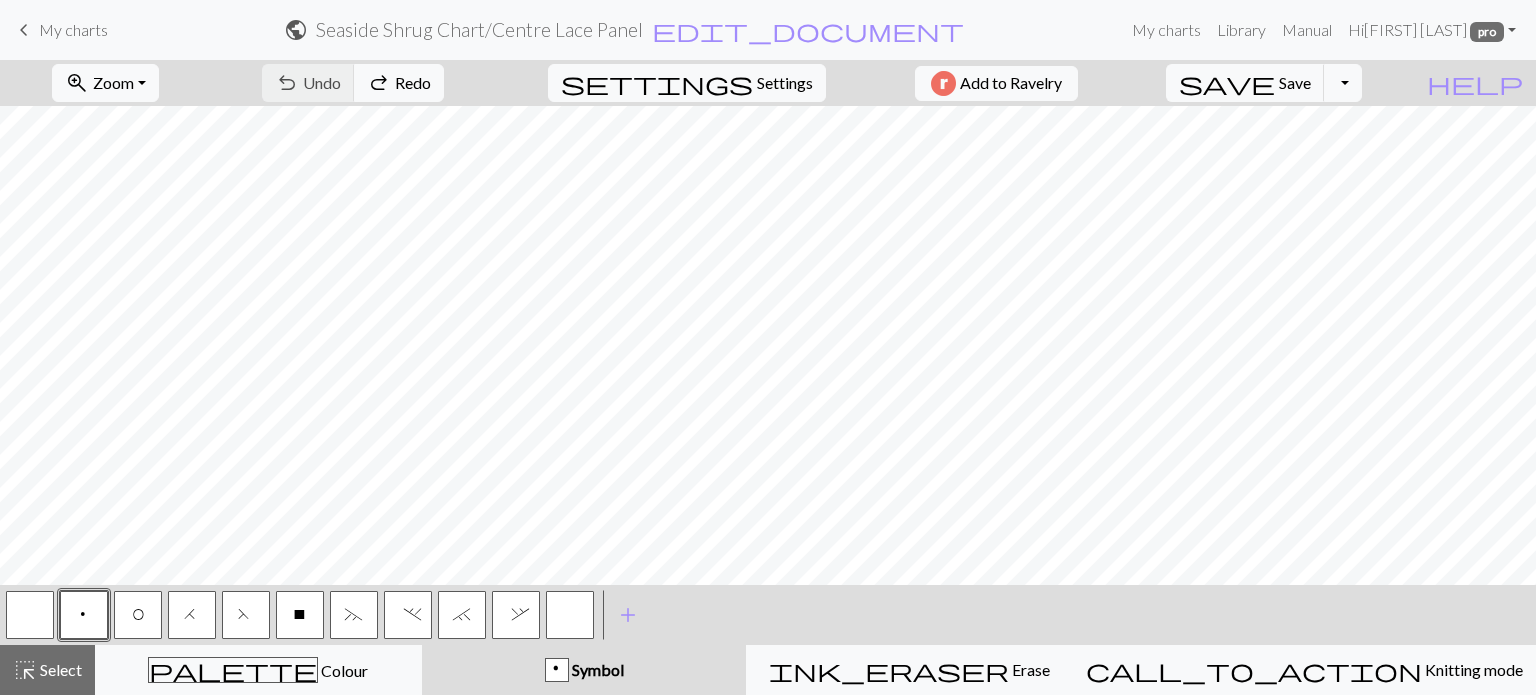 click on "Seaside Shrug Chart  /  Centre Lace Panel" at bounding box center (479, 29) 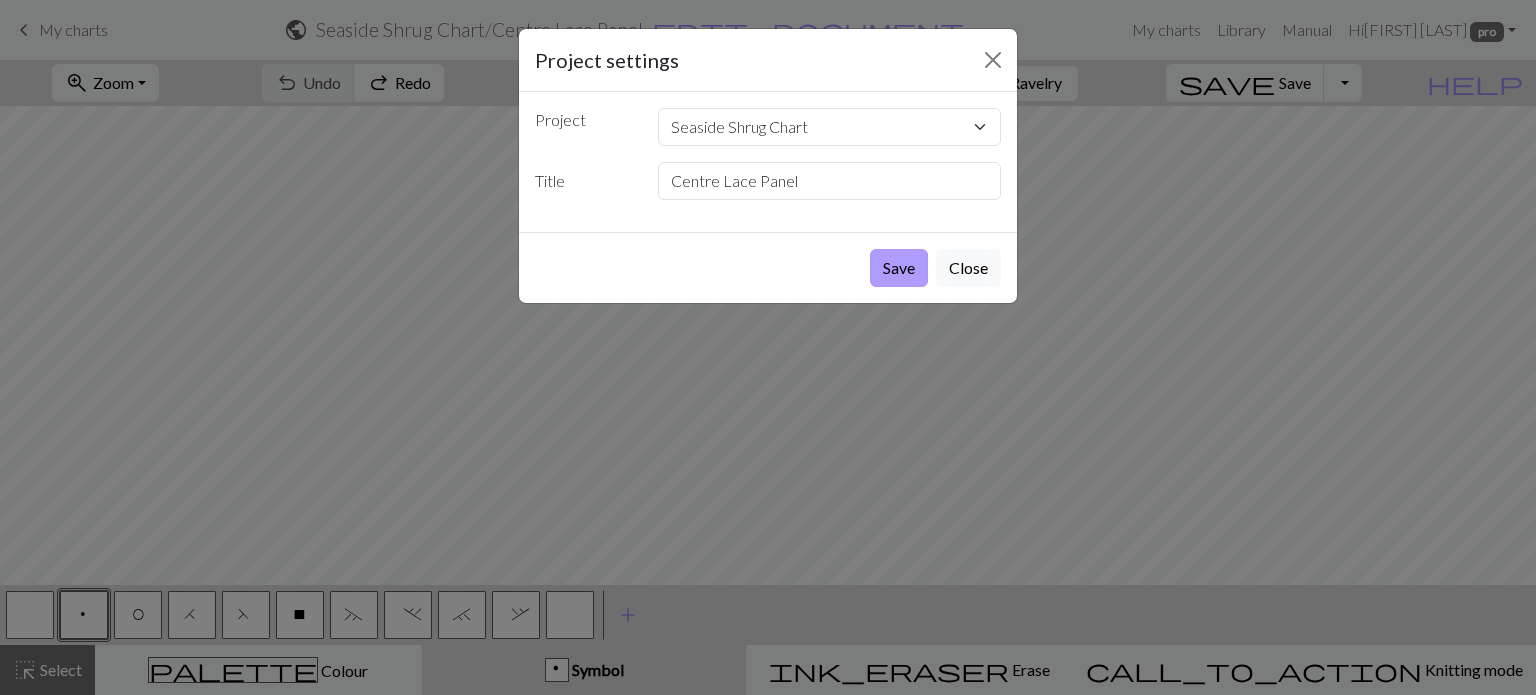 click on "Save" at bounding box center (899, 268) 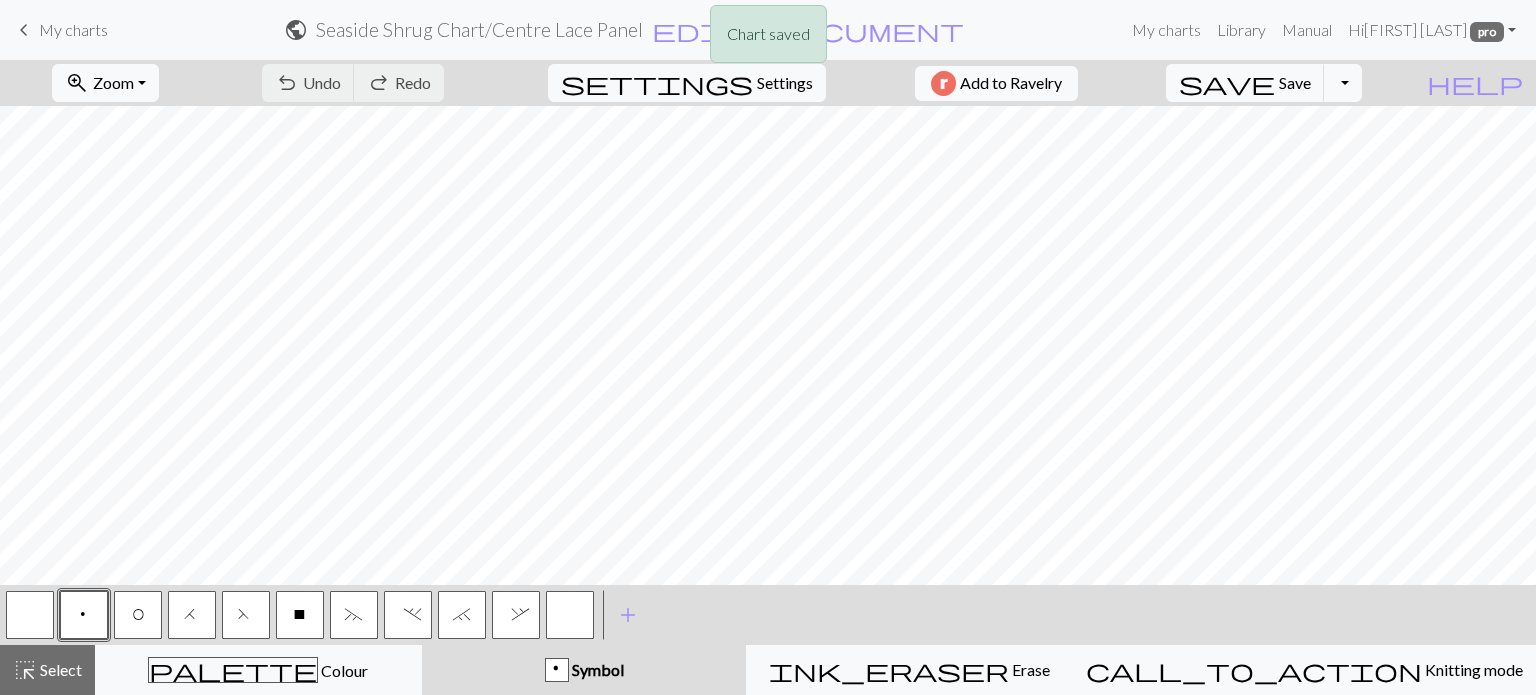click on "Chart saved" at bounding box center [768, 39] 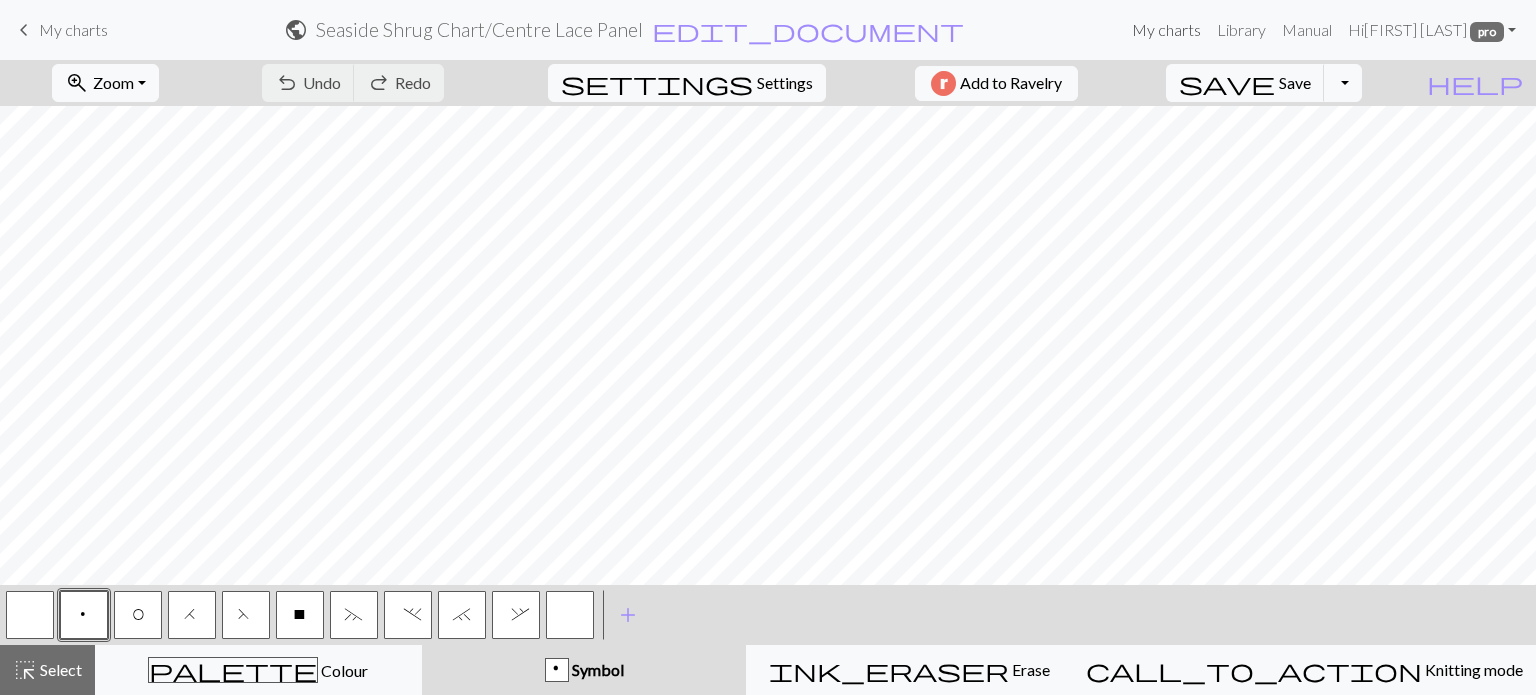 click on "My charts" at bounding box center (1166, 30) 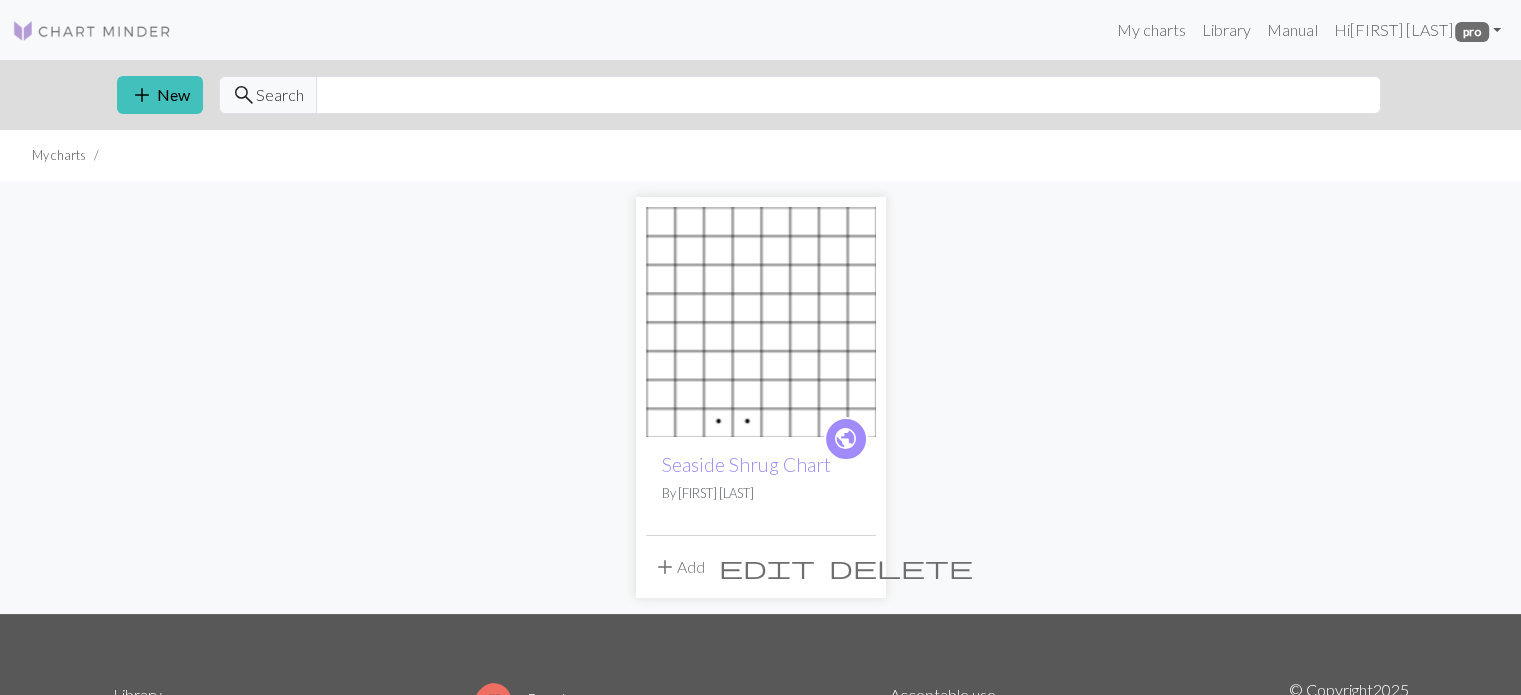 click on "public" at bounding box center (845, 438) 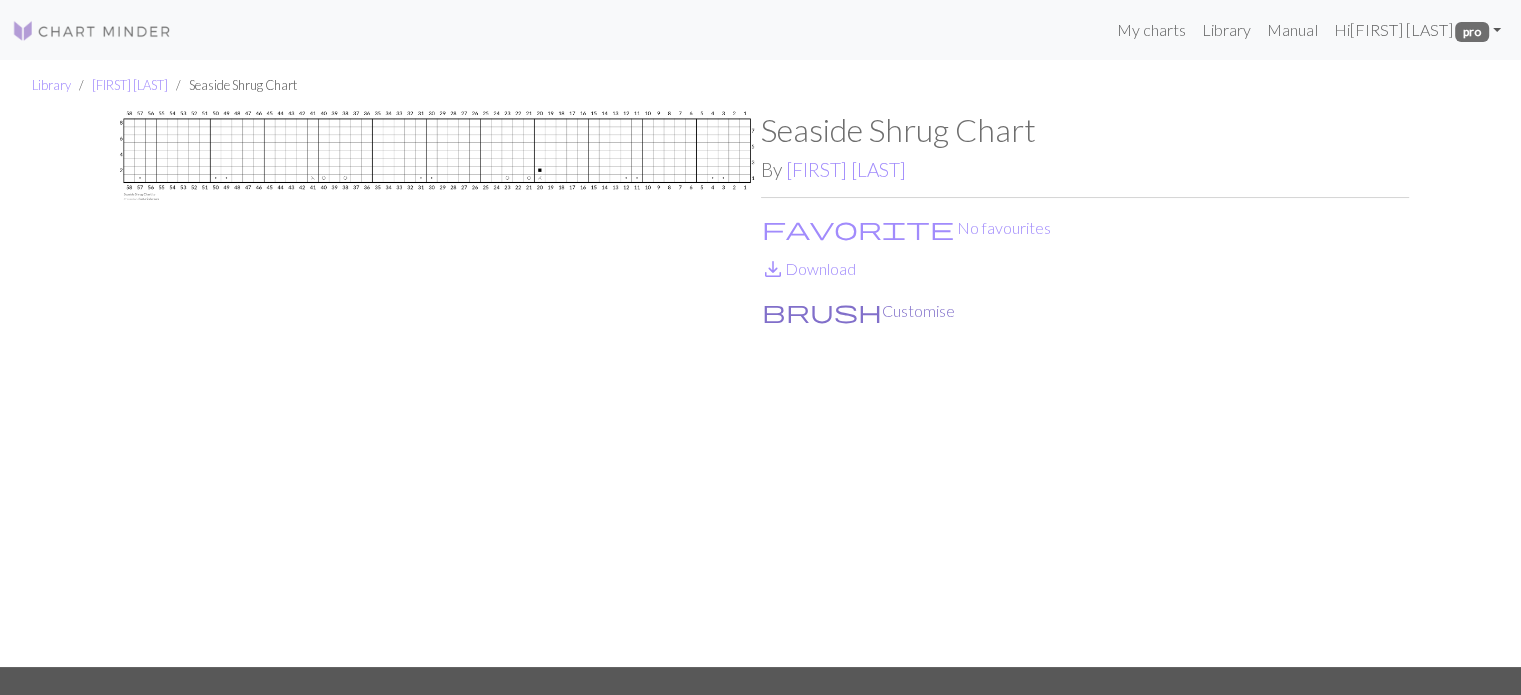 click on "brush Customise" at bounding box center (858, 311) 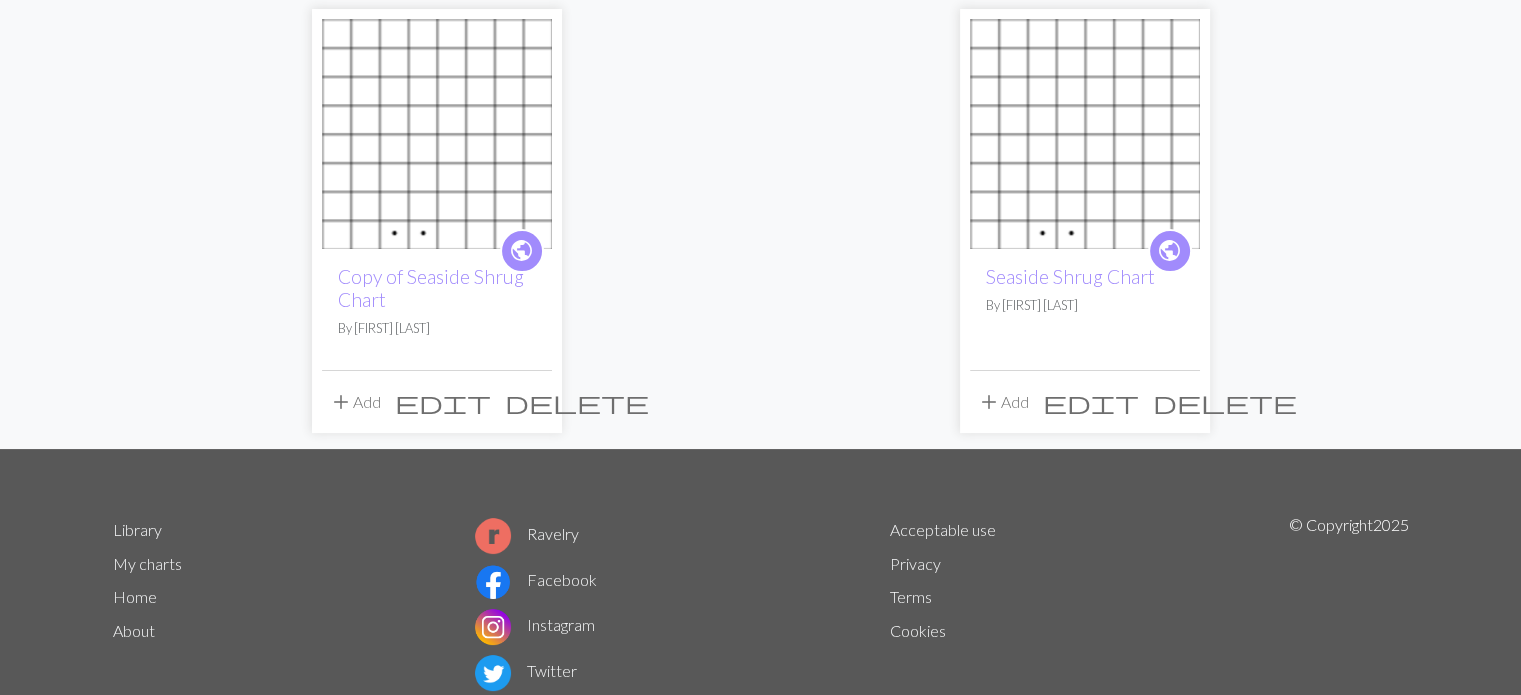 scroll, scrollTop: 200, scrollLeft: 0, axis: vertical 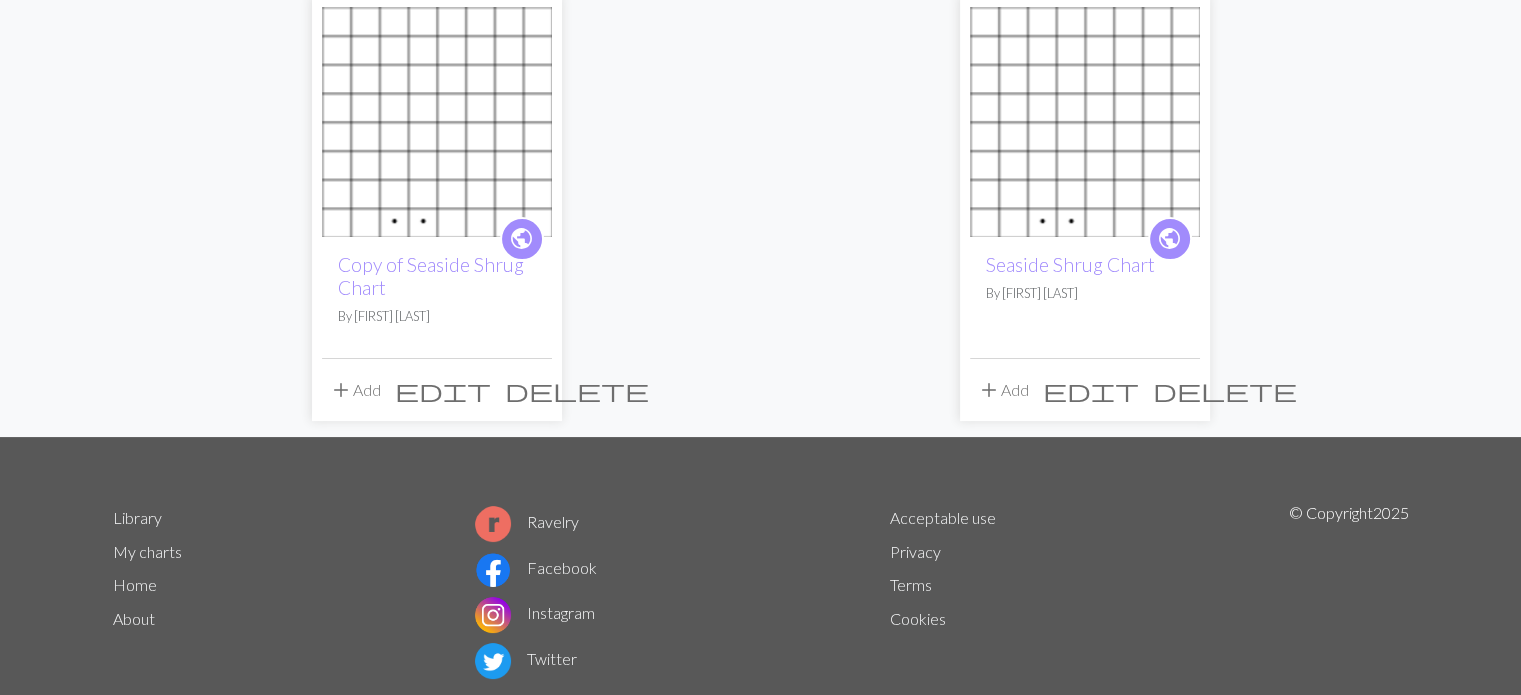 click on "delete" at bounding box center (1225, 390) 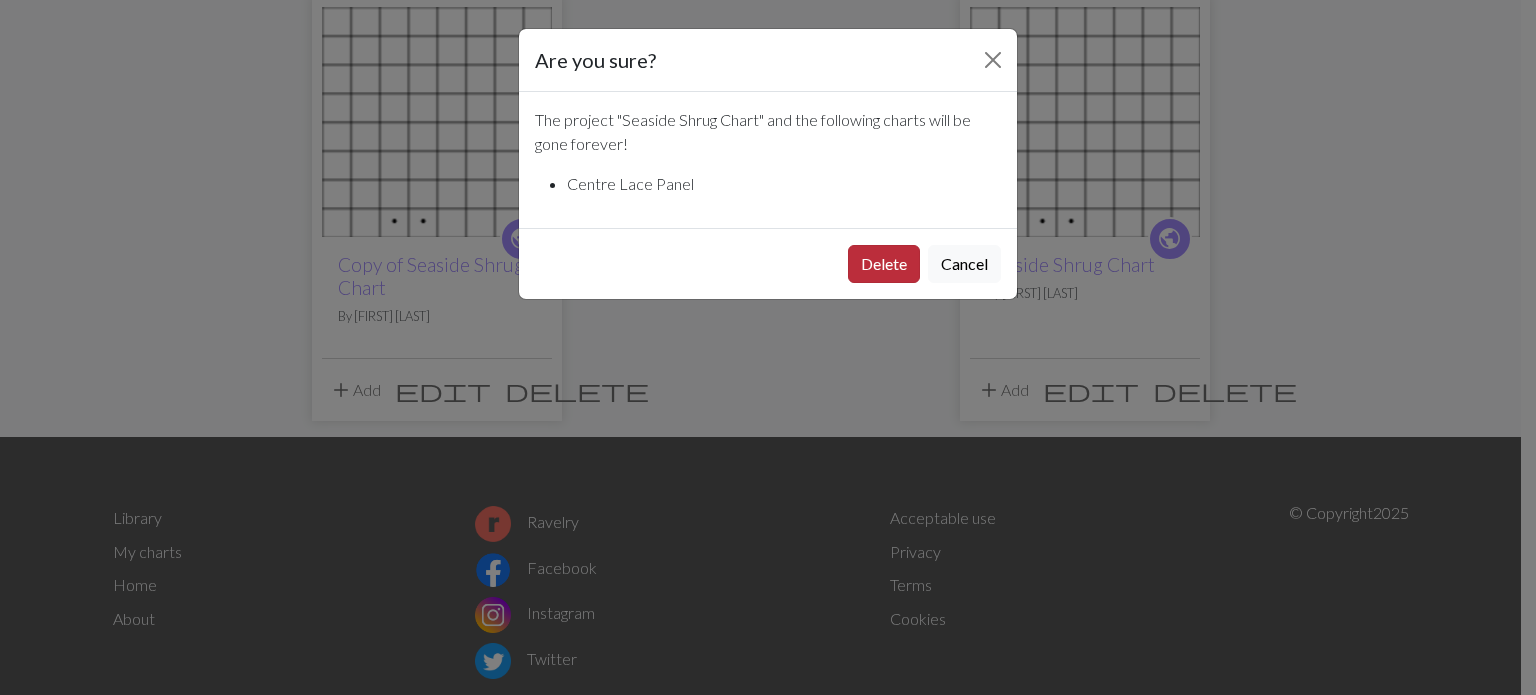 click on "Delete" at bounding box center [884, 264] 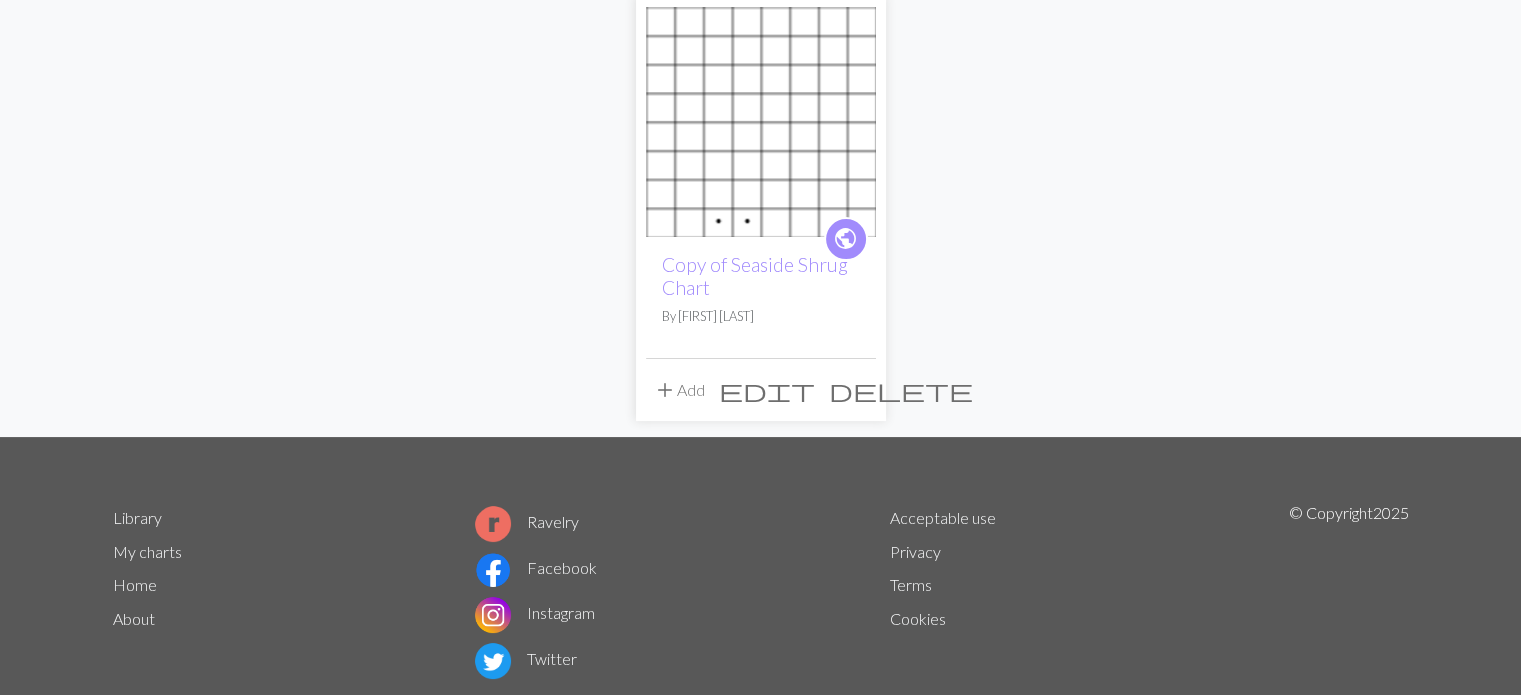 scroll, scrollTop: 200, scrollLeft: 0, axis: vertical 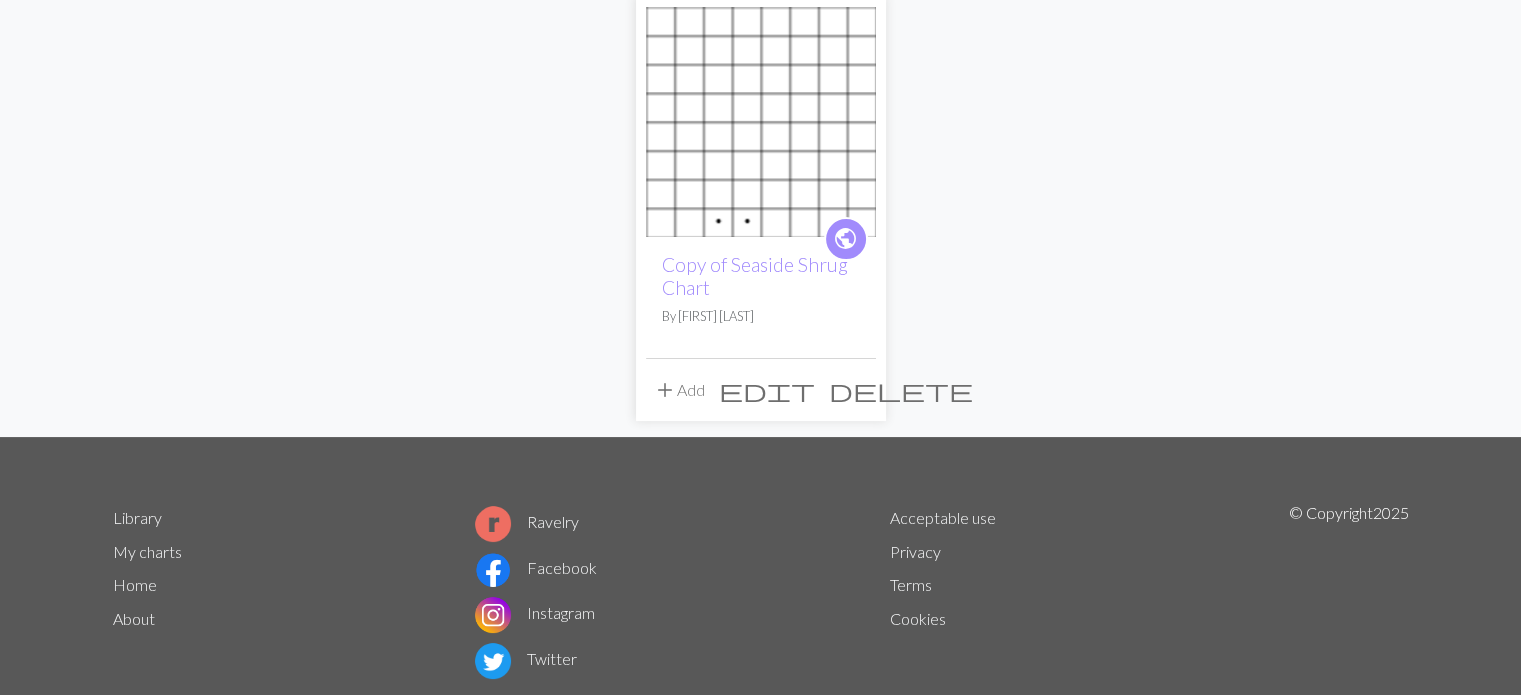 click on "delete" at bounding box center [901, 390] 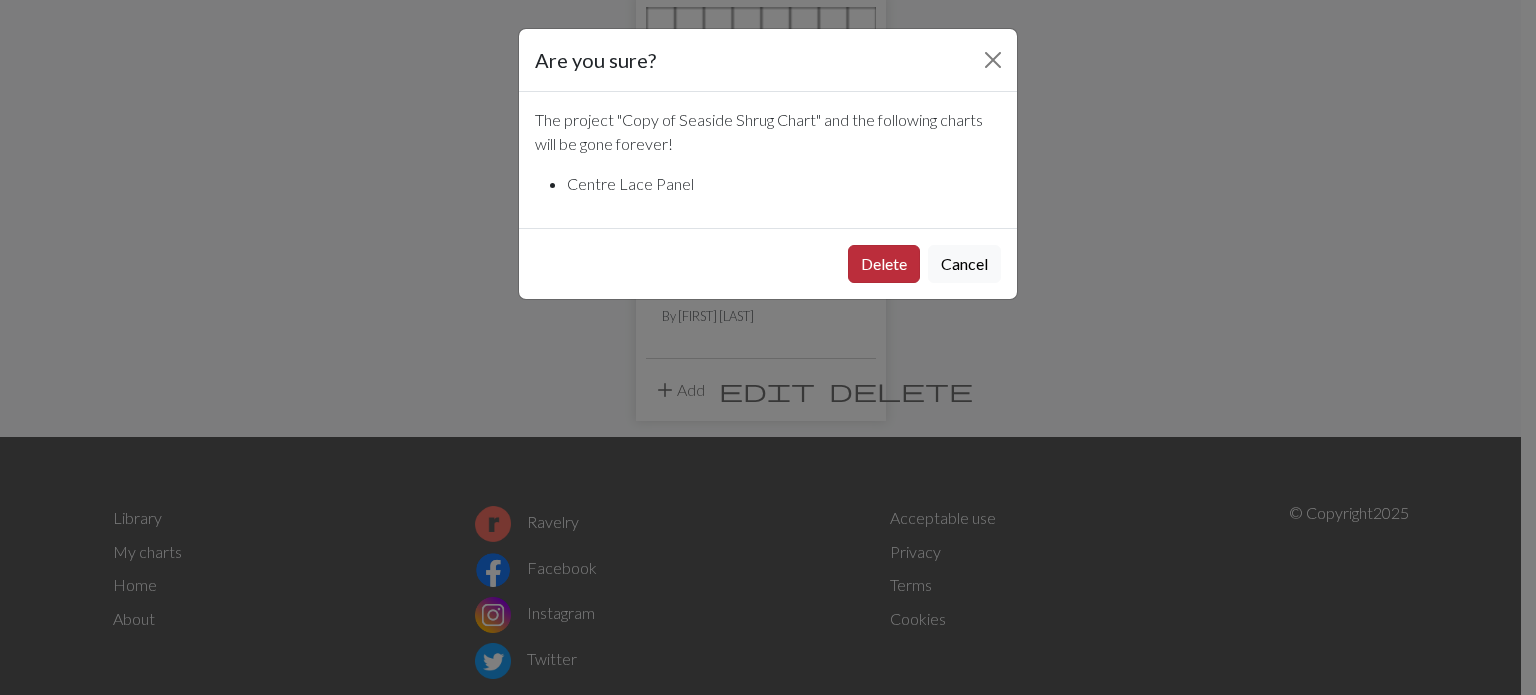 click on "Delete" at bounding box center (884, 264) 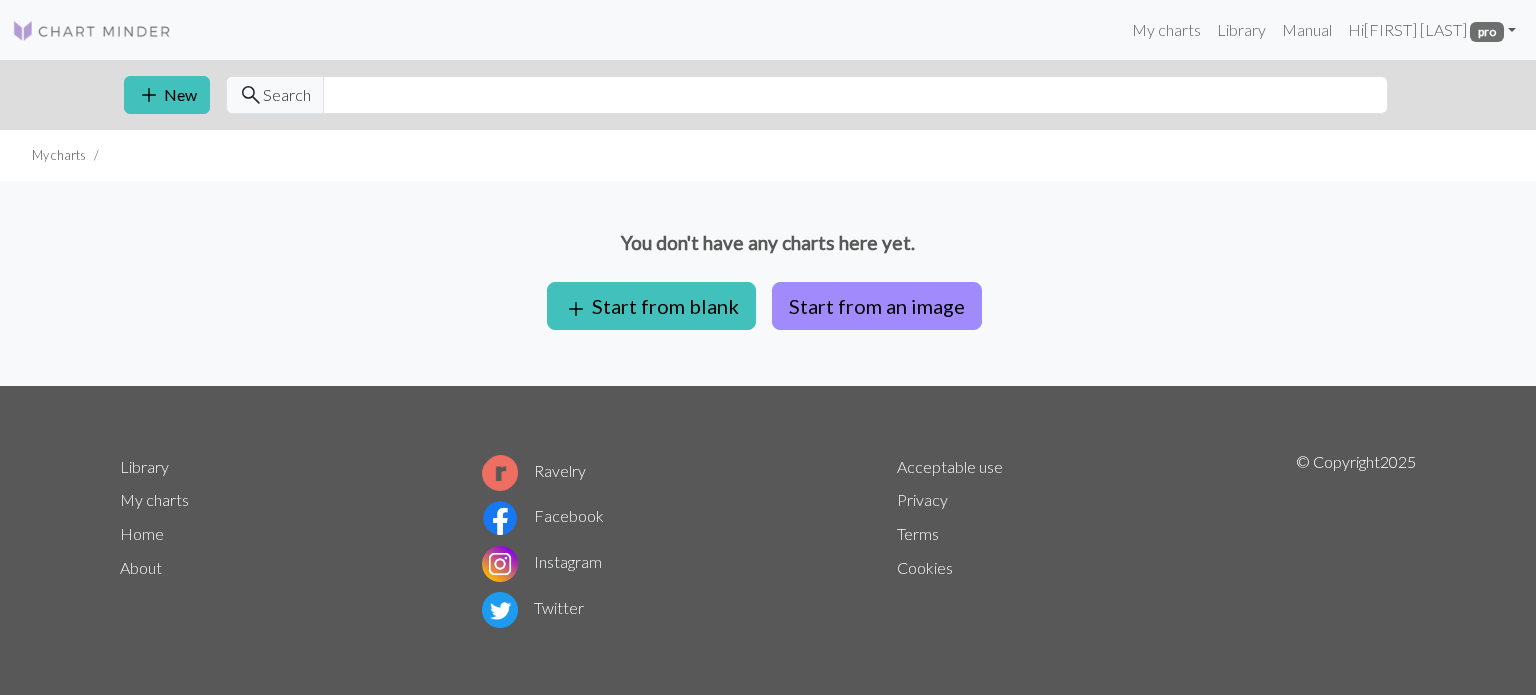 scroll, scrollTop: 0, scrollLeft: 0, axis: both 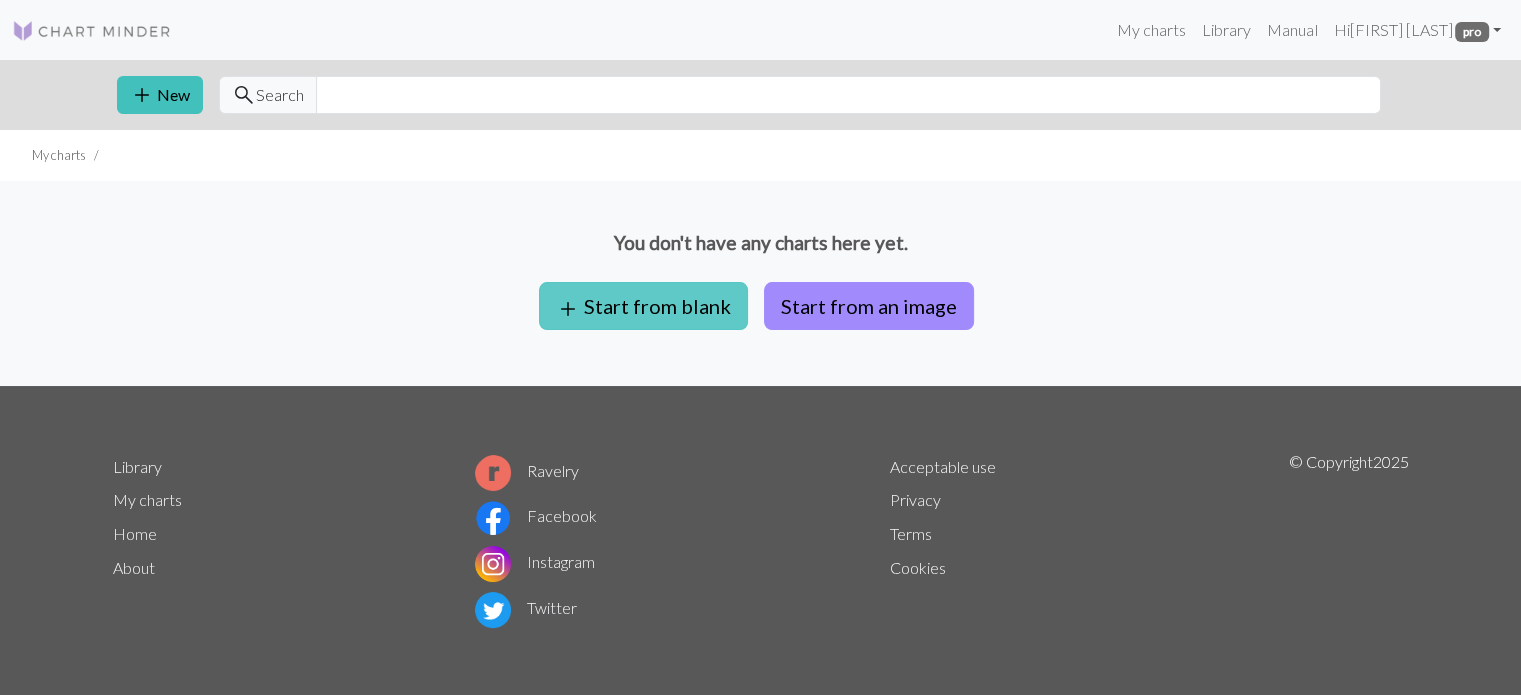 click on "add   Start from blank" at bounding box center [643, 306] 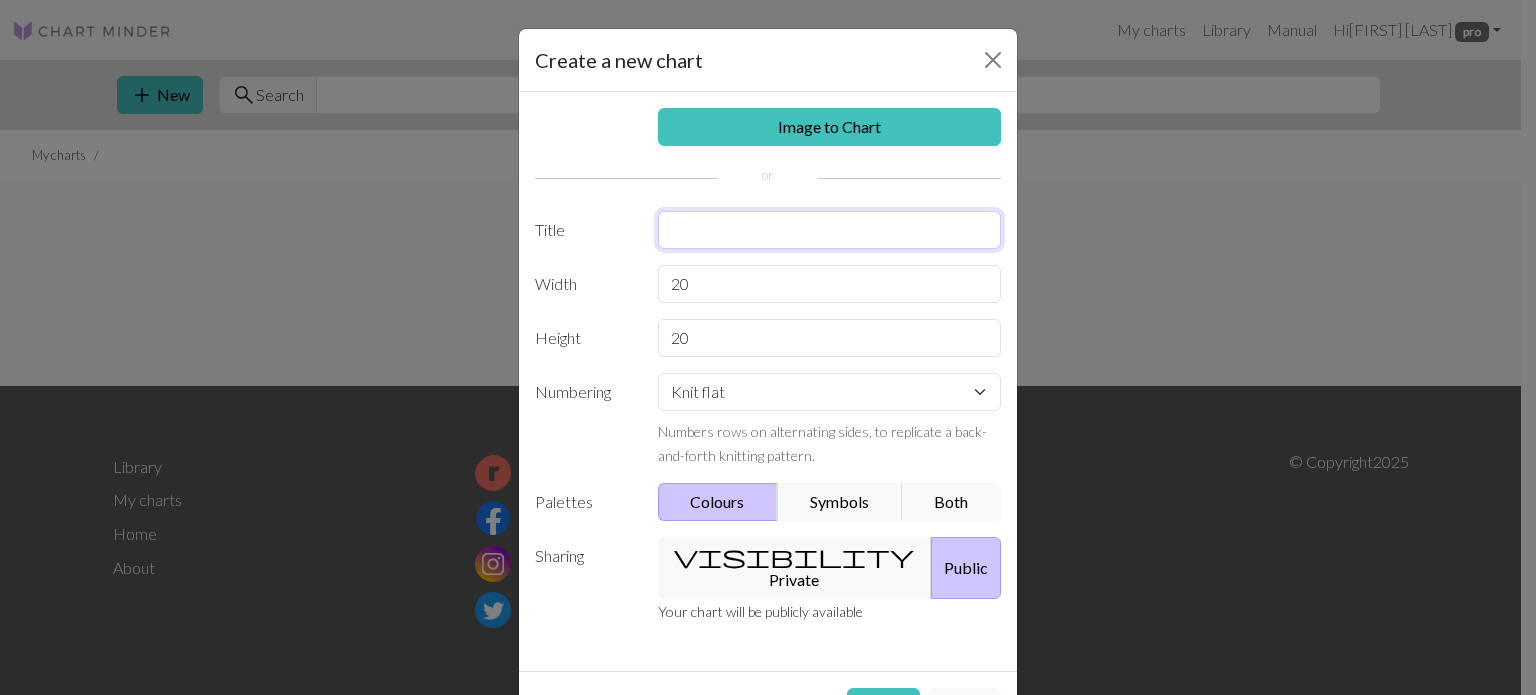 click at bounding box center (830, 230) 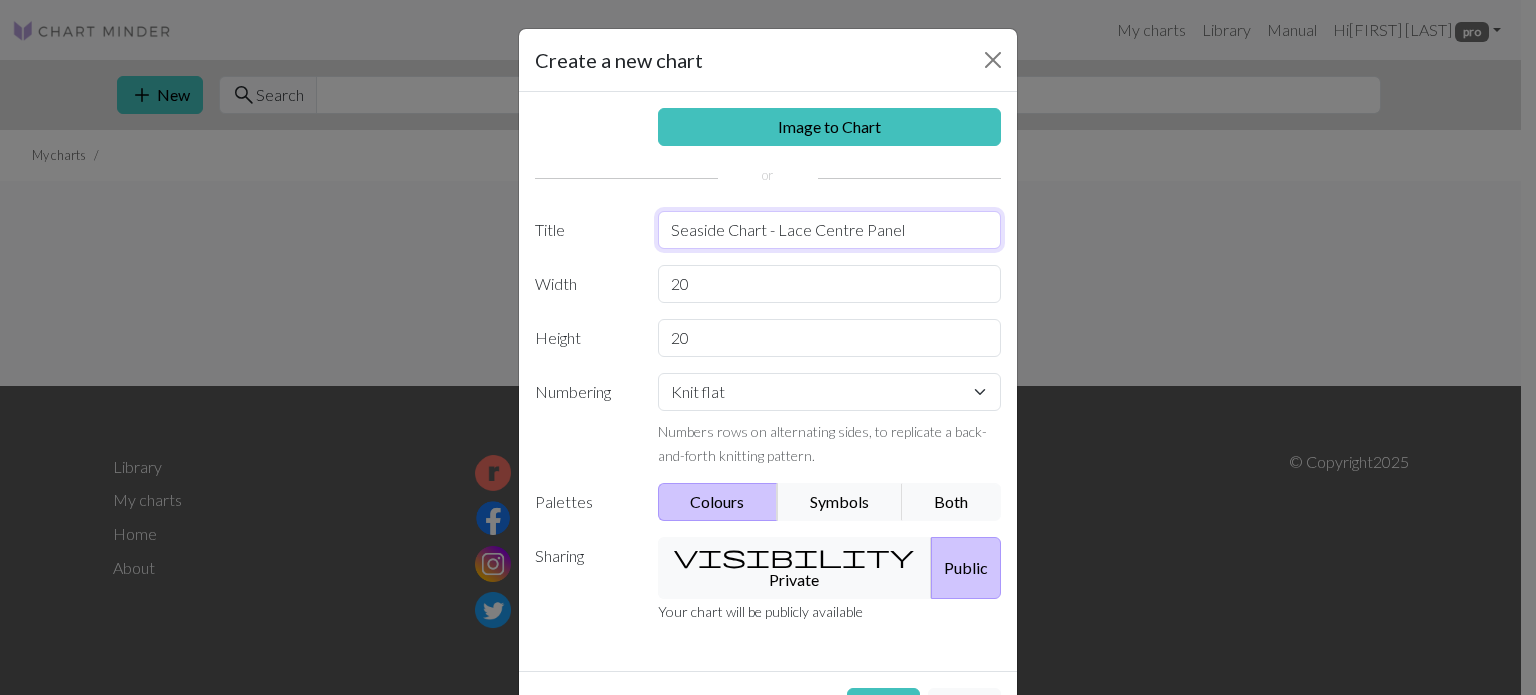 type on "Seaside Chart - Lace Centre Panel" 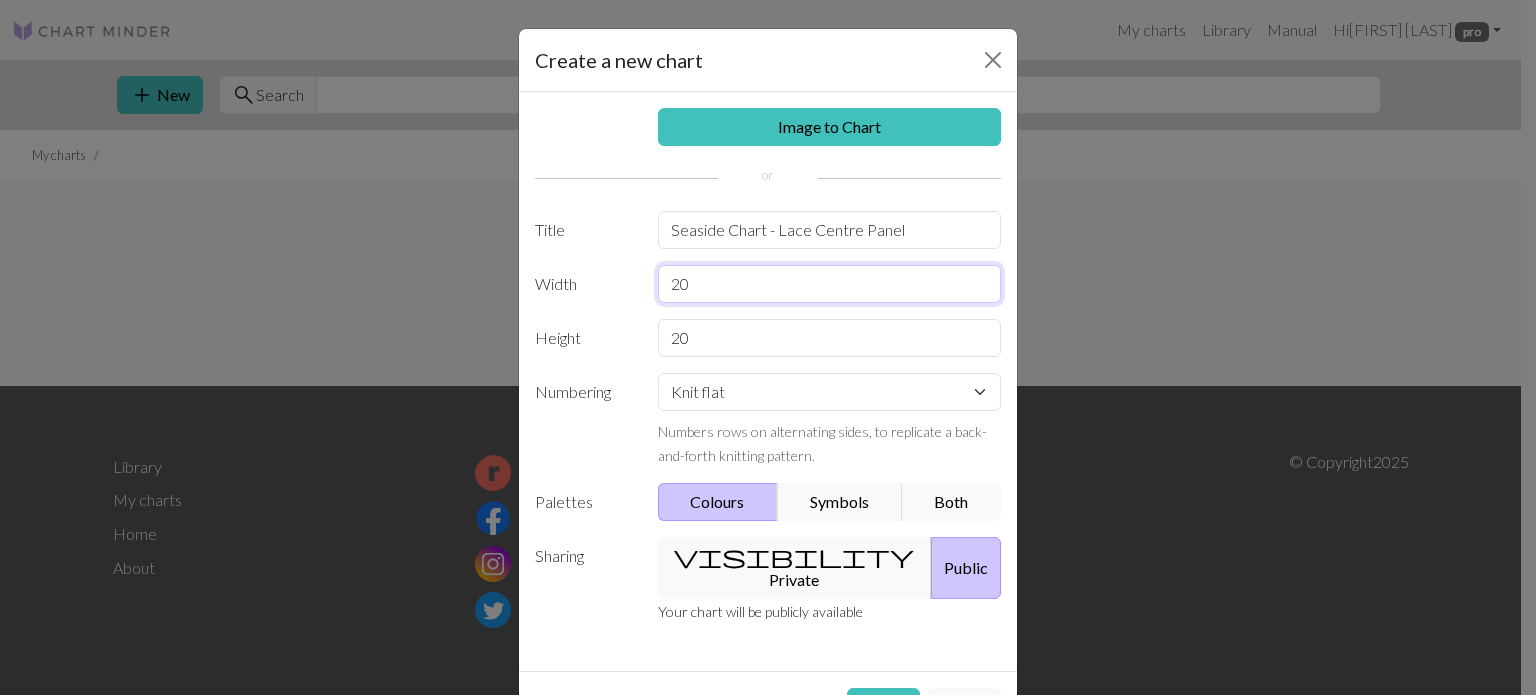 drag, startPoint x: 724, startPoint y: 294, endPoint x: 464, endPoint y: 206, distance: 274.48862 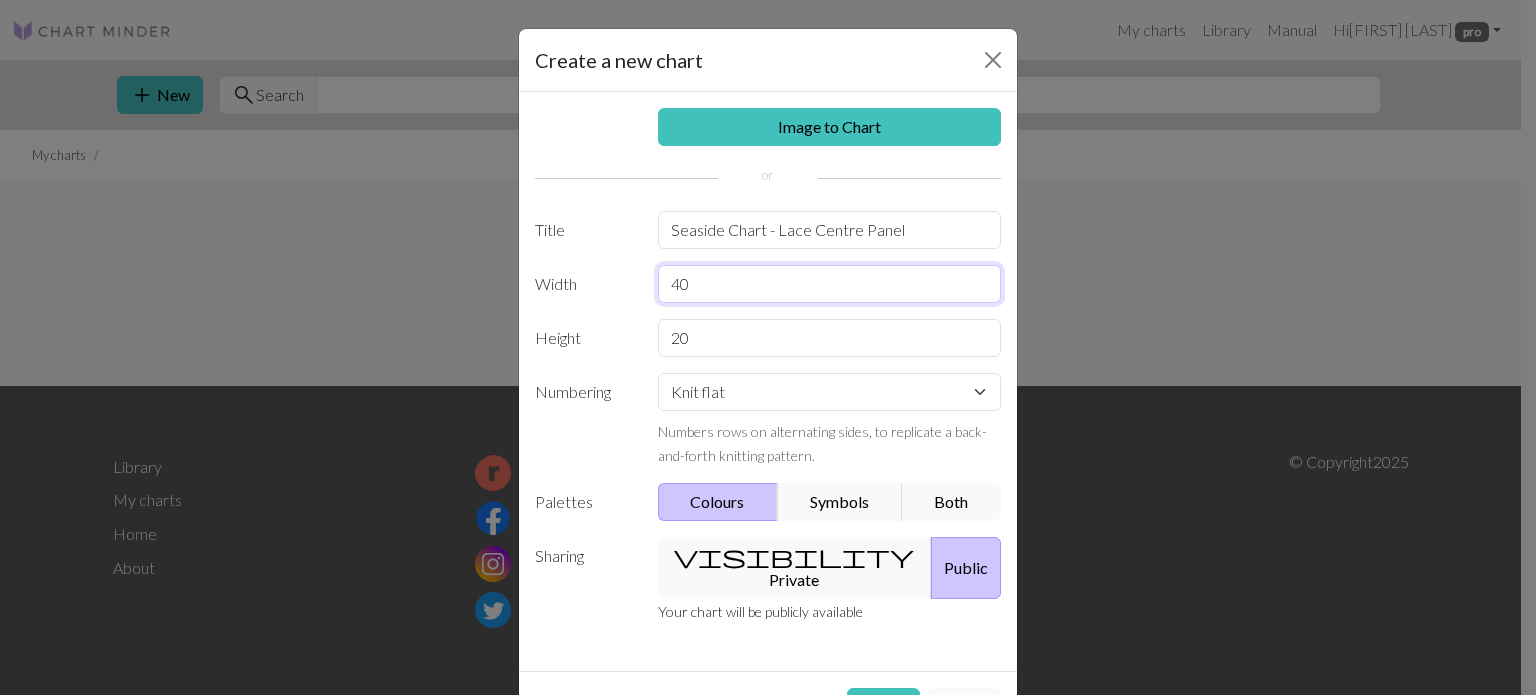 type on "40" 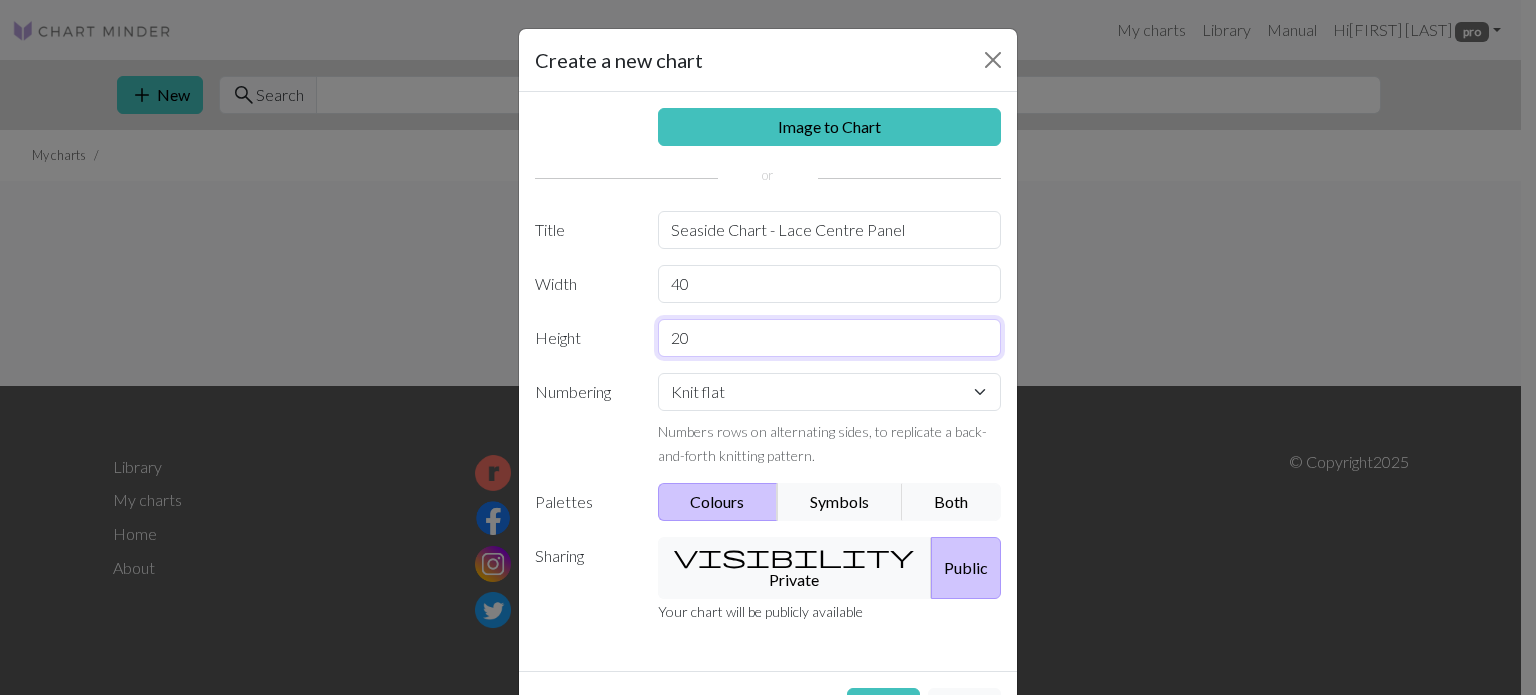drag, startPoint x: 700, startPoint y: 328, endPoint x: 502, endPoint y: 296, distance: 200.56918 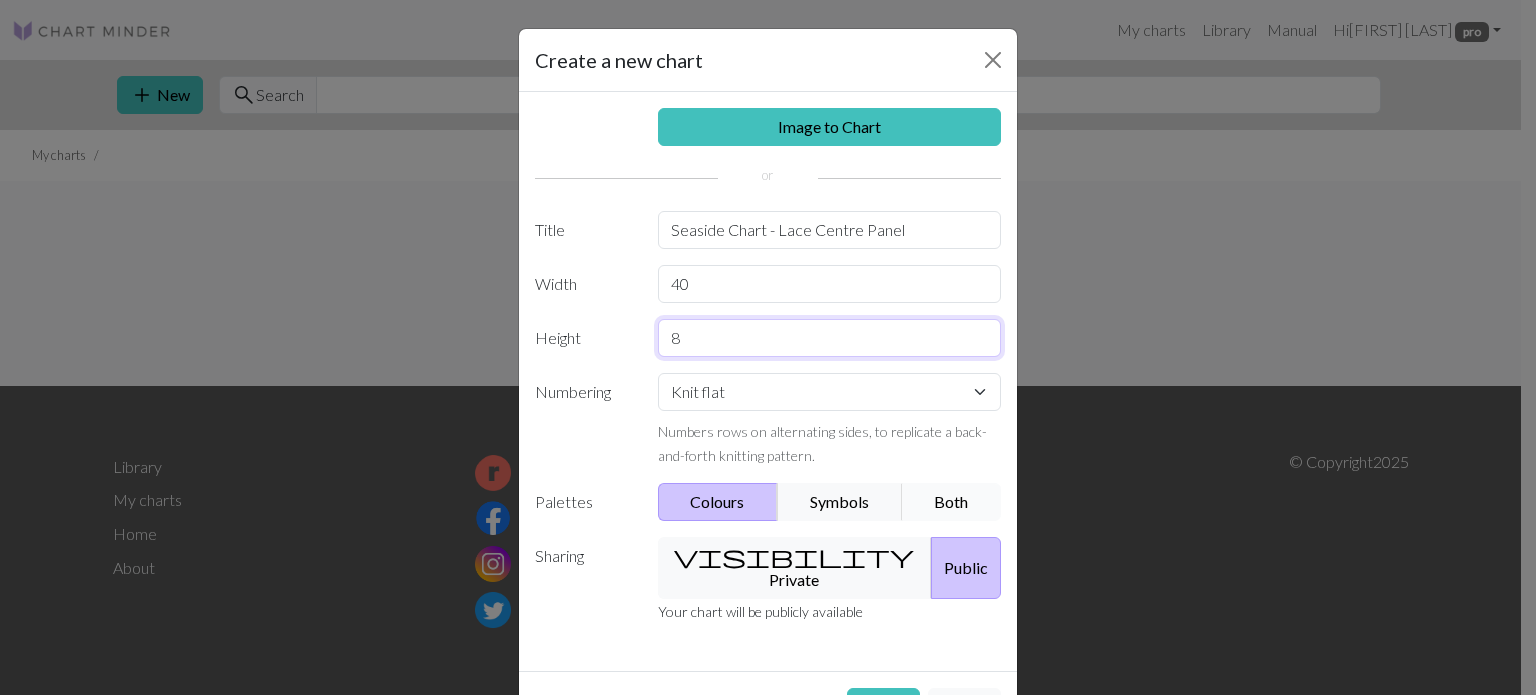 type on "8" 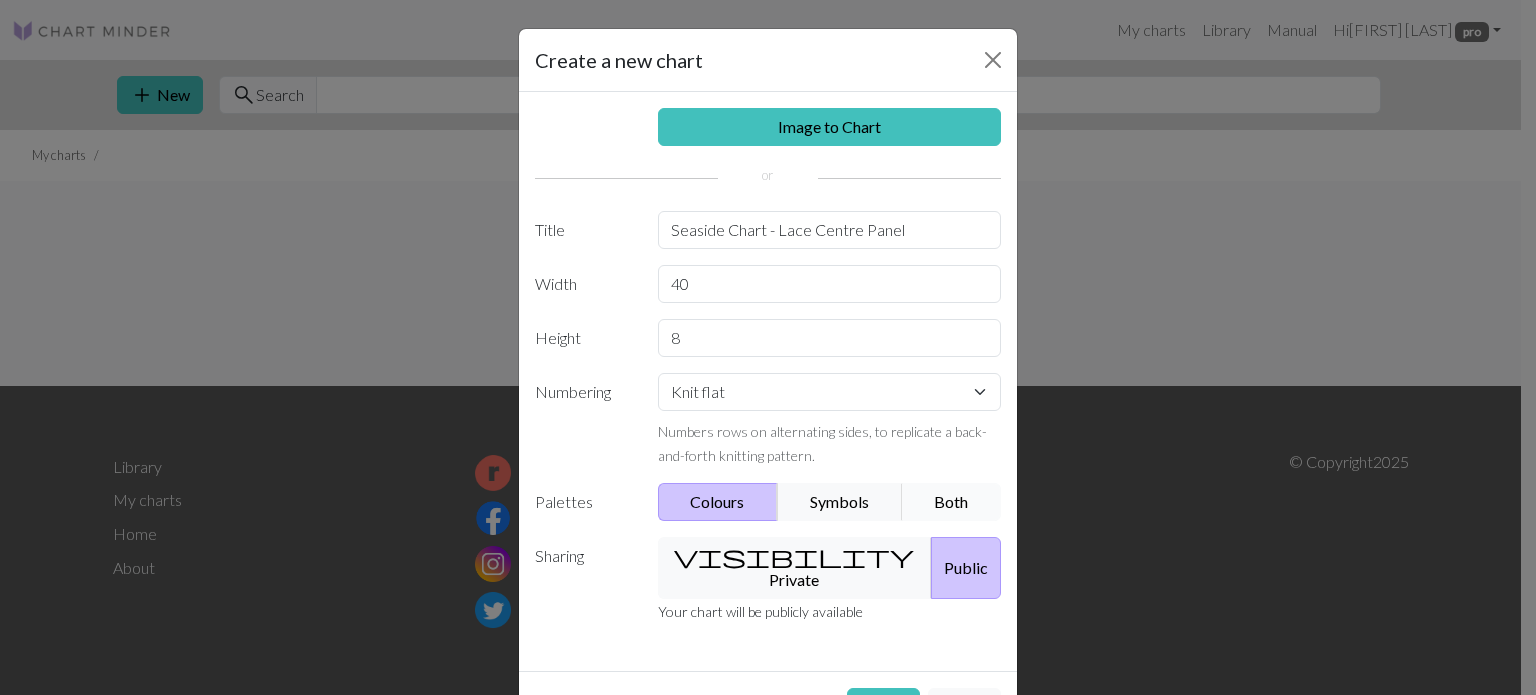 click on "Both" at bounding box center (952, 502) 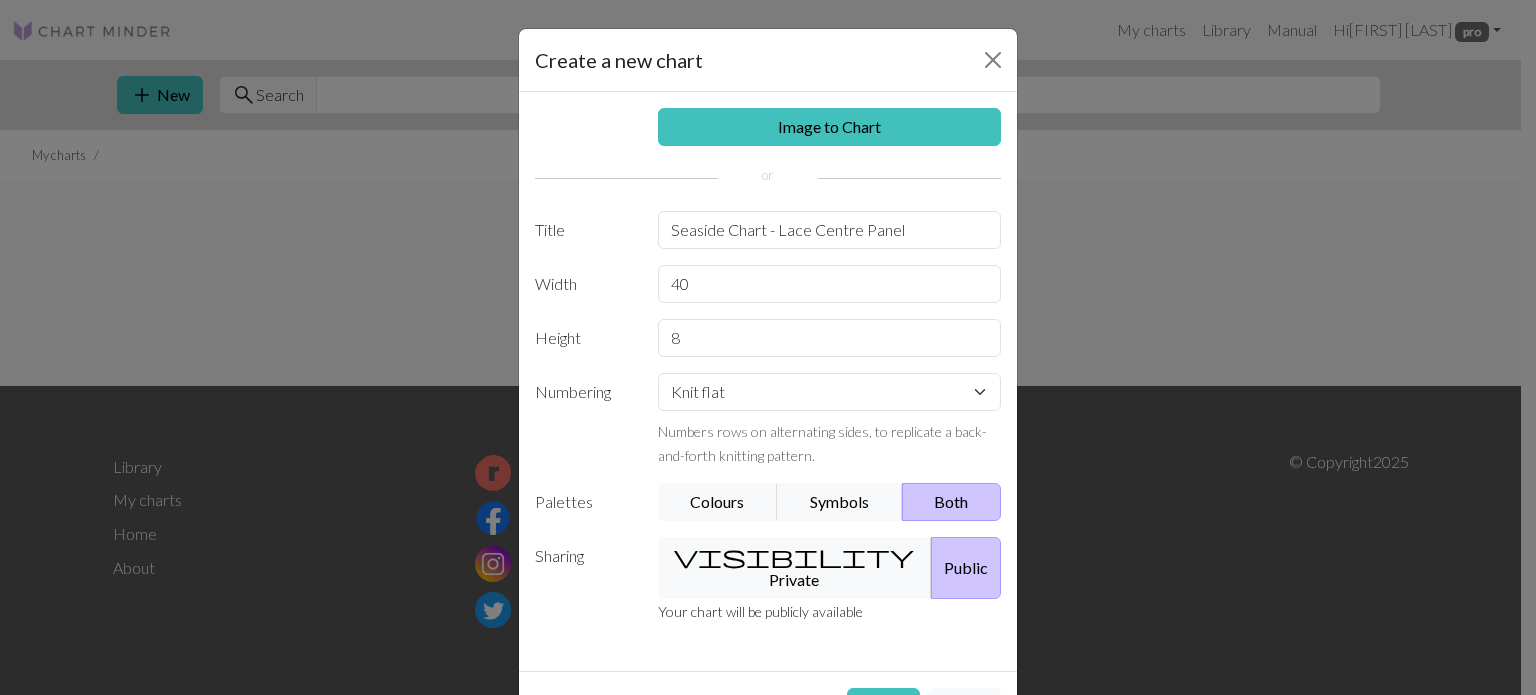 scroll, scrollTop: 50, scrollLeft: 0, axis: vertical 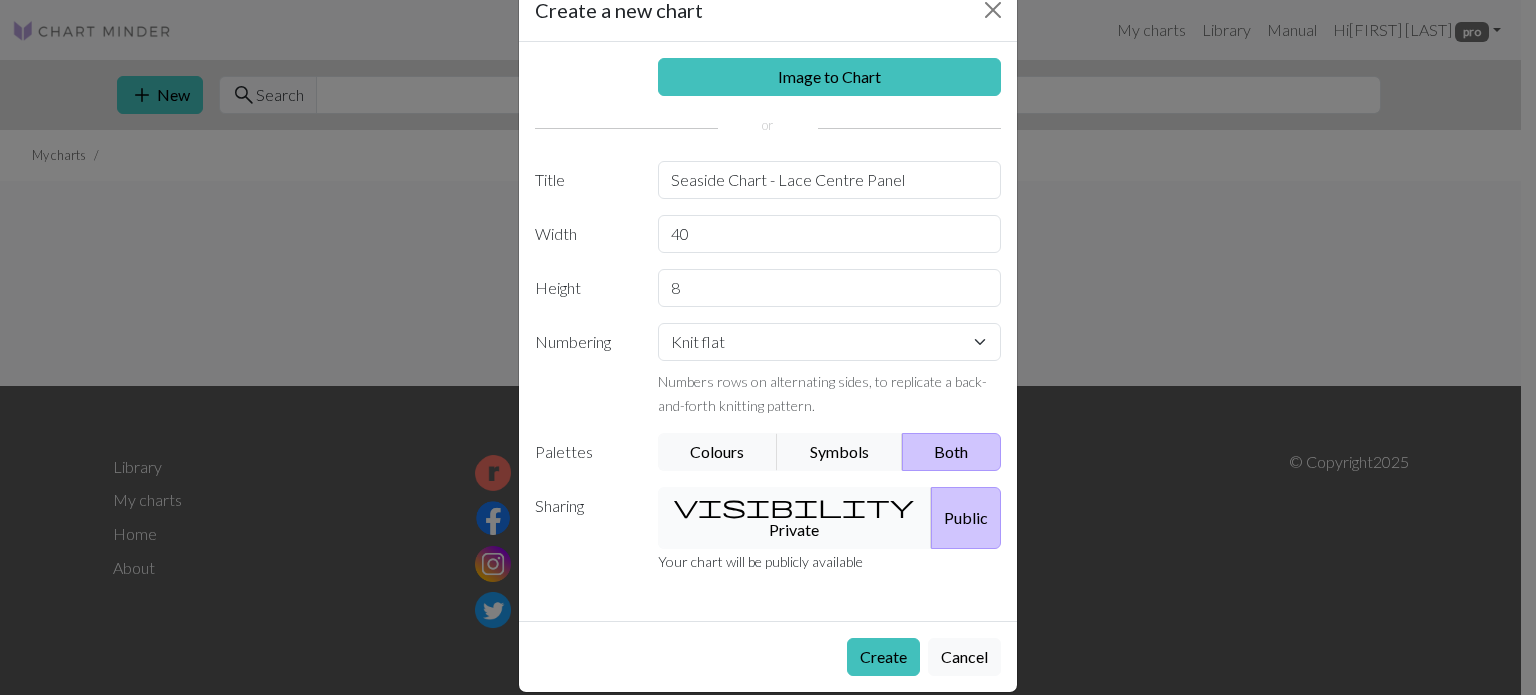 click on "visibility  Private" at bounding box center [795, 518] 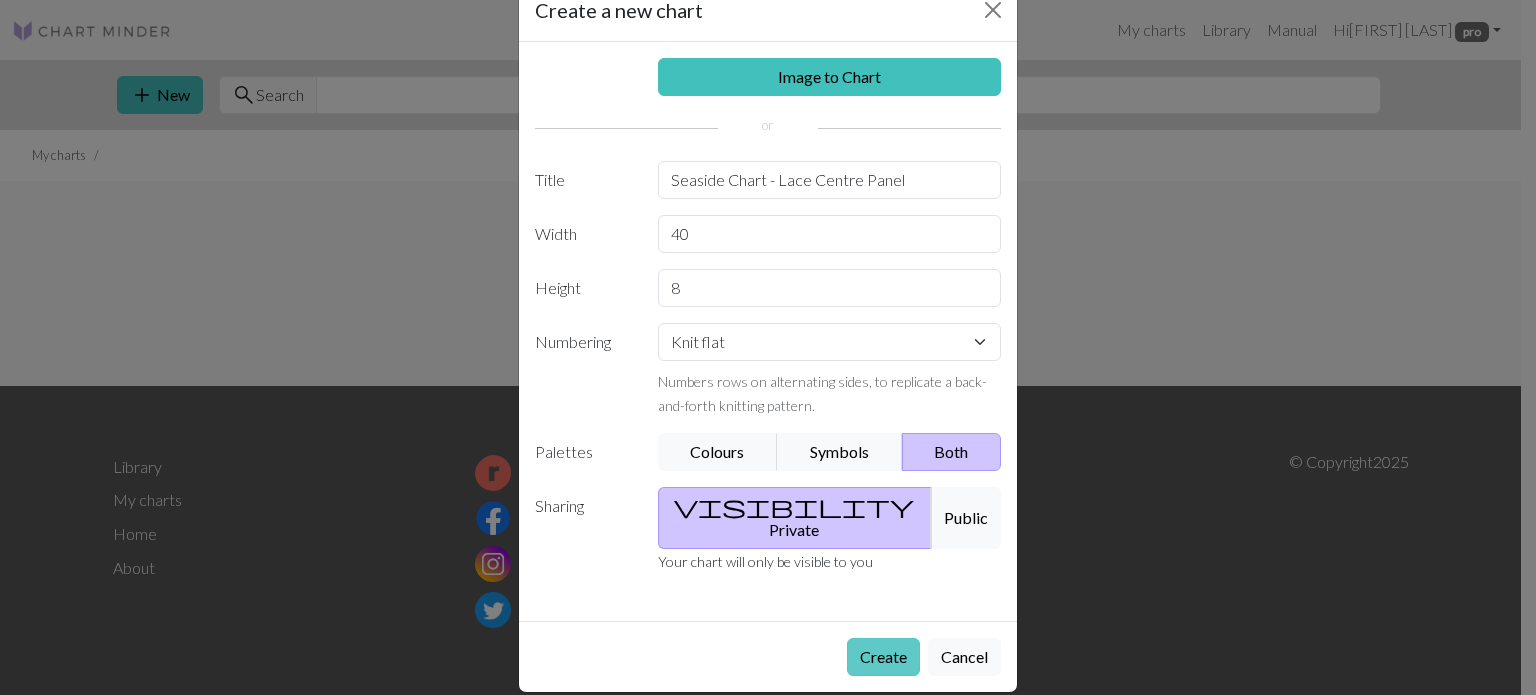 click on "Create" at bounding box center (883, 657) 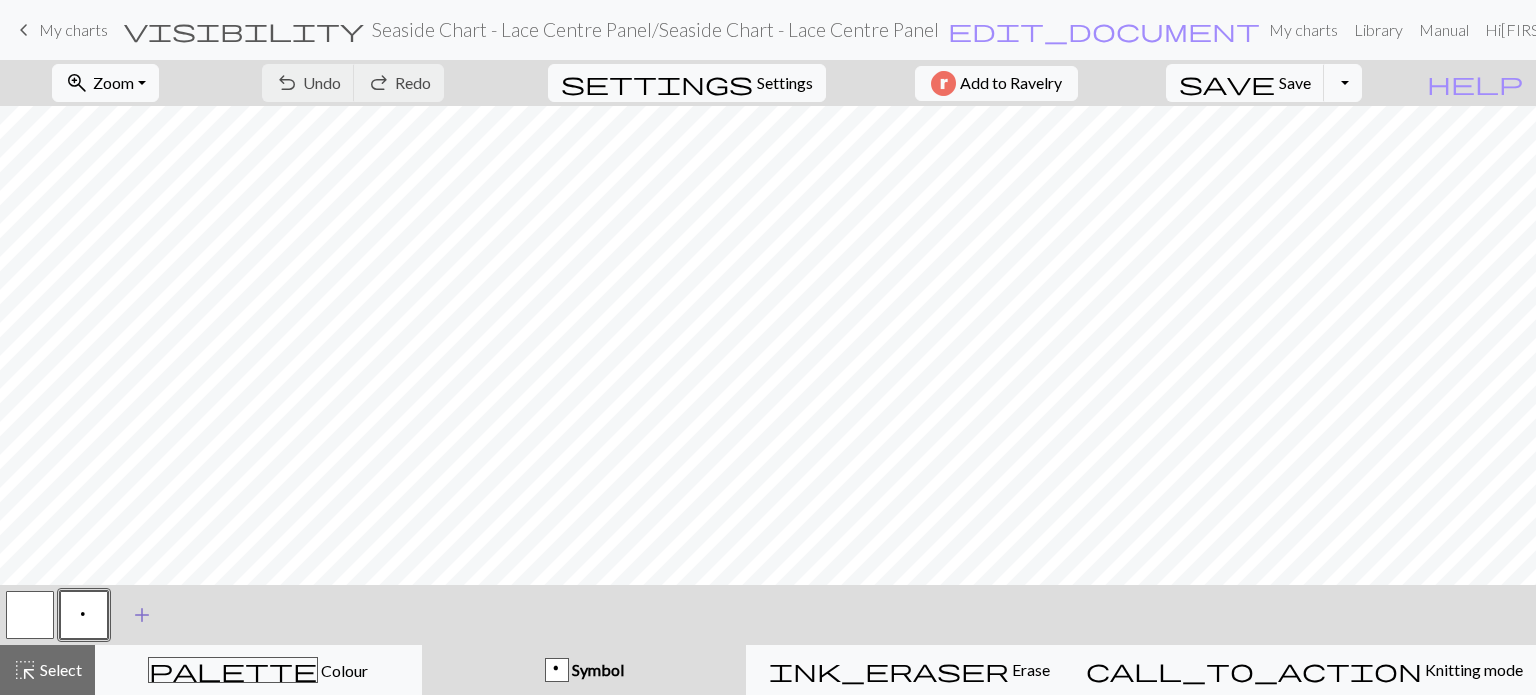 click on "add" at bounding box center [142, 615] 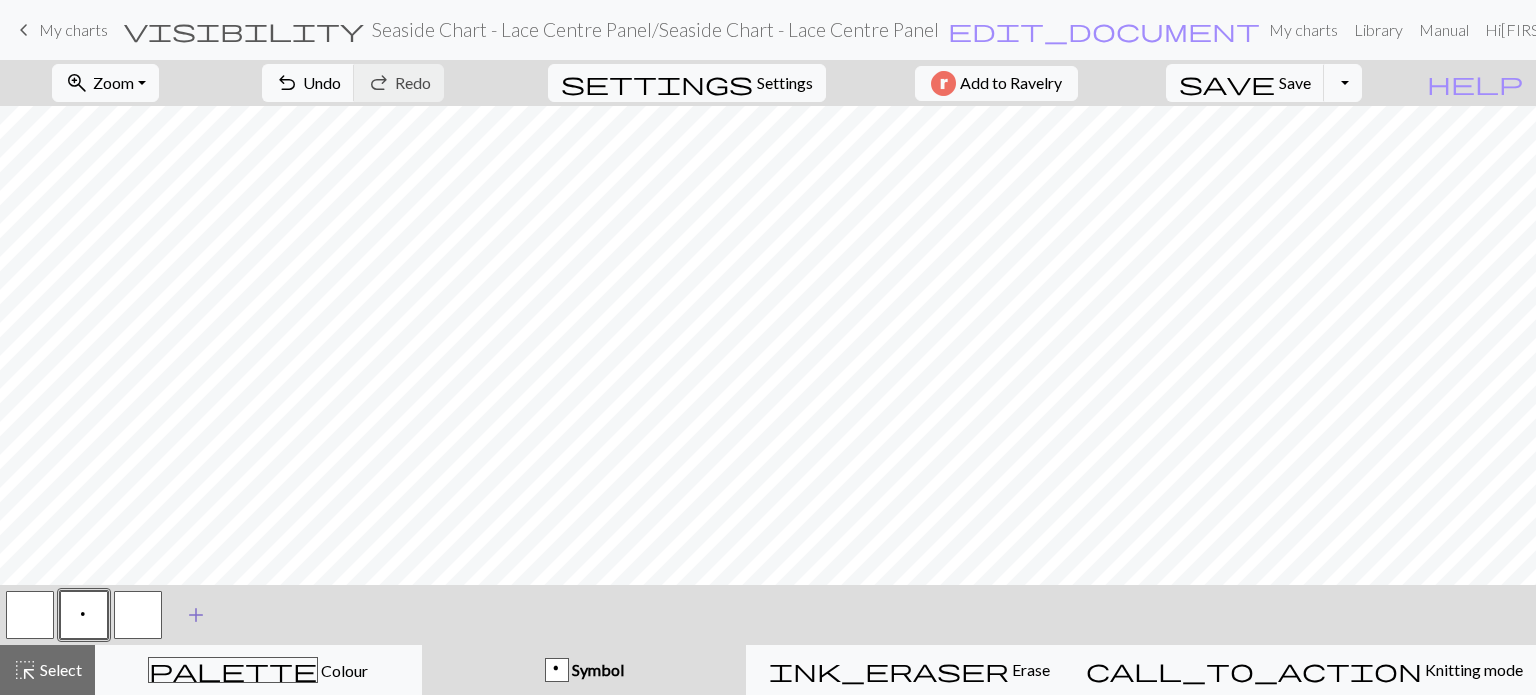 click on "add" at bounding box center (196, 615) 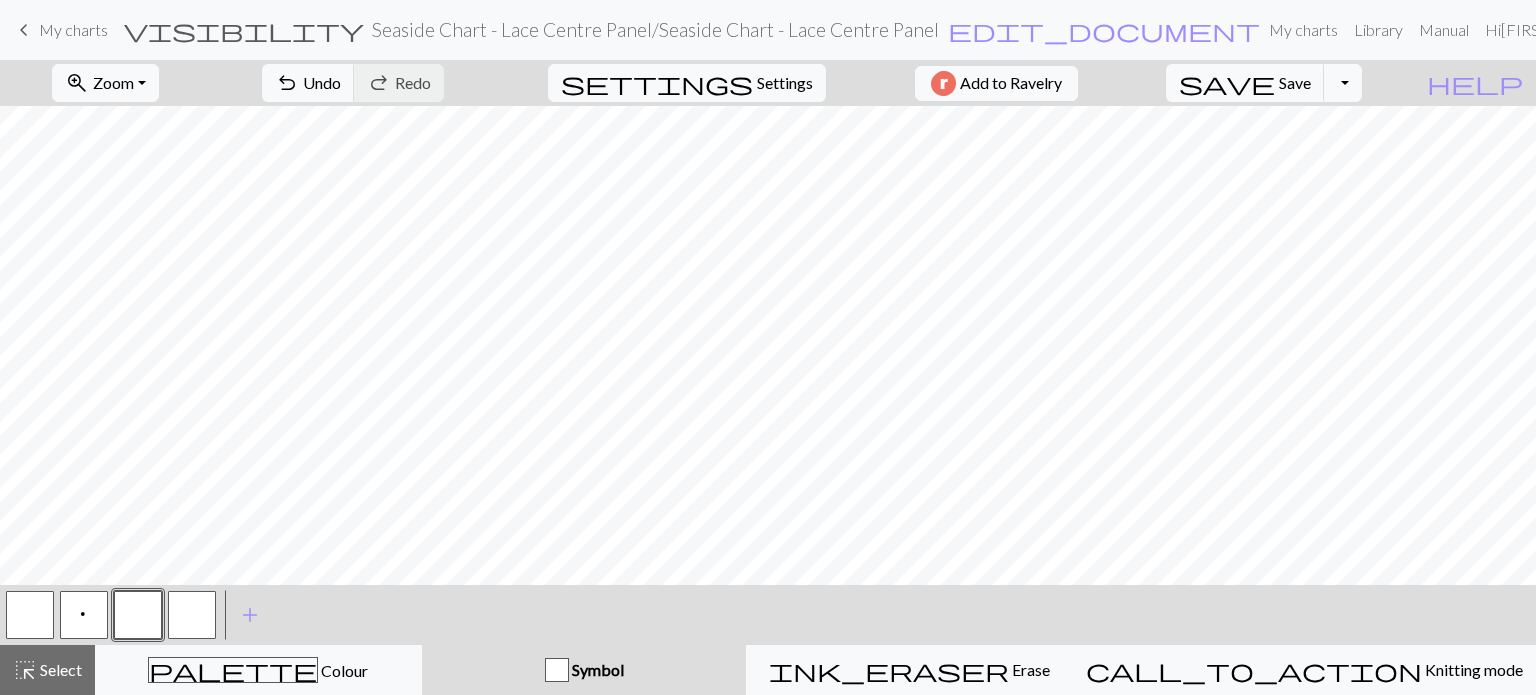 click at bounding box center [138, 615] 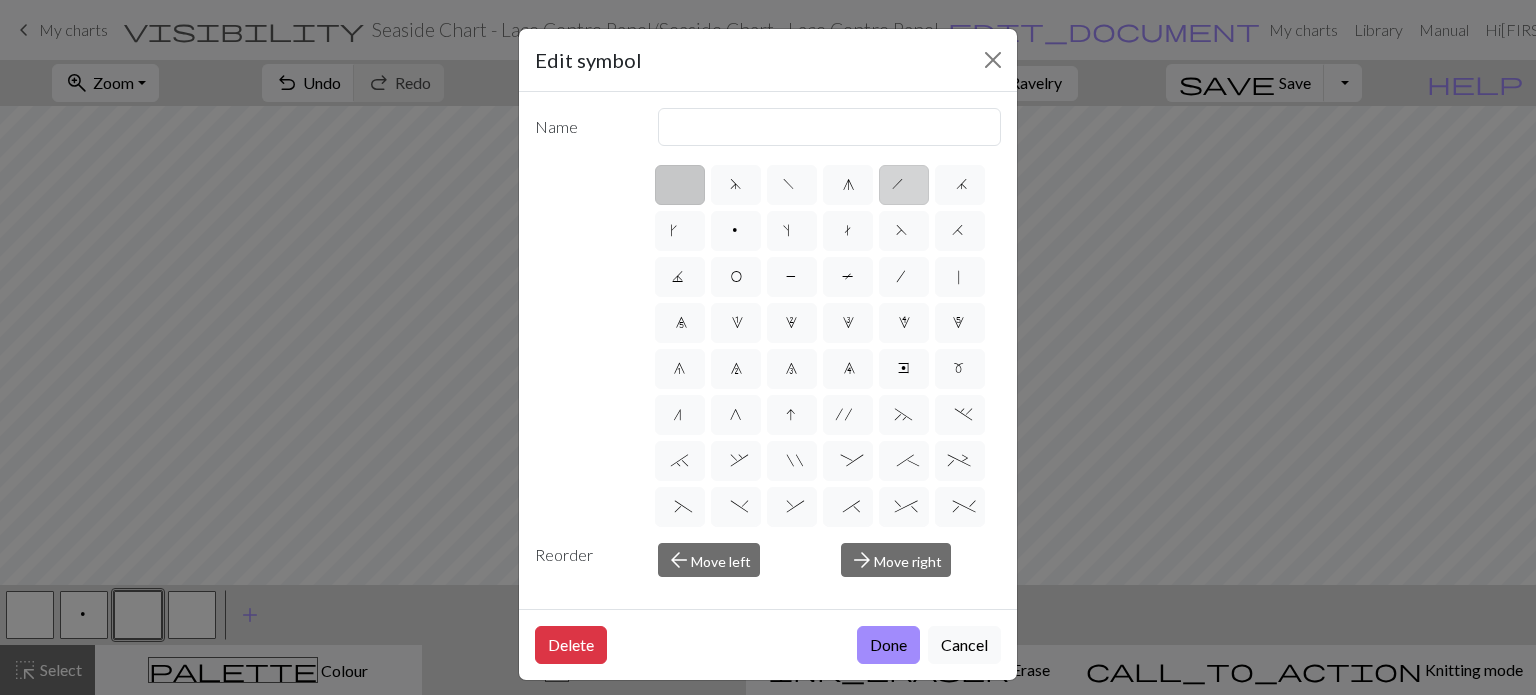 click on "h" at bounding box center (904, 185) 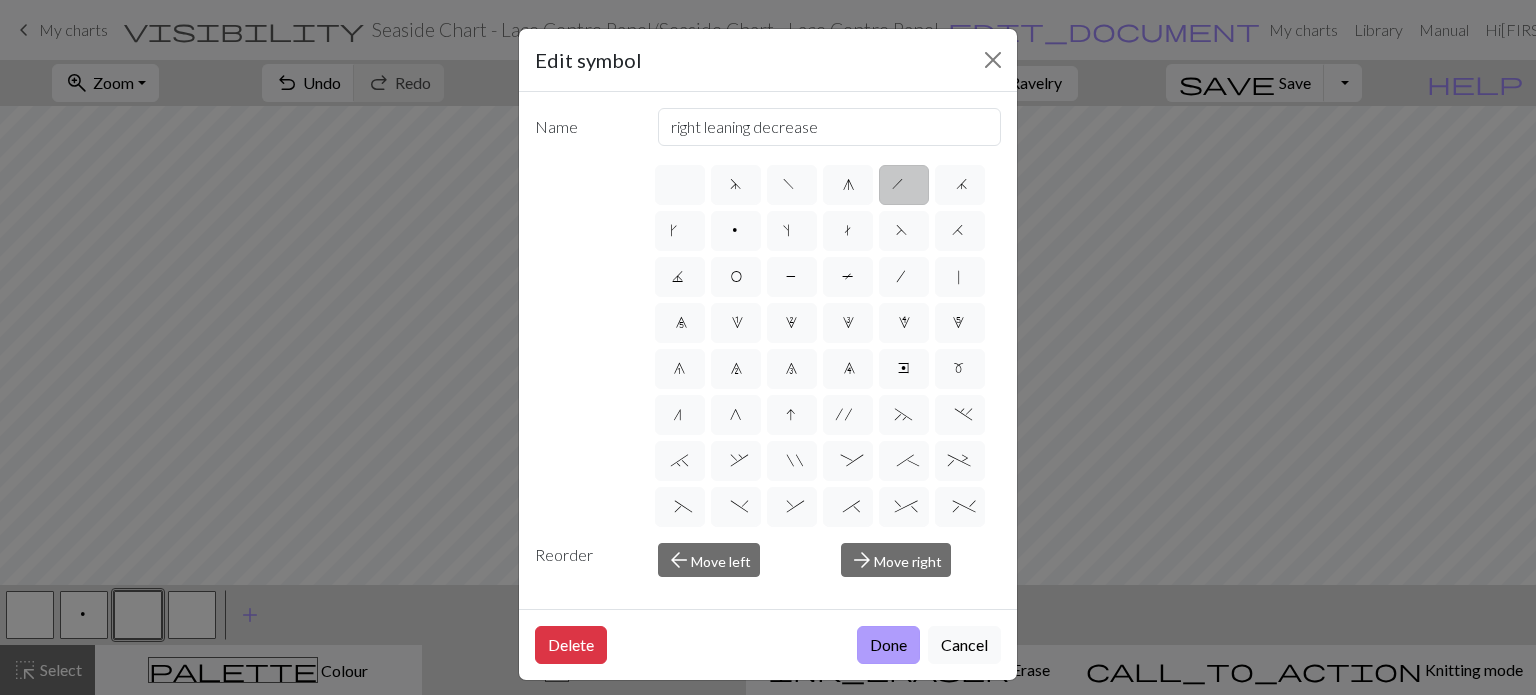 click on "Done" at bounding box center (888, 645) 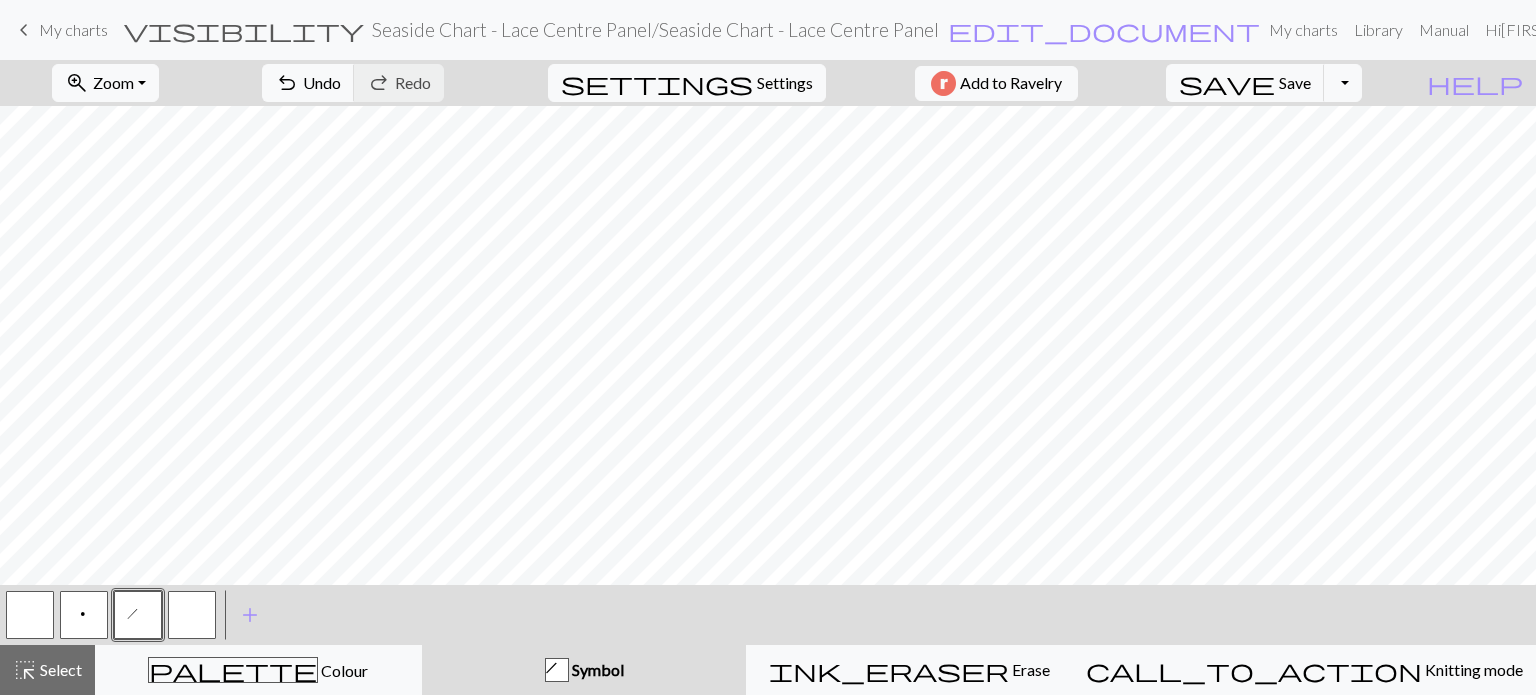 click at bounding box center (192, 615) 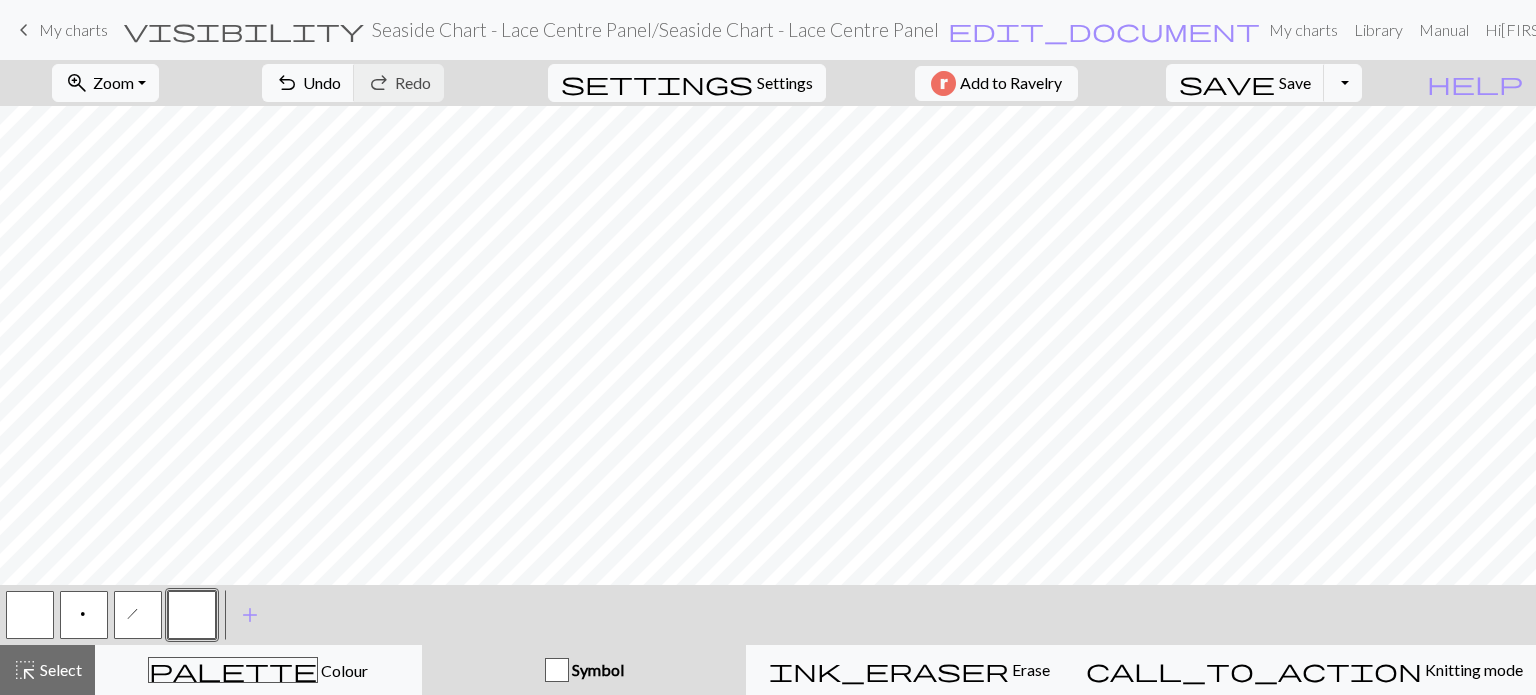 click at bounding box center (192, 615) 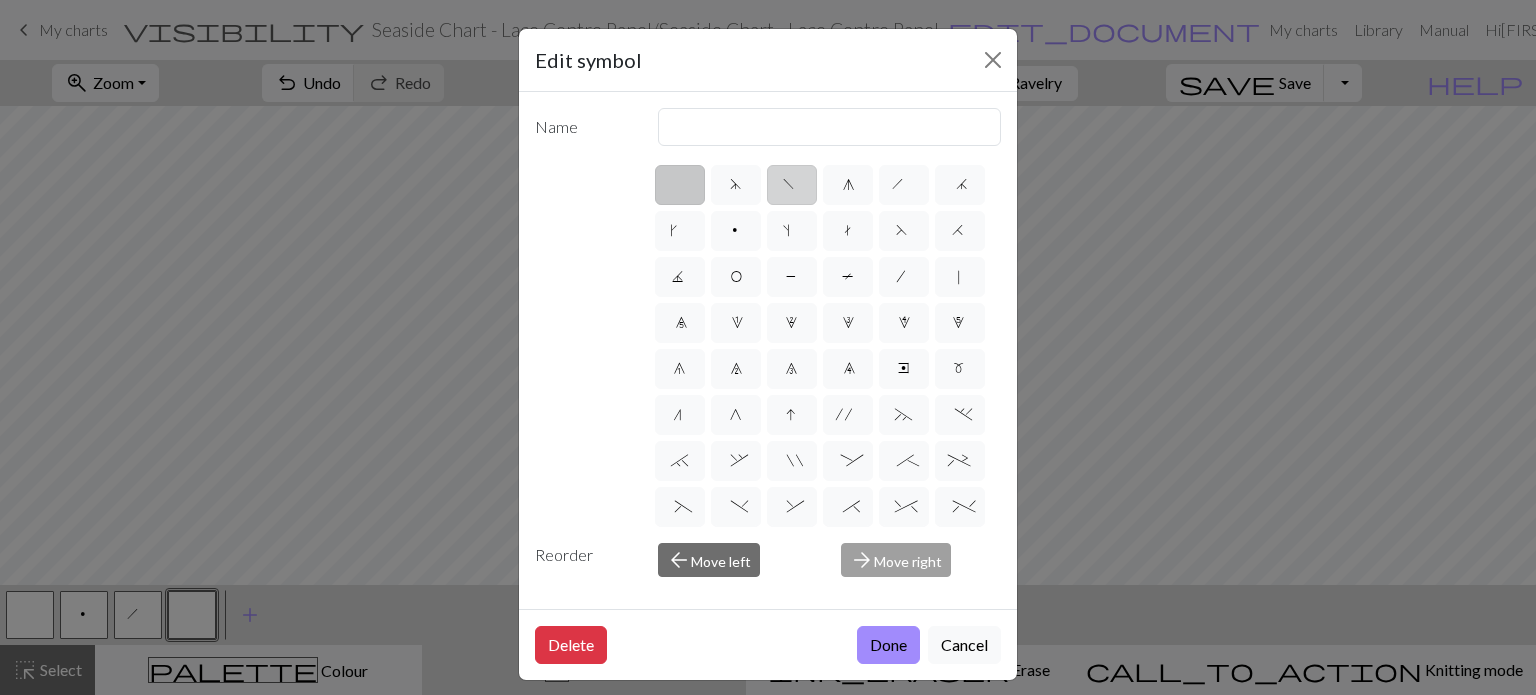 click on "f" at bounding box center [792, 185] 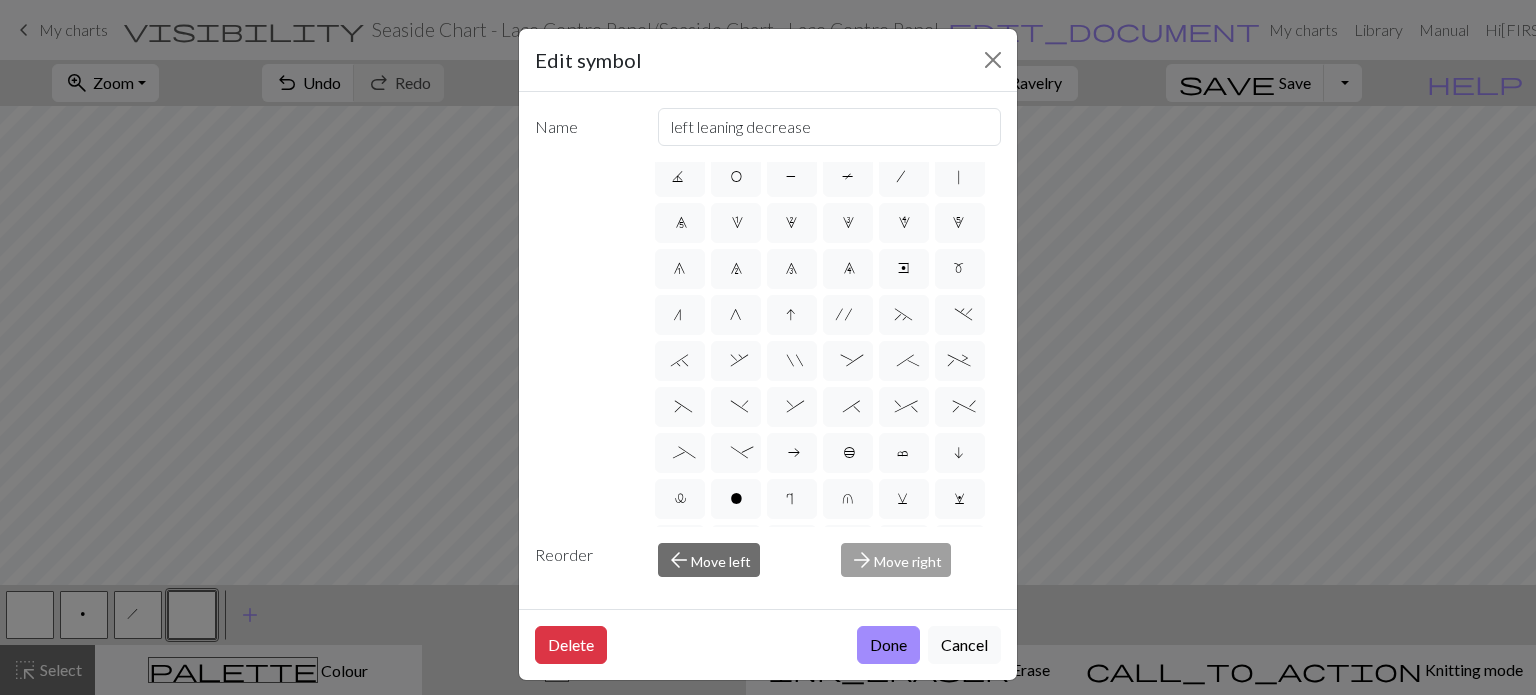 scroll, scrollTop: 0, scrollLeft: 0, axis: both 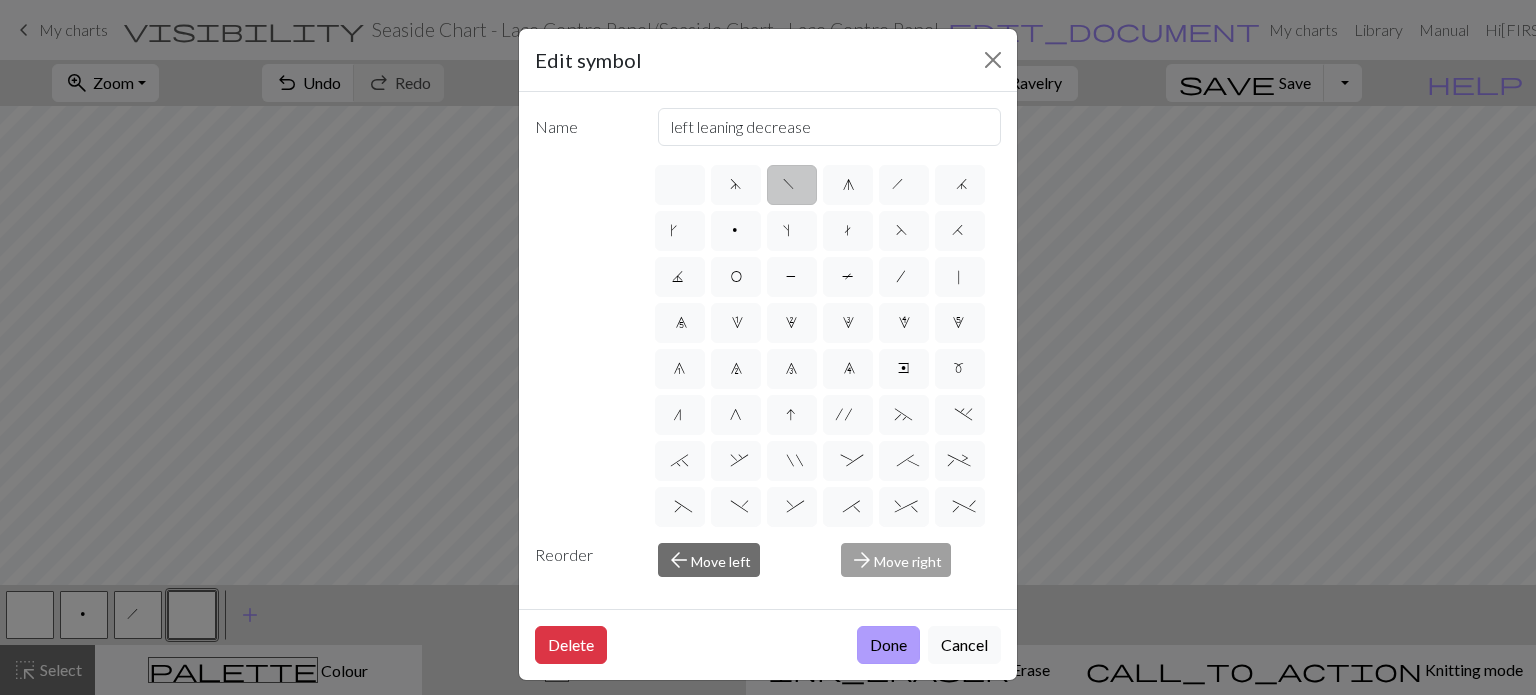 click on "Done" at bounding box center [888, 645] 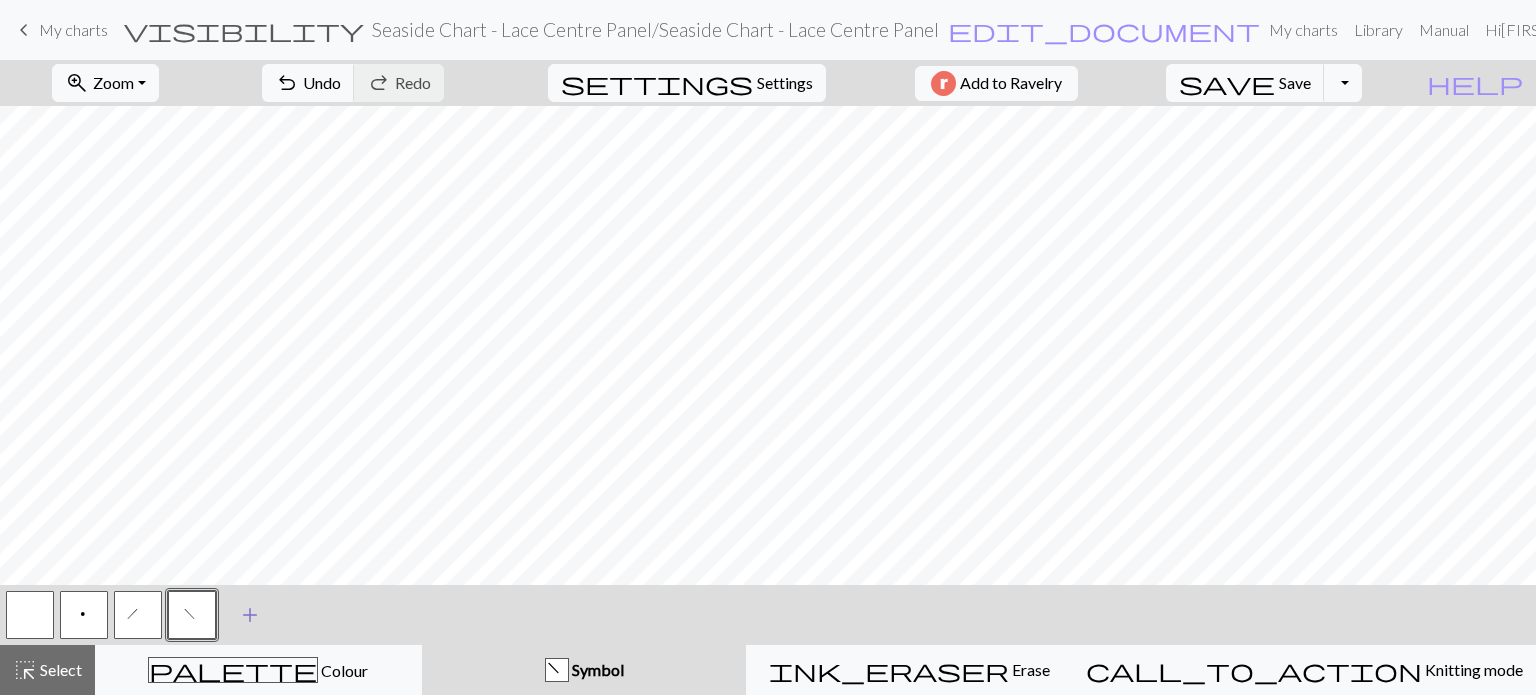 click on "add" at bounding box center [250, 615] 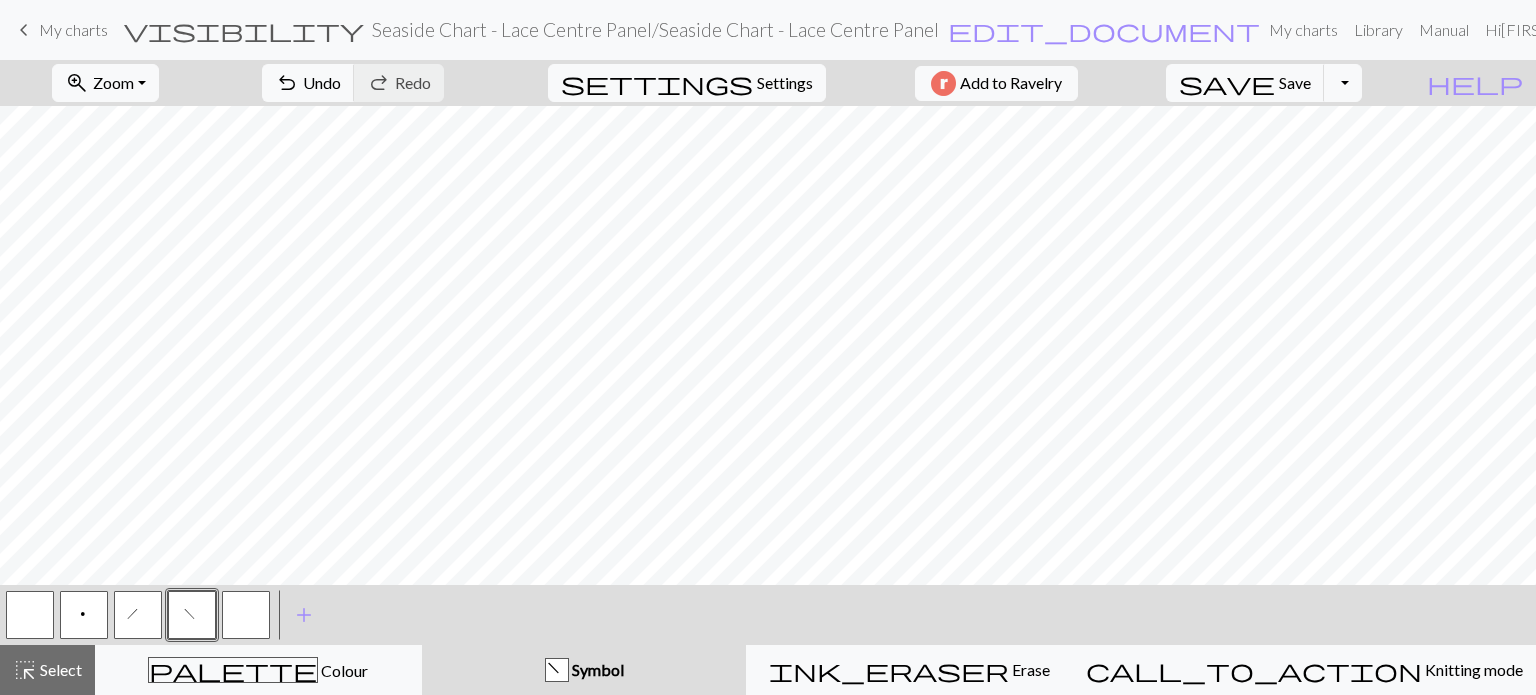click at bounding box center [246, 615] 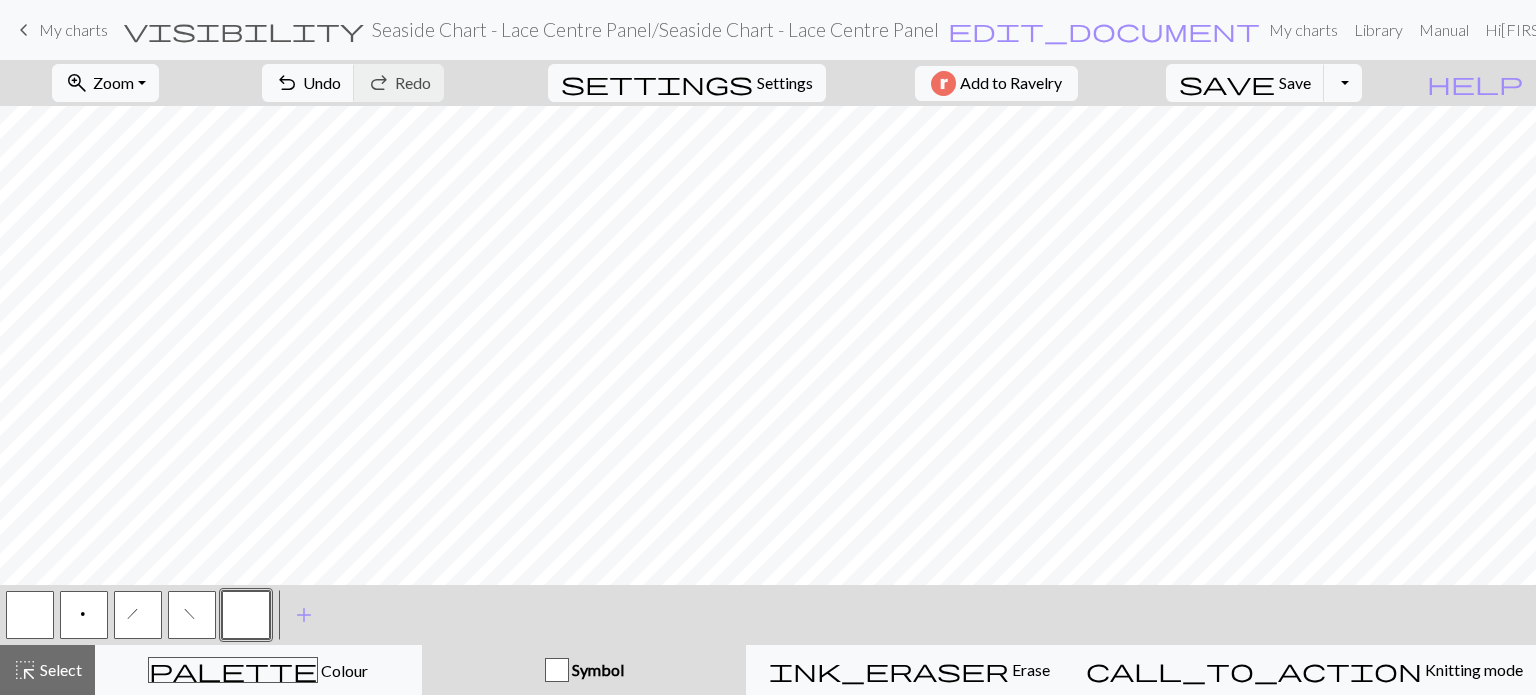 click on "p" at bounding box center (84, 615) 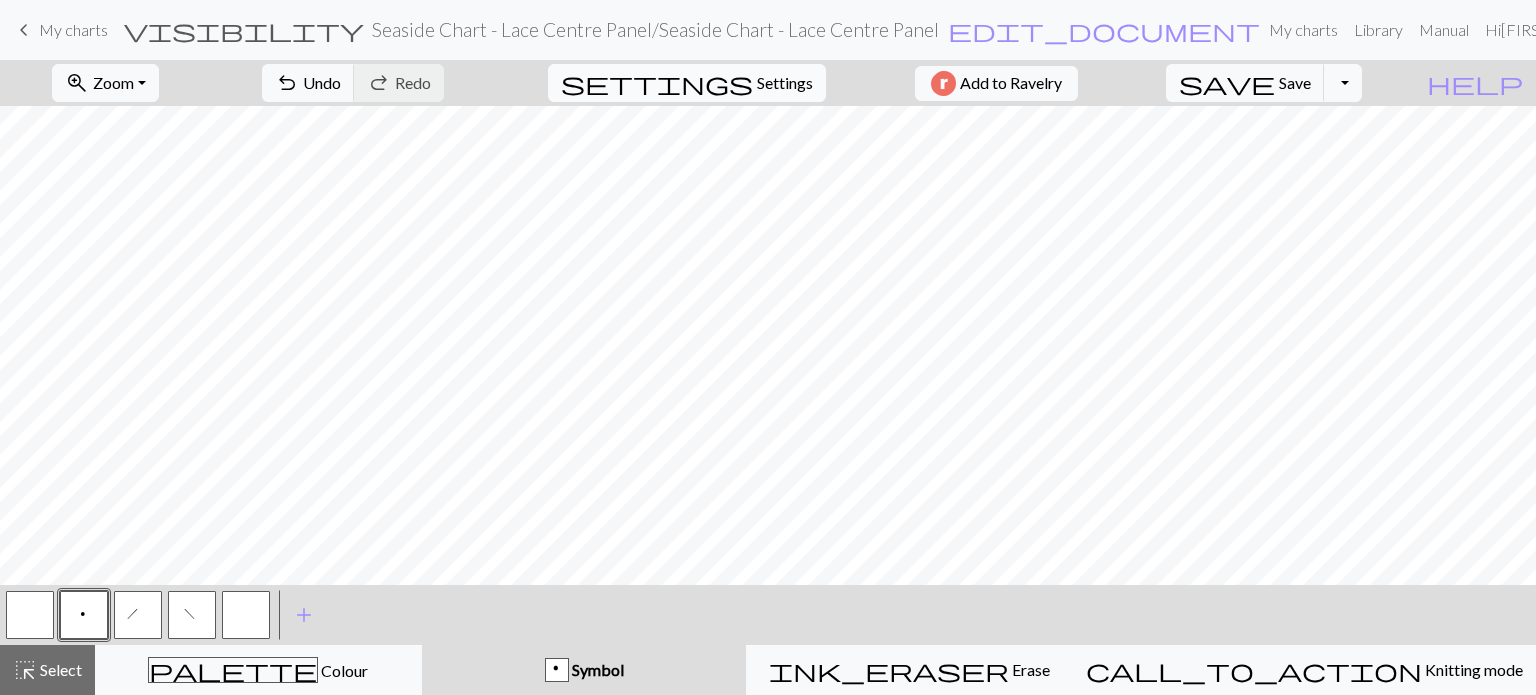 click on "settings" at bounding box center (657, 83) 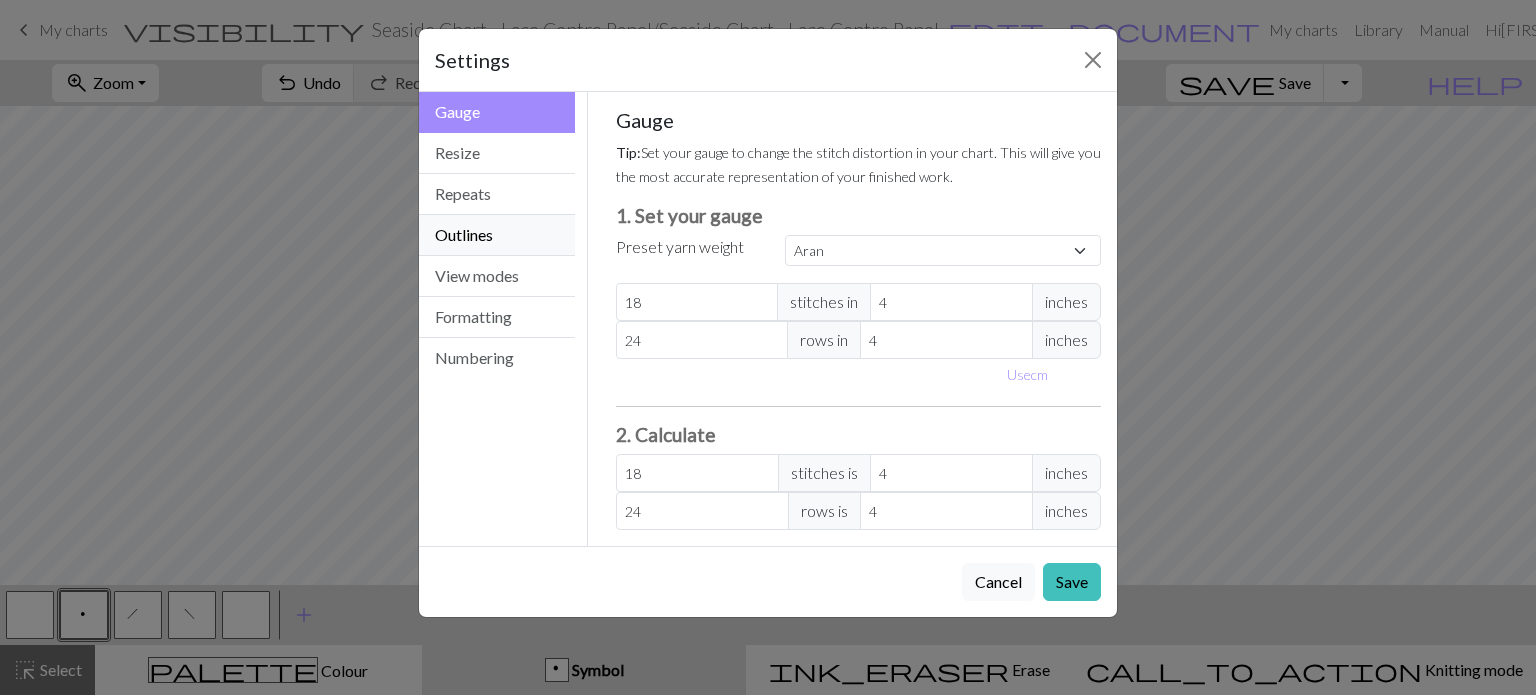 click on "Outlines" at bounding box center [497, 235] 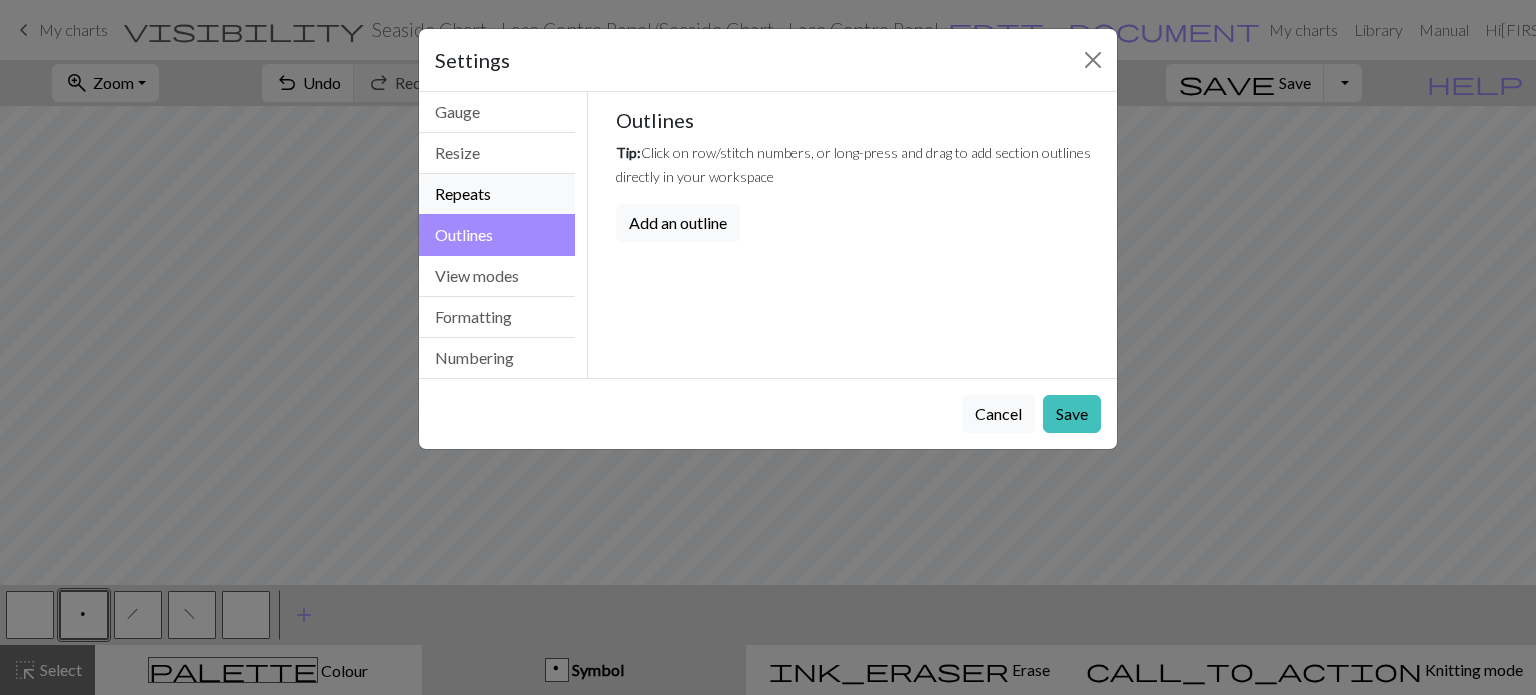 click on "Repeats" at bounding box center (497, 194) 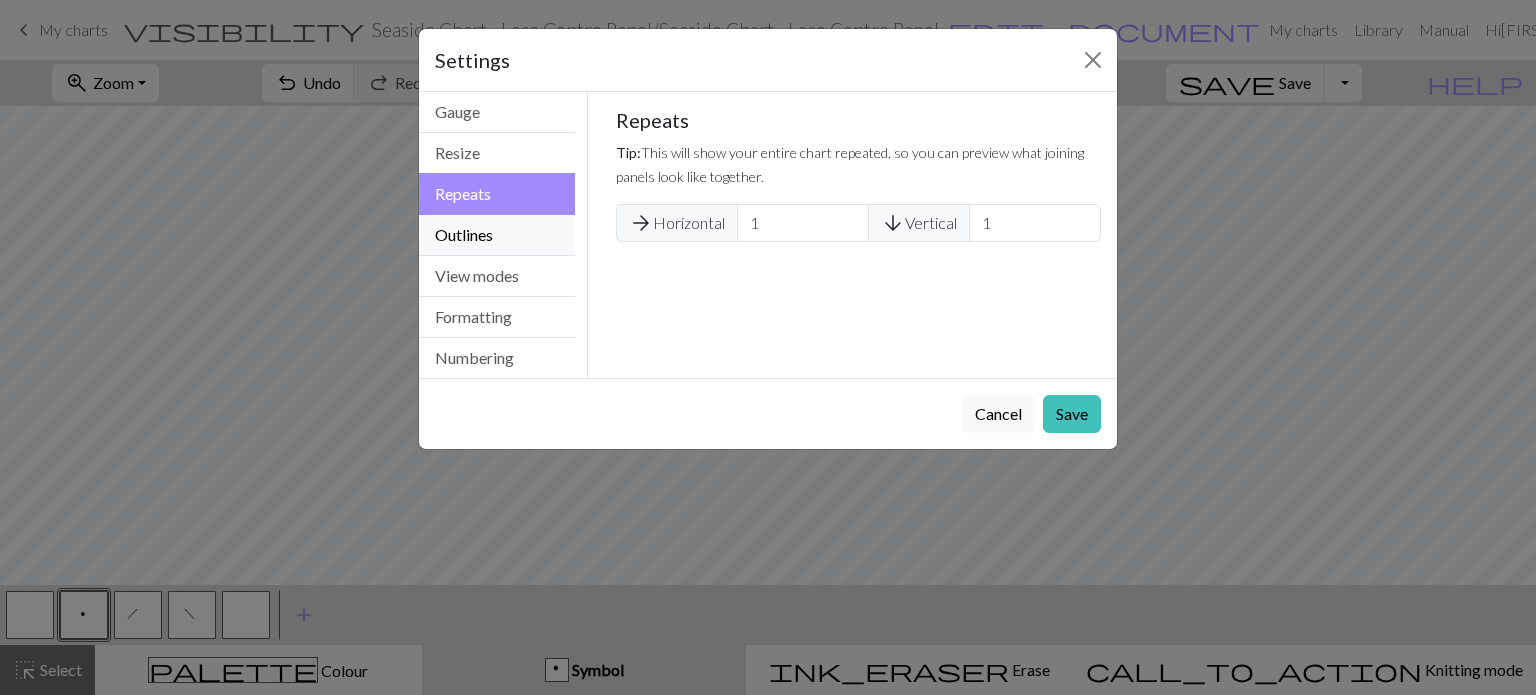 click on "Outlines" at bounding box center (497, 235) 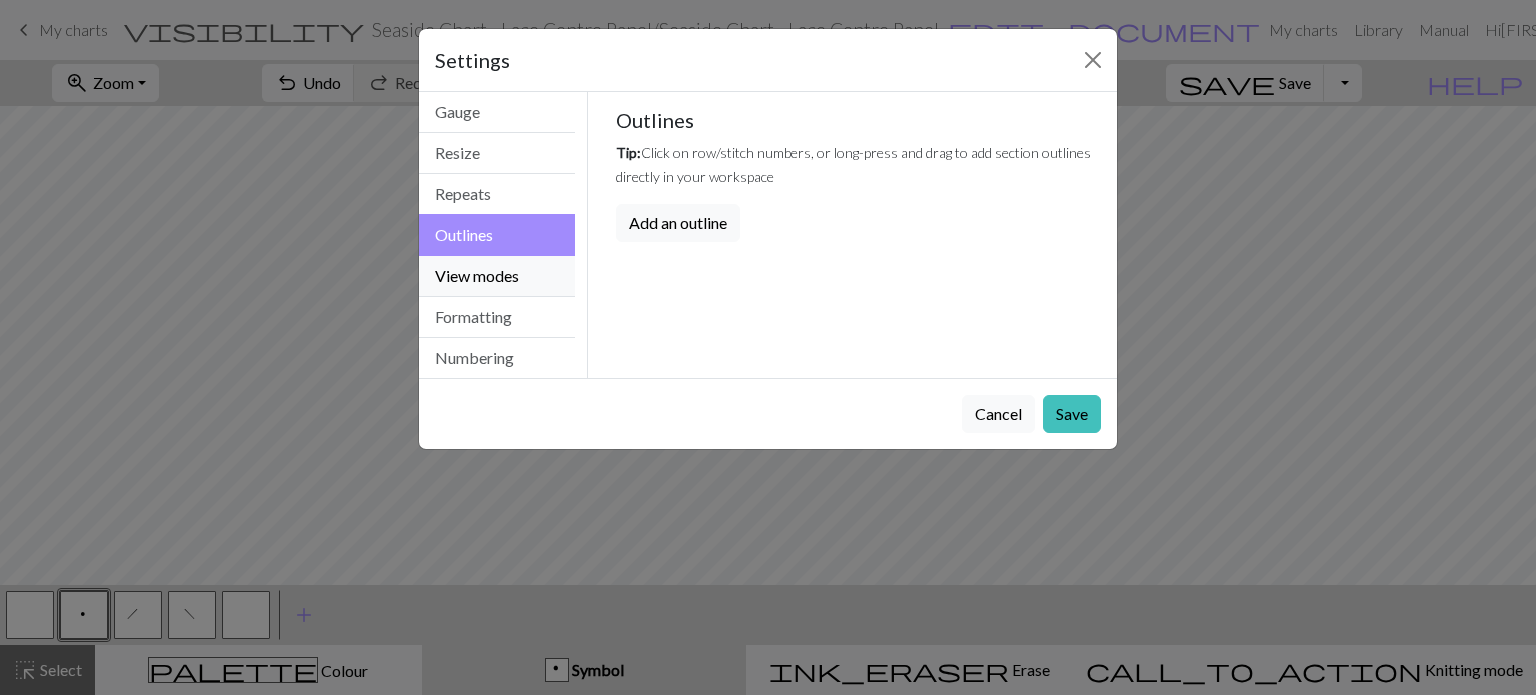 click on "View modes" at bounding box center [497, 276] 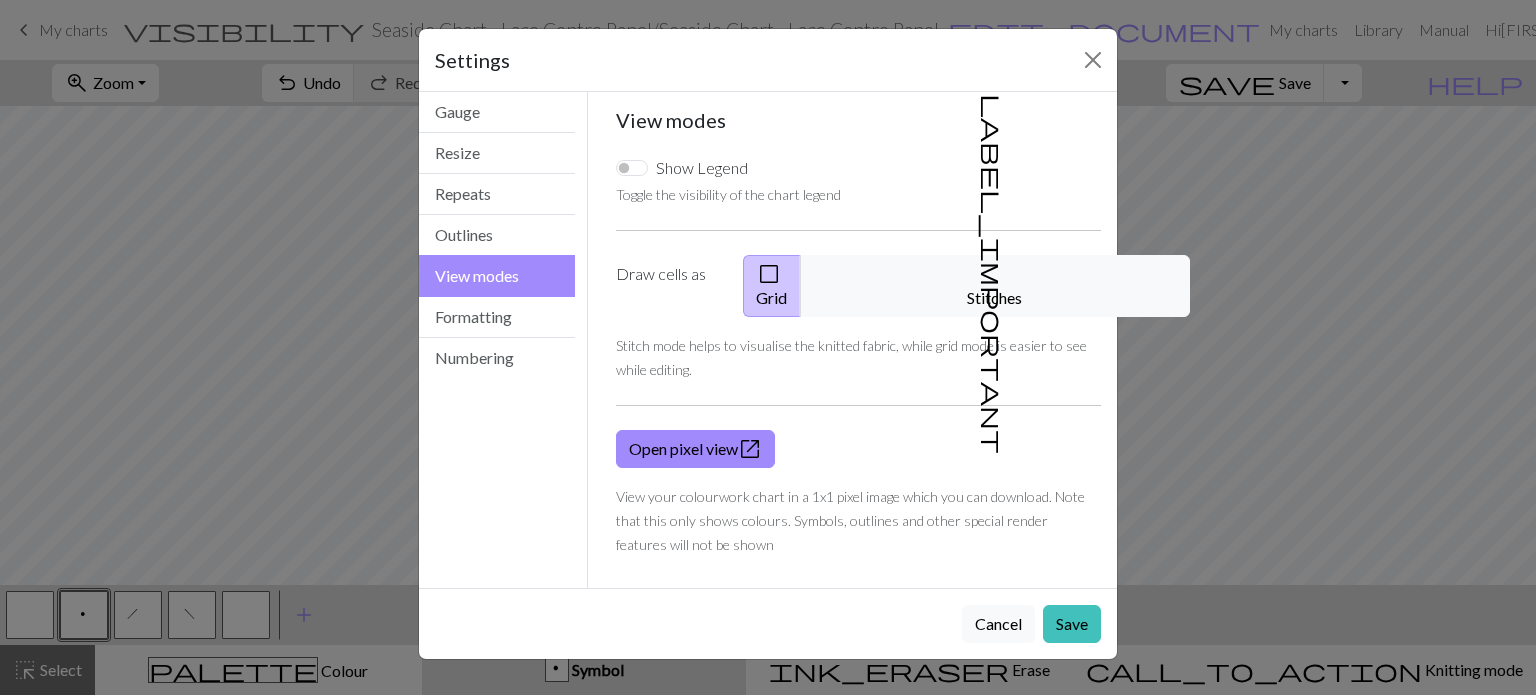 click on "Show Legend" at bounding box center [702, 168] 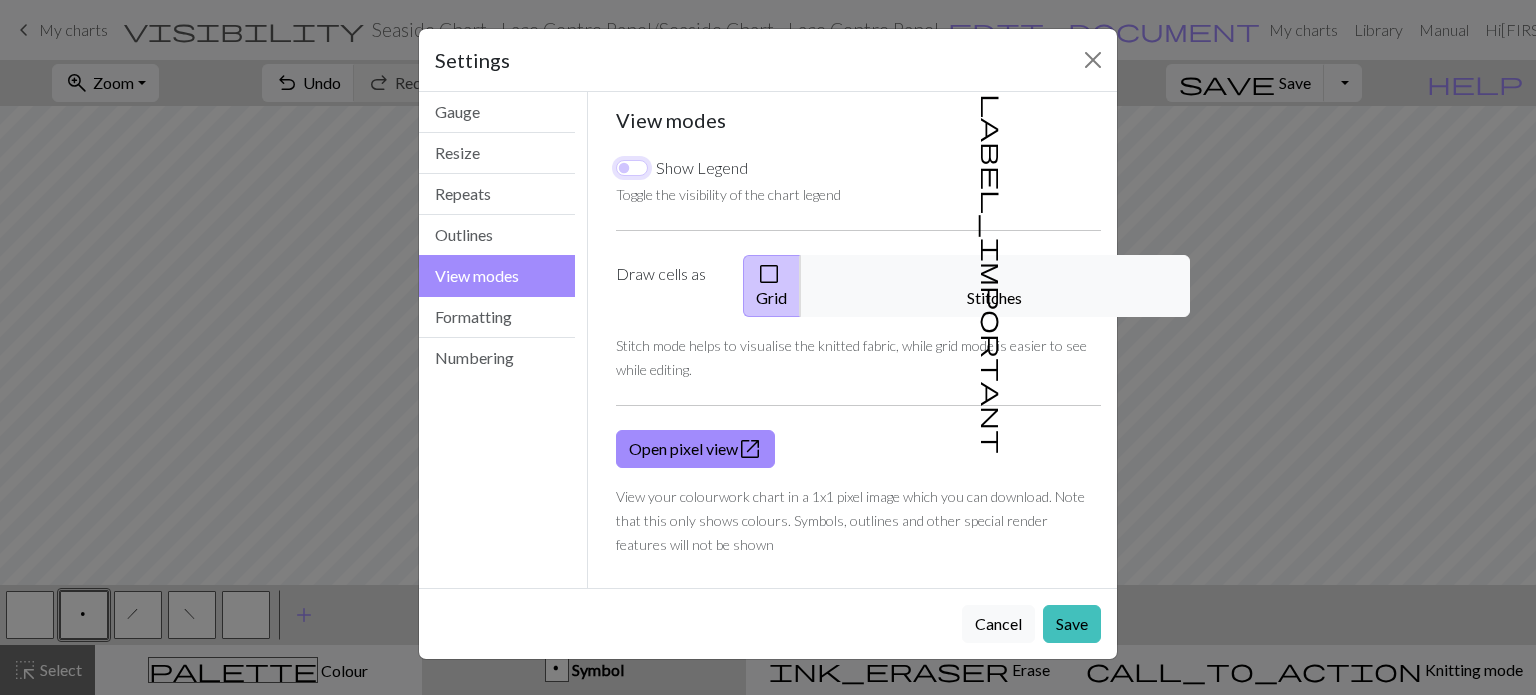 click on "Show Legend" at bounding box center (632, 168) 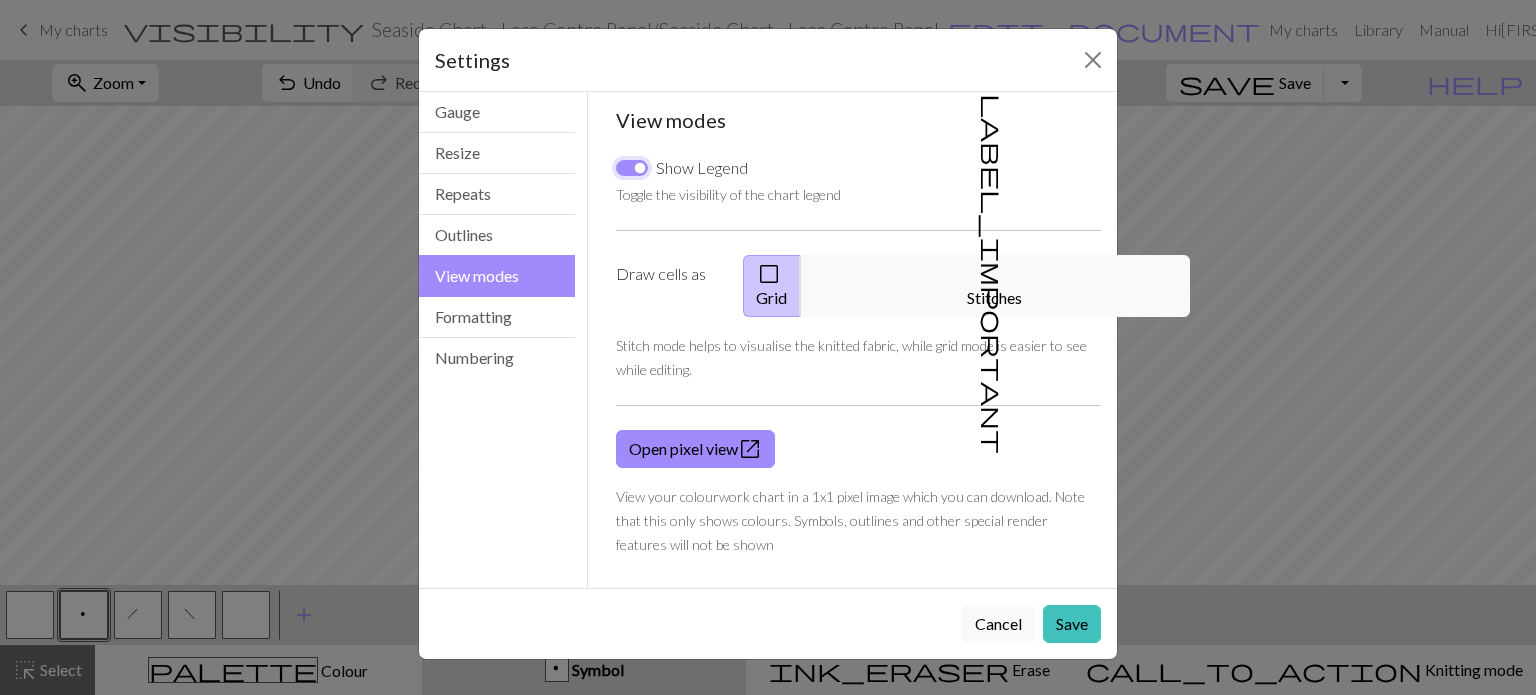 checkbox on "true" 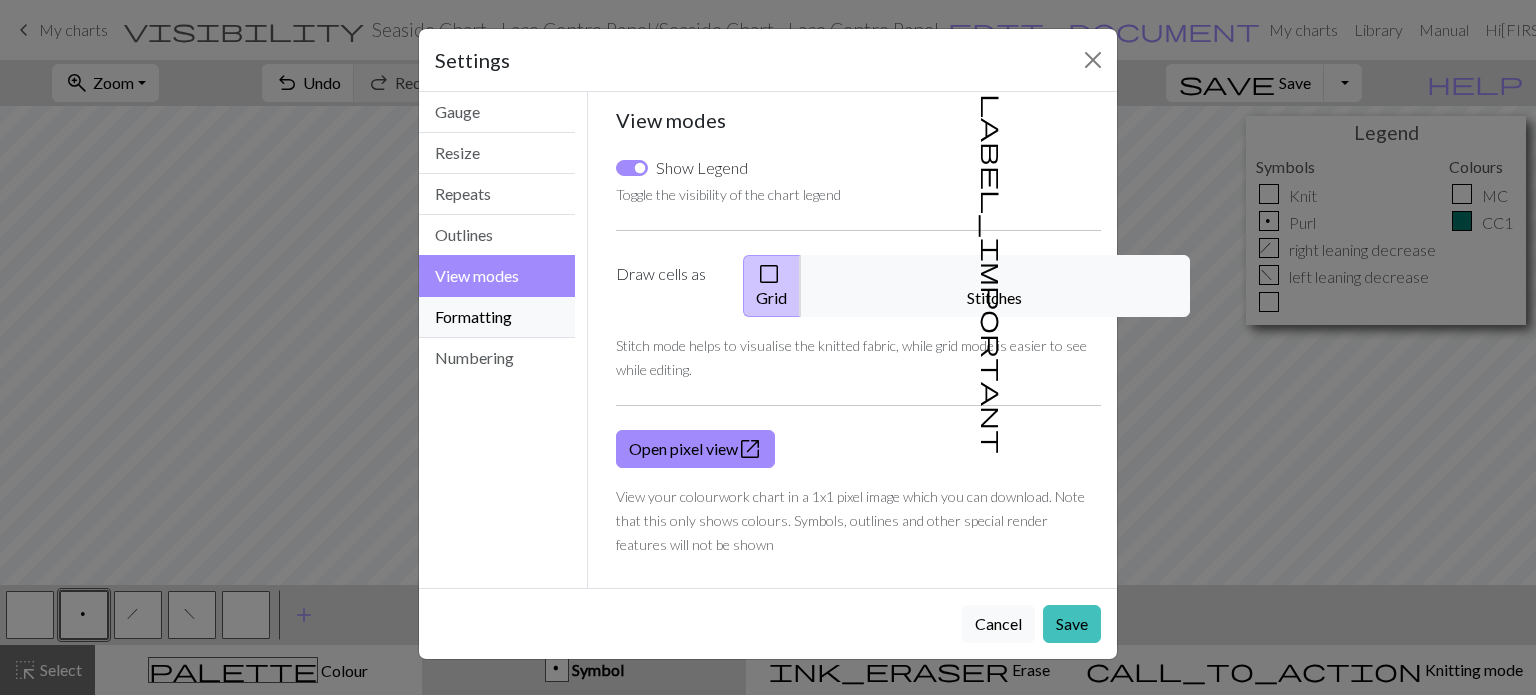 click on "Formatting" at bounding box center (497, 317) 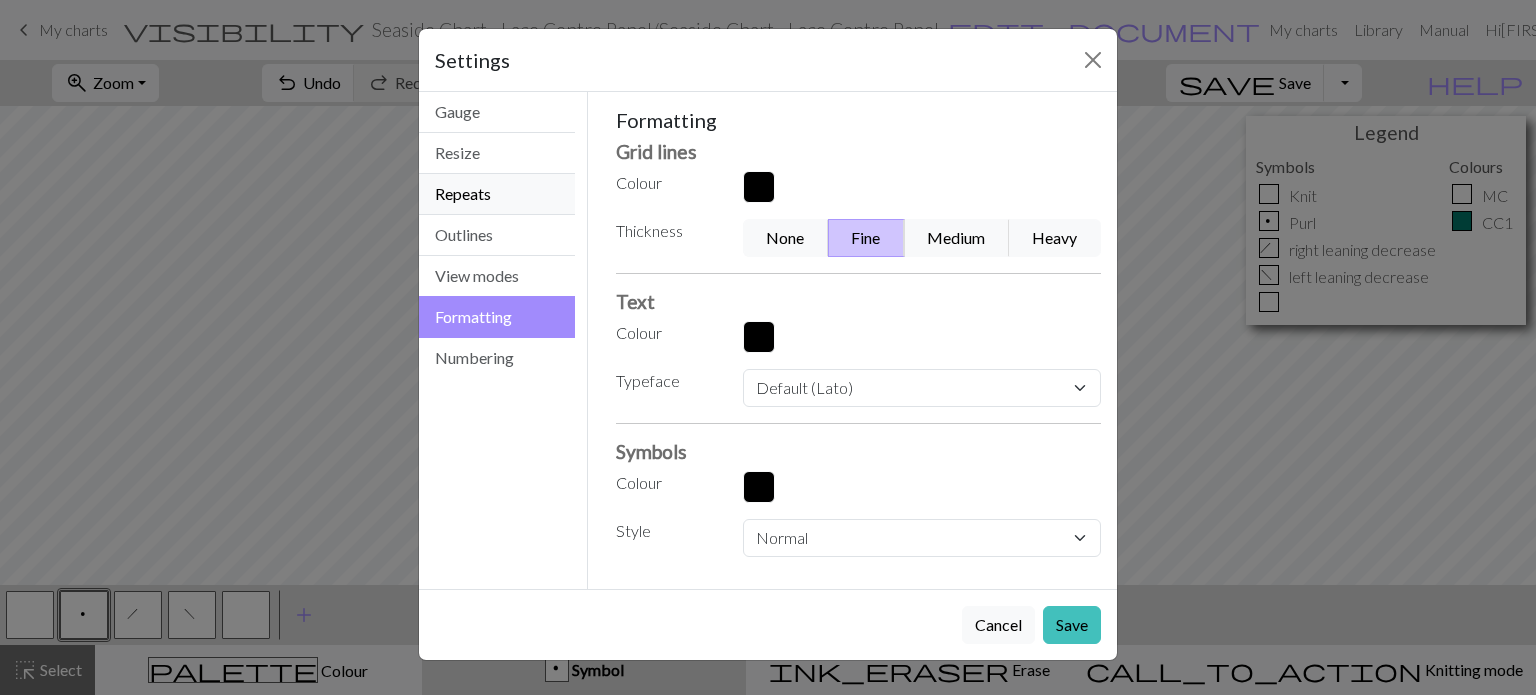 click on "Repeats" at bounding box center [497, 194] 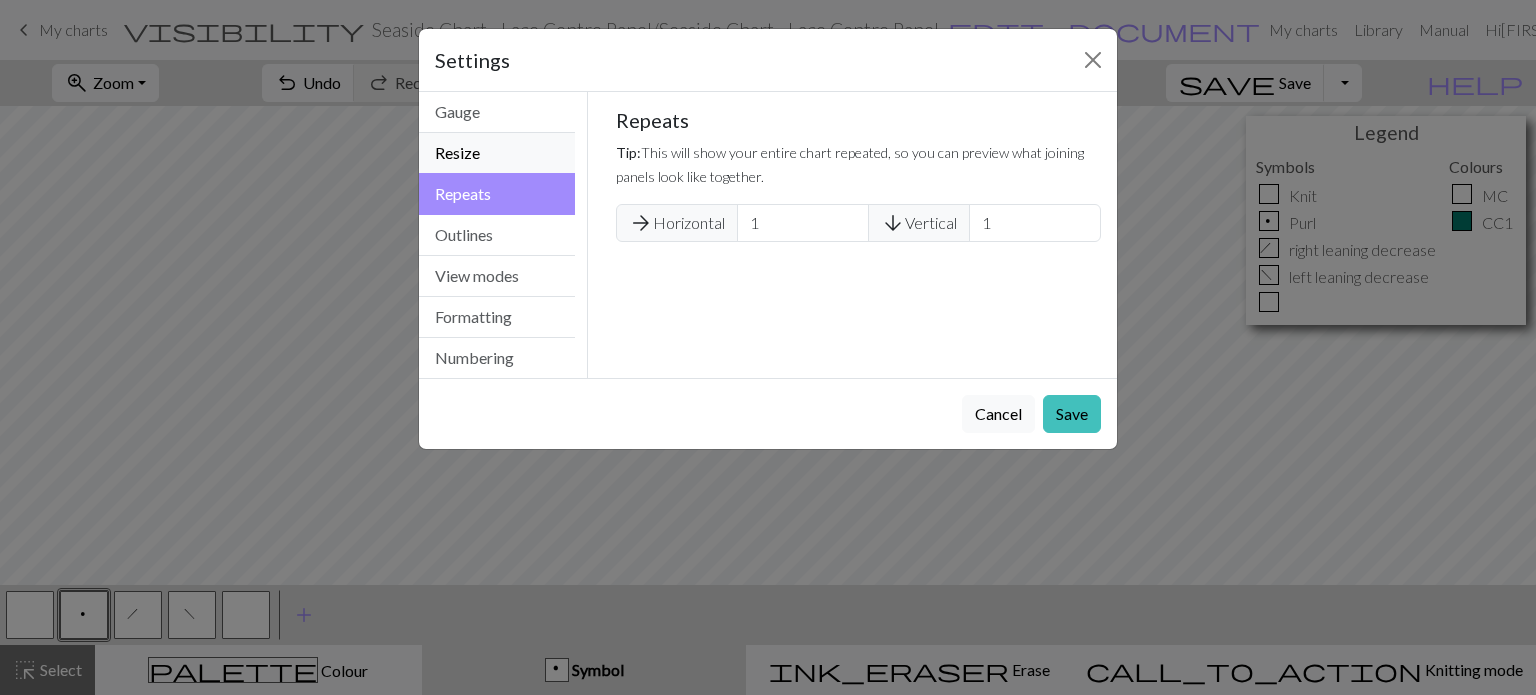 click on "Resize" at bounding box center [497, 153] 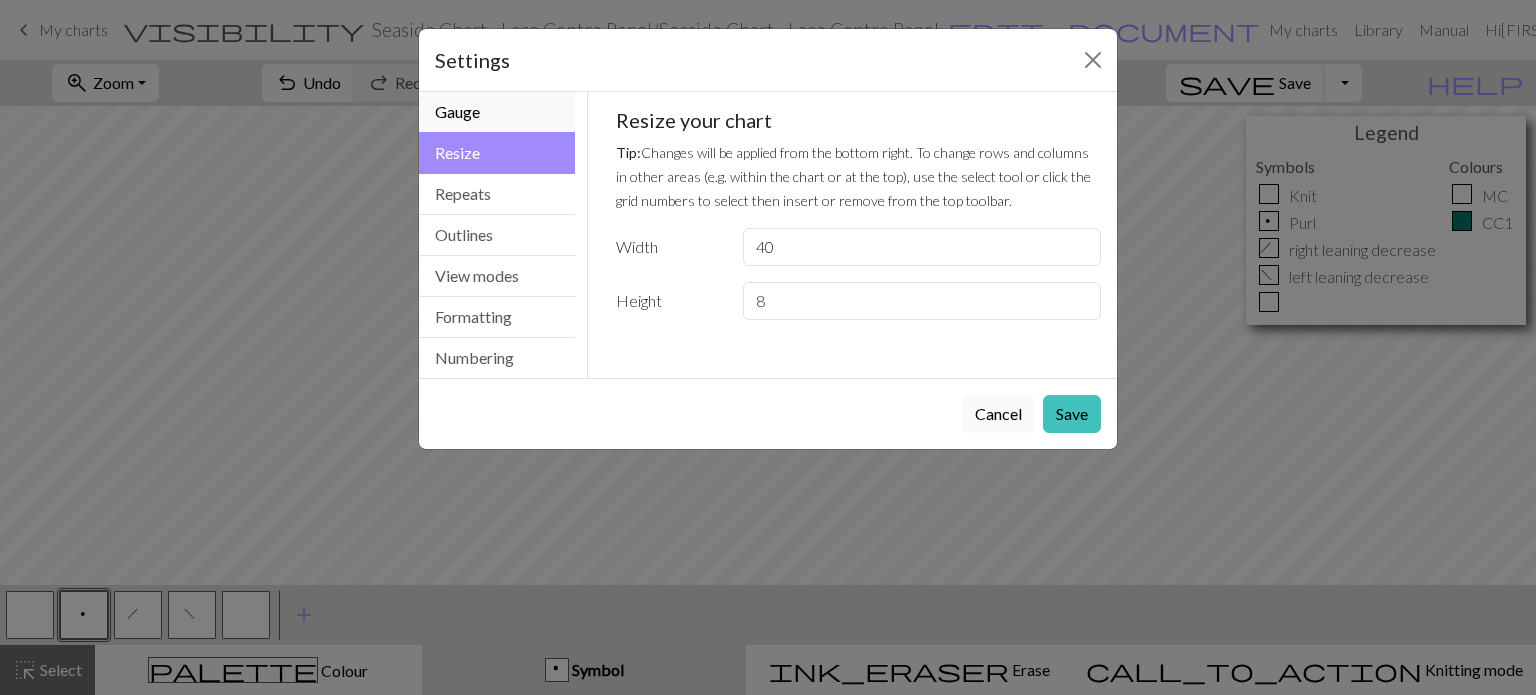 click on "Gauge" at bounding box center (497, 112) 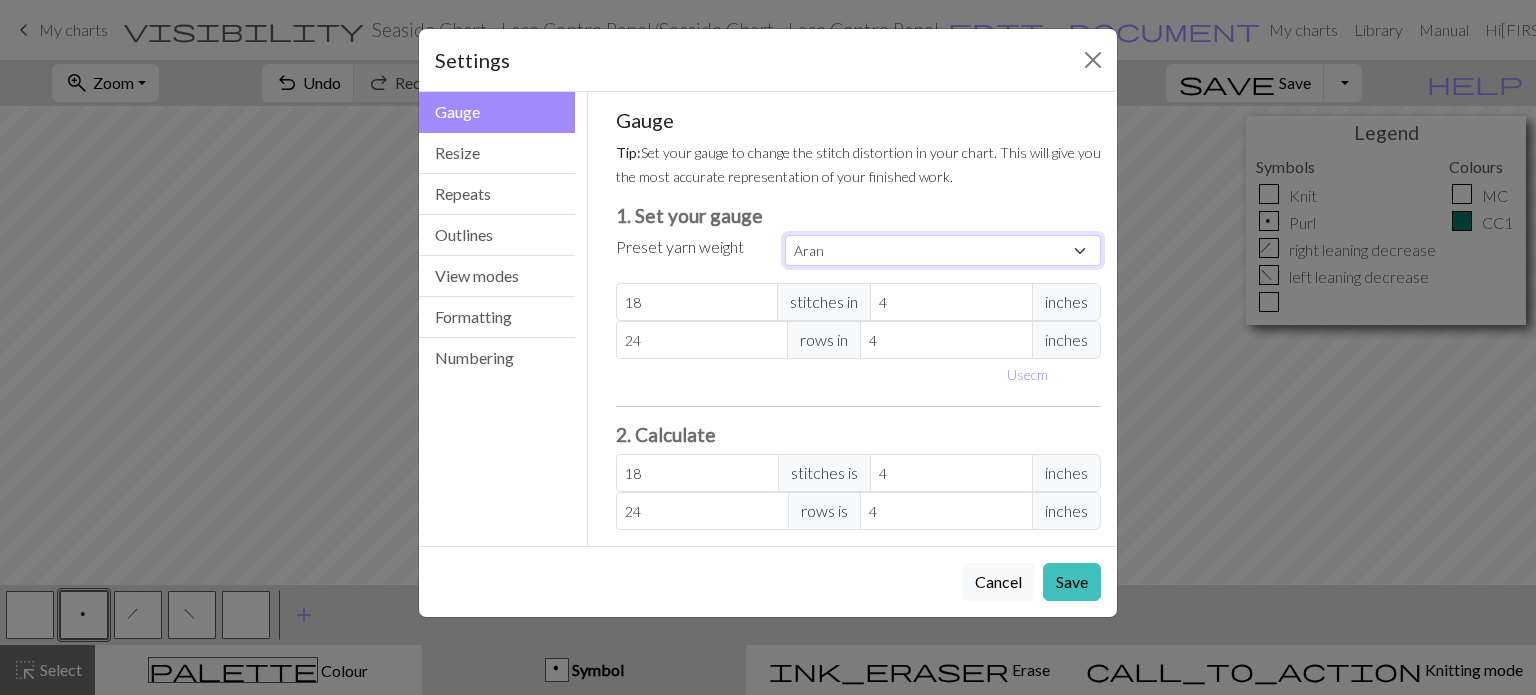click on "Custom Square Lace Light Fingering Fingering Sport Double knit Worsted Aran Bulky Super Bulky" at bounding box center (943, 250) 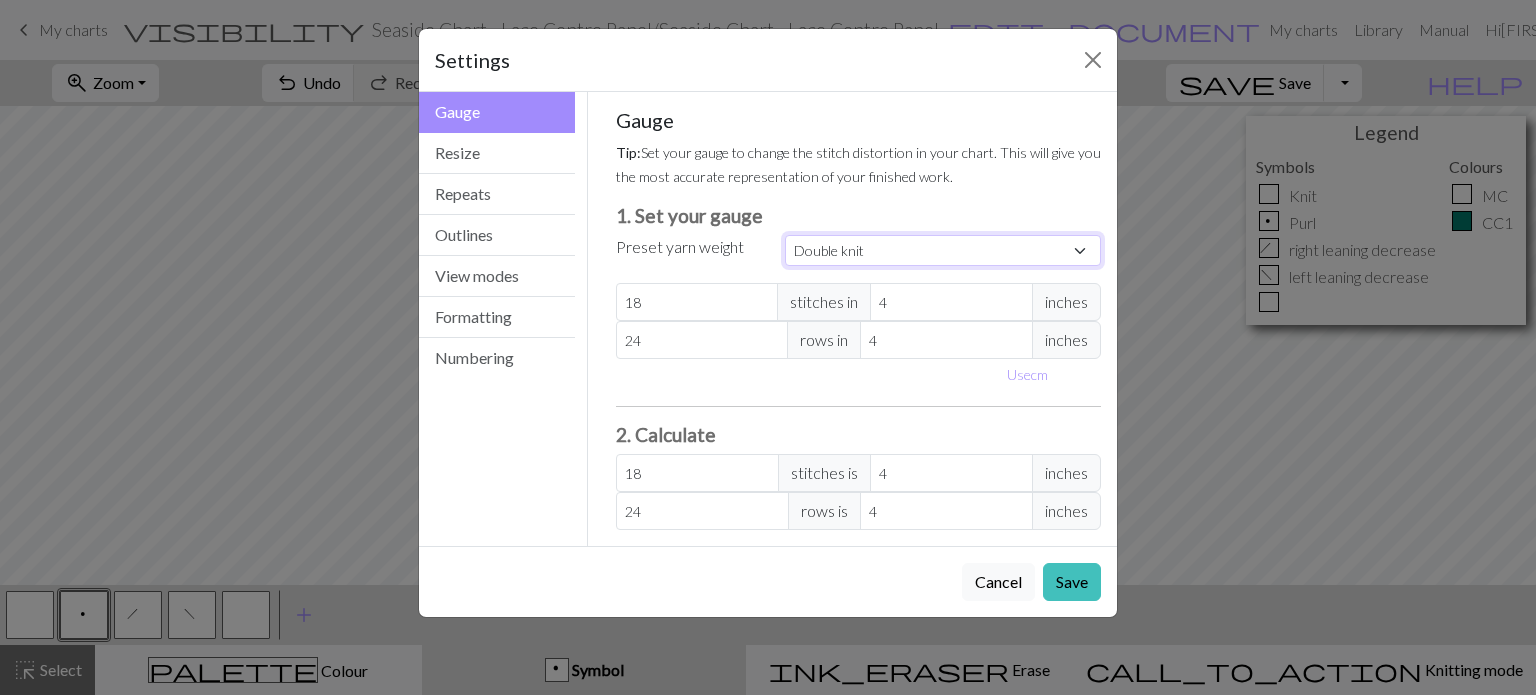 click on "Custom Square Lace Light Fingering Fingering Sport Double knit Worsted Aran Bulky Super Bulky" at bounding box center [943, 250] 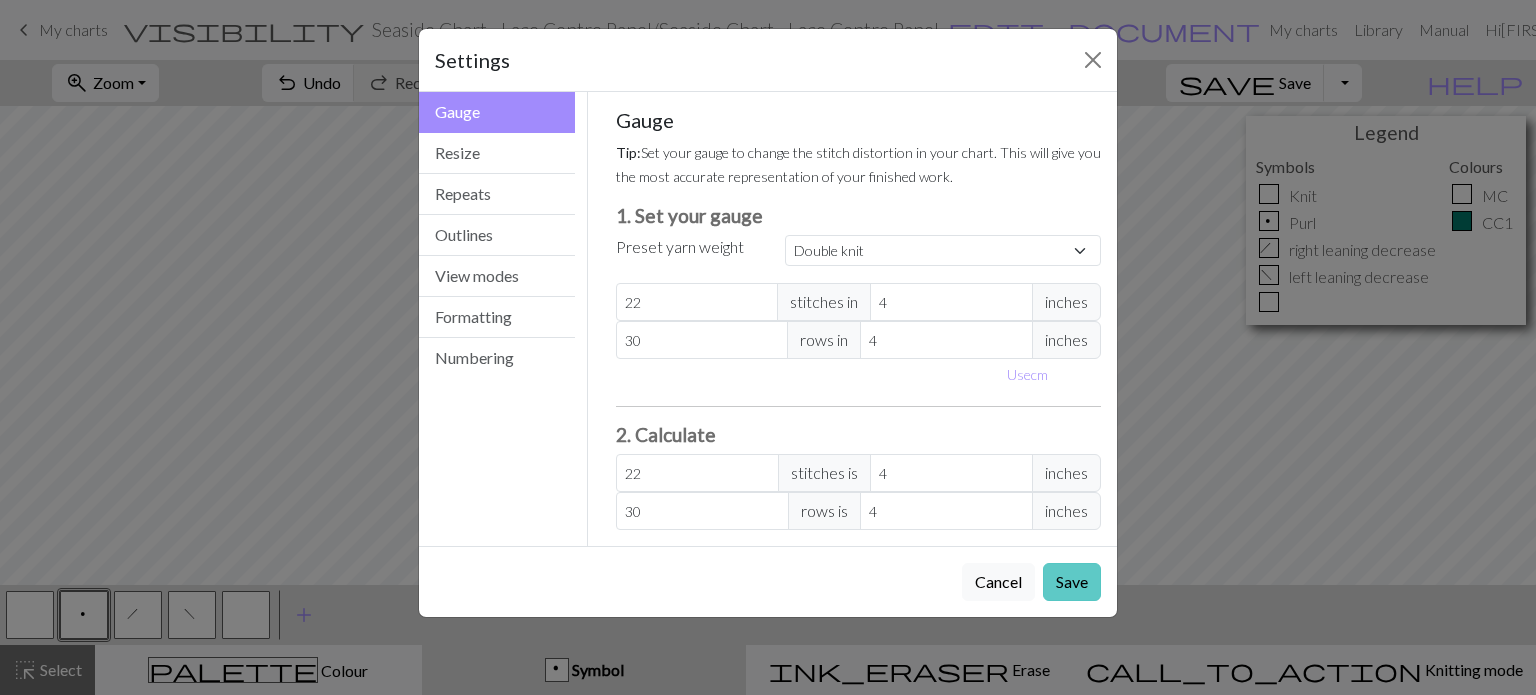 click on "Save" at bounding box center (1072, 582) 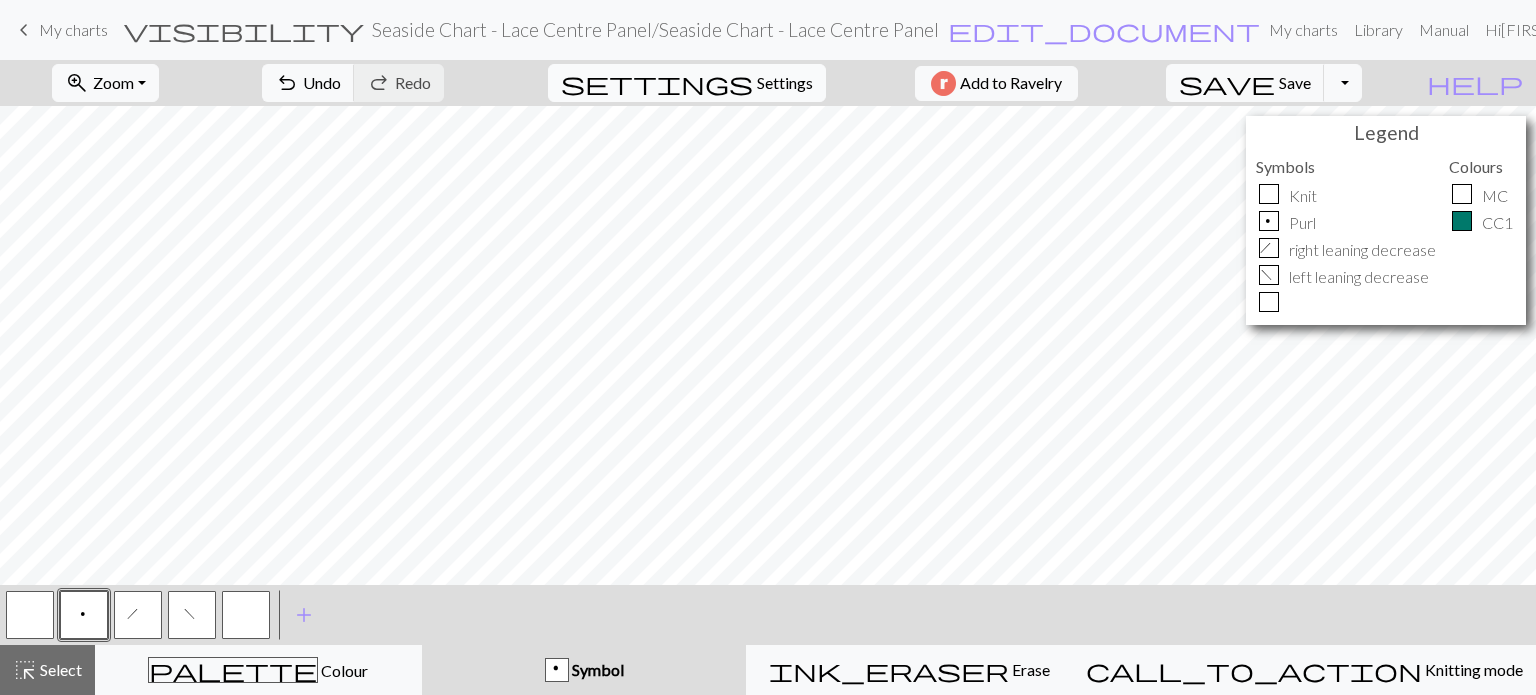 click on "Settings" at bounding box center [785, 83] 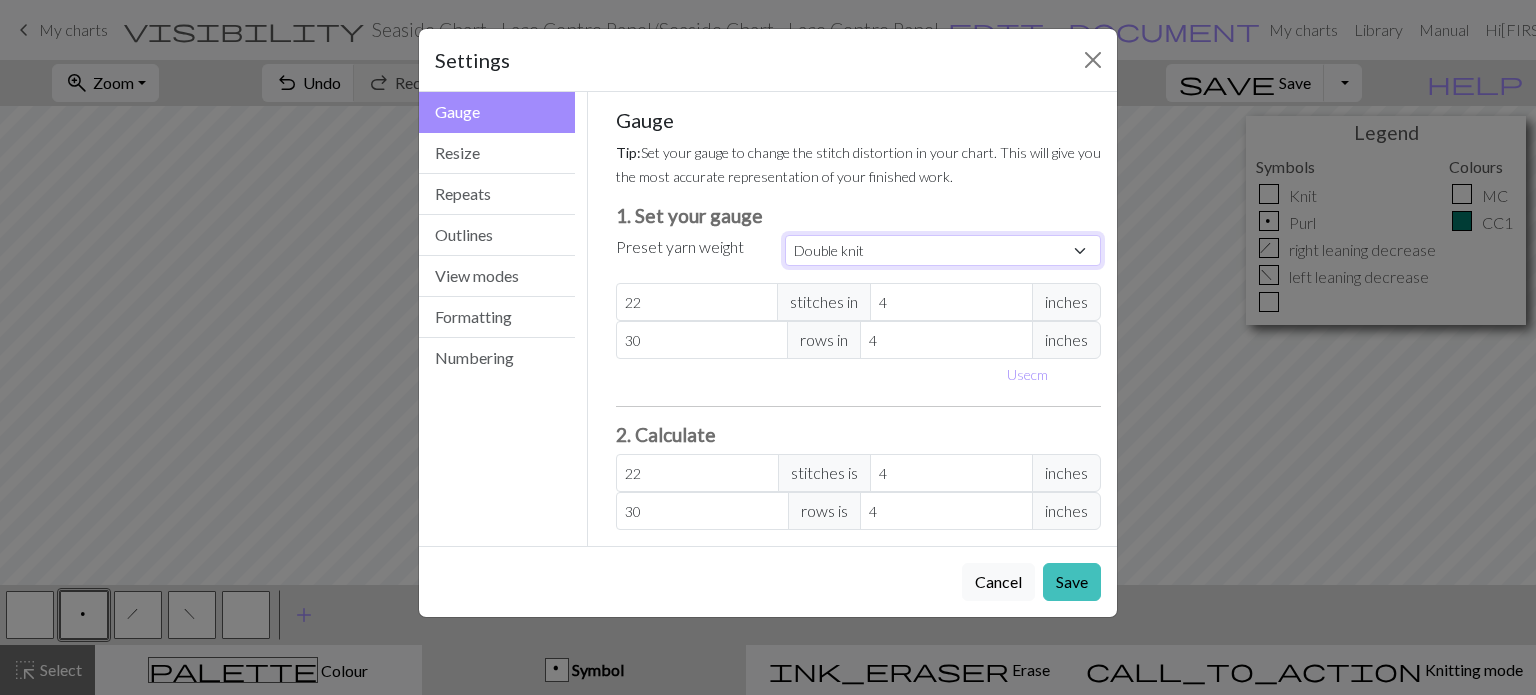 click on "Custom Square Lace Light Fingering Fingering Sport Double knit Worsted Aran Bulky Super Bulky" at bounding box center (943, 250) 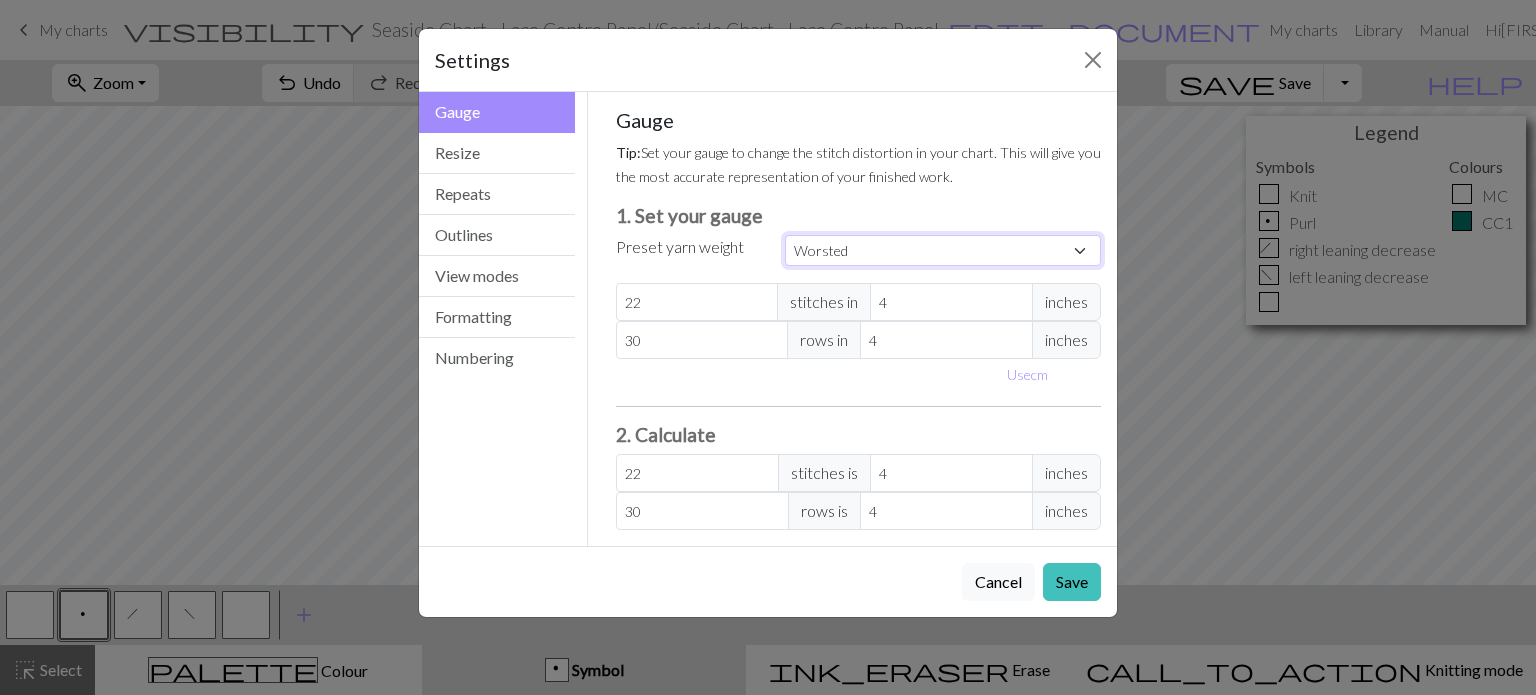 click on "Custom Square Lace Light Fingering Fingering Sport Double knit Worsted Aran Bulky Super Bulky" at bounding box center [943, 250] 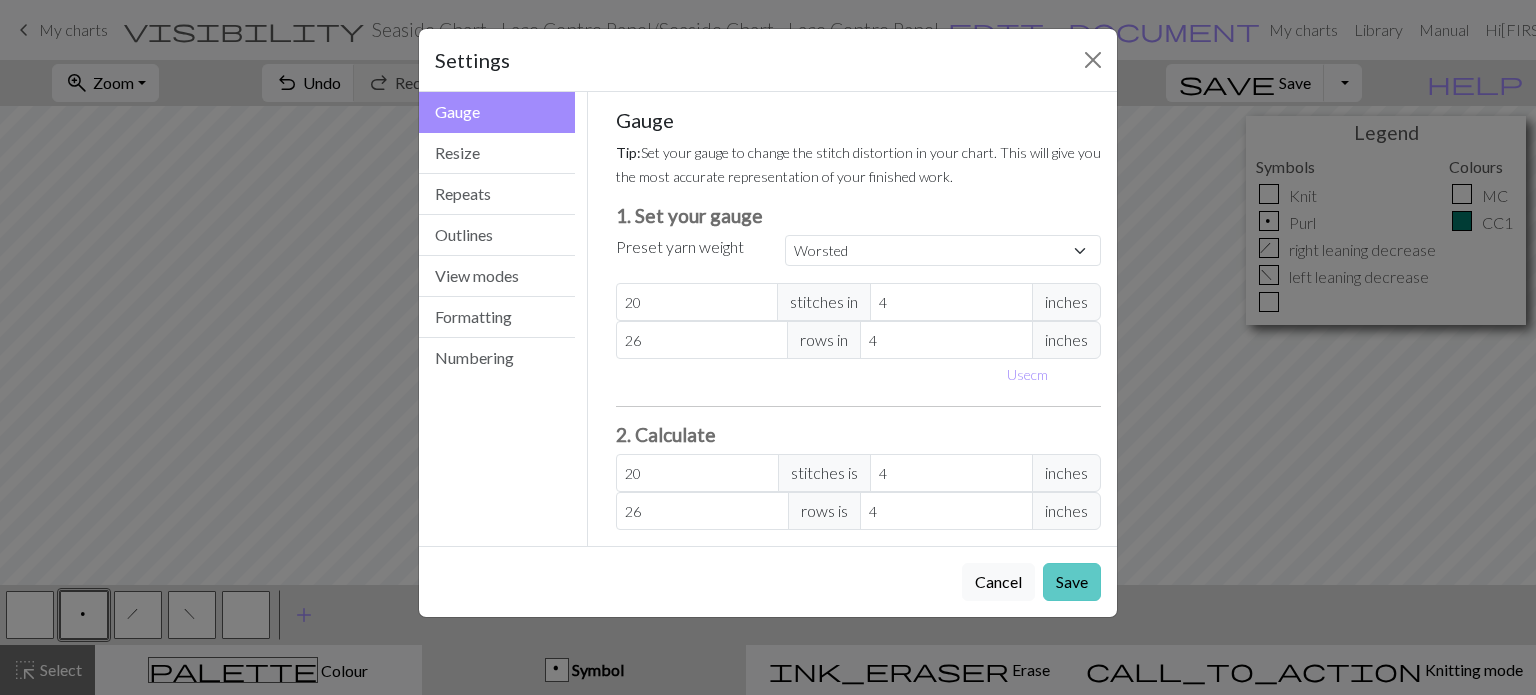 click on "Save" at bounding box center (1072, 582) 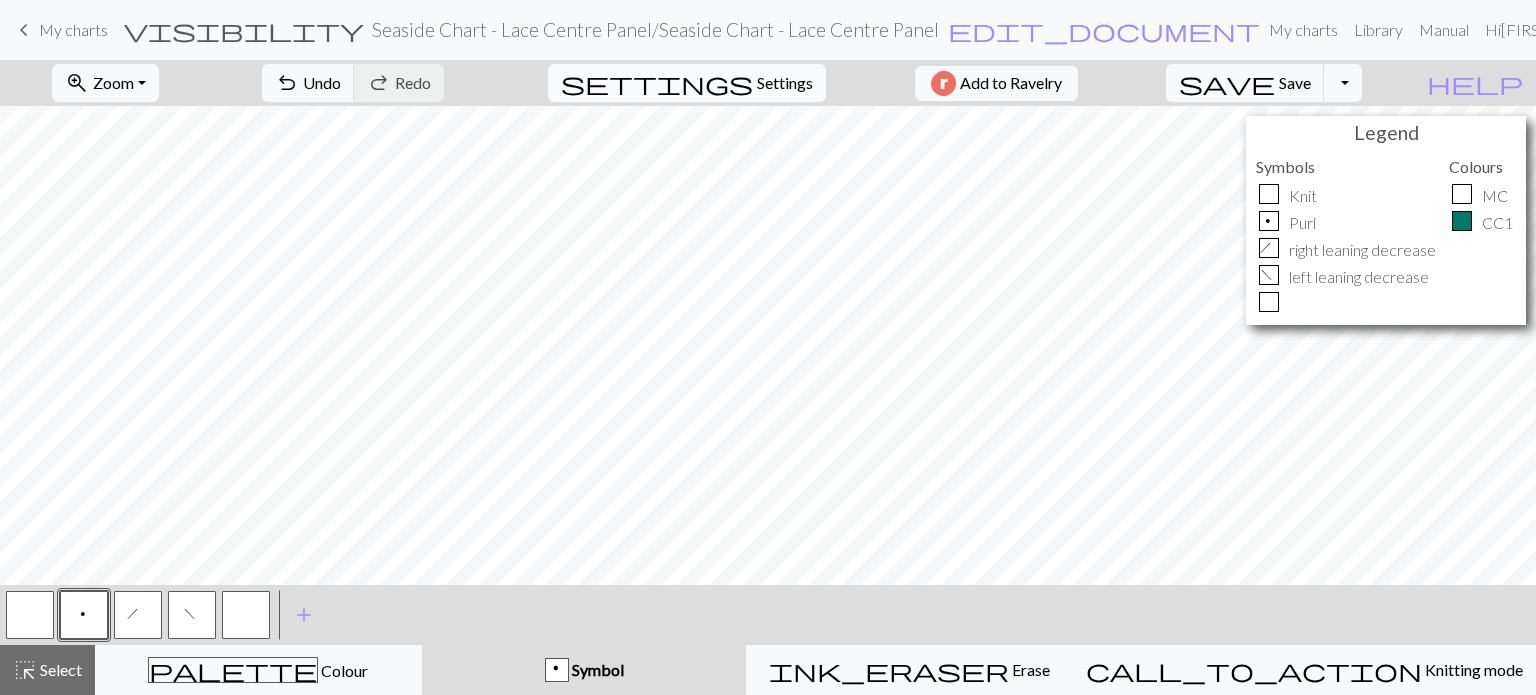 click on "Settings" at bounding box center [785, 83] 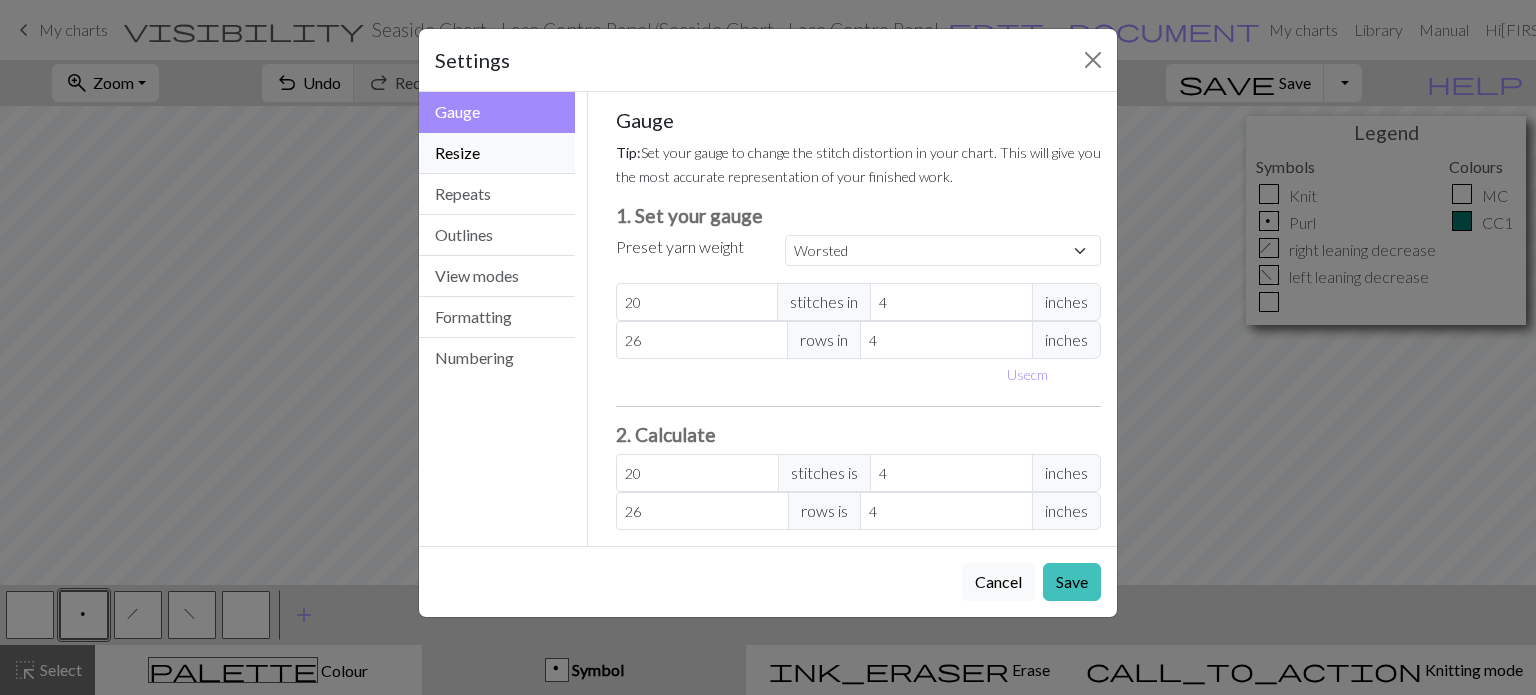 click on "Resize" at bounding box center (497, 153) 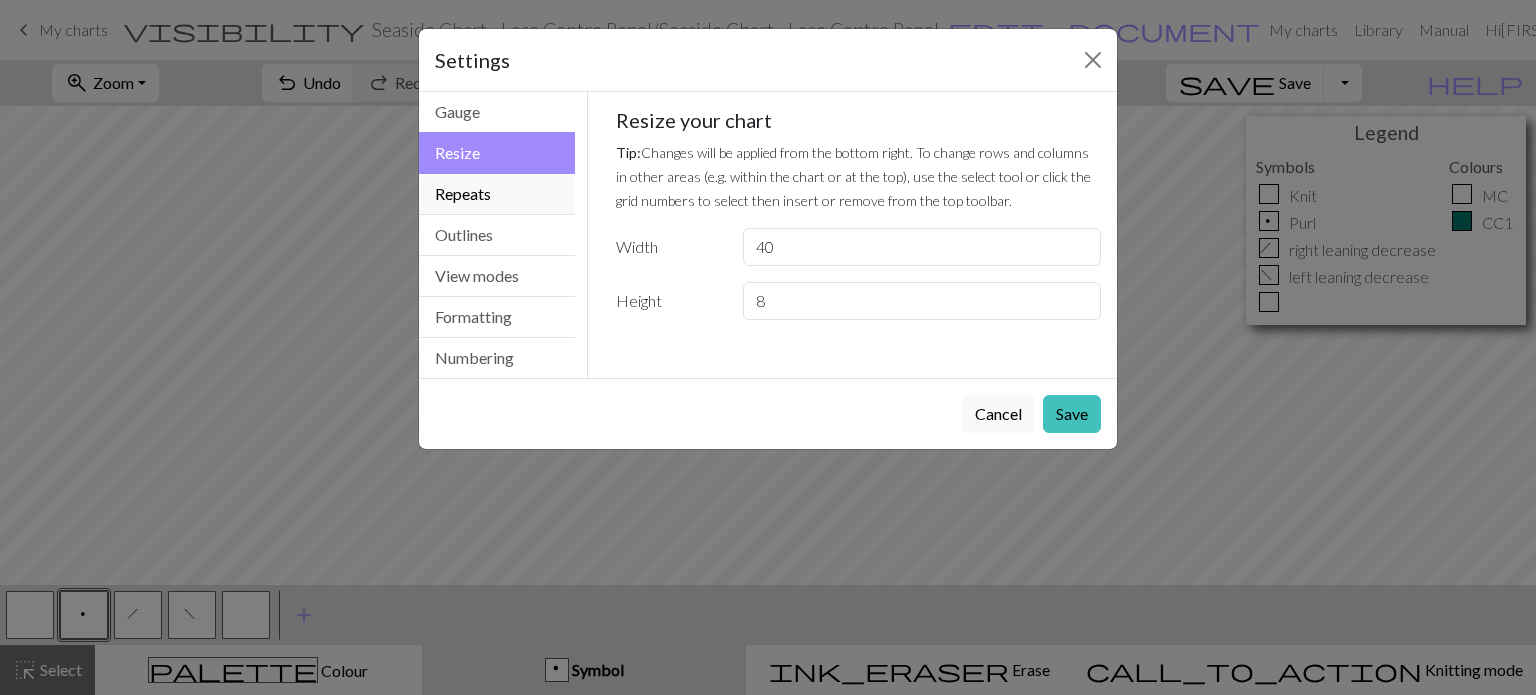 click on "Repeats" at bounding box center [497, 194] 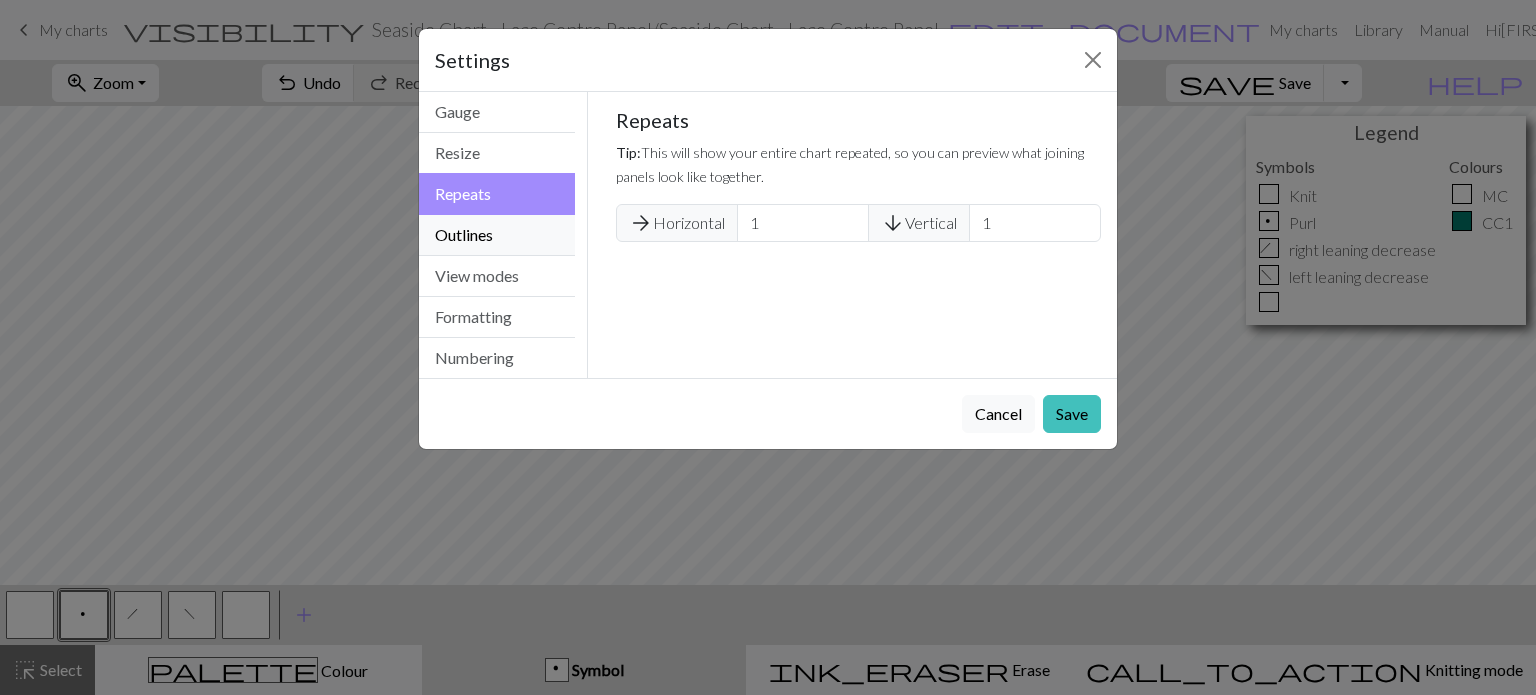 click on "Outlines" at bounding box center [497, 235] 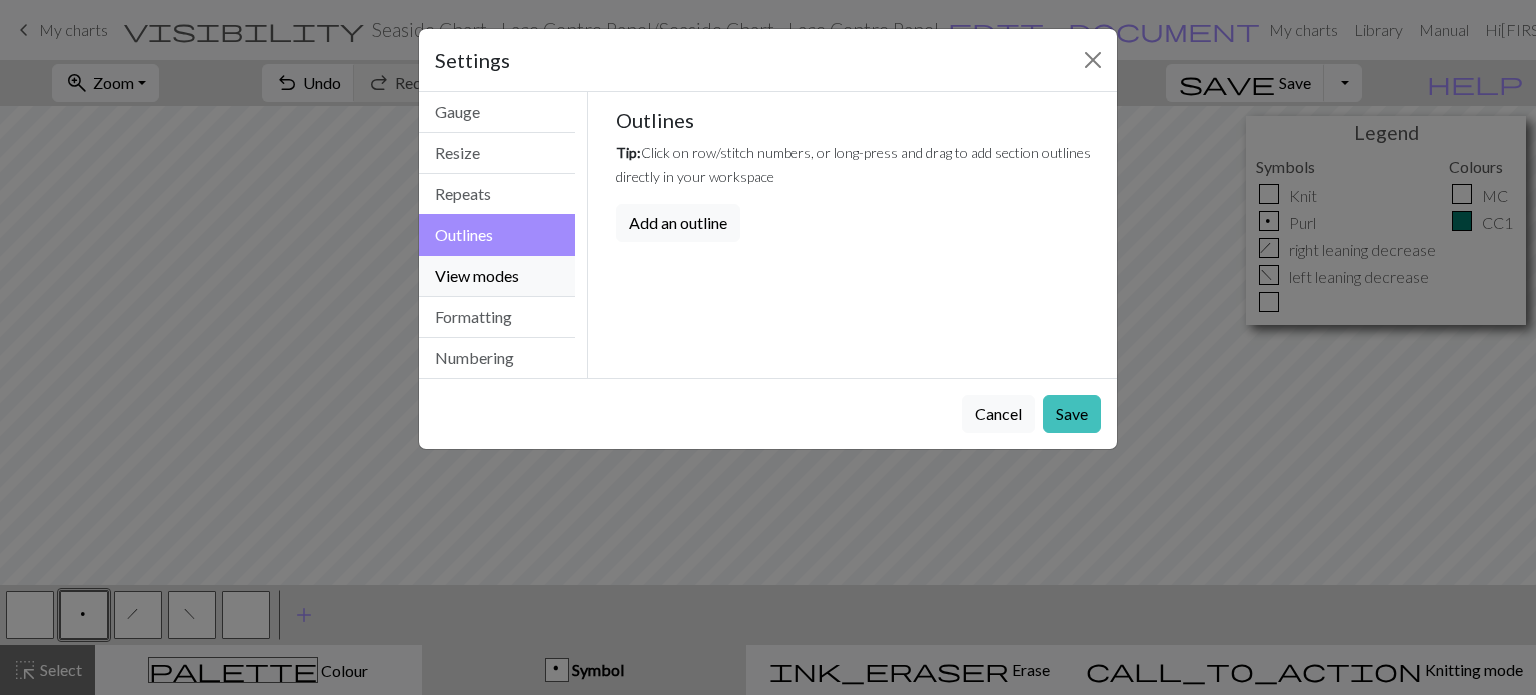 click on "View modes" at bounding box center (497, 276) 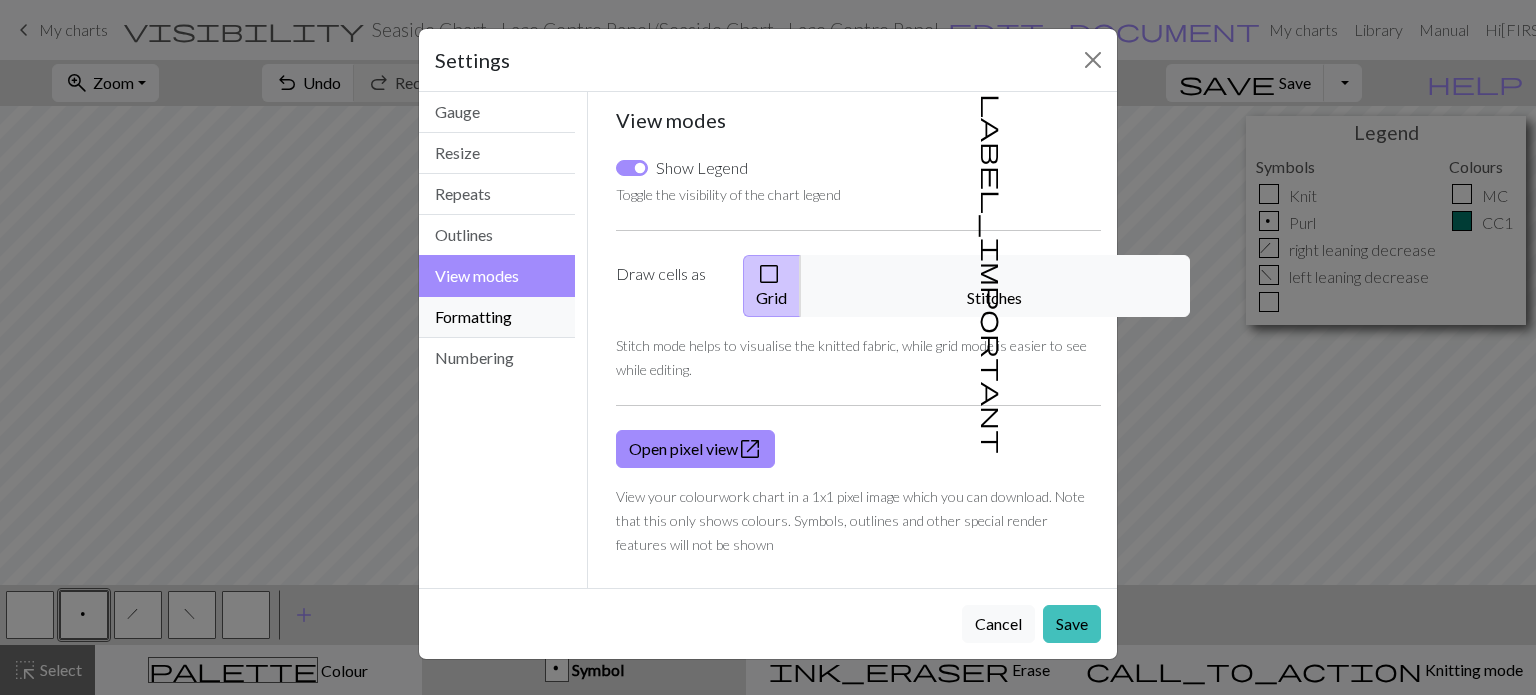 click on "Formatting" at bounding box center (497, 317) 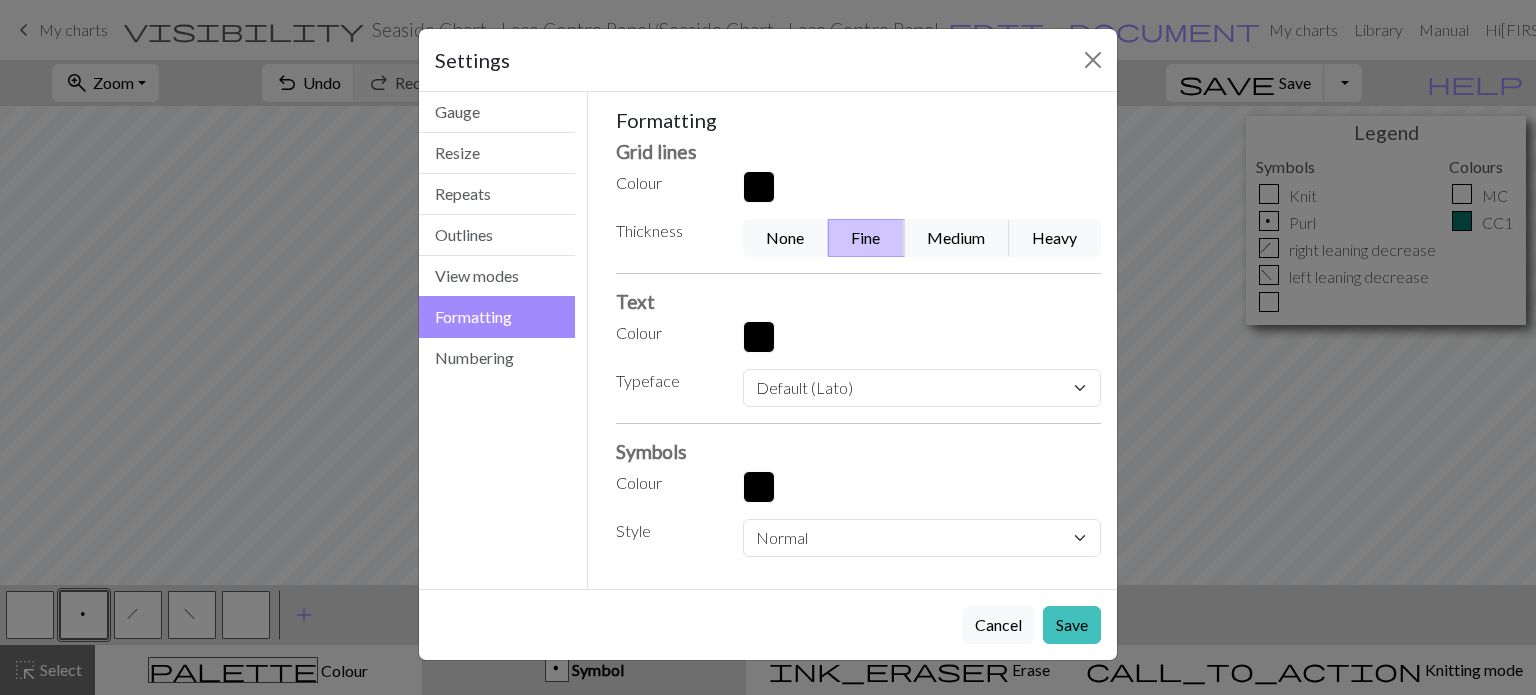 click on "Fine" at bounding box center [866, 238] 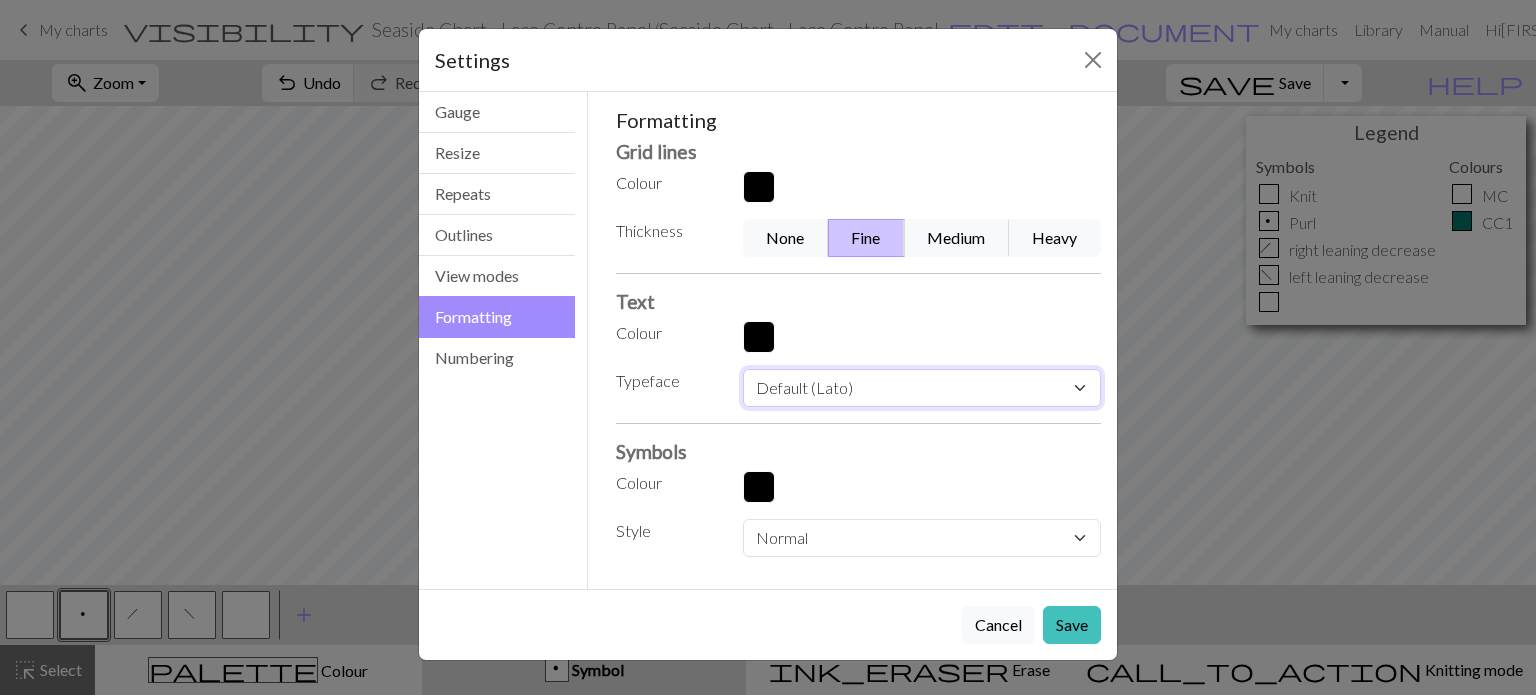 click on "Default (Lato) Ariel Helvetica Times new roman Times Courier new Courier Verdana Georgia Garamond Palatino Bookman Comic sans MS Trebuchet MS" at bounding box center [922, 388] 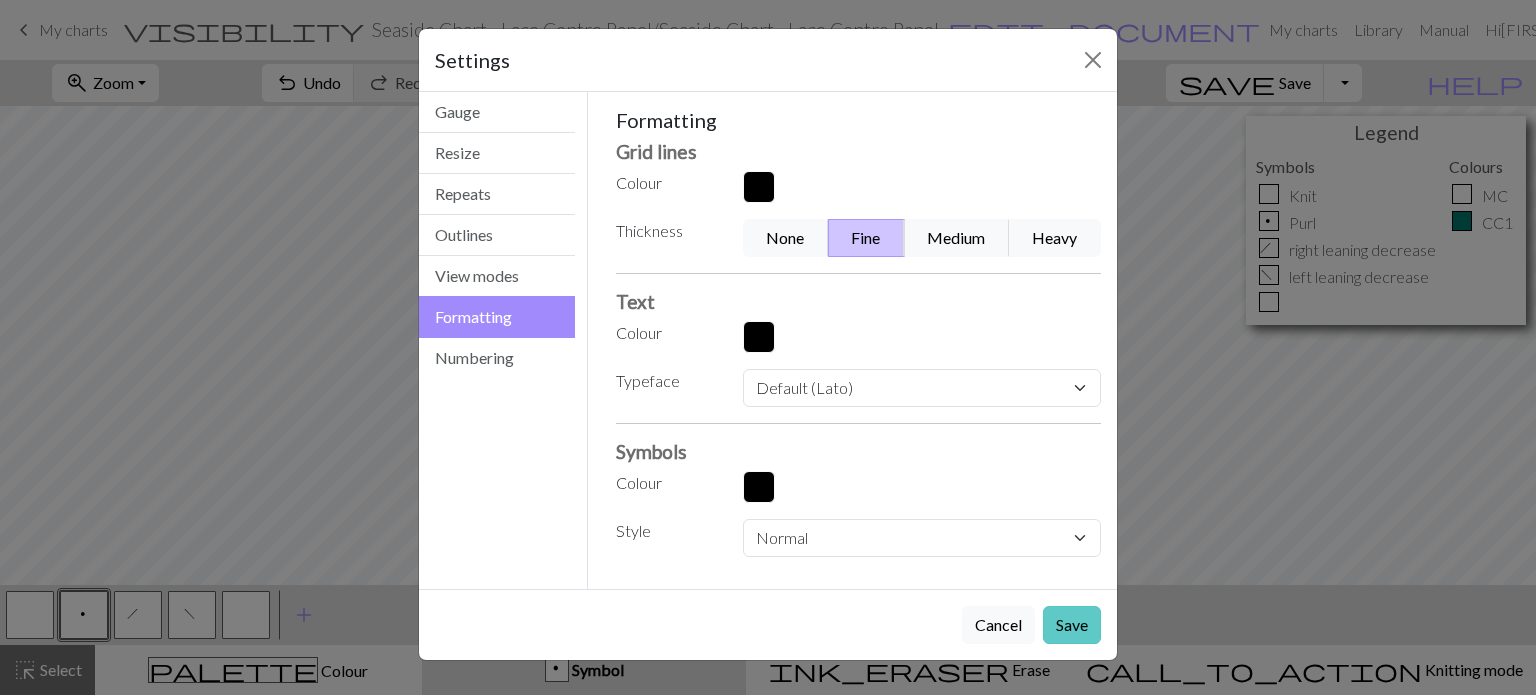click on "Save" at bounding box center [1072, 625] 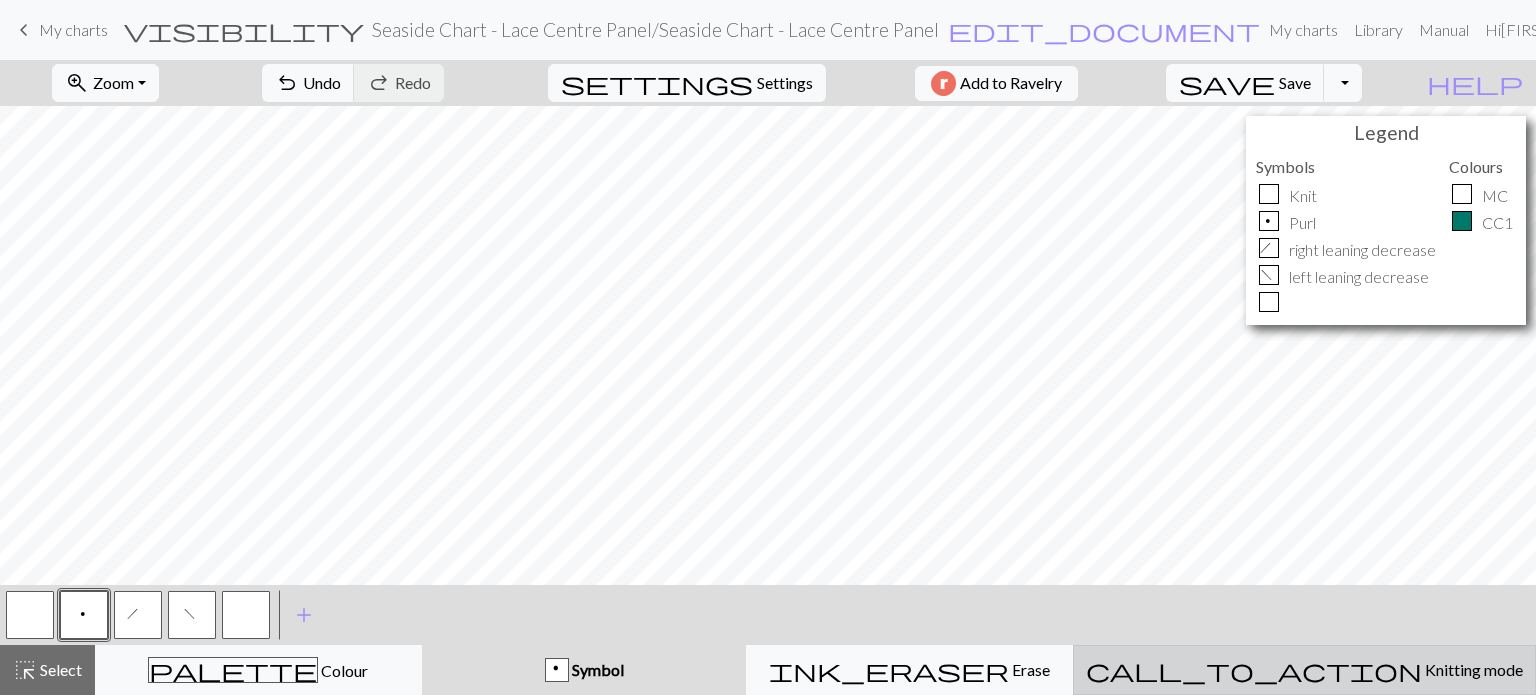 click on "Knitting mode" at bounding box center (1472, 669) 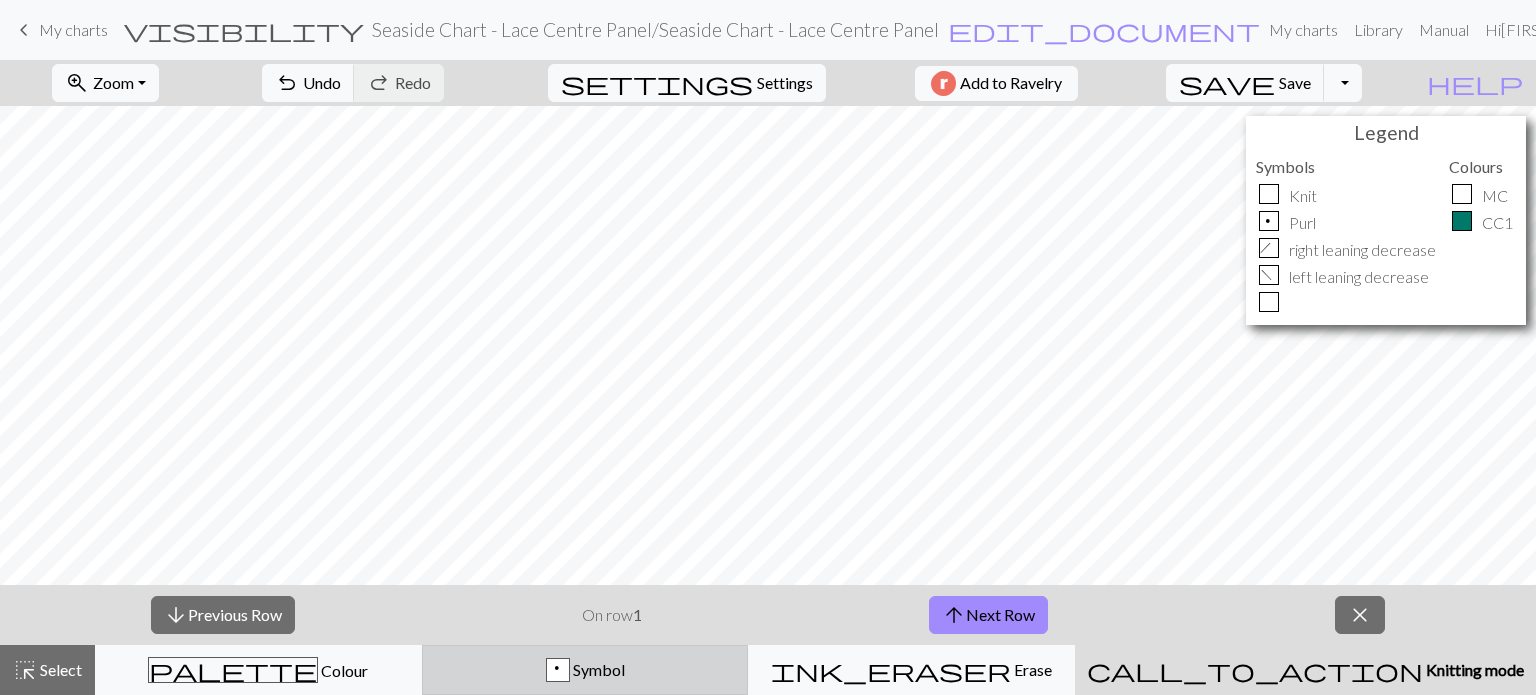click on "Symbol" at bounding box center (597, 669) 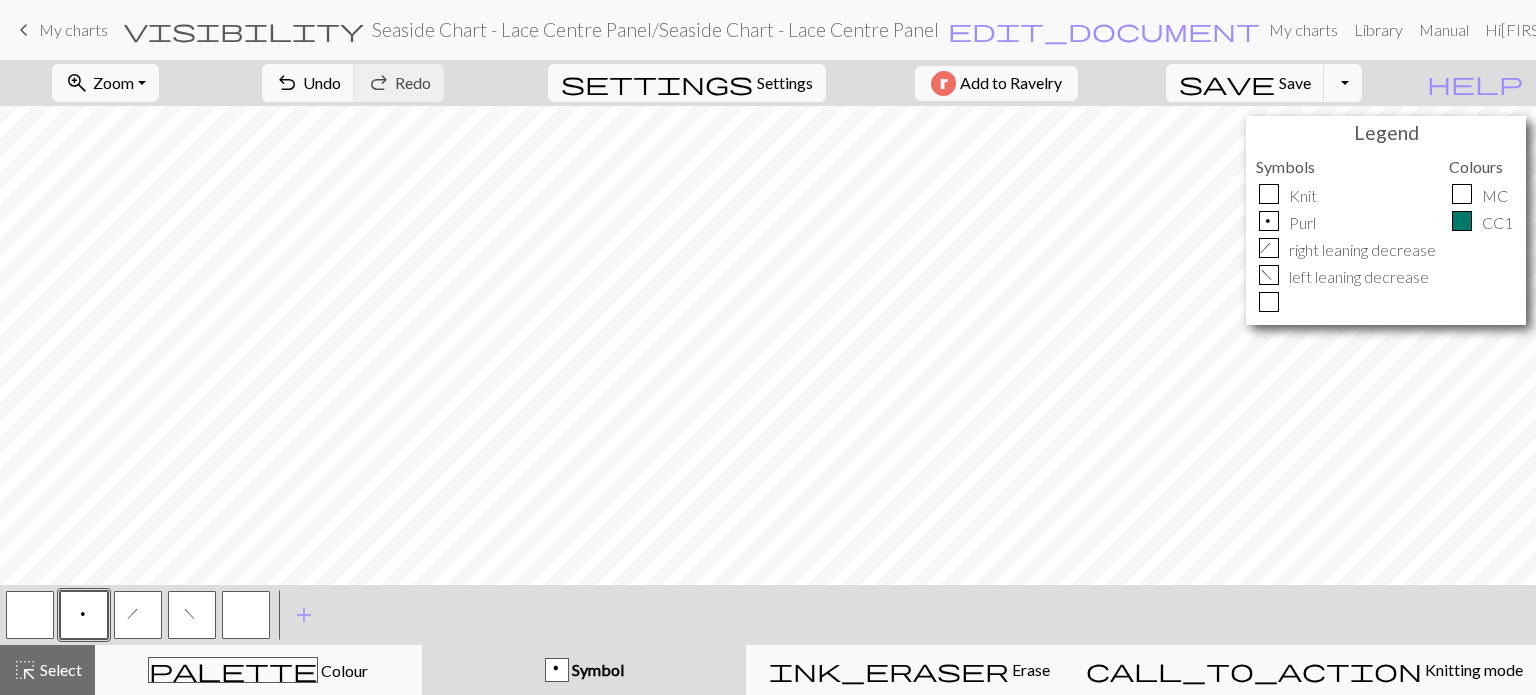 click on "h" at bounding box center [139, 617] 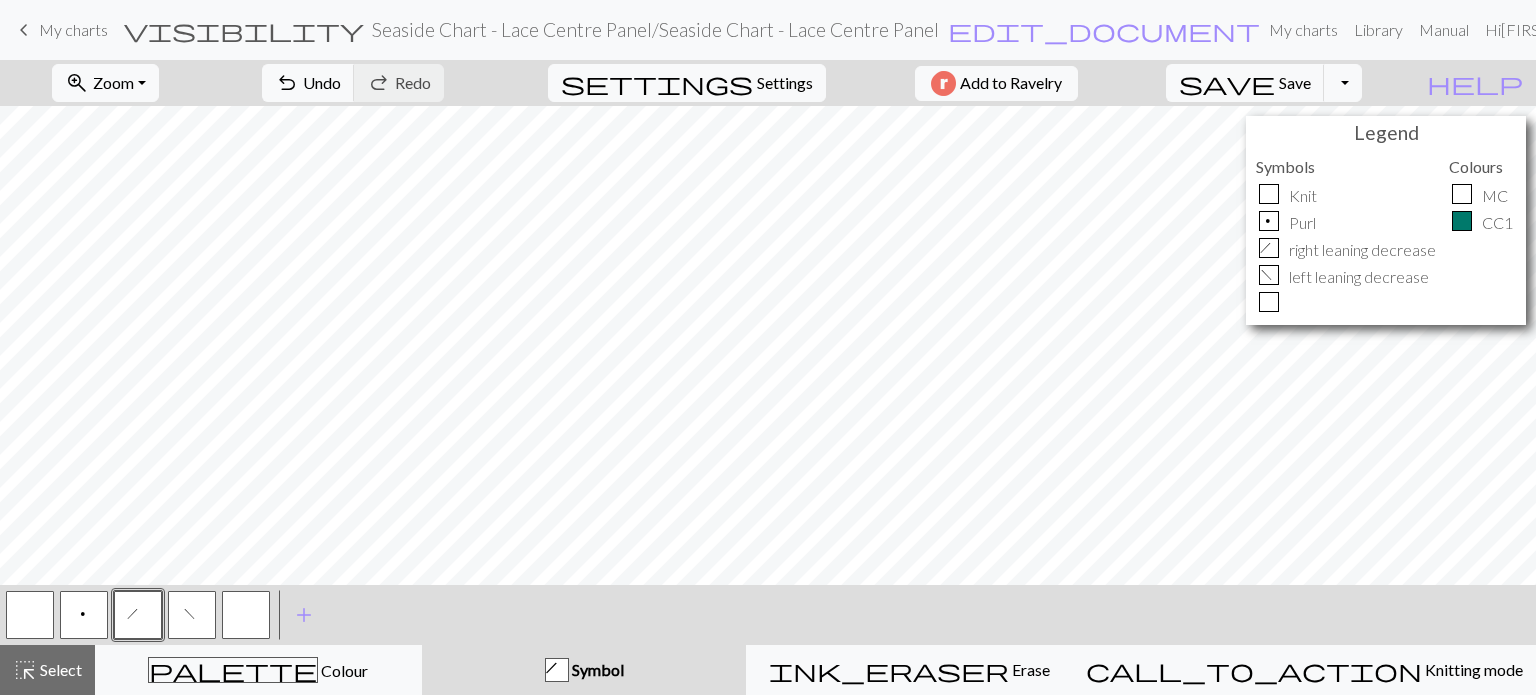drag, startPoint x: 242, startPoint y: 610, endPoint x: 45, endPoint y: 614, distance: 197.0406 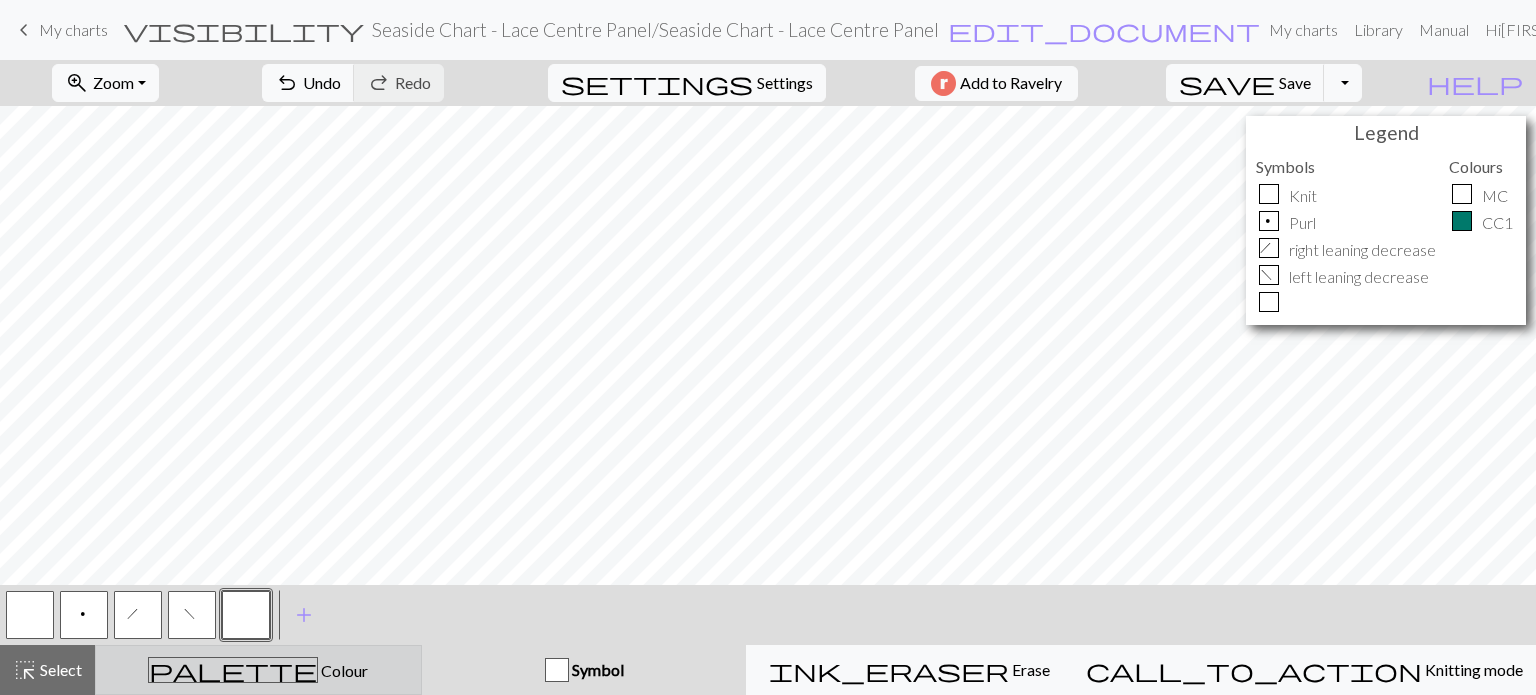 click on "palette" at bounding box center (233, 670) 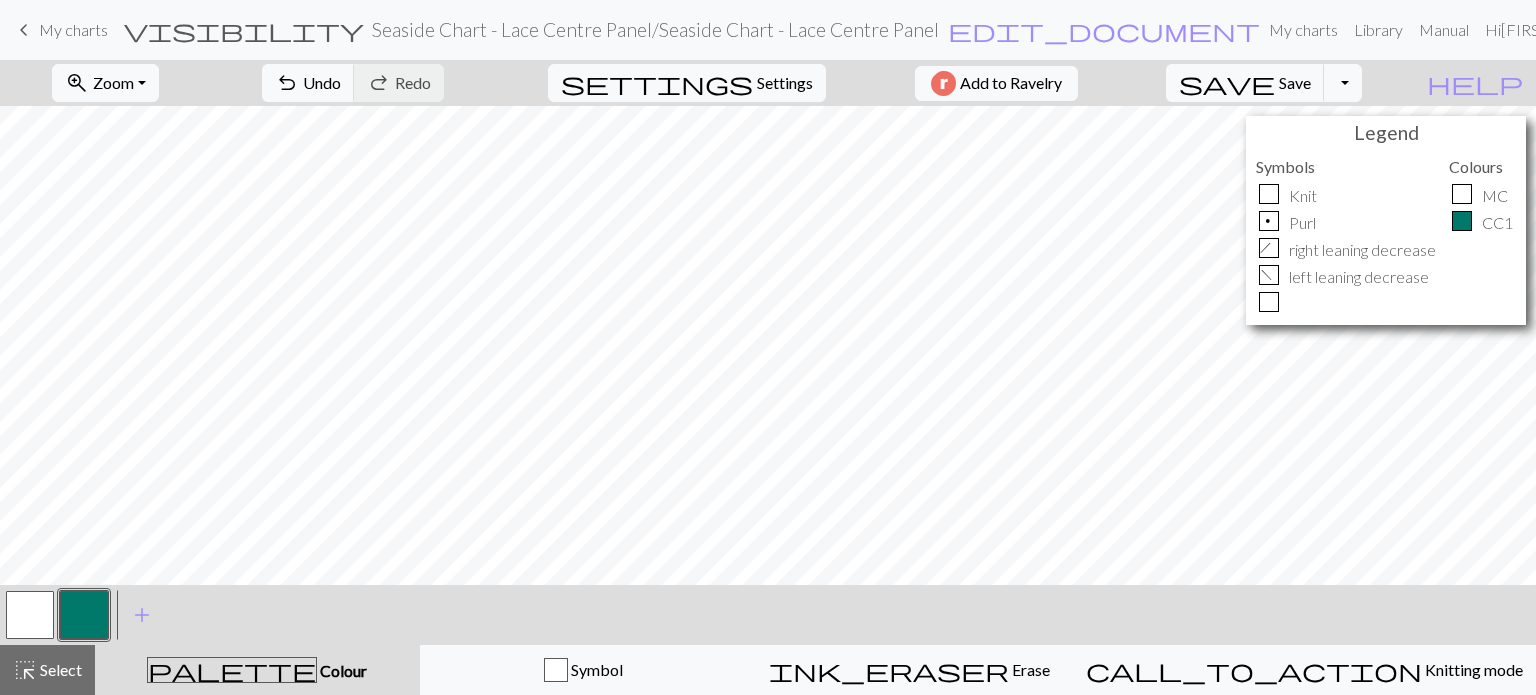 click at bounding box center [84, 615] 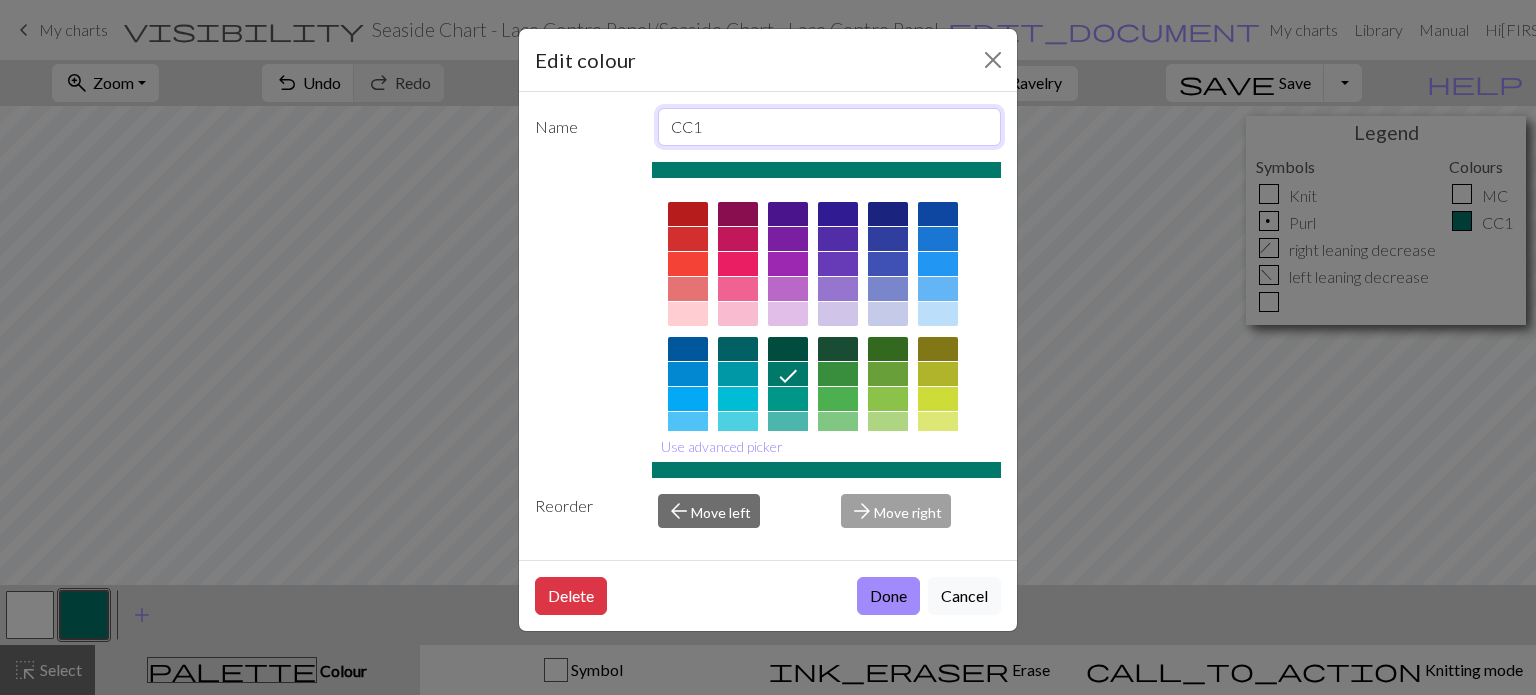 drag, startPoint x: 711, startPoint y: 131, endPoint x: 604, endPoint y: 116, distance: 108.04629 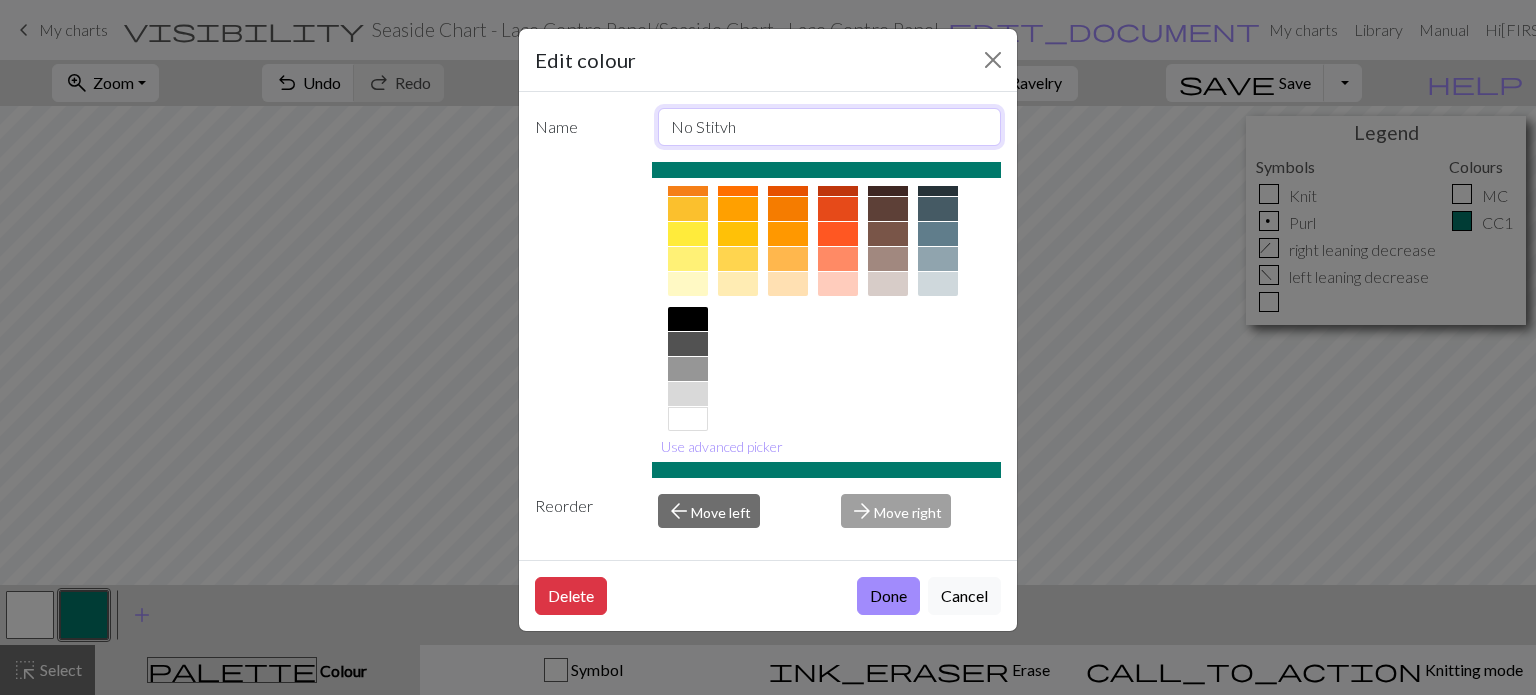 scroll, scrollTop: 200, scrollLeft: 0, axis: vertical 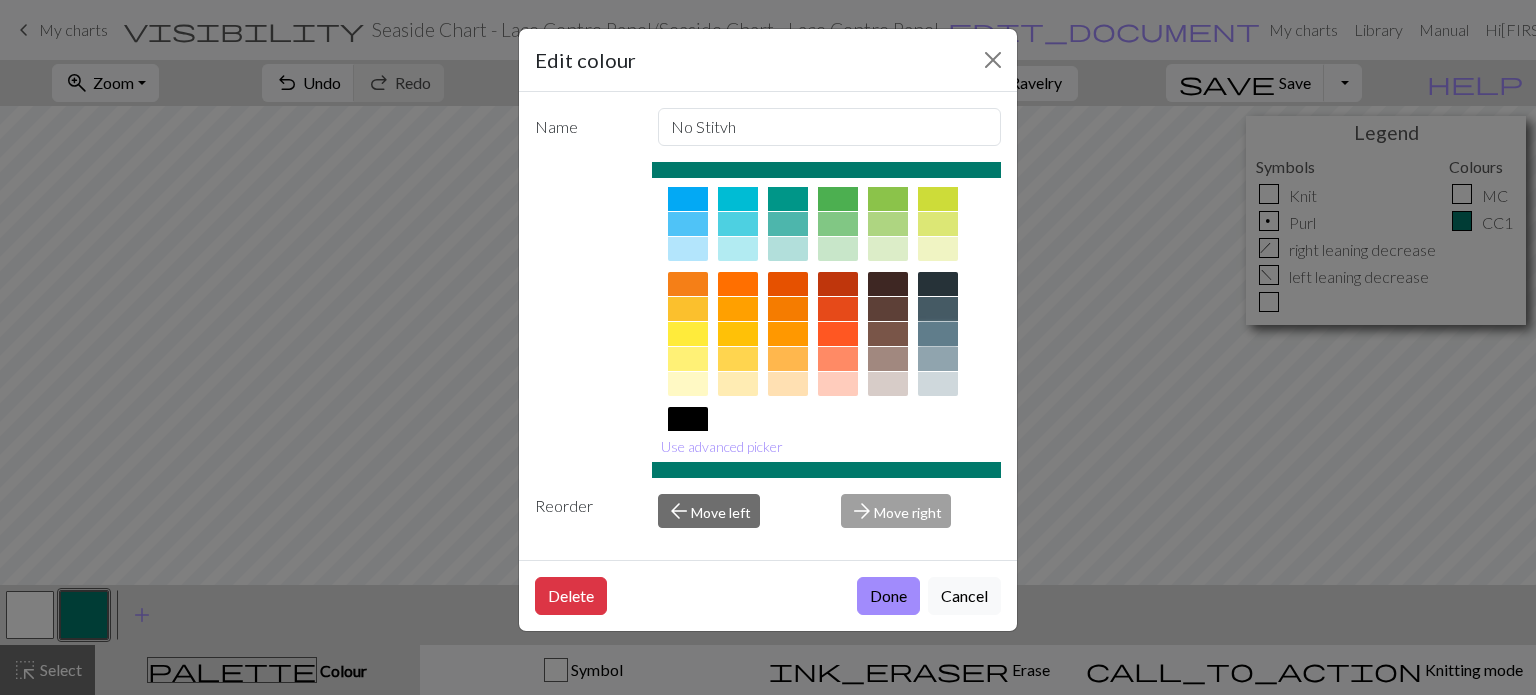 click at bounding box center [938, 334] 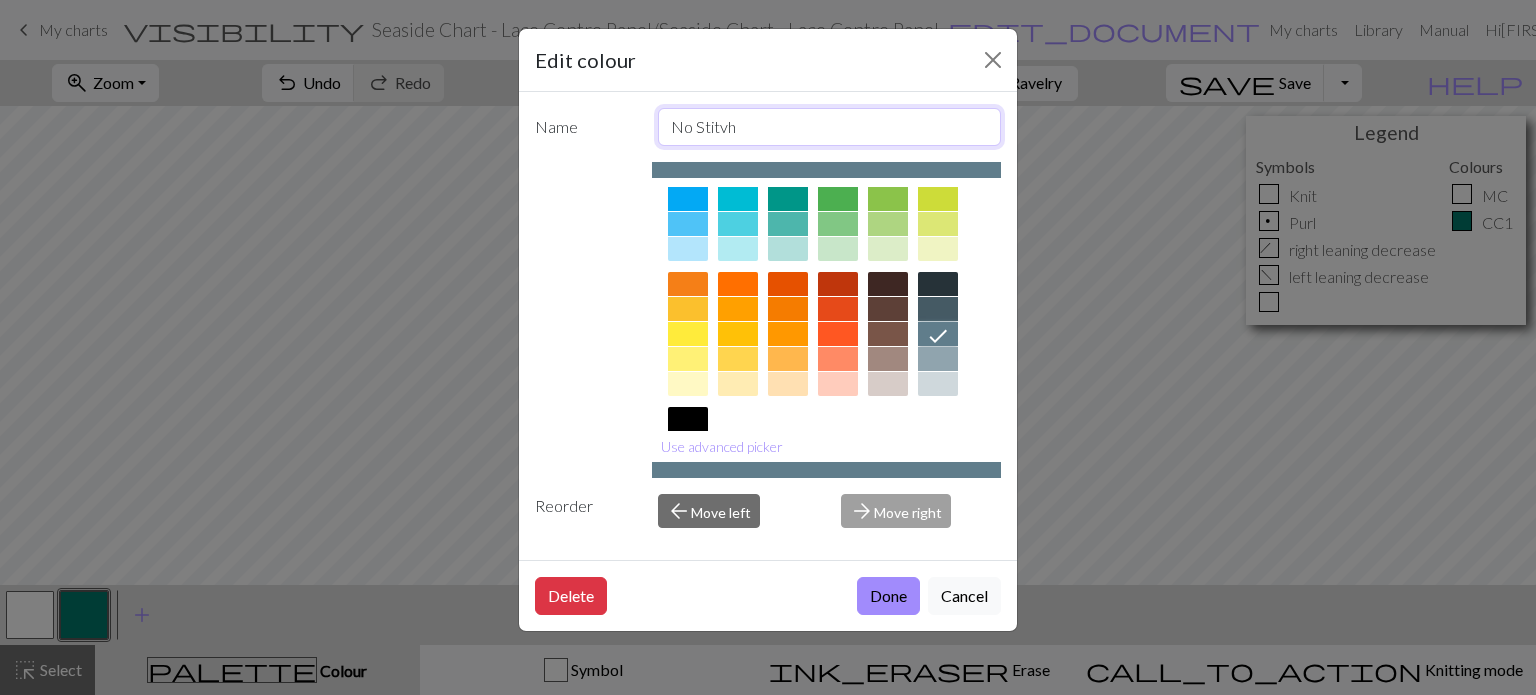 click on "No Stitvh" at bounding box center (830, 127) 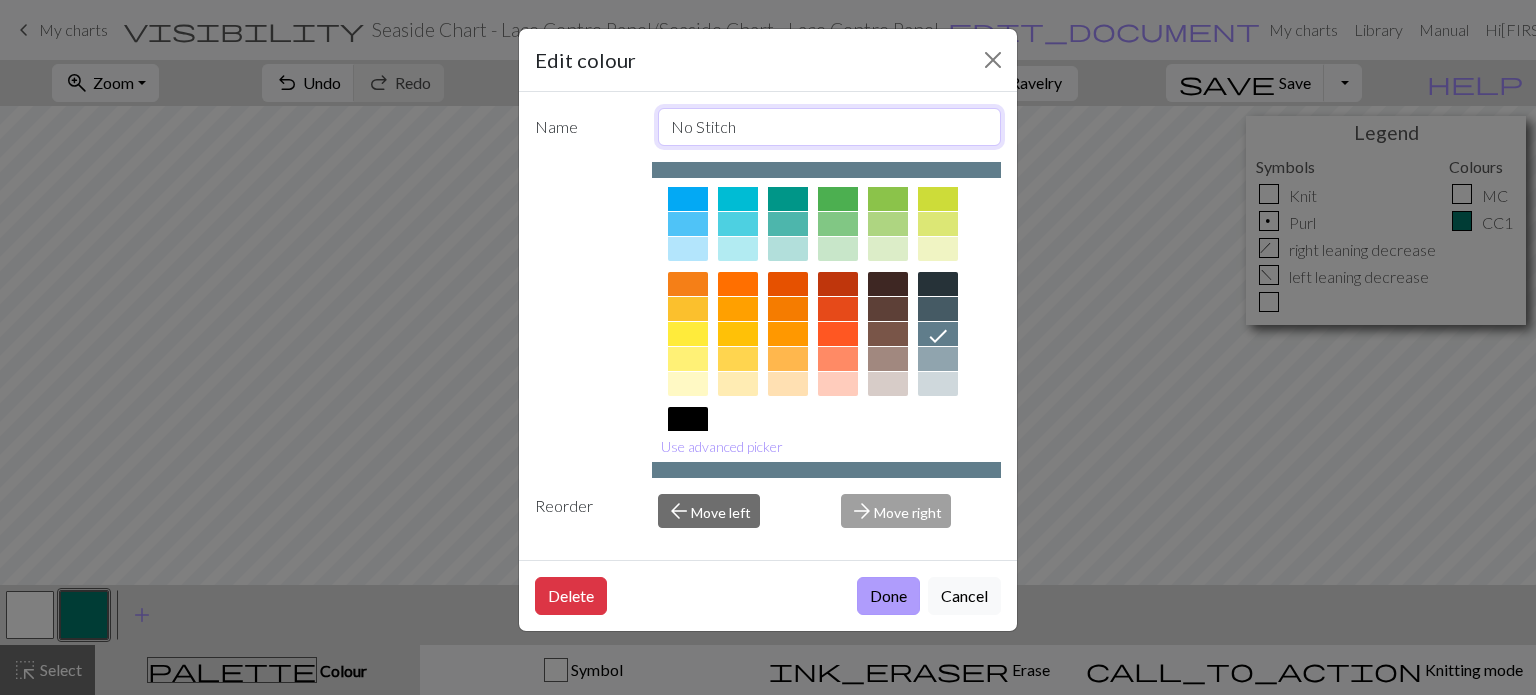 type on "No Stitch" 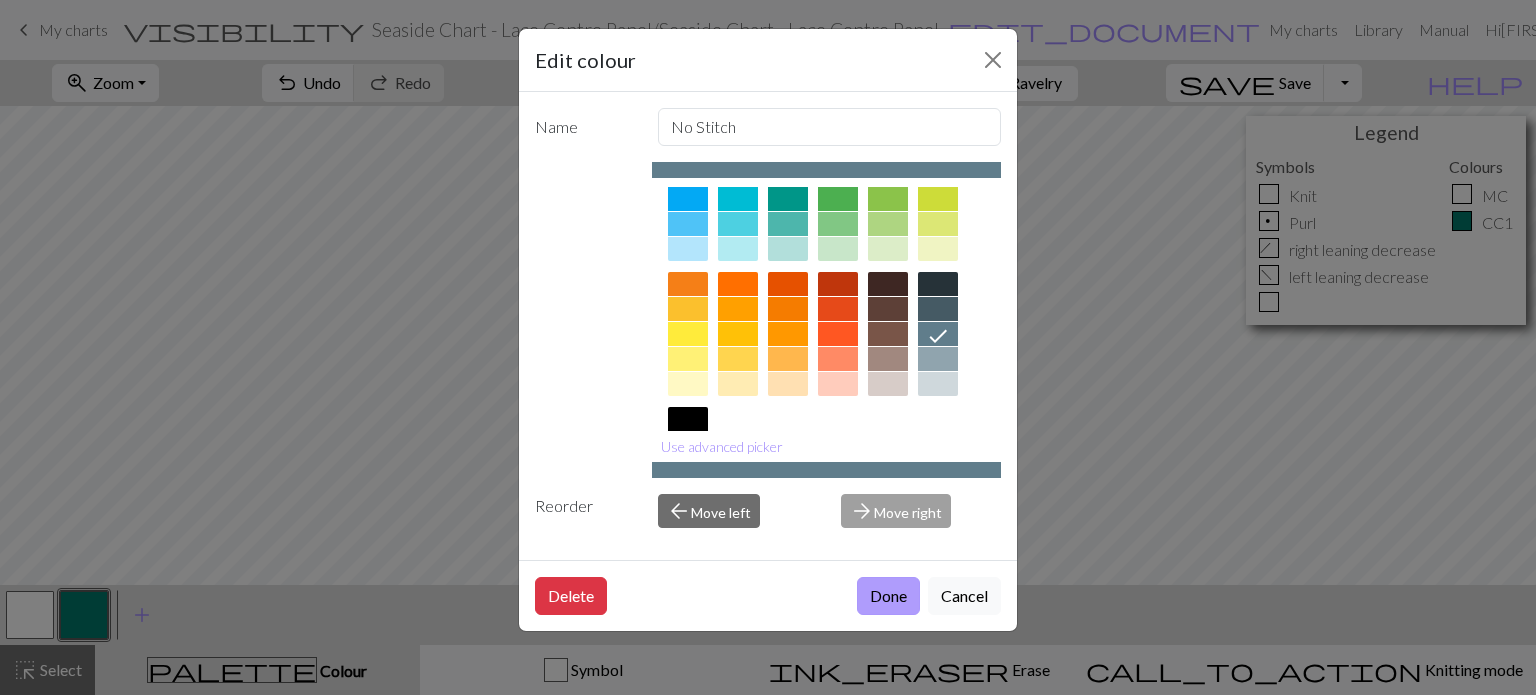 click on "Done" at bounding box center [888, 596] 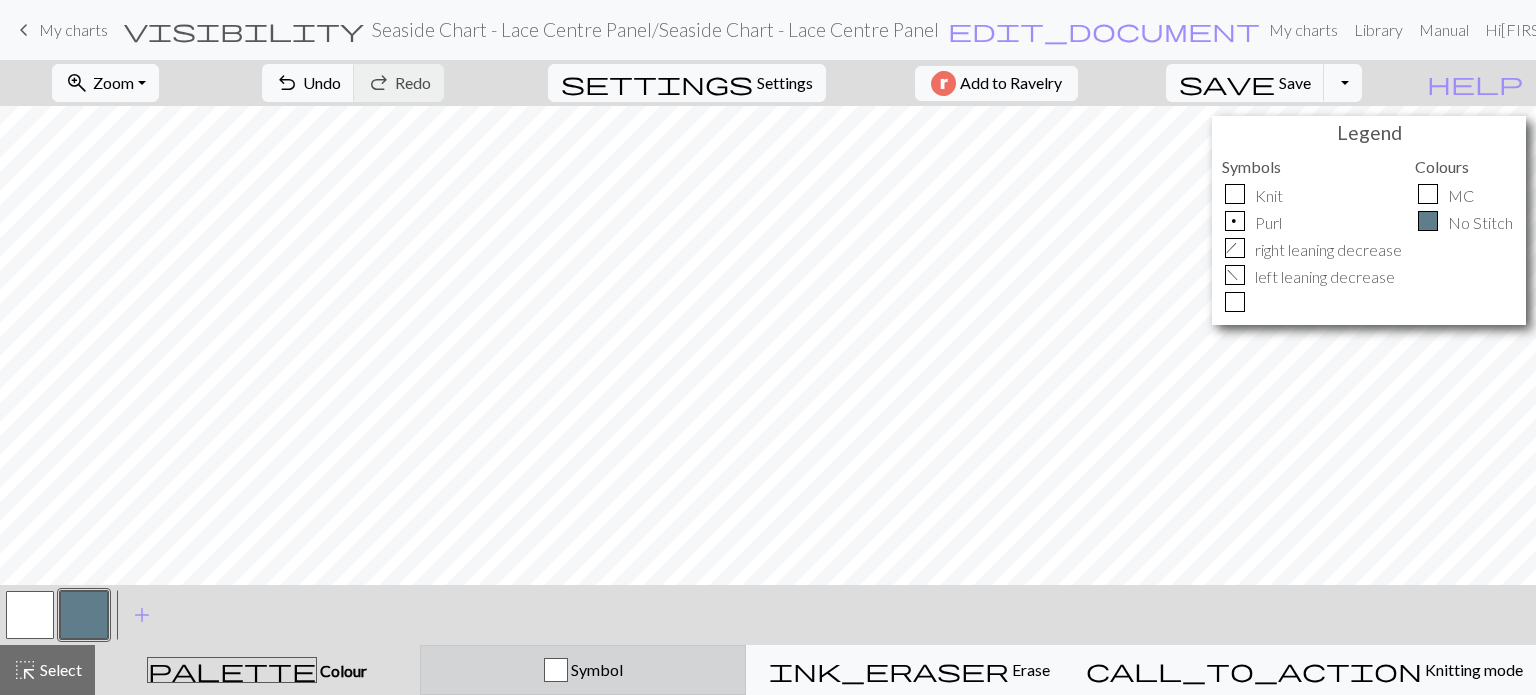 click on "Symbol" at bounding box center [583, 670] 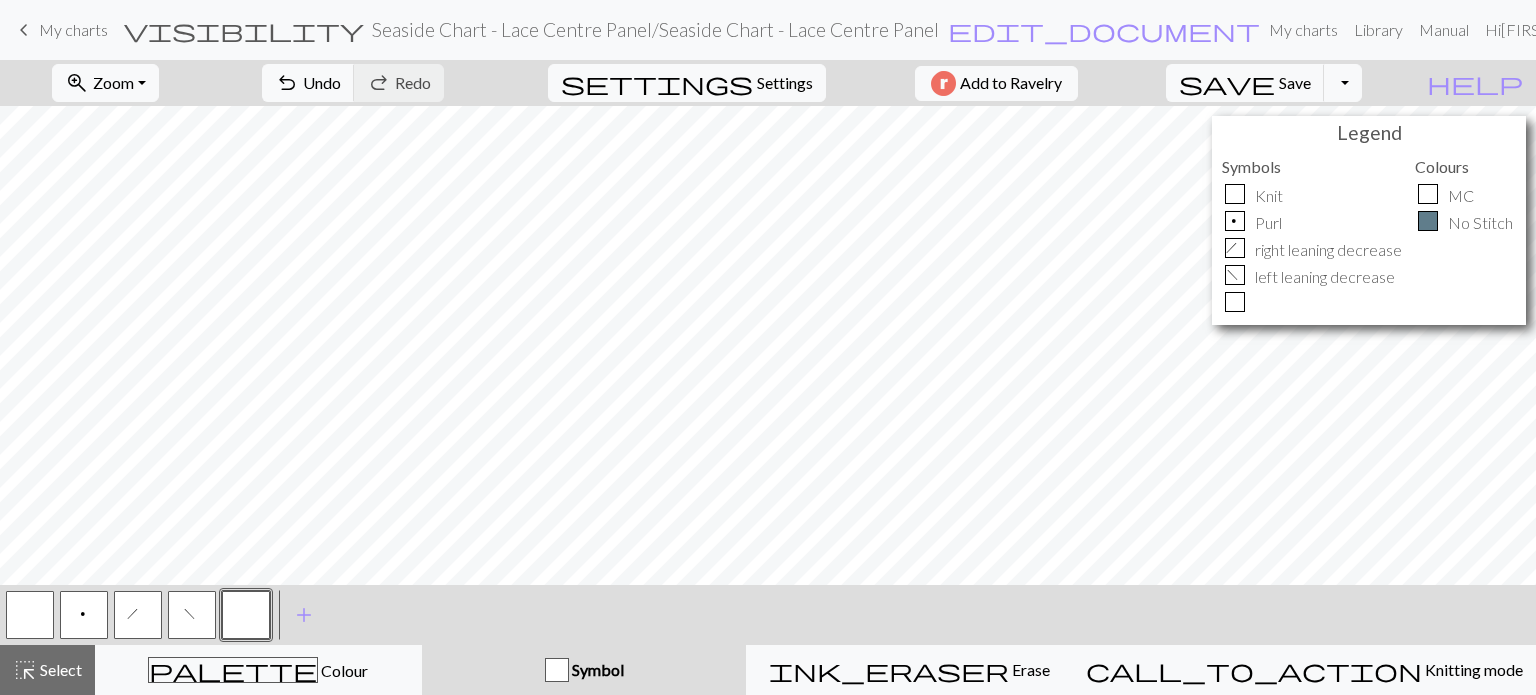 click at bounding box center (246, 615) 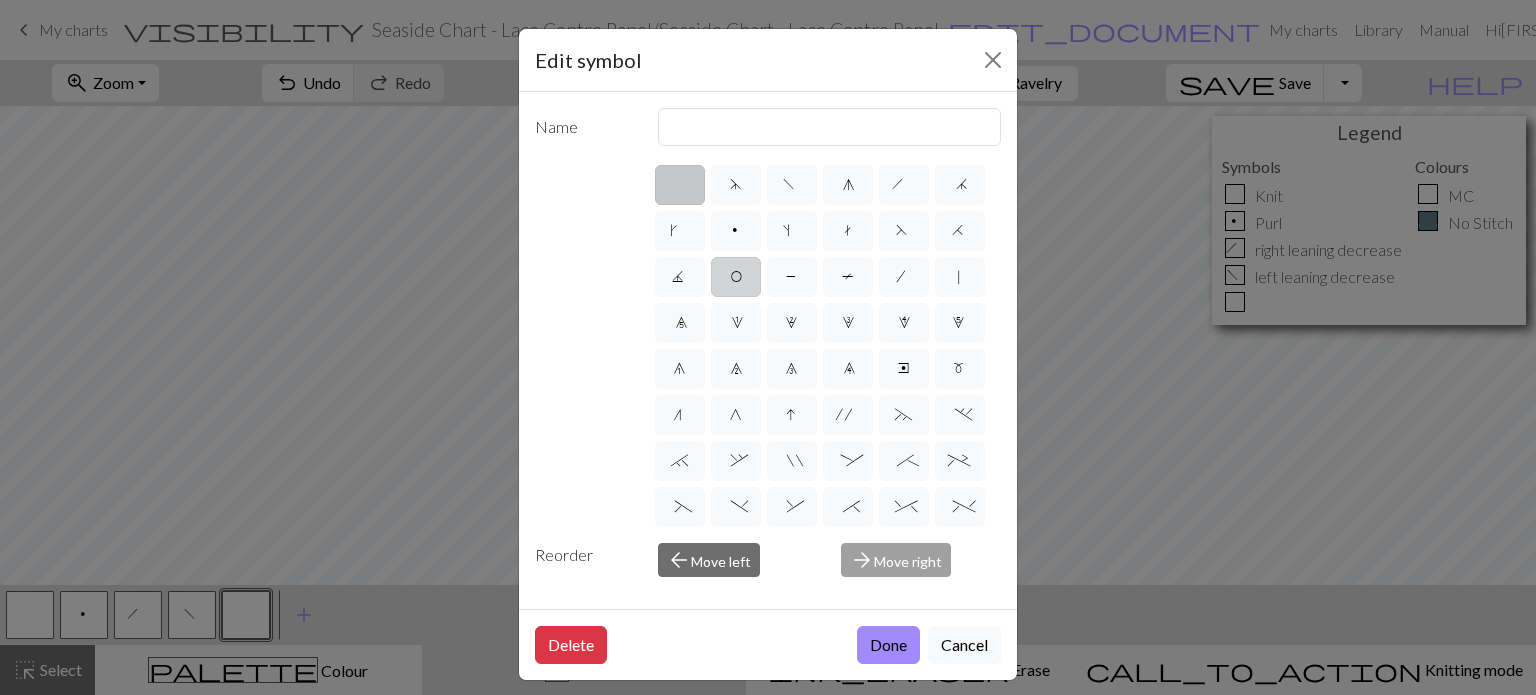 click on "O" at bounding box center (736, 279) 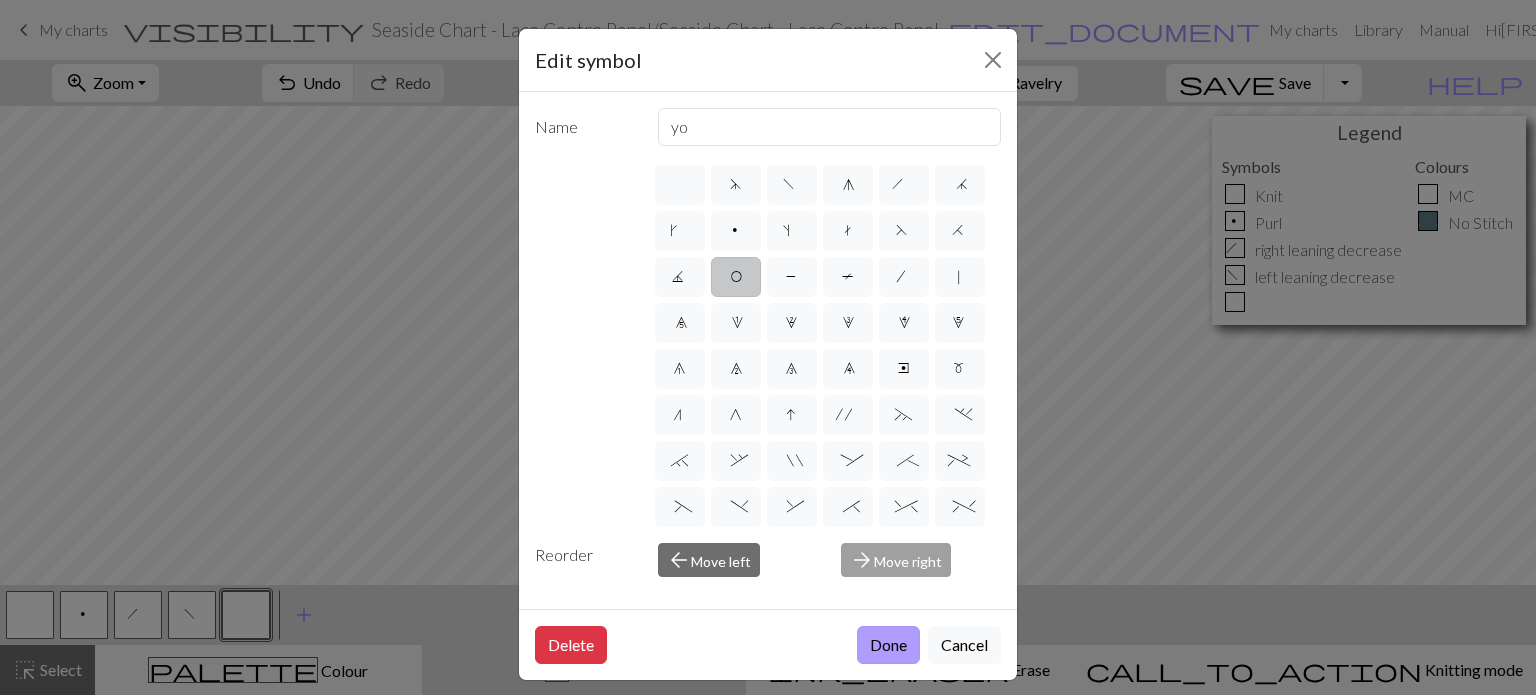 click on "Done" at bounding box center [888, 645] 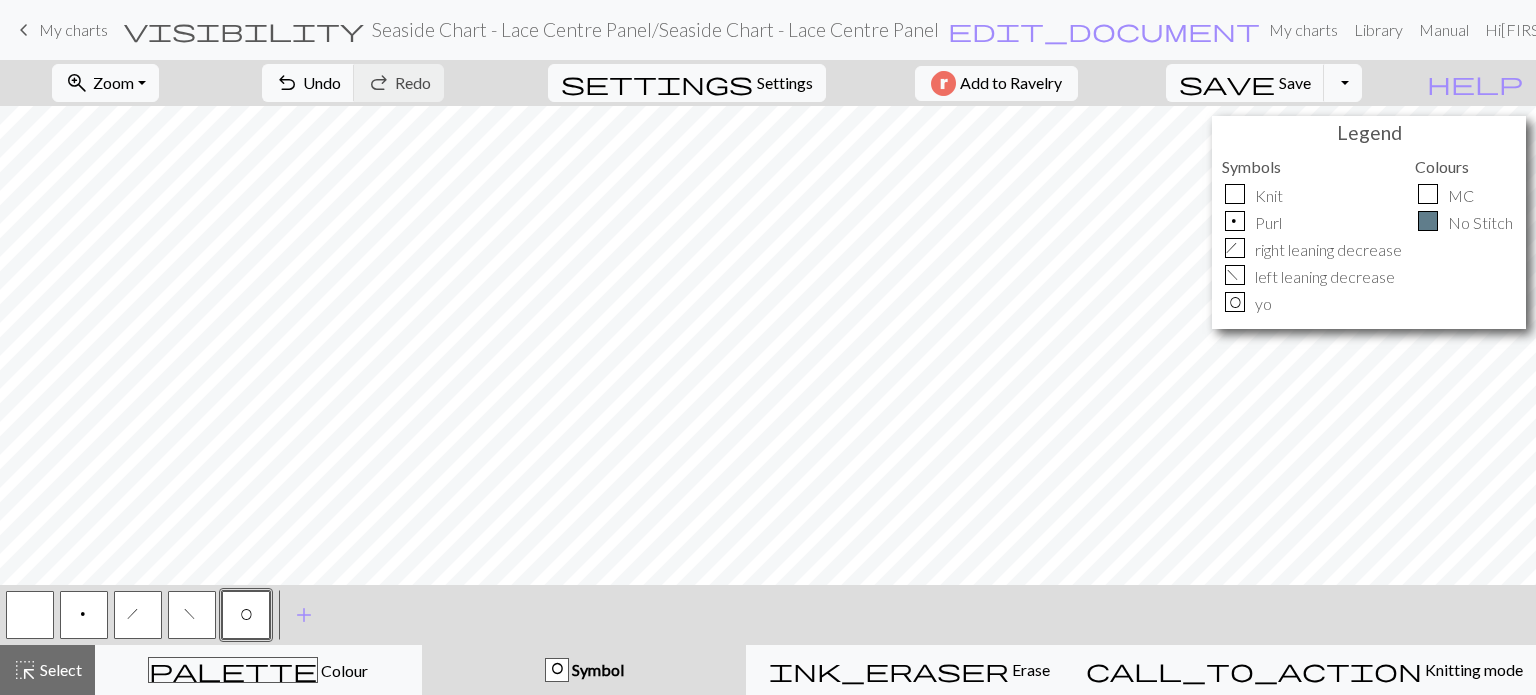 click on "p" at bounding box center (84, 617) 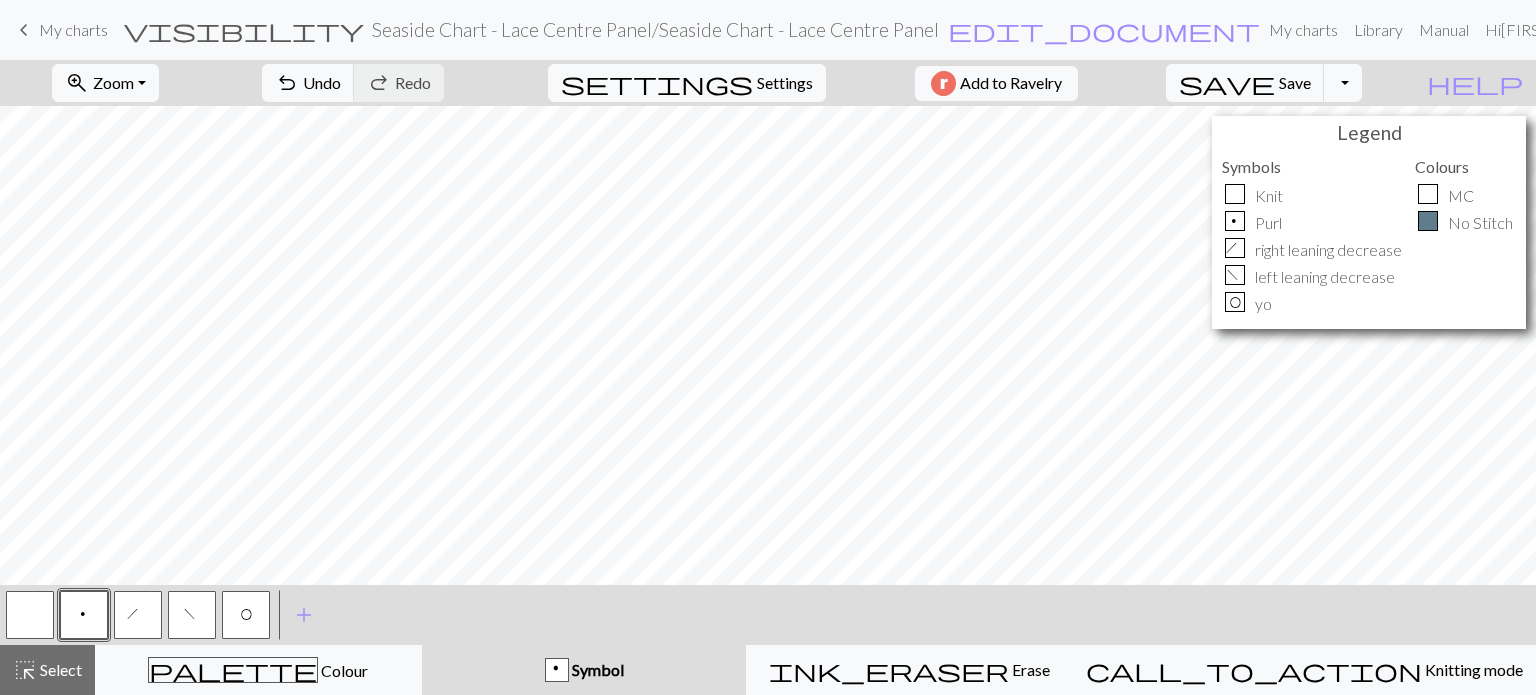 click on "O" at bounding box center [246, 615] 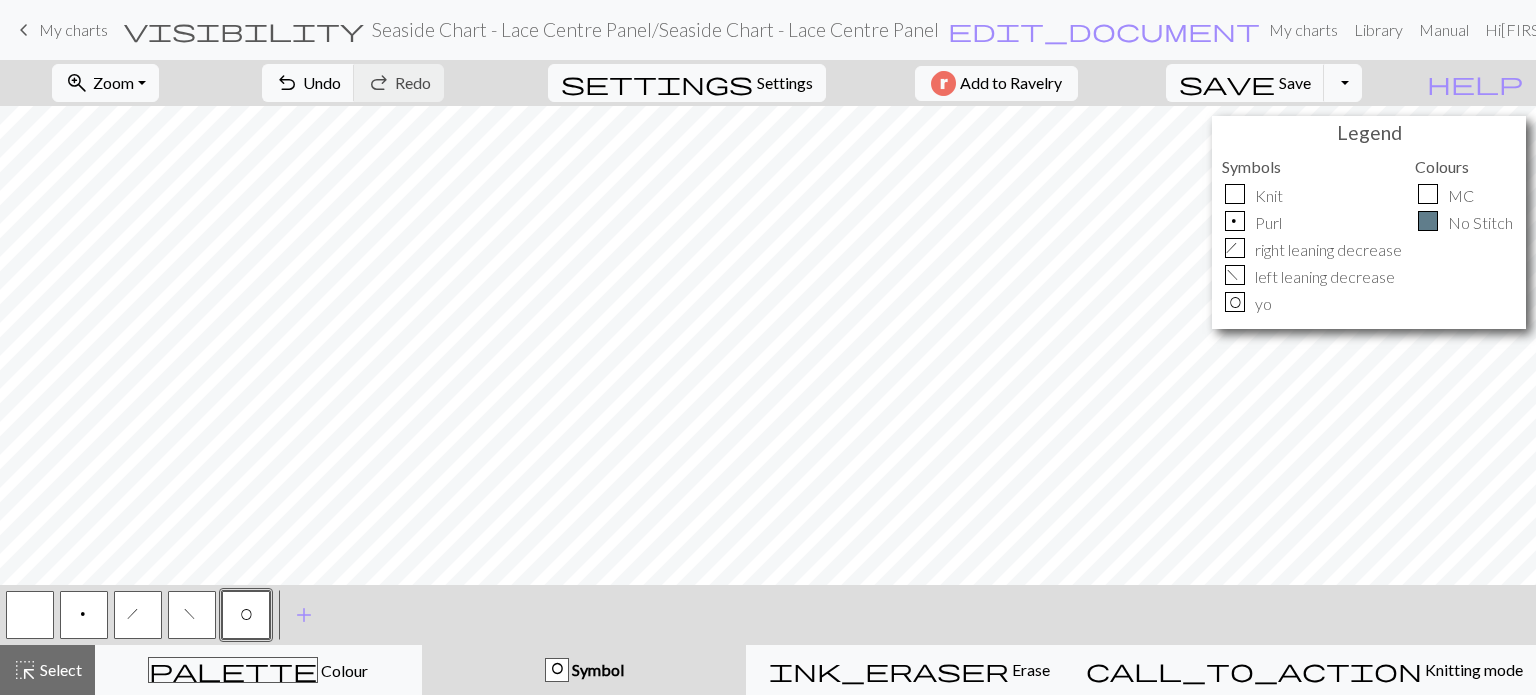 click on "f" at bounding box center [192, 615] 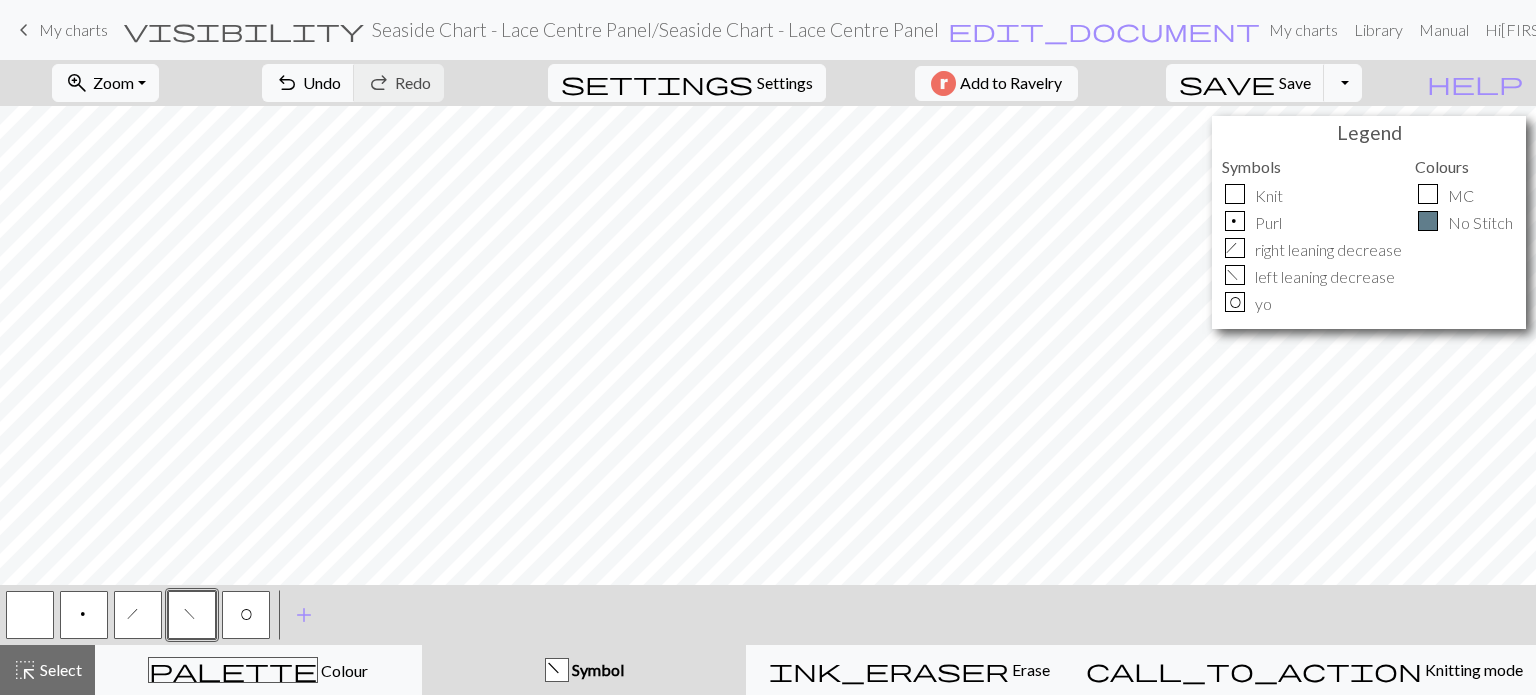 click on "O" at bounding box center [246, 617] 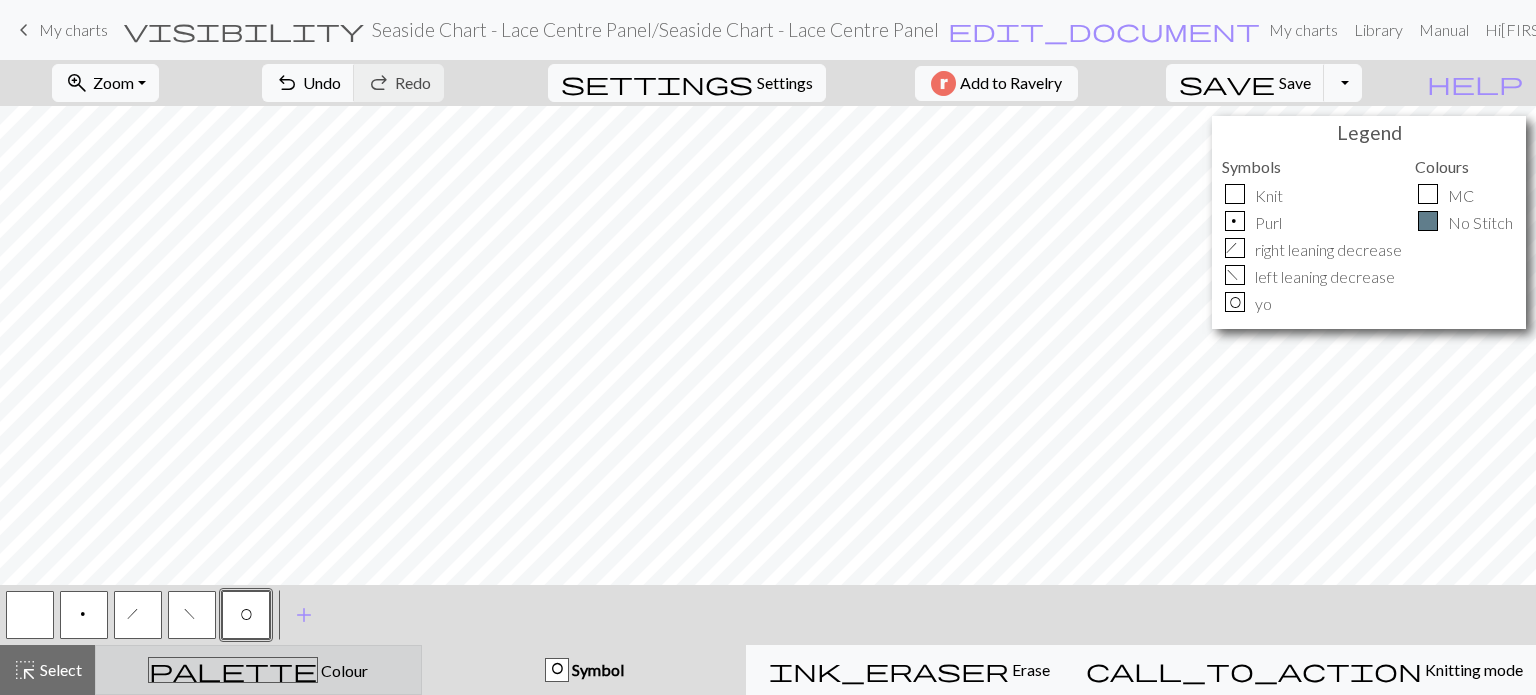 click on "palette   Colour   Colour" at bounding box center [258, 670] 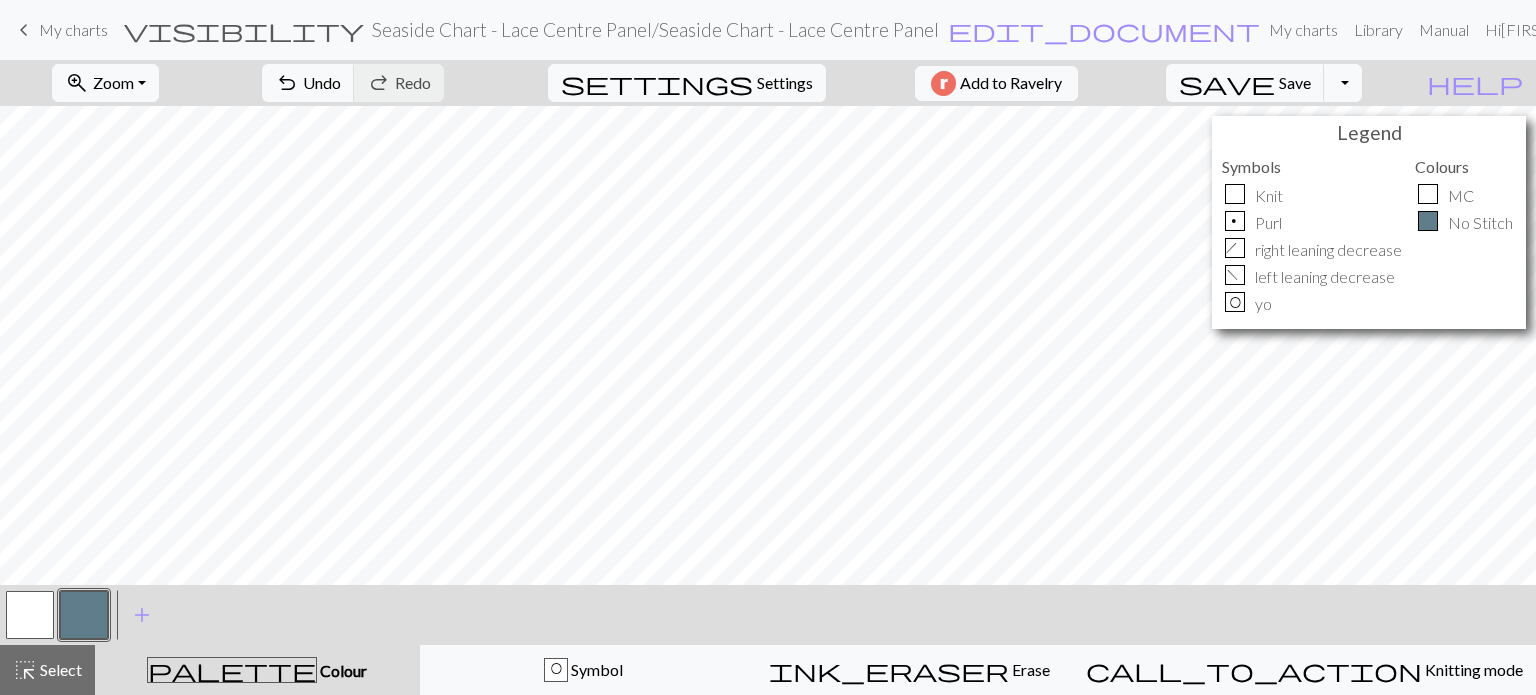 click at bounding box center [84, 615] 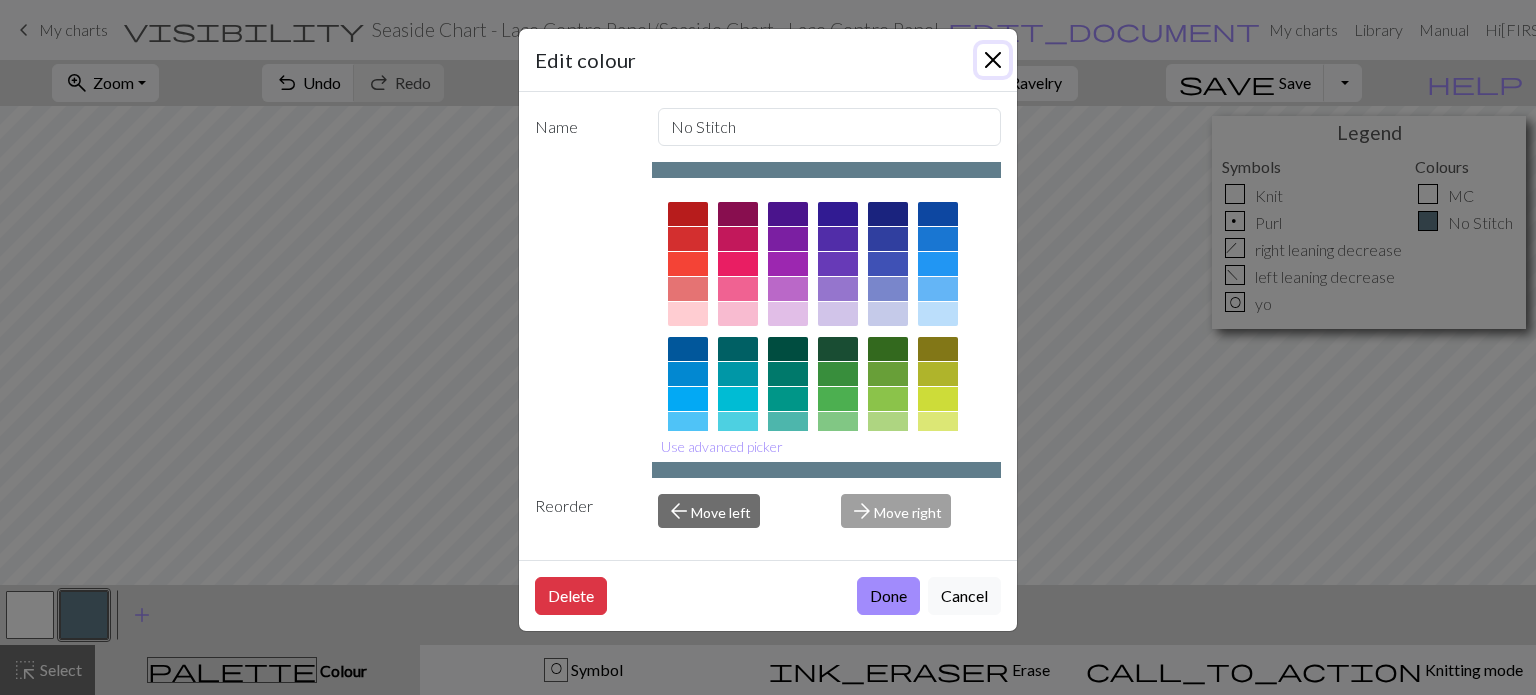 click at bounding box center [993, 60] 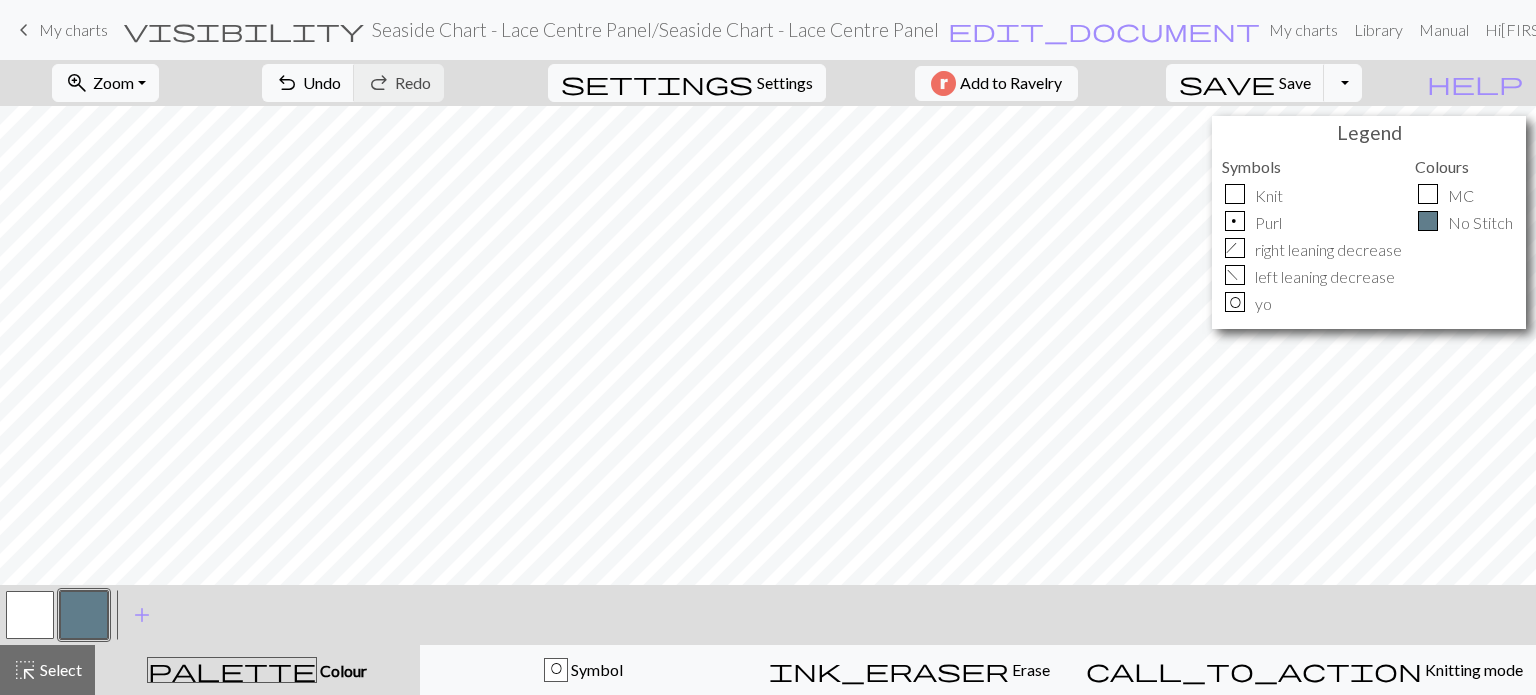 click at bounding box center (84, 615) 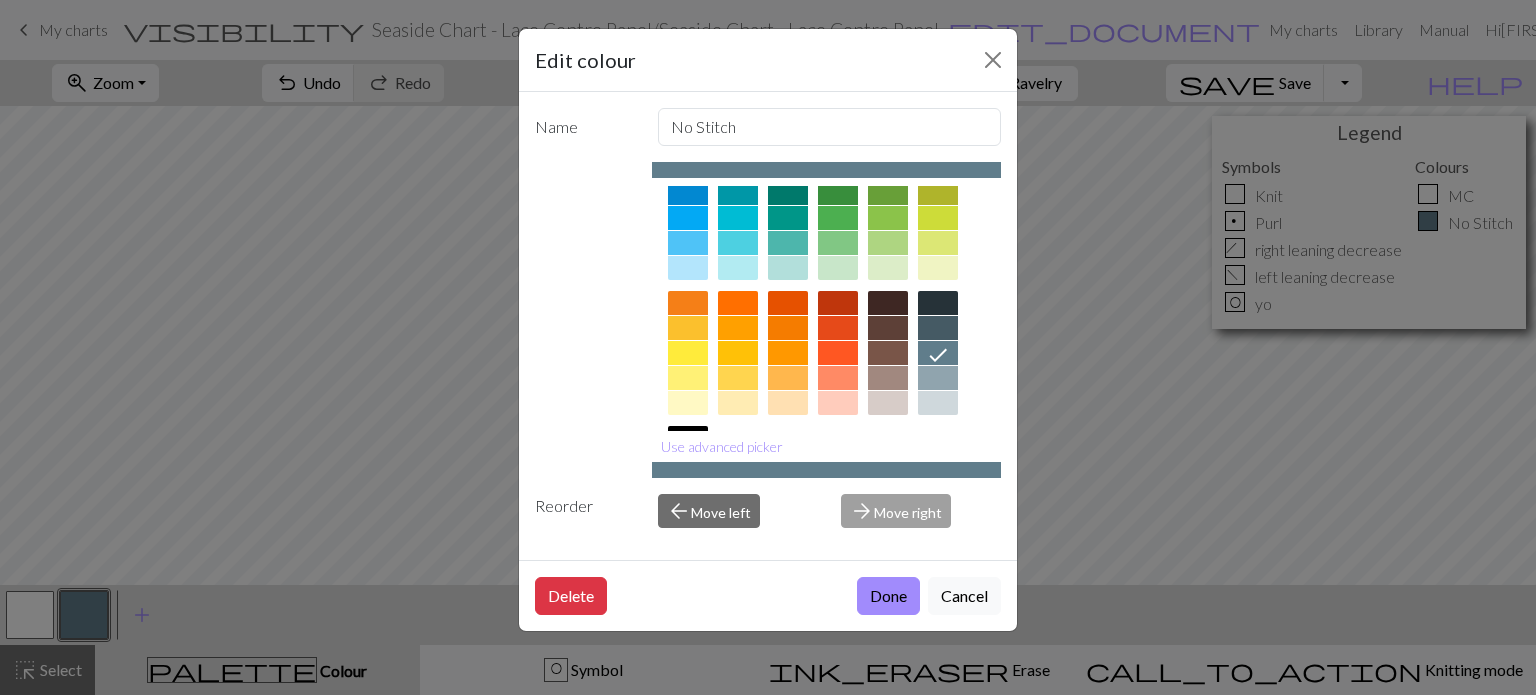 scroll, scrollTop: 200, scrollLeft: 0, axis: vertical 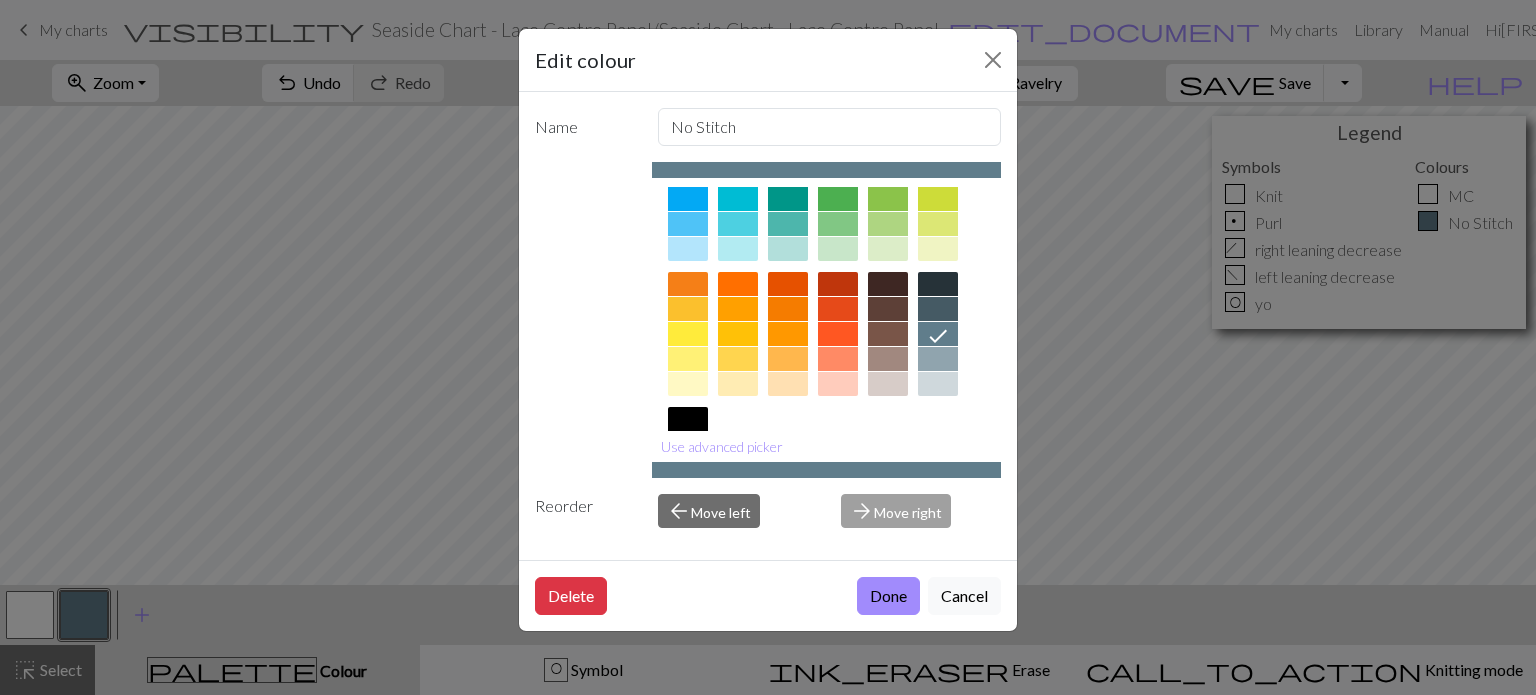 click at bounding box center [938, 359] 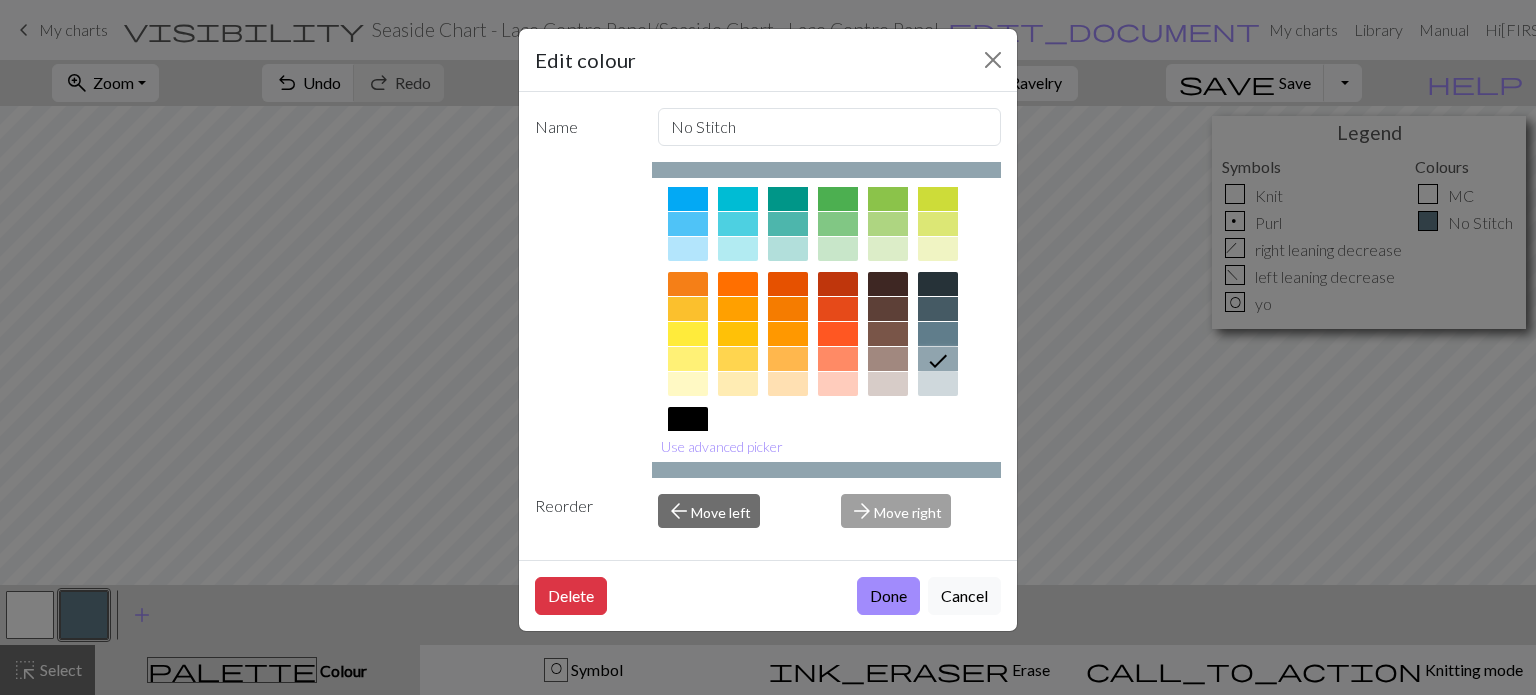 click at bounding box center [938, 384] 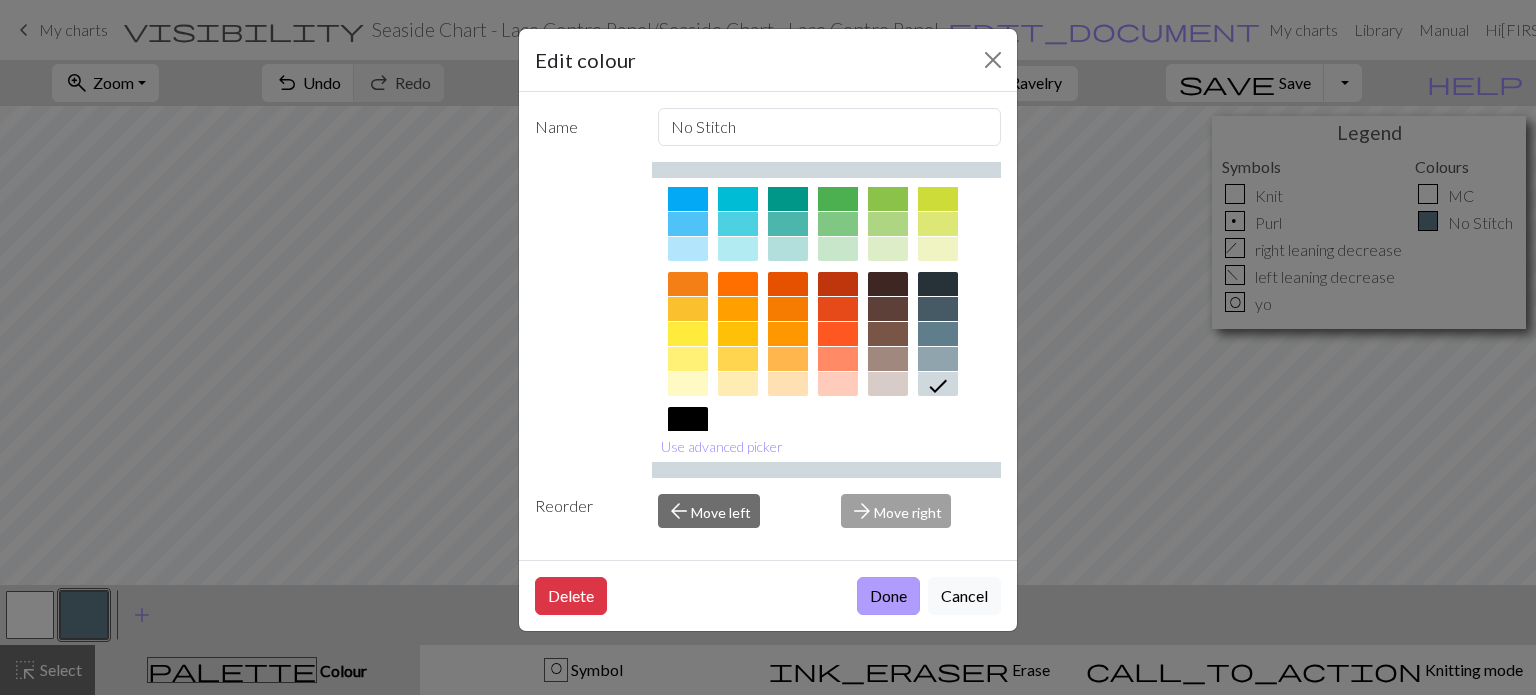 click on "Done" at bounding box center (888, 596) 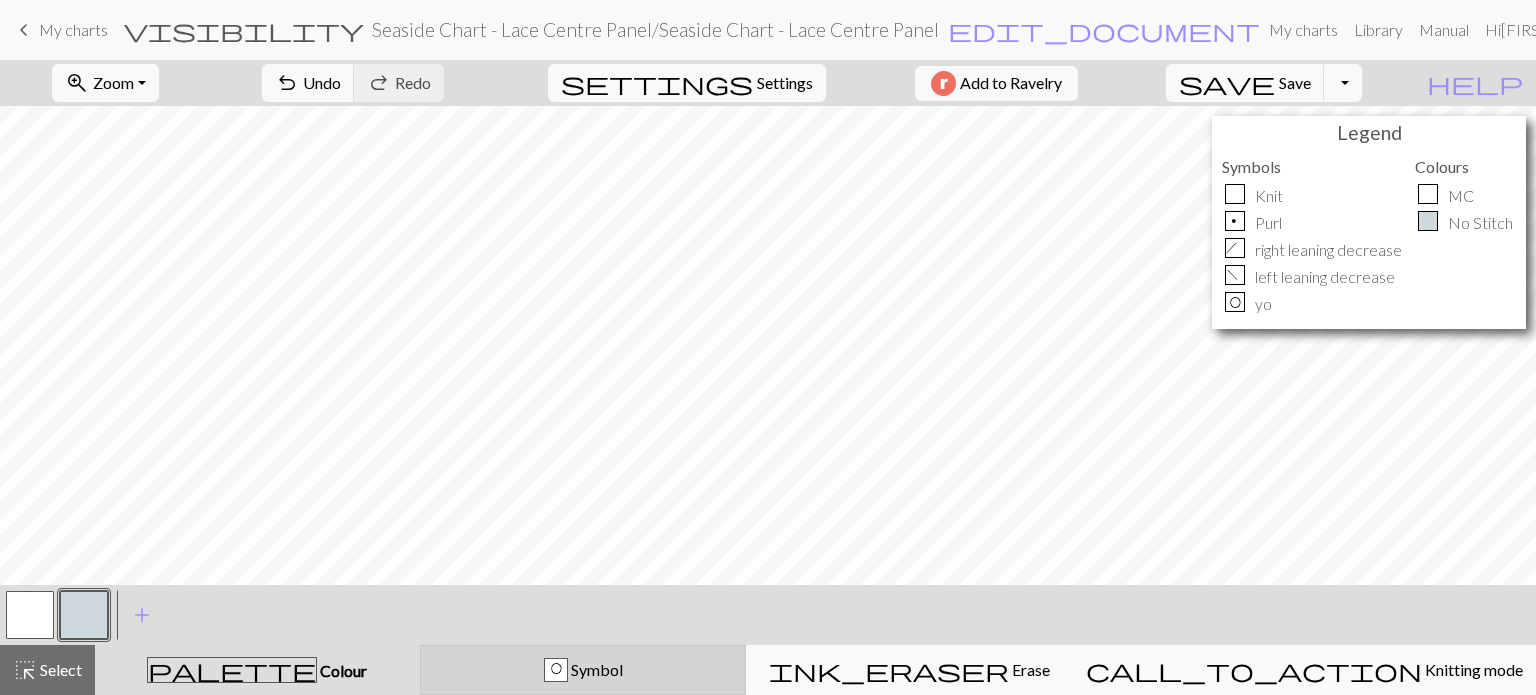 click on "O   Symbol" at bounding box center [583, 670] 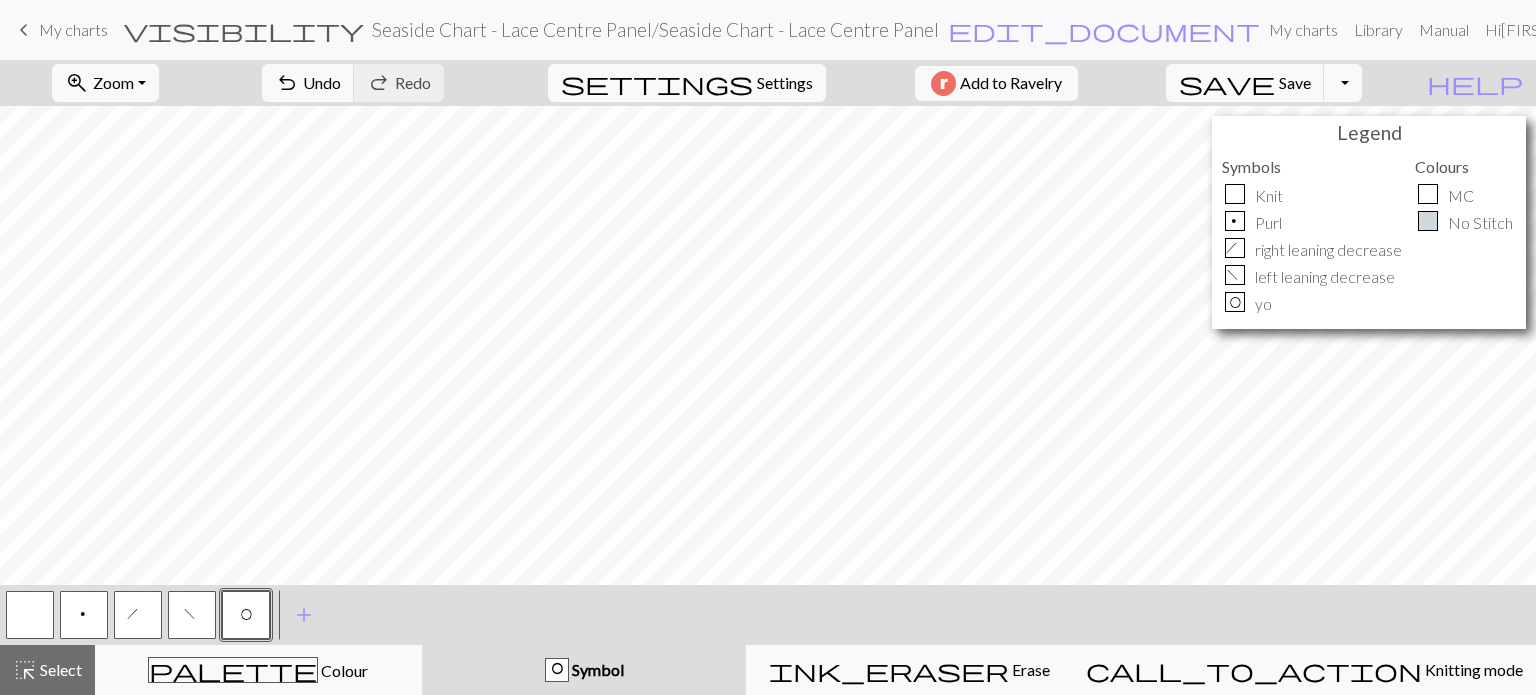 click on "h" at bounding box center [138, 615] 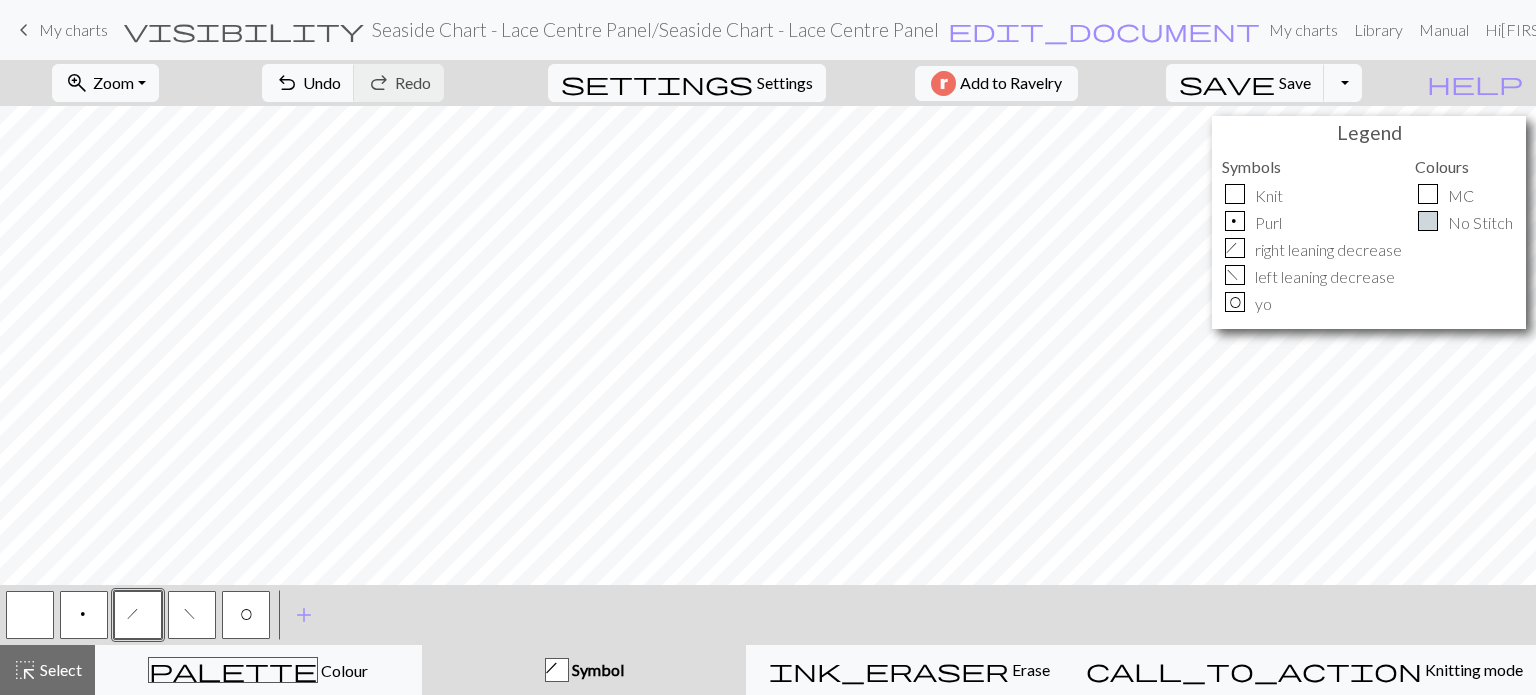 click on "h" at bounding box center (138, 615) 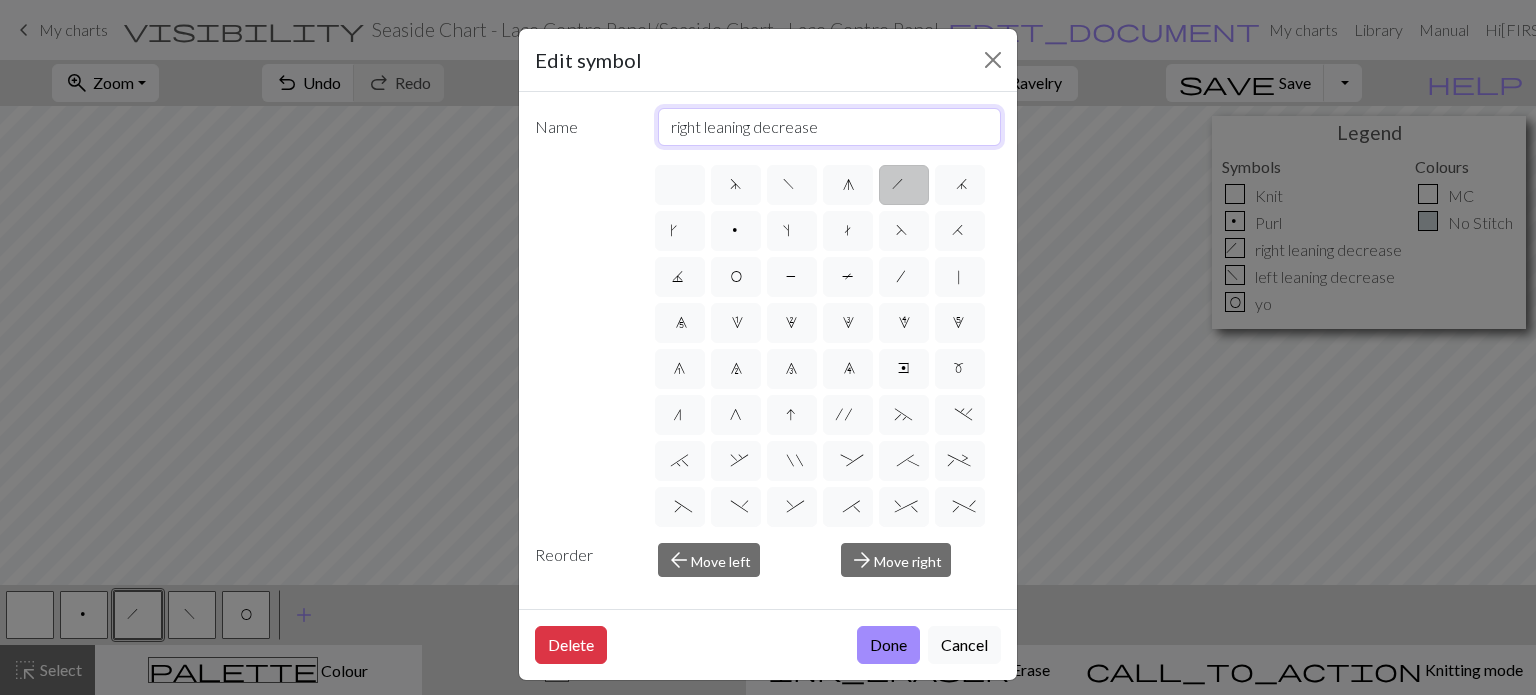 drag, startPoint x: 848, startPoint y: 131, endPoint x: 448, endPoint y: 107, distance: 400.71936 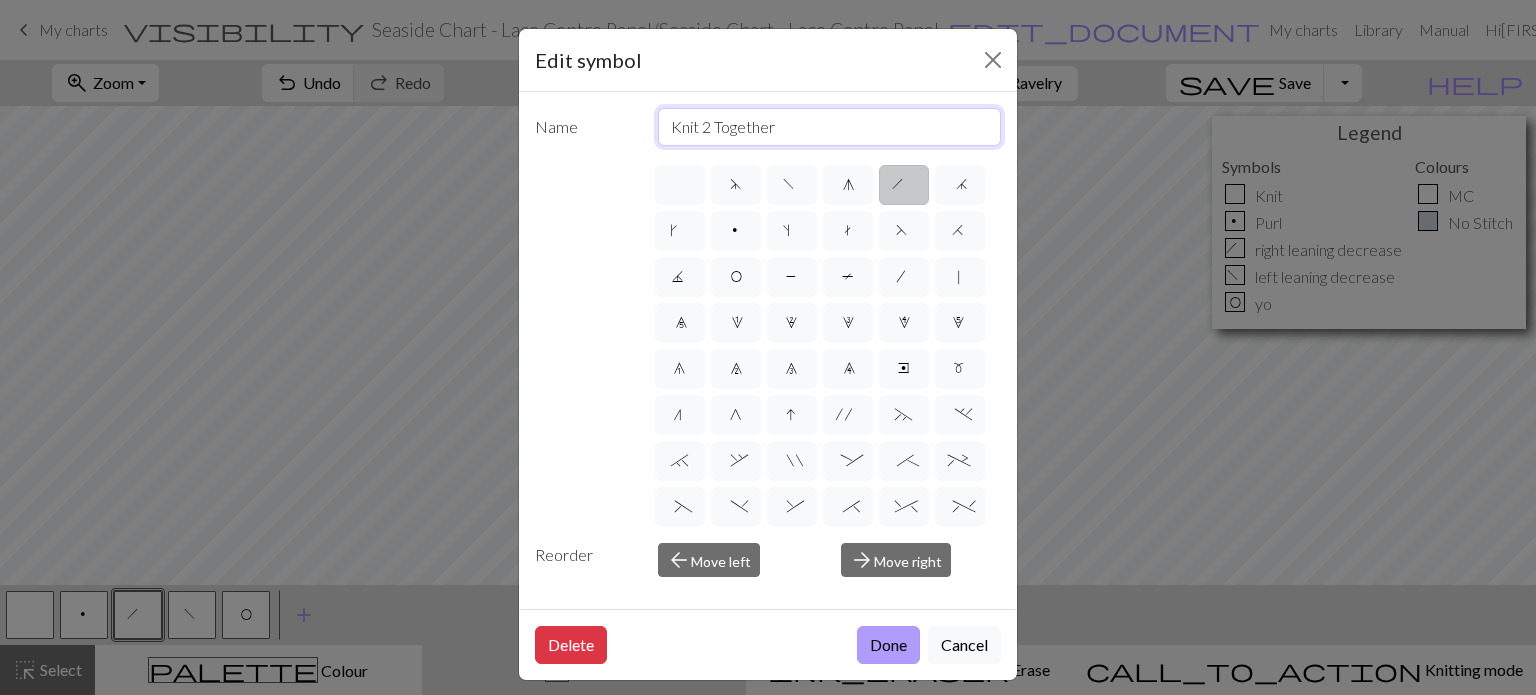 type on "Knit 2 Together" 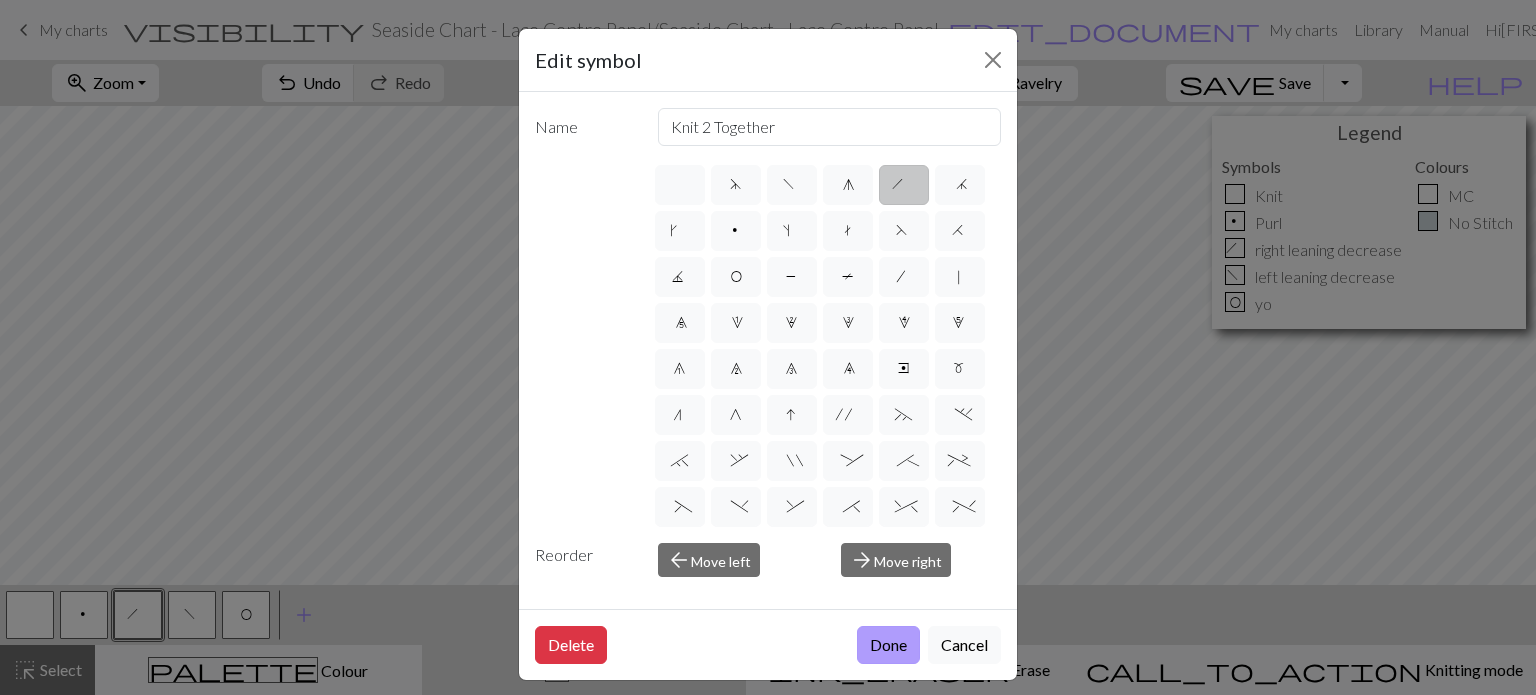 click on "Done" at bounding box center [888, 645] 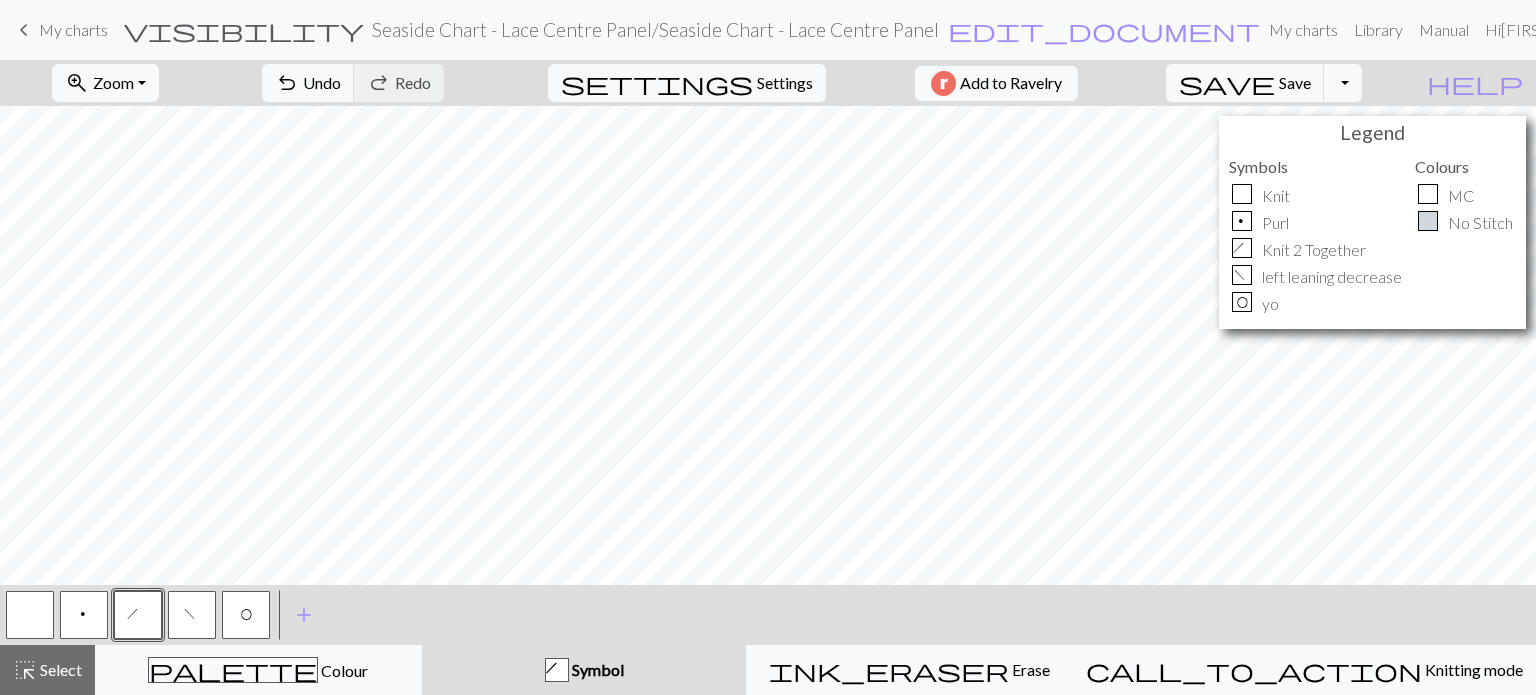 click on "f" at bounding box center (192, 617) 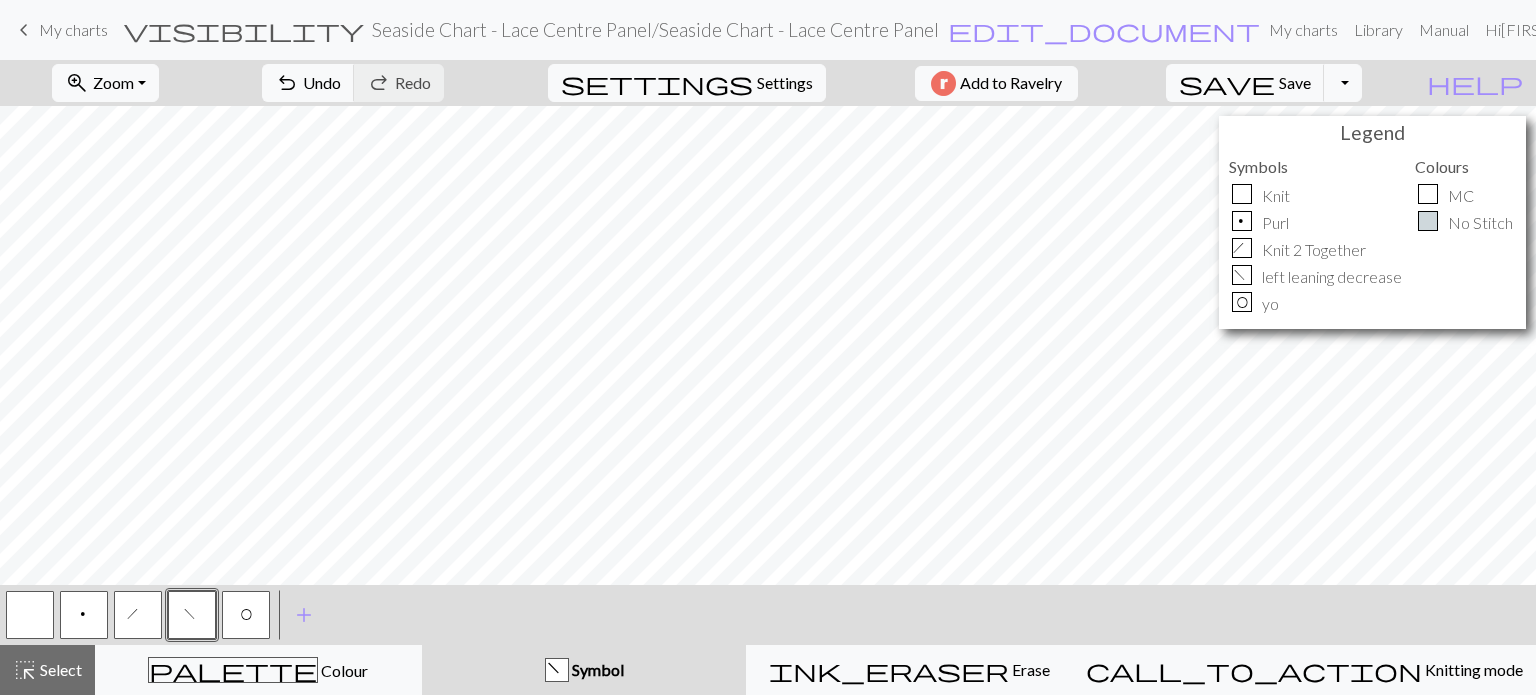 click on "f" at bounding box center (192, 617) 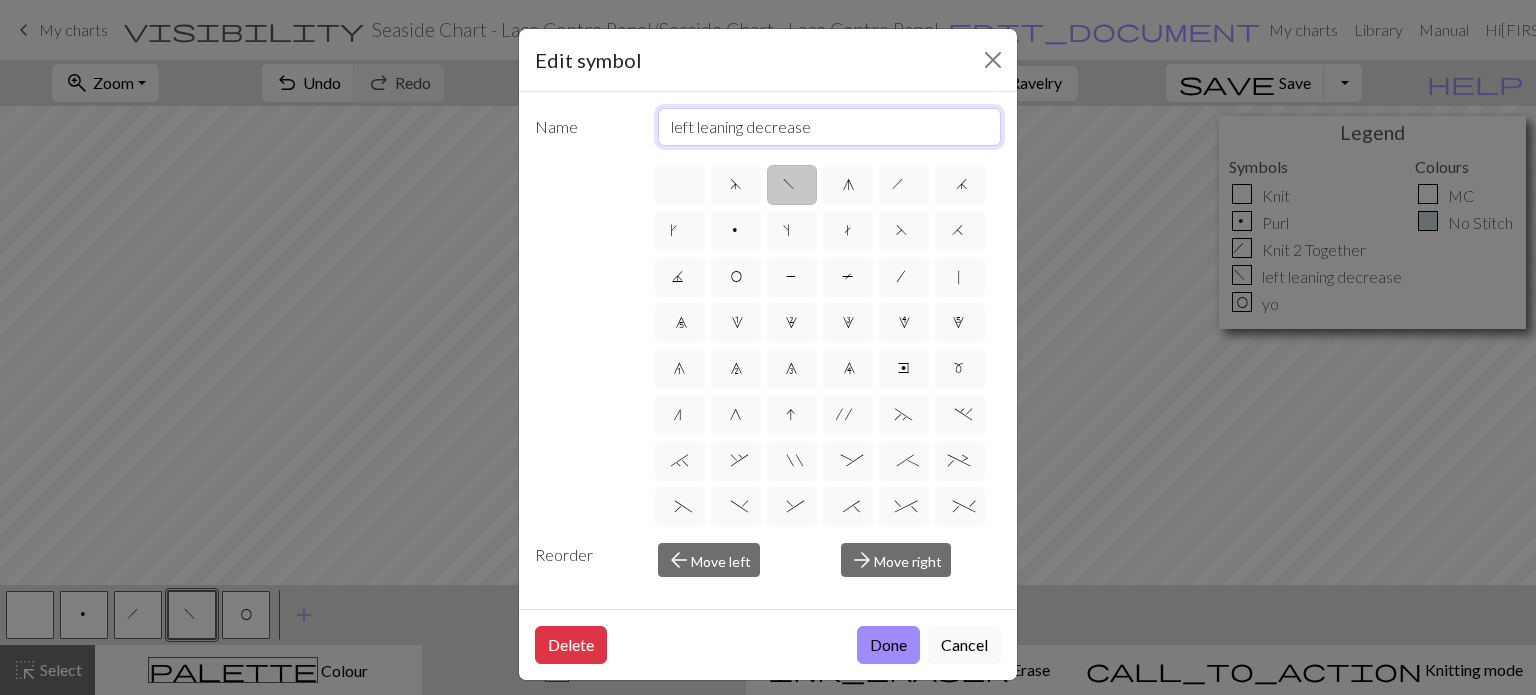 click on "left leaning decrease" at bounding box center (830, 127) 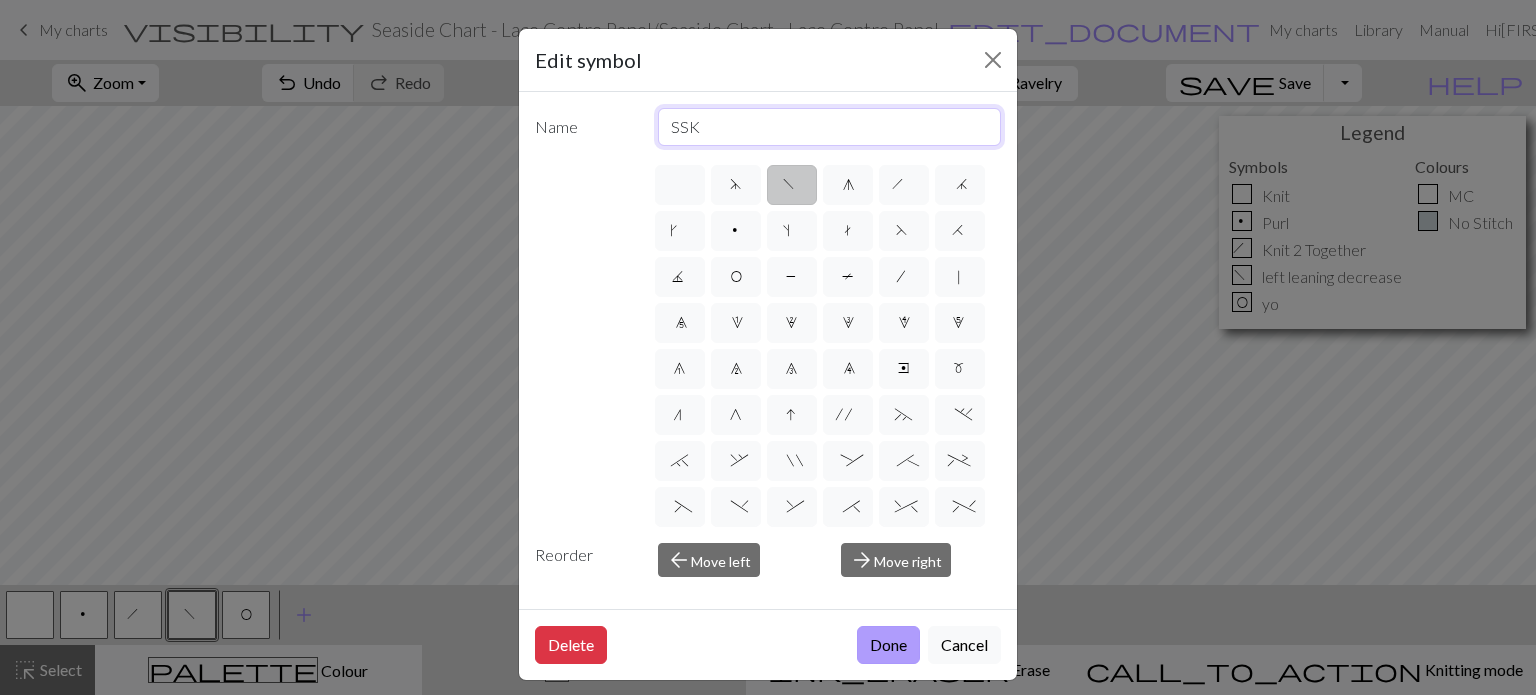 type on "SSK" 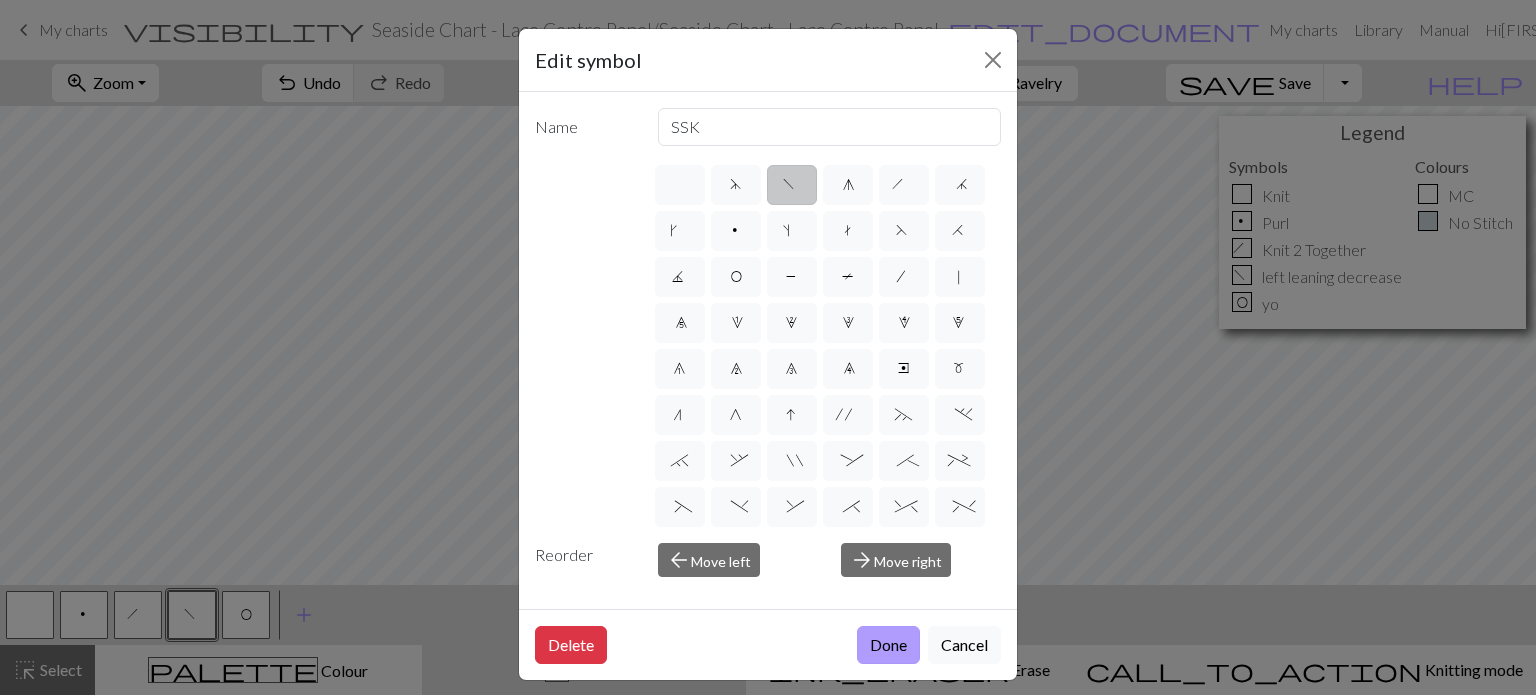 click on "Done" at bounding box center (888, 645) 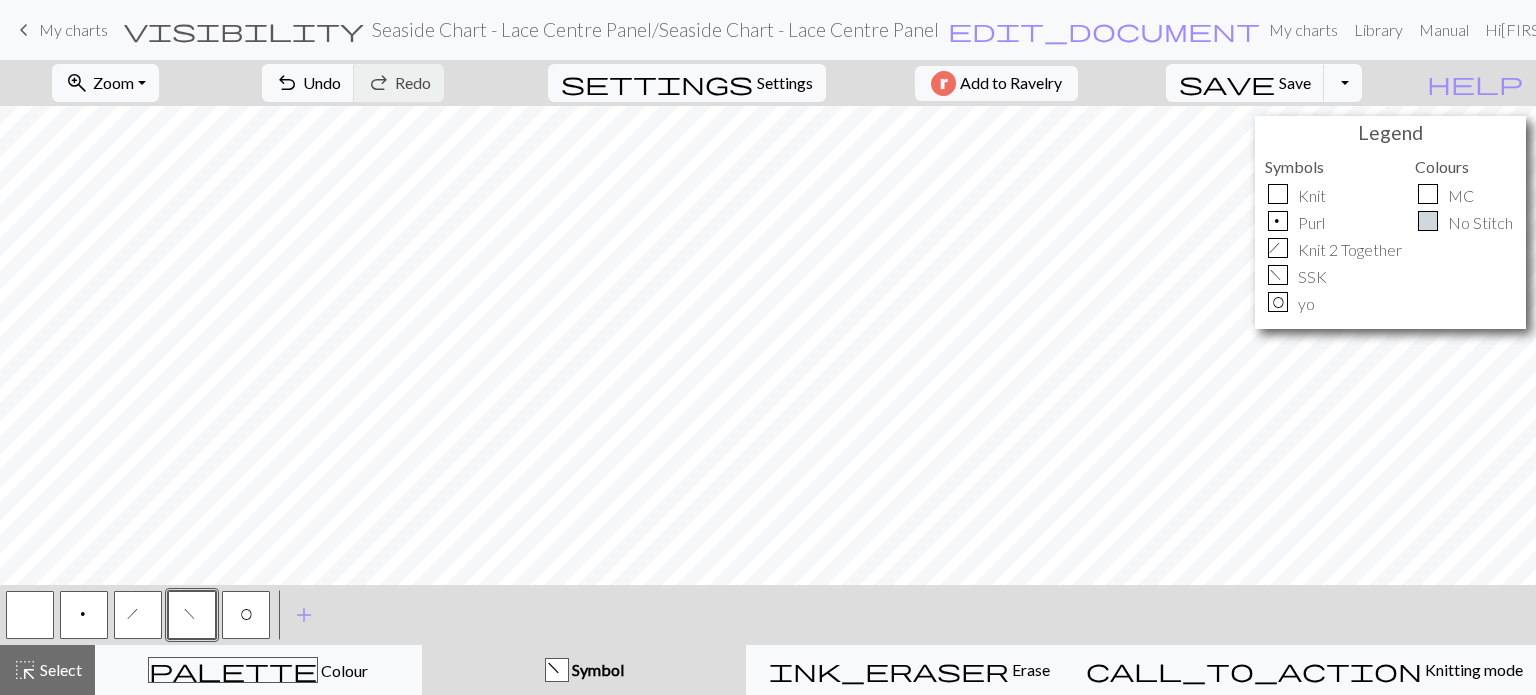 click on "h" at bounding box center [139, 617] 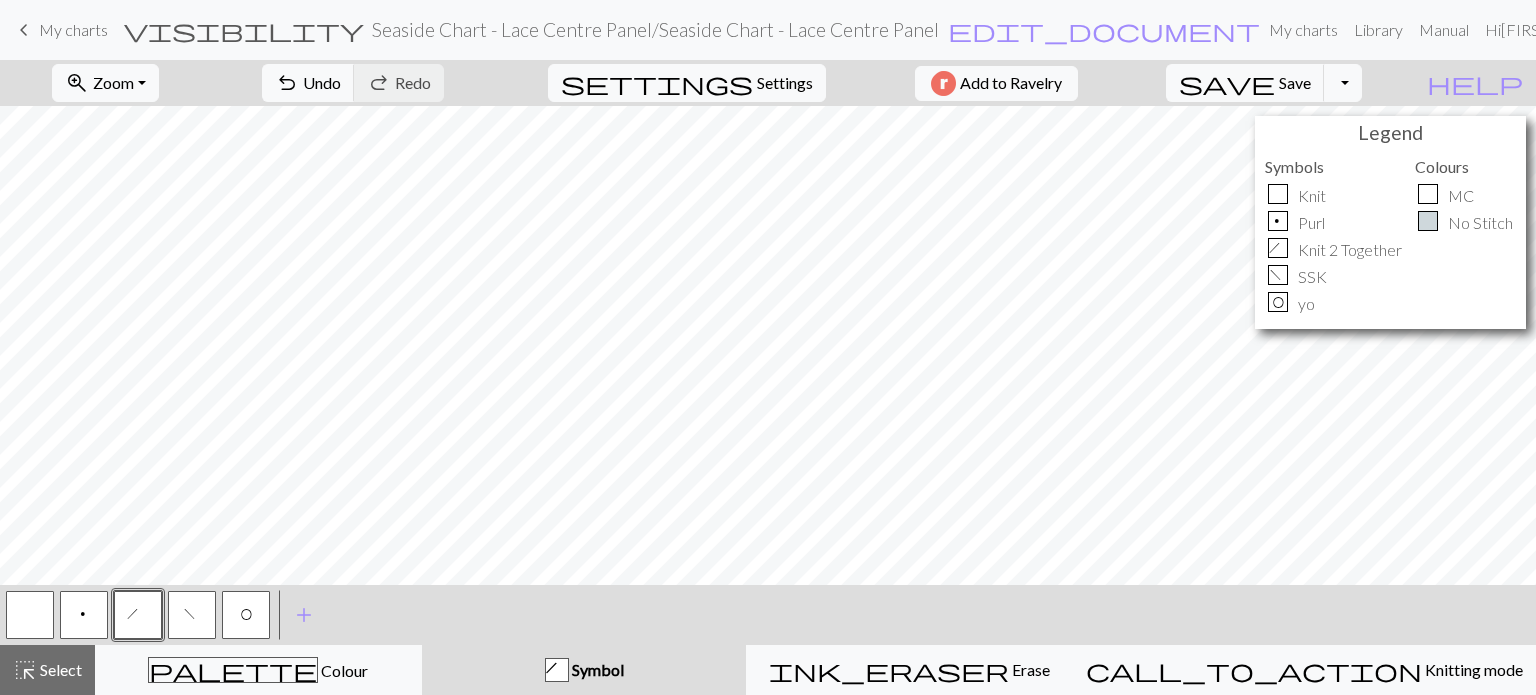 click on "h" at bounding box center [139, 617] 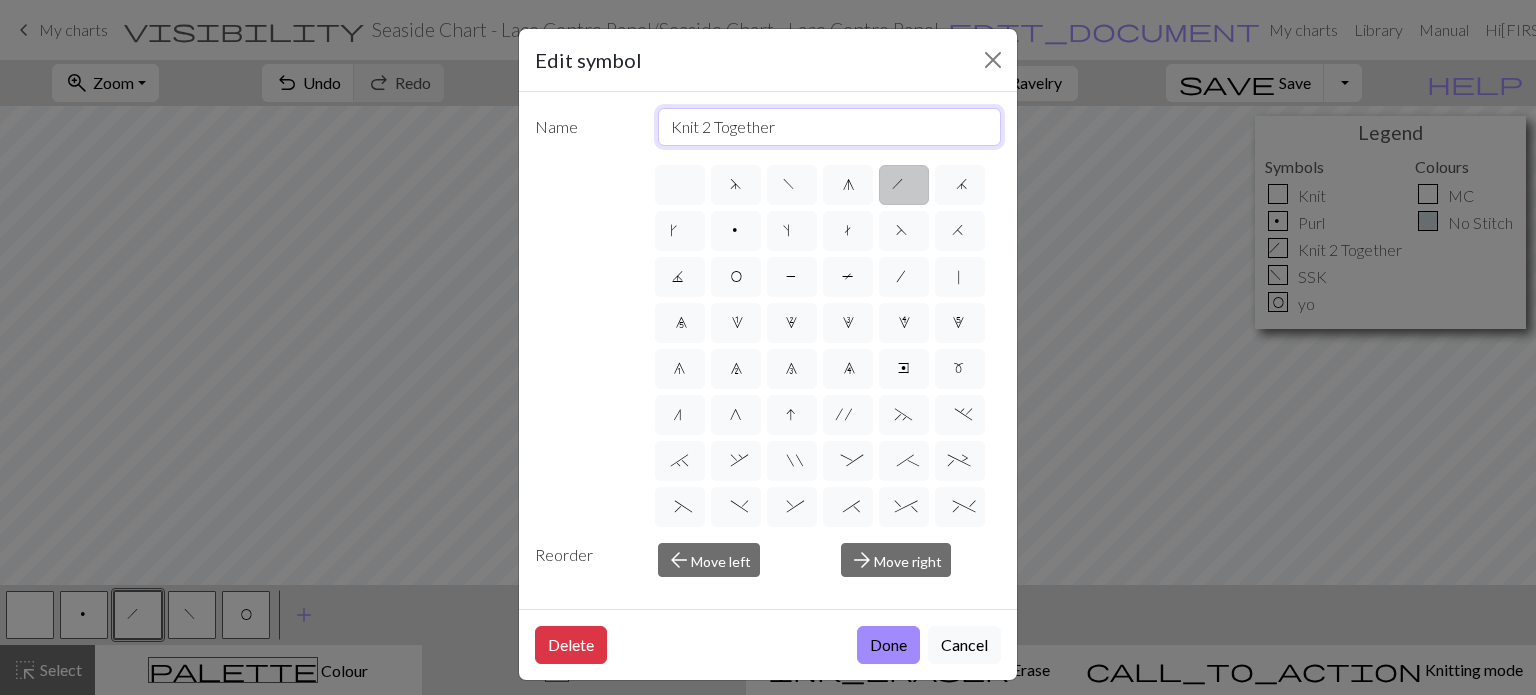 drag, startPoint x: 811, startPoint y: 125, endPoint x: 515, endPoint y: 131, distance: 296.0608 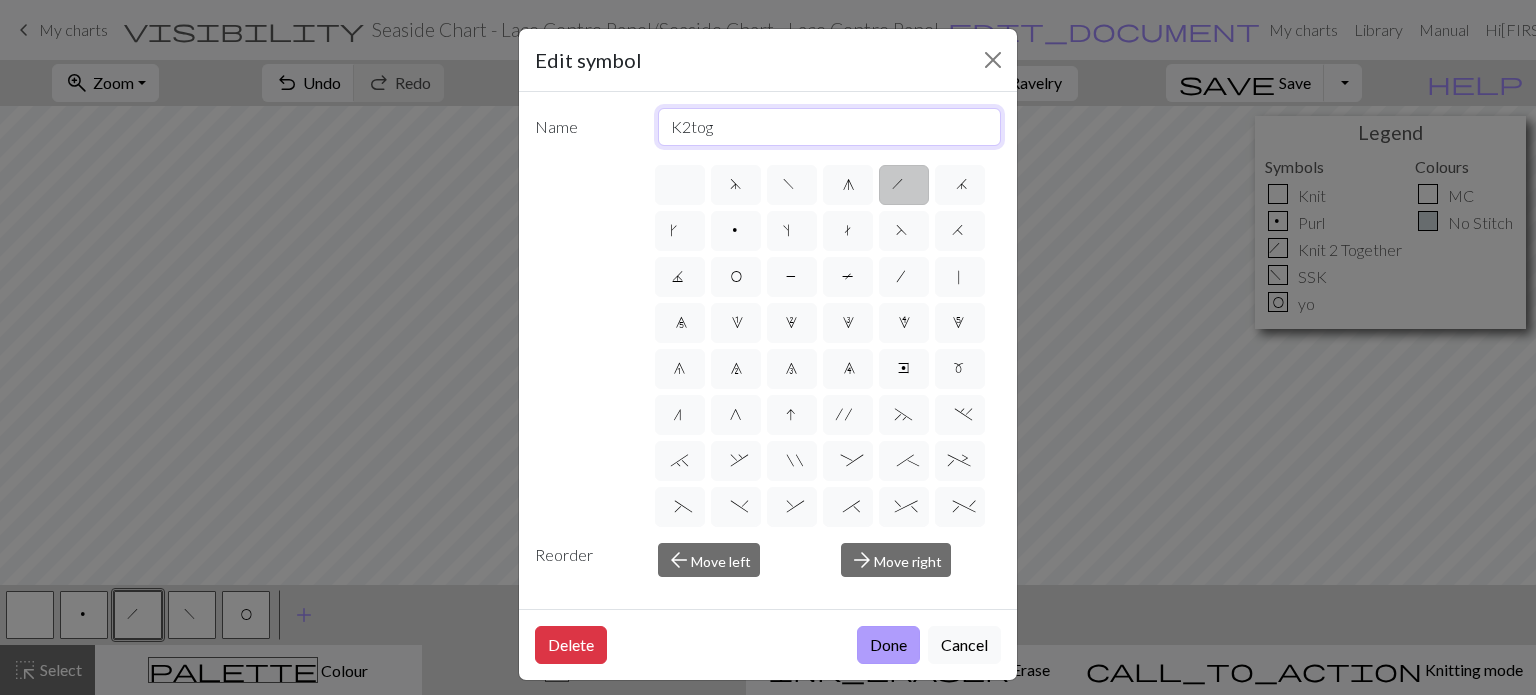 type on "K2tog" 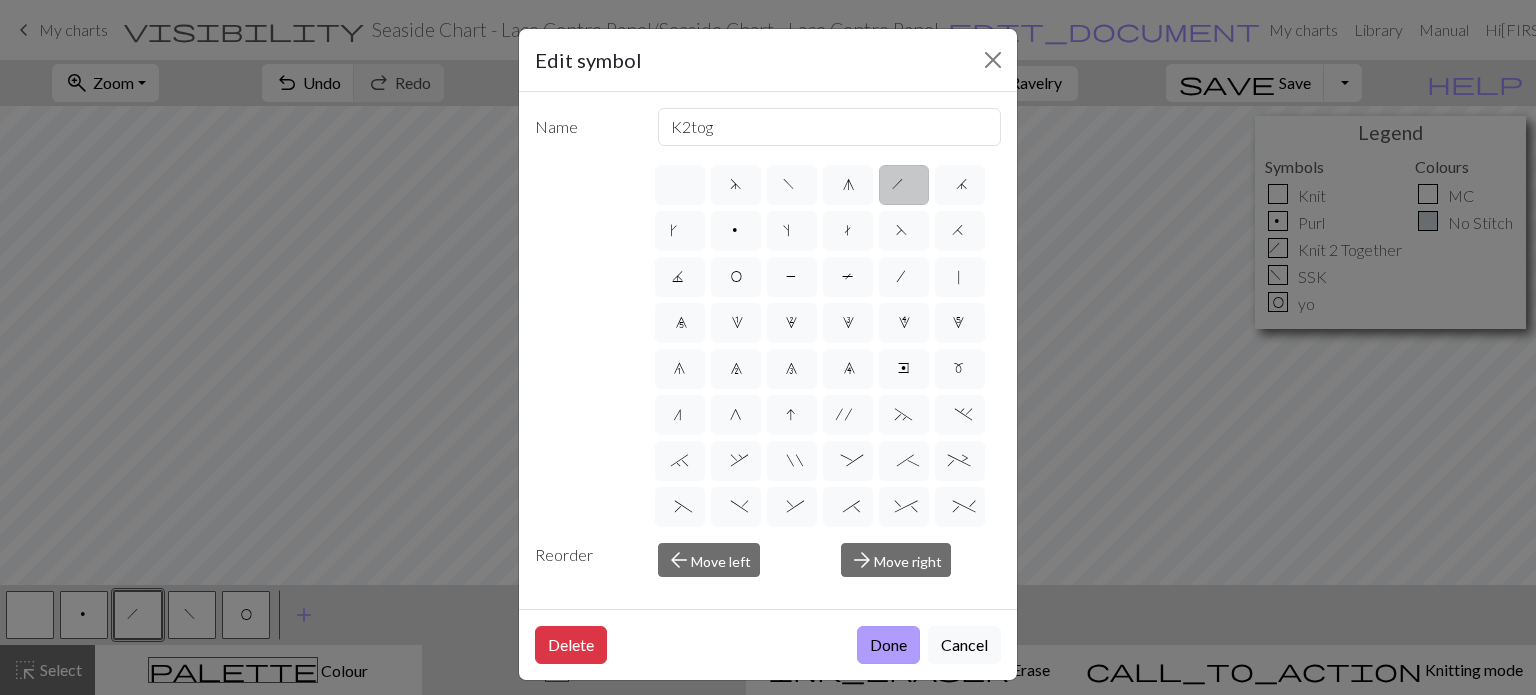 click on "Done" at bounding box center [888, 645] 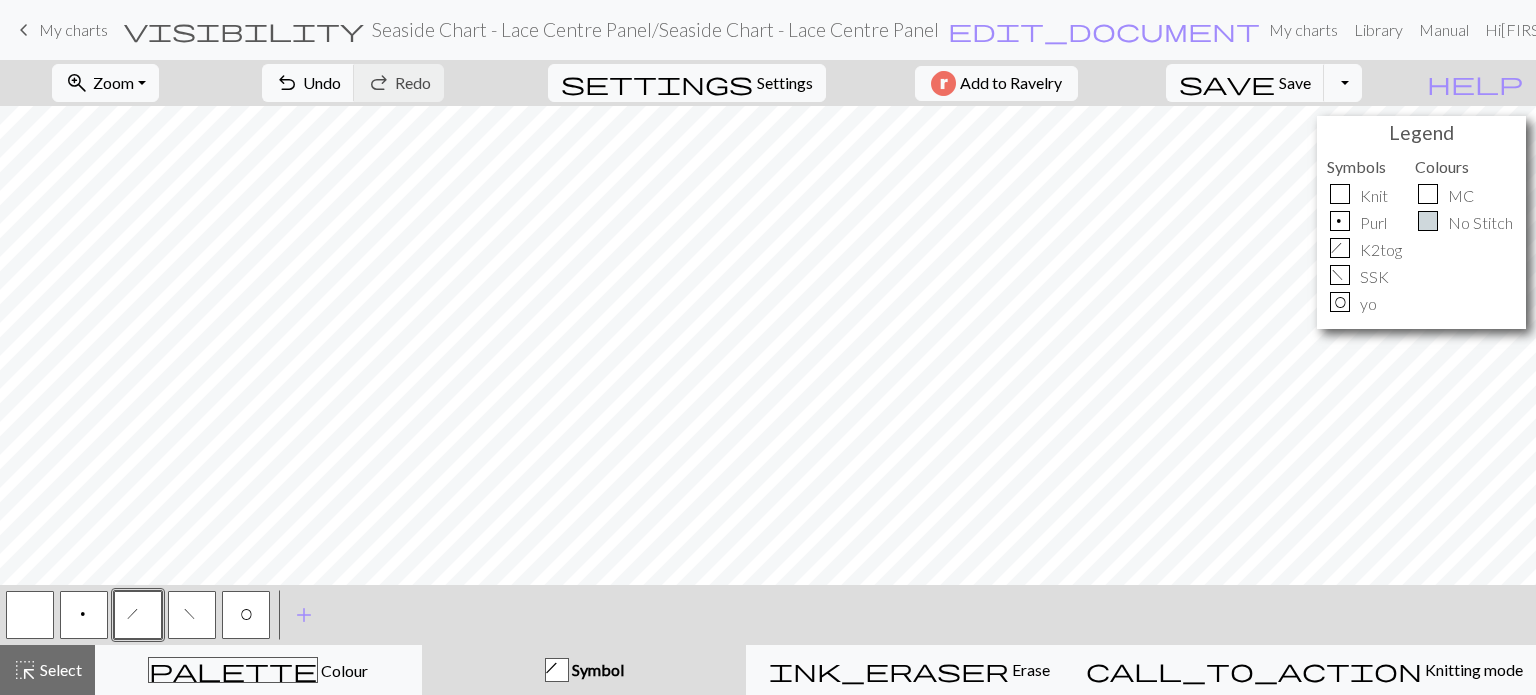 click on "f" at bounding box center [192, 615] 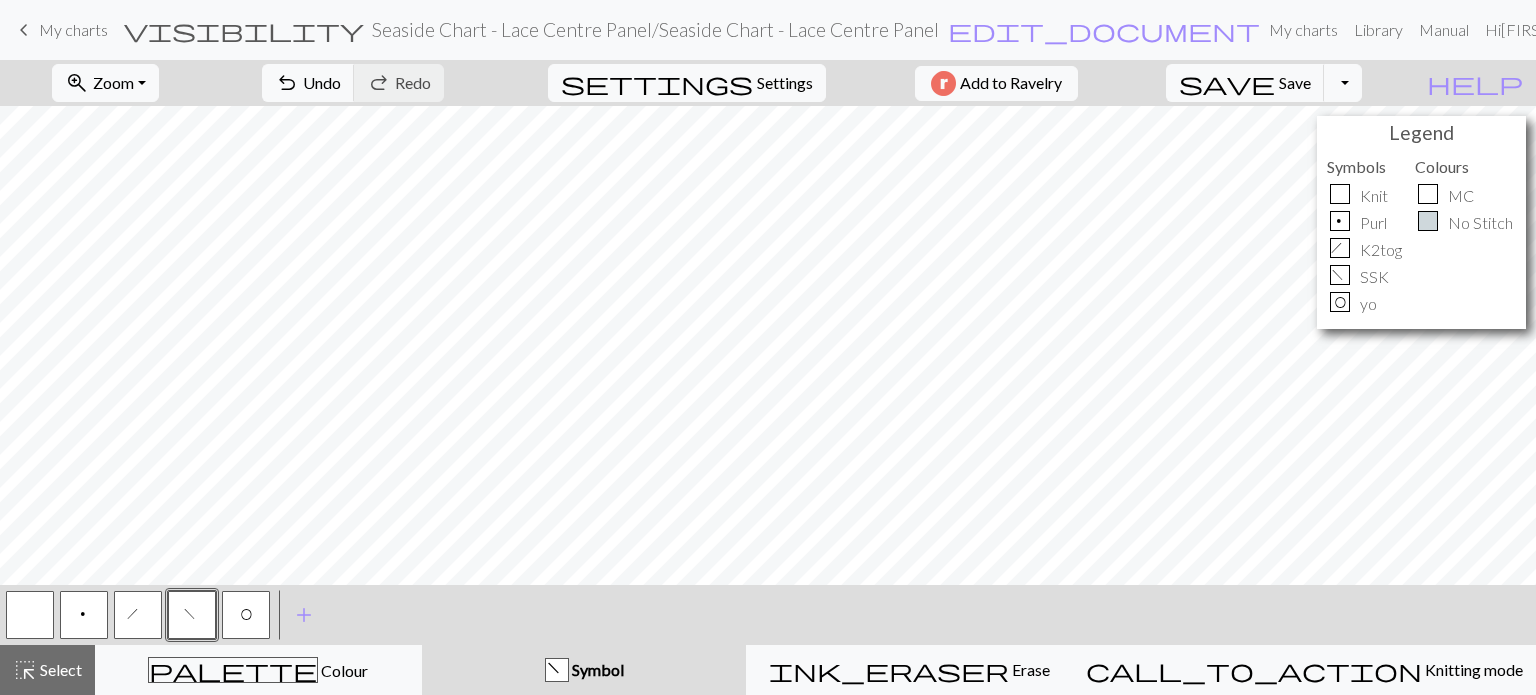 click on "f" at bounding box center (192, 615) 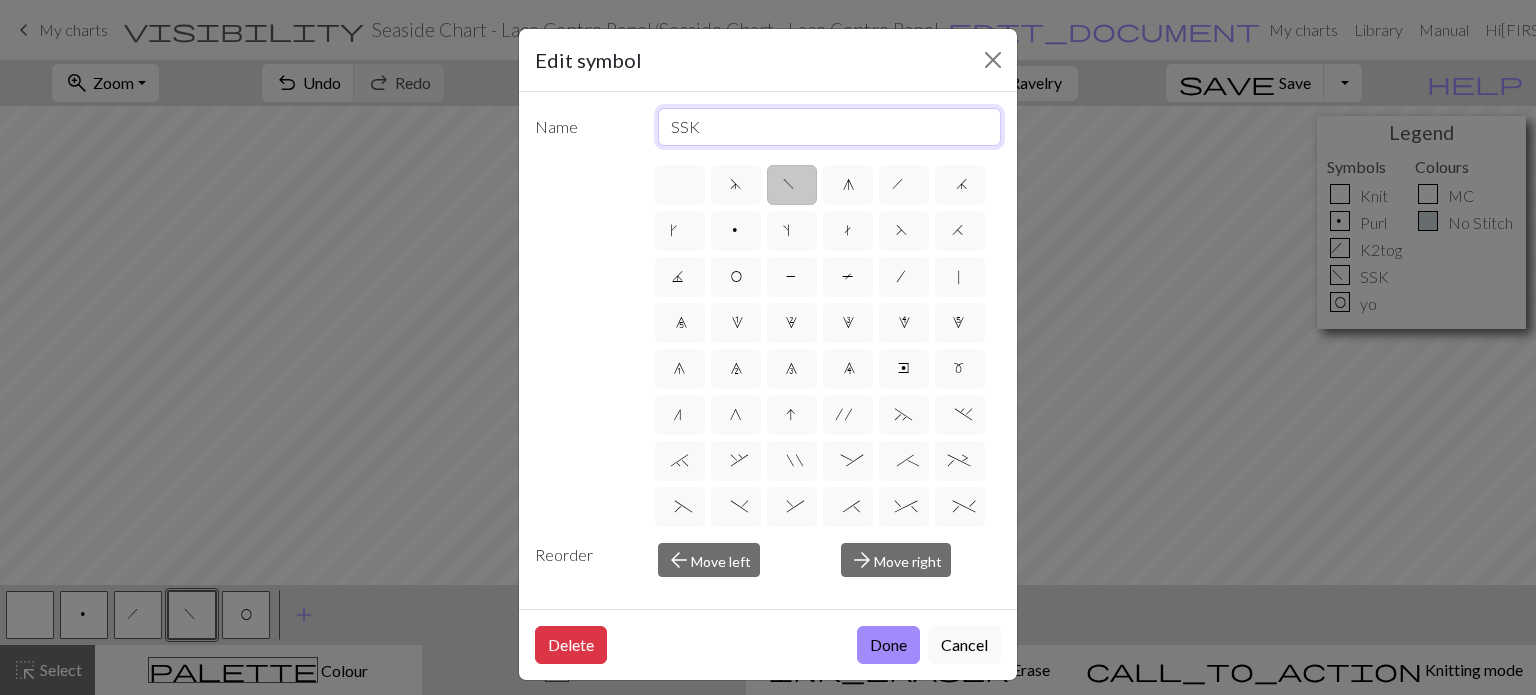 click on "SSK" at bounding box center [830, 127] 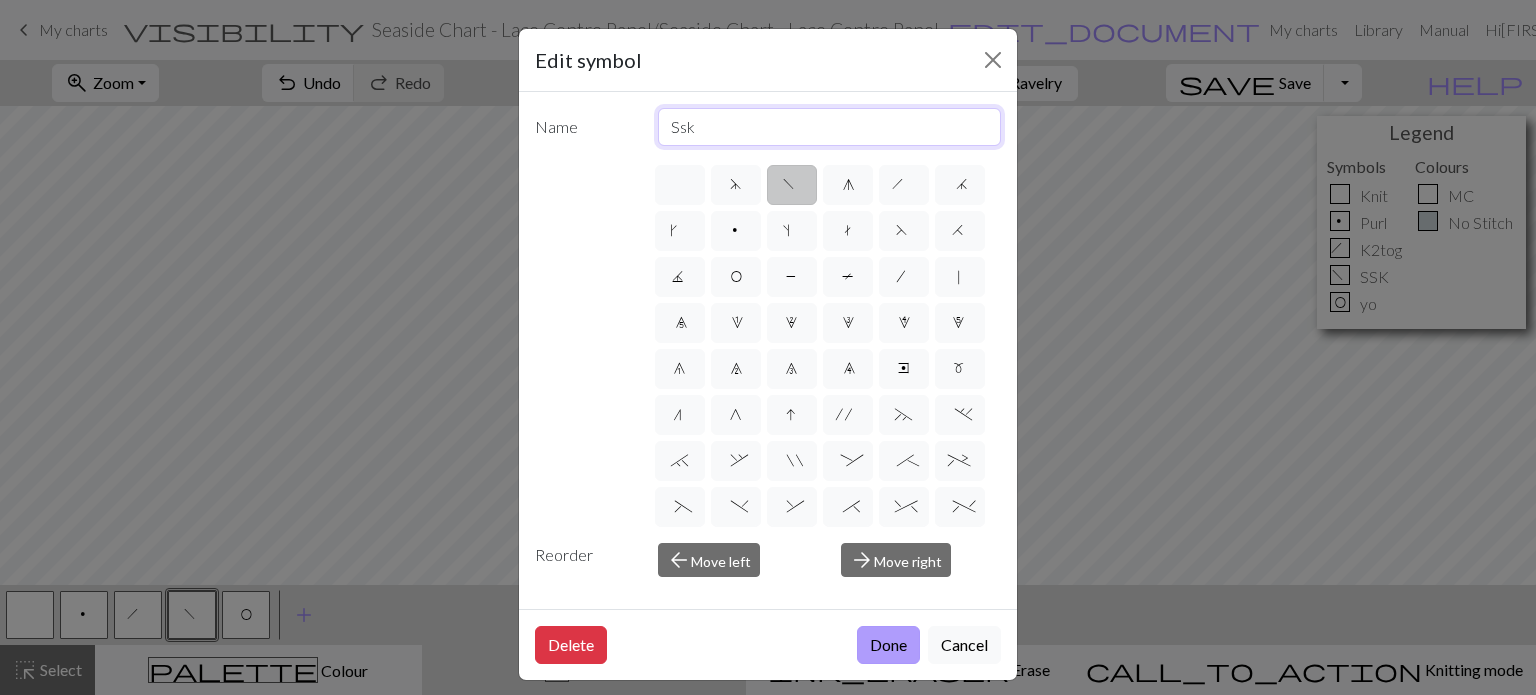 type on "Ssk" 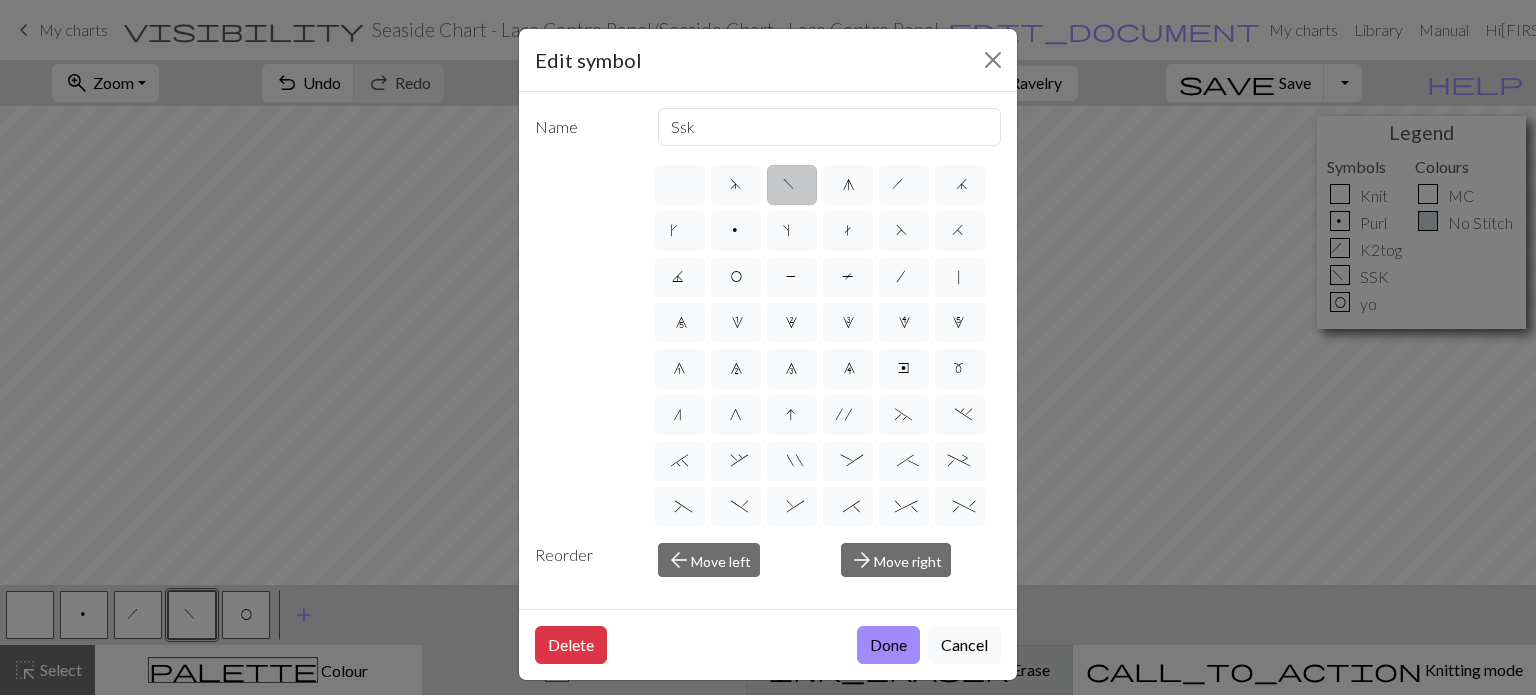 click on "Done" at bounding box center (888, 645) 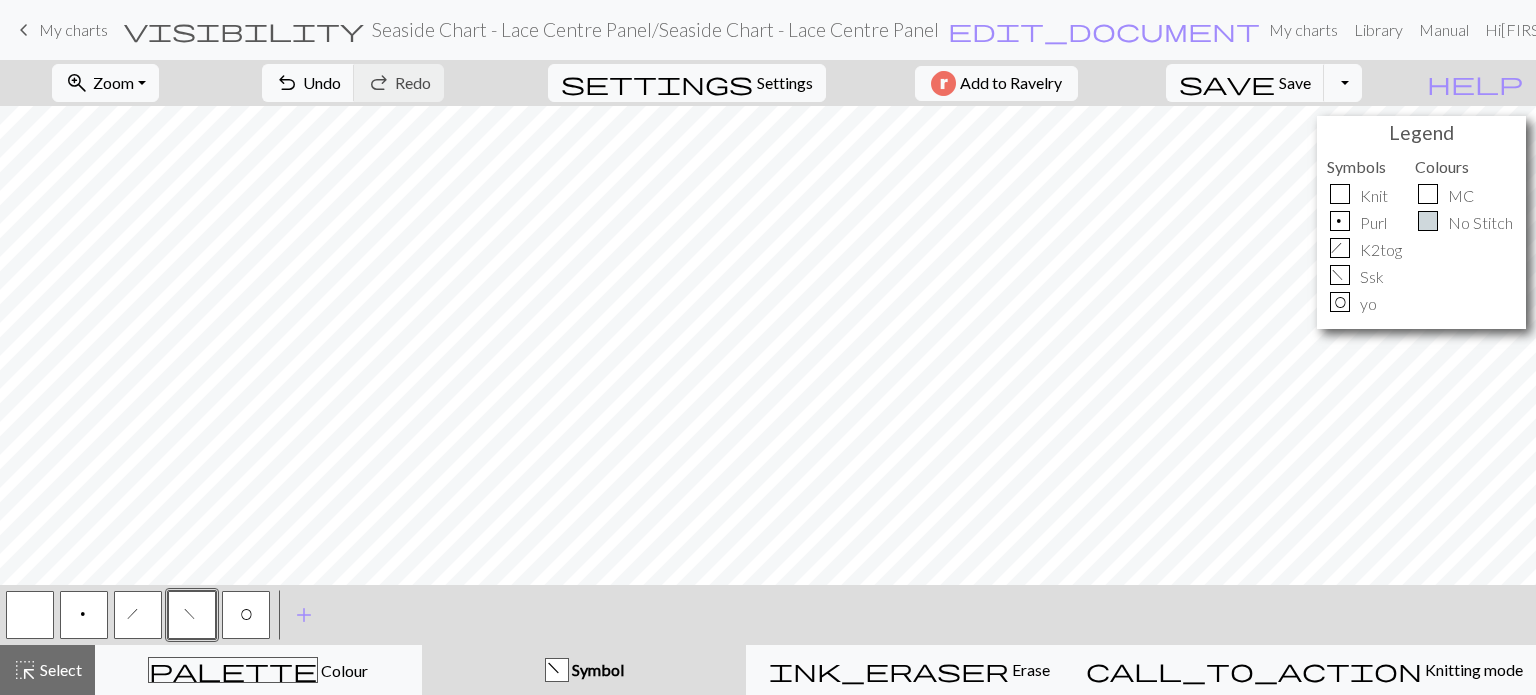 click on "O" at bounding box center (246, 615) 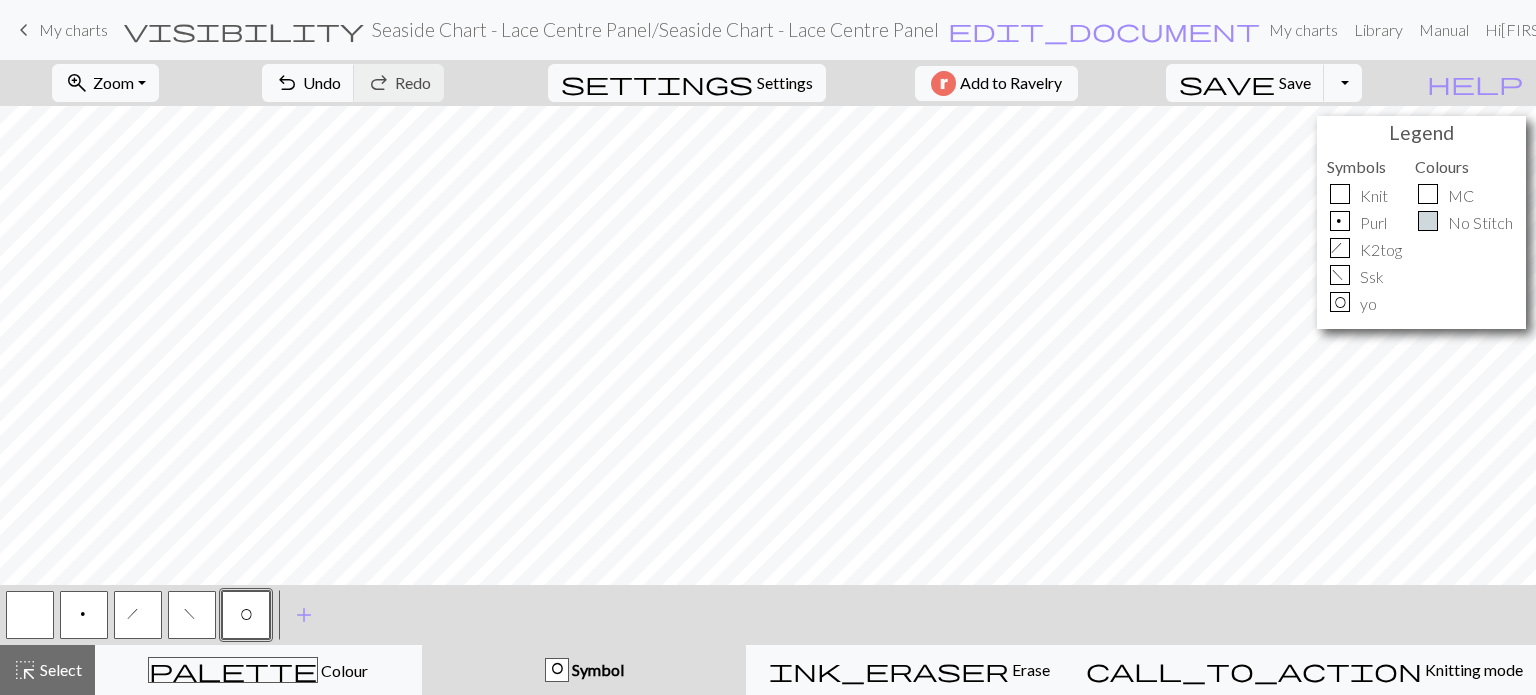 click on "O" at bounding box center [246, 617] 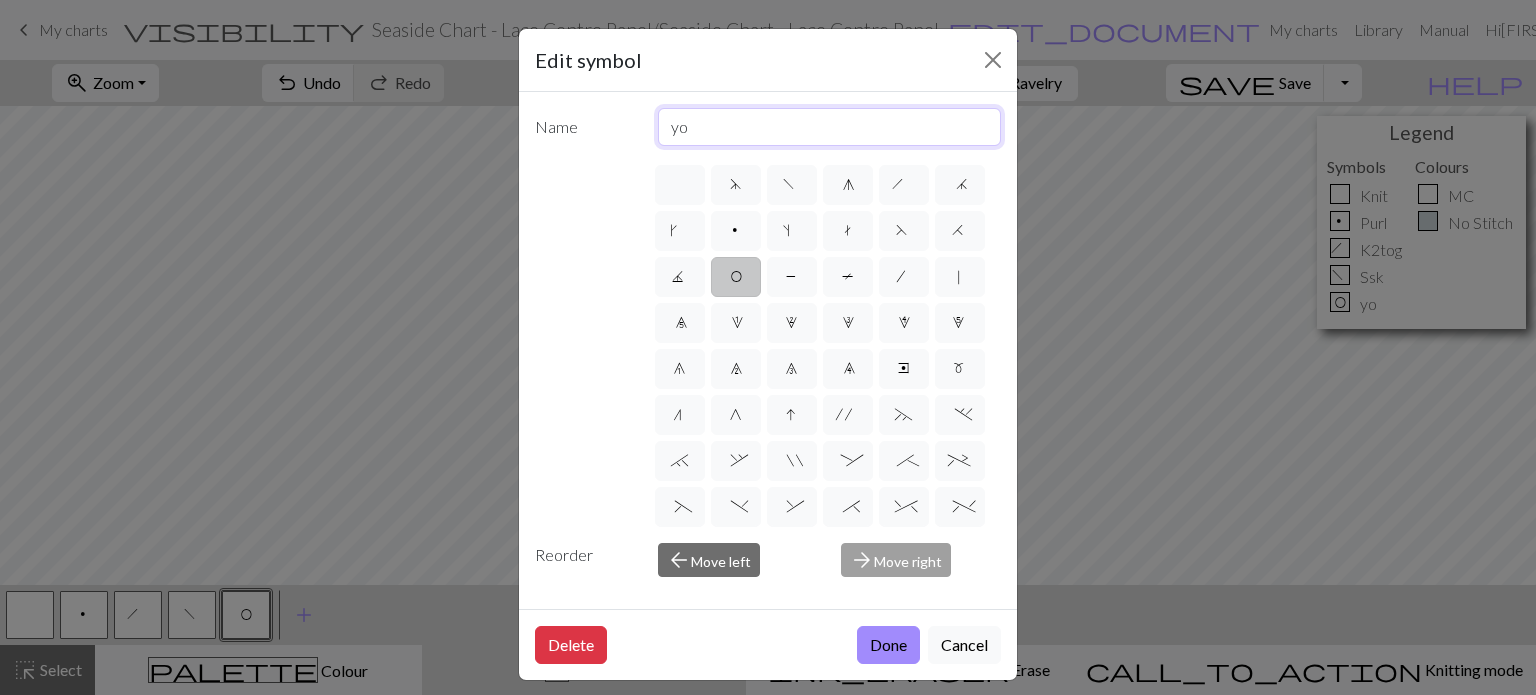 drag, startPoint x: 703, startPoint y: 128, endPoint x: 316, endPoint y: 105, distance: 387.68286 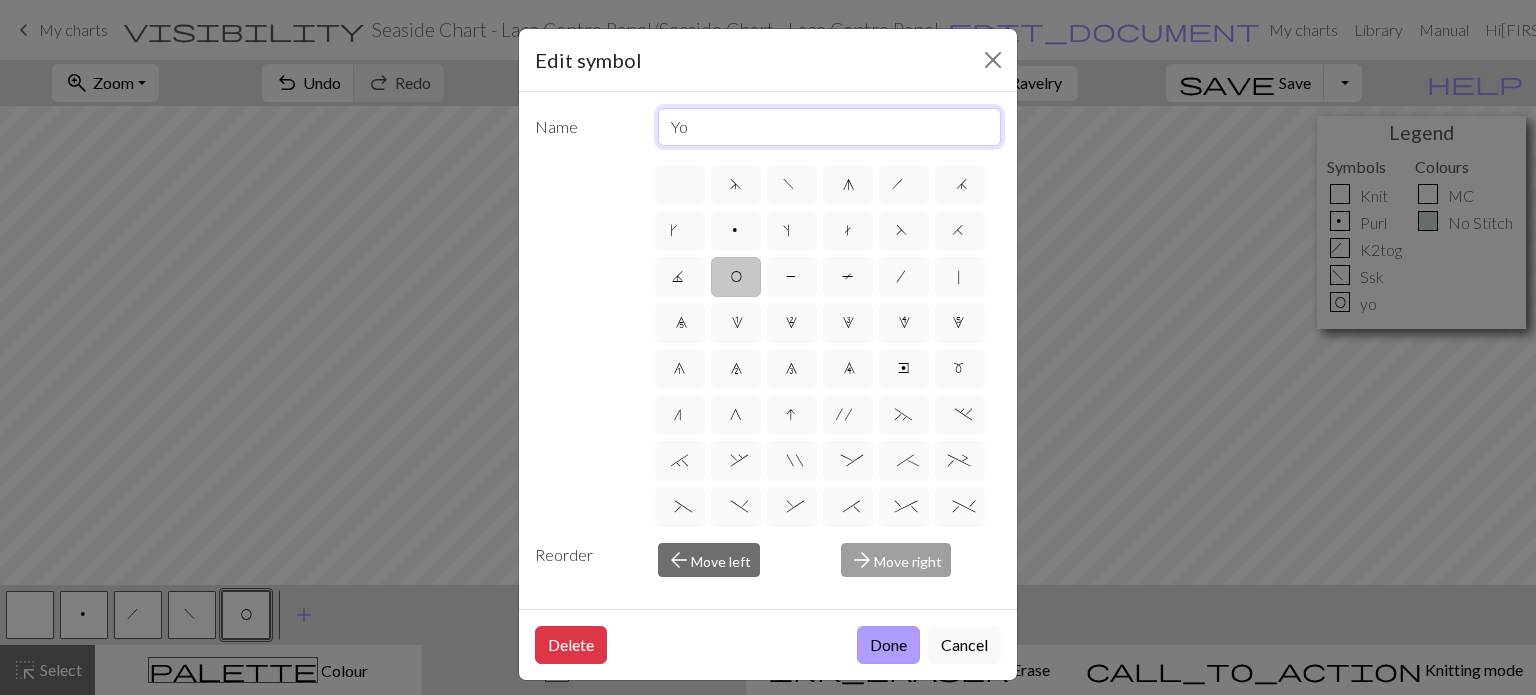 type on "Yo" 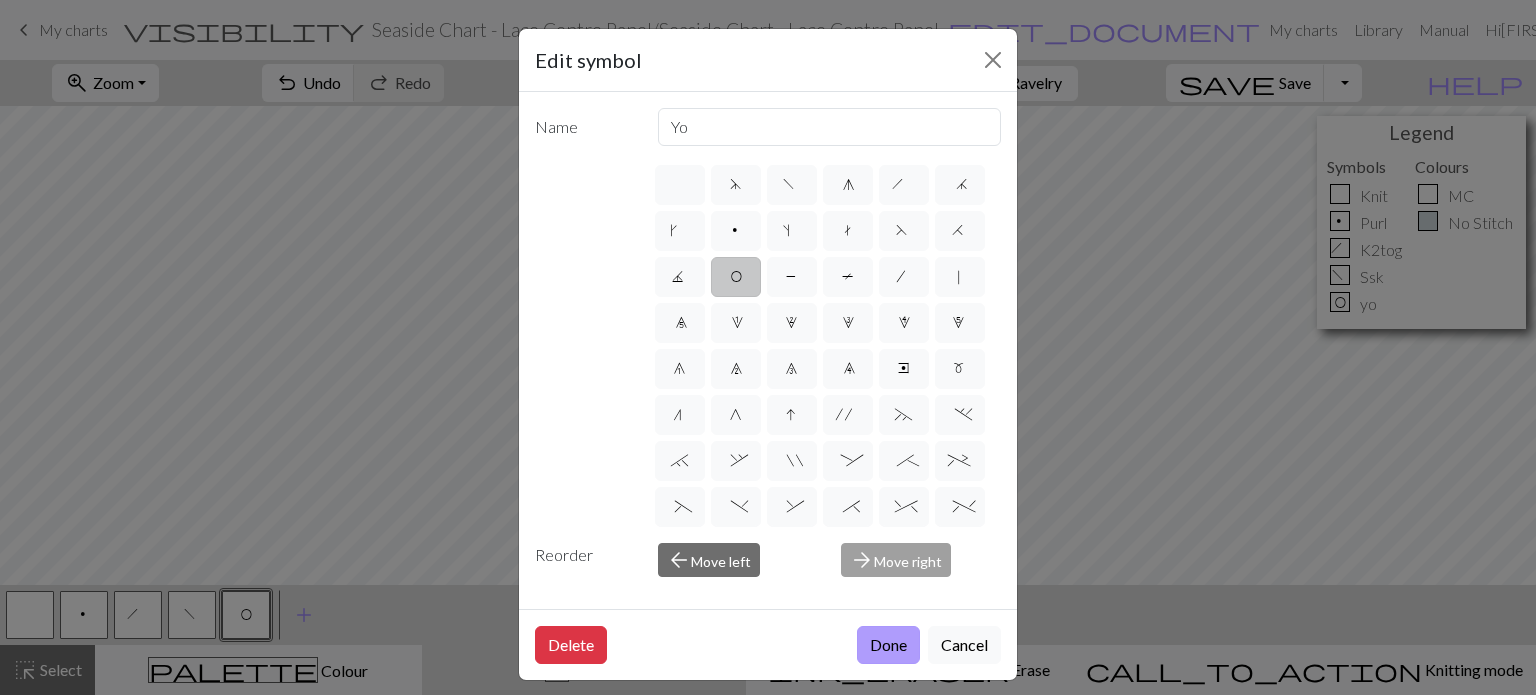 click on "Done" at bounding box center (888, 645) 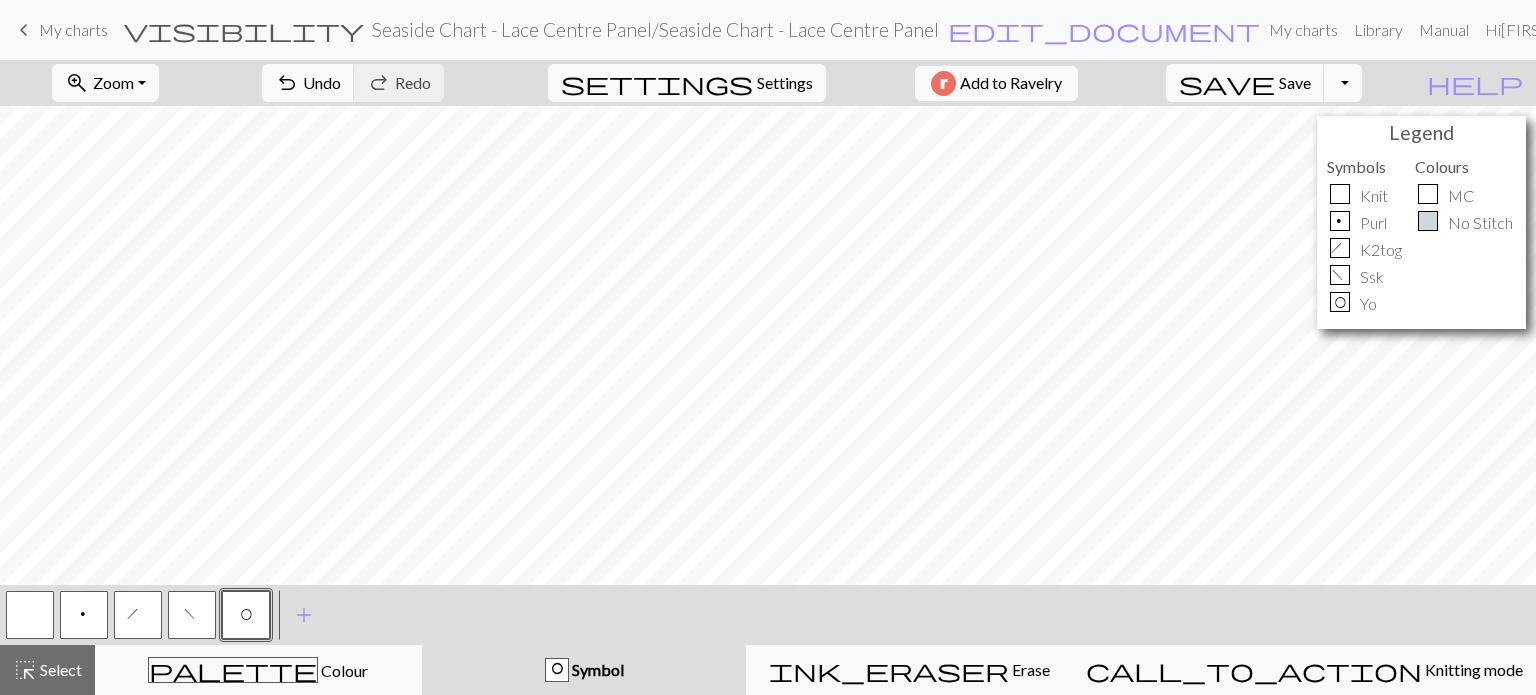 click on "p" at bounding box center [84, 615] 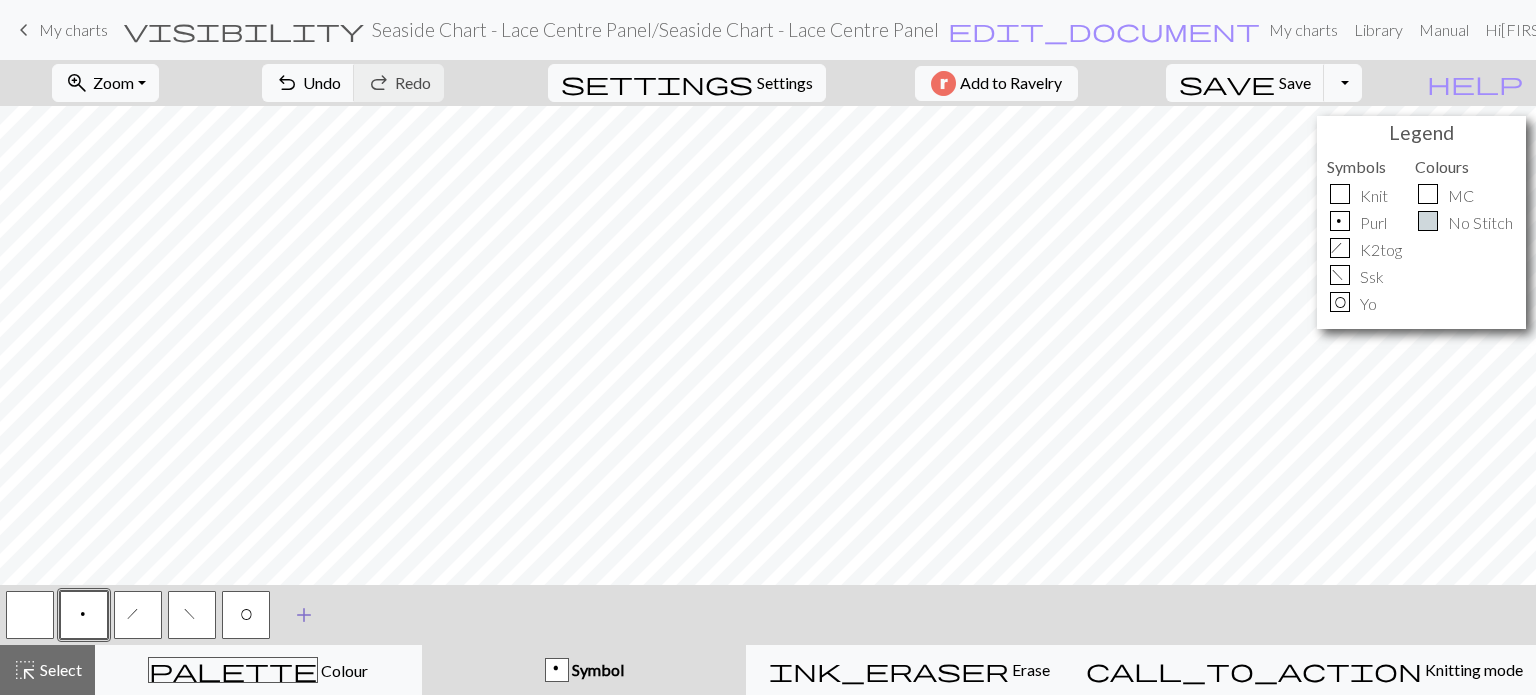 click on "add Add a  symbol" at bounding box center (304, 615) 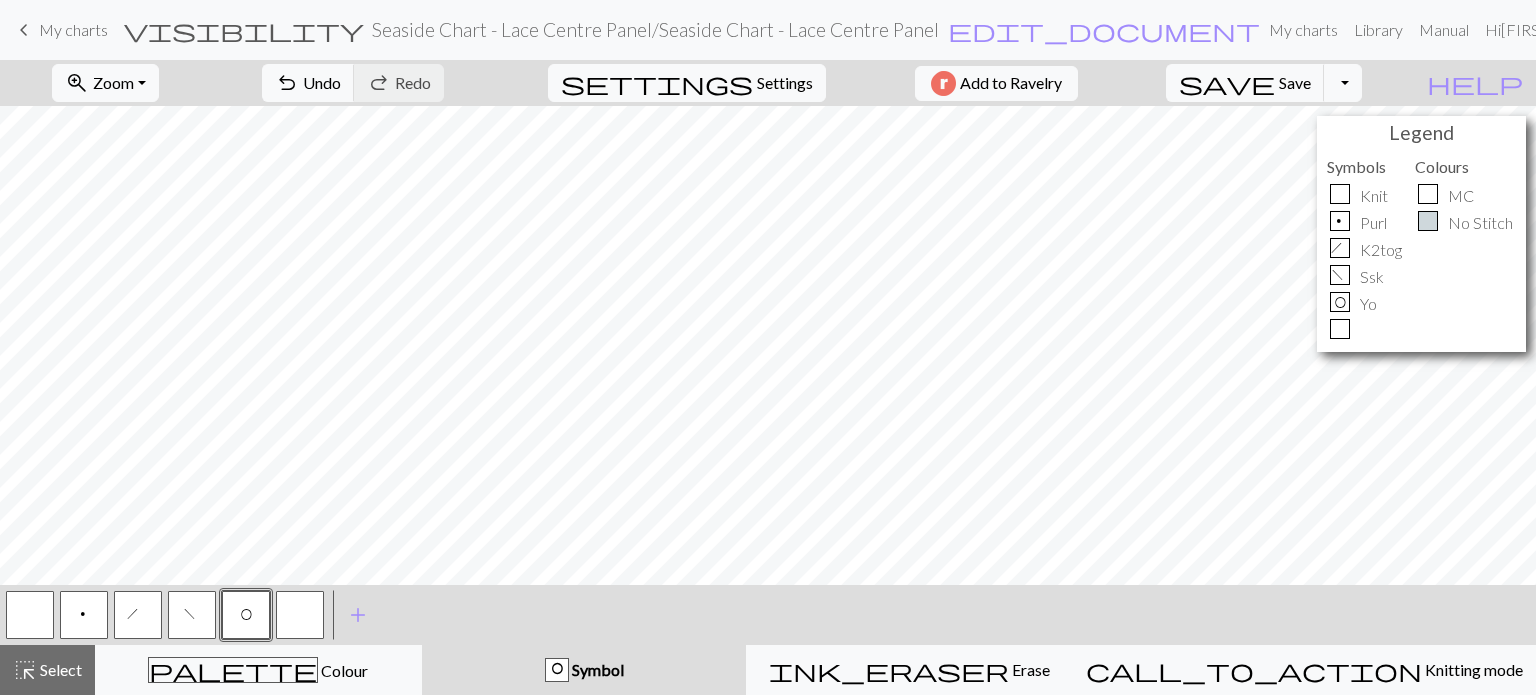 click at bounding box center [300, 615] 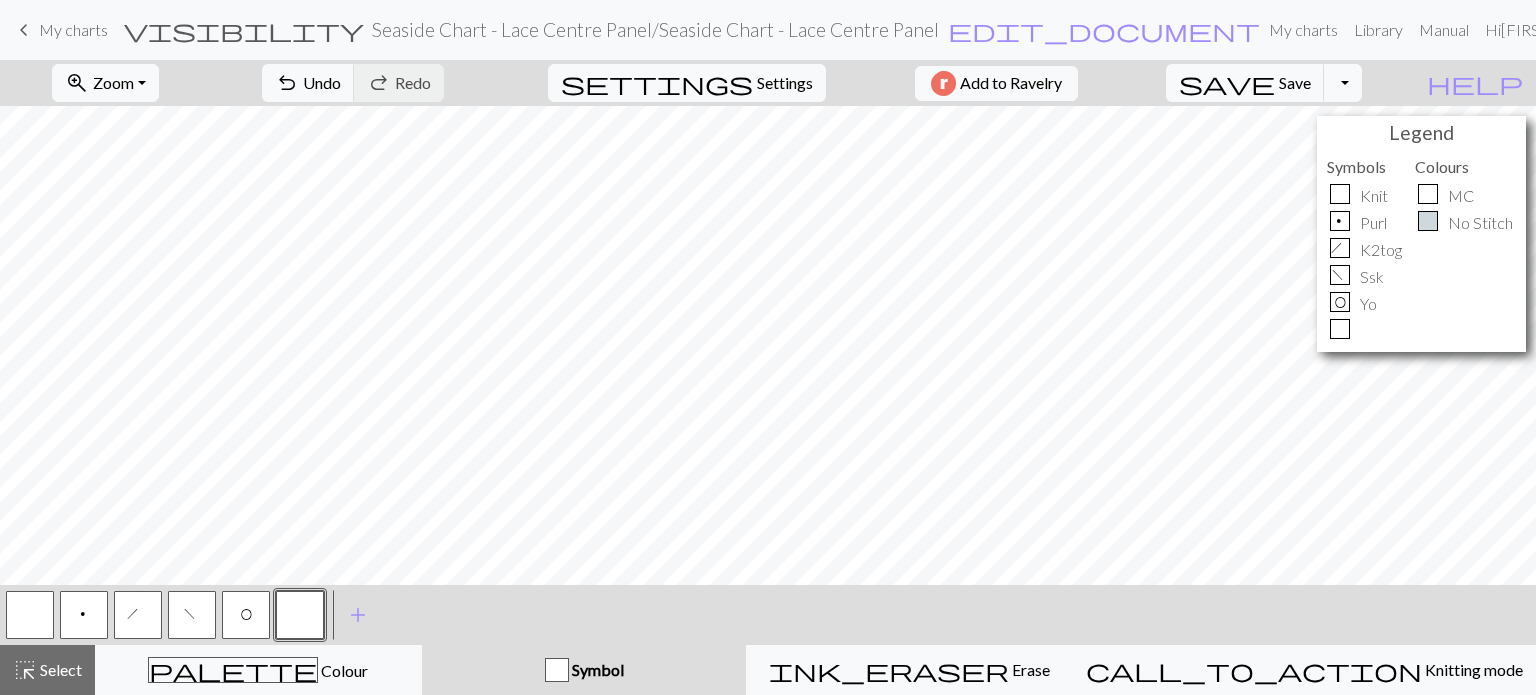 click at bounding box center [300, 615] 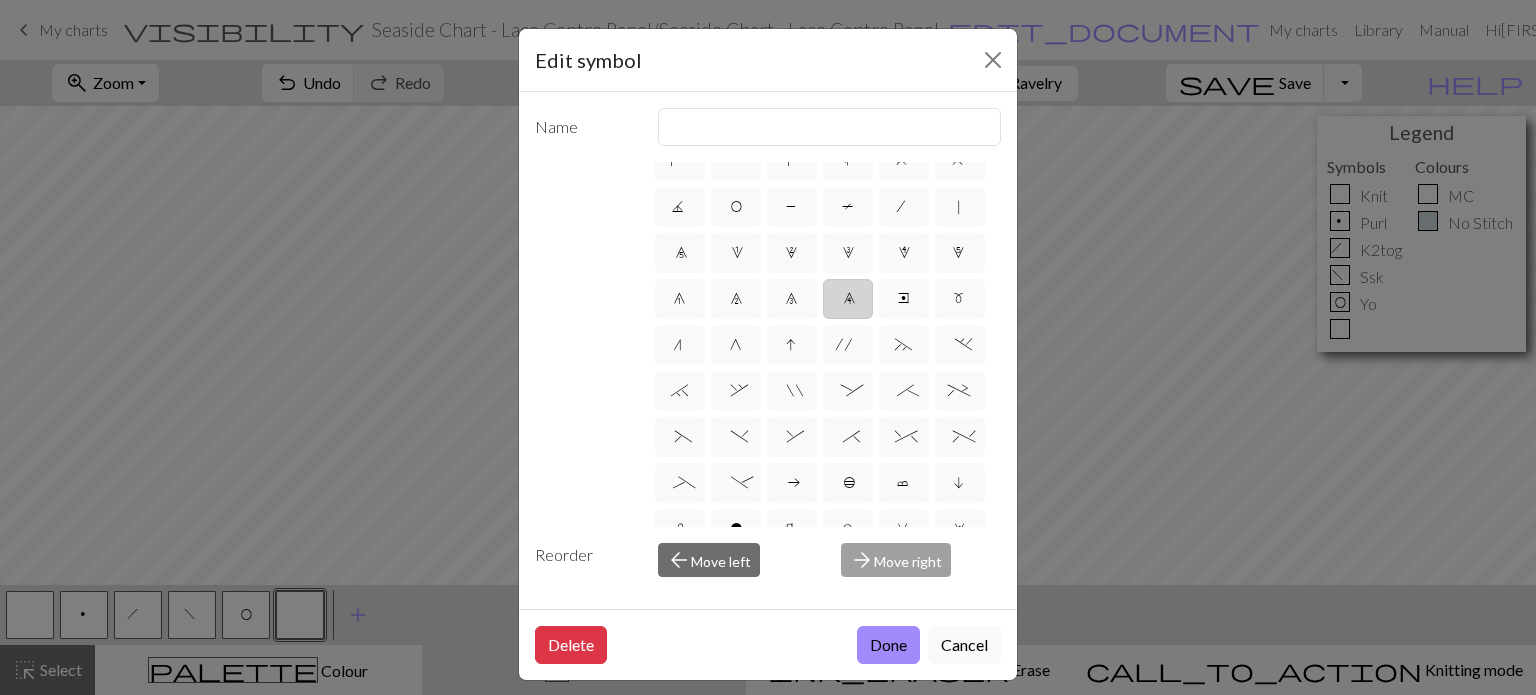 scroll, scrollTop: 300, scrollLeft: 0, axis: vertical 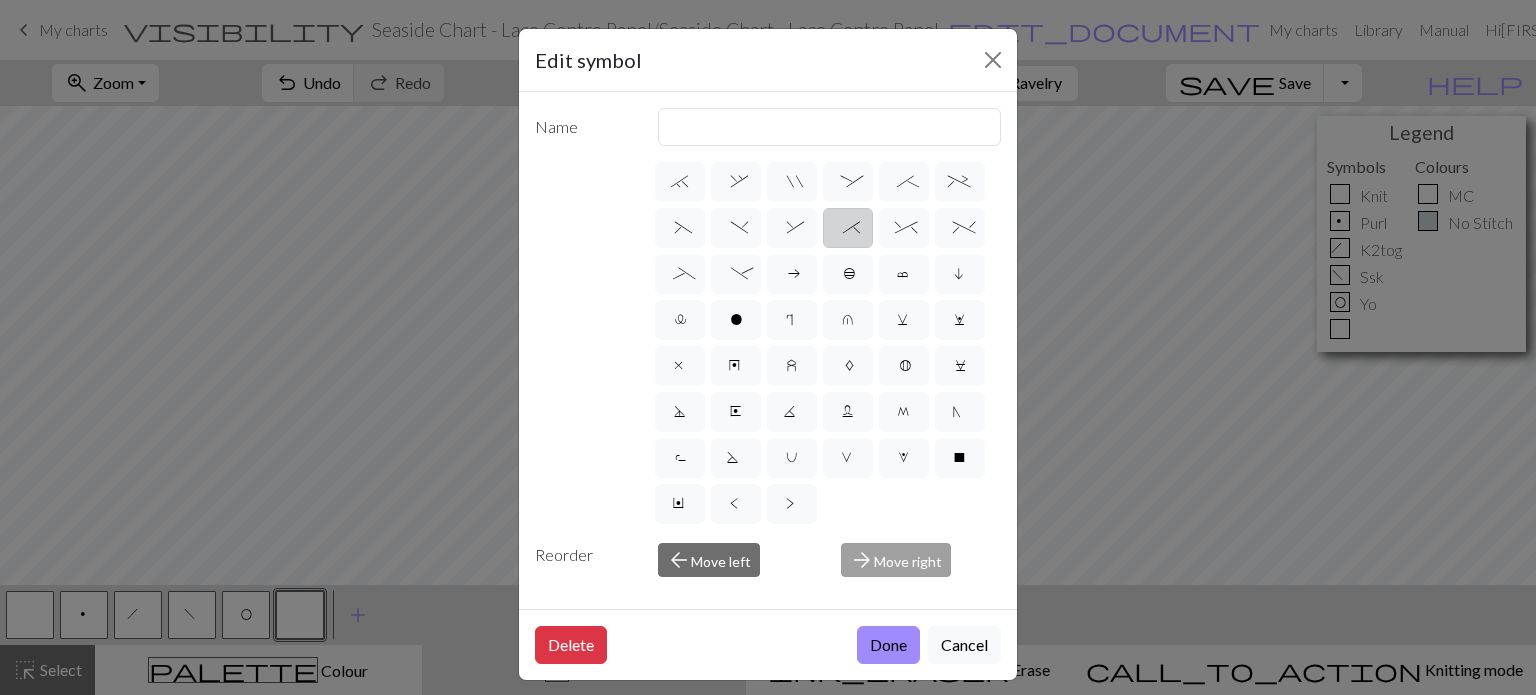 click on "*" at bounding box center [848, 228] 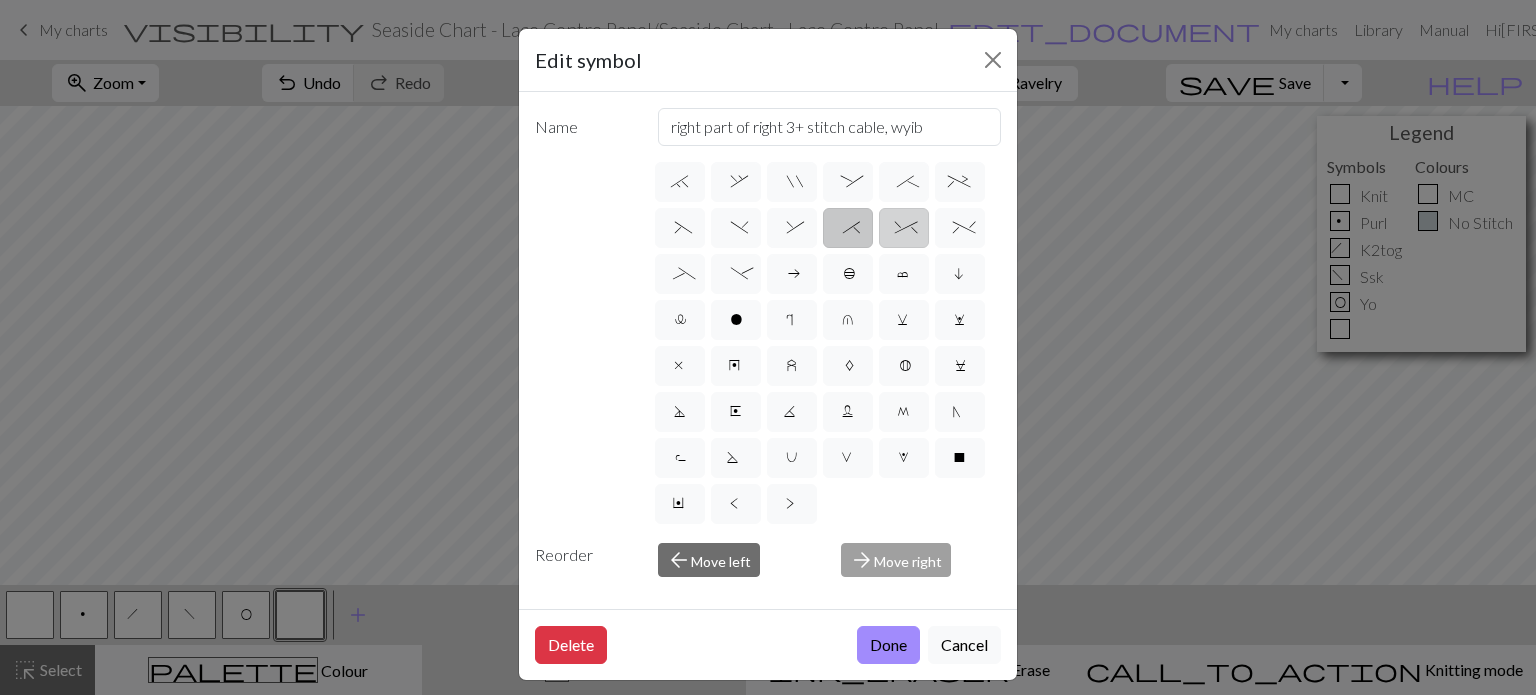 click on "^" at bounding box center [904, 228] 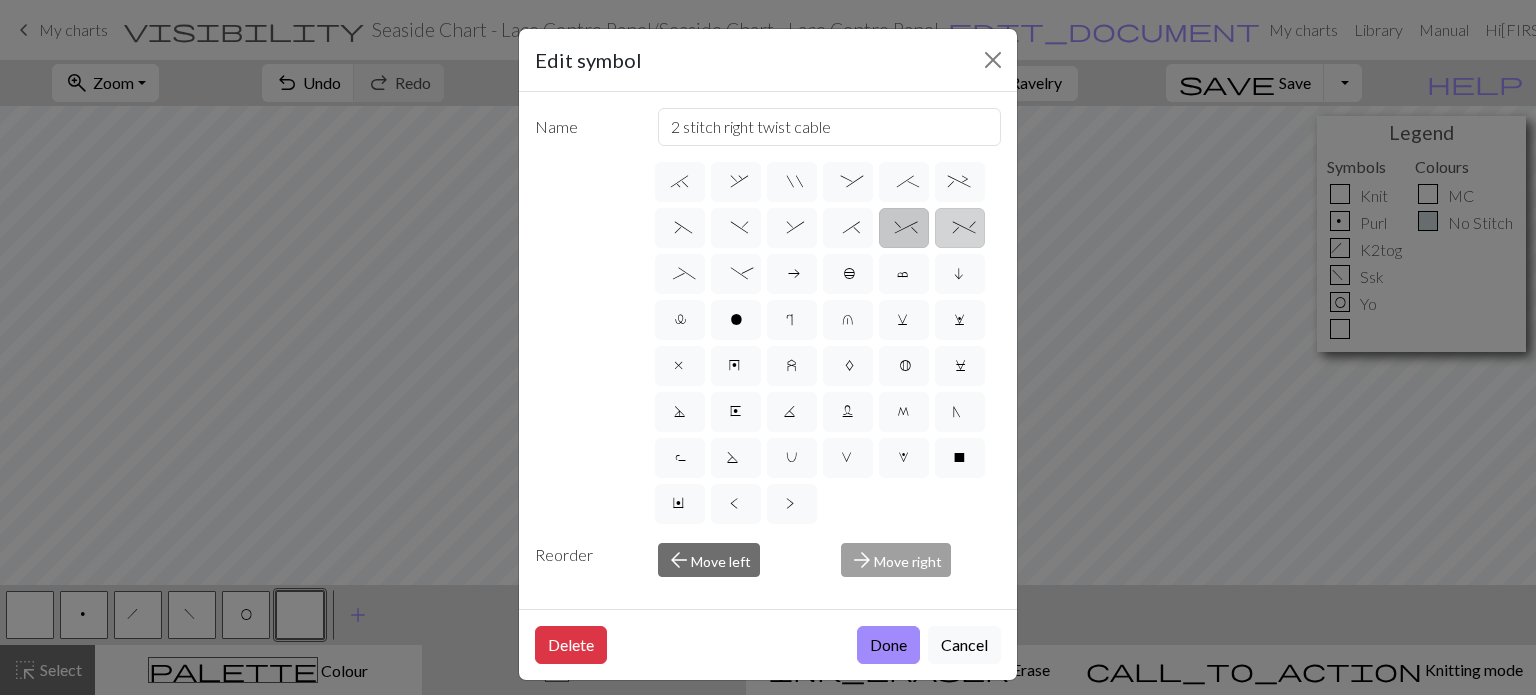 click on "%" at bounding box center (960, 230) 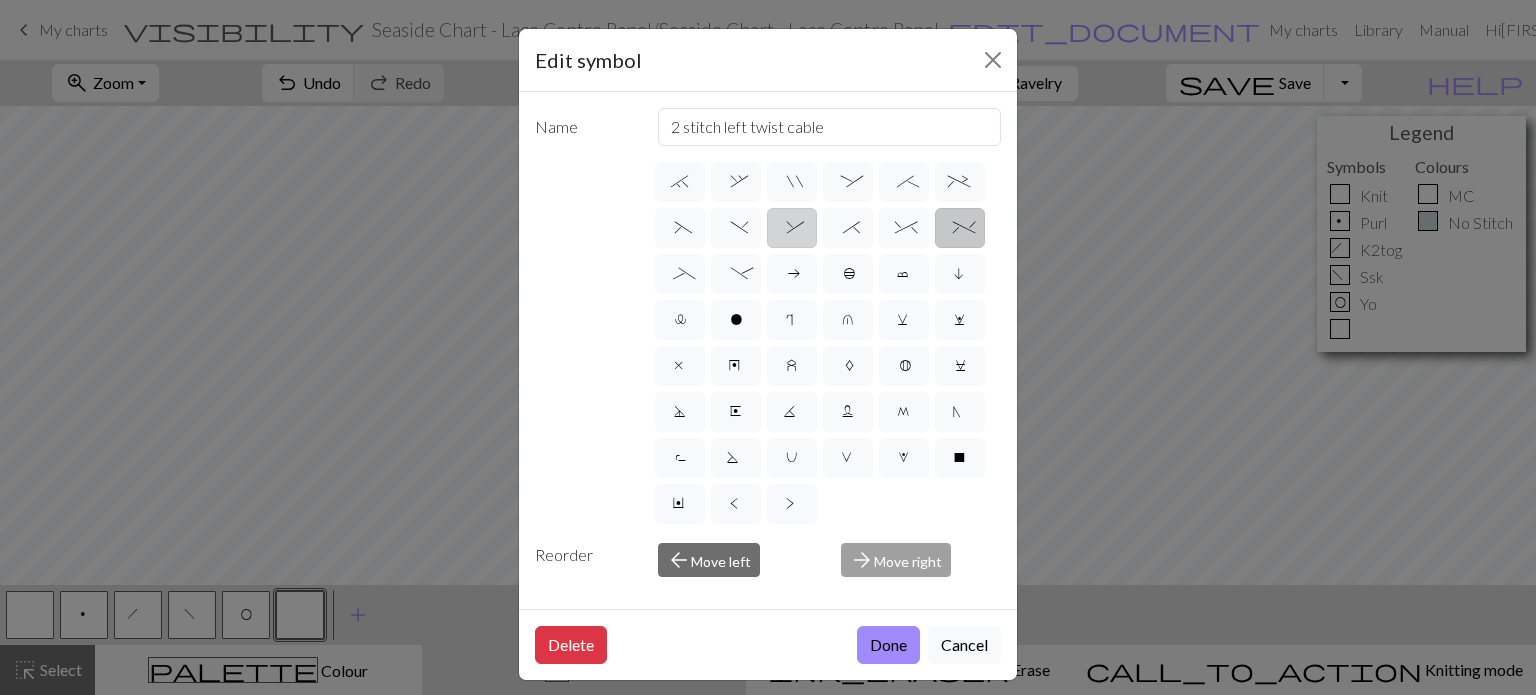 click on "&" at bounding box center [792, 228] 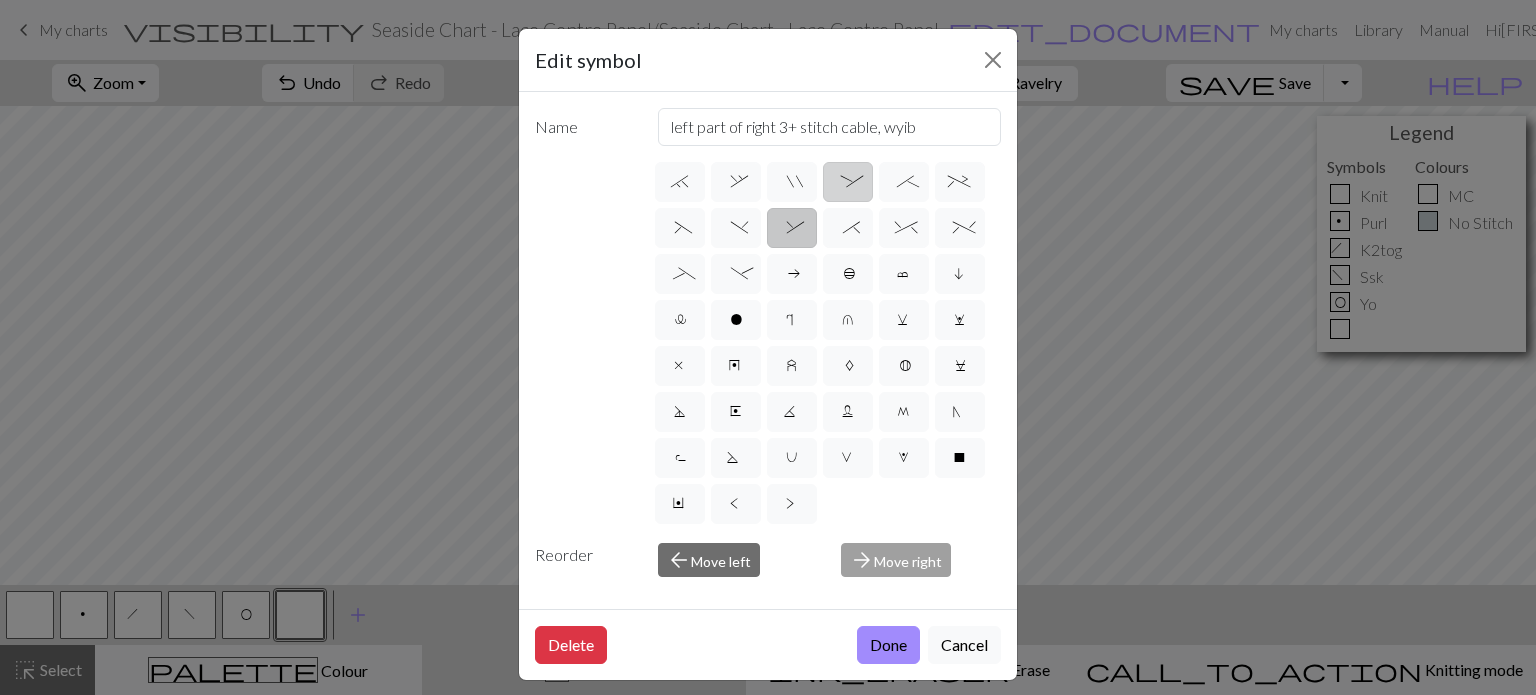 click on ":" at bounding box center [848, 184] 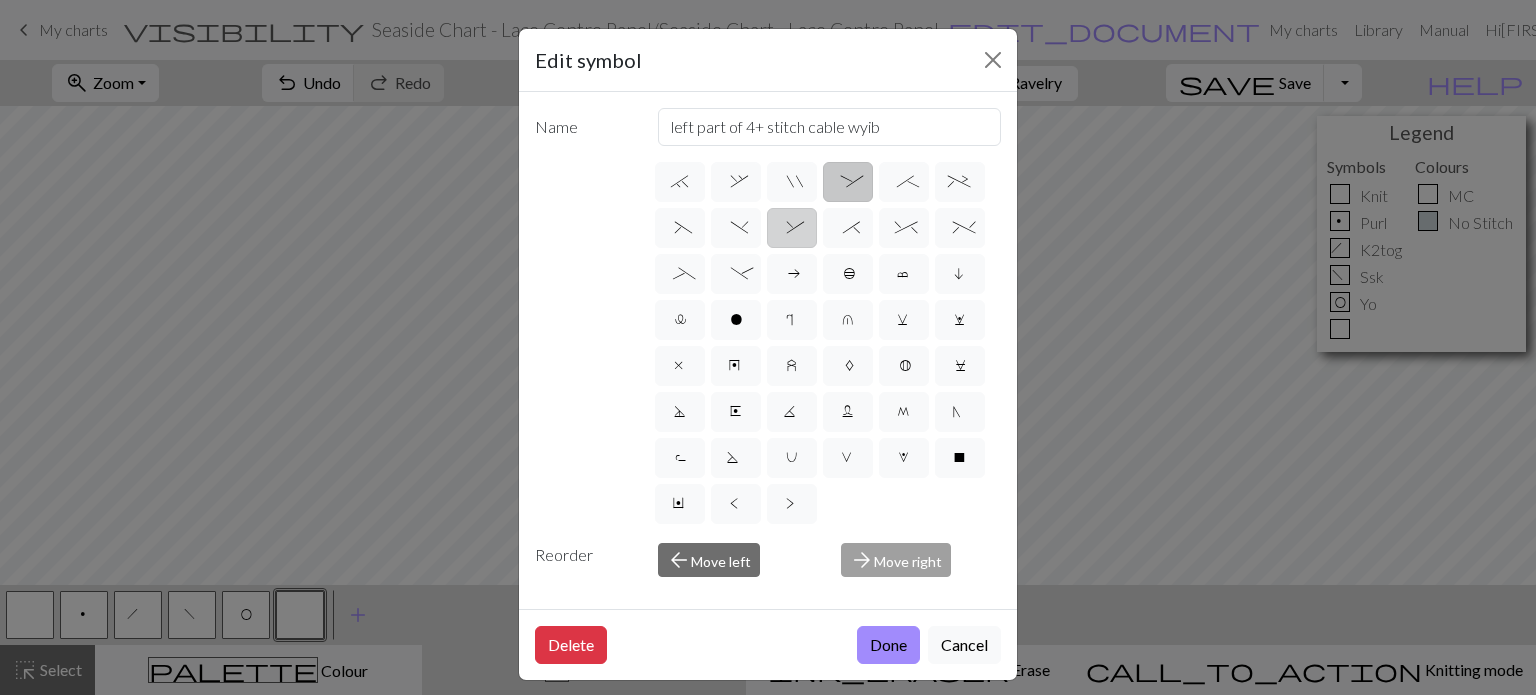 click on "&" at bounding box center (792, 228) 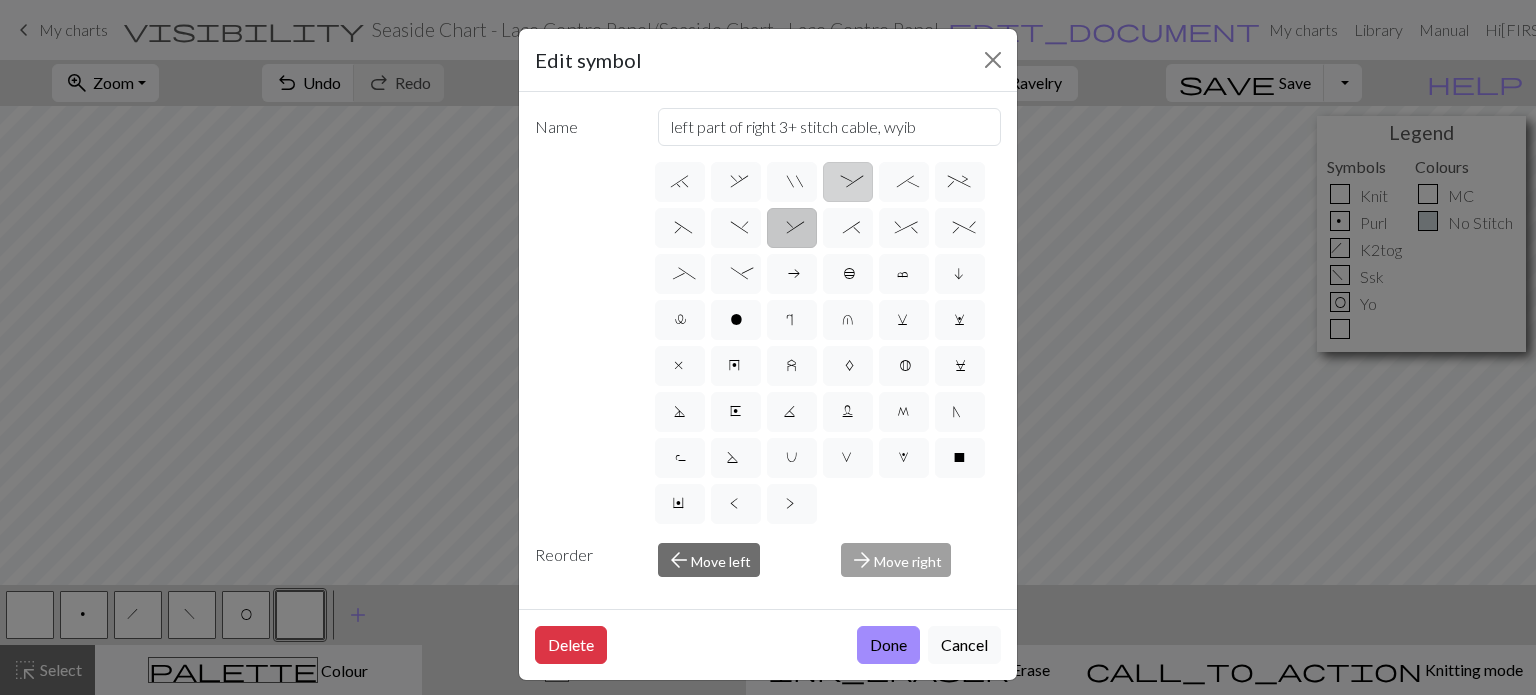 click on ":" at bounding box center (848, 182) 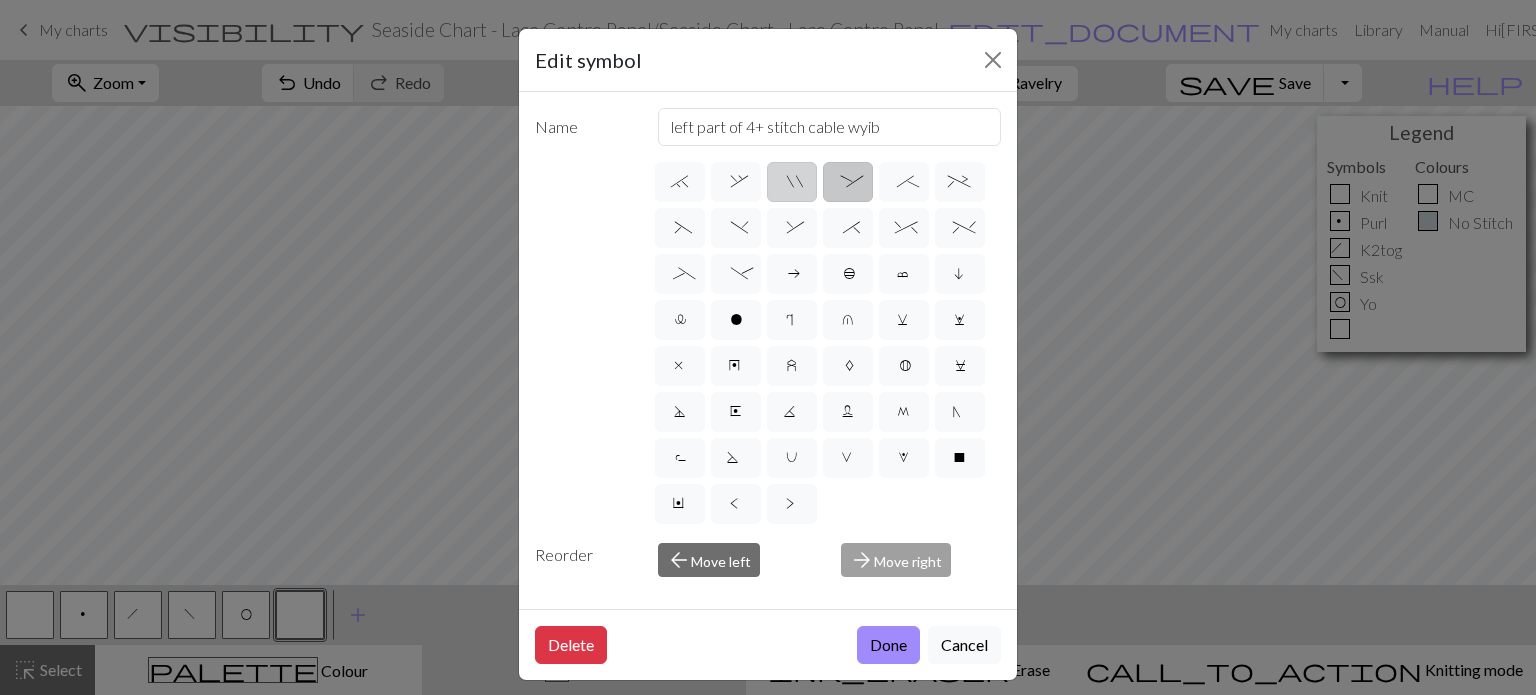 click on """ at bounding box center [792, 182] 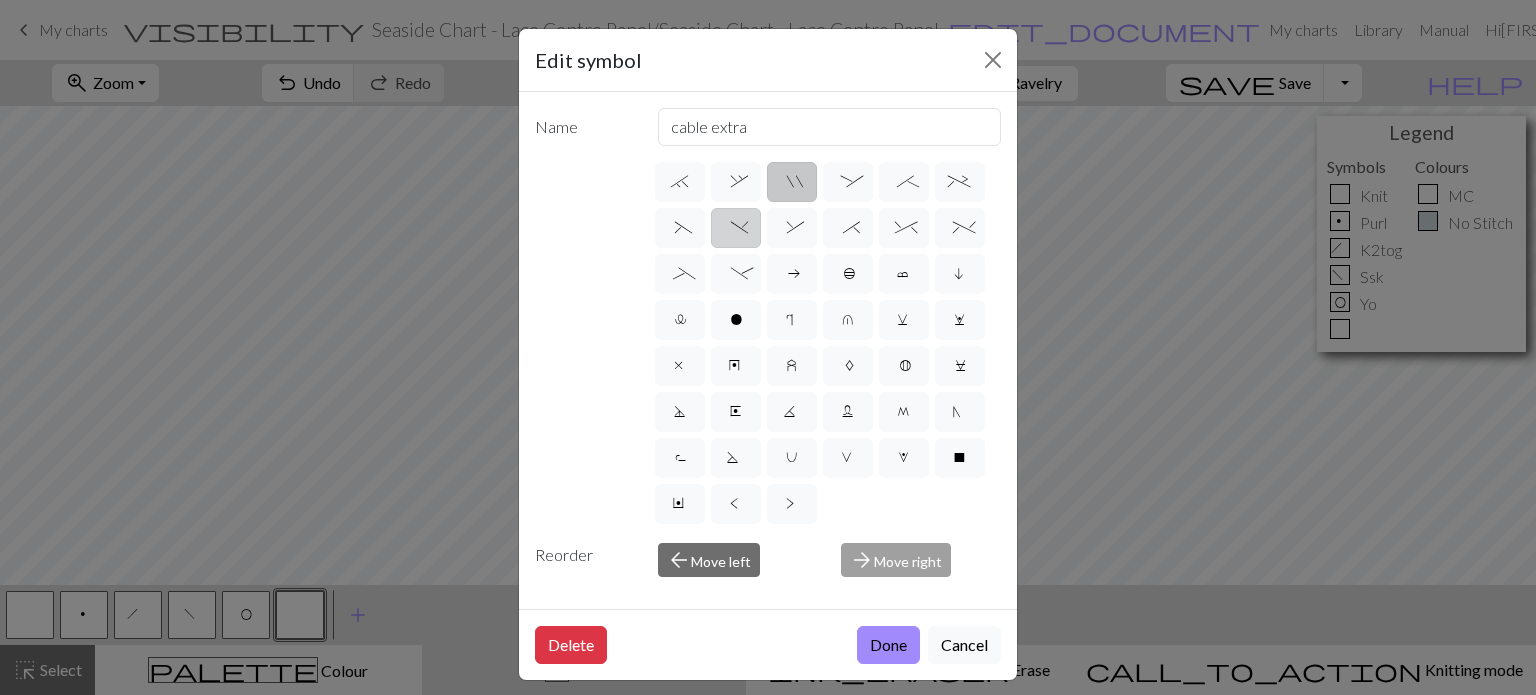 scroll, scrollTop: 200, scrollLeft: 0, axis: vertical 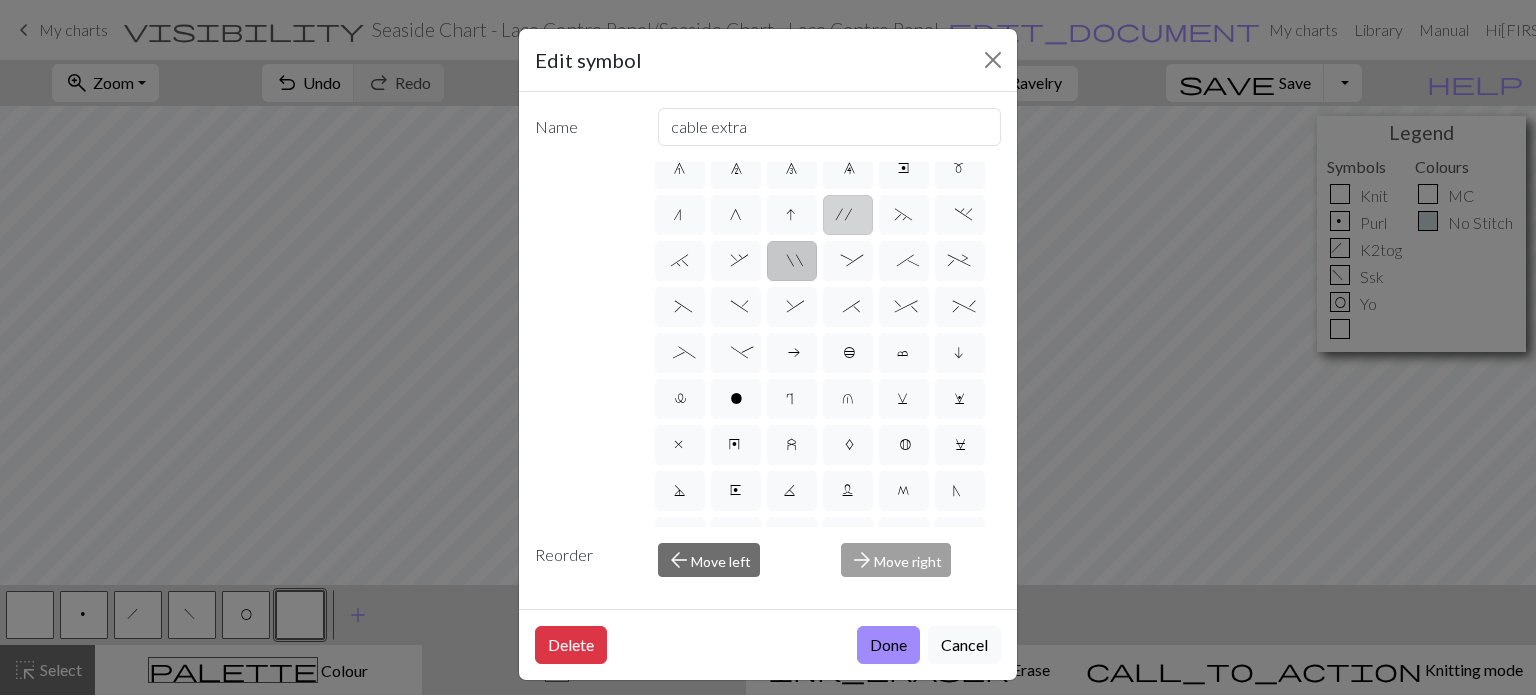 click on "'" at bounding box center [848, 215] 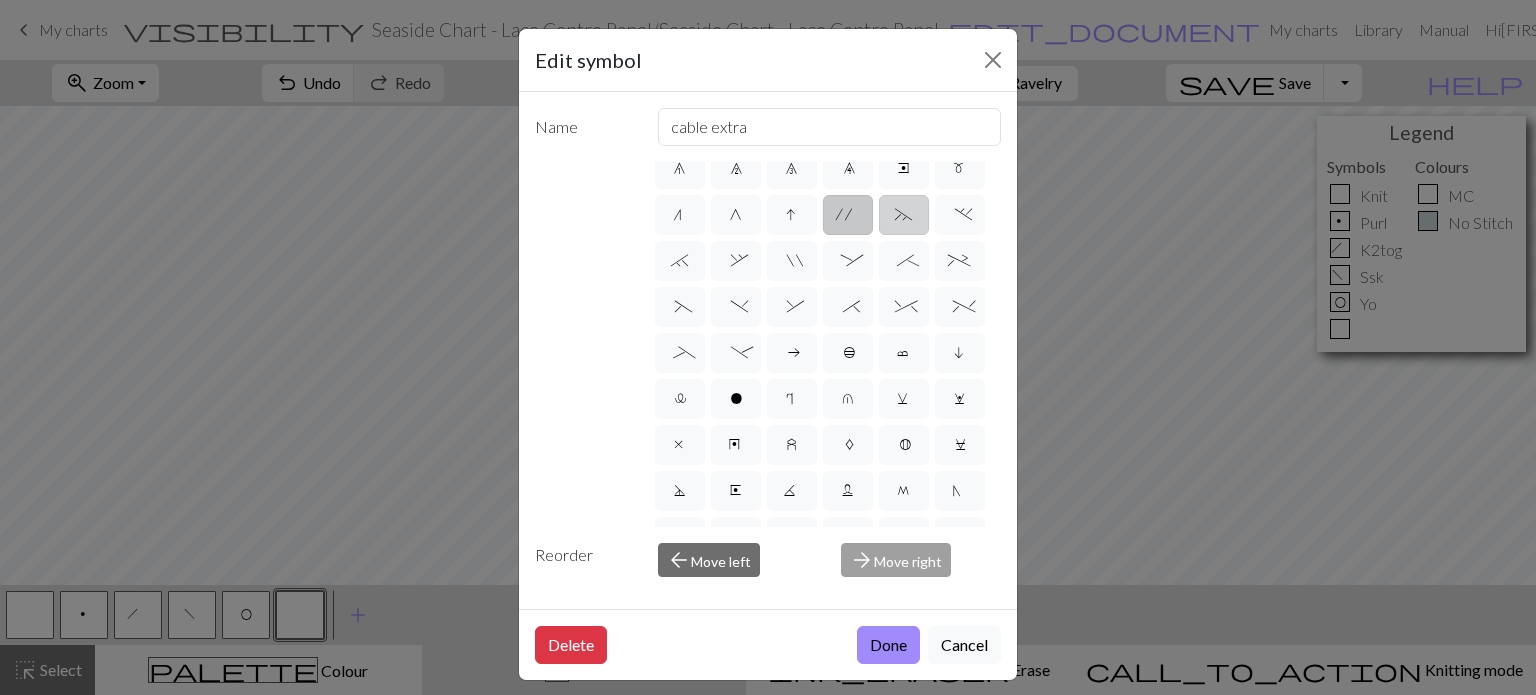 click on "~" at bounding box center [904, 215] 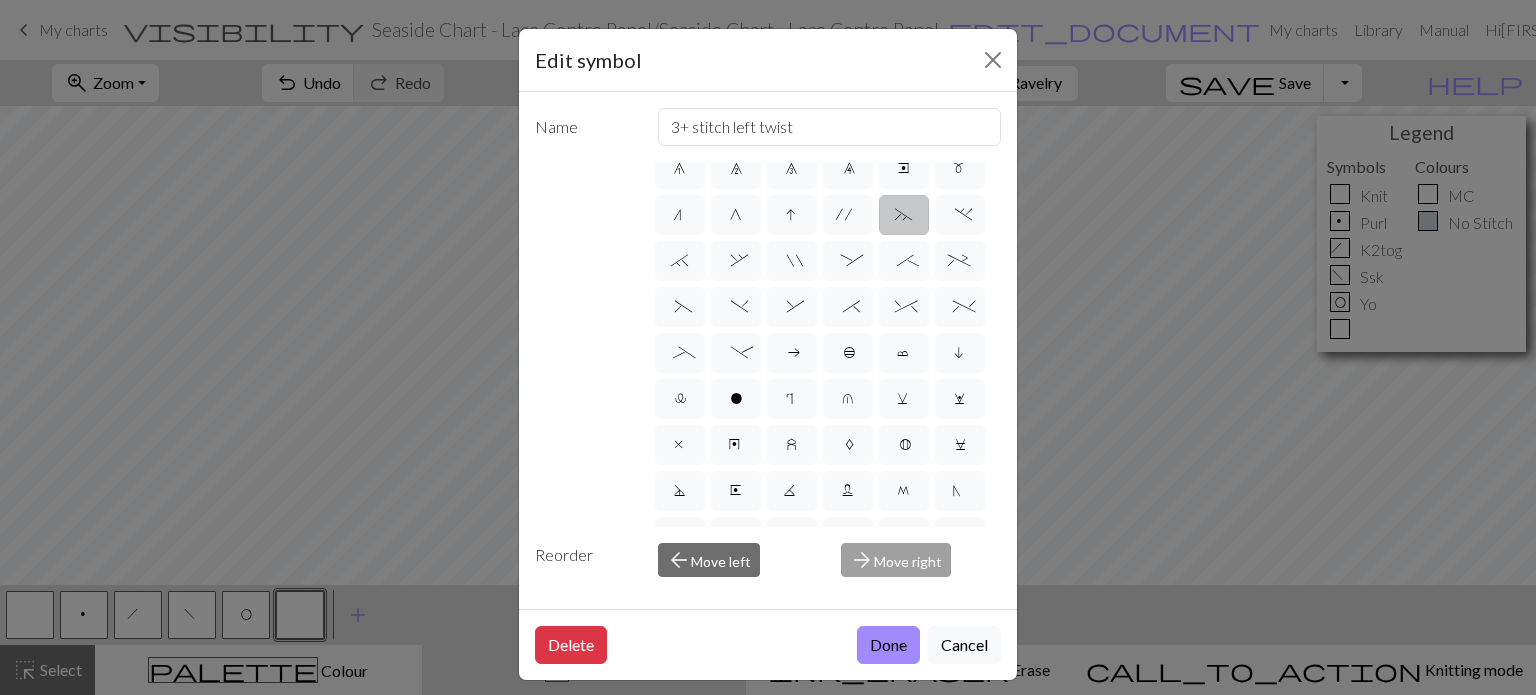 click on "~" at bounding box center [904, 217] 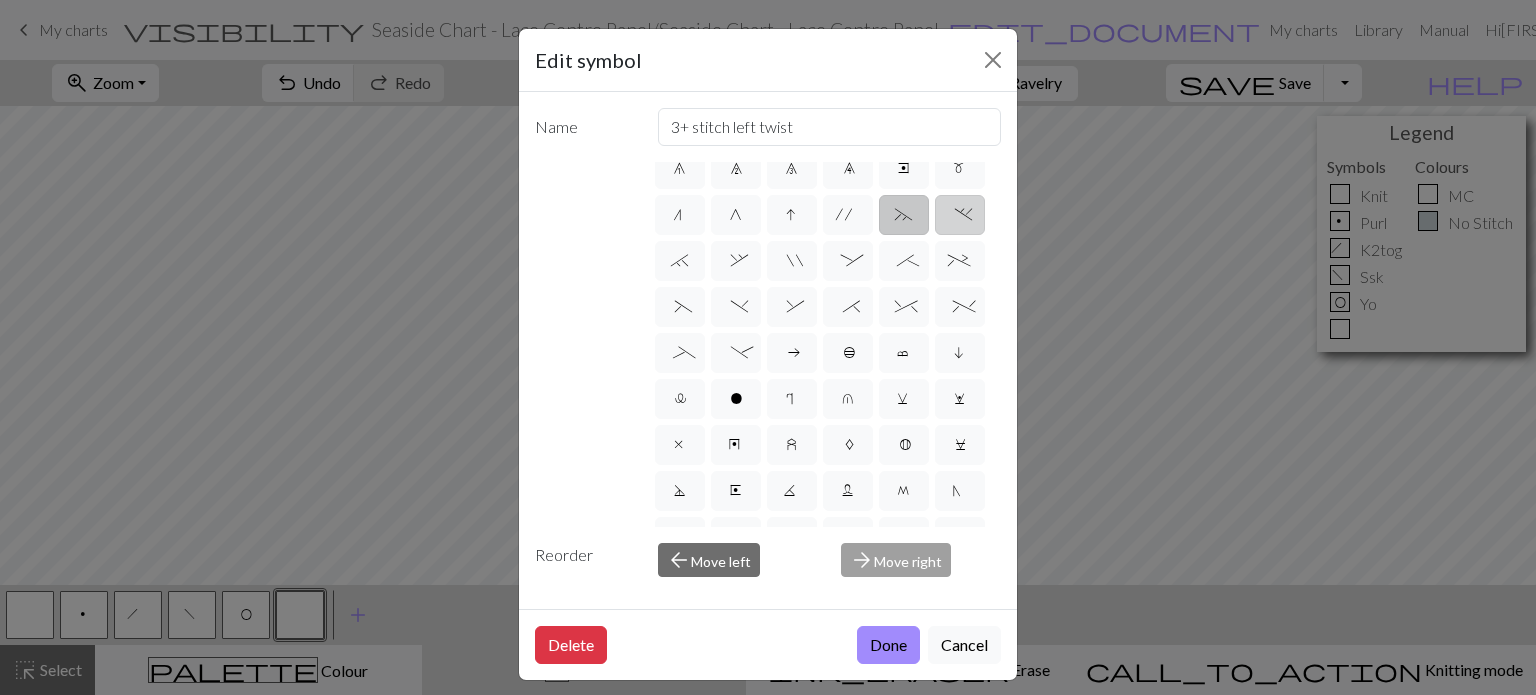 click on "." at bounding box center (959, 217) 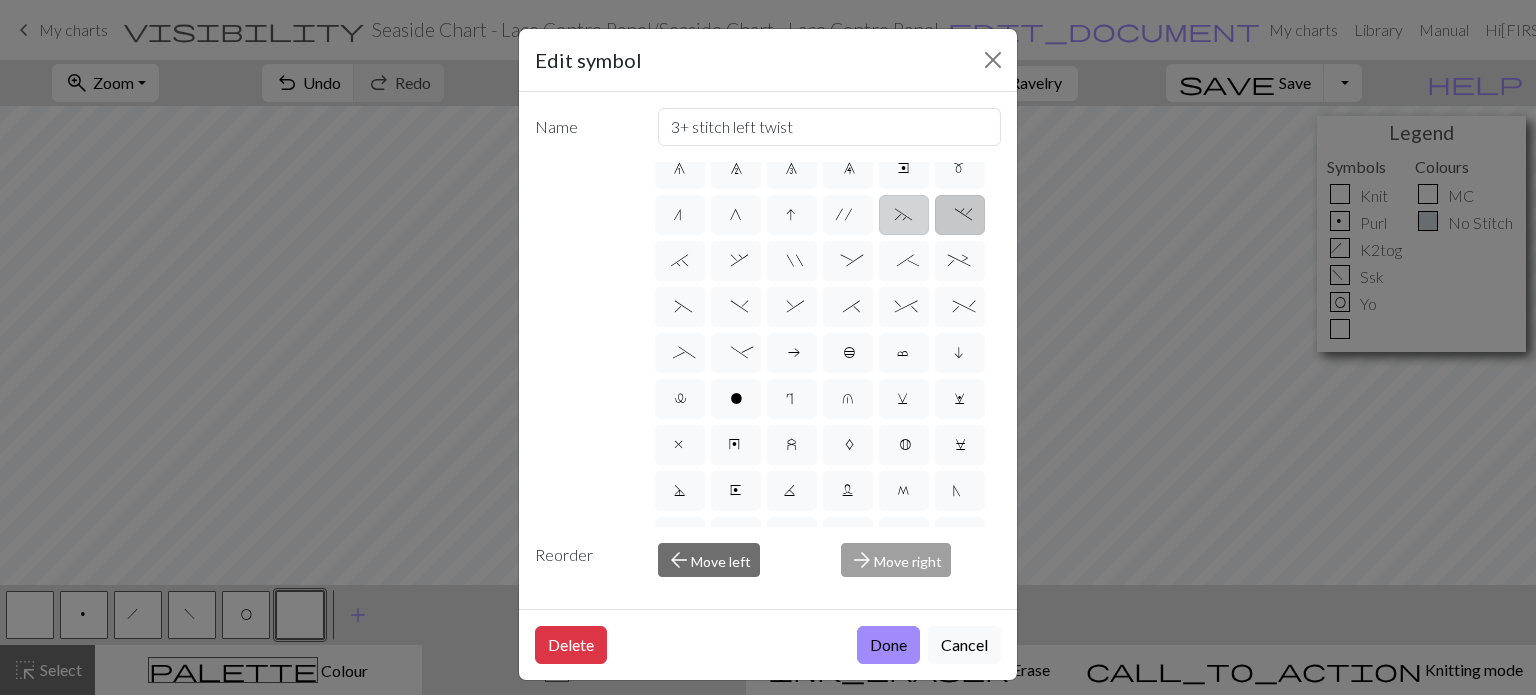 click on "~" at bounding box center [904, 215] 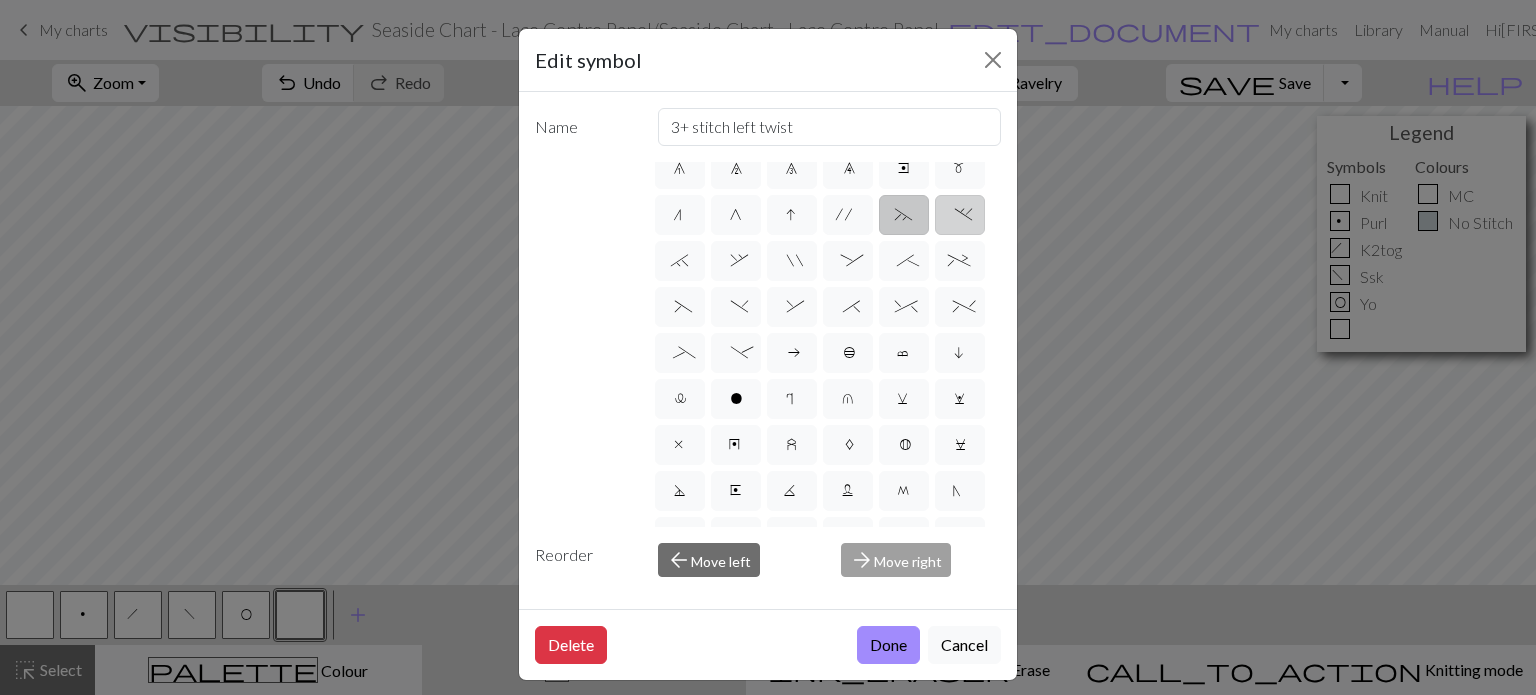 click on "." at bounding box center (960, 215) 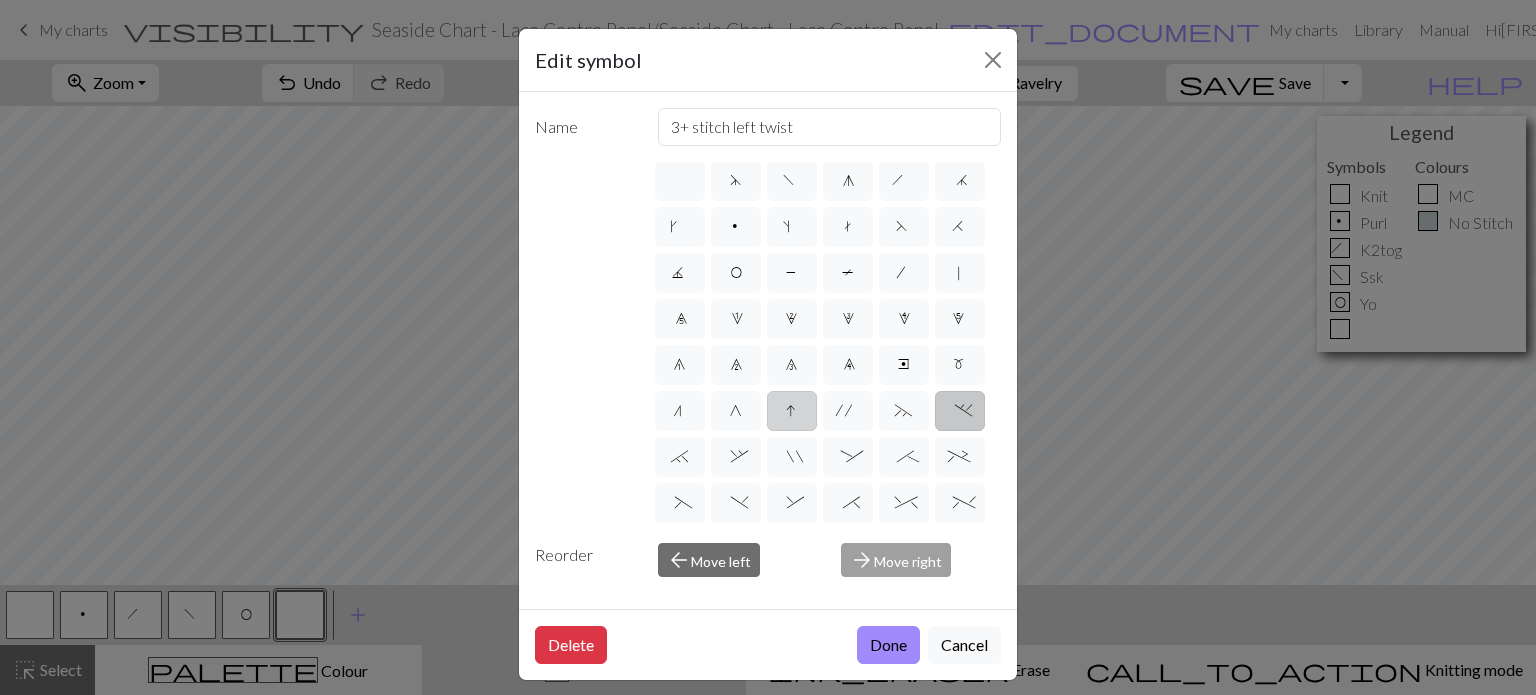 scroll, scrollTop: 0, scrollLeft: 0, axis: both 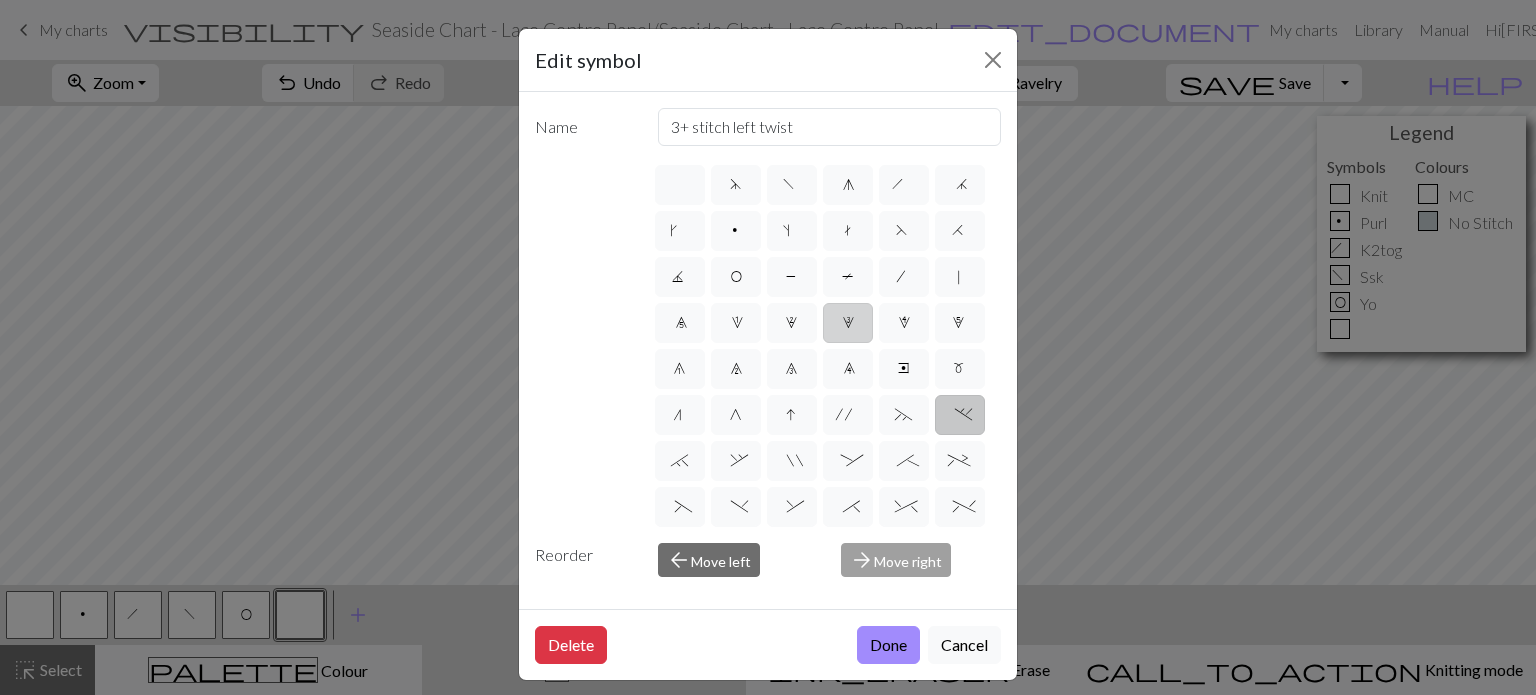 click on "3" at bounding box center (848, 325) 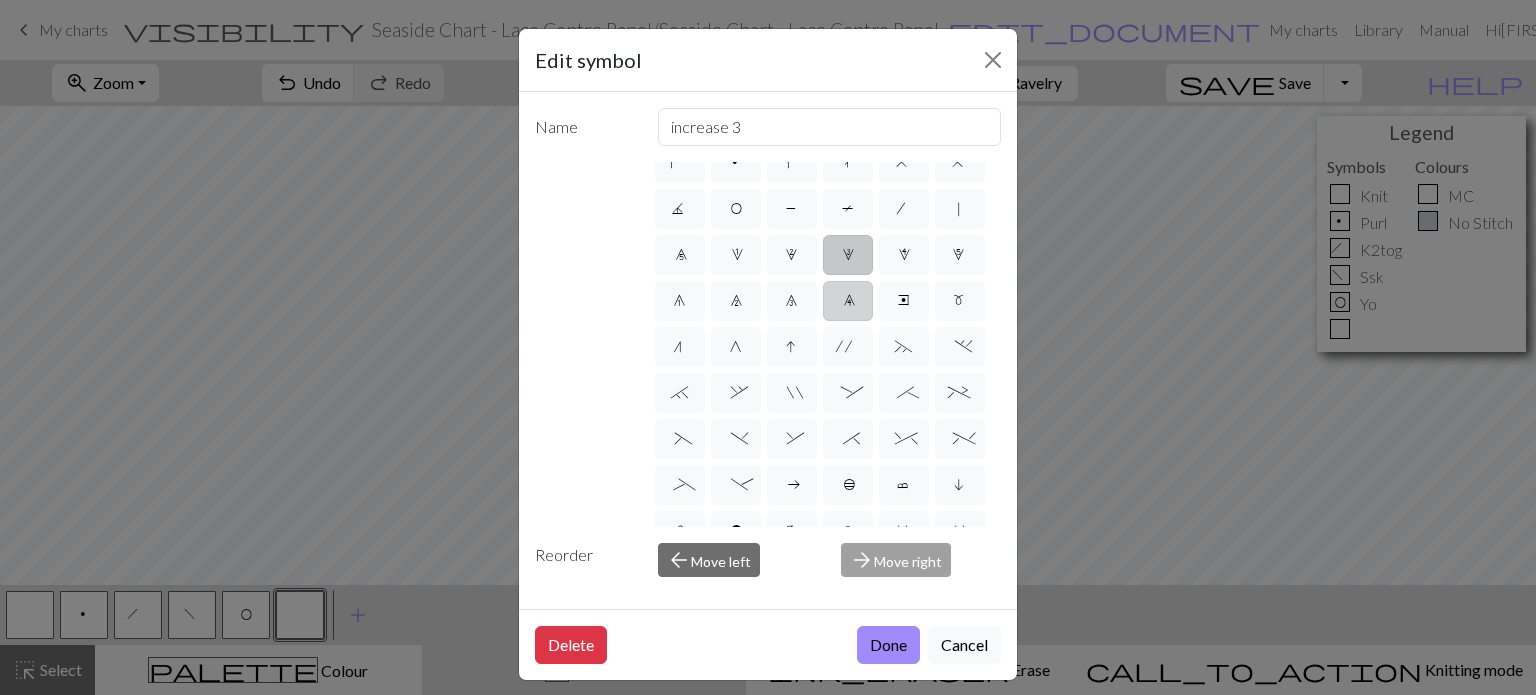 scroll, scrollTop: 100, scrollLeft: 0, axis: vertical 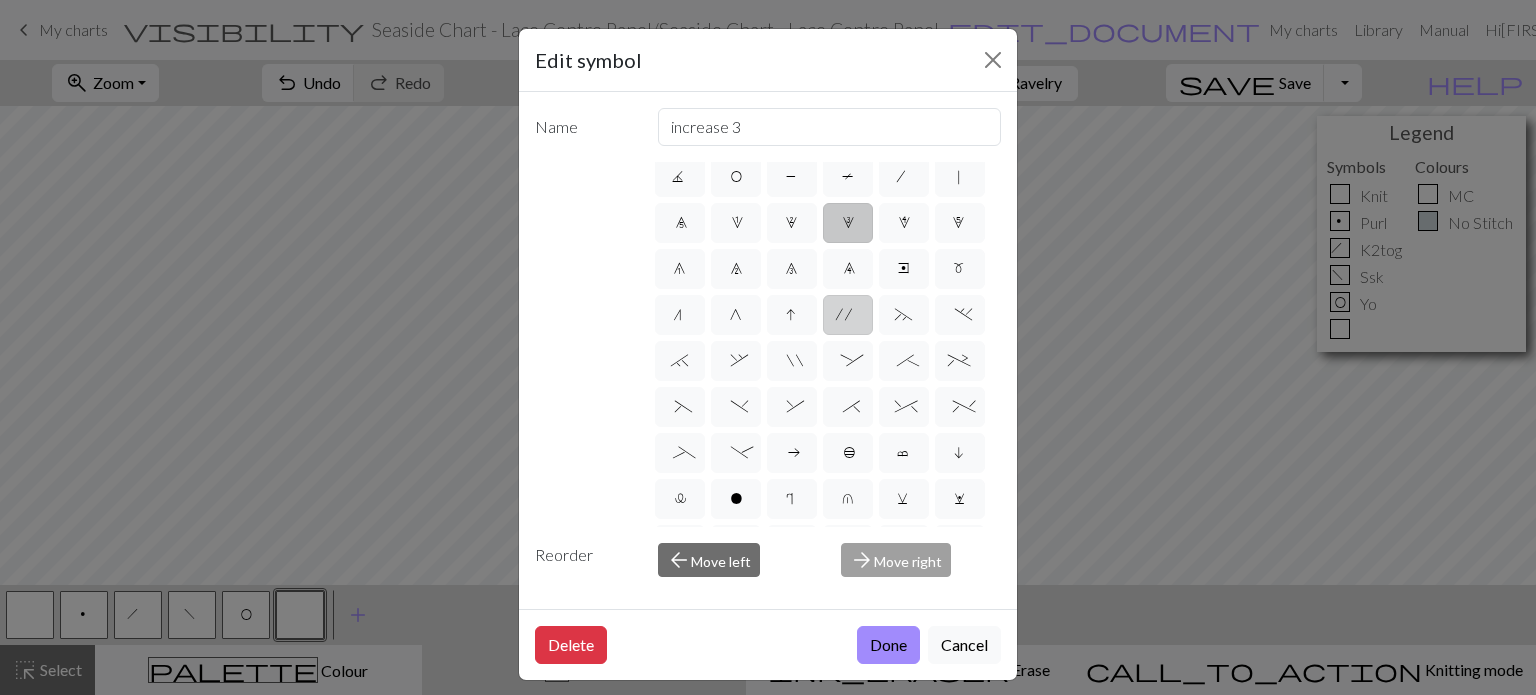 click on "'" at bounding box center (848, 315) 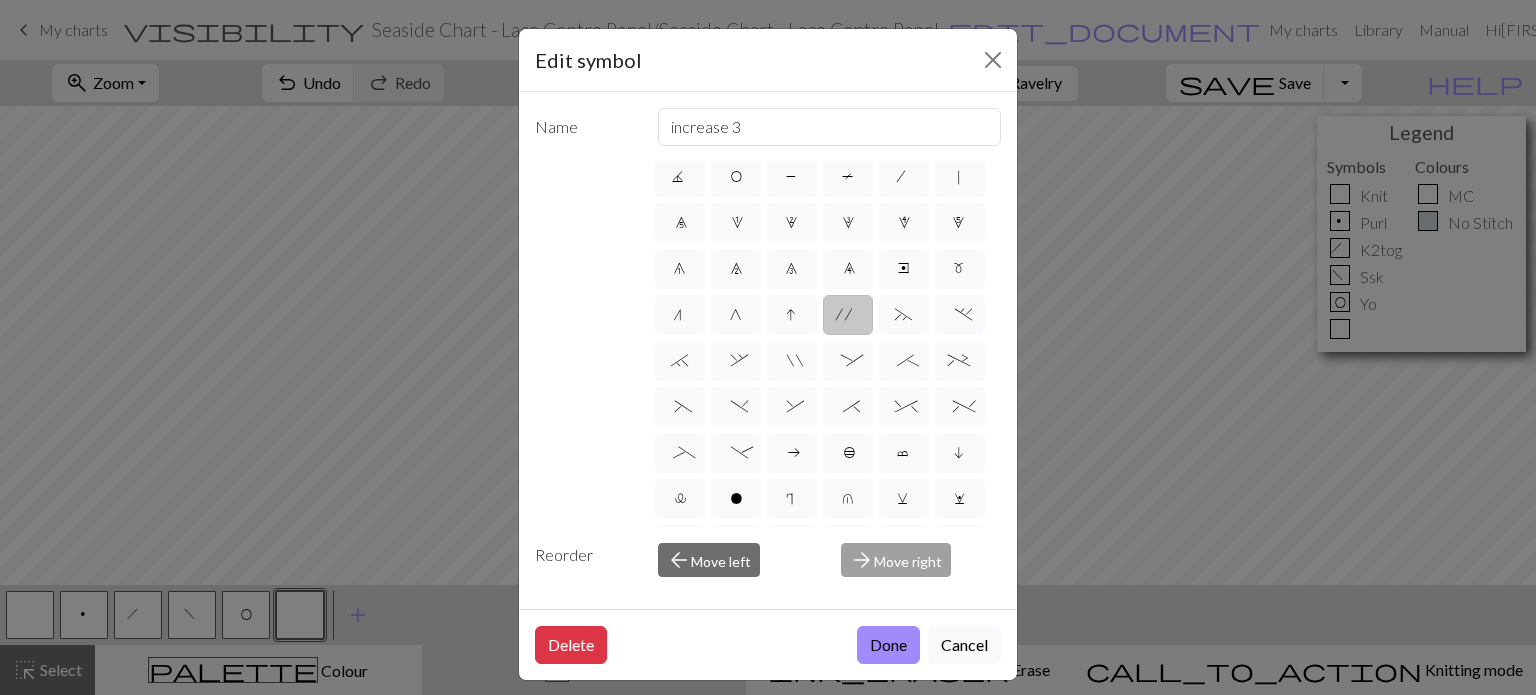type on "cable extra" 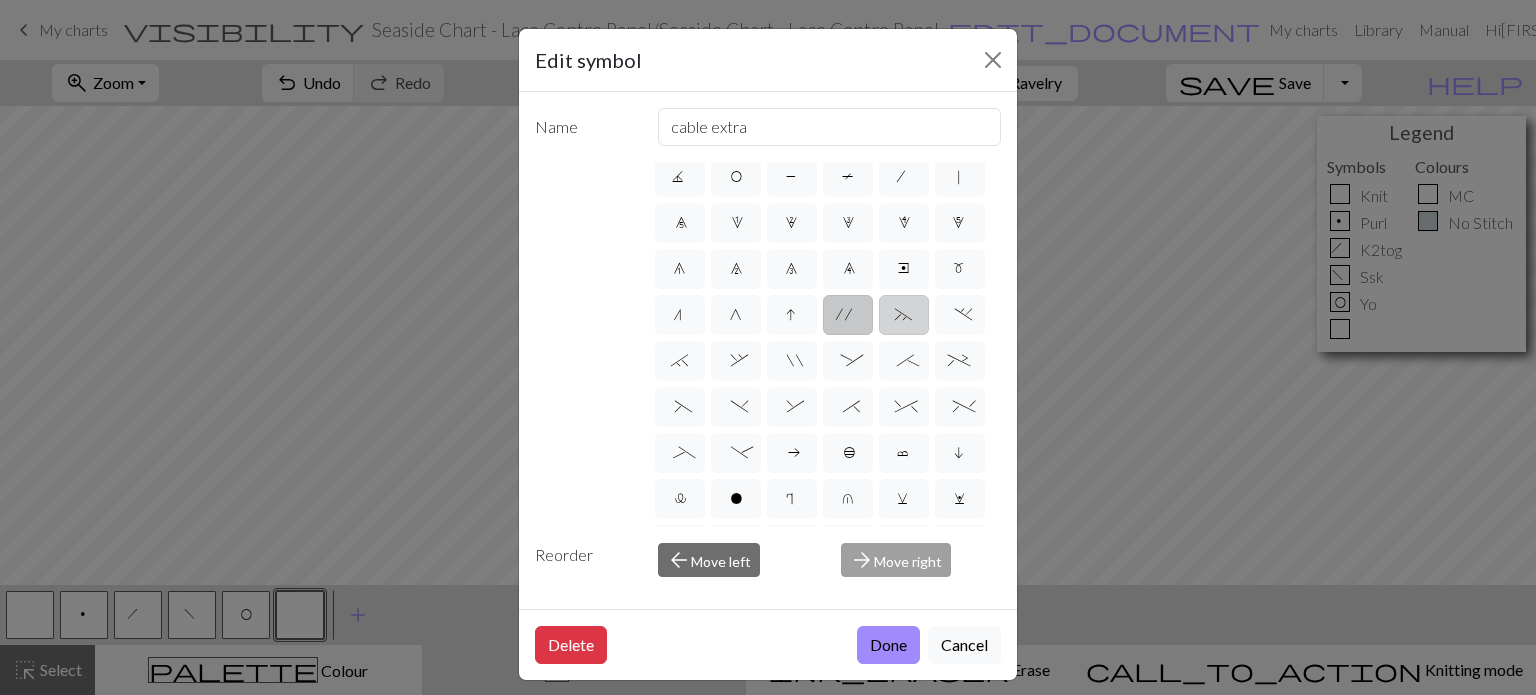 click on "~" at bounding box center [904, 317] 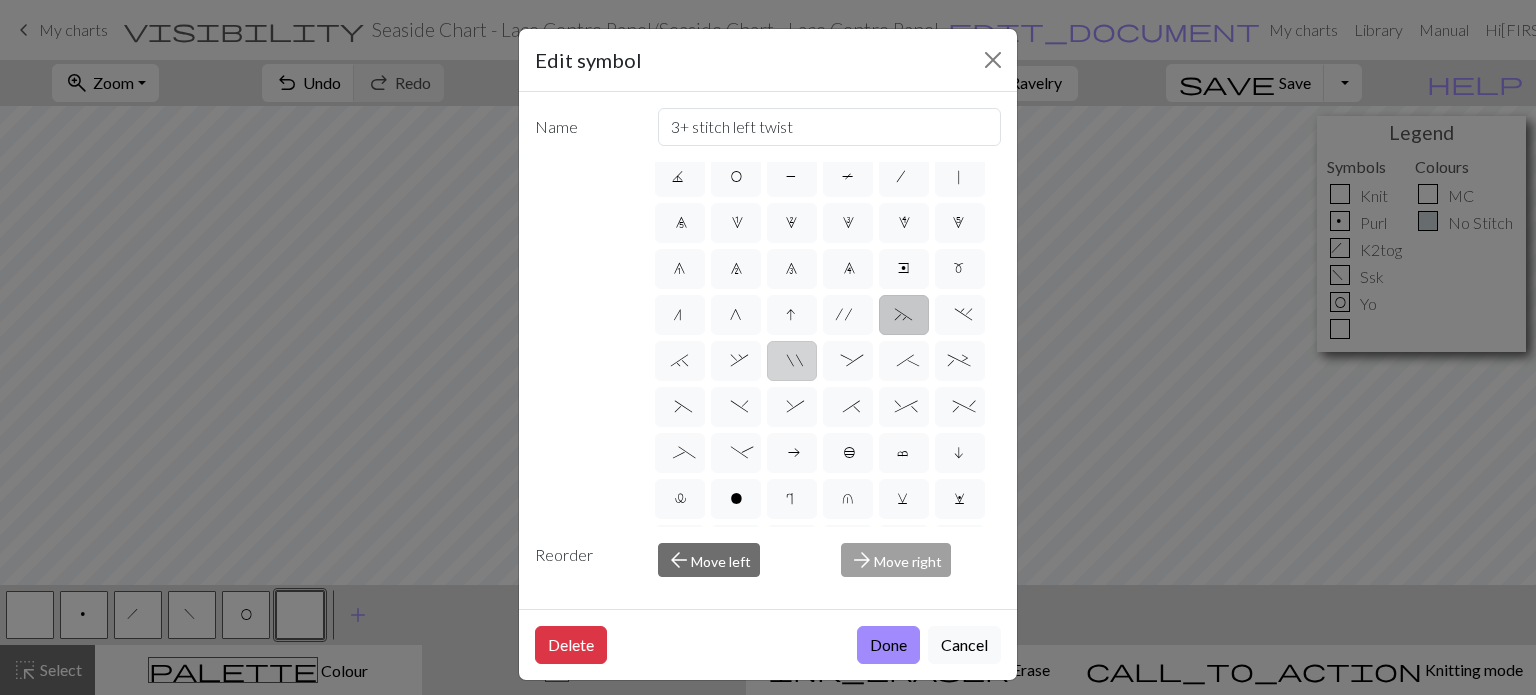 click on """ at bounding box center (792, 361) 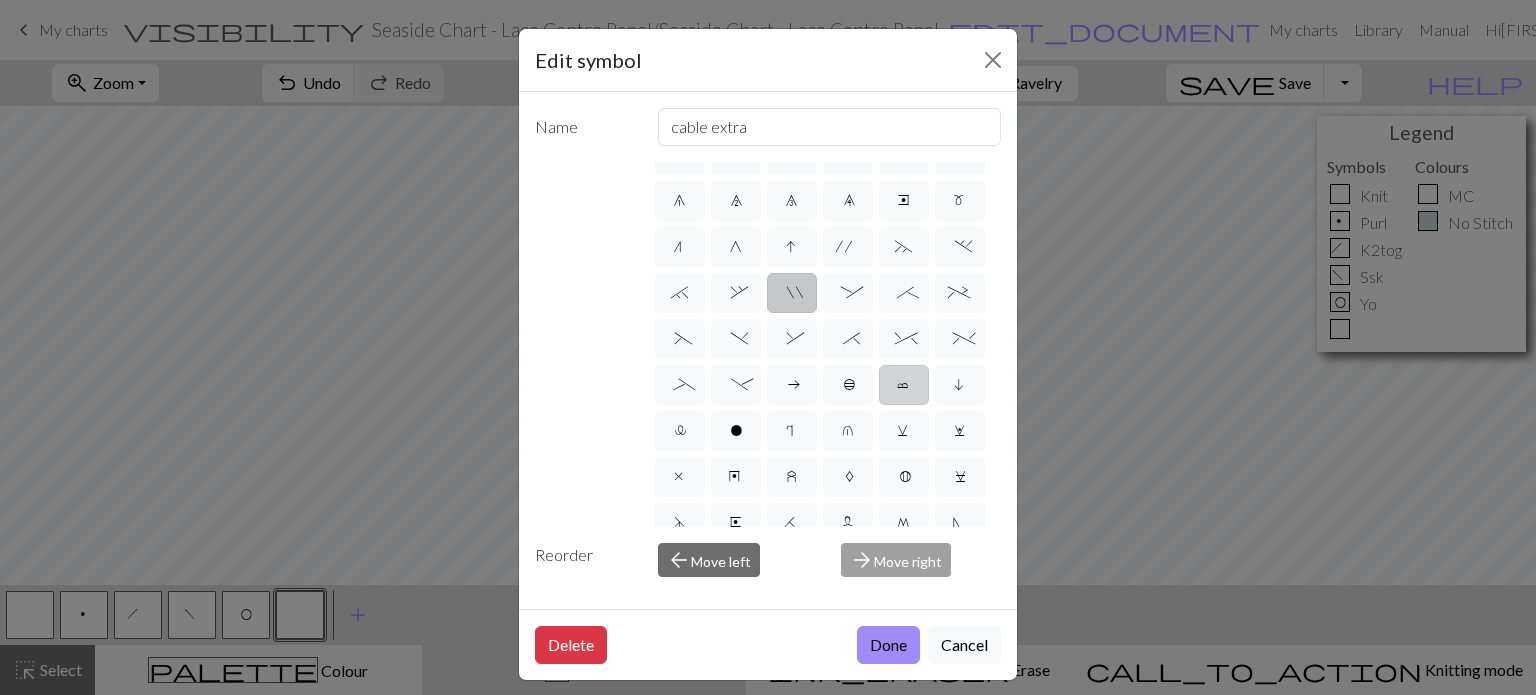 scroll, scrollTop: 200, scrollLeft: 0, axis: vertical 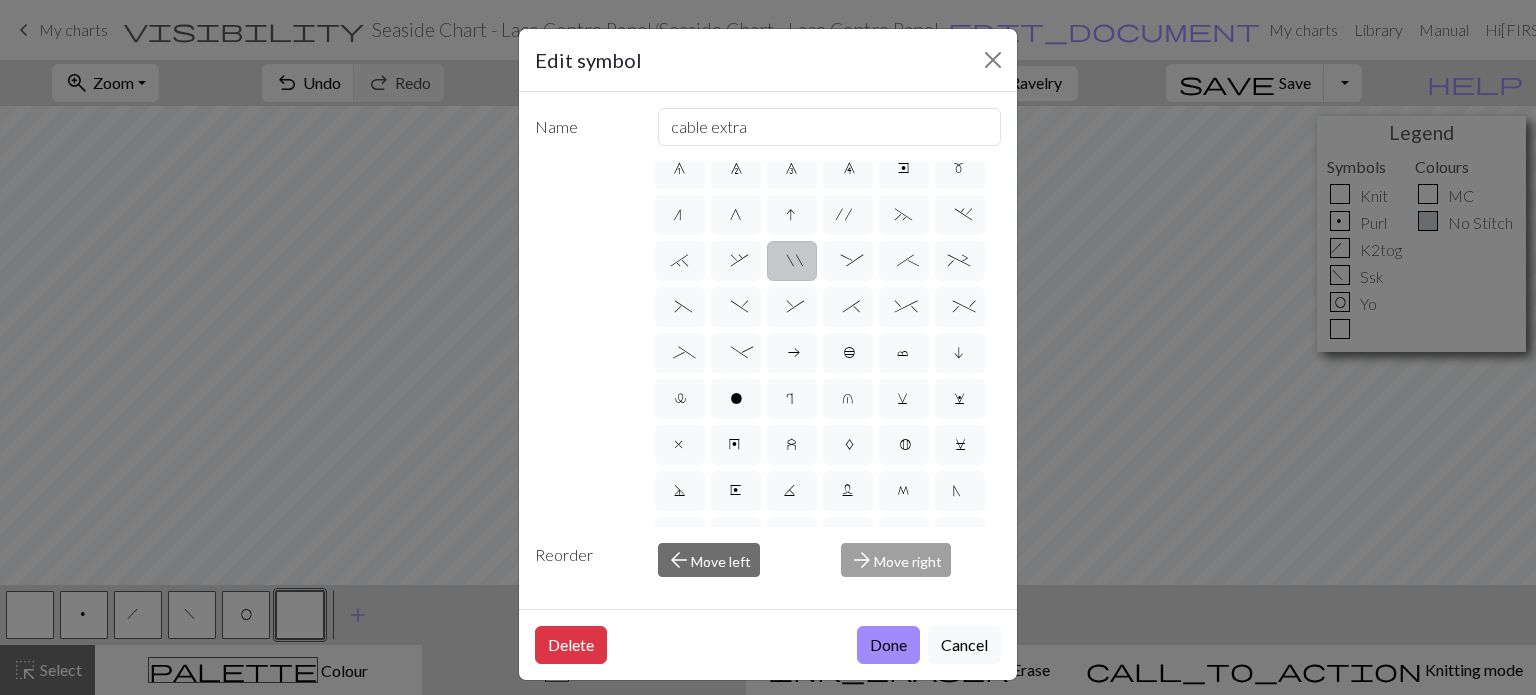 click on "d f g h j k p s t F H J O P T / | 0 1 2 3 4 5 6 7 8 9 e m n G I ' ~ . ` , " : ; + ( ) & * ^ % _ - a b c i l o r u v w x y z A B C D E K L M N R S U V W X Y < >" at bounding box center (827, 344) 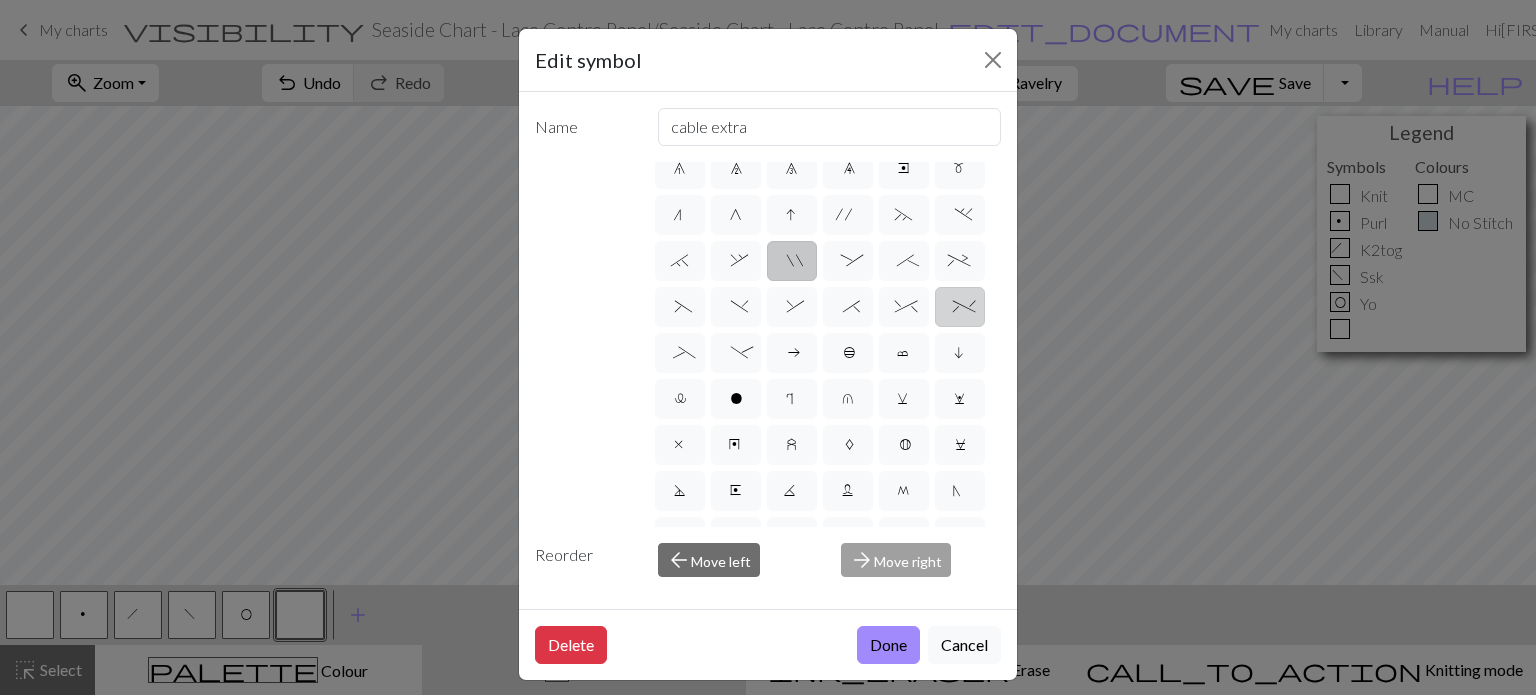 click on "%" at bounding box center [960, 309] 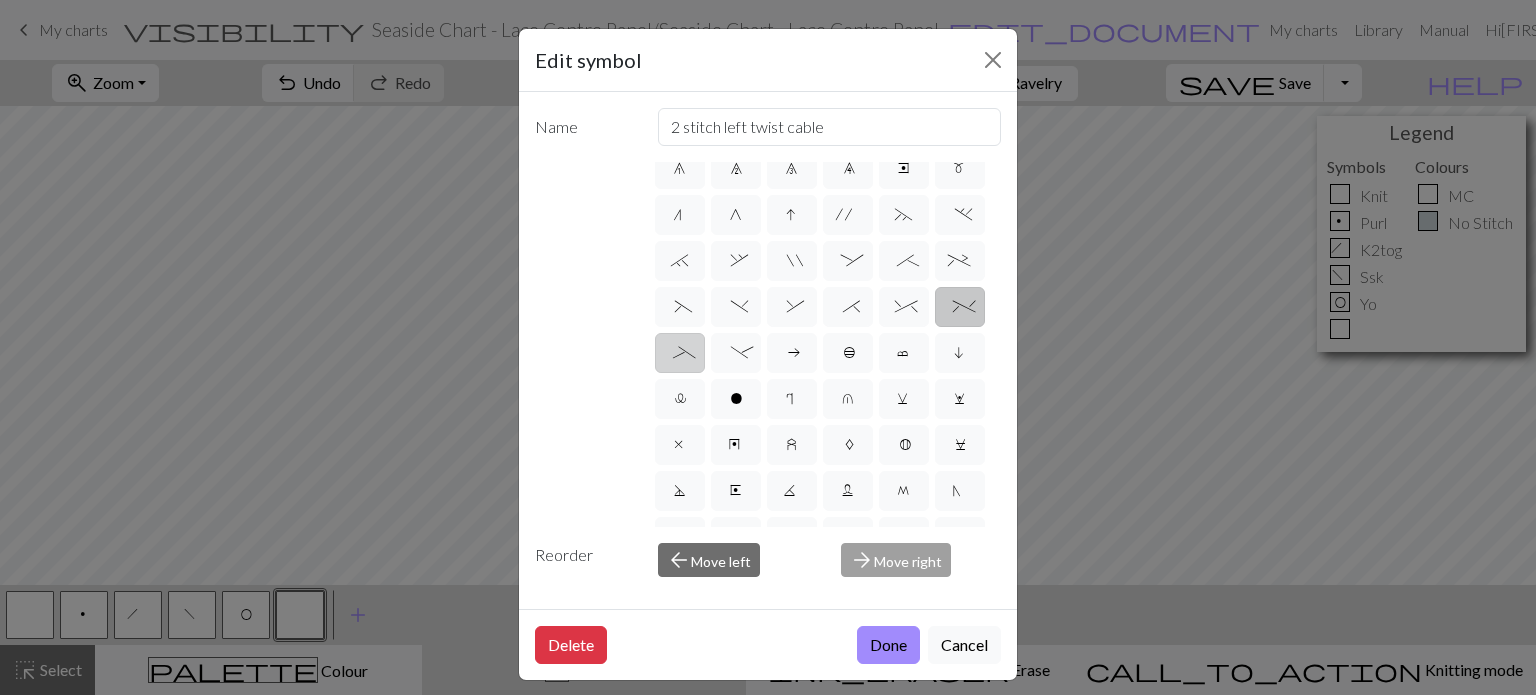click on "_" at bounding box center [680, 353] 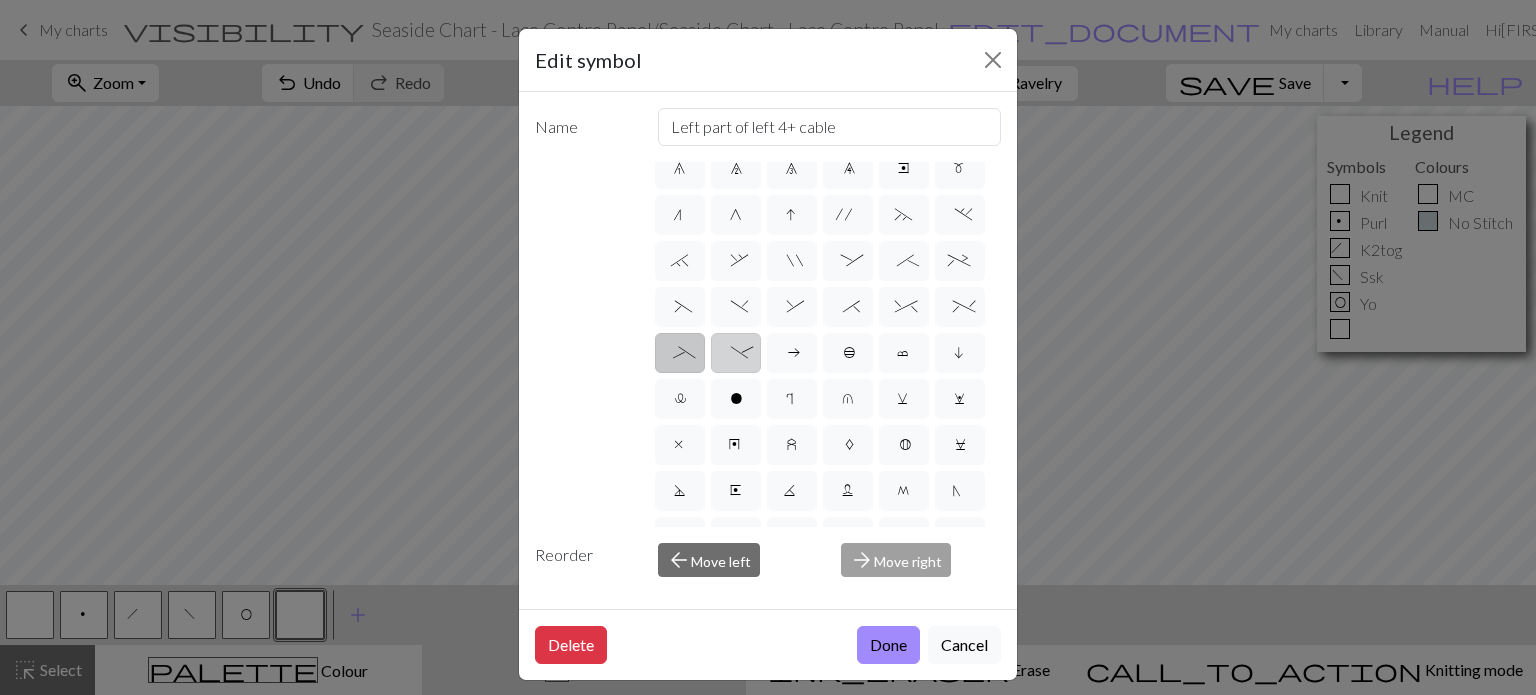 click on "-" at bounding box center [736, 353] 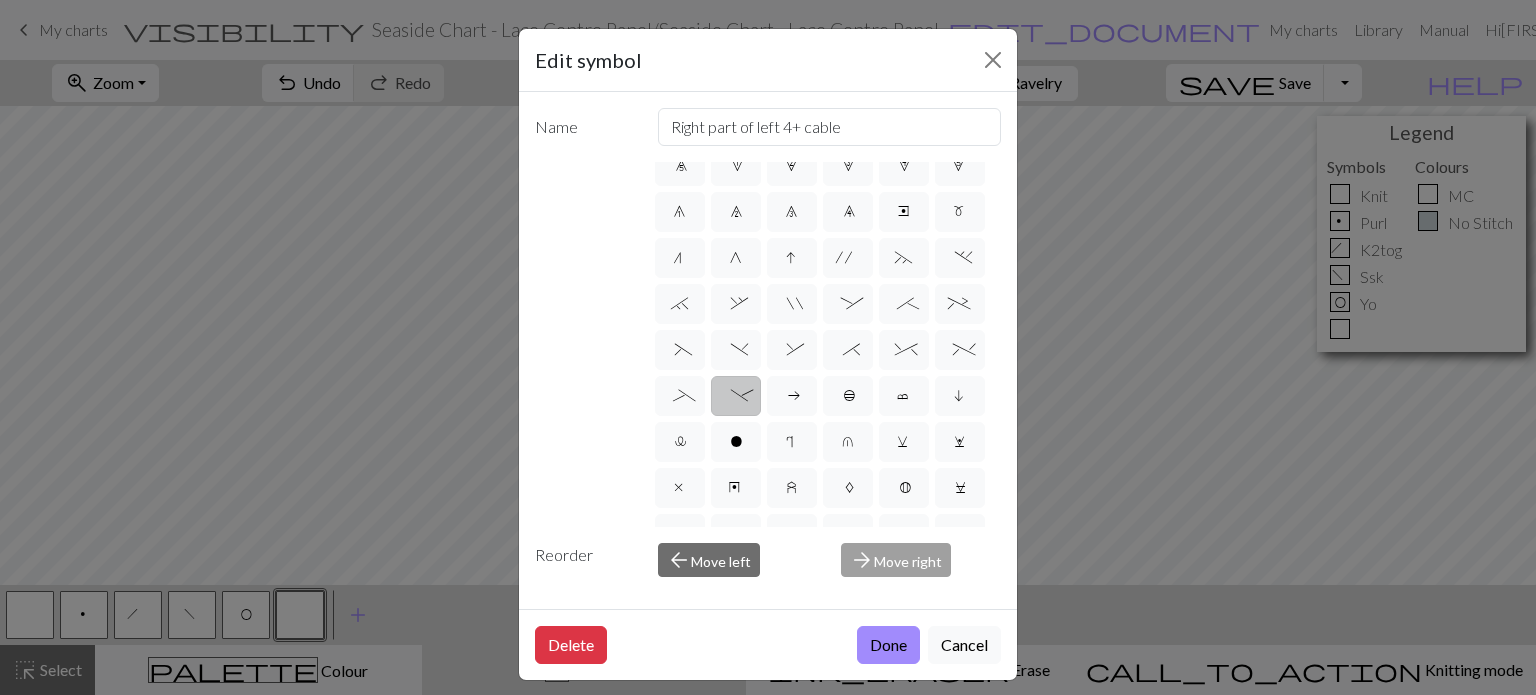 scroll, scrollTop: 200, scrollLeft: 0, axis: vertical 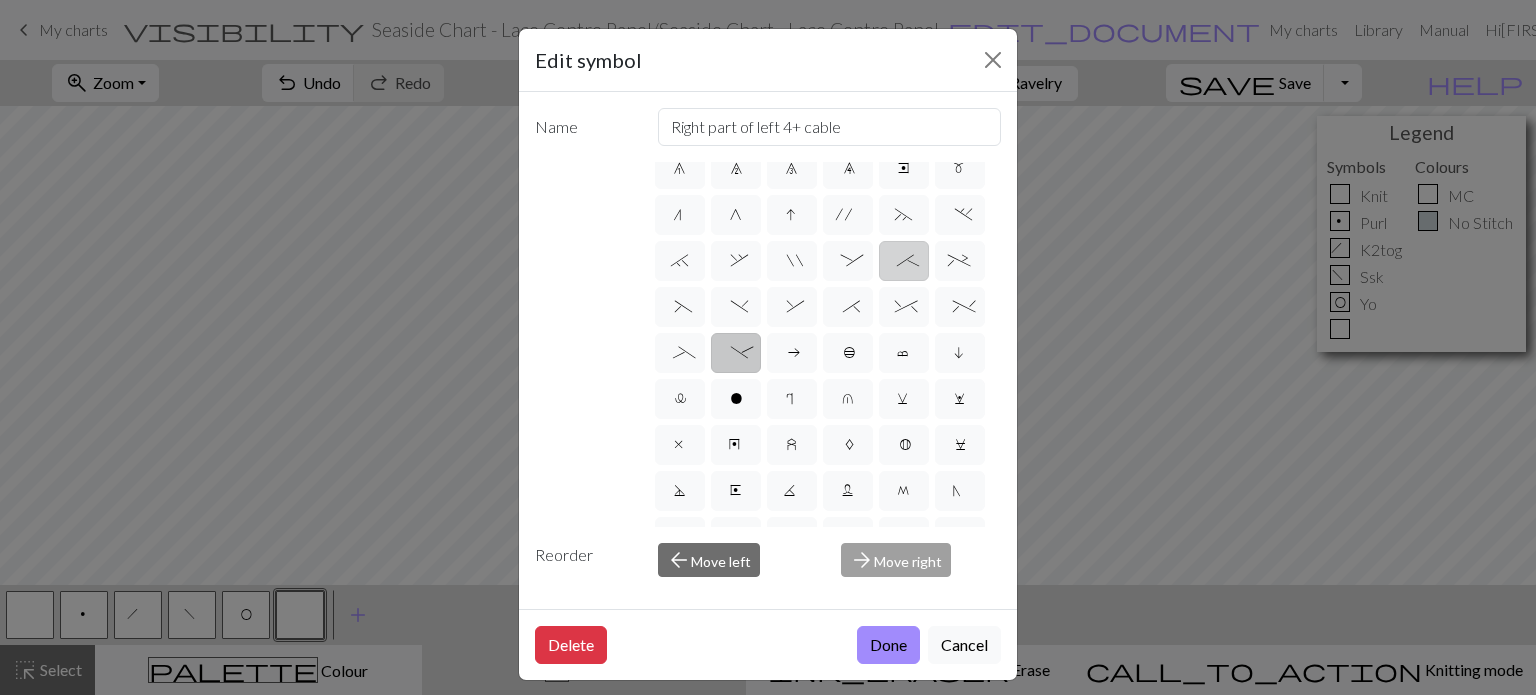 click on ";" at bounding box center [903, 263] 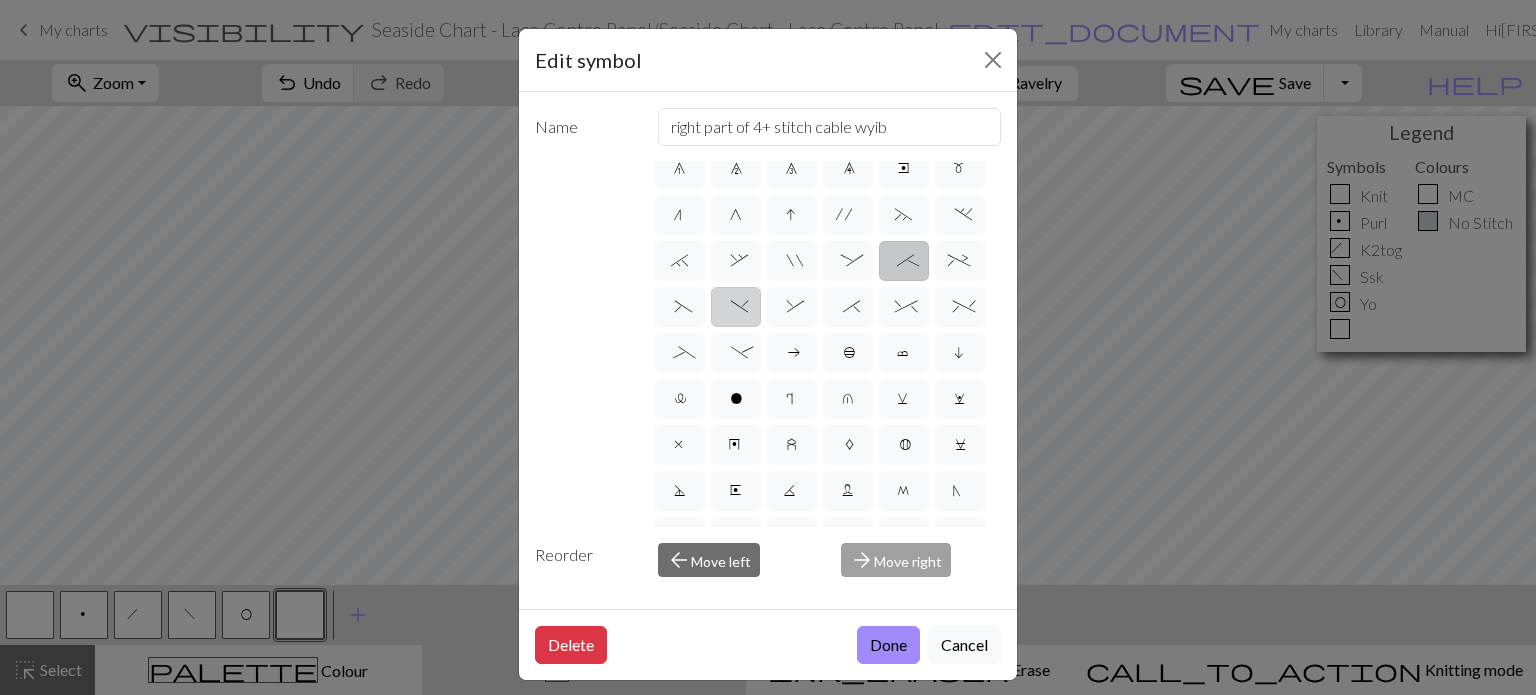 click on ")" at bounding box center [735, 309] 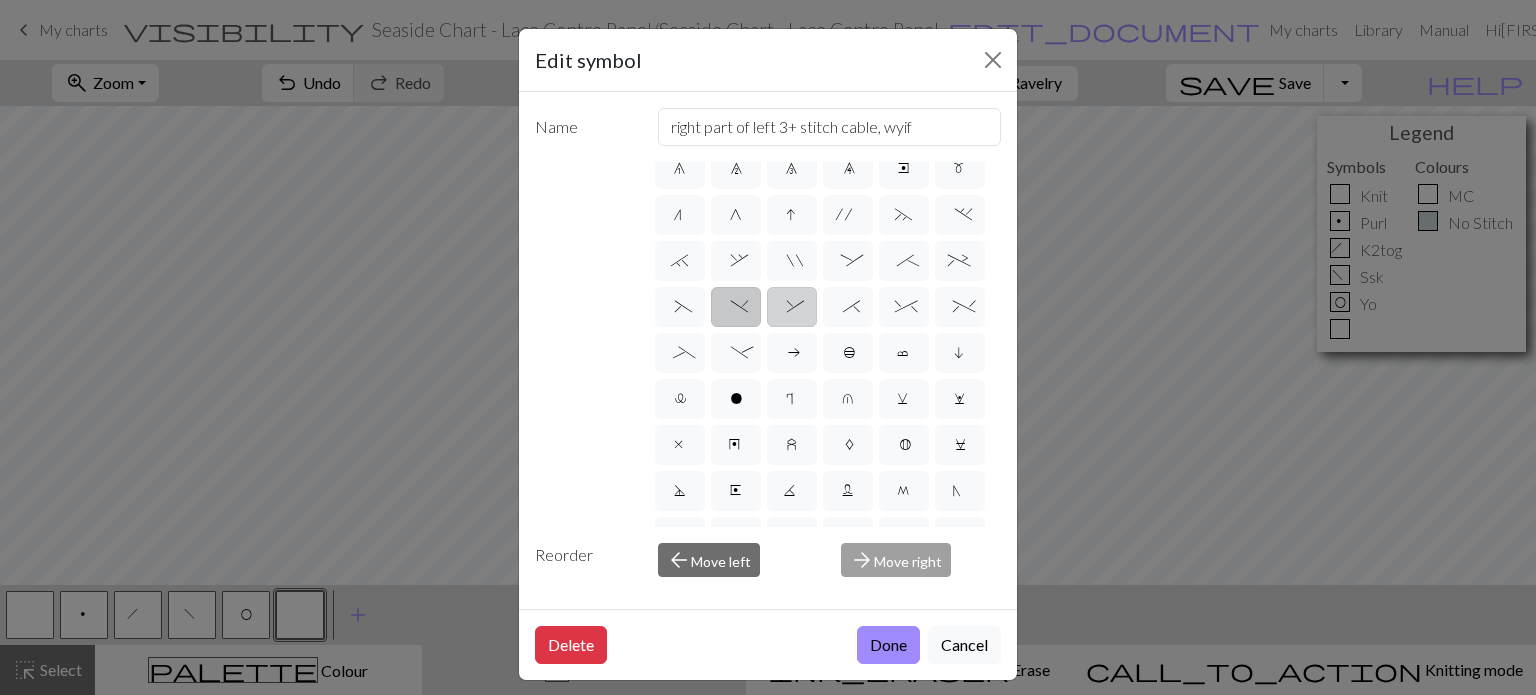 click on "&" at bounding box center (792, 307) 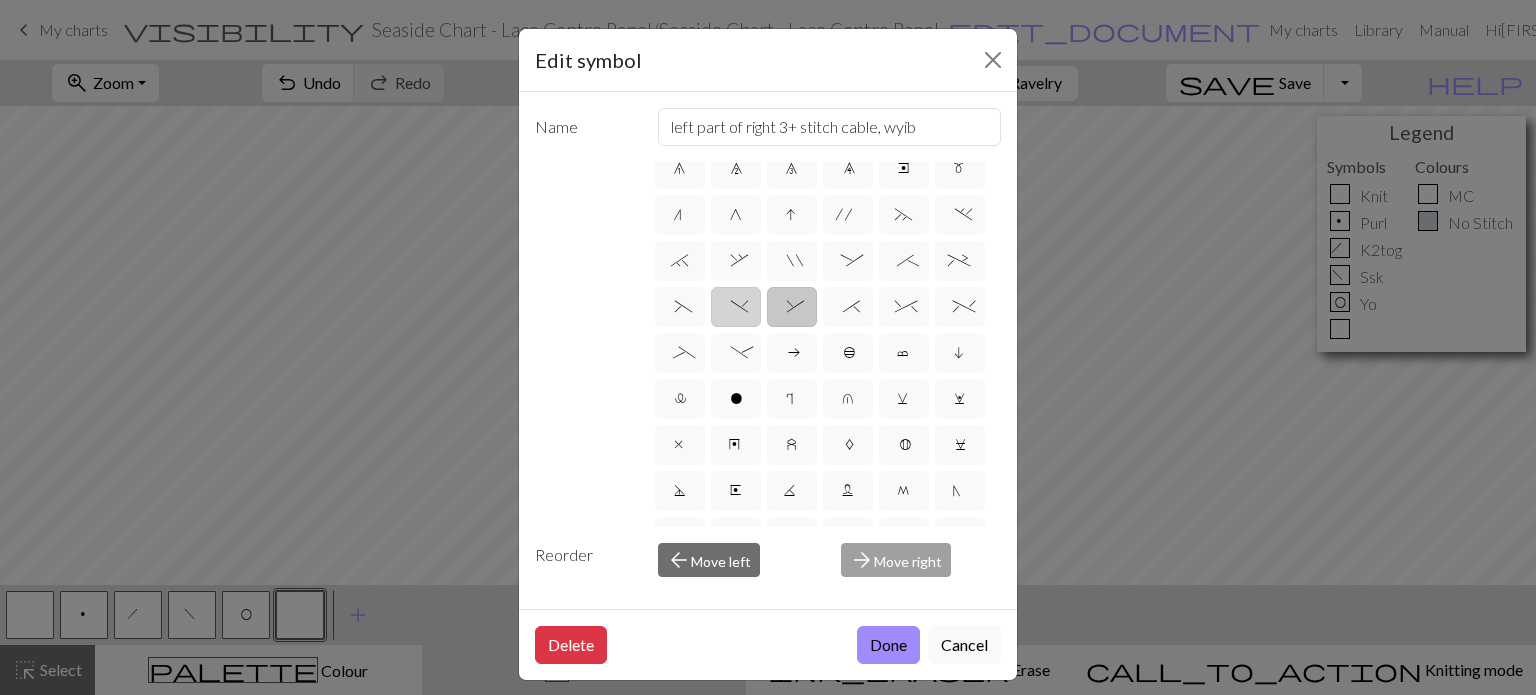 click on ")" at bounding box center [736, 307] 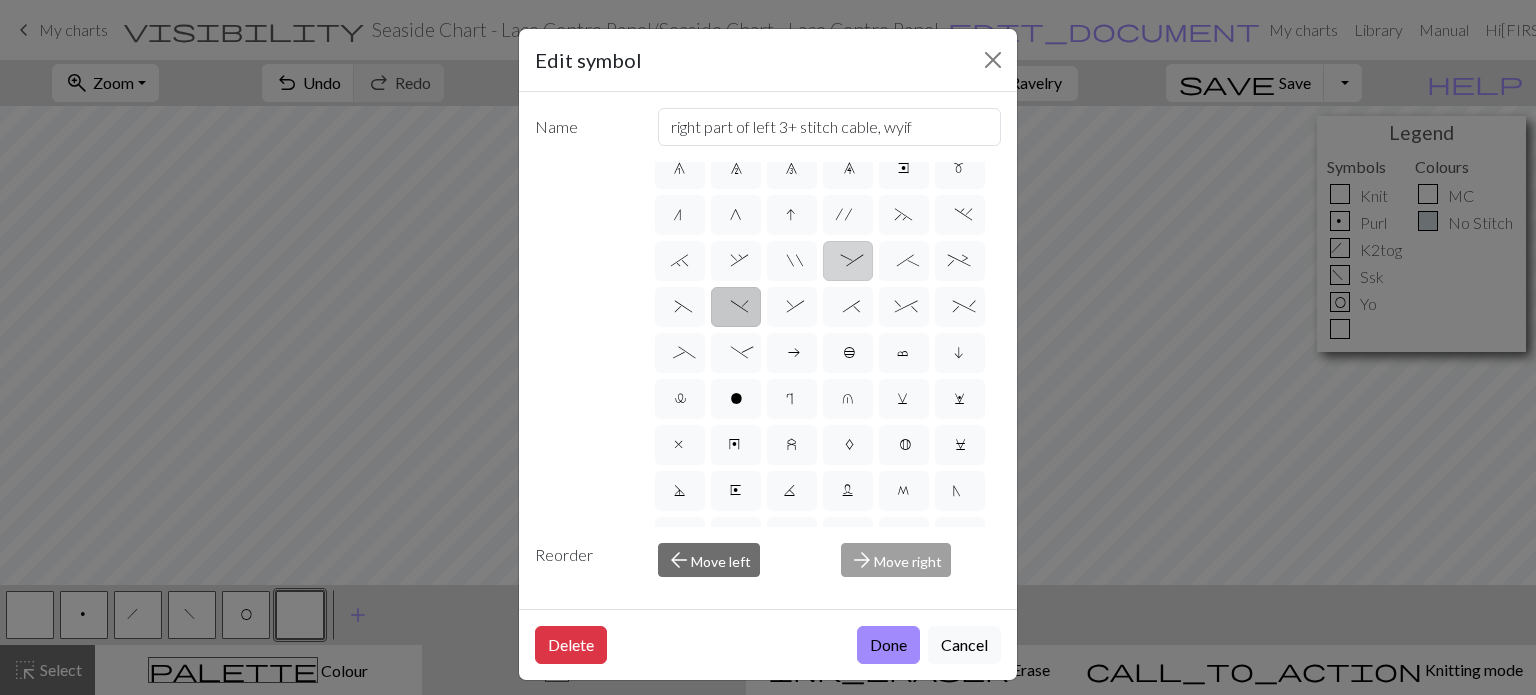 click on ":" at bounding box center (848, 263) 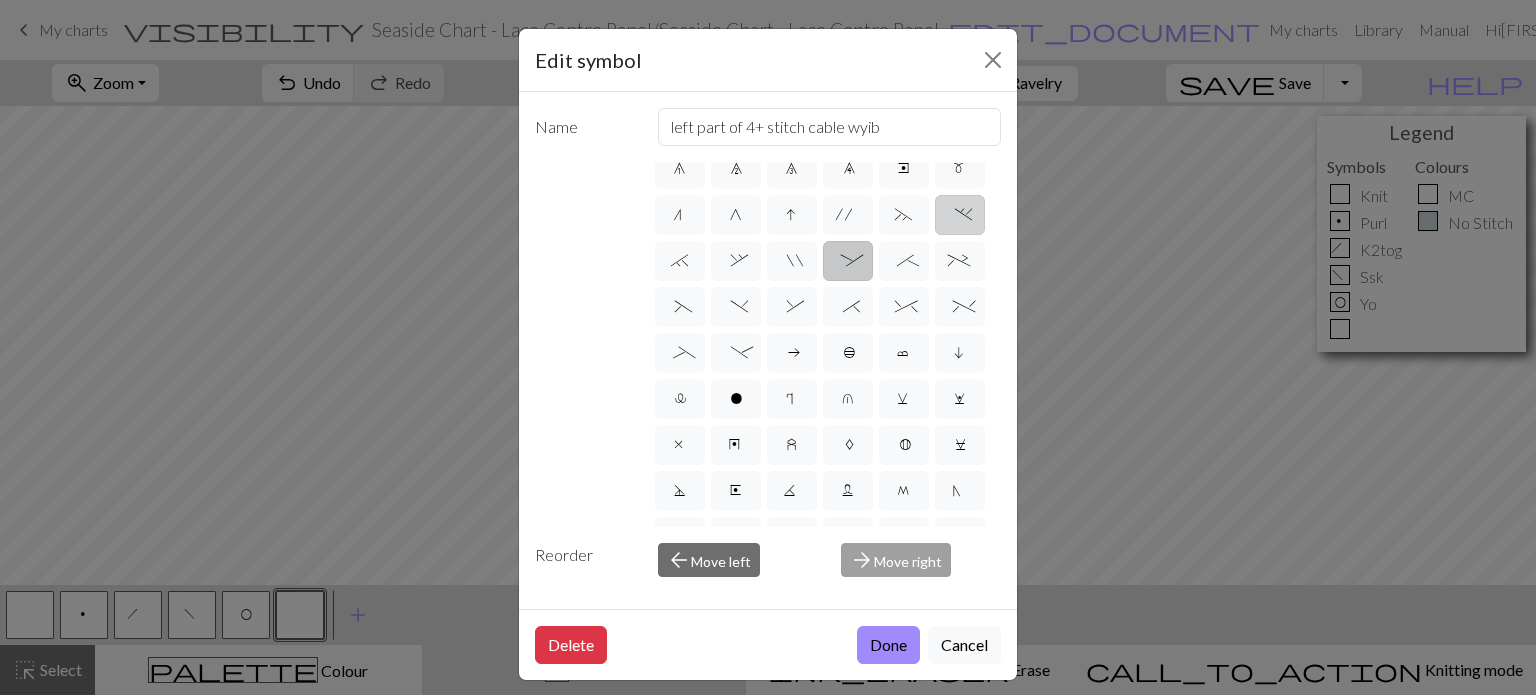click on "." at bounding box center [960, 215] 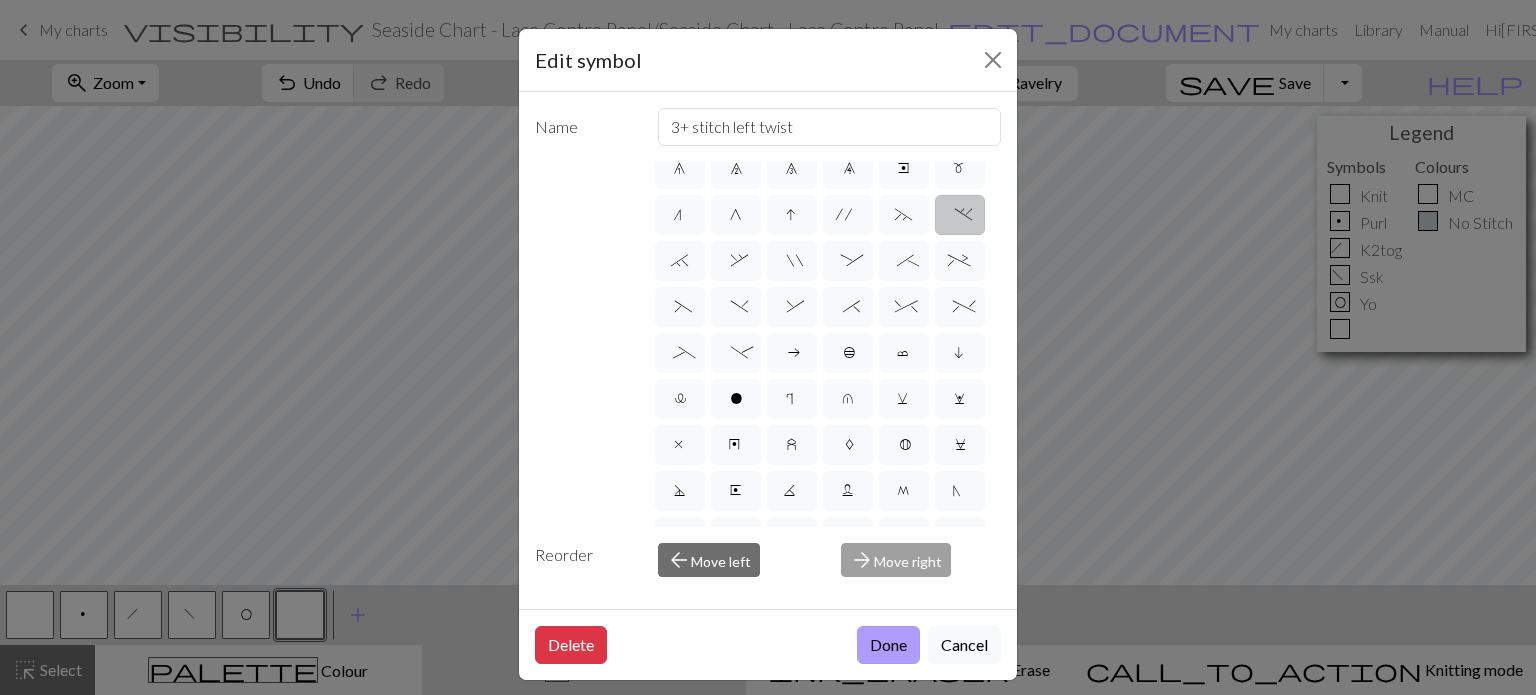 click on "Done" at bounding box center [888, 645] 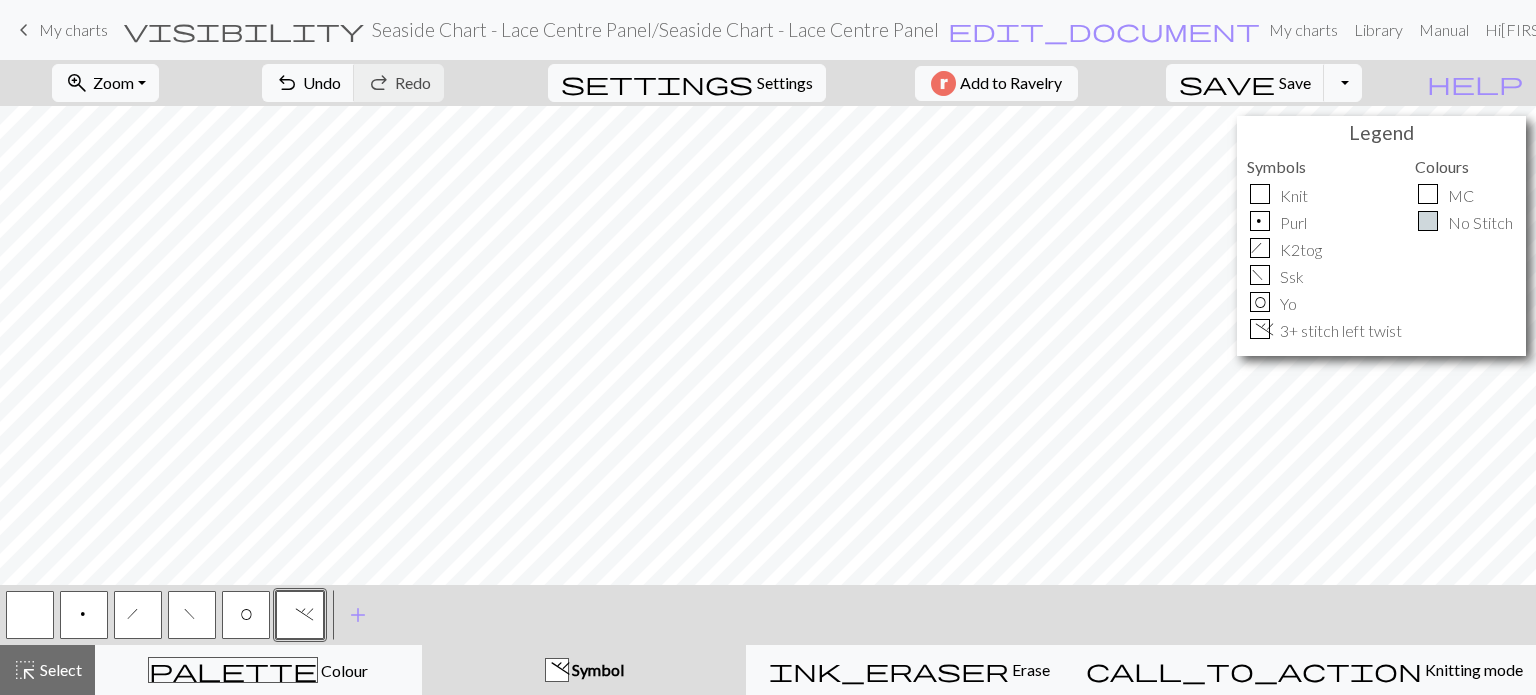 click on "." at bounding box center (300, 615) 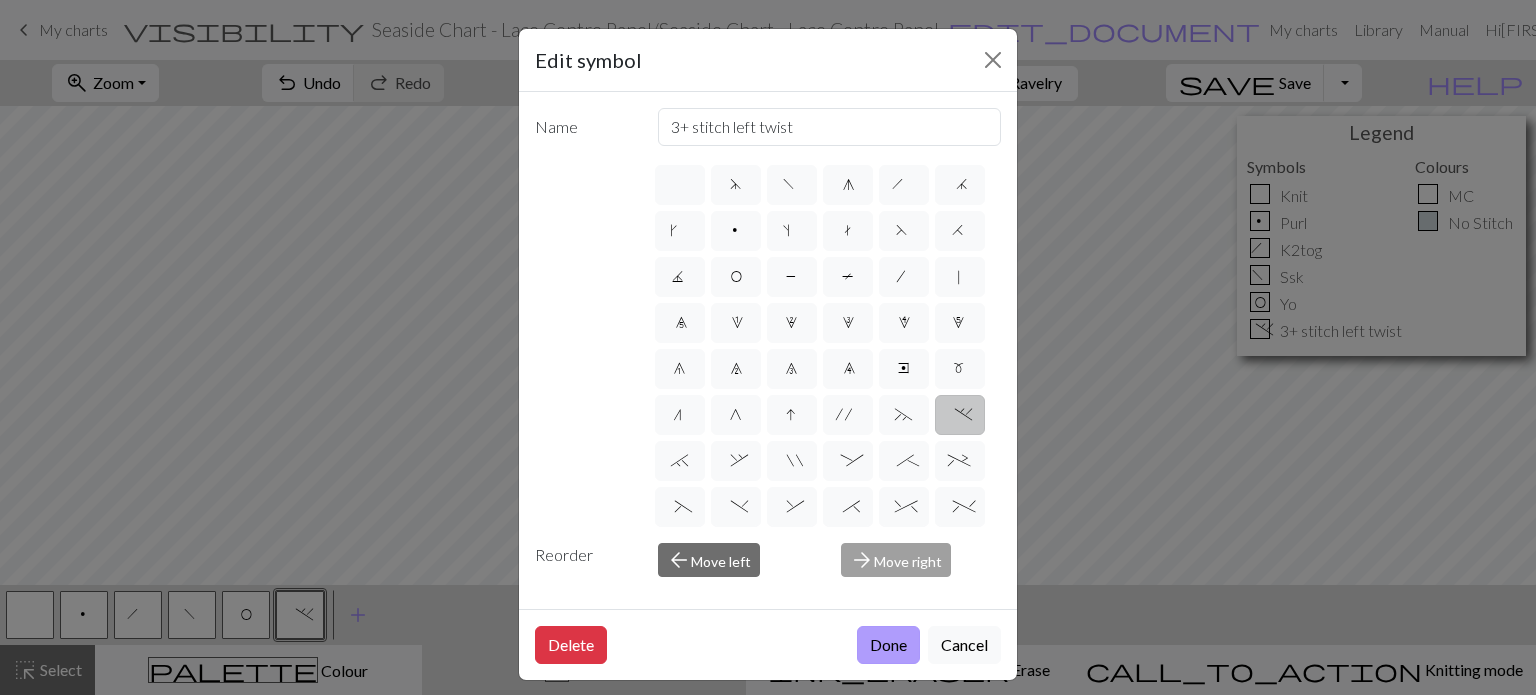 click on "Done" at bounding box center [888, 645] 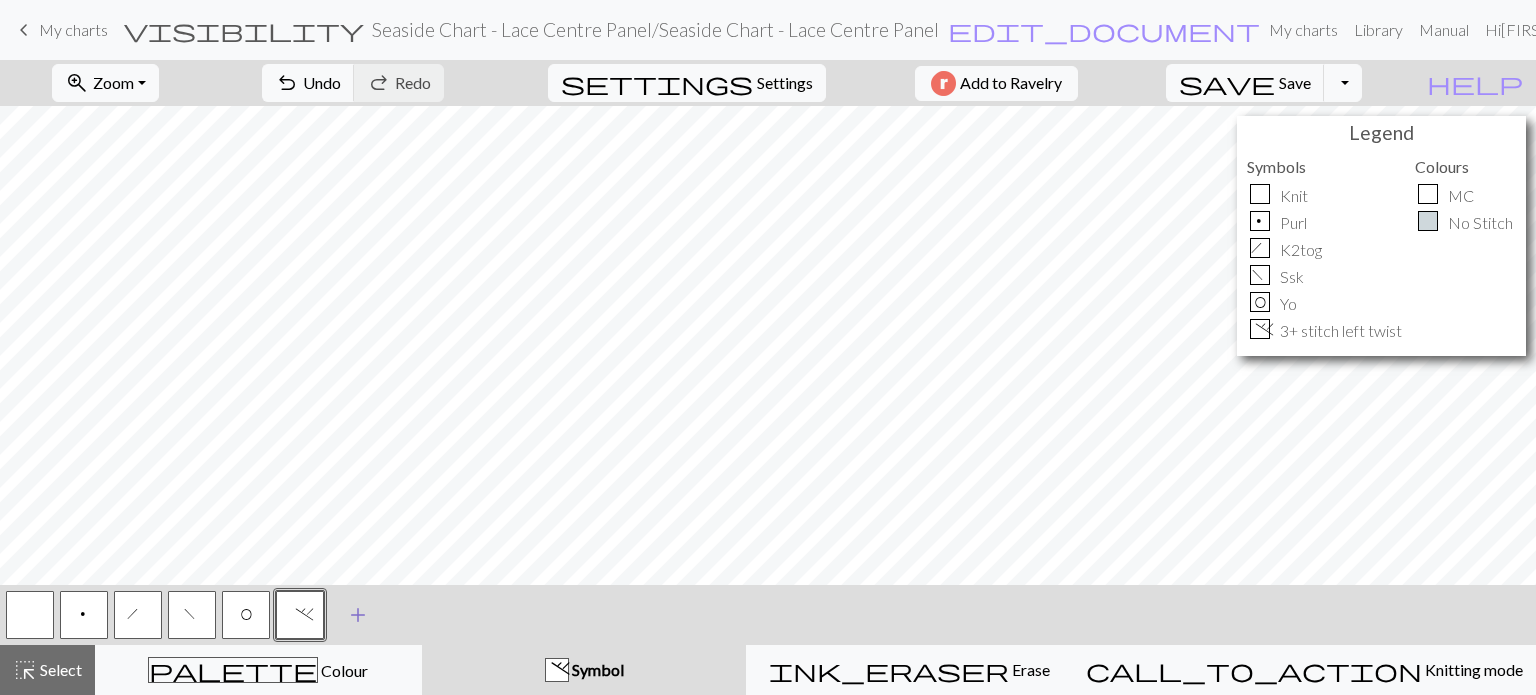 click on "add" at bounding box center (358, 615) 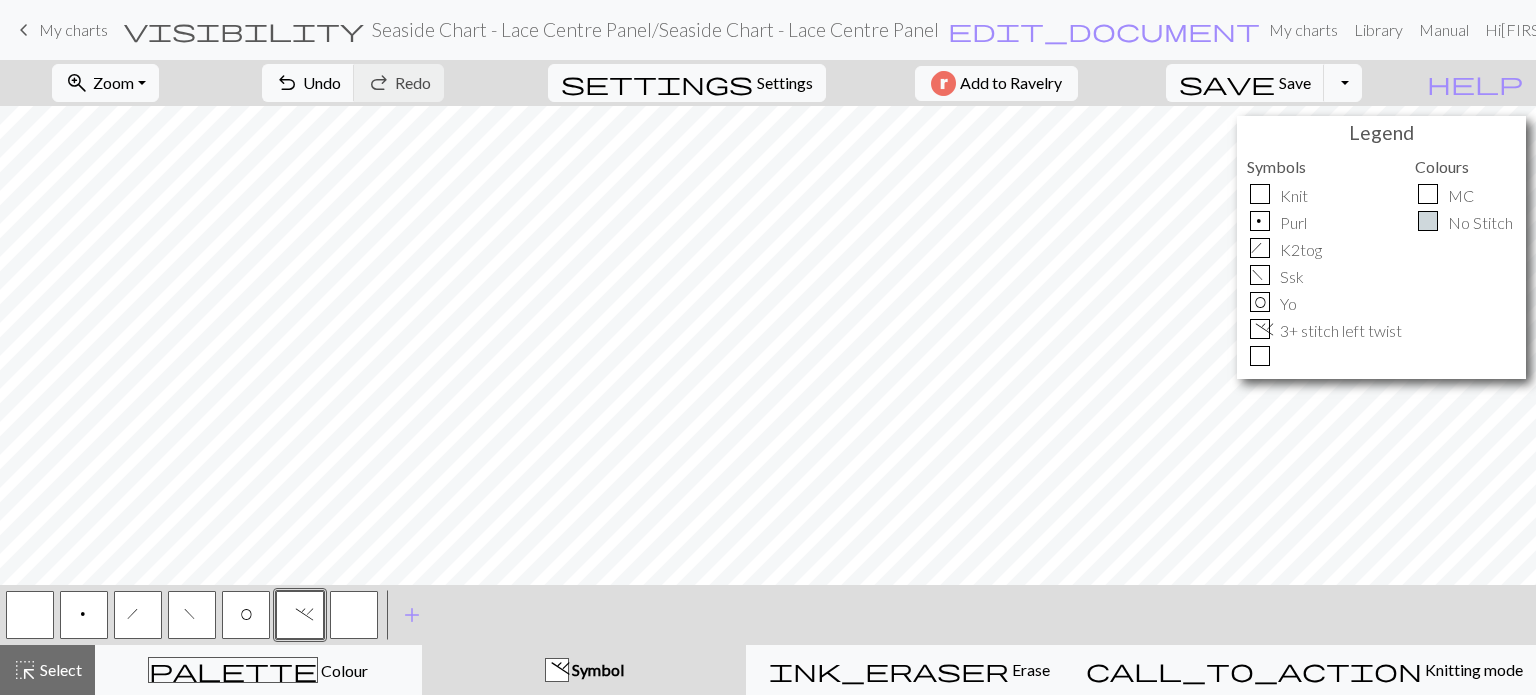 click on "." at bounding box center [300, 615] 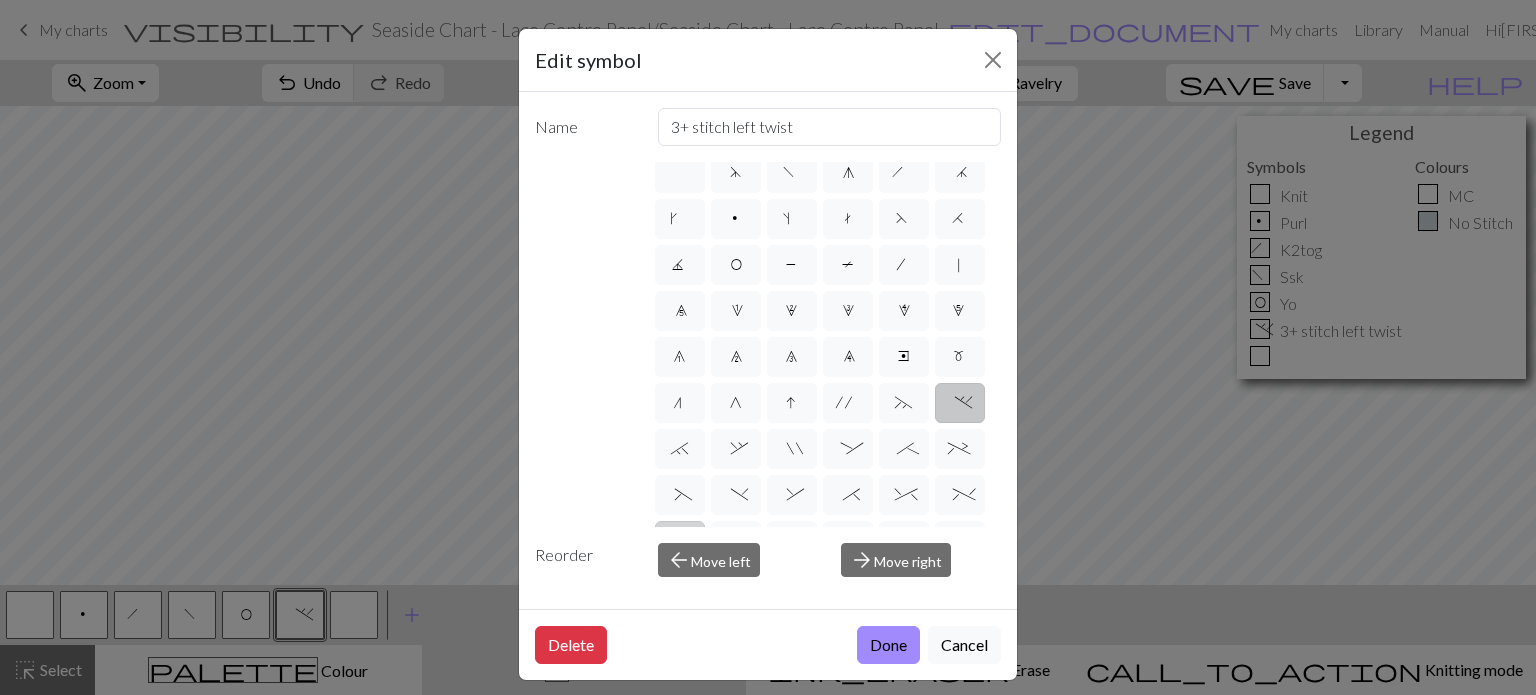 scroll, scrollTop: 0, scrollLeft: 0, axis: both 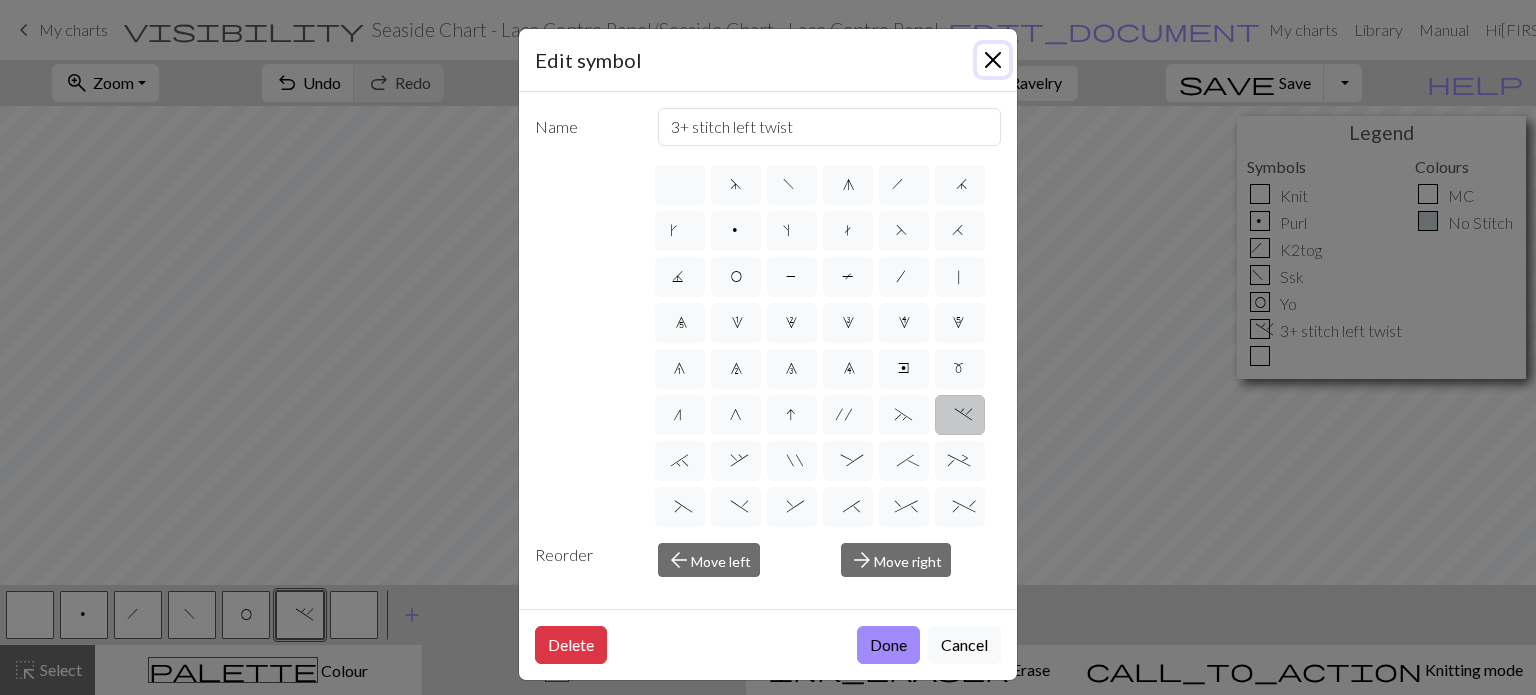 click at bounding box center [993, 60] 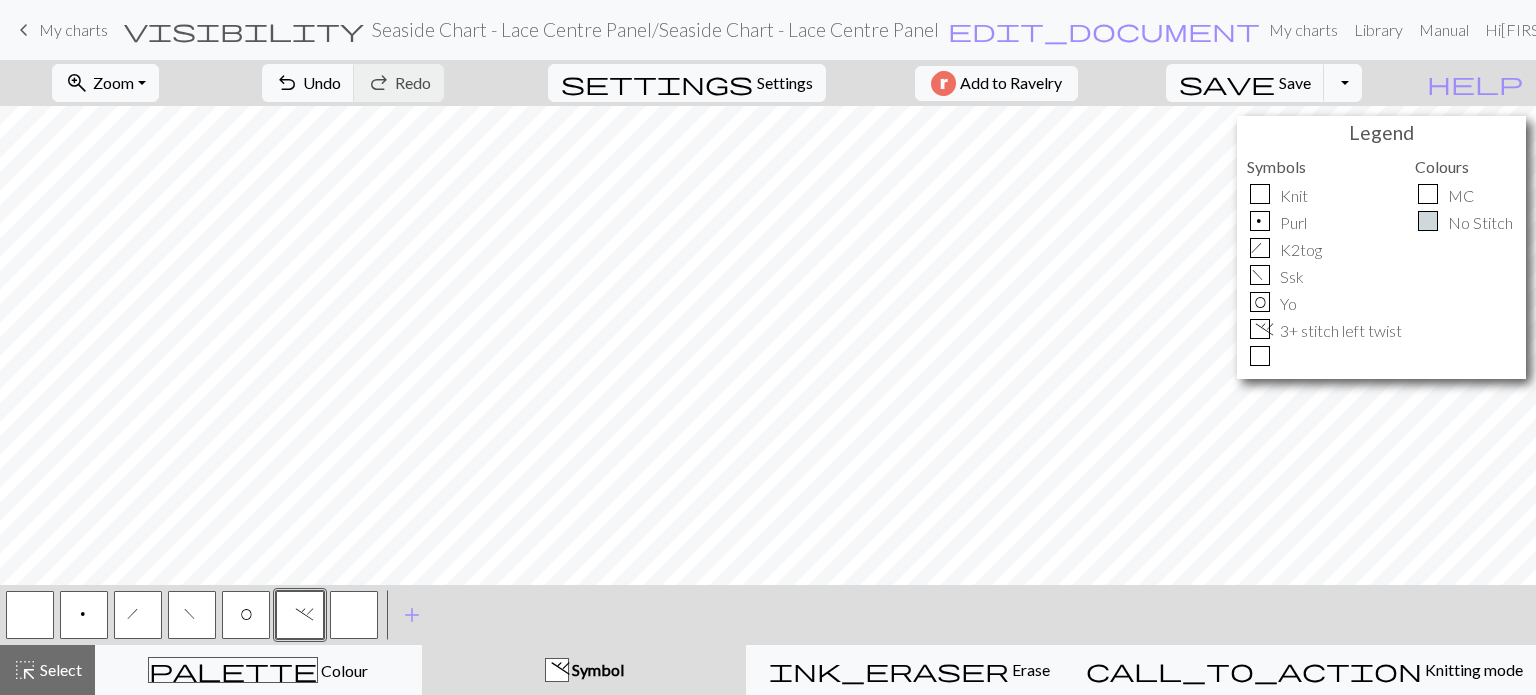 click on ".   Symbol" at bounding box center (584, 670) 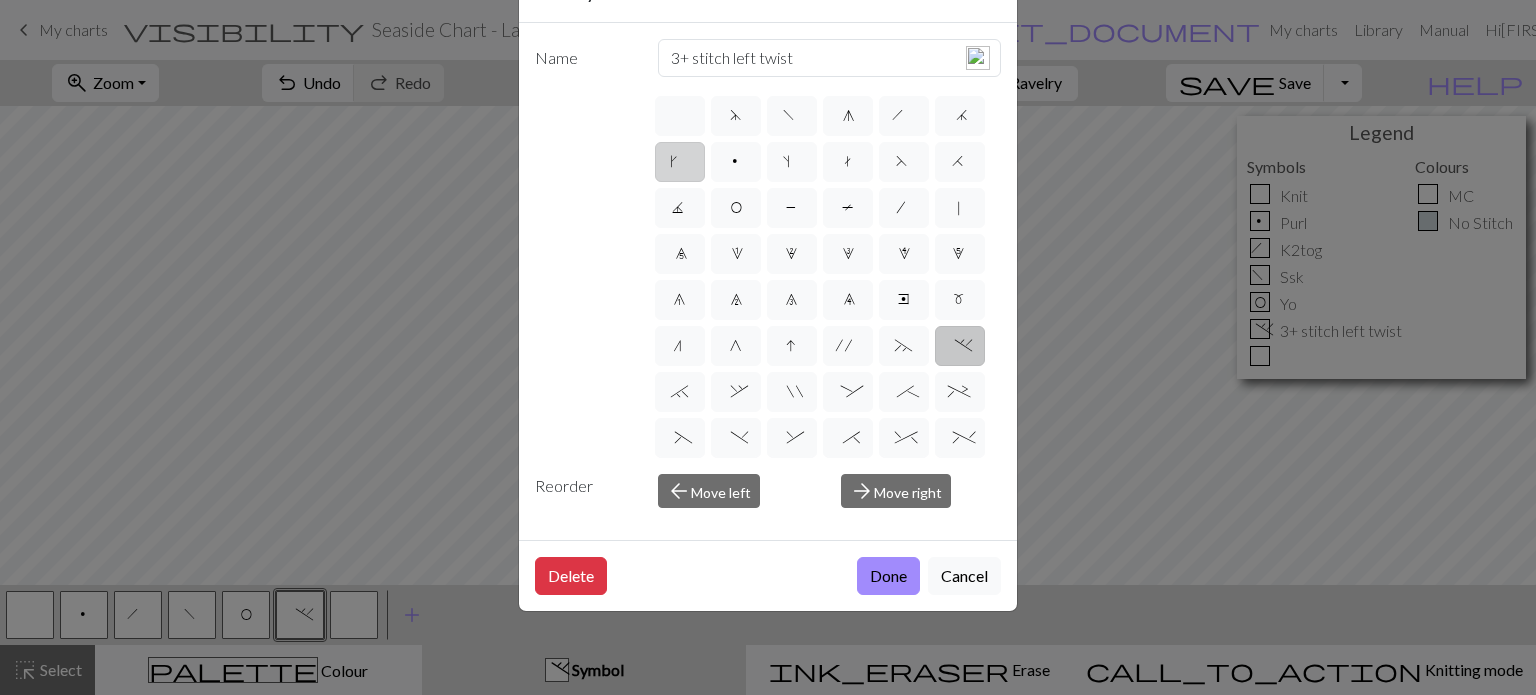 scroll, scrollTop: 0, scrollLeft: 0, axis: both 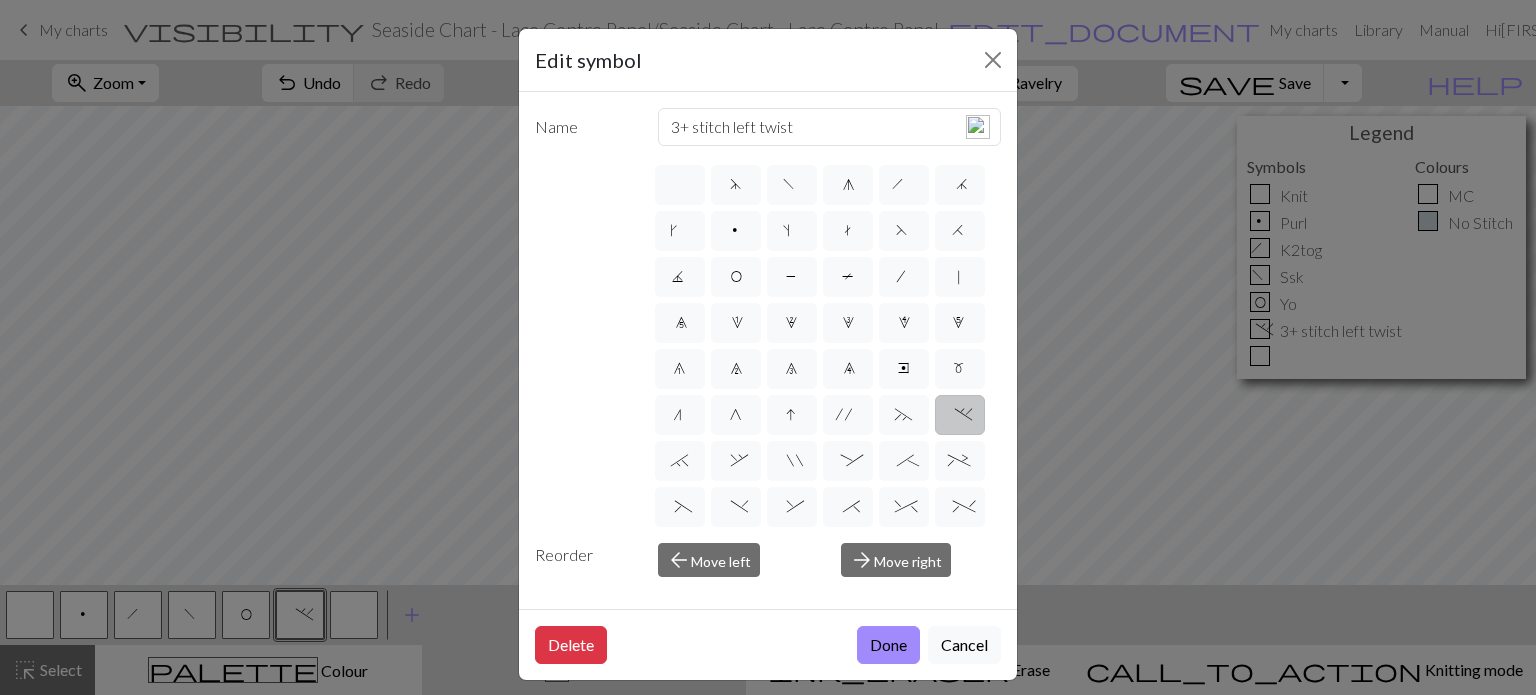 click on "Reorder" at bounding box center [584, 560] 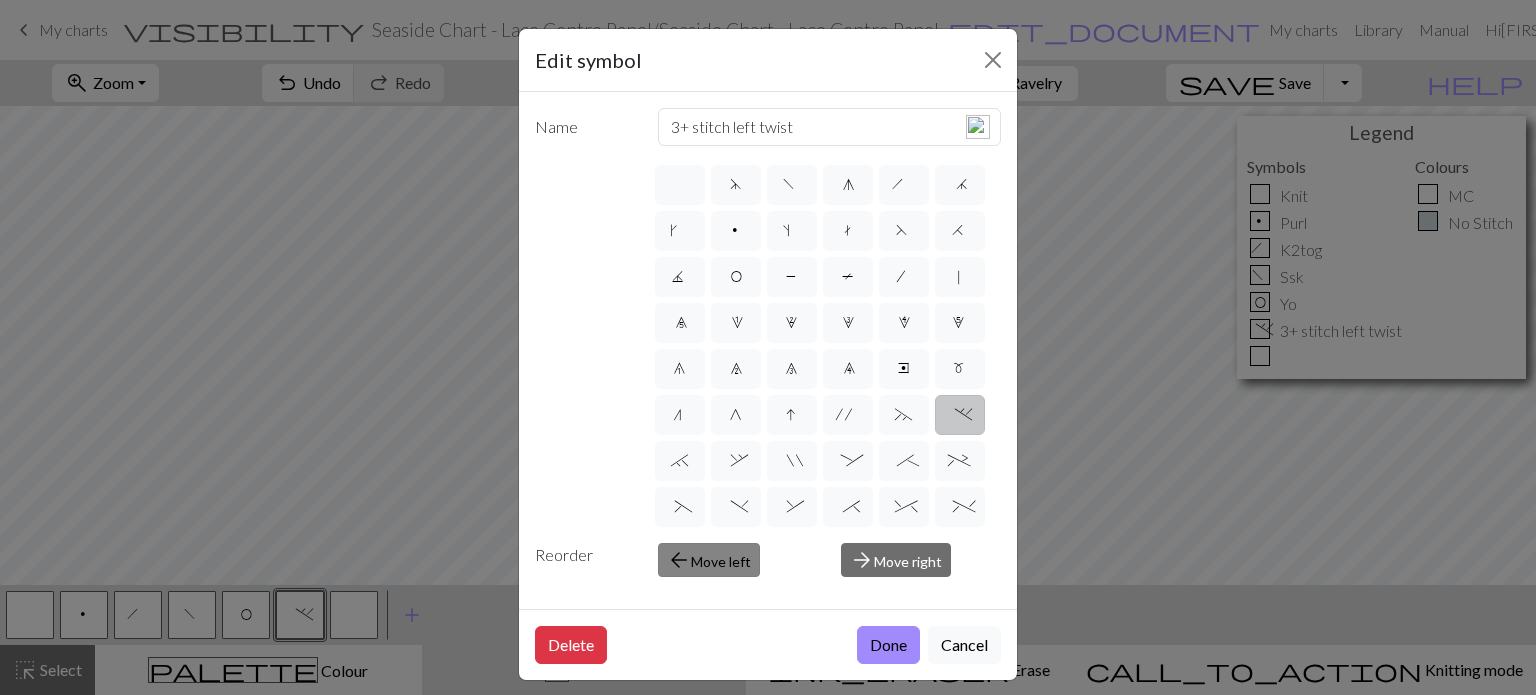 click on "arrow_back Move left" at bounding box center (709, 560) 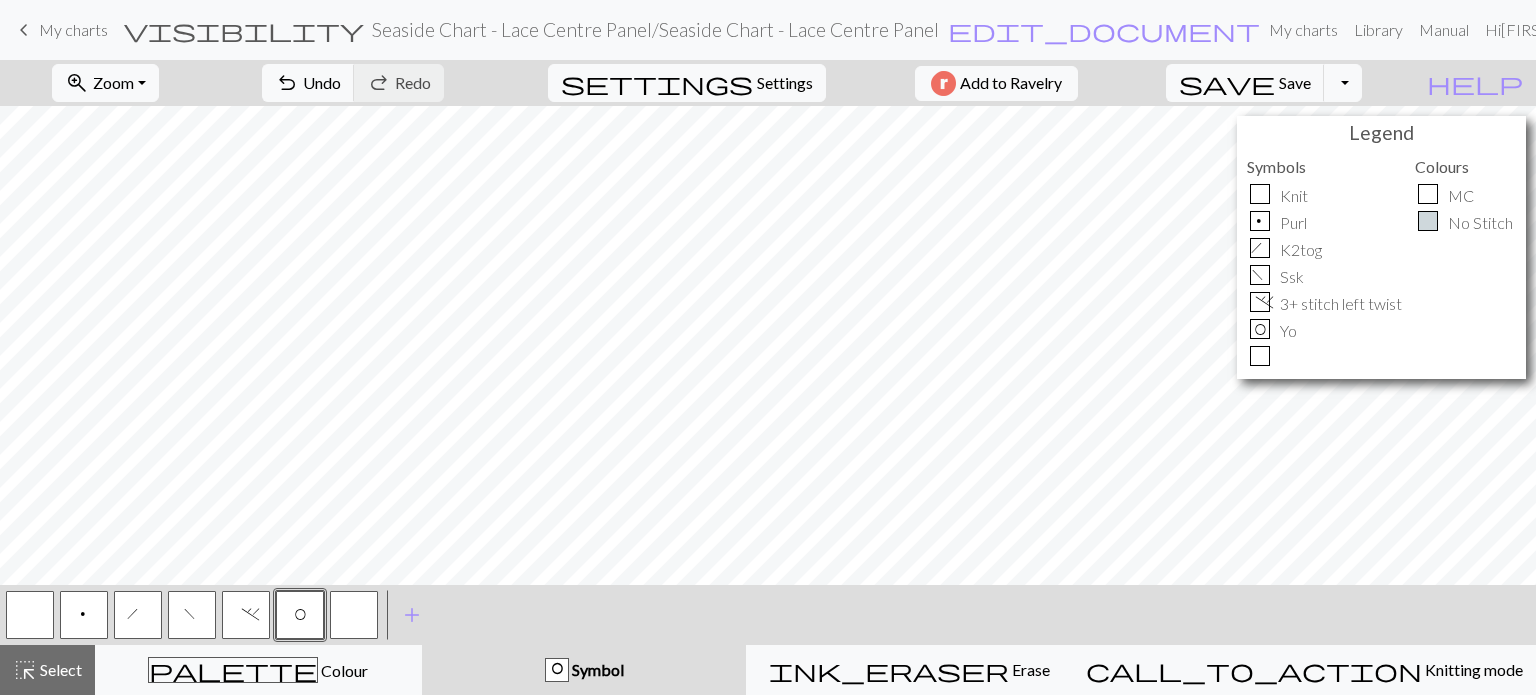 click on "." at bounding box center (246, 615) 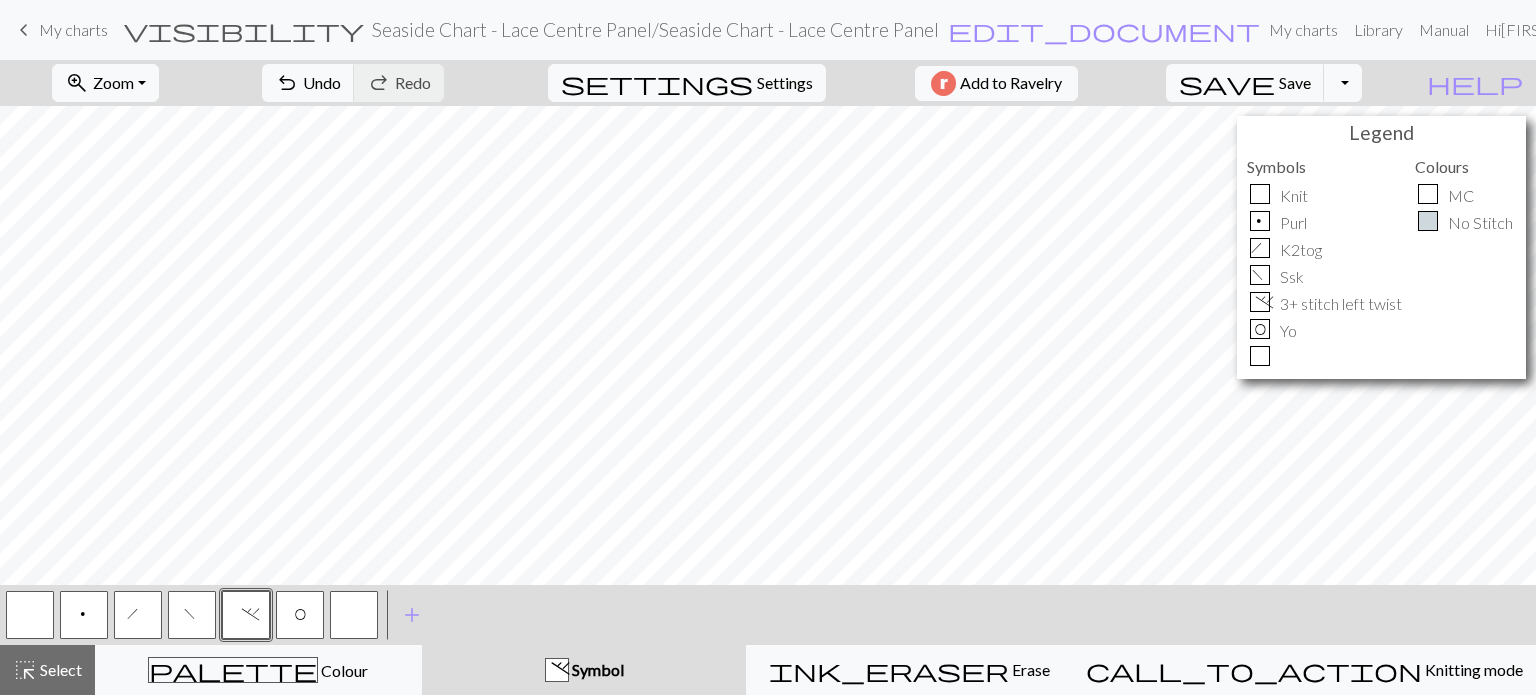 click on "." at bounding box center [246, 617] 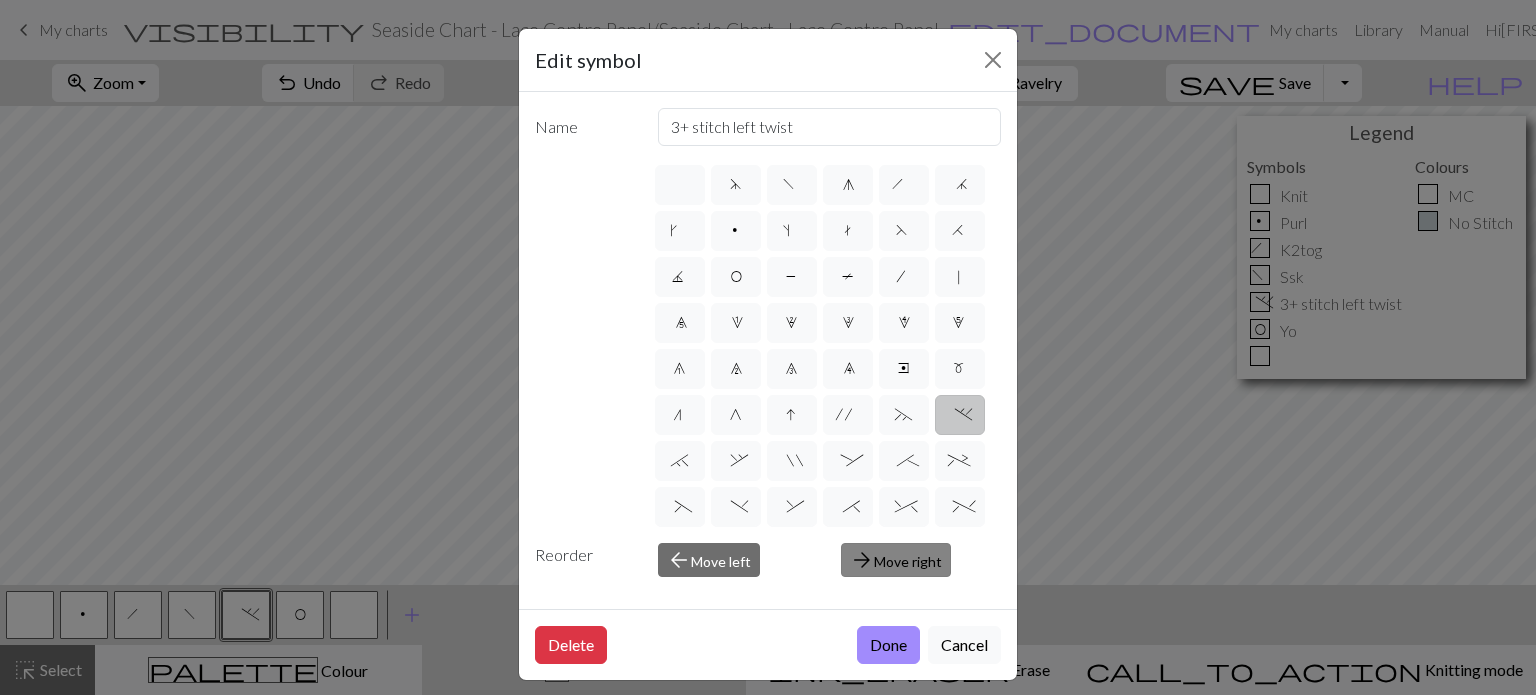 click on "arrow_forward Move right" at bounding box center (896, 560) 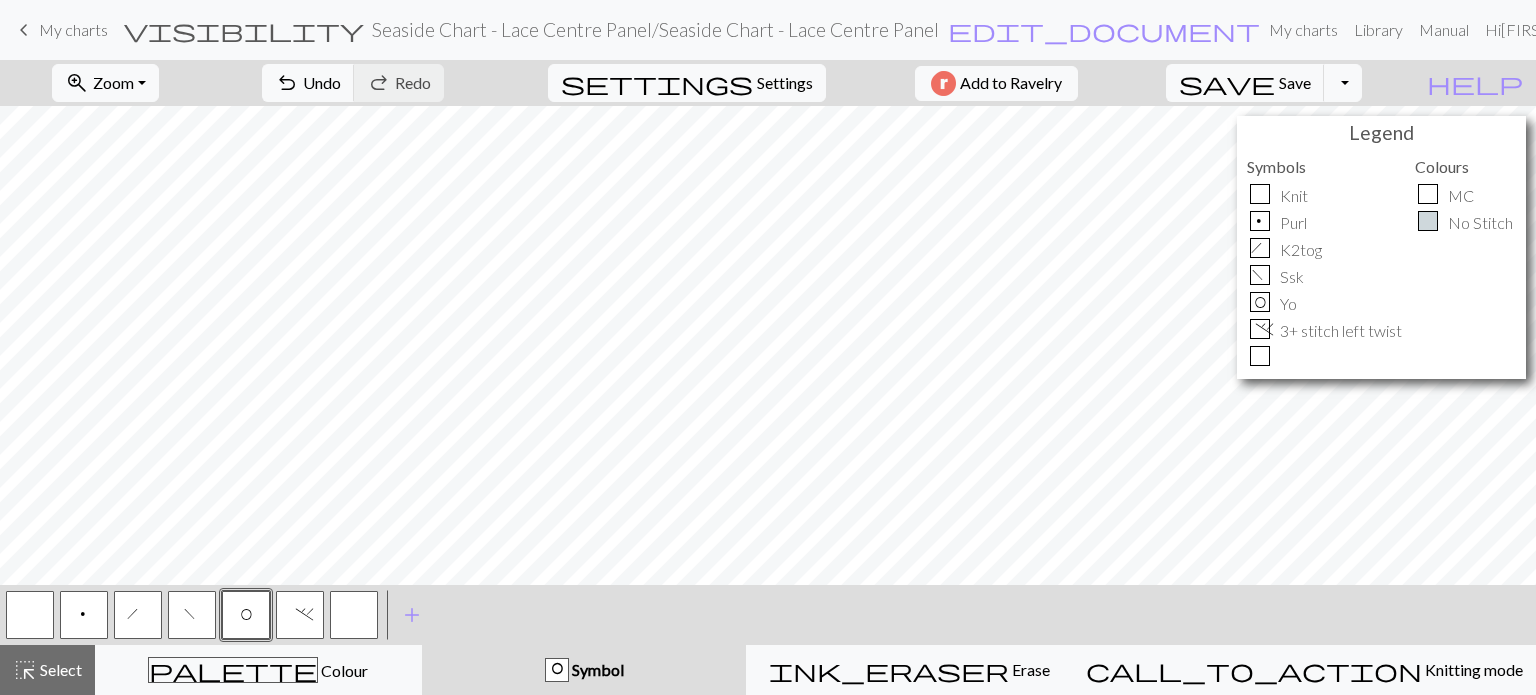 click at bounding box center [354, 615] 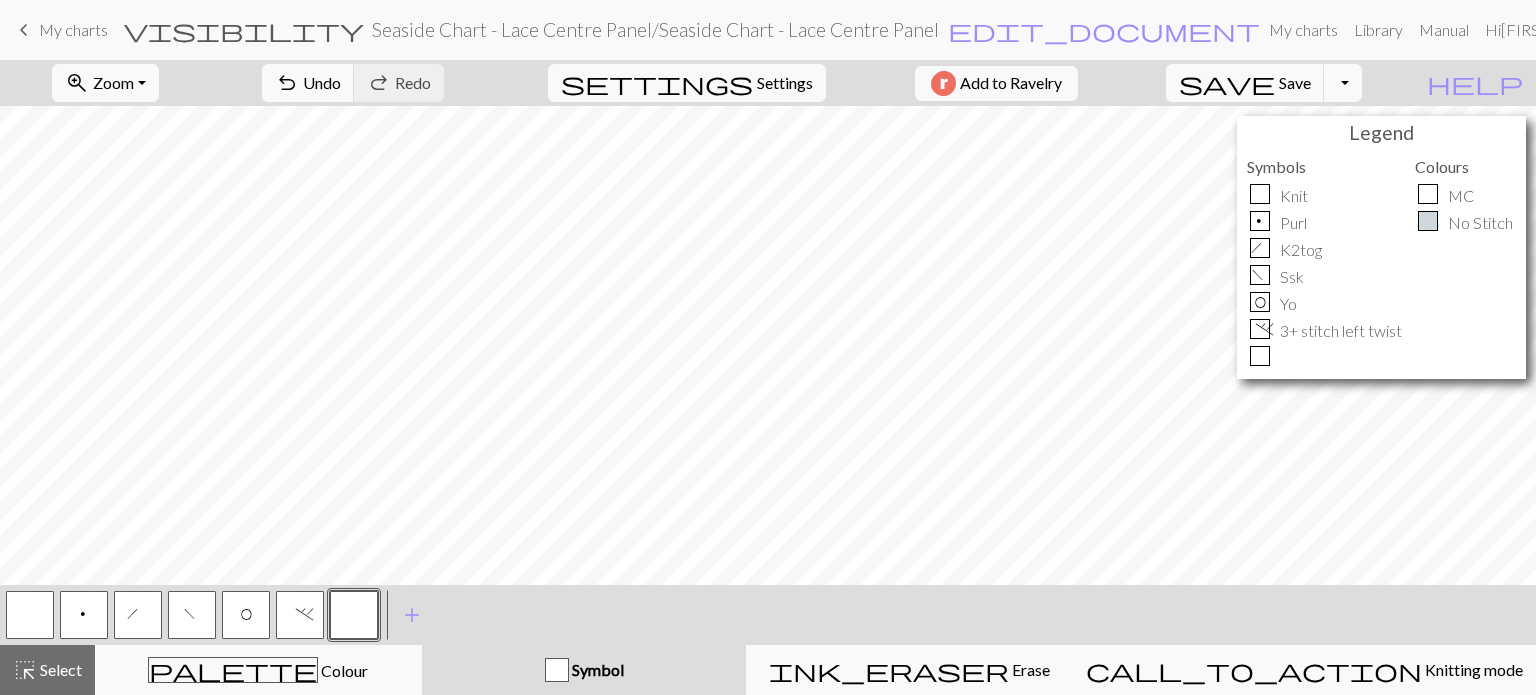 click at bounding box center (354, 615) 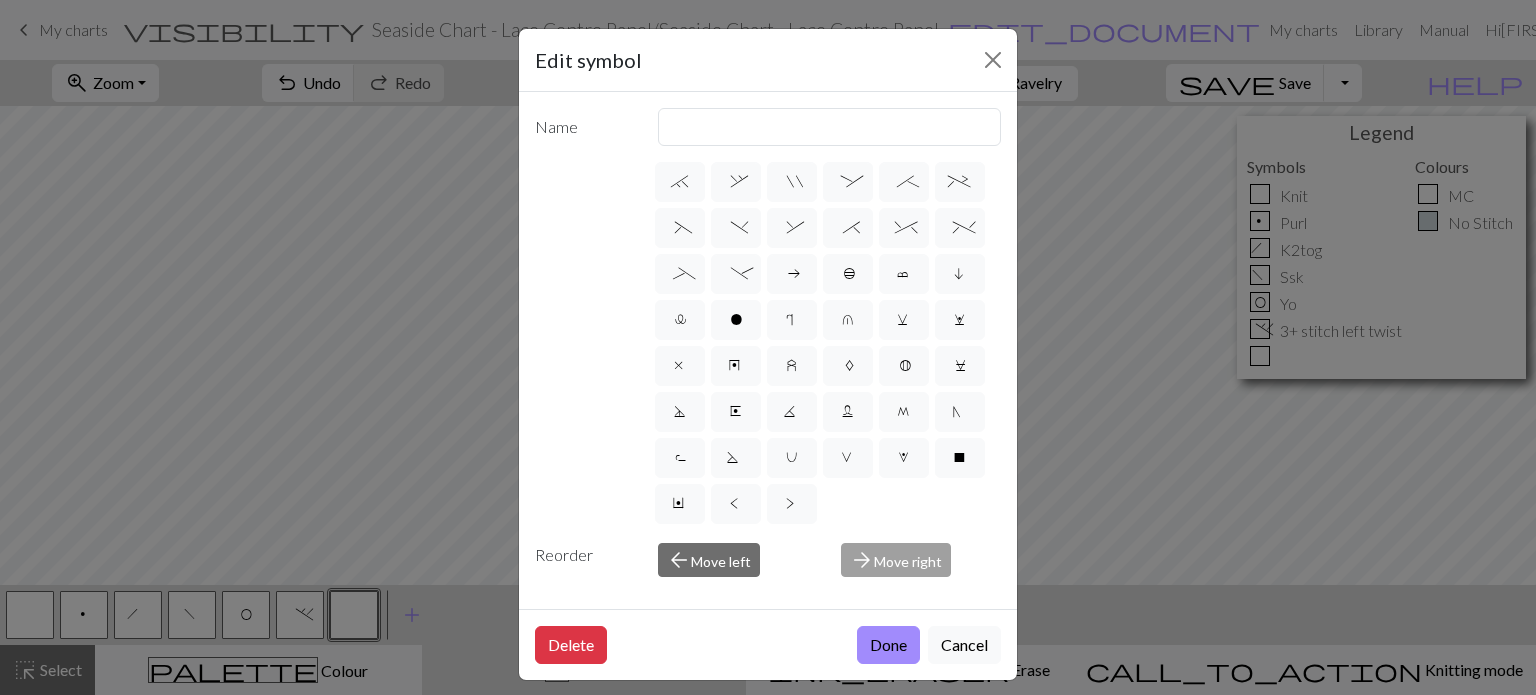scroll, scrollTop: 316, scrollLeft: 0, axis: vertical 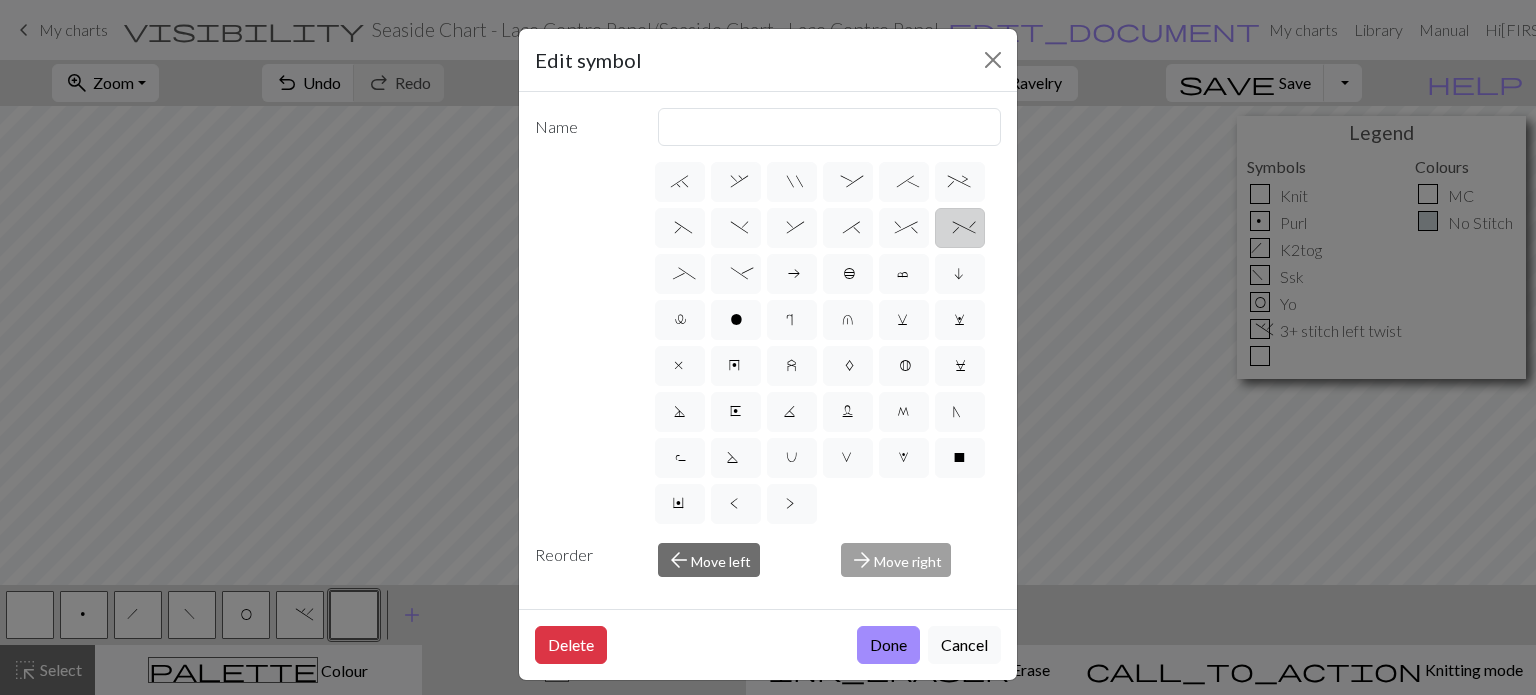 click on "%" at bounding box center [960, 230] 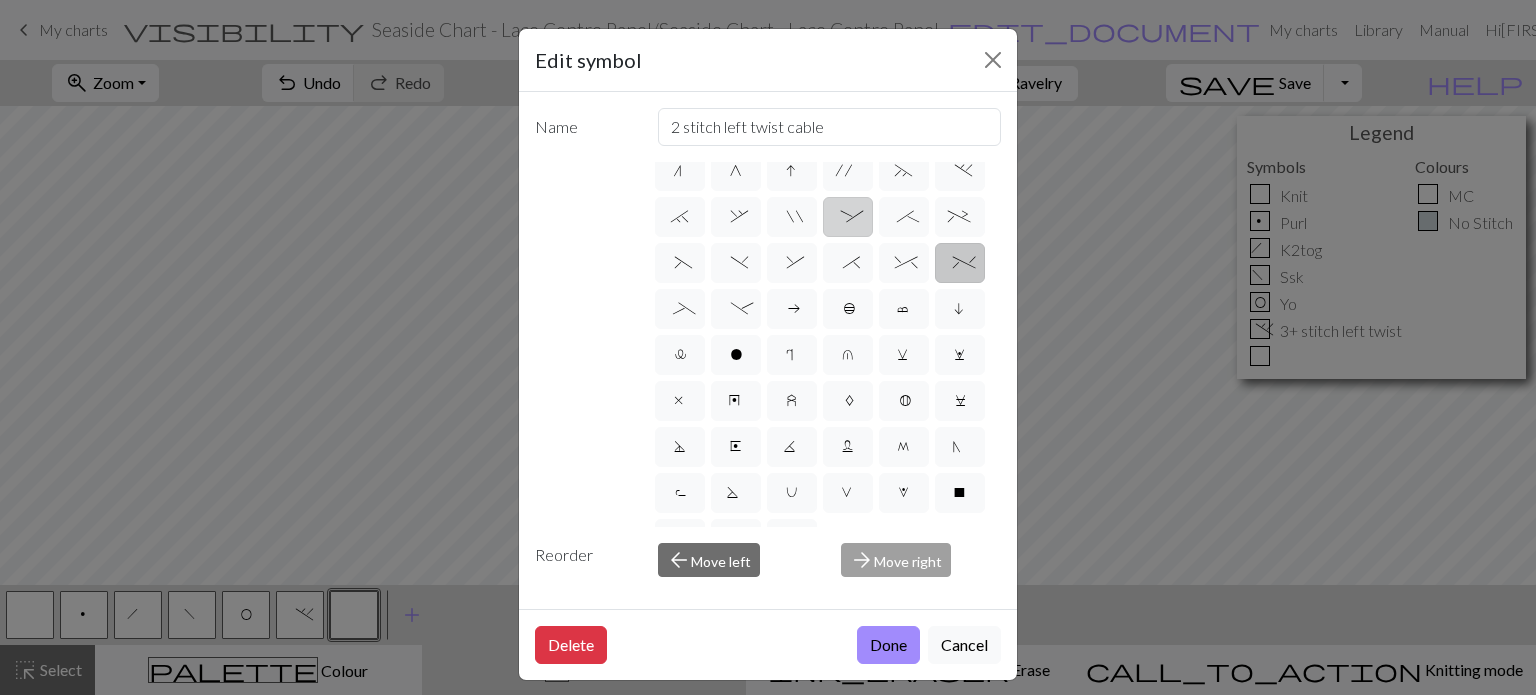 scroll, scrollTop: 216, scrollLeft: 0, axis: vertical 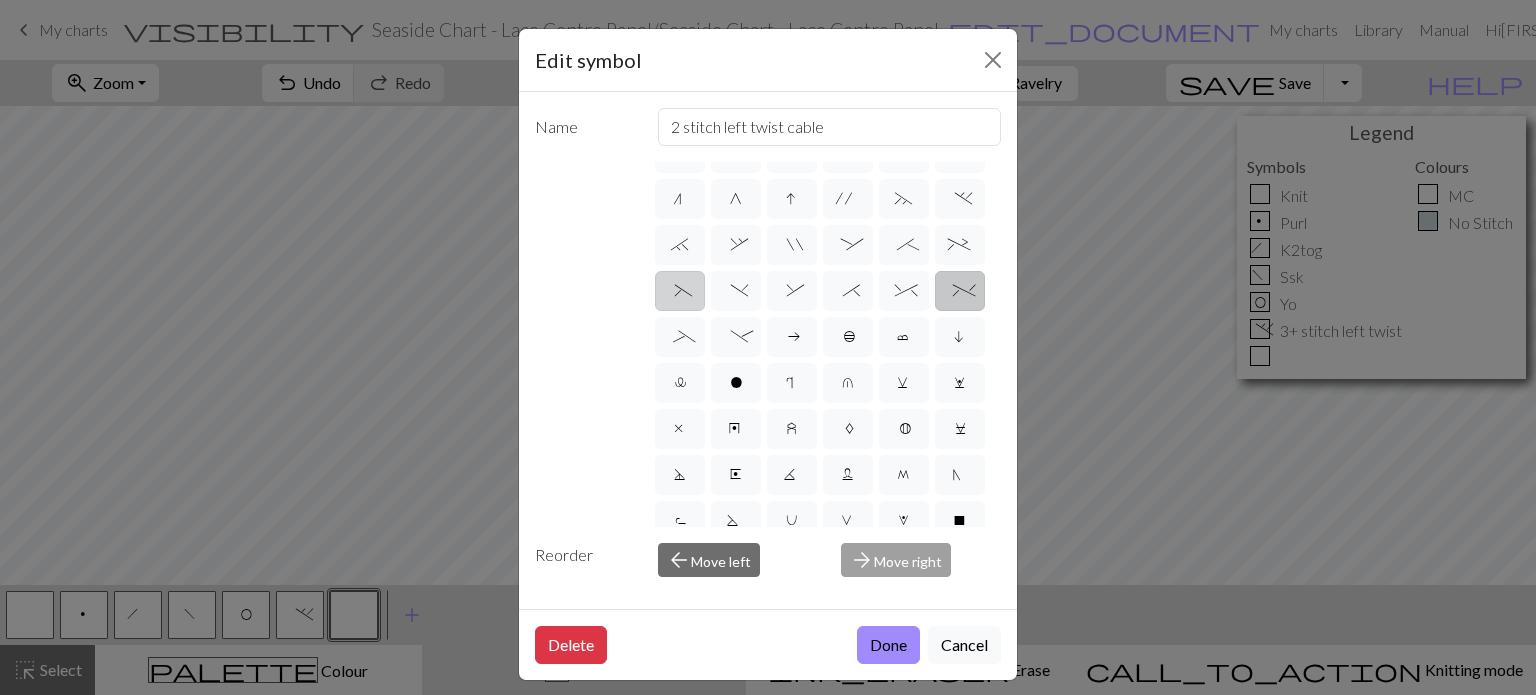 click on "(" at bounding box center (680, 291) 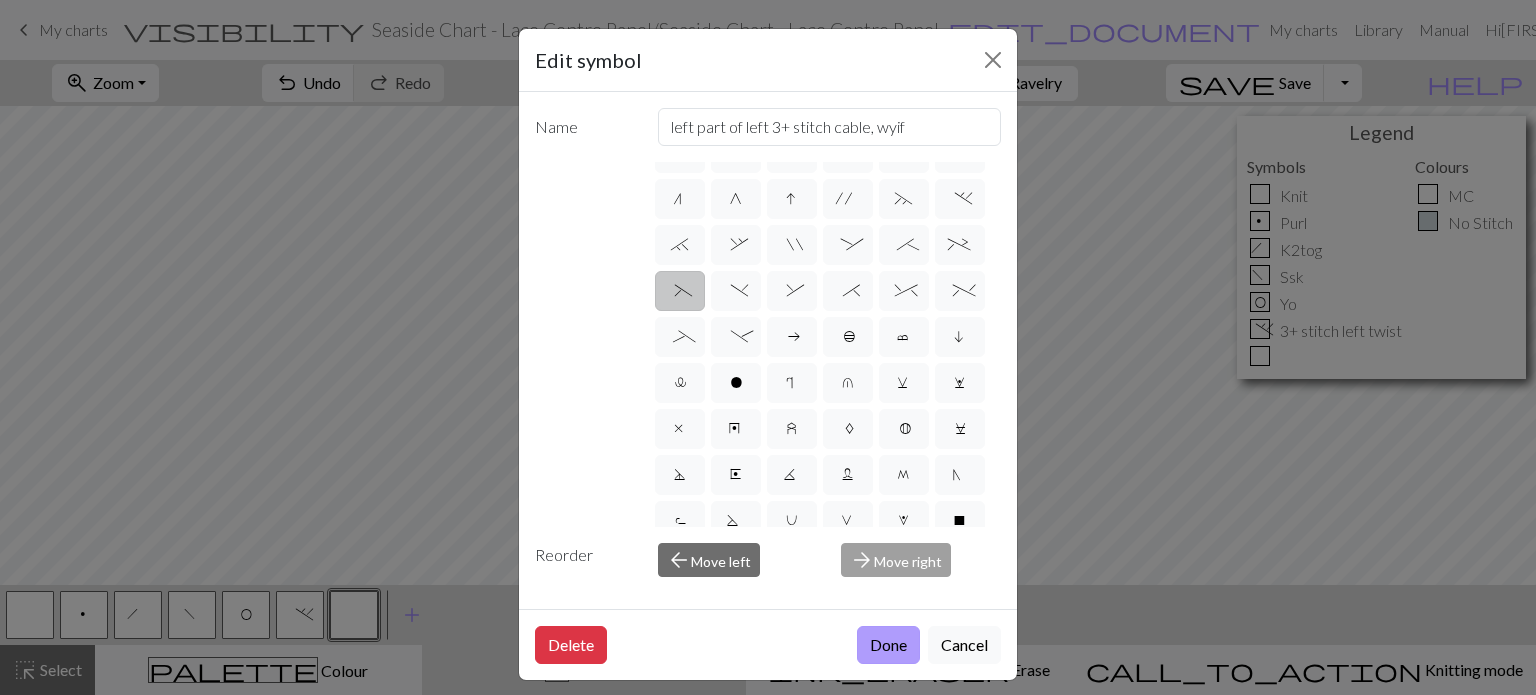 click on "Done" at bounding box center [888, 645] 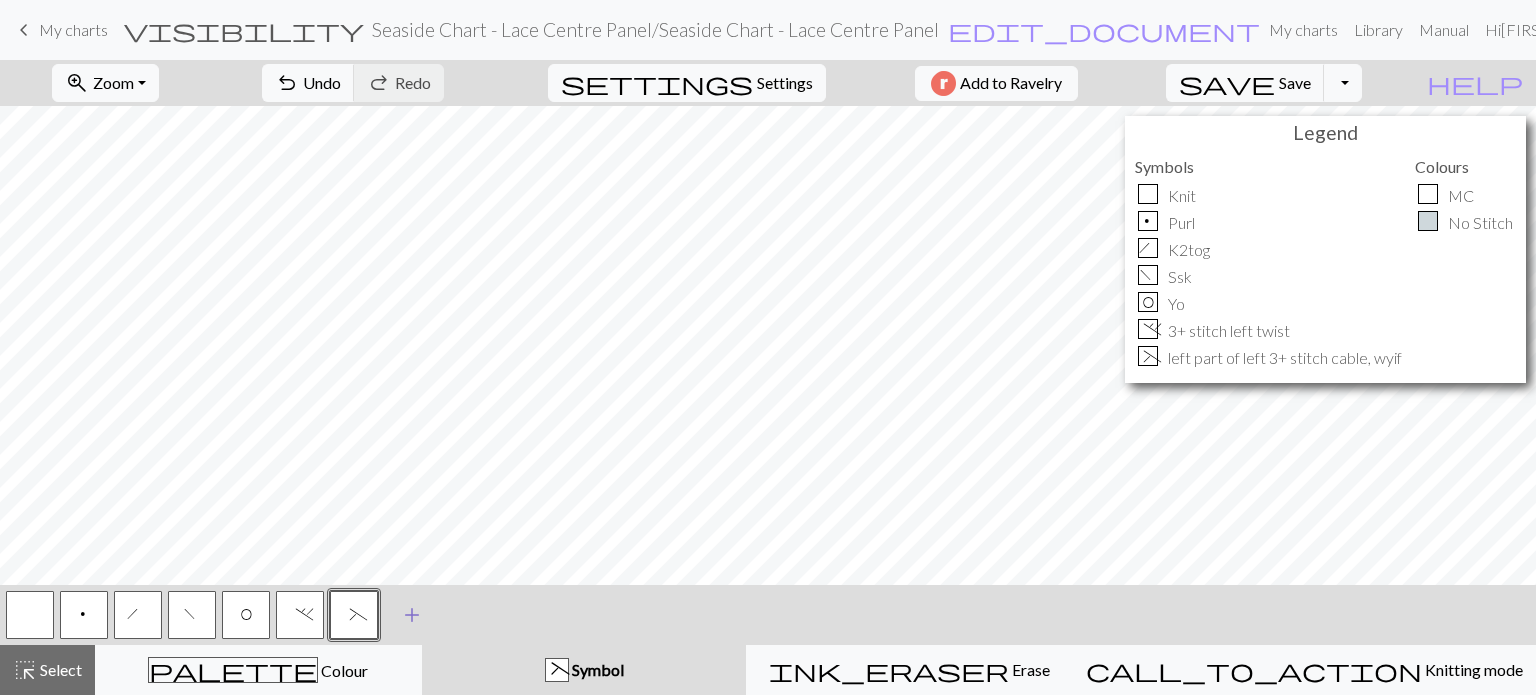 click on "add" at bounding box center (412, 615) 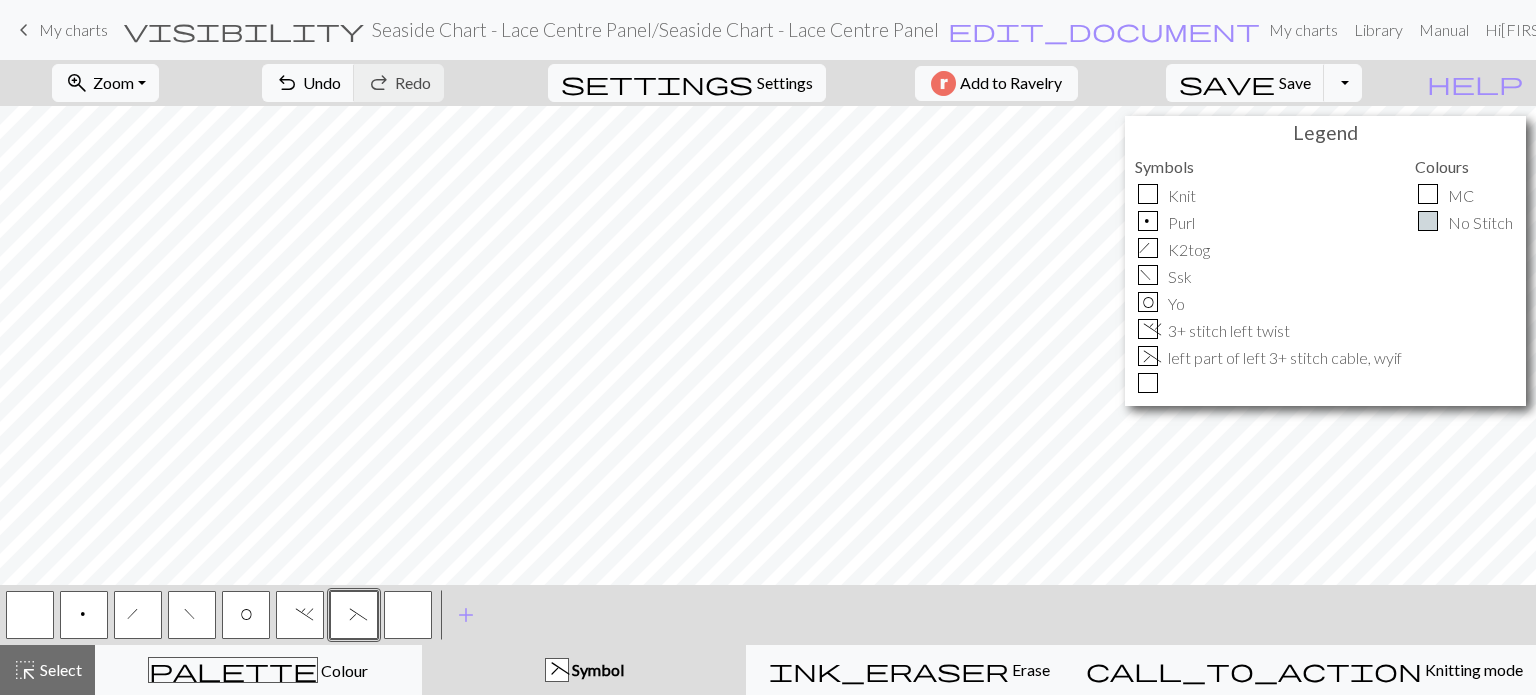 click at bounding box center [408, 615] 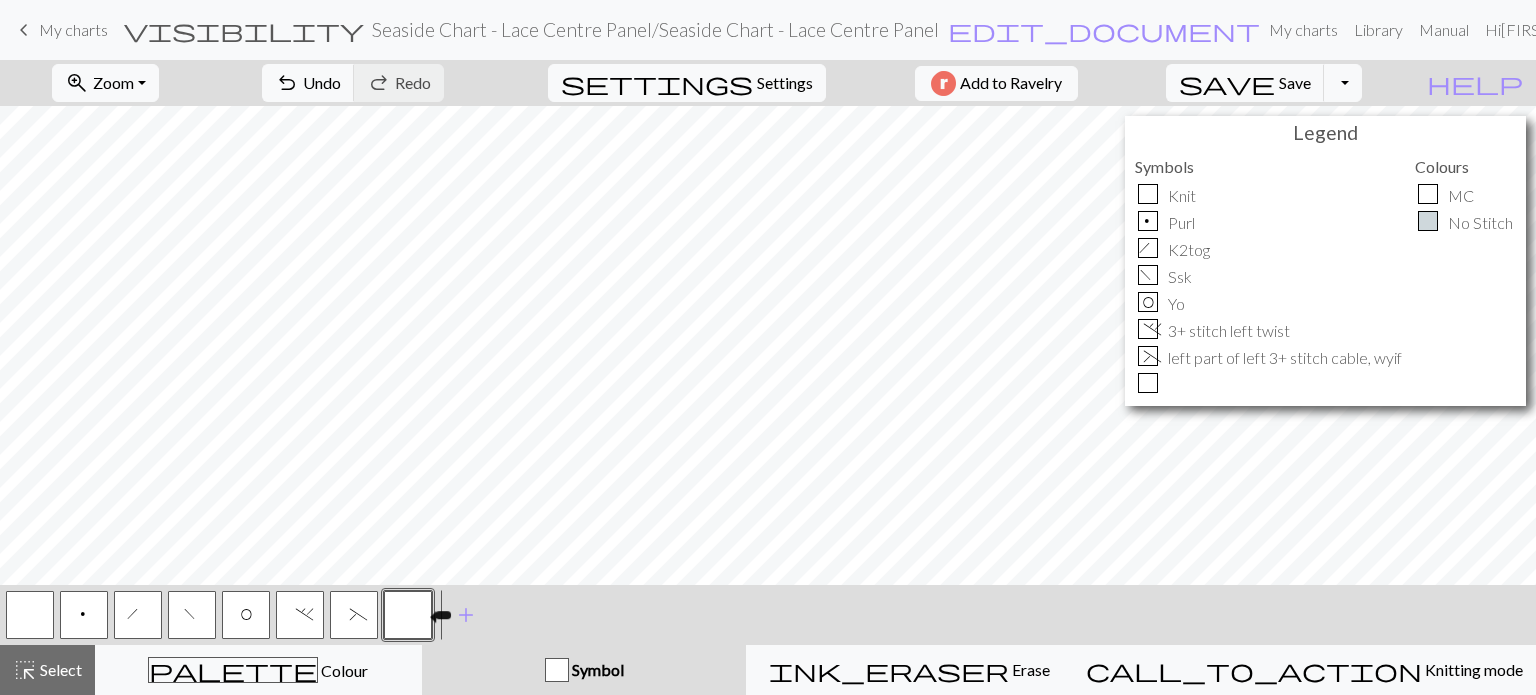 click at bounding box center (408, 615) 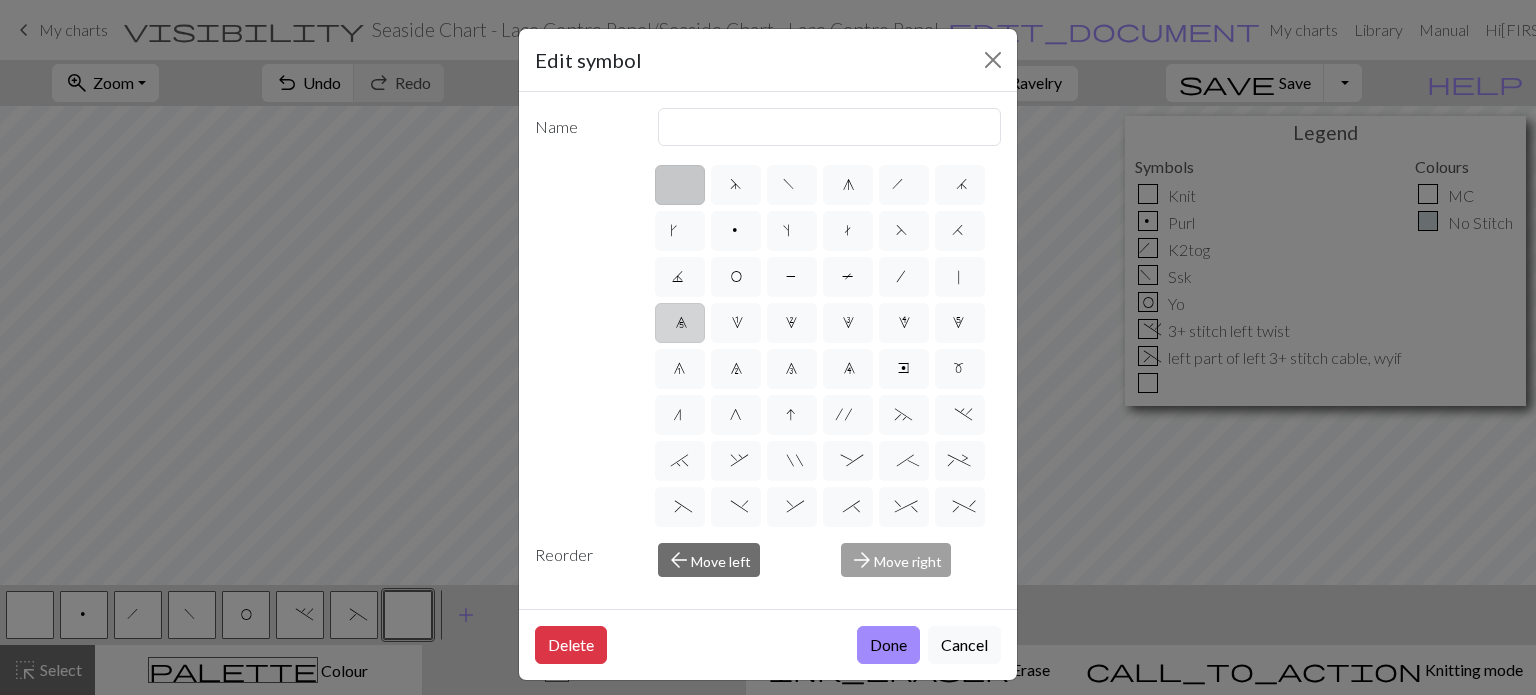 scroll, scrollTop: 100, scrollLeft: 0, axis: vertical 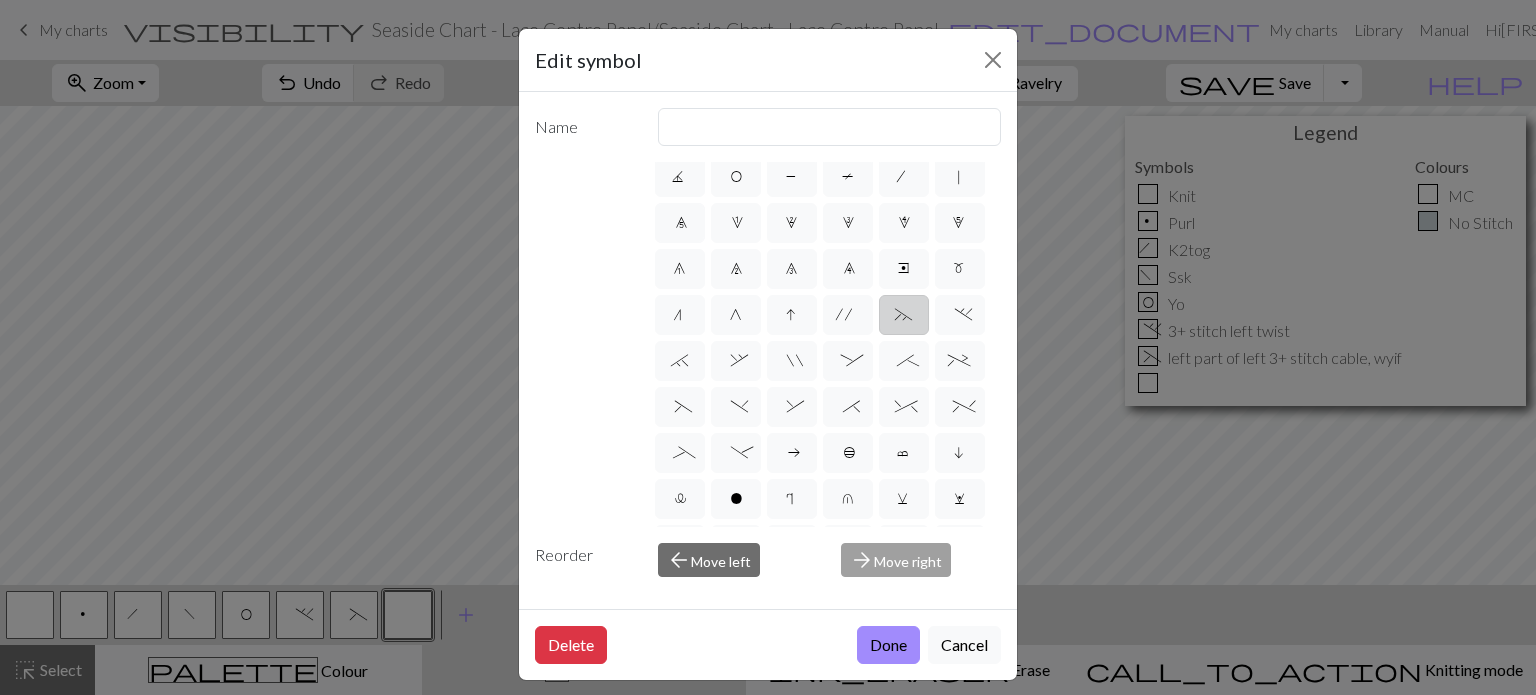 click on "~" at bounding box center (904, 317) 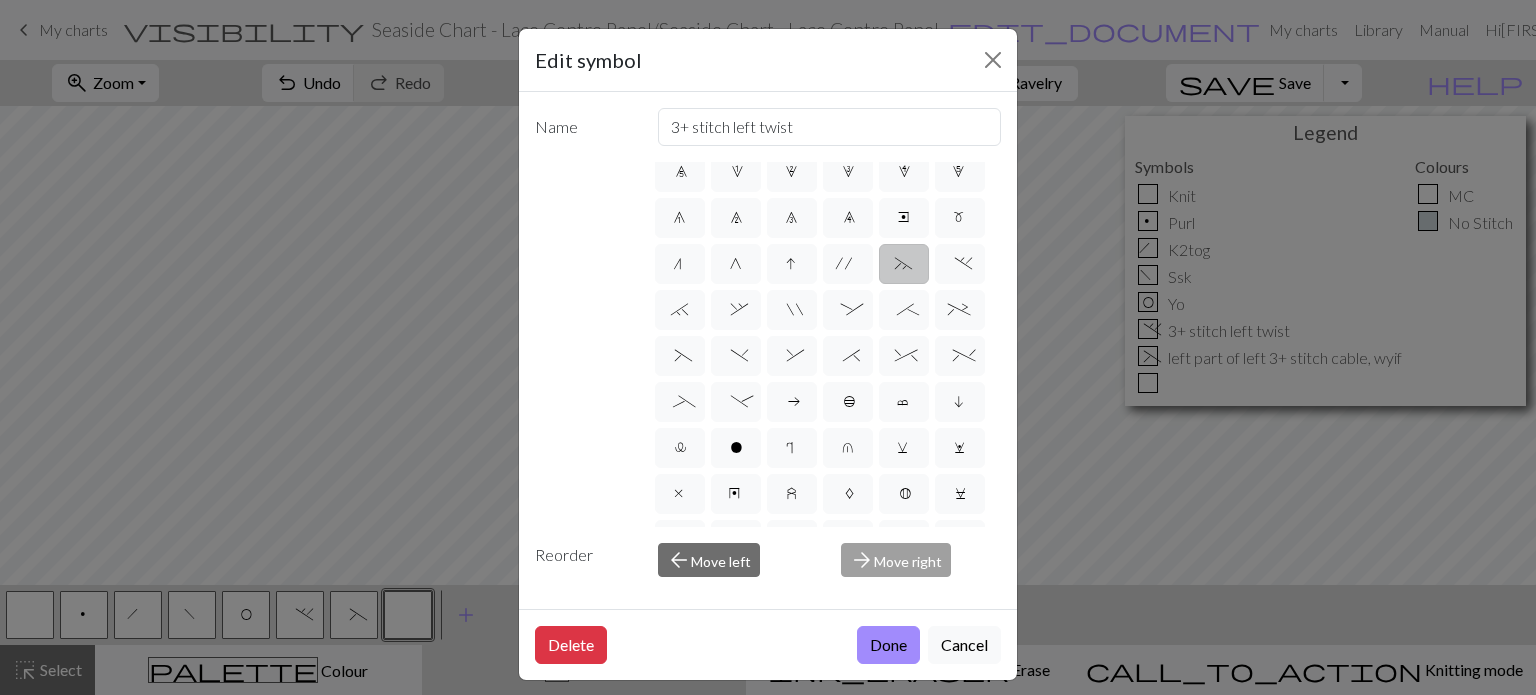 scroll, scrollTop: 116, scrollLeft: 0, axis: vertical 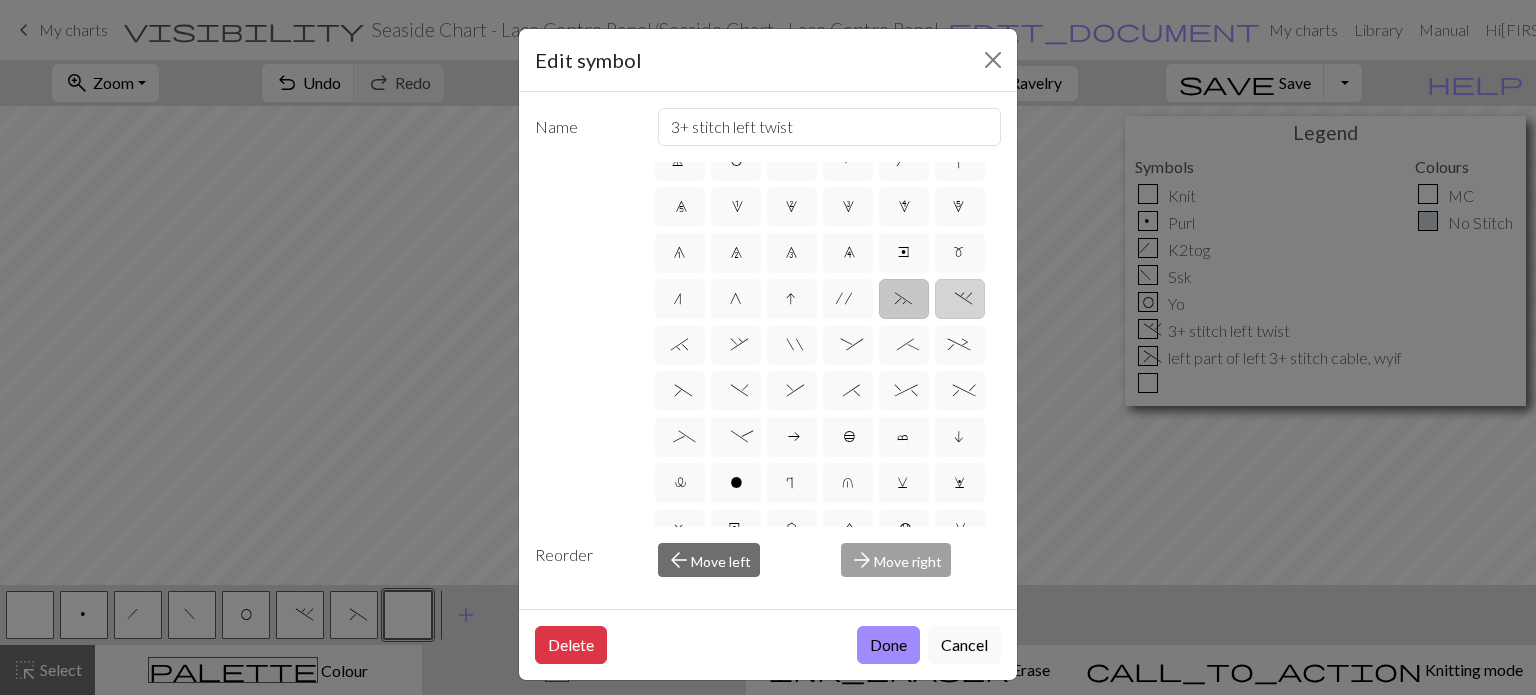 click on "." at bounding box center (959, 301) 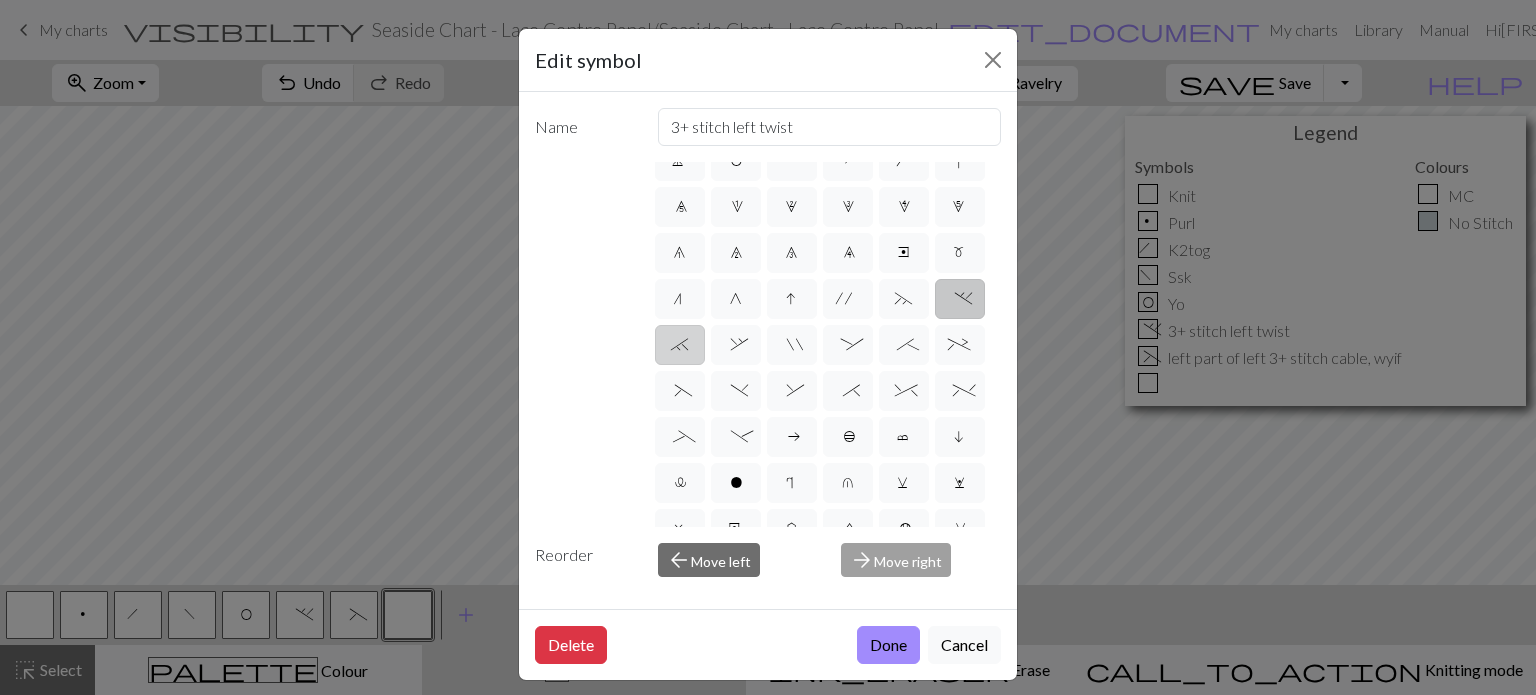 click on "`" at bounding box center (680, 347) 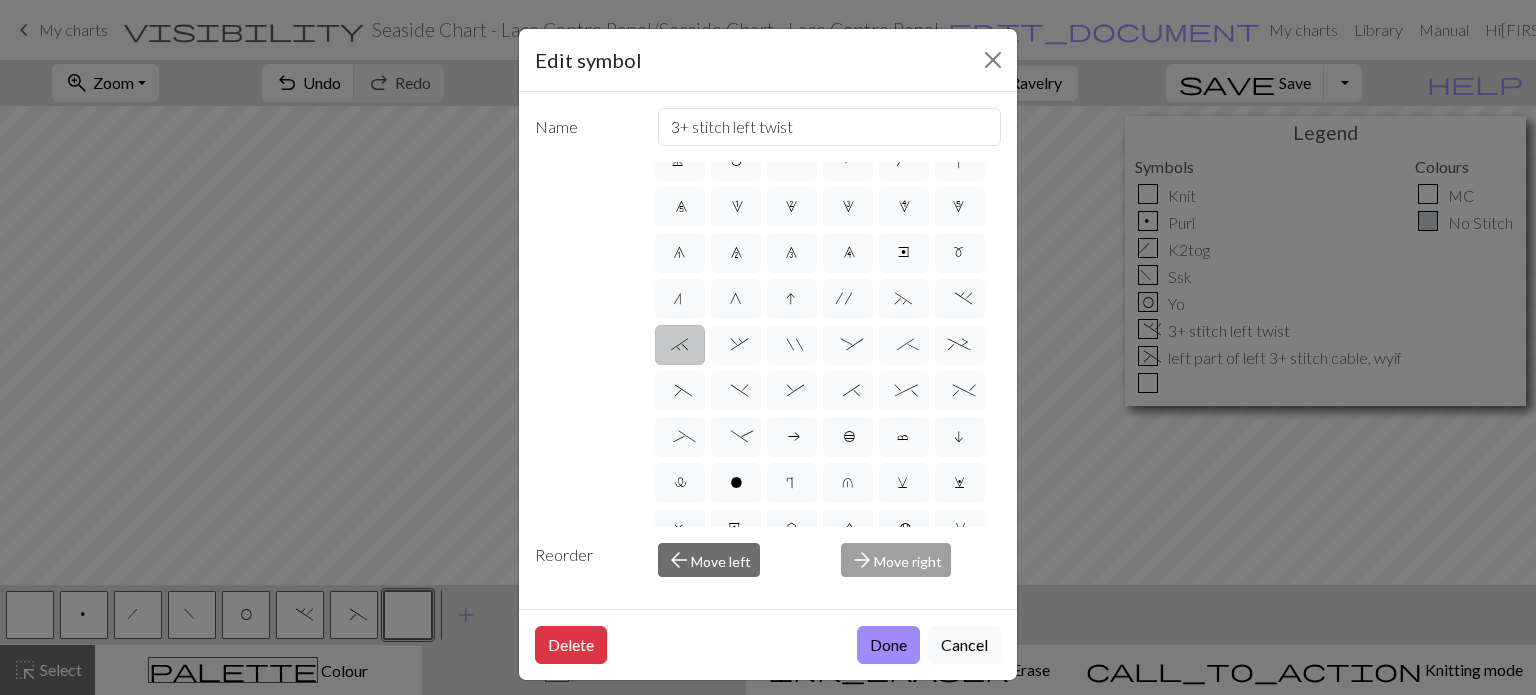 type on "3+ stitch right twist" 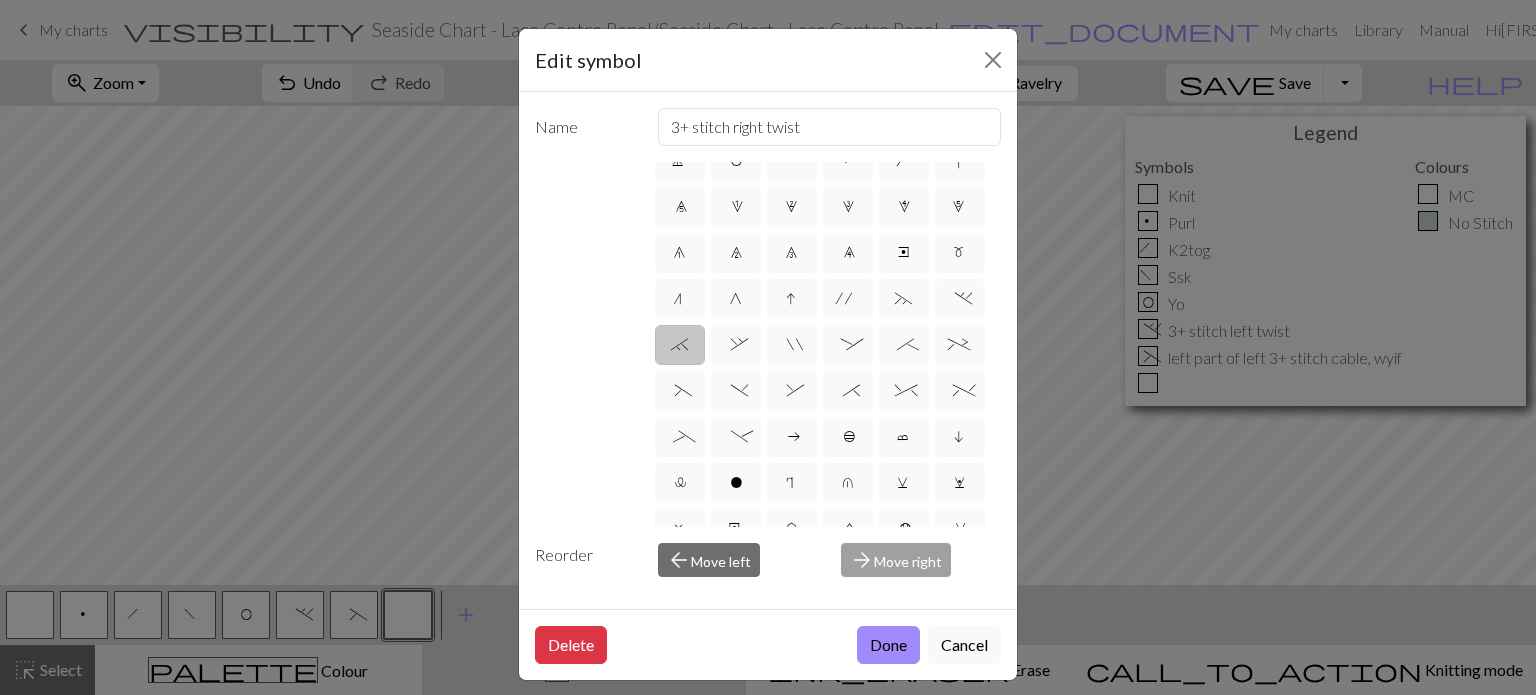 click on "d f g h j k p s t F H J O P T / | 0 1 2 3 4 5 6 7 8 9 e m n G I ' ~ . ` , " : ; + ( ) & * ^ % _ - a b c i l o r u v w x y z A B C D E K L M N R S U V W X Y < >" at bounding box center [768, 344] 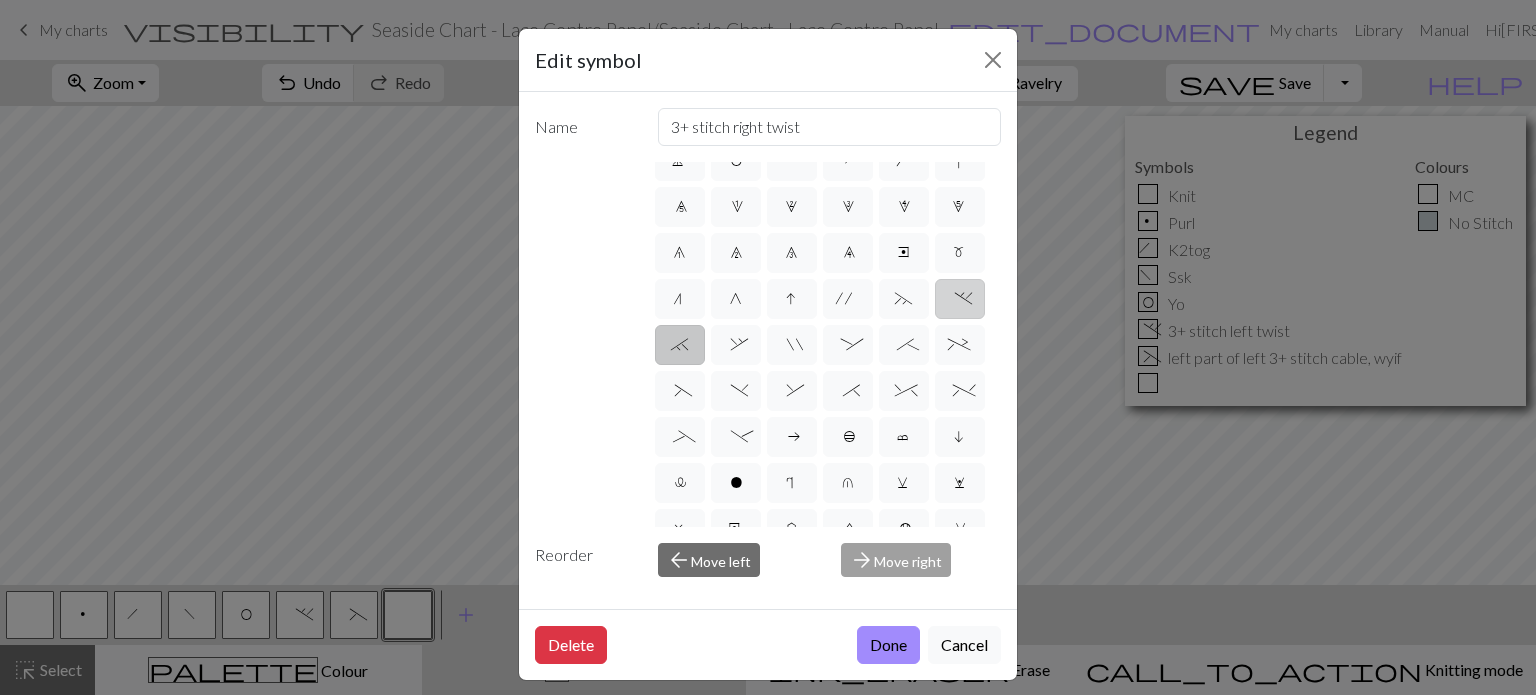 click on "." at bounding box center (960, 299) 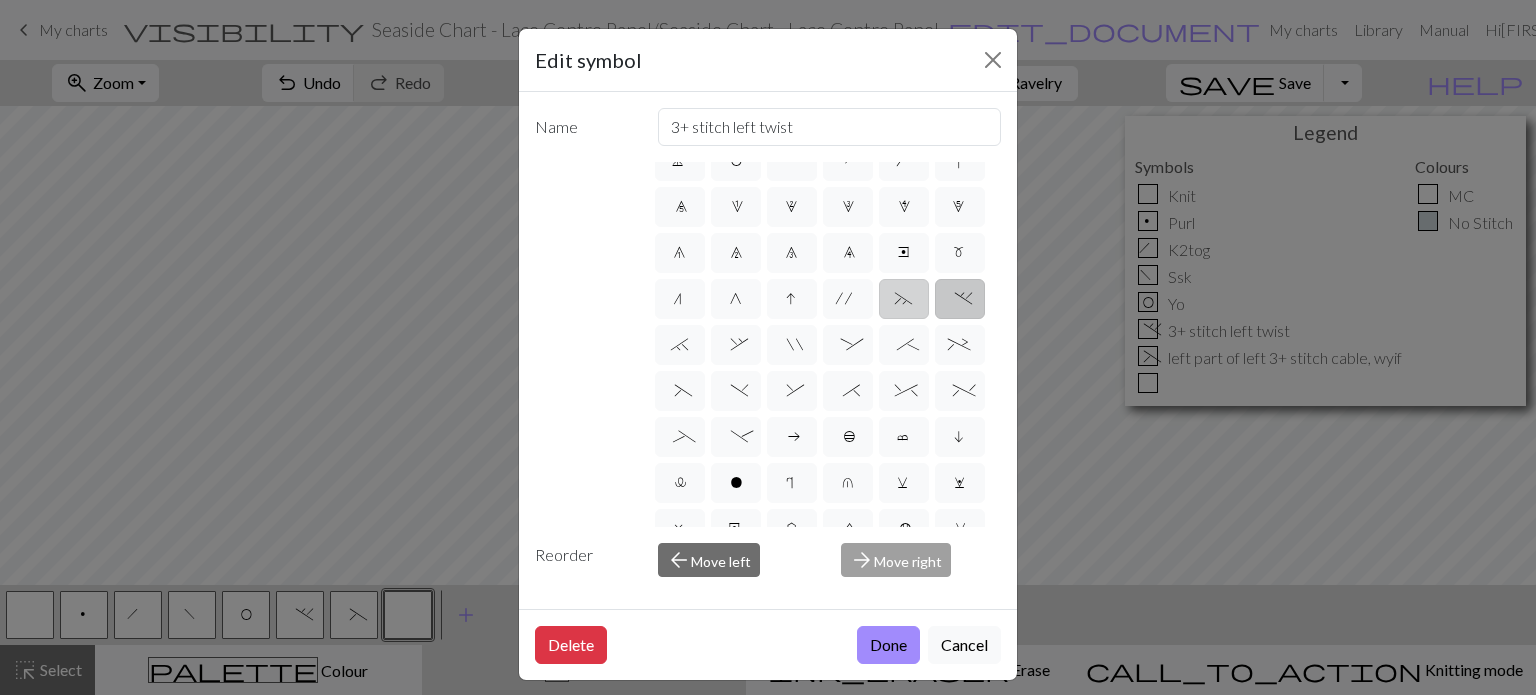 click on "~" at bounding box center (904, 301) 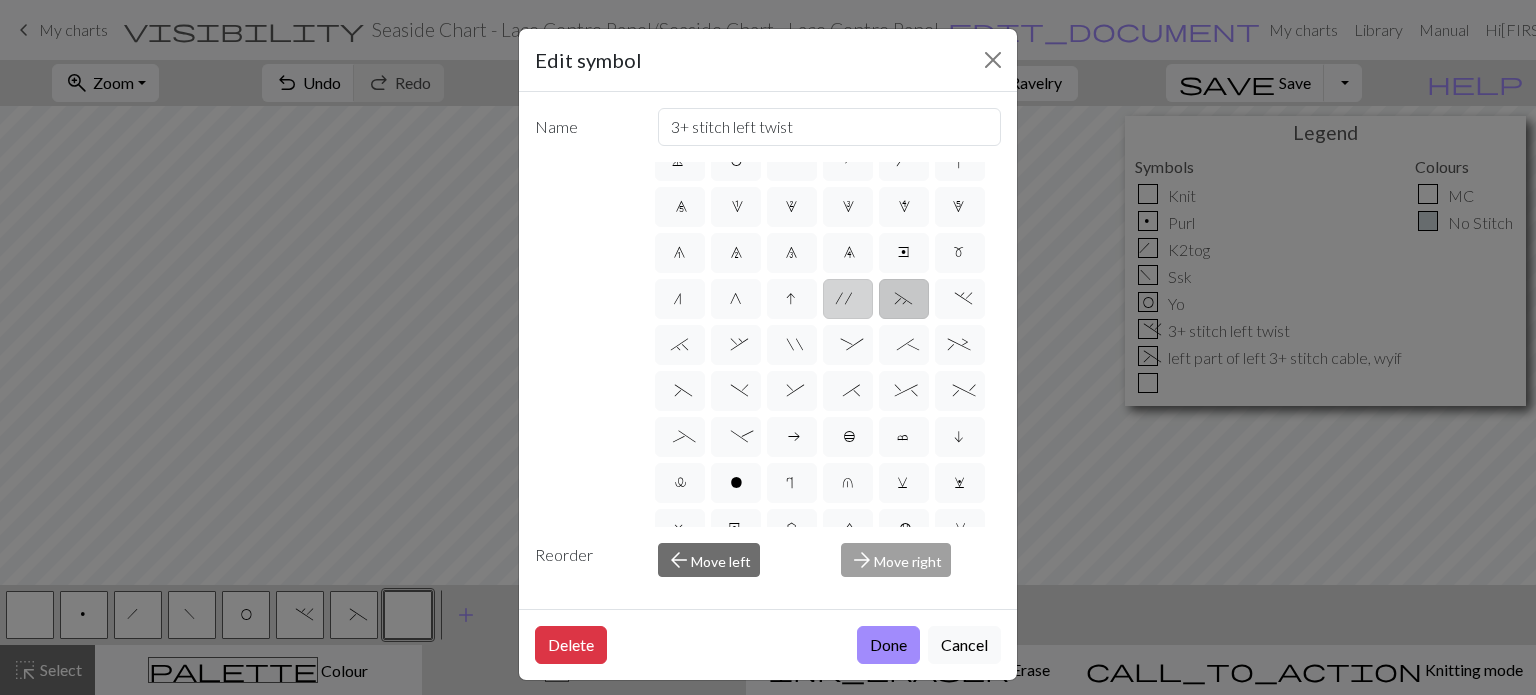 click on "'" at bounding box center (848, 301) 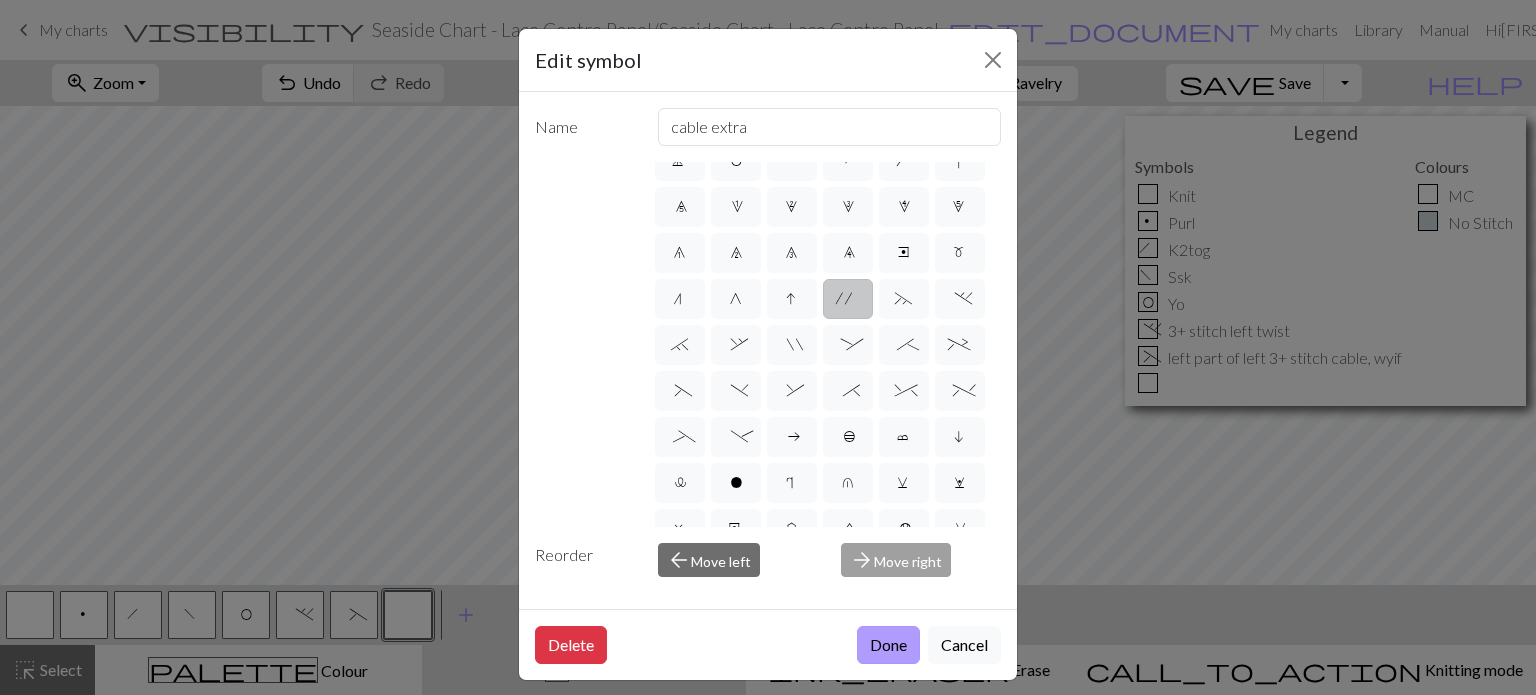 click on "Done" at bounding box center [888, 645] 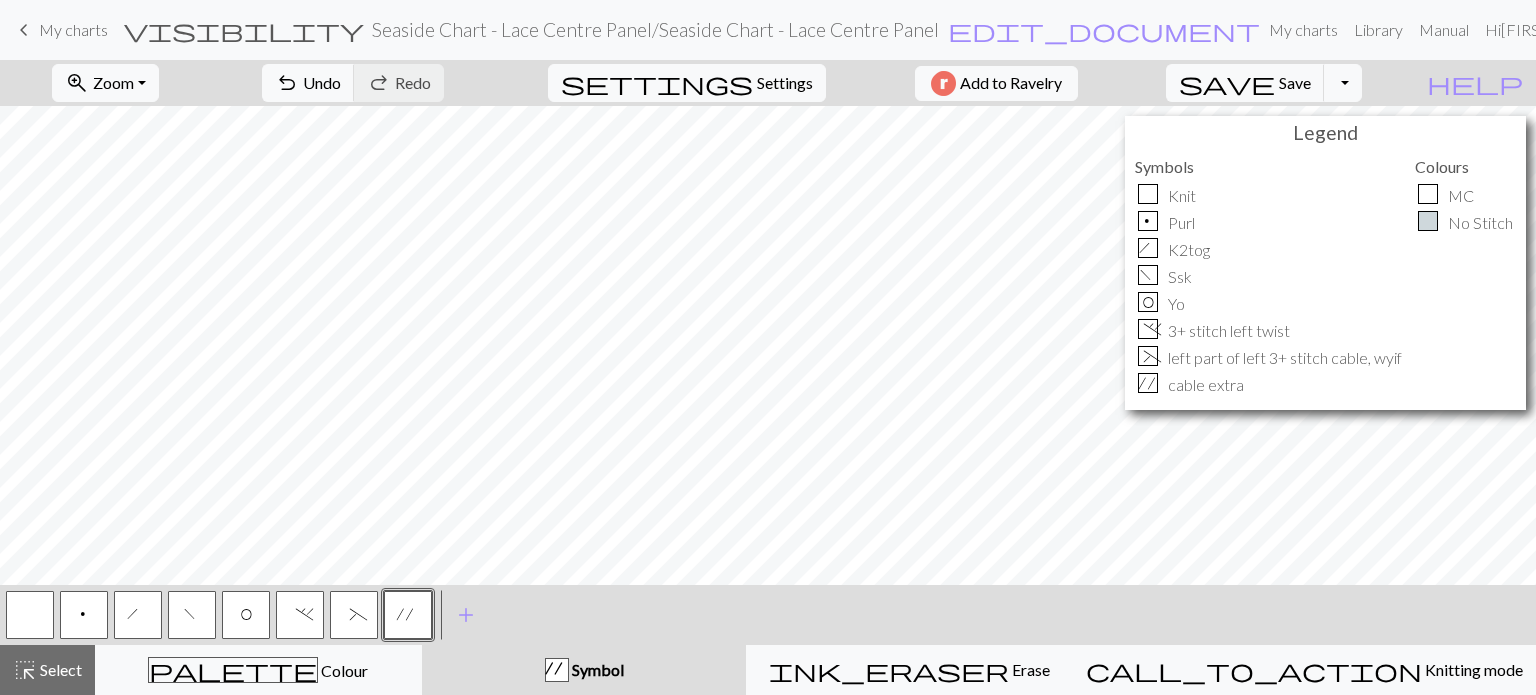 click on "." at bounding box center [300, 617] 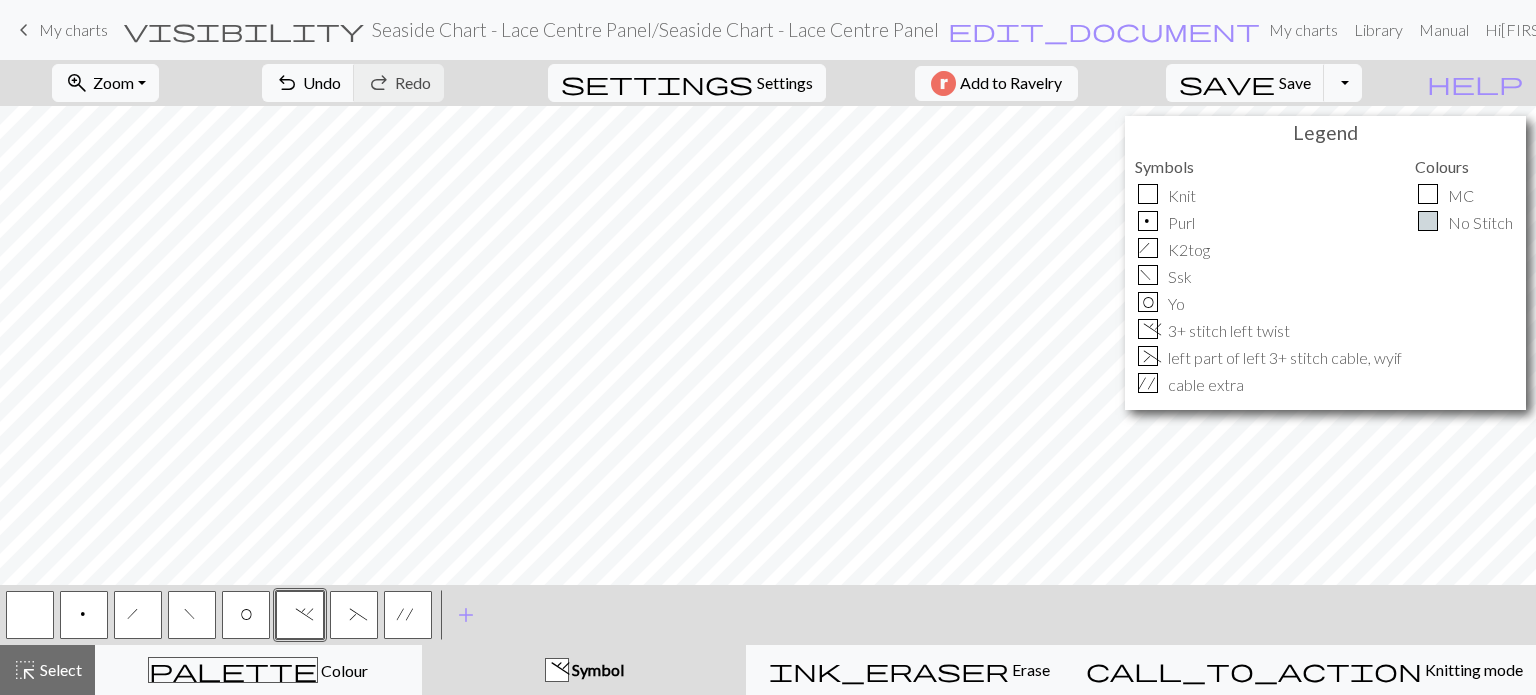 click on "." at bounding box center [300, 617] 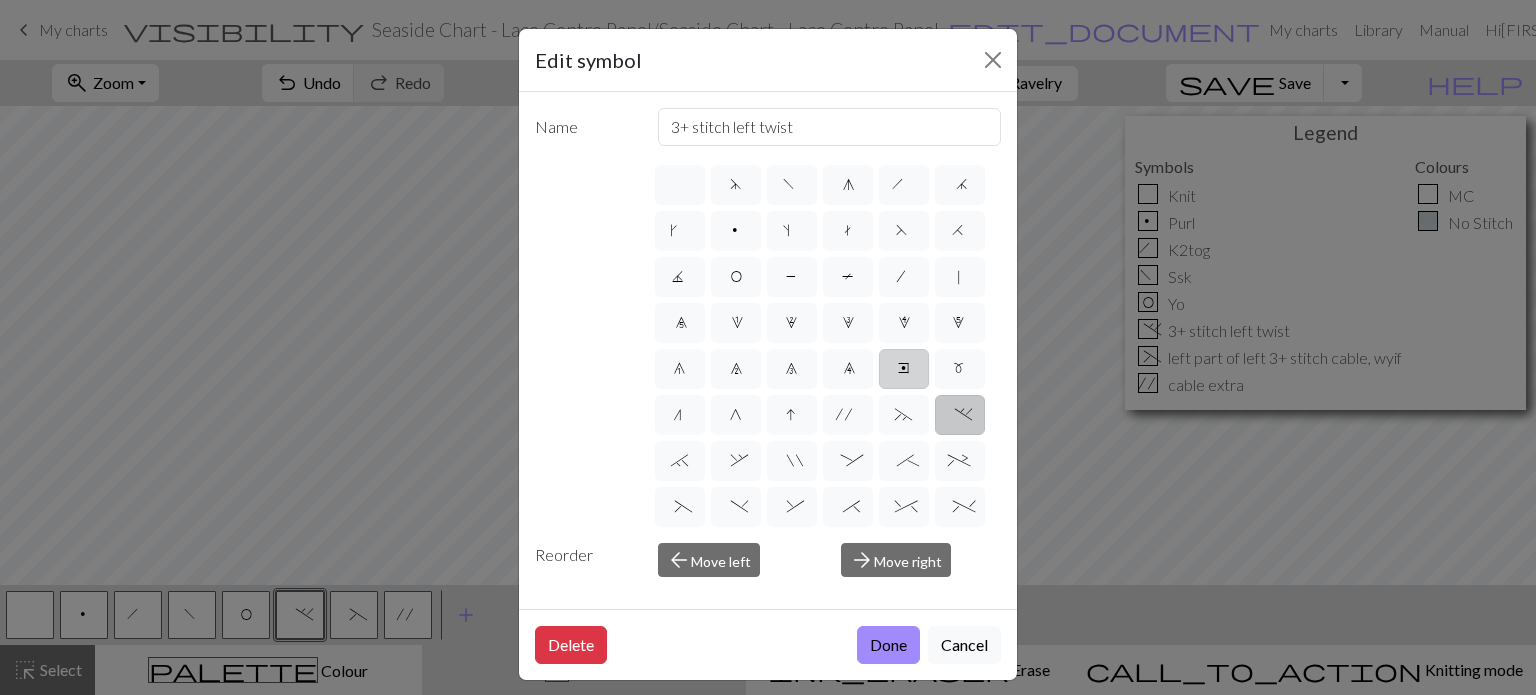 scroll, scrollTop: 100, scrollLeft: 0, axis: vertical 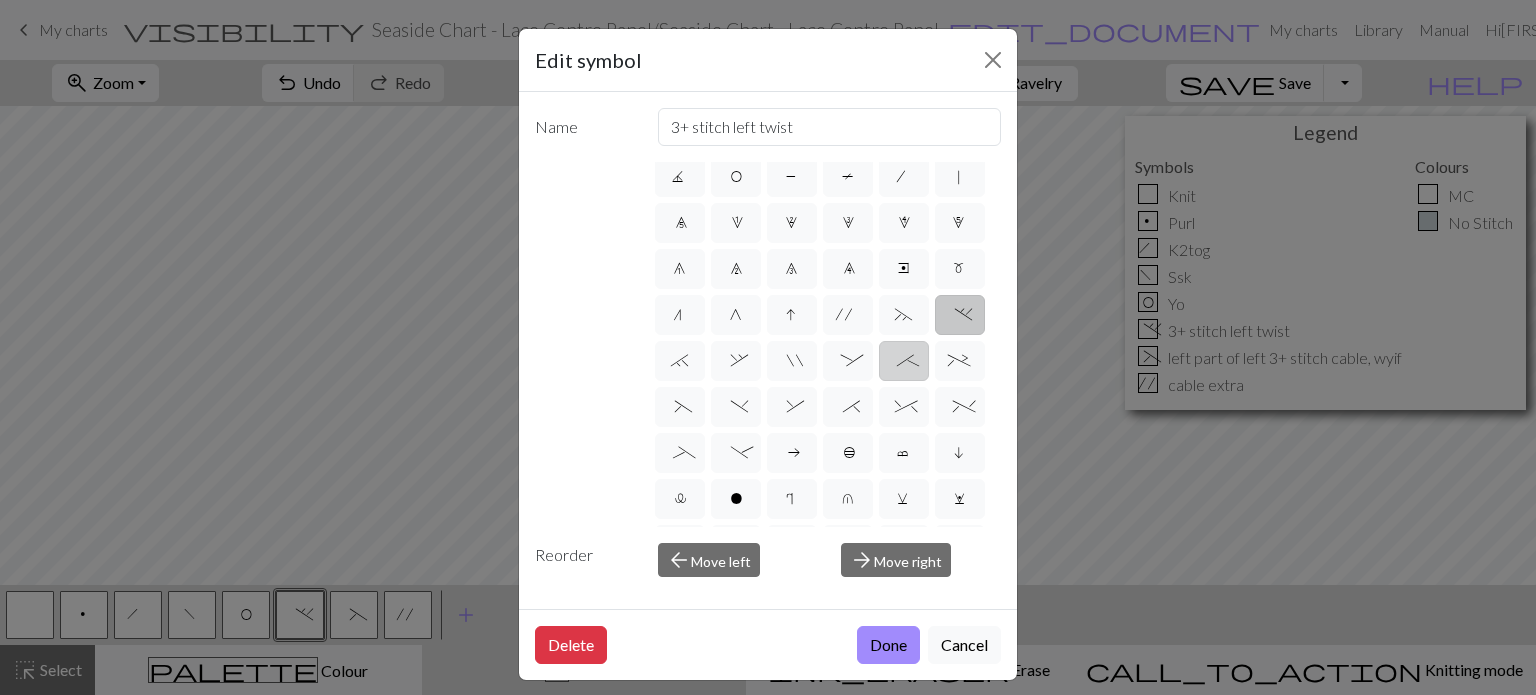 click on ";" at bounding box center (903, 363) 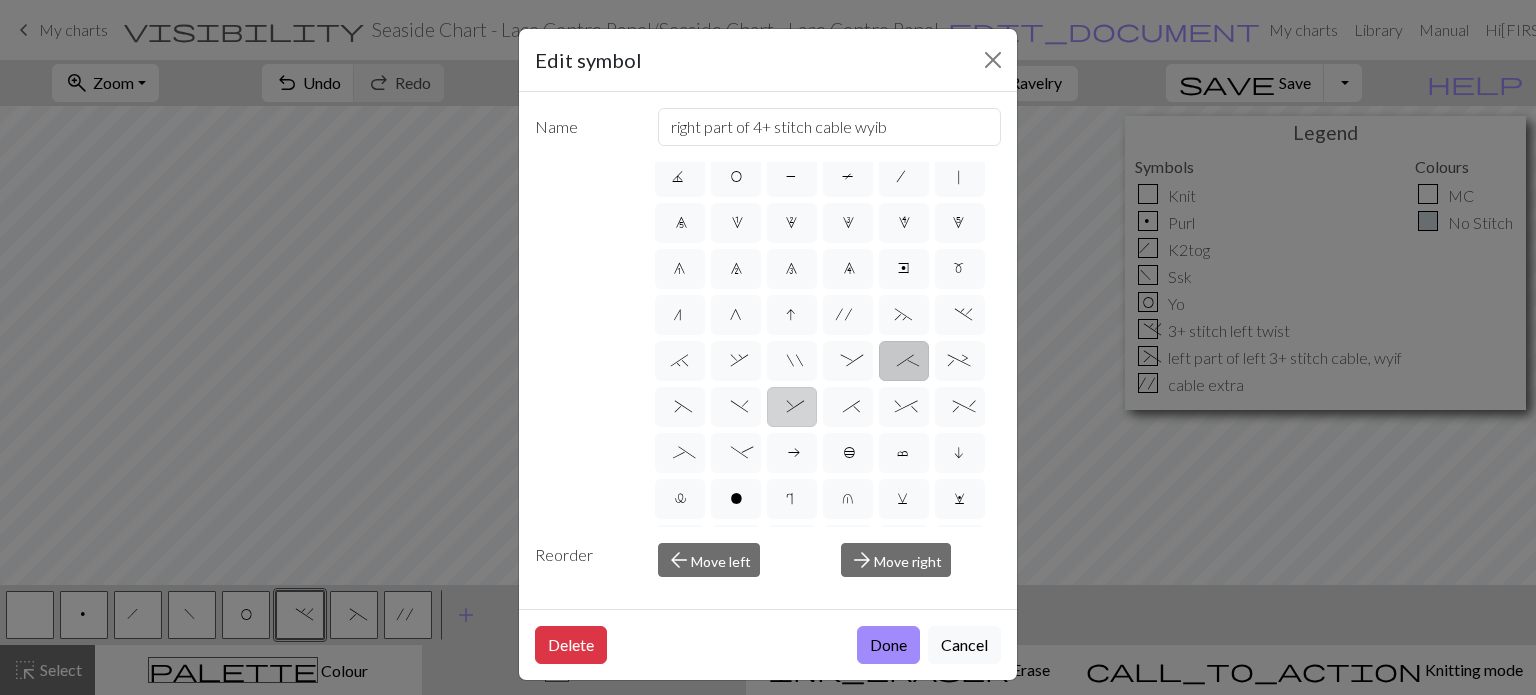 click on "&" at bounding box center [791, 409] 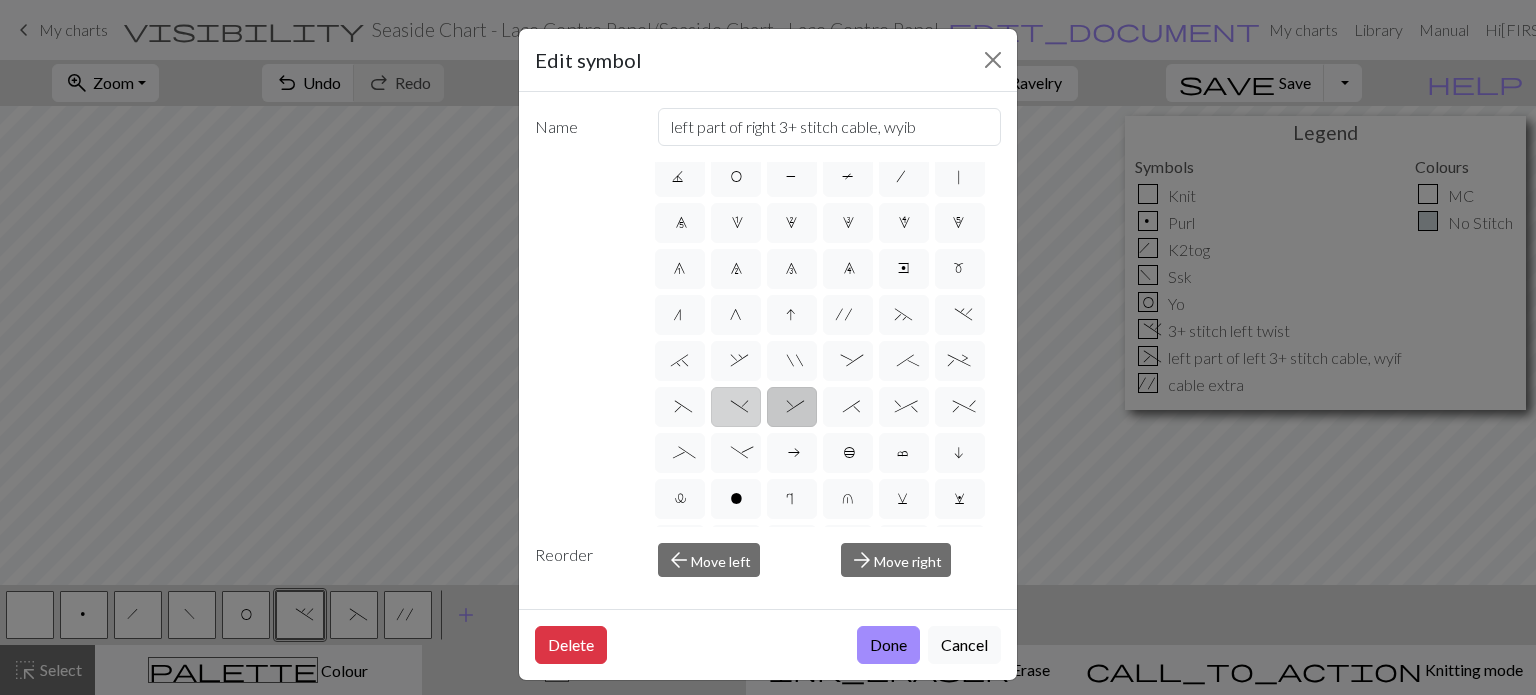 click on ")" at bounding box center (736, 407) 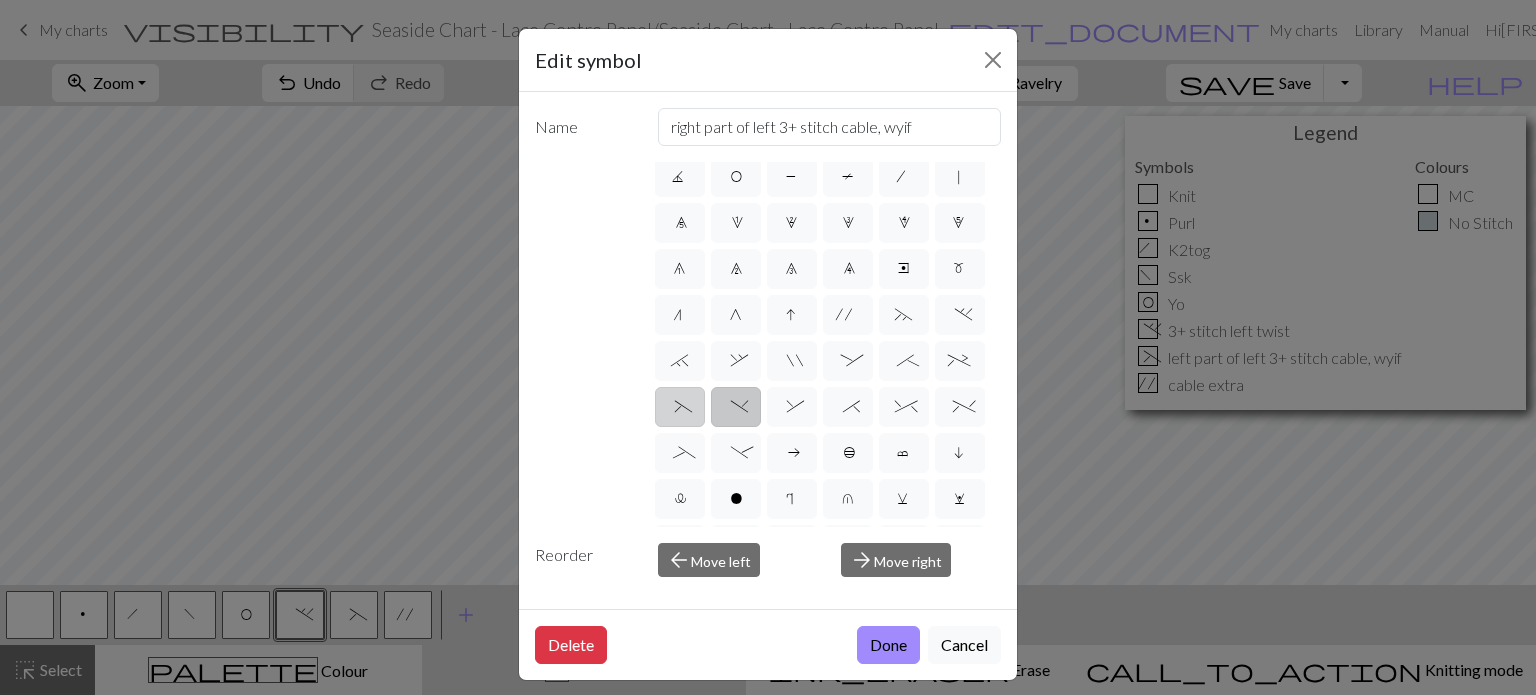 click on "(" at bounding box center (679, 409) 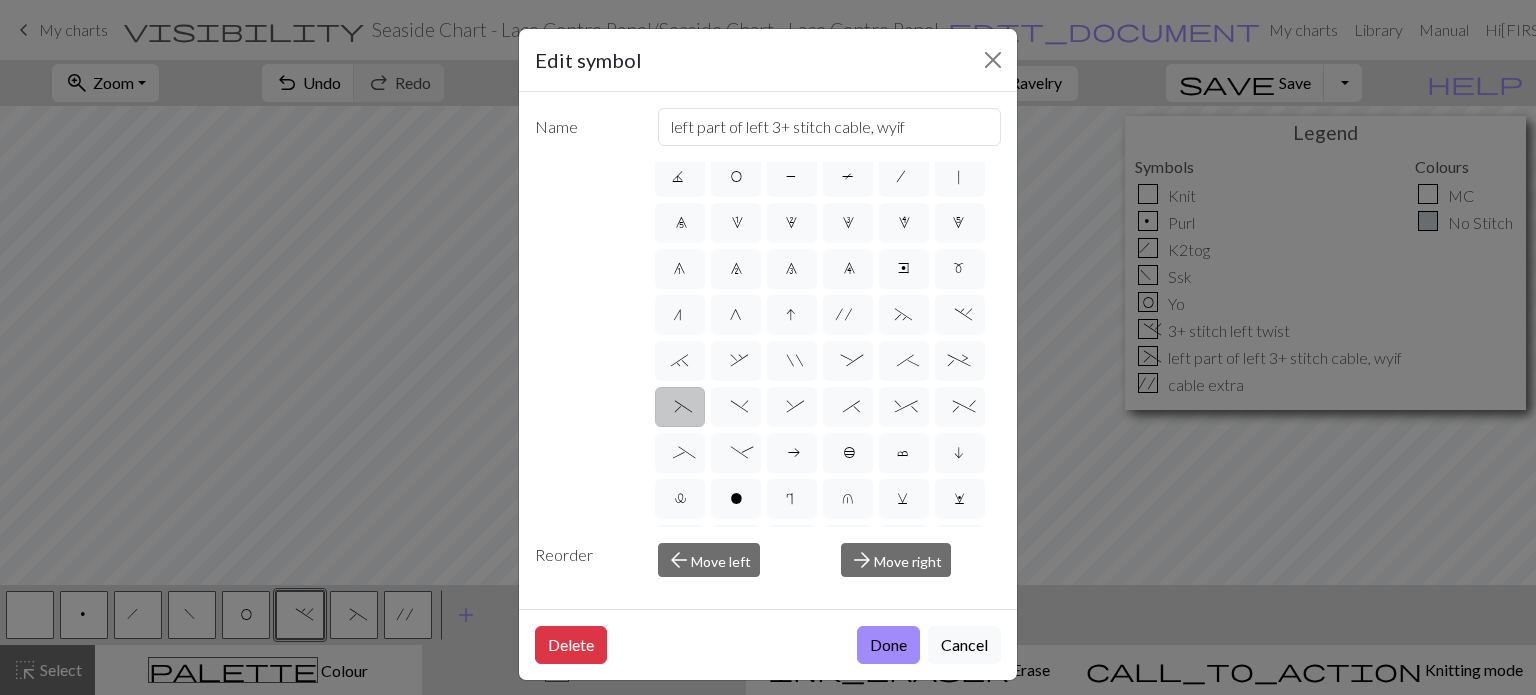 click on "(" at bounding box center [679, 409] 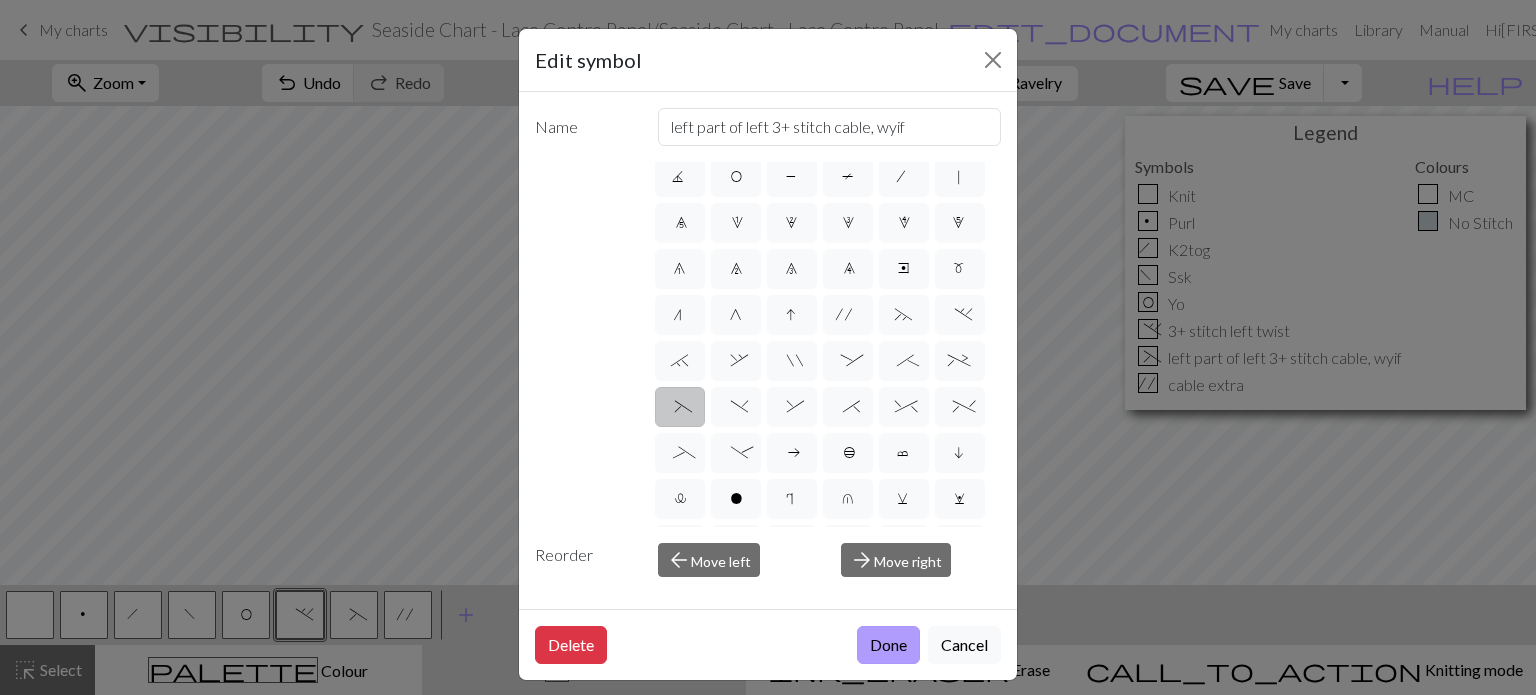 click on "Done" at bounding box center (888, 645) 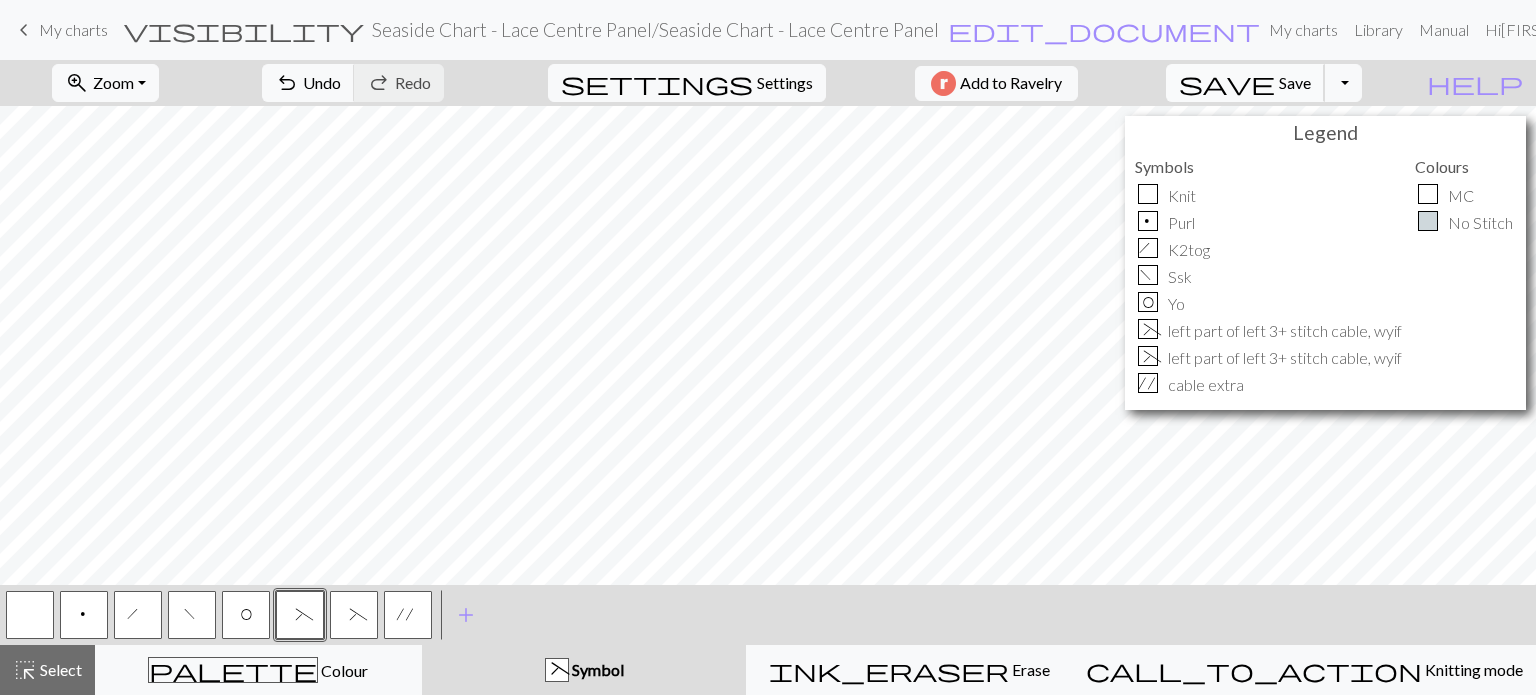 click on "Save" at bounding box center [1295, 82] 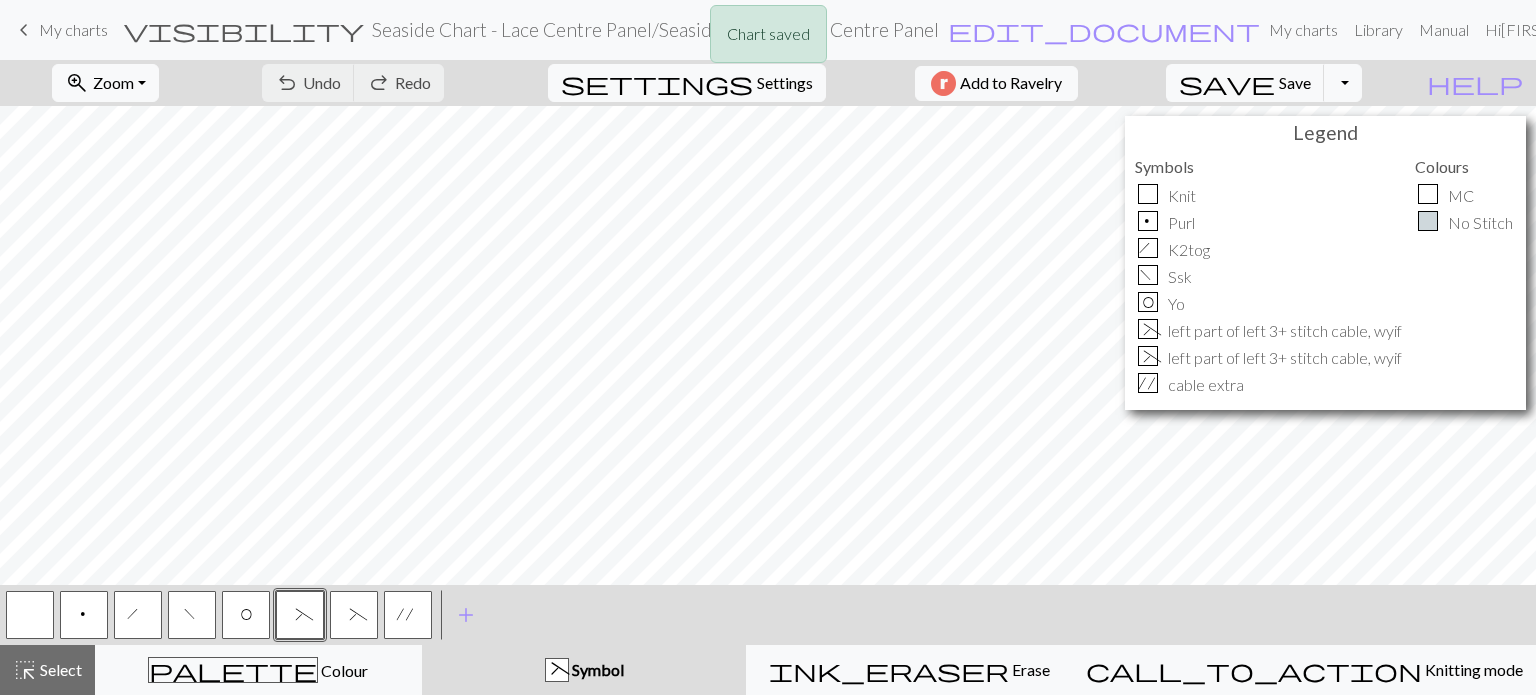 click at bounding box center [30, 615] 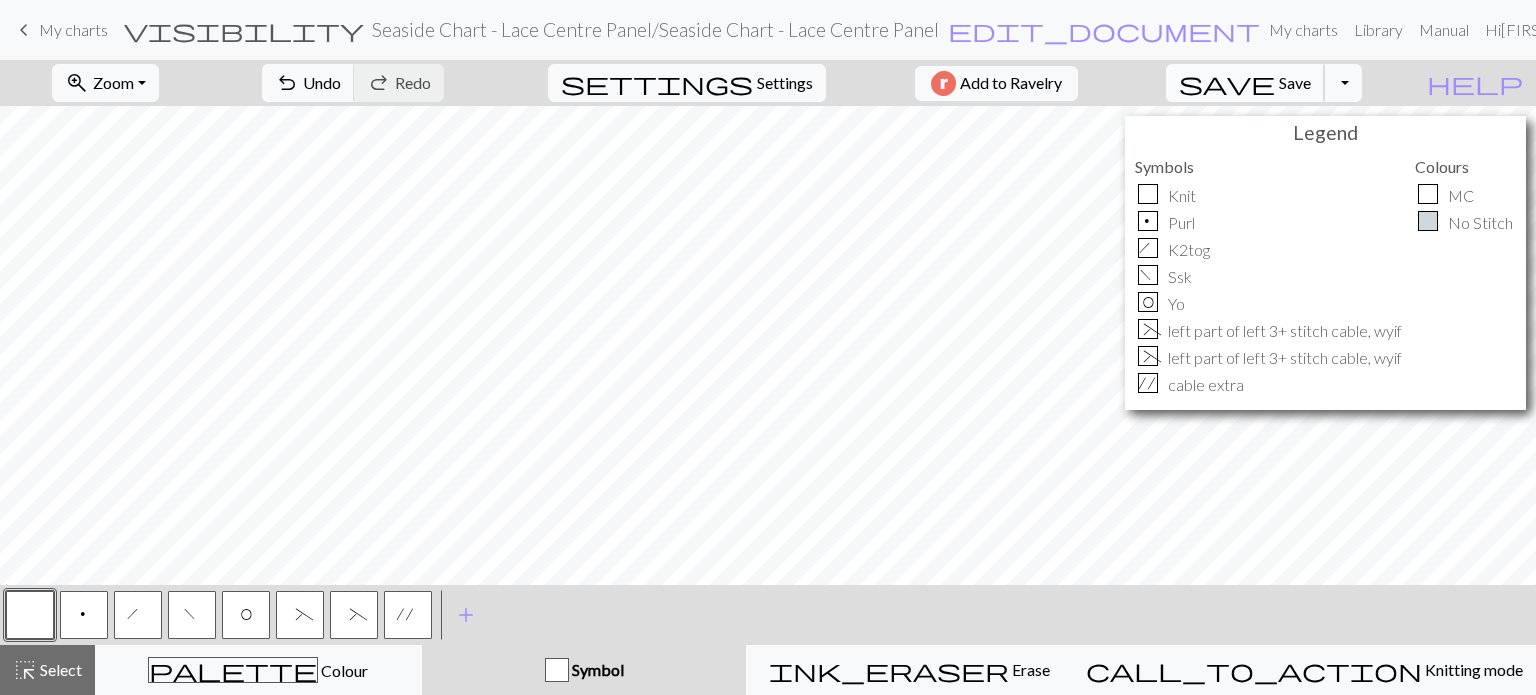 click on "Save" at bounding box center [1295, 82] 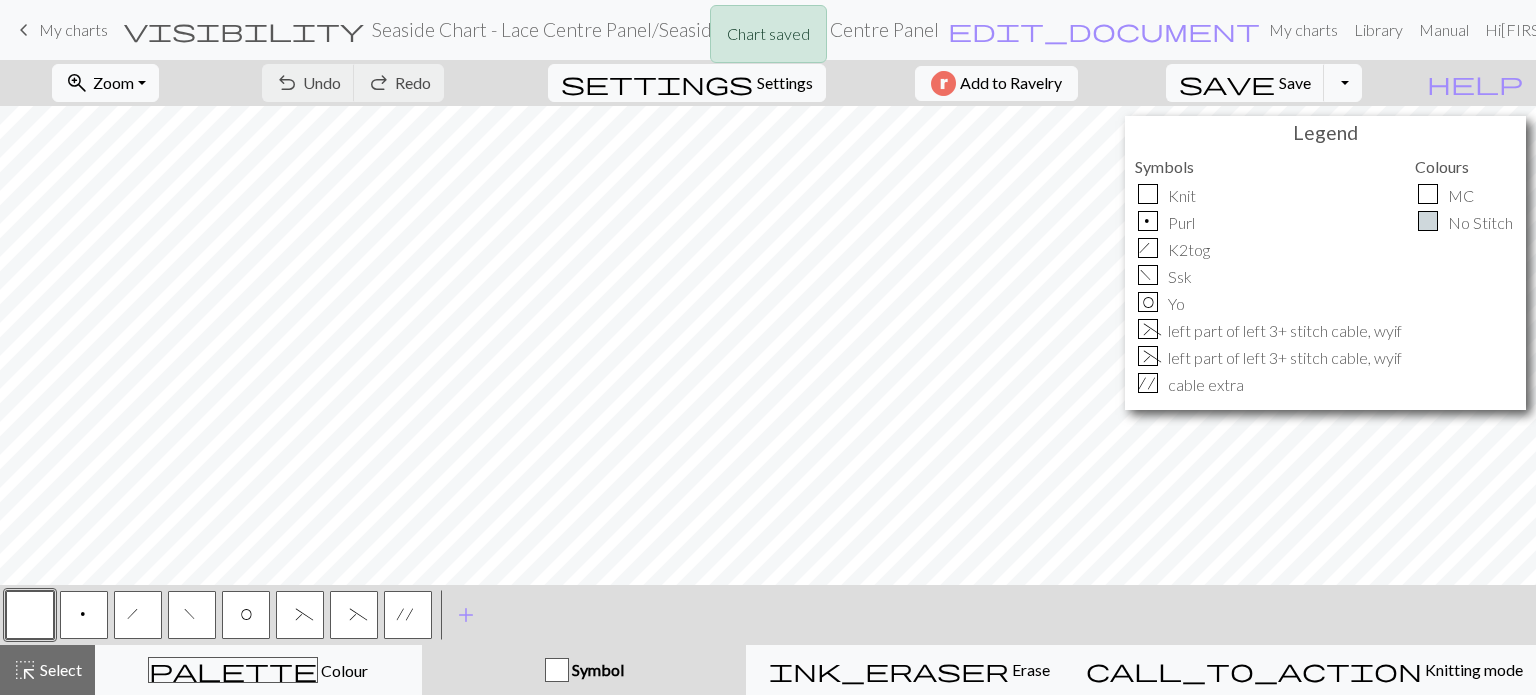 click on "Chart saved" at bounding box center [768, 39] 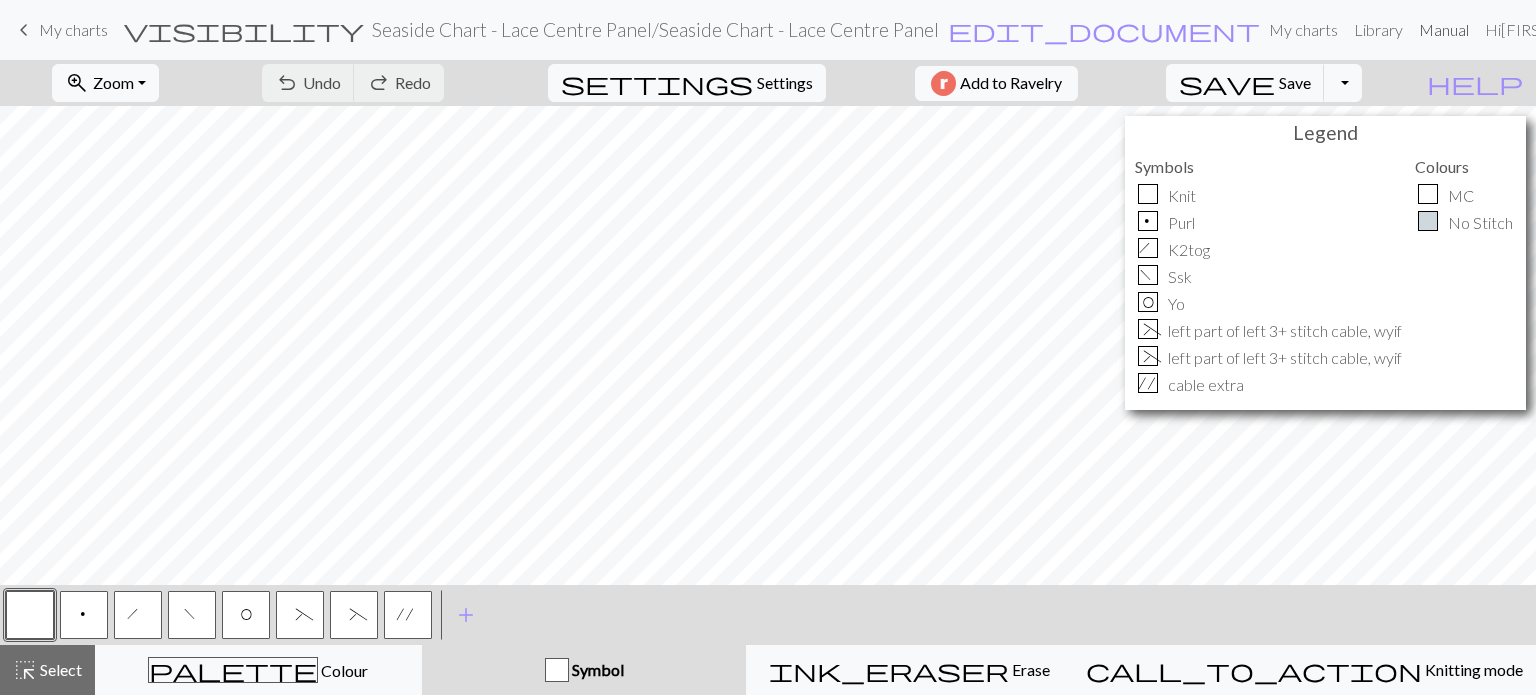 click on "Manual" at bounding box center [1444, 30] 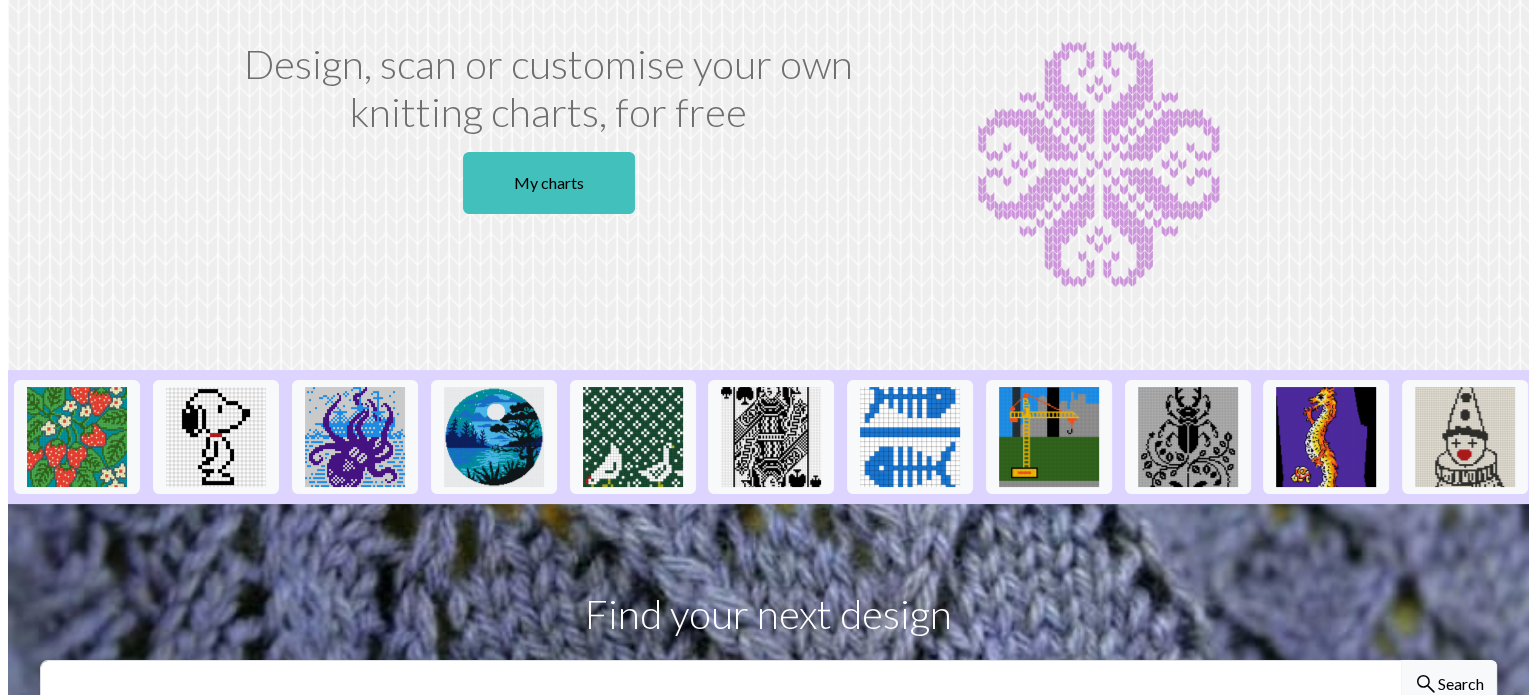 scroll, scrollTop: 0, scrollLeft: 0, axis: both 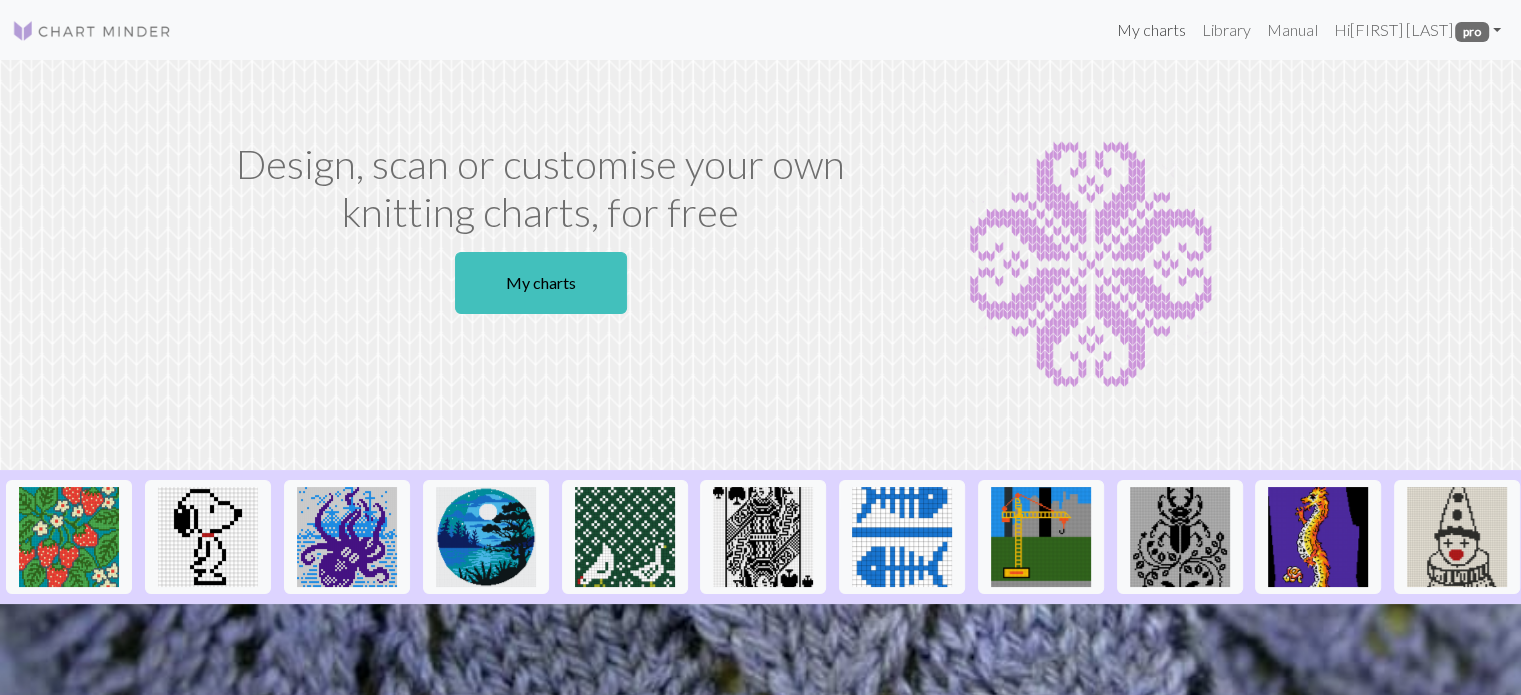 click on "My charts" at bounding box center (1151, 30) 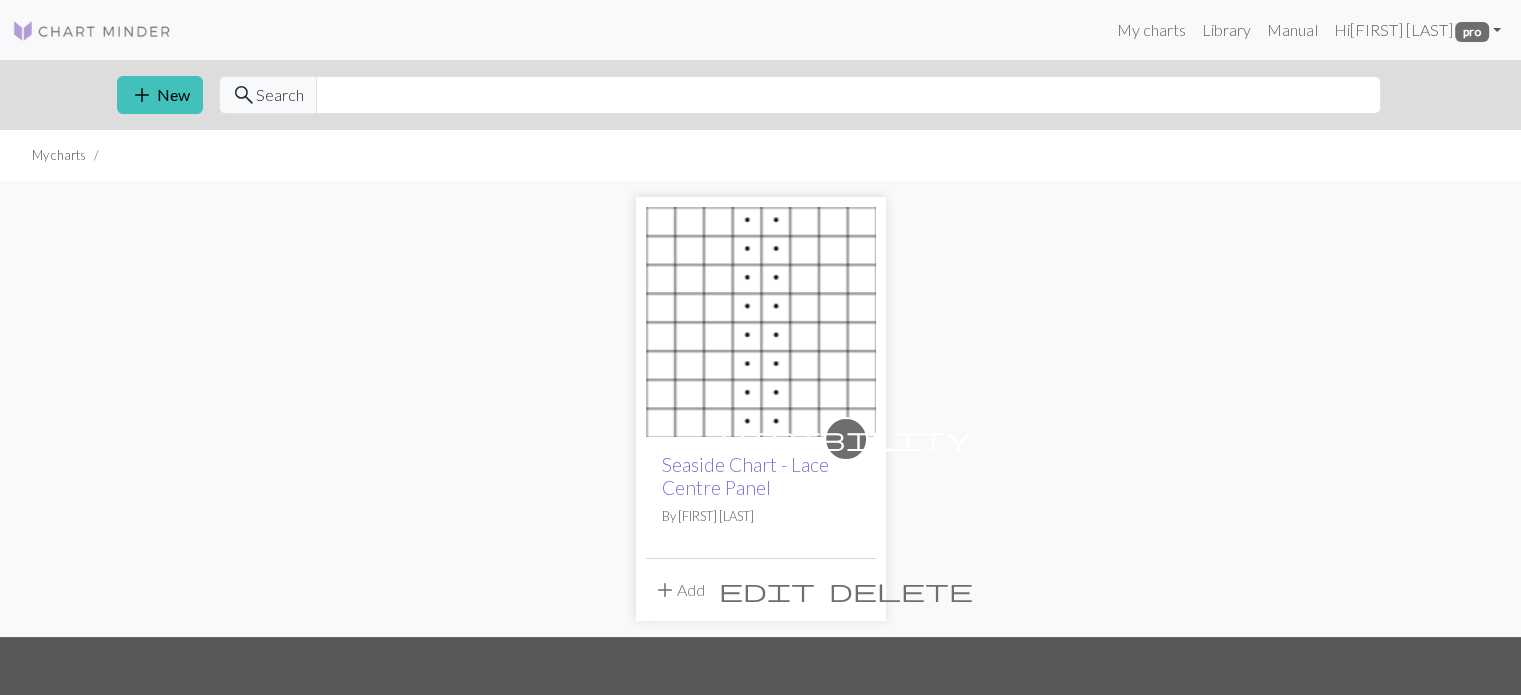 click on "Seaside Chart - Lace Centre Panel" at bounding box center (745, 476) 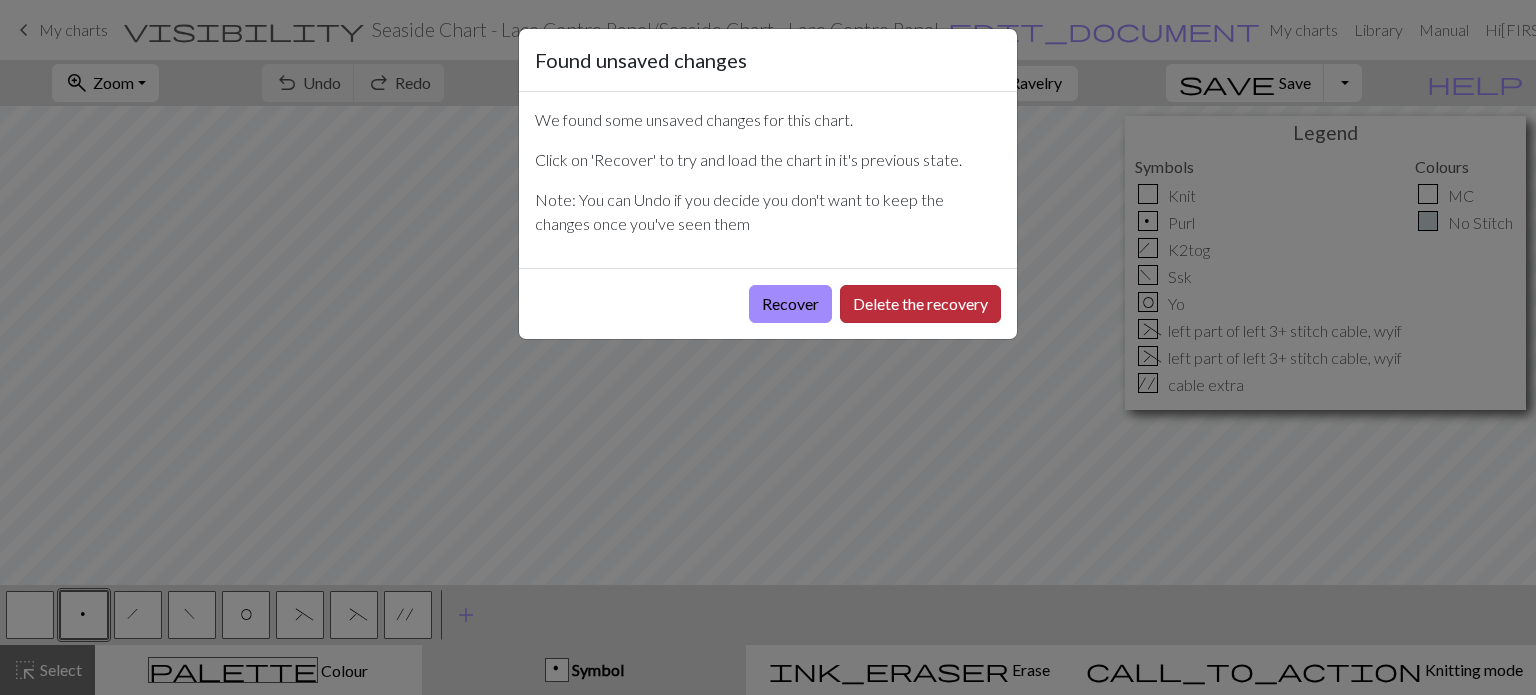 click on "Delete the recovery" at bounding box center [920, 304] 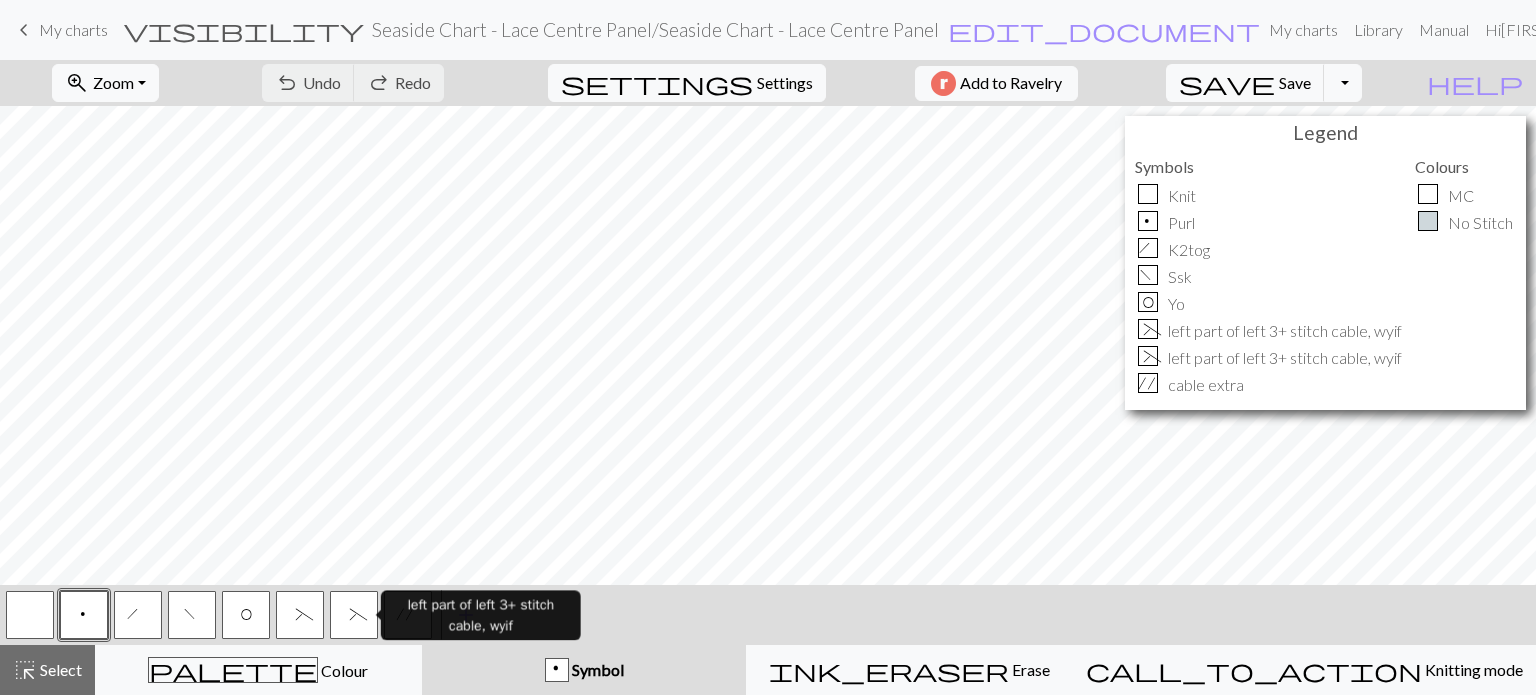 click on "(" at bounding box center (354, 617) 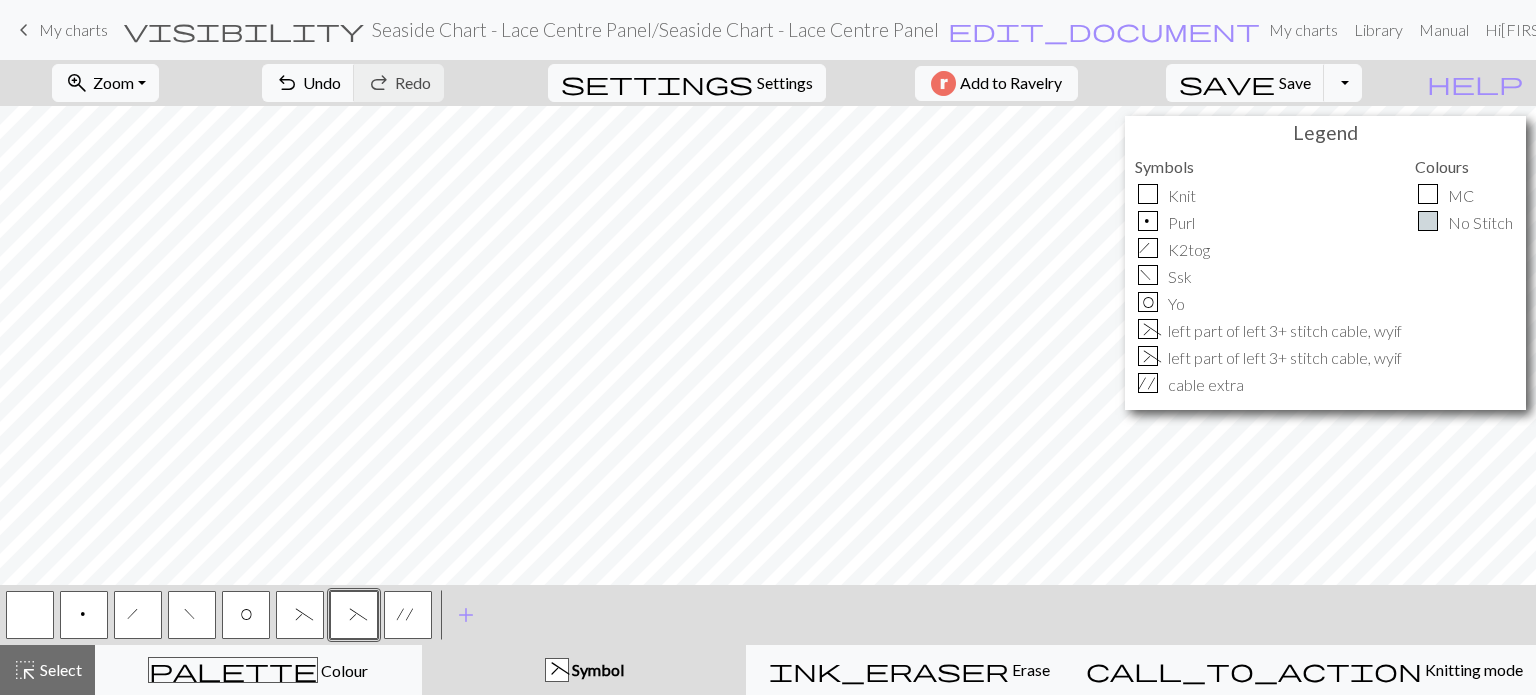 click on "'" at bounding box center [409, 617] 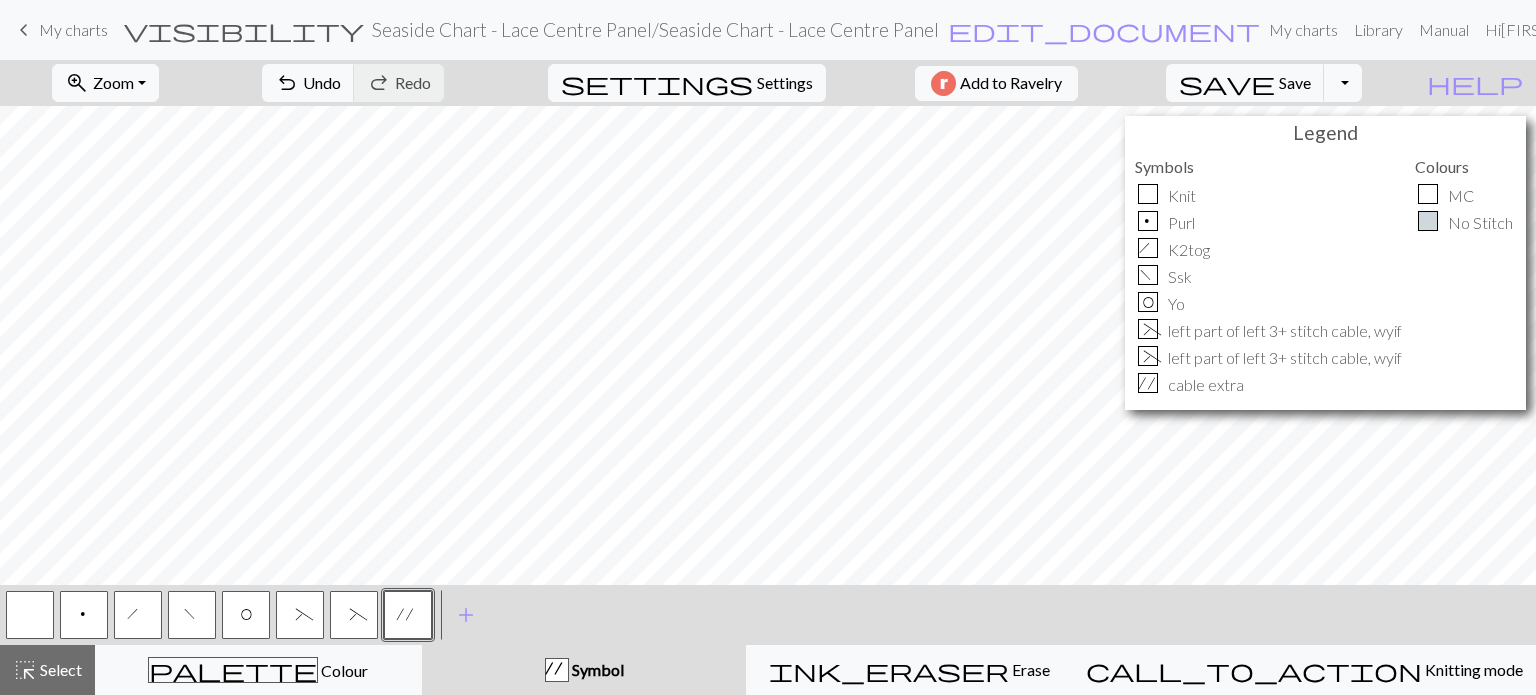 click on "(" at bounding box center (354, 617) 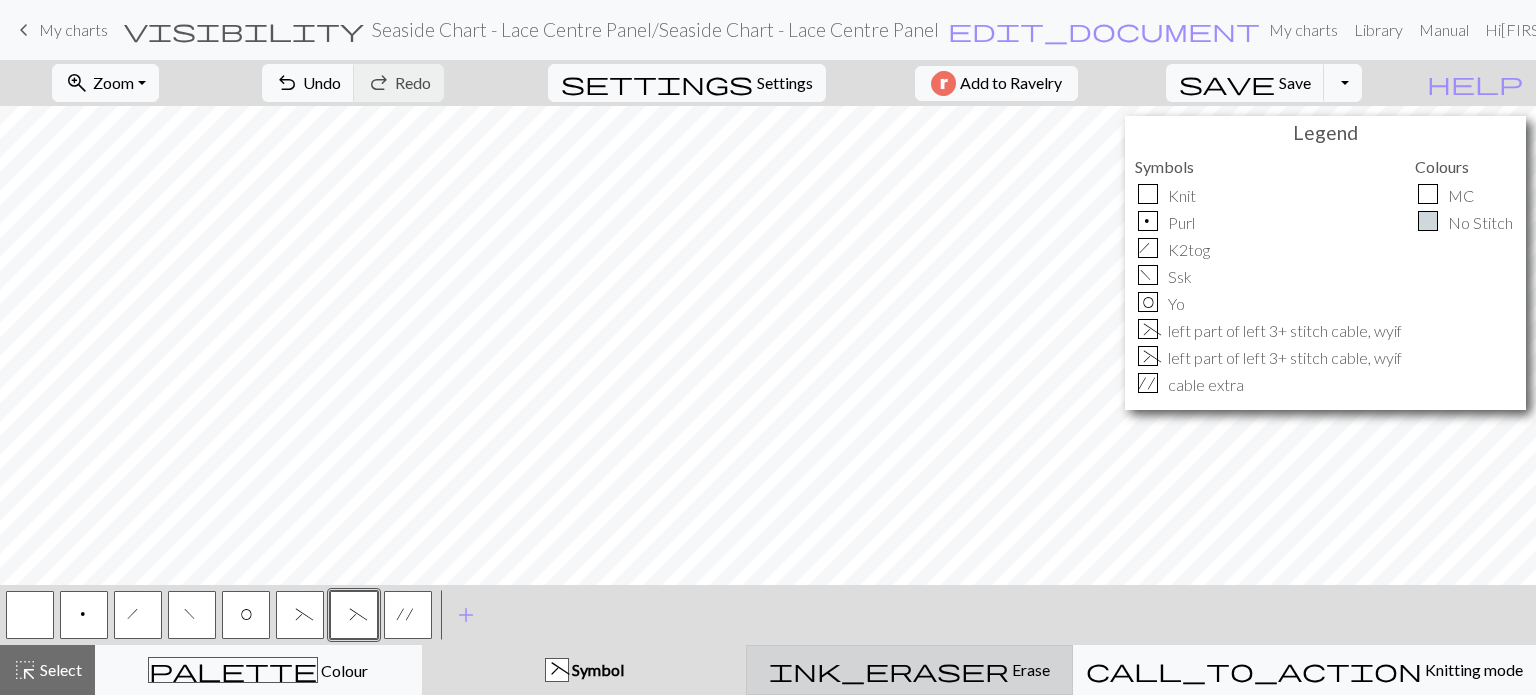 click on "ink_eraser   Erase   Erase" at bounding box center [909, 670] 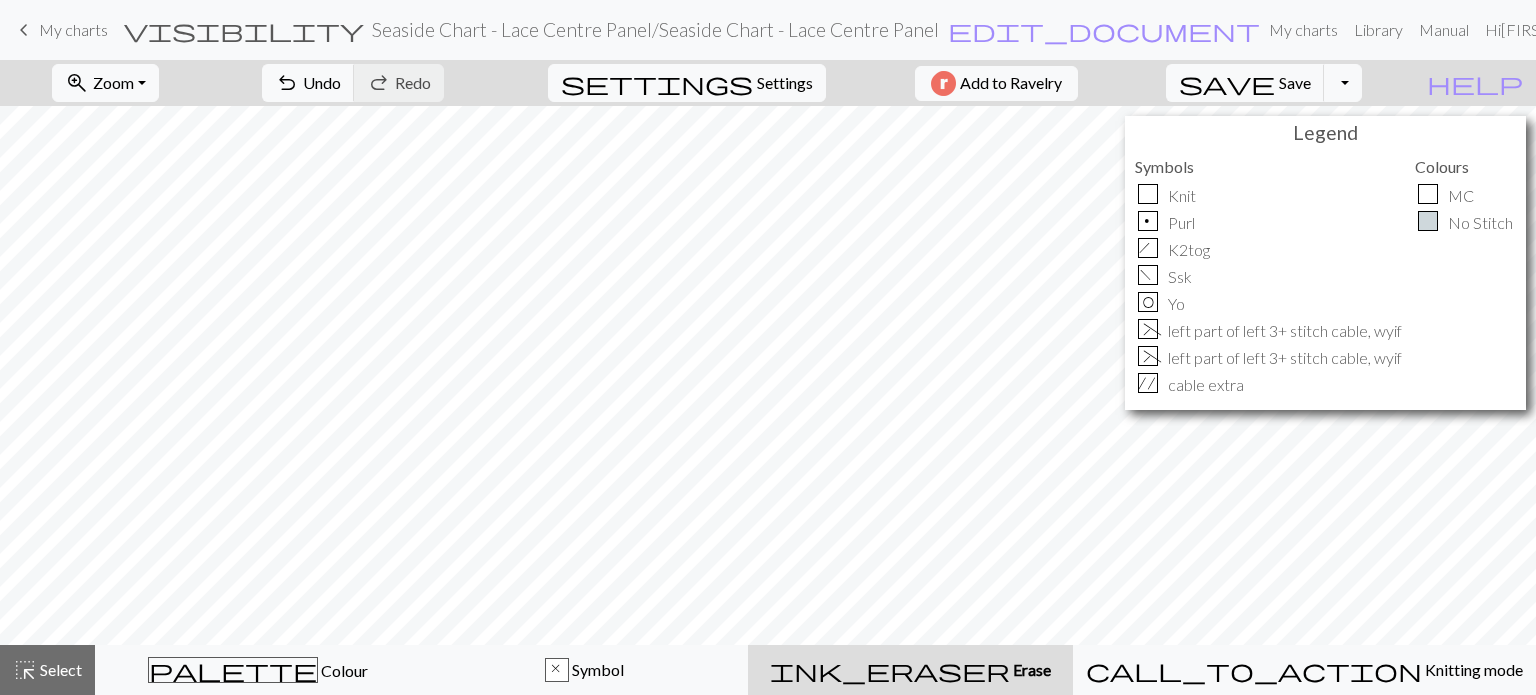 click on "ink_eraser   Erase   Erase" at bounding box center [910, 670] 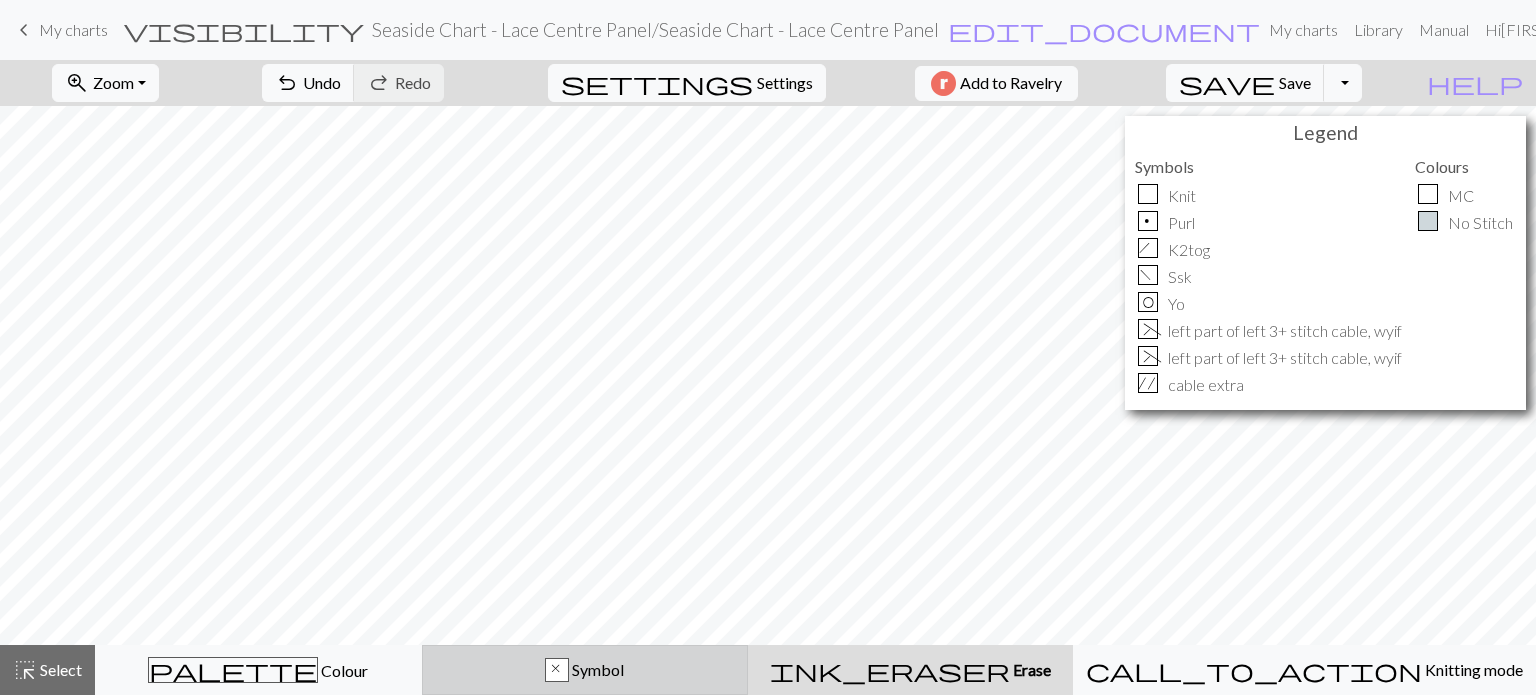 click on "Symbol" at bounding box center (596, 669) 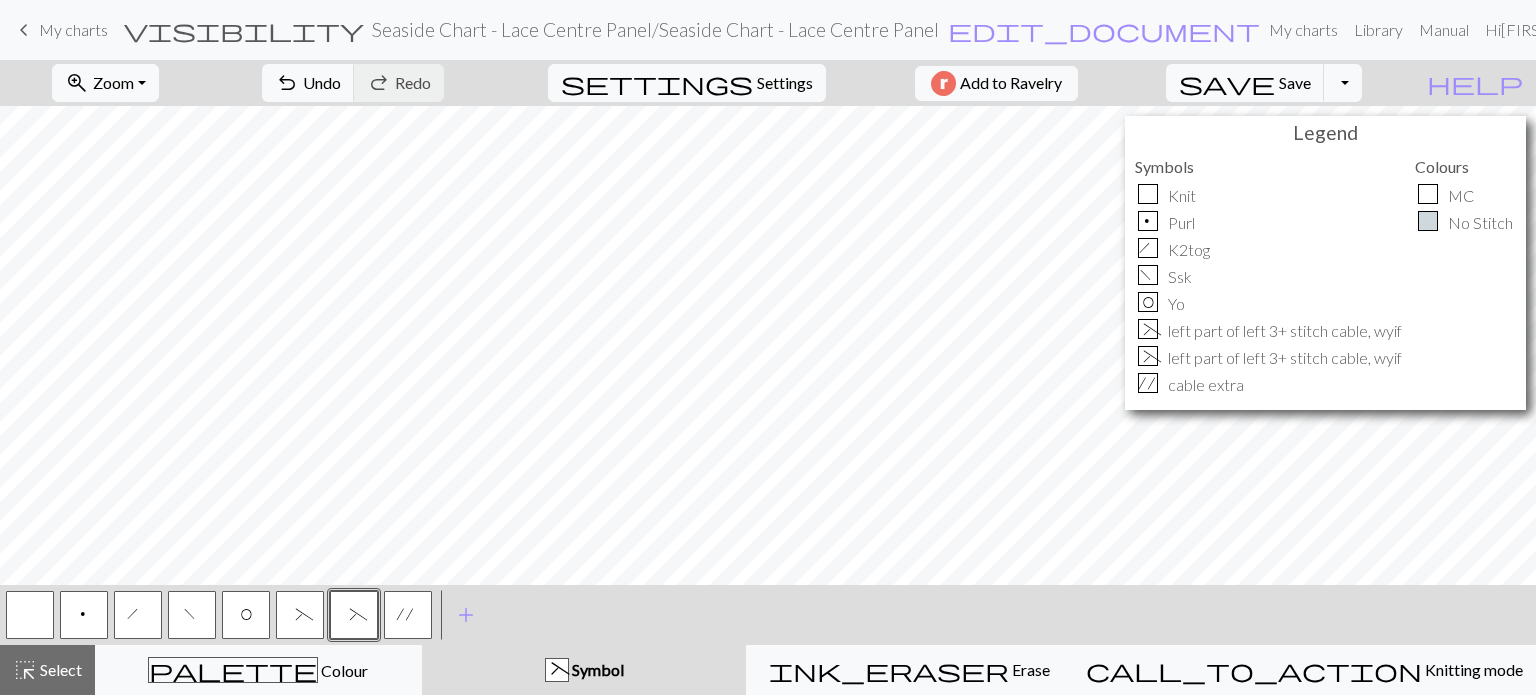 click on "'" at bounding box center [408, 615] 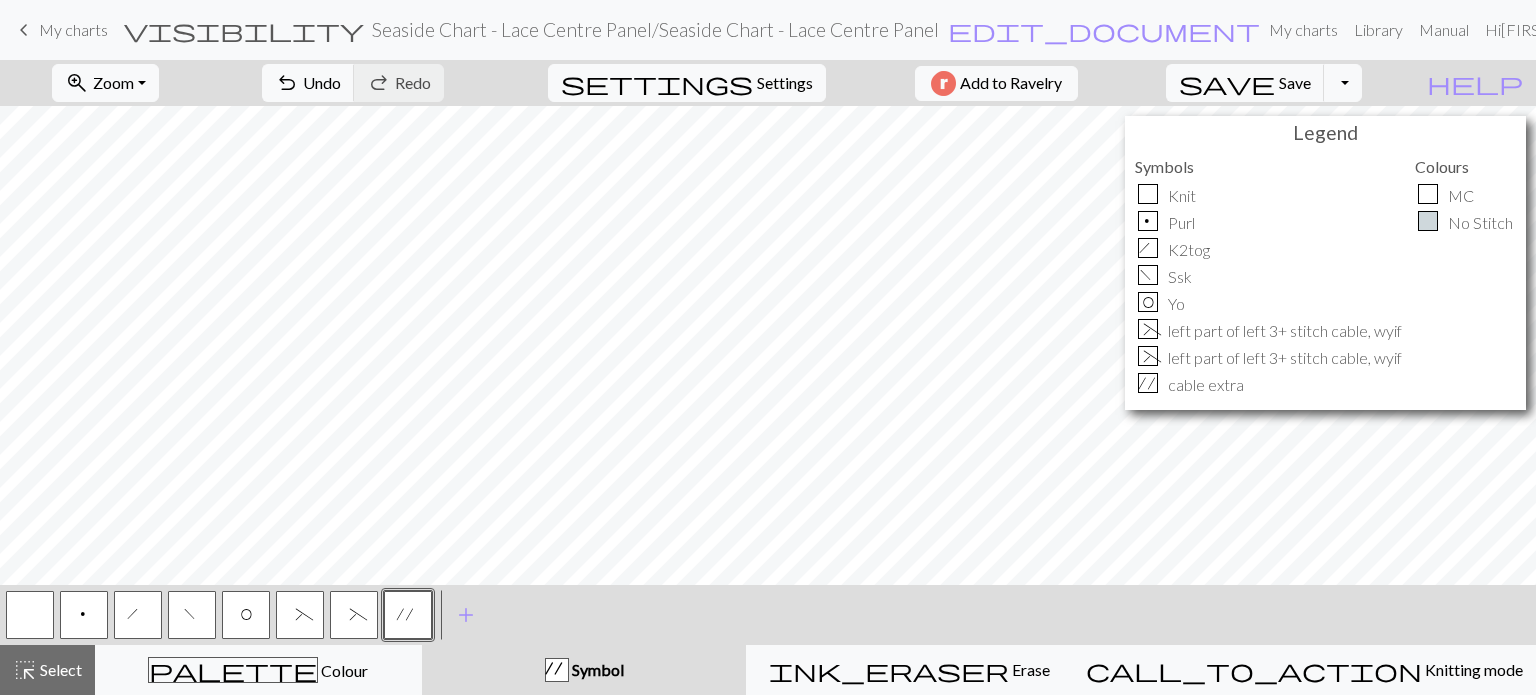 click on "(" at bounding box center (300, 617) 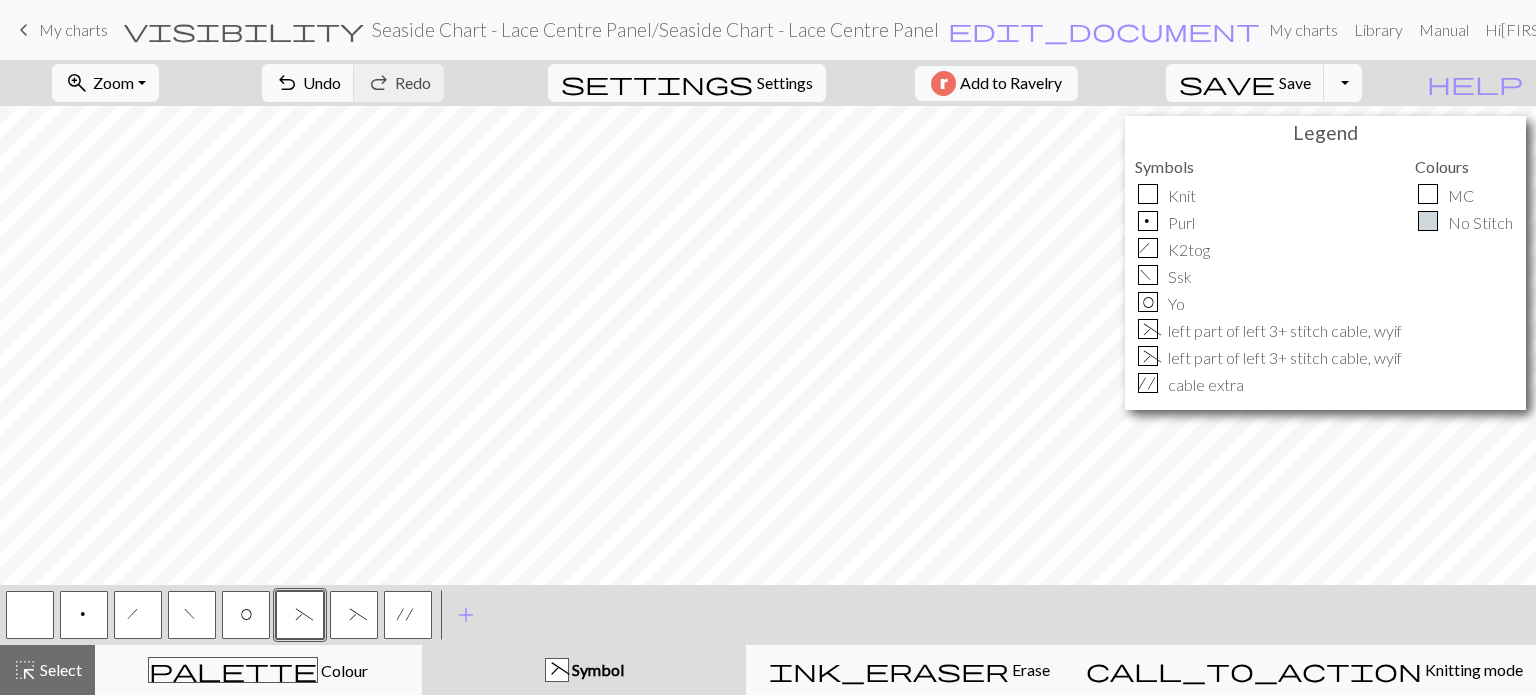 click on "(" at bounding box center (300, 617) 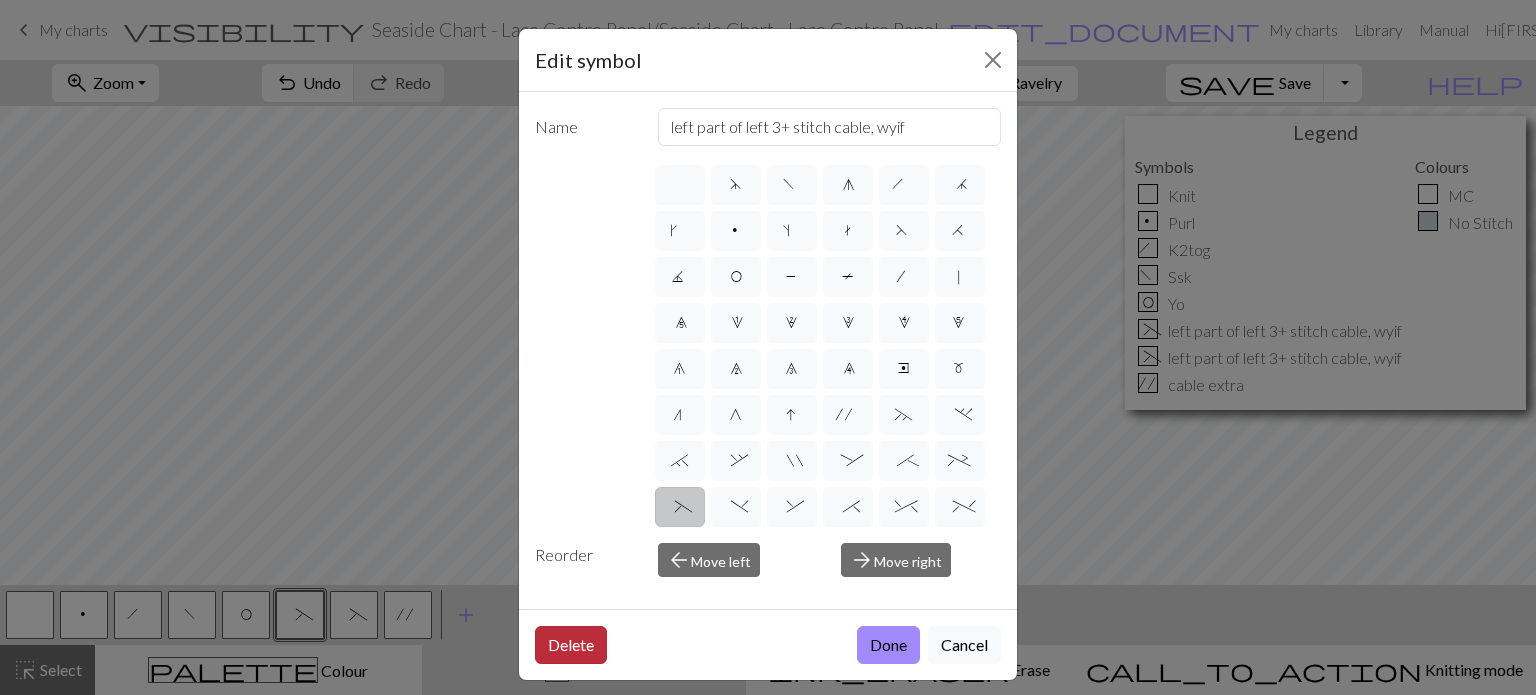 click on "Delete" at bounding box center [571, 645] 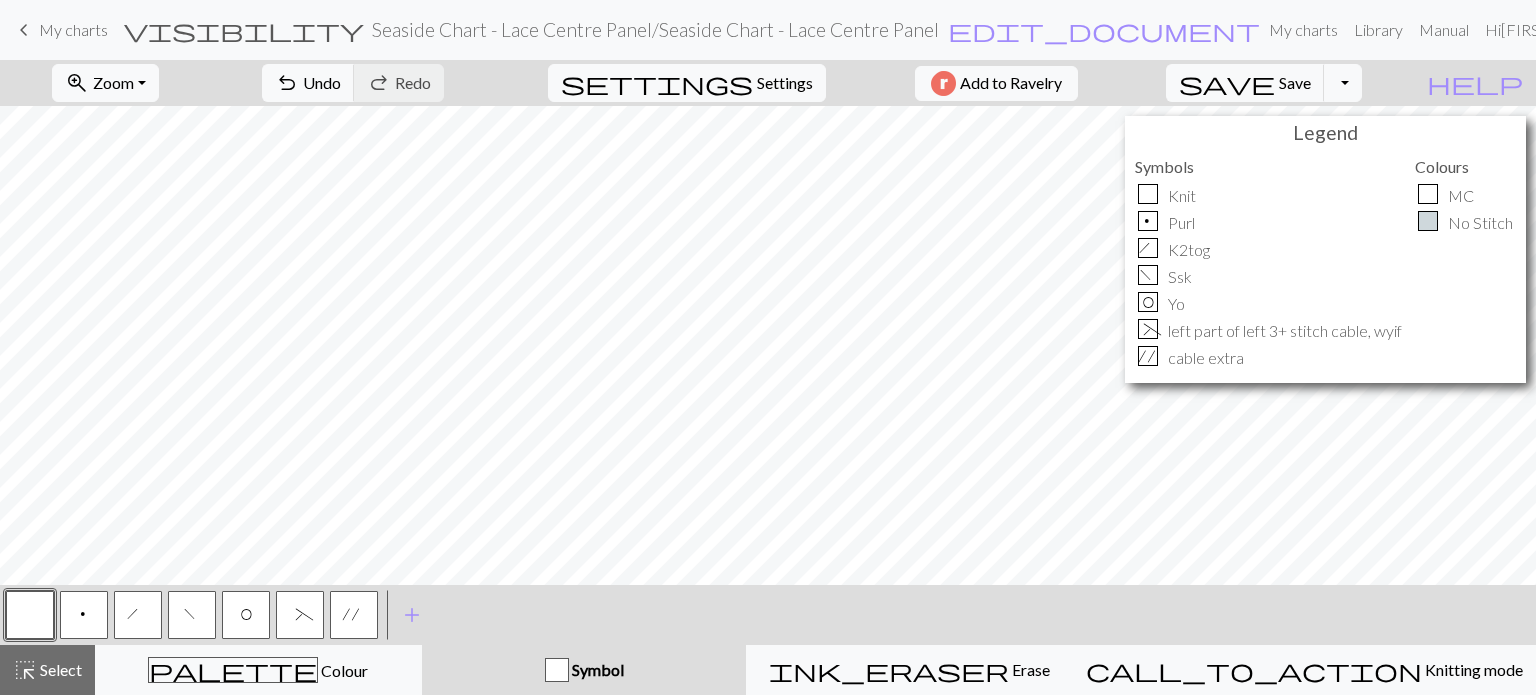 click on "(" at bounding box center (300, 615) 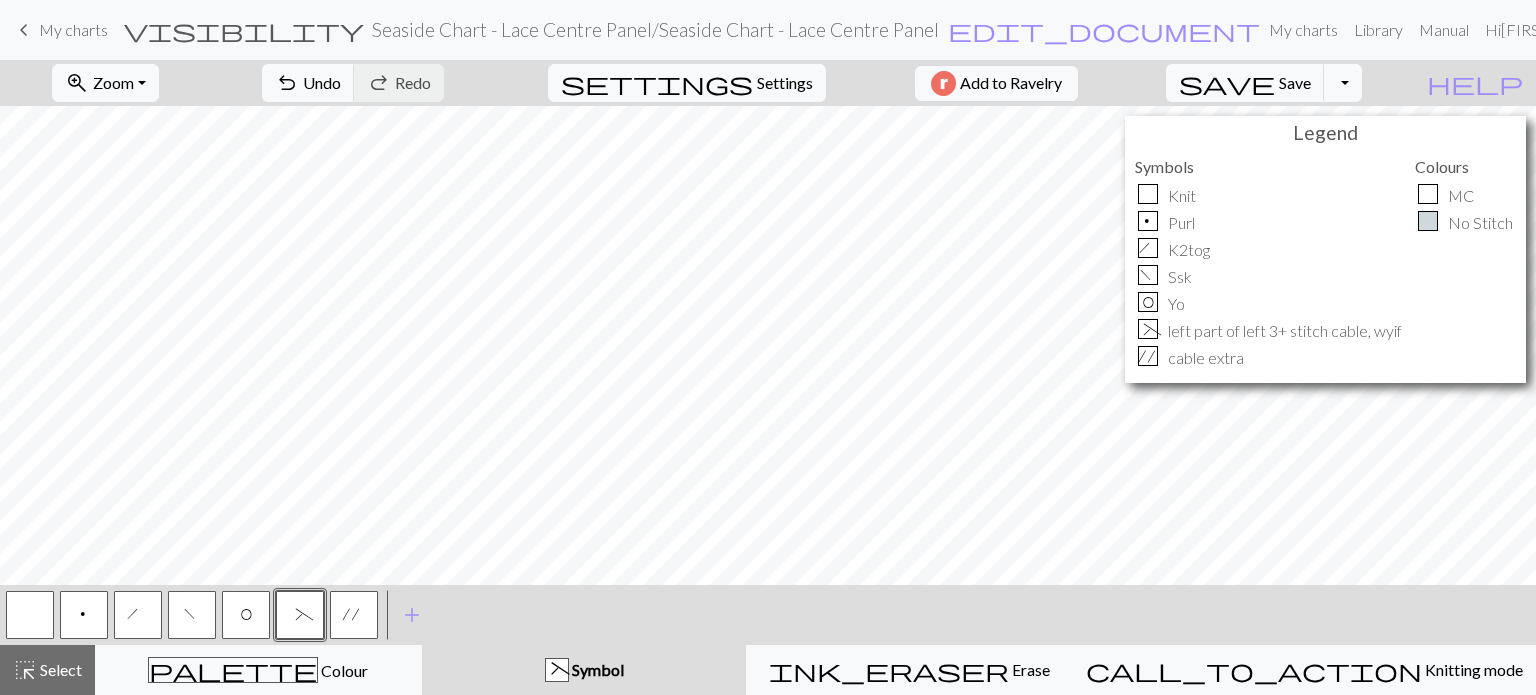 click on "(" at bounding box center [300, 615] 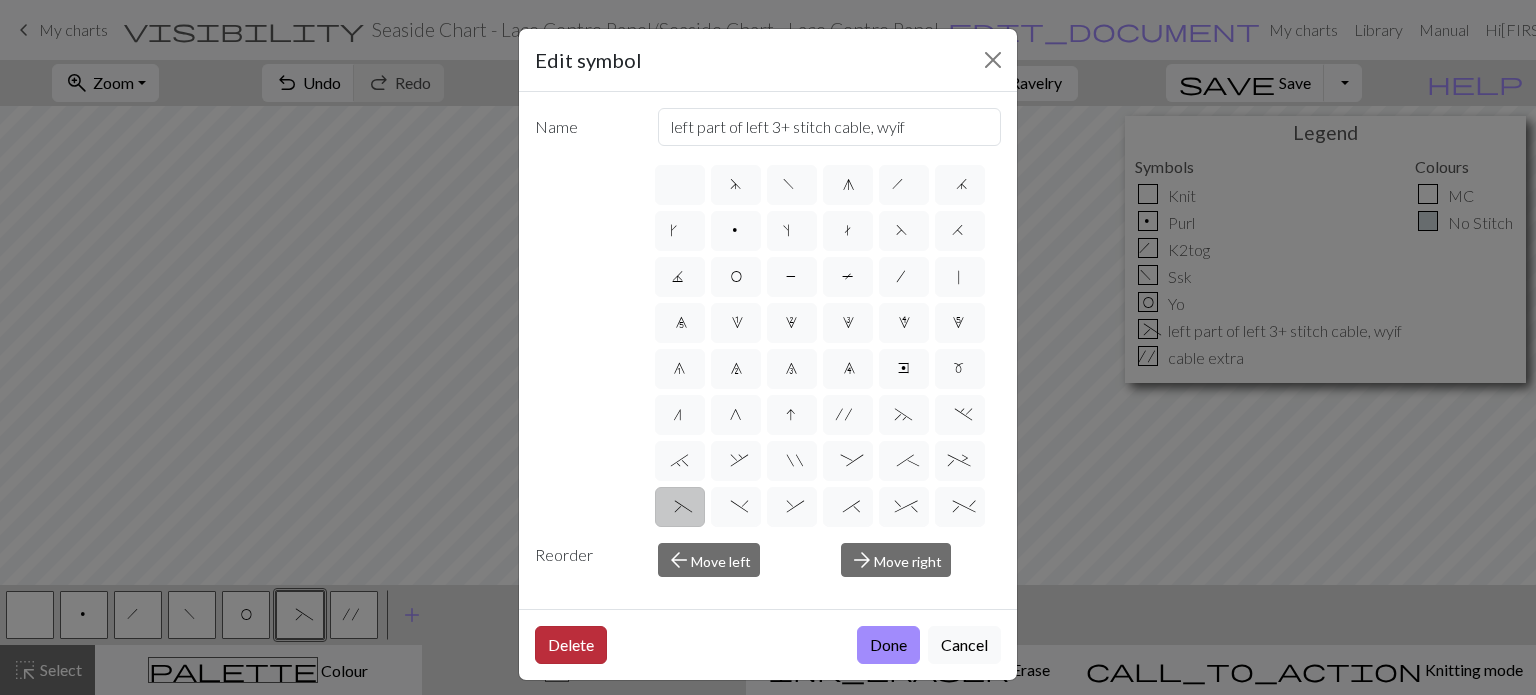 click on "Delete" at bounding box center (571, 645) 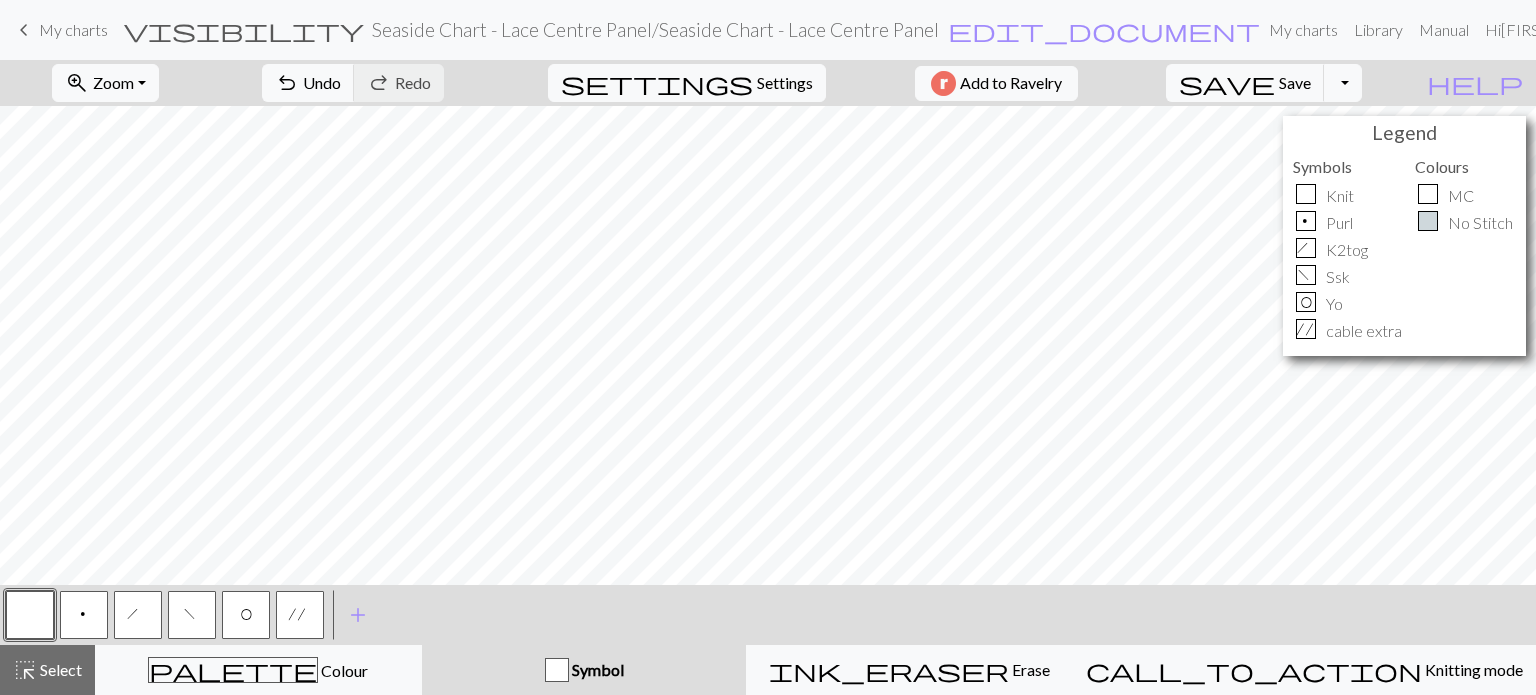 click on "'" at bounding box center (300, 615) 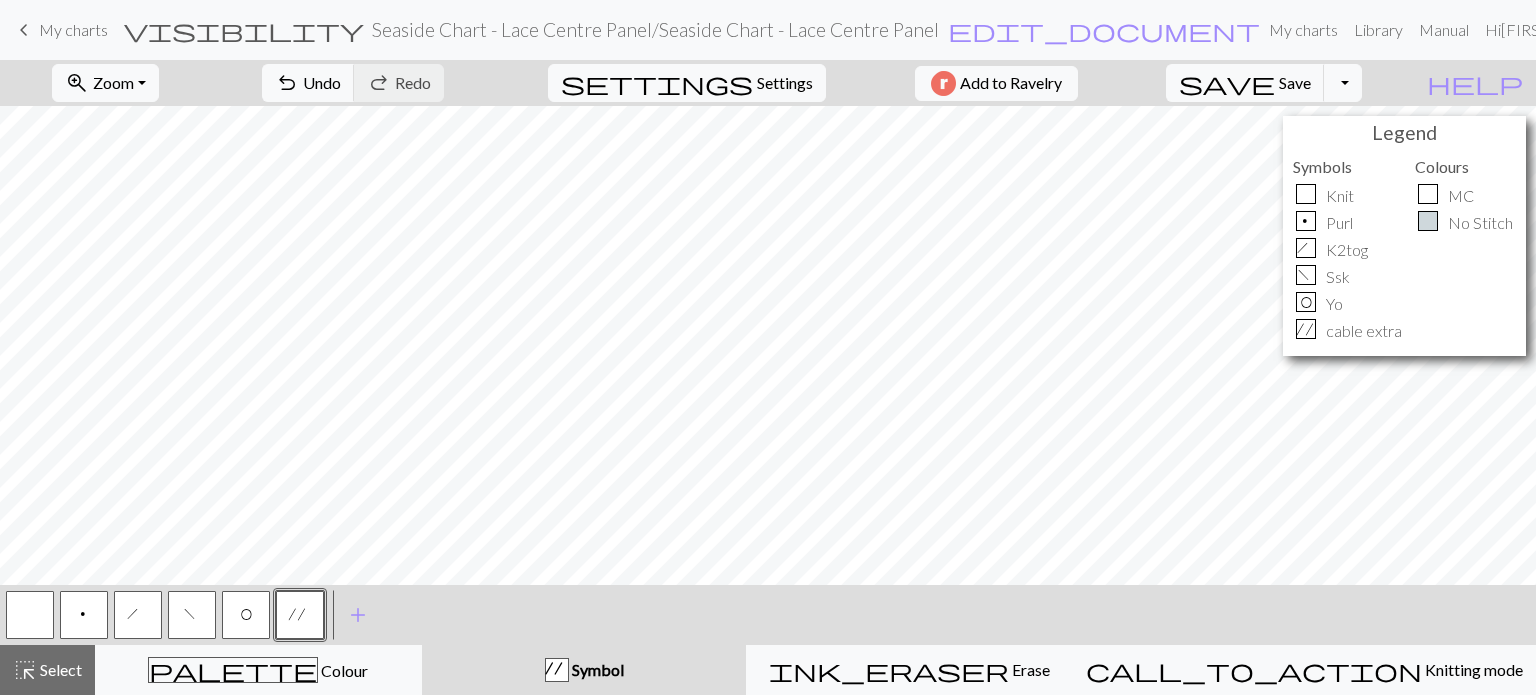 click on "'" at bounding box center [300, 615] 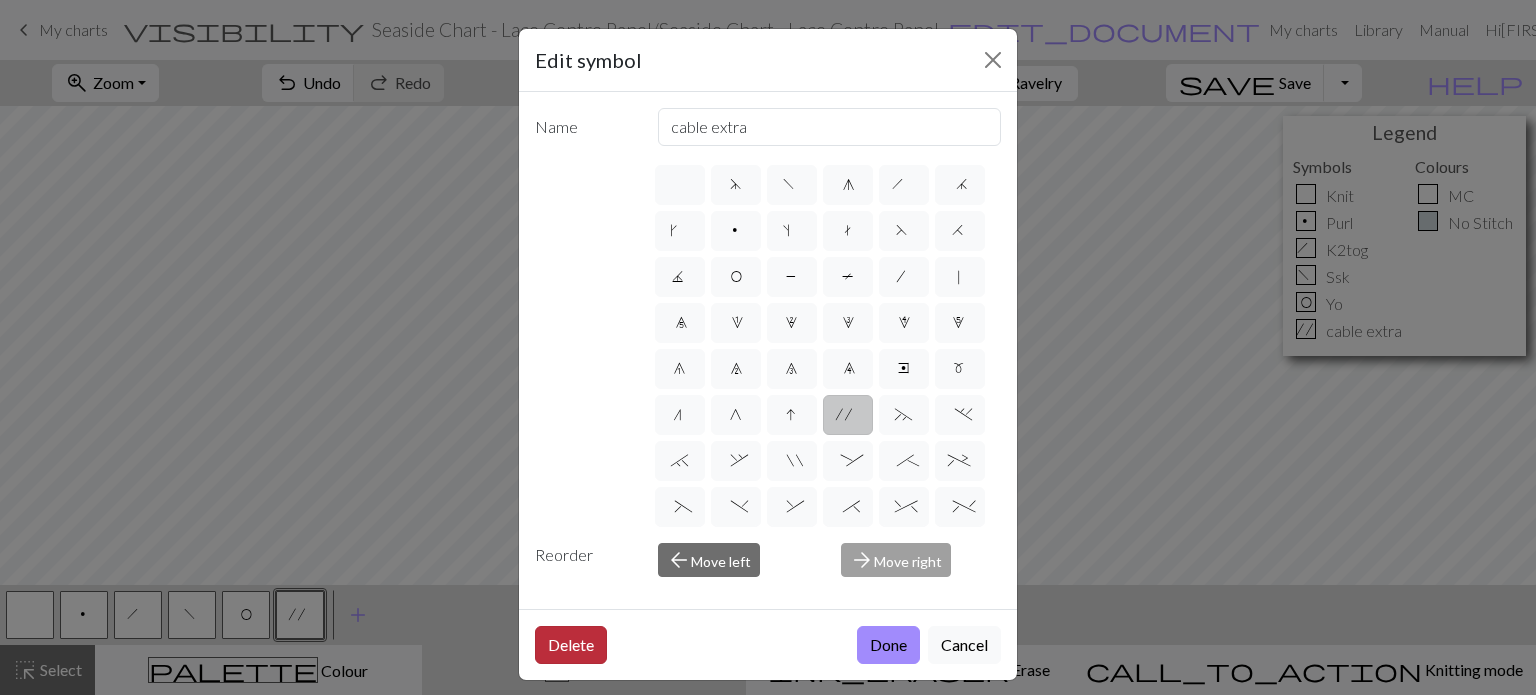 click on "Delete" at bounding box center [571, 645] 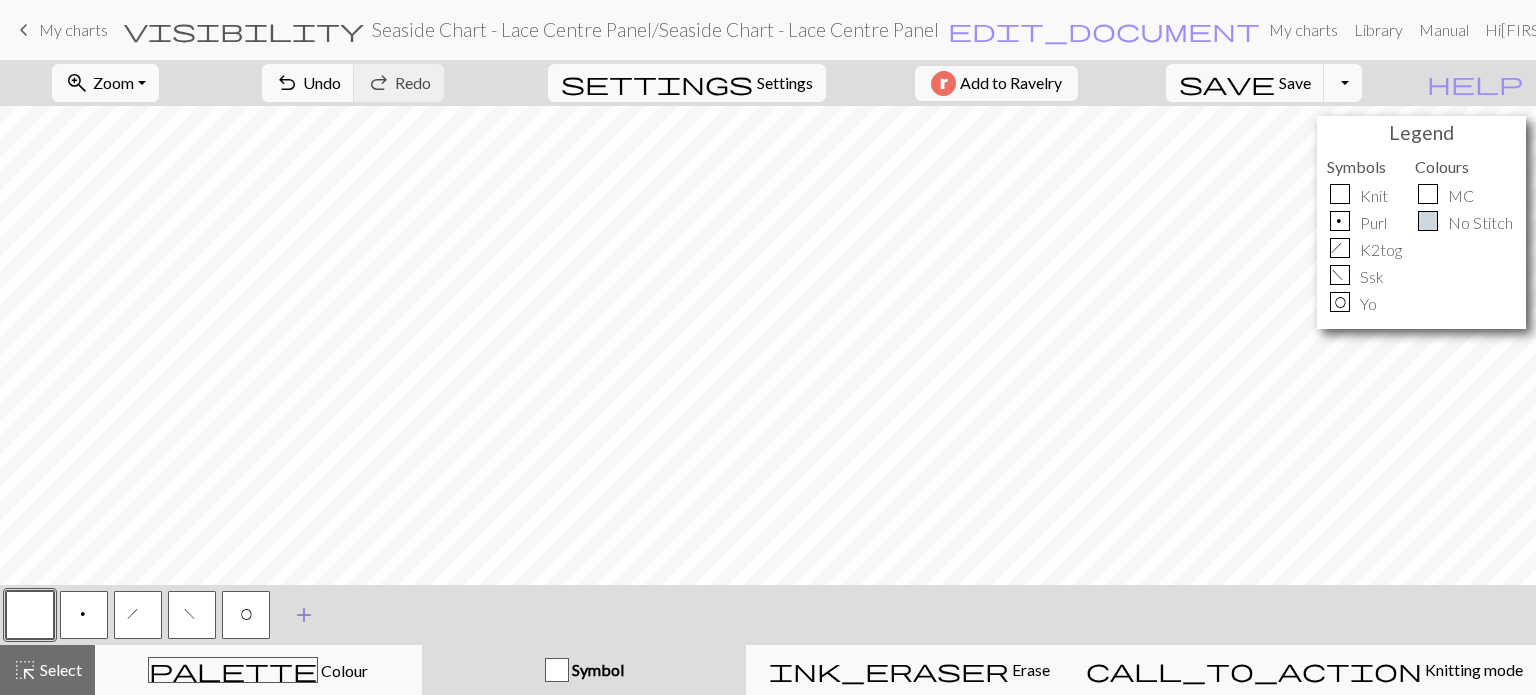 click on "add" at bounding box center [304, 615] 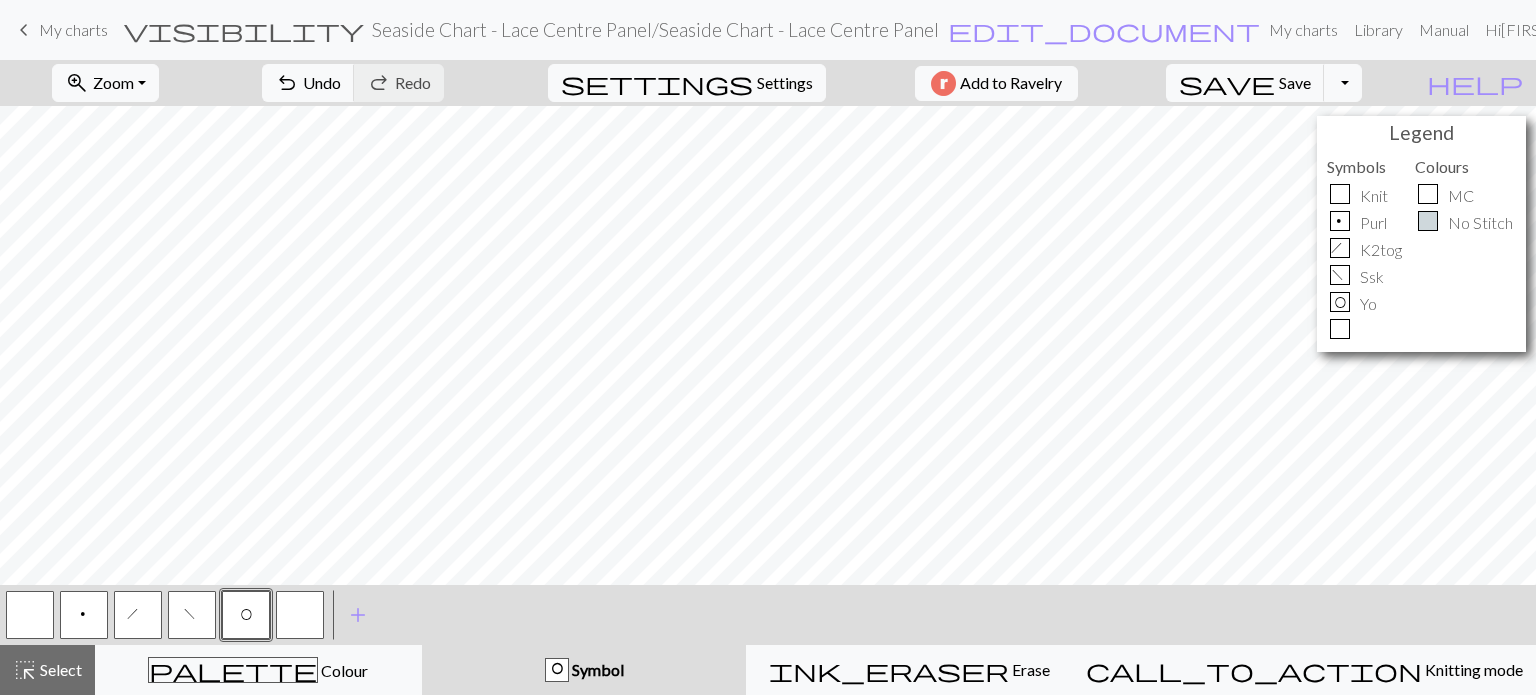 click at bounding box center [300, 615] 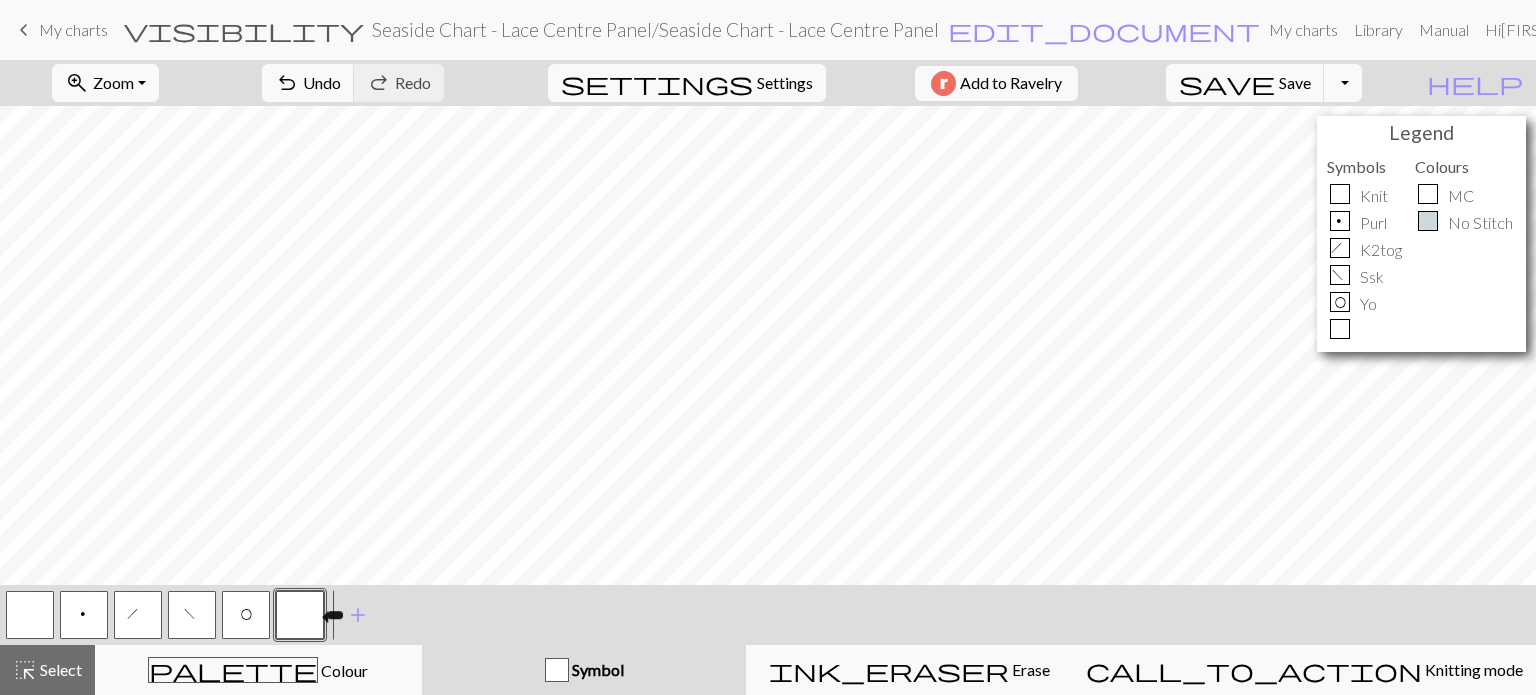 click at bounding box center (300, 615) 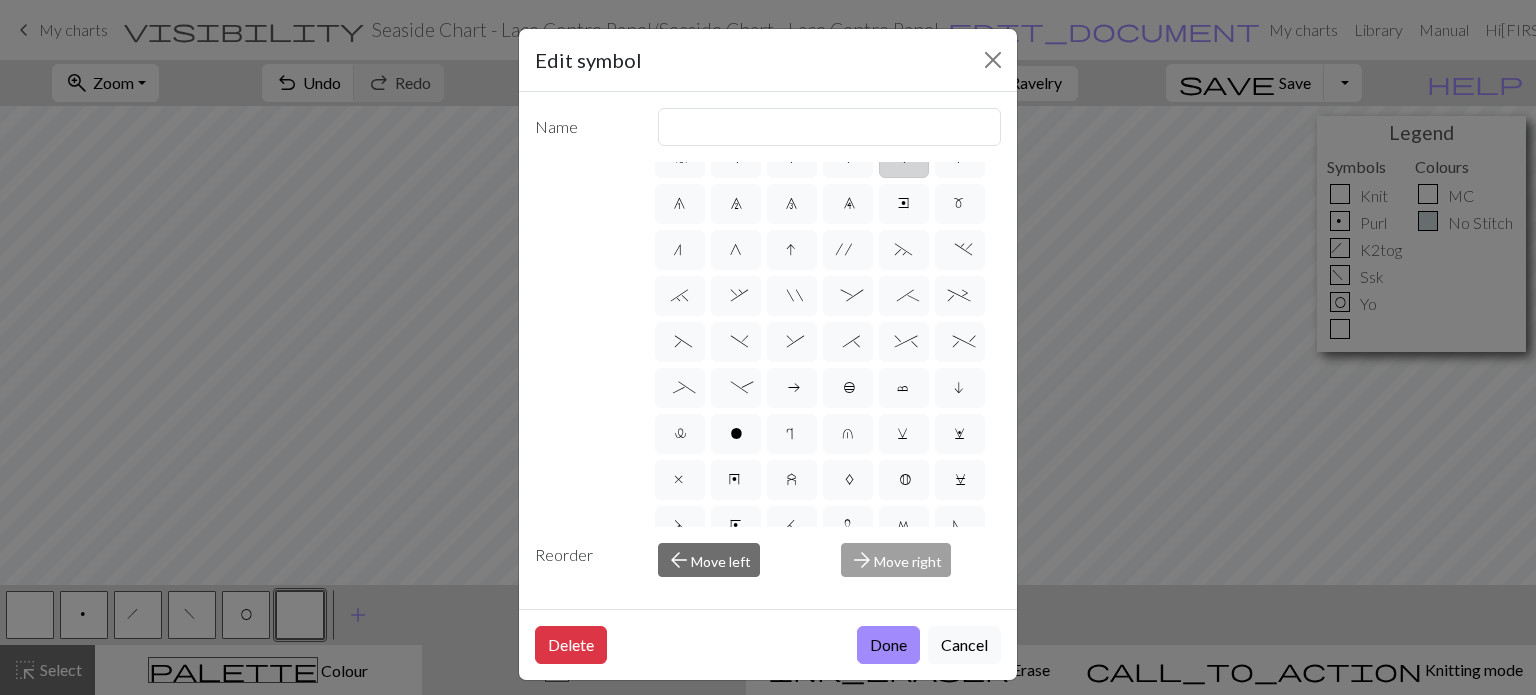 scroll, scrollTop: 200, scrollLeft: 0, axis: vertical 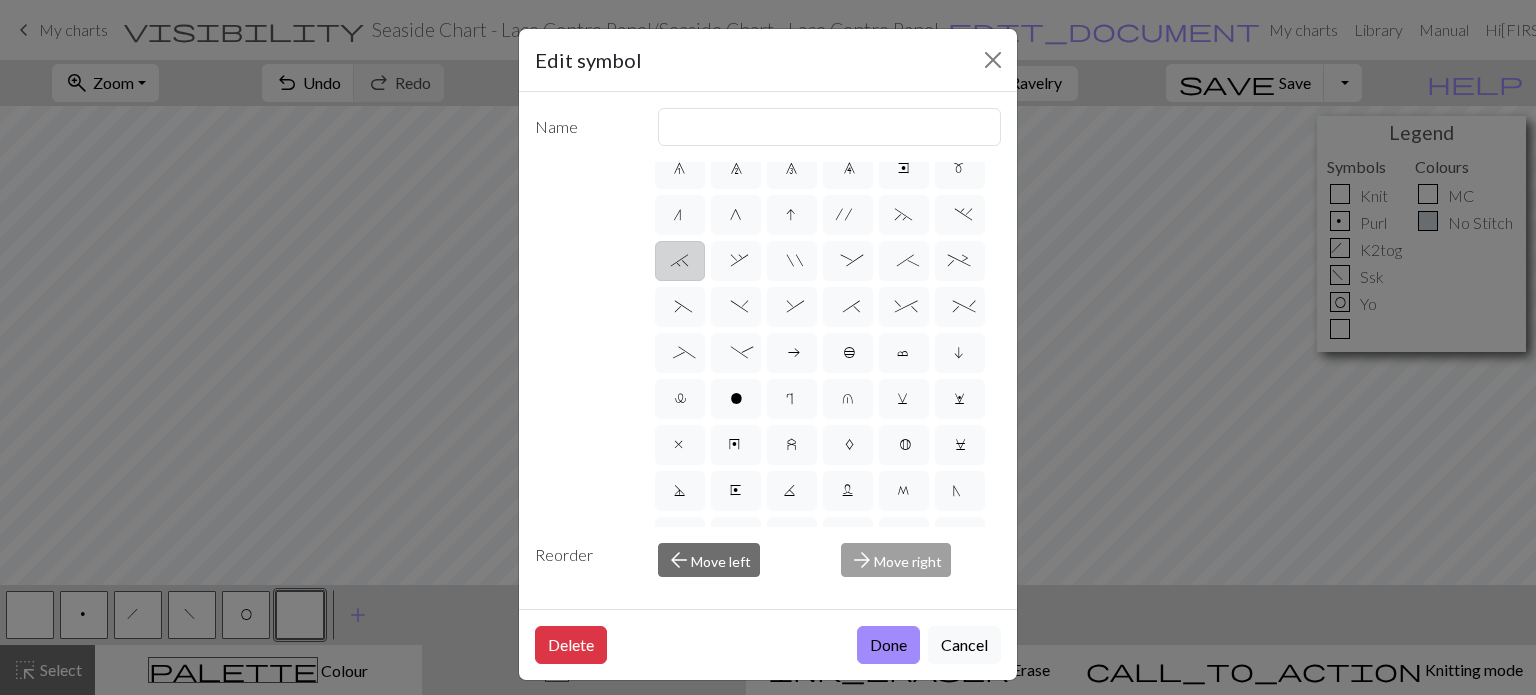 click on "`" at bounding box center [680, 263] 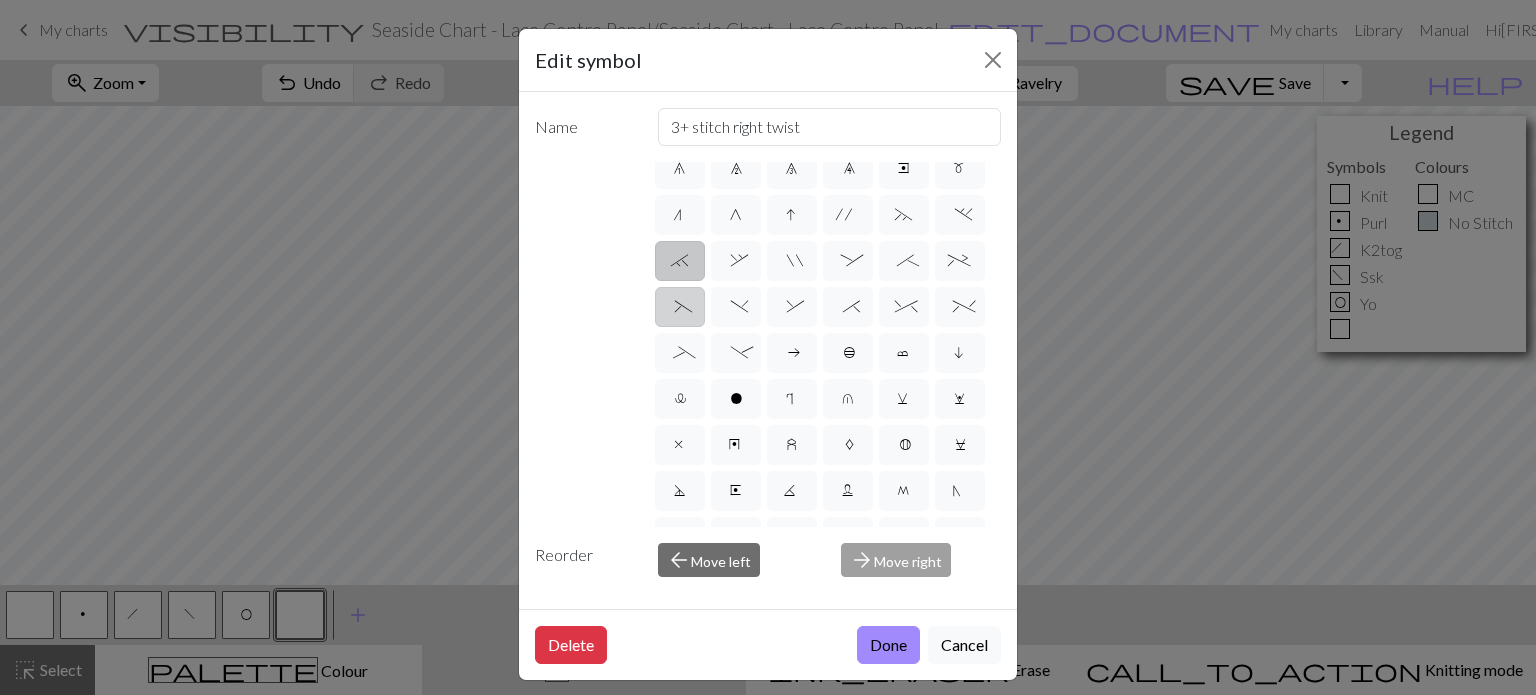 click on "(" at bounding box center [680, 307] 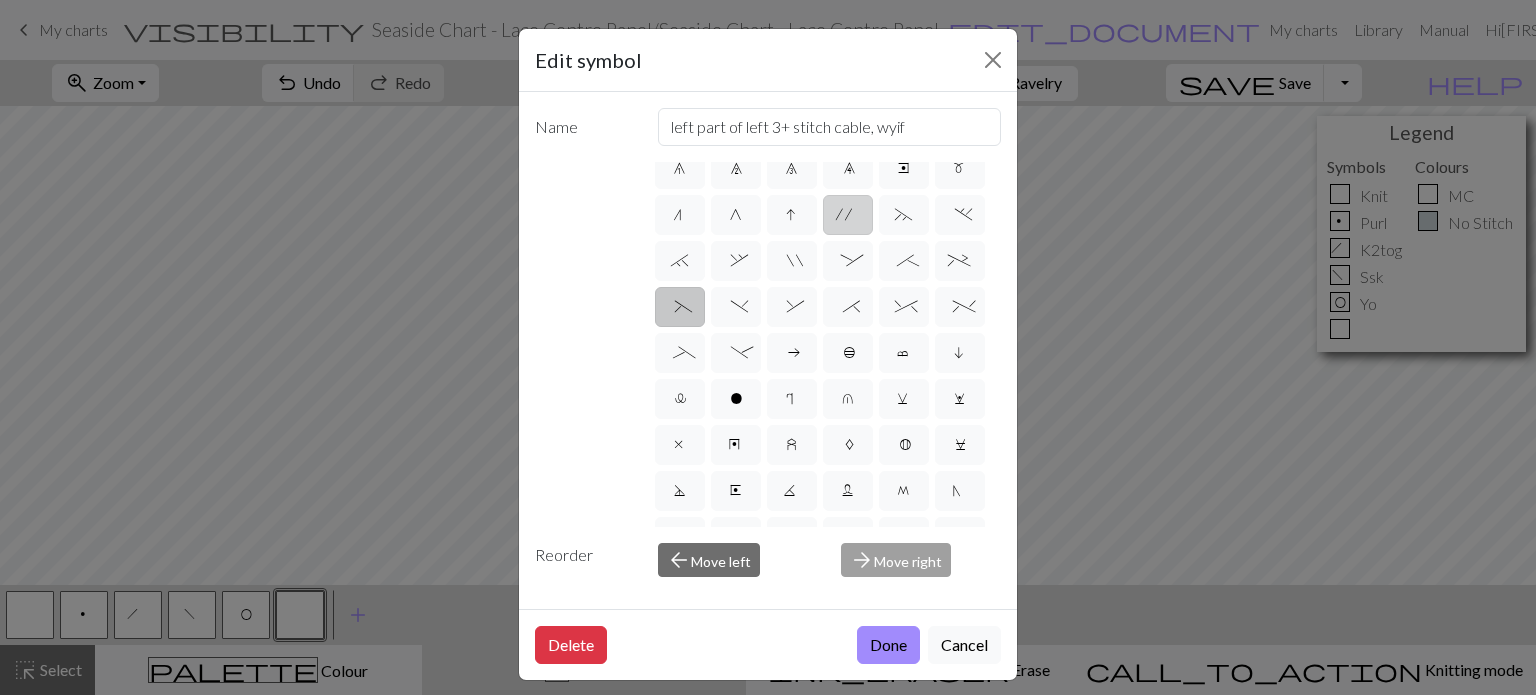 click on "'" at bounding box center [848, 215] 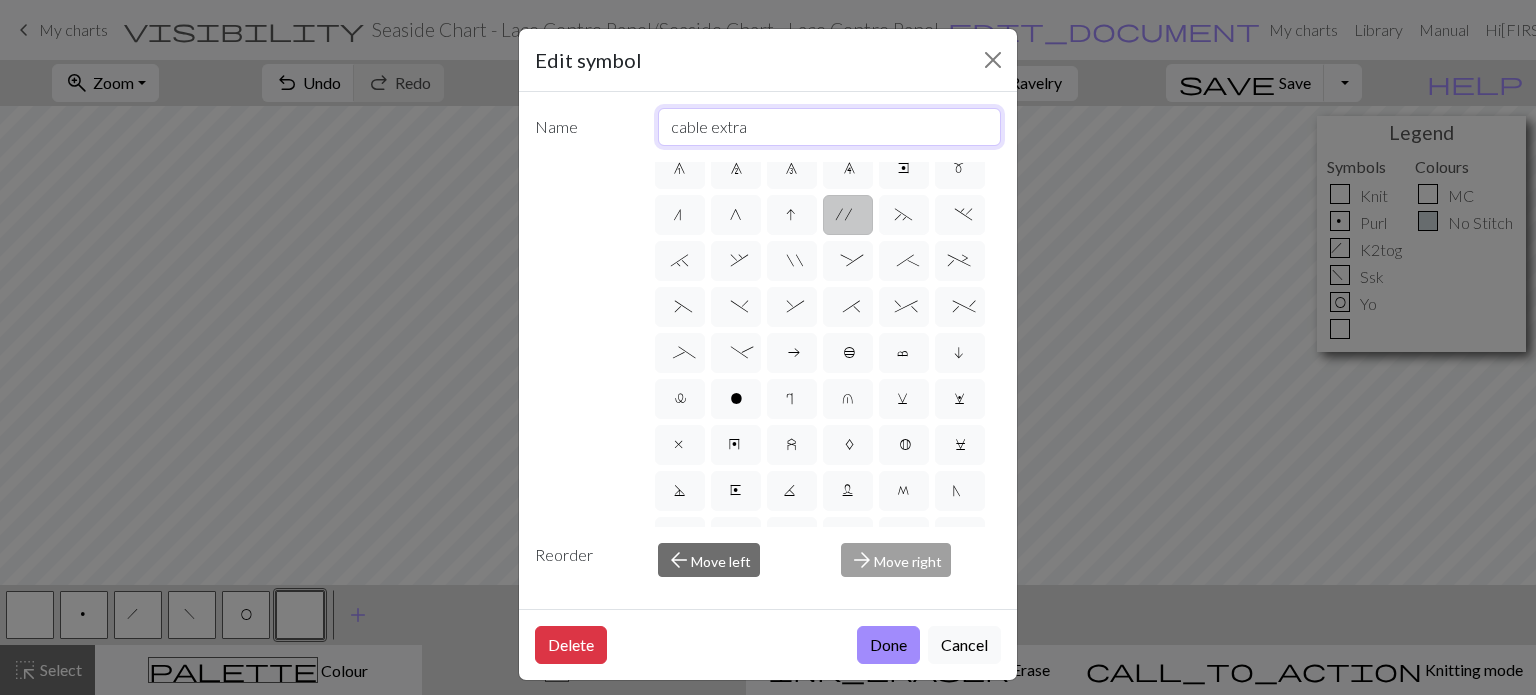 drag, startPoint x: 762, startPoint y: 136, endPoint x: 598, endPoint y: 110, distance: 166.04819 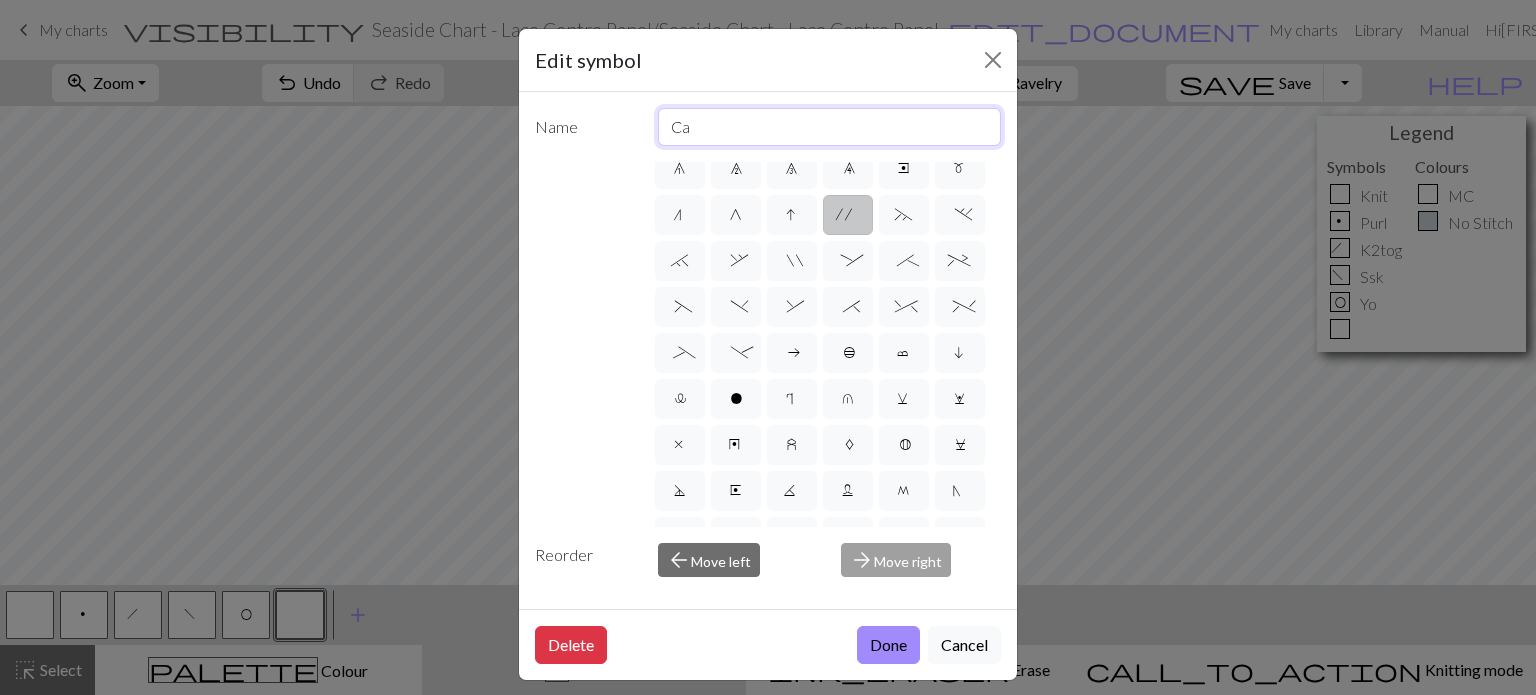 type on "C" 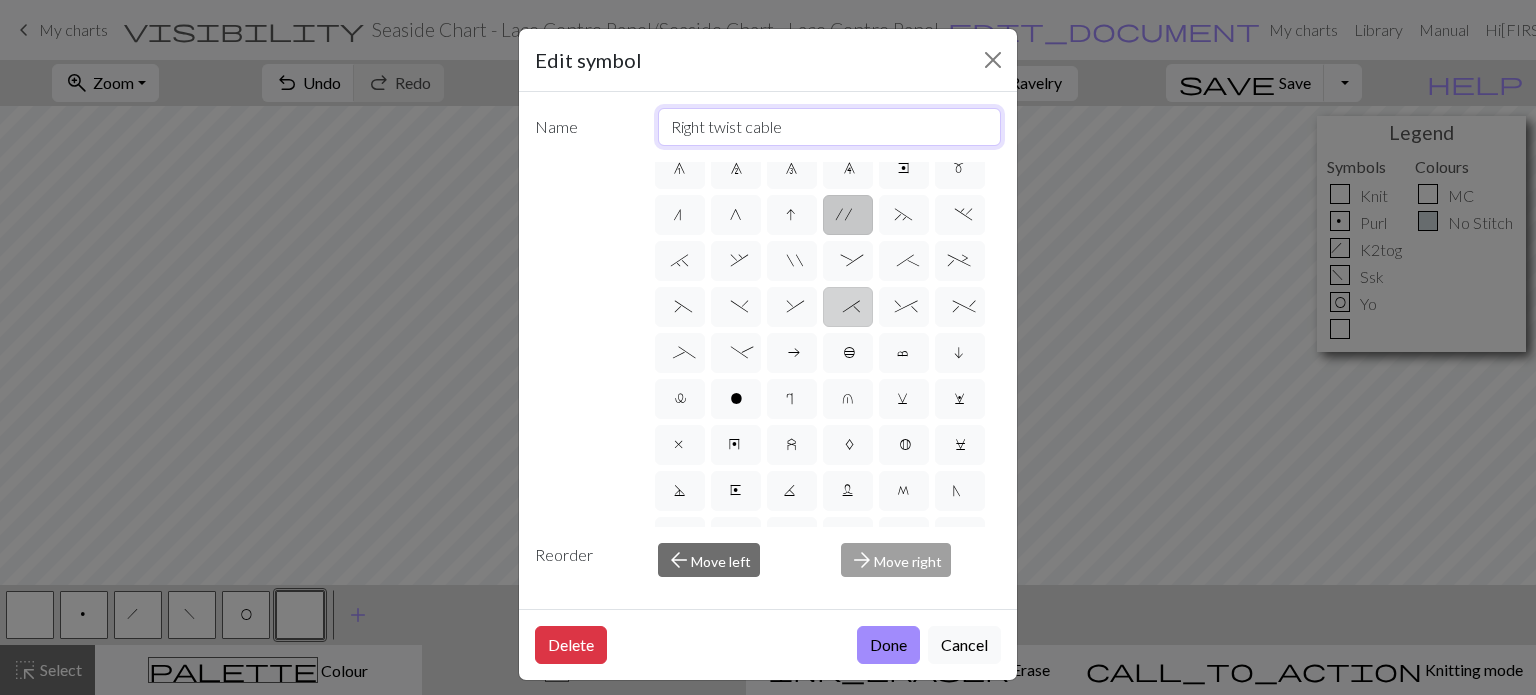type on "Right twist cable" 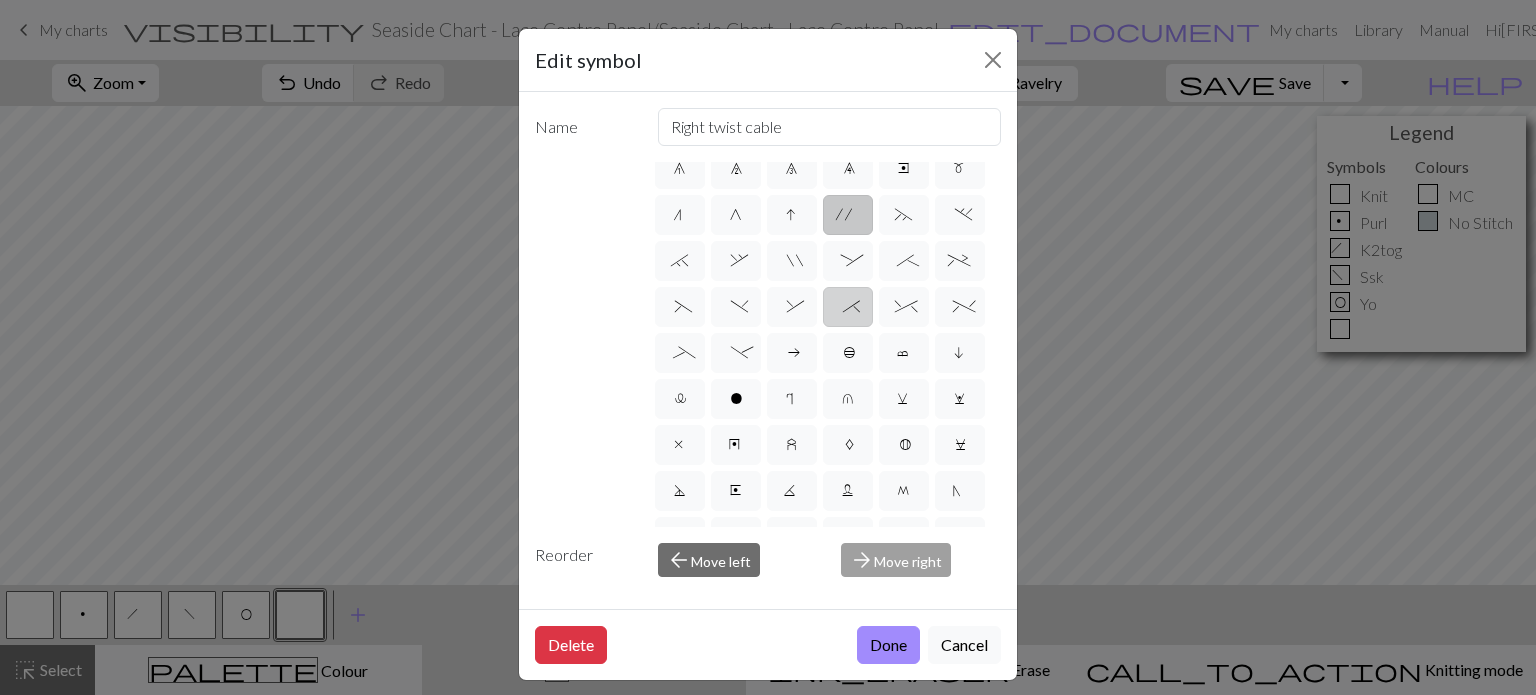 click on "*" at bounding box center [847, 309] 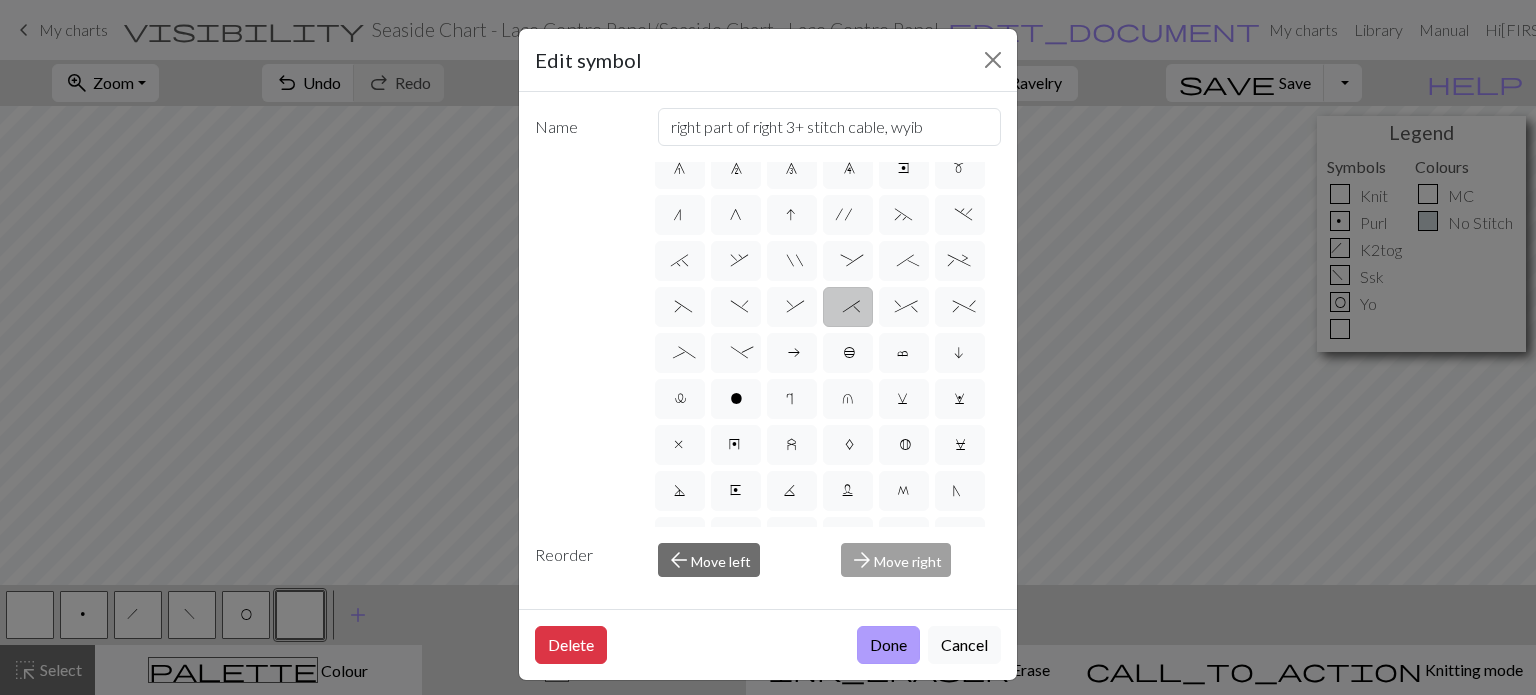 click on "Done" at bounding box center [888, 645] 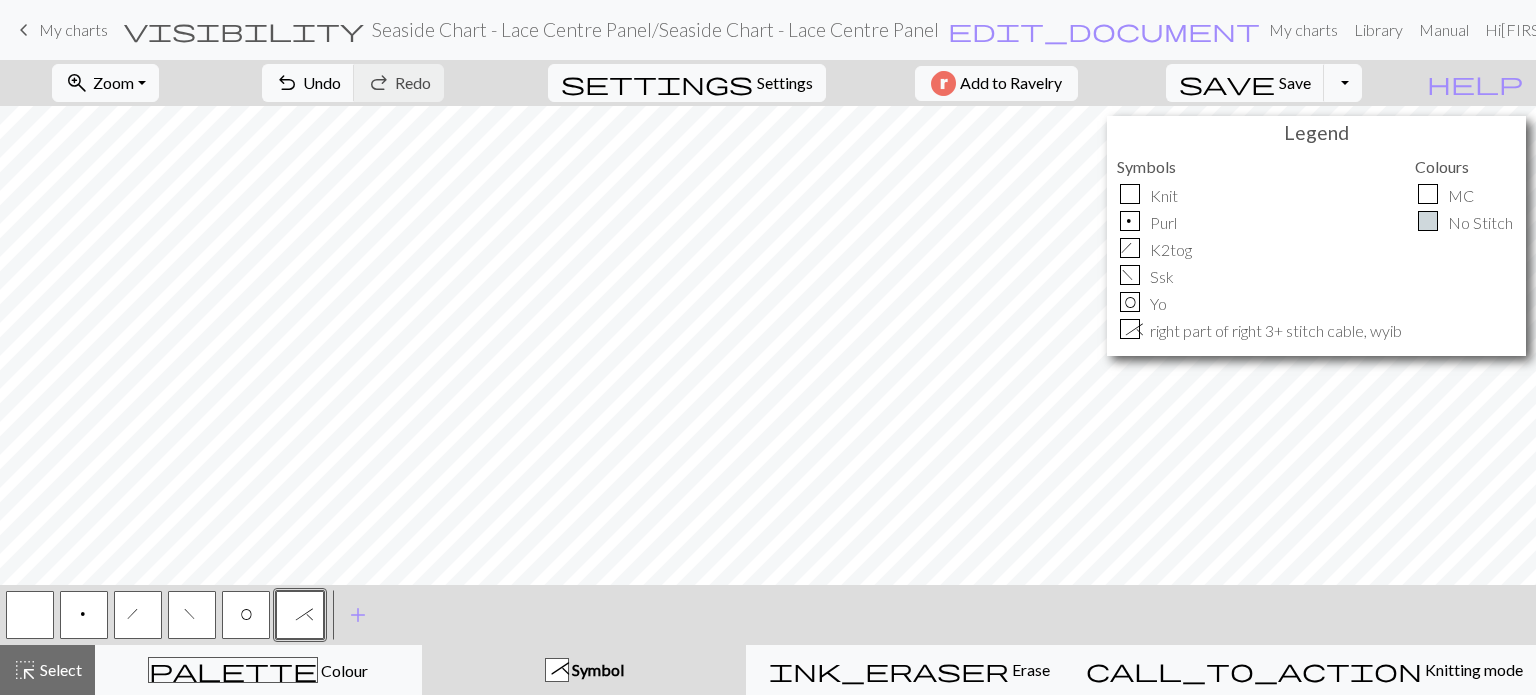 click at bounding box center (30, 615) 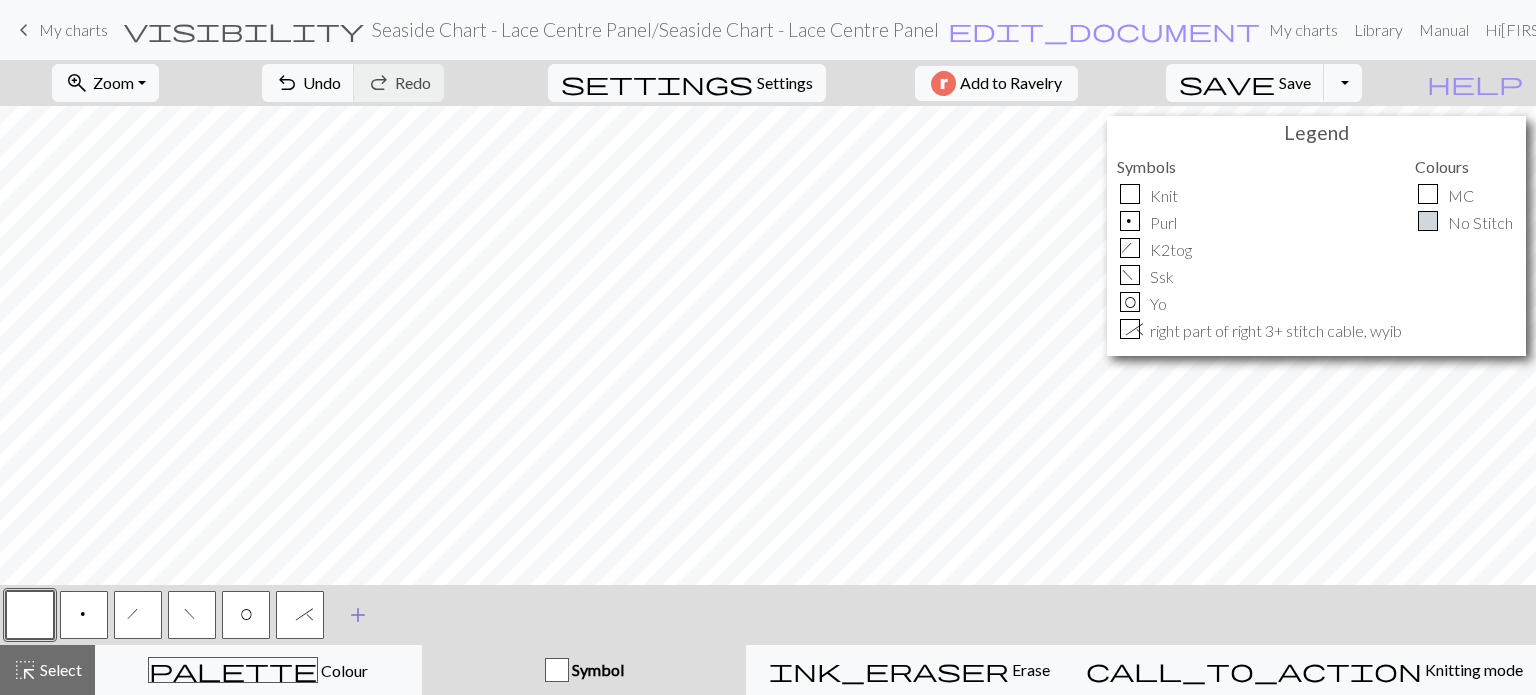 click on "add" at bounding box center (358, 615) 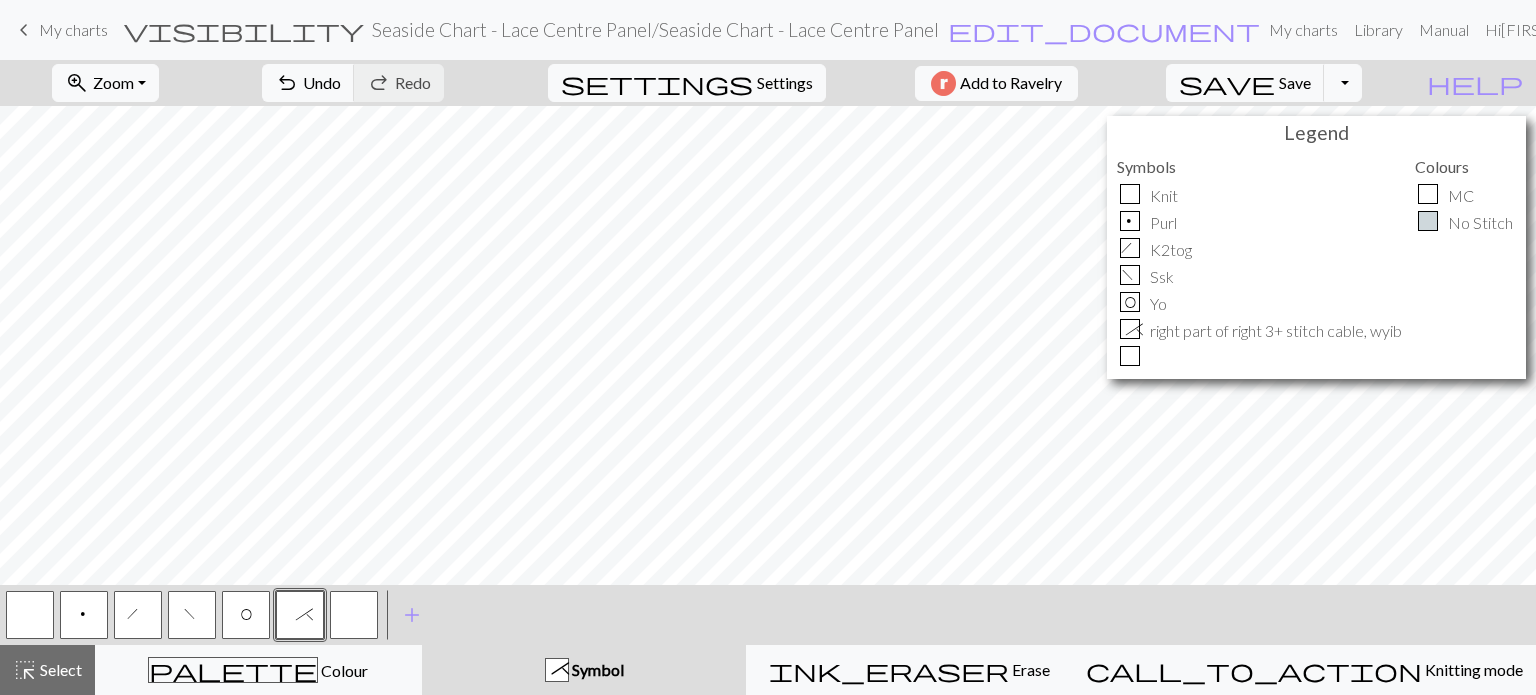 click at bounding box center [354, 615] 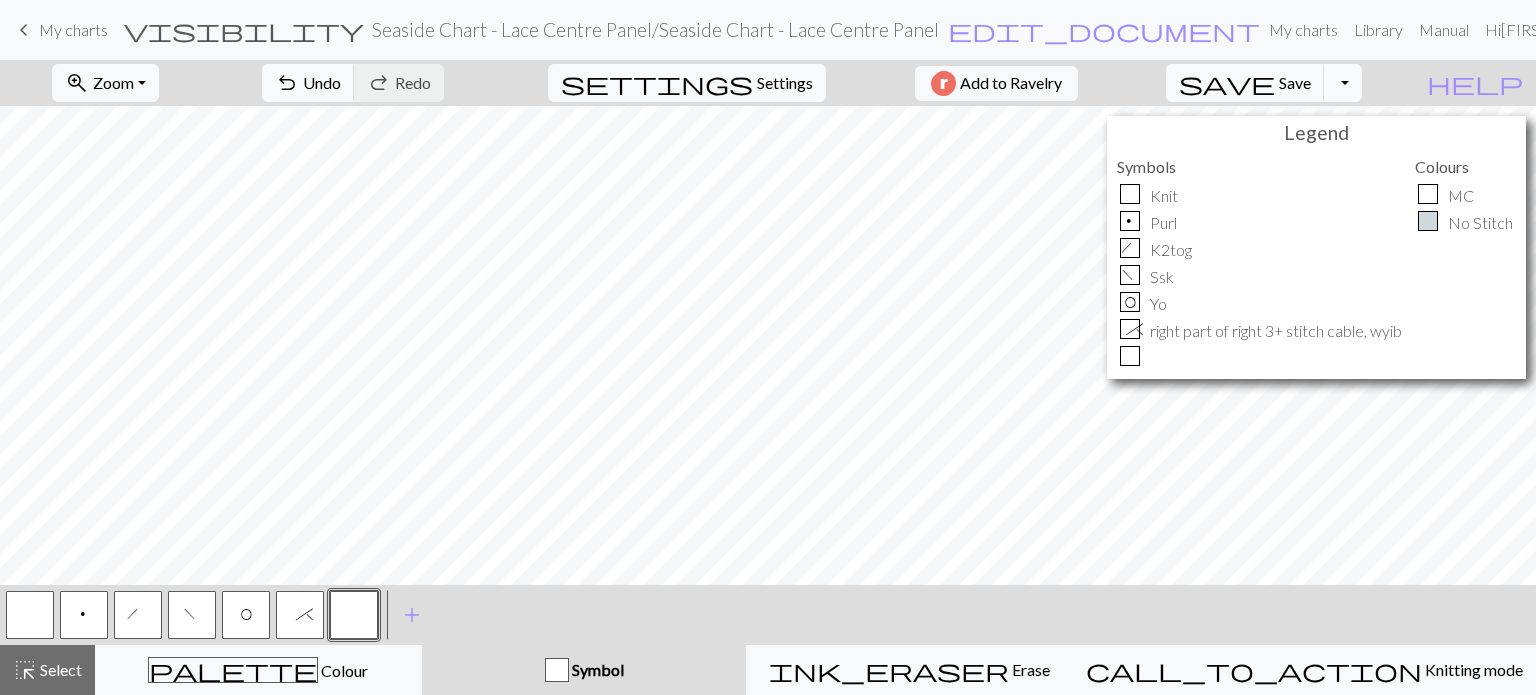 click at bounding box center (354, 615) 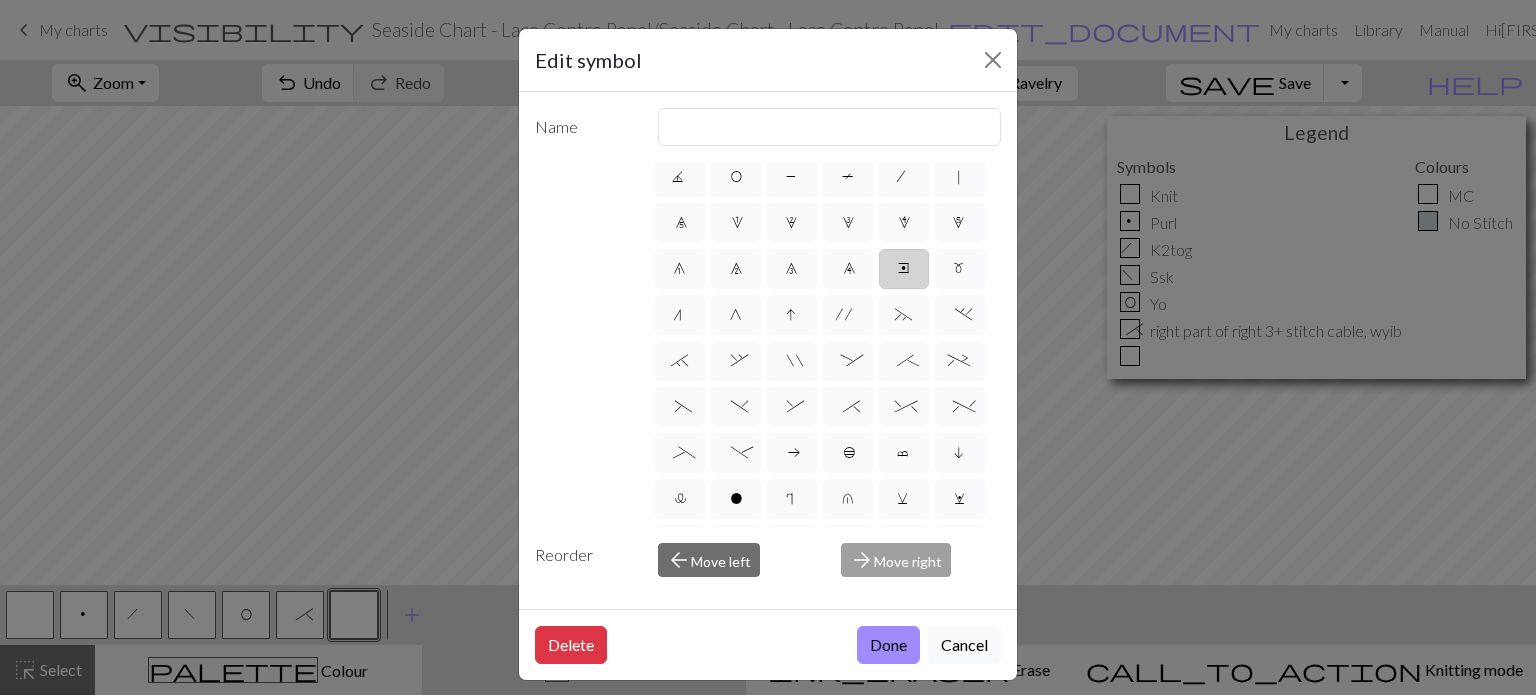 scroll, scrollTop: 200, scrollLeft: 0, axis: vertical 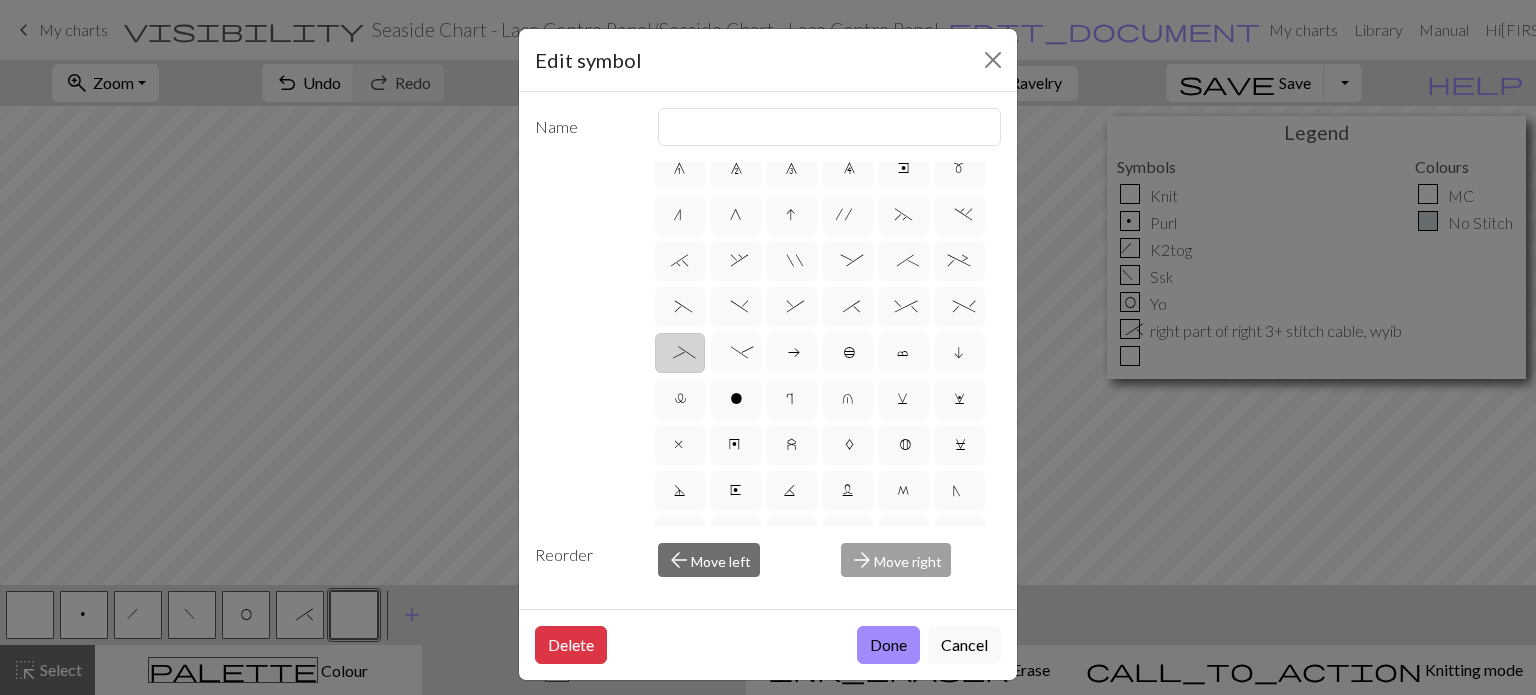 click on "_" at bounding box center (679, 355) 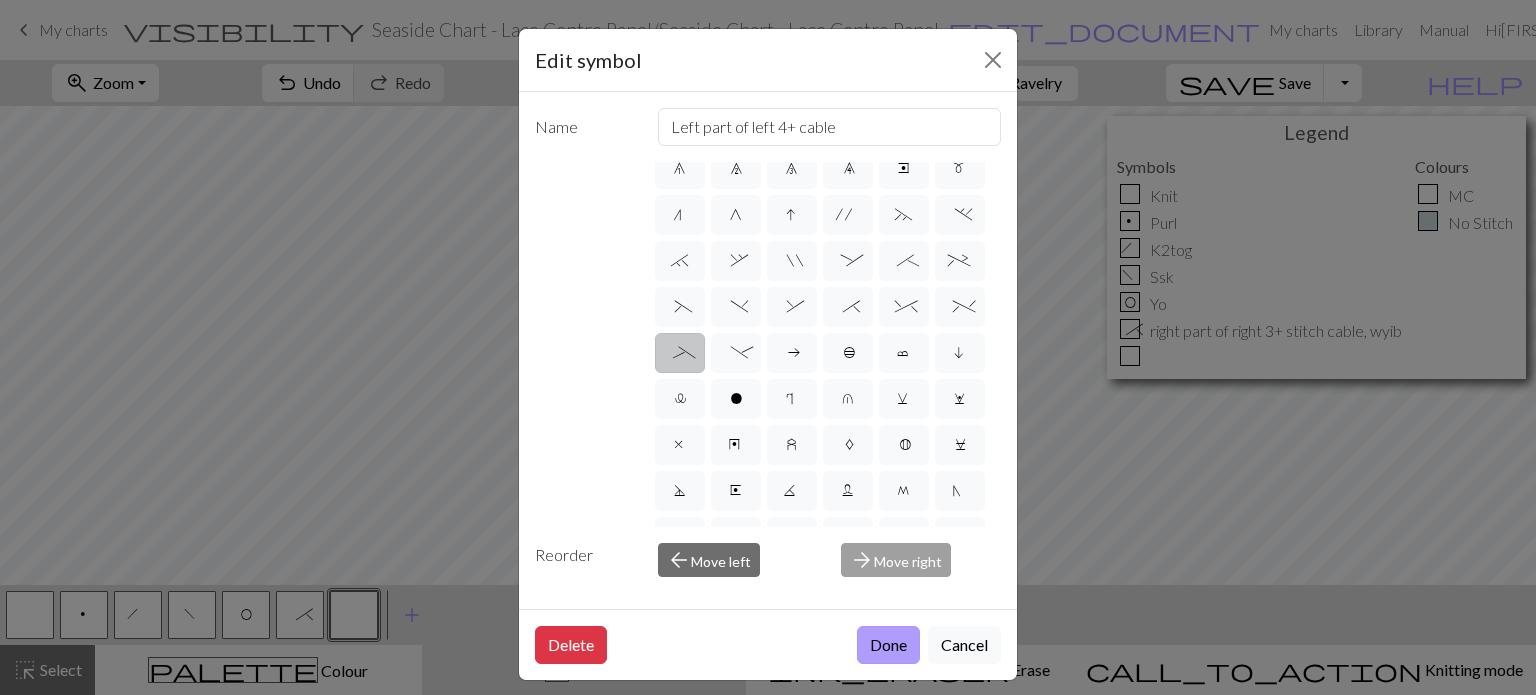 click on "Done" at bounding box center [888, 645] 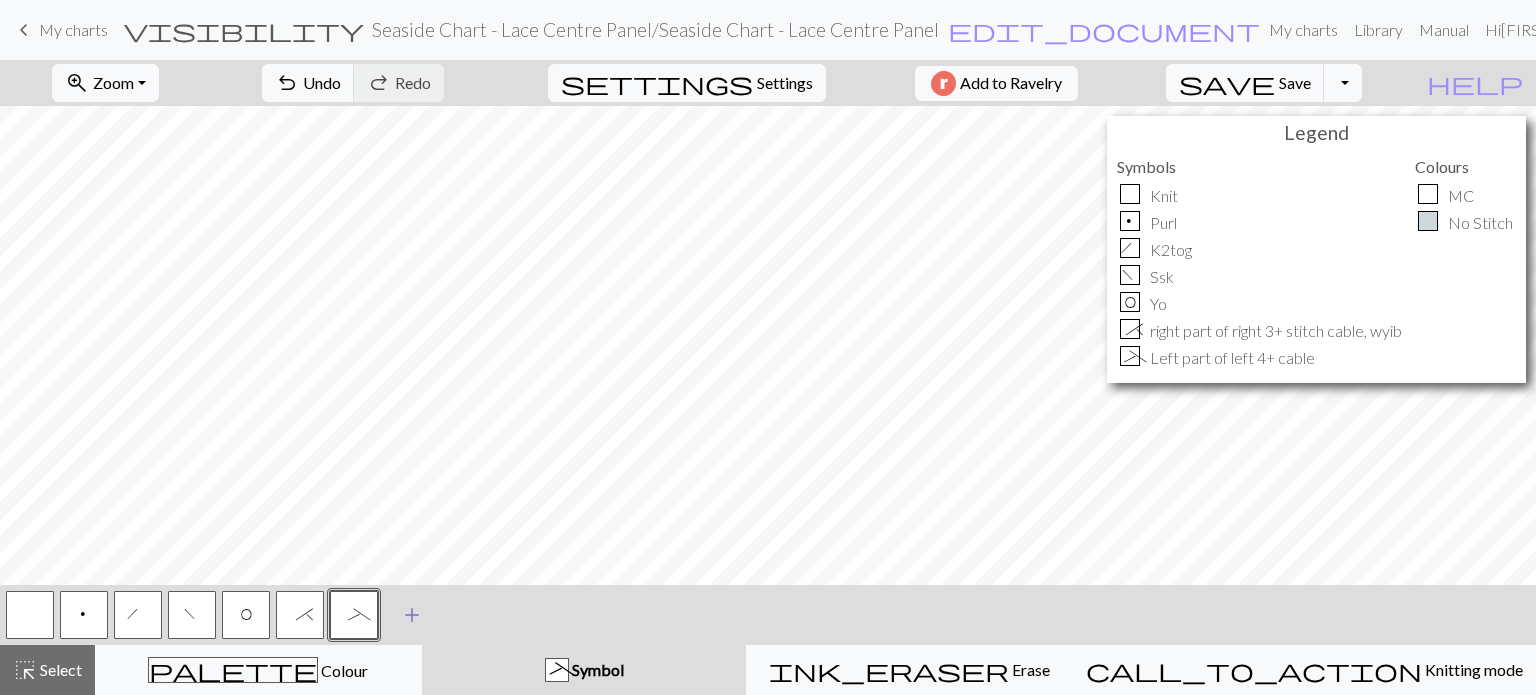 click on "add" at bounding box center [412, 615] 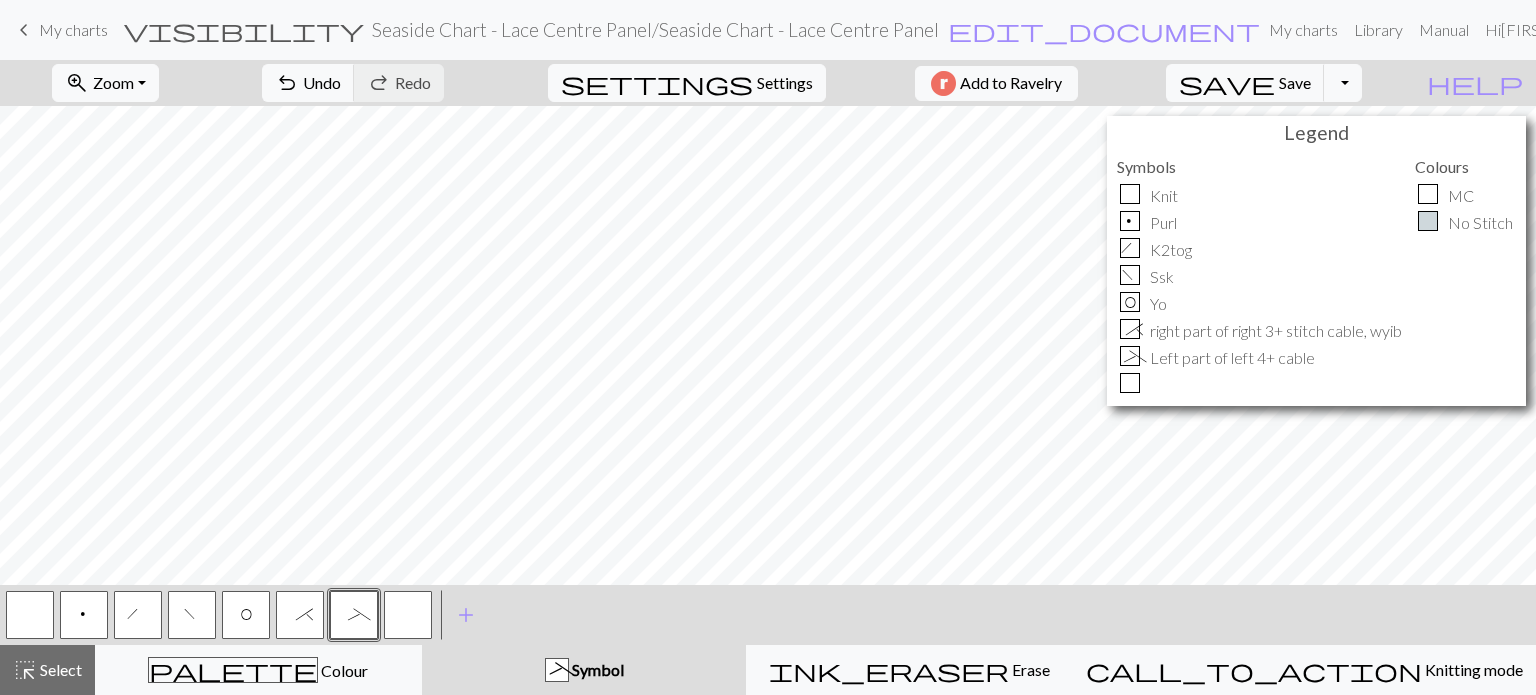 click at bounding box center (408, 615) 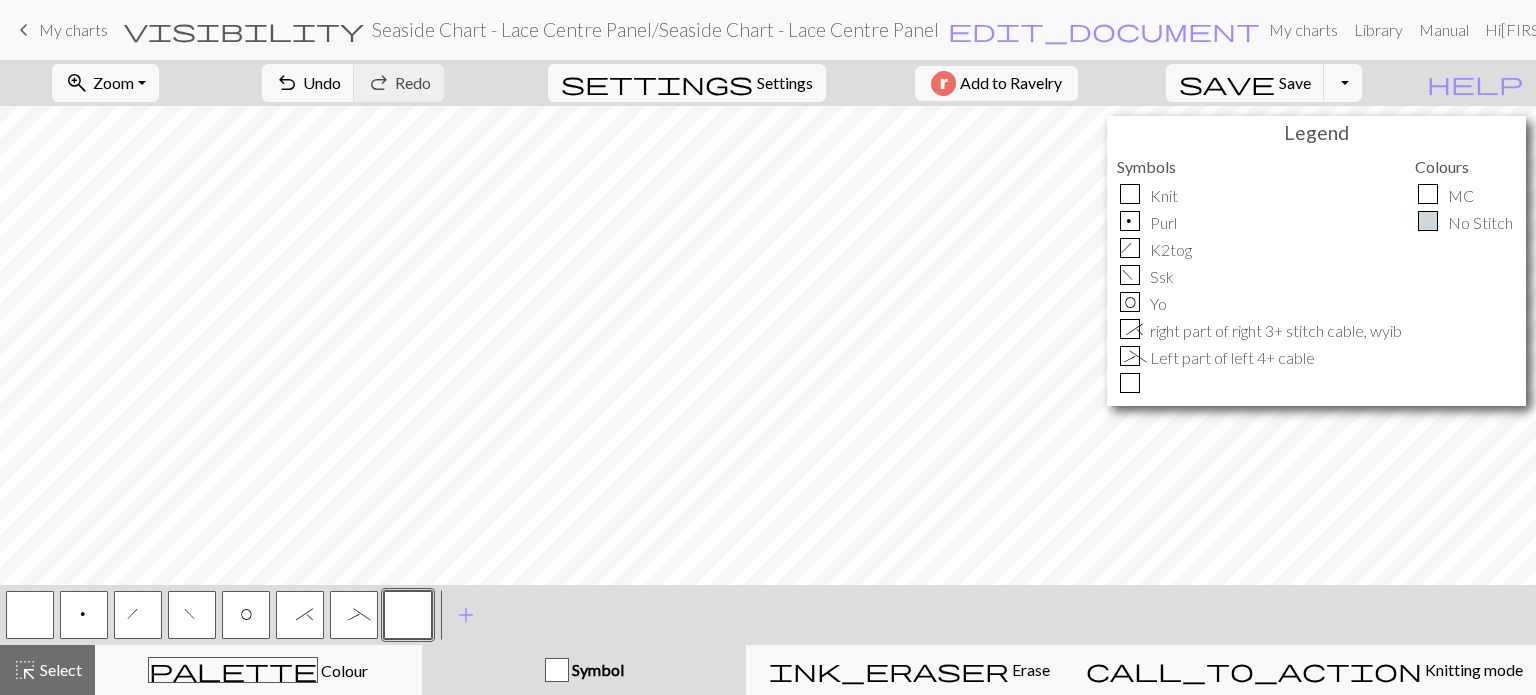 click at bounding box center [408, 615] 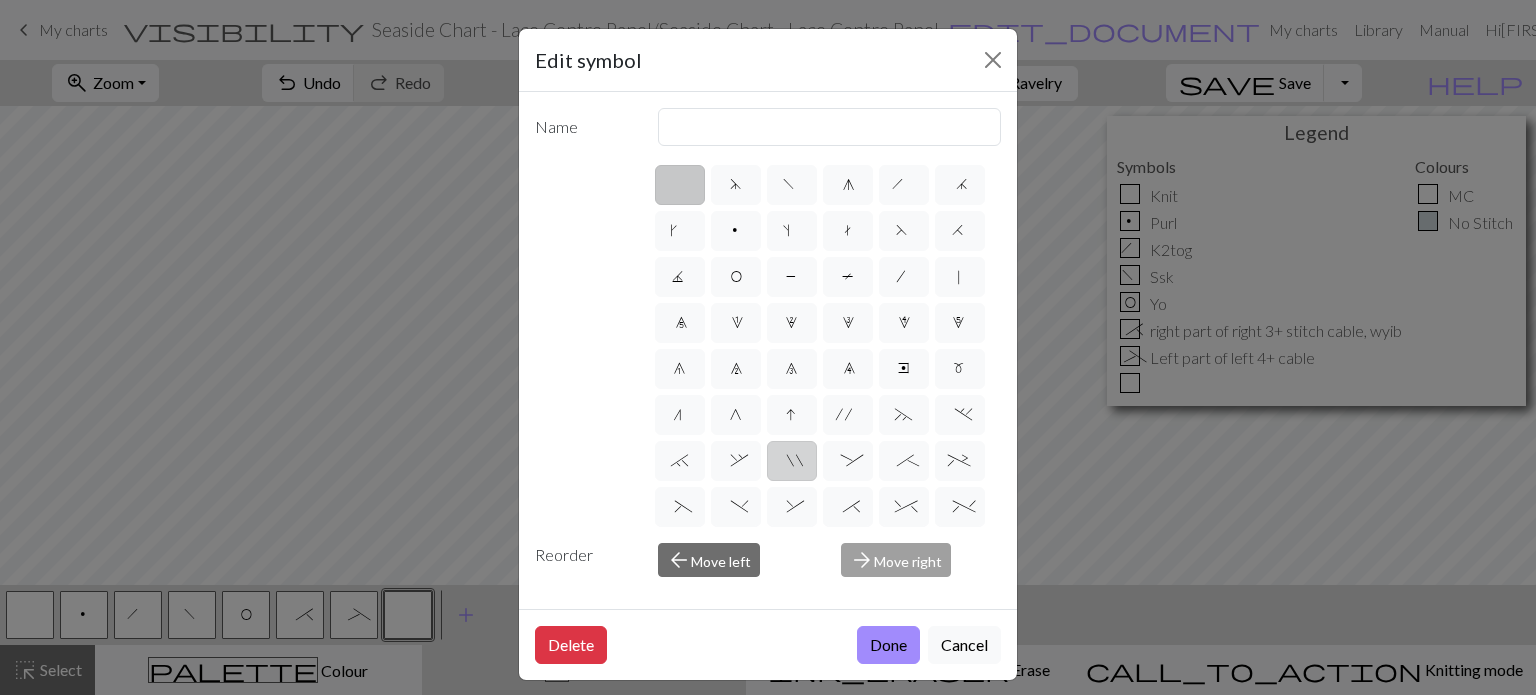 click on """ at bounding box center [792, 461] 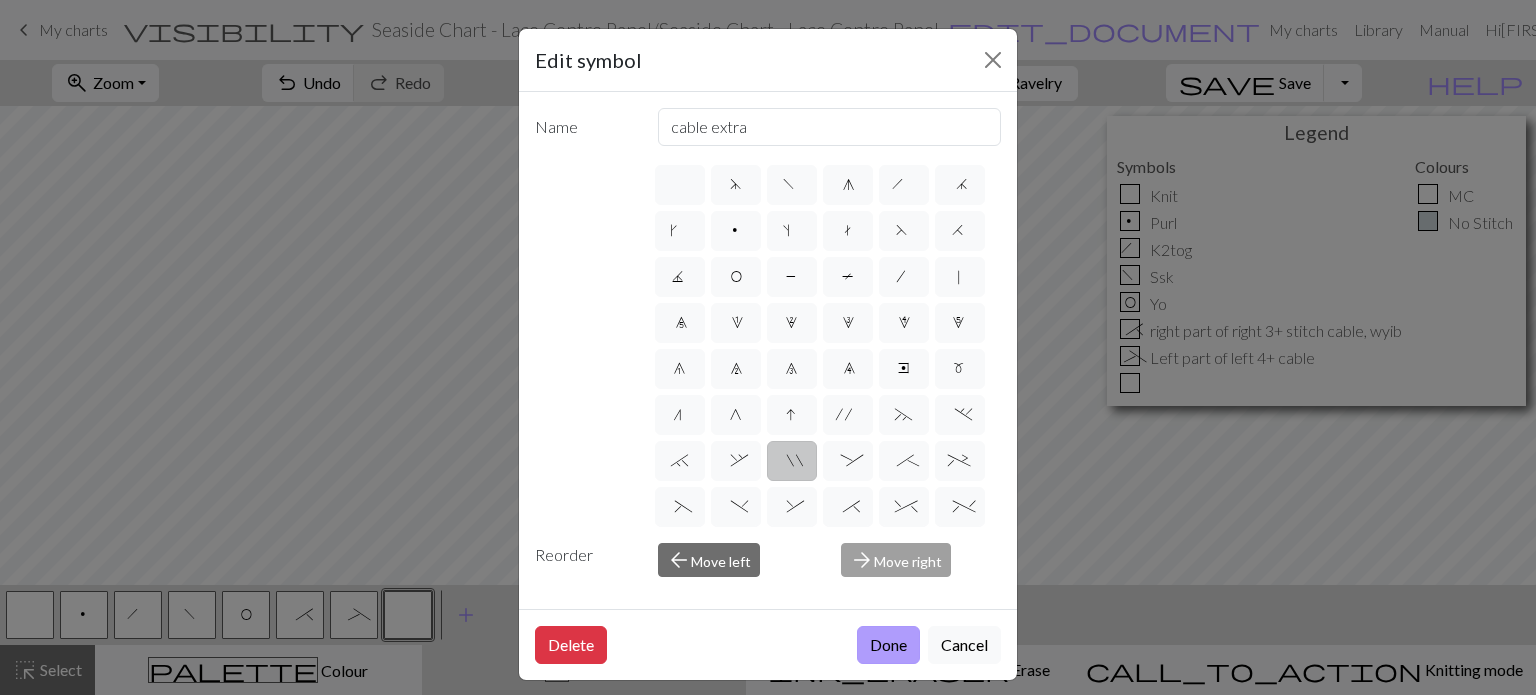 click on "Done" at bounding box center (888, 645) 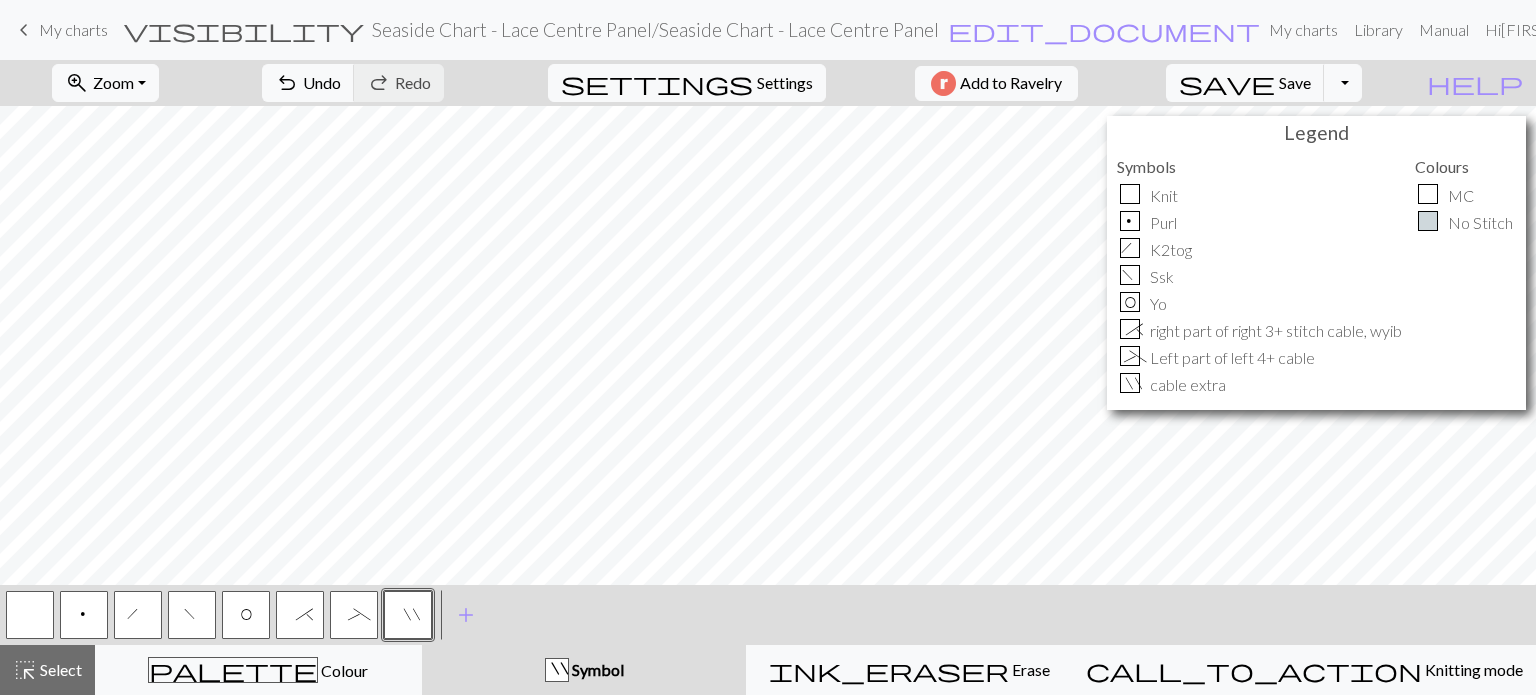 drag, startPoint x: 300, startPoint y: 611, endPoint x: 306, endPoint y: 595, distance: 17.088007 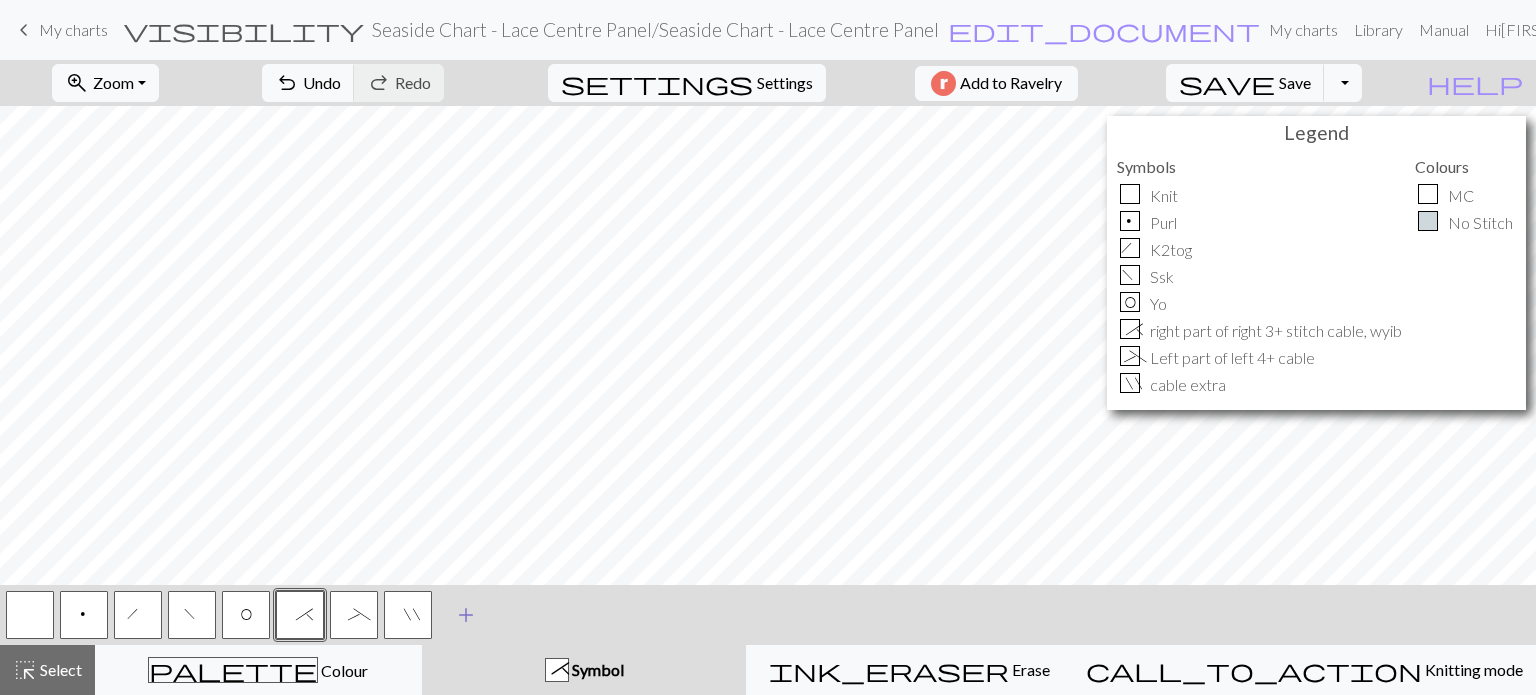 click on "add" at bounding box center (466, 615) 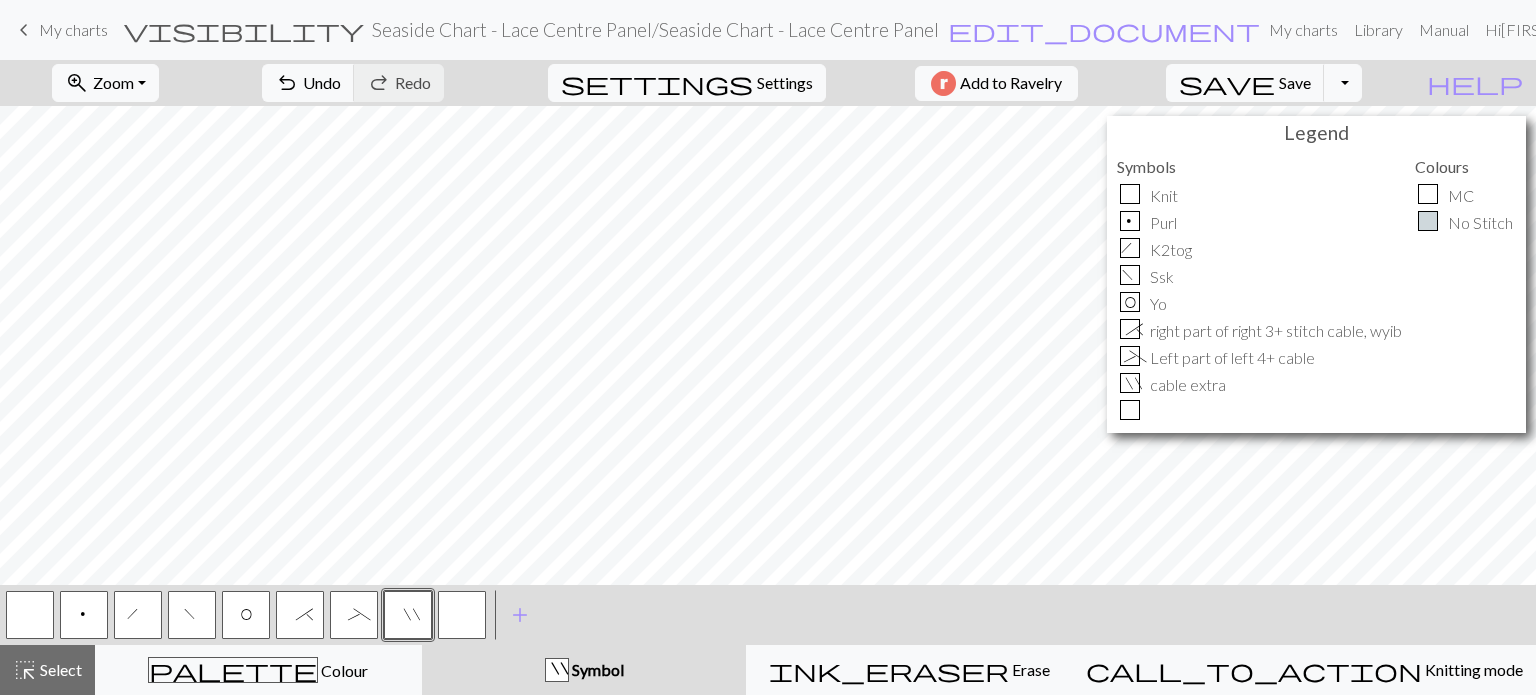 click at bounding box center (462, 615) 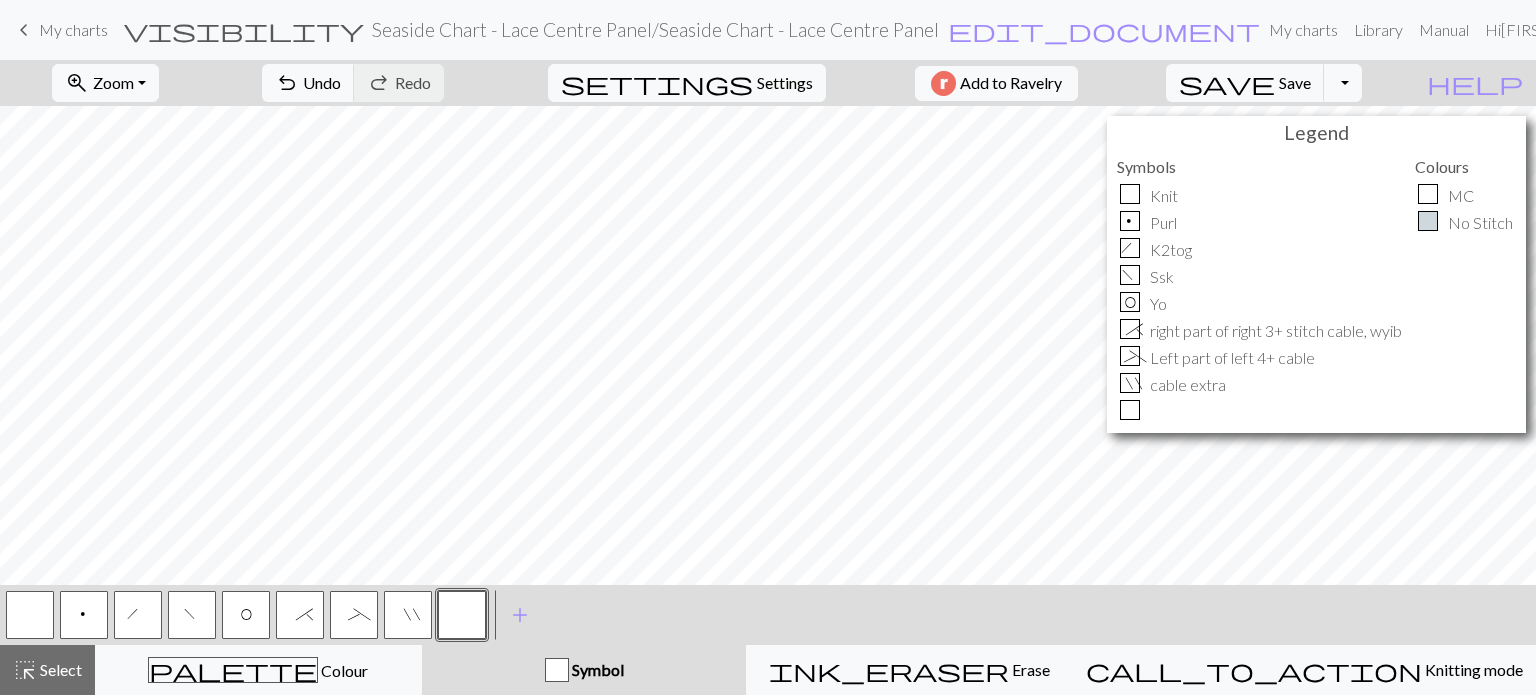 click at bounding box center (462, 615) 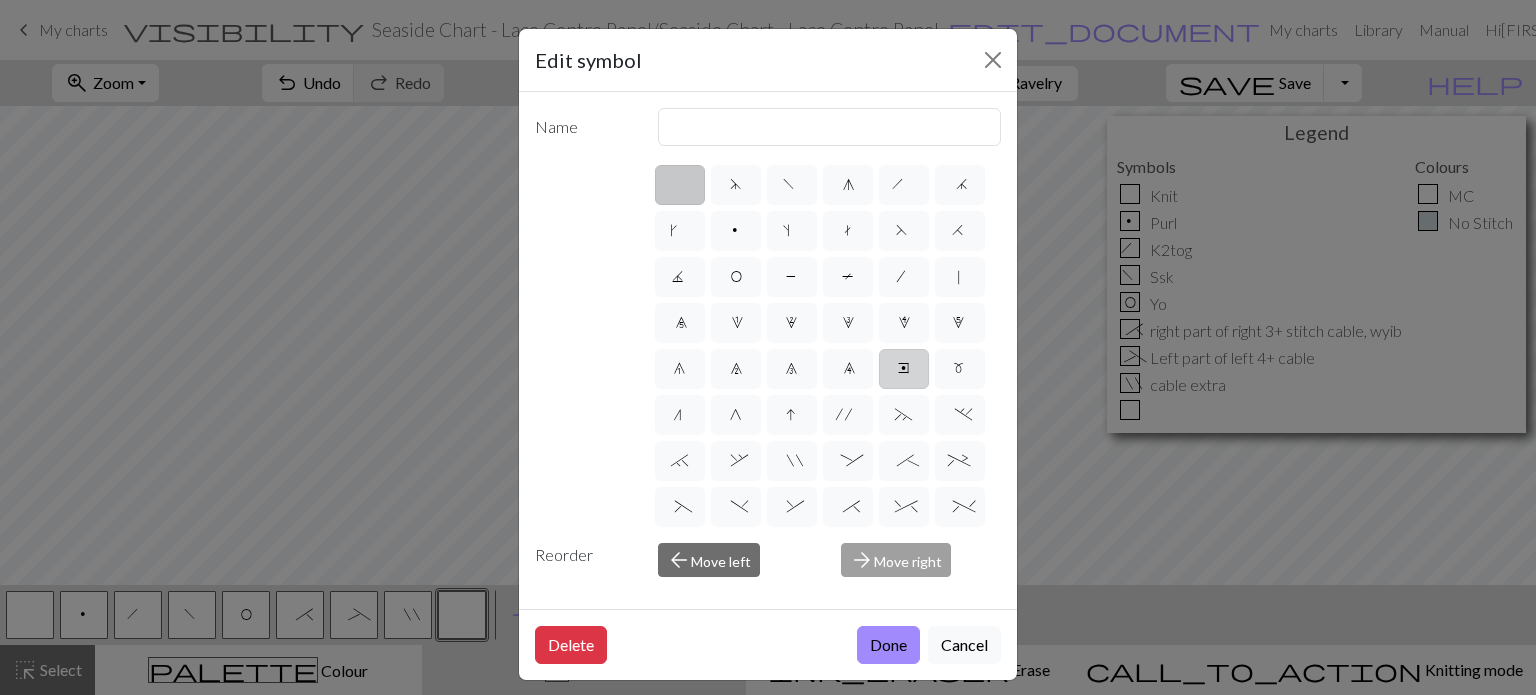 scroll, scrollTop: 100, scrollLeft: 0, axis: vertical 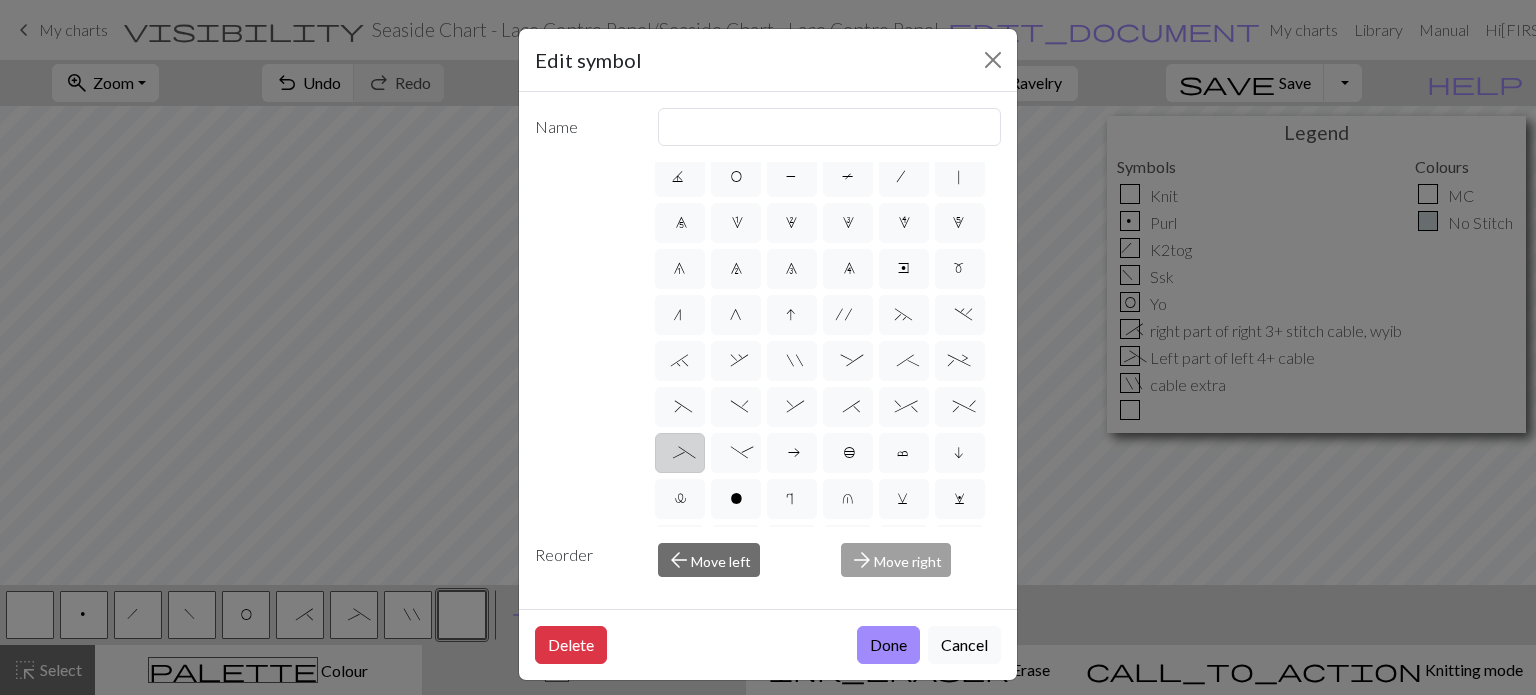 click on "_" at bounding box center (679, 455) 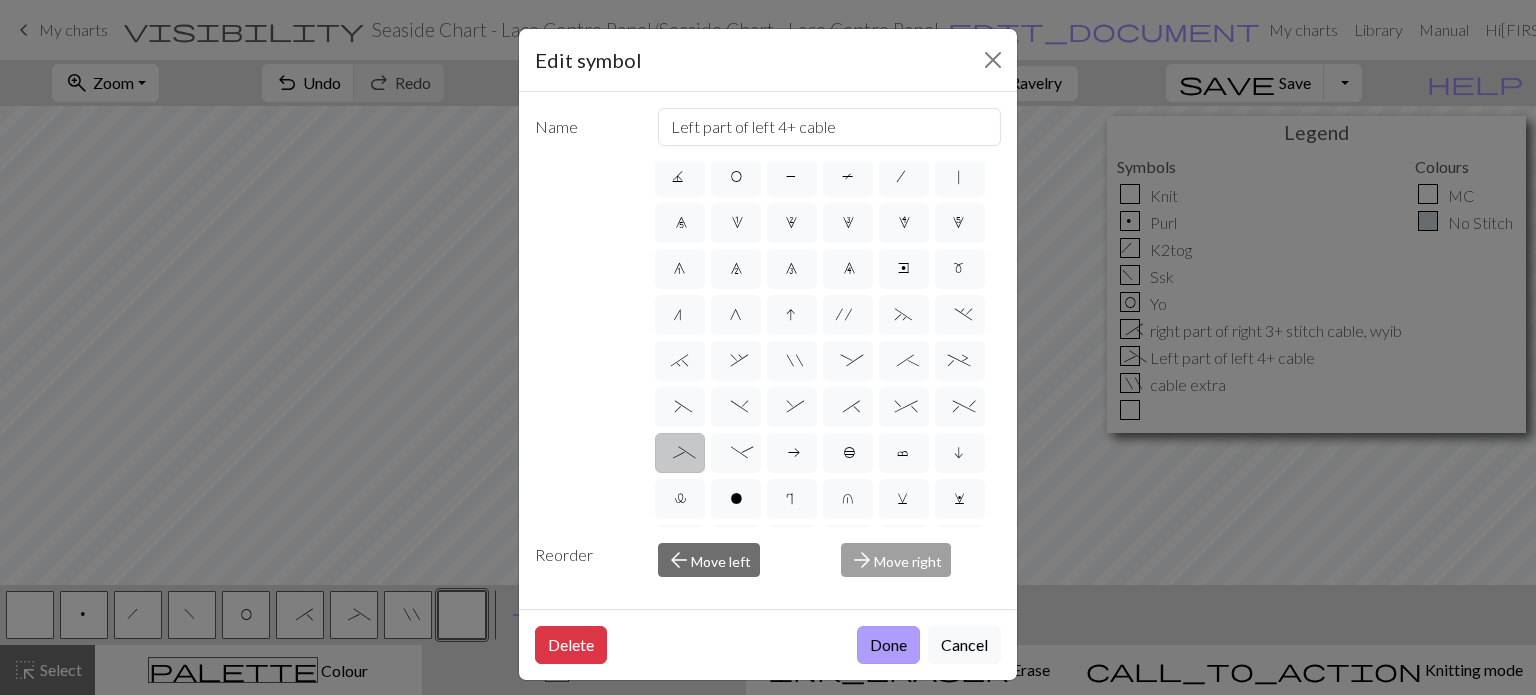 click on "Done" at bounding box center [888, 645] 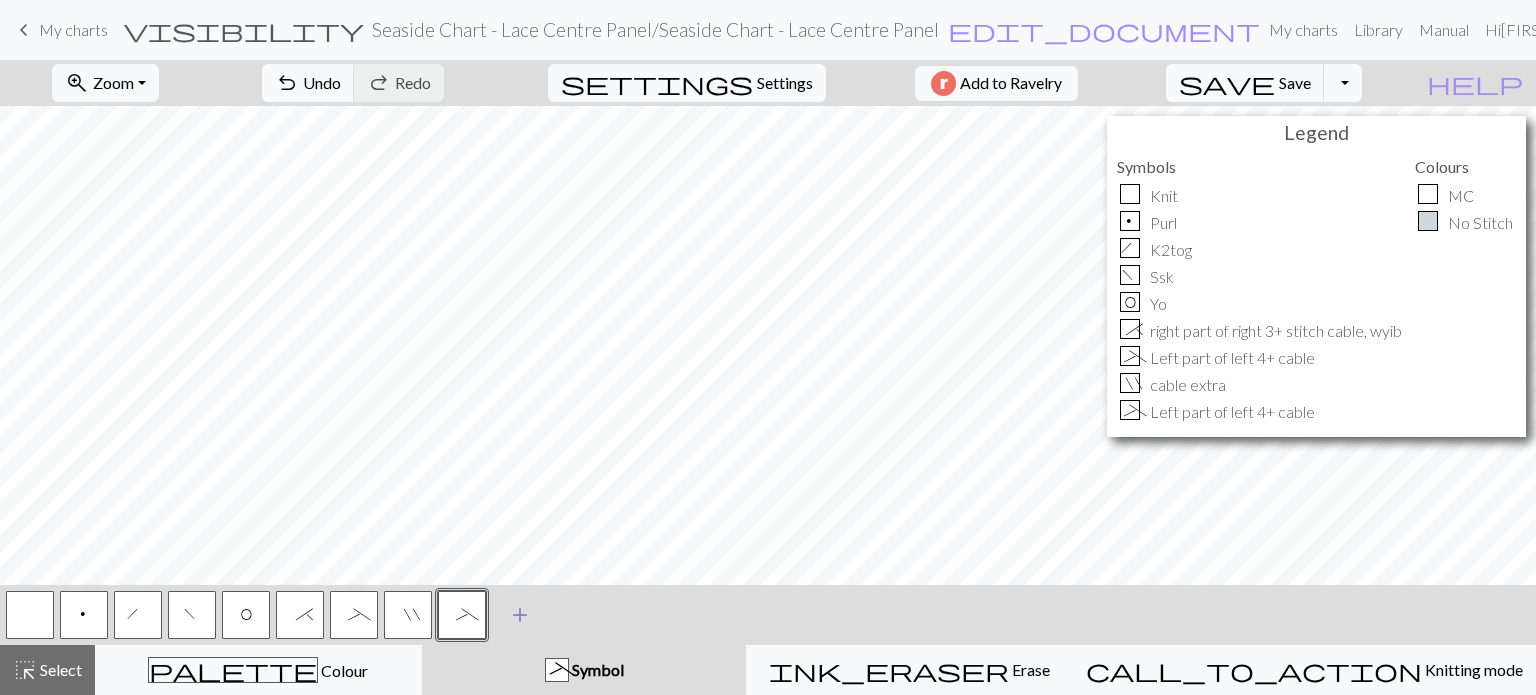 click on "add" at bounding box center [520, 615] 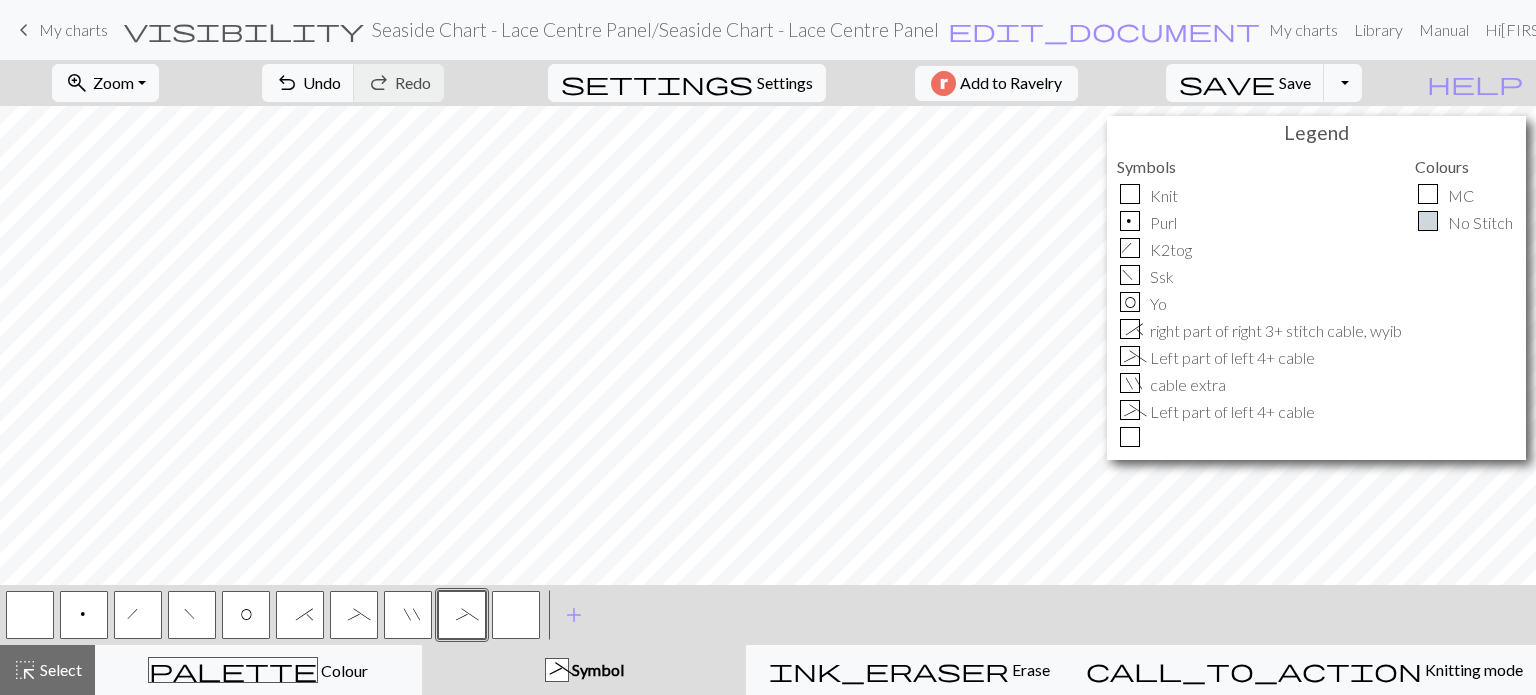 click at bounding box center [516, 615] 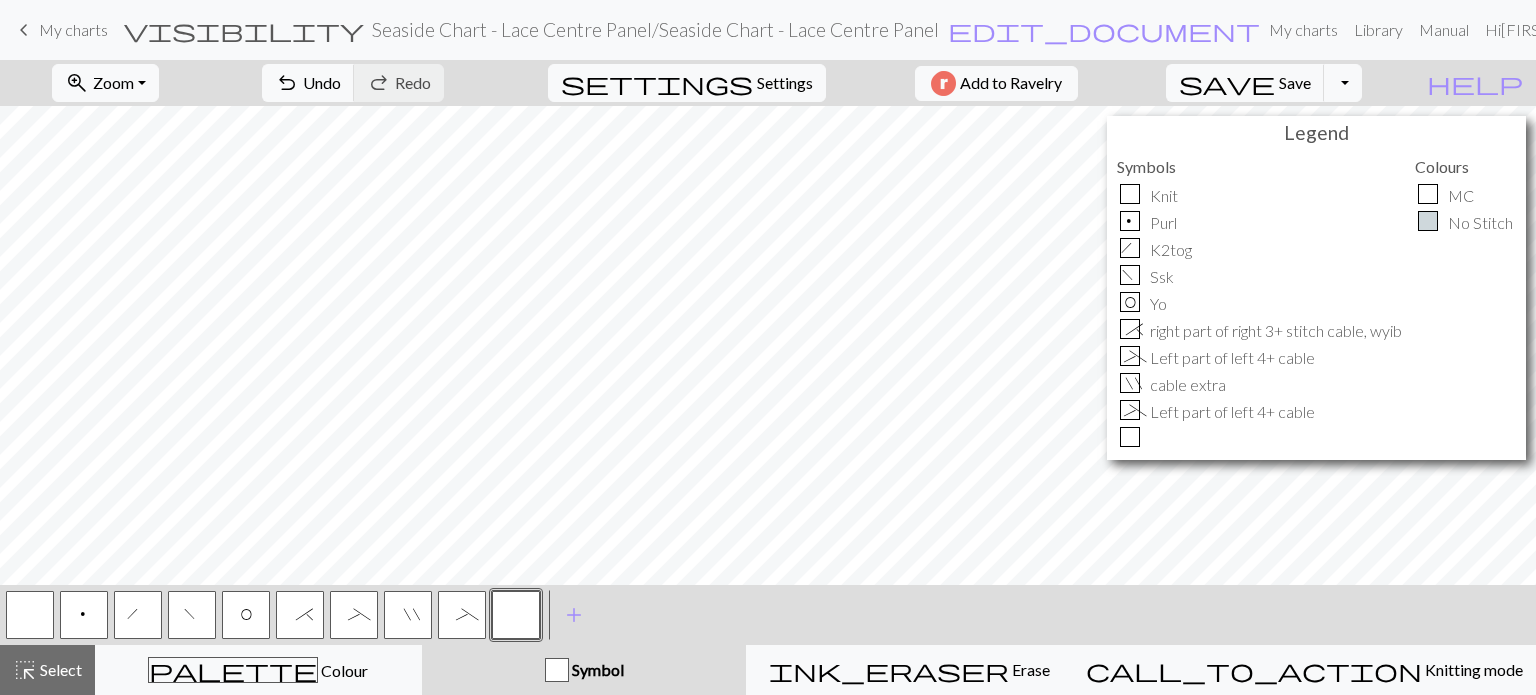 click at bounding box center (516, 615) 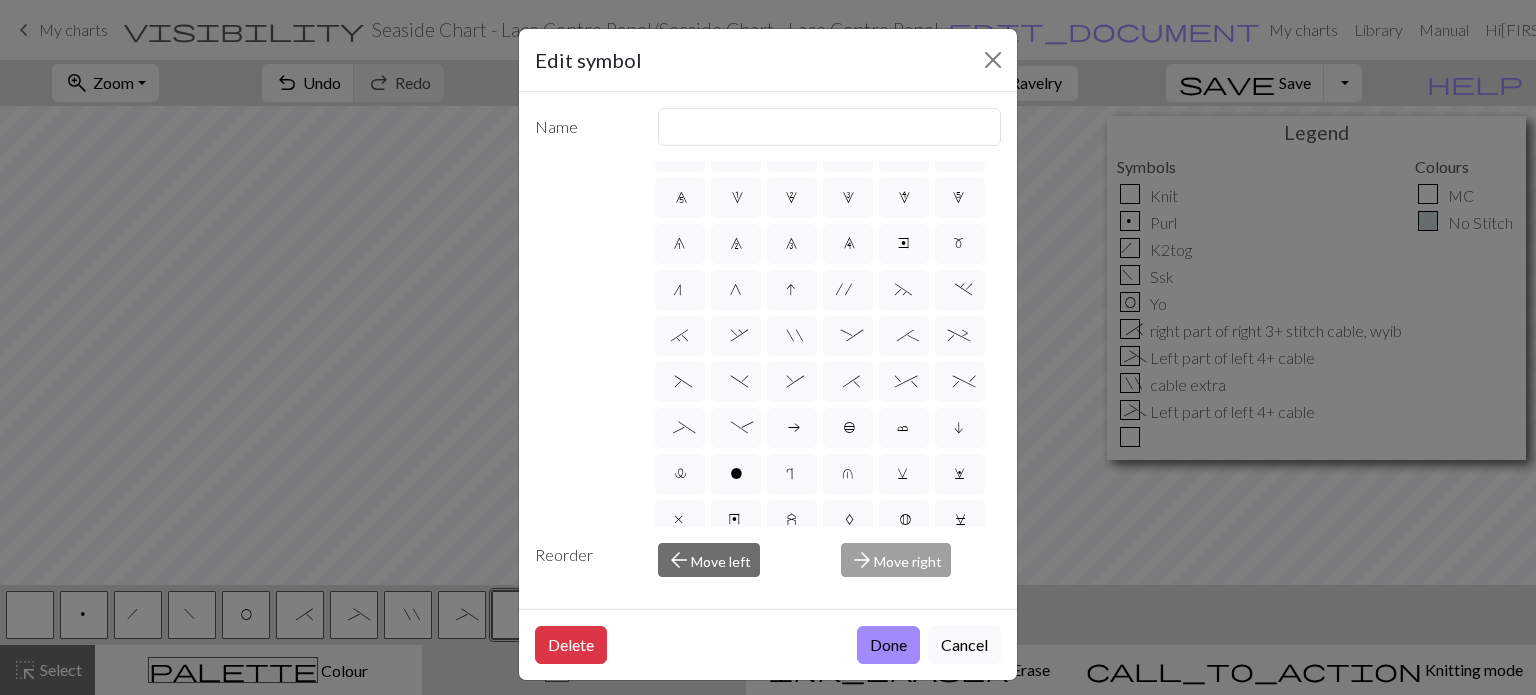 scroll, scrollTop: 200, scrollLeft: 0, axis: vertical 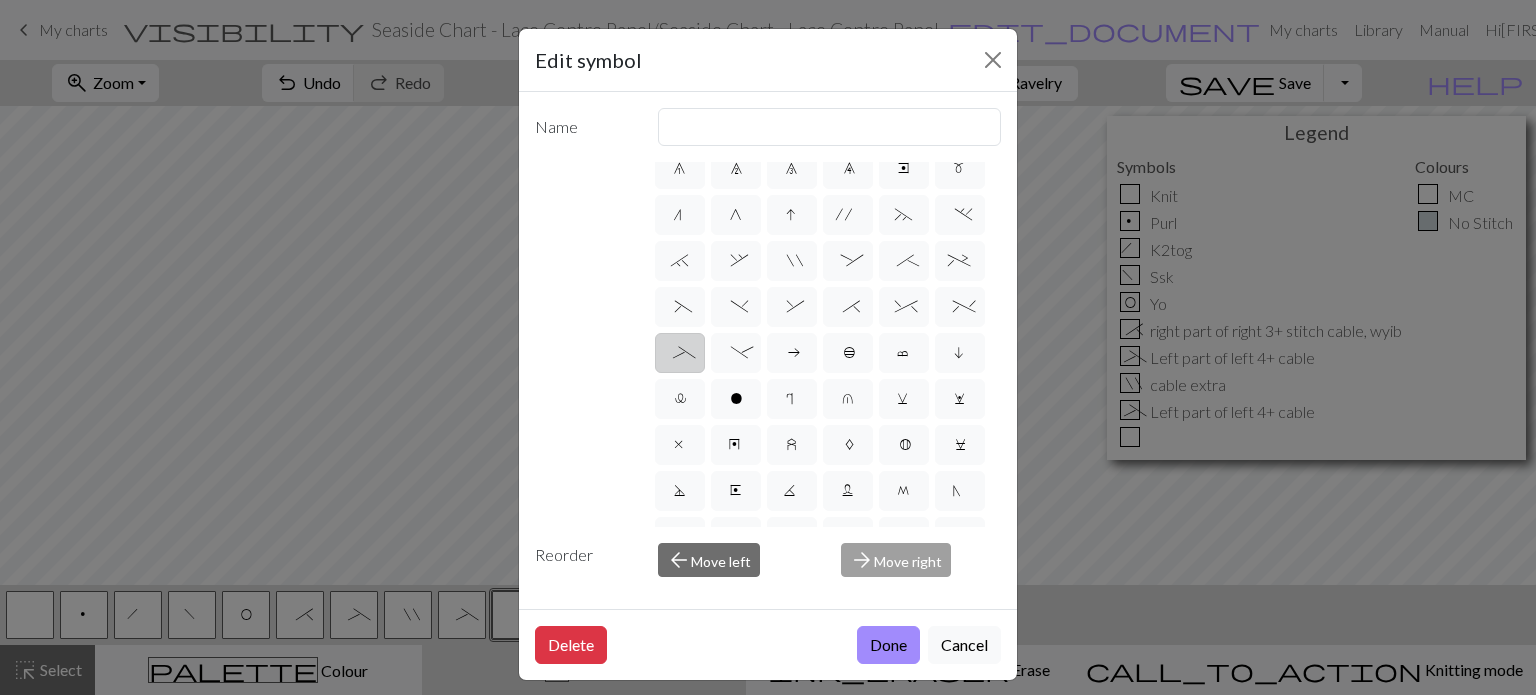click on "_" at bounding box center [680, 353] 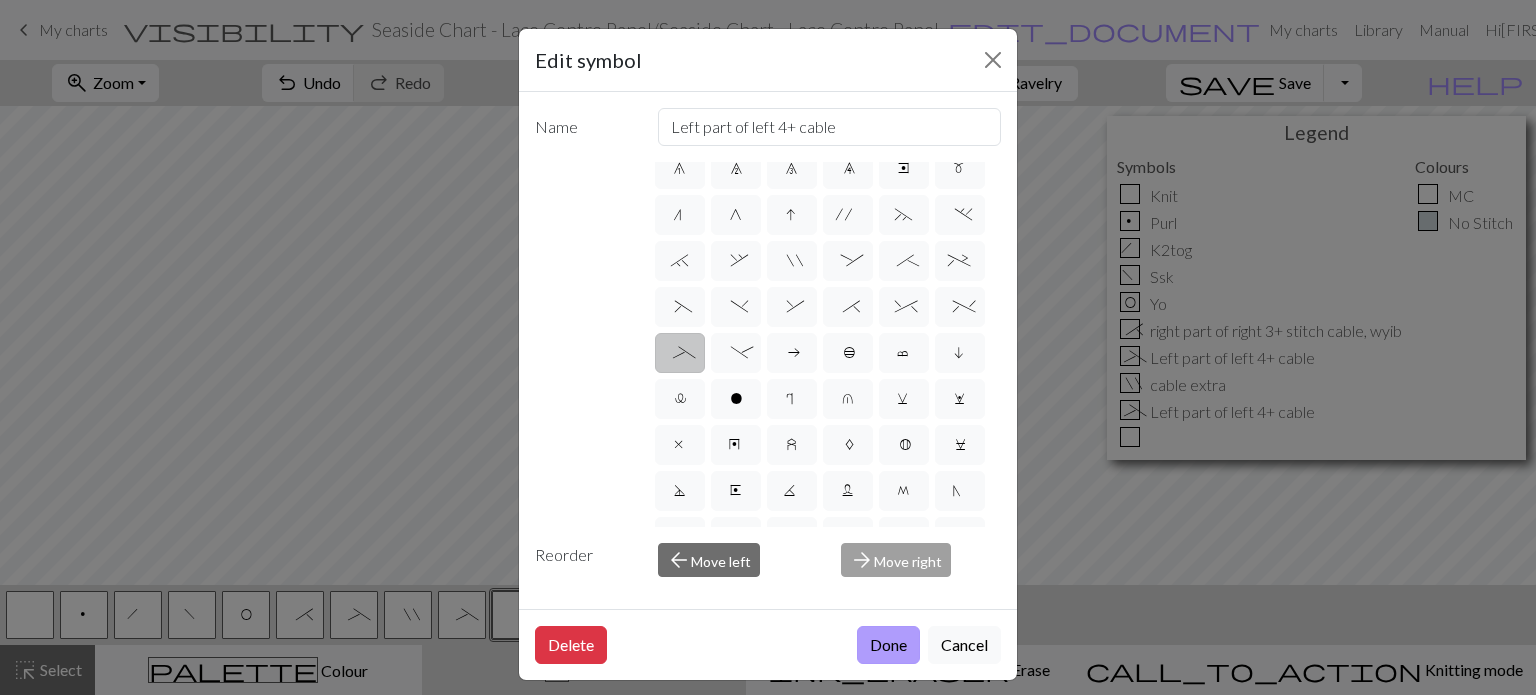 click on "Done" at bounding box center [888, 645] 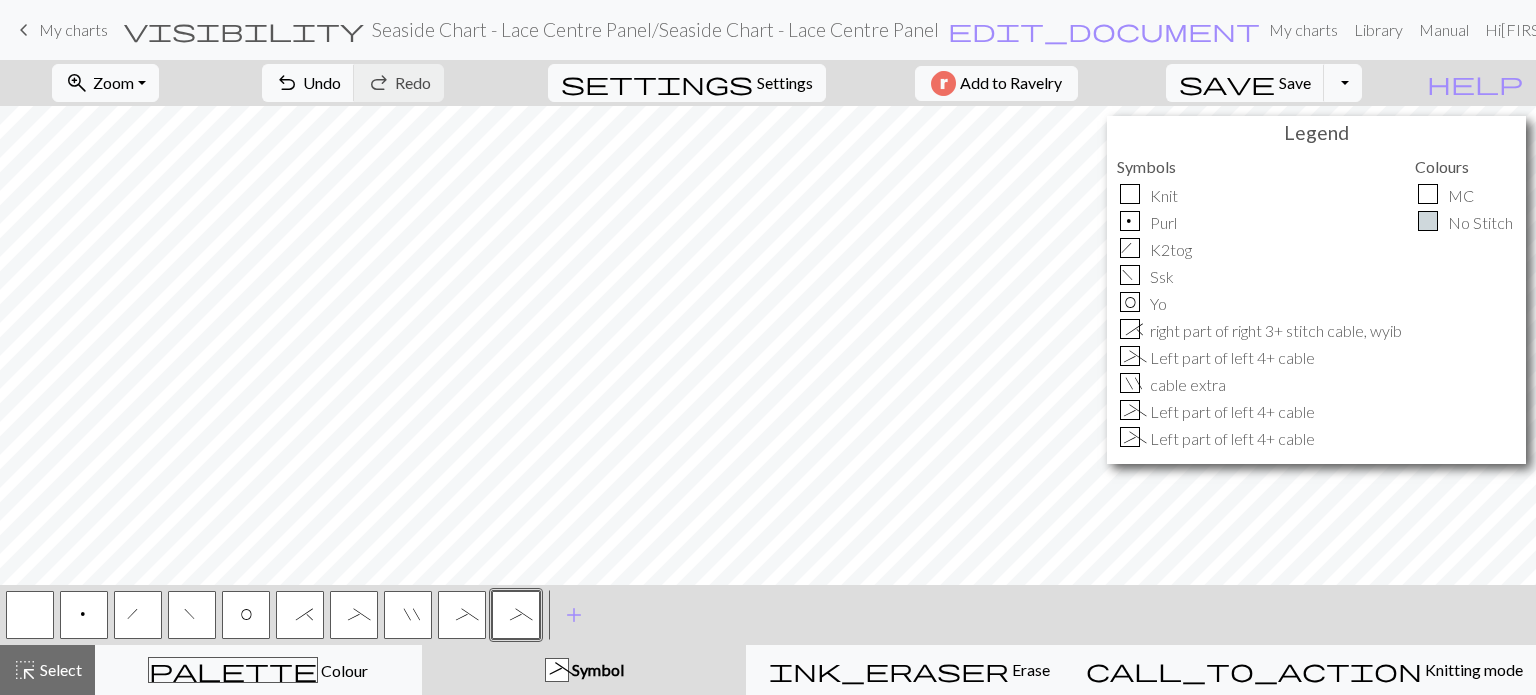 click on "_" at bounding box center [354, 617] 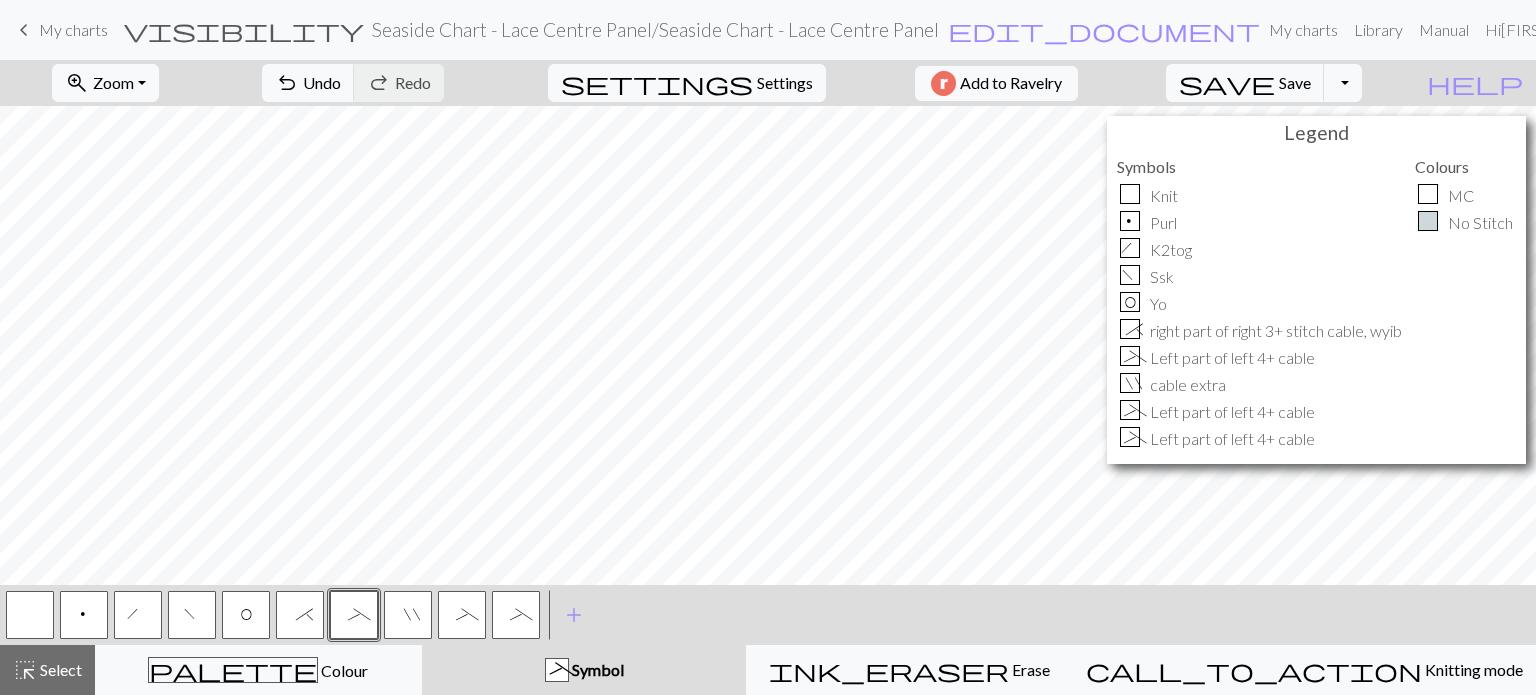 click on "_" at bounding box center [516, 617] 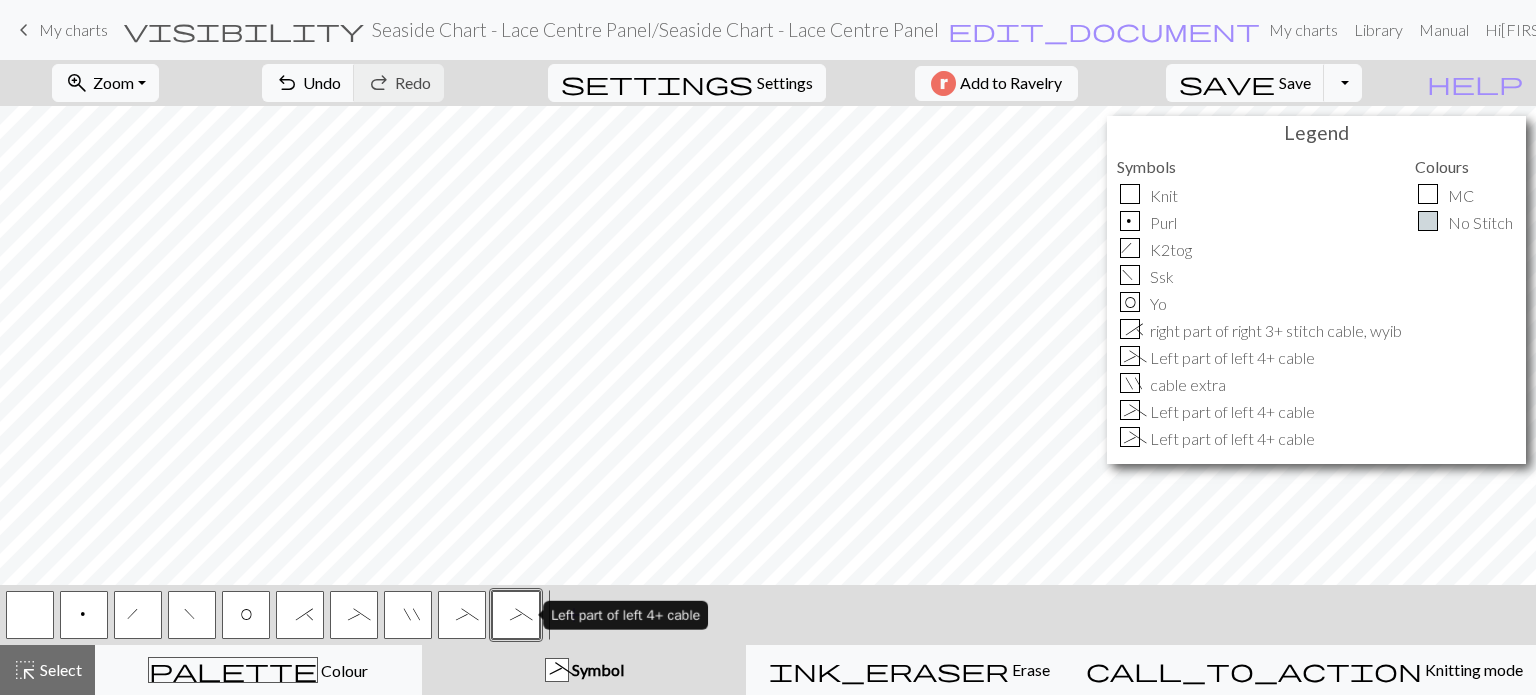 drag, startPoint x: 513, startPoint y: 625, endPoint x: 524, endPoint y: 647, distance: 24.596748 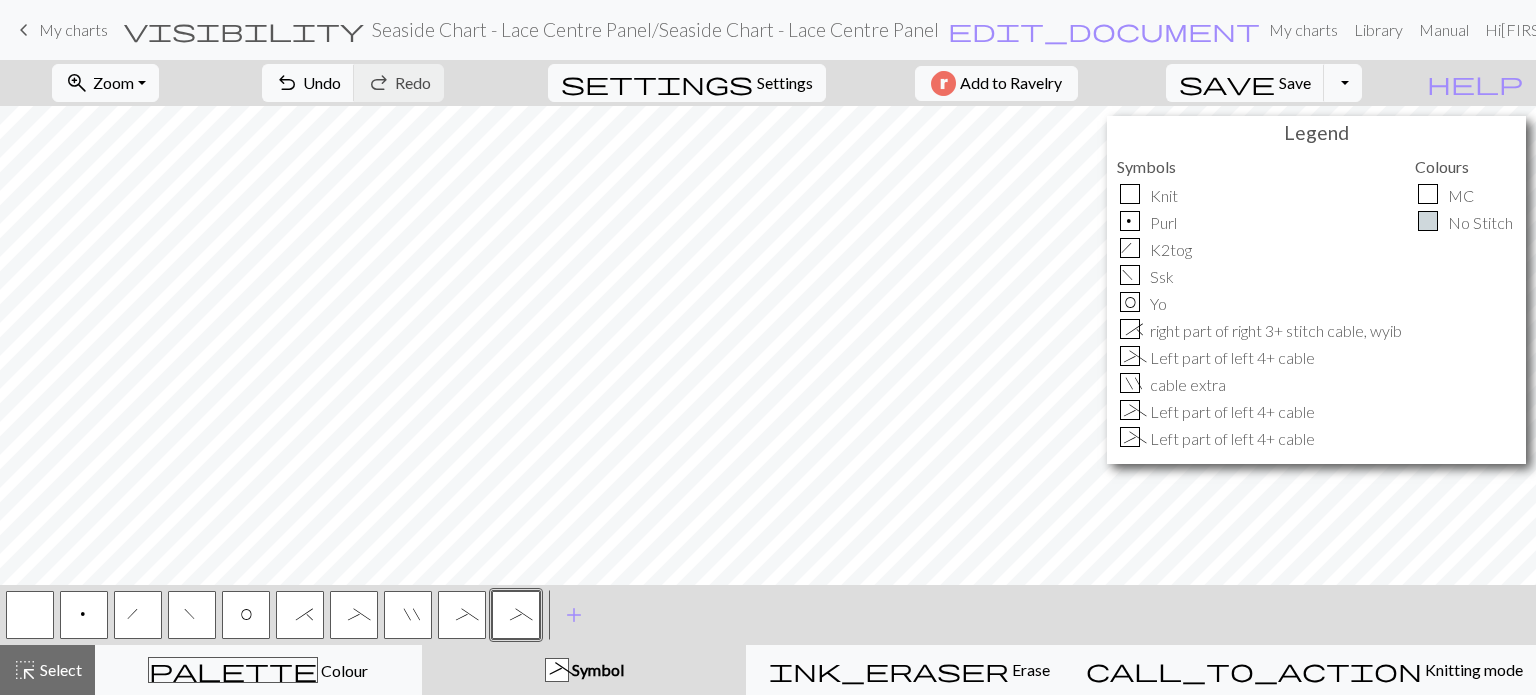 click on "_" at bounding box center (516, 617) 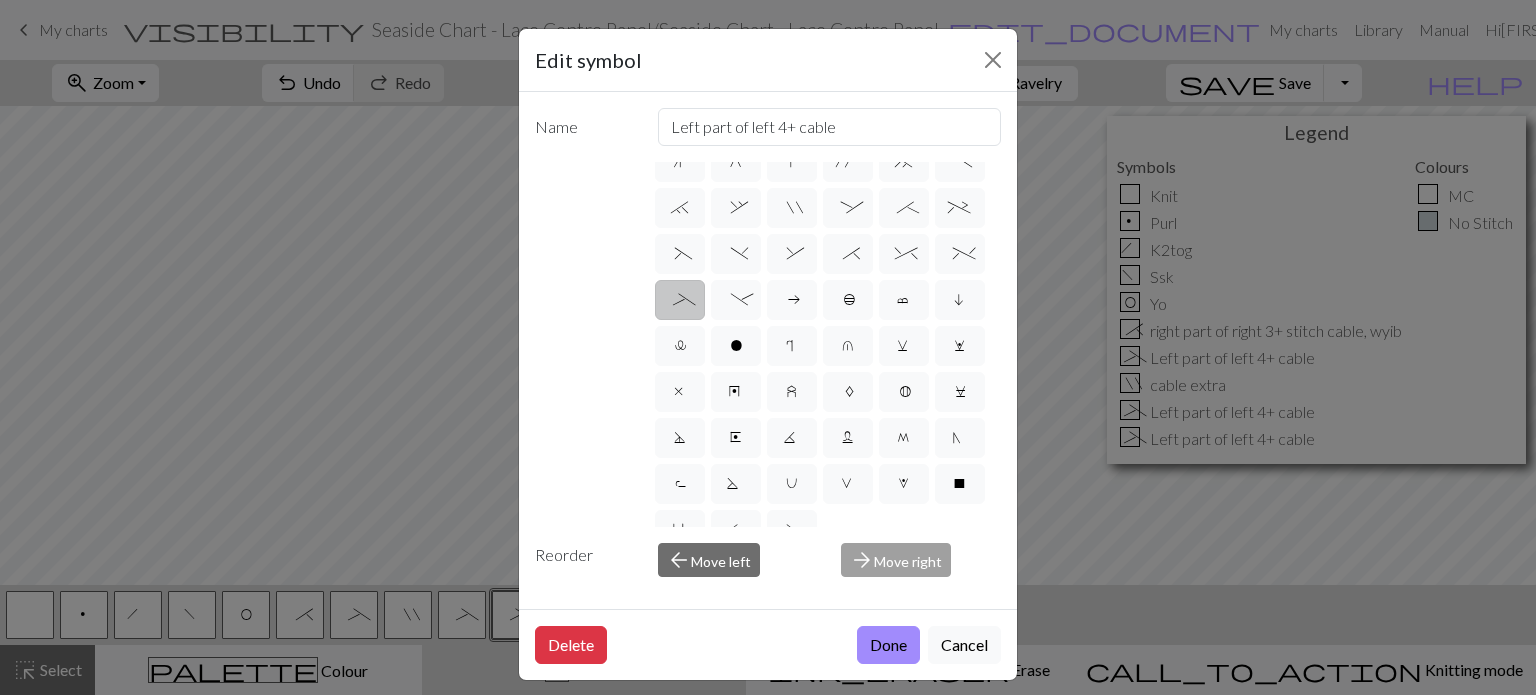 scroll, scrollTop: 416, scrollLeft: 0, axis: vertical 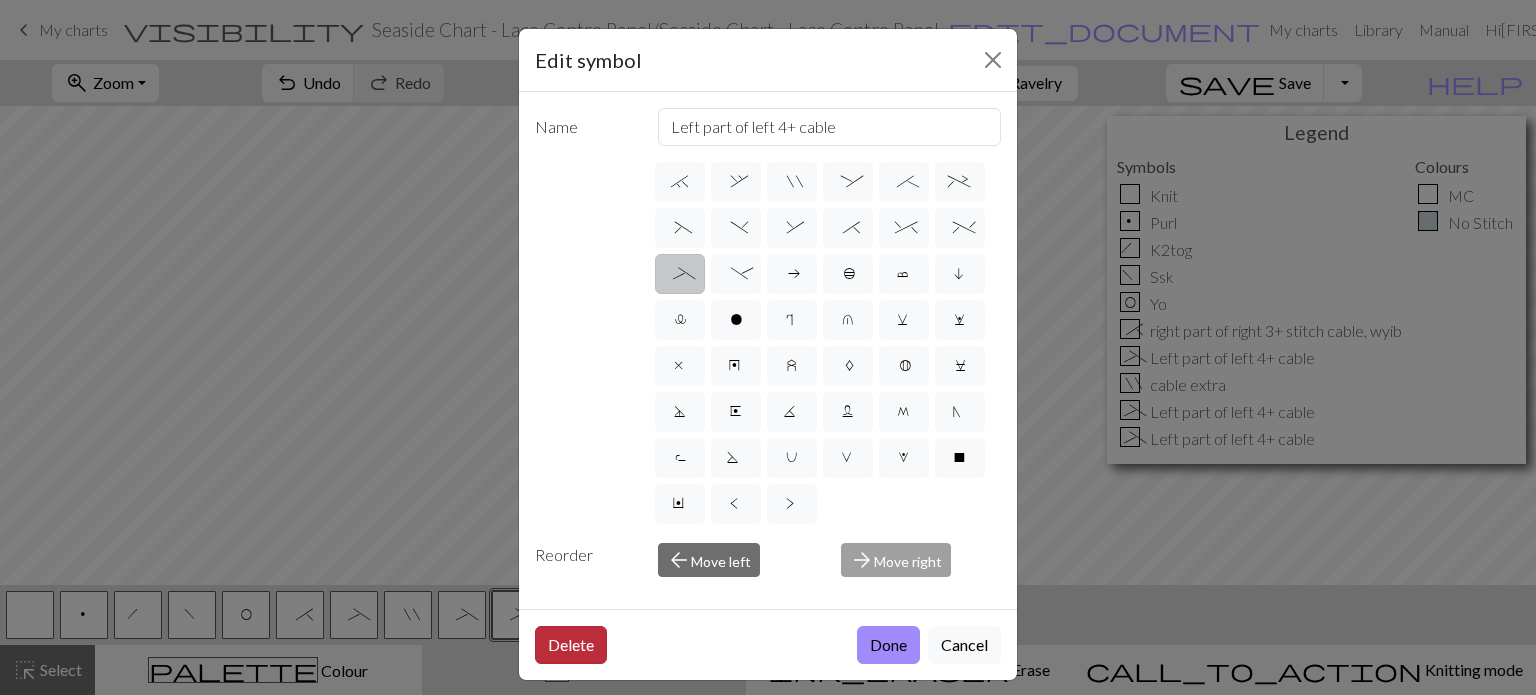 click on "Delete" at bounding box center (571, 645) 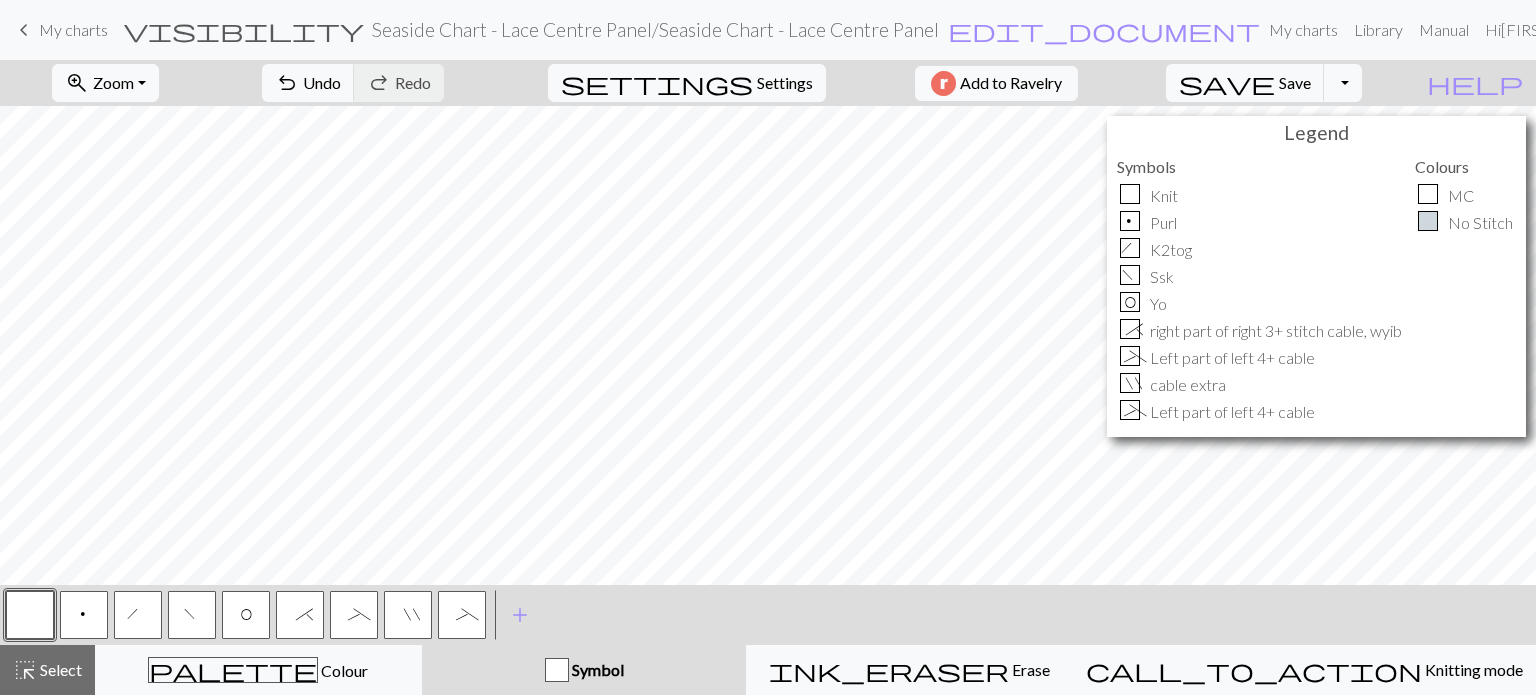click on "_" at bounding box center (462, 615) 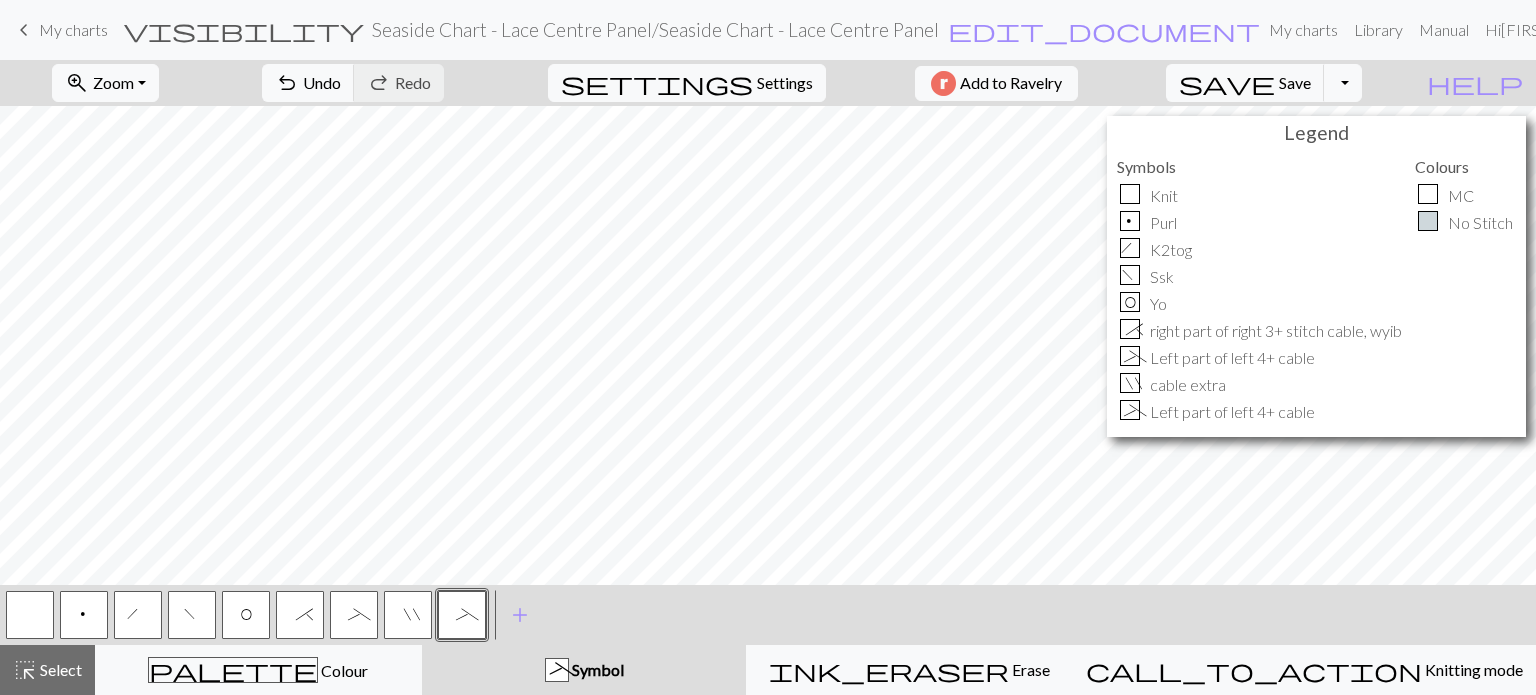 click on "_" at bounding box center [462, 617] 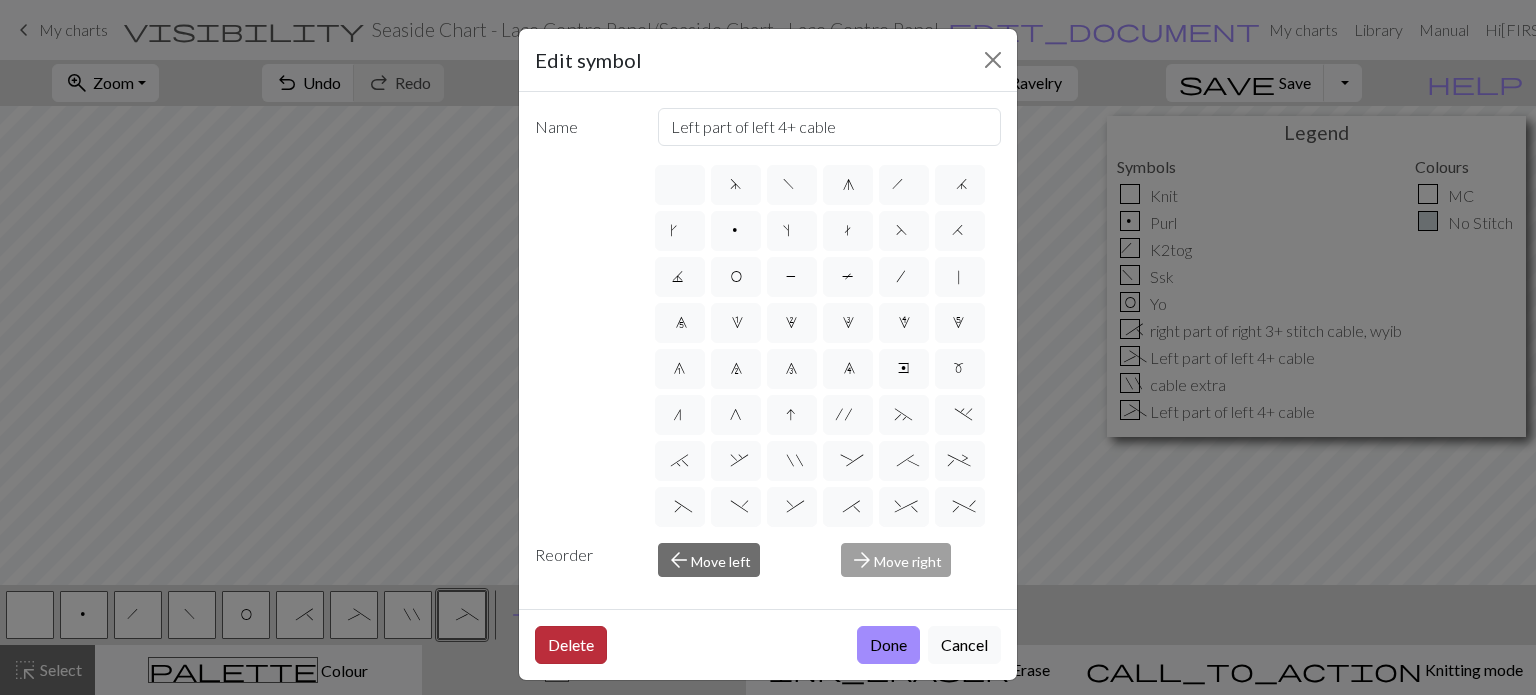 click on "Delete" at bounding box center [571, 645] 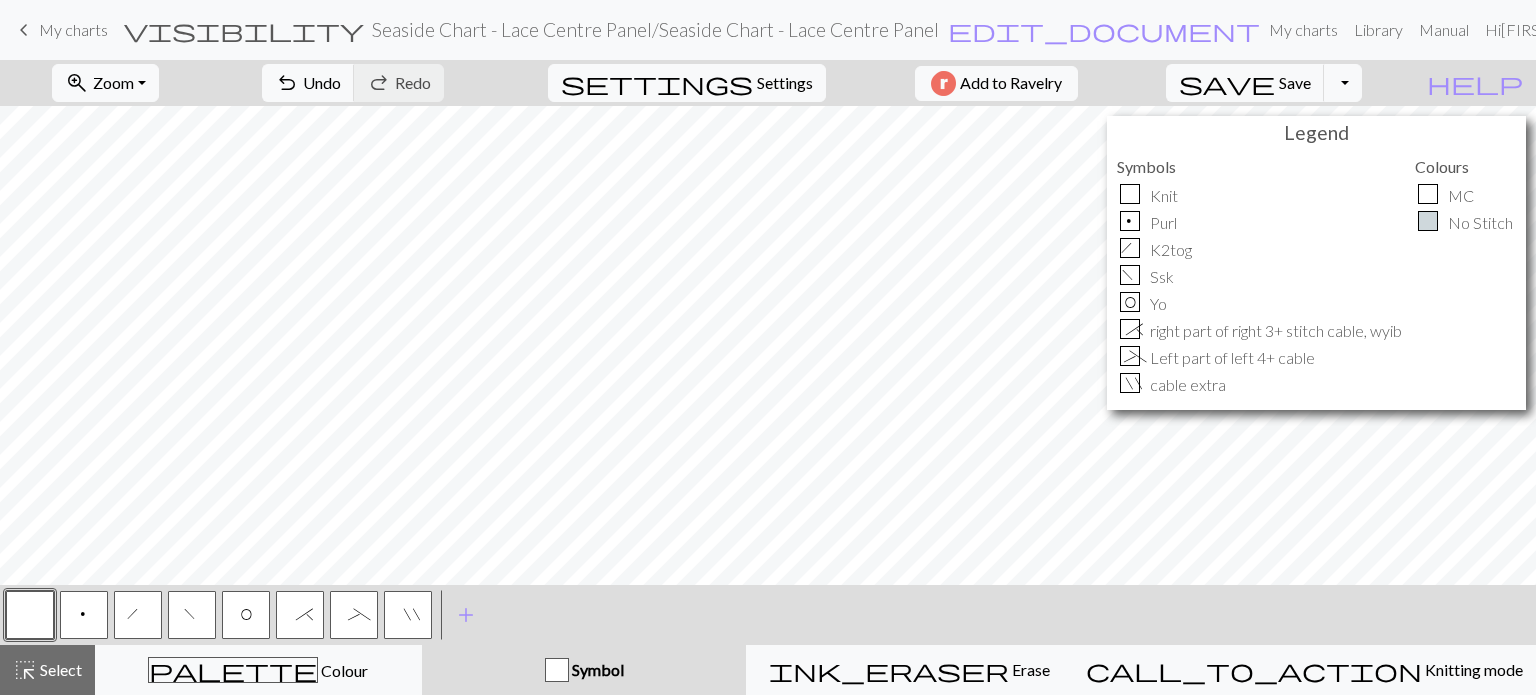 click on """ at bounding box center [408, 615] 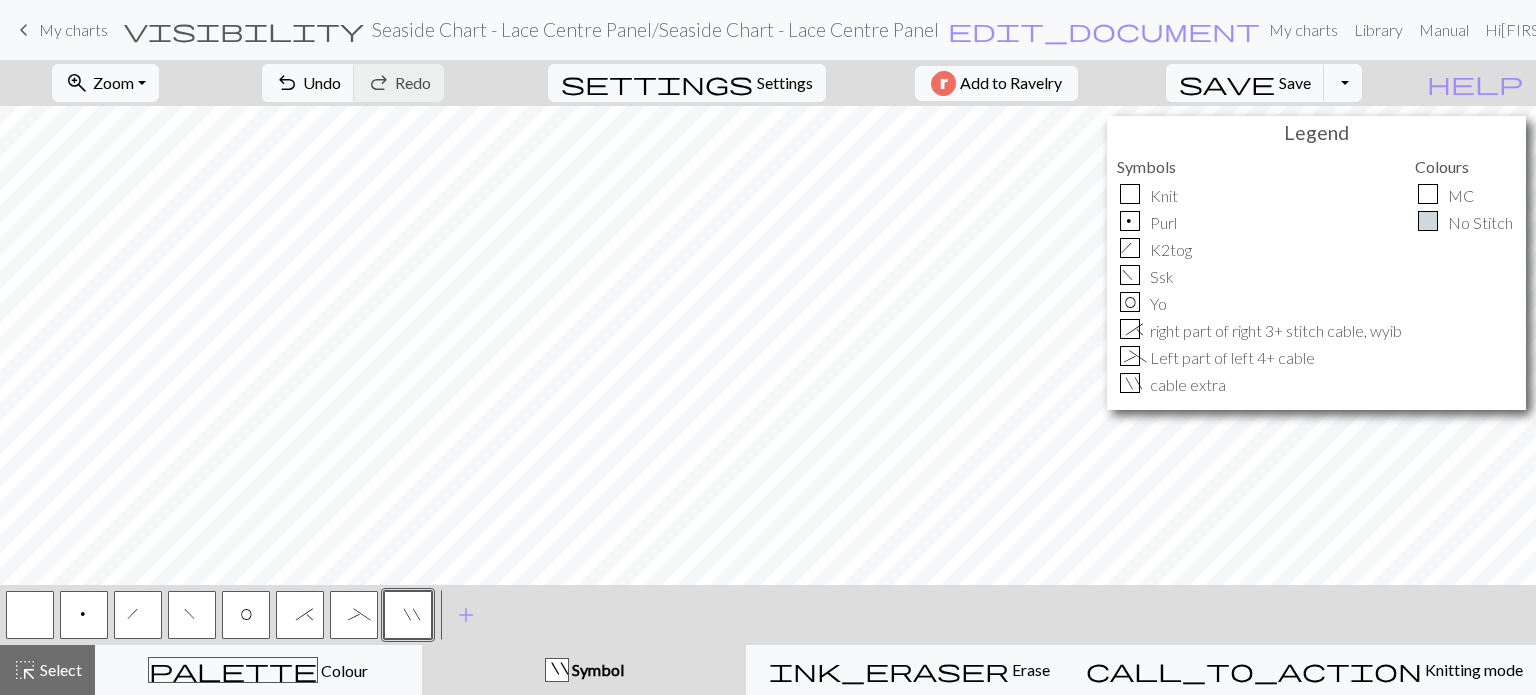 click on """ at bounding box center [408, 615] 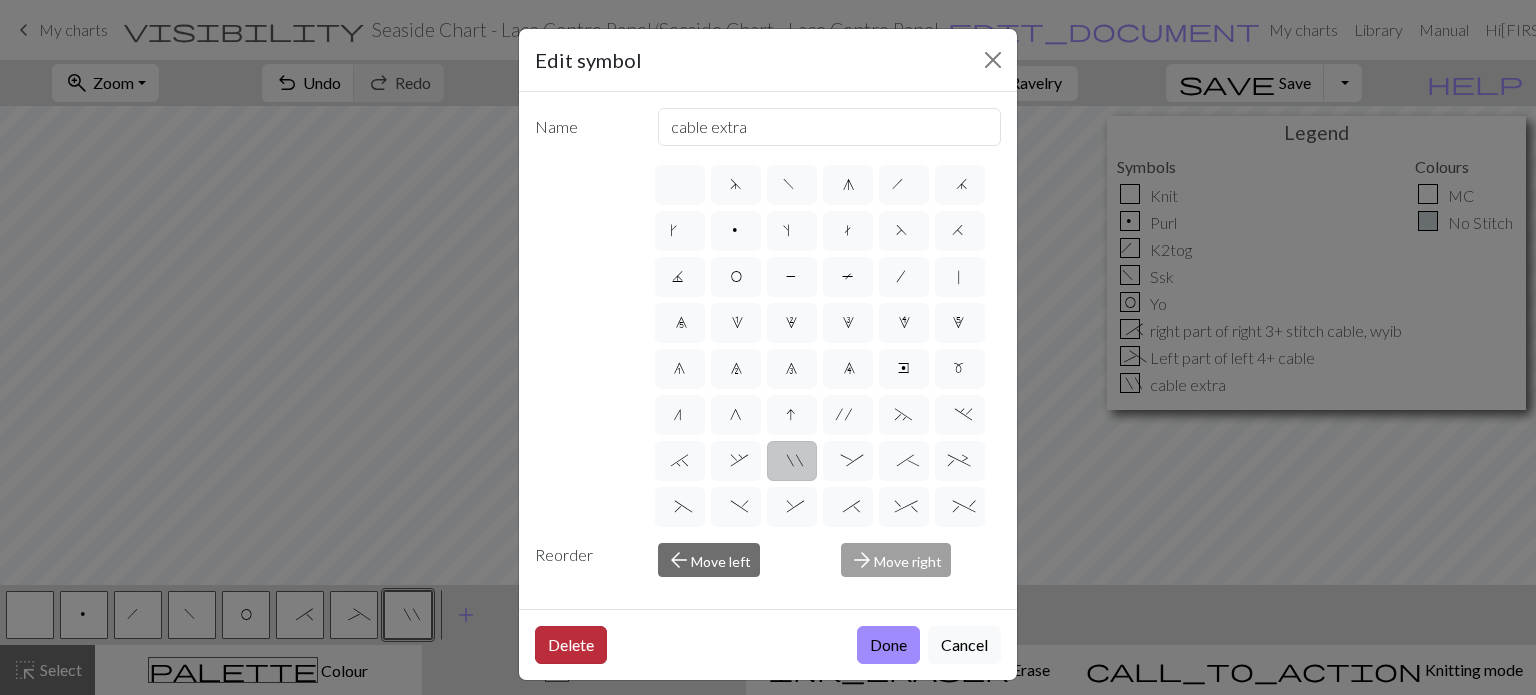 click on "Delete" at bounding box center [571, 645] 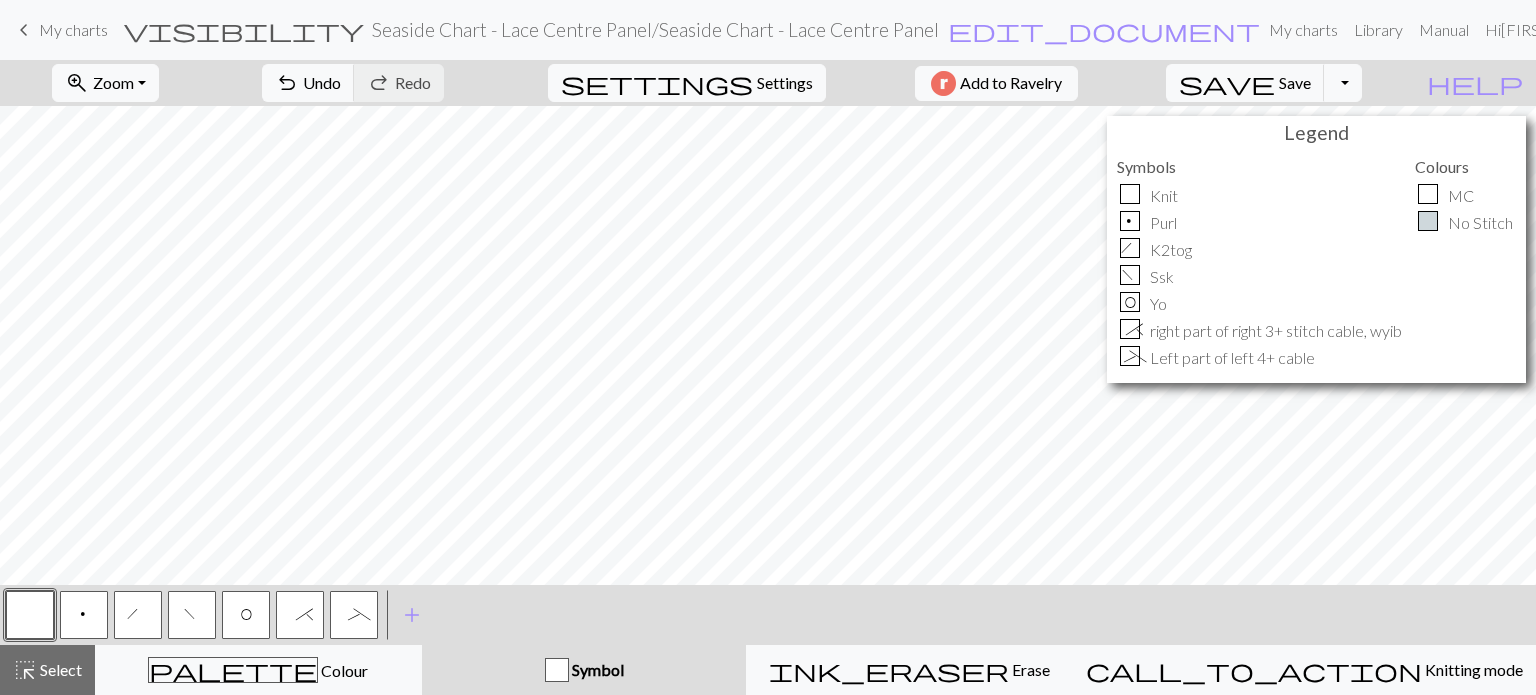 click on "_" at bounding box center (354, 615) 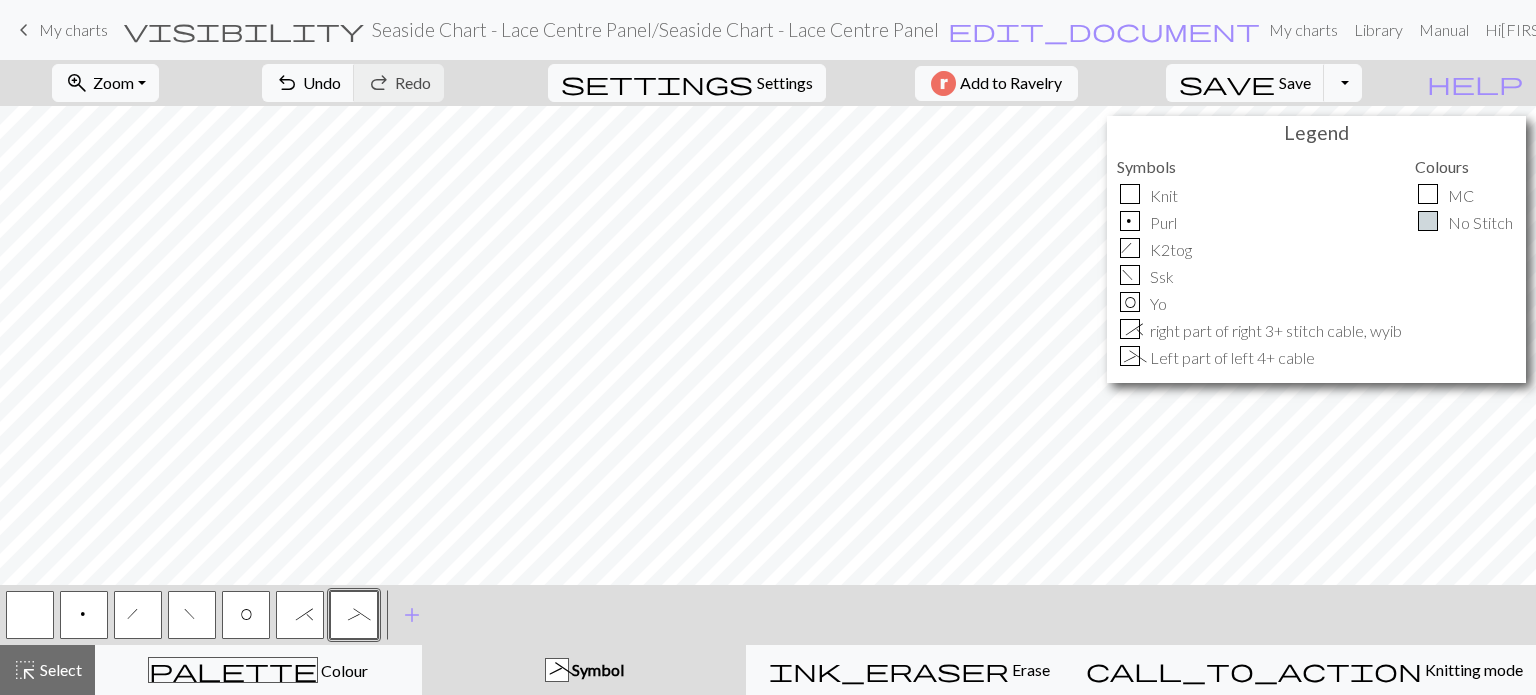 click on "_" at bounding box center (354, 615) 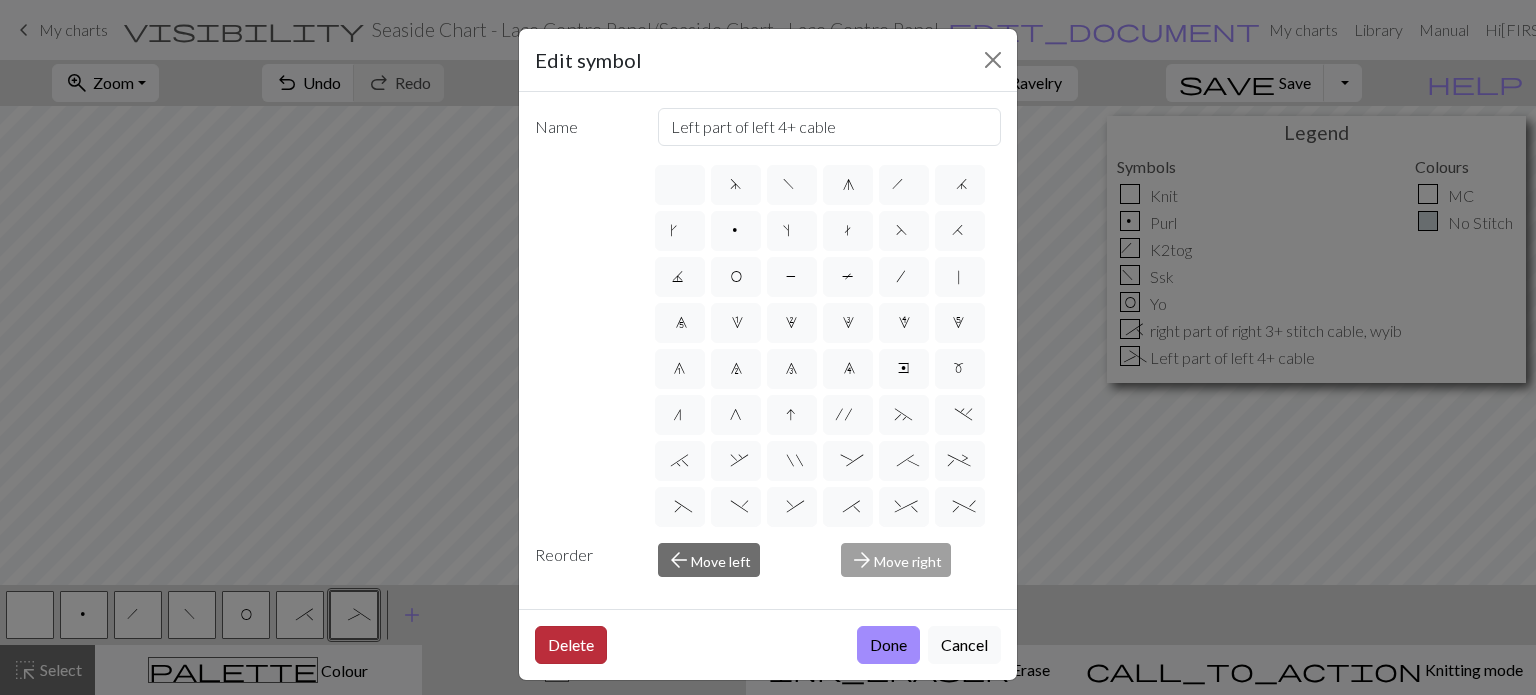 click on "Delete" at bounding box center [571, 645] 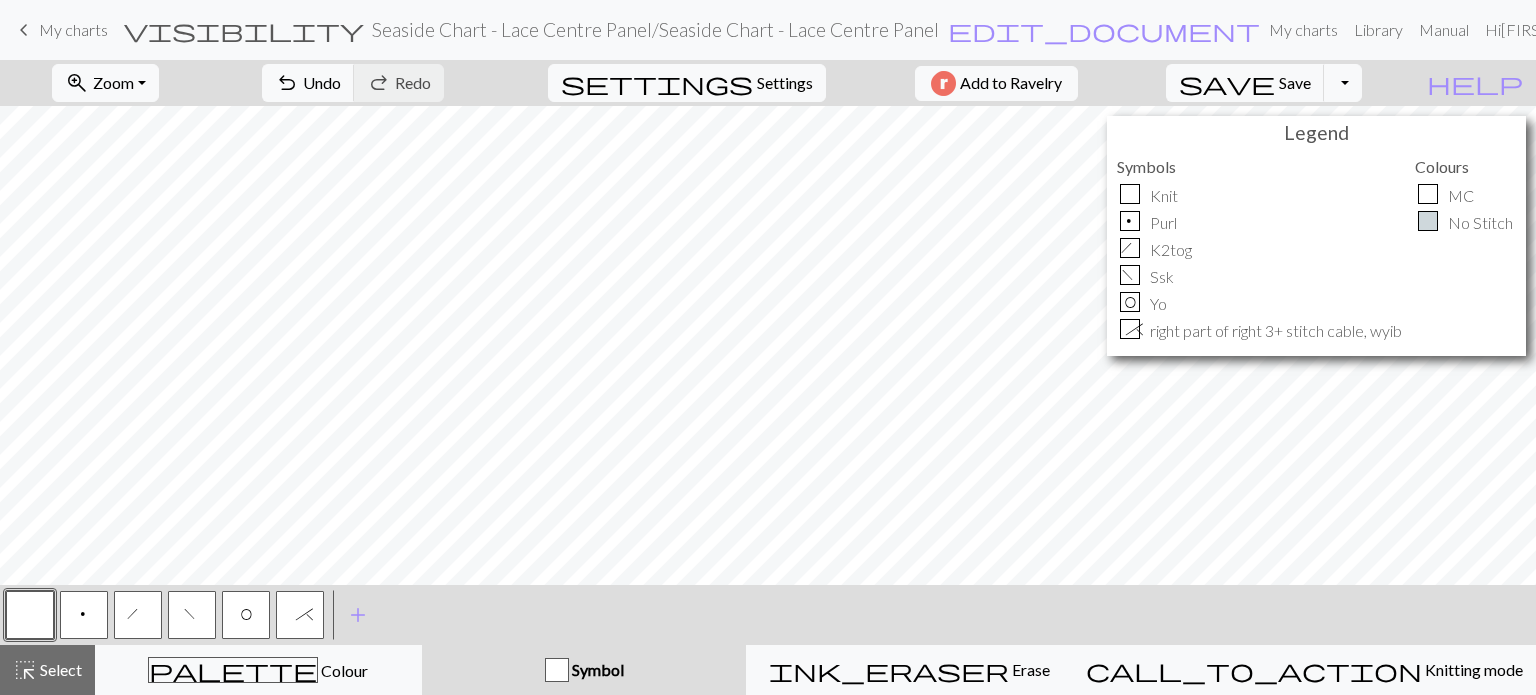 click on "*" at bounding box center (300, 615) 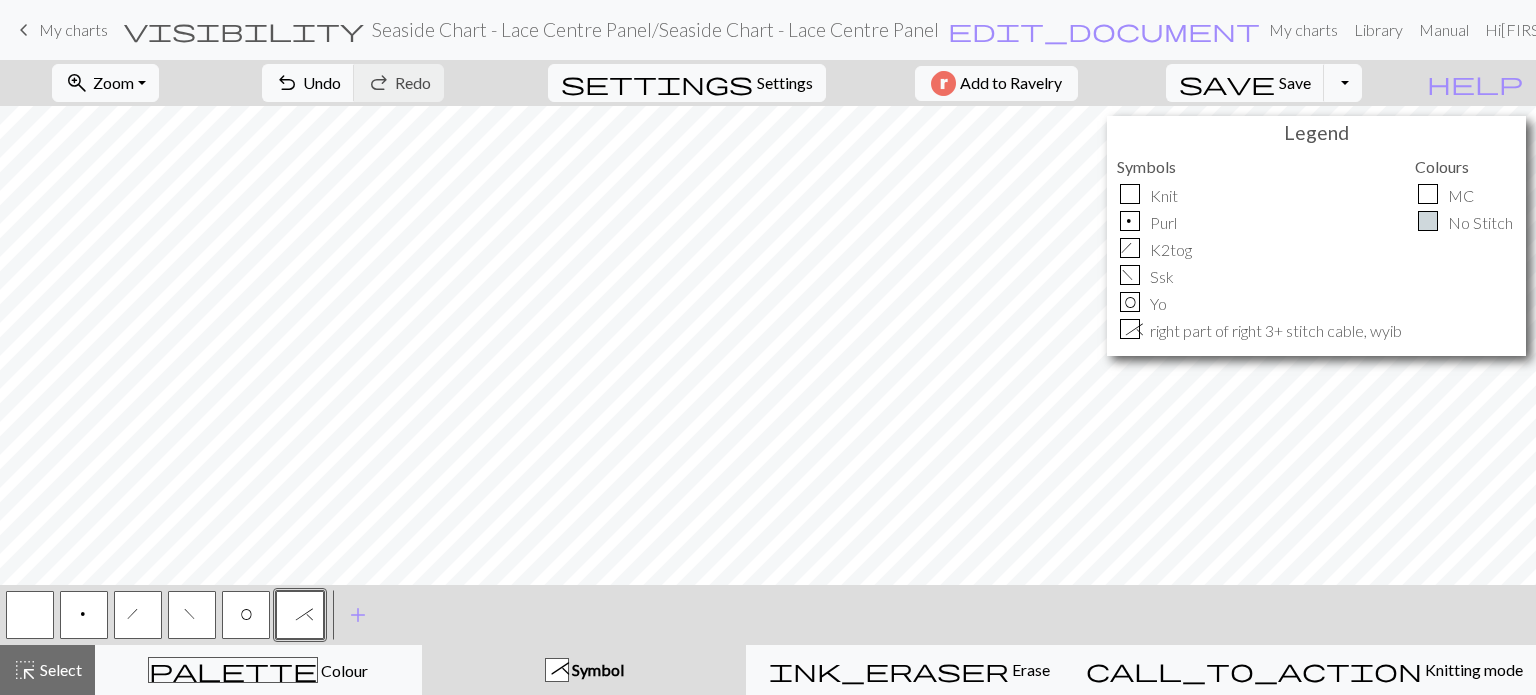 click on "*" at bounding box center (300, 615) 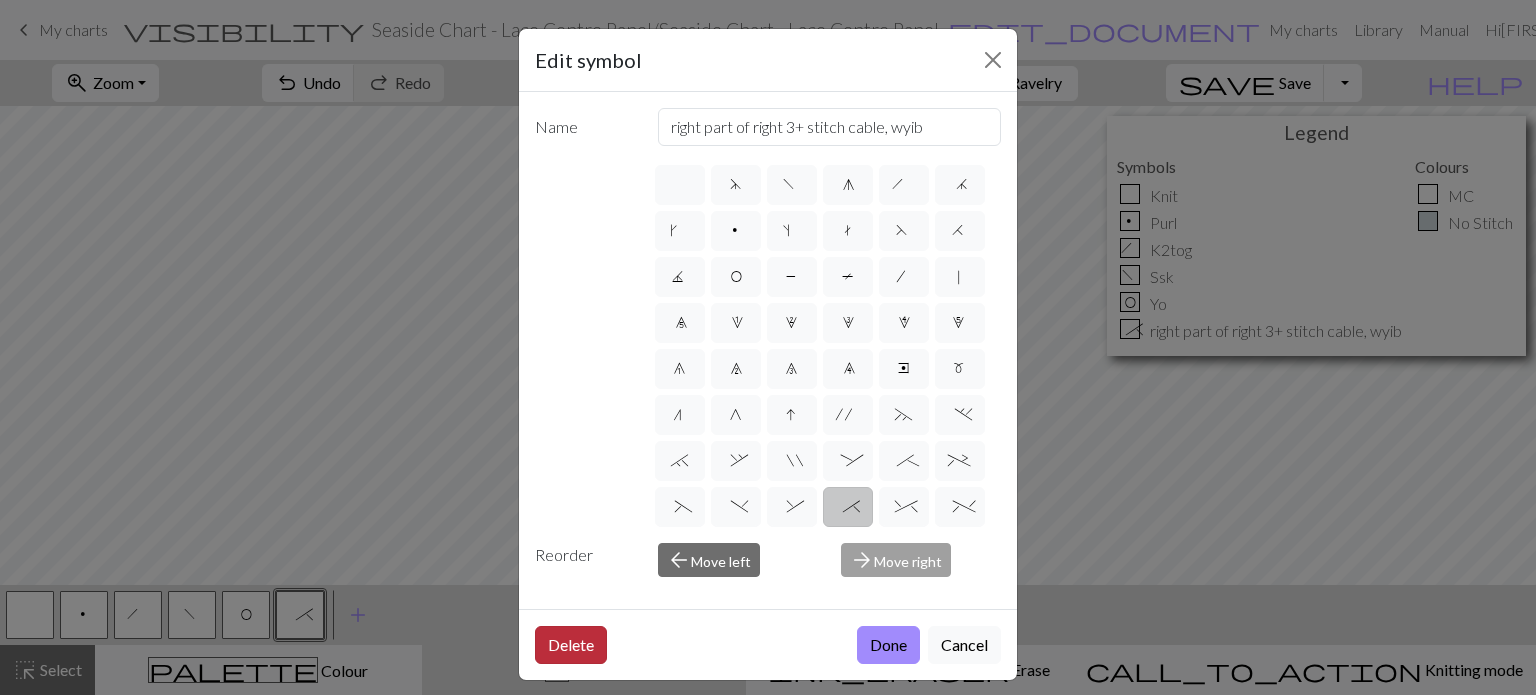 click on "Delete" at bounding box center (571, 645) 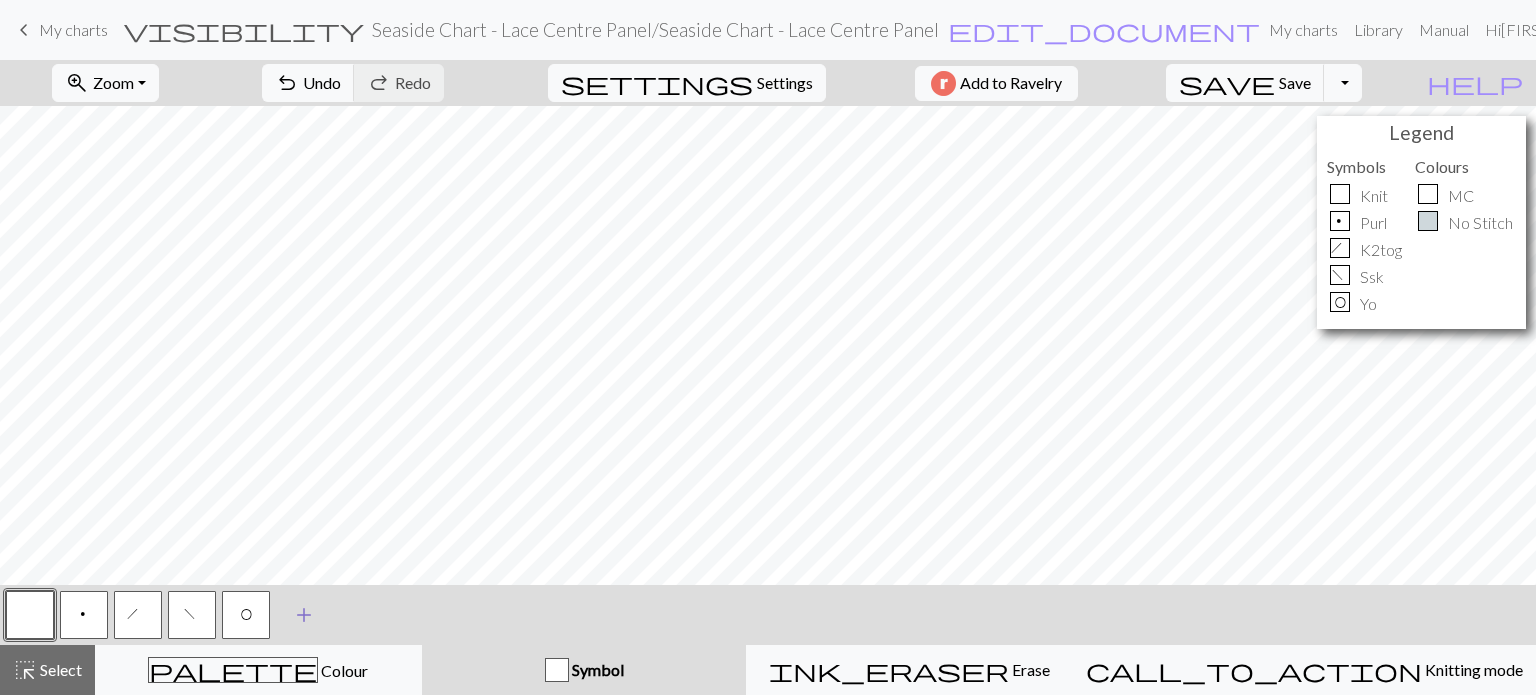 click on "add" at bounding box center [304, 615] 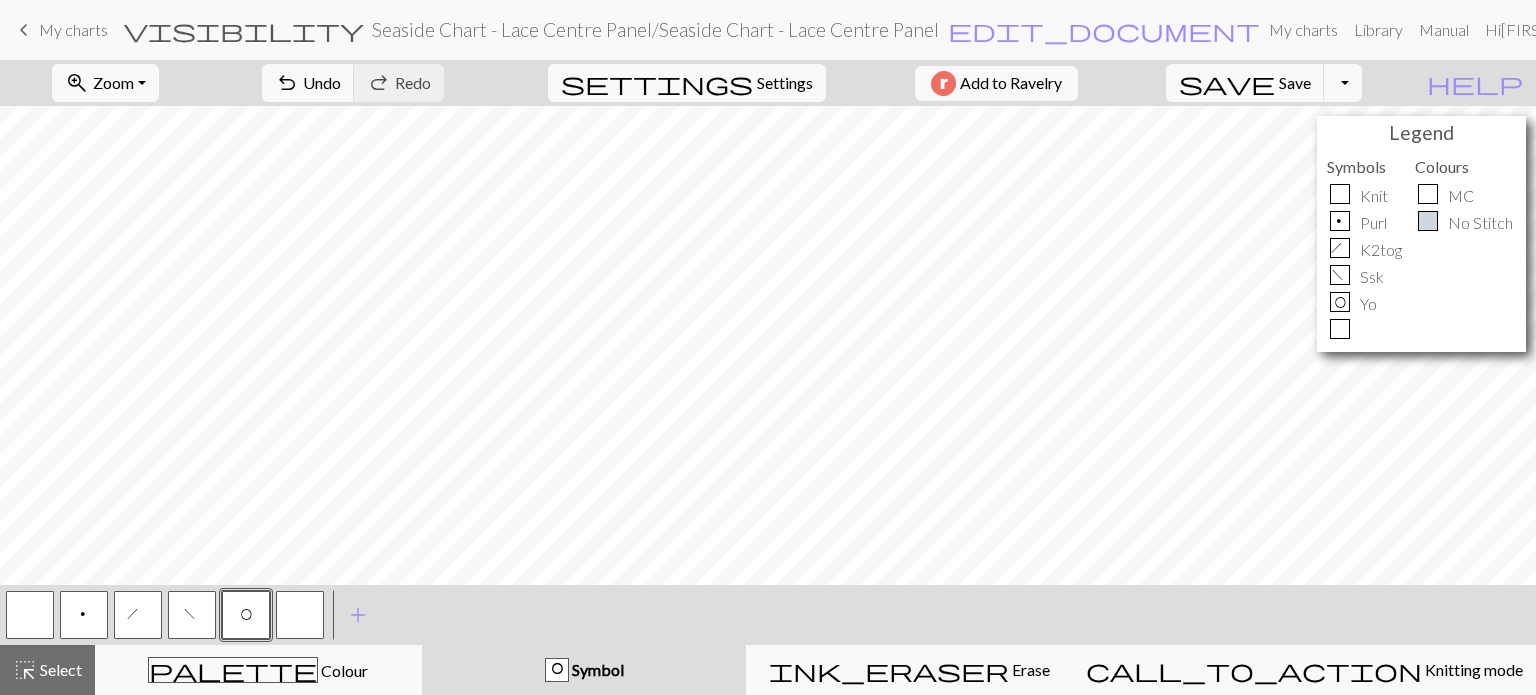 click at bounding box center (300, 615) 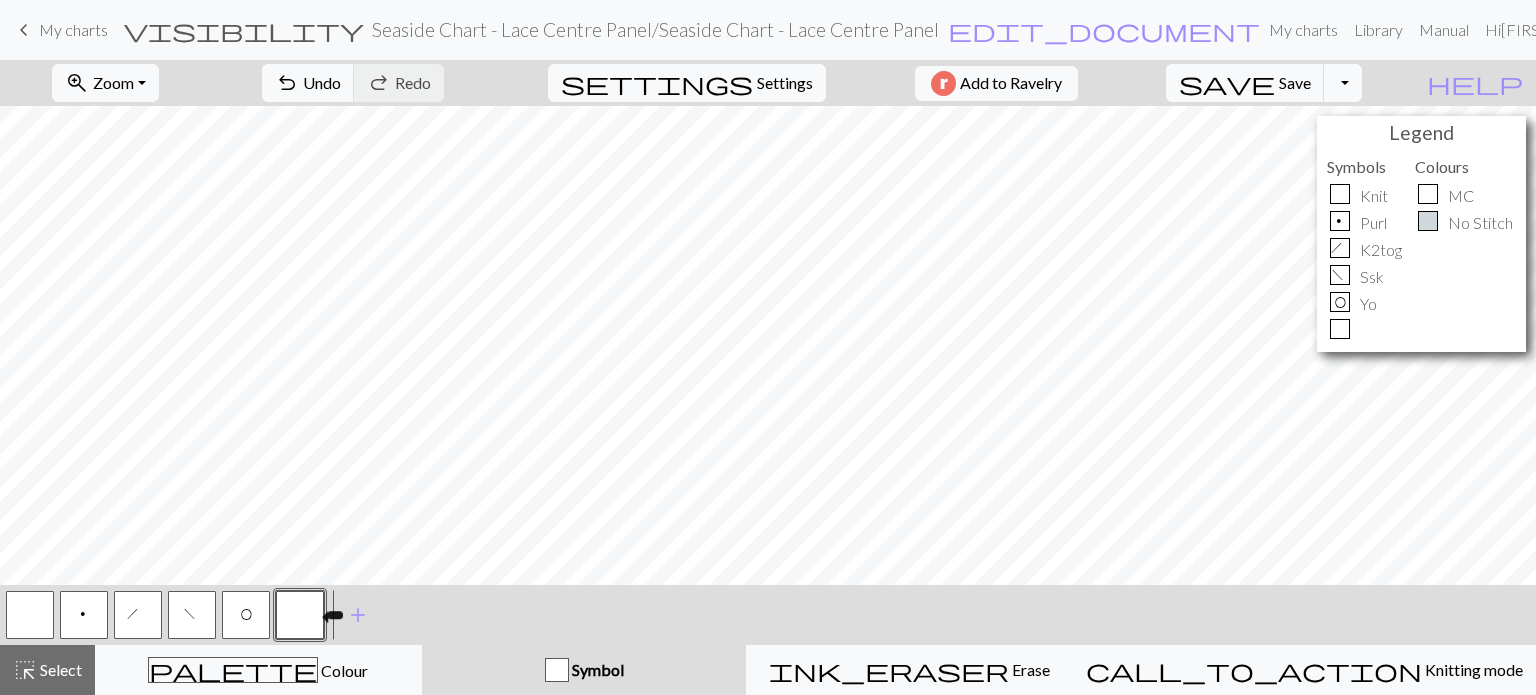 click at bounding box center (300, 615) 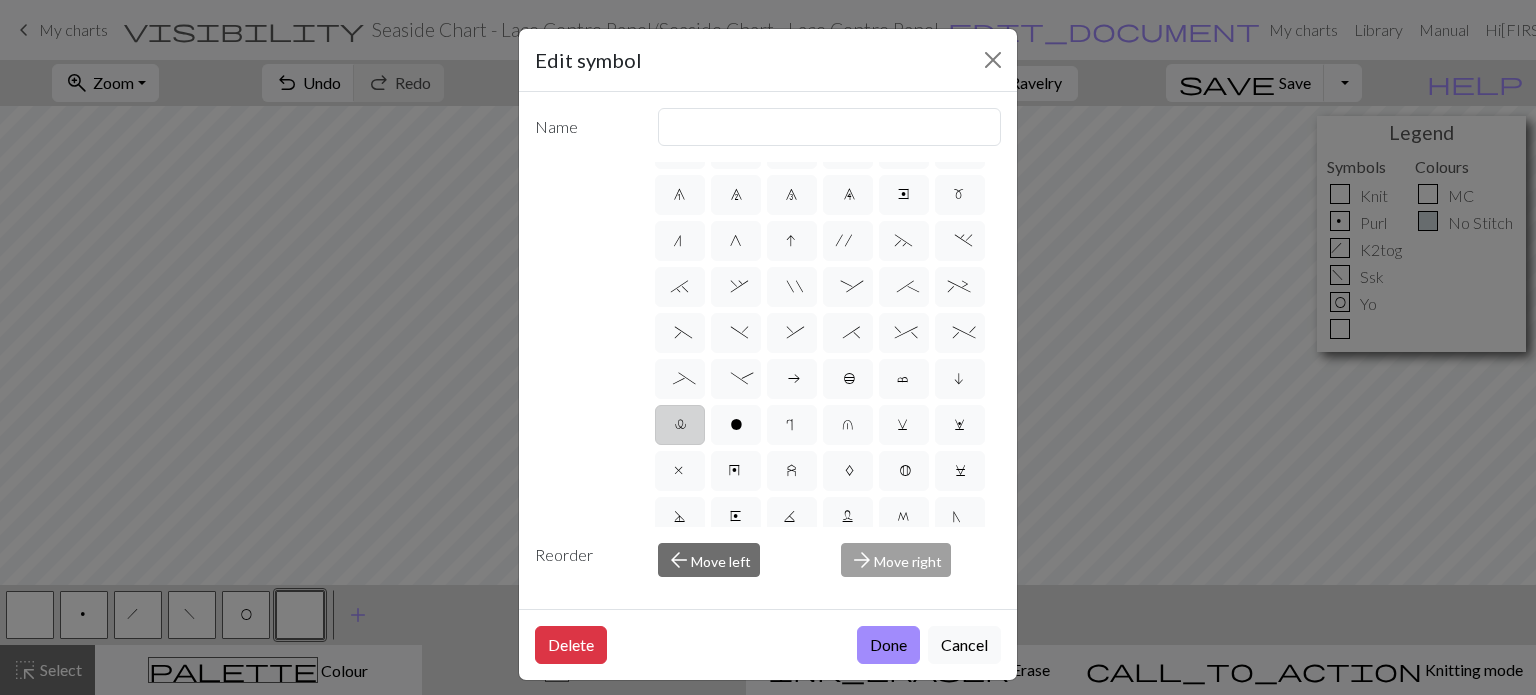 scroll, scrollTop: 200, scrollLeft: 0, axis: vertical 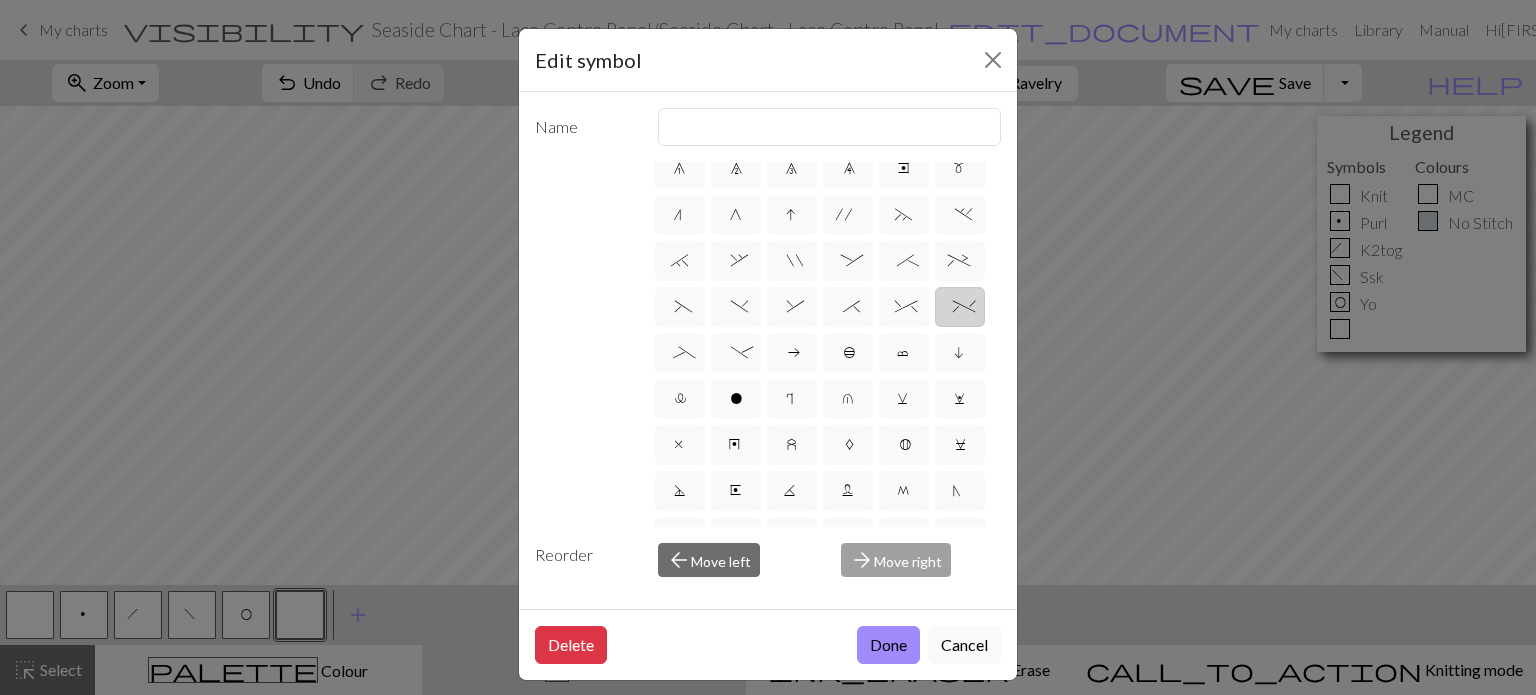 click on "%" at bounding box center (960, 309) 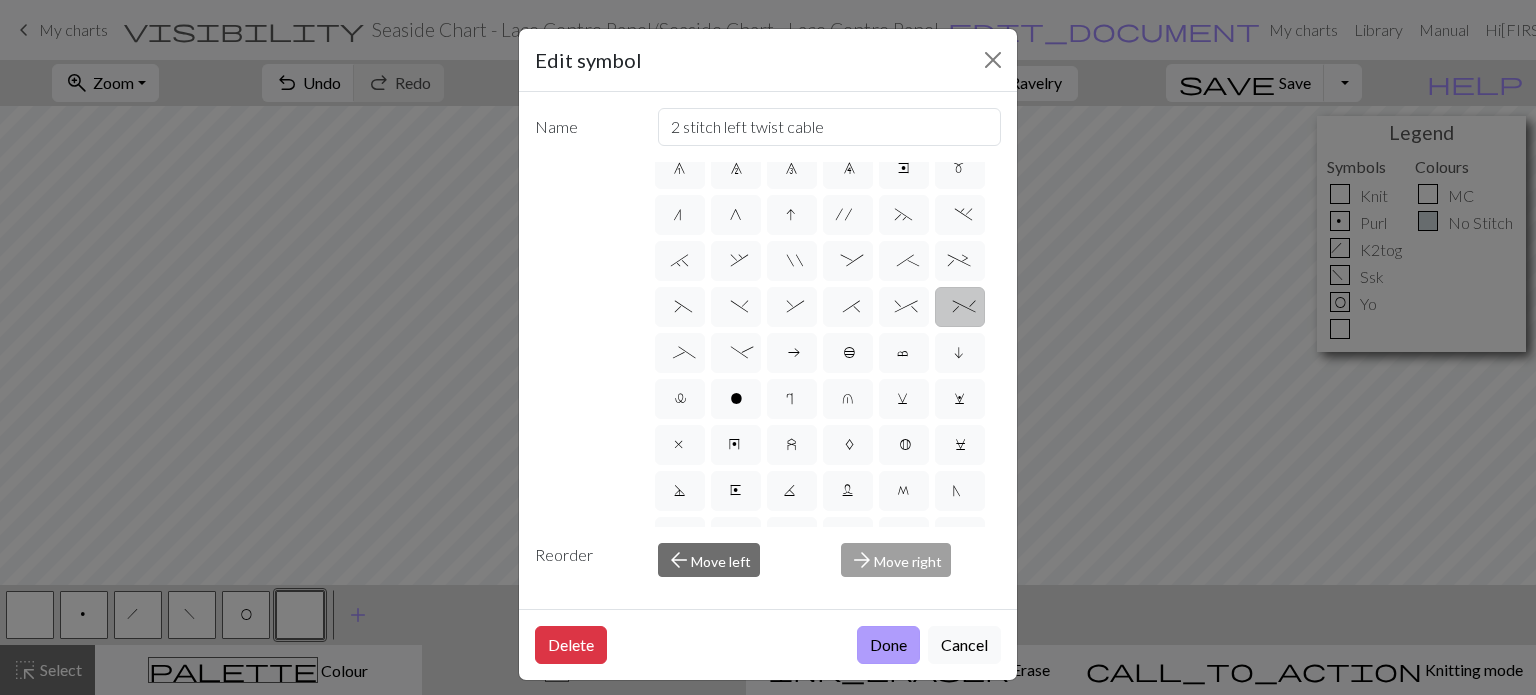 click on "Done" at bounding box center [888, 645] 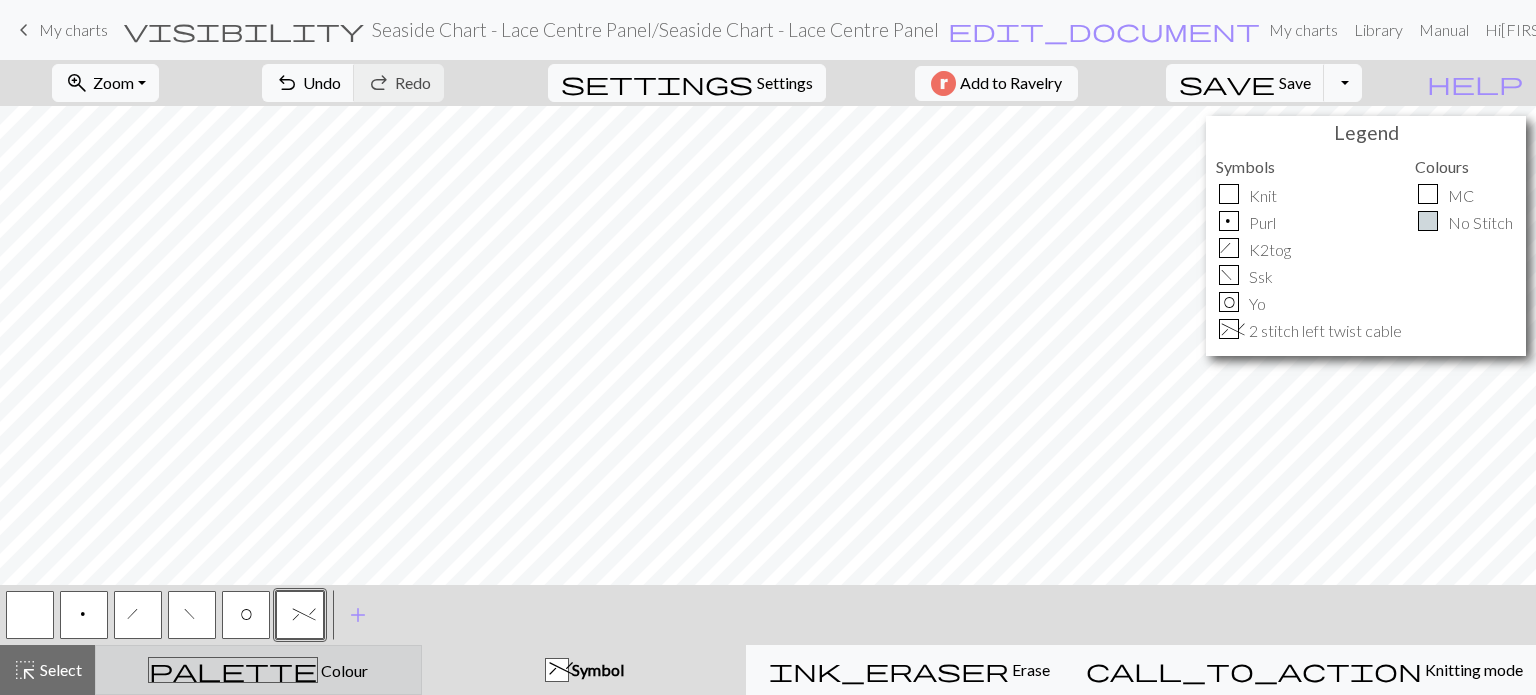 click on "Colour" at bounding box center [343, 670] 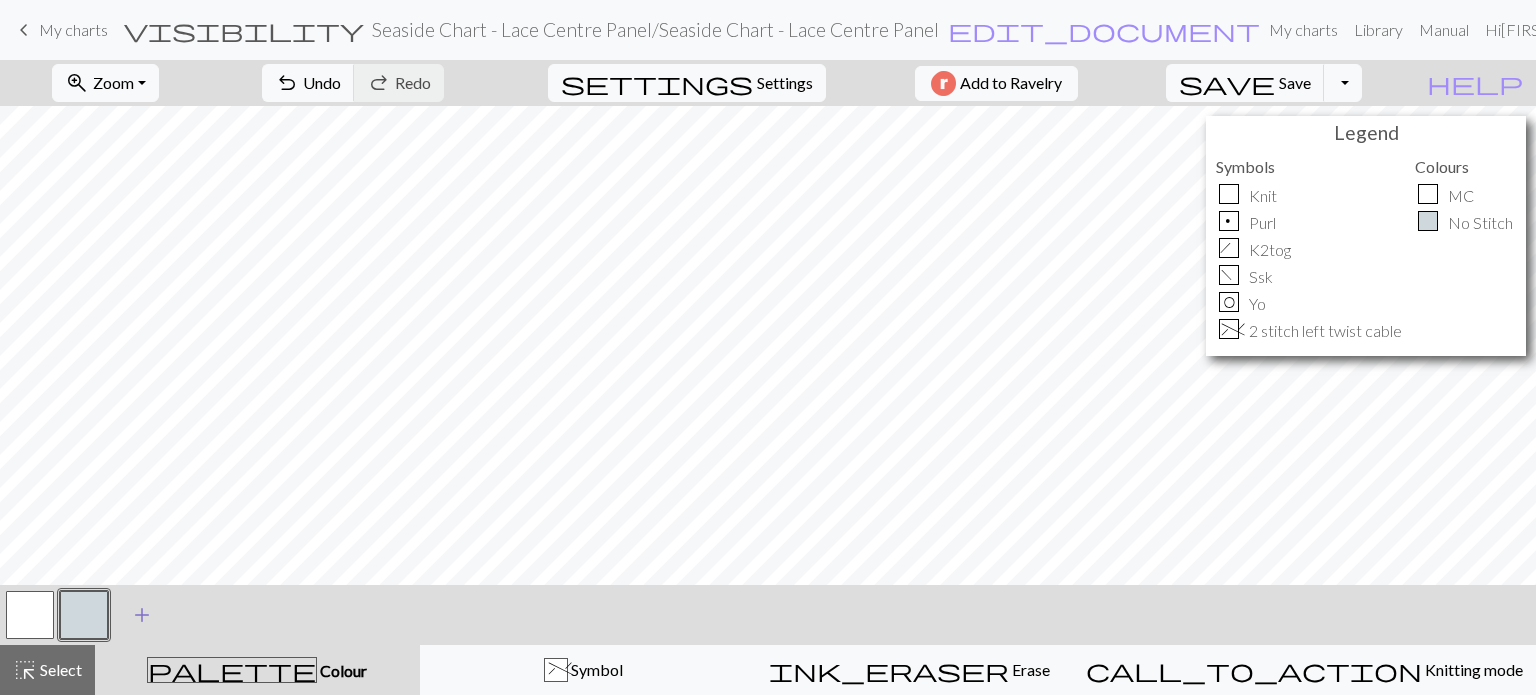 click on "add" at bounding box center [142, 615] 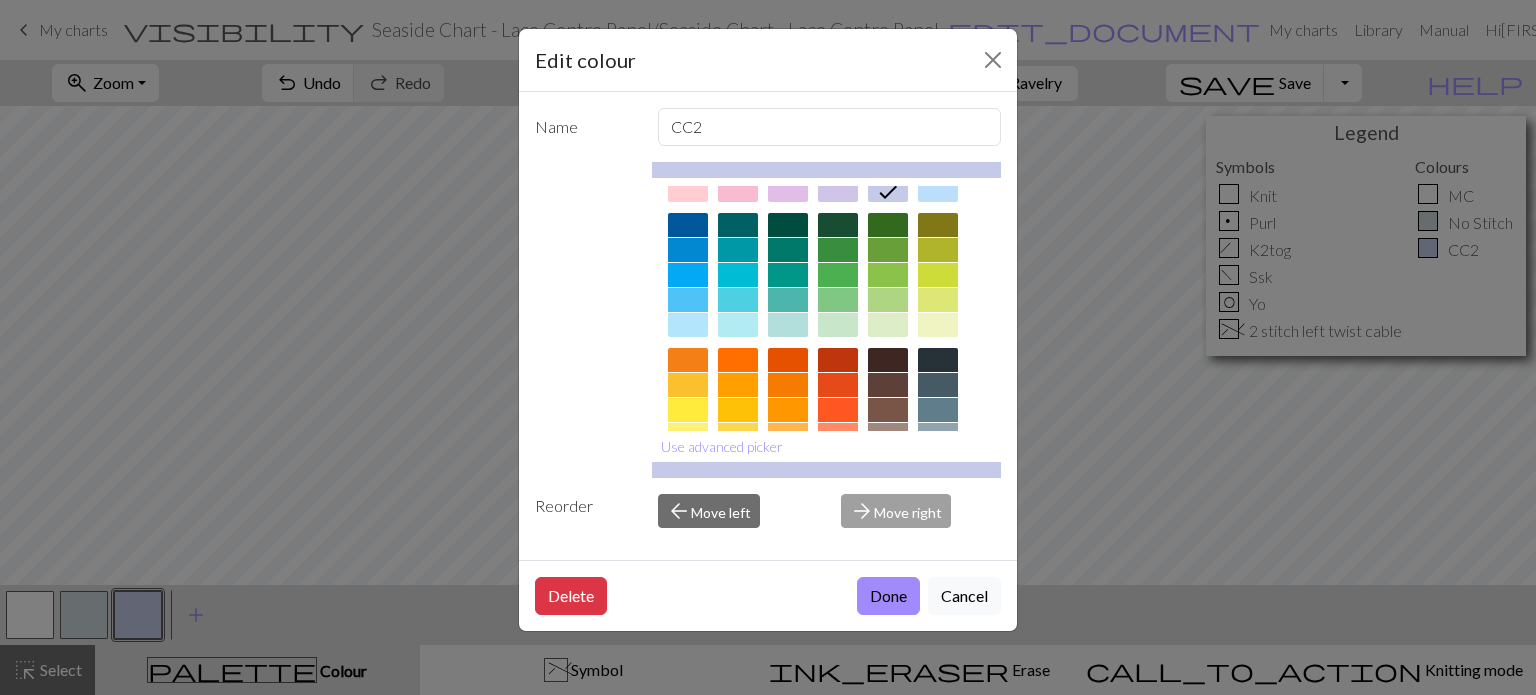 scroll, scrollTop: 122, scrollLeft: 0, axis: vertical 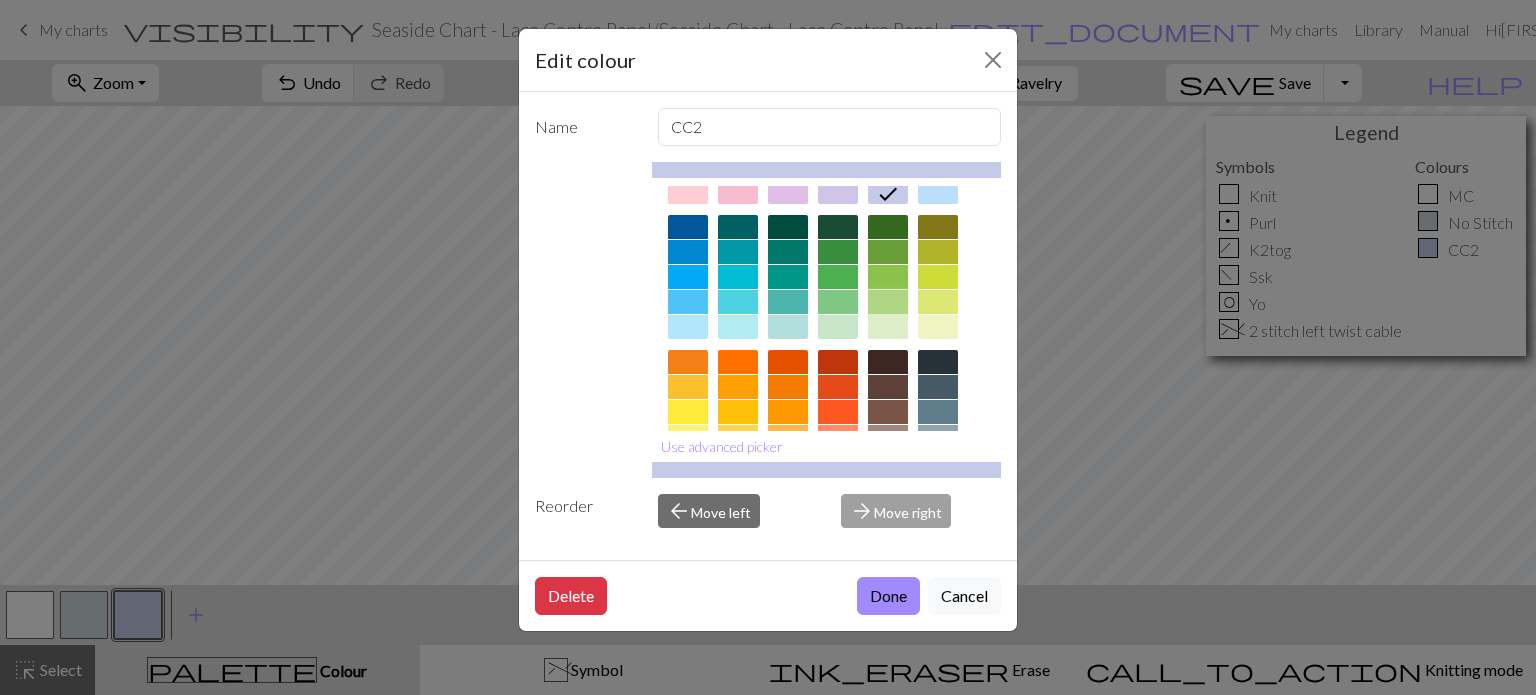 click at bounding box center [888, 302] 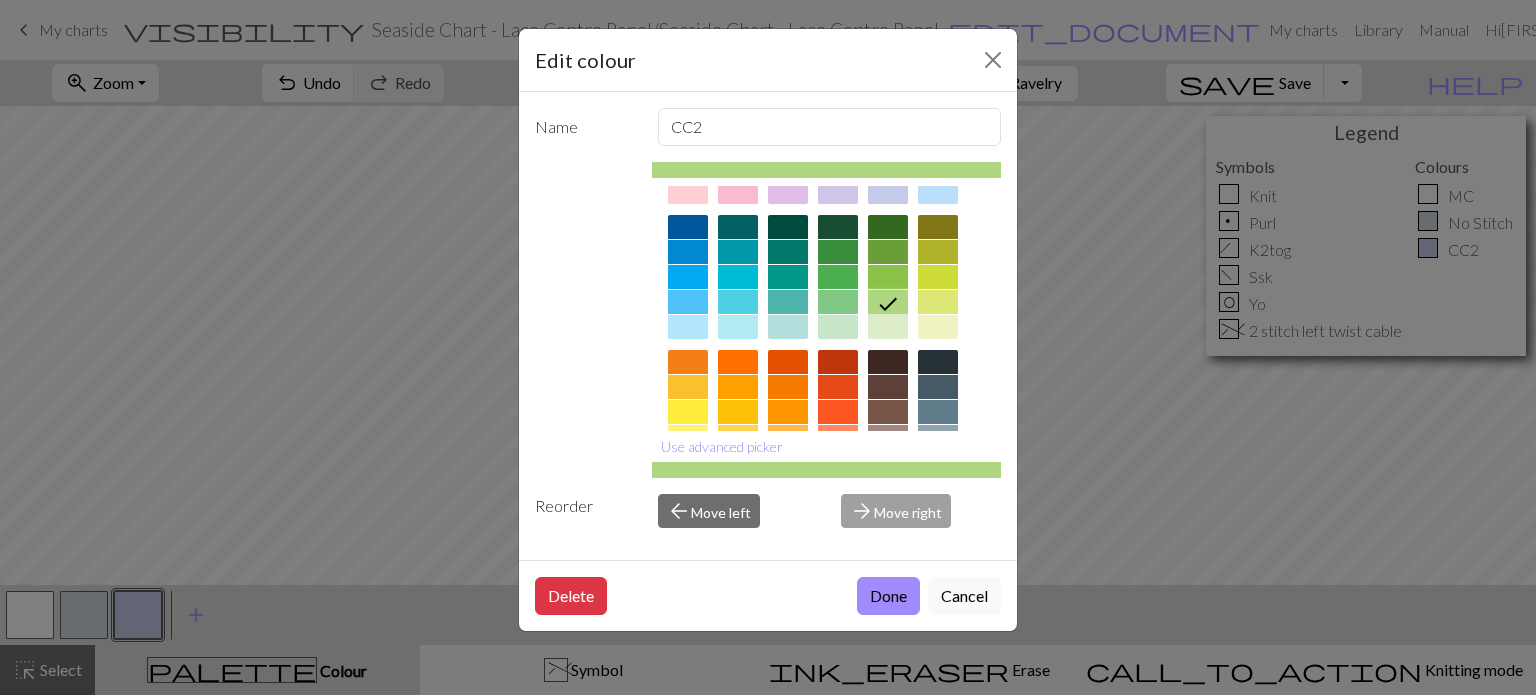 click at bounding box center (888, 327) 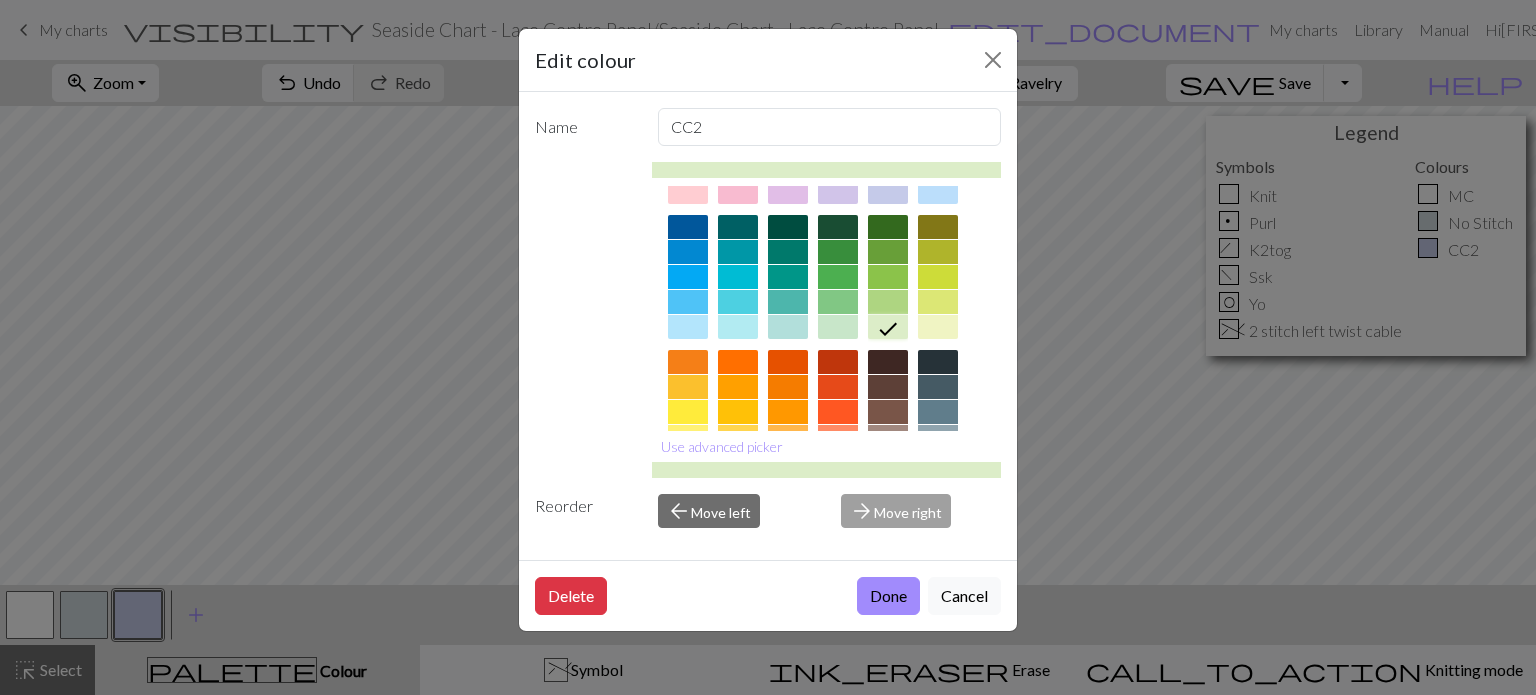 click at bounding box center (888, 302) 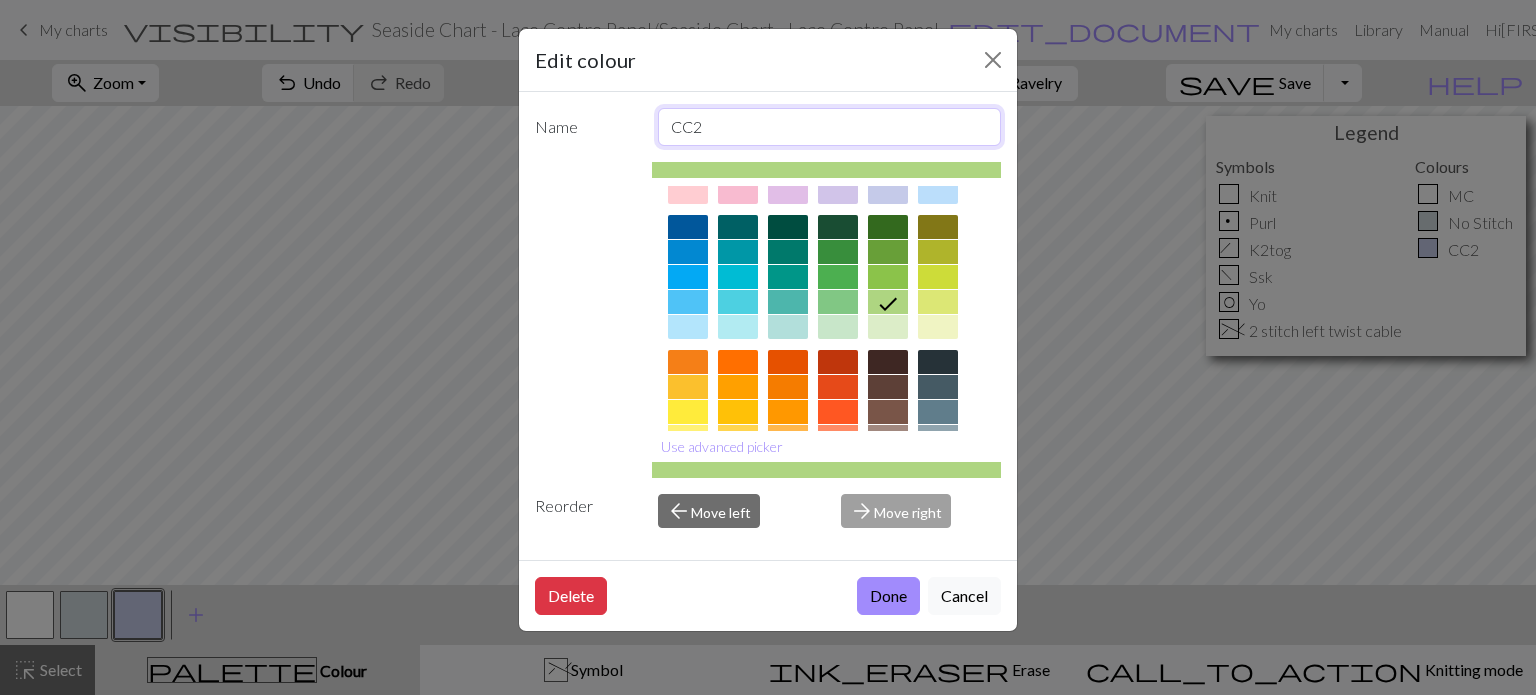 drag, startPoint x: 780, startPoint y: 134, endPoint x: 544, endPoint y: 105, distance: 237.7751 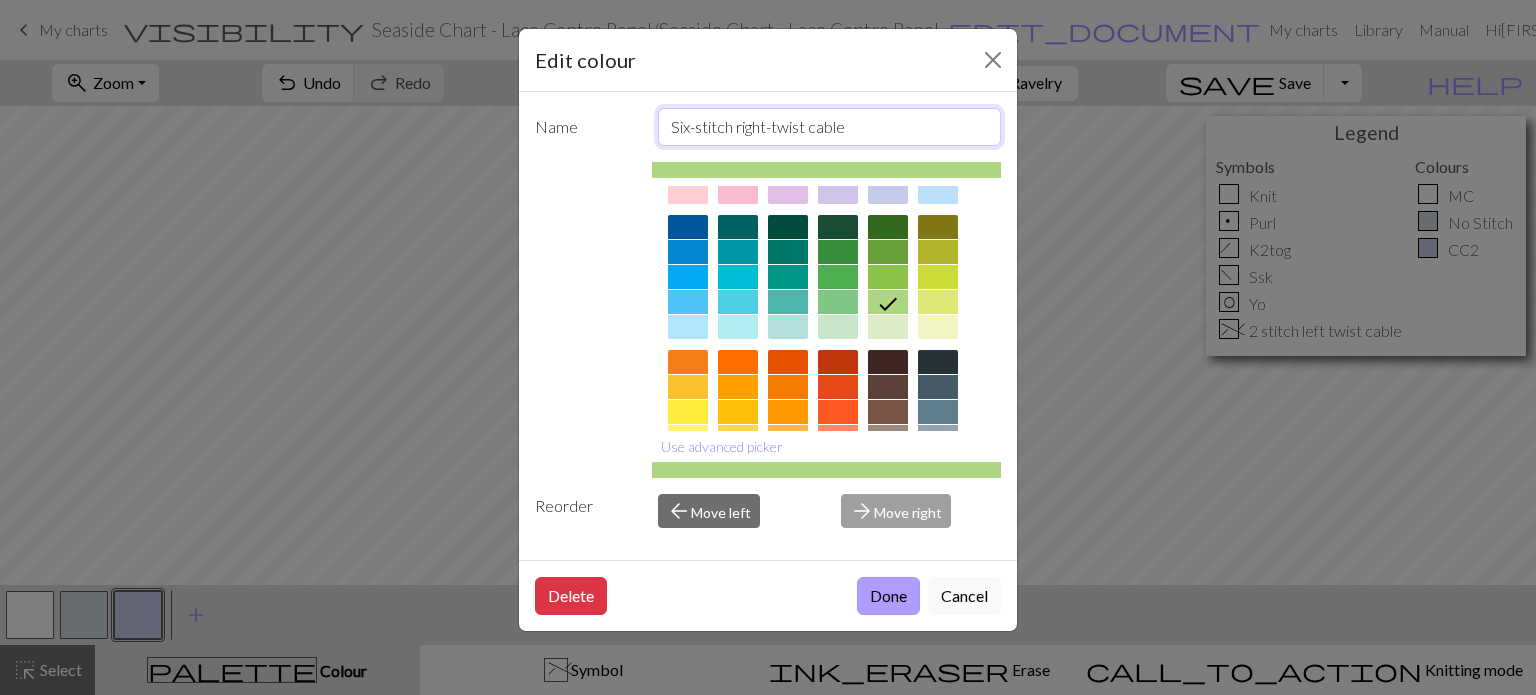type on "Six-stitch right-twist cable" 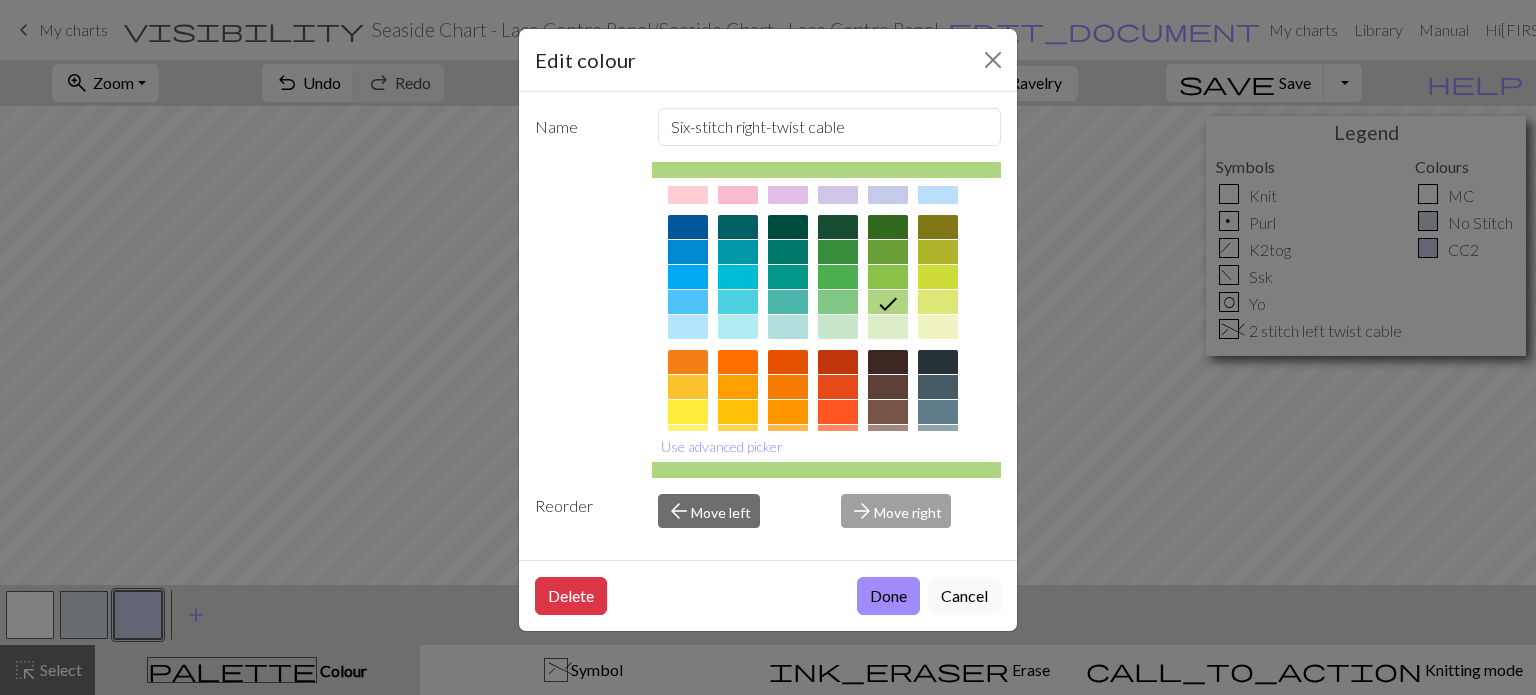click on "Done" at bounding box center (888, 596) 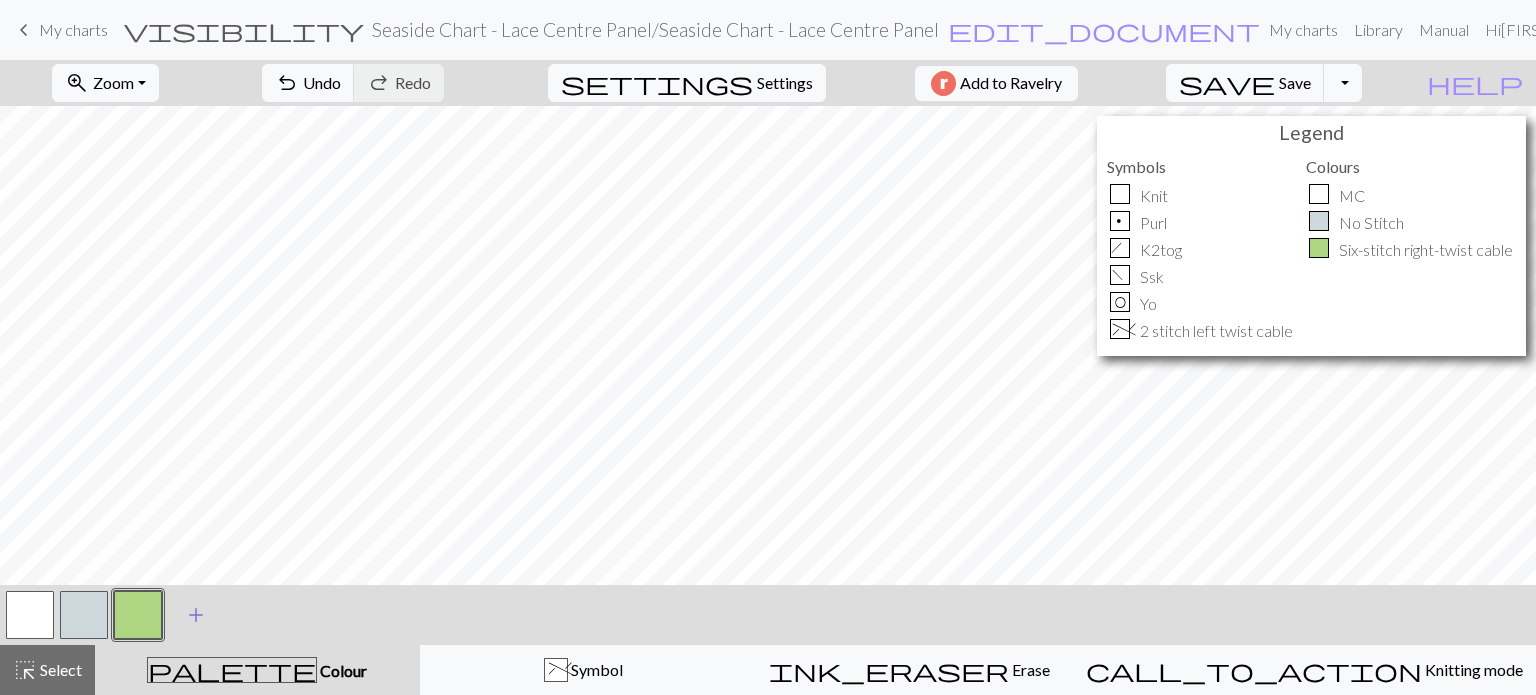 click on "add" at bounding box center (196, 615) 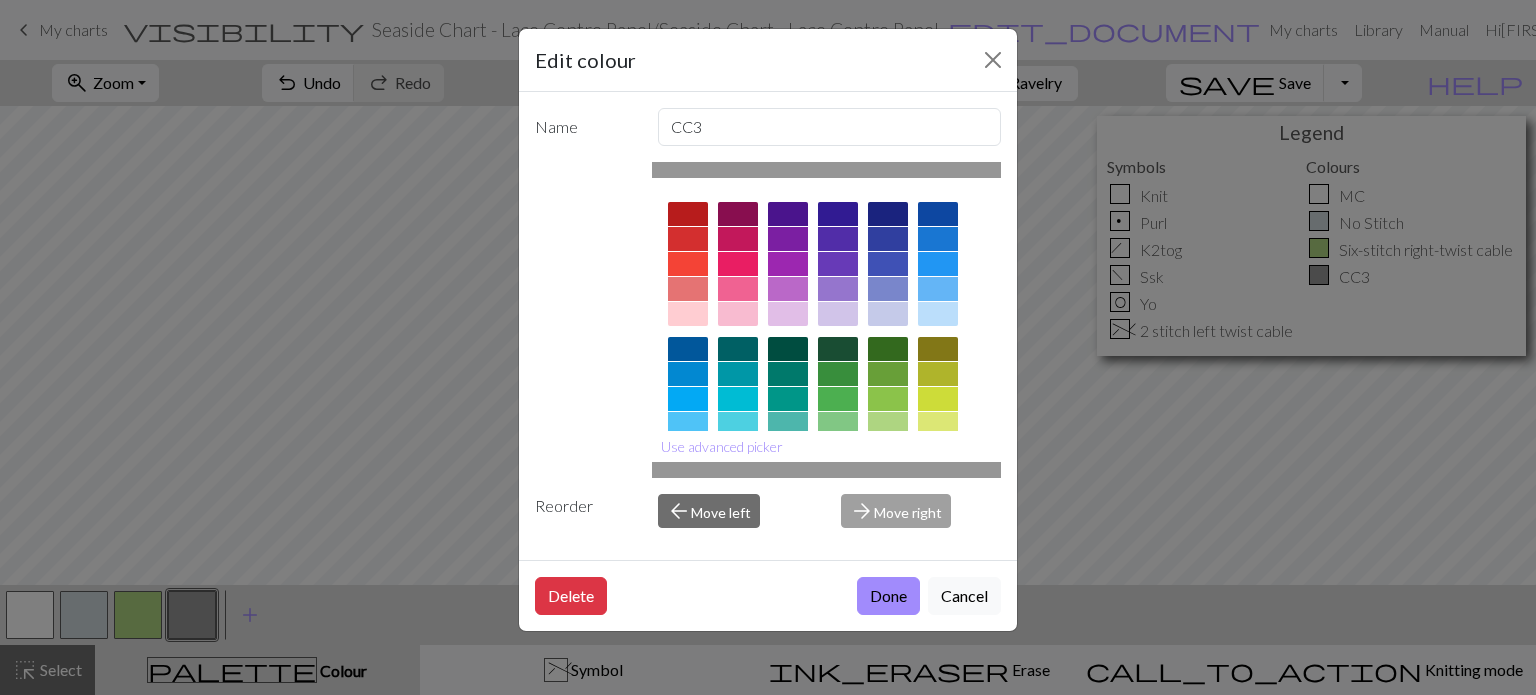 click at bounding box center (938, 314) 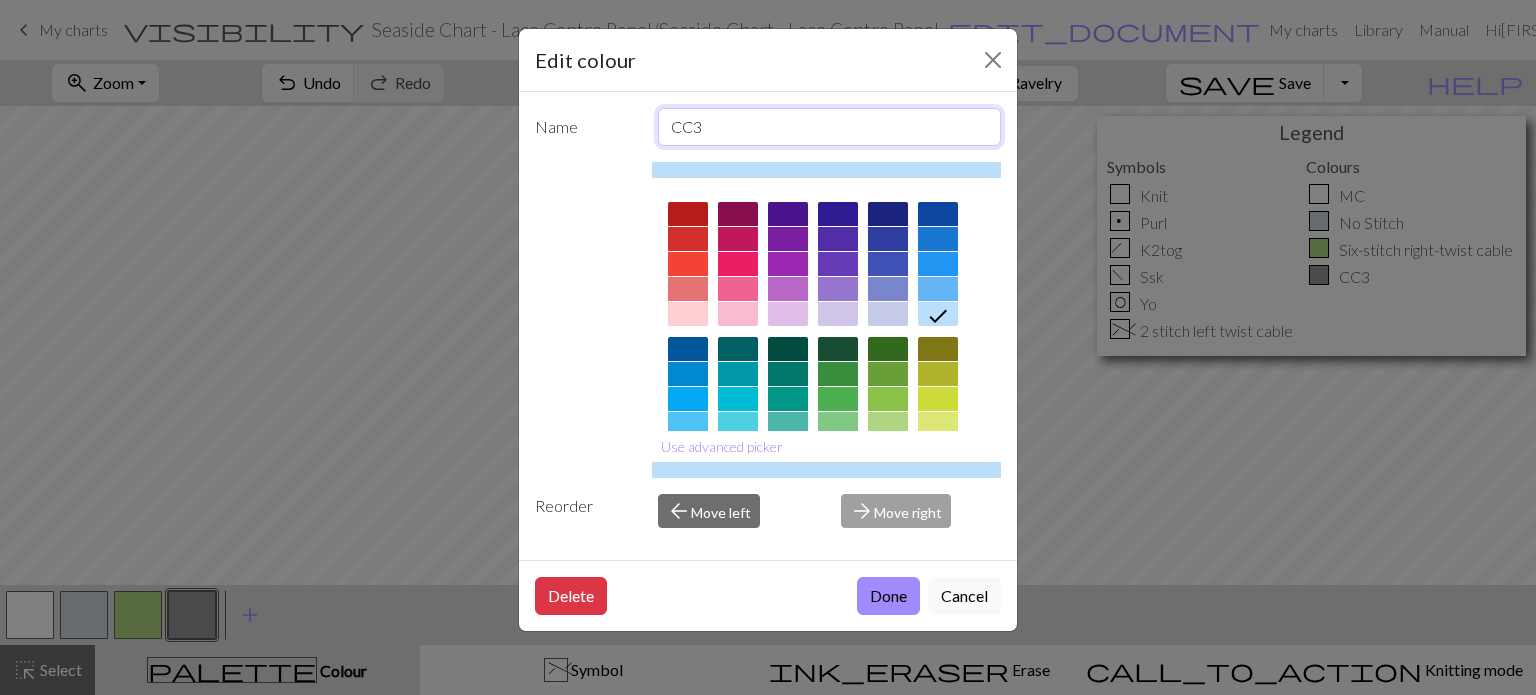 drag, startPoint x: 705, startPoint y: 120, endPoint x: 534, endPoint y: 97, distance: 172.53986 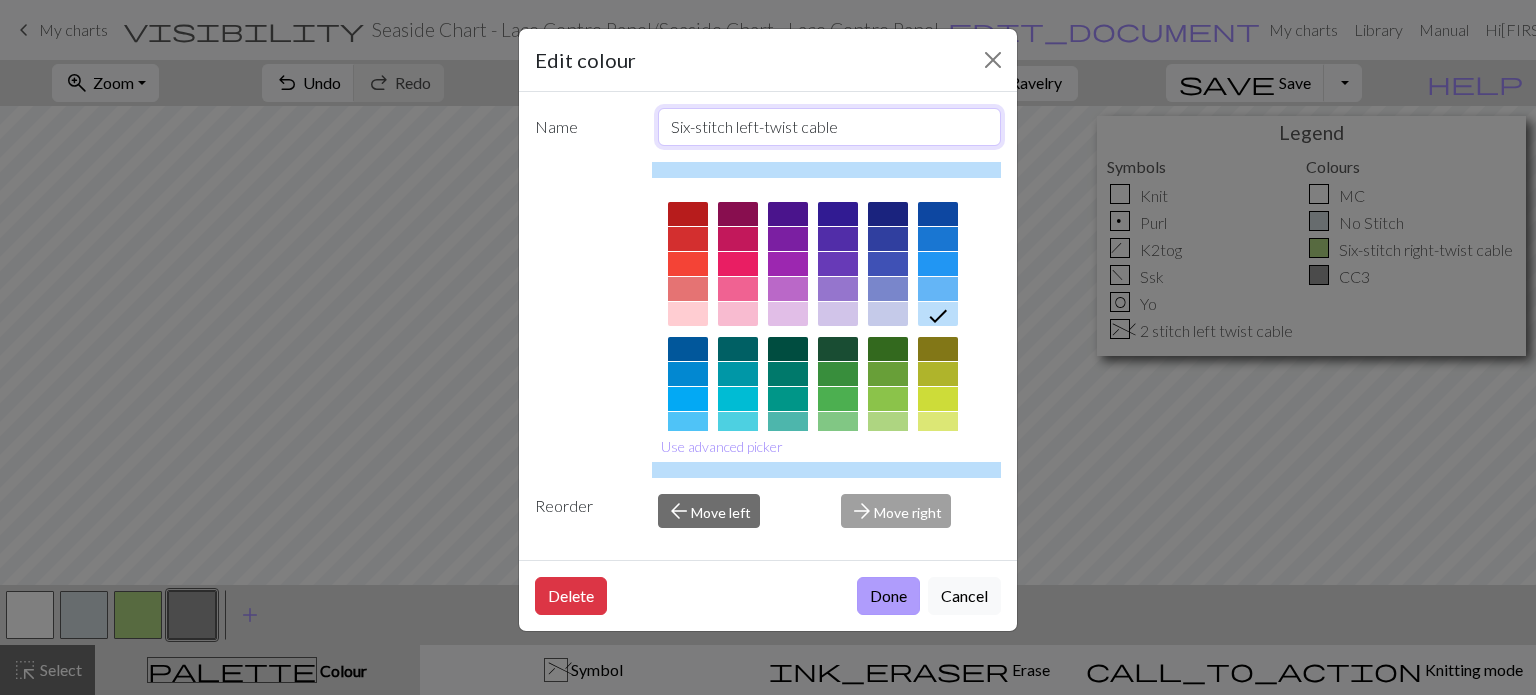 type on "Six-stitch left-twist cable" 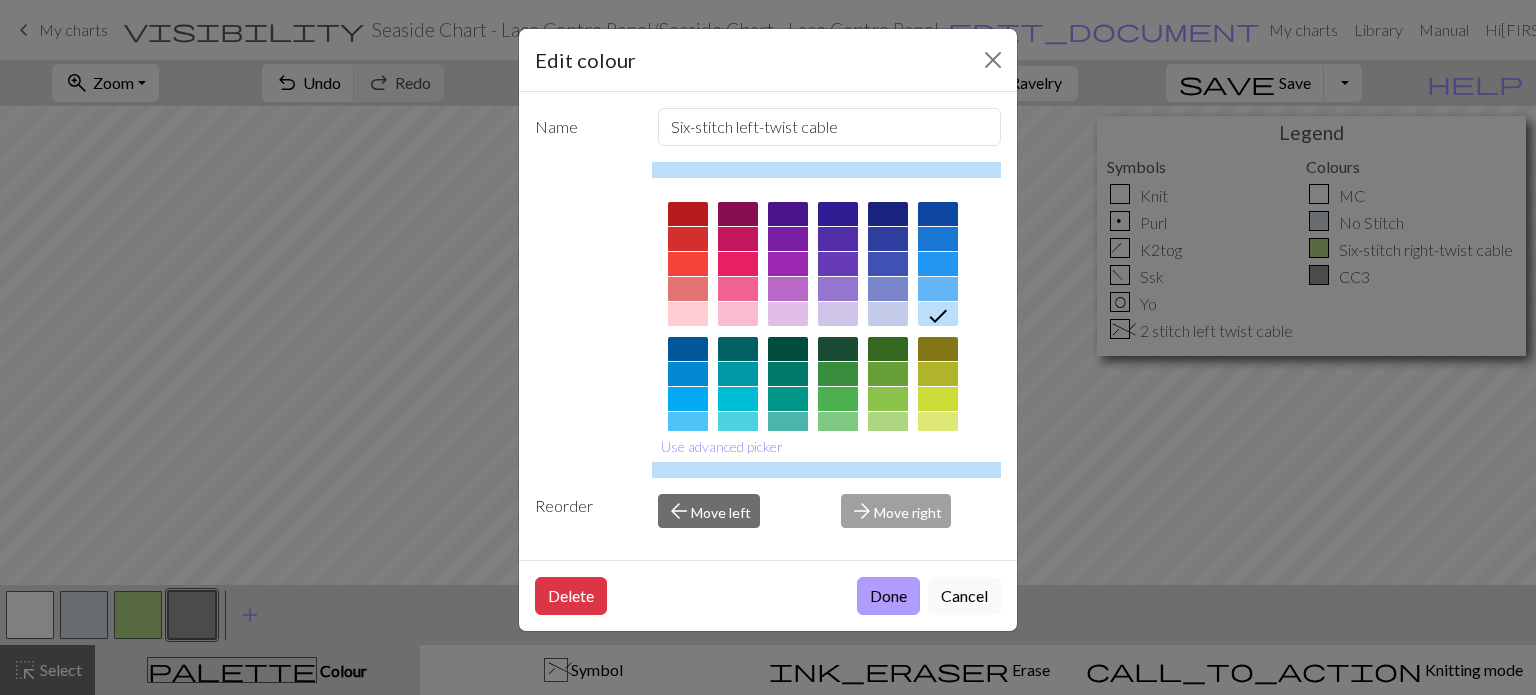 click on "Done" at bounding box center (888, 596) 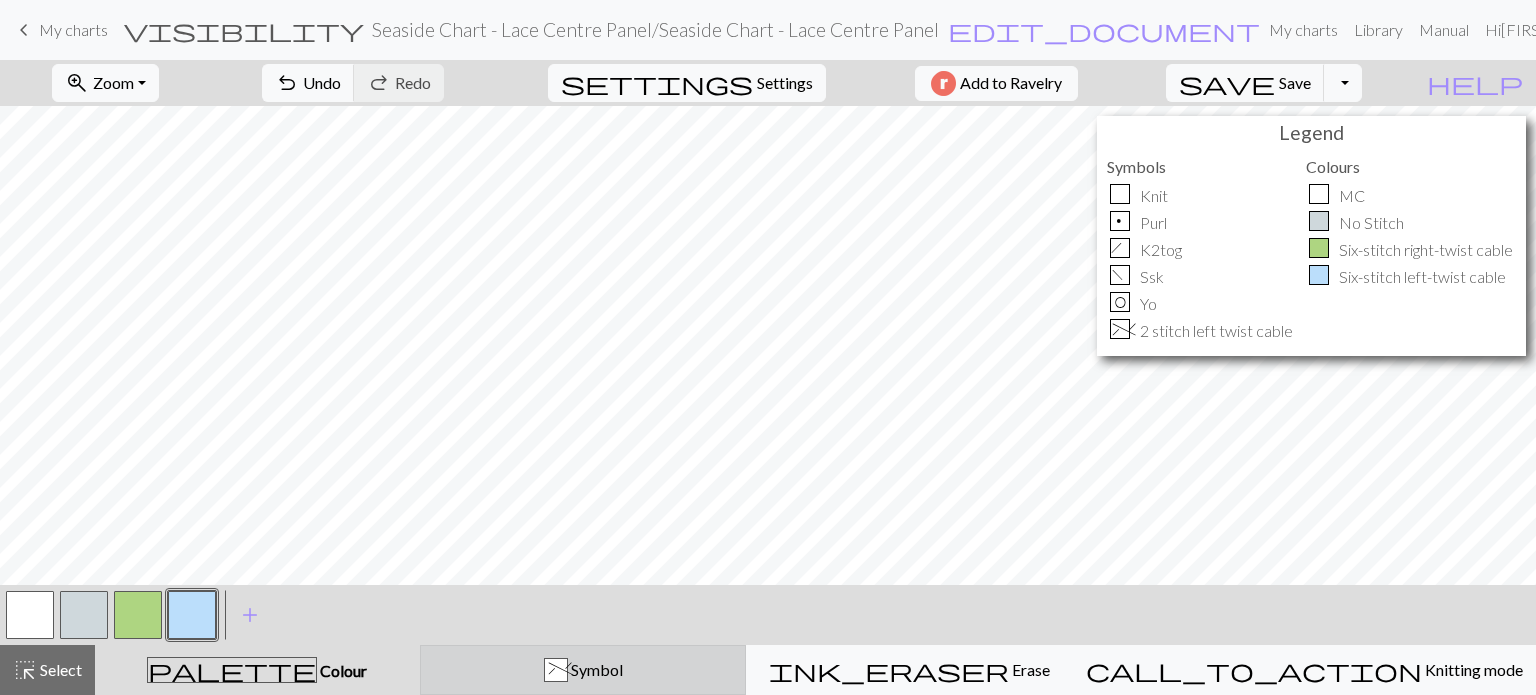 click on "%   Symbol" at bounding box center (583, 670) 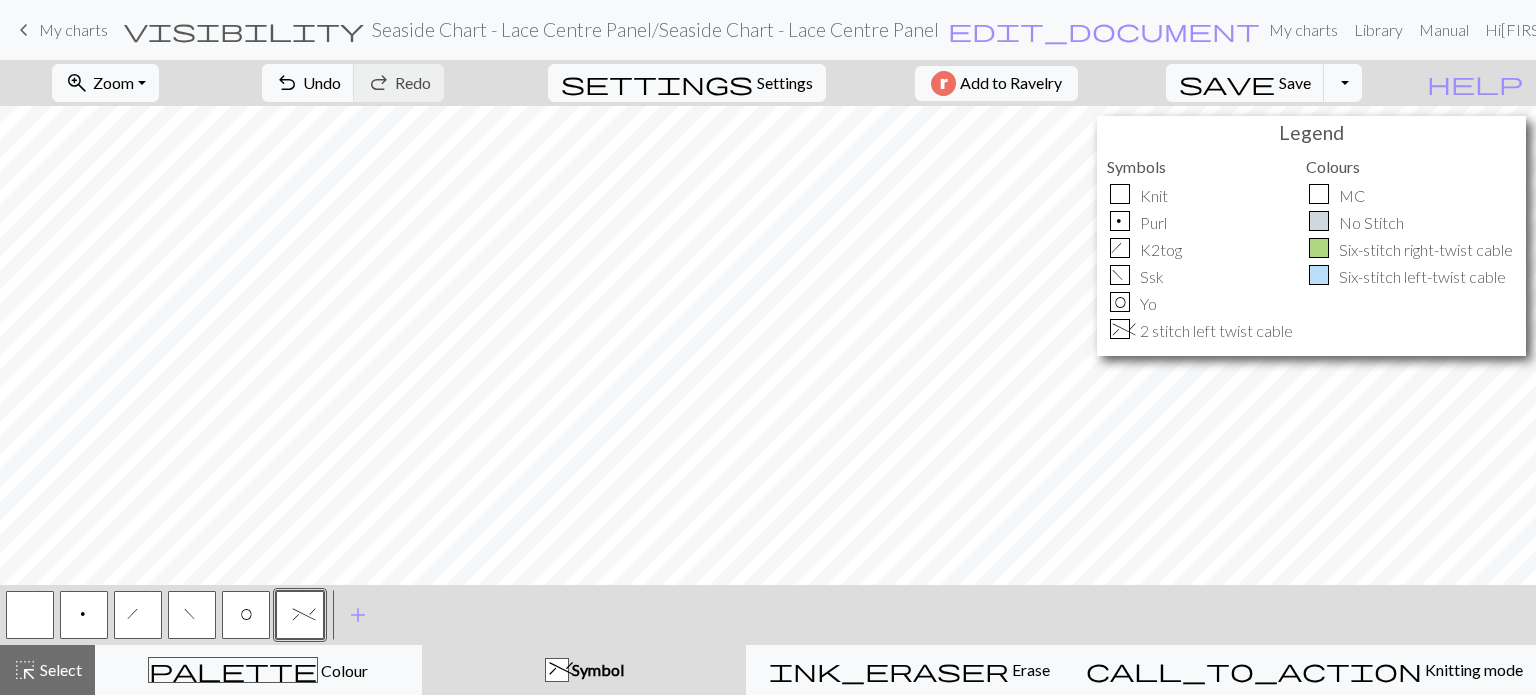 click on "%" at bounding box center [300, 617] 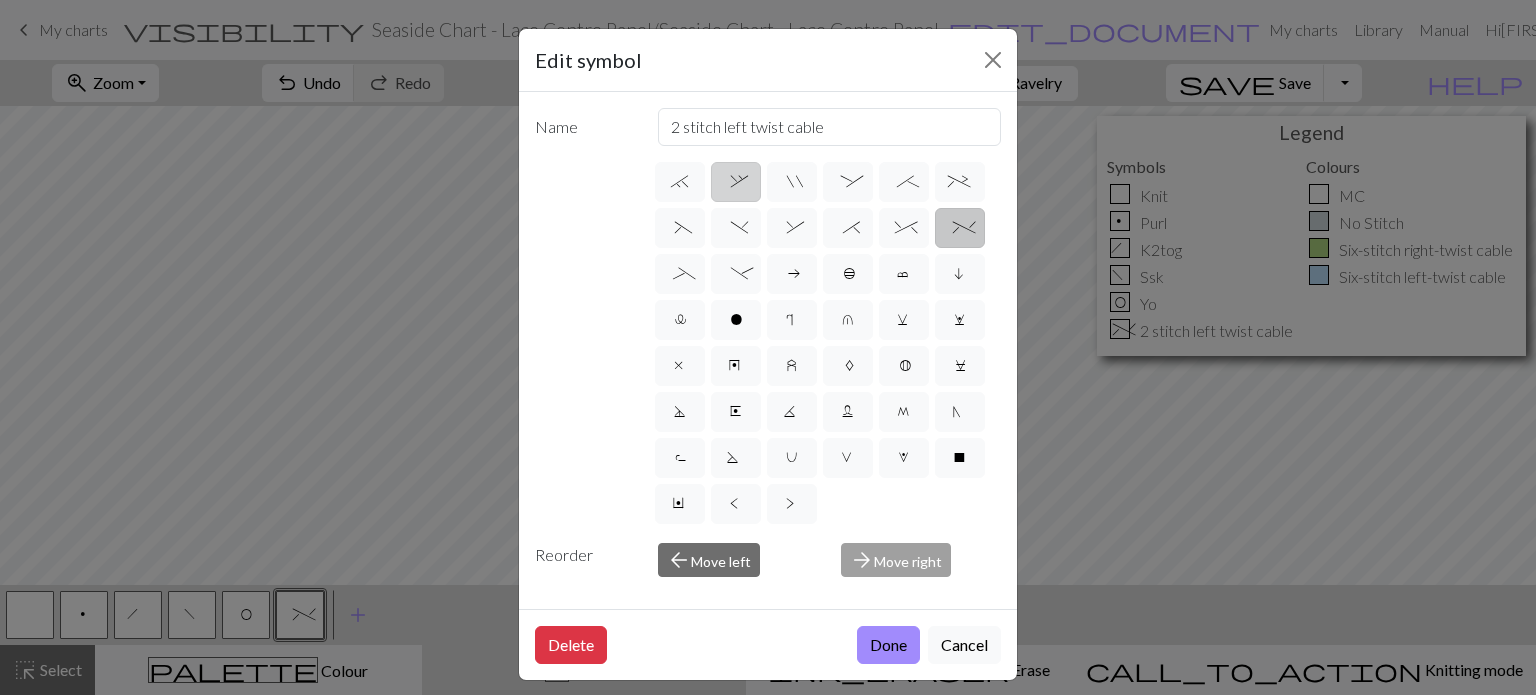 scroll, scrollTop: 216, scrollLeft: 0, axis: vertical 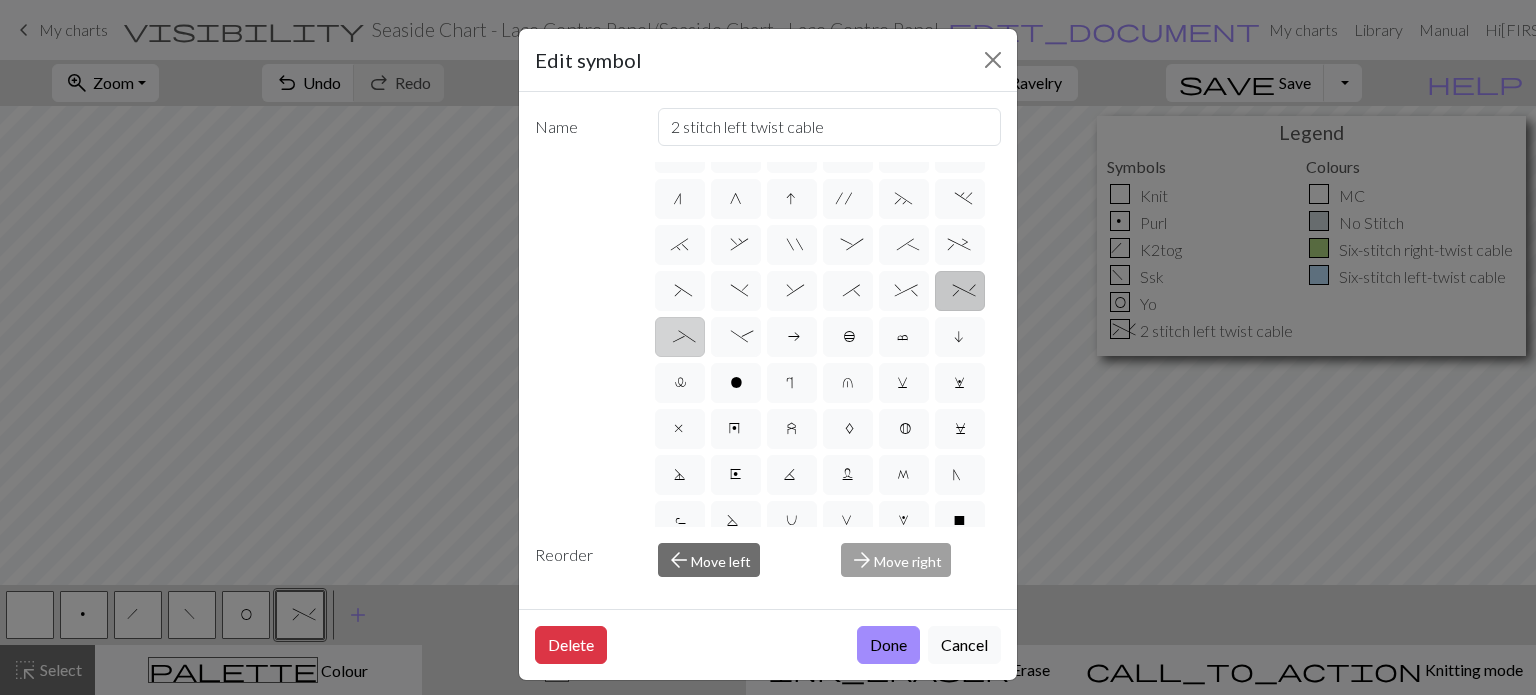 click on "_" at bounding box center [679, 339] 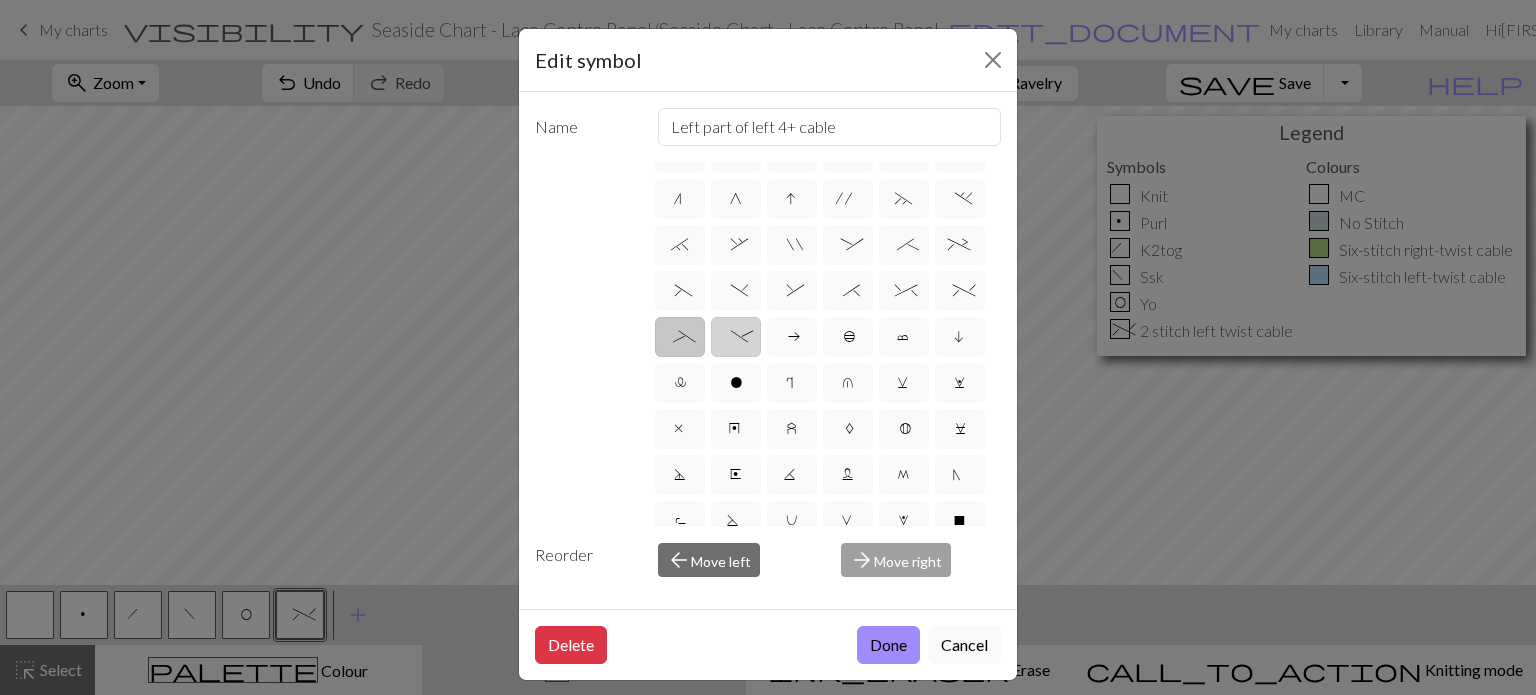 click on "-" at bounding box center [736, 337] 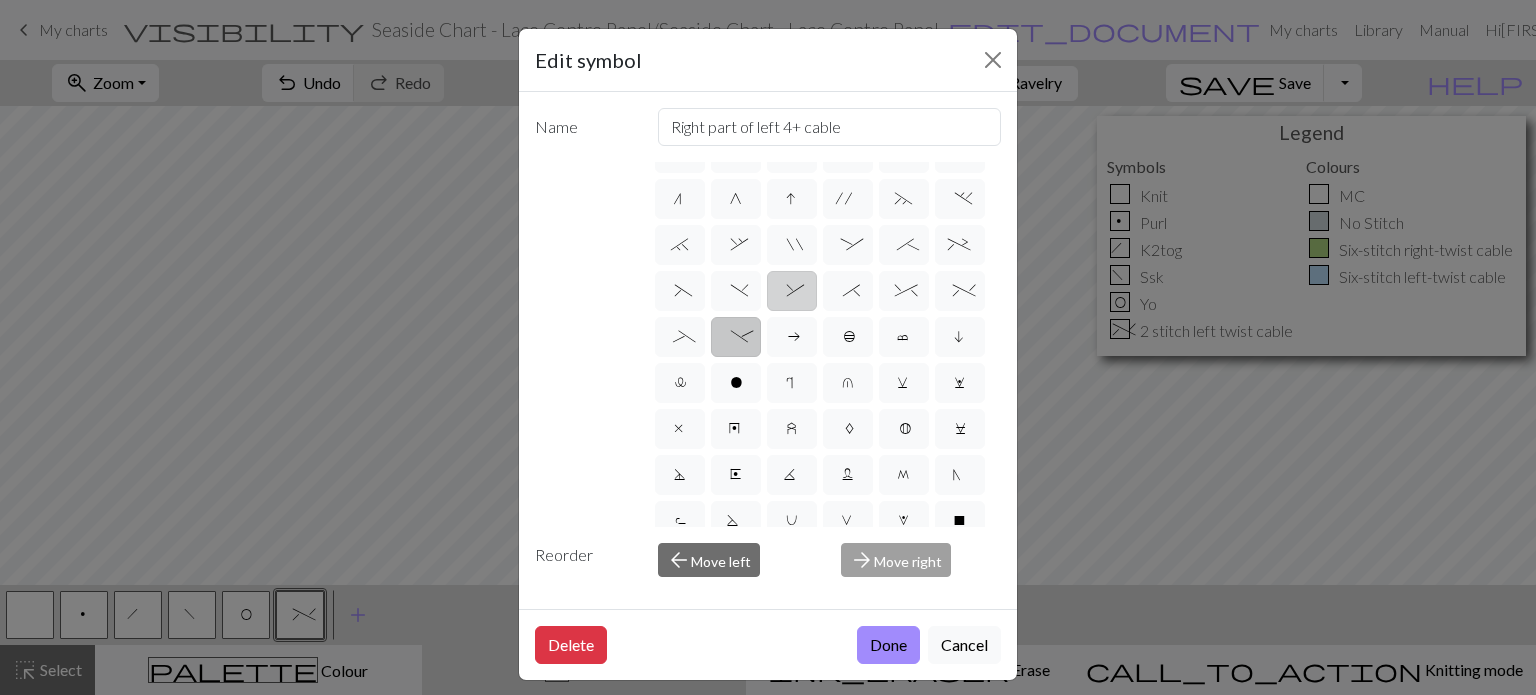 click on "&" at bounding box center [792, 291] 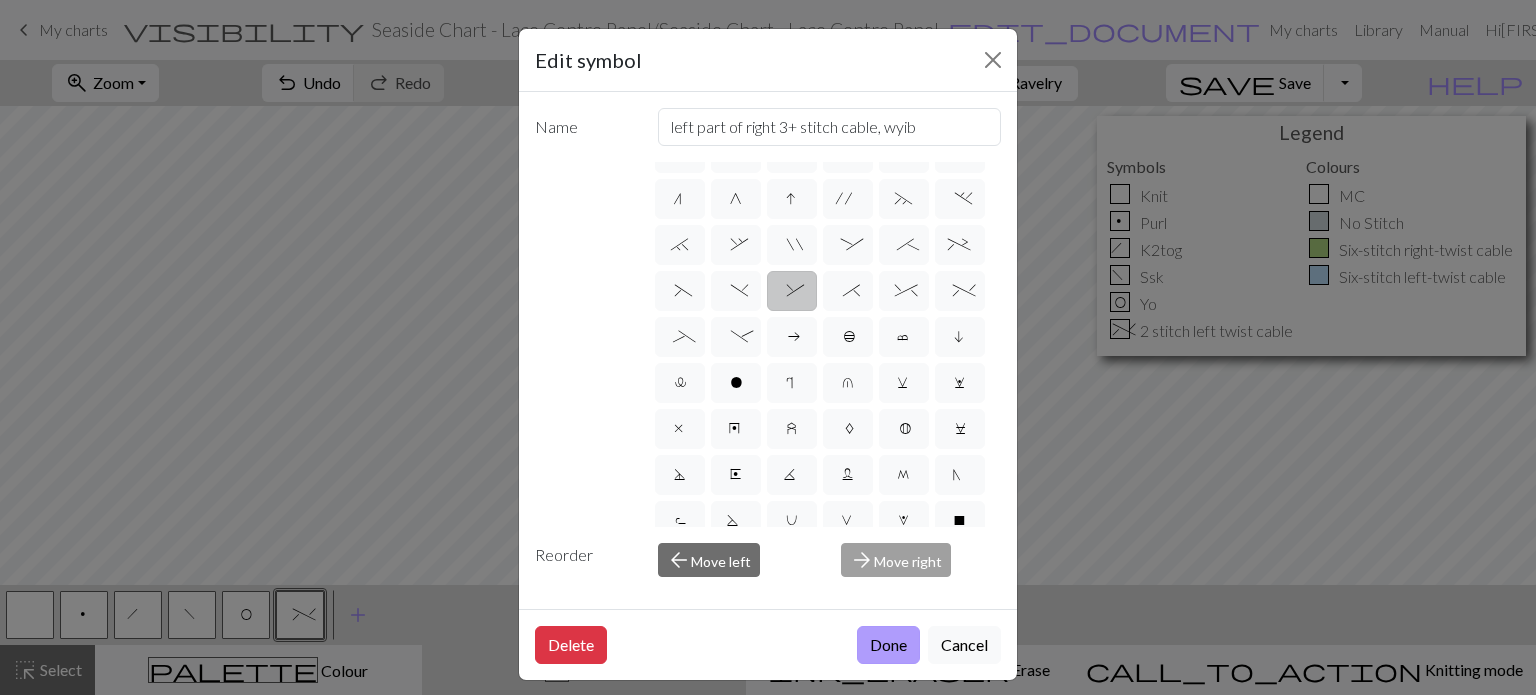 click on "Done" at bounding box center (888, 645) 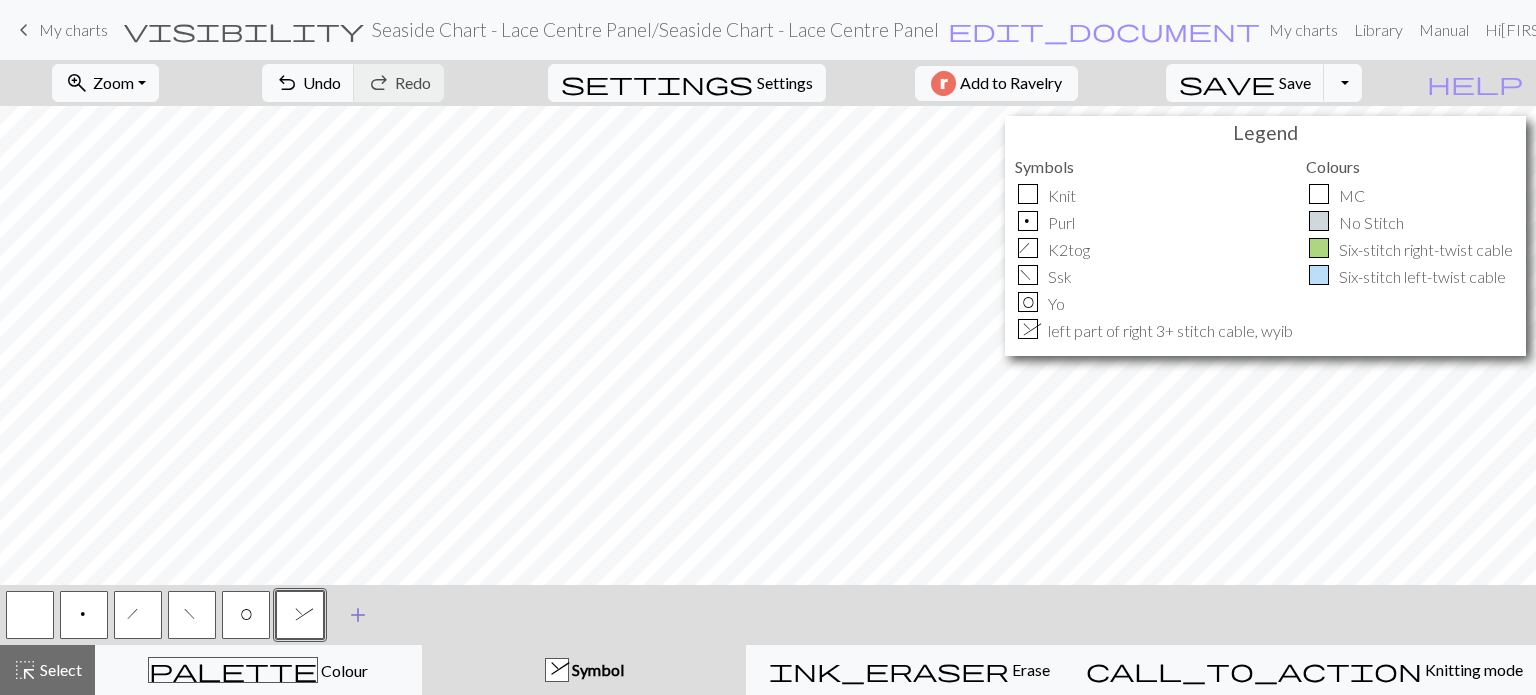 click on "add" at bounding box center (358, 615) 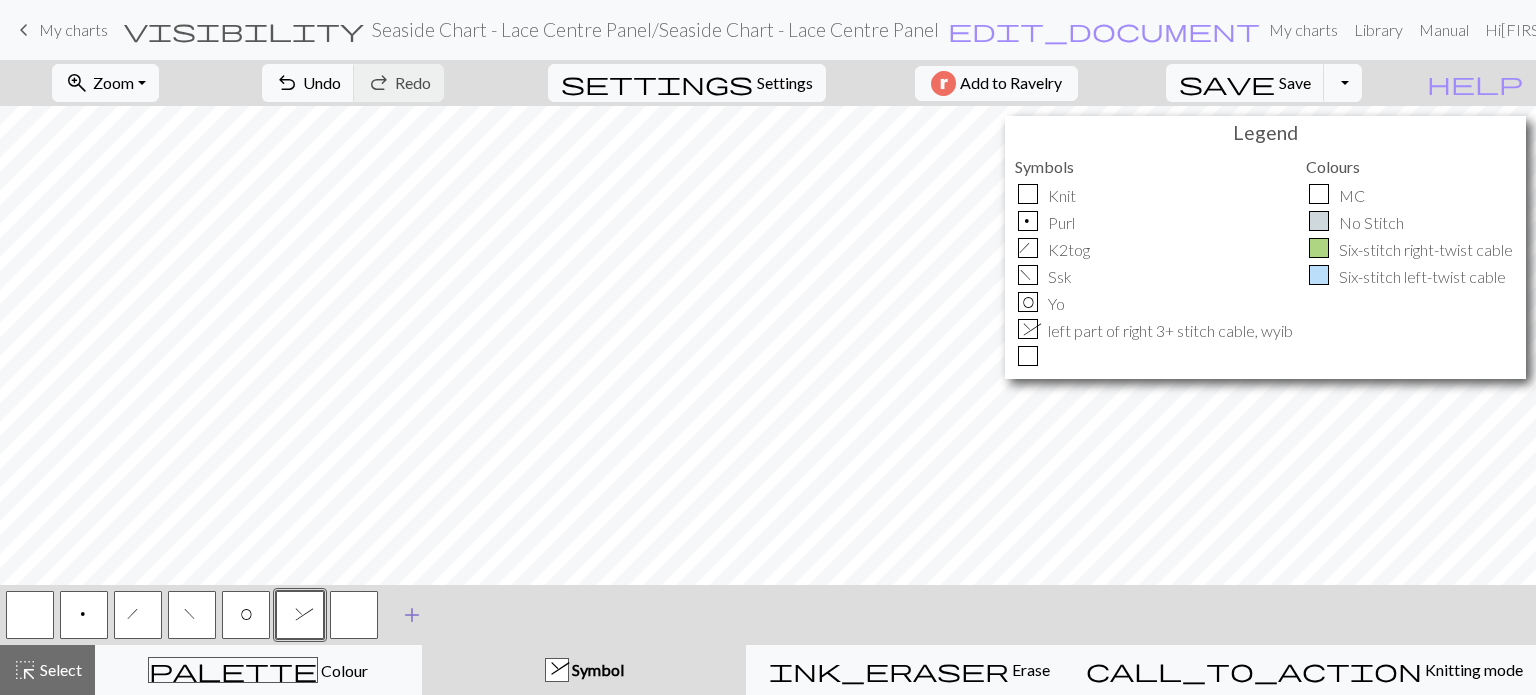 click at bounding box center [354, 615] 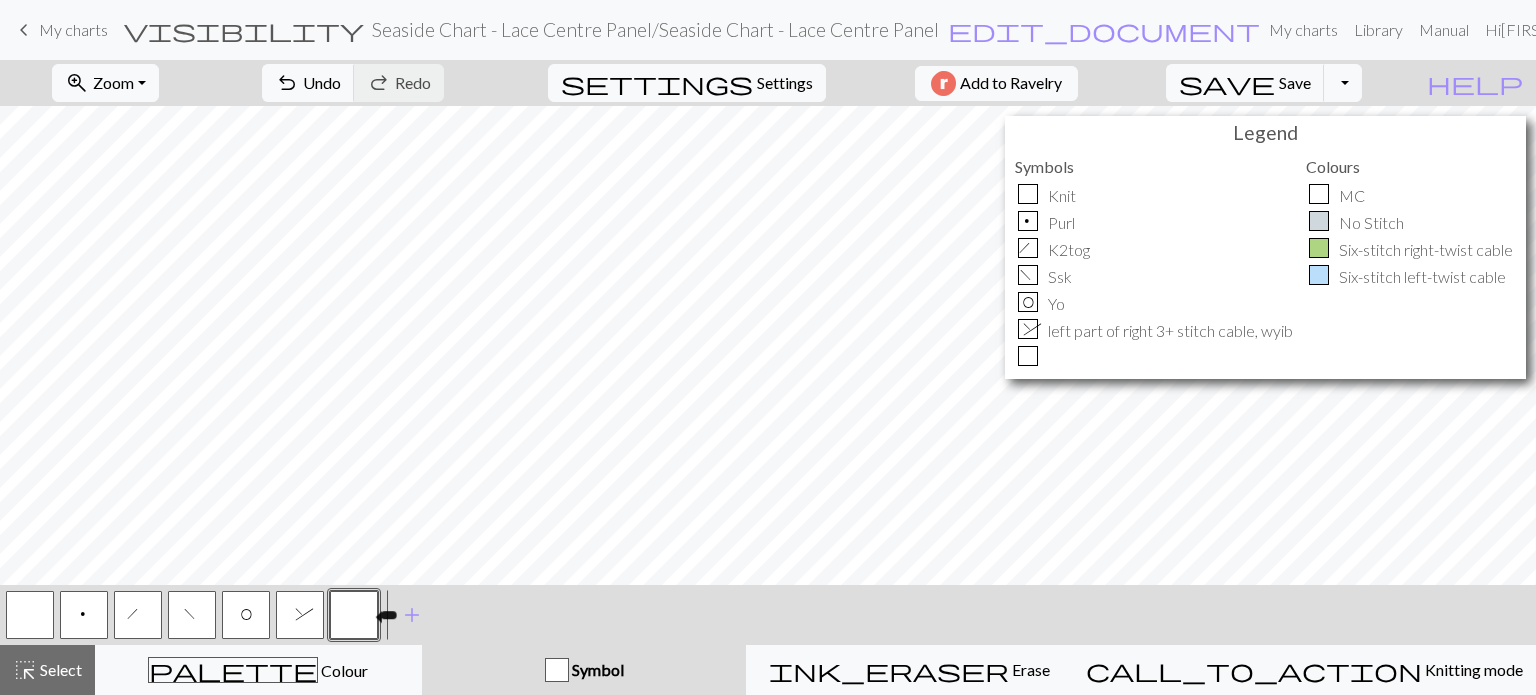 click at bounding box center (354, 615) 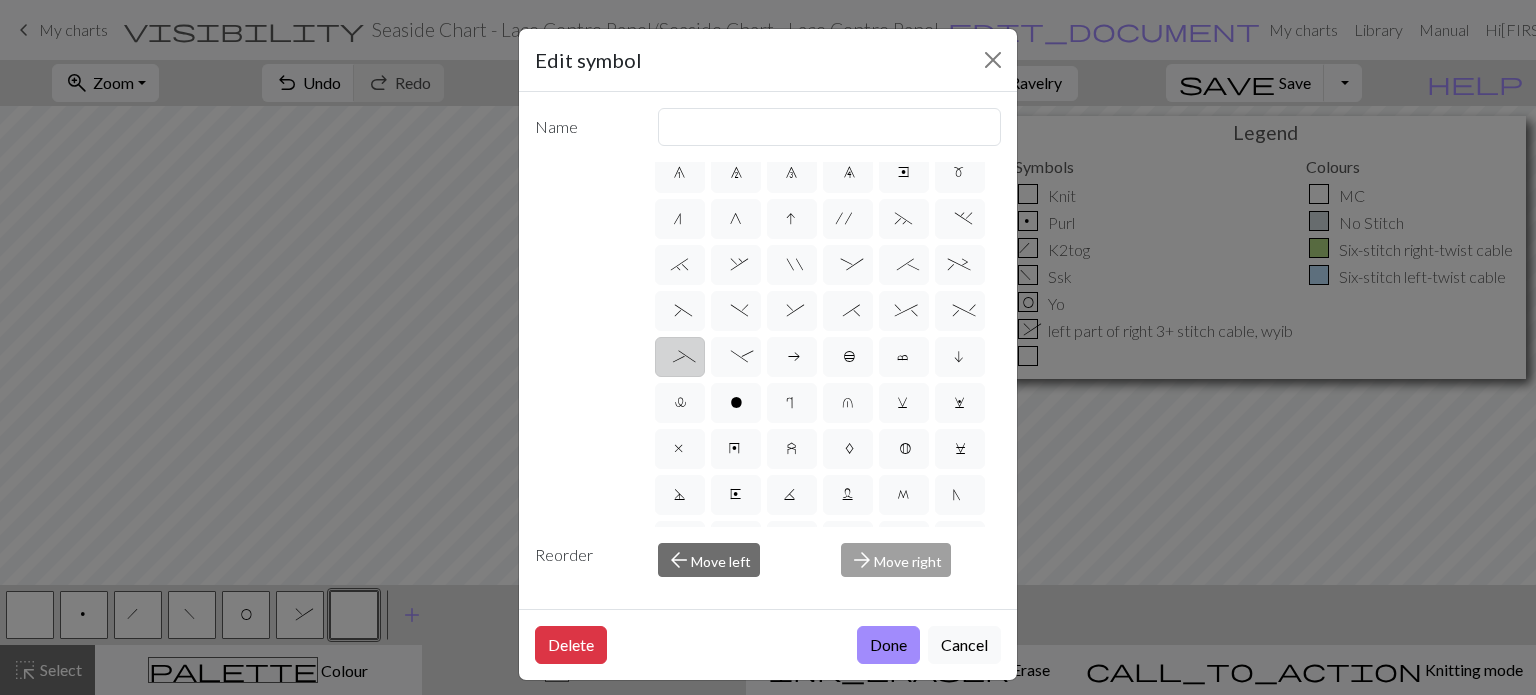 scroll, scrollTop: 200, scrollLeft: 0, axis: vertical 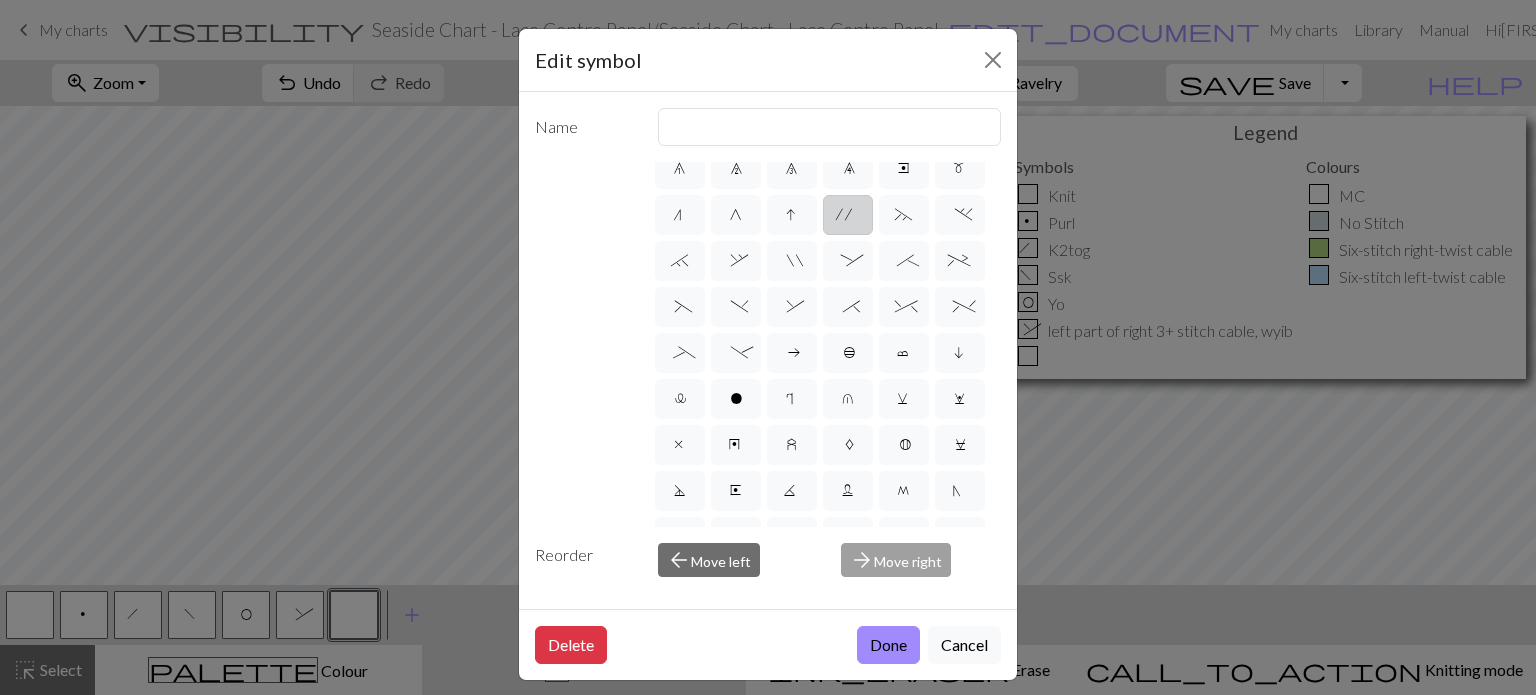 click on "'" at bounding box center (848, 215) 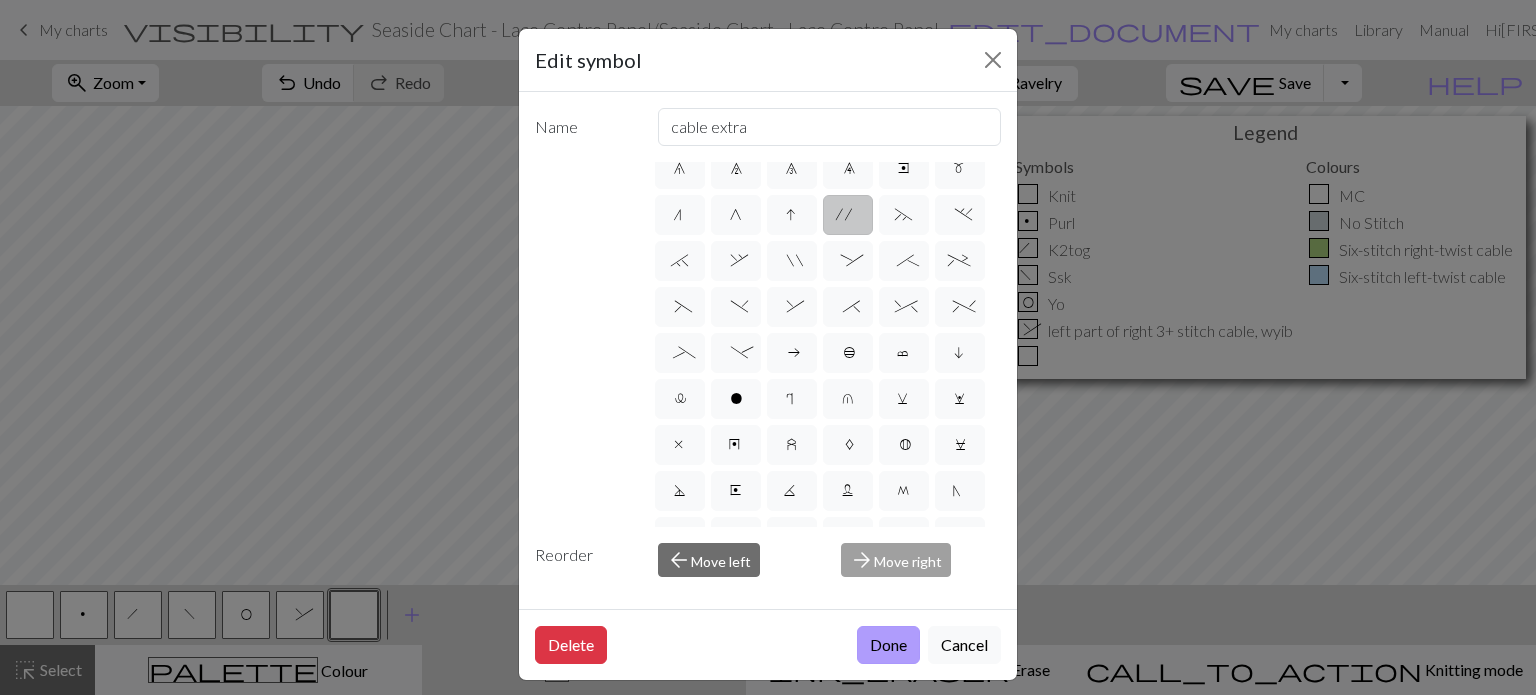 click on "Done" at bounding box center [888, 645] 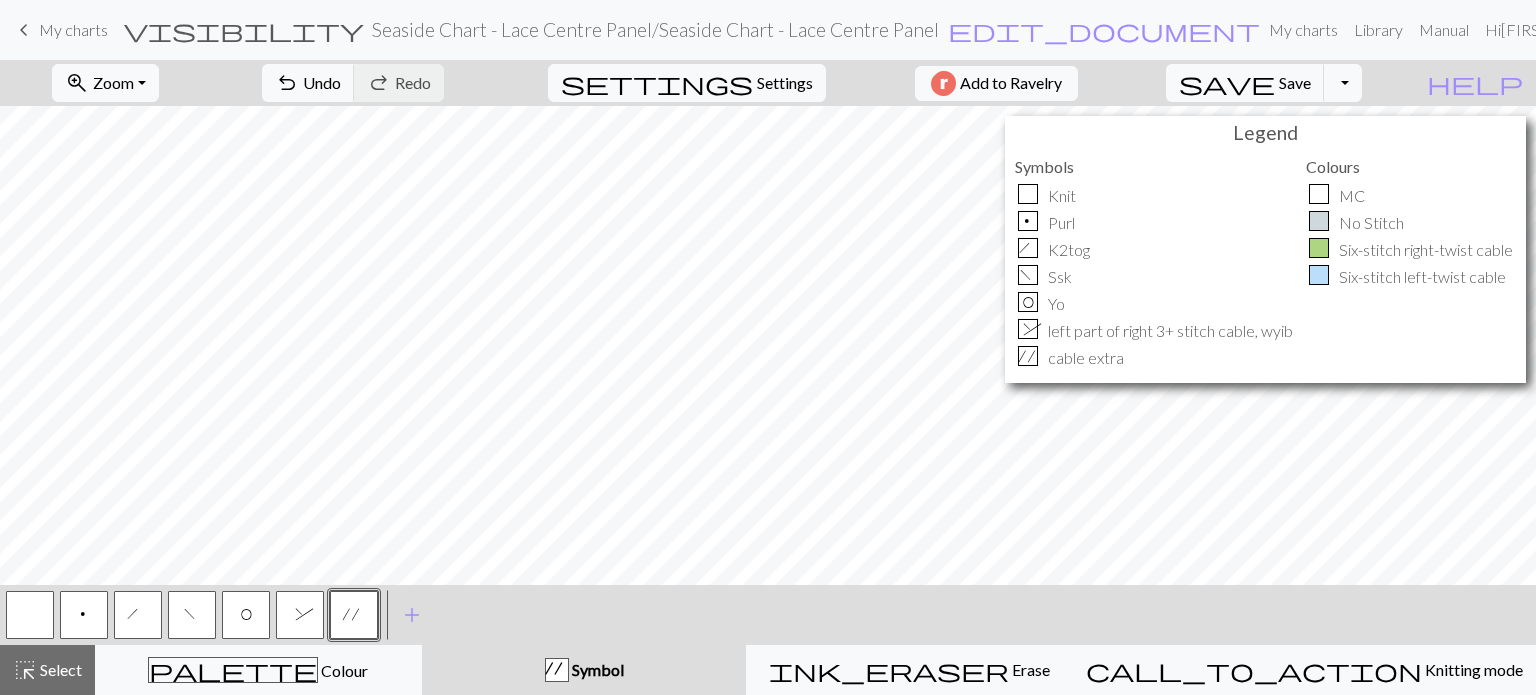 click on "h" at bounding box center (139, 617) 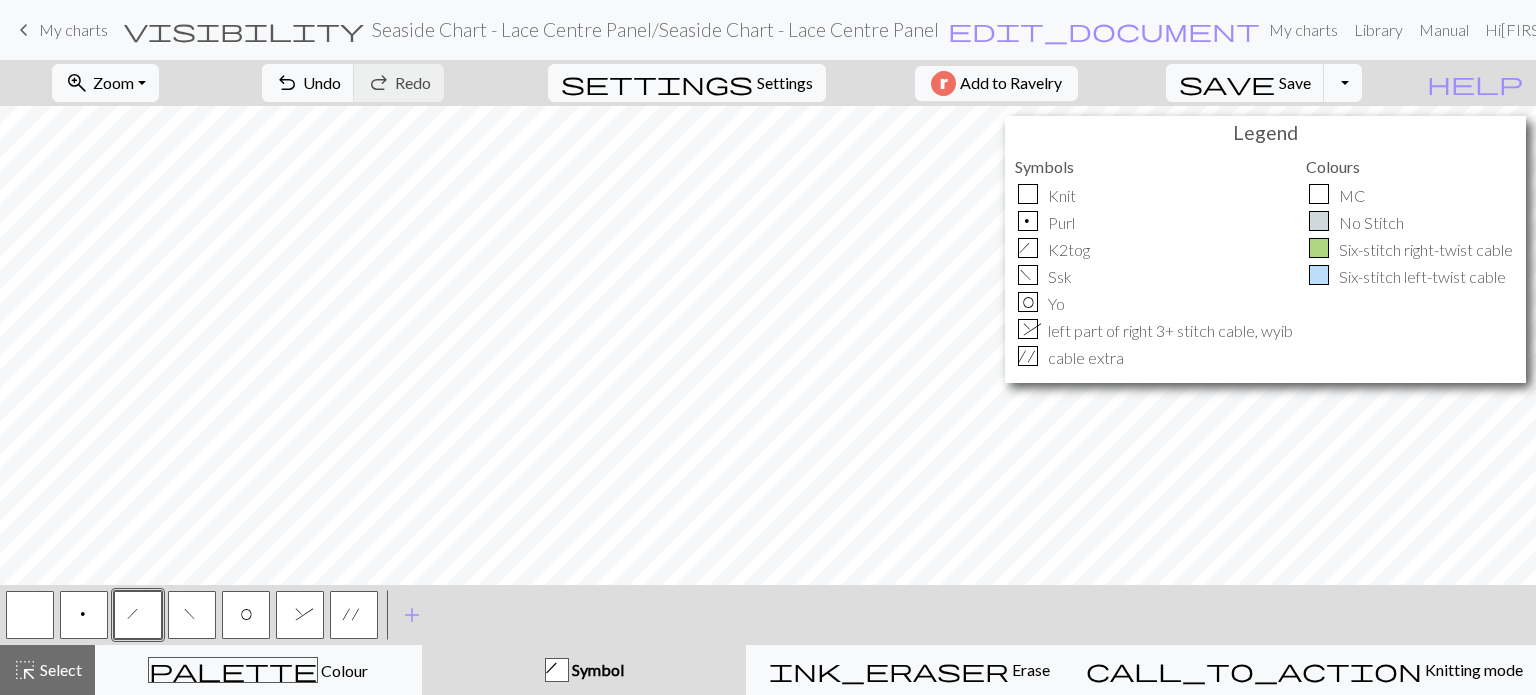 click on "'" at bounding box center [354, 615] 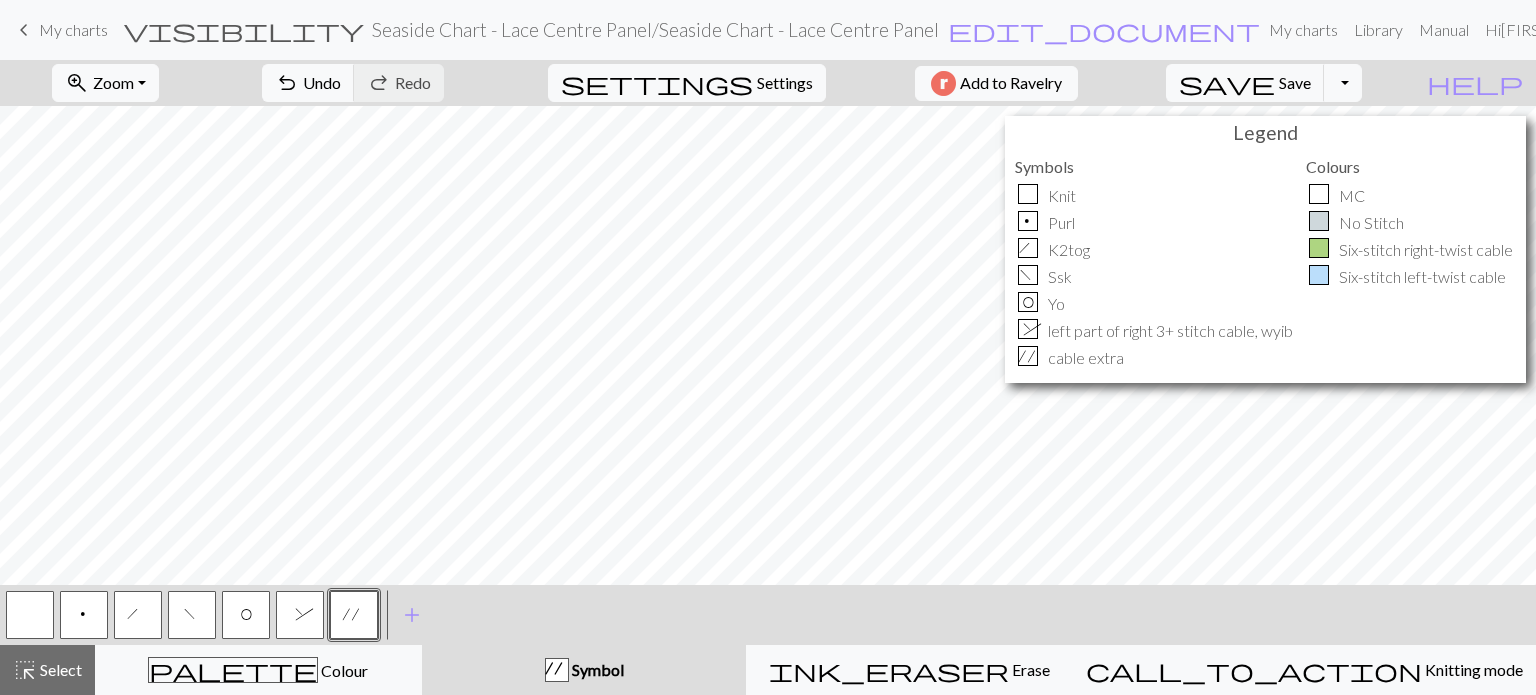 click on "&" at bounding box center [300, 615] 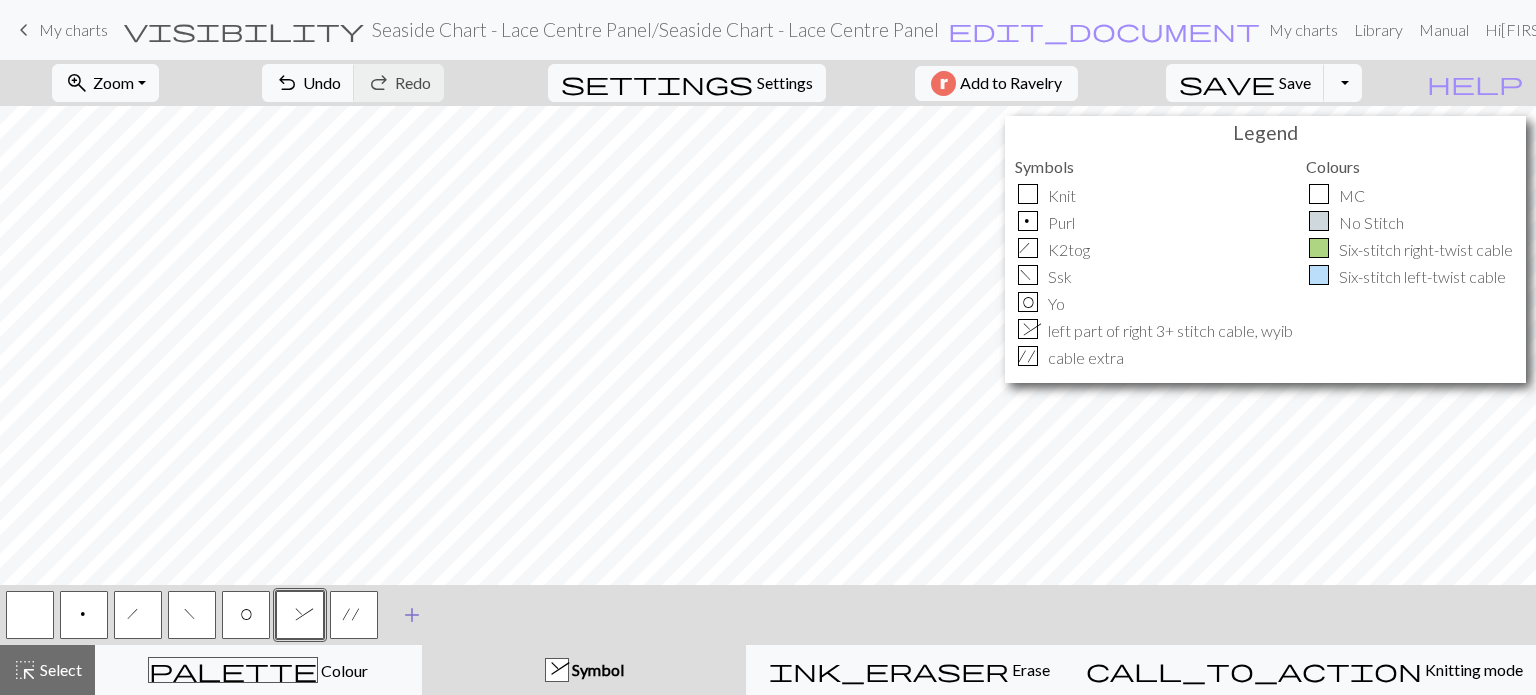 click on "add" at bounding box center (412, 615) 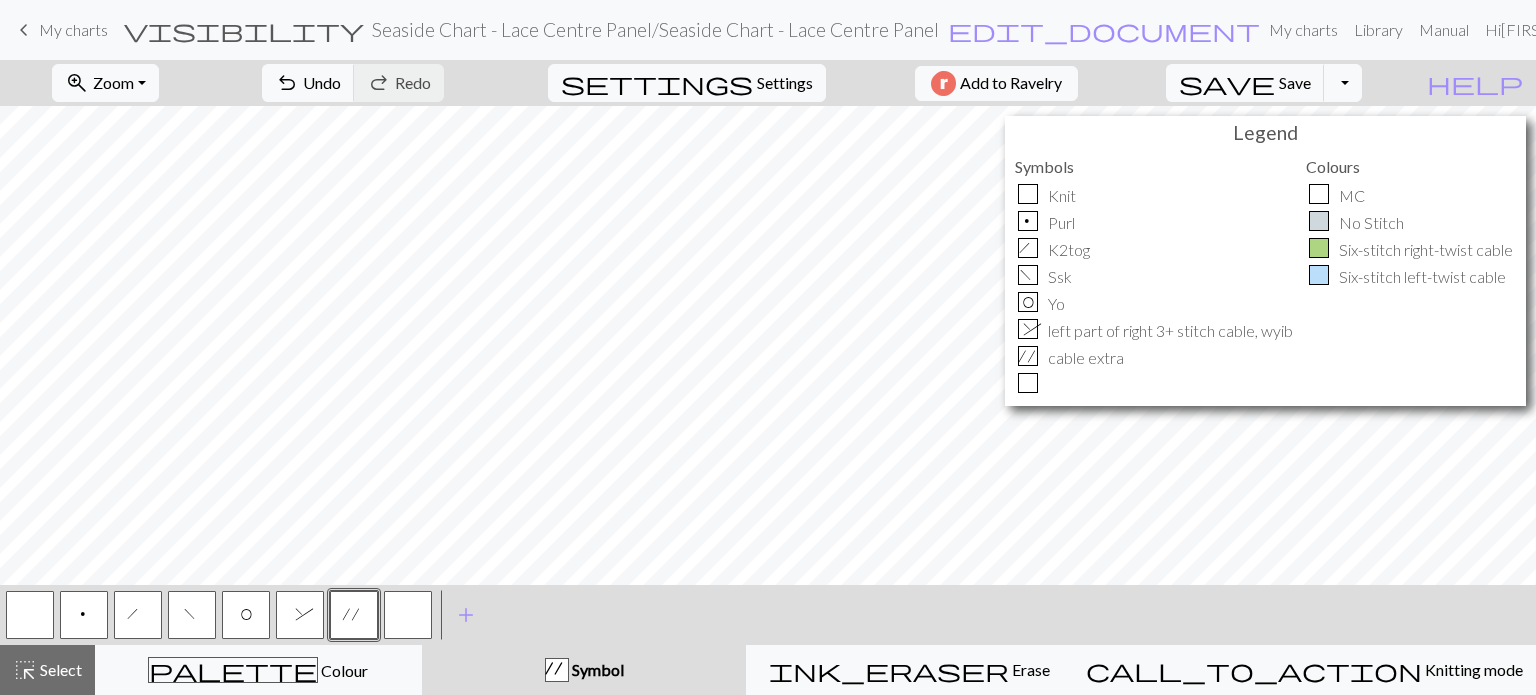 click on "'" at bounding box center [355, 617] 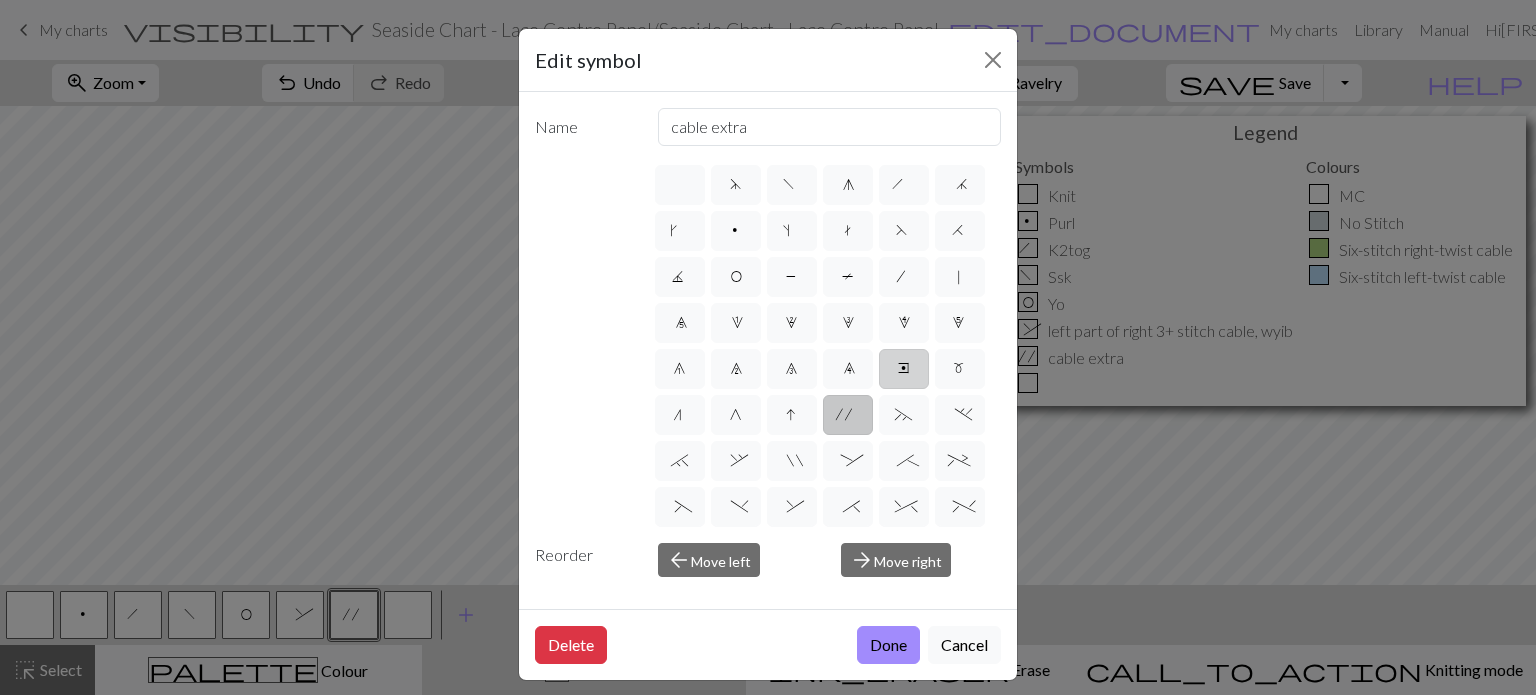 scroll, scrollTop: 100, scrollLeft: 0, axis: vertical 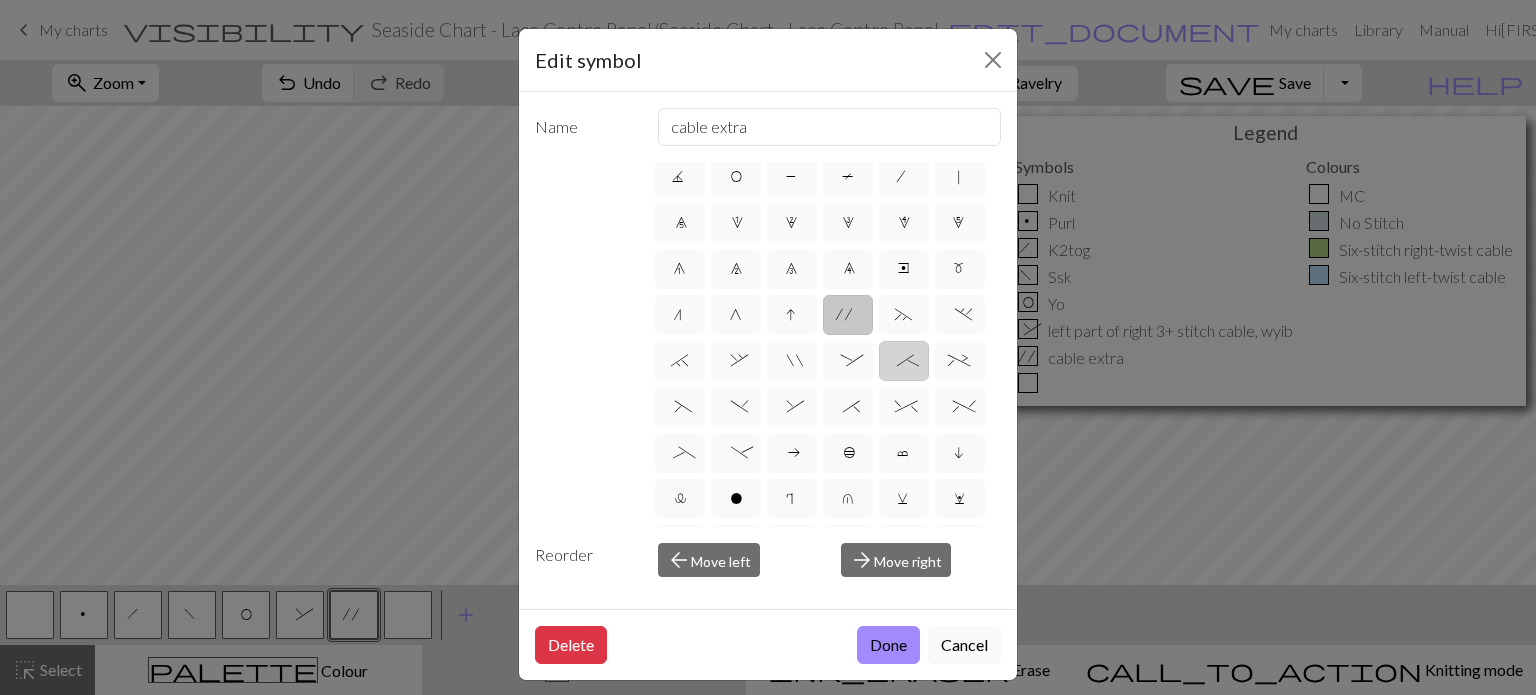 click on ";" at bounding box center (903, 363) 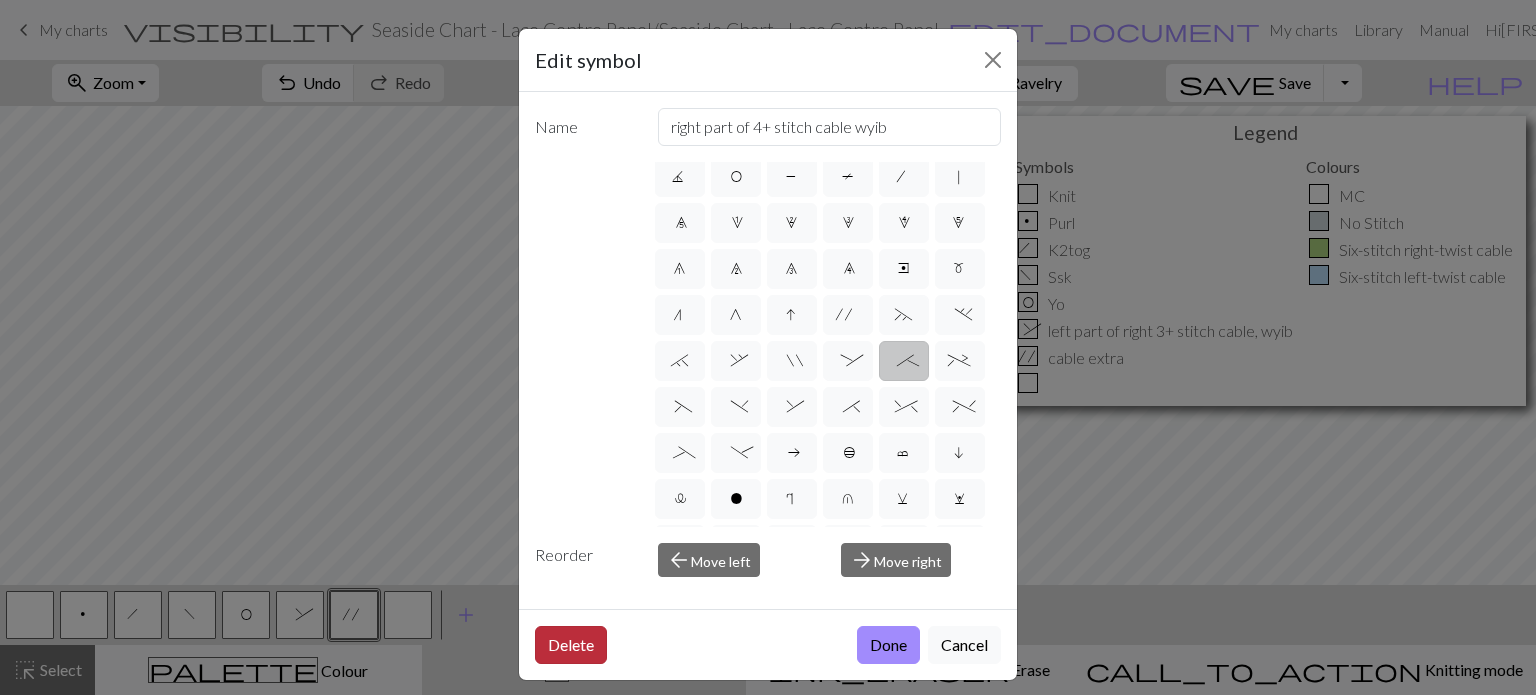 drag, startPoint x: 576, startPoint y: 636, endPoint x: 583, endPoint y: 622, distance: 15.652476 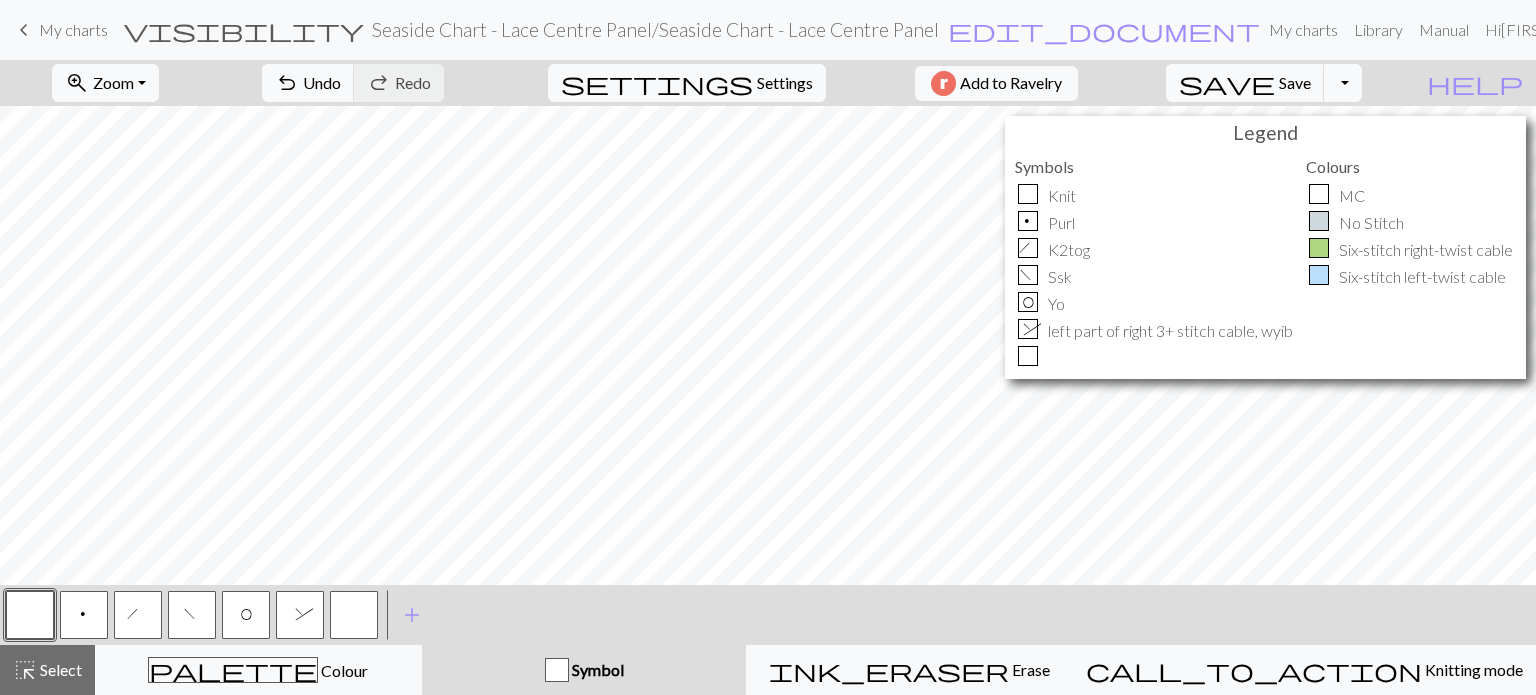 click at bounding box center [354, 615] 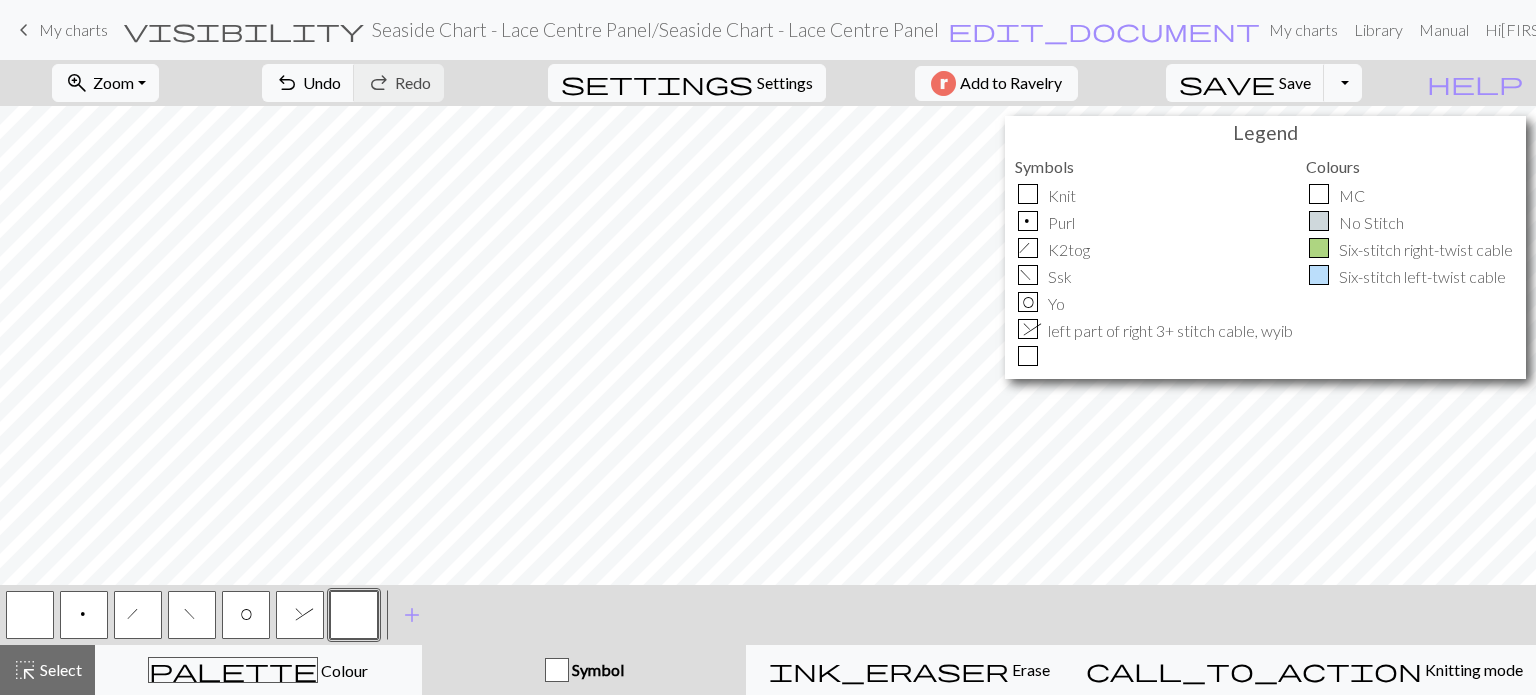 click at bounding box center (354, 615) 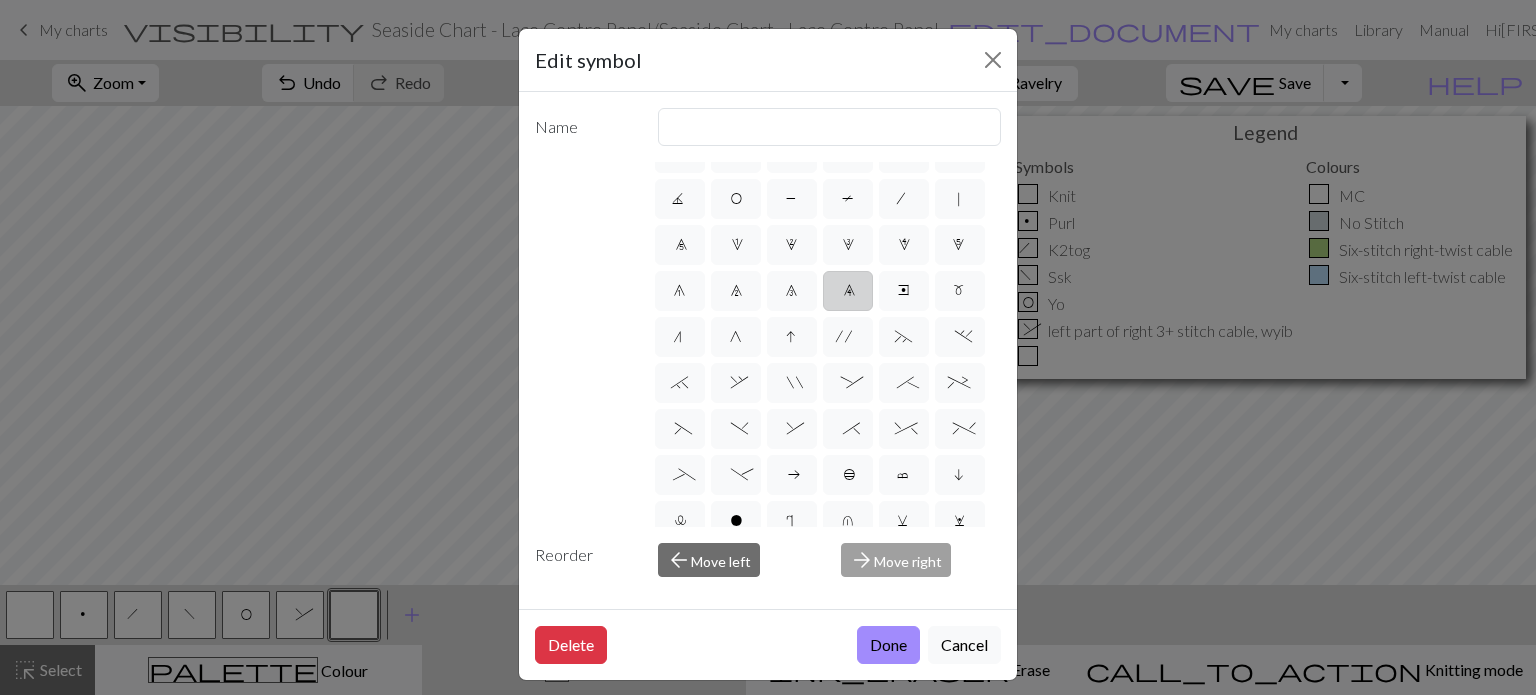 scroll, scrollTop: 100, scrollLeft: 0, axis: vertical 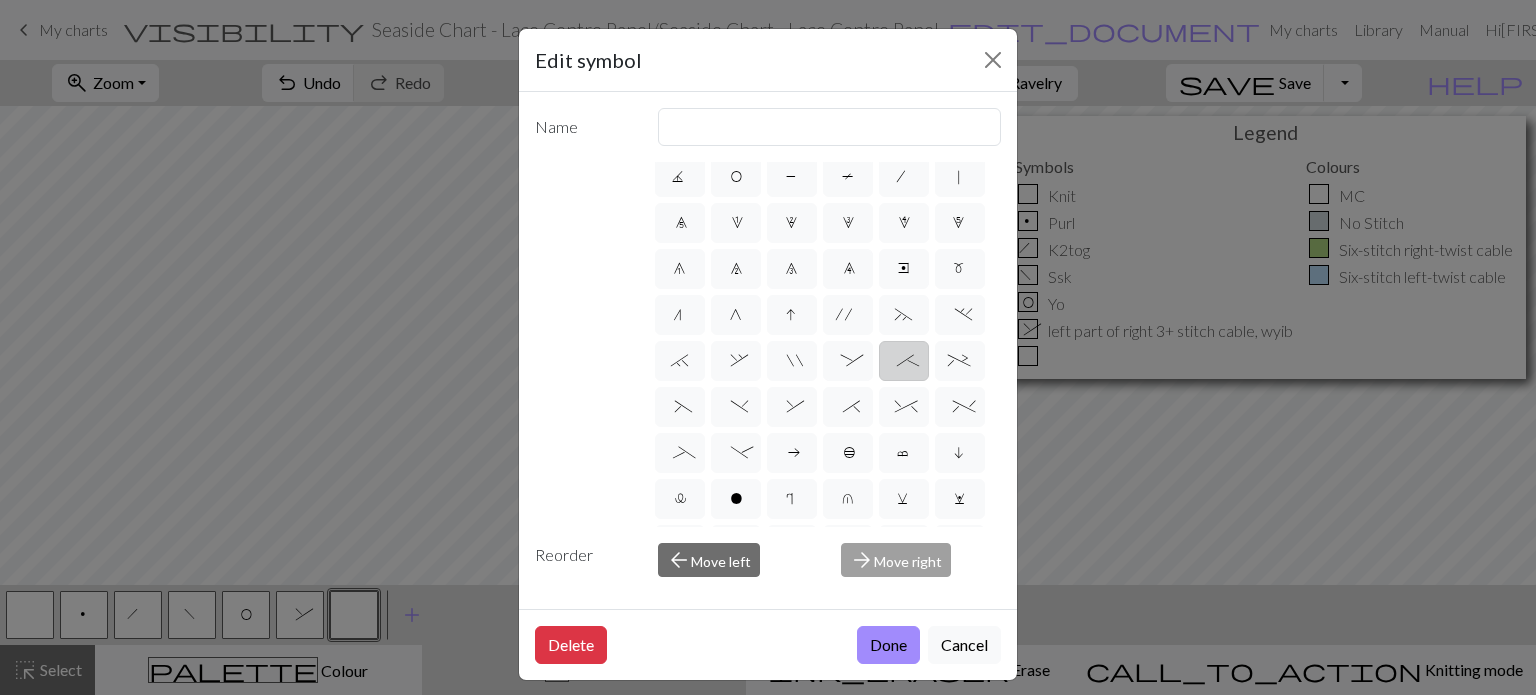 click on ";" at bounding box center (903, 363) 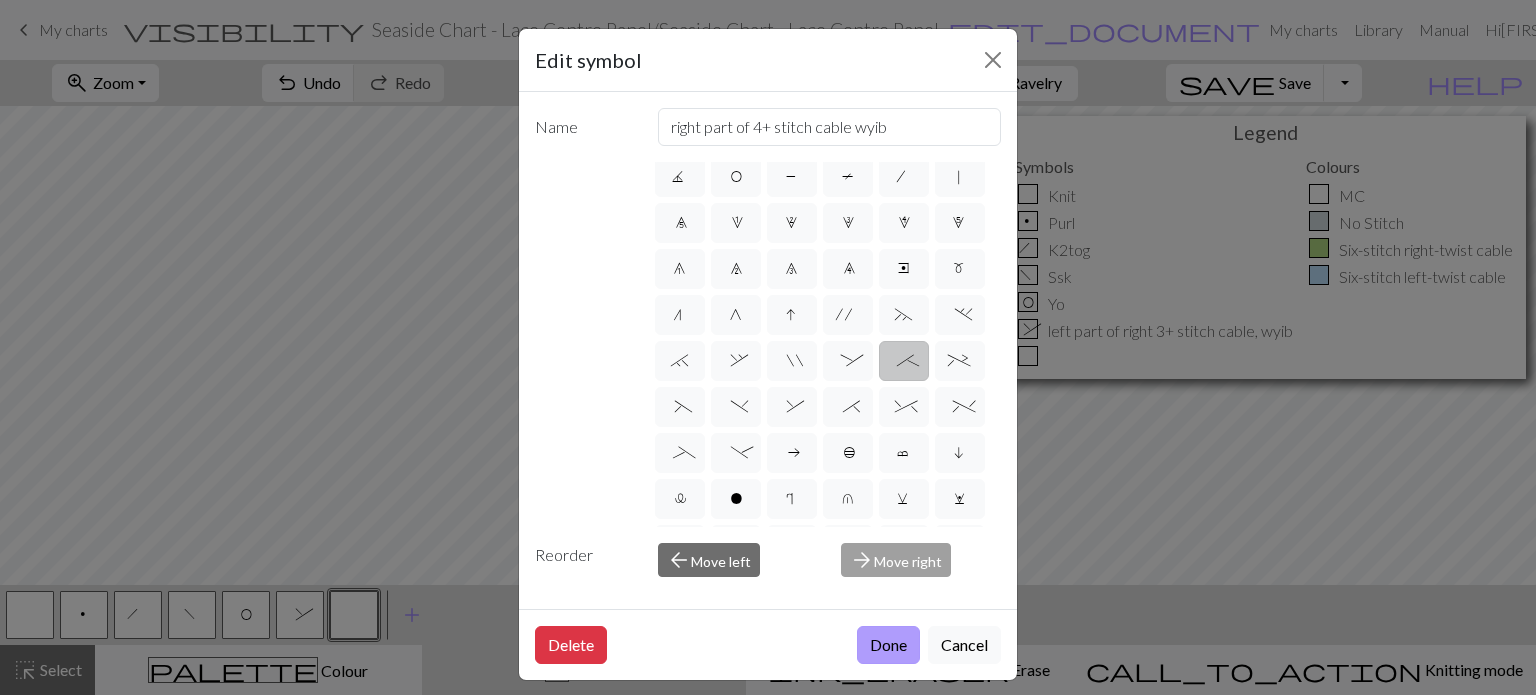 click on "Done" at bounding box center [888, 645] 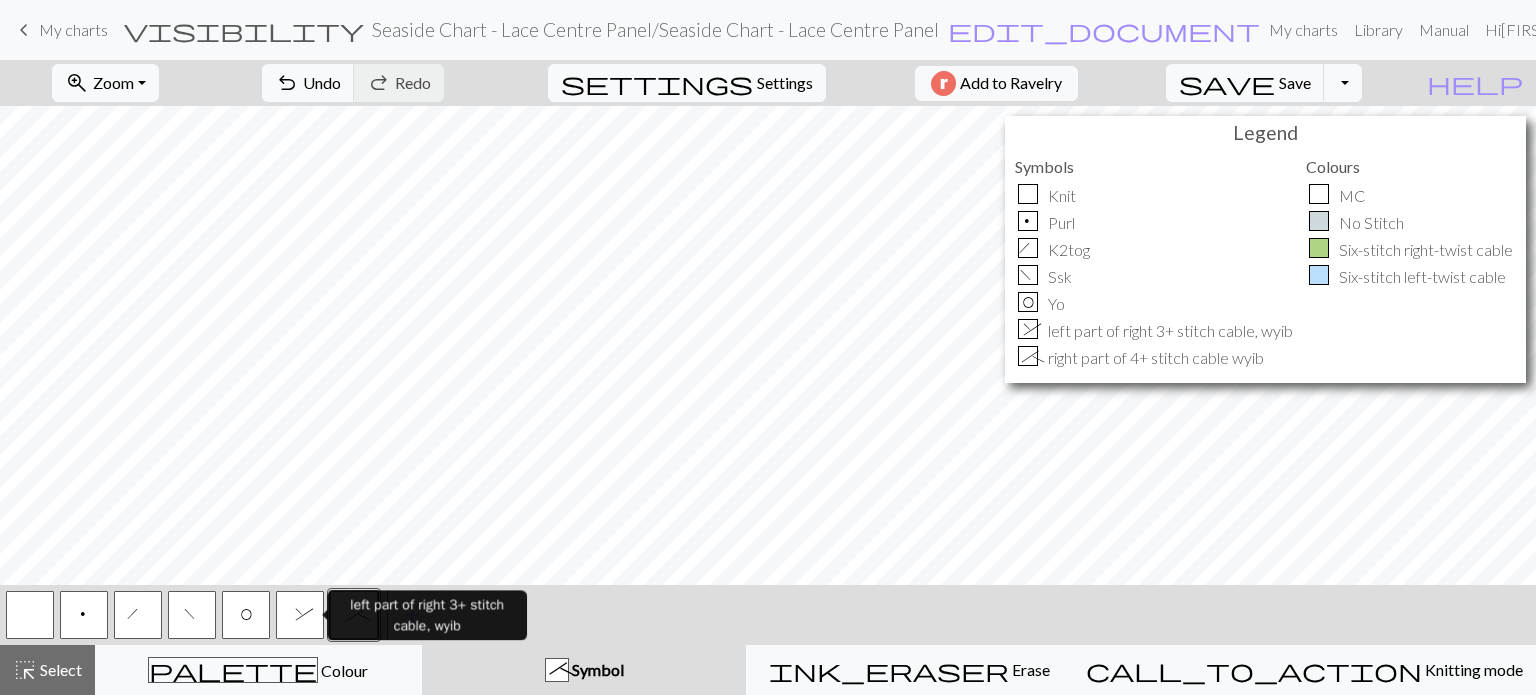 click on "&" at bounding box center [300, 615] 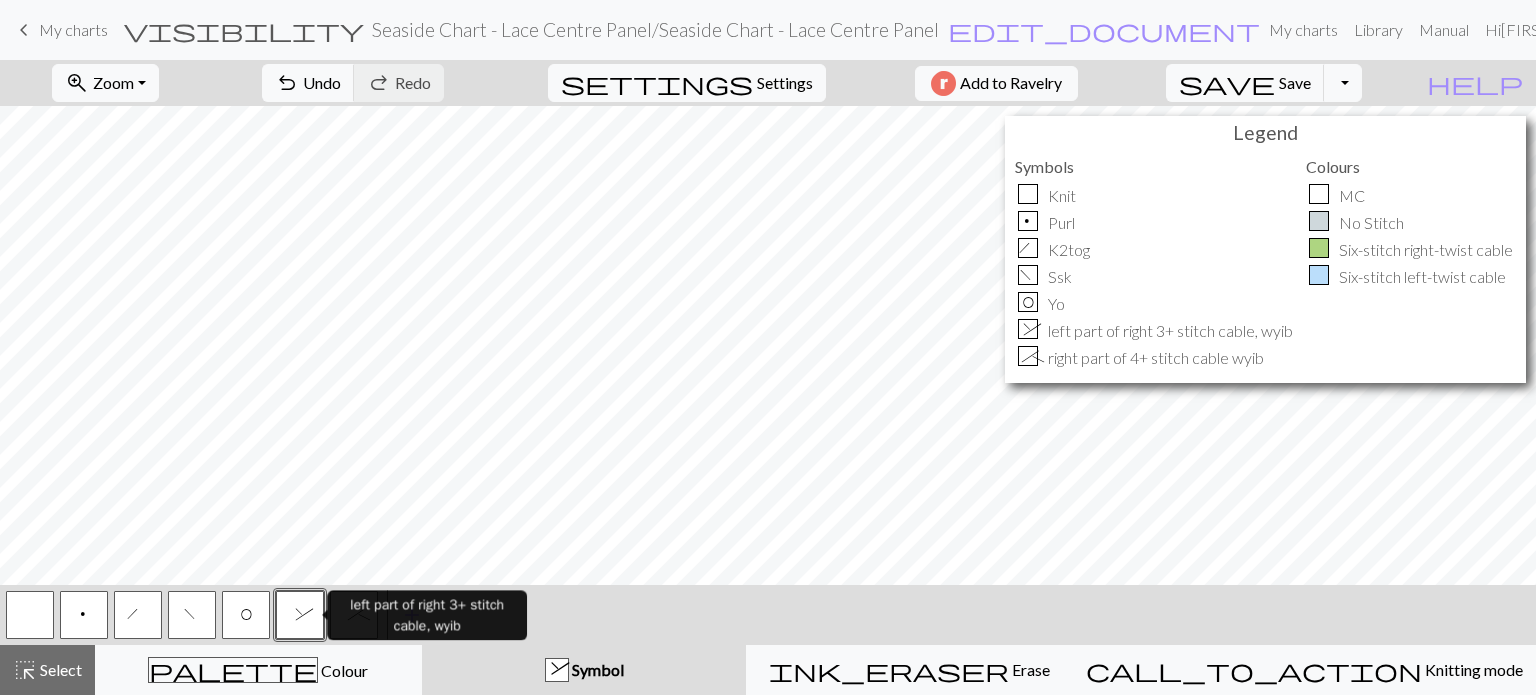 click on "&" at bounding box center [300, 615] 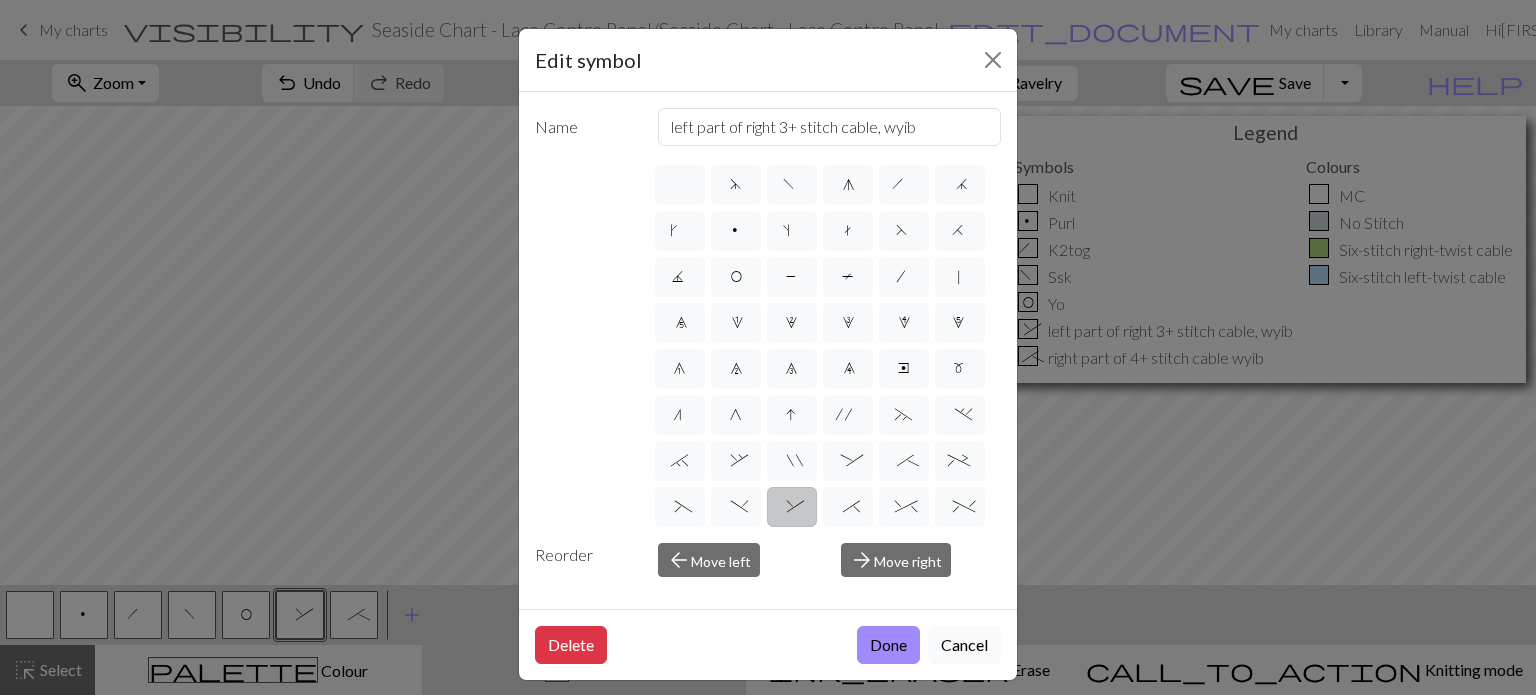 click on "Cancel" at bounding box center [964, 645] 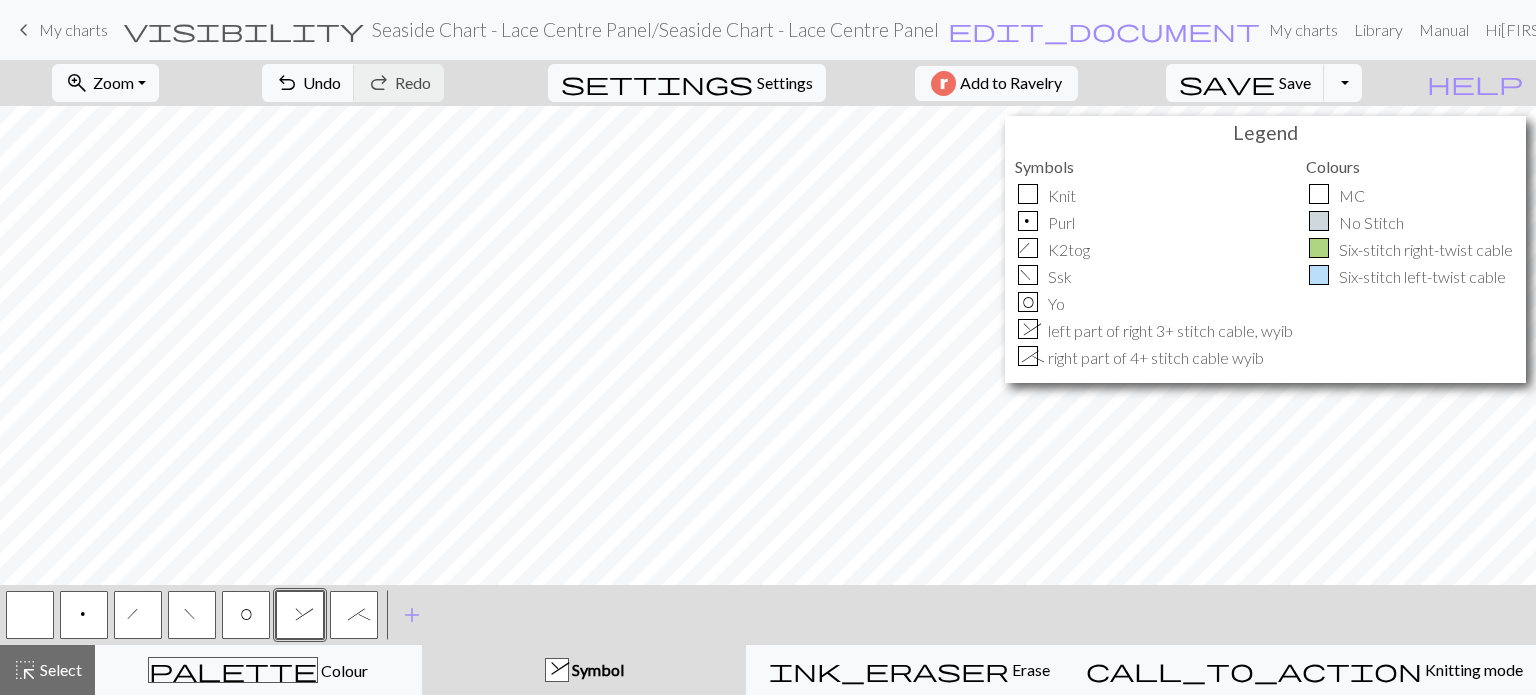 click on "&" at bounding box center (300, 617) 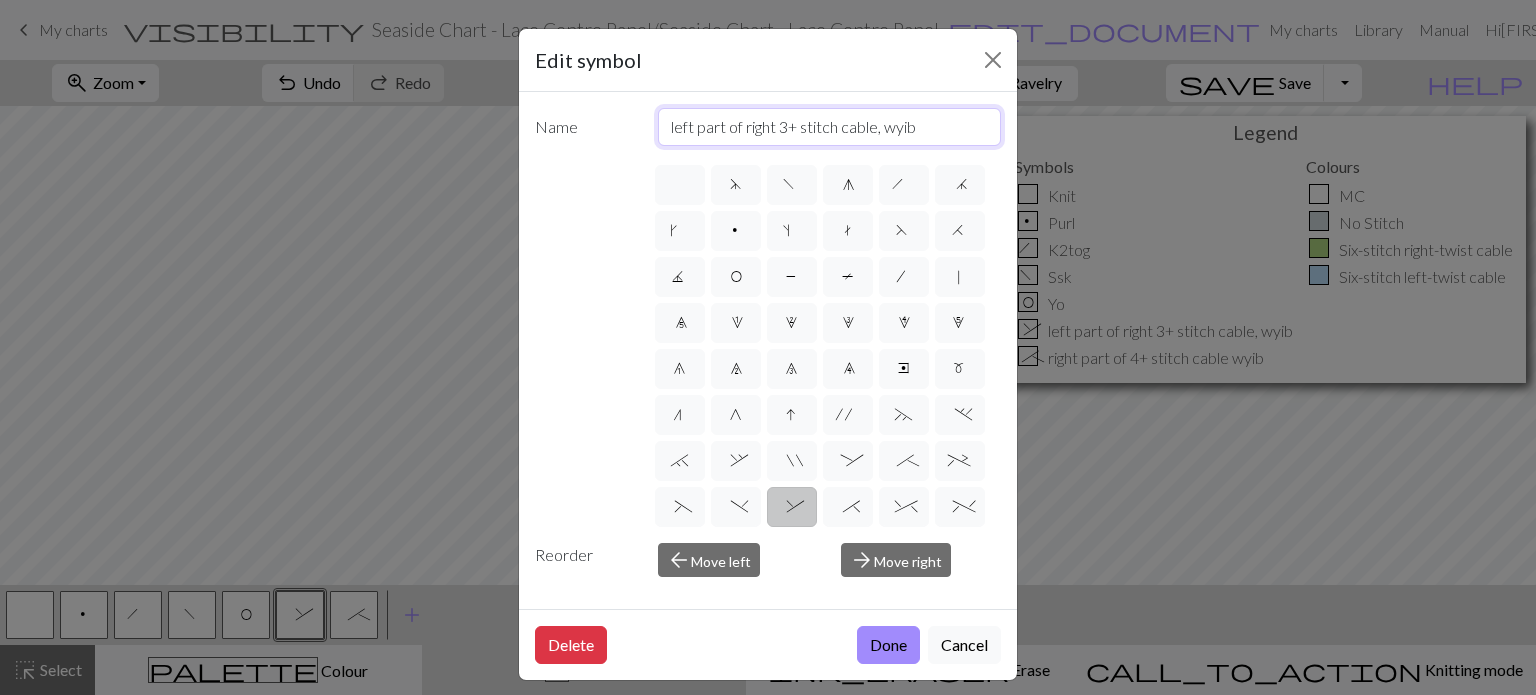 click on "left part of right 3+ stitch cable, wyib" at bounding box center (830, 127) 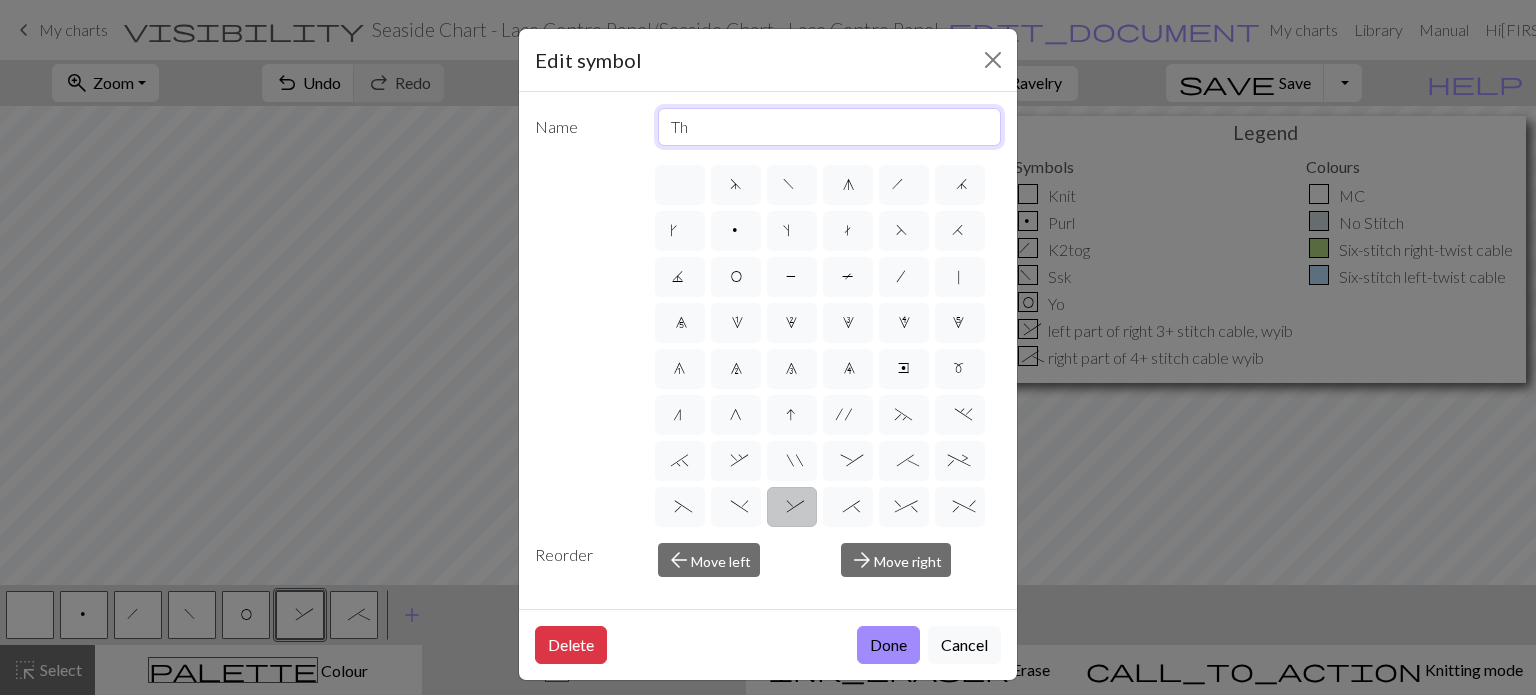type on "T" 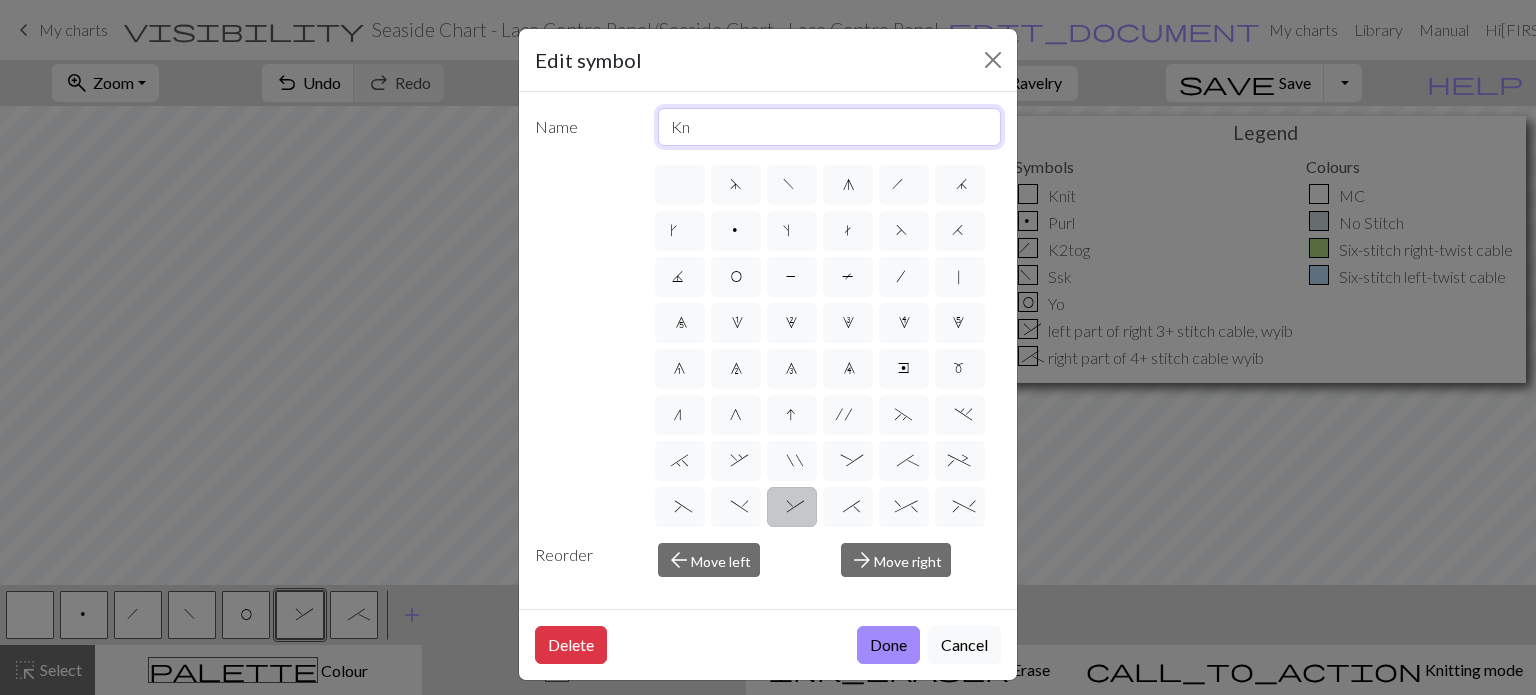 type on "K" 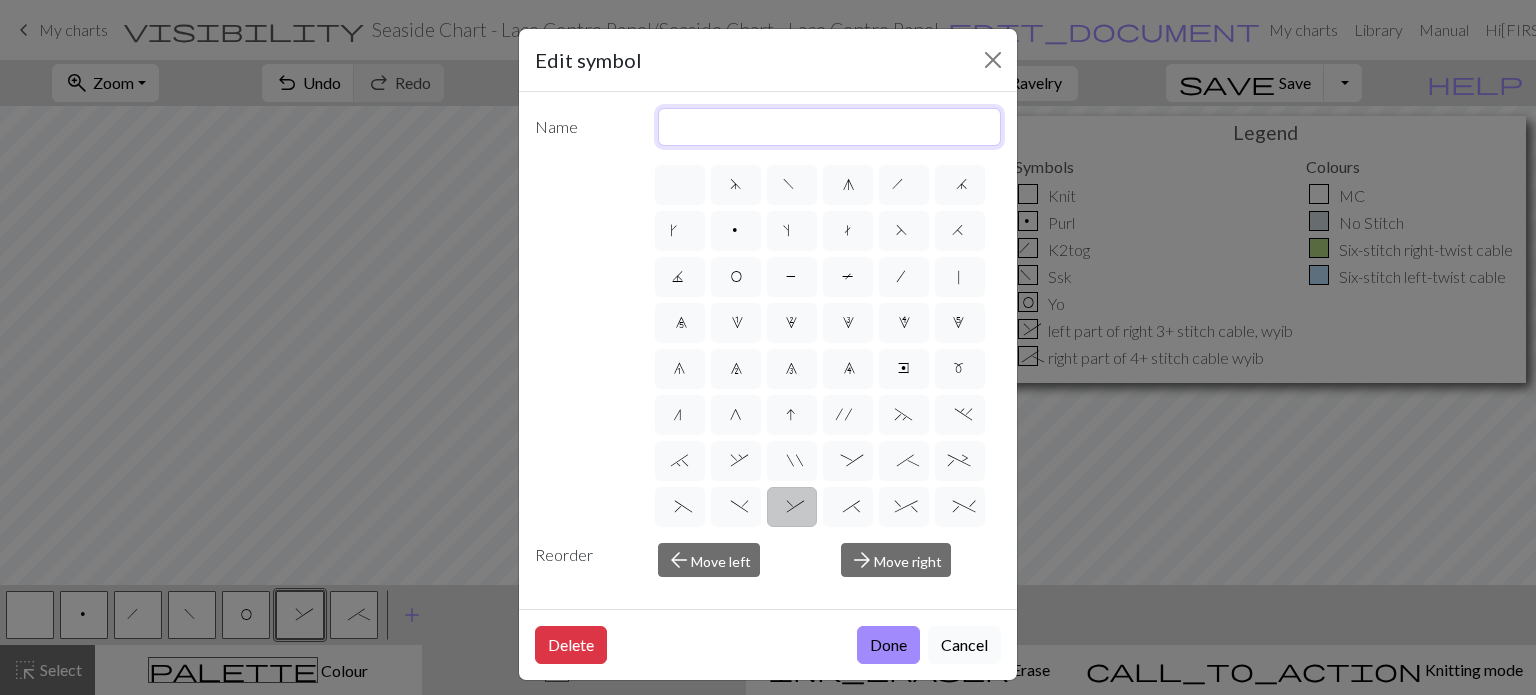 type 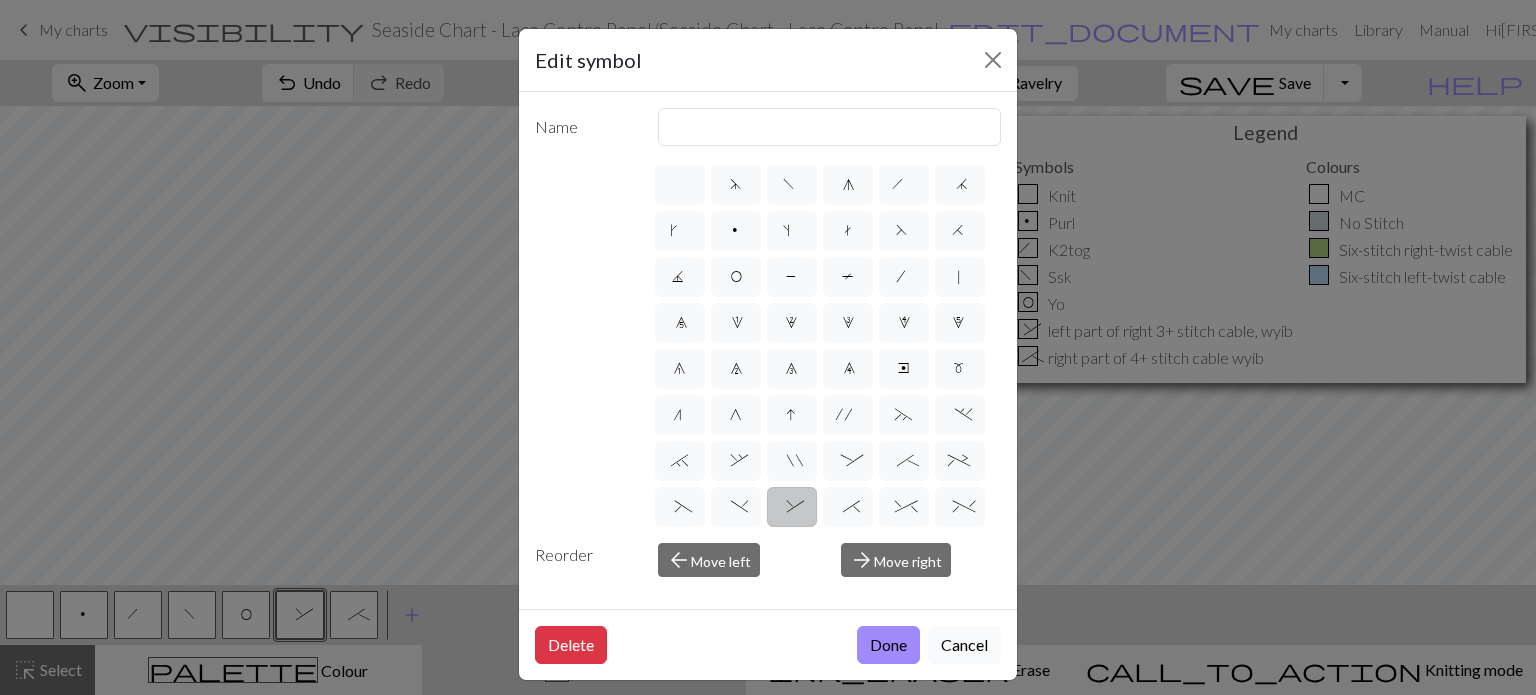 click on "Cancel" at bounding box center [964, 645] 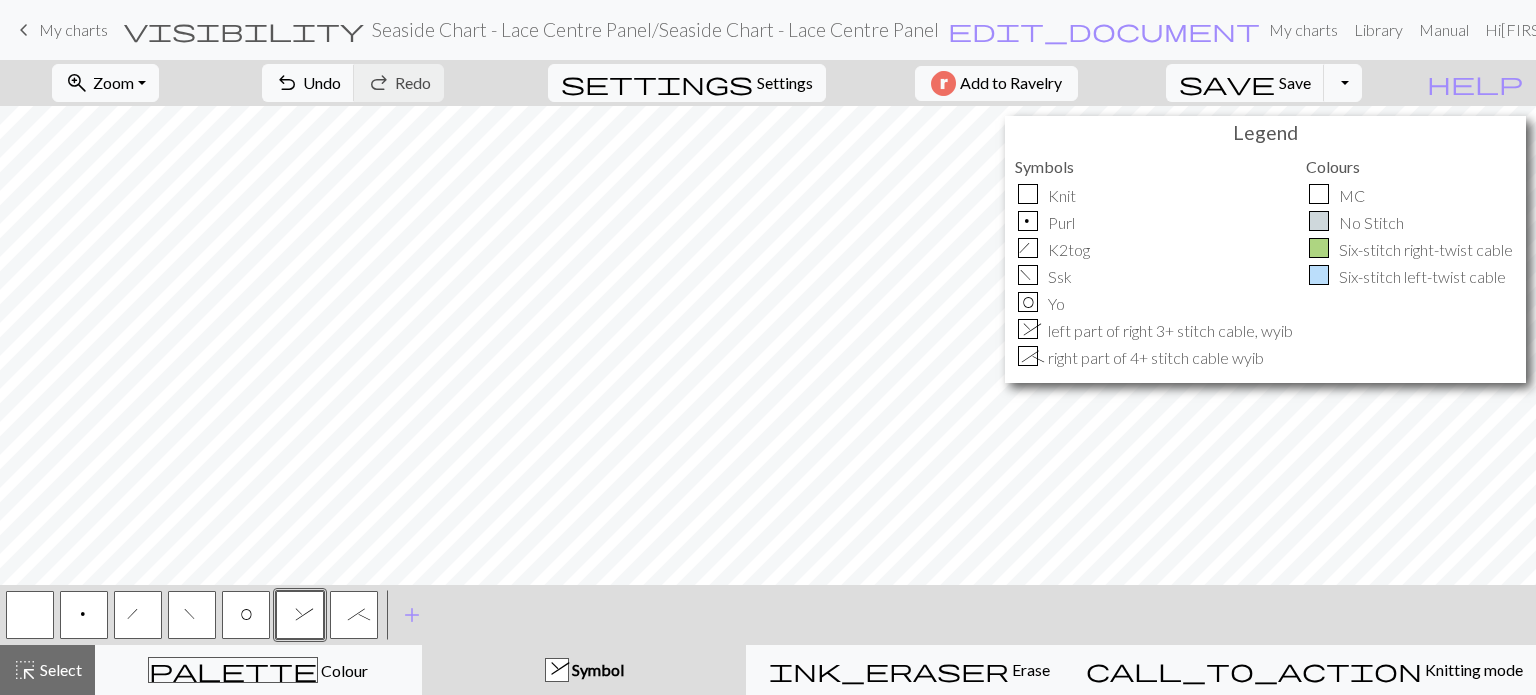 click on ";" at bounding box center (354, 617) 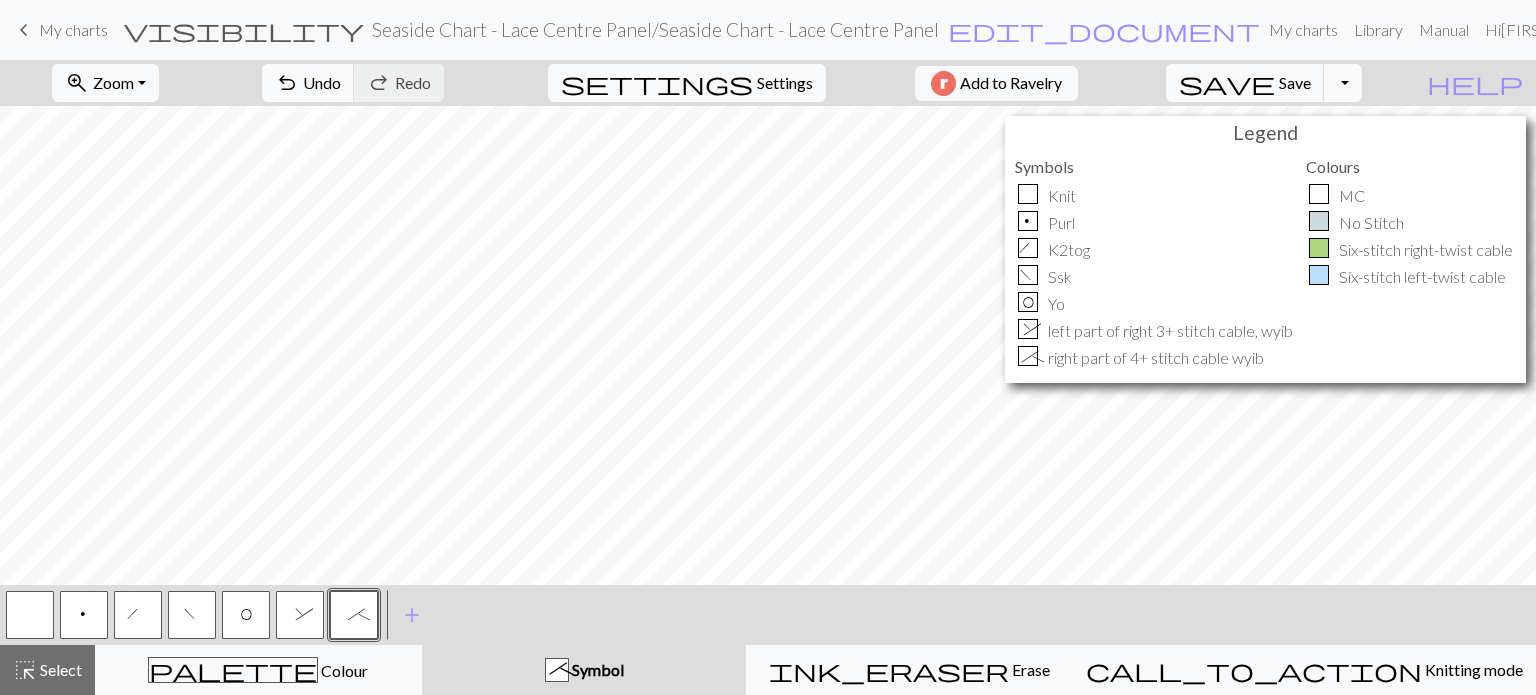 click on ";" at bounding box center [354, 617] 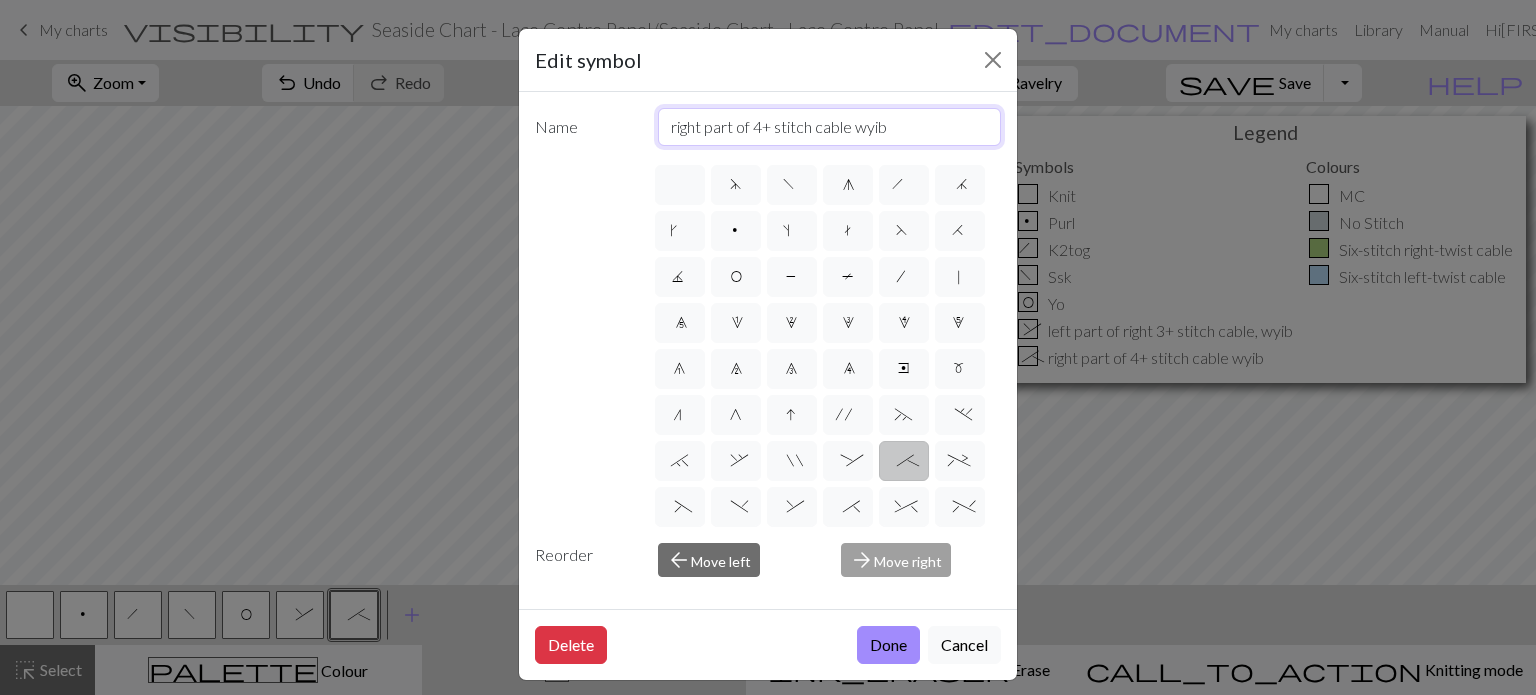 click on "right part of 4+ stitch cable wyib" at bounding box center [830, 127] 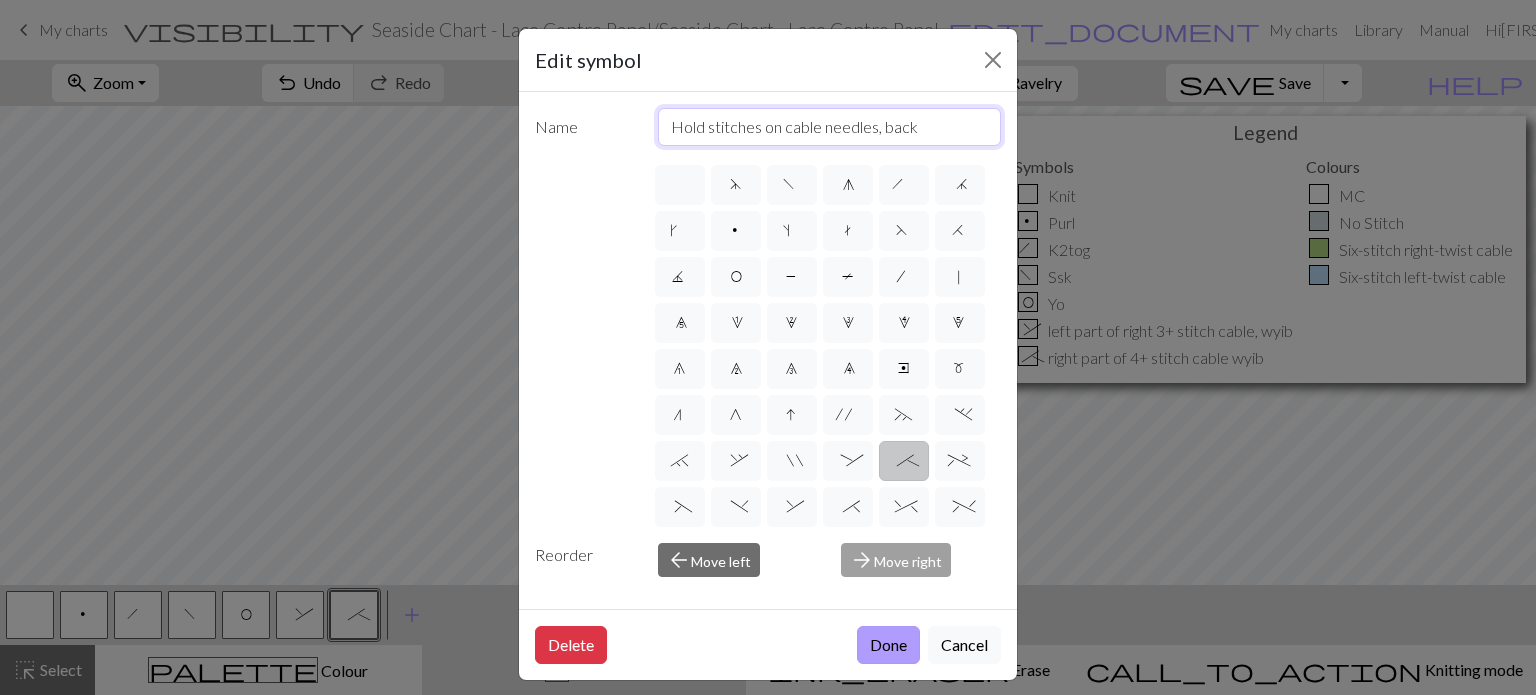type on "Hold stitches on cable needles, back" 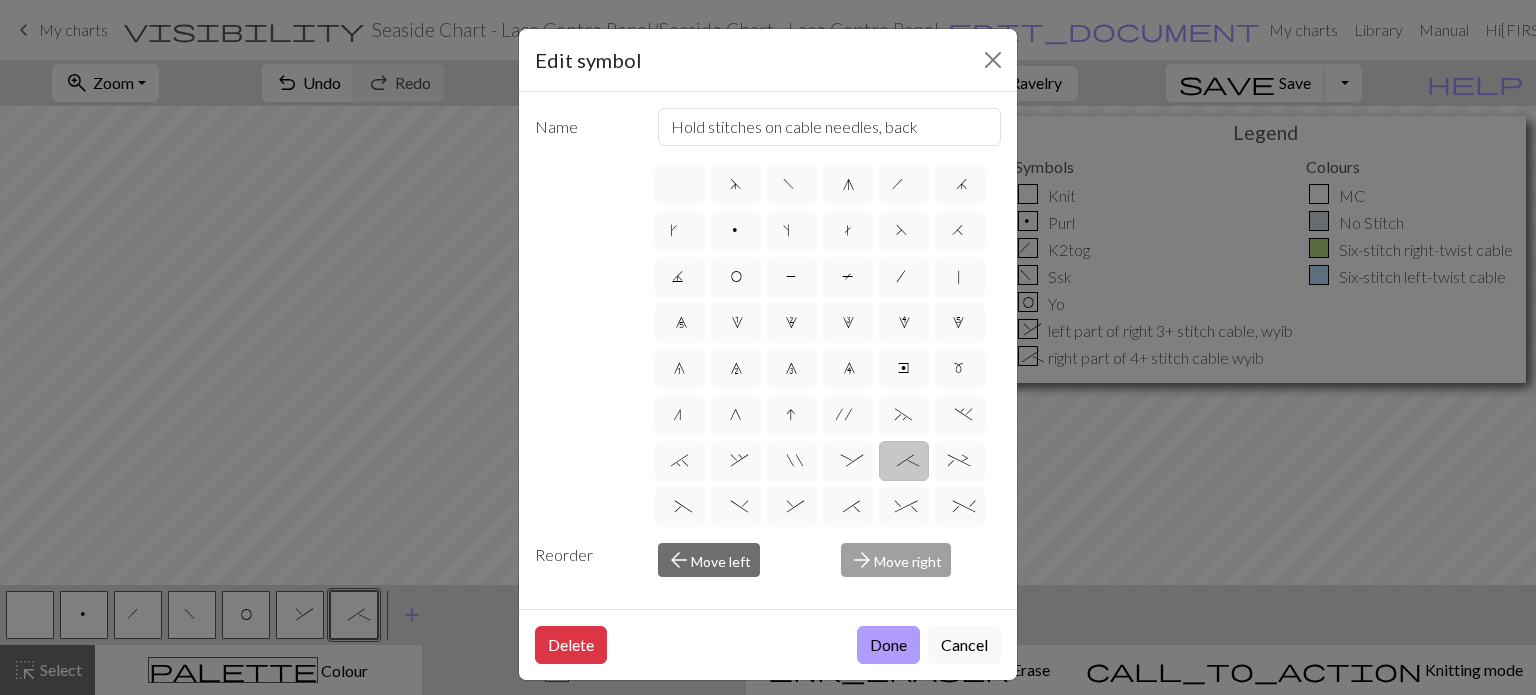 click on "Done" at bounding box center (888, 645) 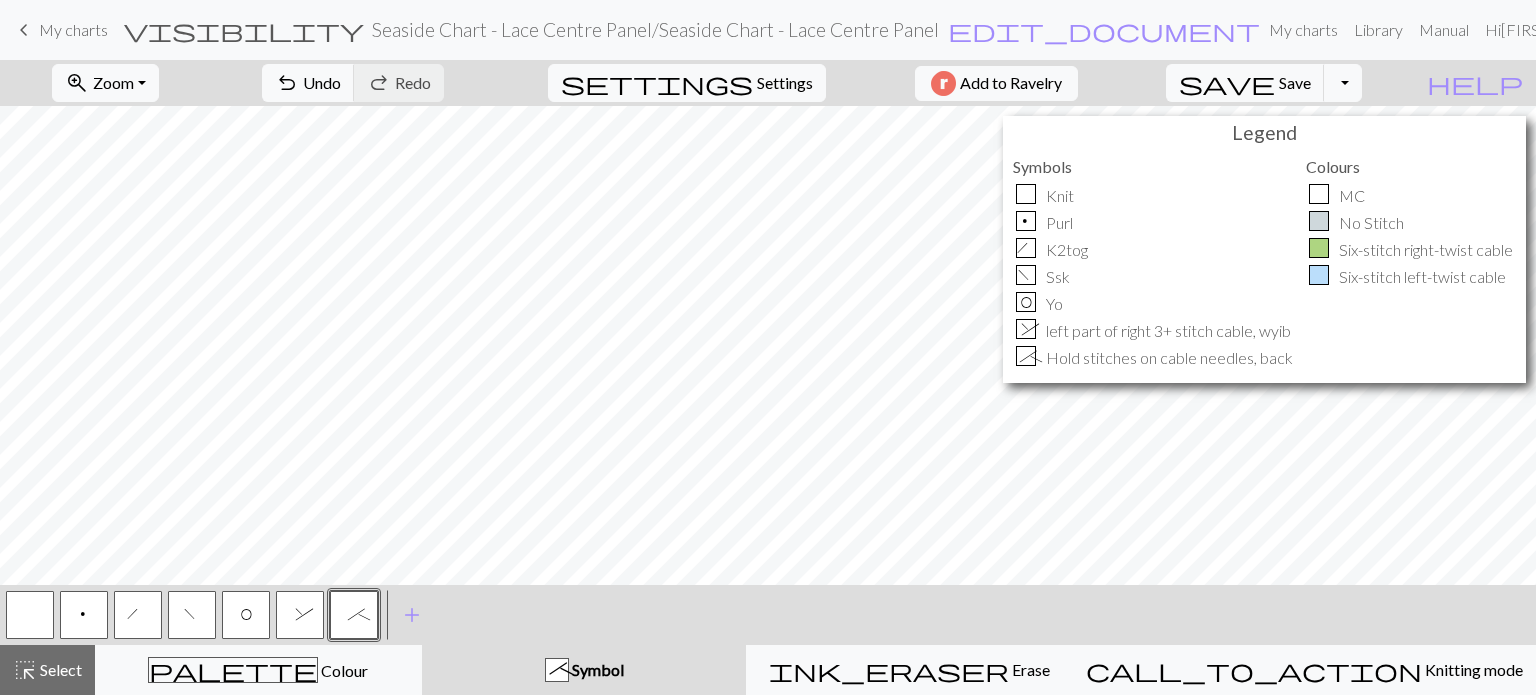 click on "&" at bounding box center [300, 617] 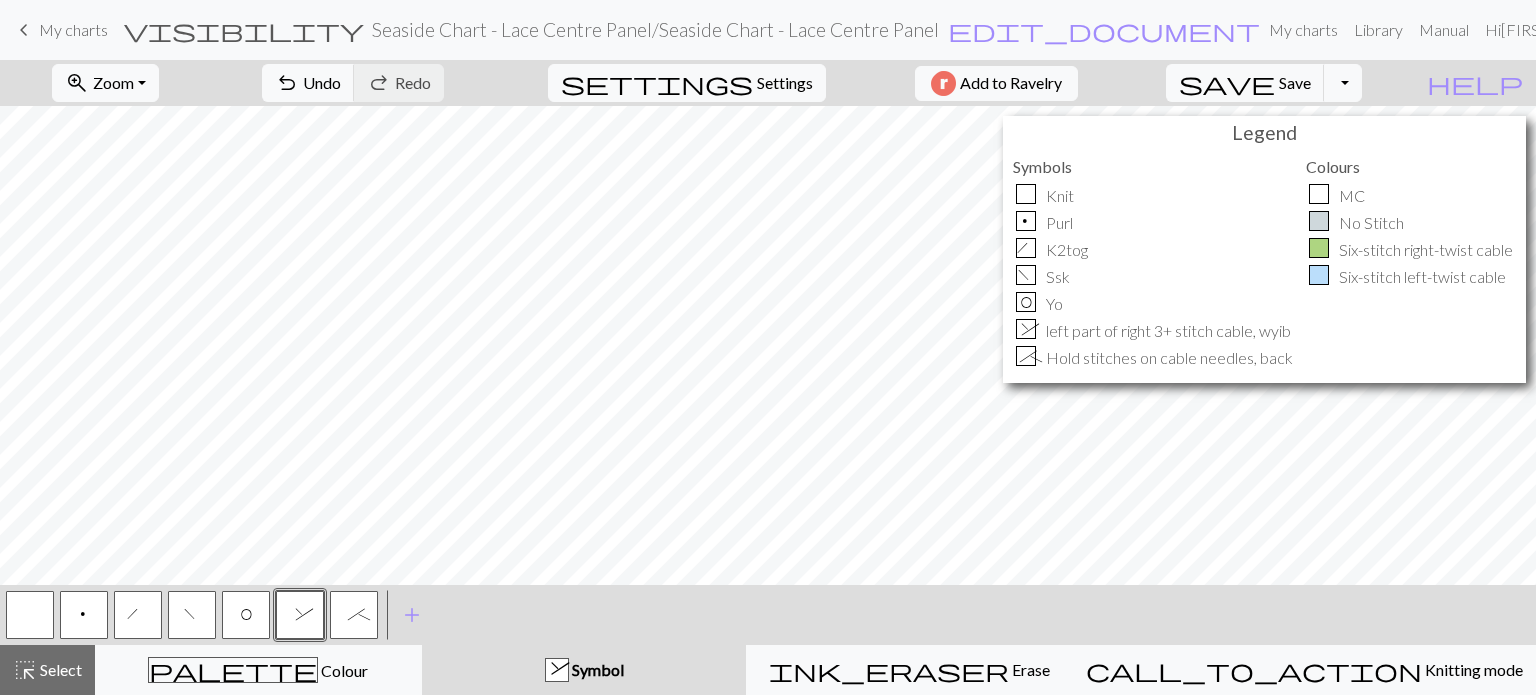 click on "&" at bounding box center [300, 617] 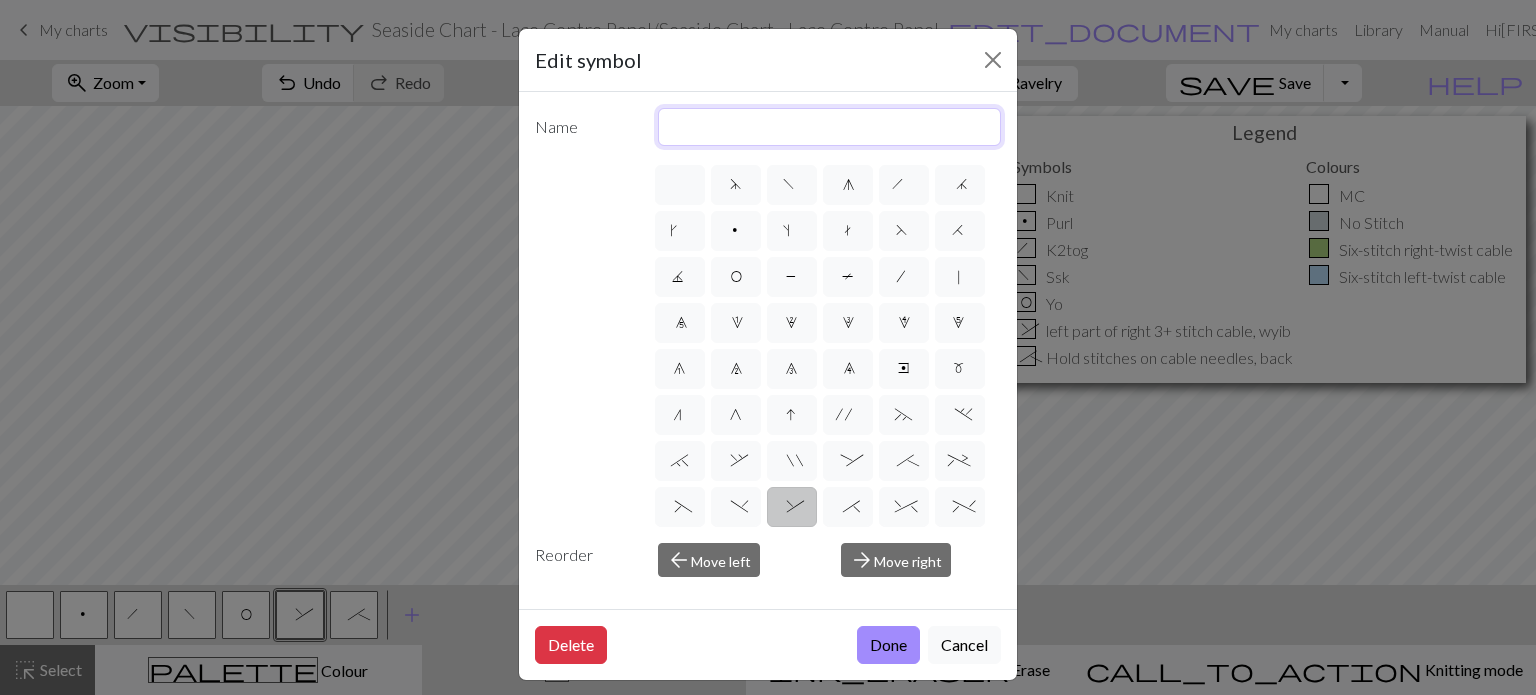 click at bounding box center [830, 127] 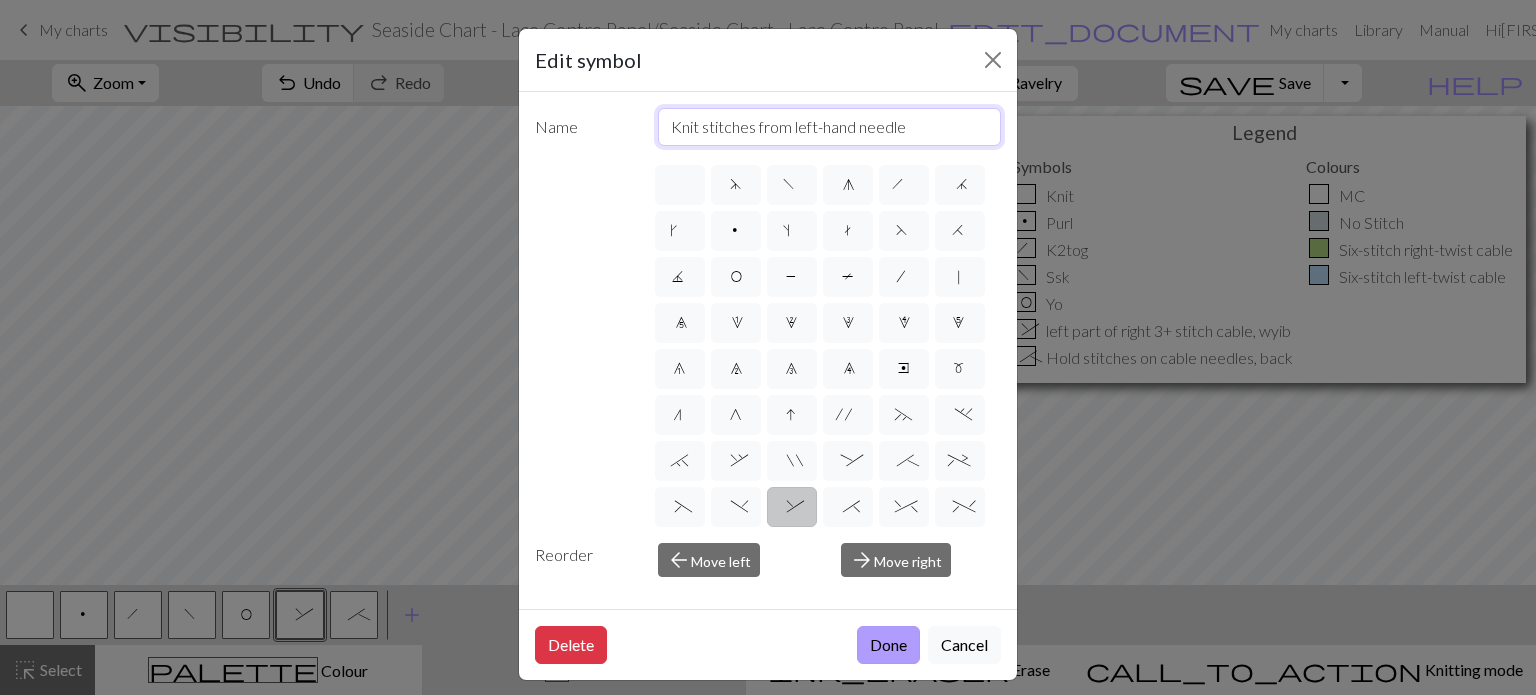 type on "Knit stitches from left-hand needle" 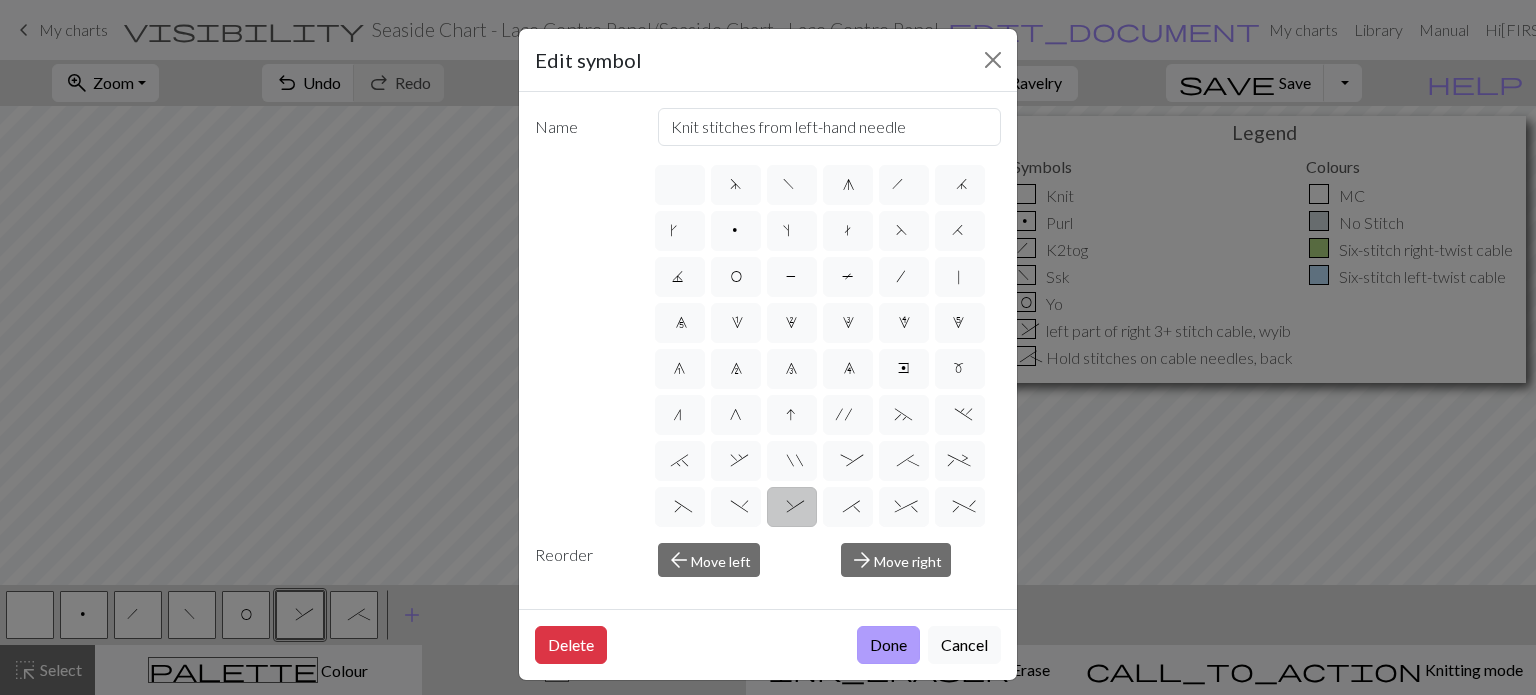click on "Done" at bounding box center (888, 645) 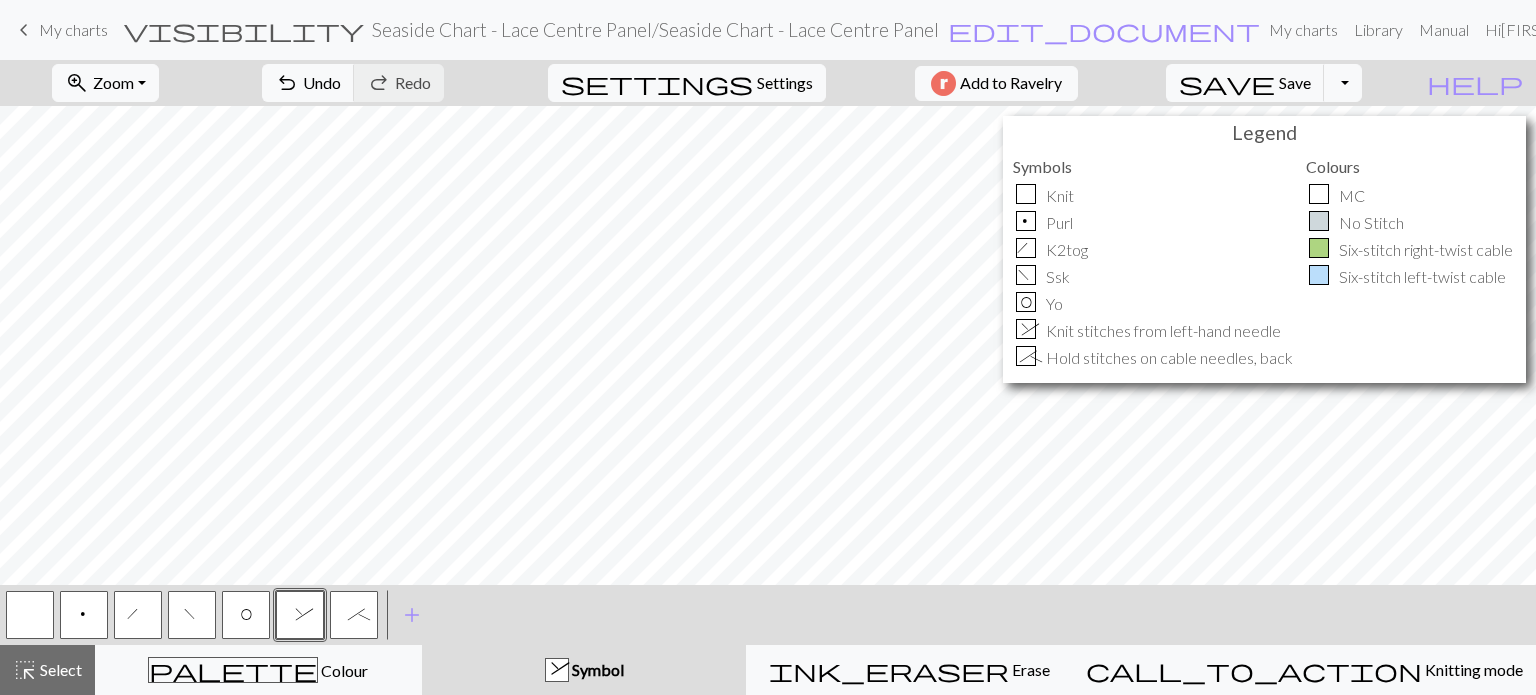 click on ";" at bounding box center [354, 617] 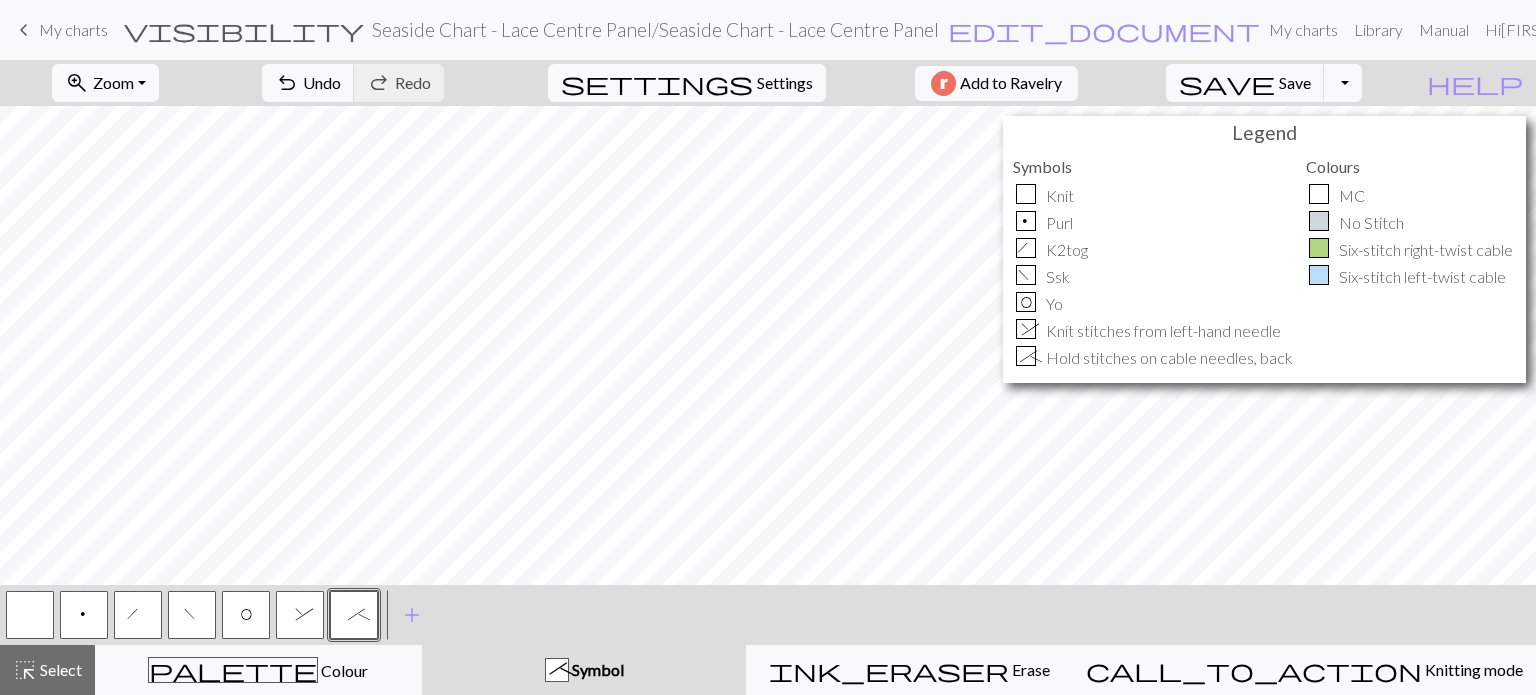click on ";" at bounding box center (354, 615) 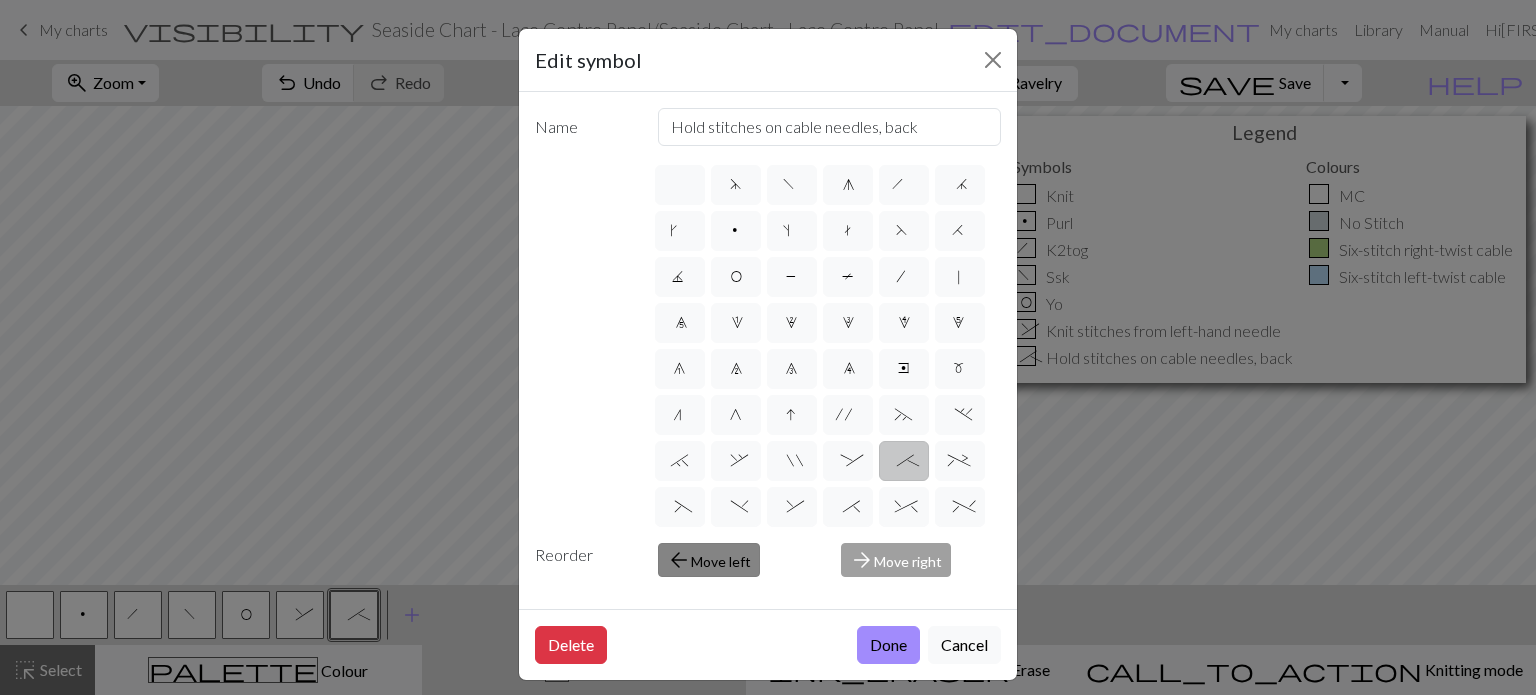 click on "arrow_back Move left" at bounding box center [709, 560] 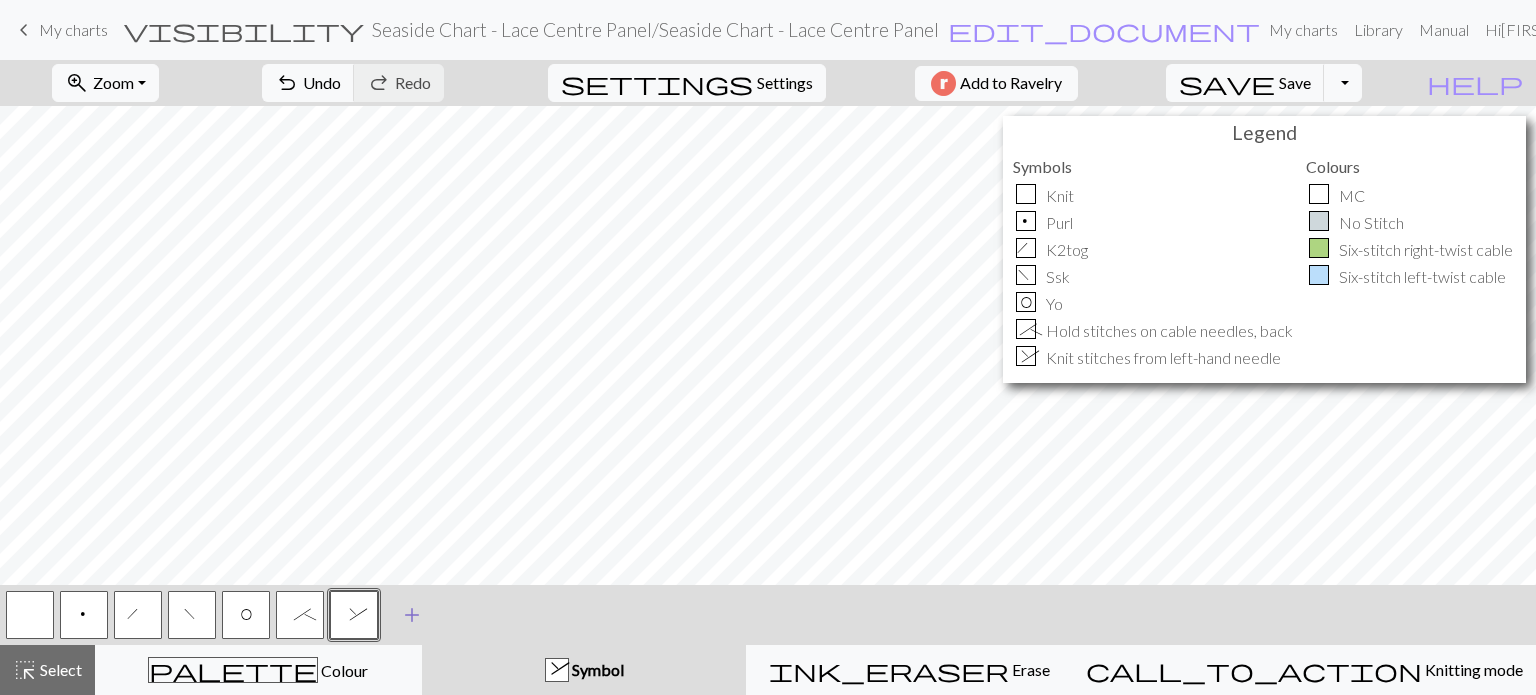 click on "add" at bounding box center (412, 615) 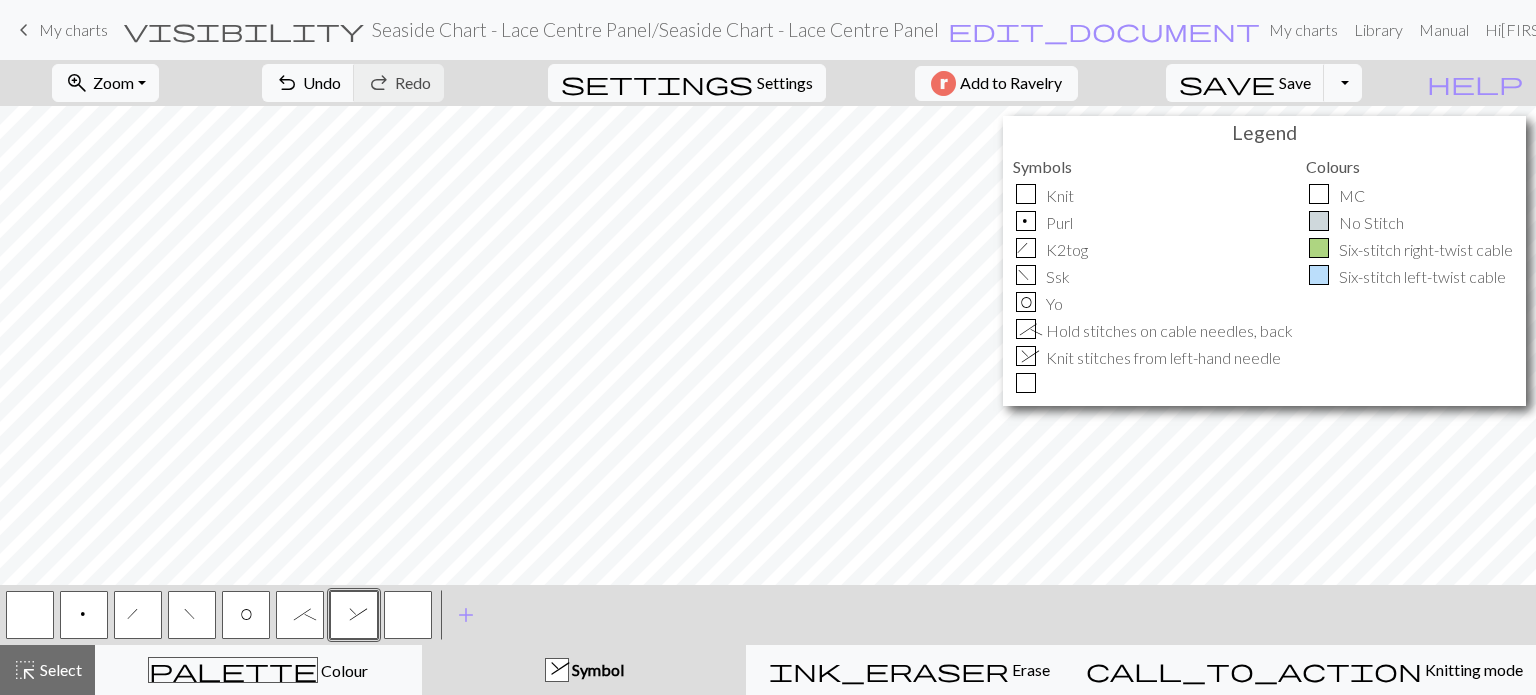 click at bounding box center (408, 615) 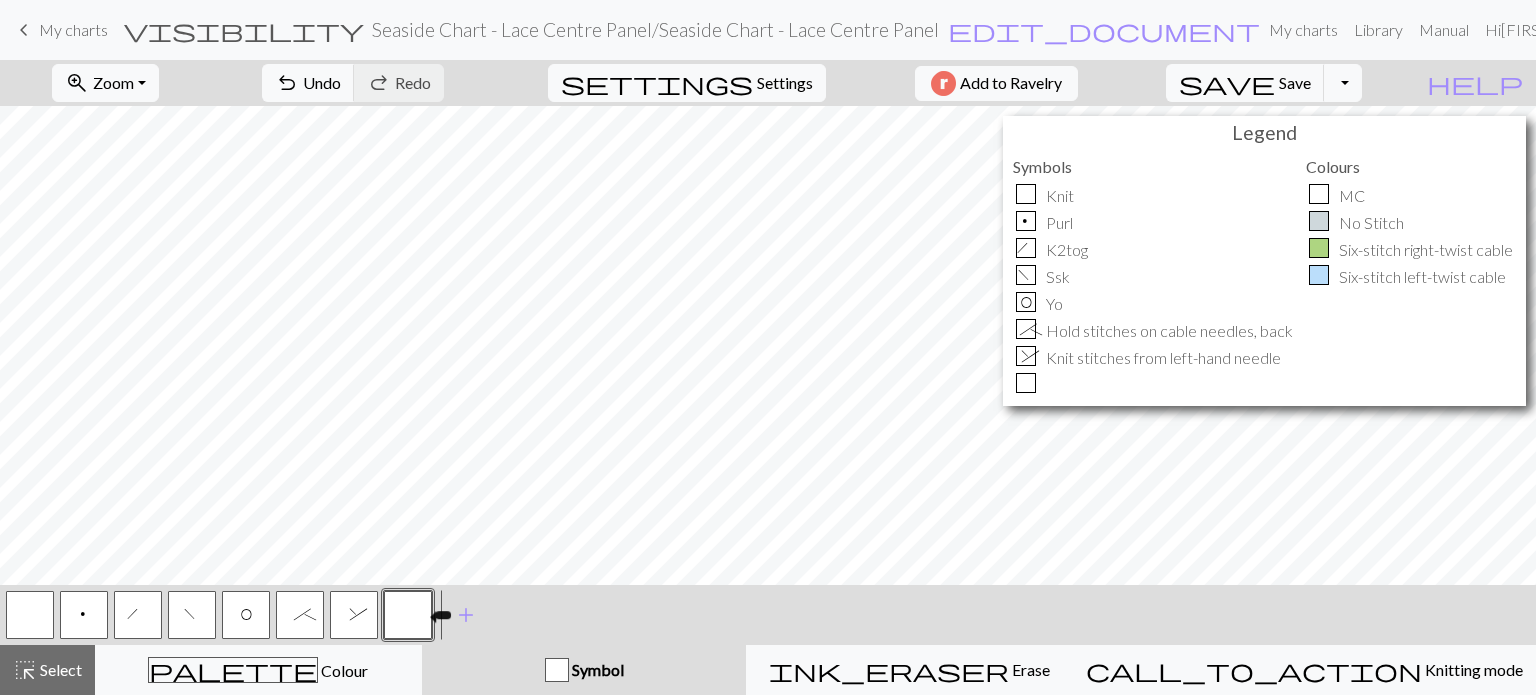 click at bounding box center [408, 615] 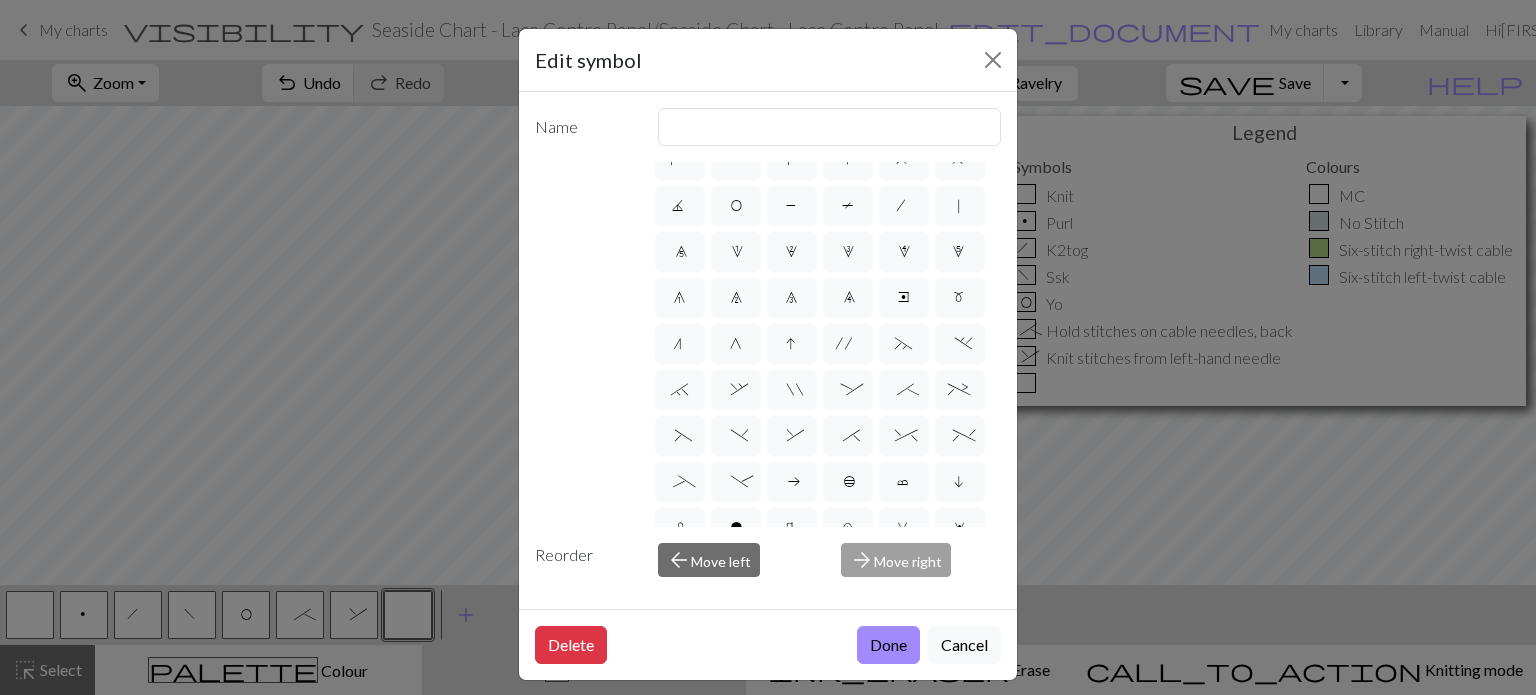 scroll, scrollTop: 100, scrollLeft: 0, axis: vertical 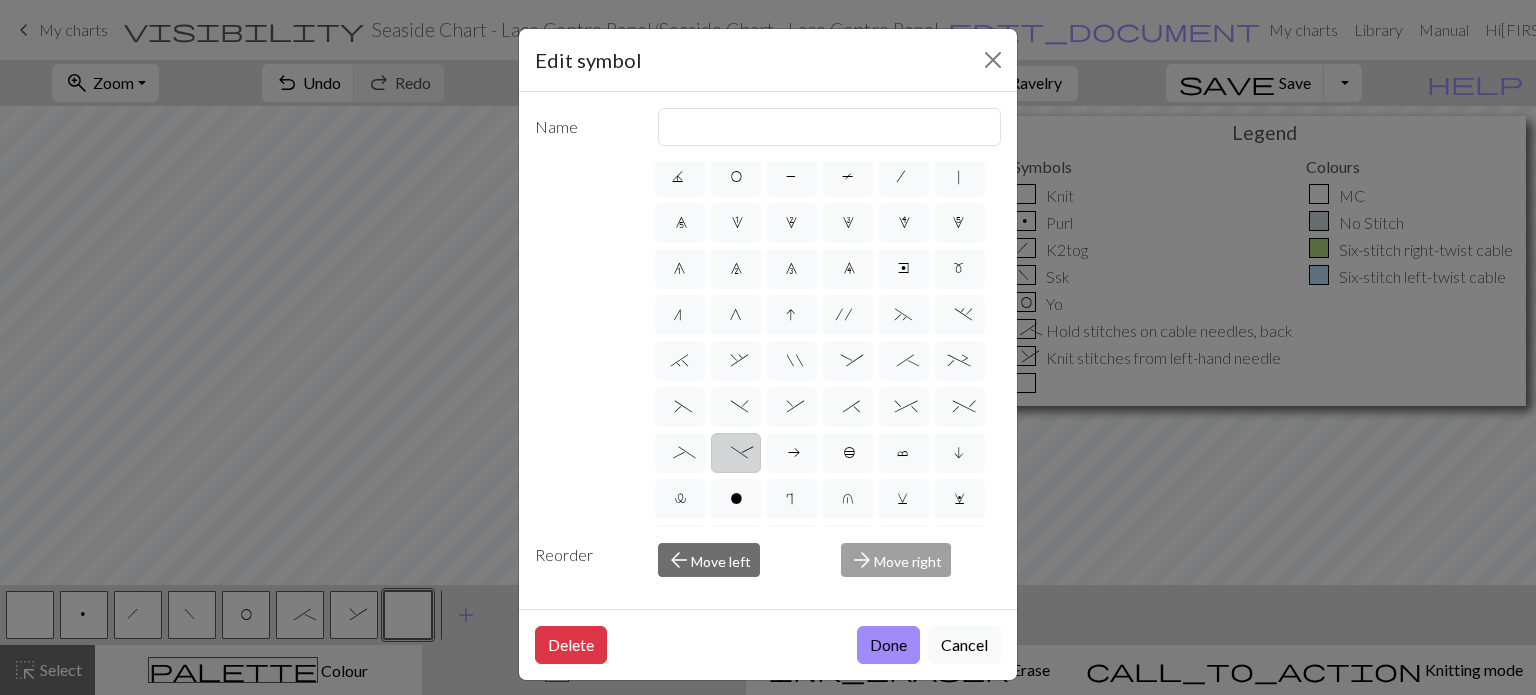 click on "-" at bounding box center (735, 455) 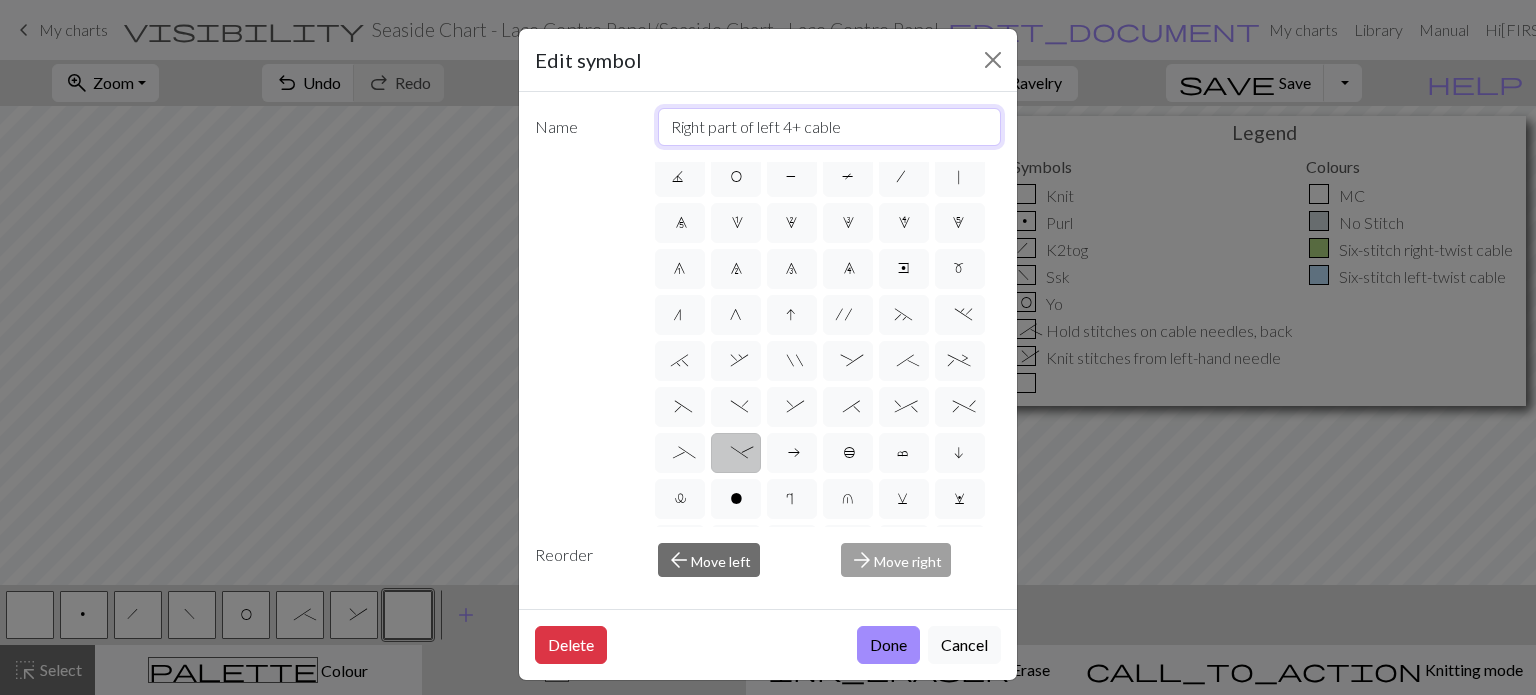 click on "Right part of left 4+ cable" at bounding box center [830, 127] 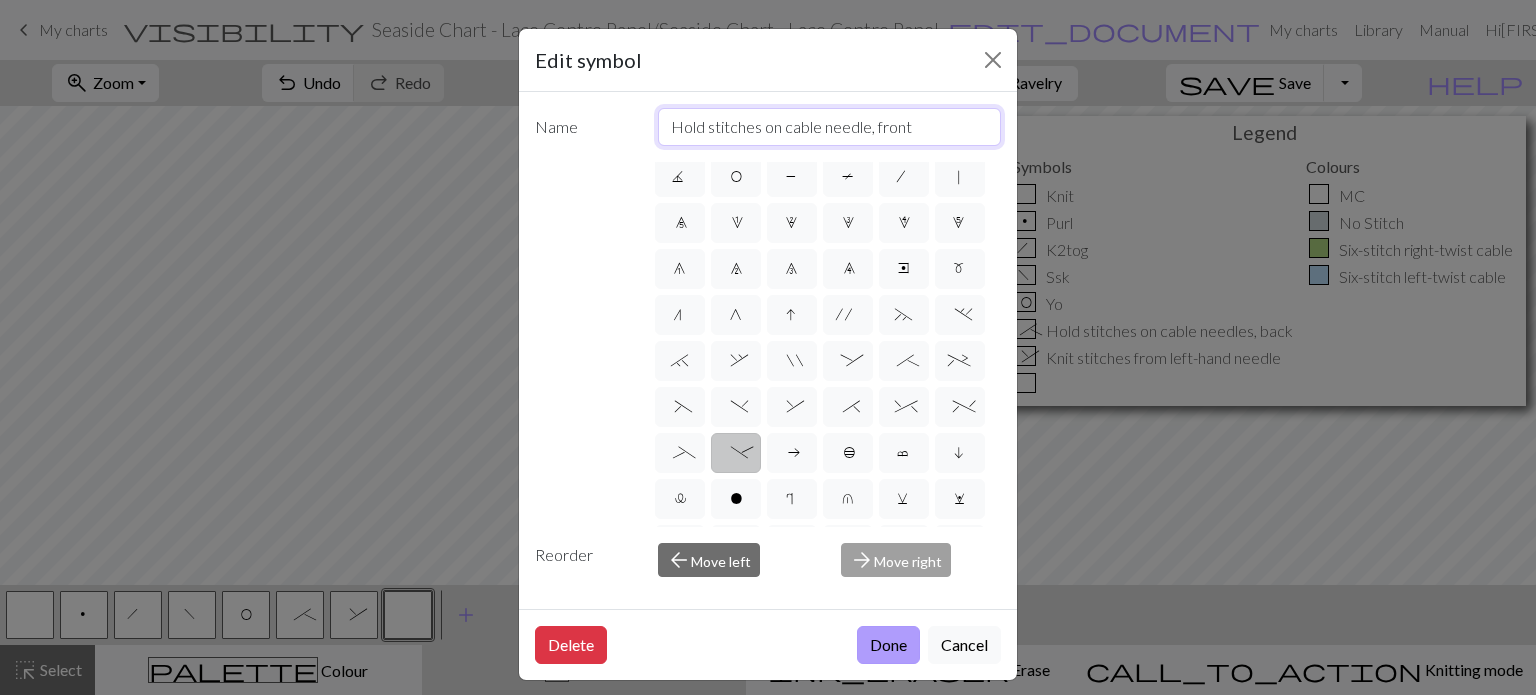 type on "Hold stitches on cable needle, front" 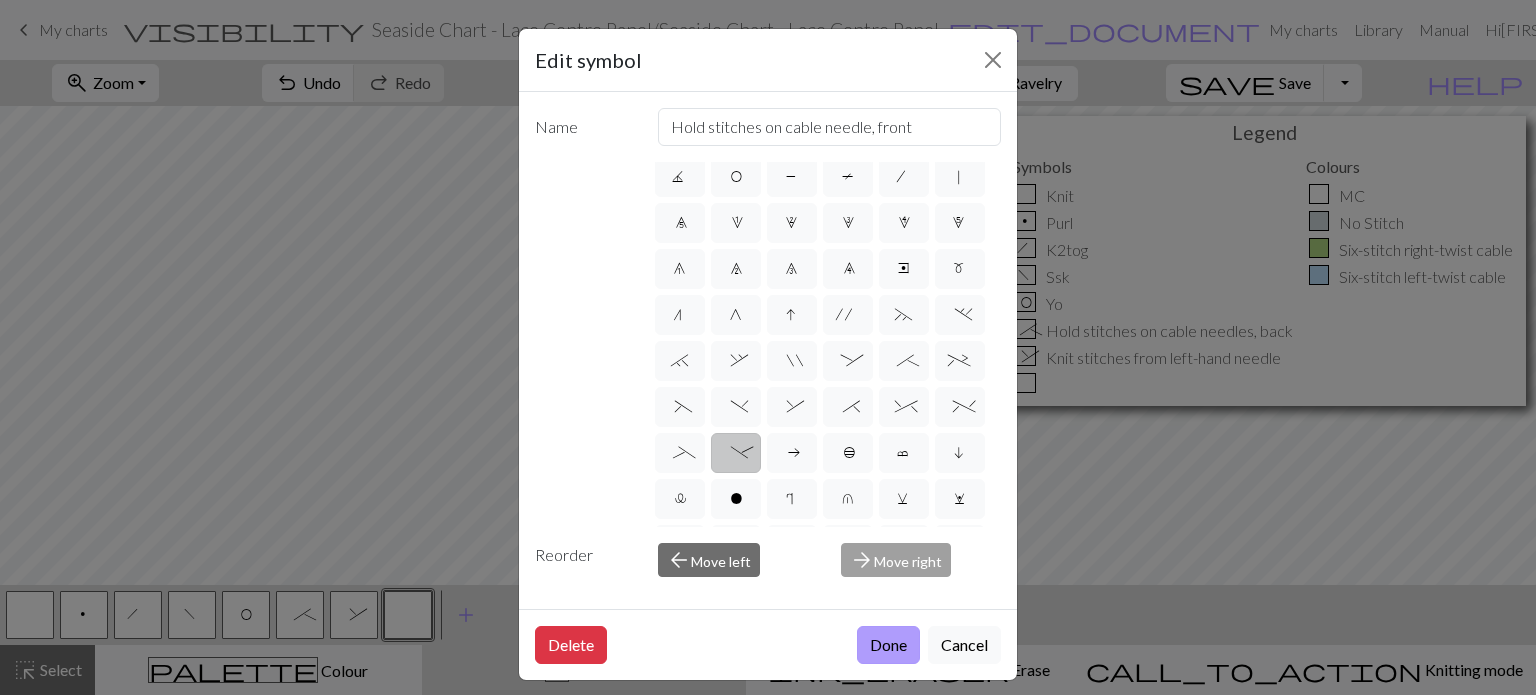 click on "Done" at bounding box center [888, 645] 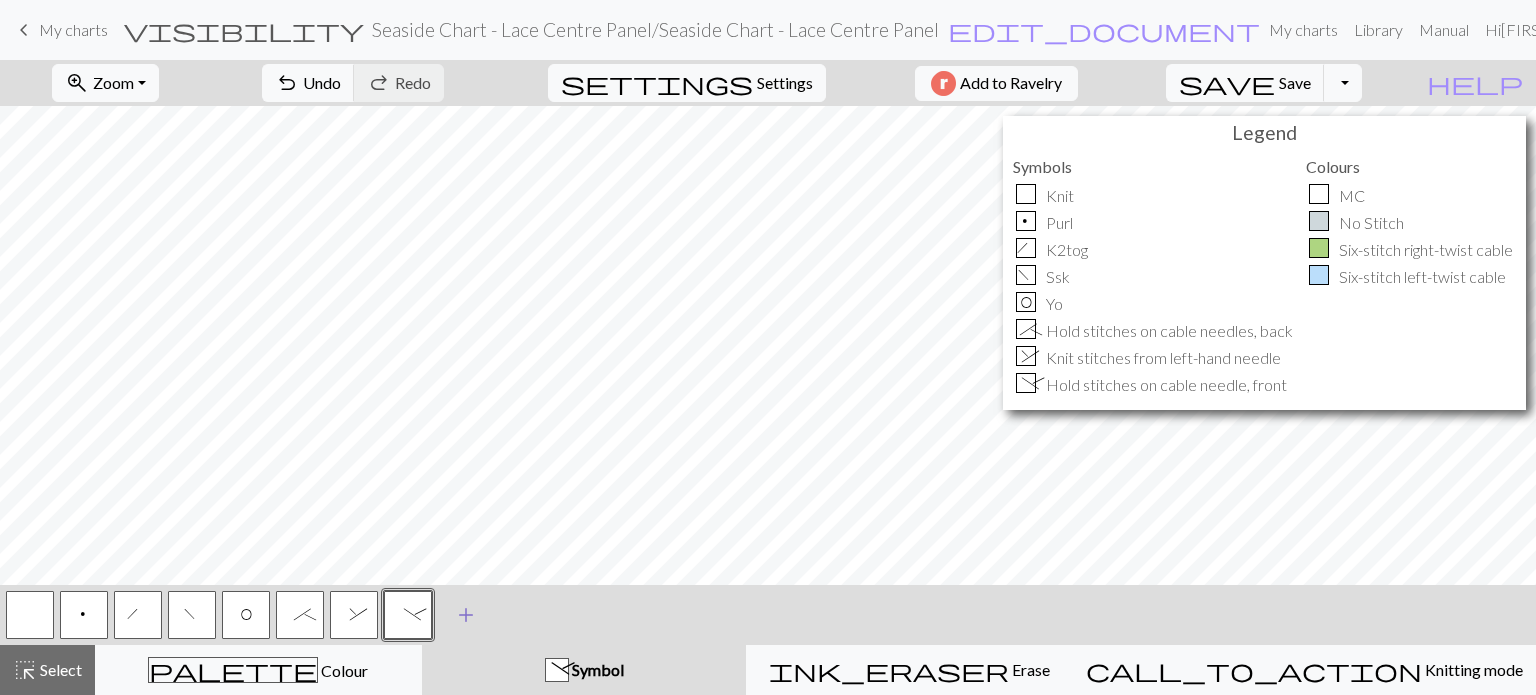 click on "add Add a  symbol" at bounding box center [466, 615] 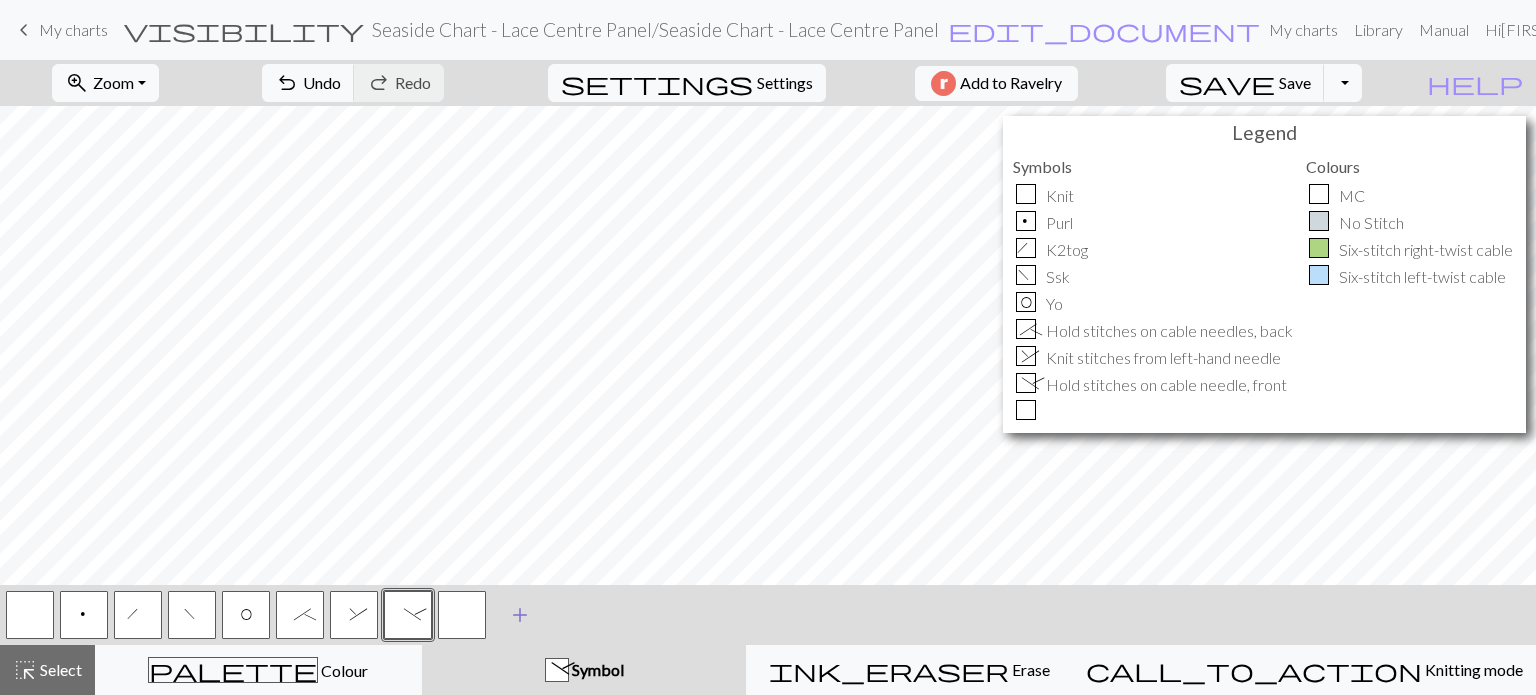 click at bounding box center (462, 615) 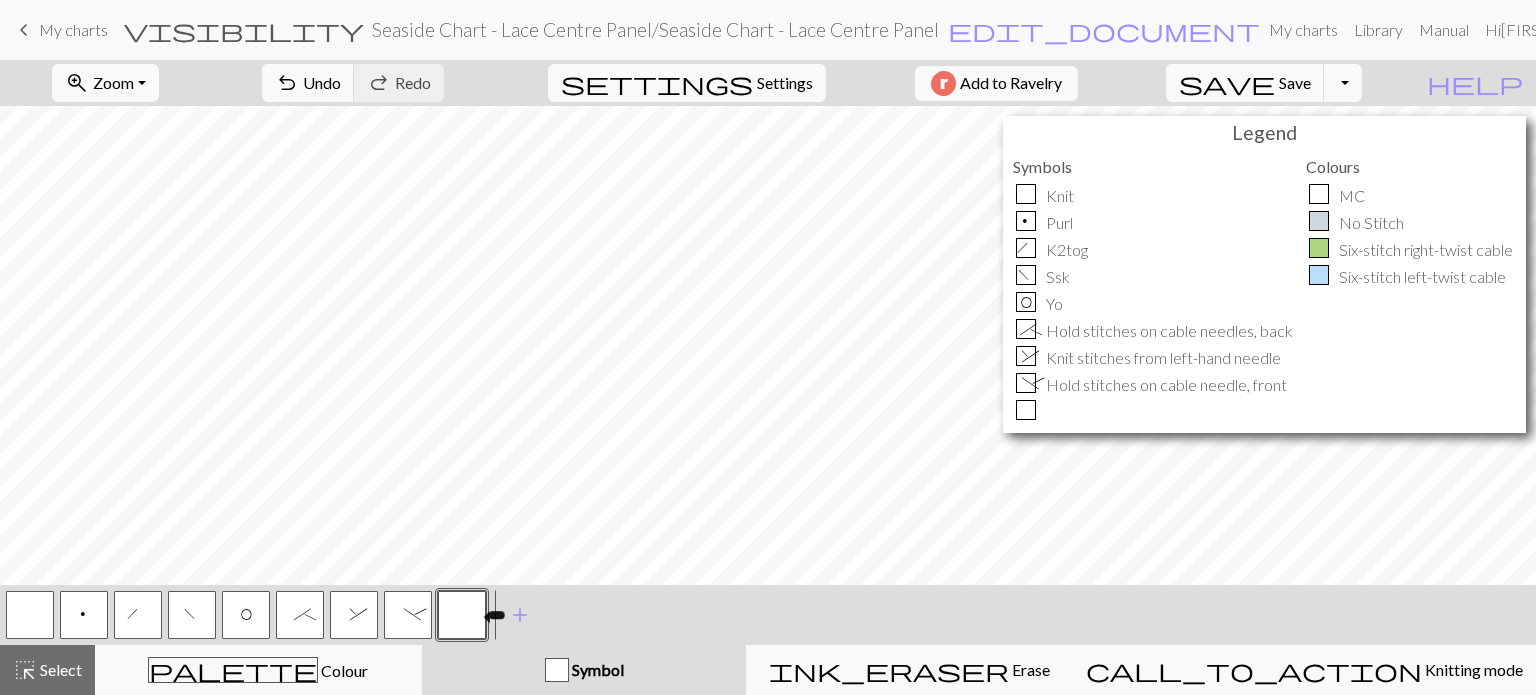click at bounding box center [462, 615] 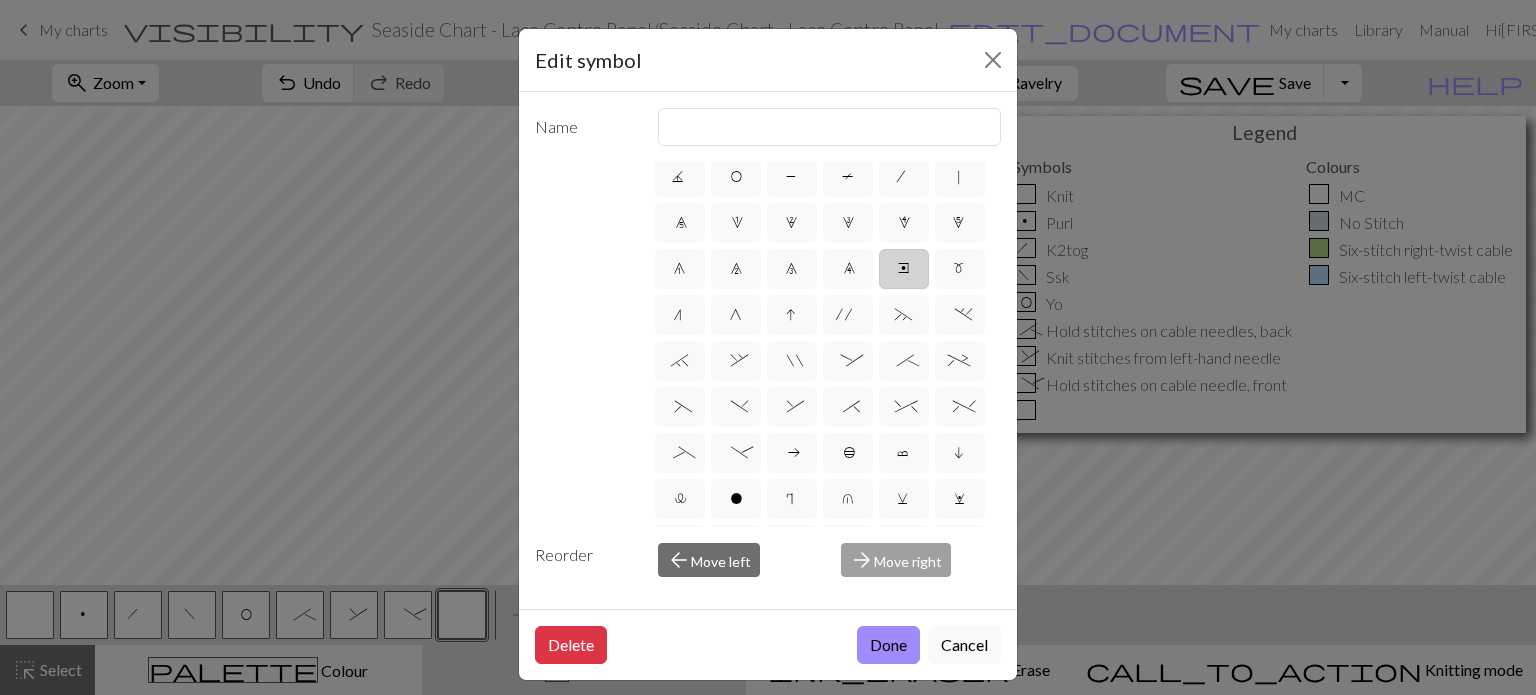scroll, scrollTop: 200, scrollLeft: 0, axis: vertical 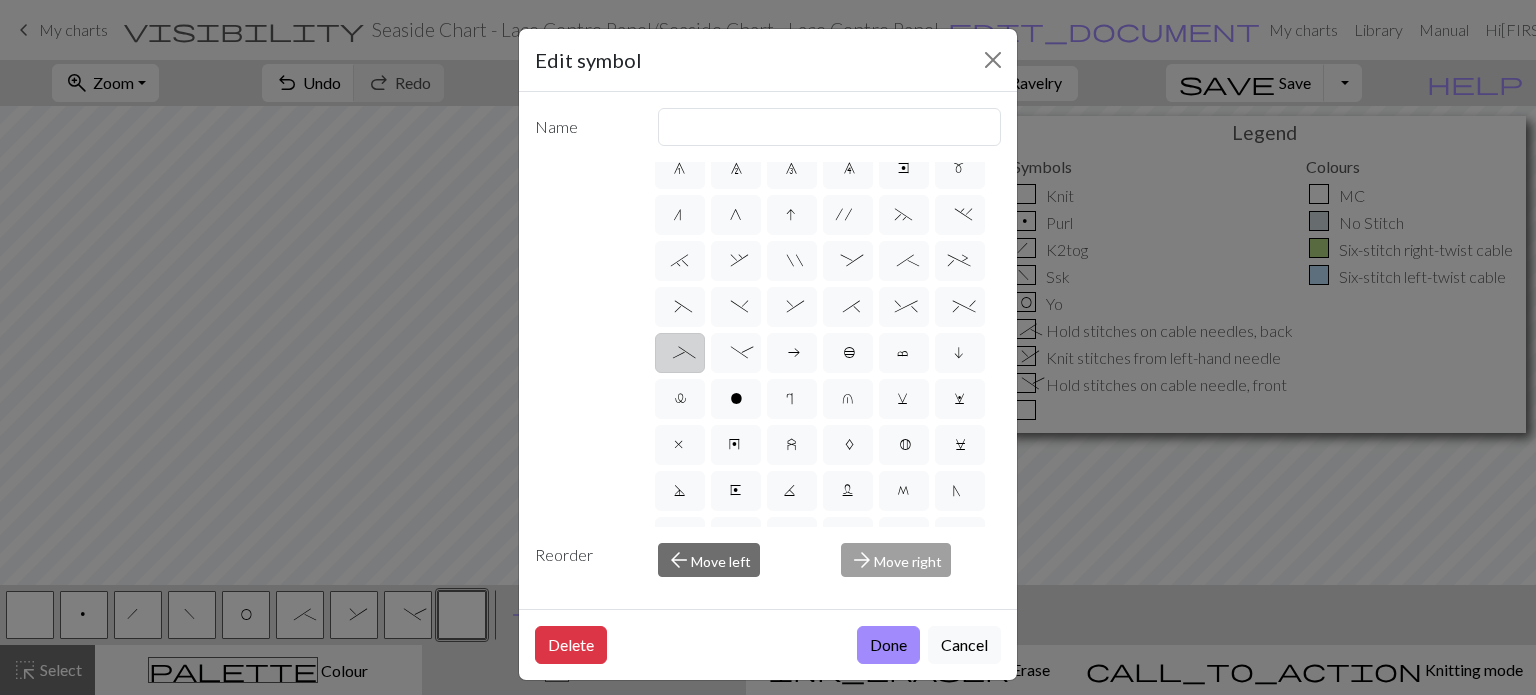 click on "_" at bounding box center [679, 355] 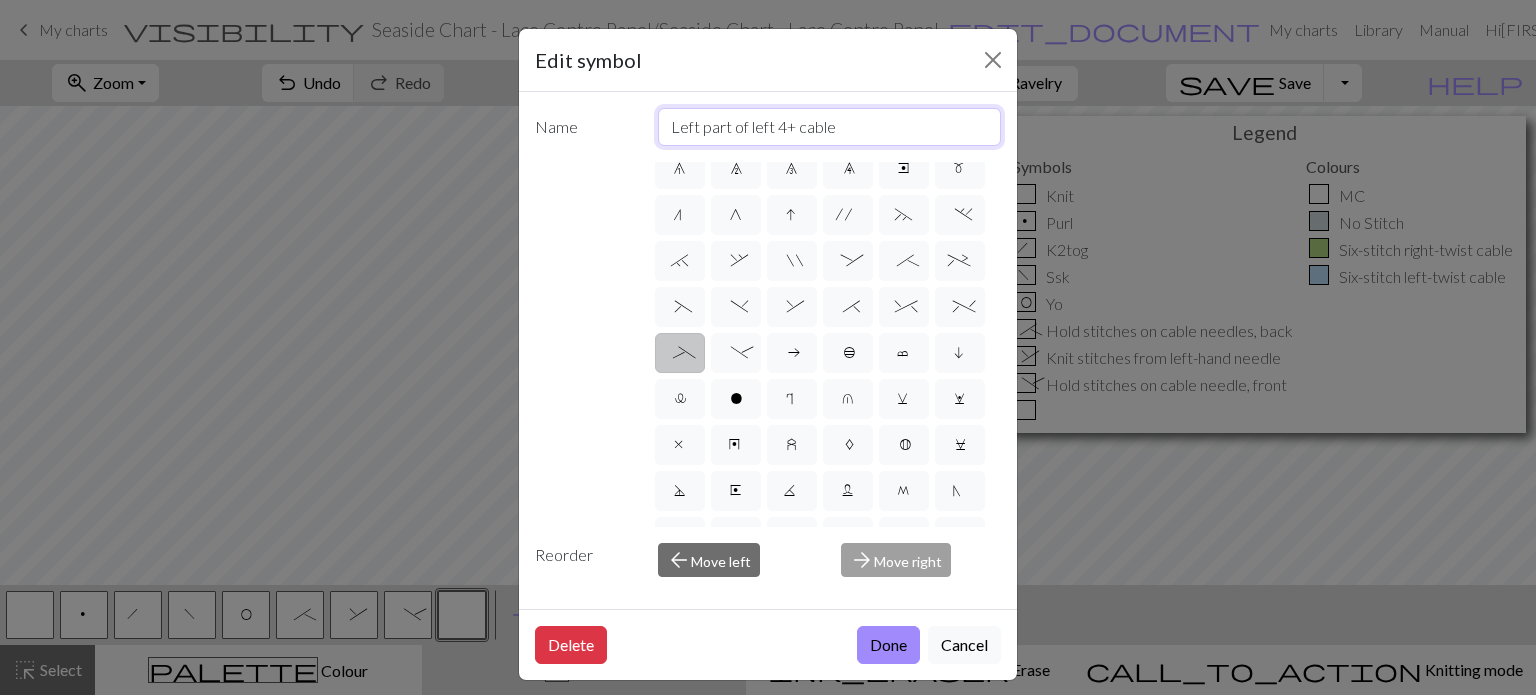 click on "Left part of left 4+ cable" at bounding box center (830, 127) 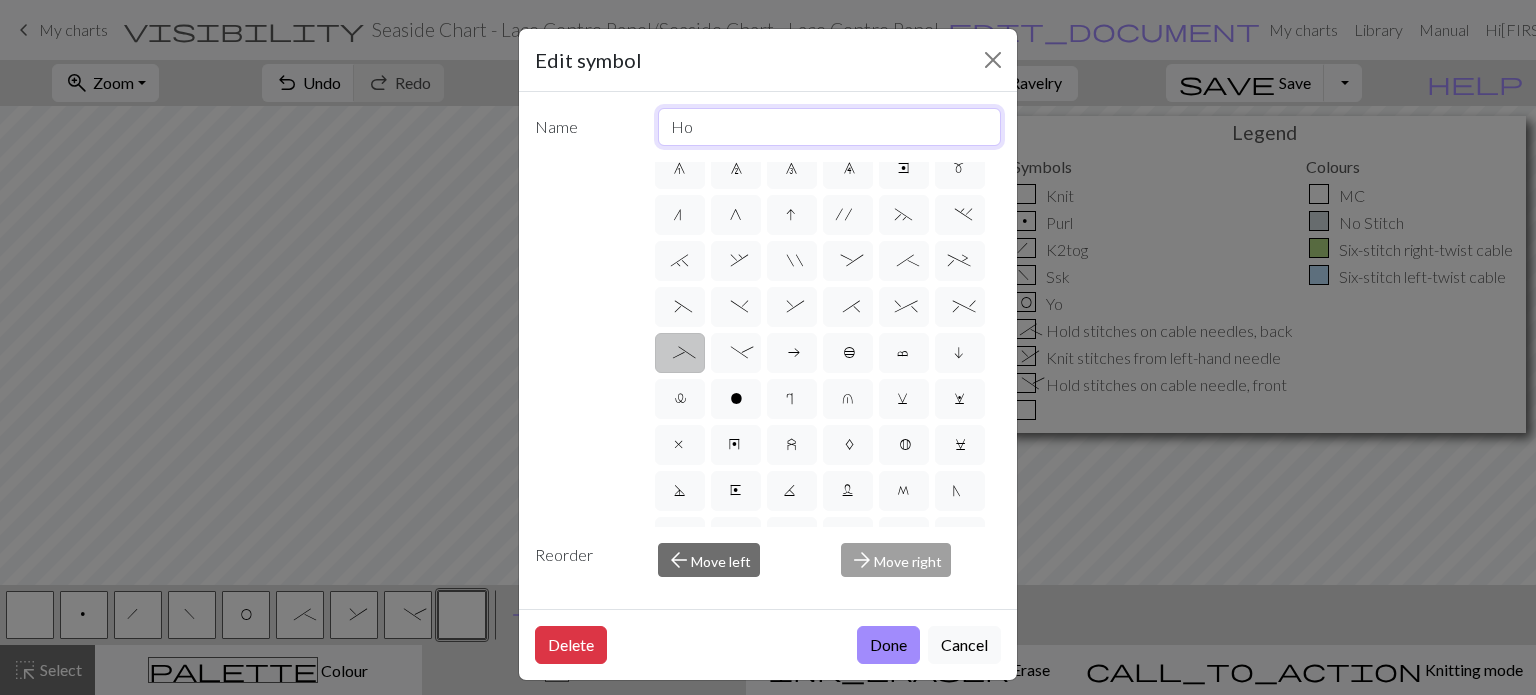 type on "H" 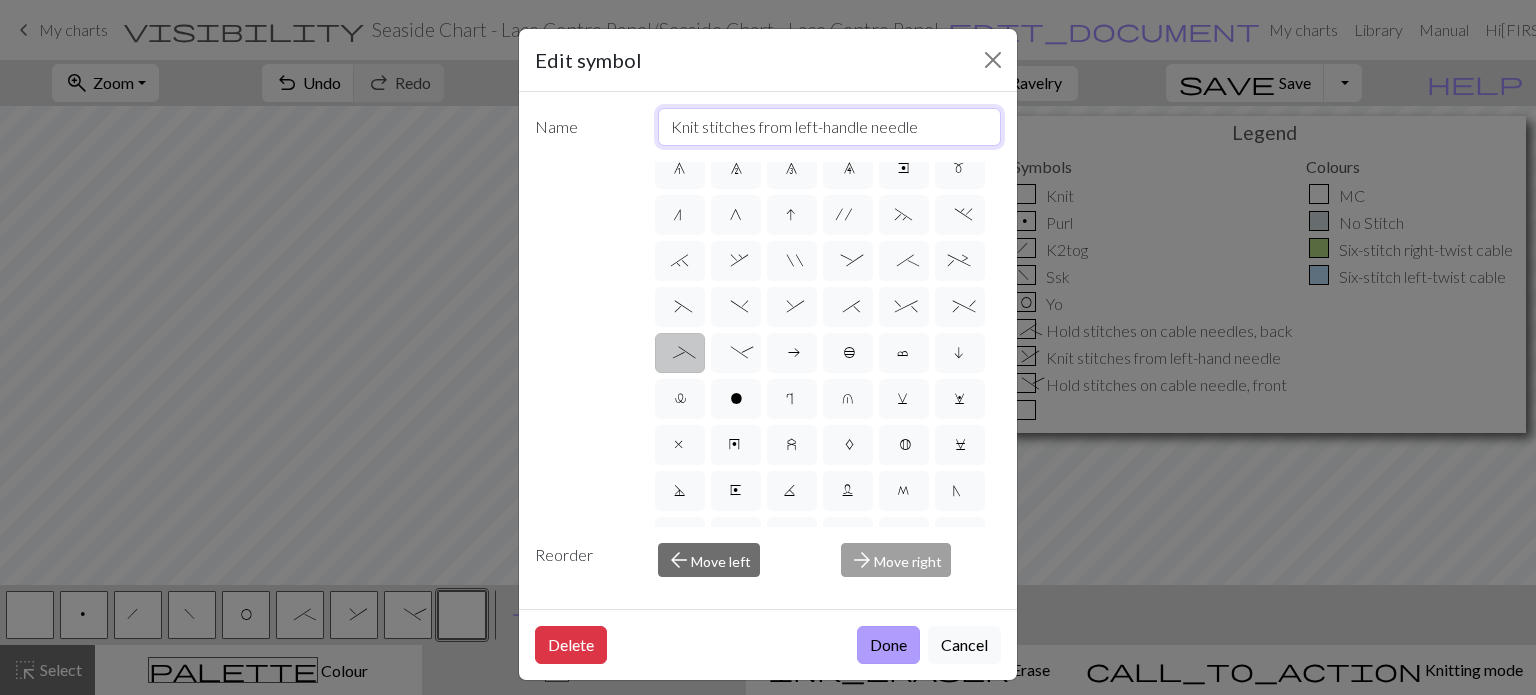 type on "Knit stitches from left-handle needle" 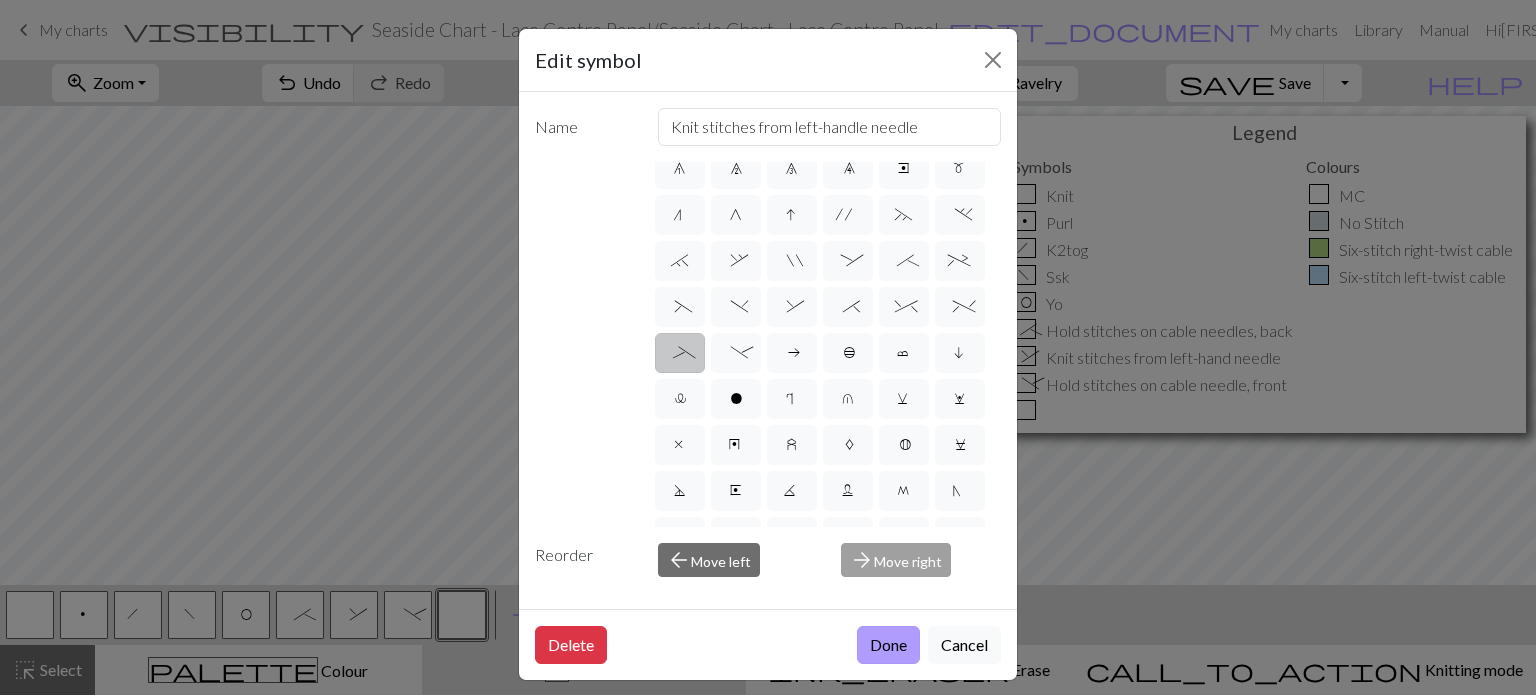 click on "Done" at bounding box center (888, 645) 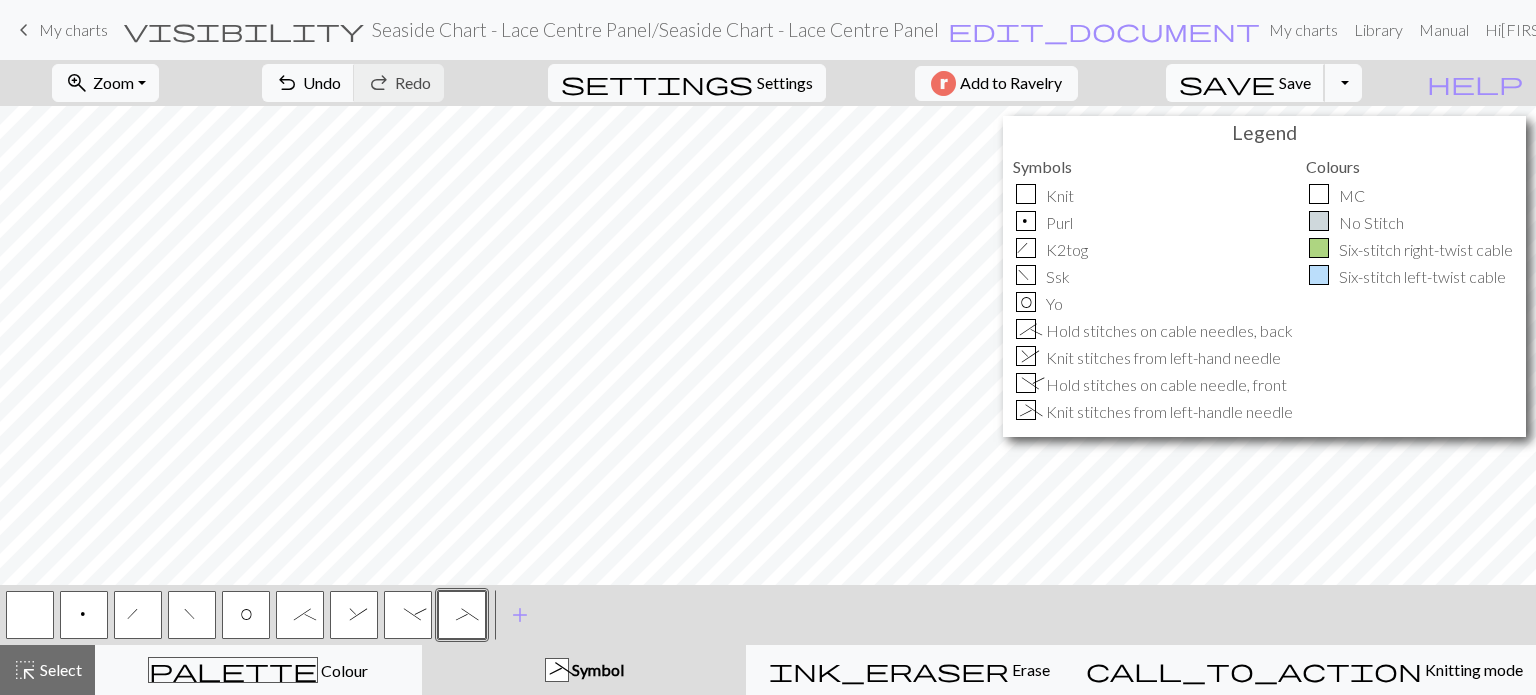 click on "save" at bounding box center (1227, 83) 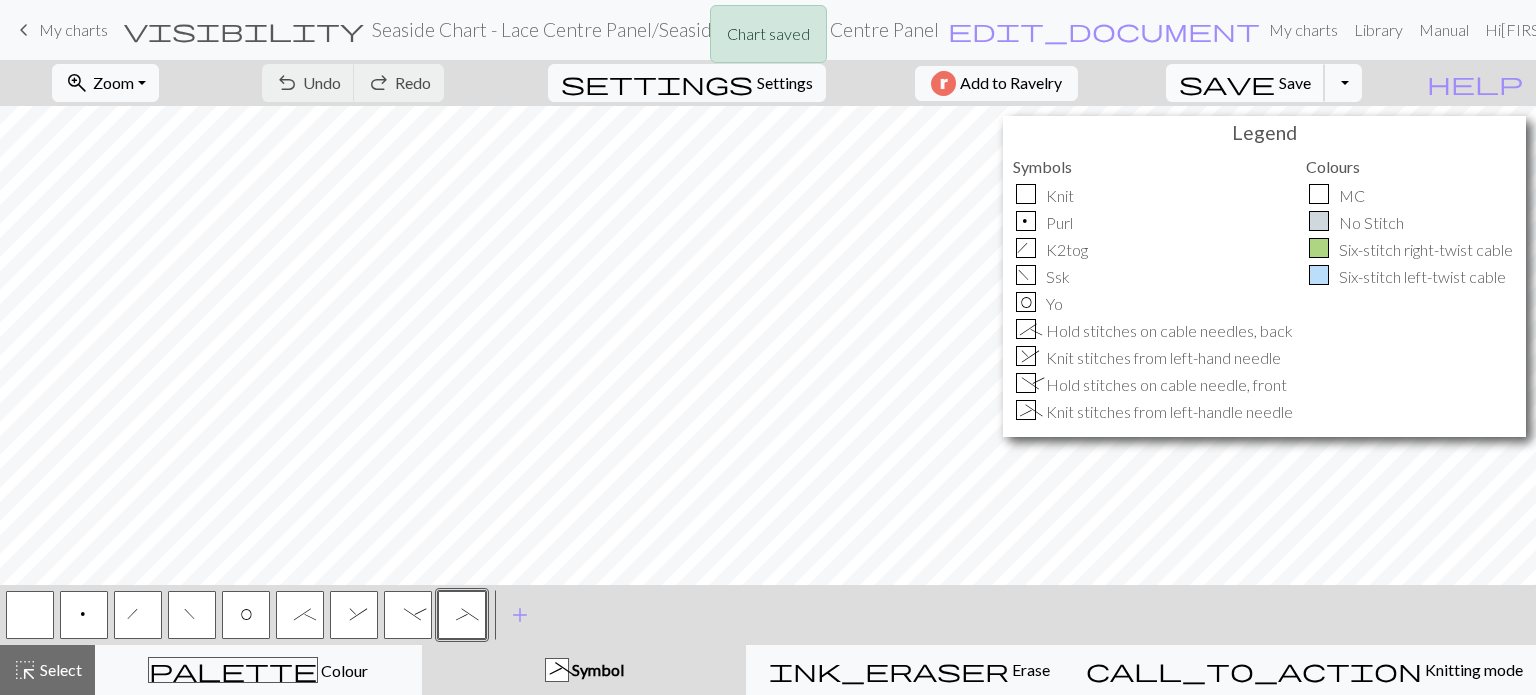 click on "save Save Save" at bounding box center [1245, 83] 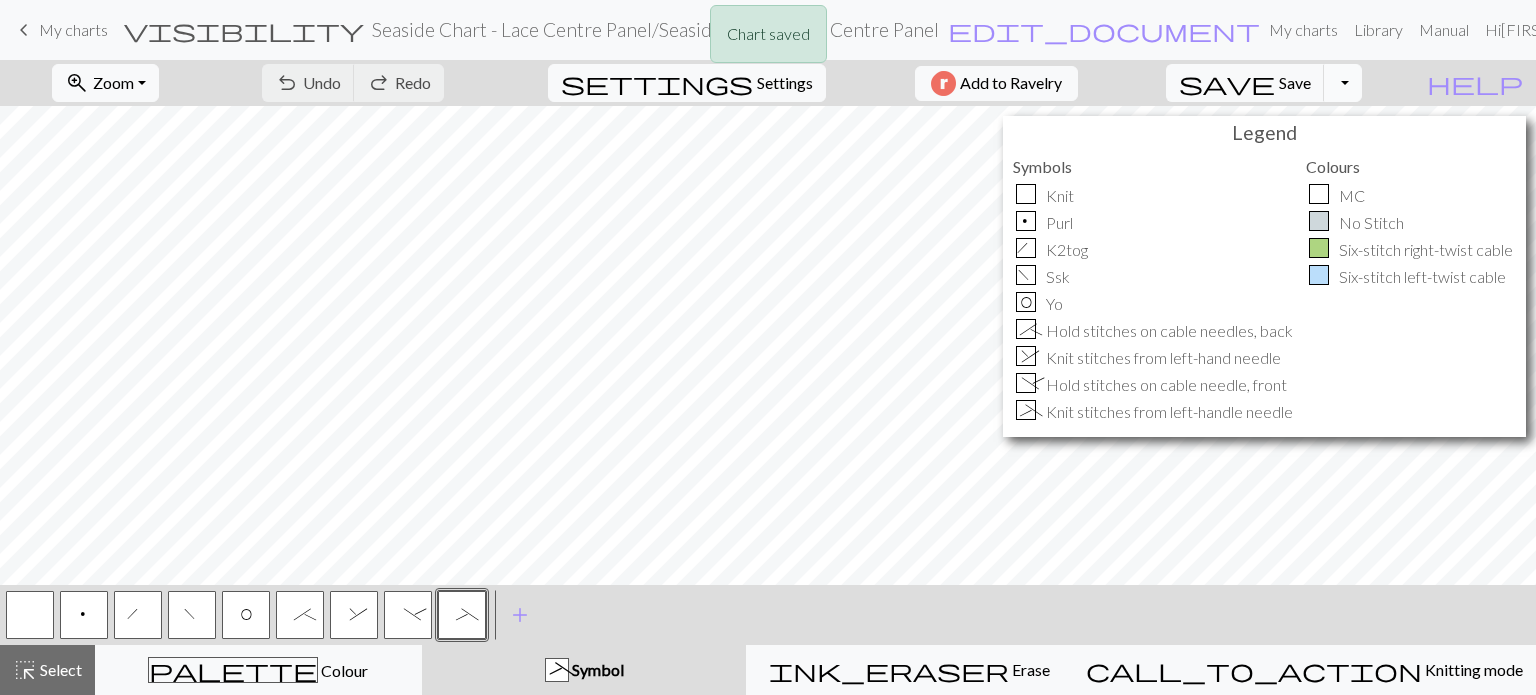 click on "Toggle Dropdown" at bounding box center (1343, 83) 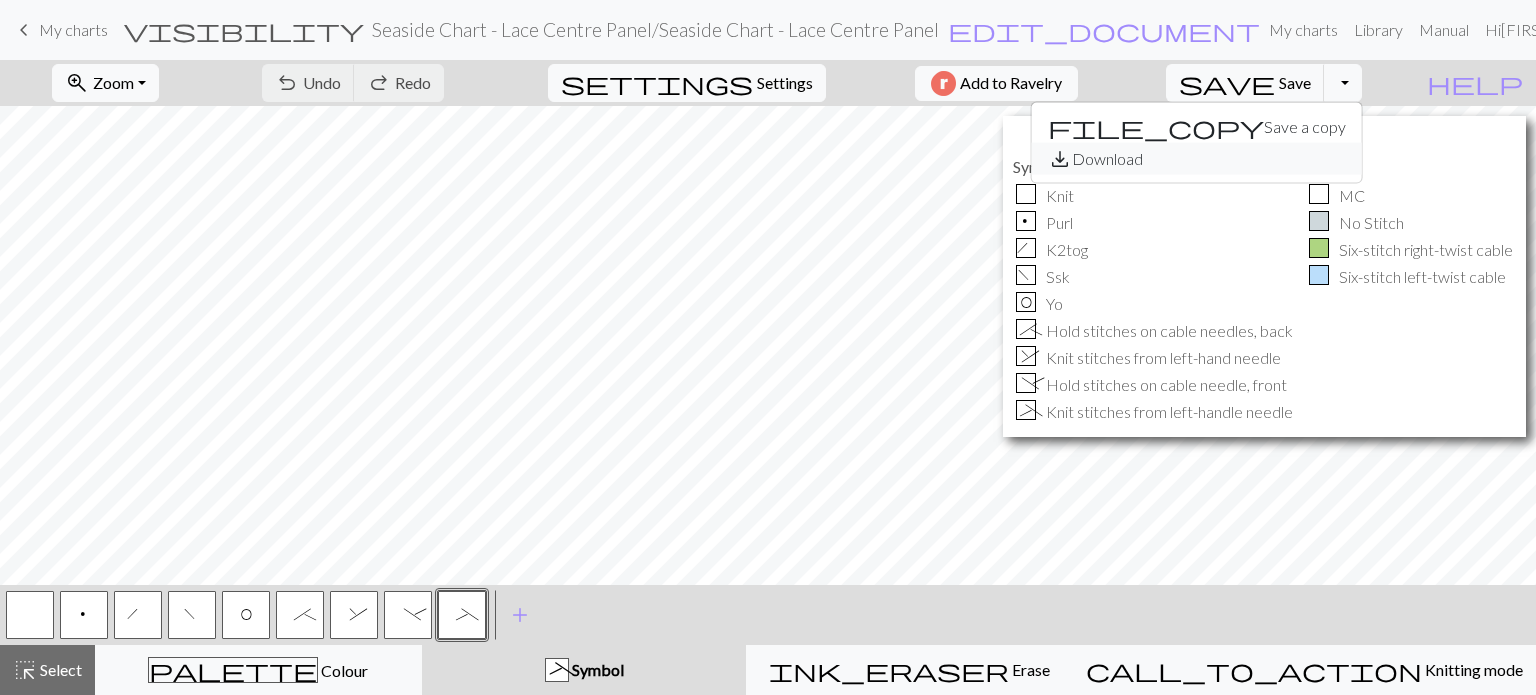 click on "save_alt  Download" at bounding box center (1197, 159) 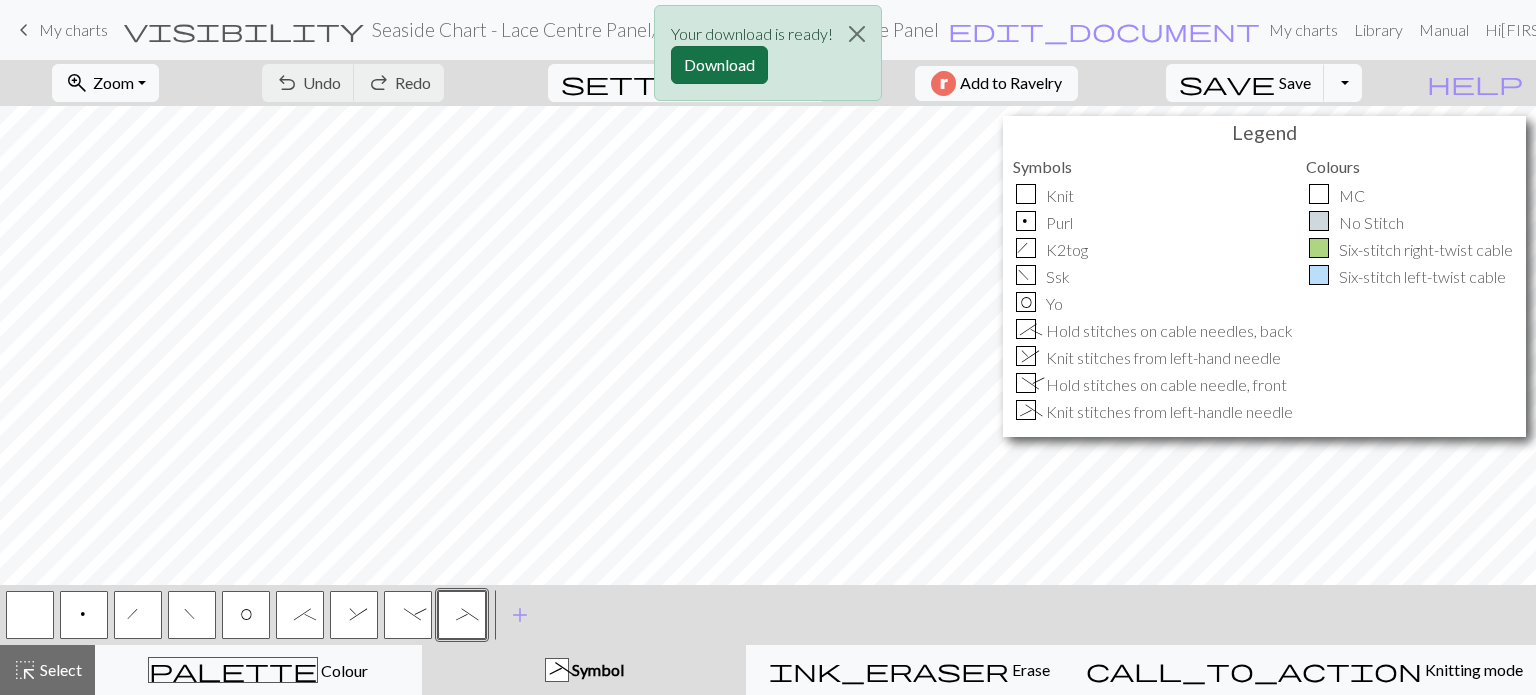click on "Download" at bounding box center [719, 65] 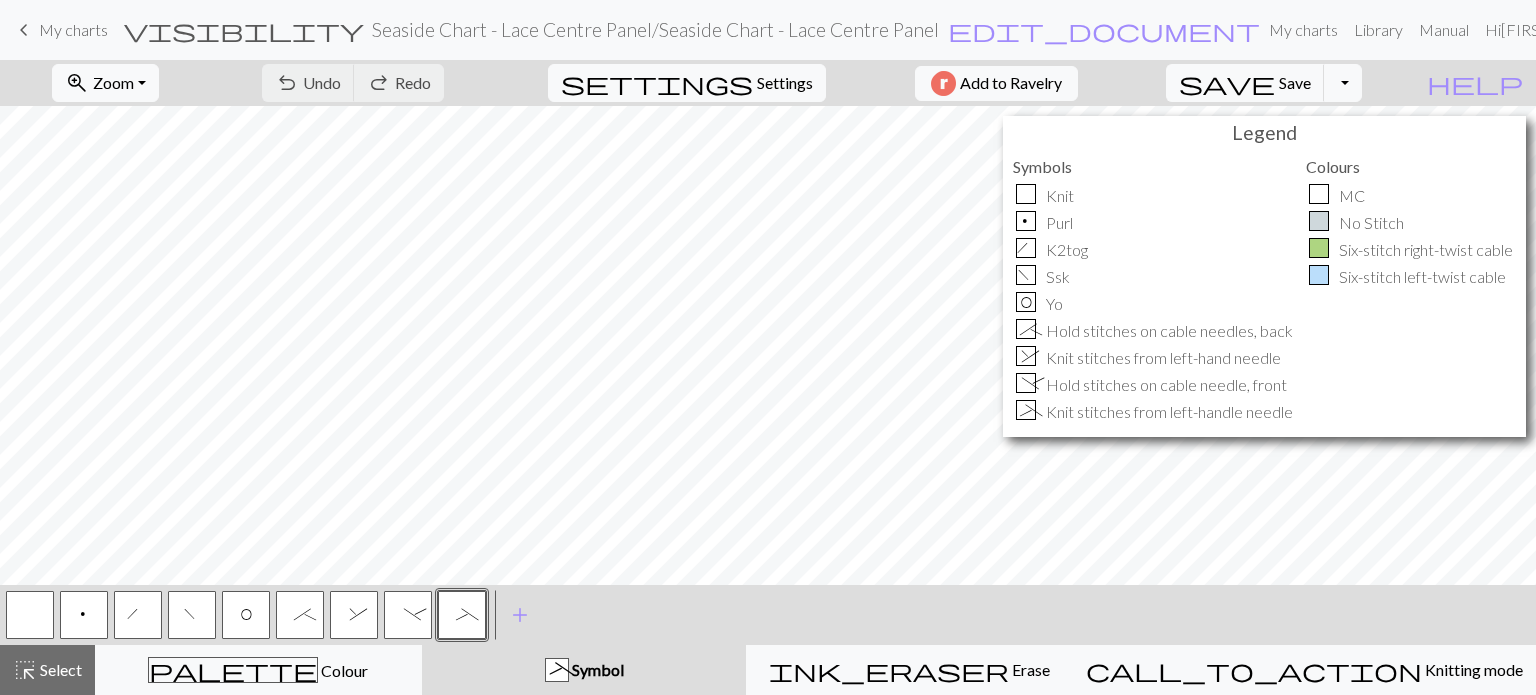 click on "Legend" at bounding box center [1264, 132] 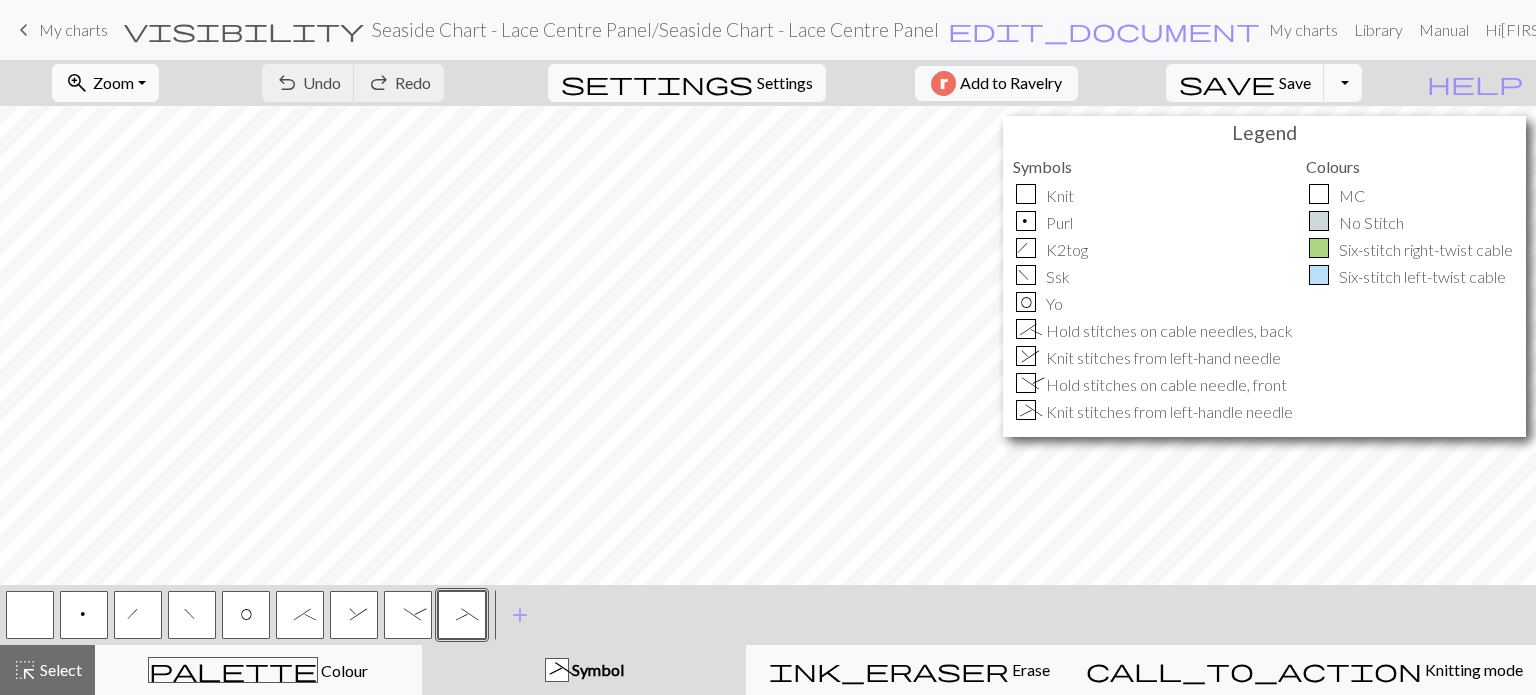 click on "zoom_in" at bounding box center [77, 83] 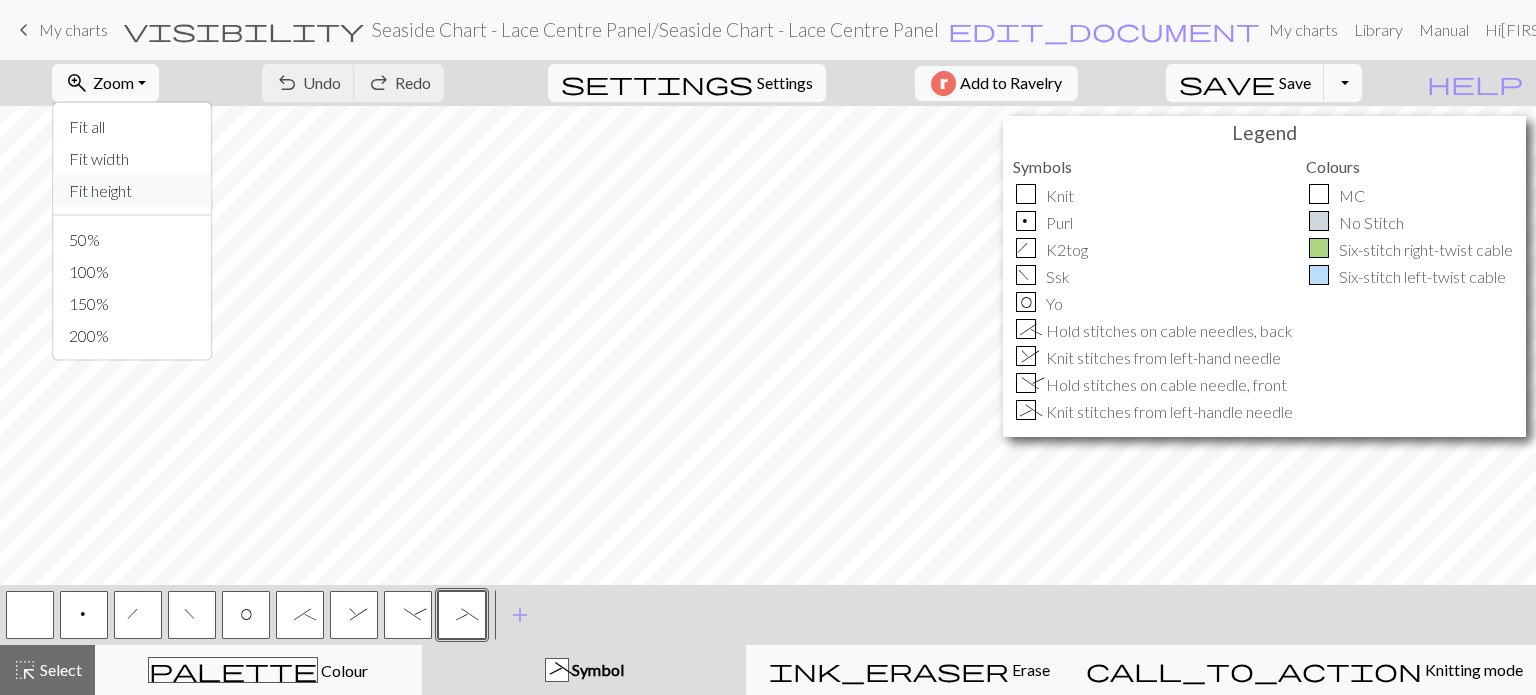 click on "Fit height" at bounding box center (132, 191) 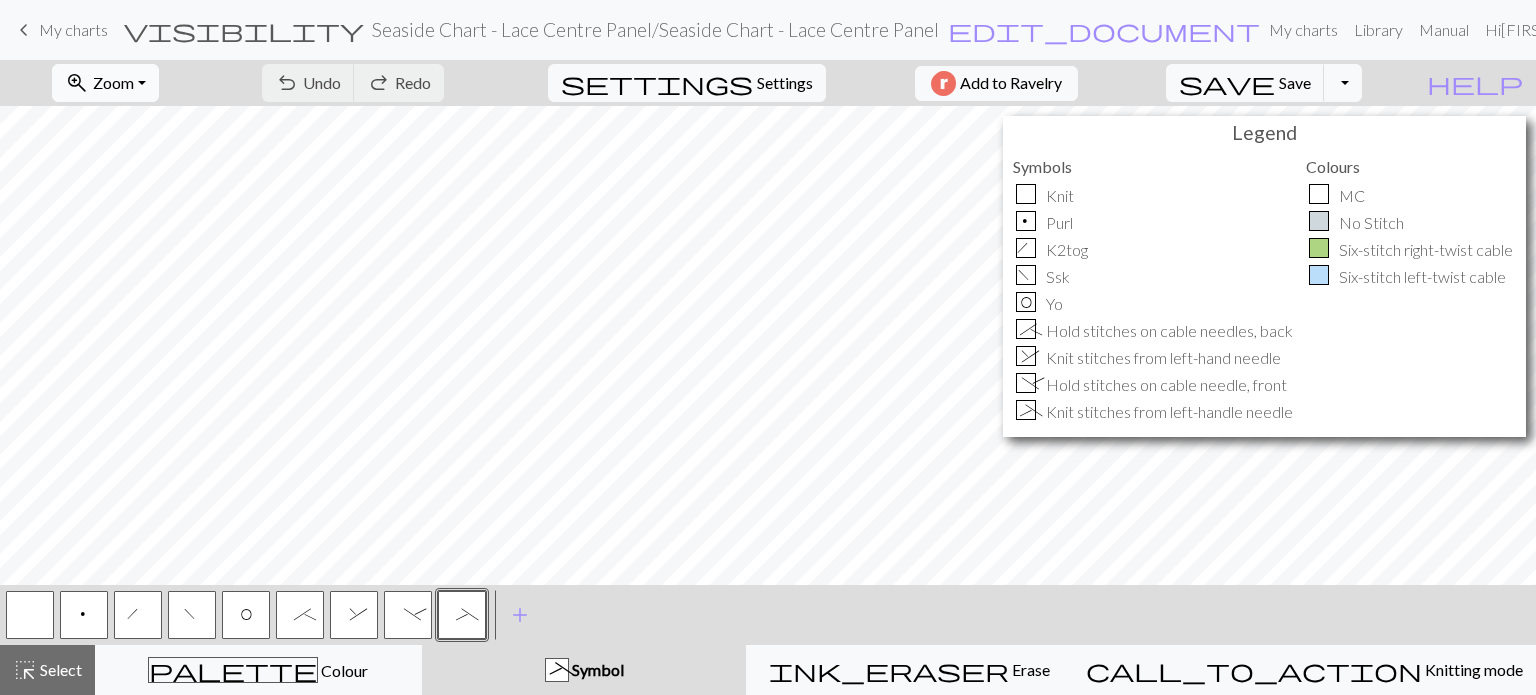 click on "Zoom" at bounding box center [113, 82] 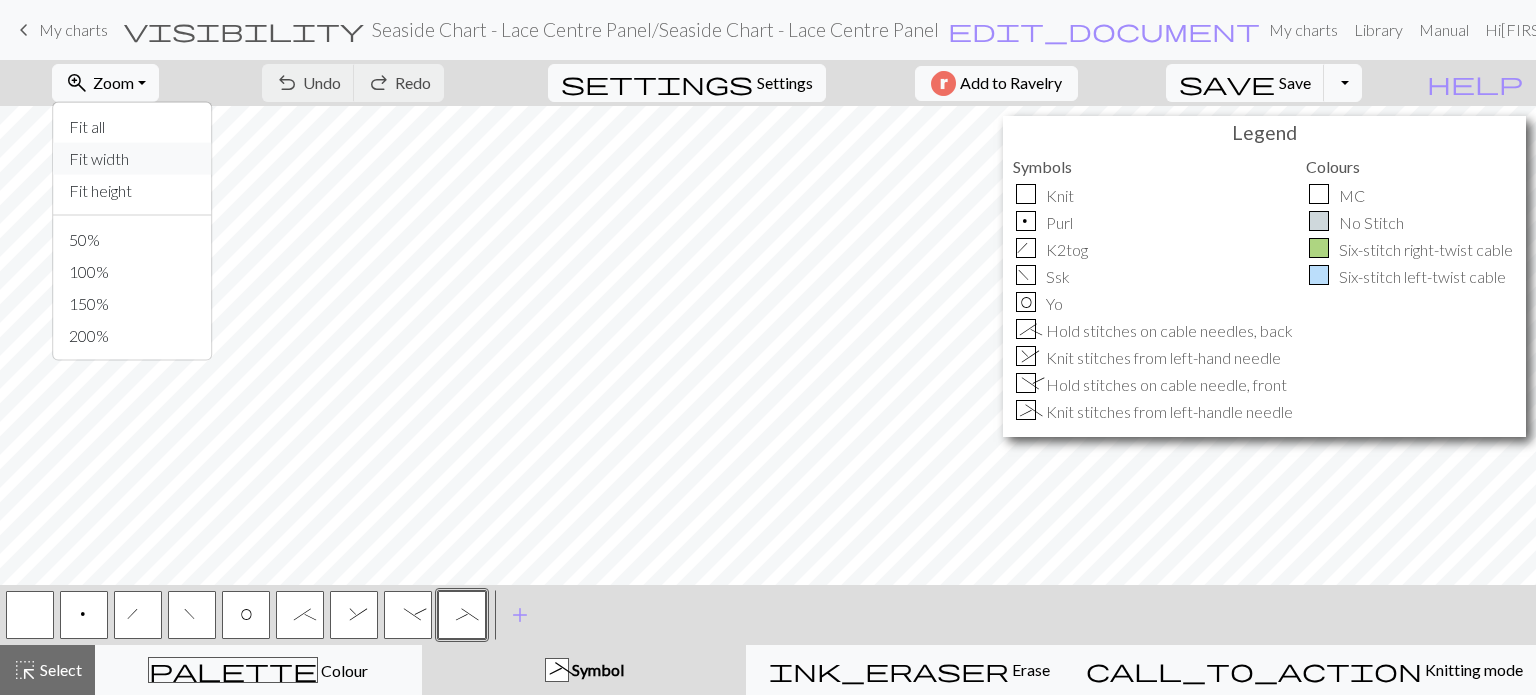 click on "Fit width" at bounding box center [132, 159] 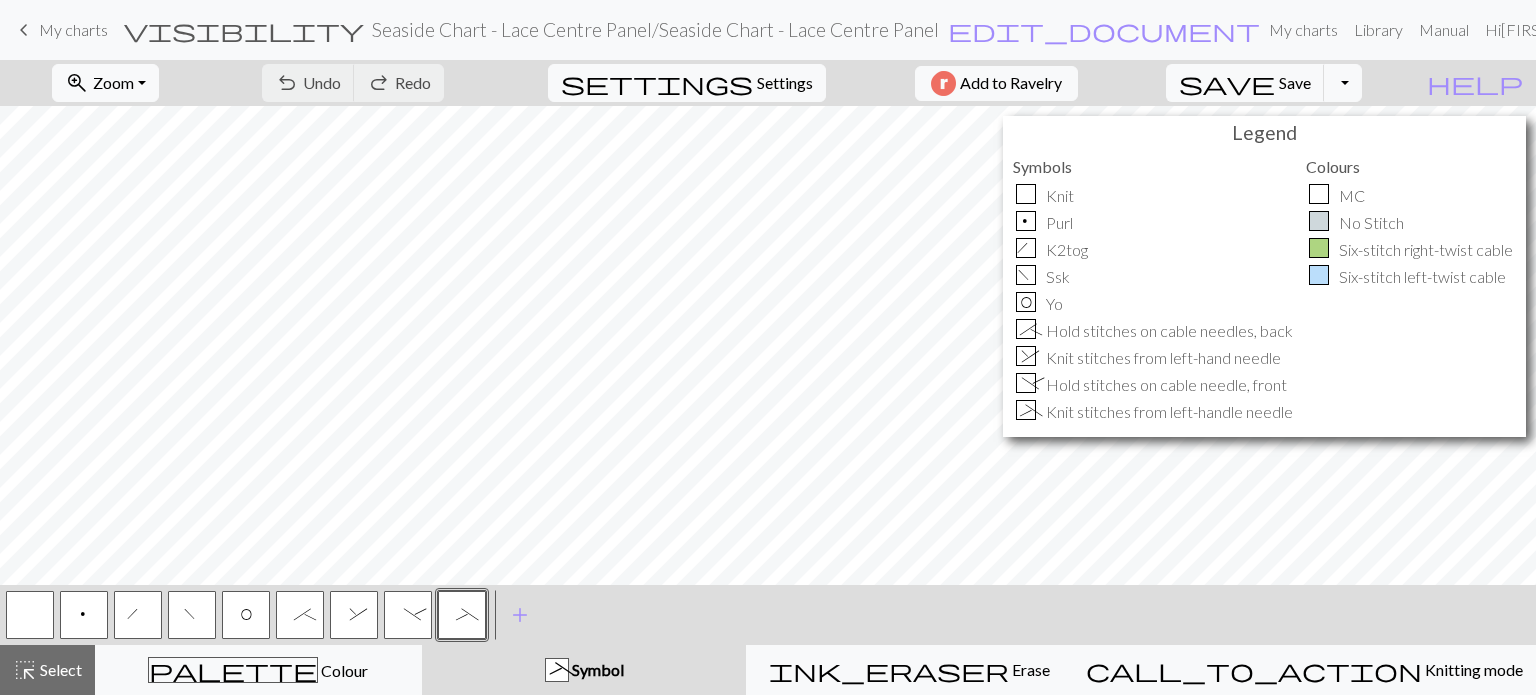 click on "Legend" at bounding box center [1264, 132] 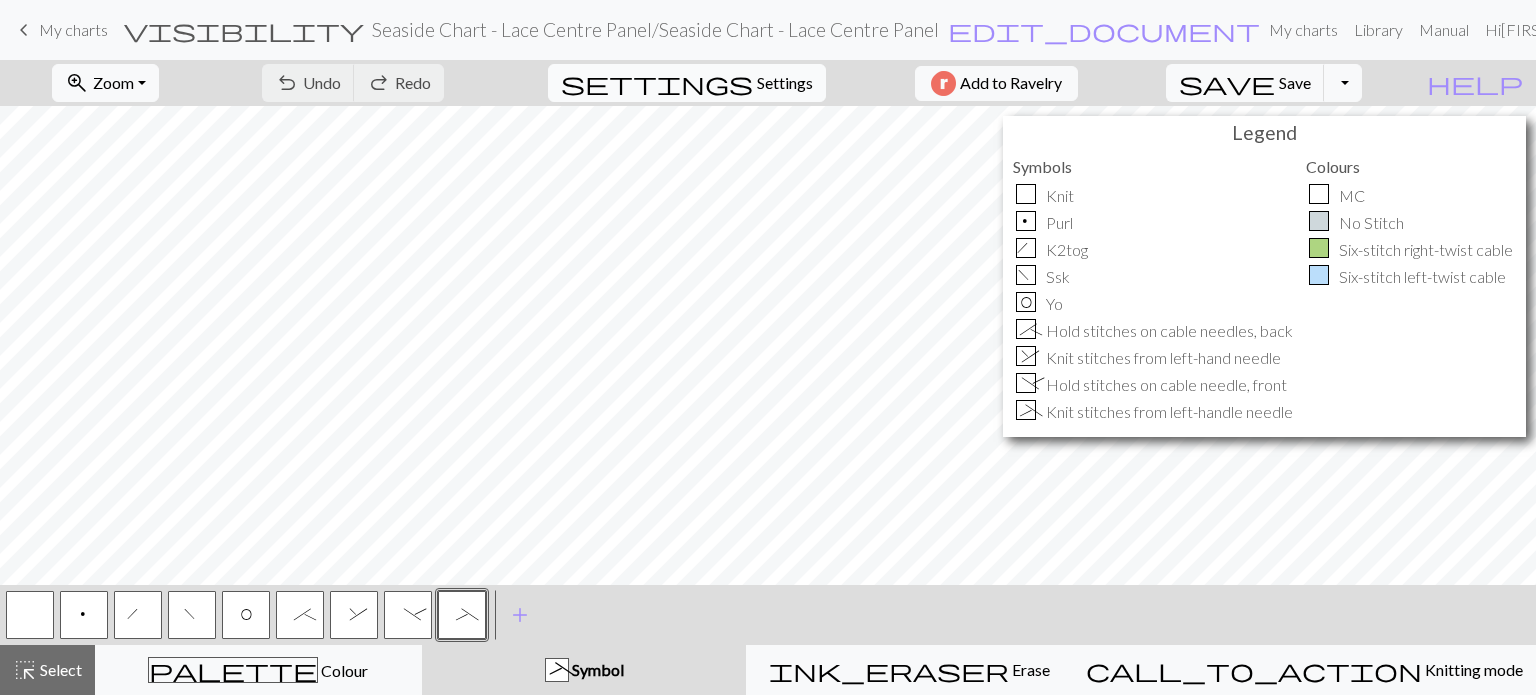 click on "Settings" at bounding box center (785, 83) 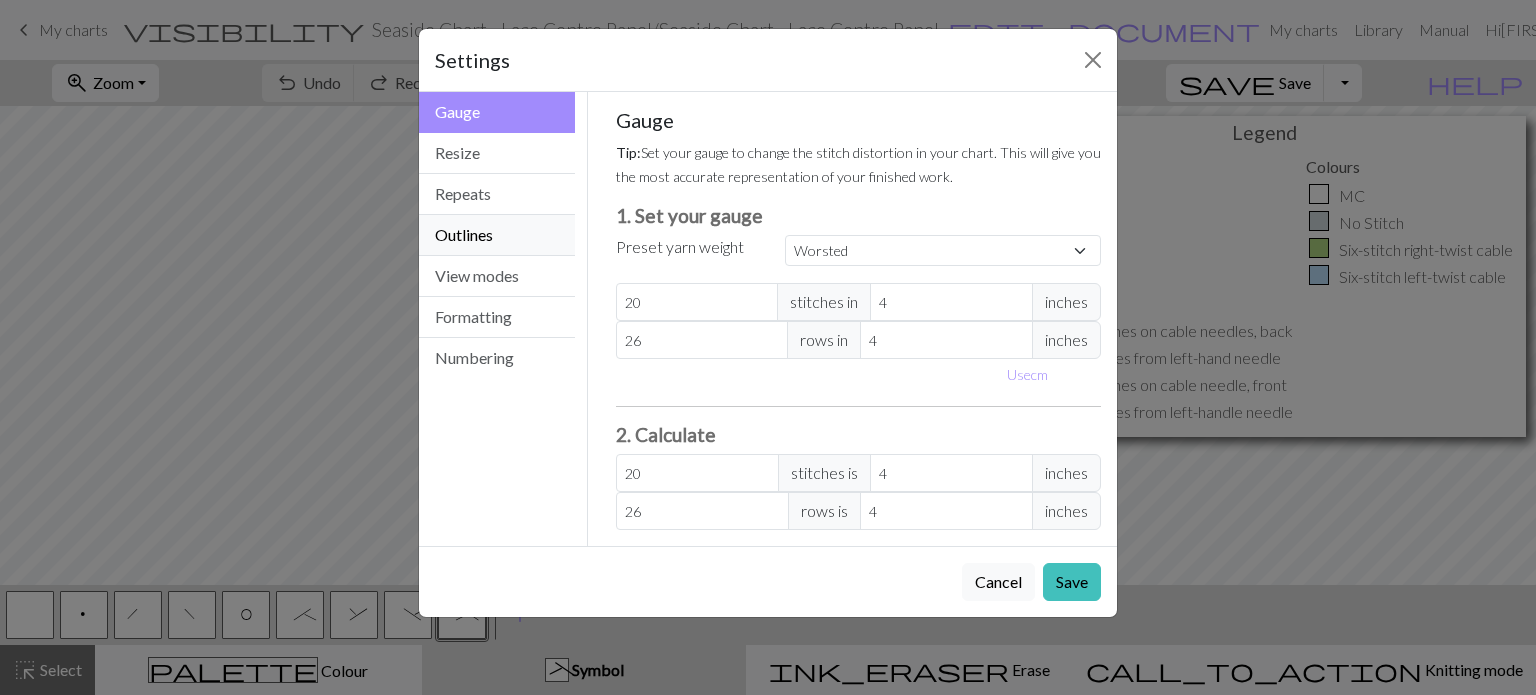 click on "Outlines" at bounding box center (497, 235) 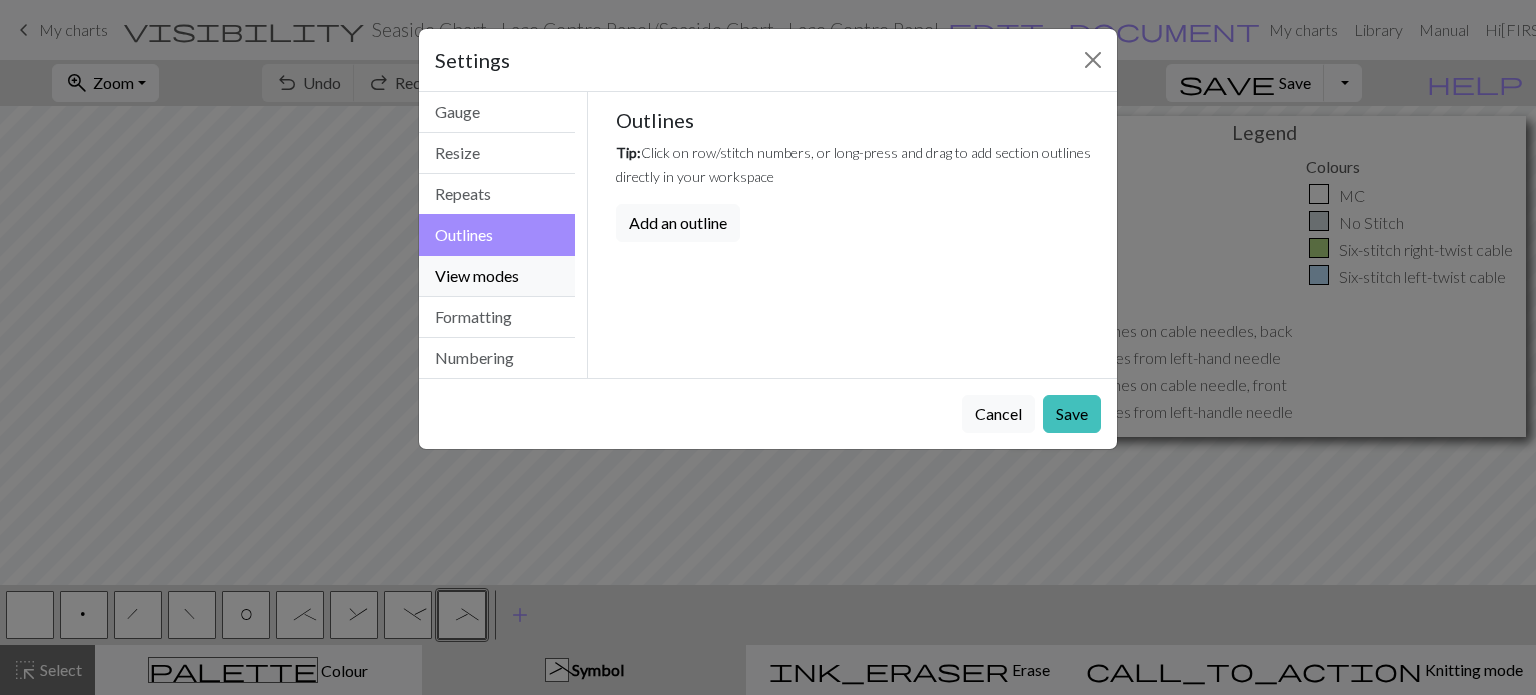 click on "View modes" at bounding box center (497, 276) 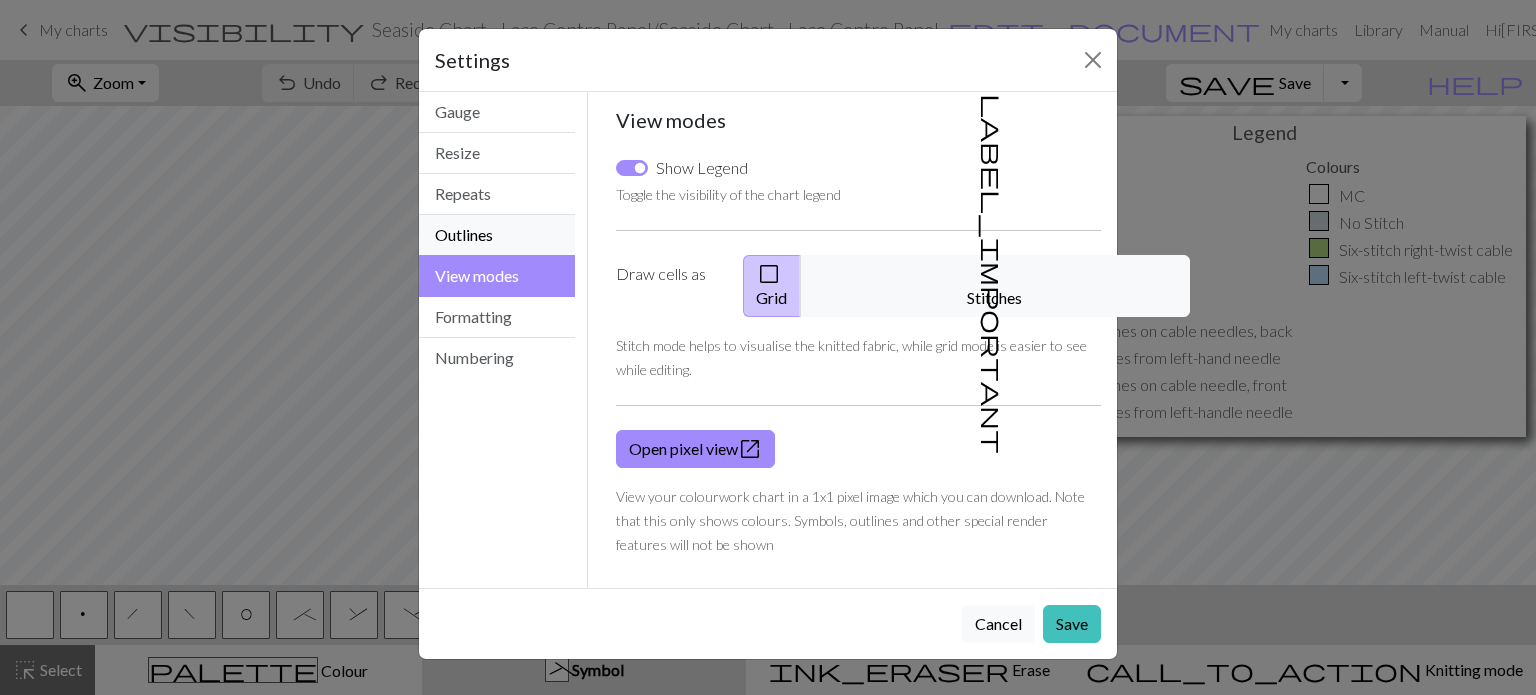 click on "Outlines" at bounding box center [497, 235] 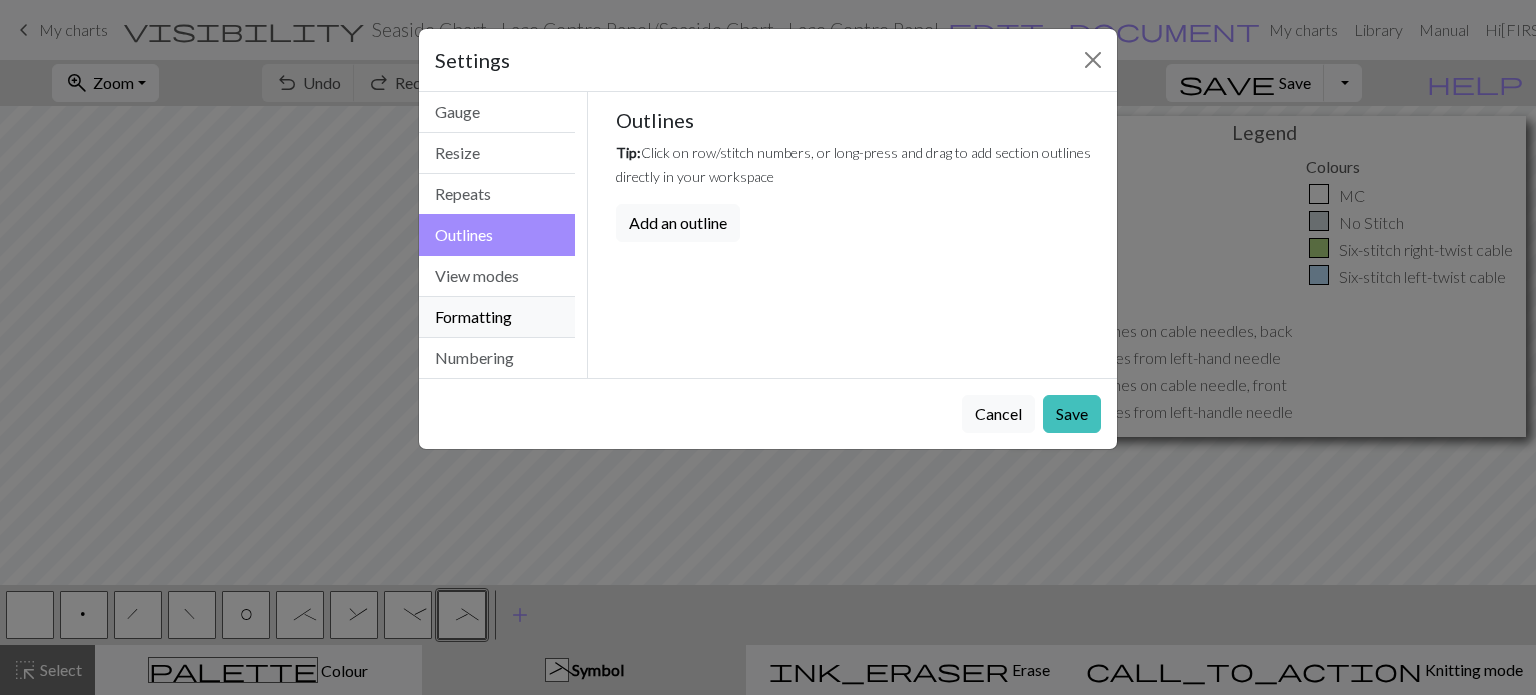 click on "Formatting" at bounding box center [497, 317] 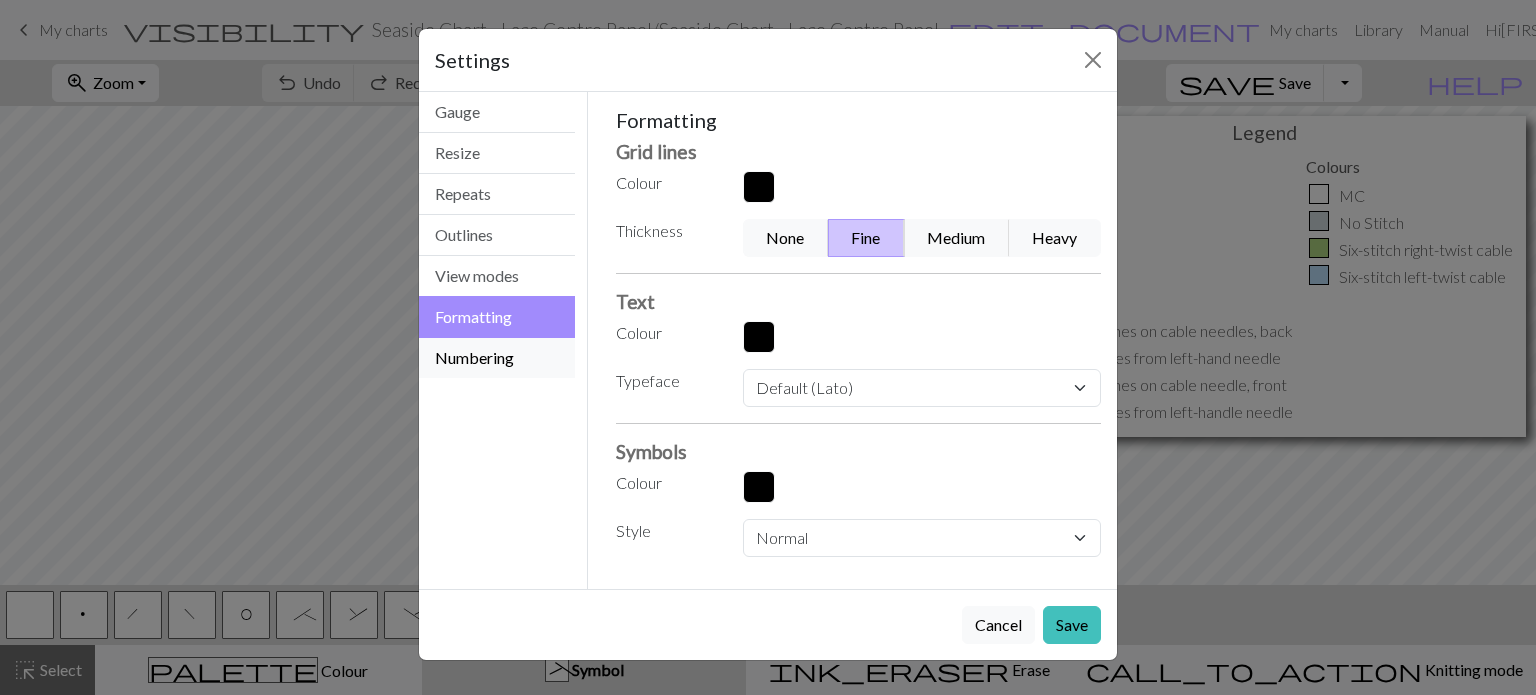 click on "Numbering" at bounding box center [497, 358] 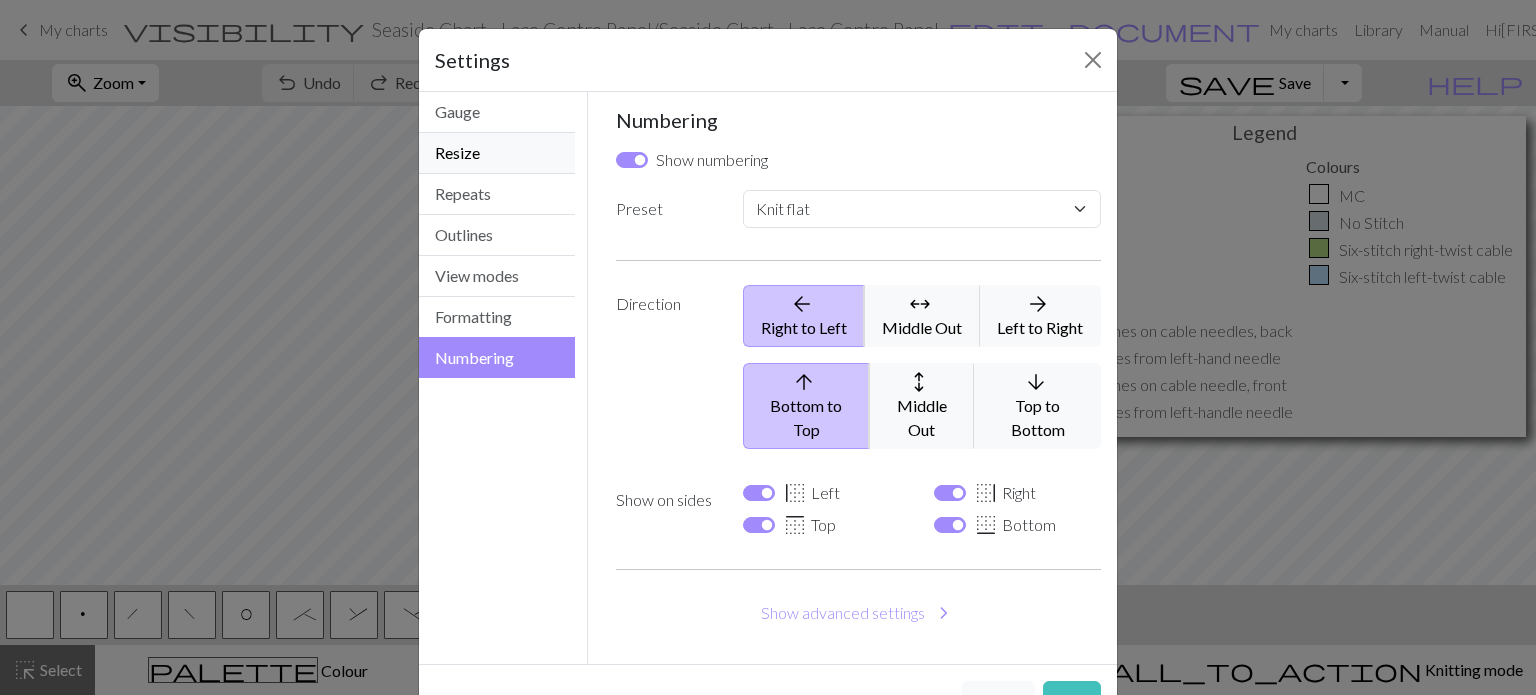 click on "Resize" at bounding box center (497, 153) 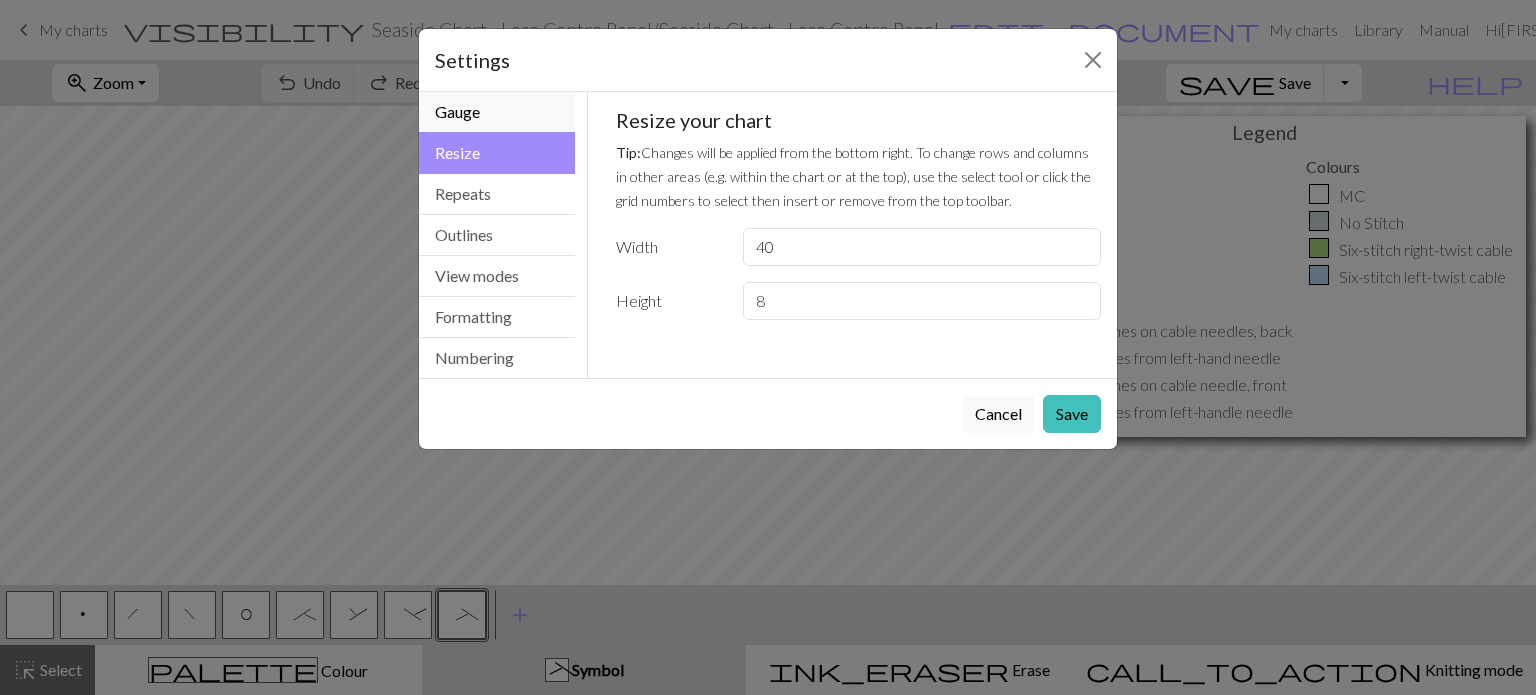 click on "Gauge" at bounding box center [497, 112] 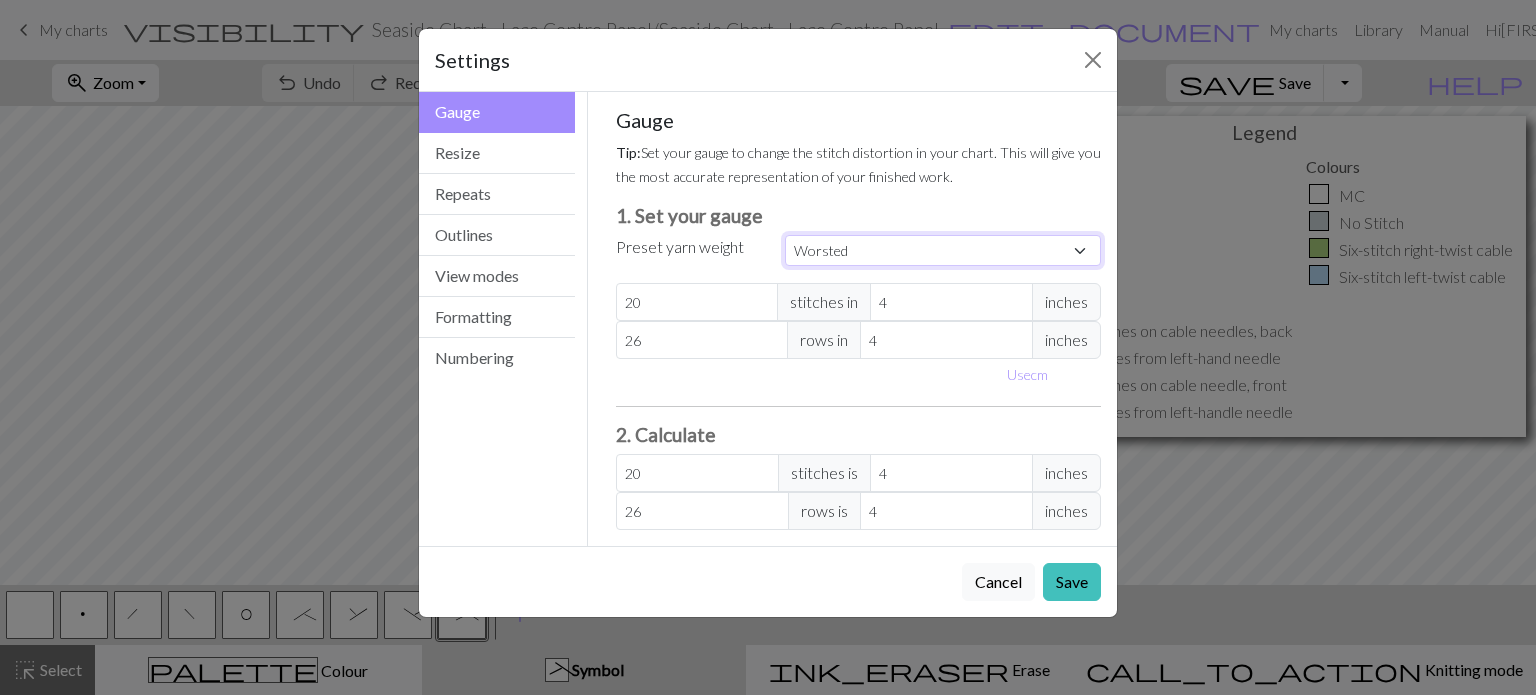 click on "Custom Square Lace Light Fingering Fingering Sport Double knit Worsted Aran Bulky Super Bulky" at bounding box center (943, 250) 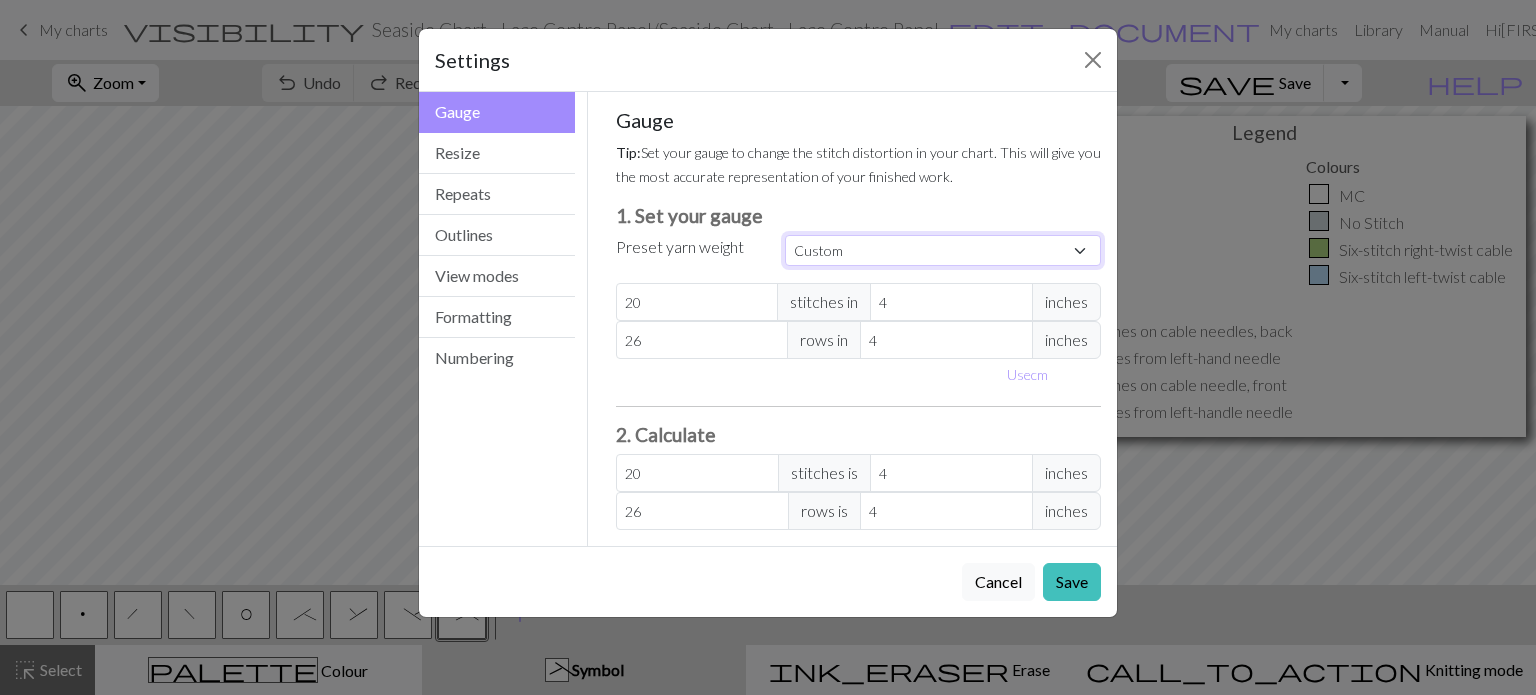 click on "Custom Square Lace Light Fingering Fingering Sport Double knit Worsted Aran Bulky Super Bulky" at bounding box center [943, 250] 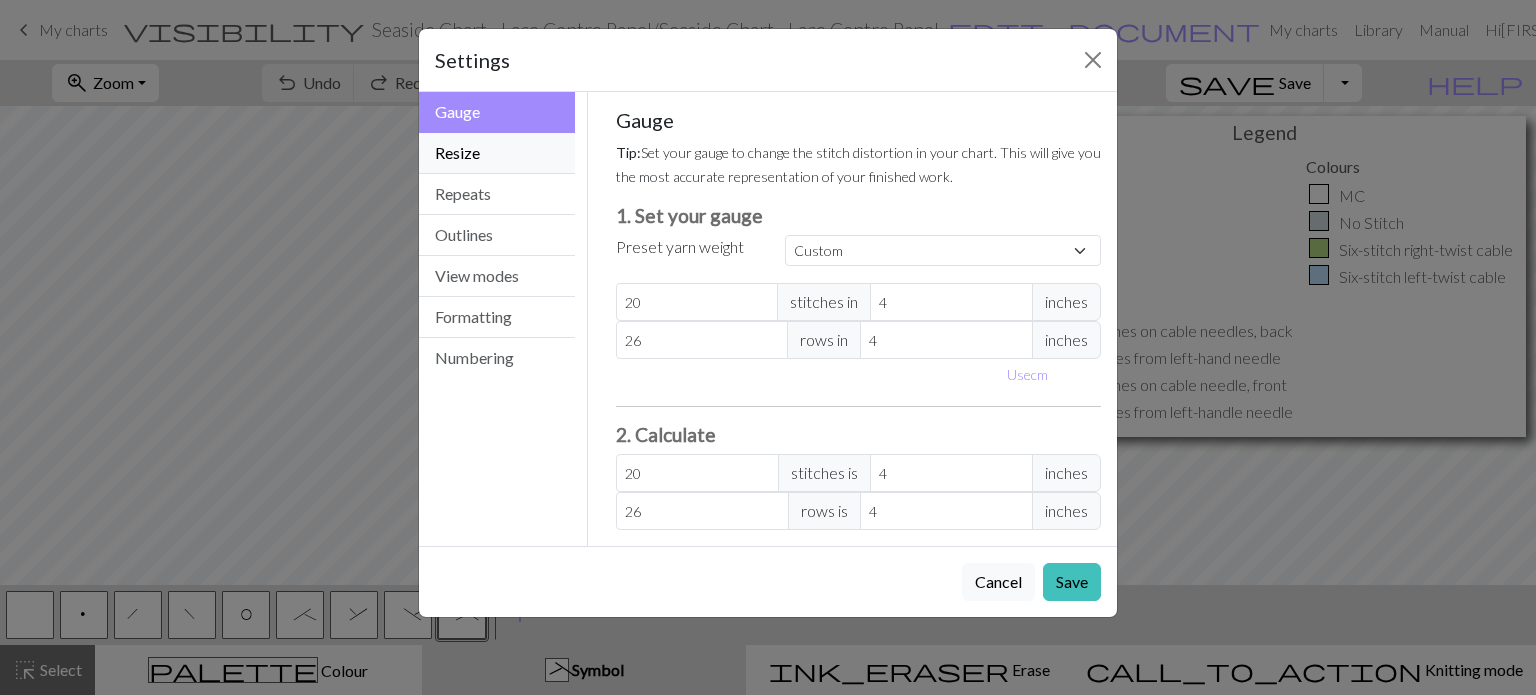 click on "Resize" at bounding box center (497, 153) 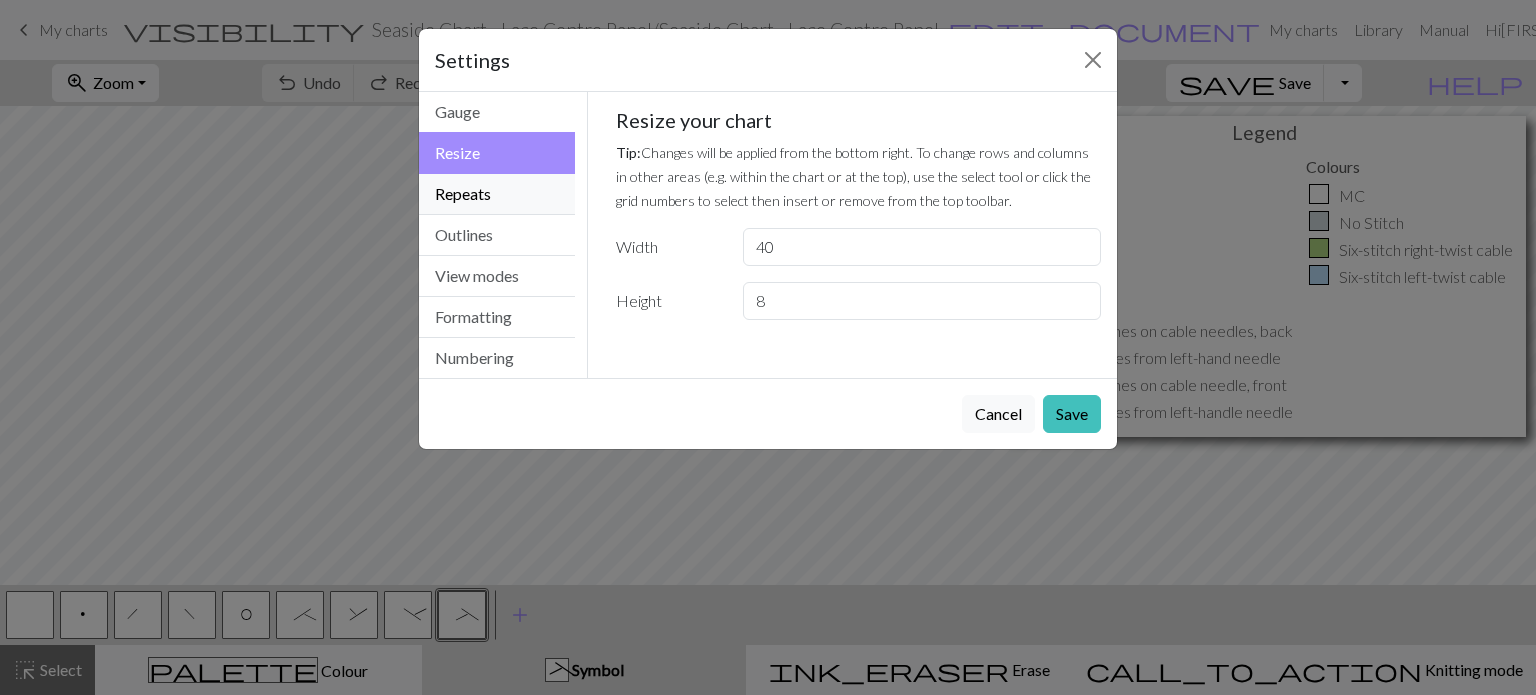 click on "Repeats" at bounding box center (497, 194) 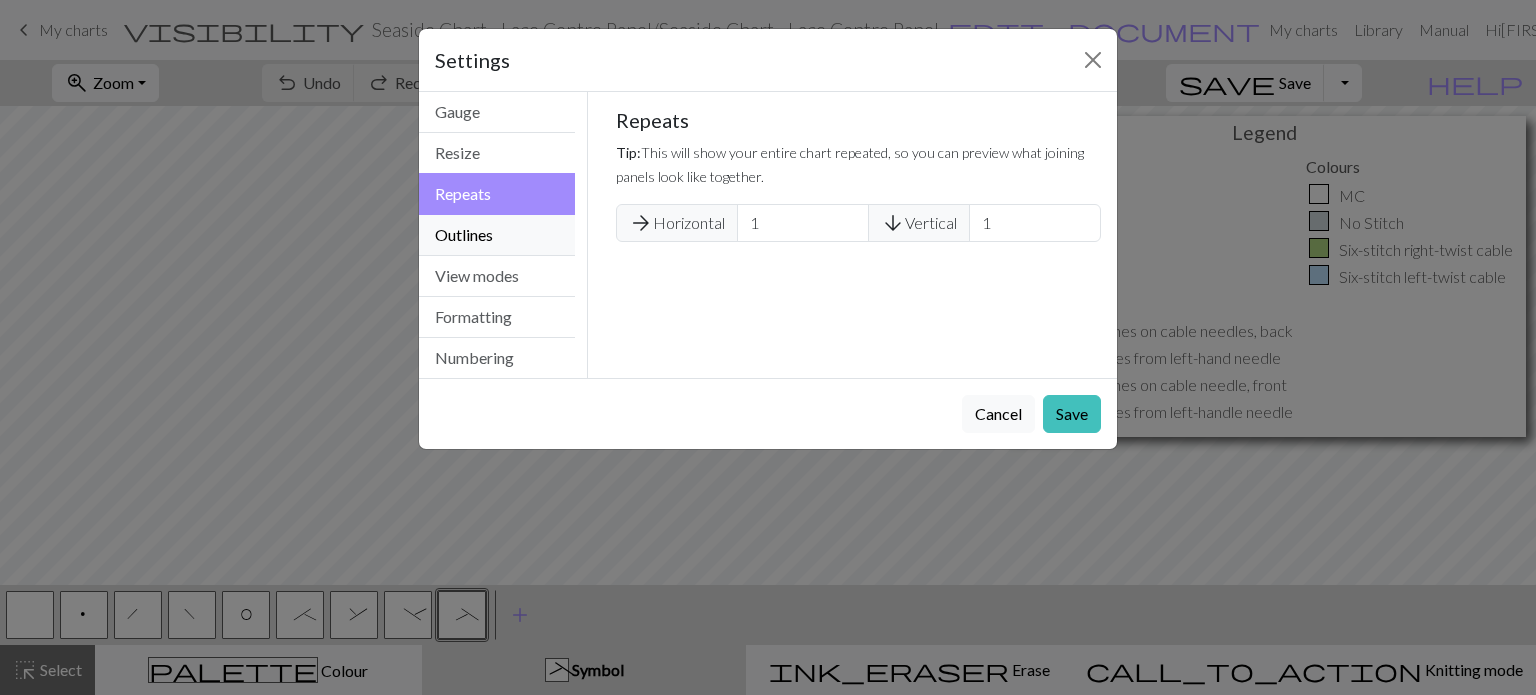 click on "Outlines" at bounding box center [497, 235] 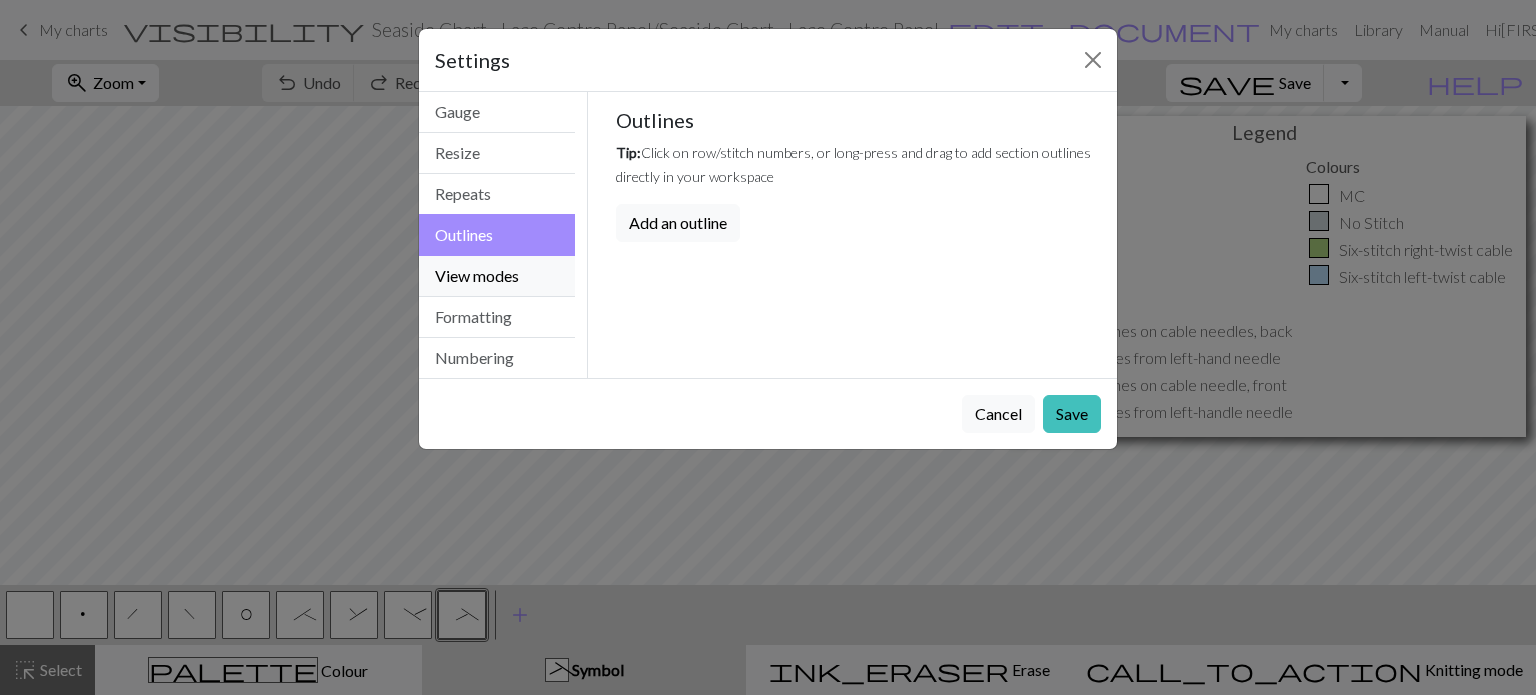 click on "View modes" at bounding box center (497, 276) 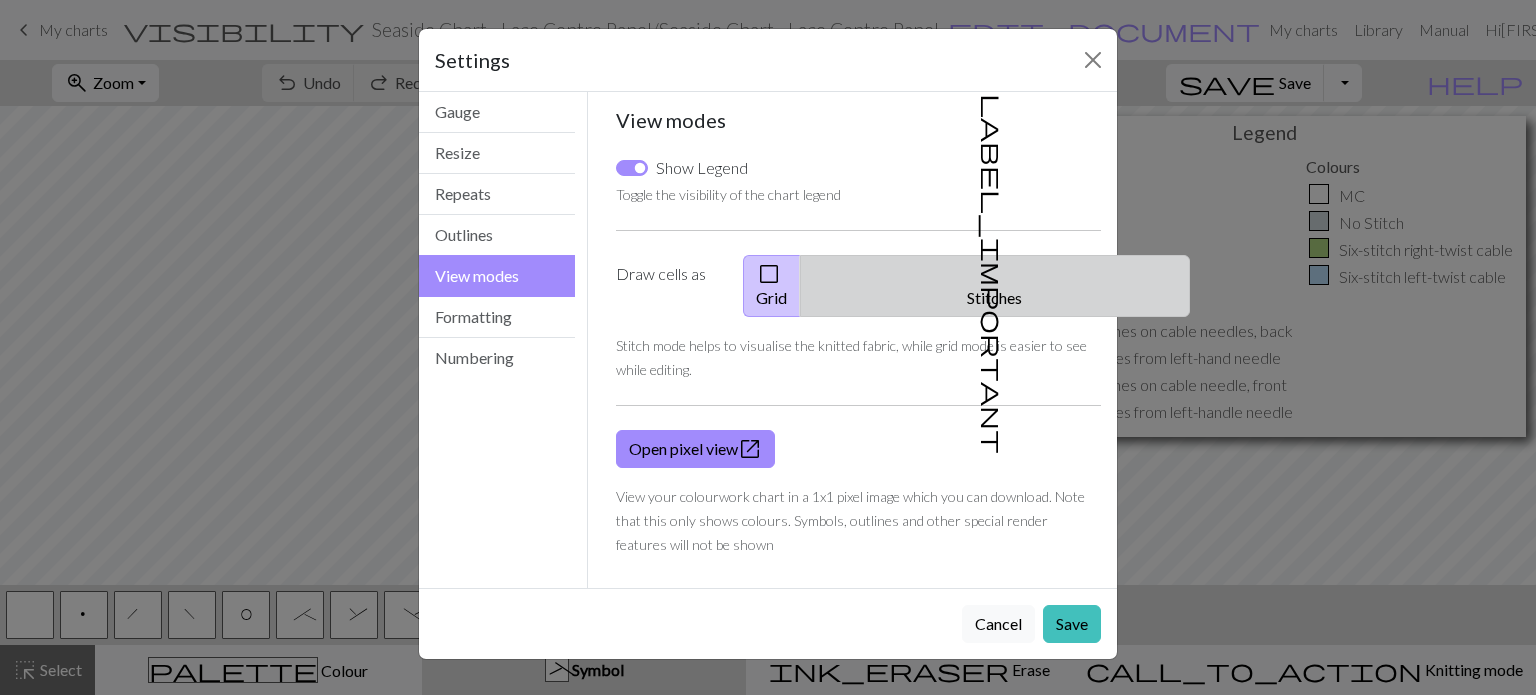 click on "label_important Stitches" at bounding box center (995, 286) 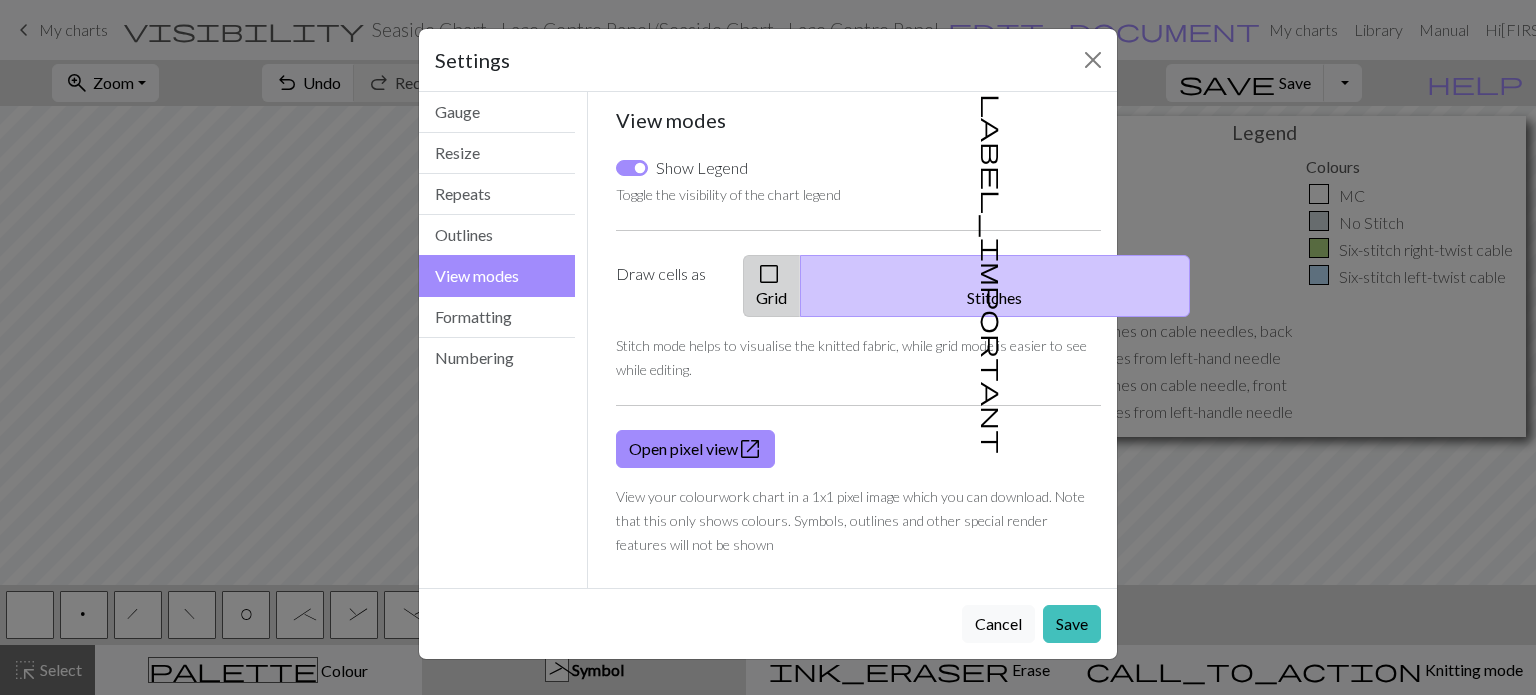 click on "check_box_outline_blank Grid" at bounding box center (772, 286) 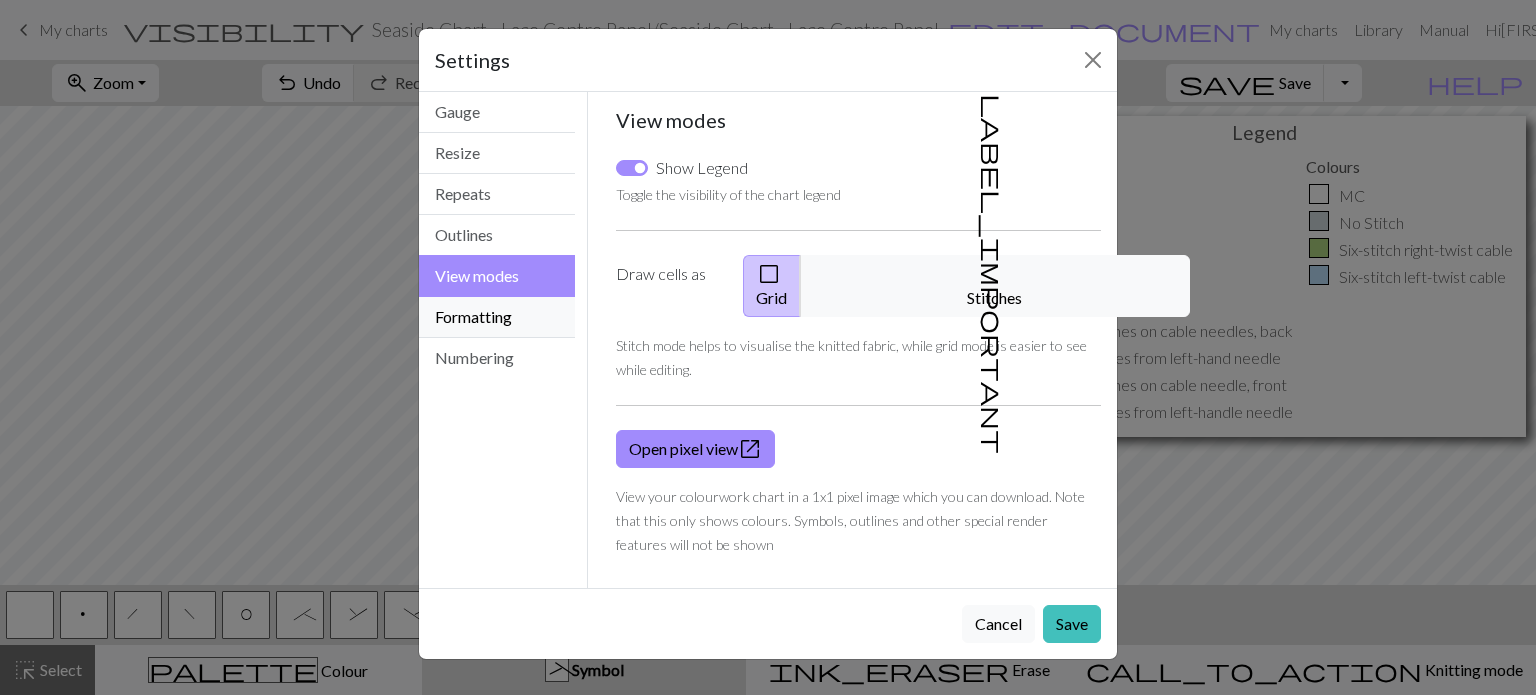 click on "Formatting" at bounding box center [497, 317] 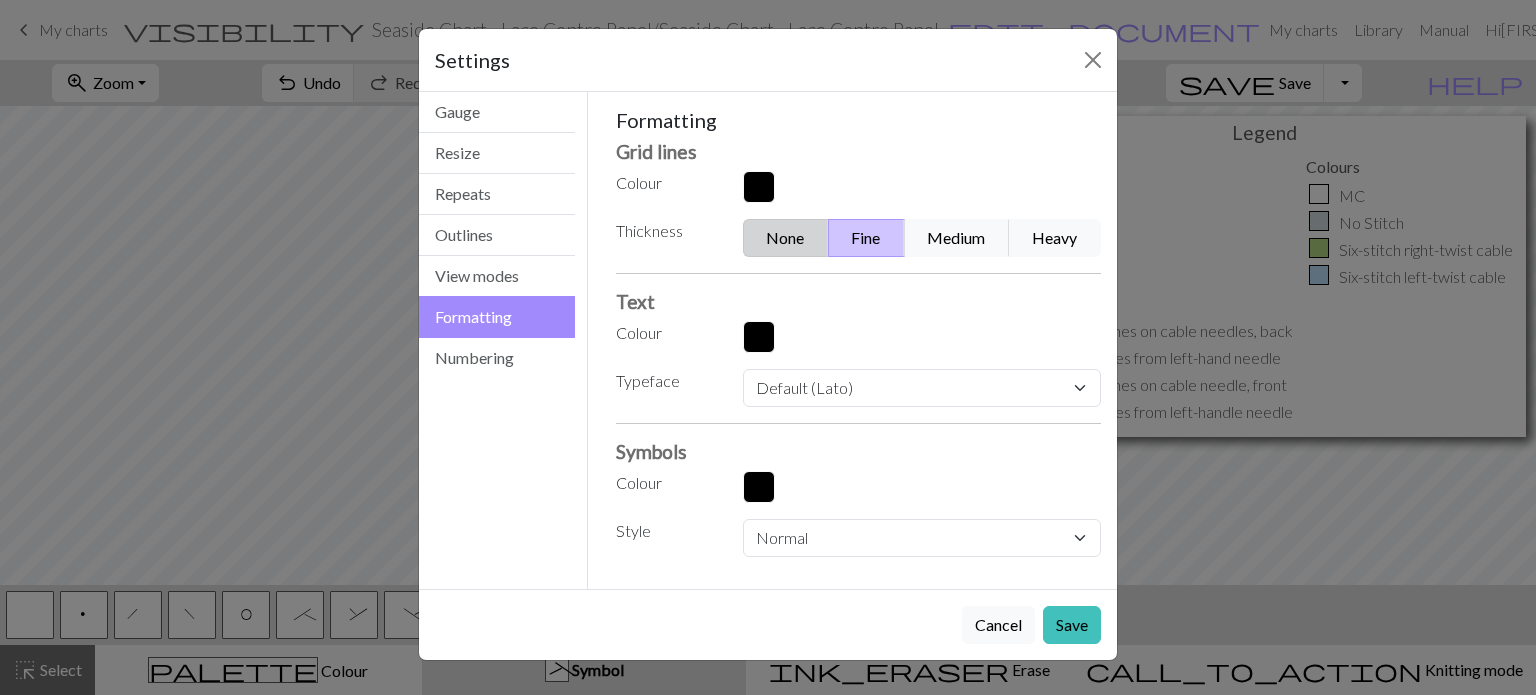 click on "None" at bounding box center (786, 238) 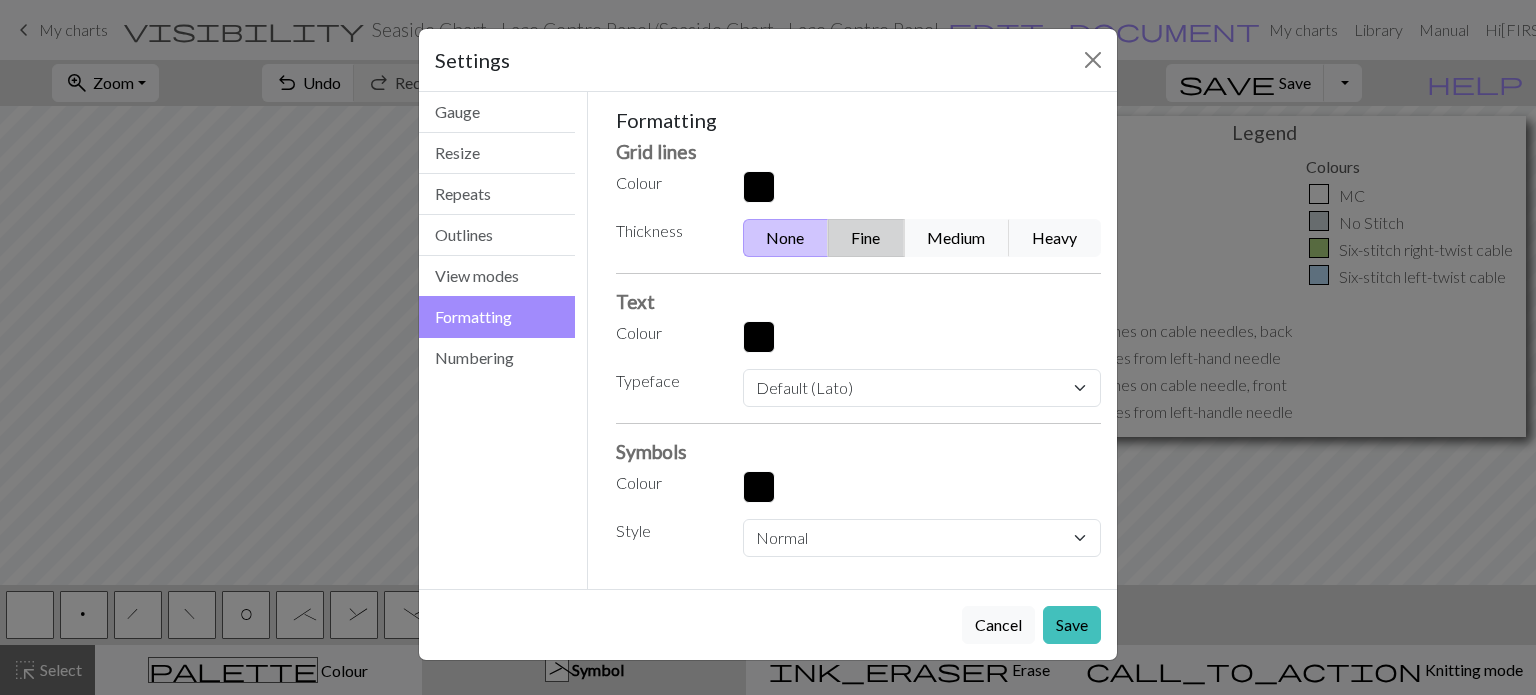 click on "Fine" at bounding box center (866, 238) 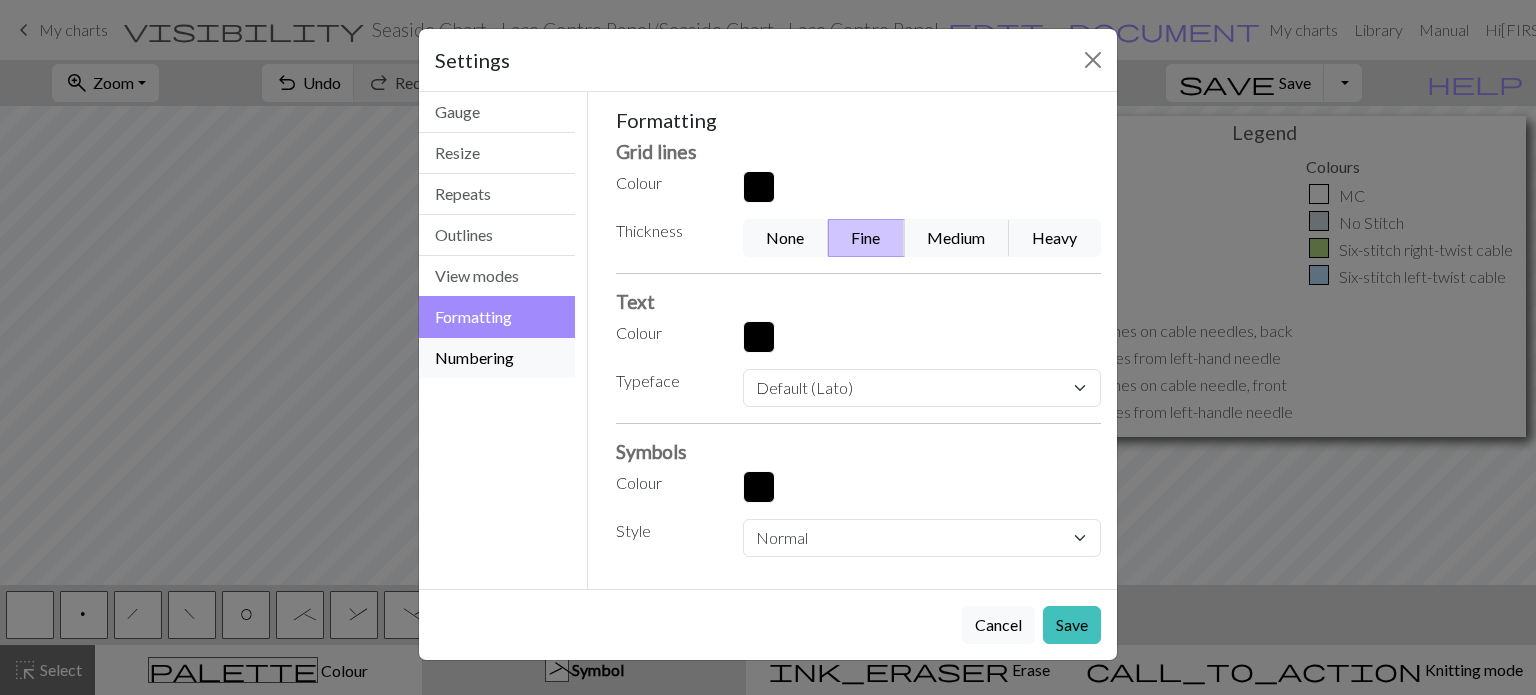 click on "Numbering" at bounding box center (497, 358) 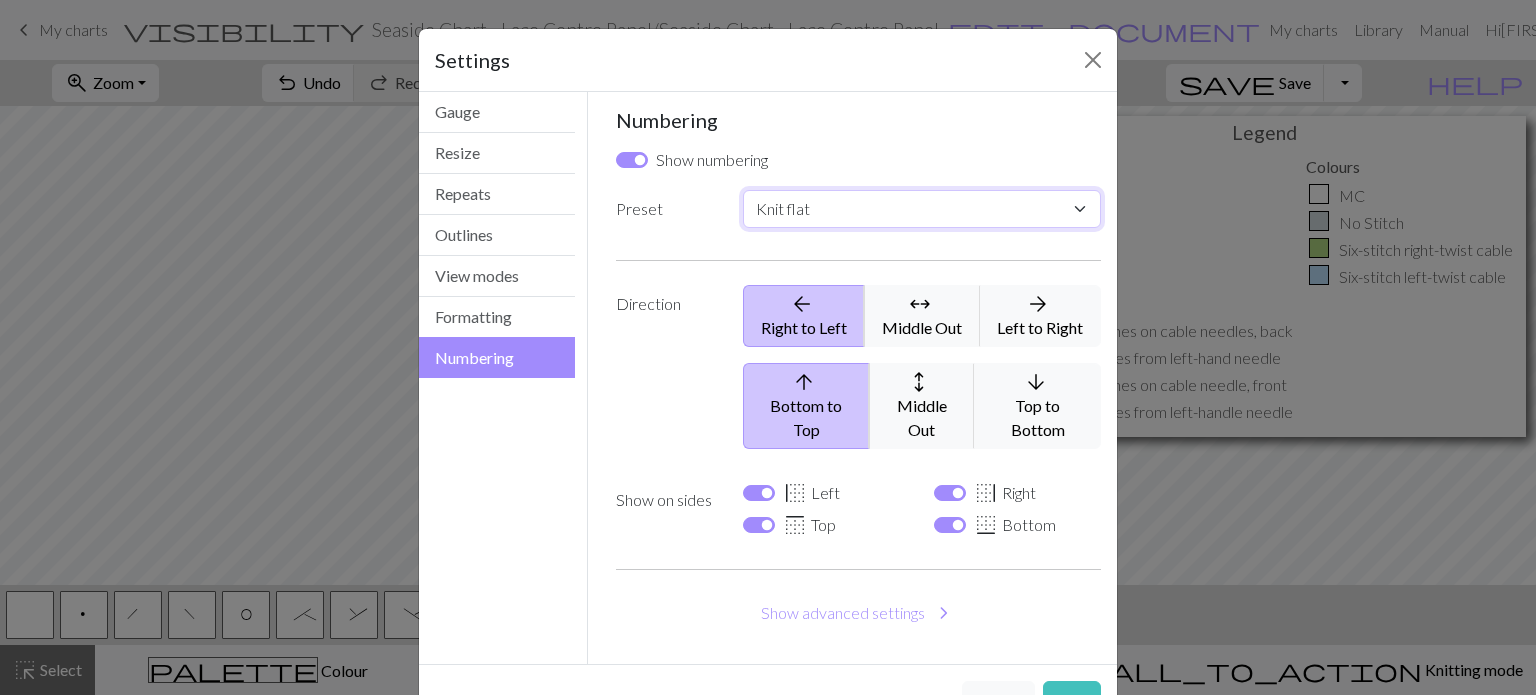 click on "Custom Knit flat Knit in the round Lace knitting Cross stitch" at bounding box center (922, 209) 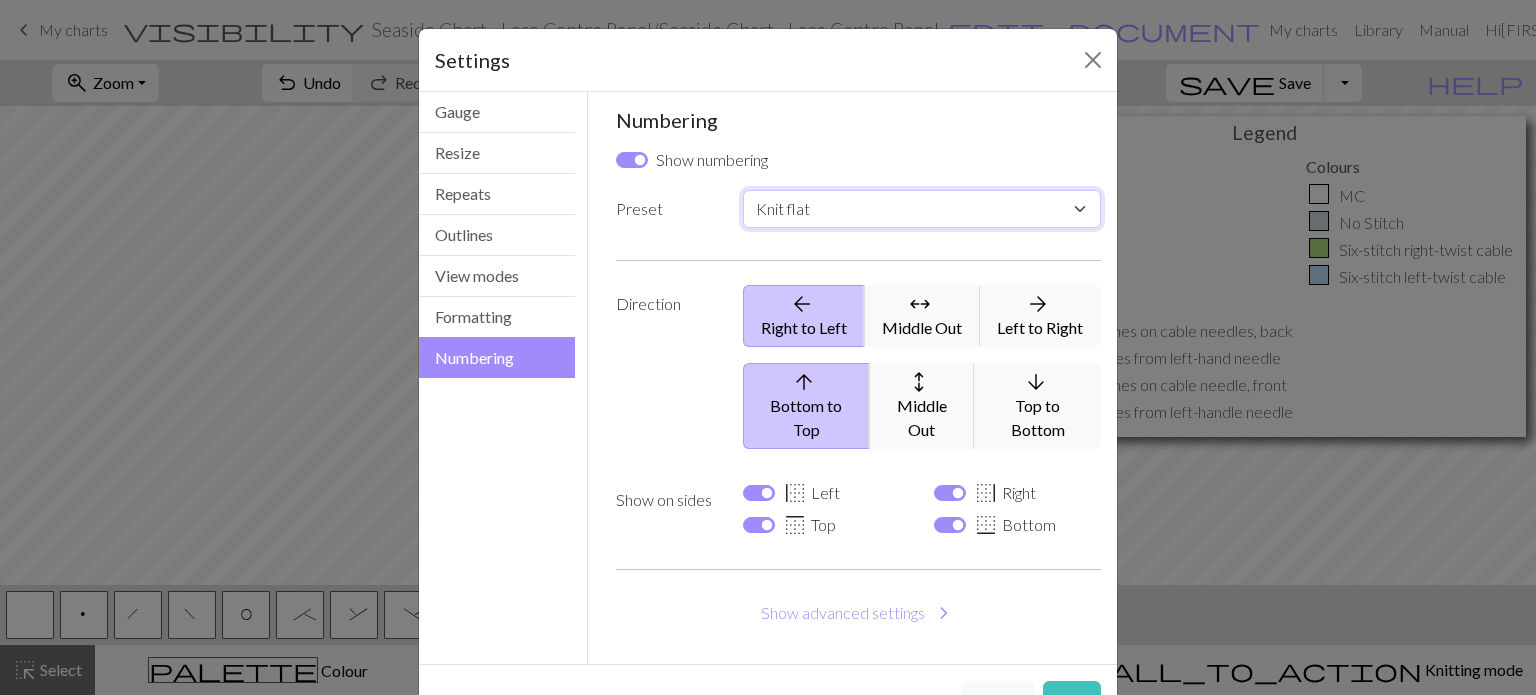 click on "Custom Knit flat Knit in the round Lace knitting Cross stitch" at bounding box center [922, 209] 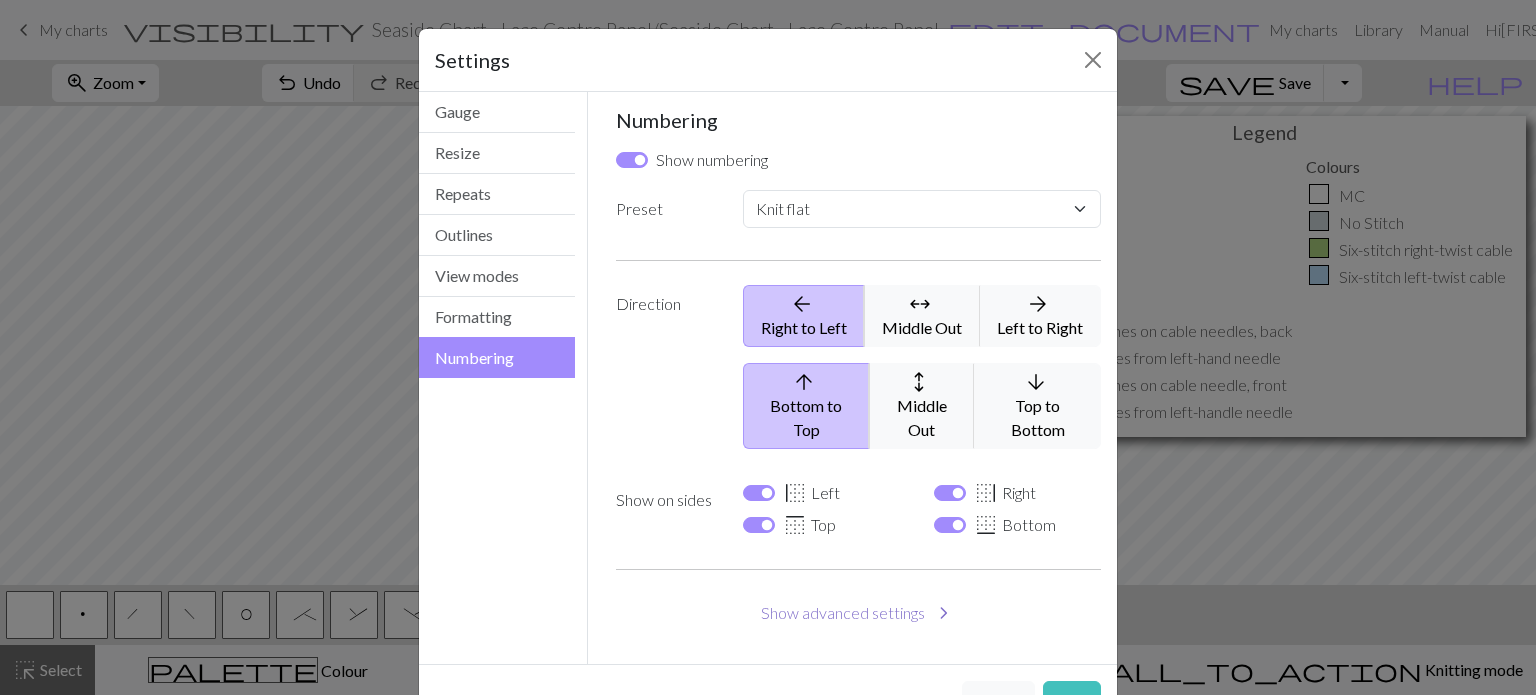 click on "Show advanced settings   chevron_right" at bounding box center [859, 613] 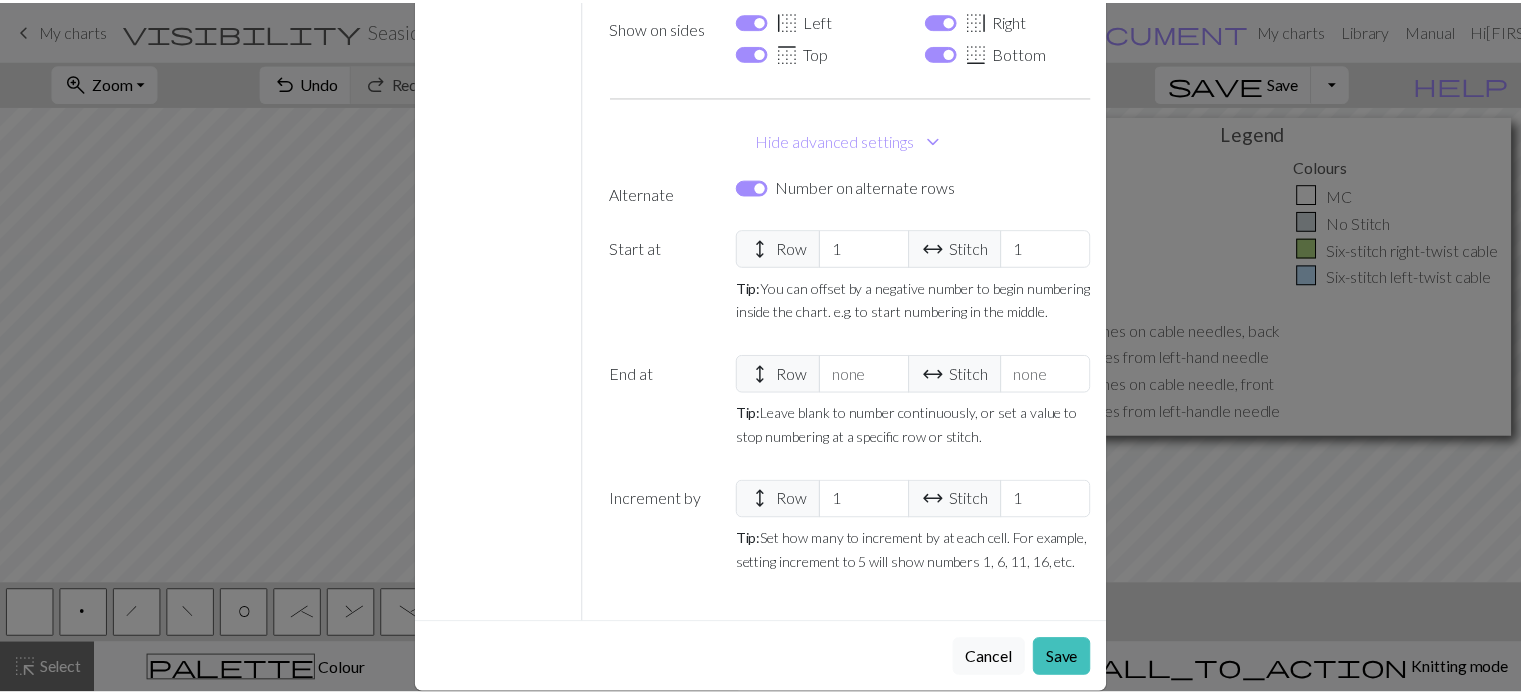 scroll, scrollTop: 0, scrollLeft: 0, axis: both 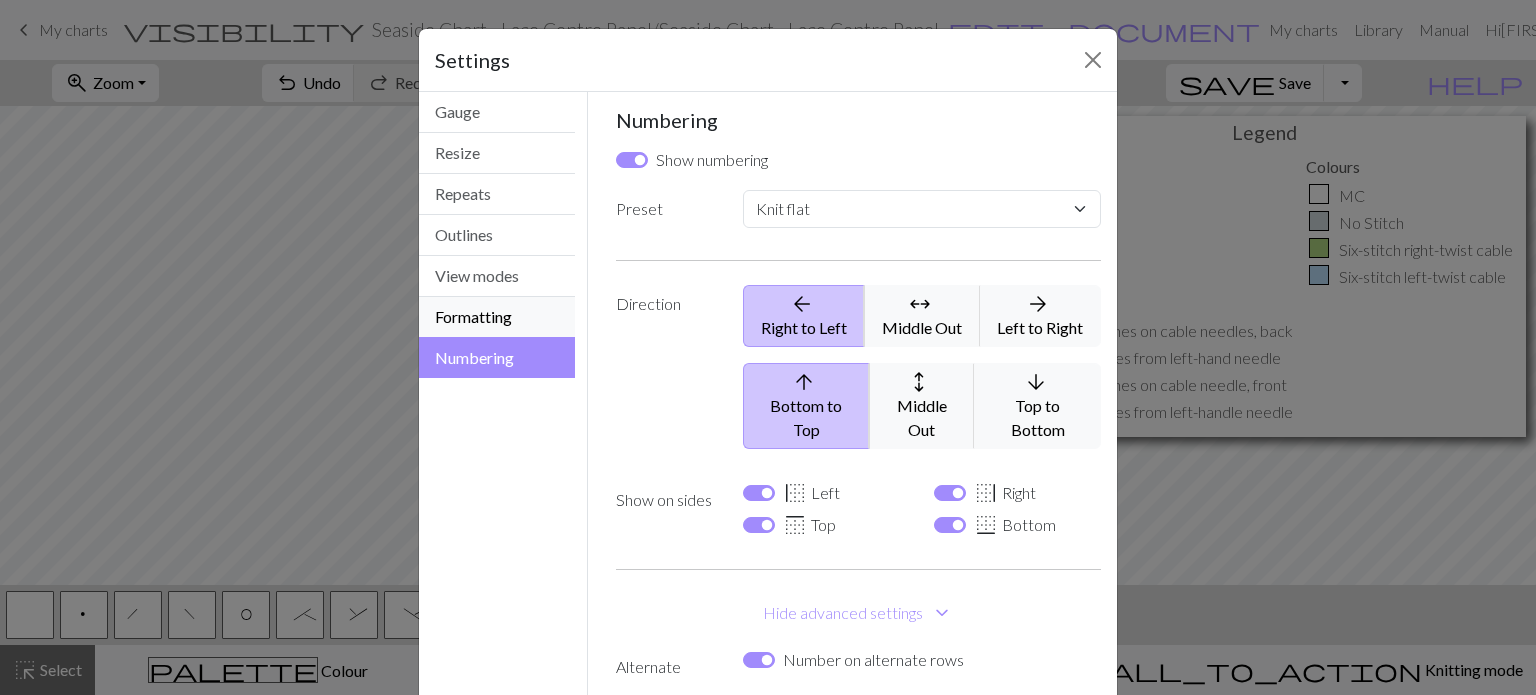 click on "Formatting" at bounding box center (497, 317) 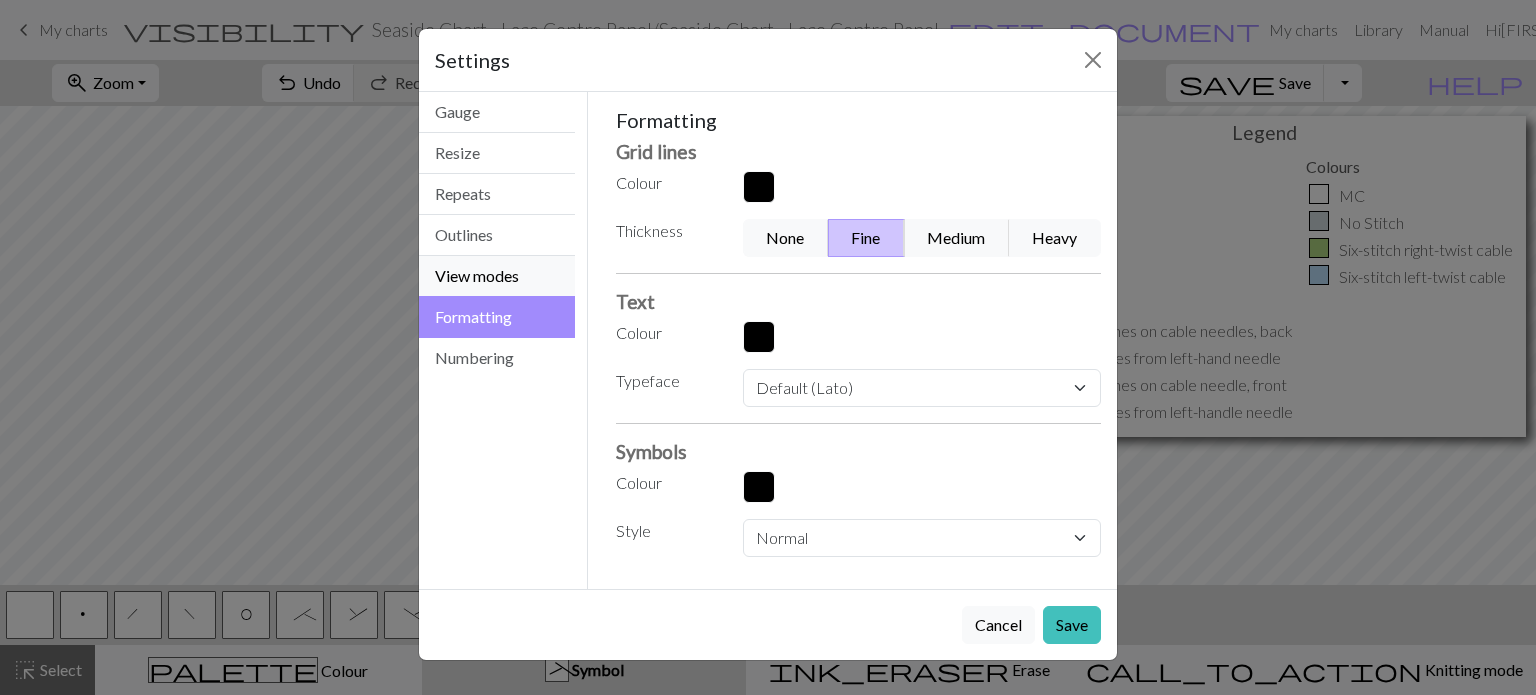 click on "View modes" at bounding box center (497, 276) 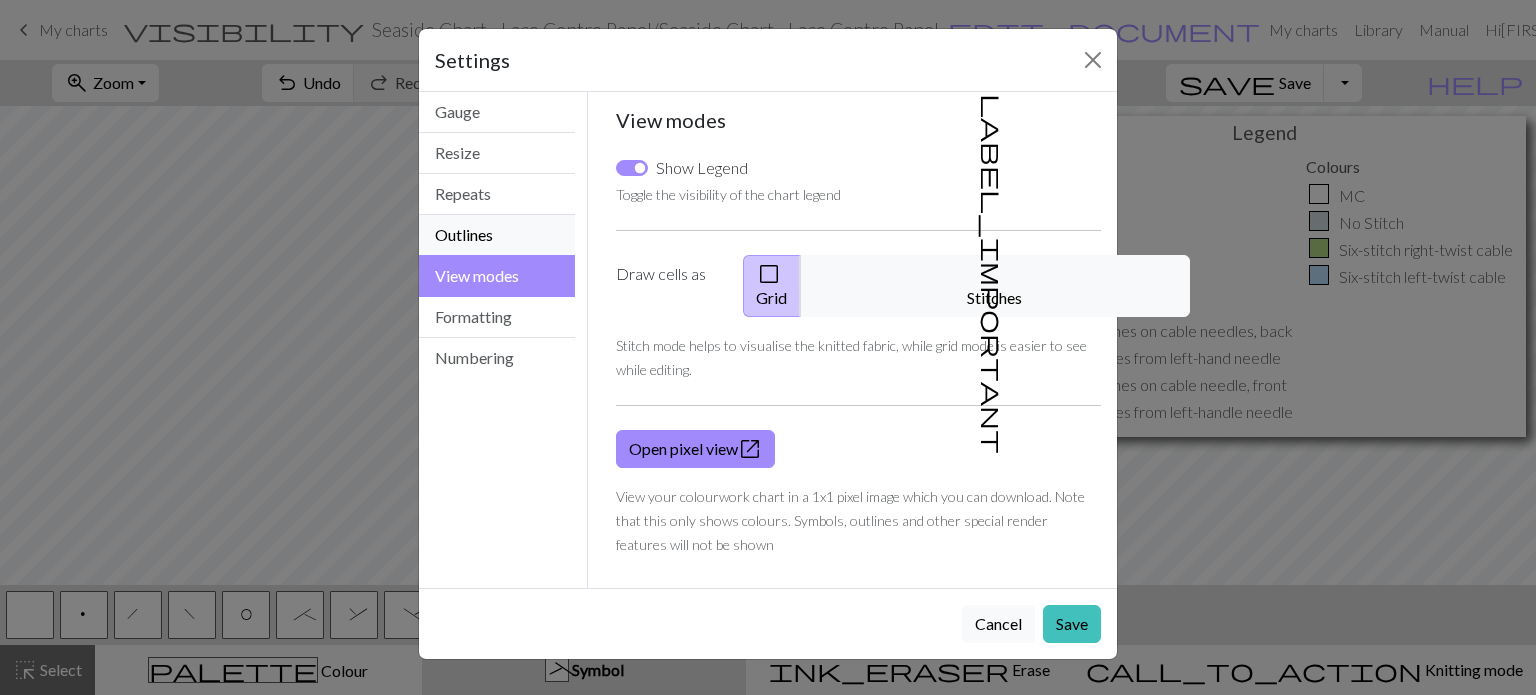 click on "Outlines" at bounding box center (497, 235) 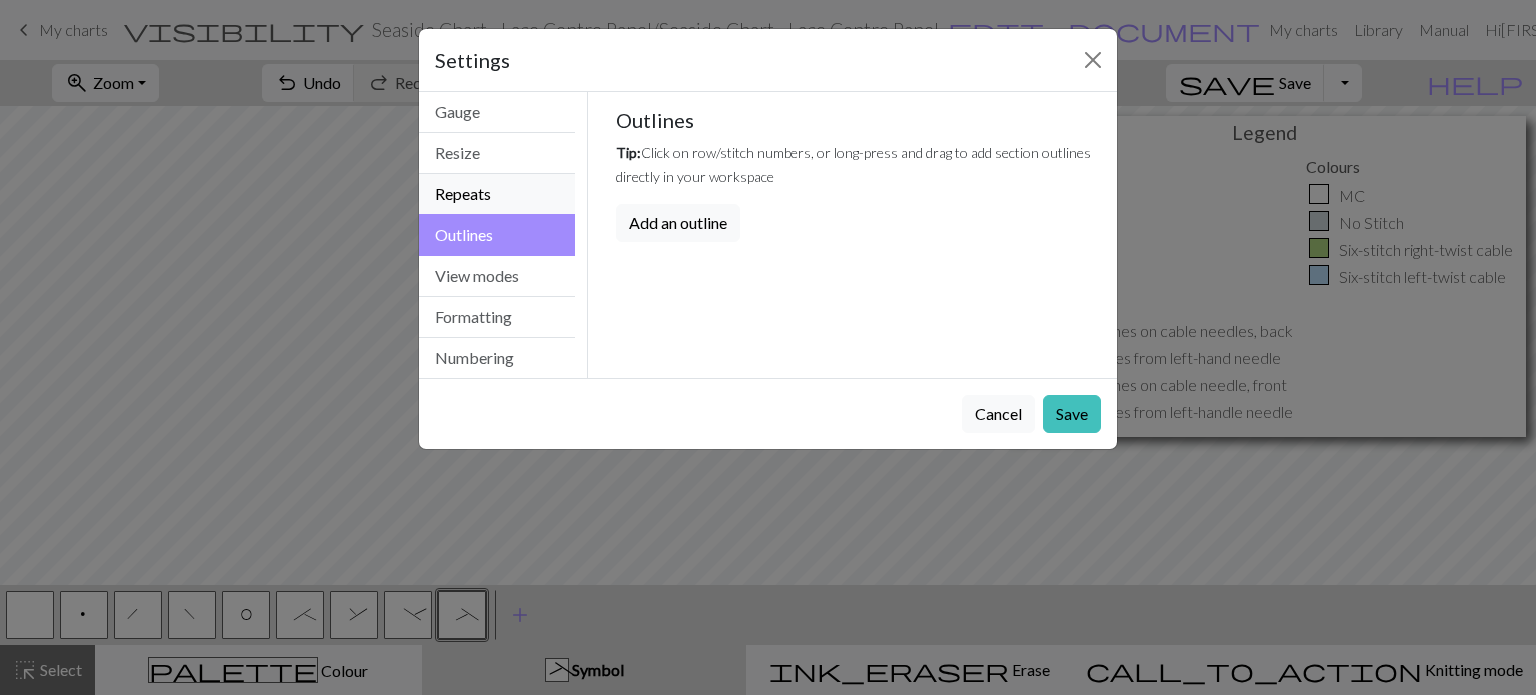 click on "Repeats" at bounding box center (497, 194) 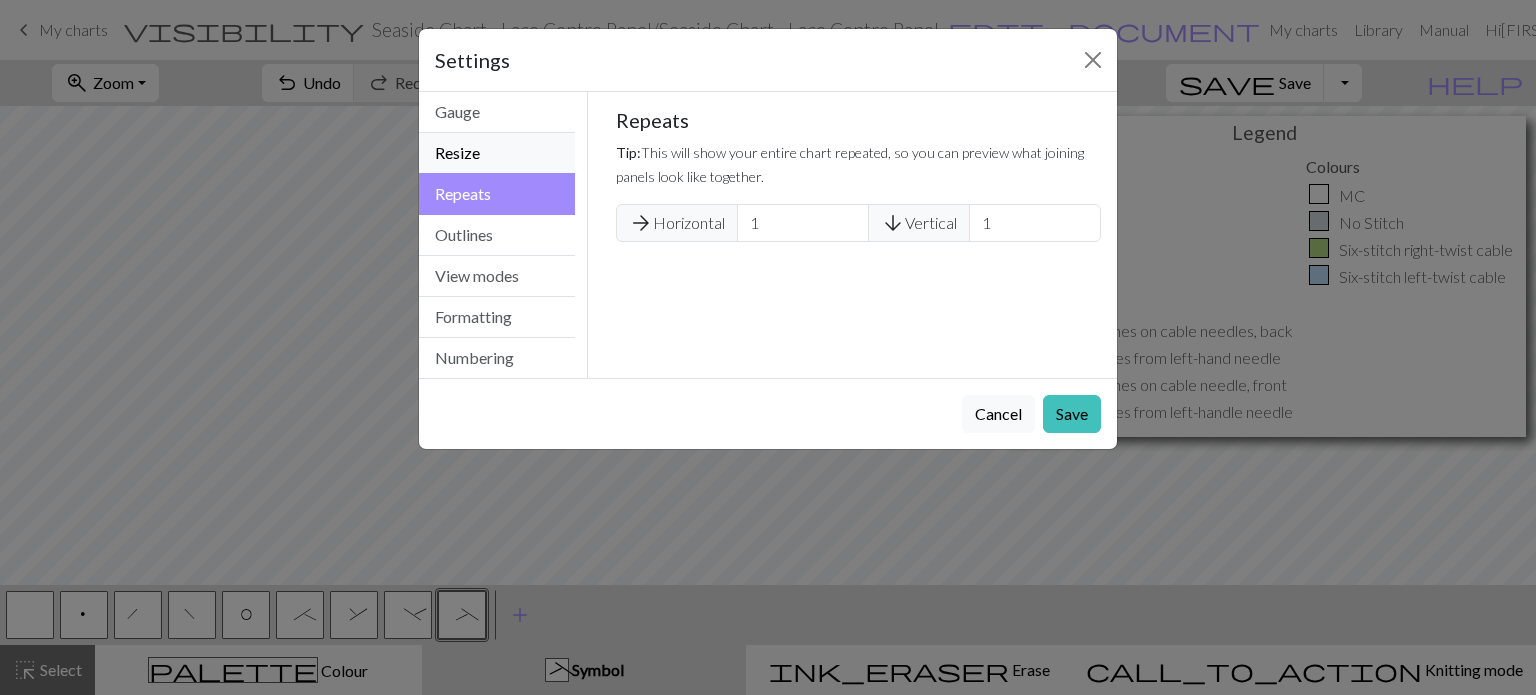click on "Resize" at bounding box center [497, 153] 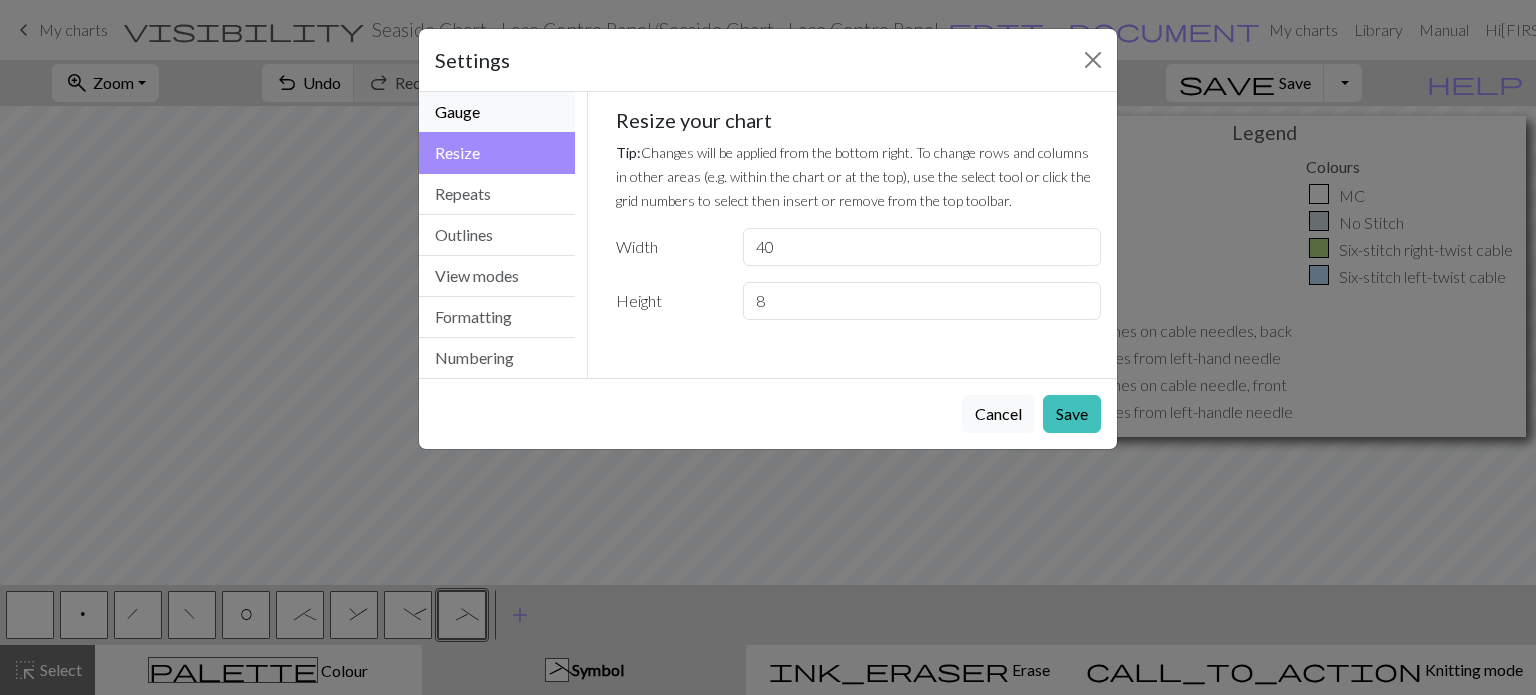 click on "Gauge" at bounding box center (497, 112) 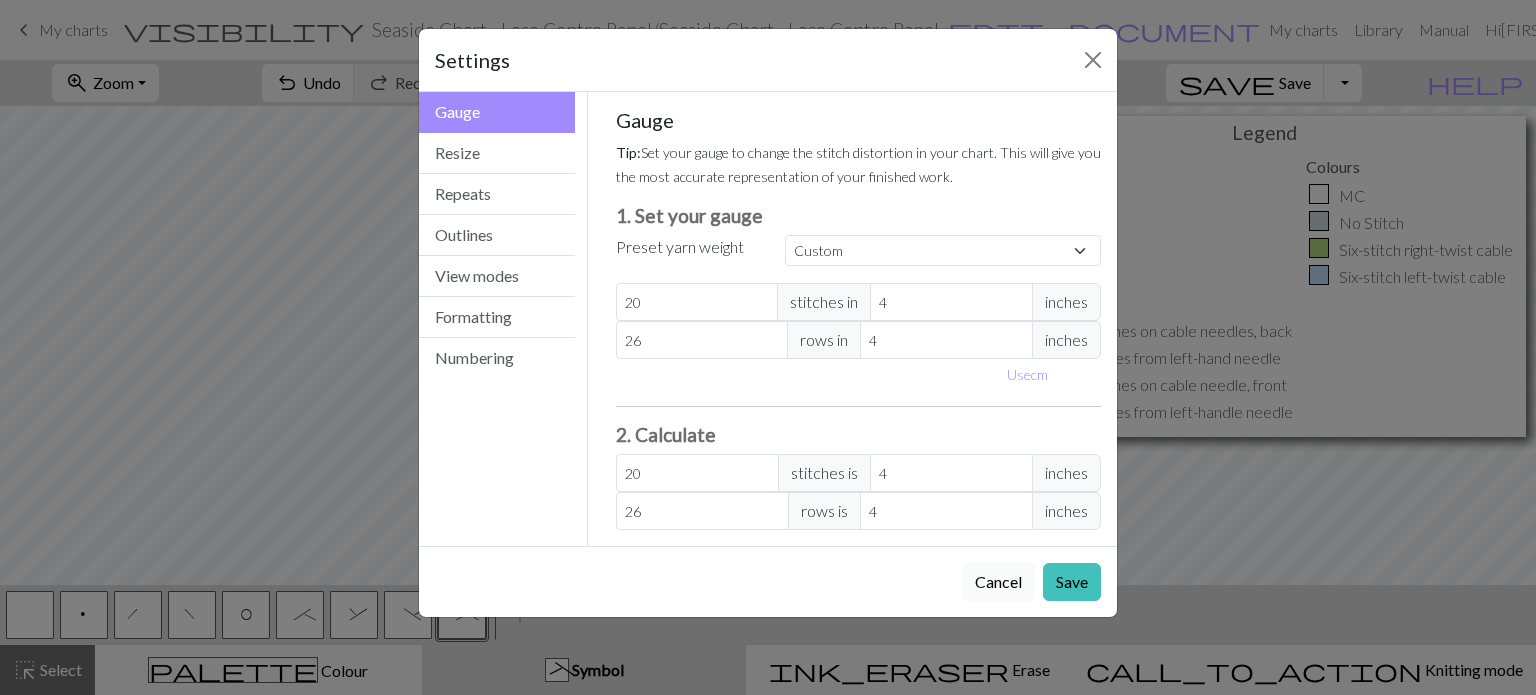 click on "Cancel" at bounding box center (998, 582) 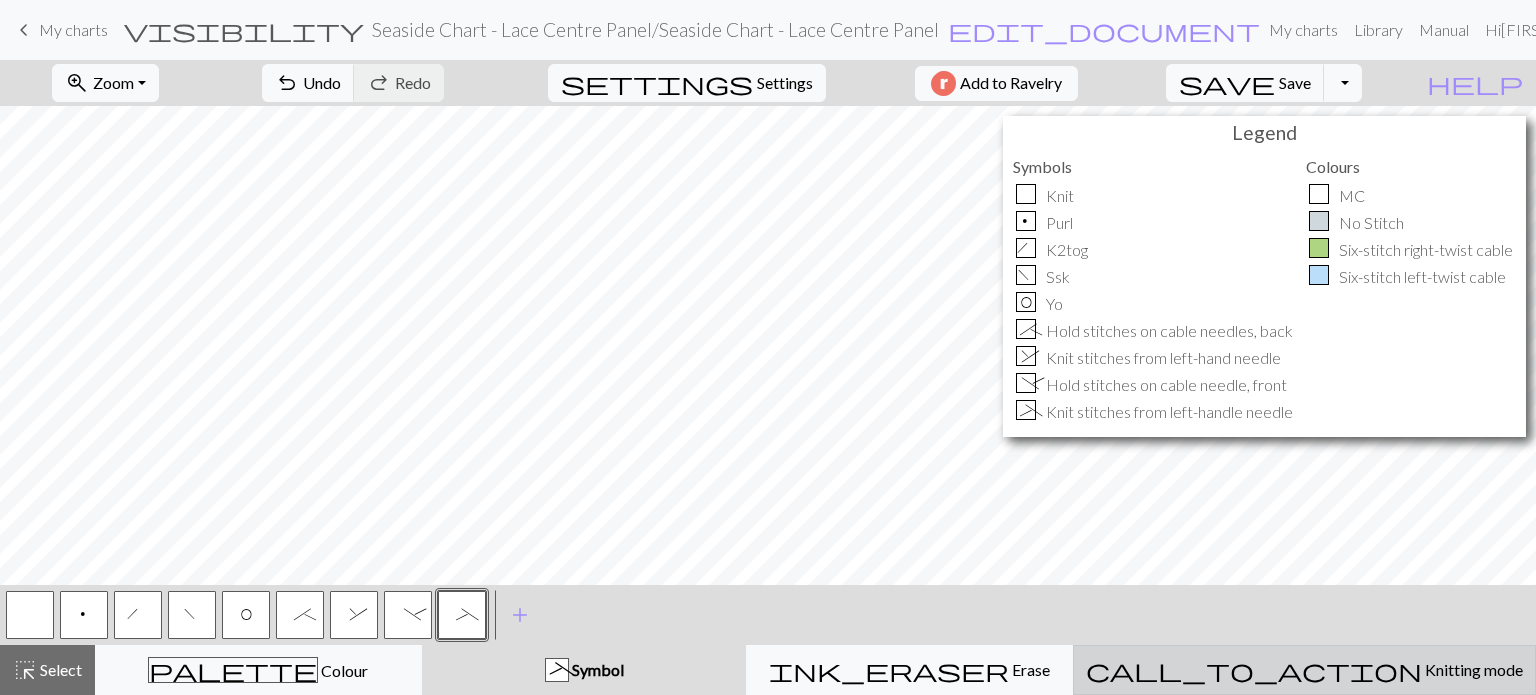 click on "call_to_action   Knitting mode   Knitting mode" at bounding box center [1304, 670] 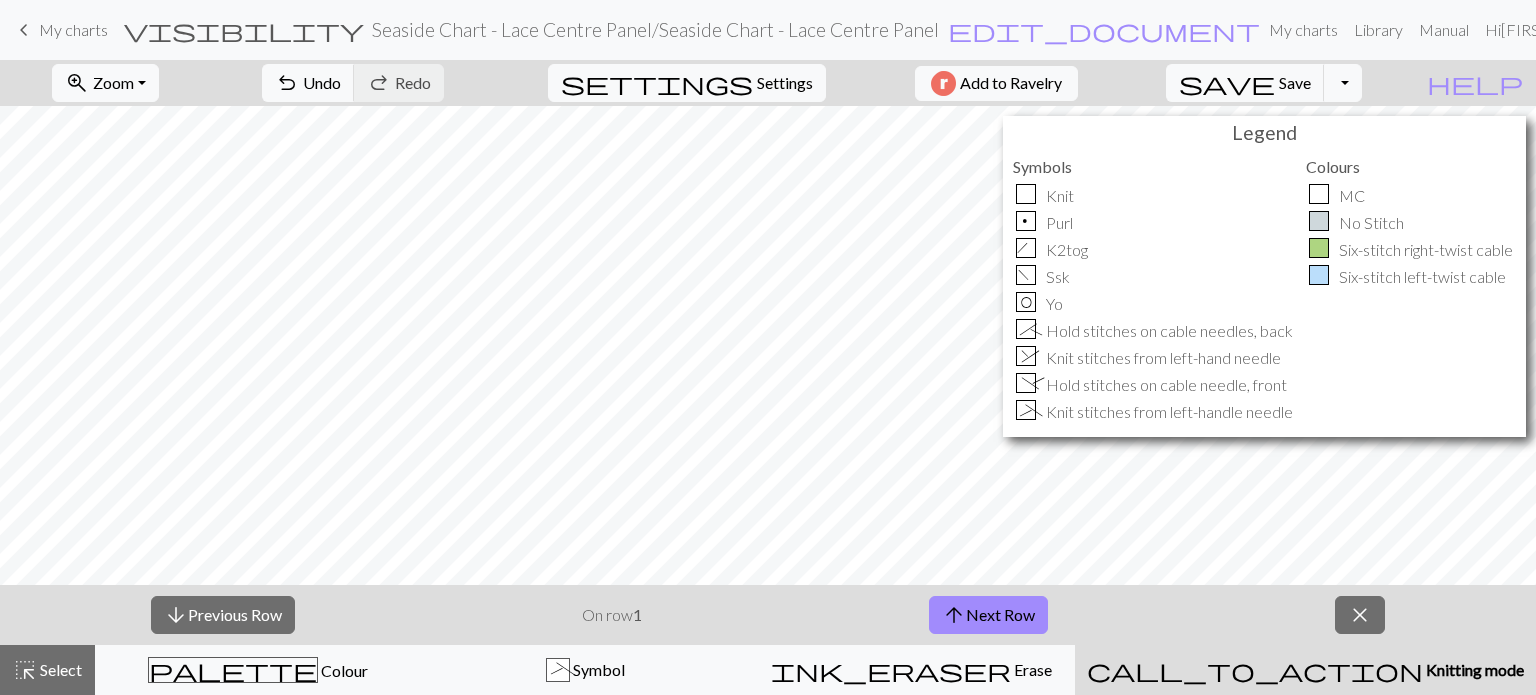 click on "call_to_action   Knitting mode   Knitting mode" at bounding box center [1305, 670] 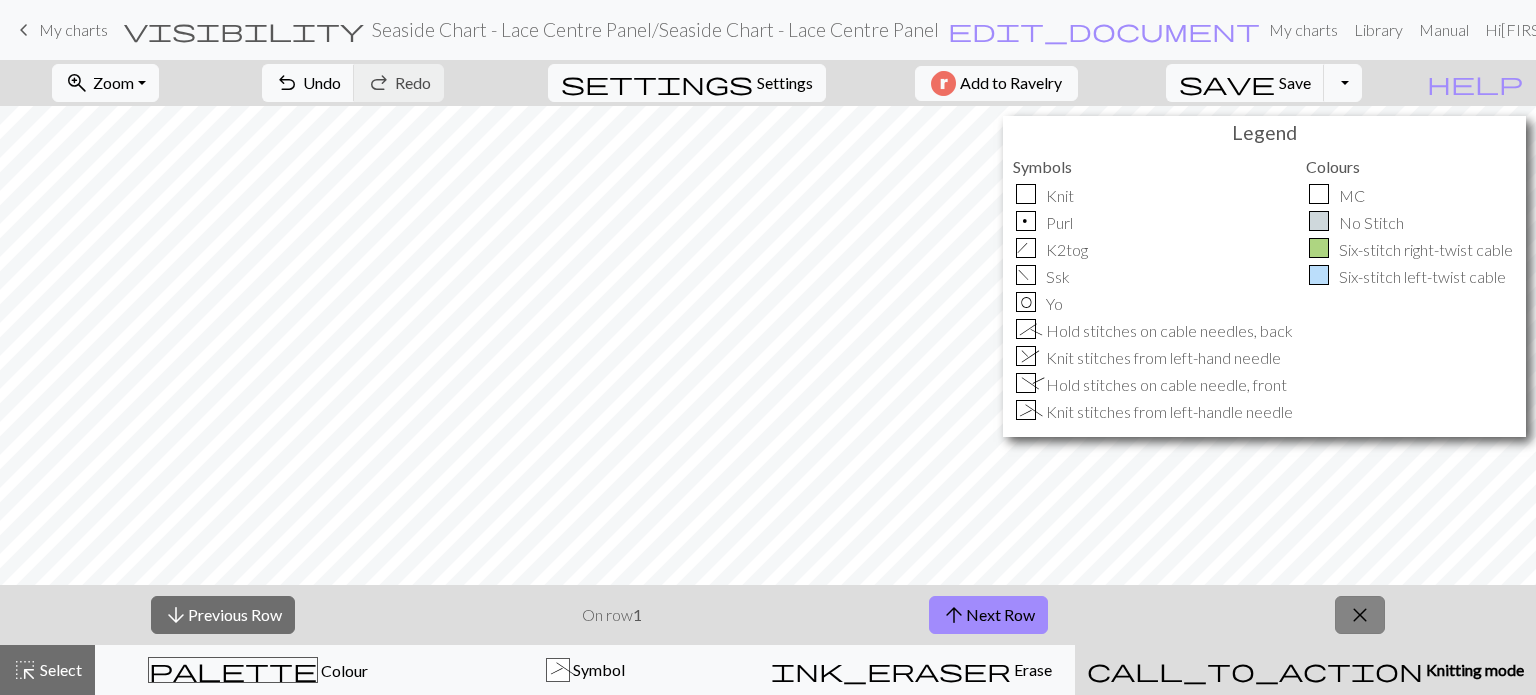 click on "close" at bounding box center (1360, 615) 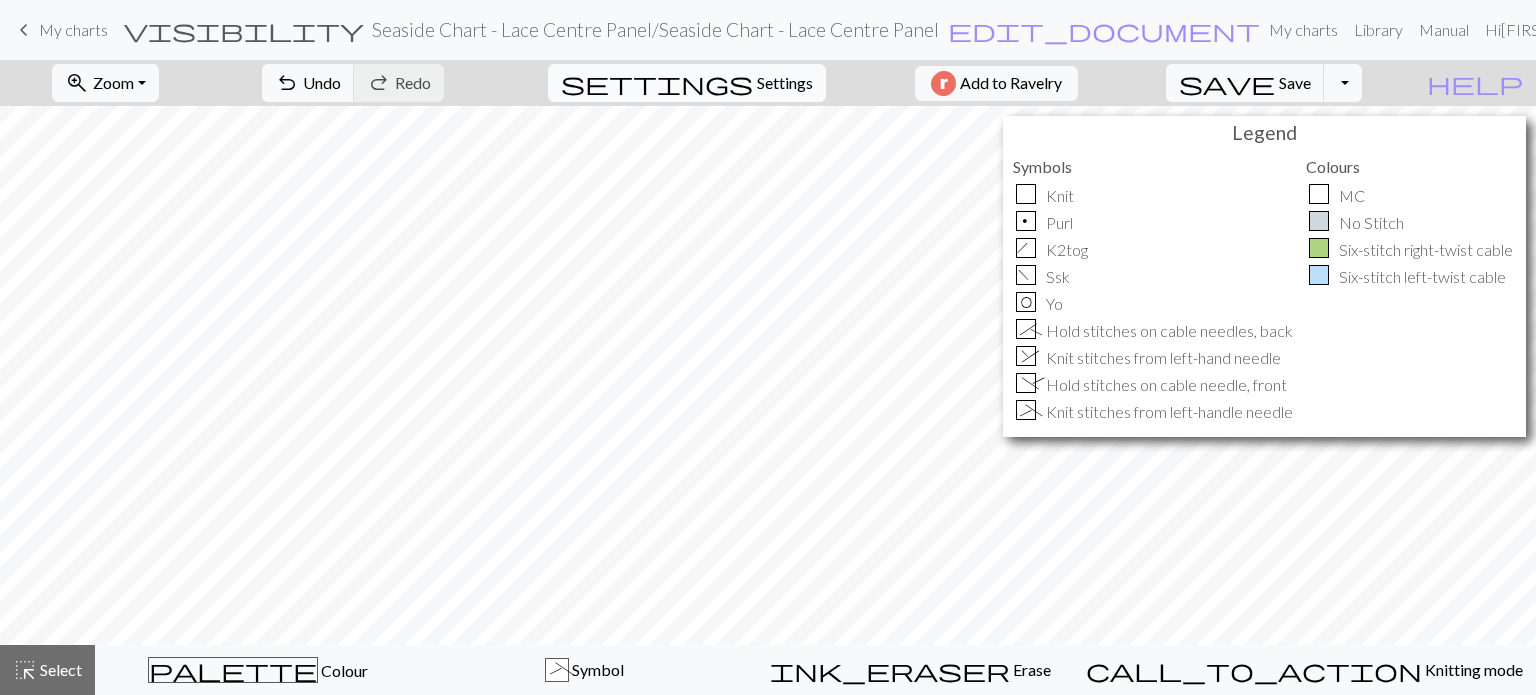 click on "Settings" at bounding box center (785, 83) 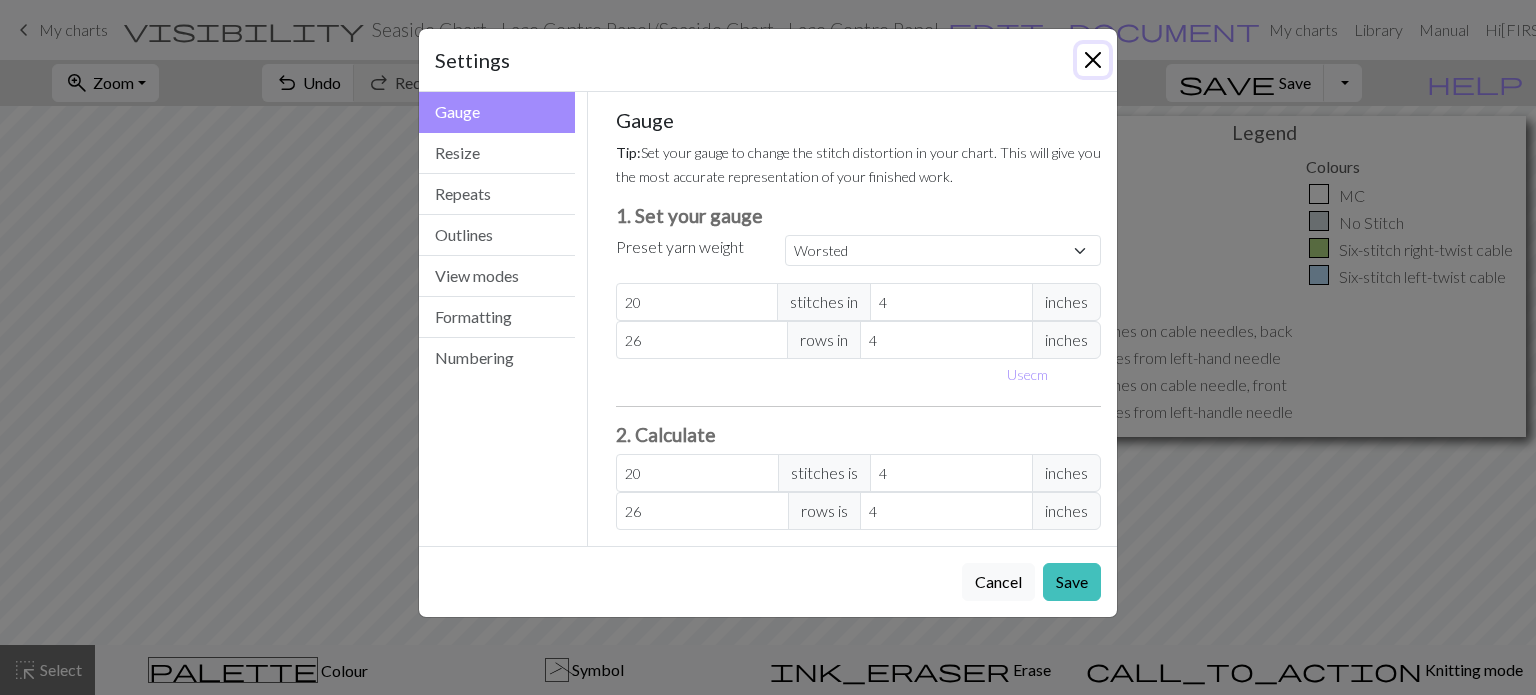 click at bounding box center (1093, 60) 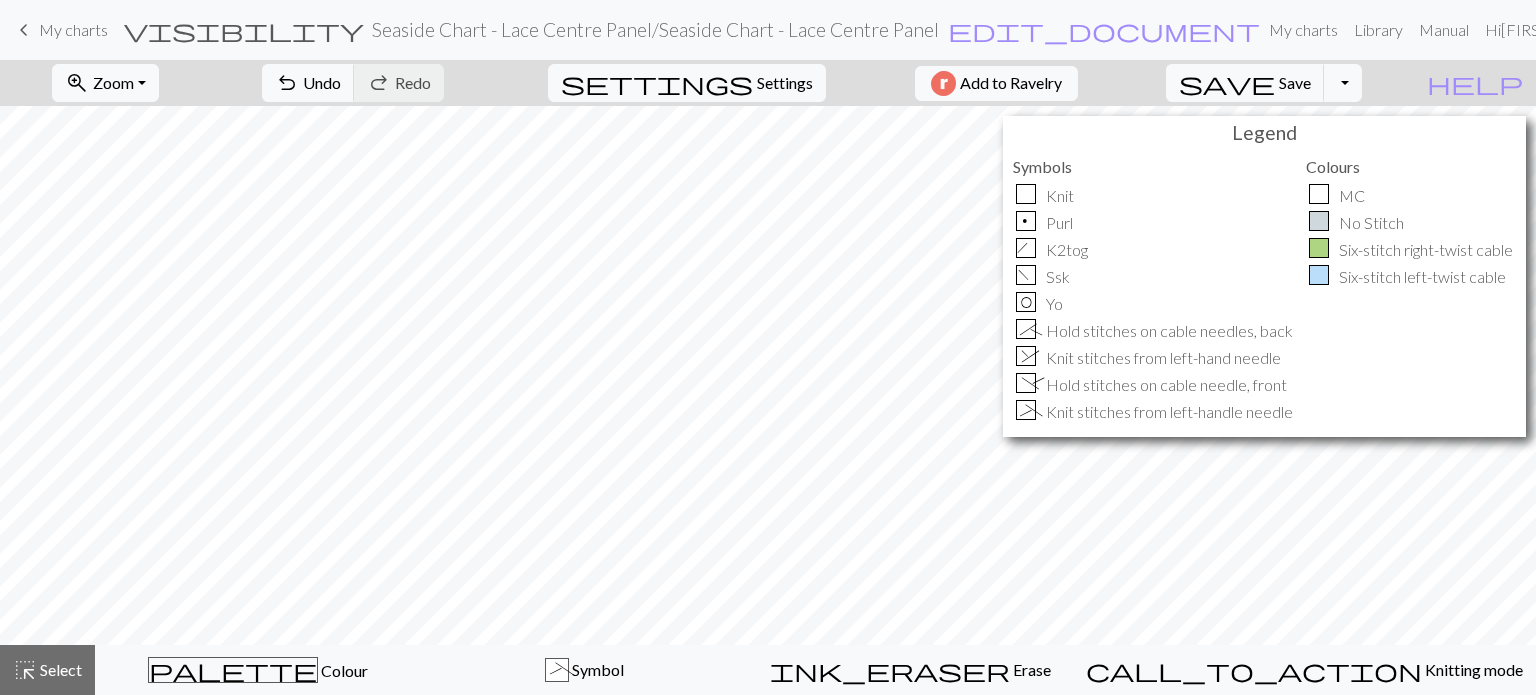 click on "Colours" at bounding box center (1411, 166) 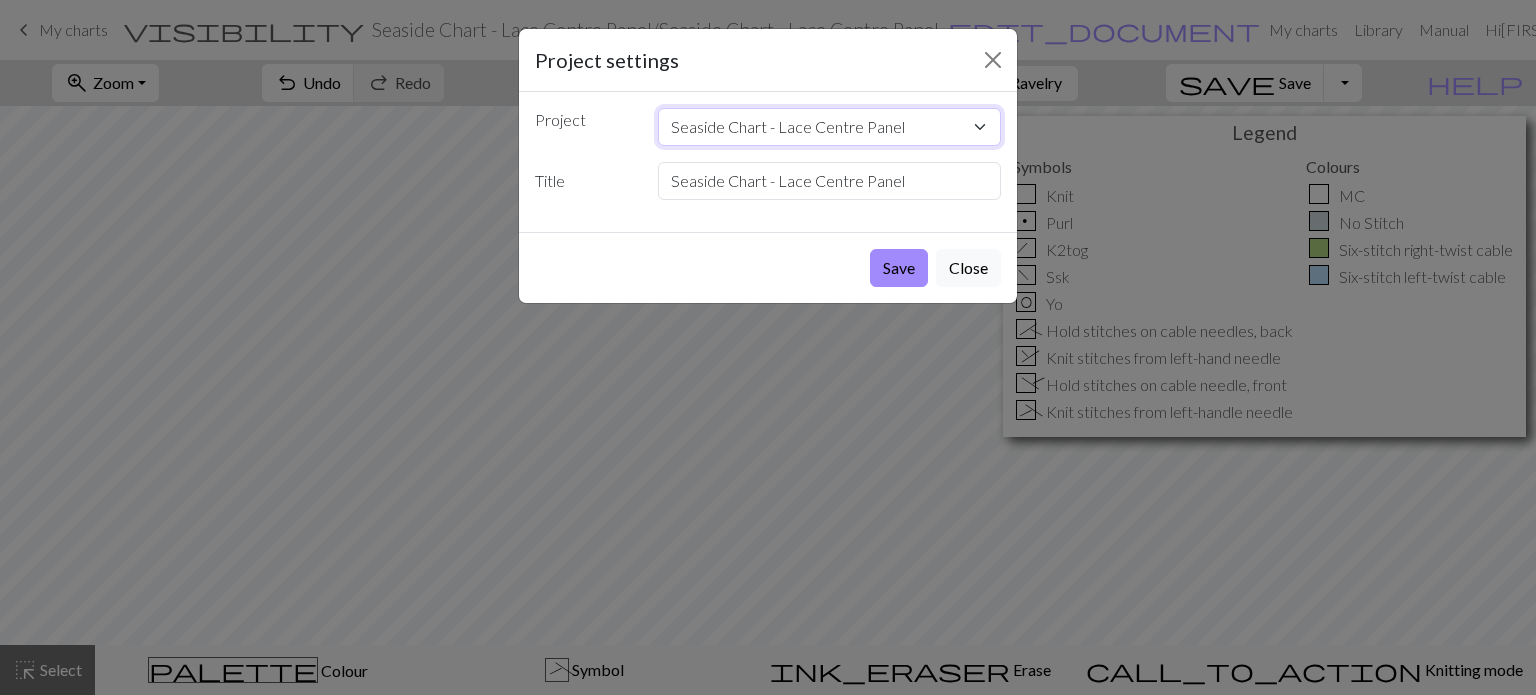 click on "Seaside Chart - Lace Centre Panel" at bounding box center (830, 127) 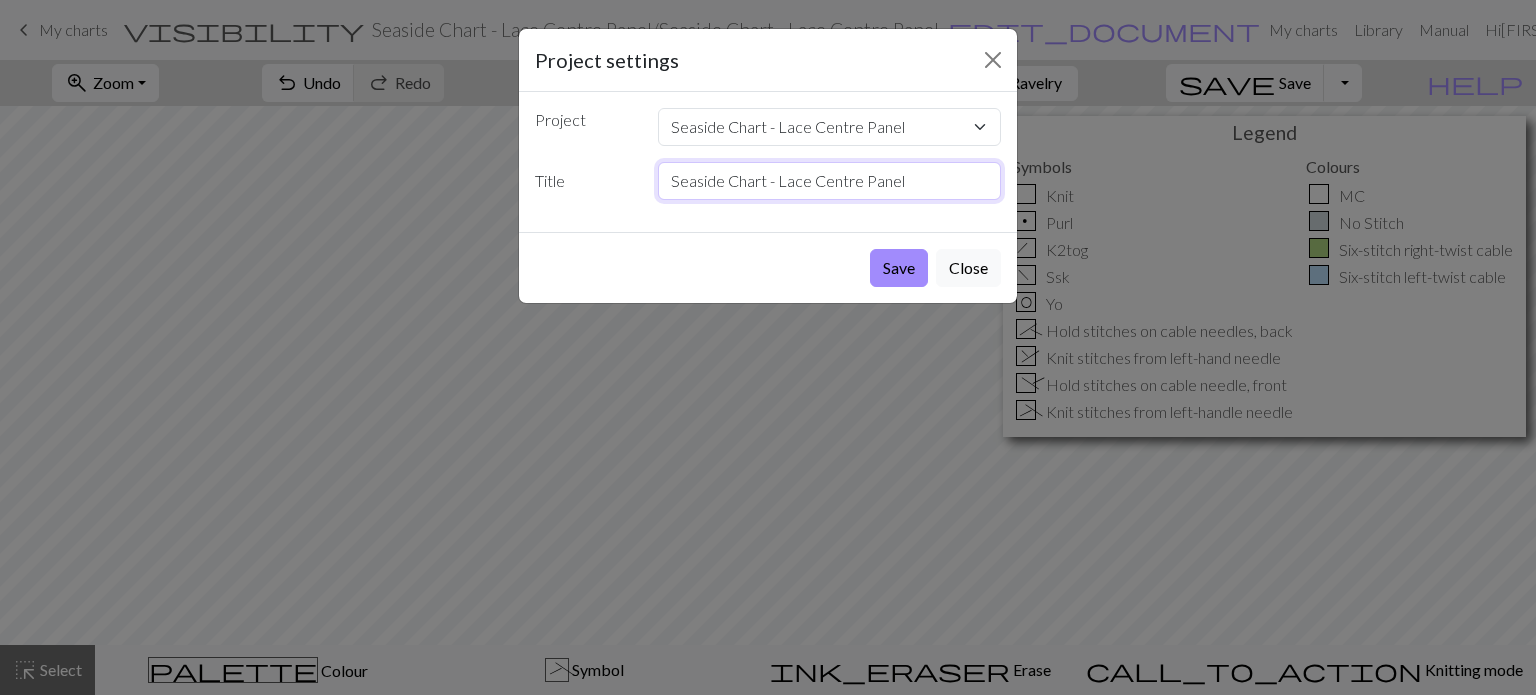 click on "Seaside Chart - Lace Centre Panel" at bounding box center [830, 181] 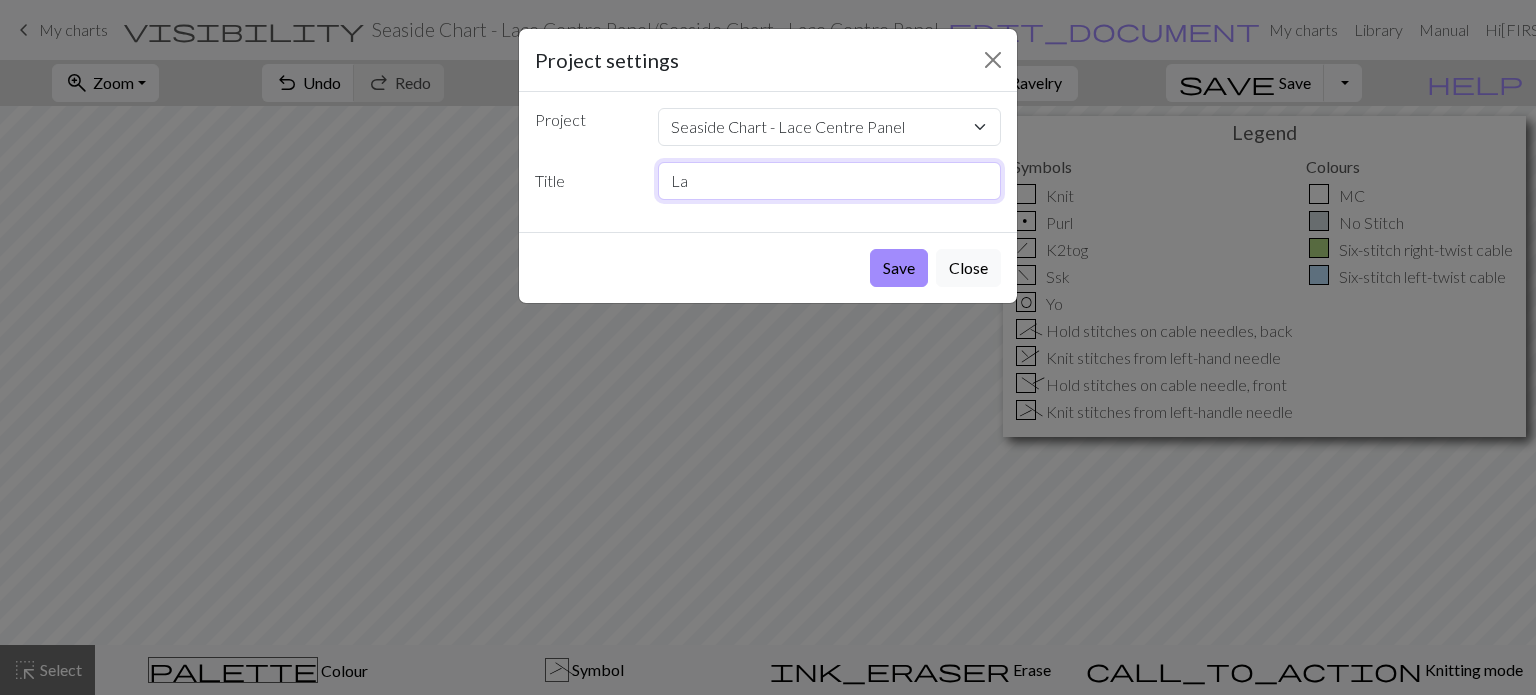 type on "L" 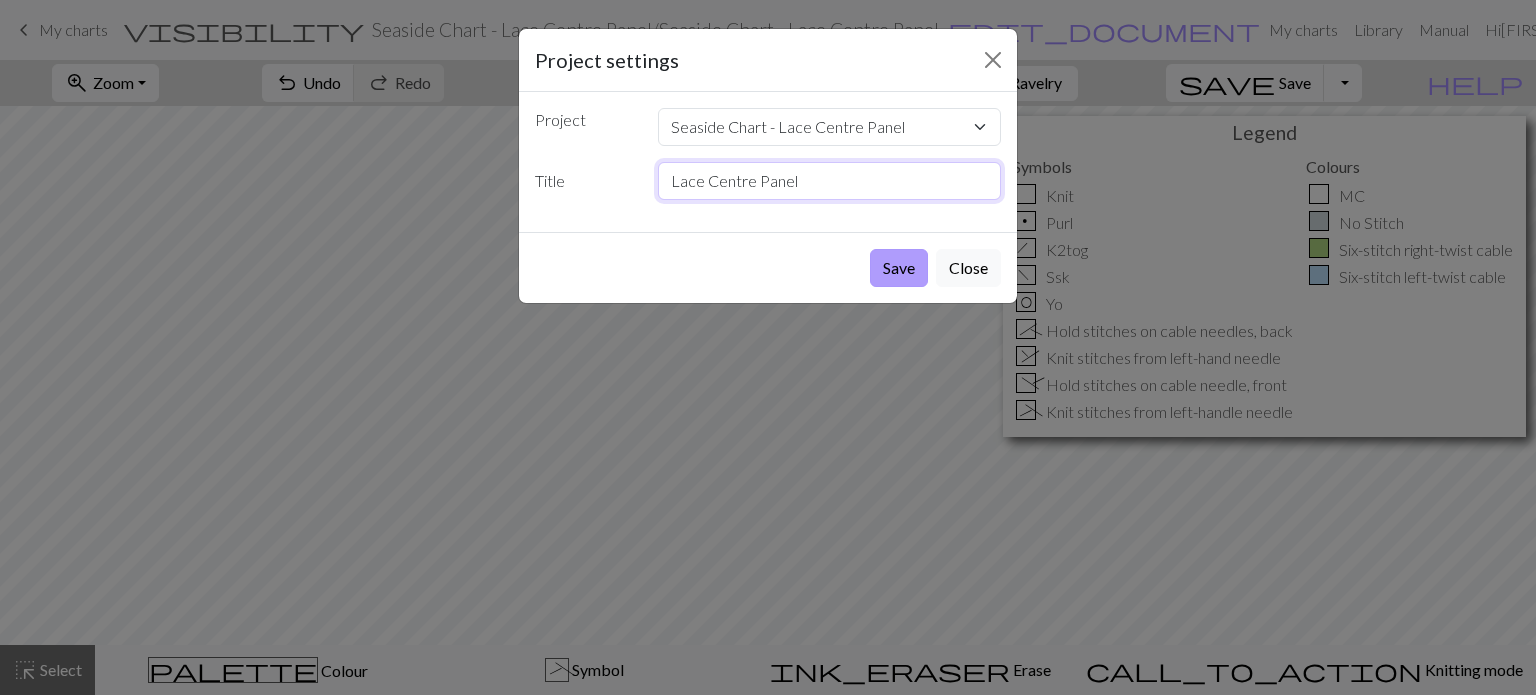 type on "Lace Centre Panel" 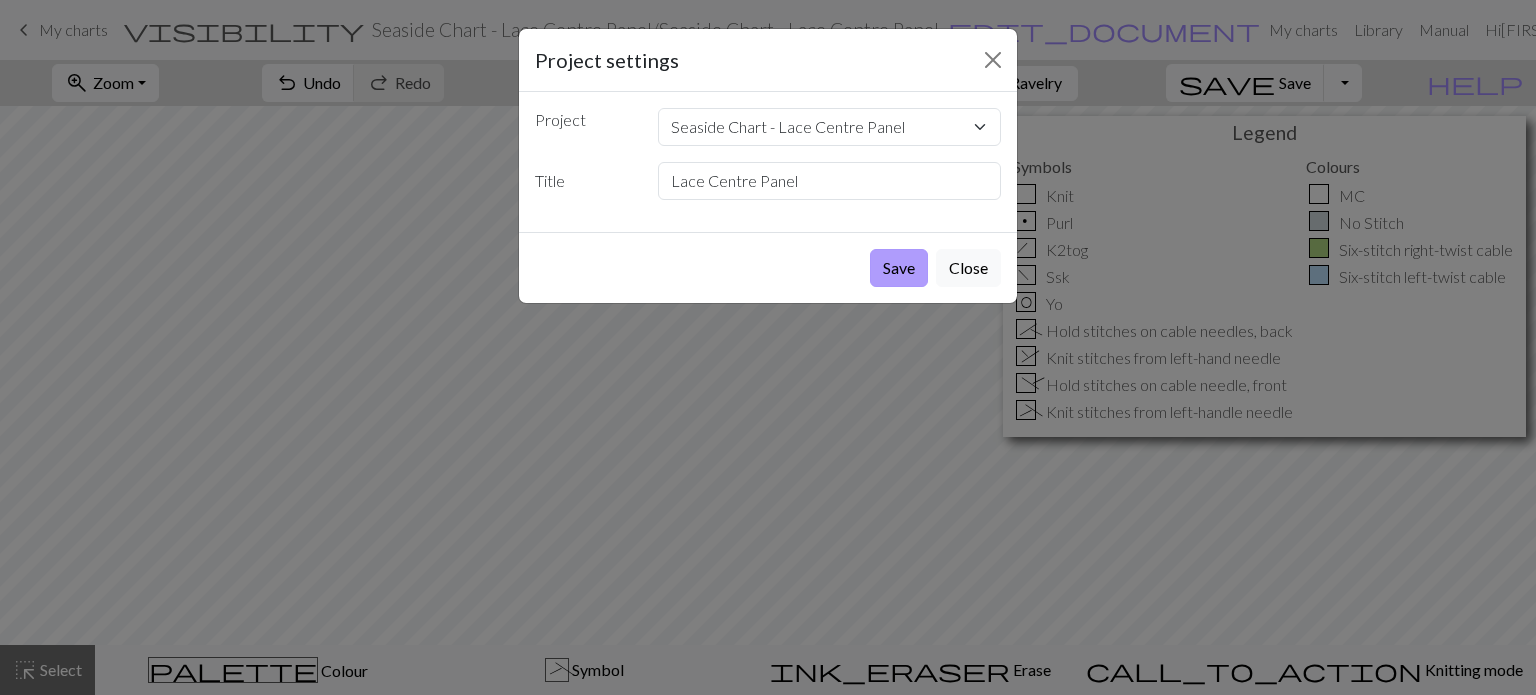 click on "Save" at bounding box center [899, 268] 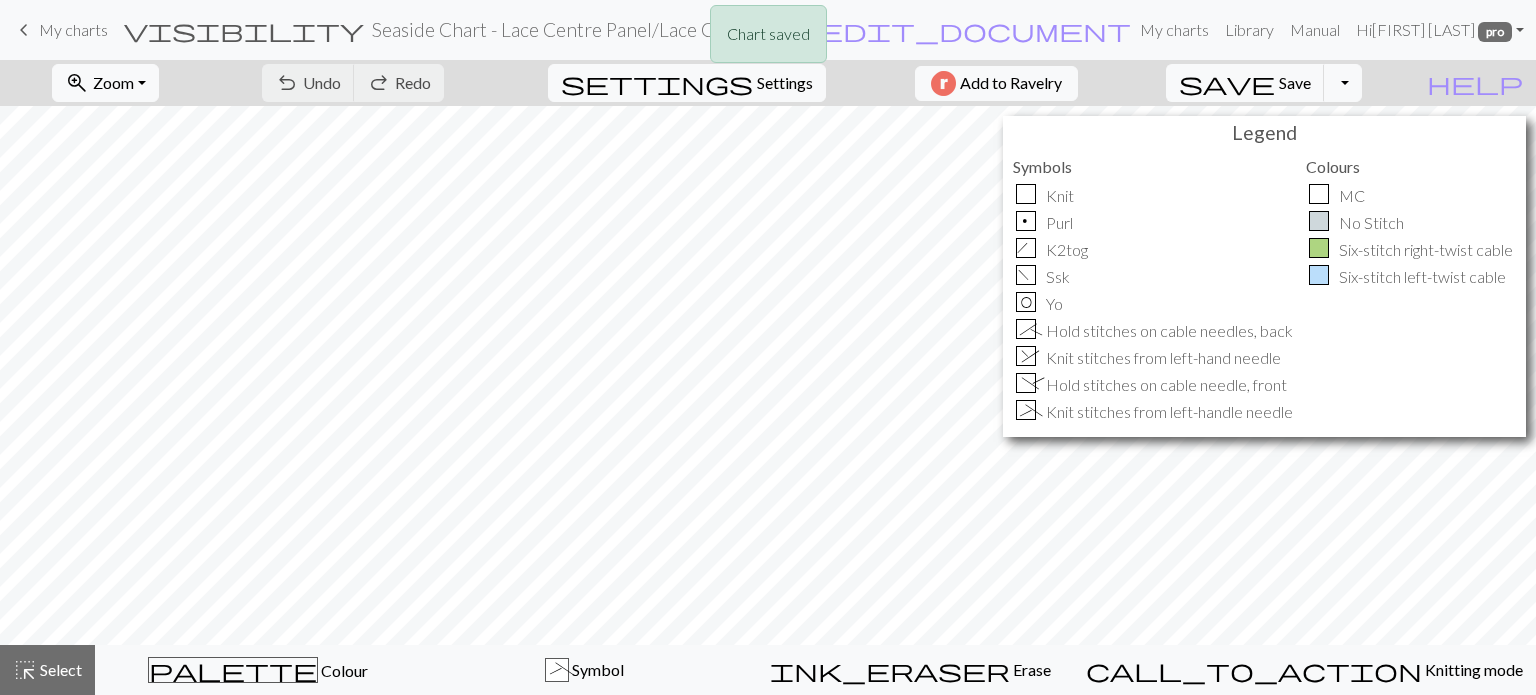 click on "Chart saved" at bounding box center [768, 39] 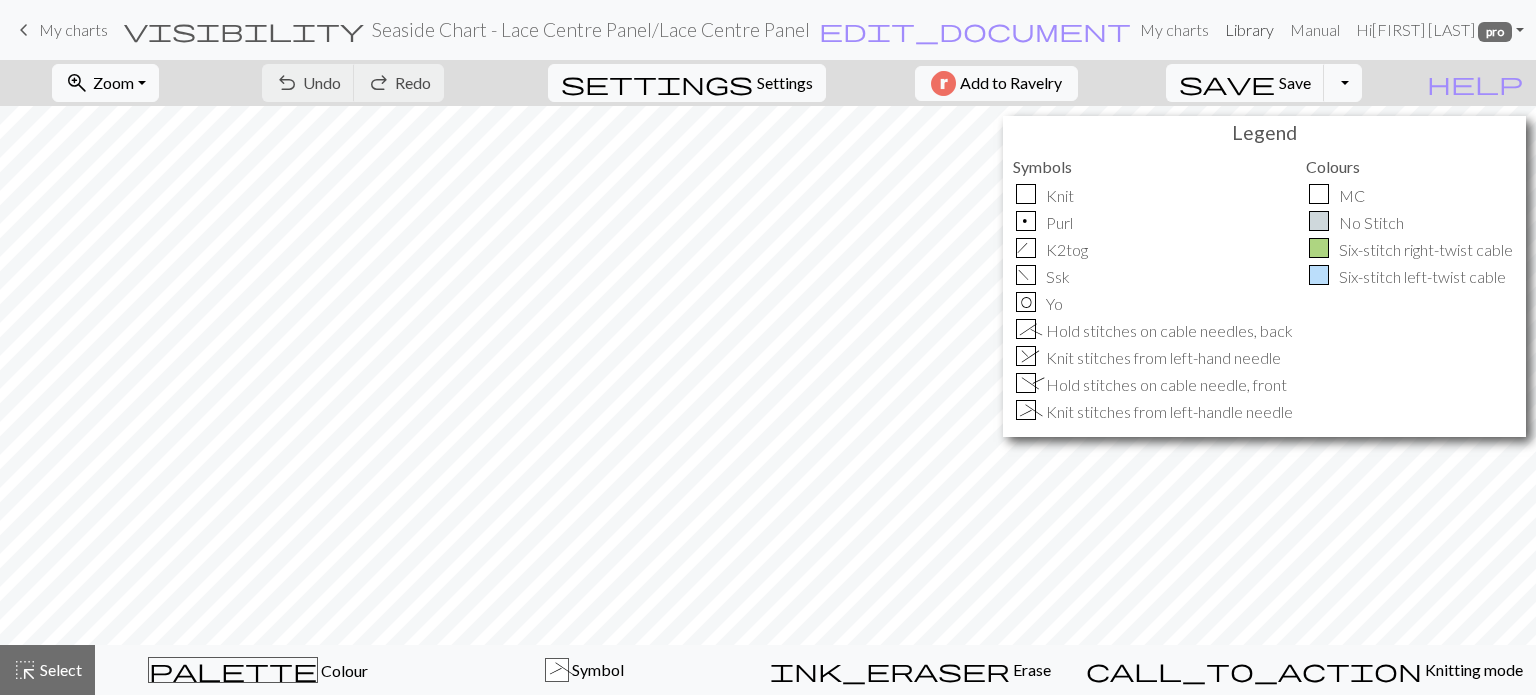 click on "Library" at bounding box center [1249, 30] 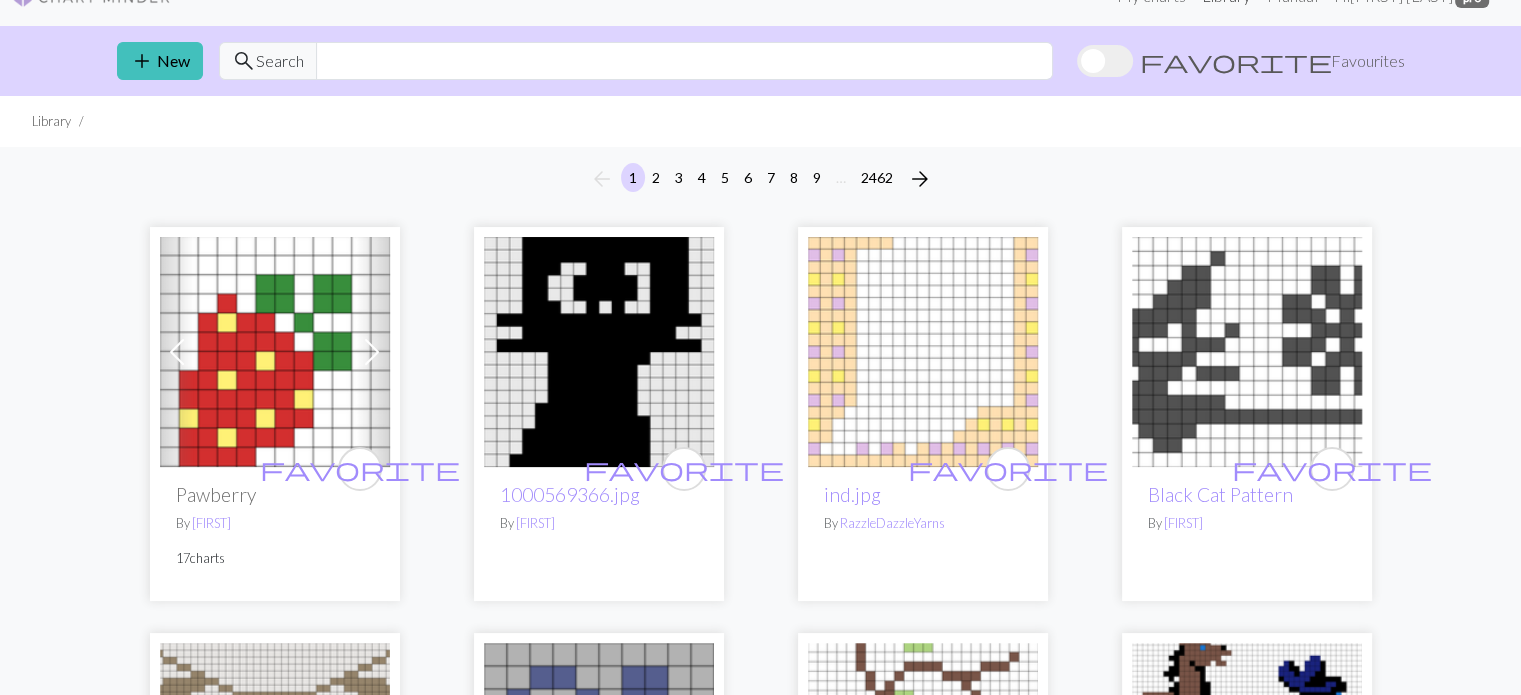 scroll, scrollTop: 0, scrollLeft: 0, axis: both 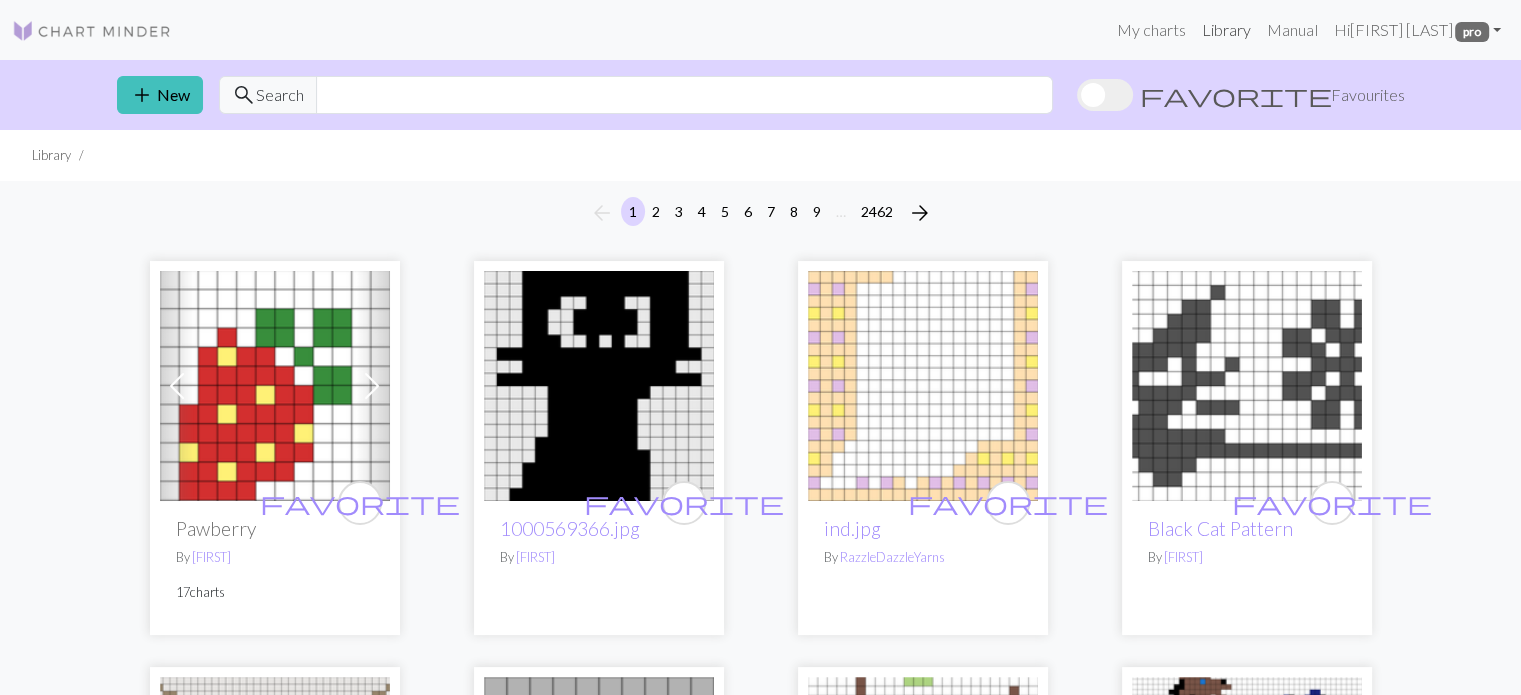 click on "Library" at bounding box center (1226, 30) 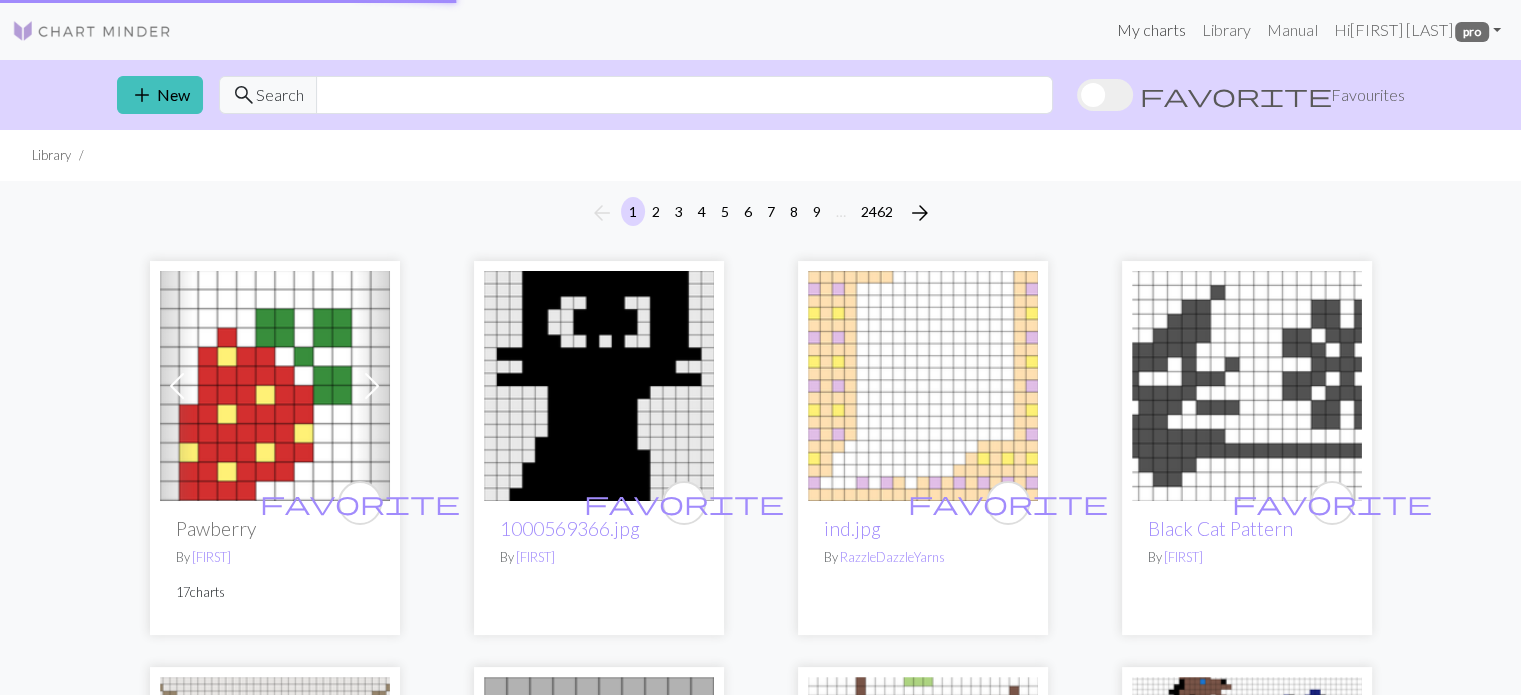 click on "My charts" at bounding box center [1151, 30] 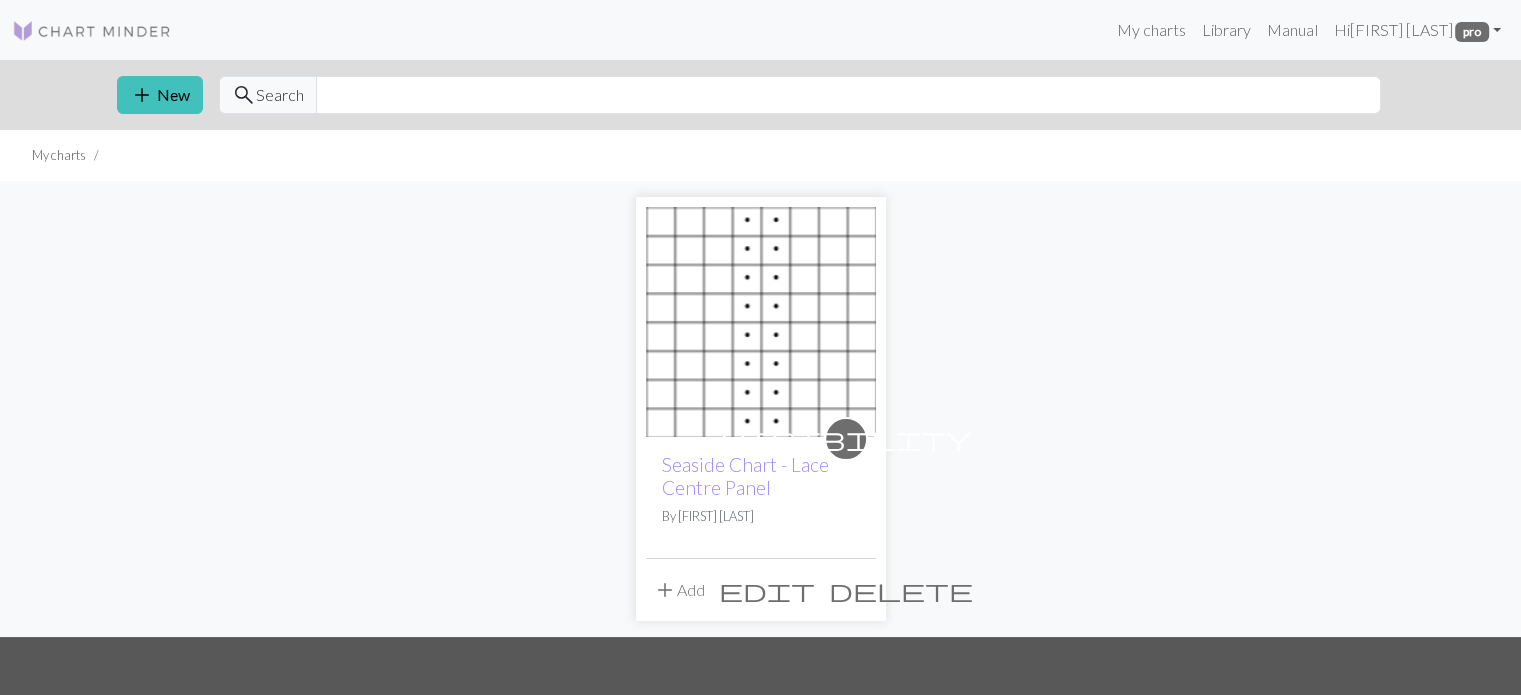 click on "edit" at bounding box center [767, 590] 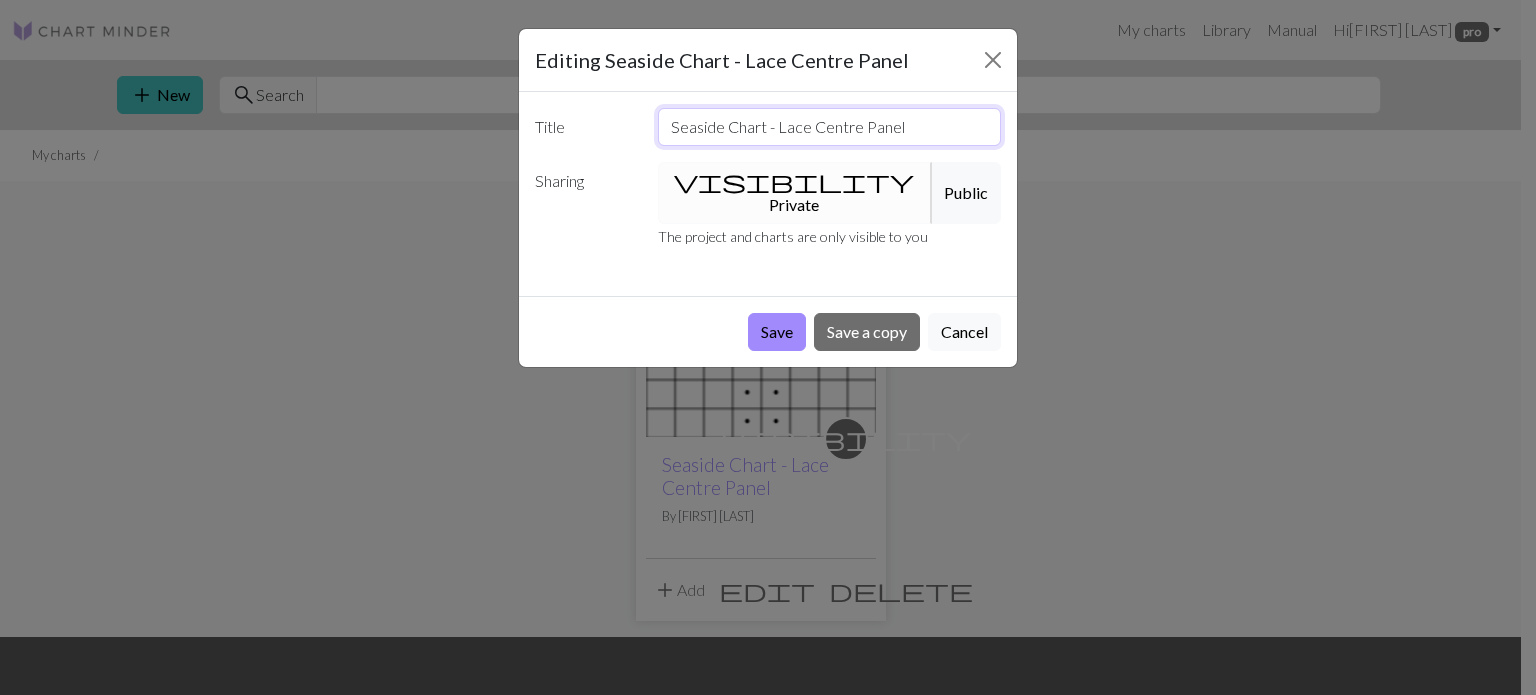 click on "Seaside Chart - Lace Centre Panel" at bounding box center (830, 127) 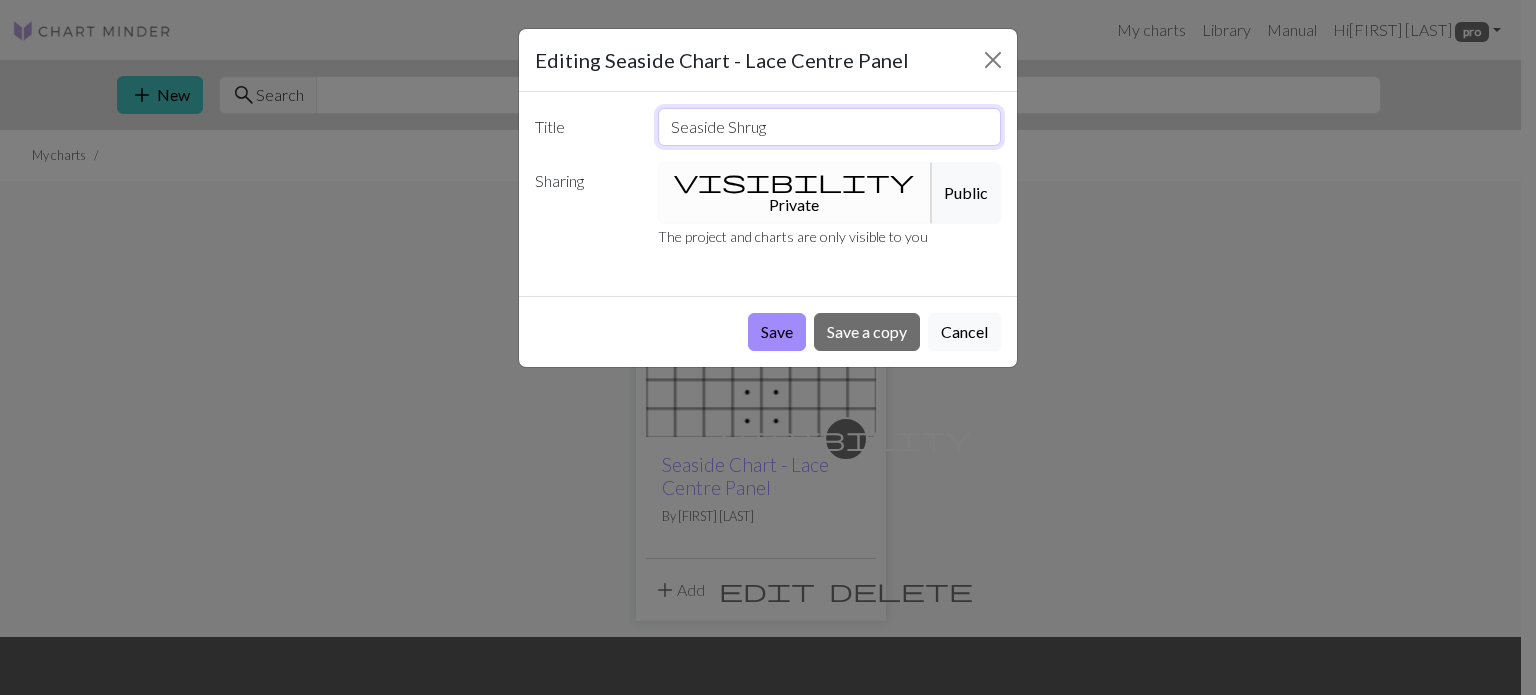 type on "Seaside Shrug" 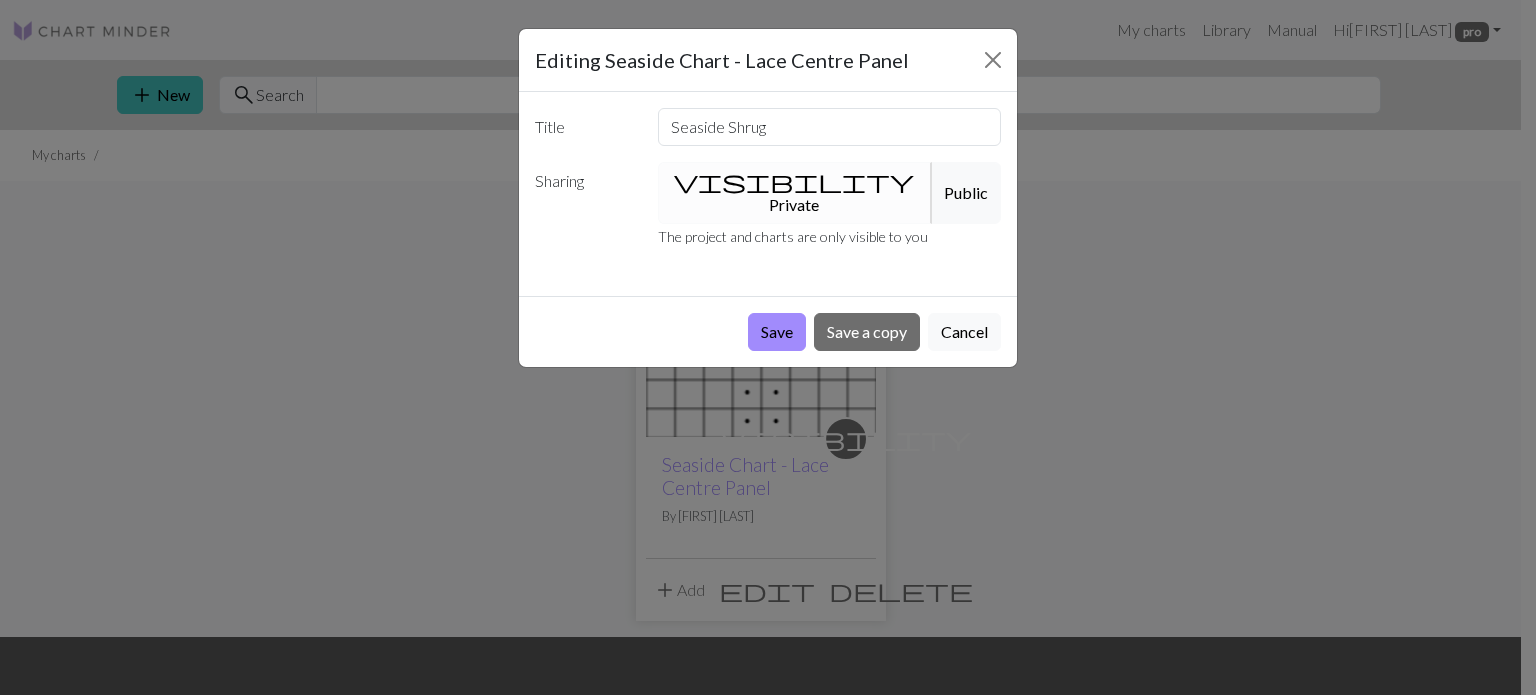 click on "visibility  Private" at bounding box center (795, 193) 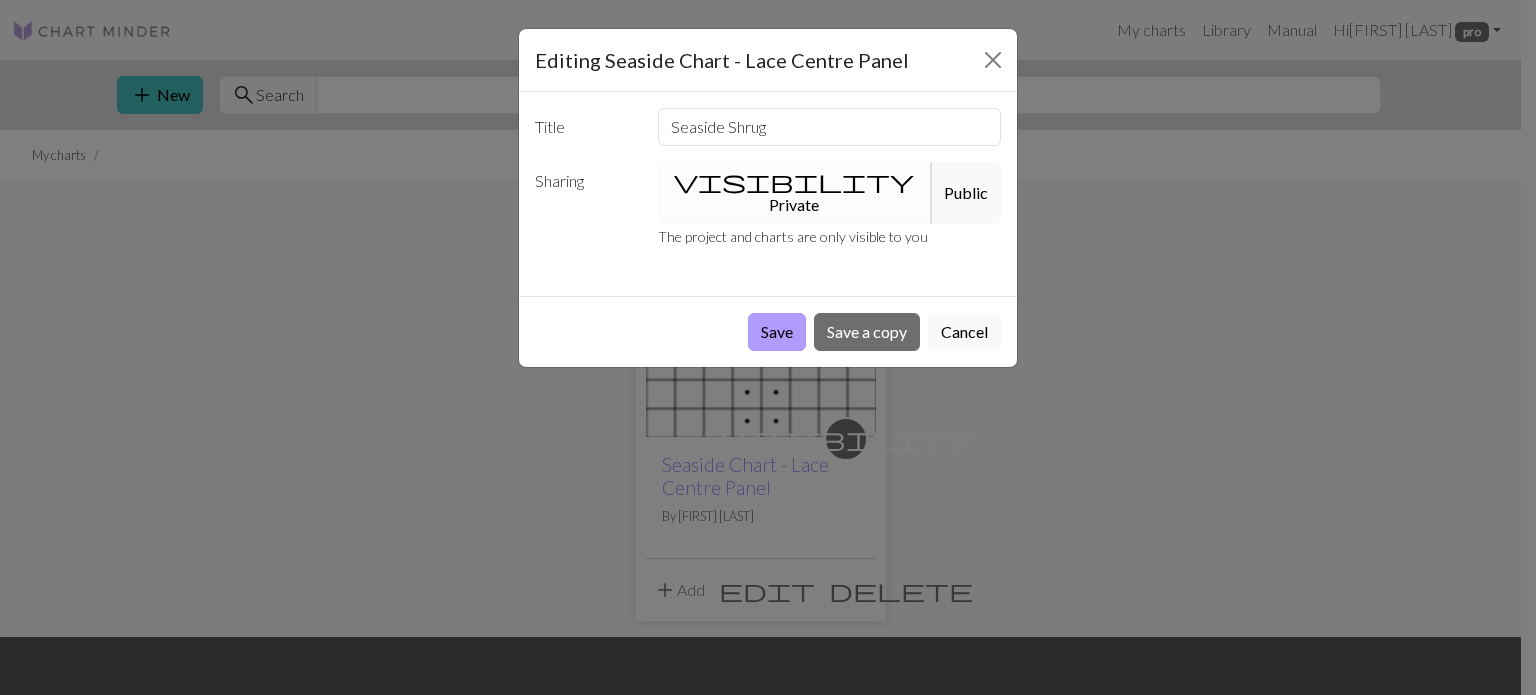 click on "Save" at bounding box center (777, 332) 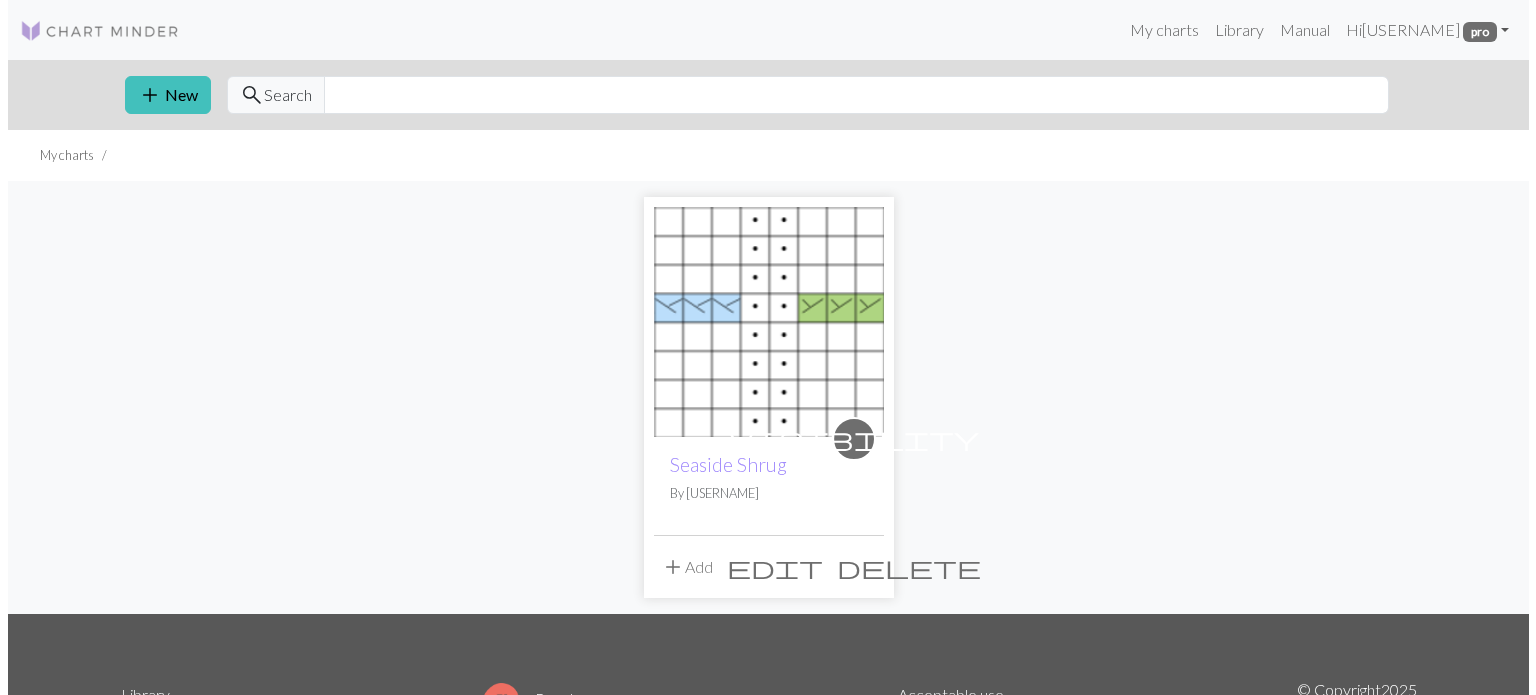 scroll, scrollTop: 0, scrollLeft: 0, axis: both 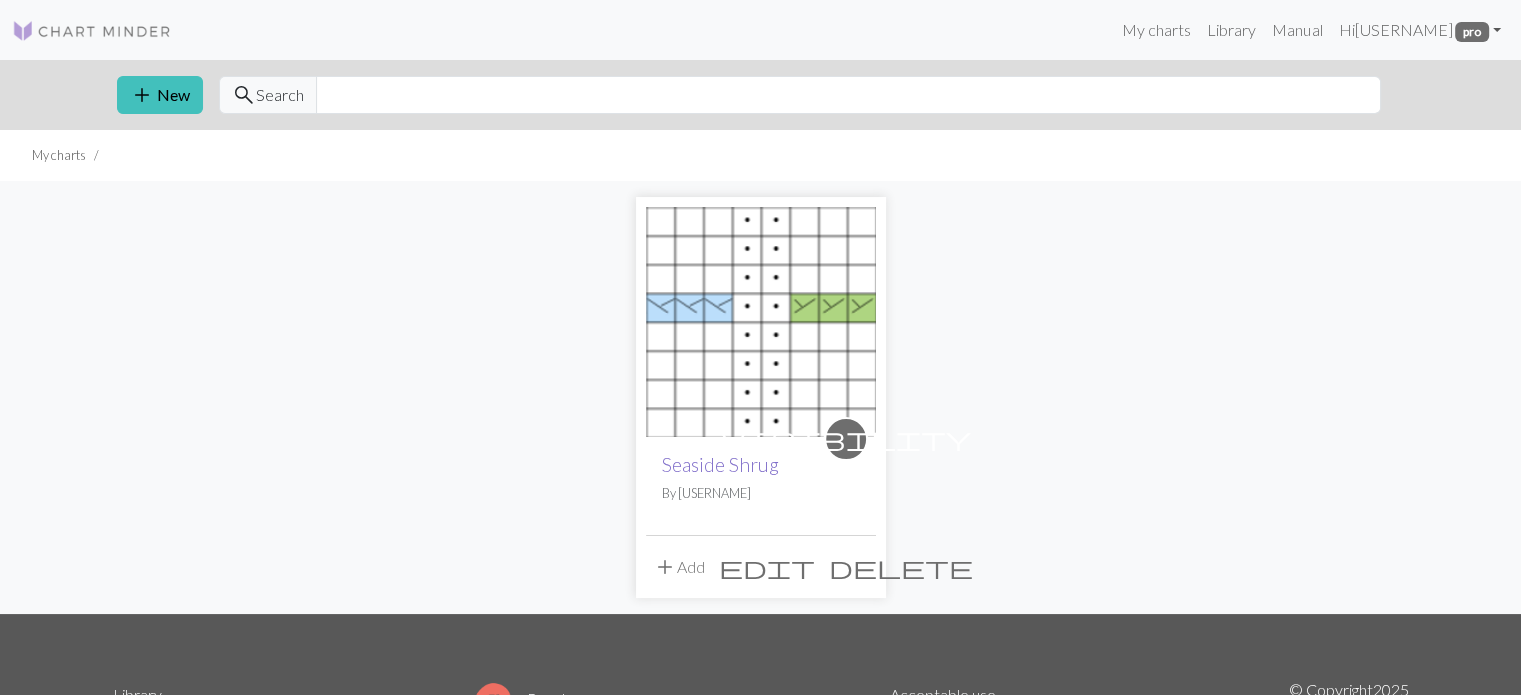 click on "Seaside Shrug" at bounding box center [720, 464] 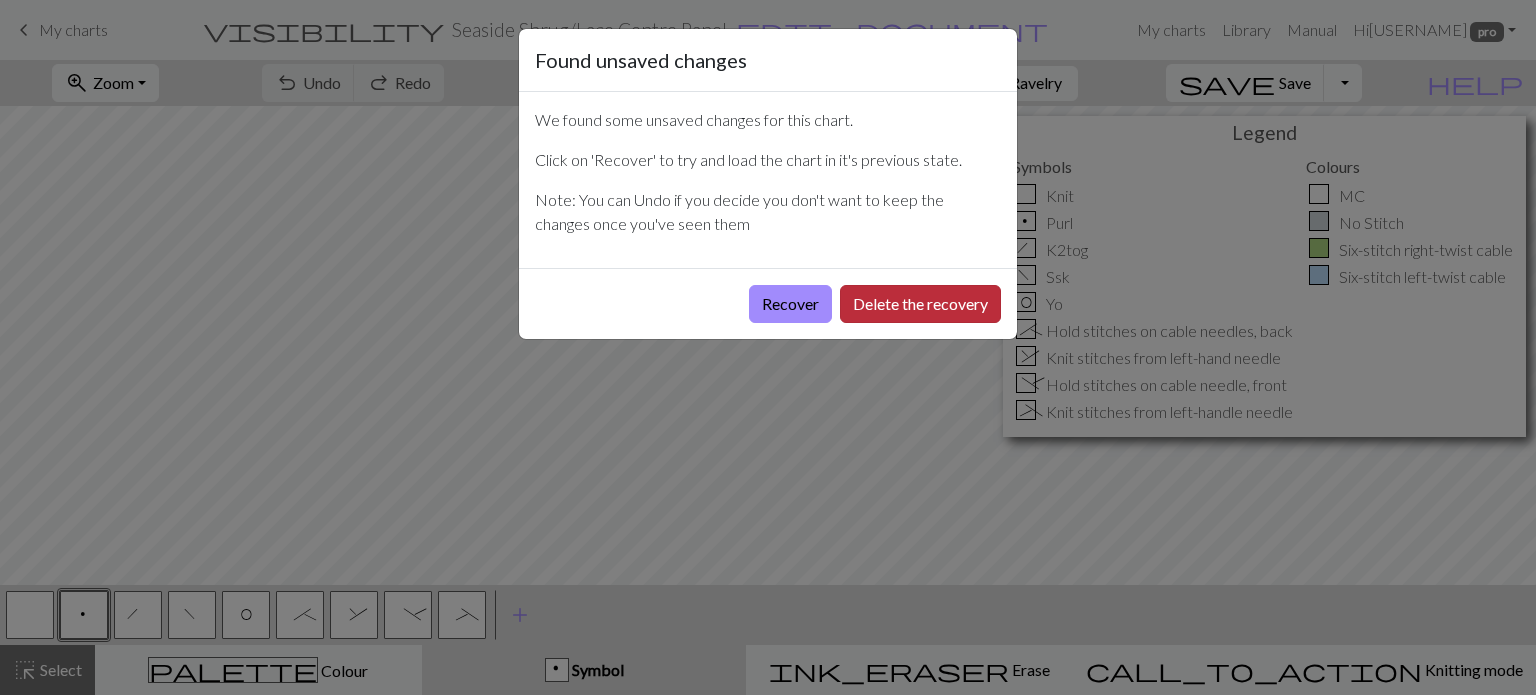 click on "Delete the recovery" at bounding box center (920, 304) 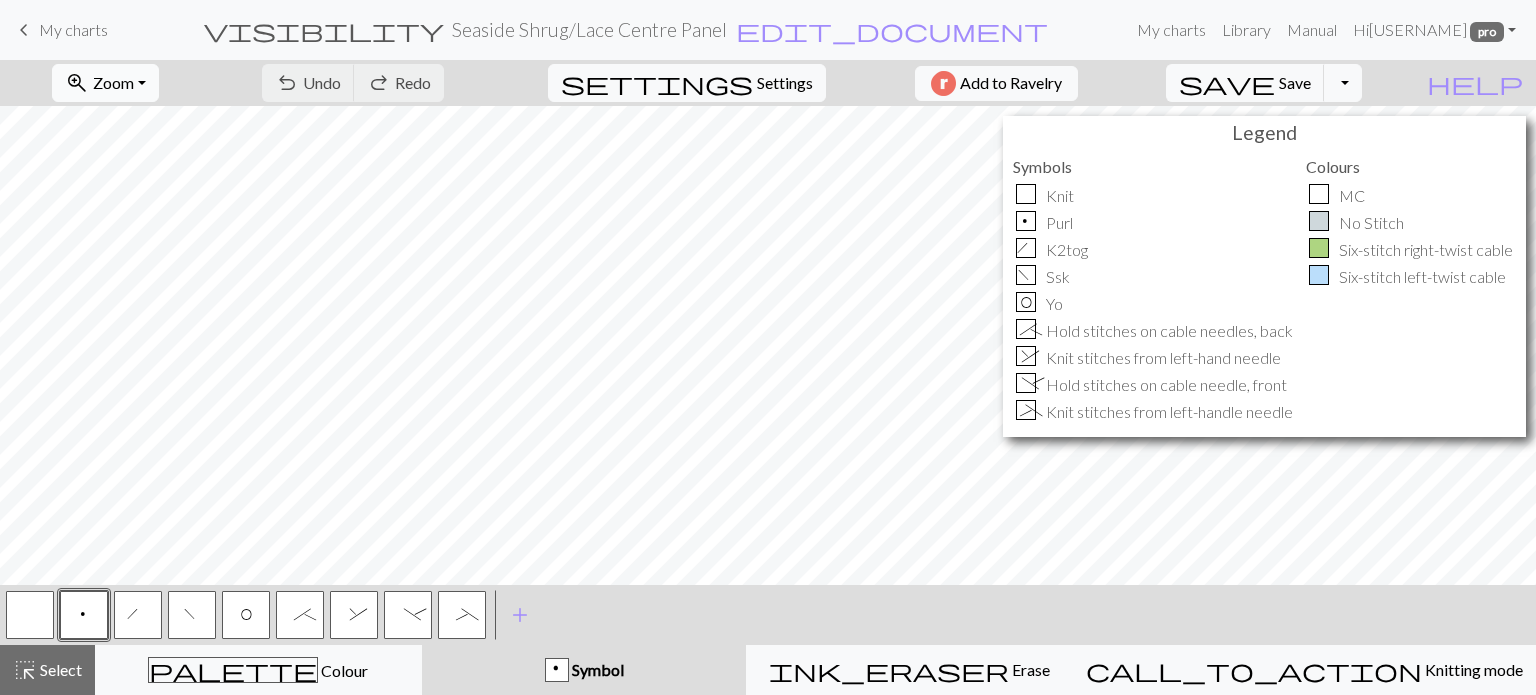 click on "Zoom" at bounding box center (113, 82) 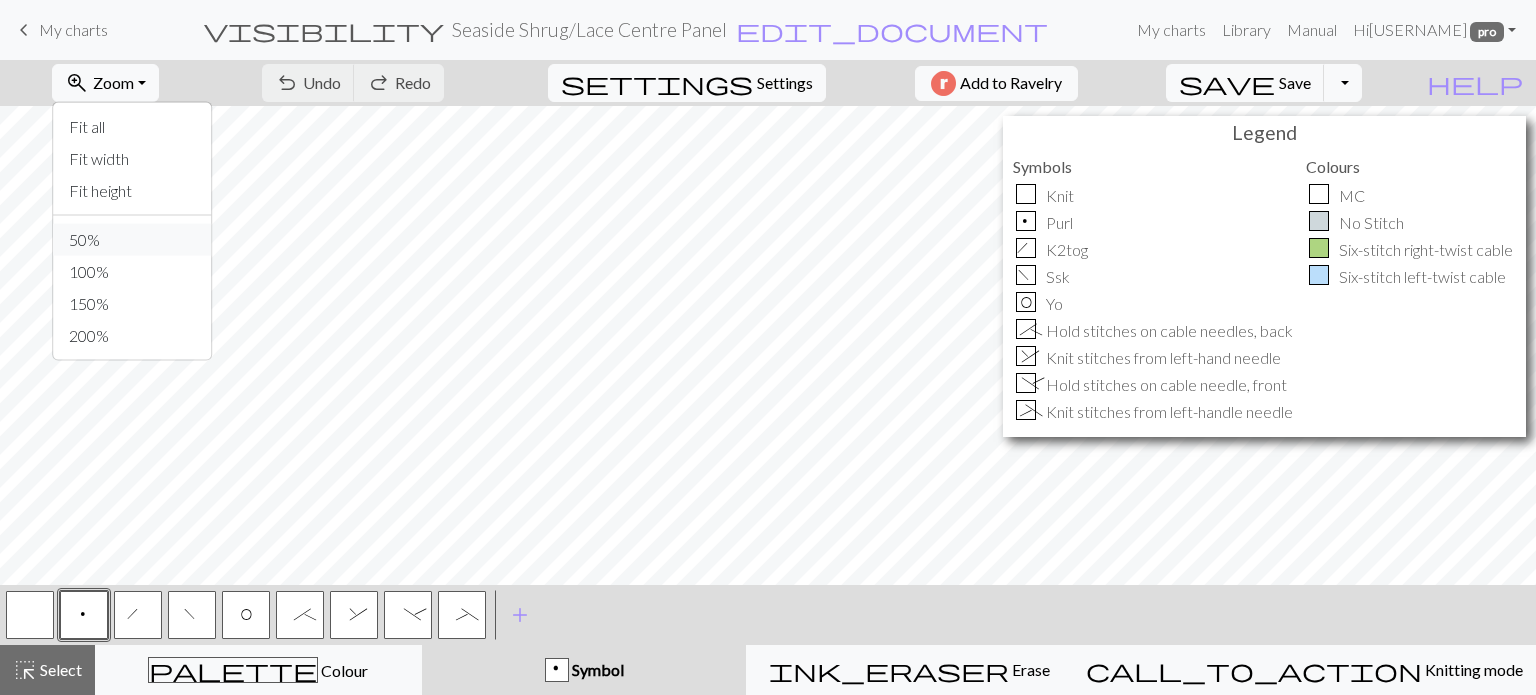 click on "50%" at bounding box center (132, 240) 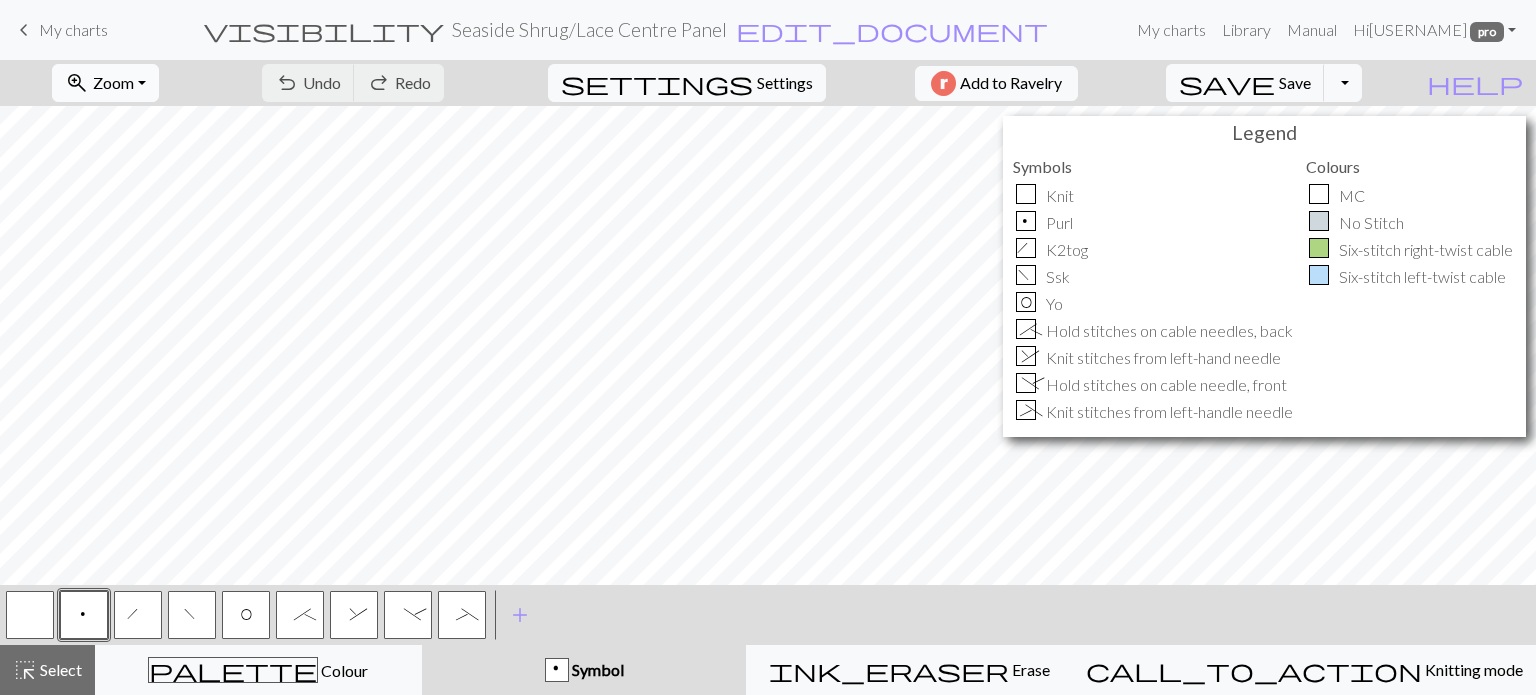 click on "zoom_in Zoom Zoom" at bounding box center [105, 83] 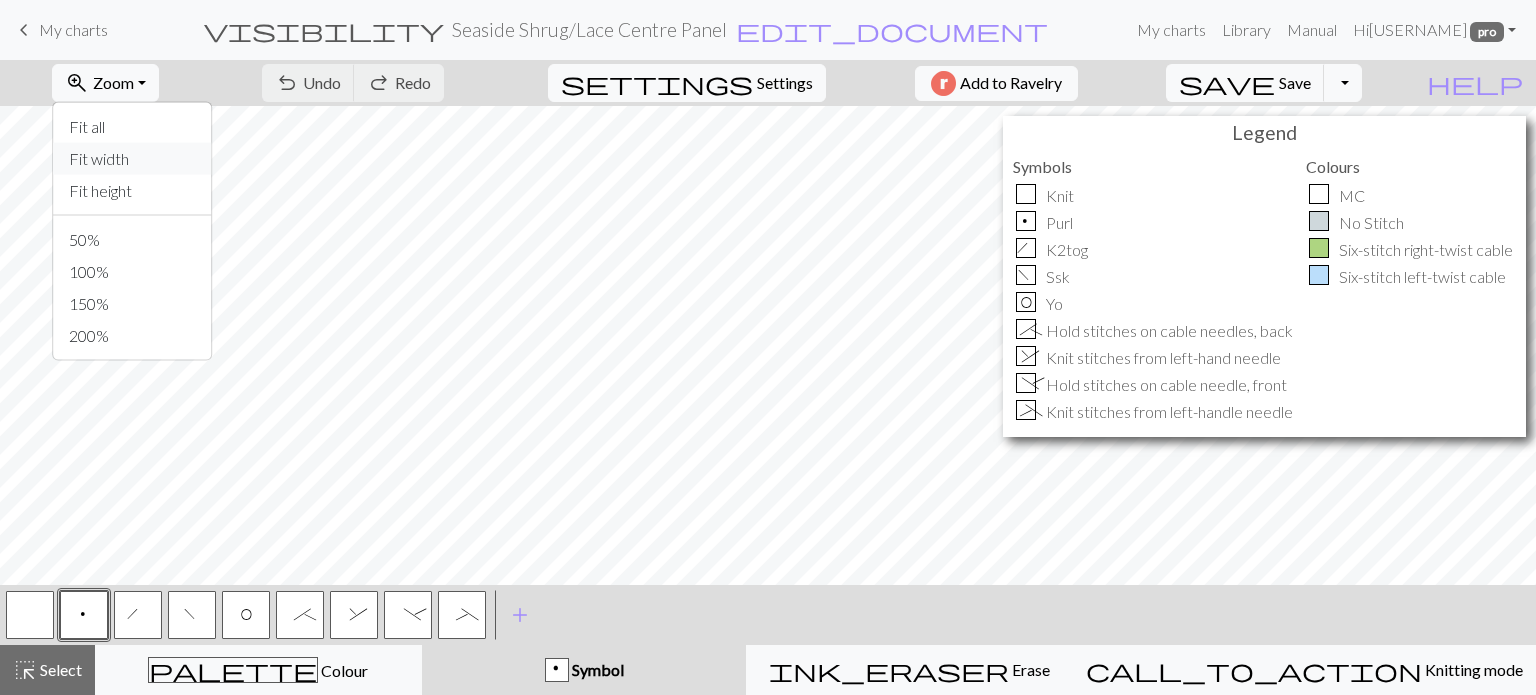 click on "Fit width" at bounding box center (132, 159) 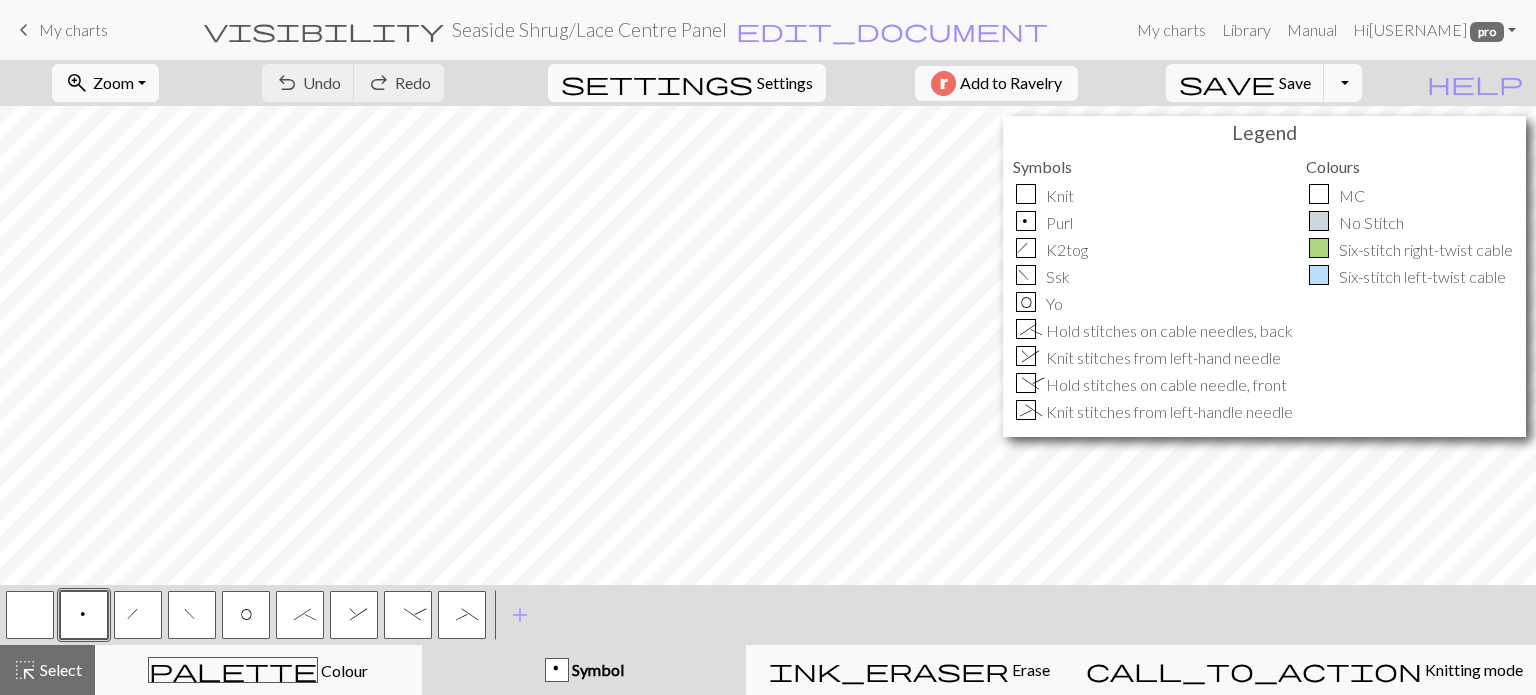 click on "Settings" at bounding box center (785, 83) 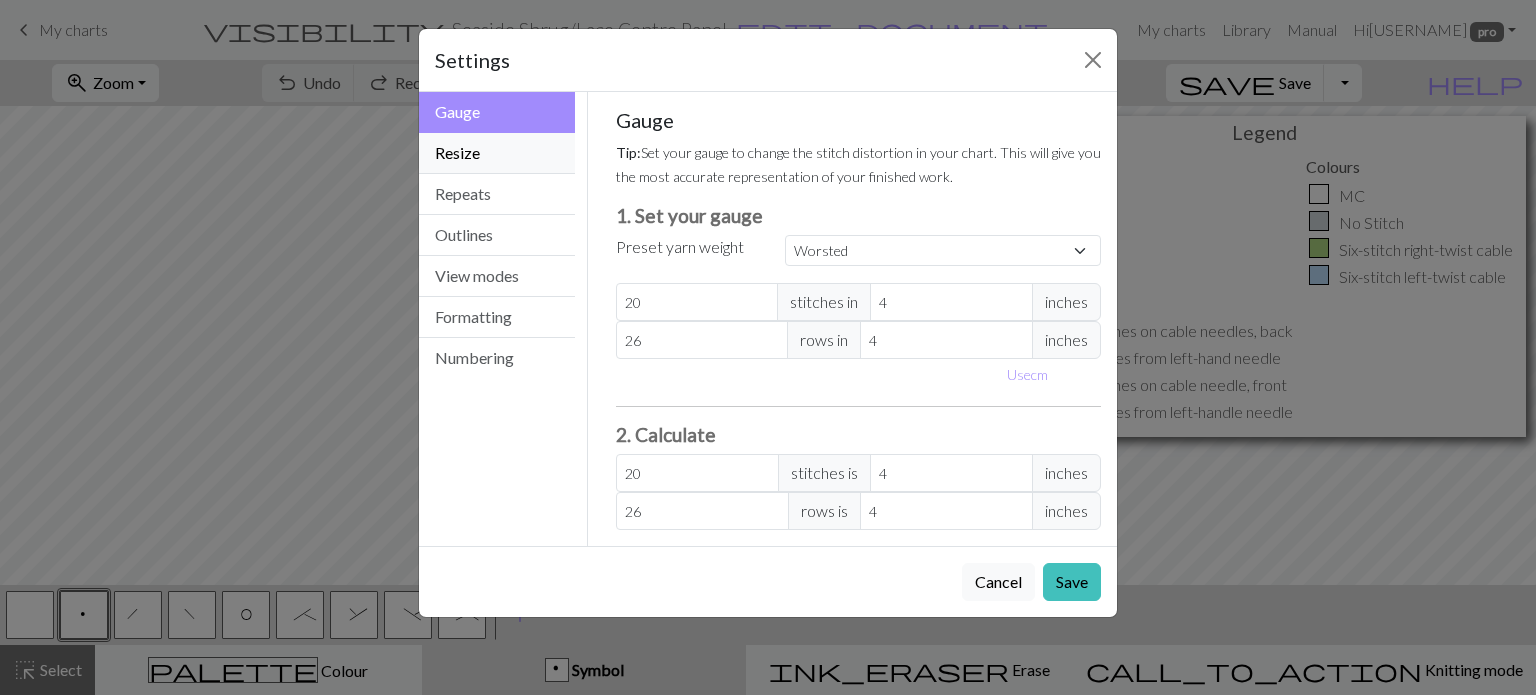 click on "Resize" at bounding box center [497, 153] 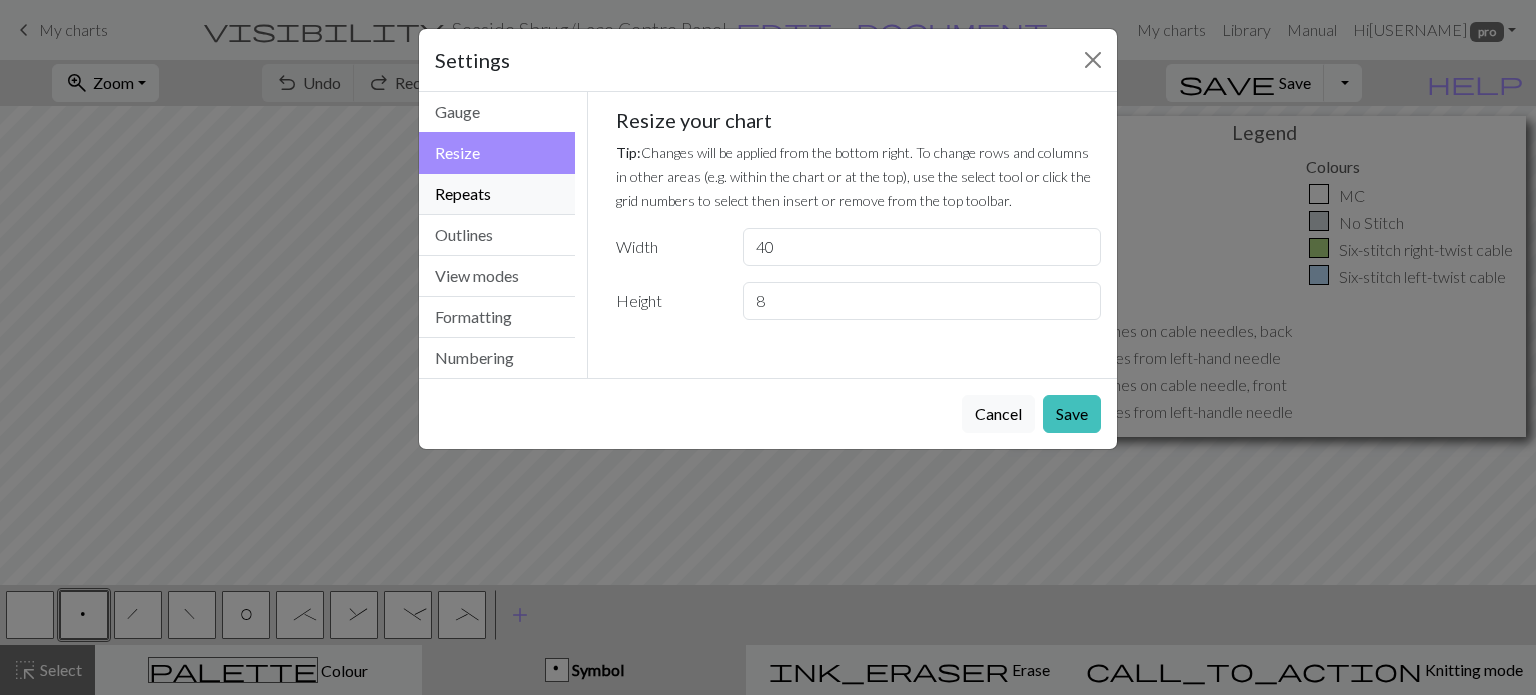 click on "Repeats" at bounding box center [497, 194] 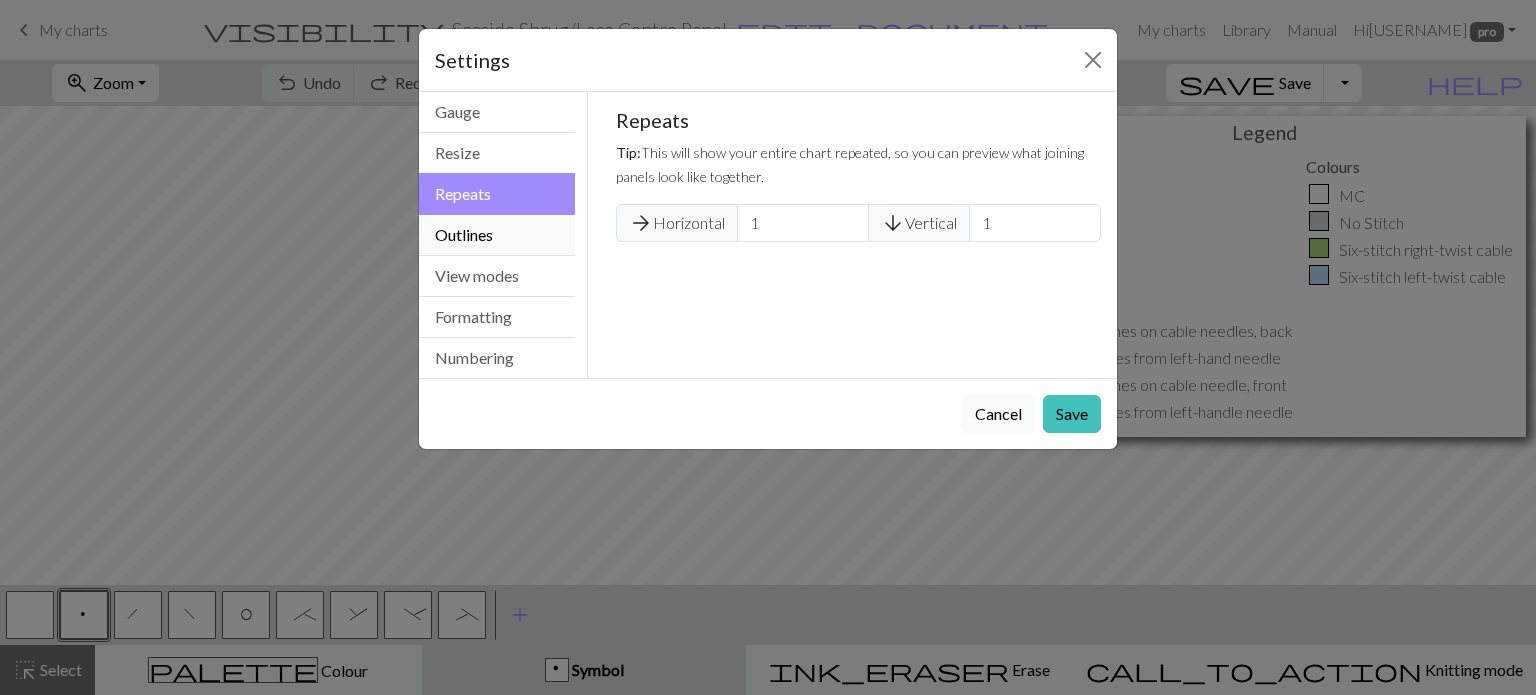 click on "Outlines" at bounding box center (497, 235) 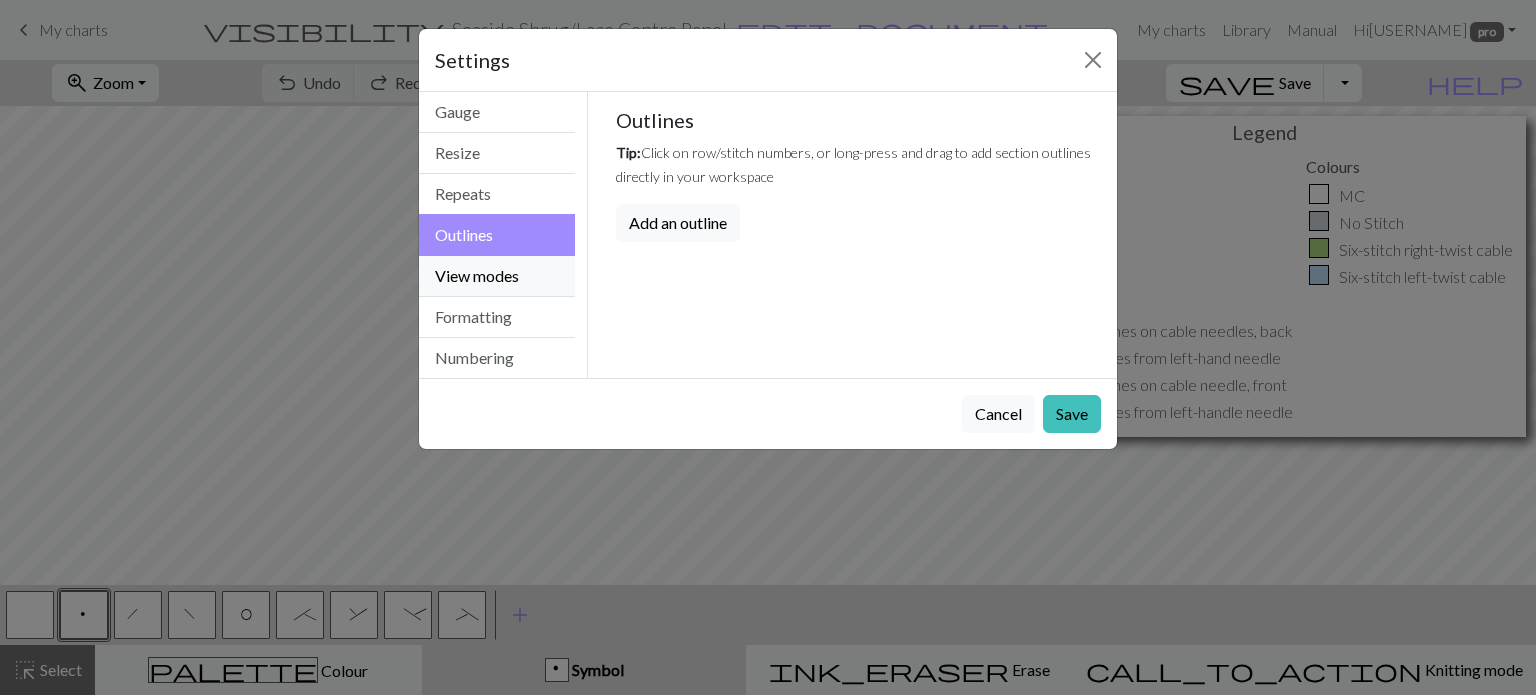 click on "View modes" at bounding box center (497, 276) 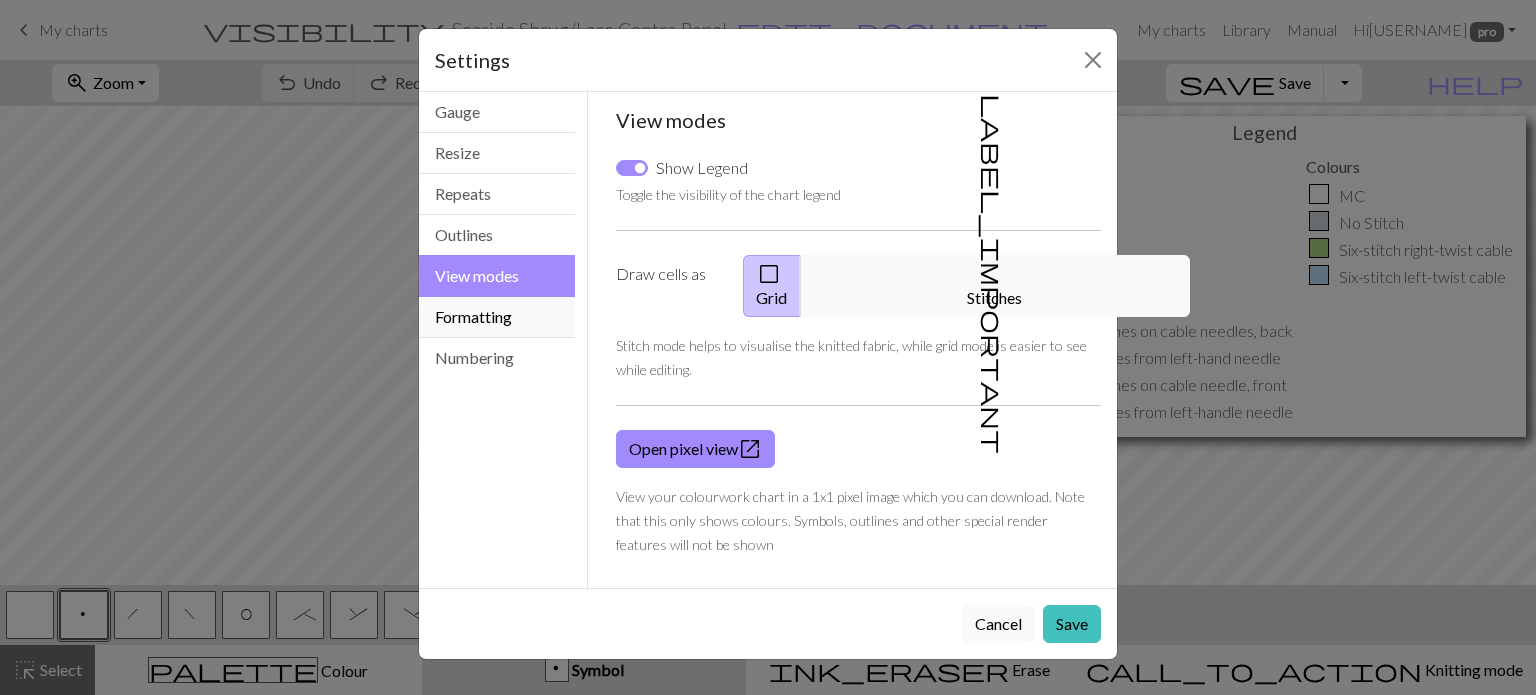 click on "Formatting" at bounding box center [497, 317] 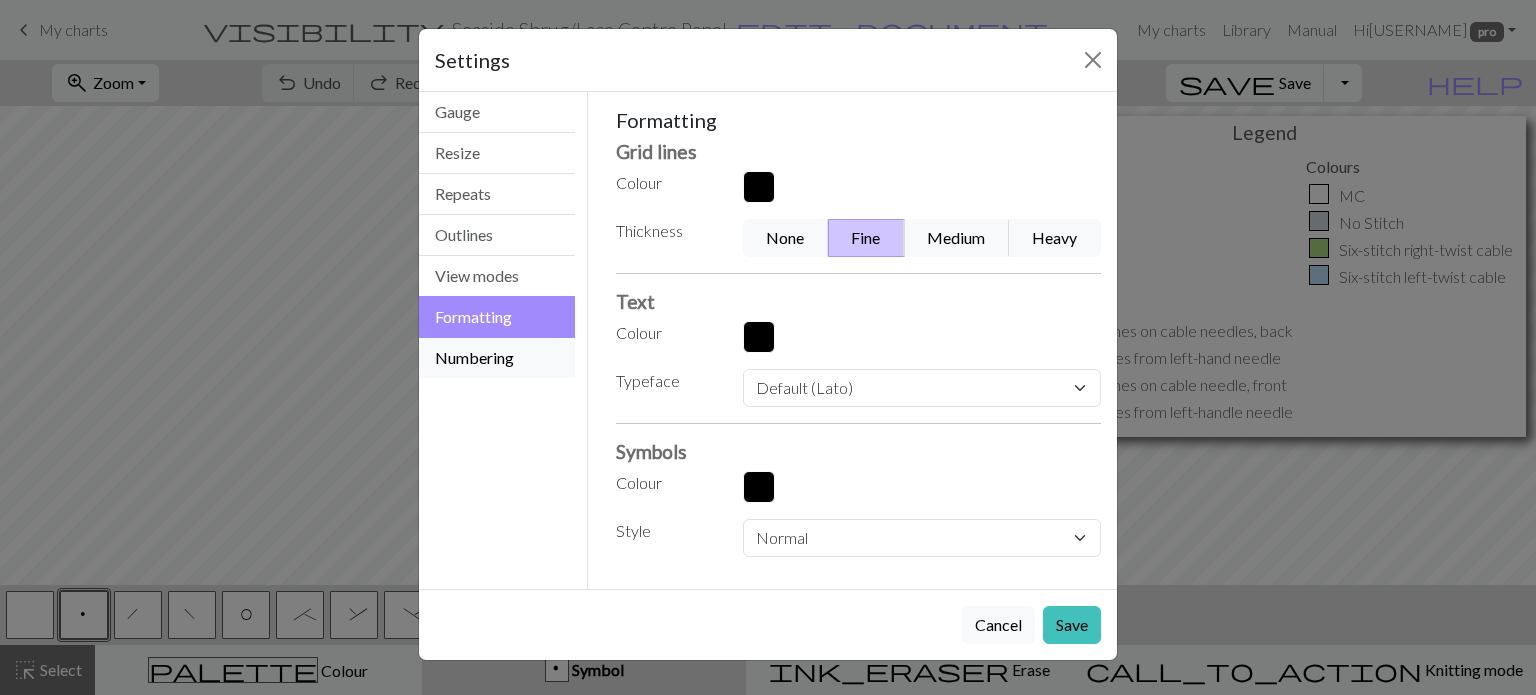 click on "Numbering" at bounding box center (497, 358) 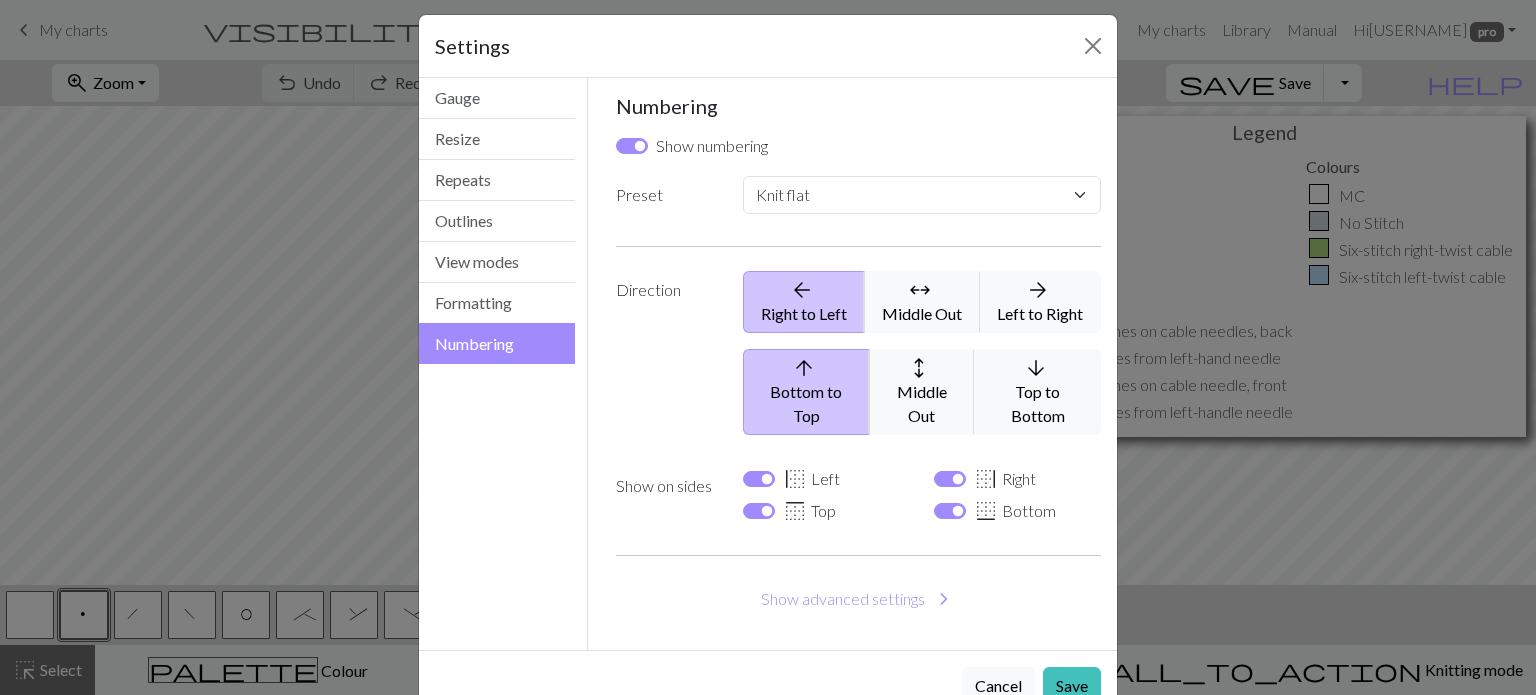 scroll, scrollTop: 0, scrollLeft: 0, axis: both 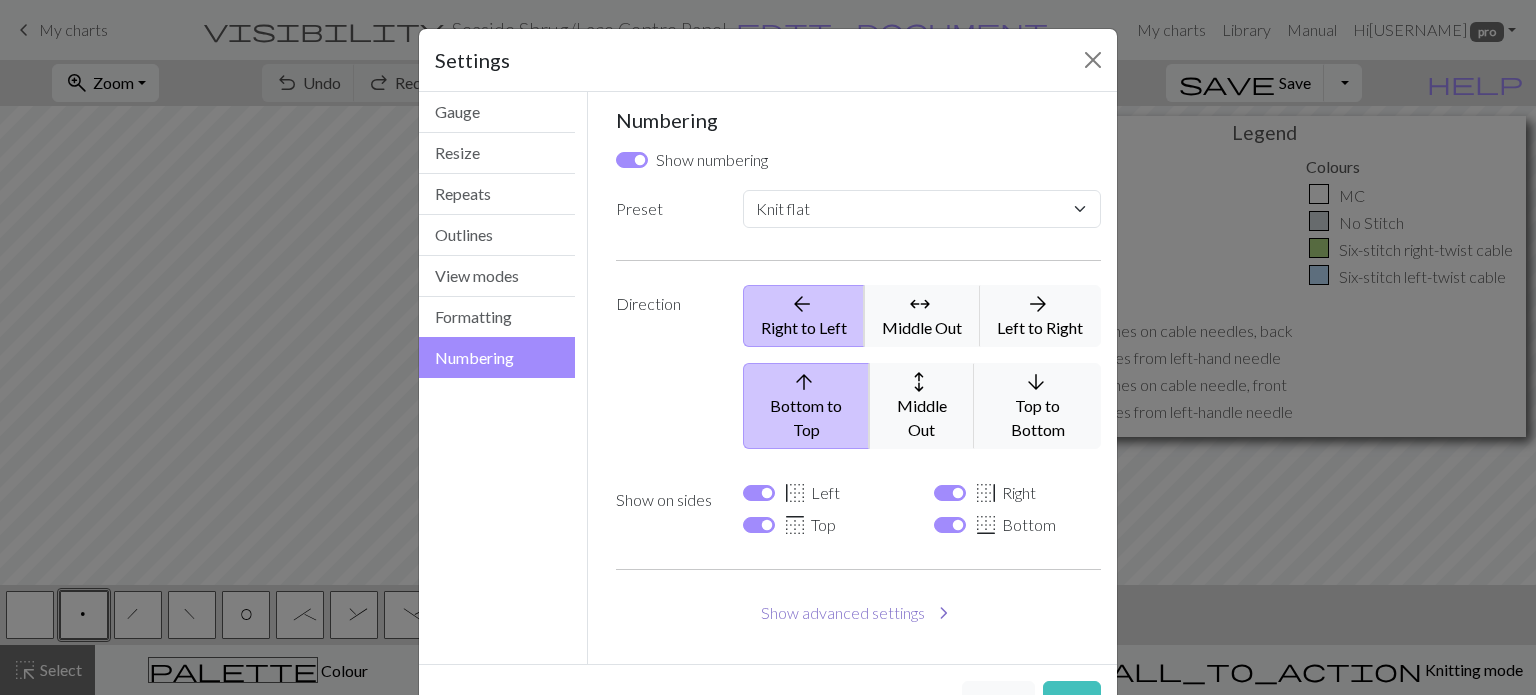click on "Show advanced settings   chevron_right" at bounding box center (859, 613) 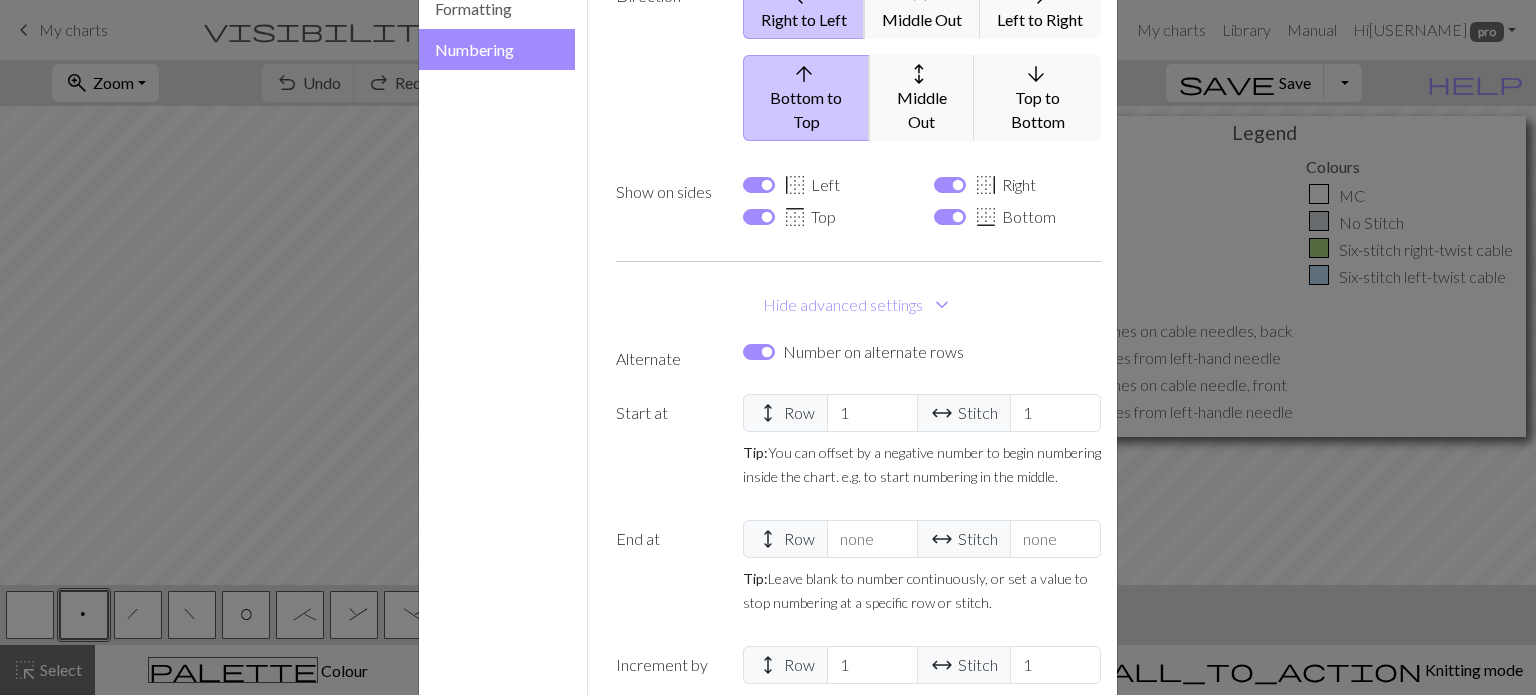 scroll, scrollTop: 473, scrollLeft: 0, axis: vertical 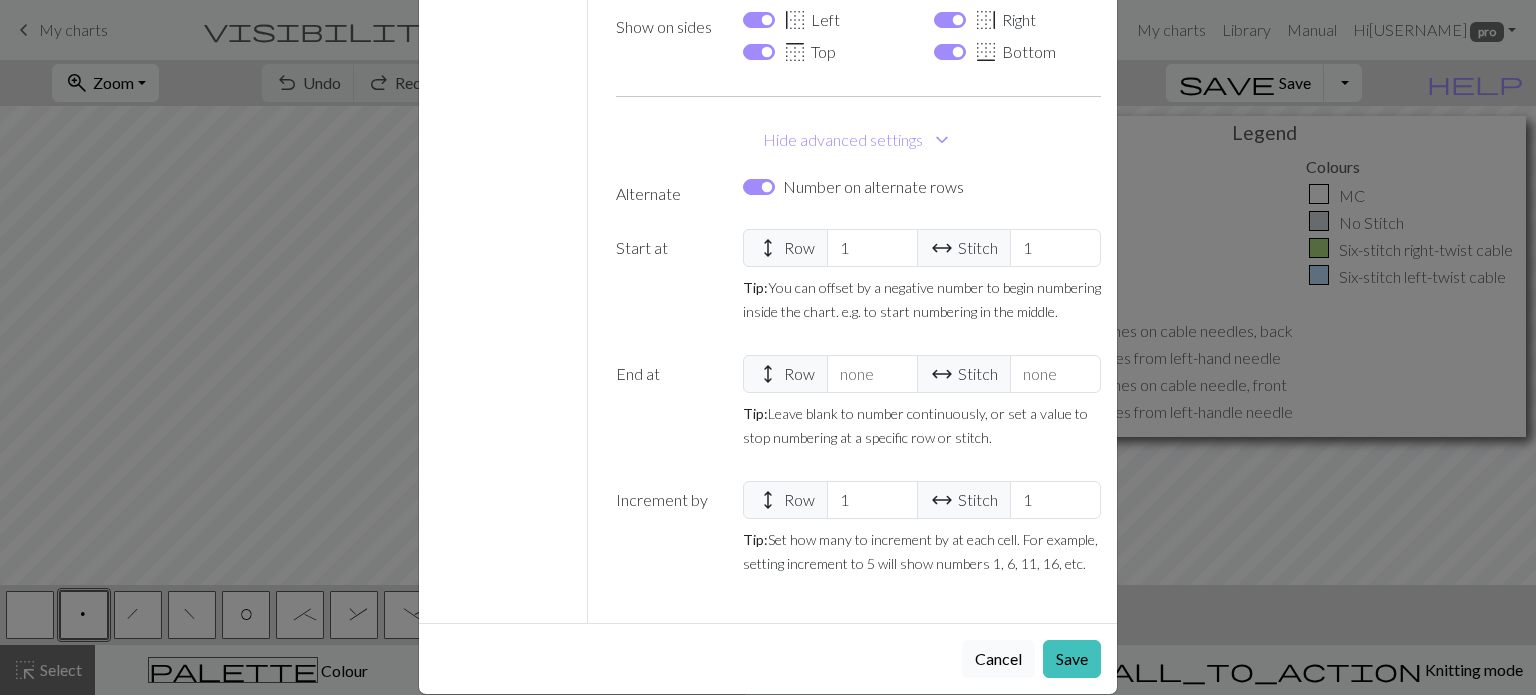 click on "Cancel" at bounding box center (998, 659) 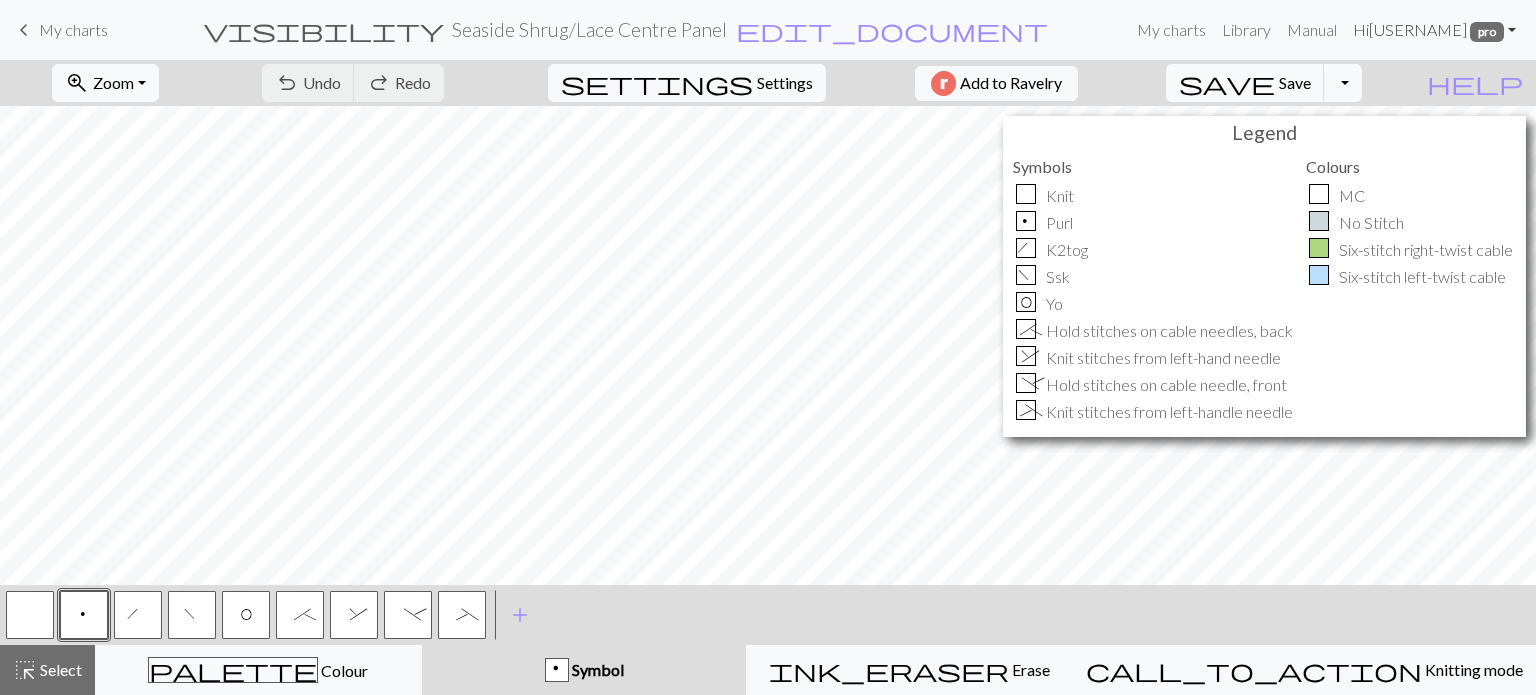 click on "Hi  AliceRobinson   pro" at bounding box center [1434, 30] 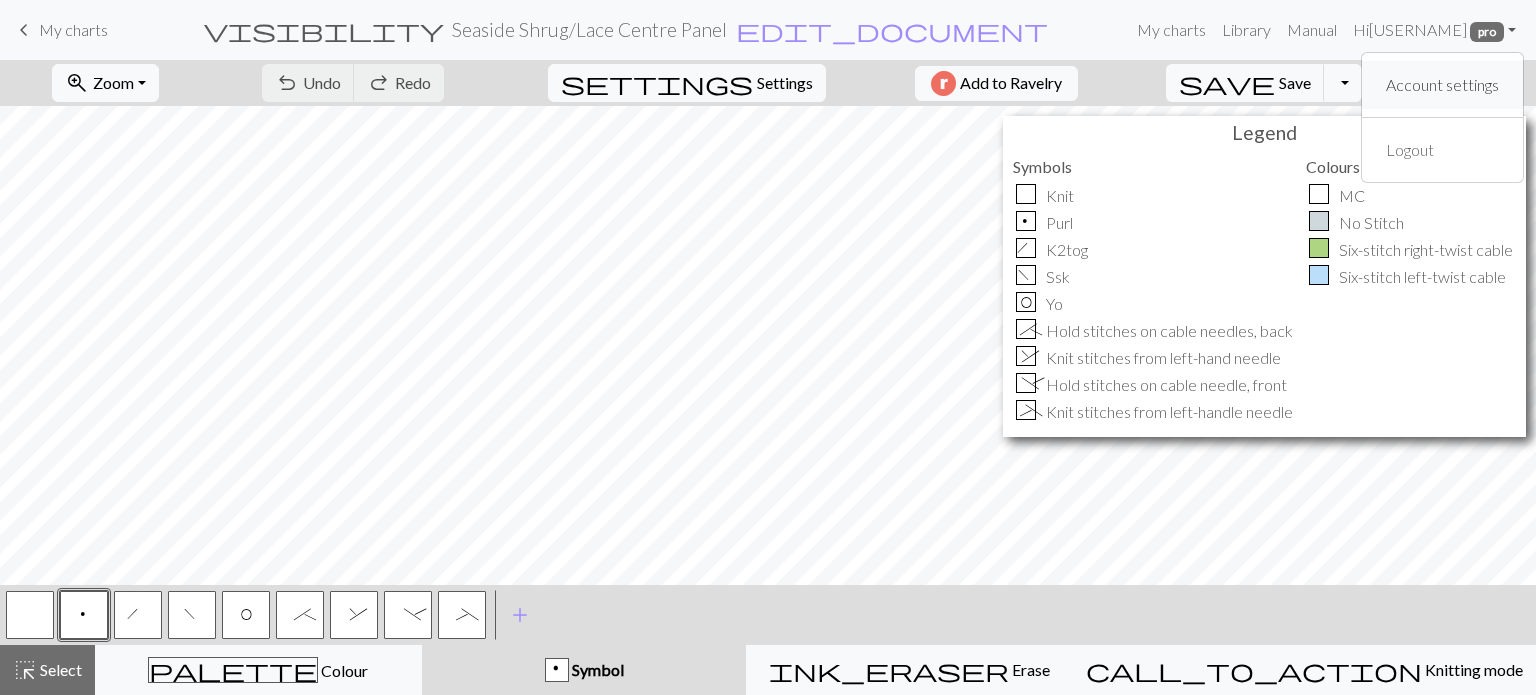 click on "Account settings" at bounding box center [1442, 85] 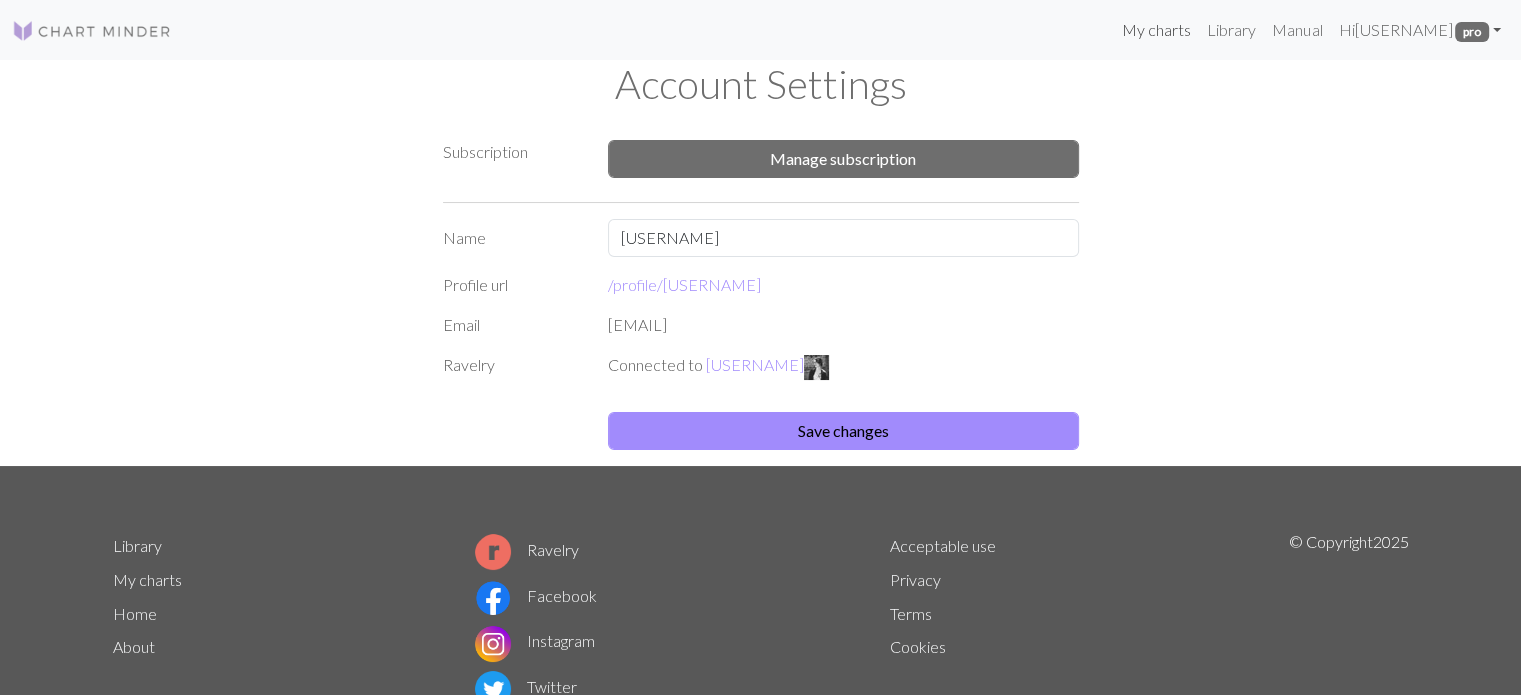 click on "My charts" at bounding box center (1156, 30) 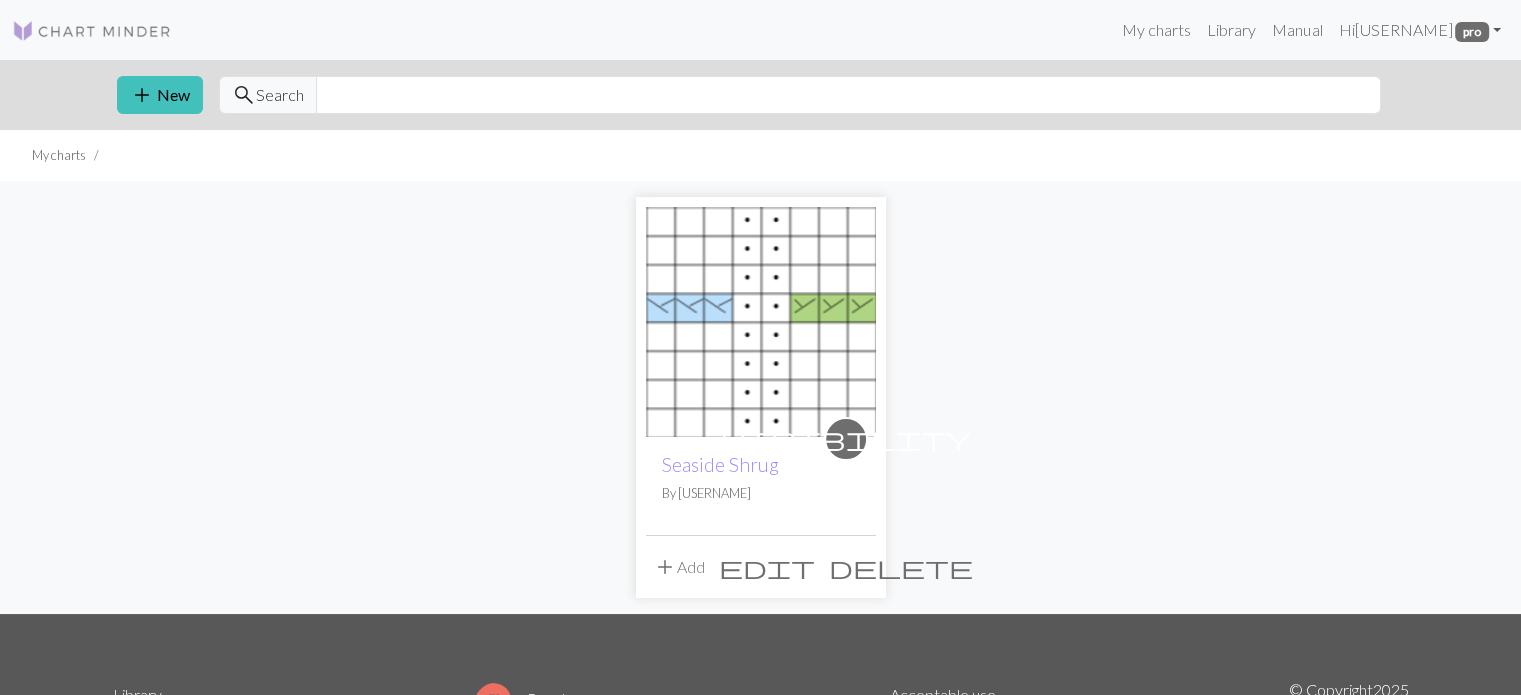 click on "edit" at bounding box center [767, 567] 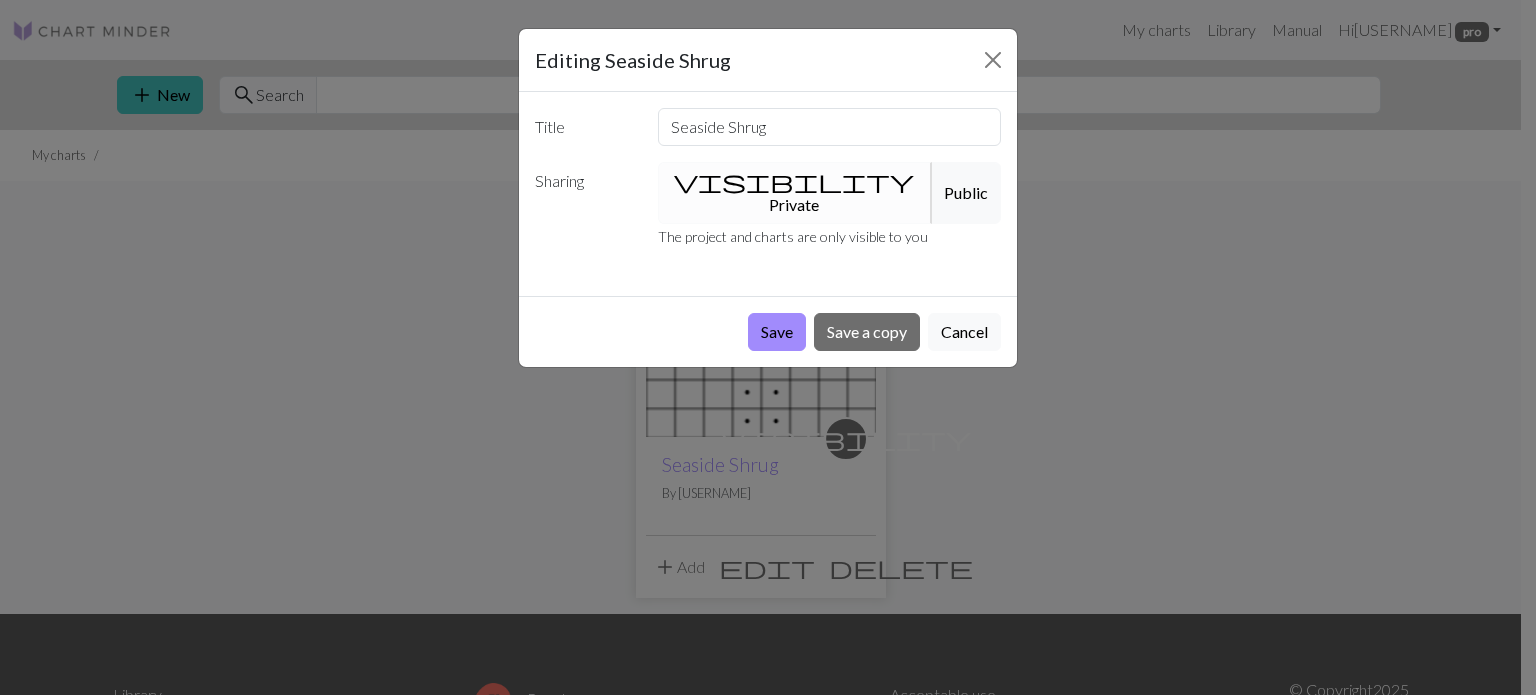 click on "Save Save a copy Cancel" at bounding box center (768, 331) 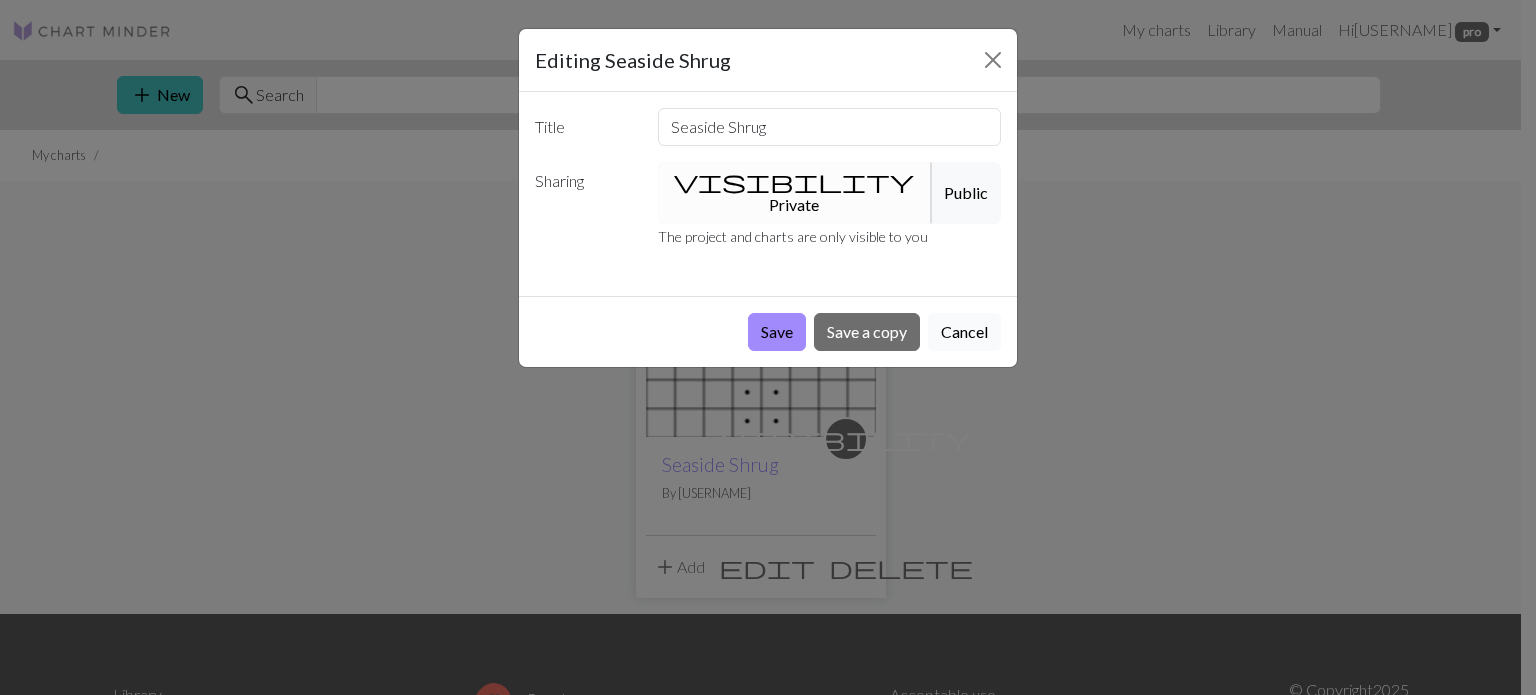 click on "Cancel" at bounding box center (964, 332) 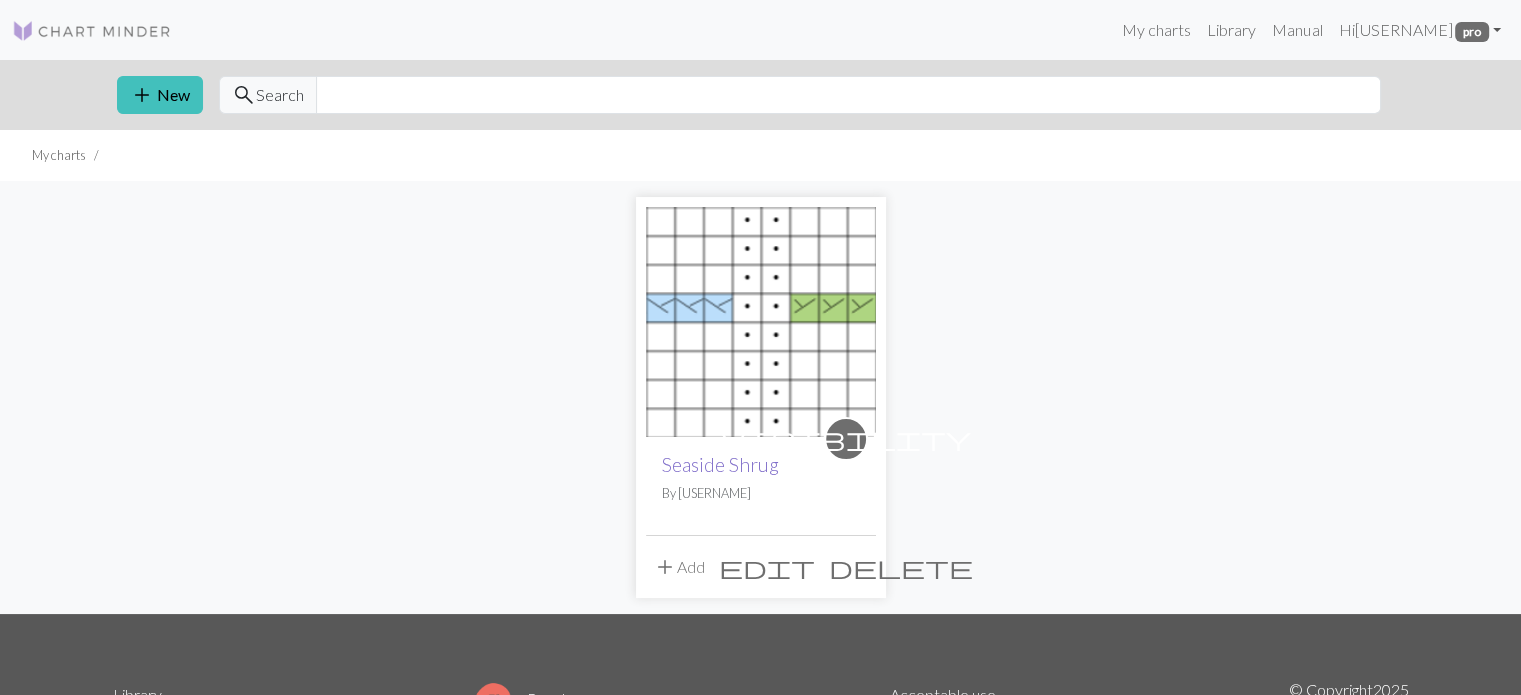 click on "Seaside Shrug" at bounding box center (720, 464) 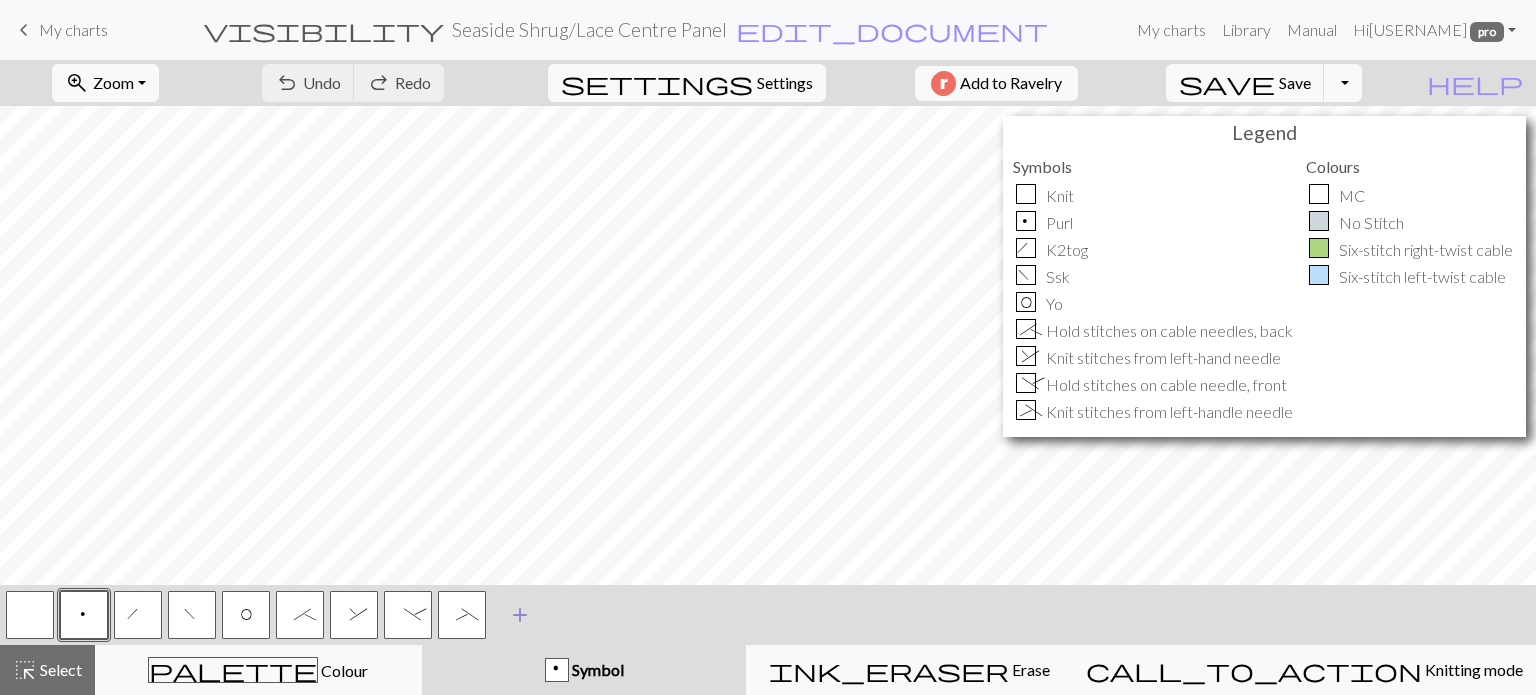 click on "add" at bounding box center (520, 615) 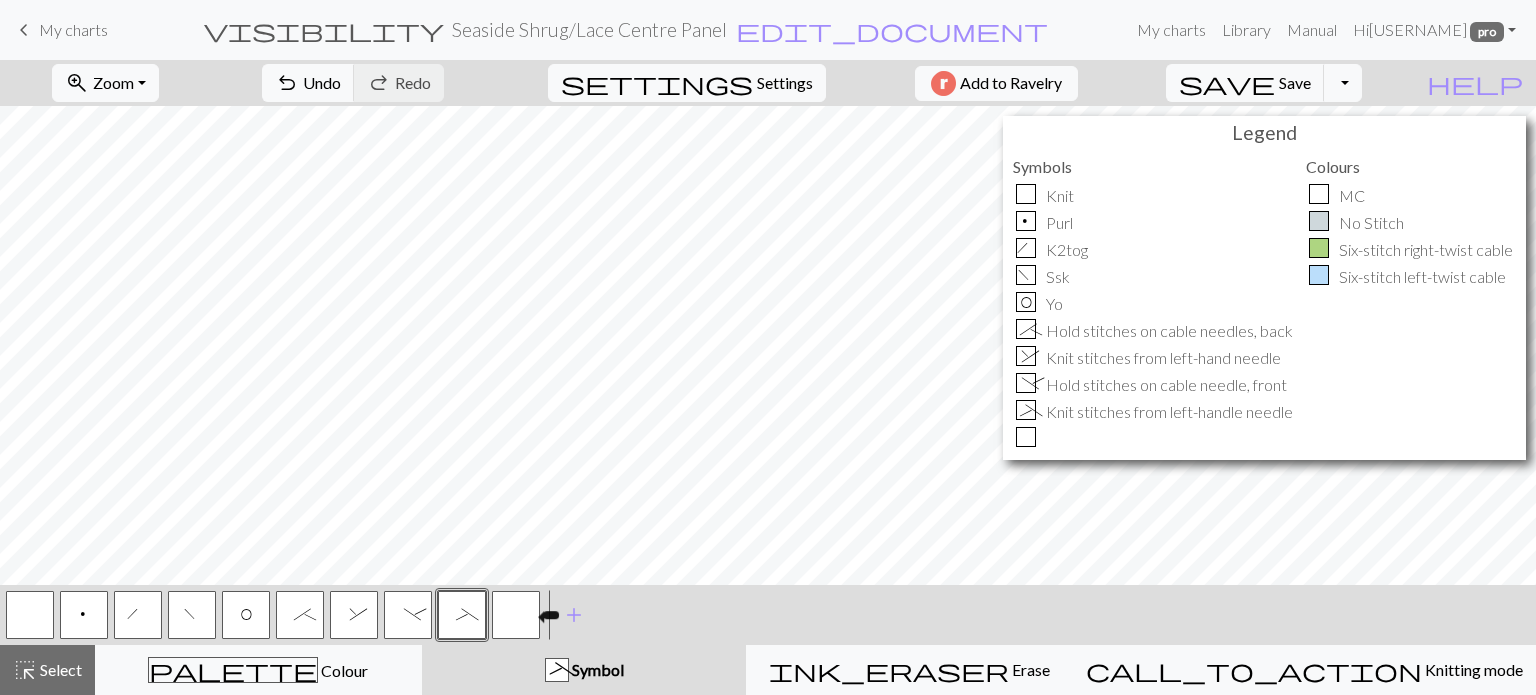 click at bounding box center [516, 615] 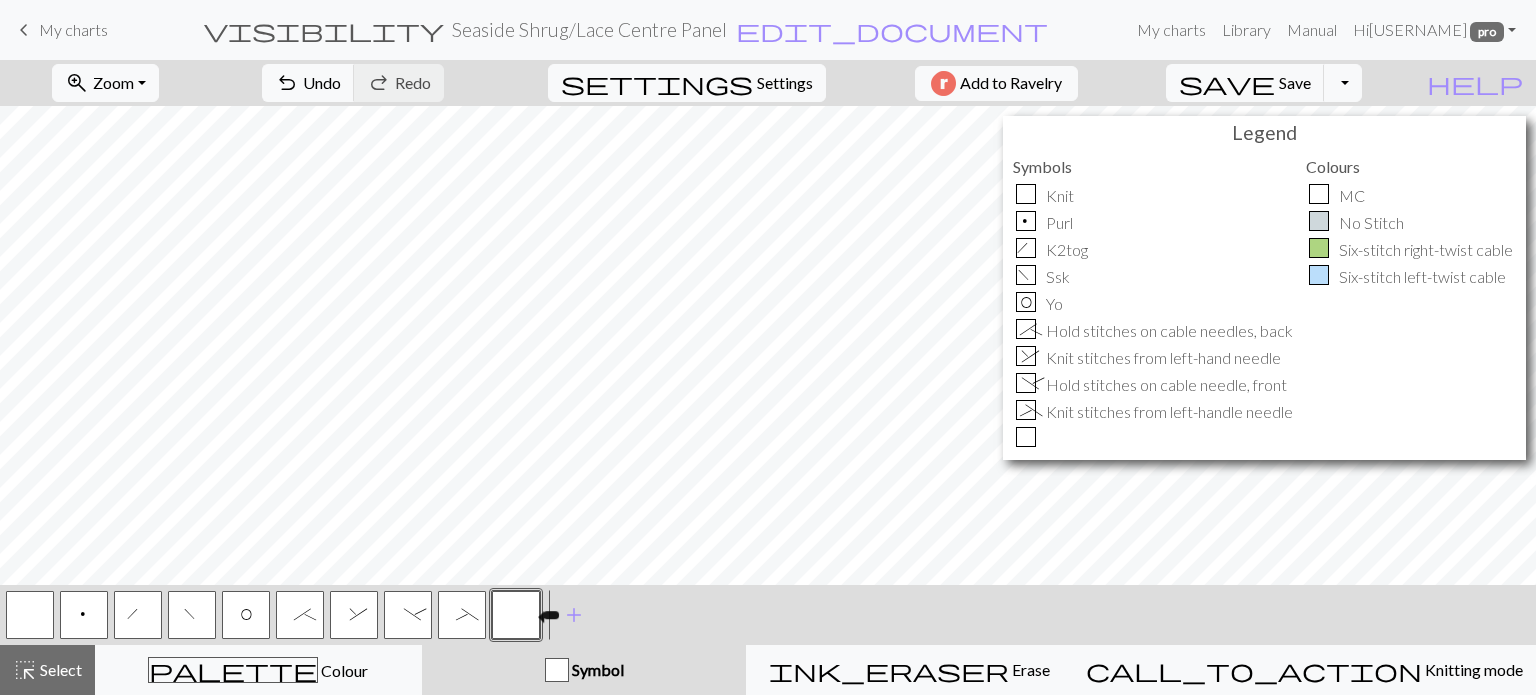 click at bounding box center [516, 615] 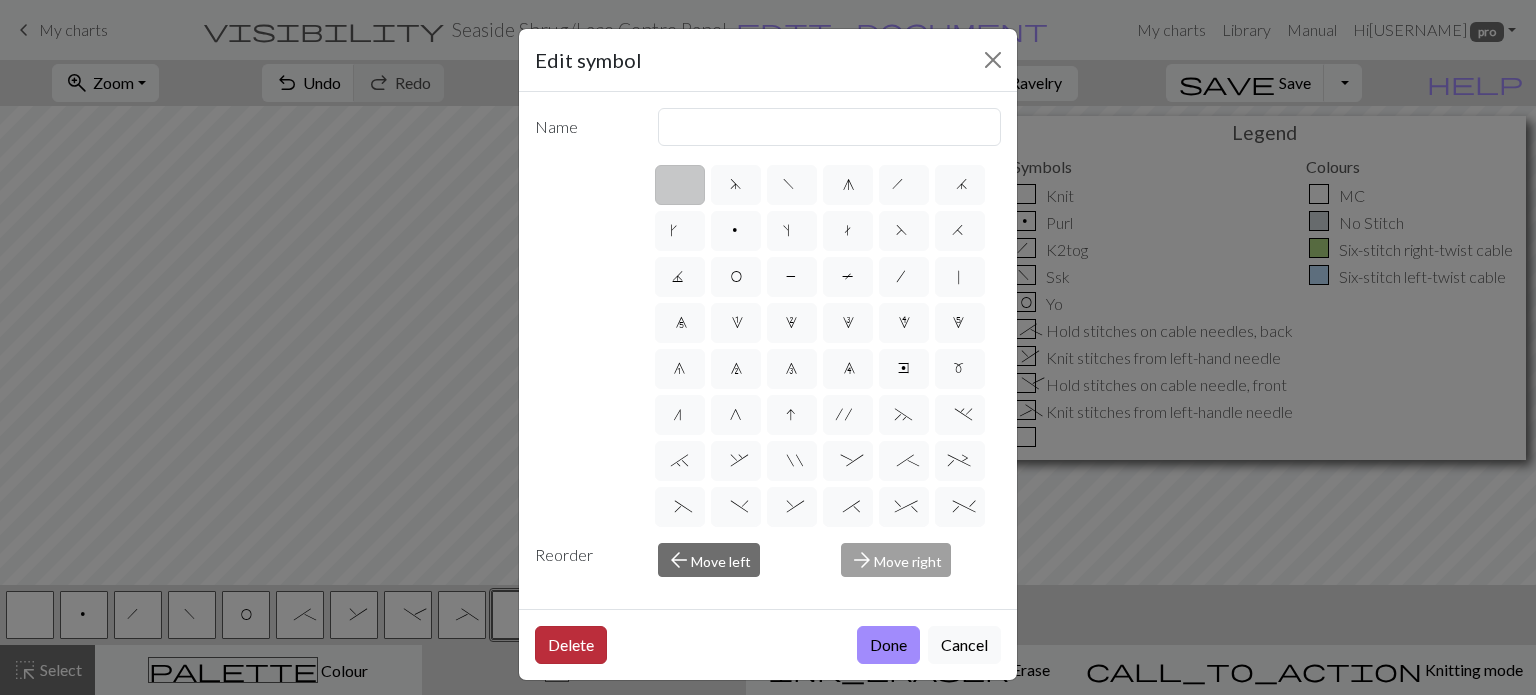 click on "Delete" at bounding box center [571, 645] 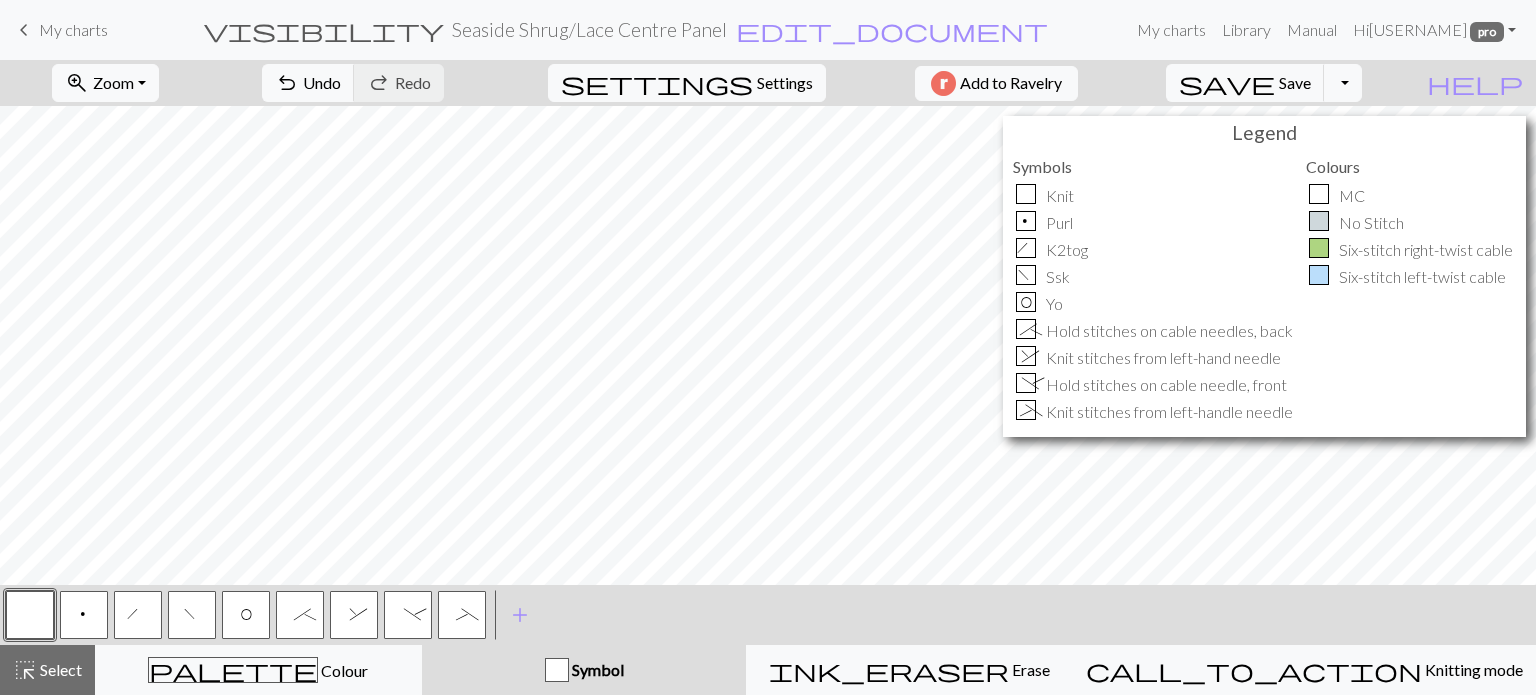 click on "Symbol" at bounding box center (584, 670) 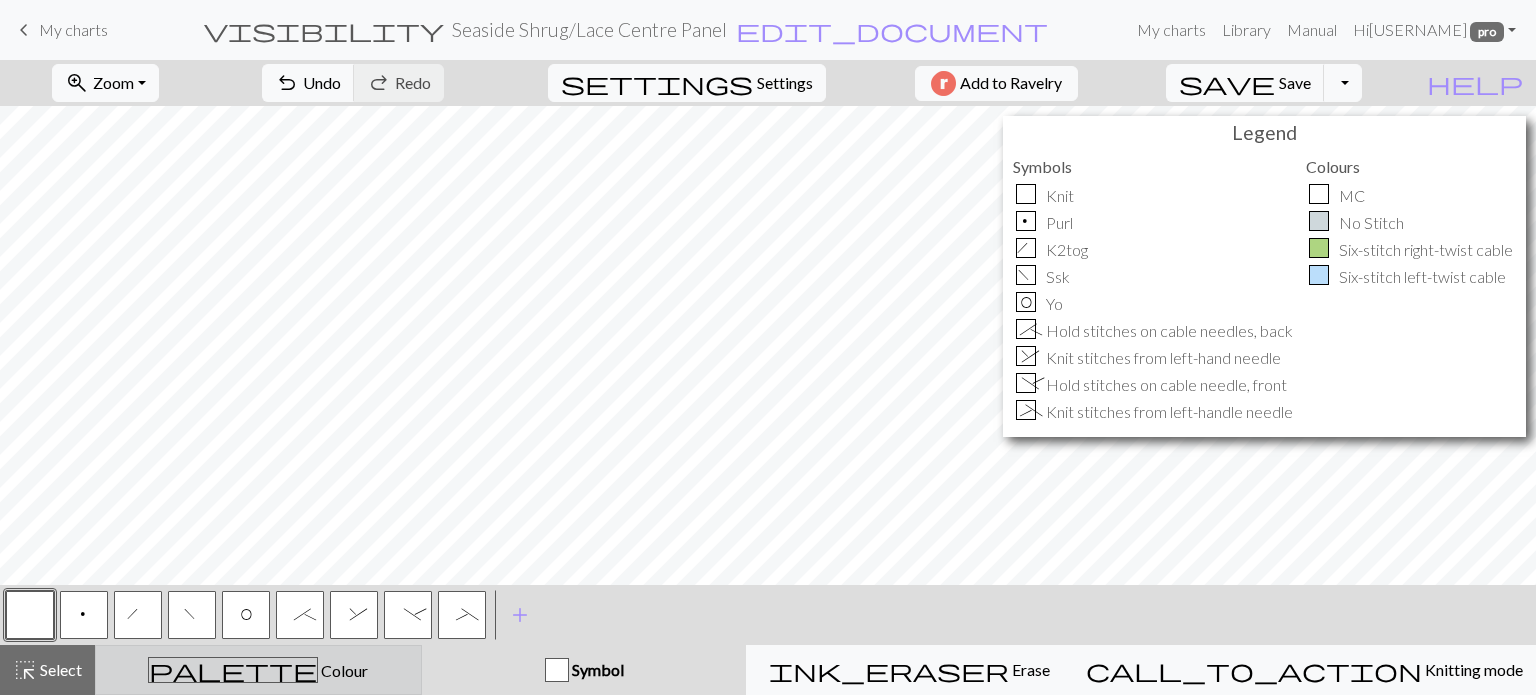 click on "palette   Colour   Colour" at bounding box center (258, 670) 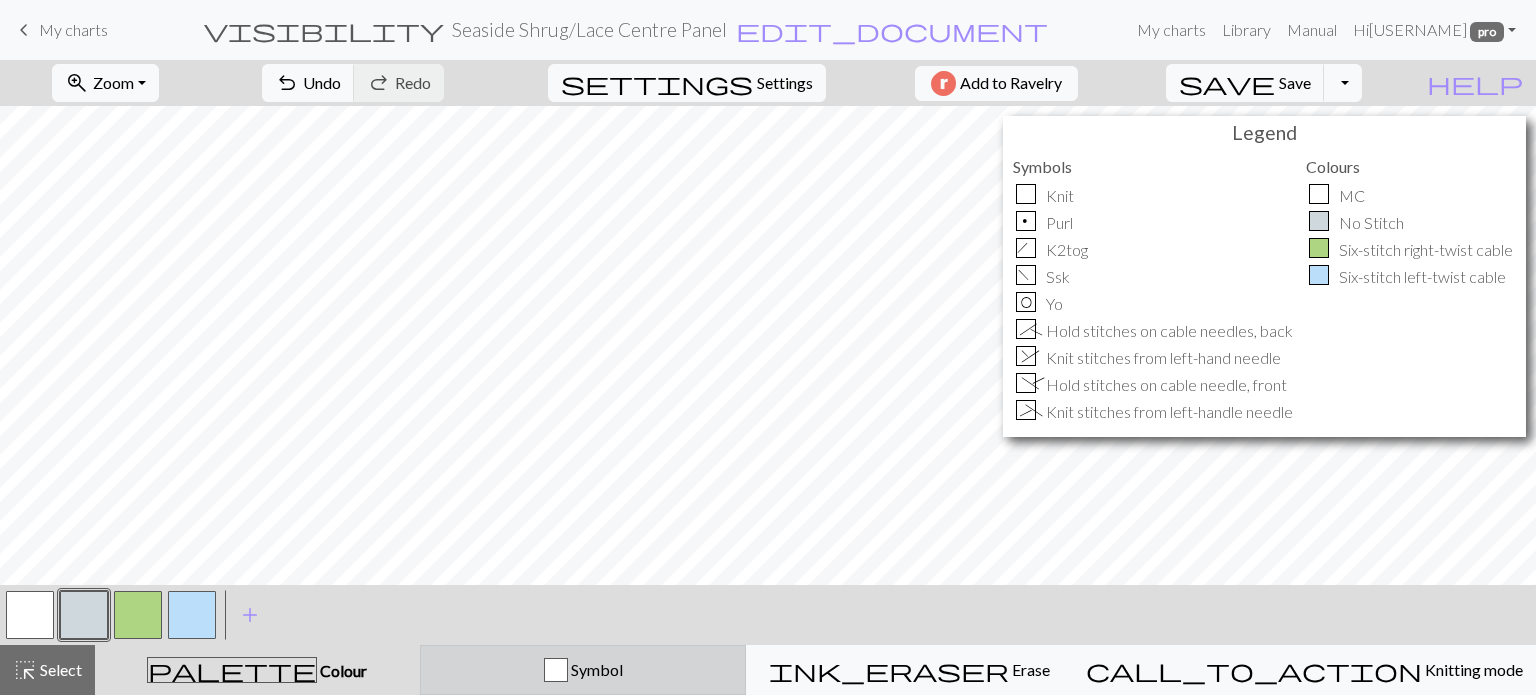 click on "Symbol" at bounding box center (583, 670) 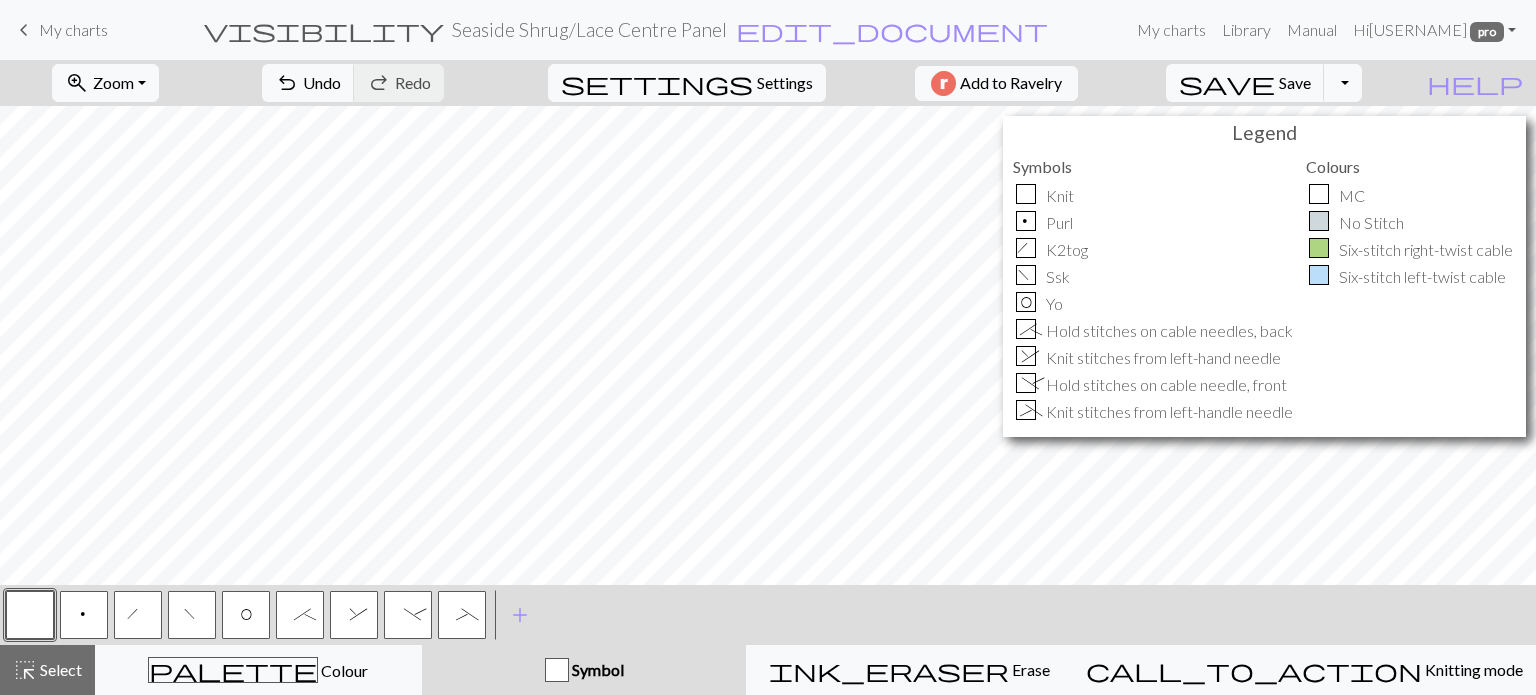 click on "_" at bounding box center (462, 617) 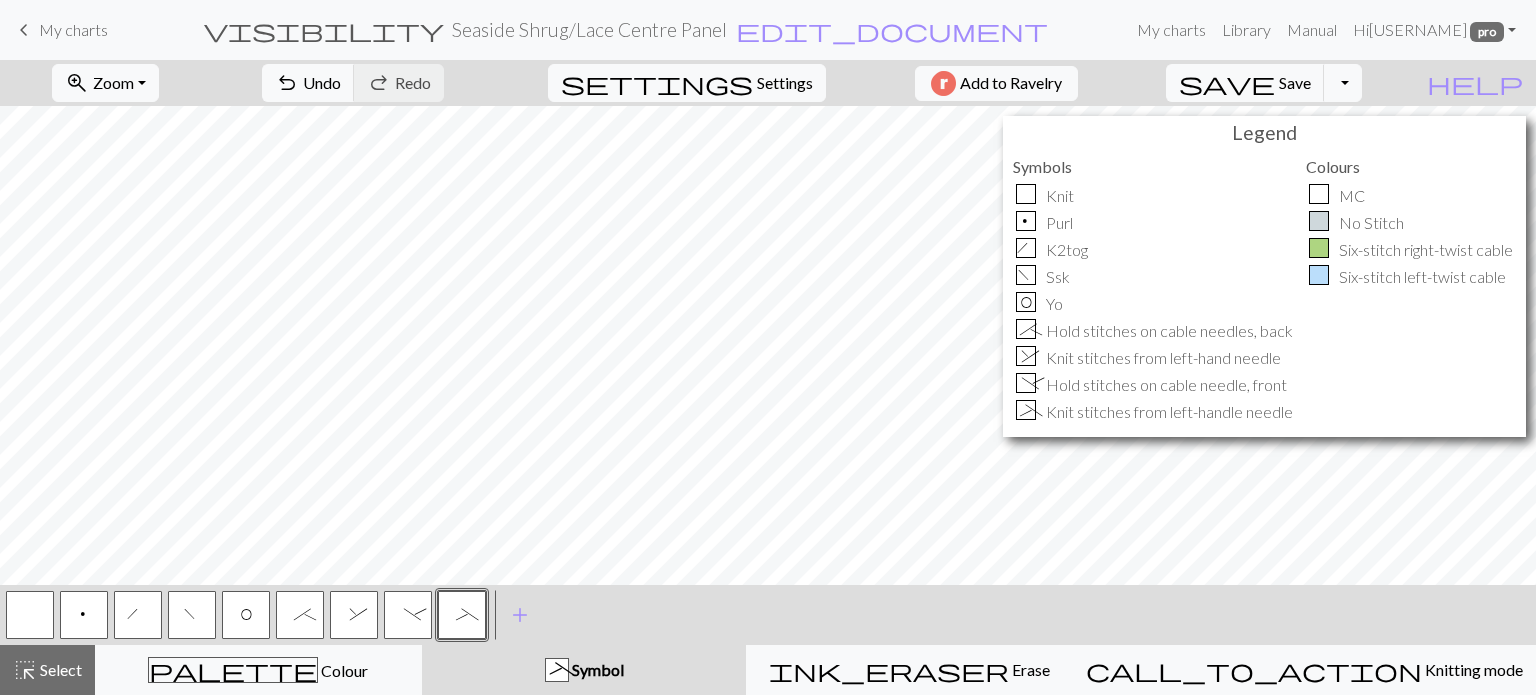 click on "_" at bounding box center [462, 617] 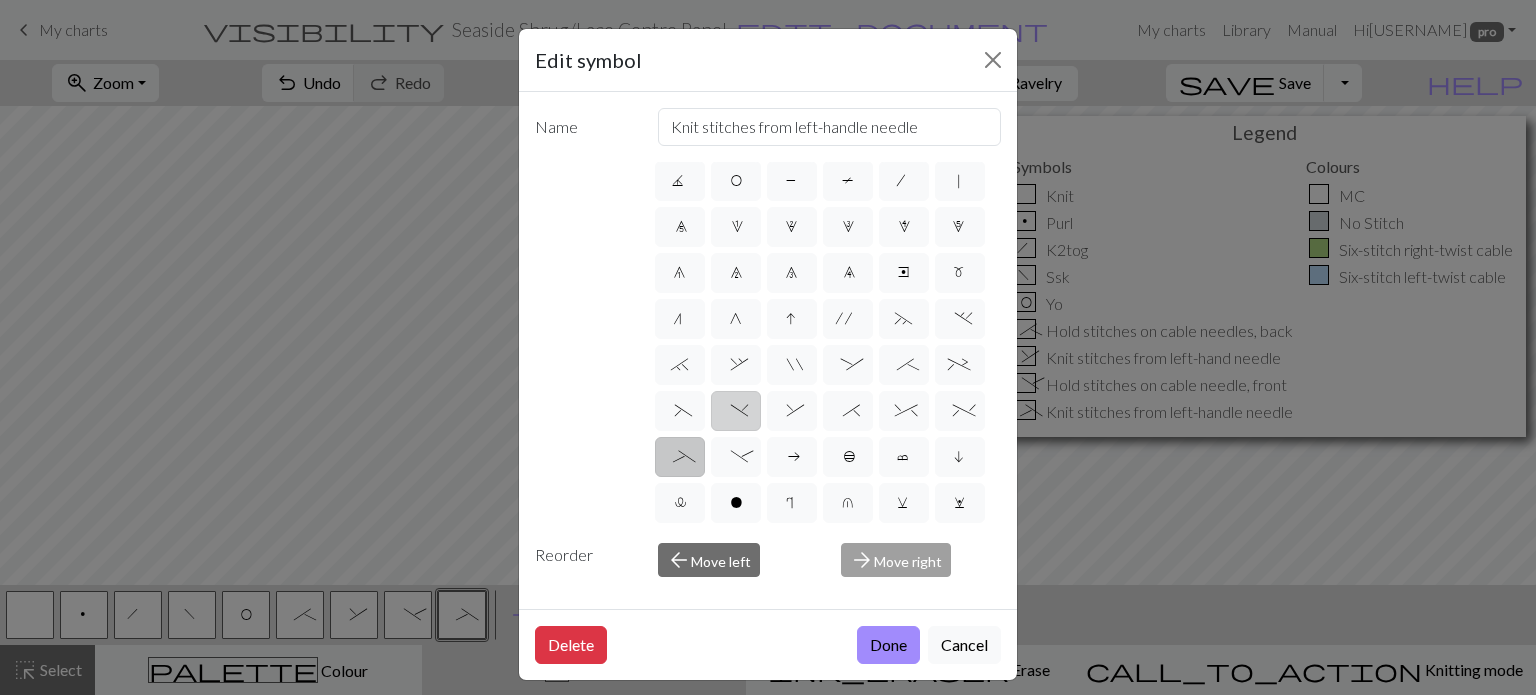 scroll, scrollTop: 416, scrollLeft: 0, axis: vertical 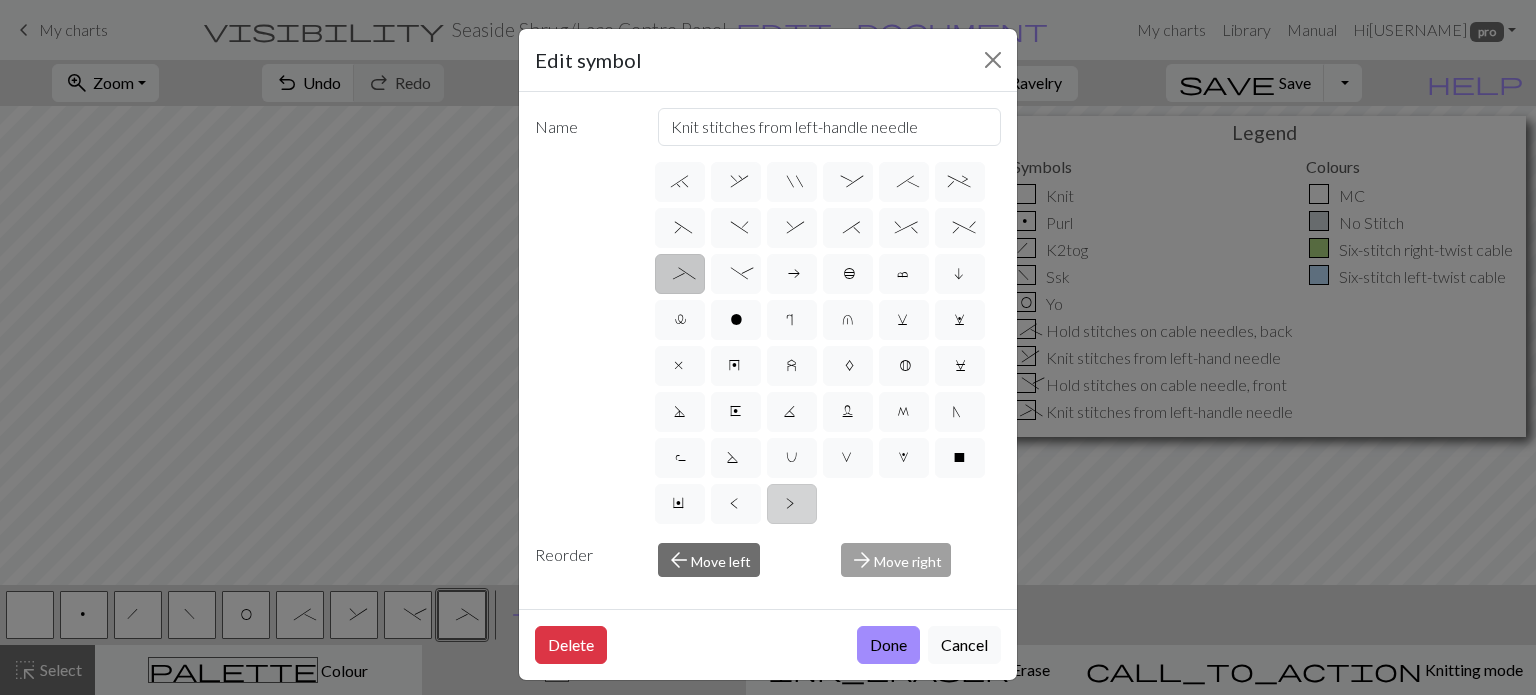 click on ">" at bounding box center [792, 506] 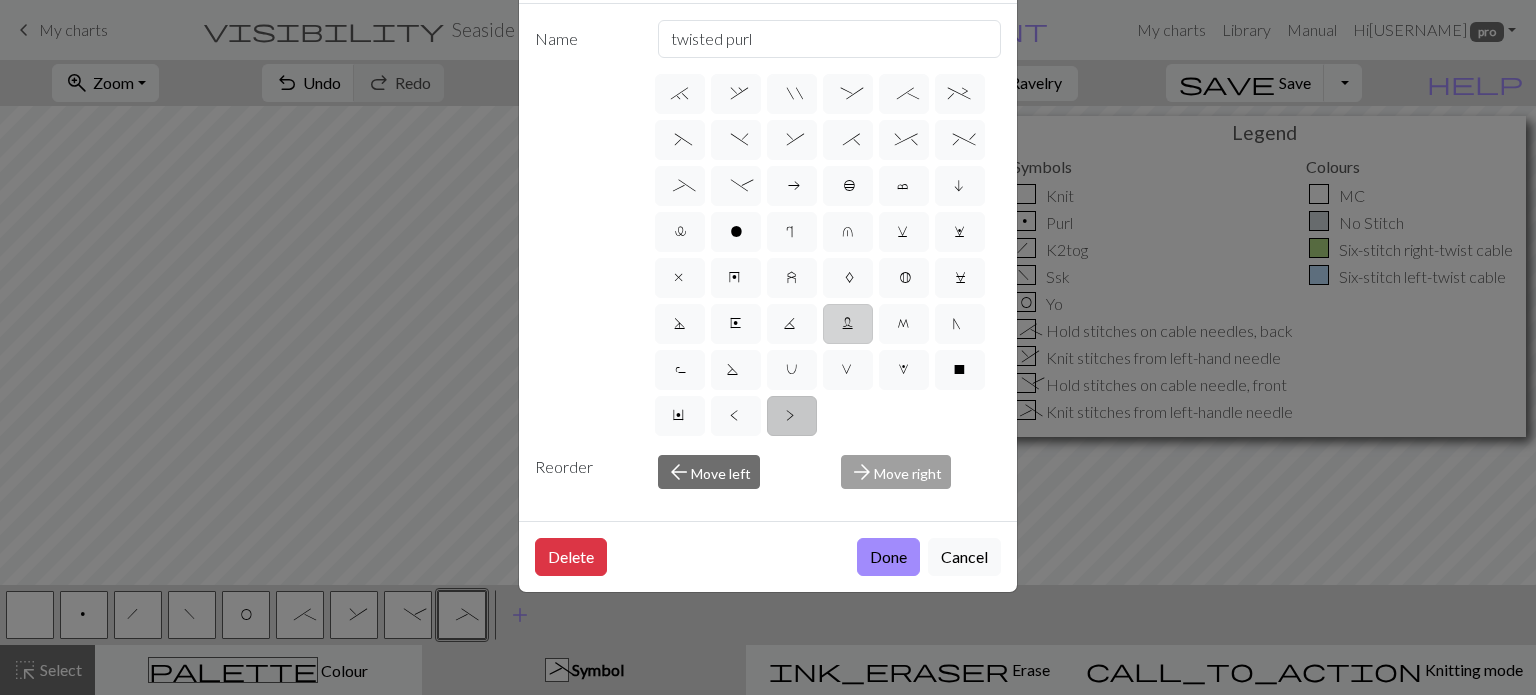 scroll, scrollTop: 0, scrollLeft: 0, axis: both 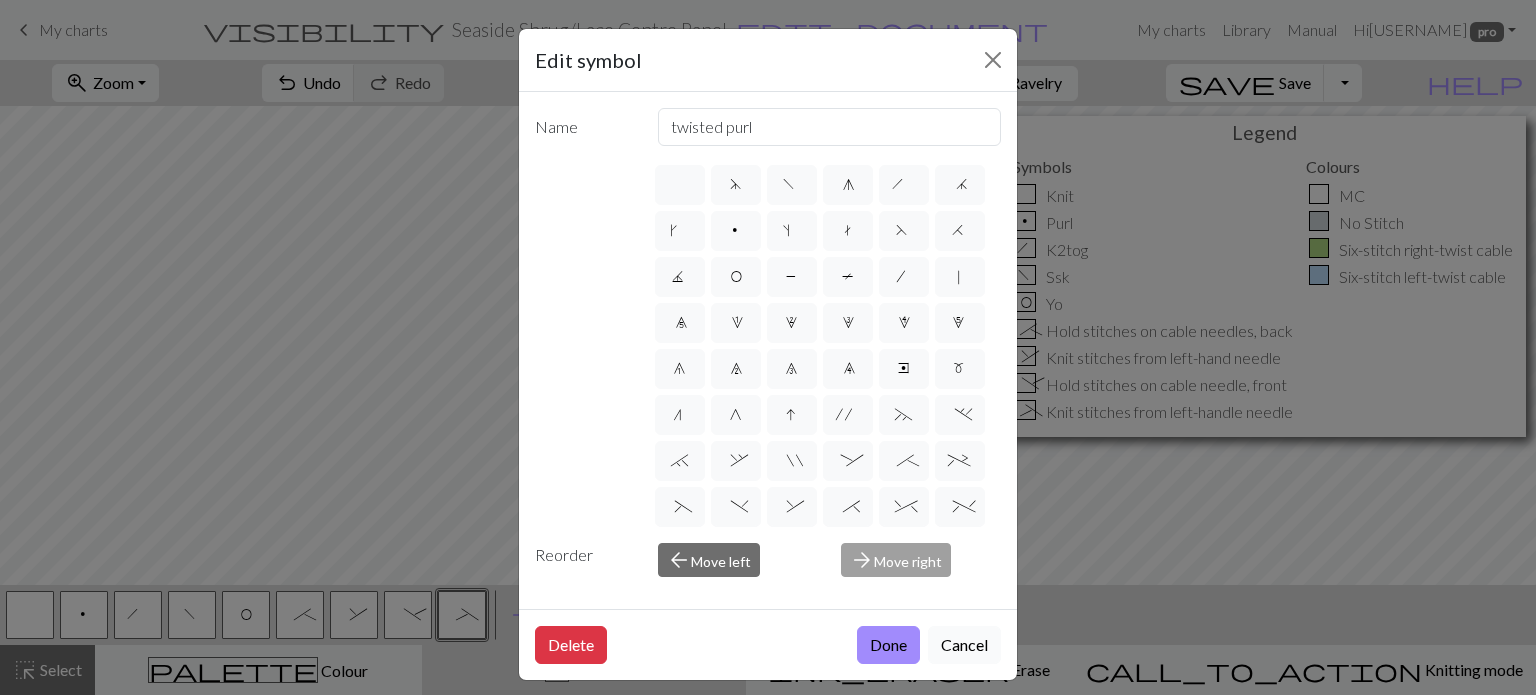 click on "Cancel" at bounding box center (964, 645) 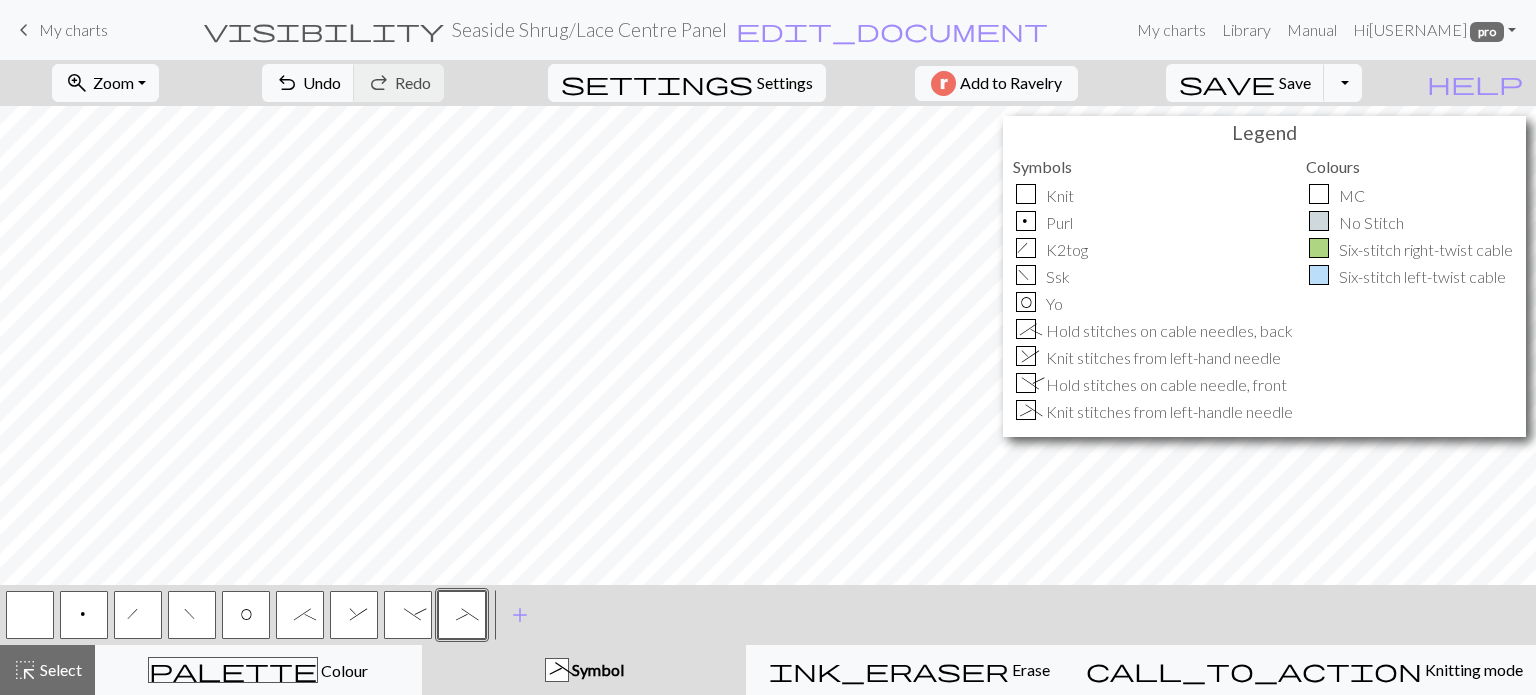 click on "Symbols" at bounding box center (1154, 166) 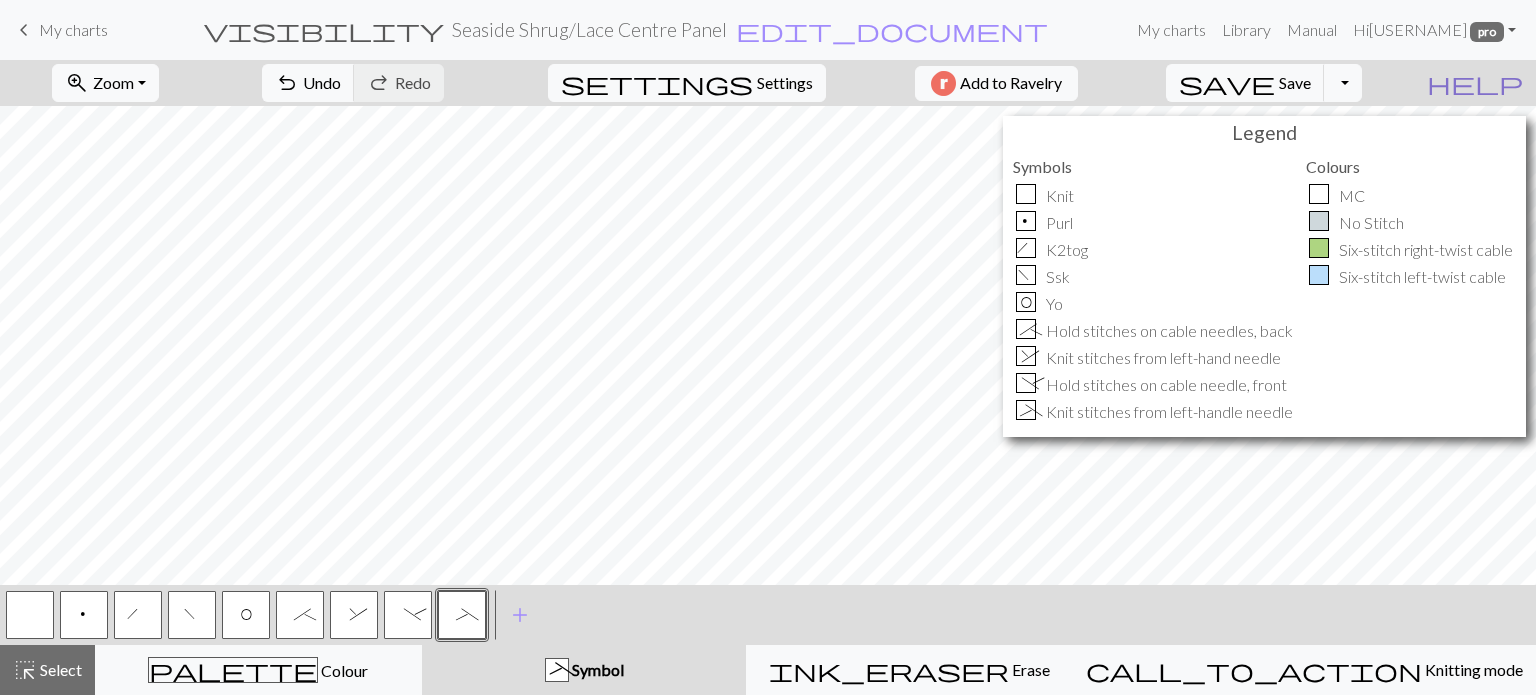 click on "help" at bounding box center [1475, 83] 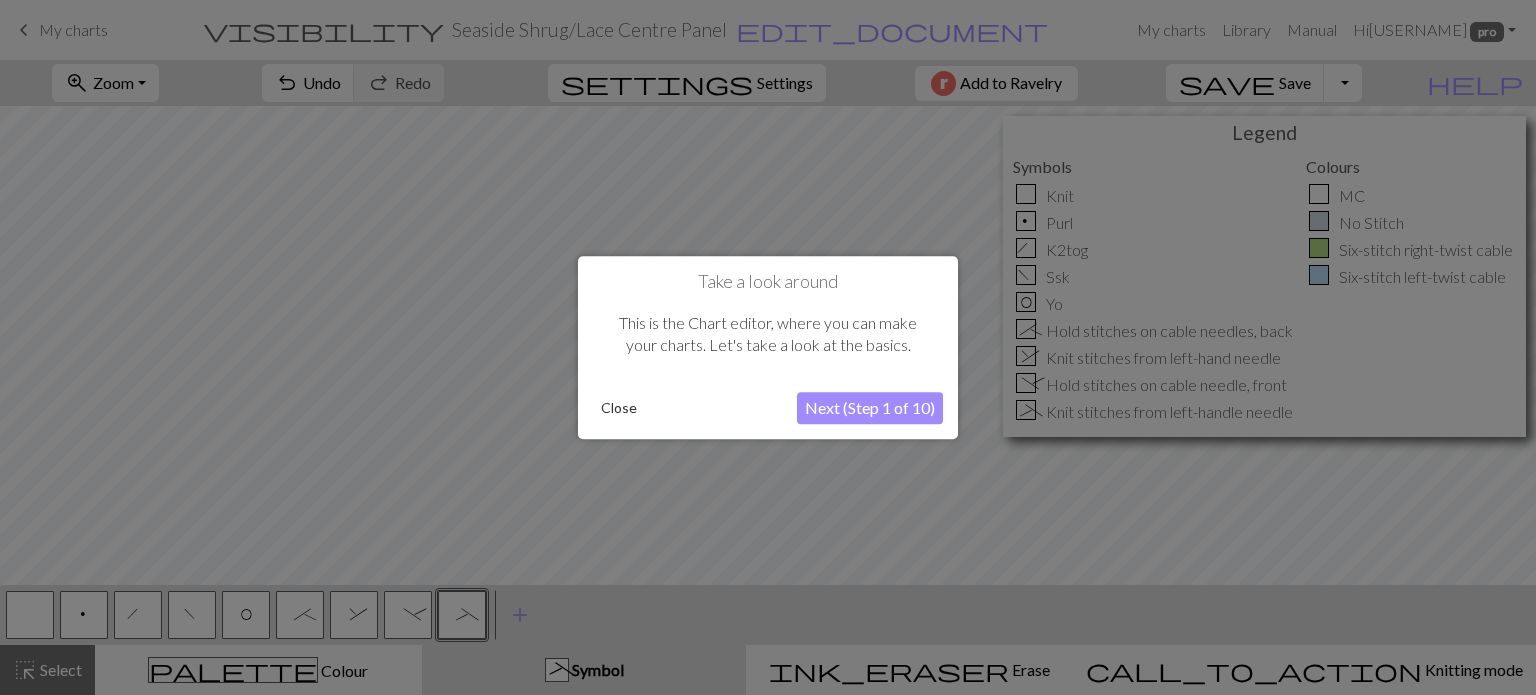 click on "Close" at bounding box center (619, 408) 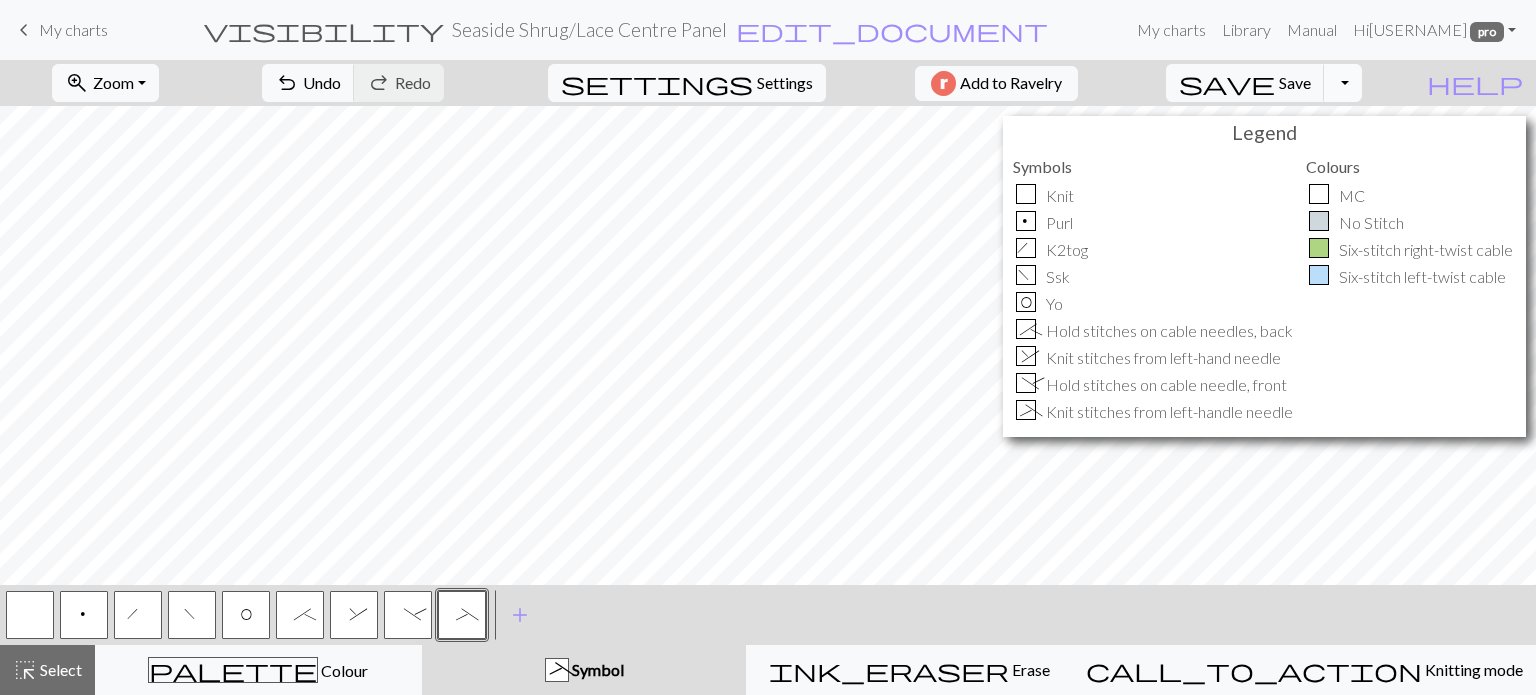 click on "Toggle Dropdown" at bounding box center (1343, 83) 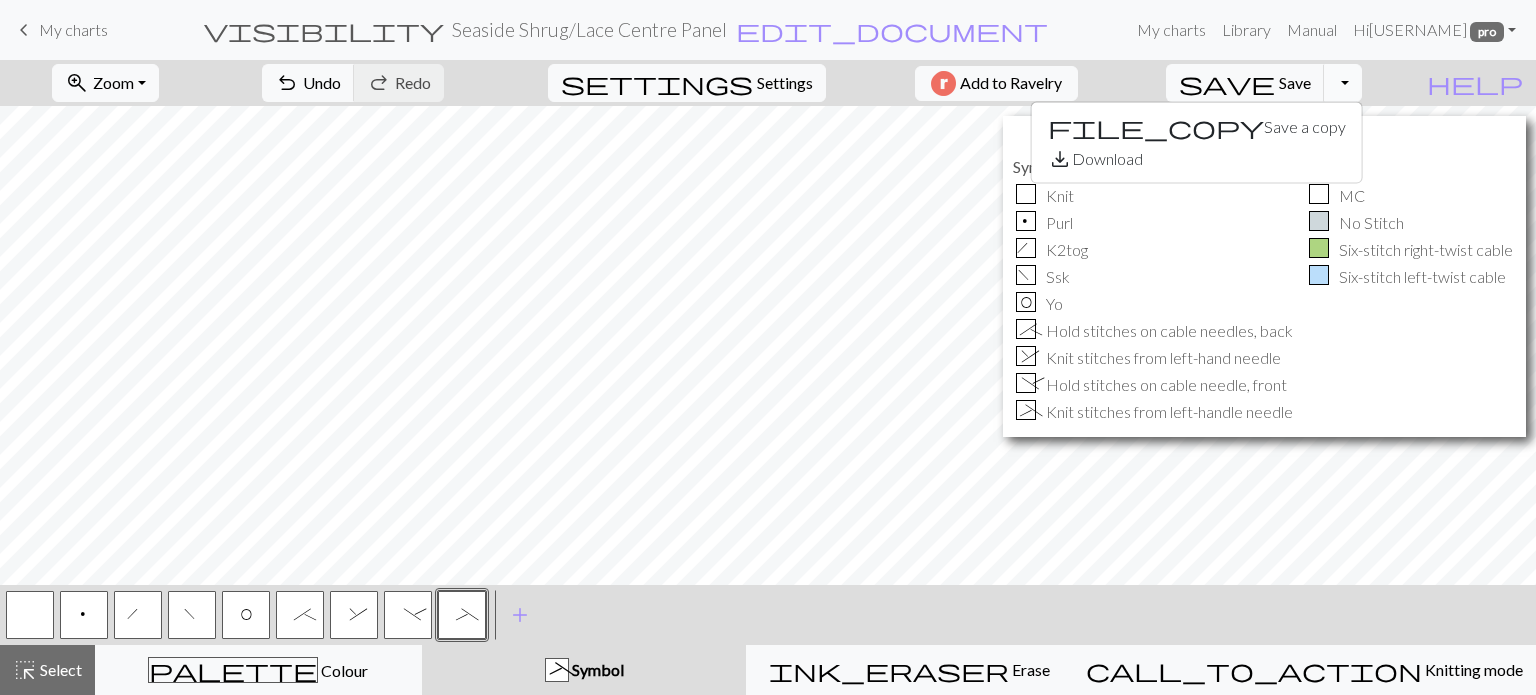 click on "Toggle Dropdown" at bounding box center [1343, 83] 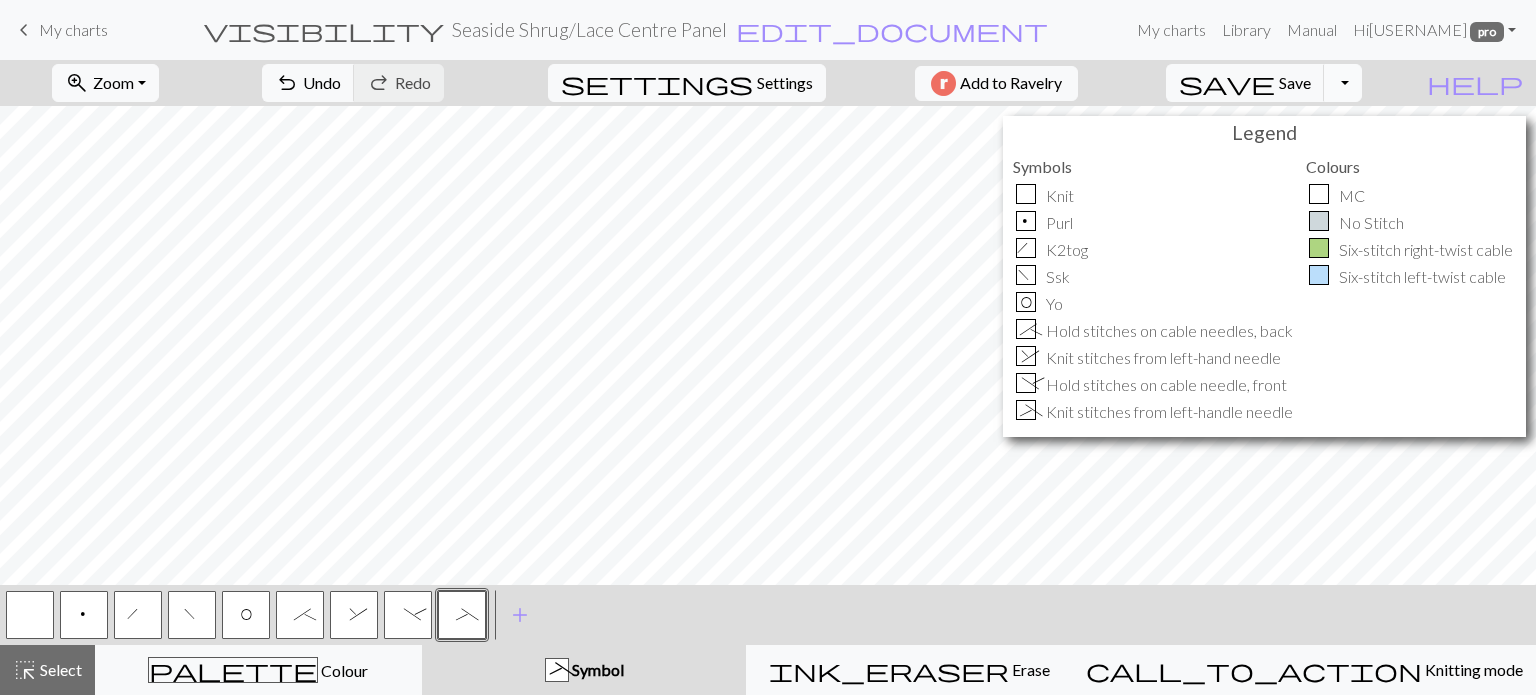 click on "Toggle Dropdown" at bounding box center [1343, 83] 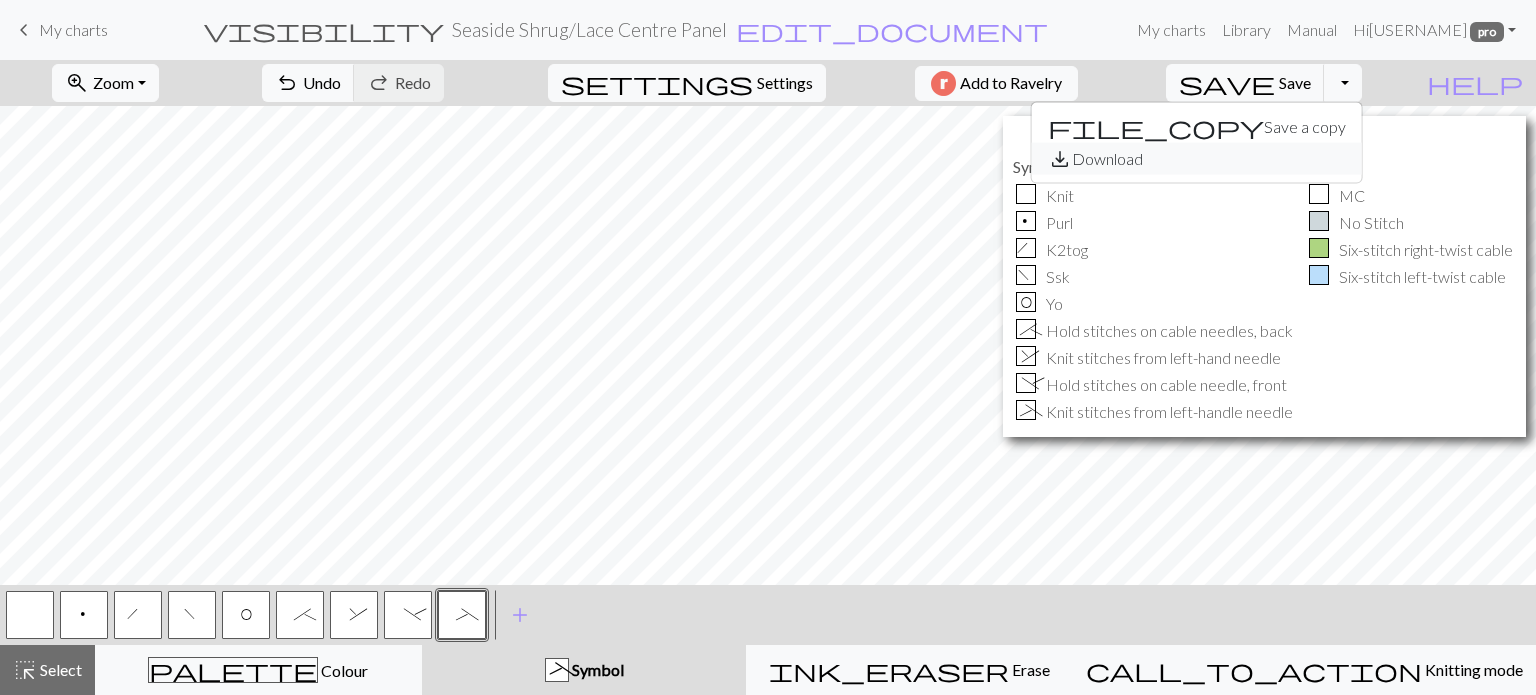 click on "save_alt  Download" at bounding box center [1197, 159] 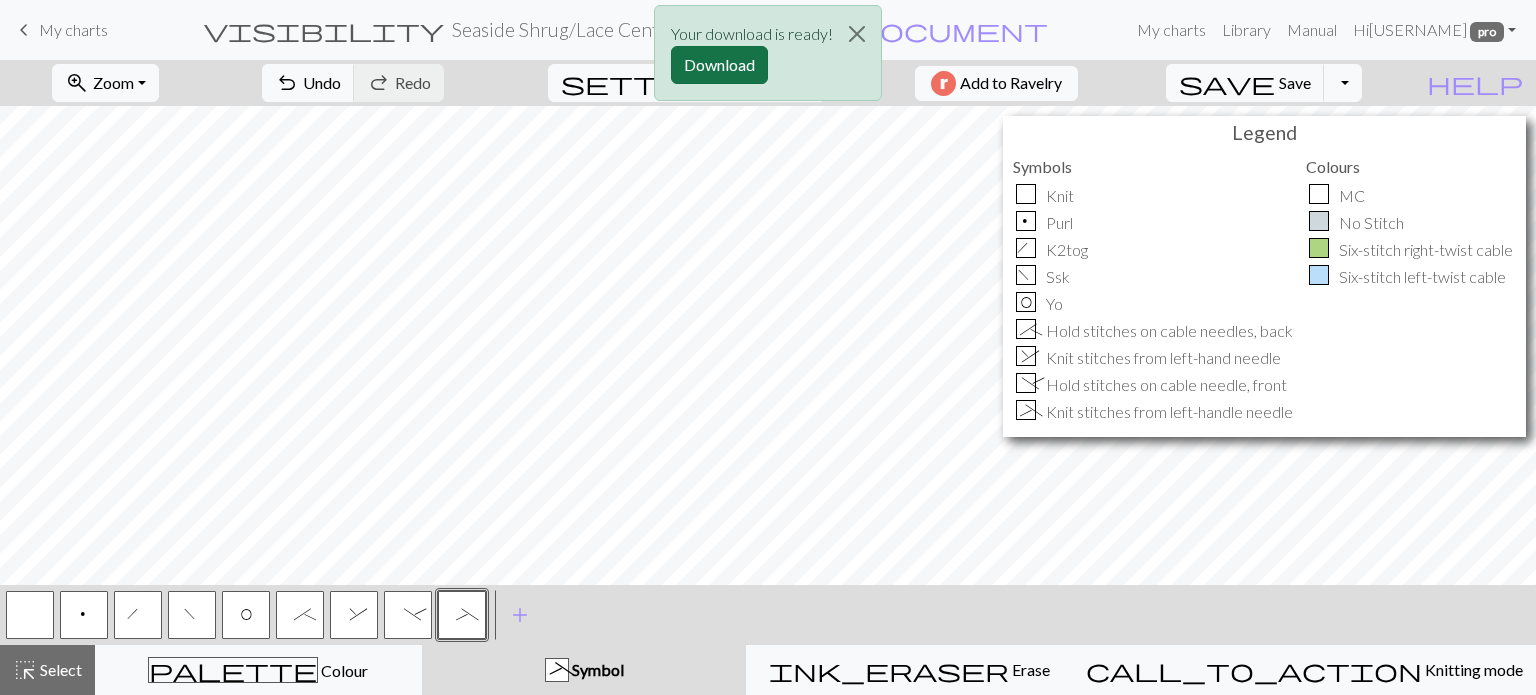 click on "Download" at bounding box center (719, 65) 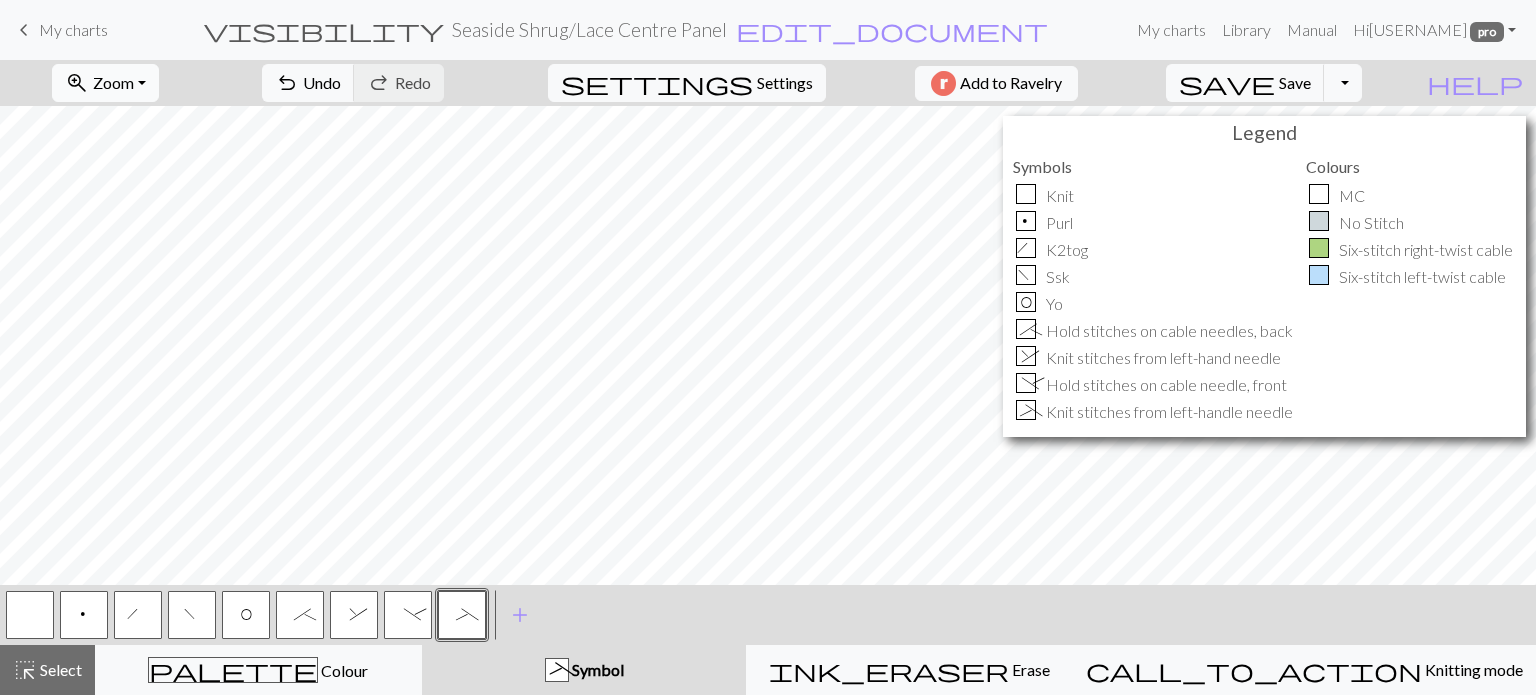 click on "zoom_in Zoom Zoom" at bounding box center (105, 83) 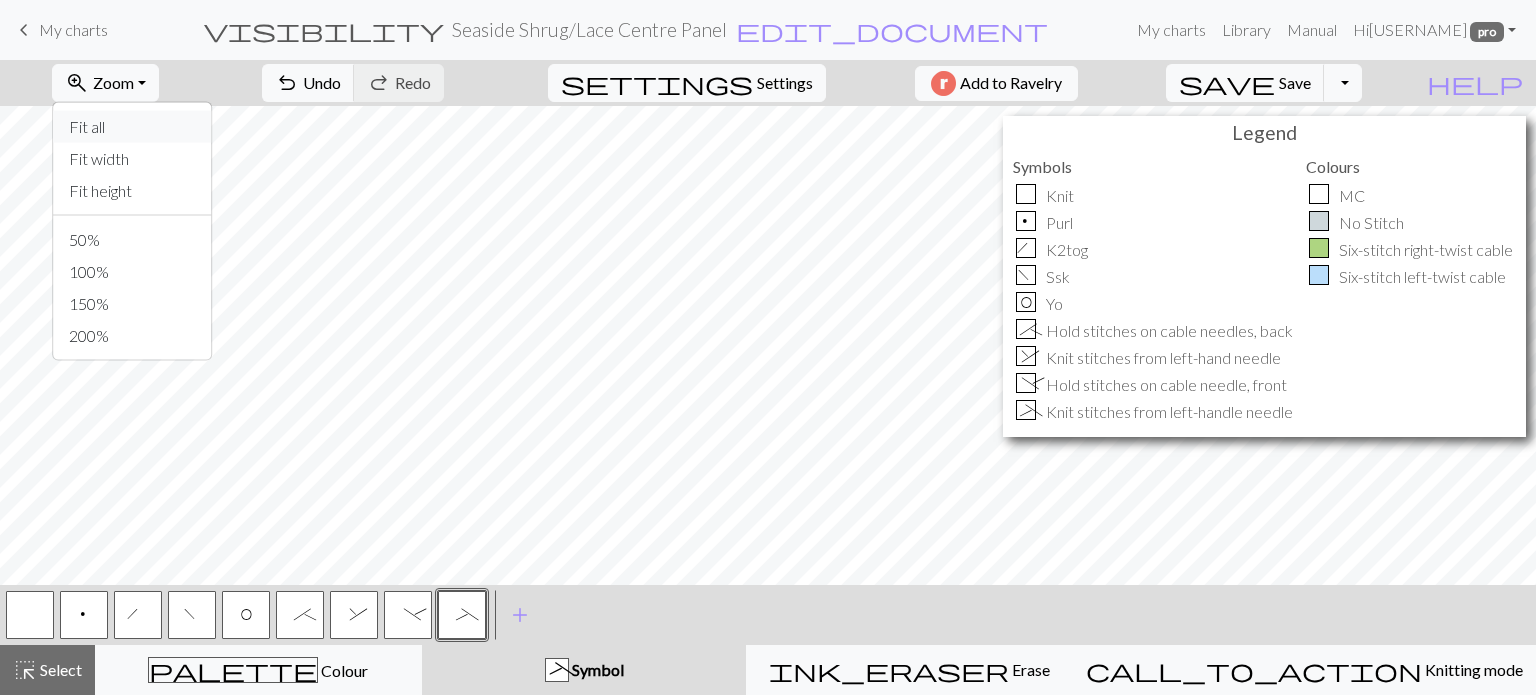 click on "Fit all" at bounding box center (132, 127) 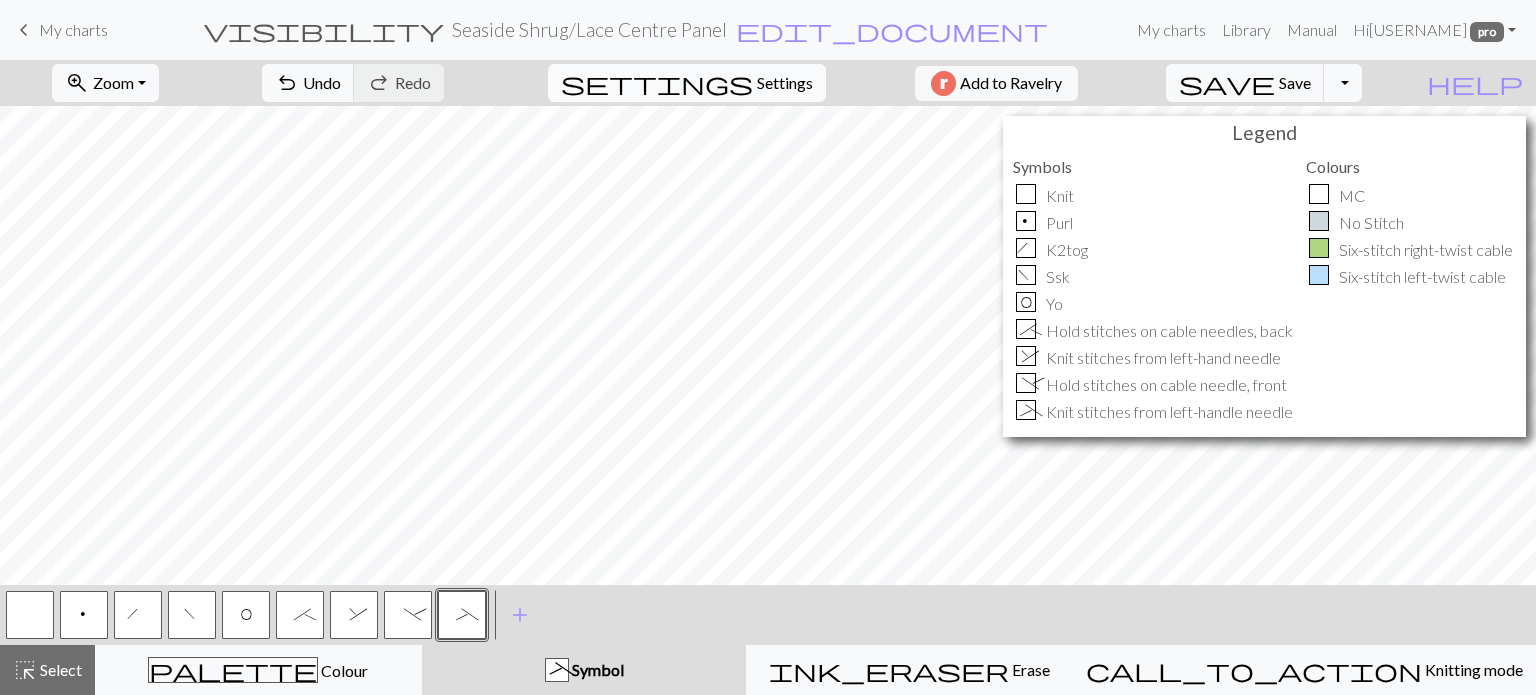 click on "Settings" at bounding box center (785, 83) 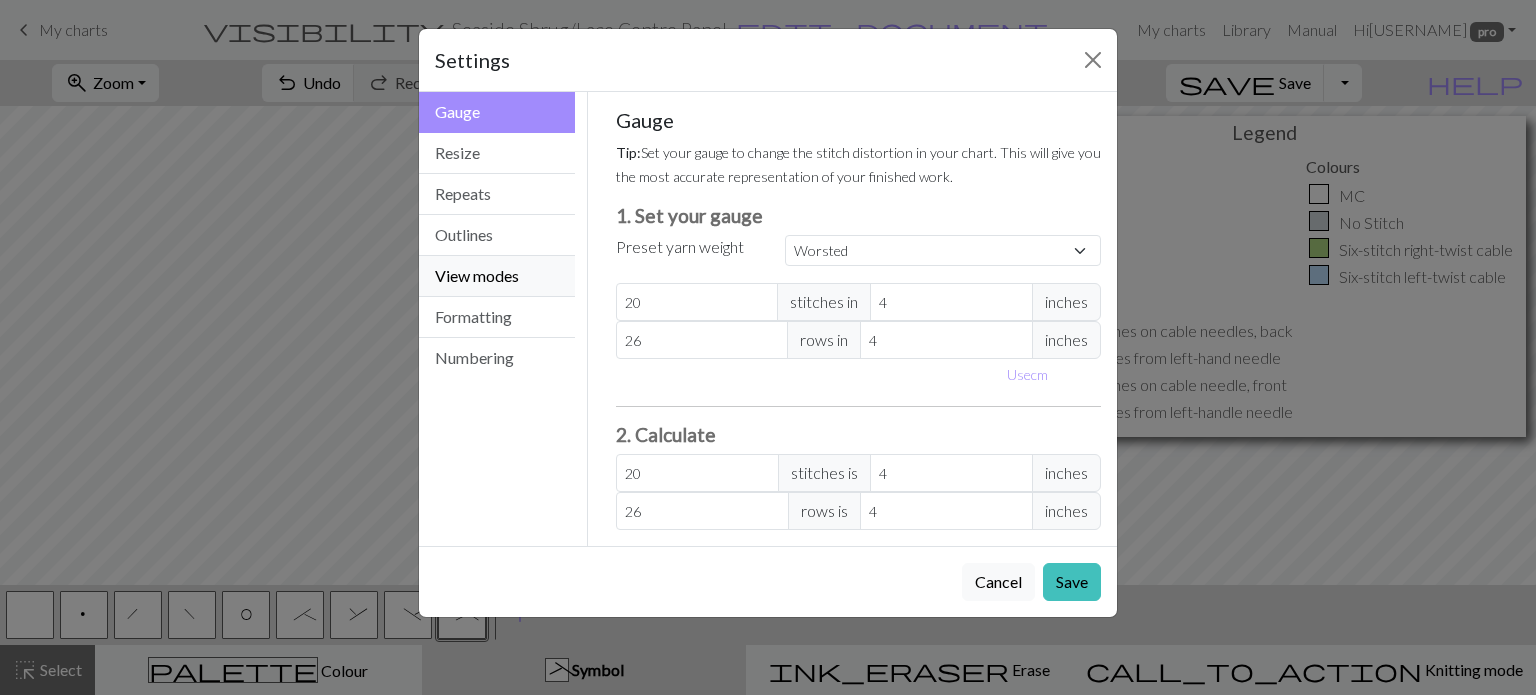 click on "View modes" at bounding box center (497, 276) 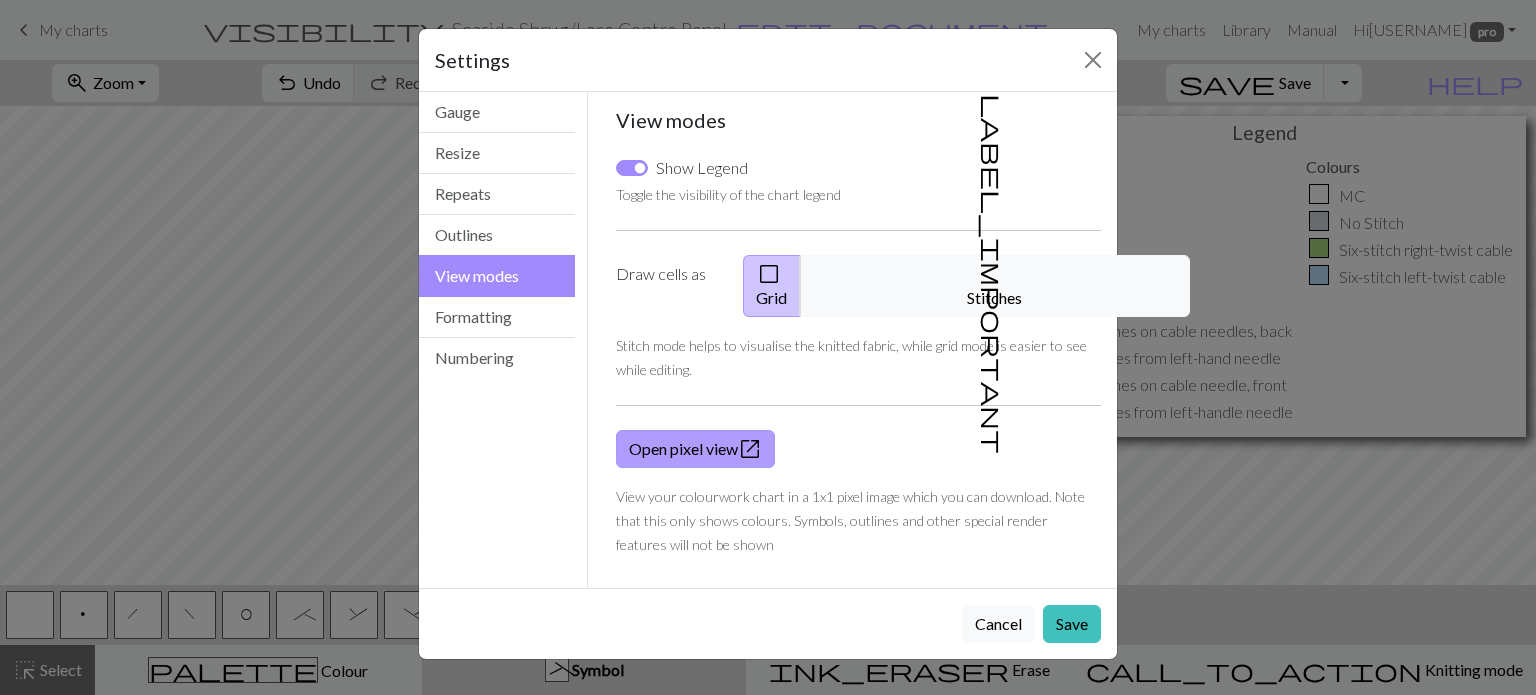 click on "Open pixel view  open_in_new" at bounding box center [695, 449] 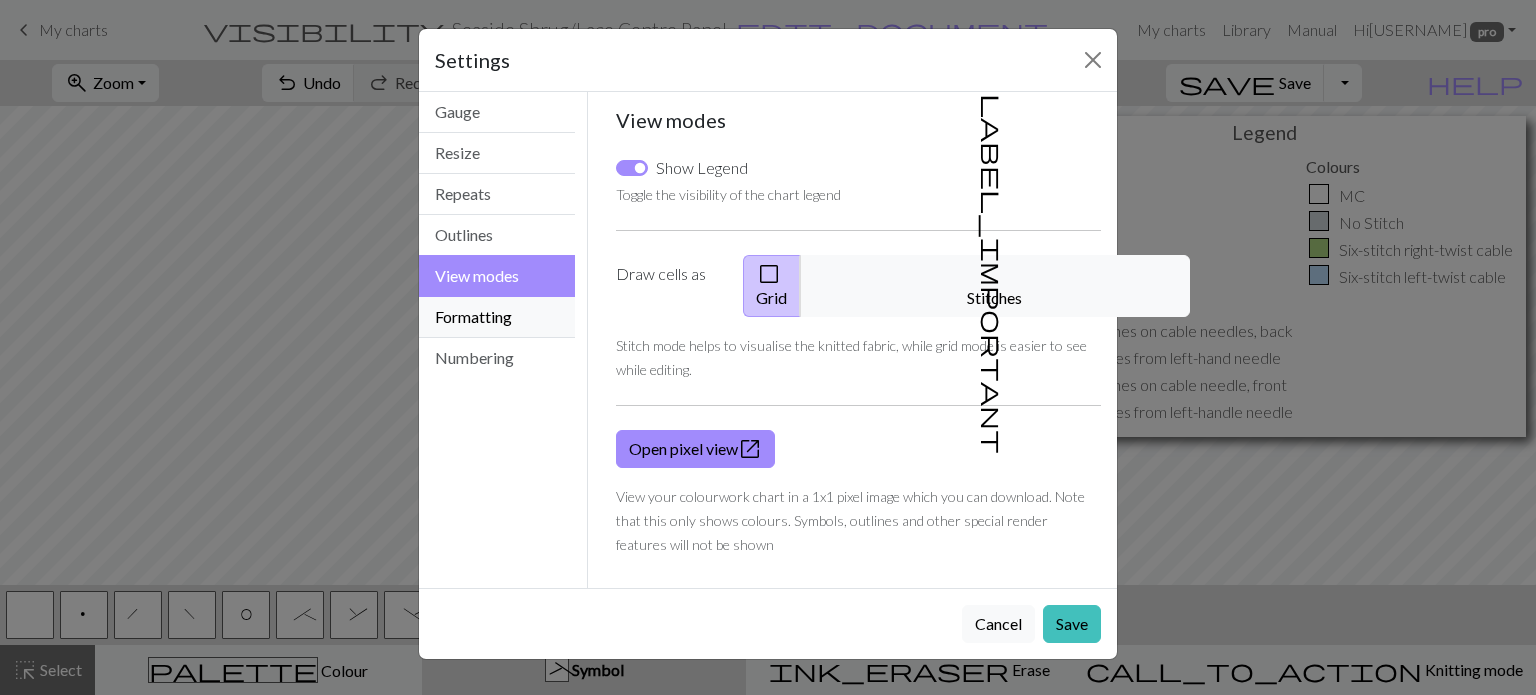 click on "Formatting" at bounding box center [497, 317] 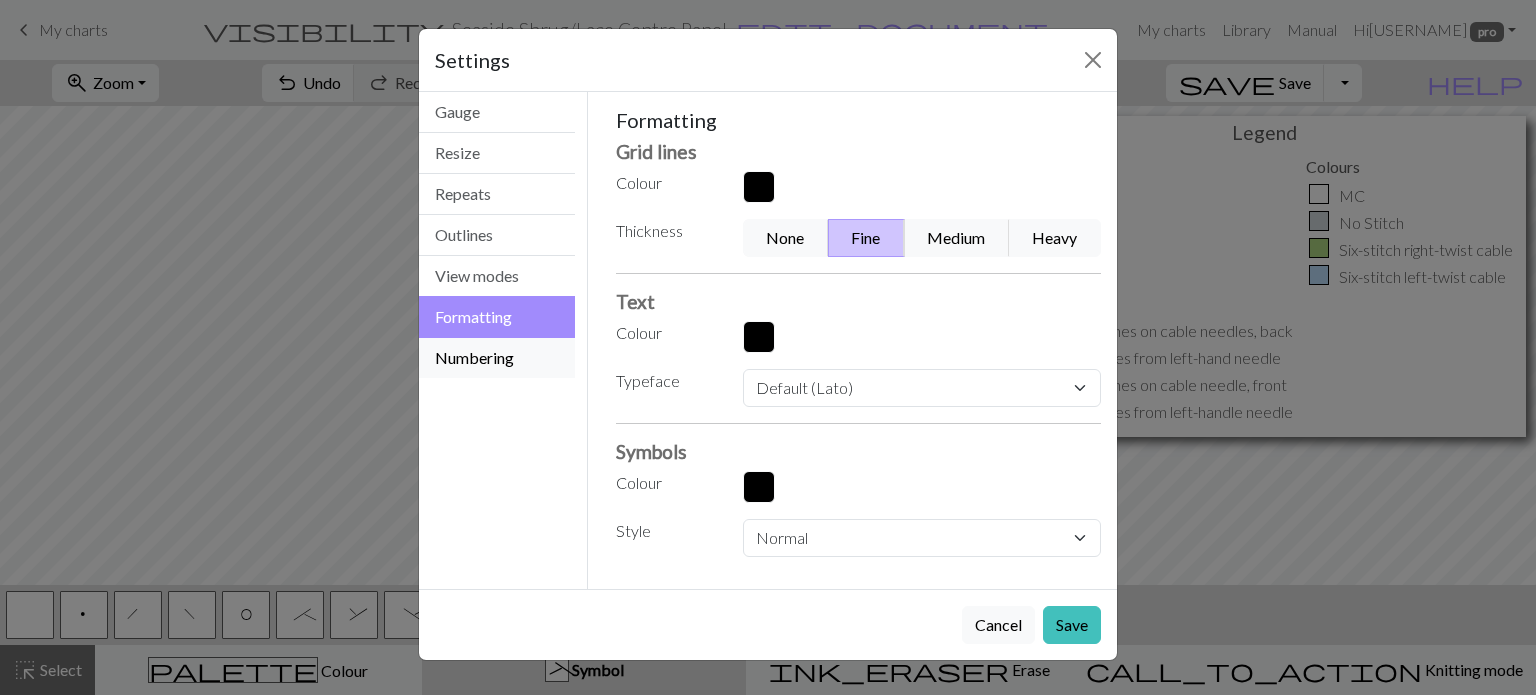 click on "Numbering" at bounding box center [497, 358] 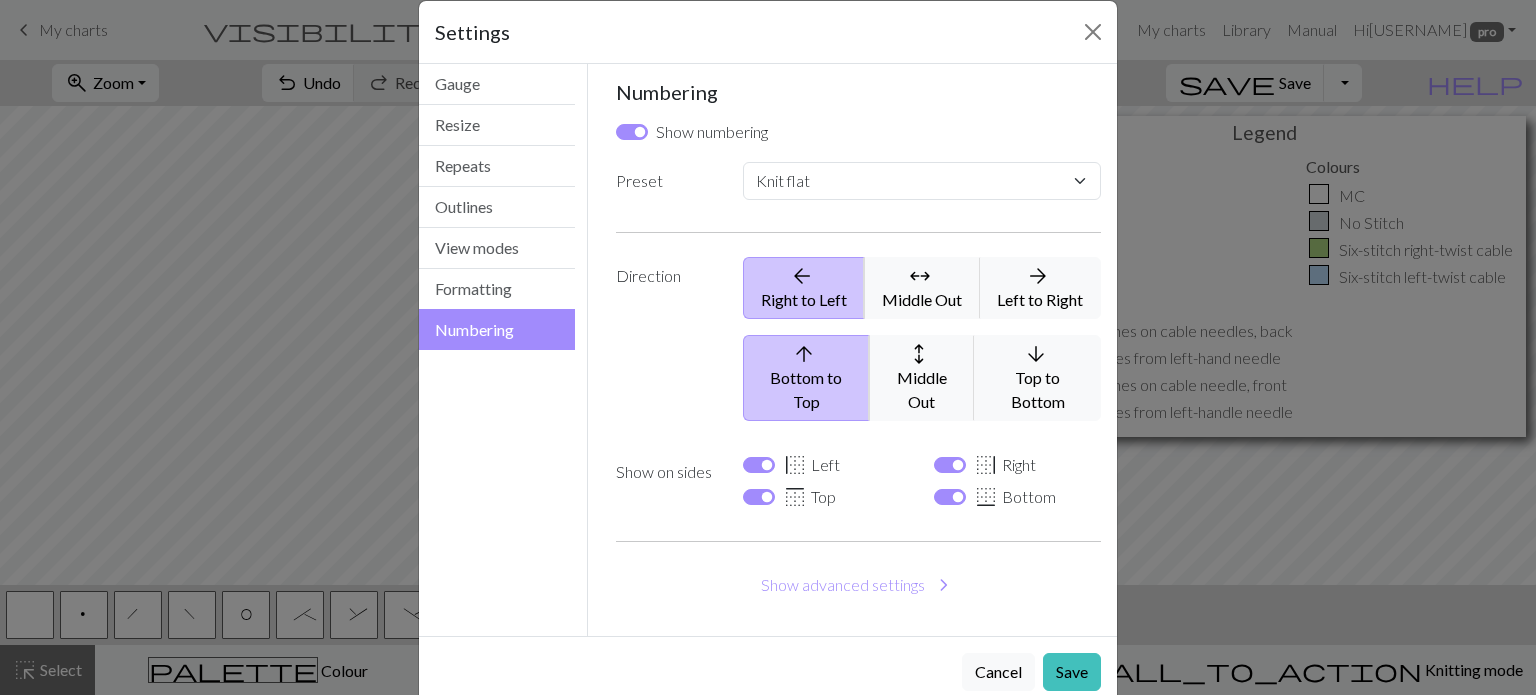 scroll, scrollTop: 41, scrollLeft: 0, axis: vertical 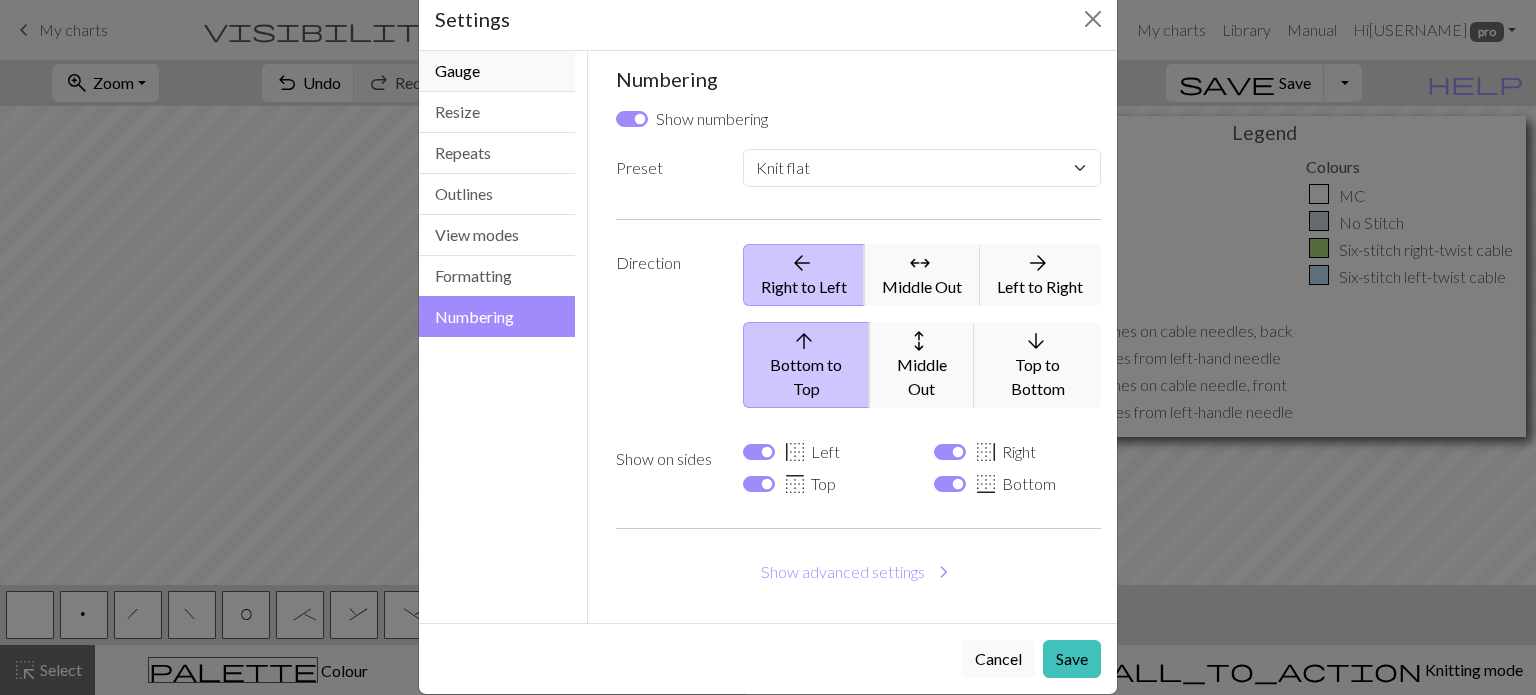 click on "Gauge" at bounding box center [497, 71] 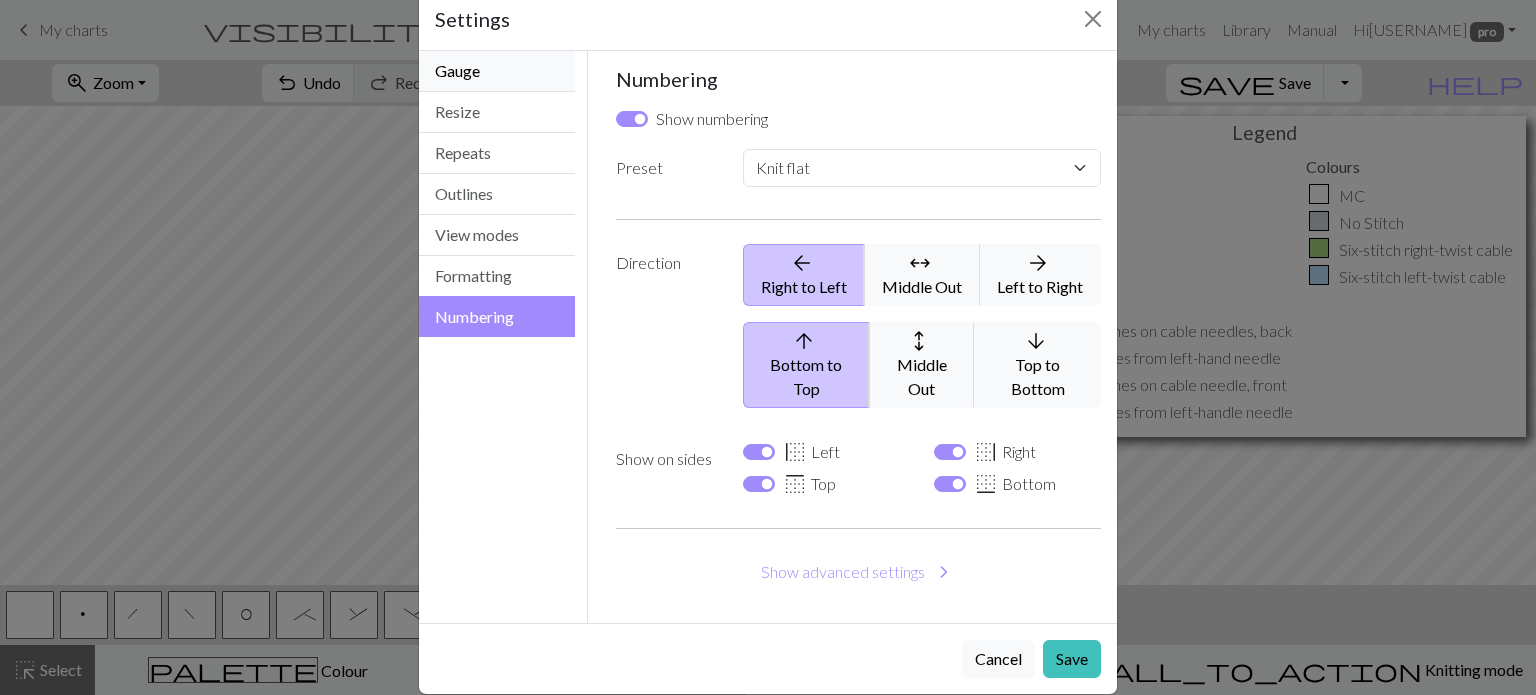 scroll, scrollTop: 0, scrollLeft: 0, axis: both 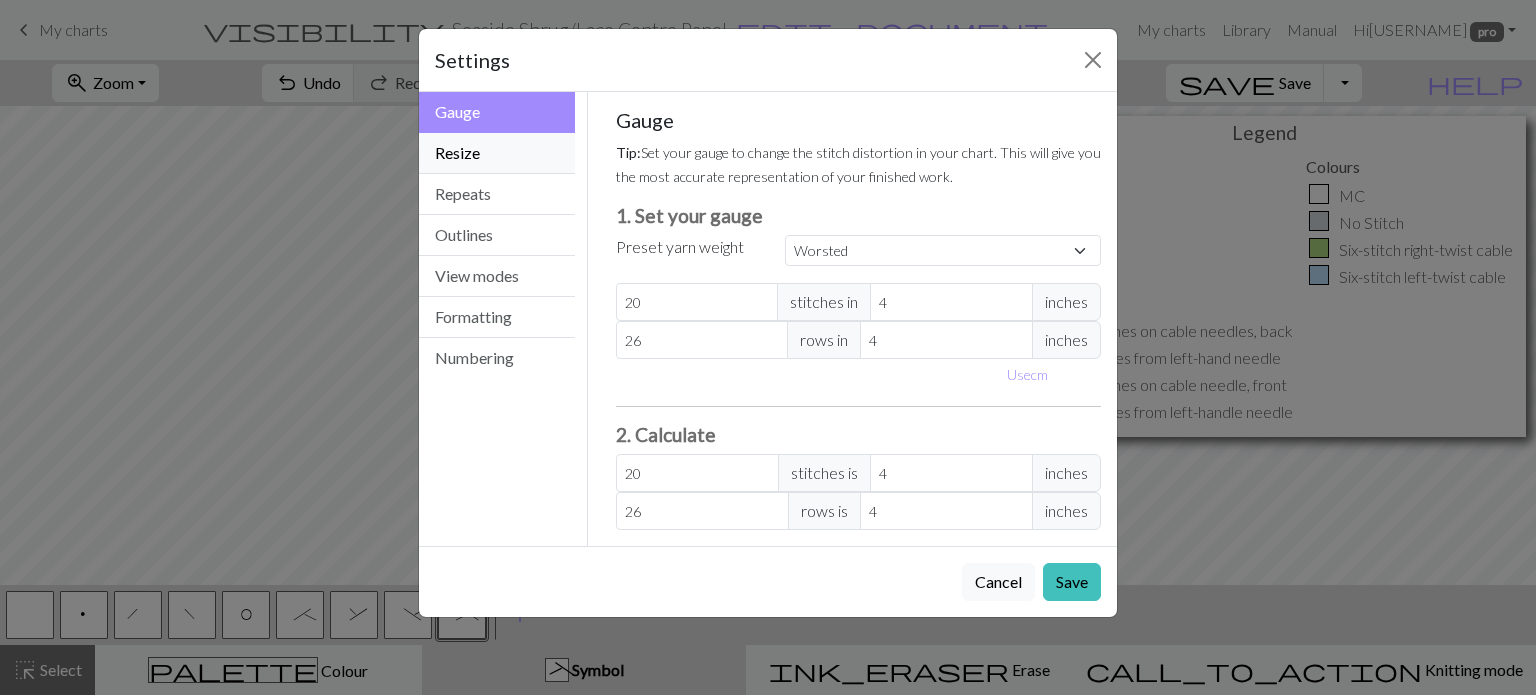 click on "Resize" at bounding box center [497, 153] 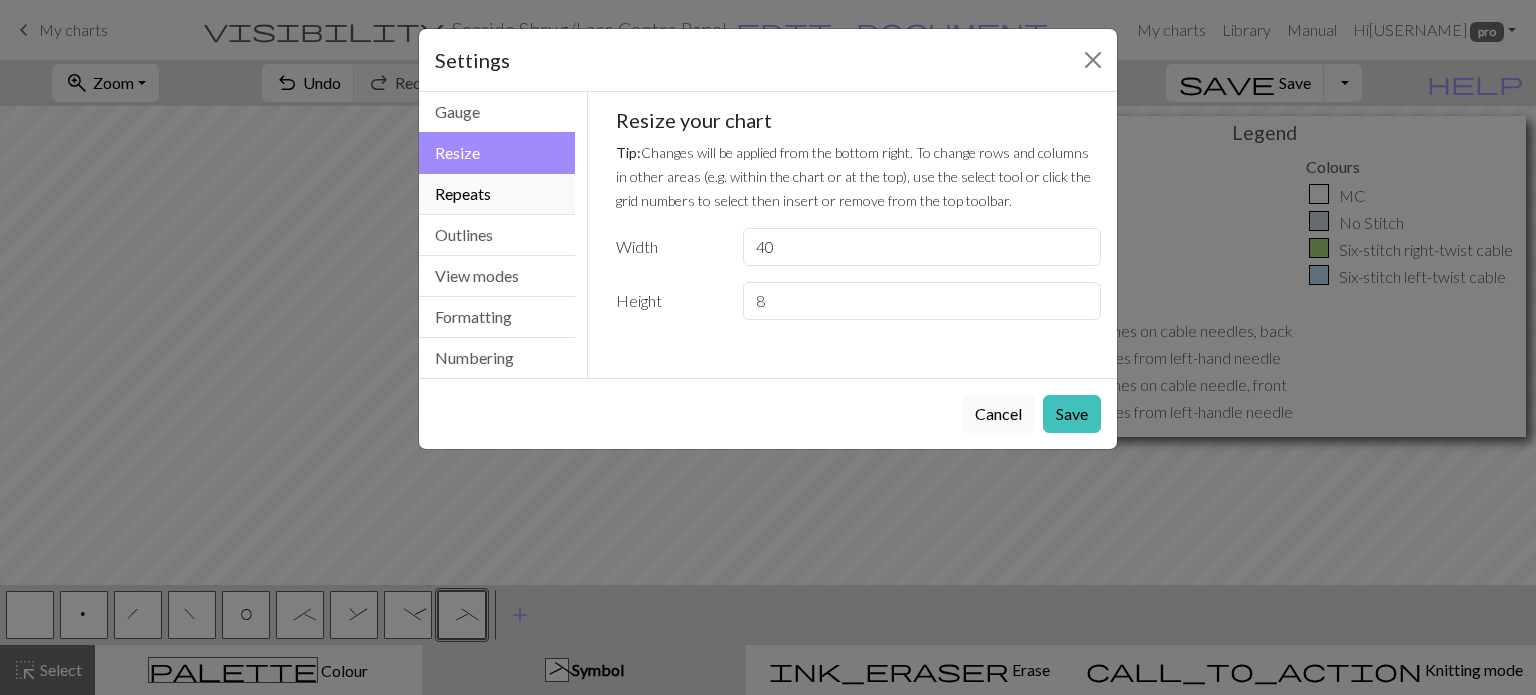 click on "Repeats" at bounding box center (497, 194) 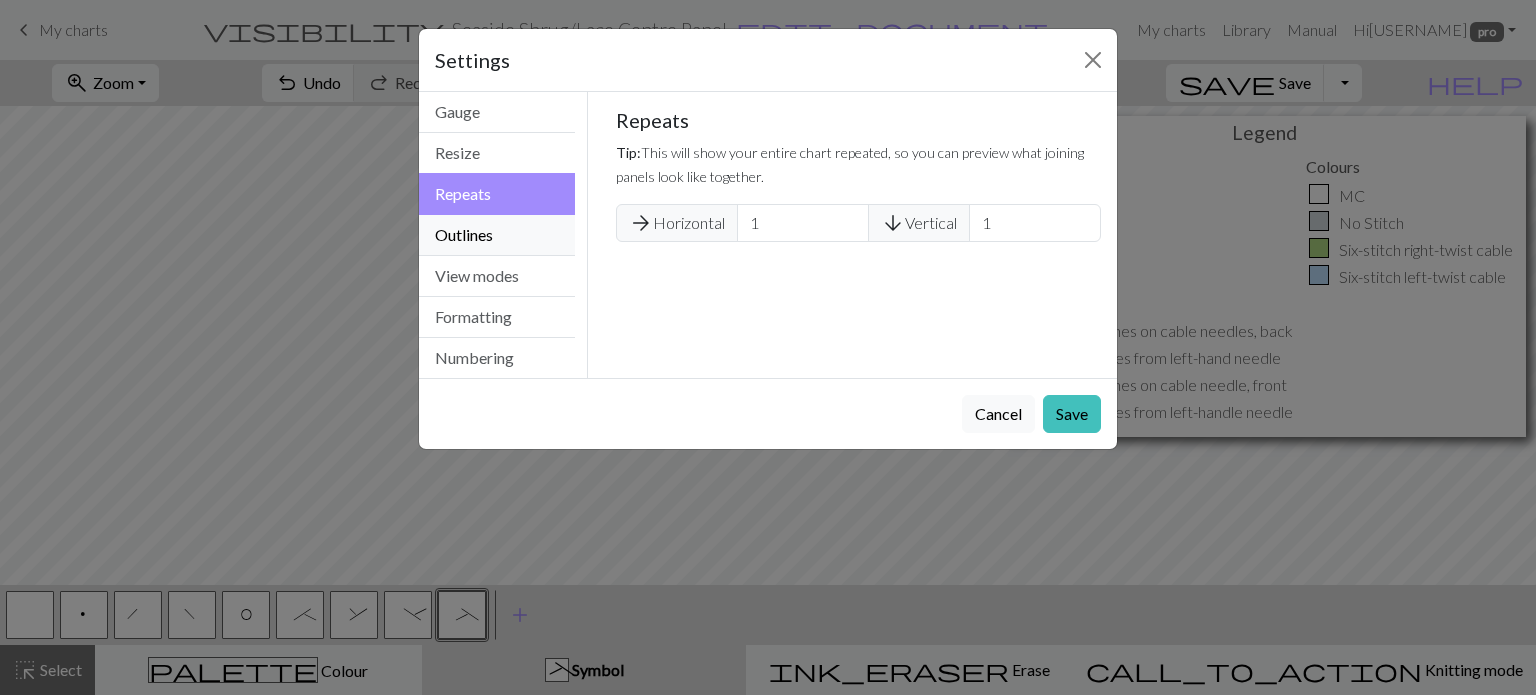 click on "Outlines" at bounding box center [497, 235] 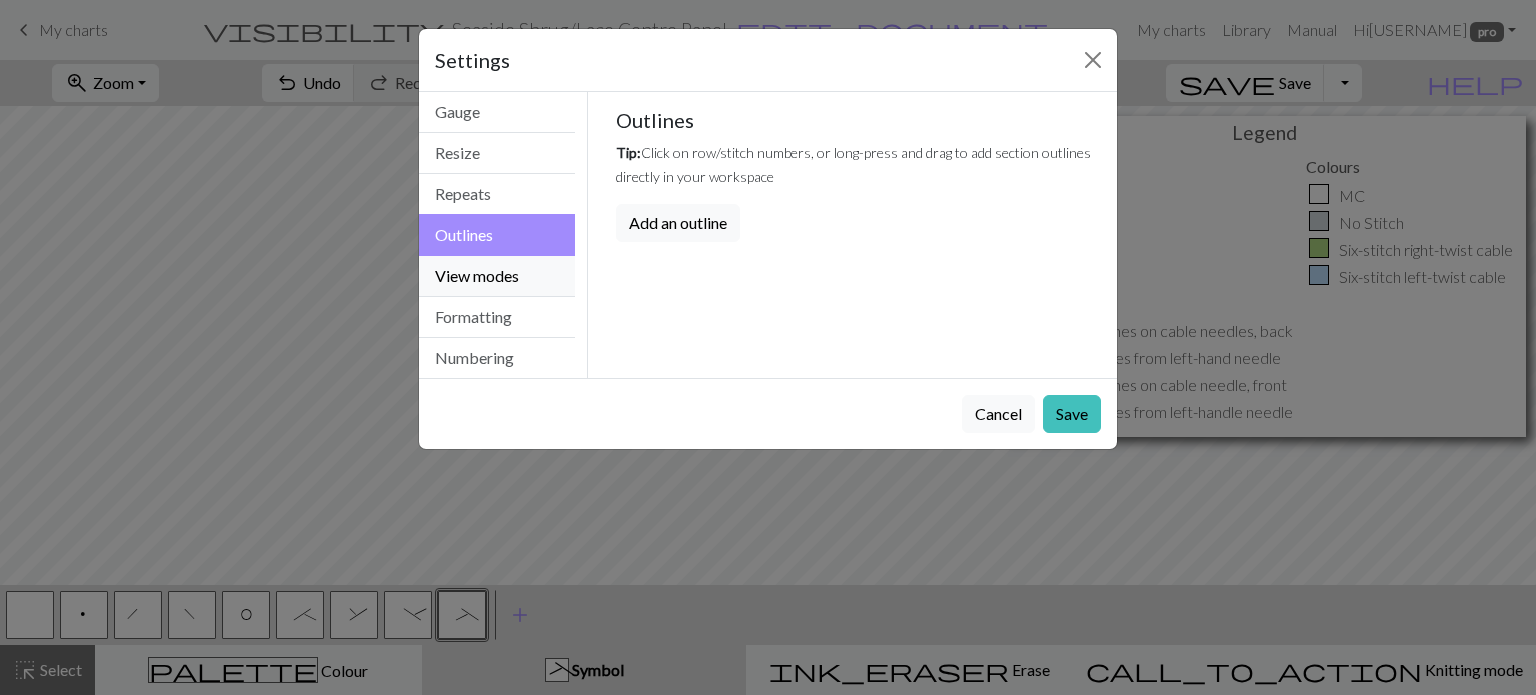 click on "View modes" at bounding box center (497, 276) 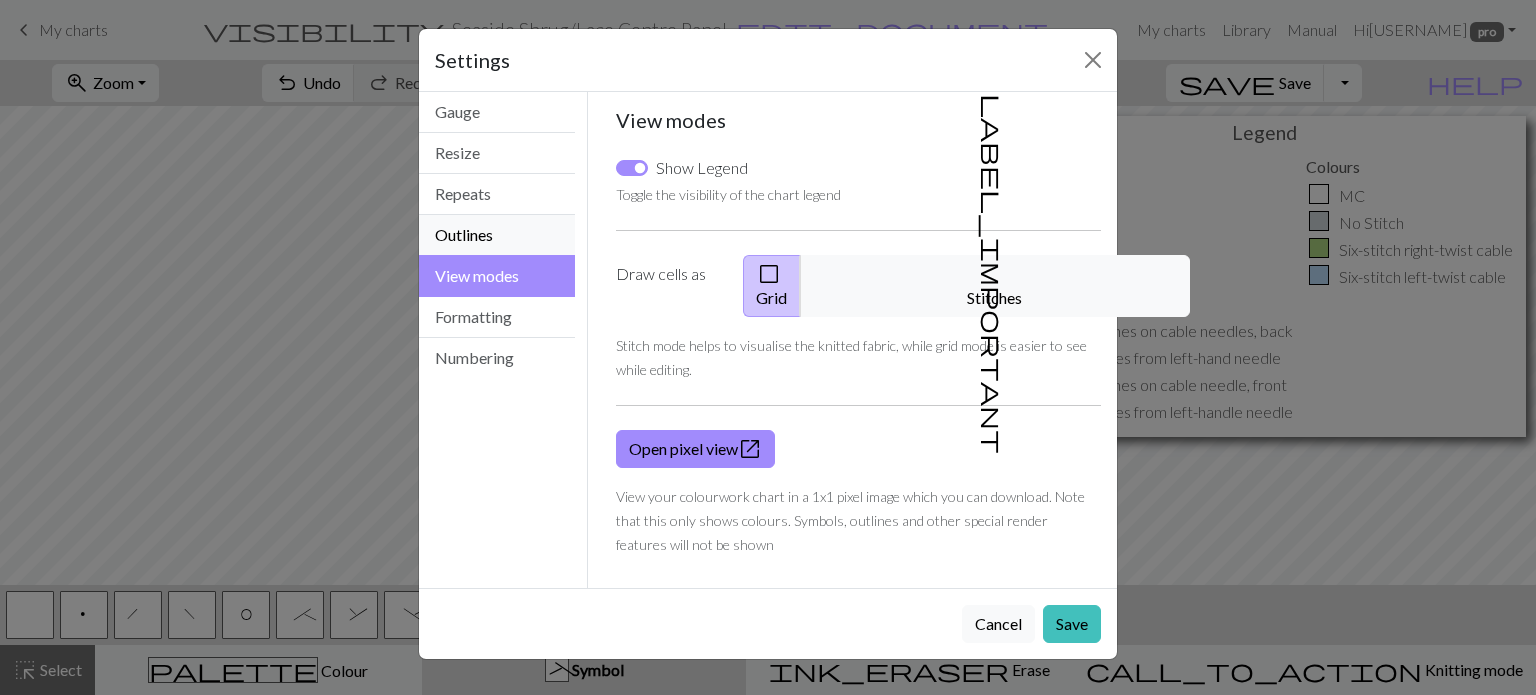 click on "Outlines" at bounding box center (497, 235) 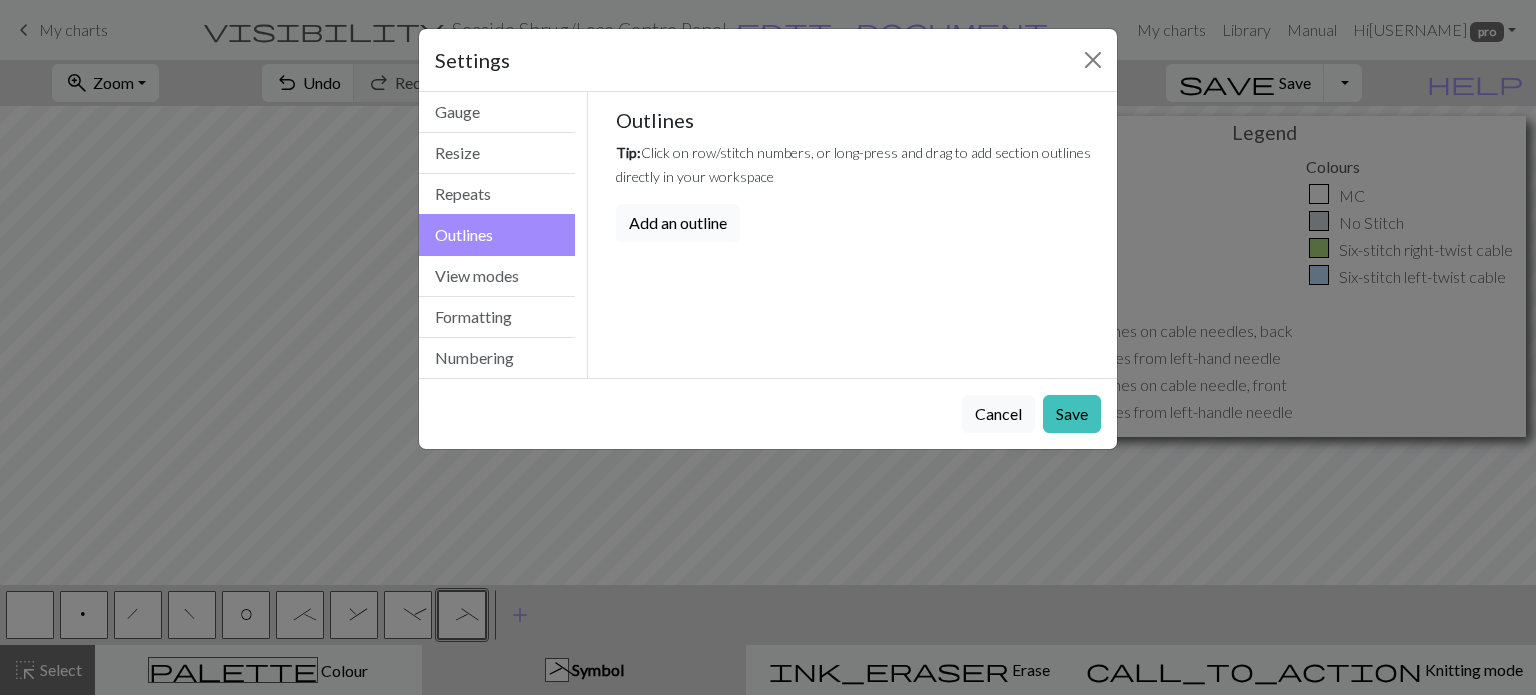 click on "Add an outline" at bounding box center [678, 223] 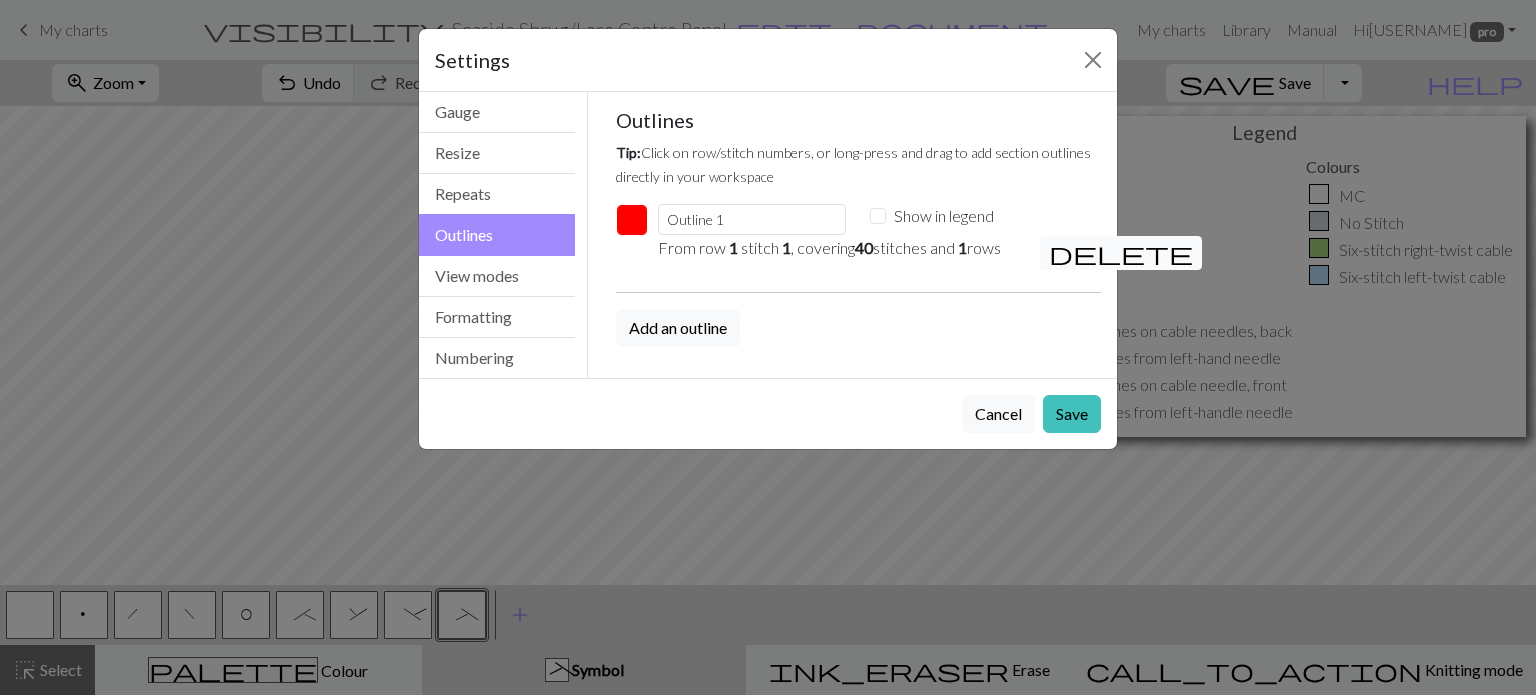 click on "delete" at bounding box center [1121, 253] 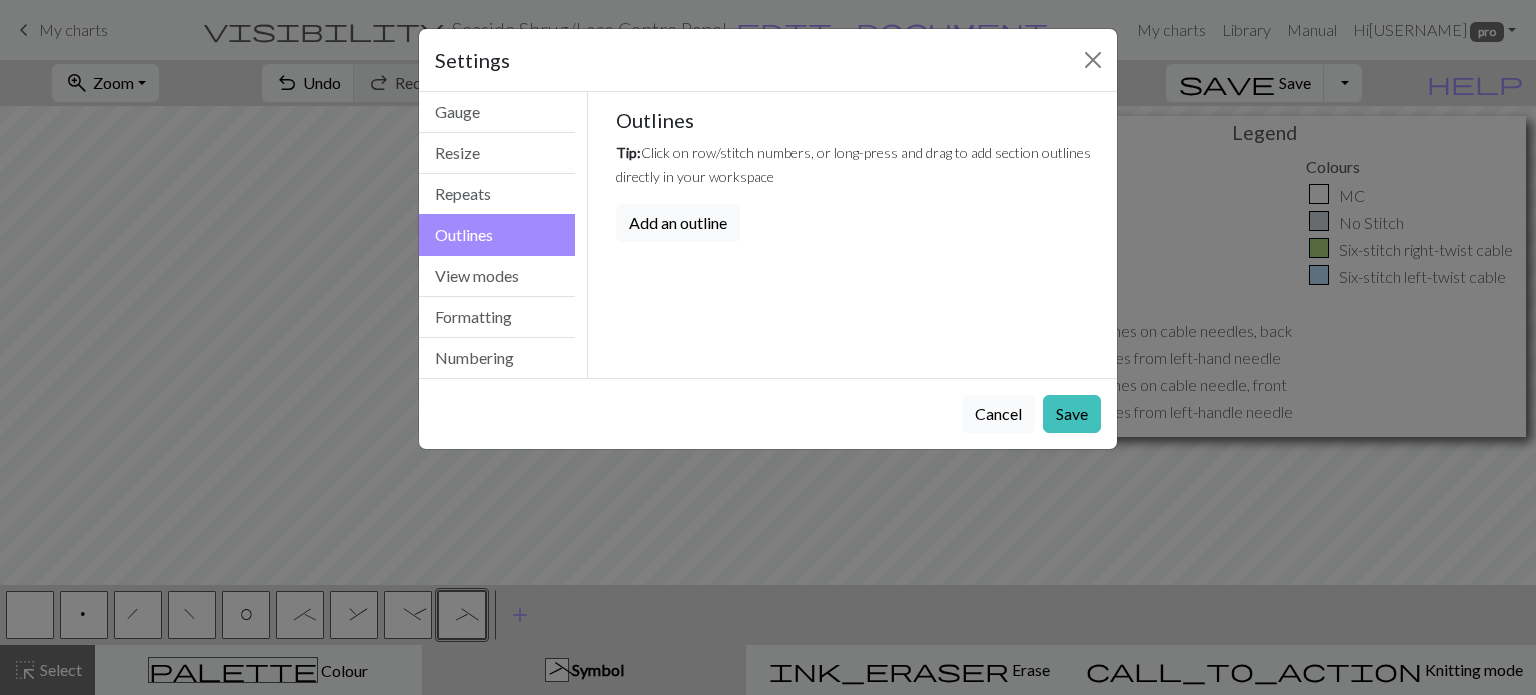 click on "Cancel" at bounding box center (998, 414) 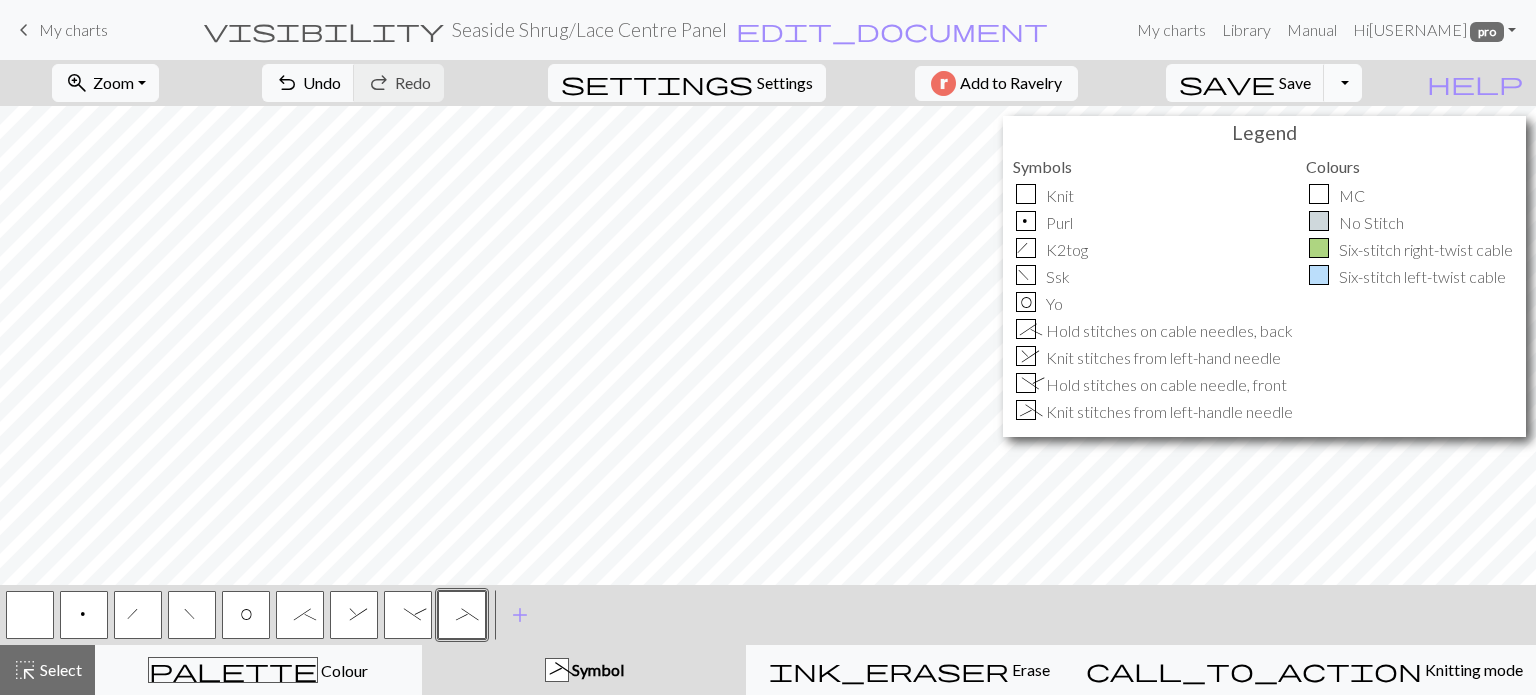 click on "Toggle Dropdown" at bounding box center [1343, 83] 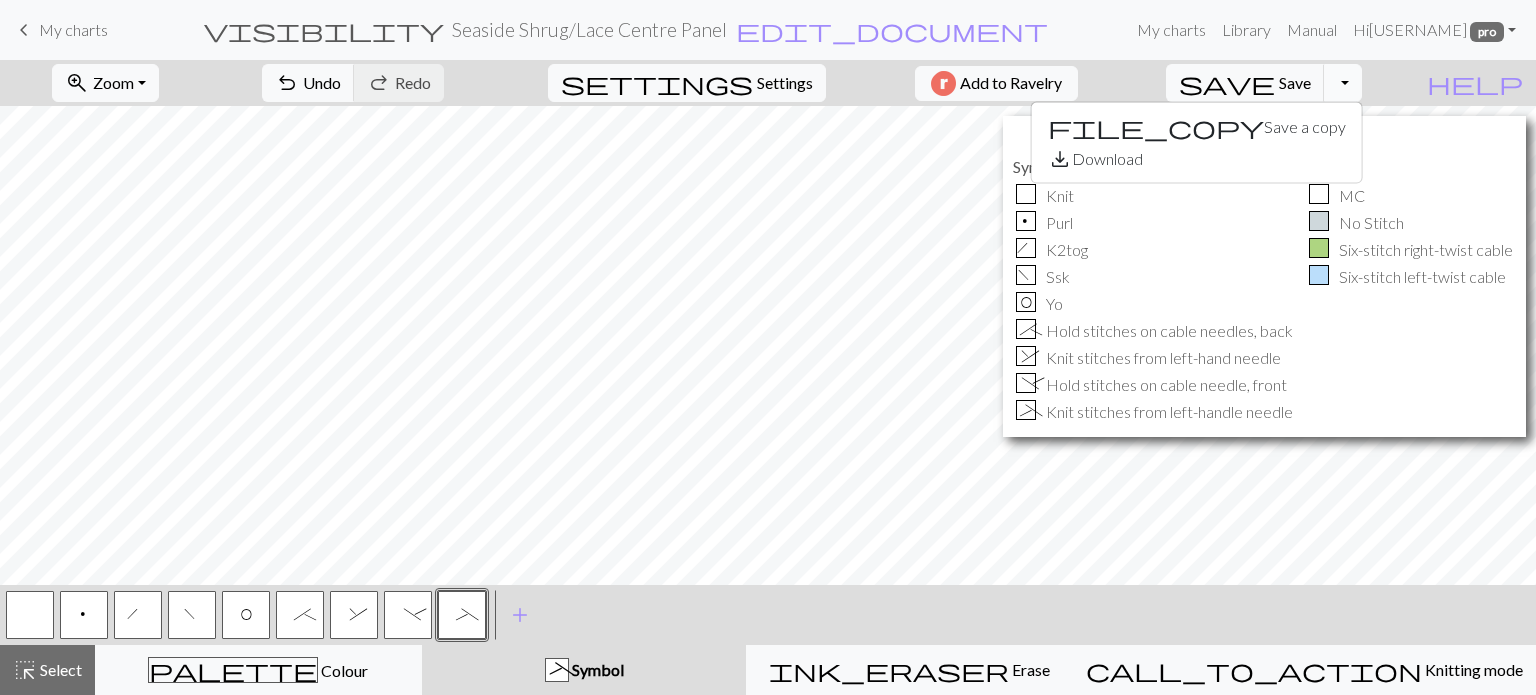 click on "Toggle Dropdown" at bounding box center [1343, 83] 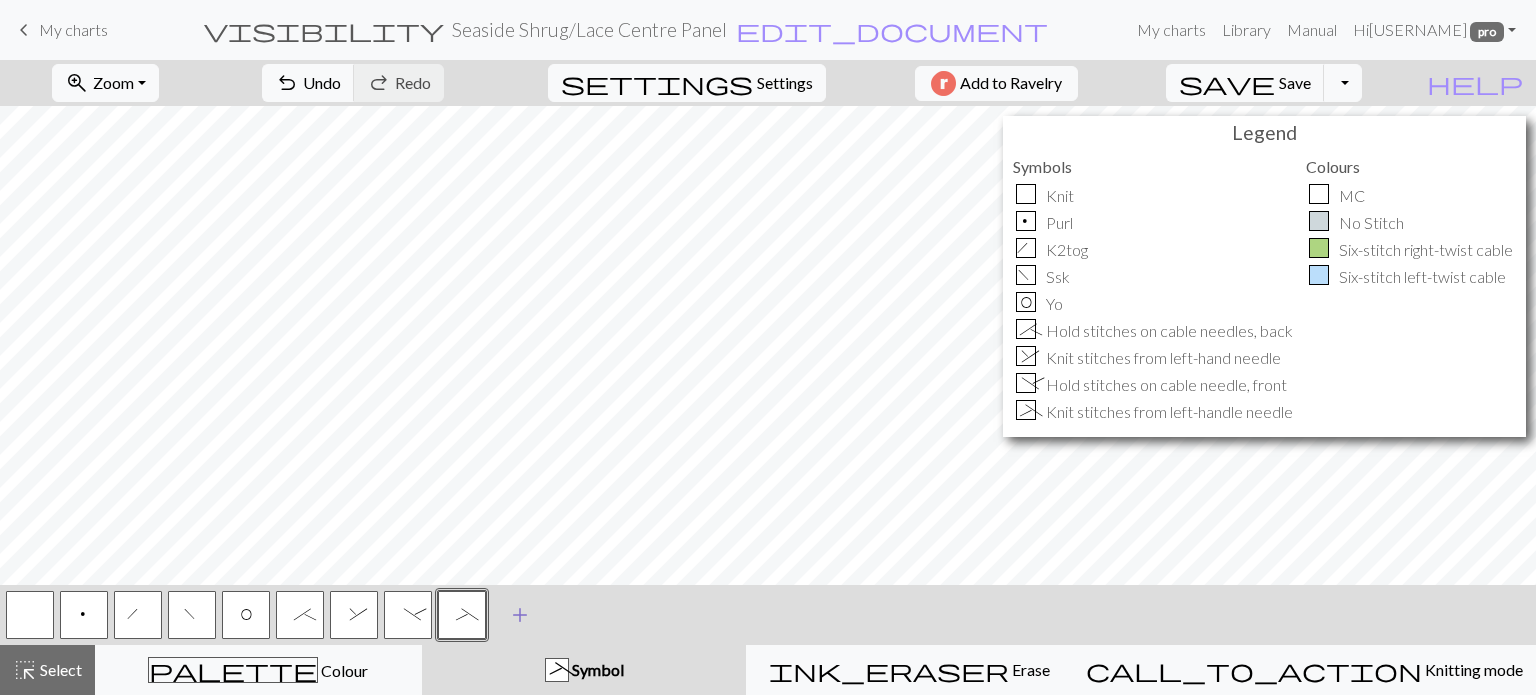 click on "add" at bounding box center [520, 615] 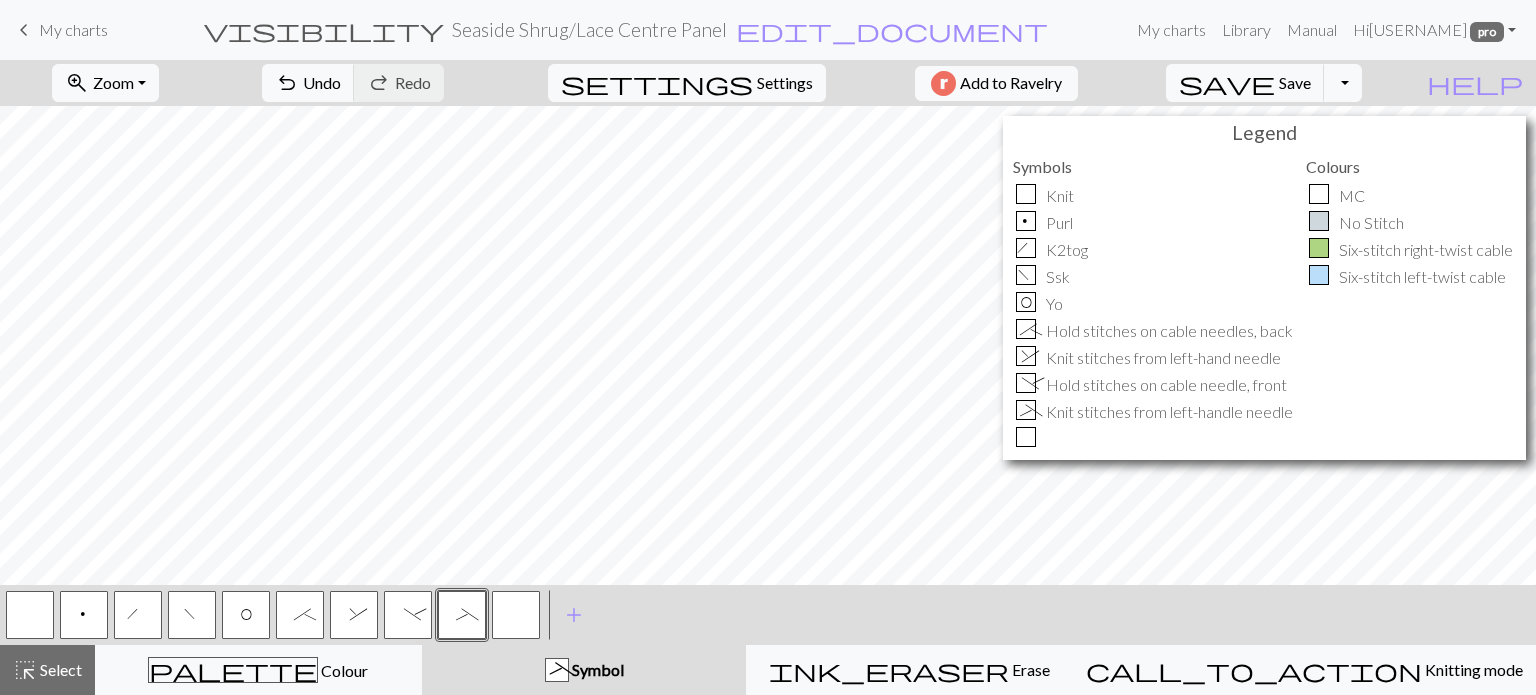 click at bounding box center (516, 615) 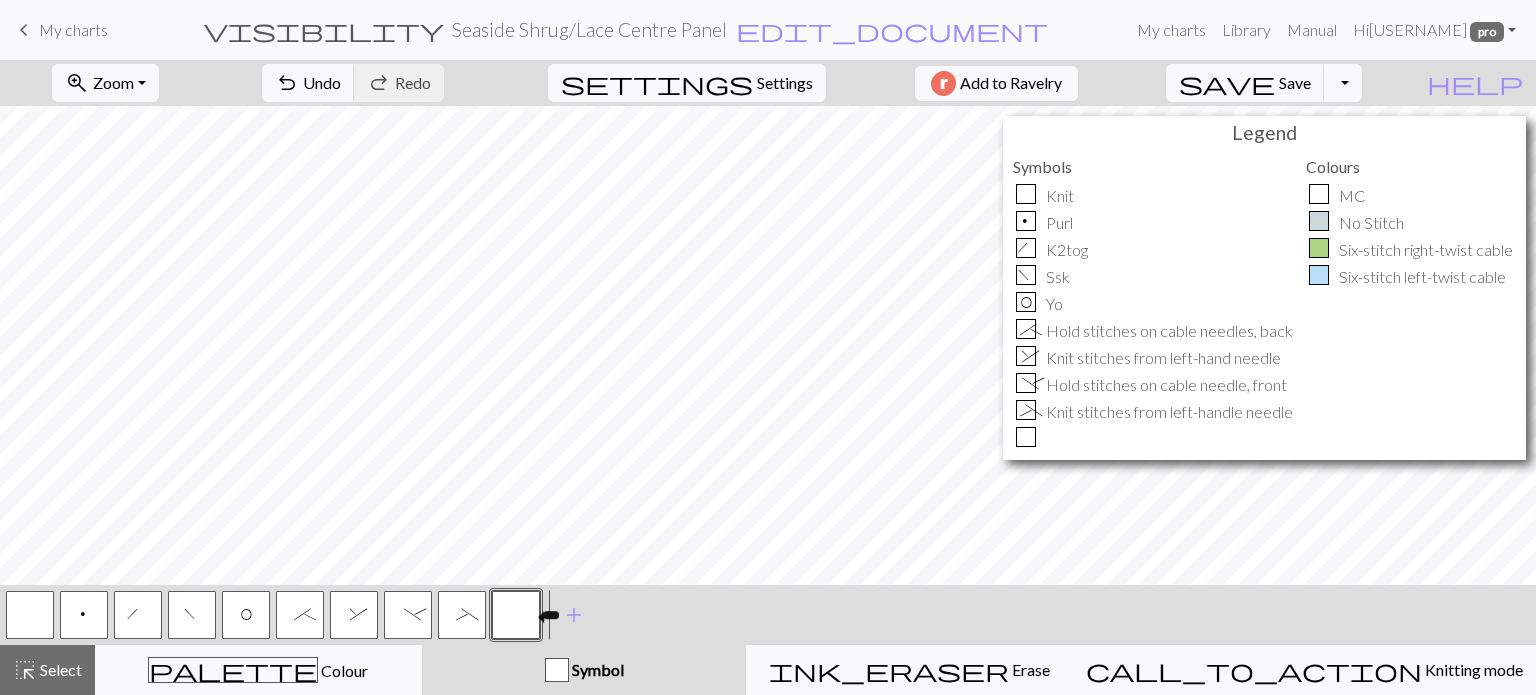click at bounding box center (516, 615) 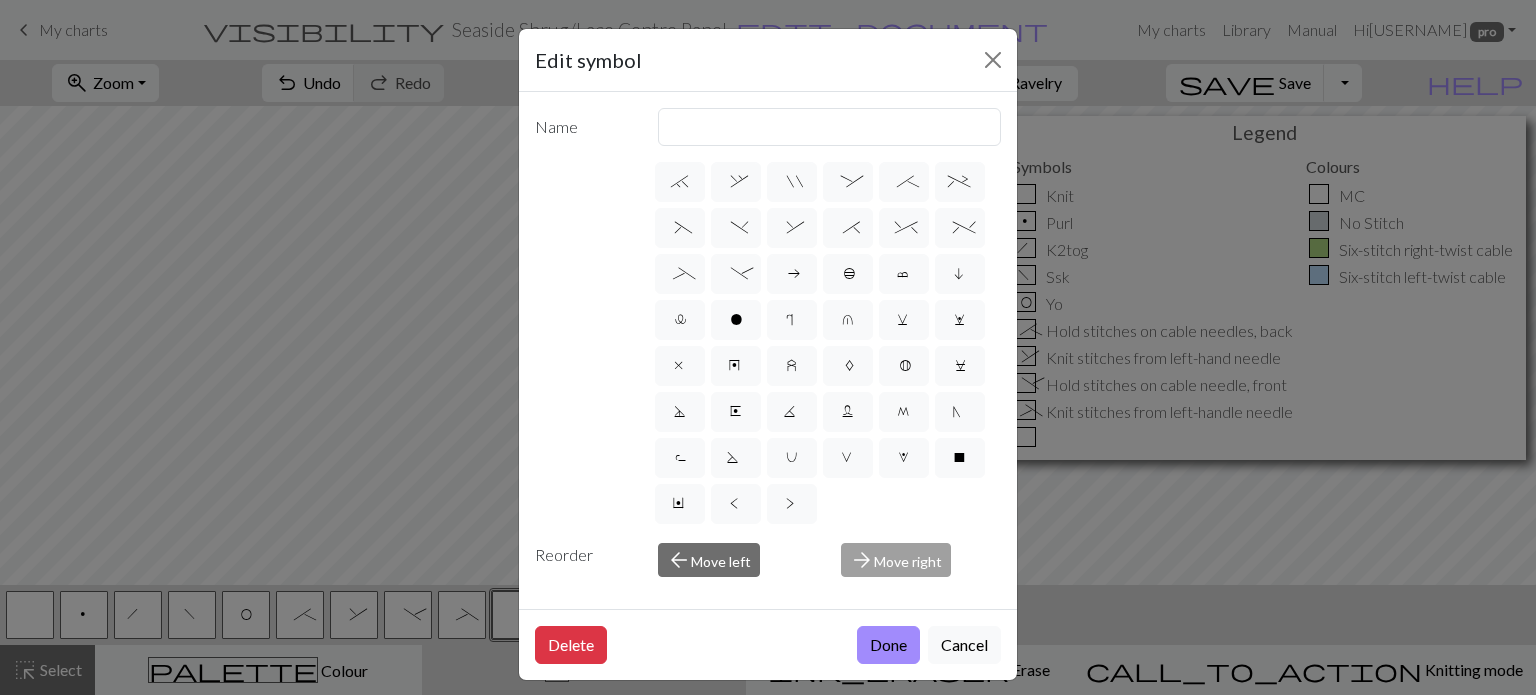 scroll, scrollTop: 416, scrollLeft: 0, axis: vertical 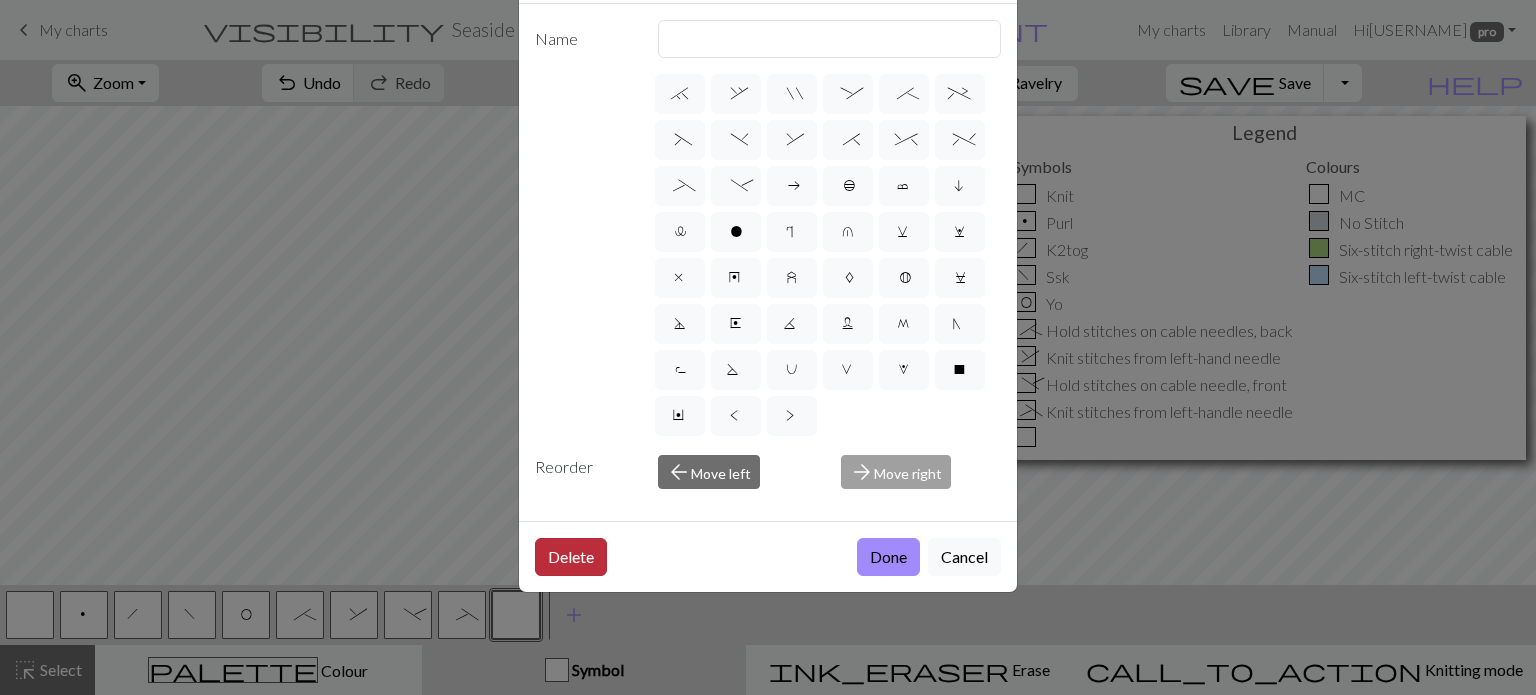 click on "Delete" at bounding box center (571, 557) 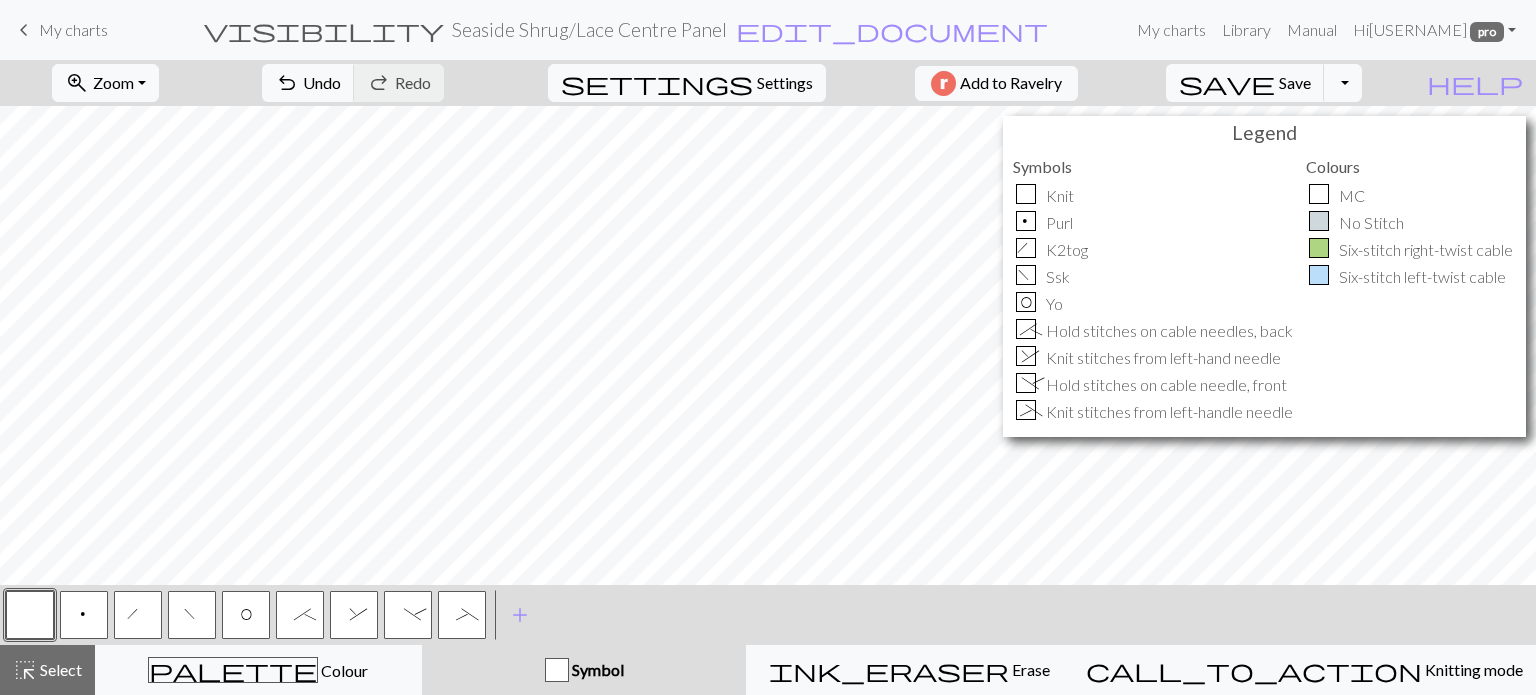click on "Symbol" at bounding box center [596, 669] 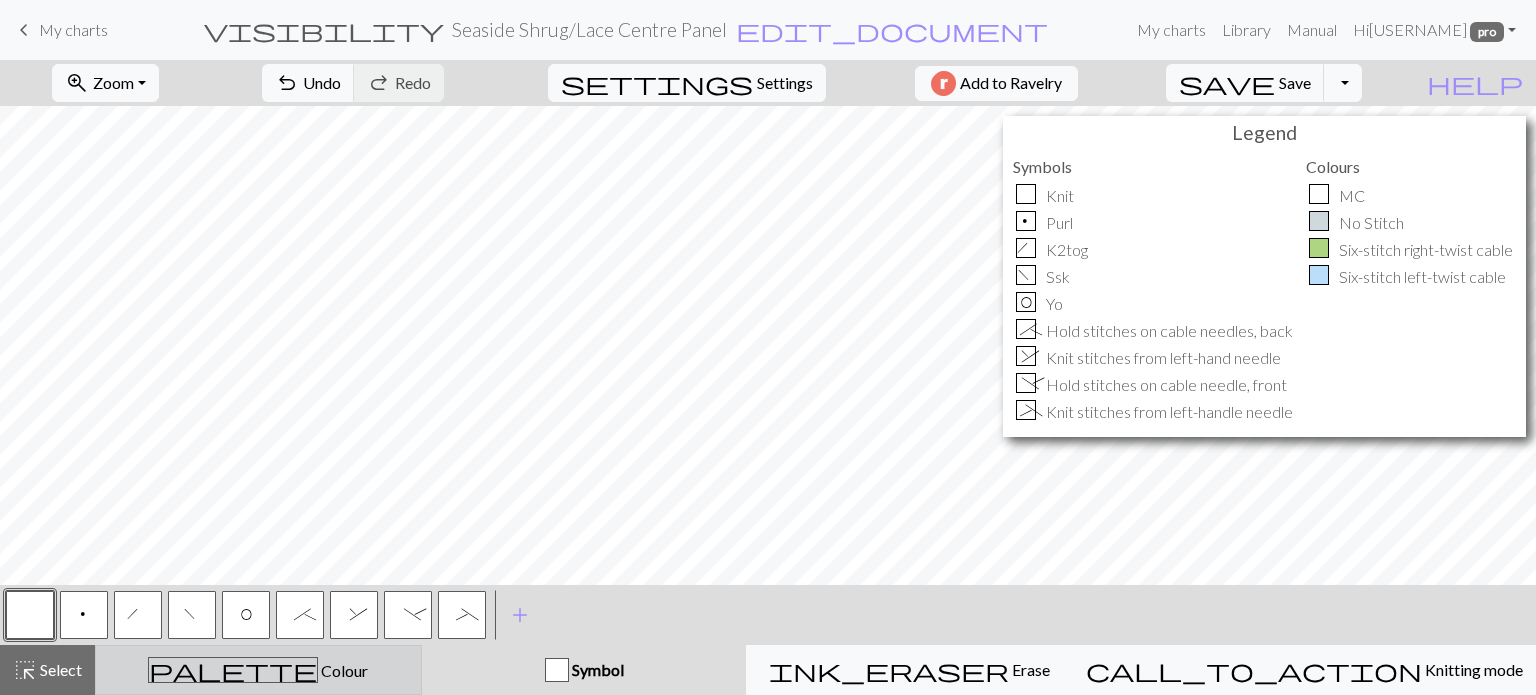 click on "palette   Colour   Colour" at bounding box center [258, 670] 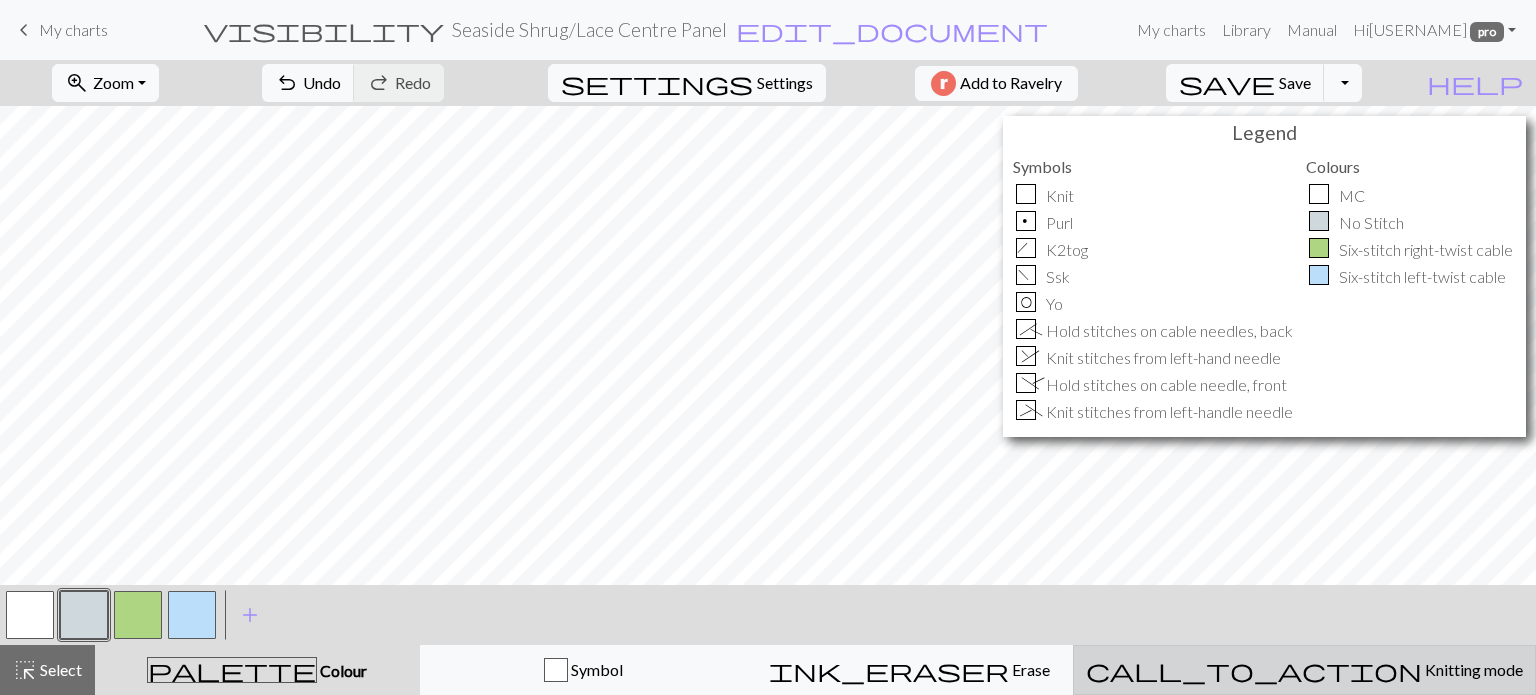 click on "Knitting mode" at bounding box center (1472, 669) 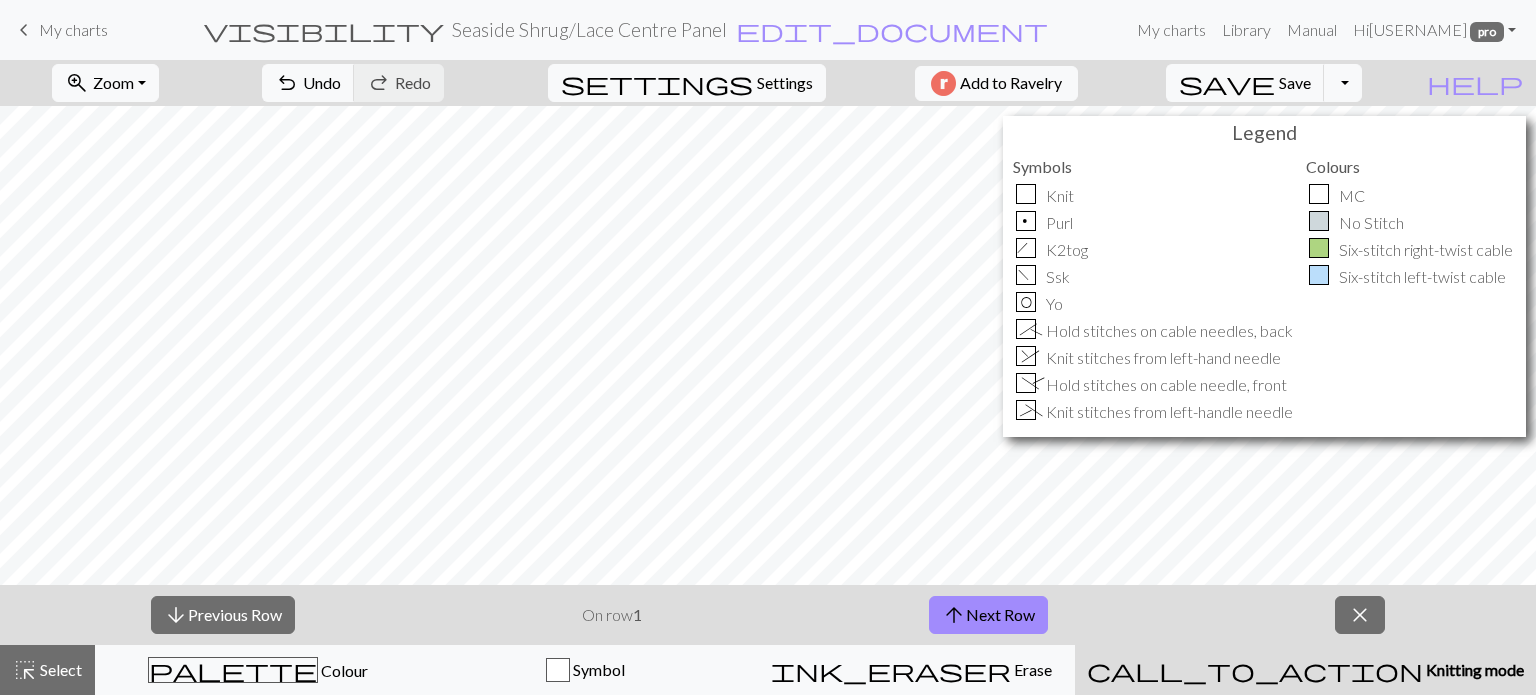 click on "Knitting mode" at bounding box center [1473, 669] 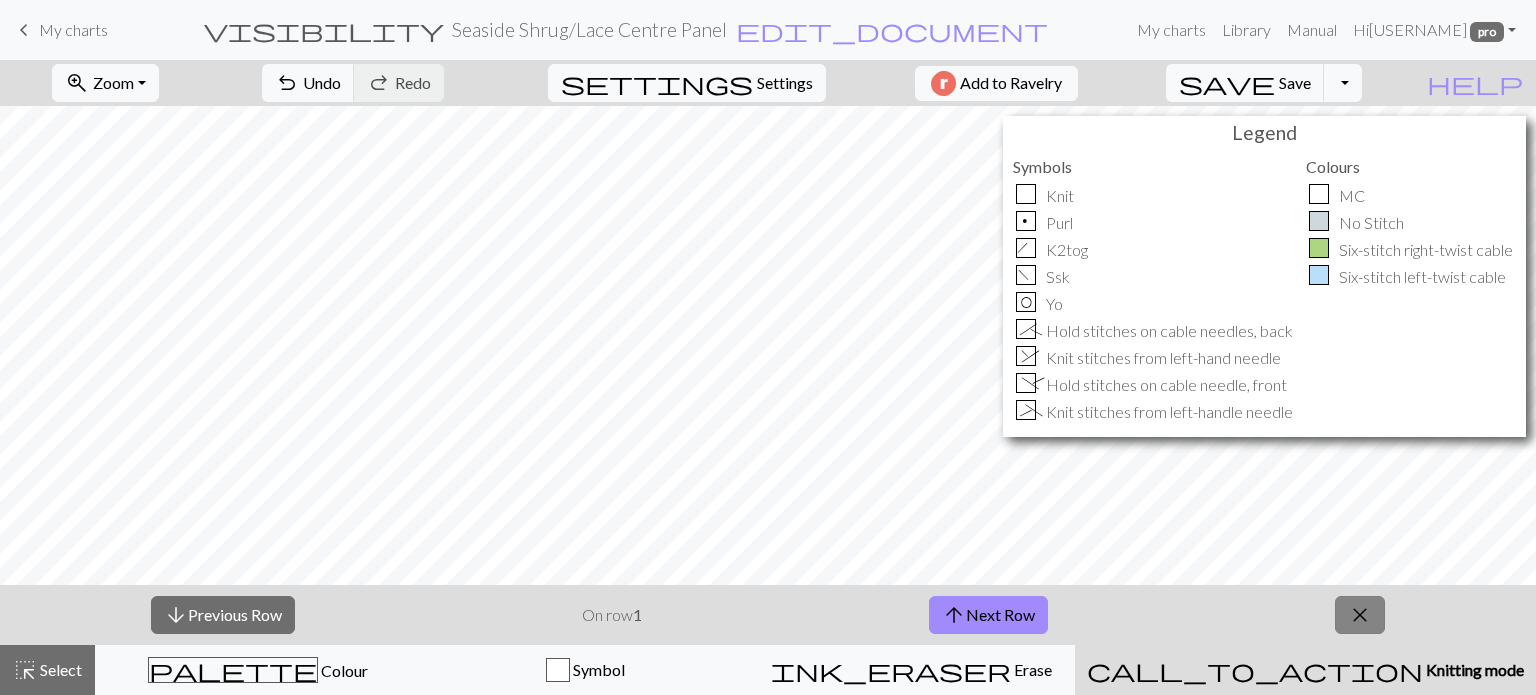 click on "close" at bounding box center (1360, 615) 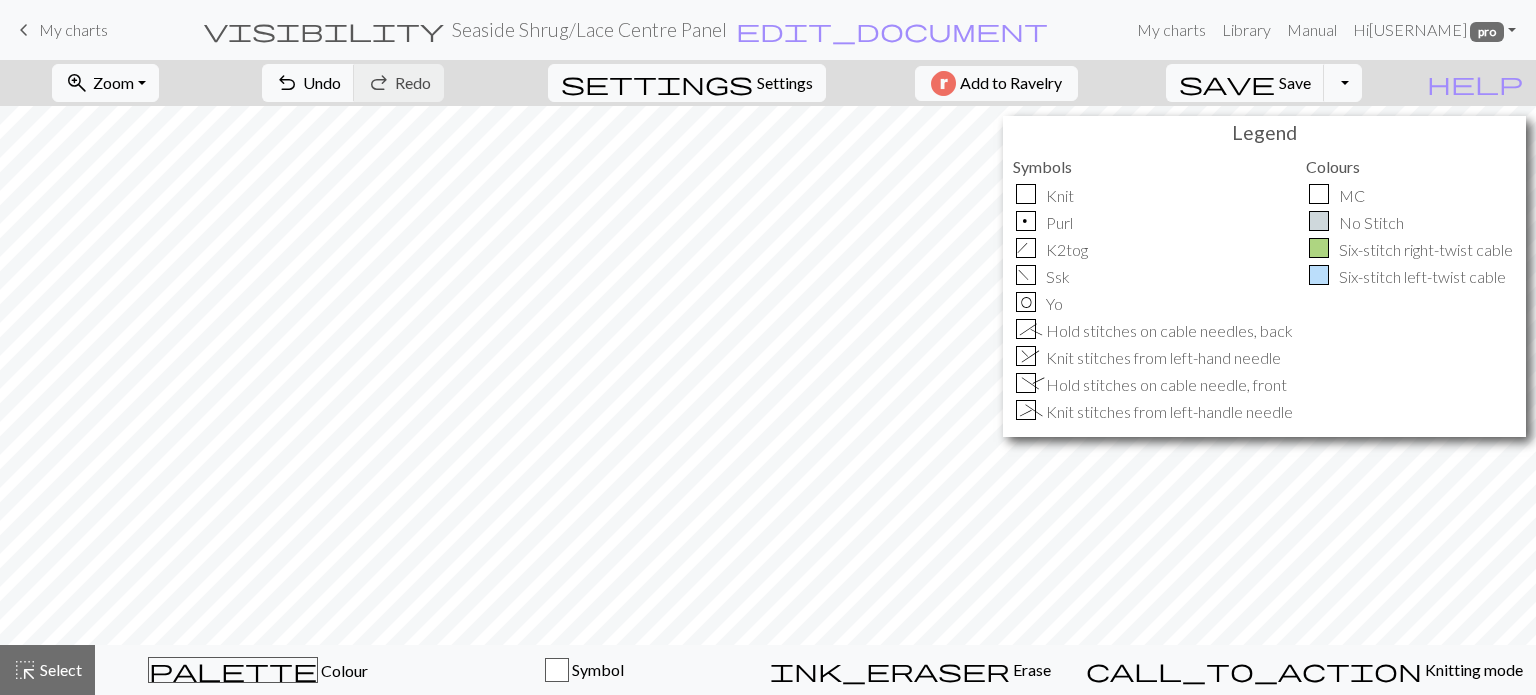 click on "Seaside Shrug  /  Lace Centre Panel" at bounding box center (589, 29) 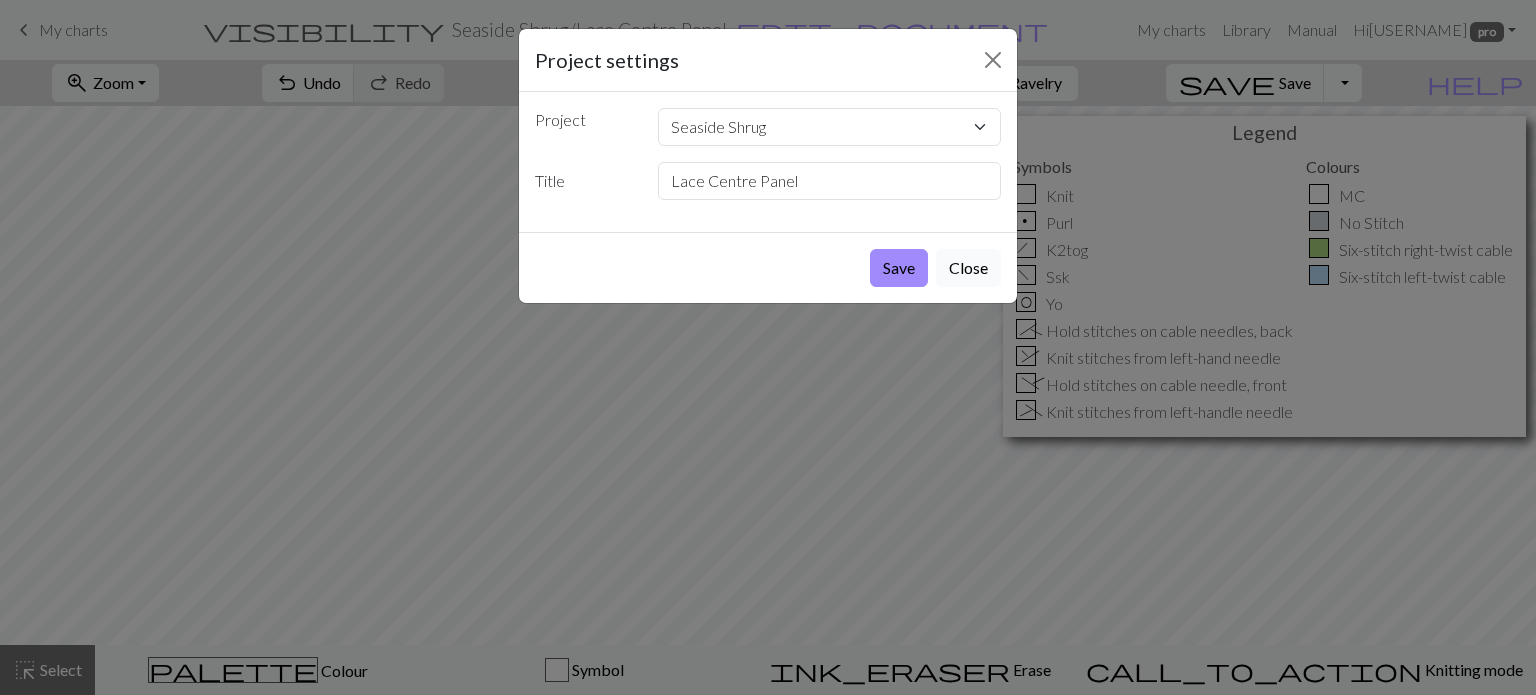 click on "Close" at bounding box center [968, 268] 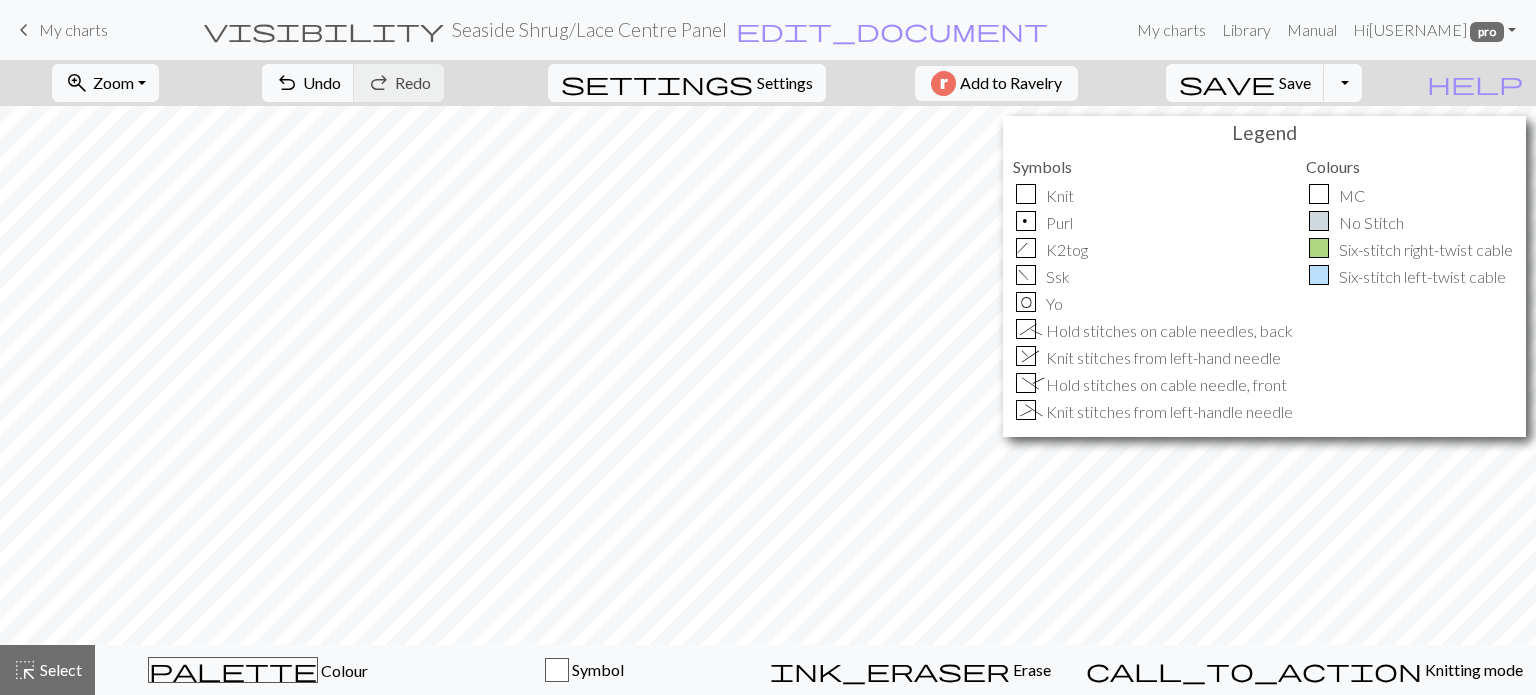 click on "keyboard_arrow_left   My charts" at bounding box center [60, 30] 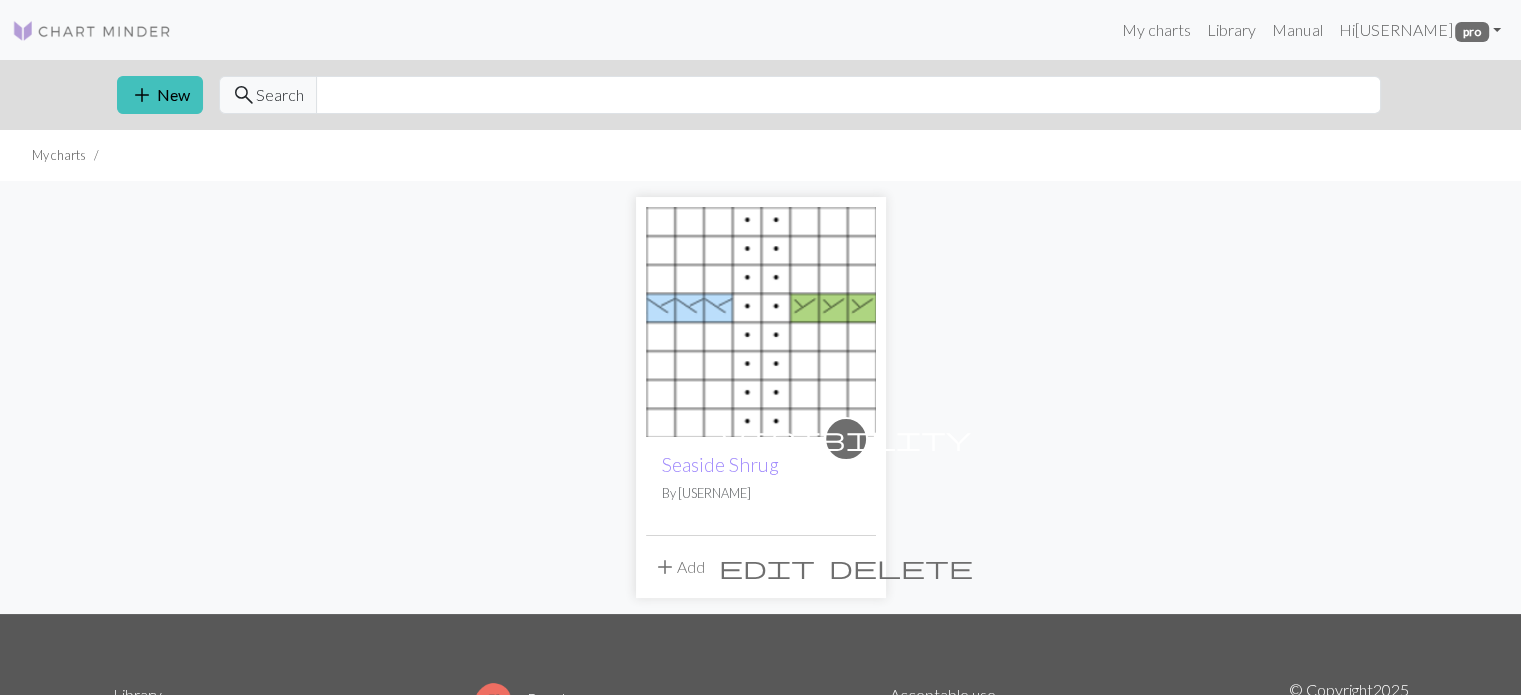 click on "add  Add" at bounding box center [679, 567] 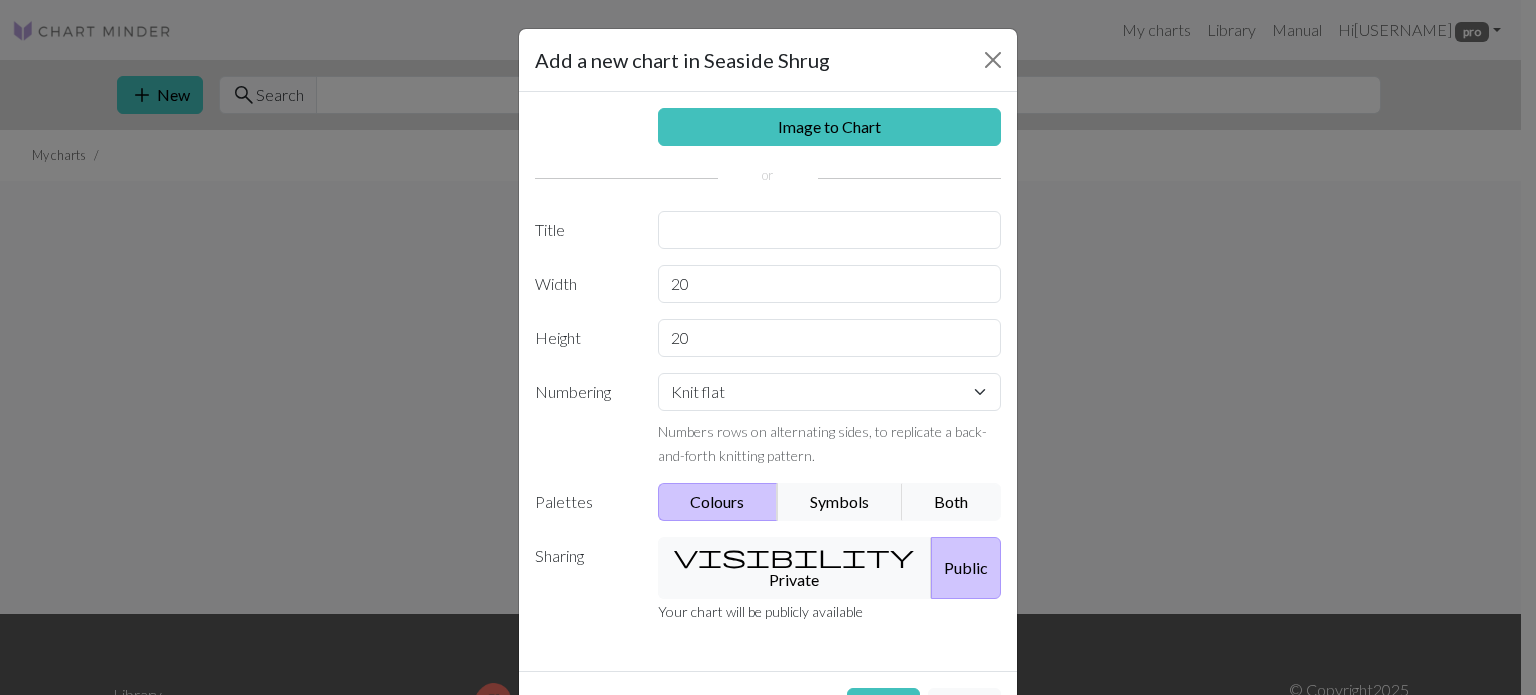 scroll, scrollTop: 50, scrollLeft: 0, axis: vertical 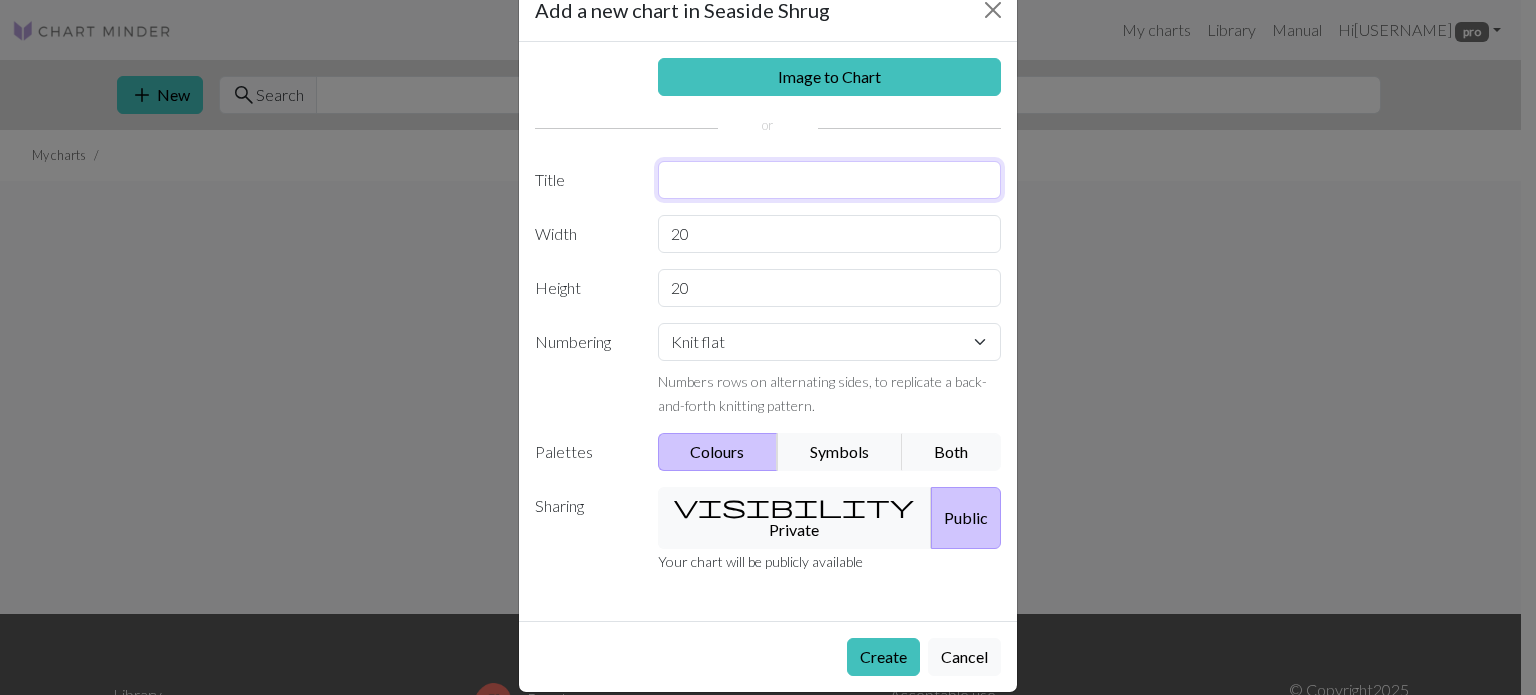 click at bounding box center [830, 180] 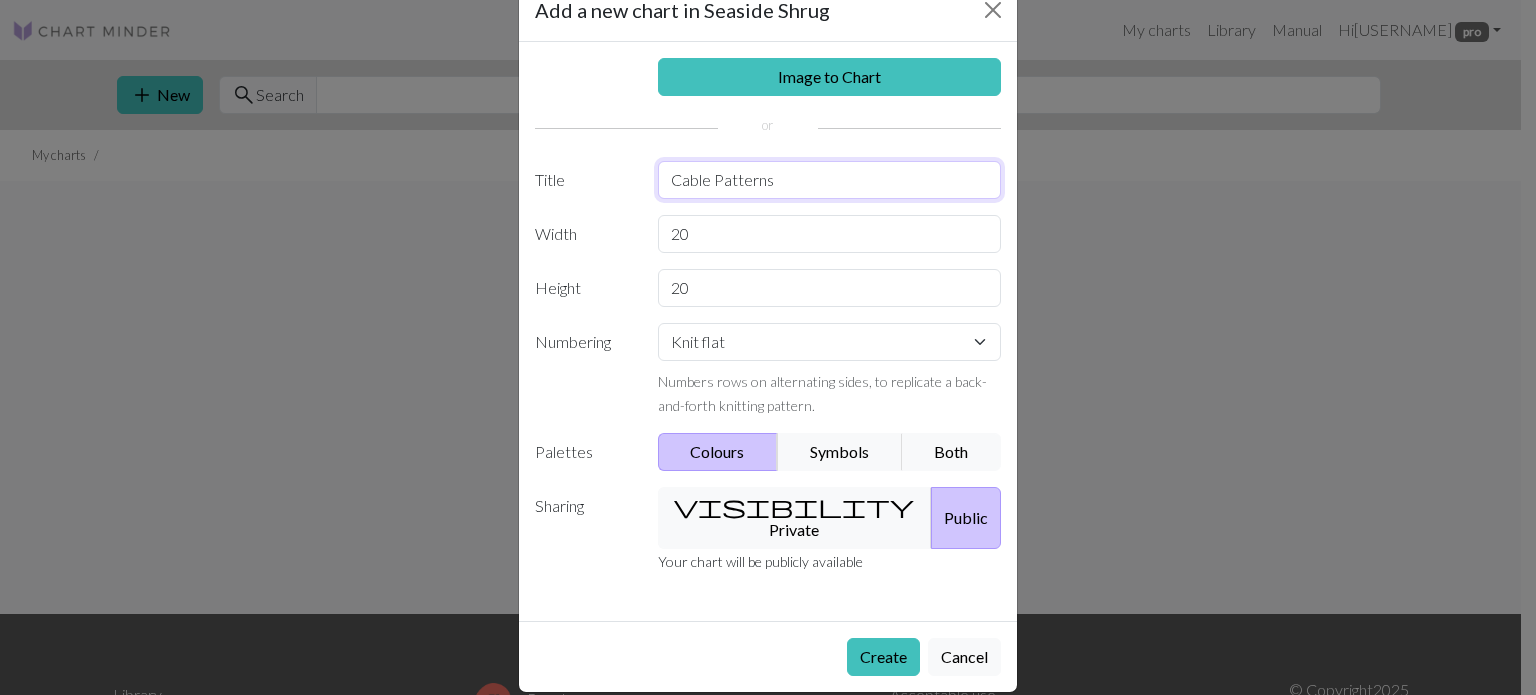 type on "Cable Patterns" 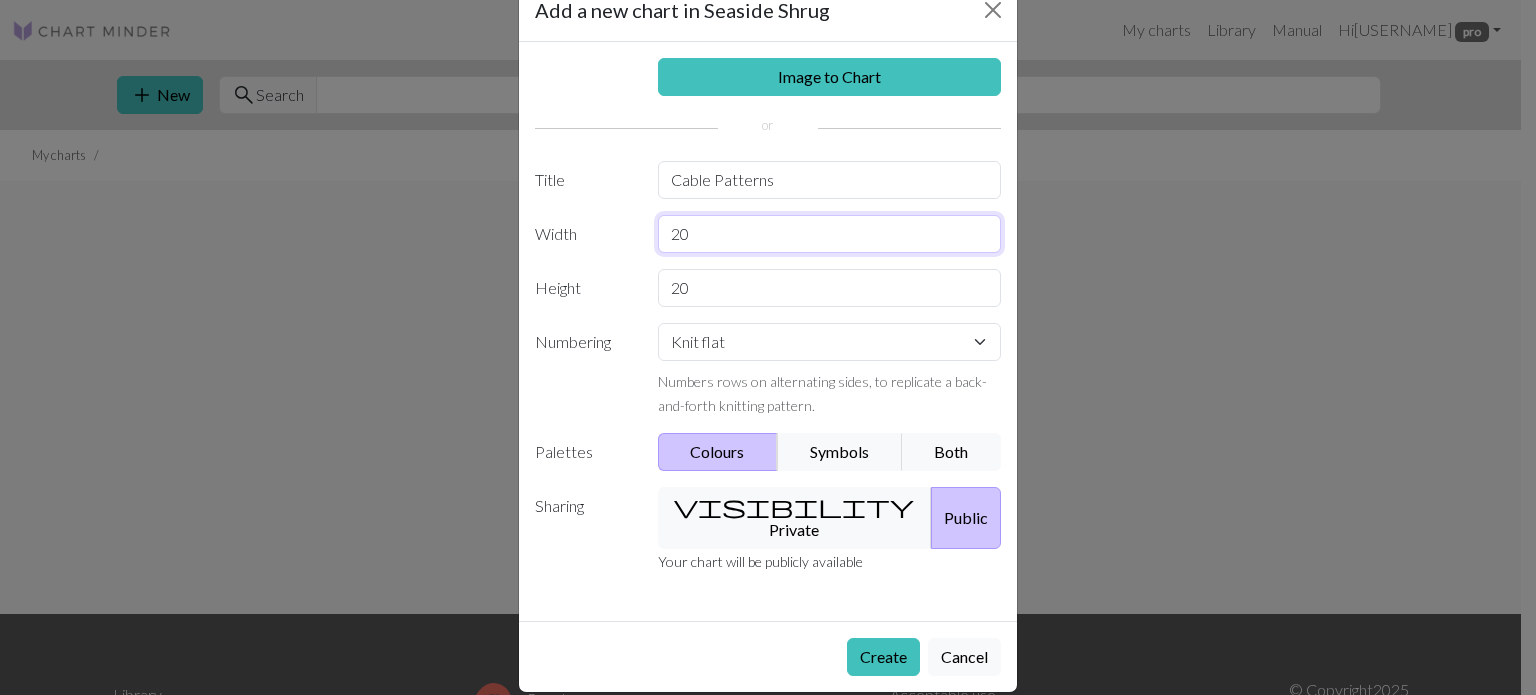 drag, startPoint x: 698, startPoint y: 221, endPoint x: 505, endPoint y: 168, distance: 200.14494 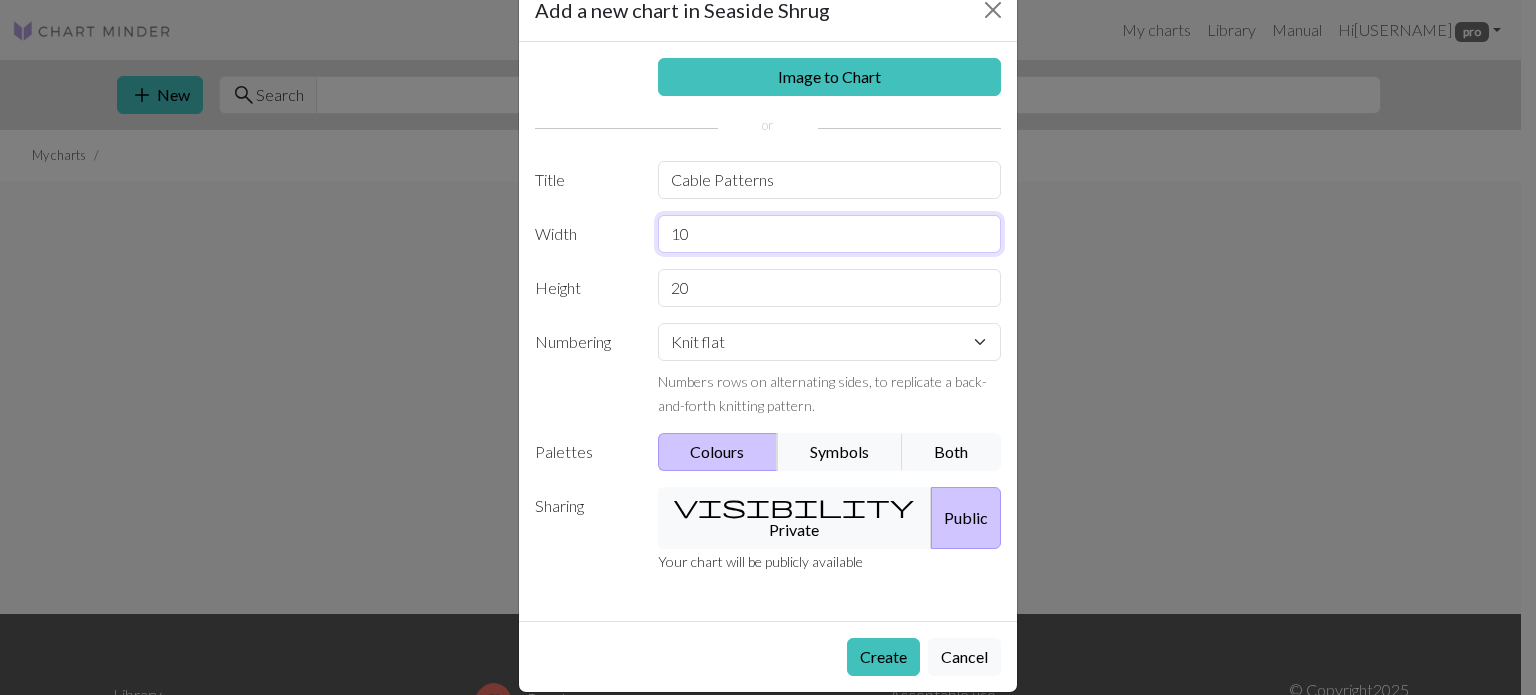 type on "10" 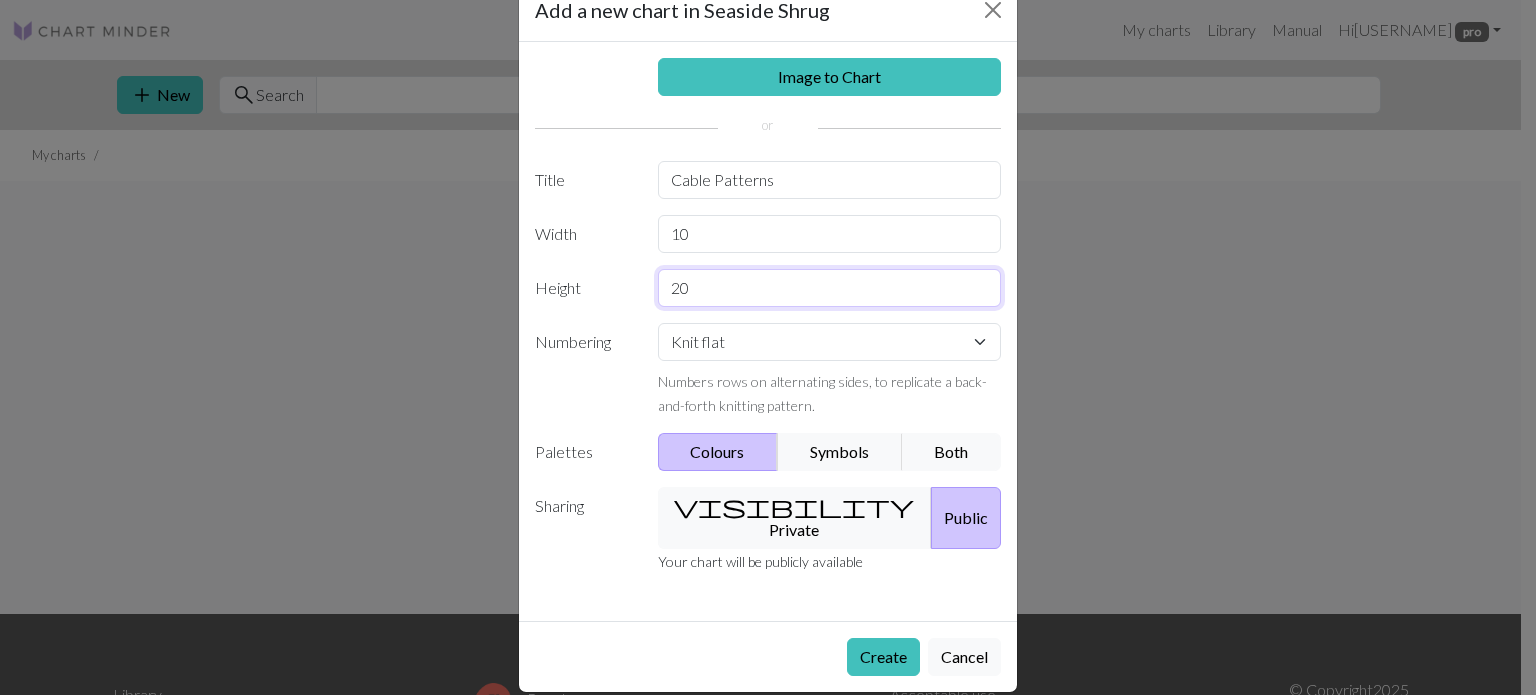 drag, startPoint x: 728, startPoint y: 286, endPoint x: 528, endPoint y: 271, distance: 200.5617 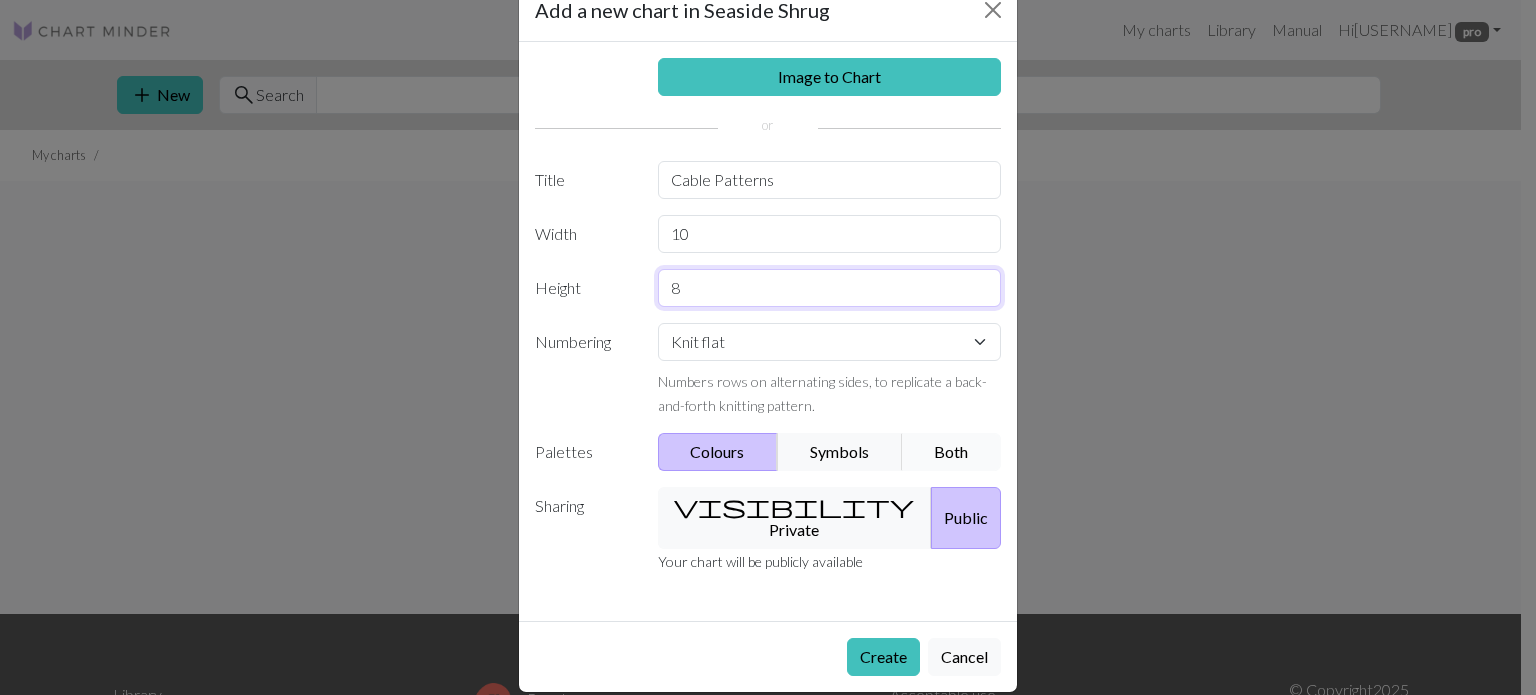 type on "8" 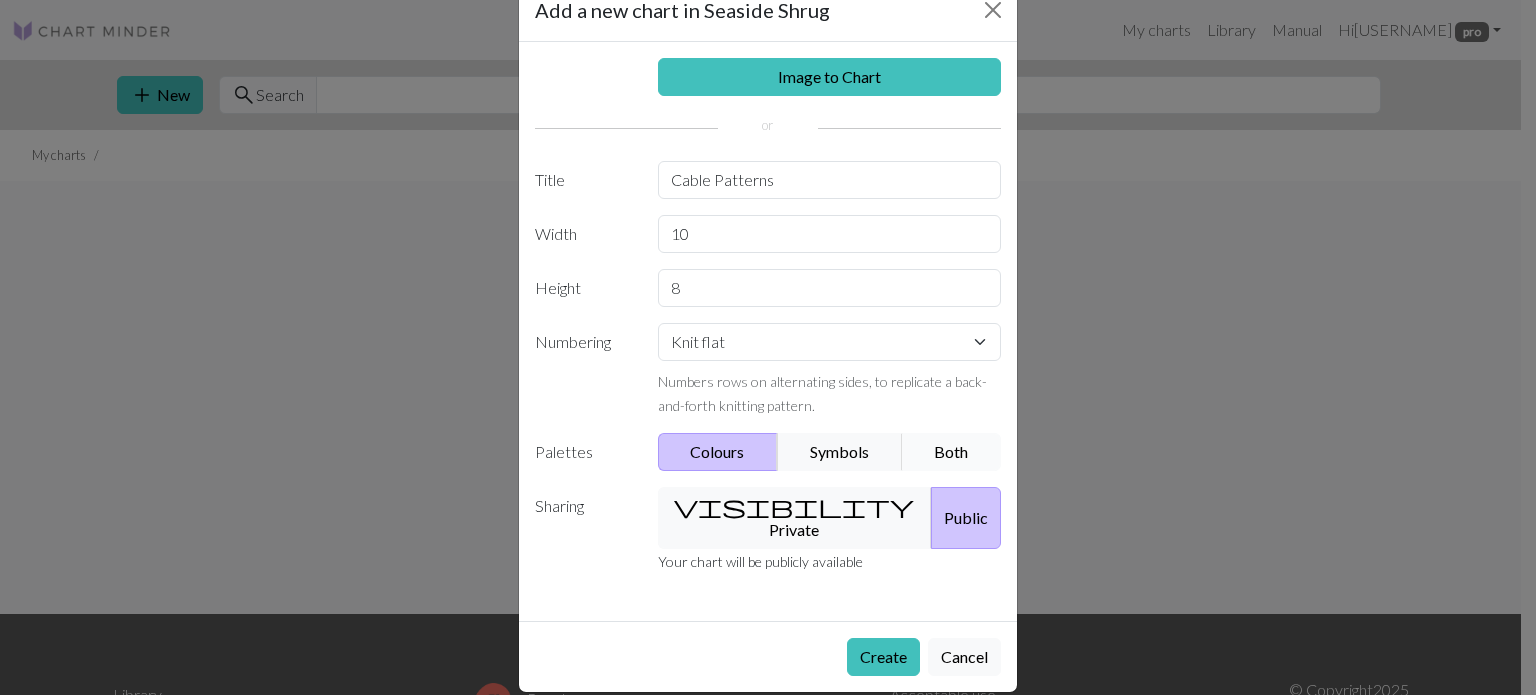 click on "Both" at bounding box center (952, 452) 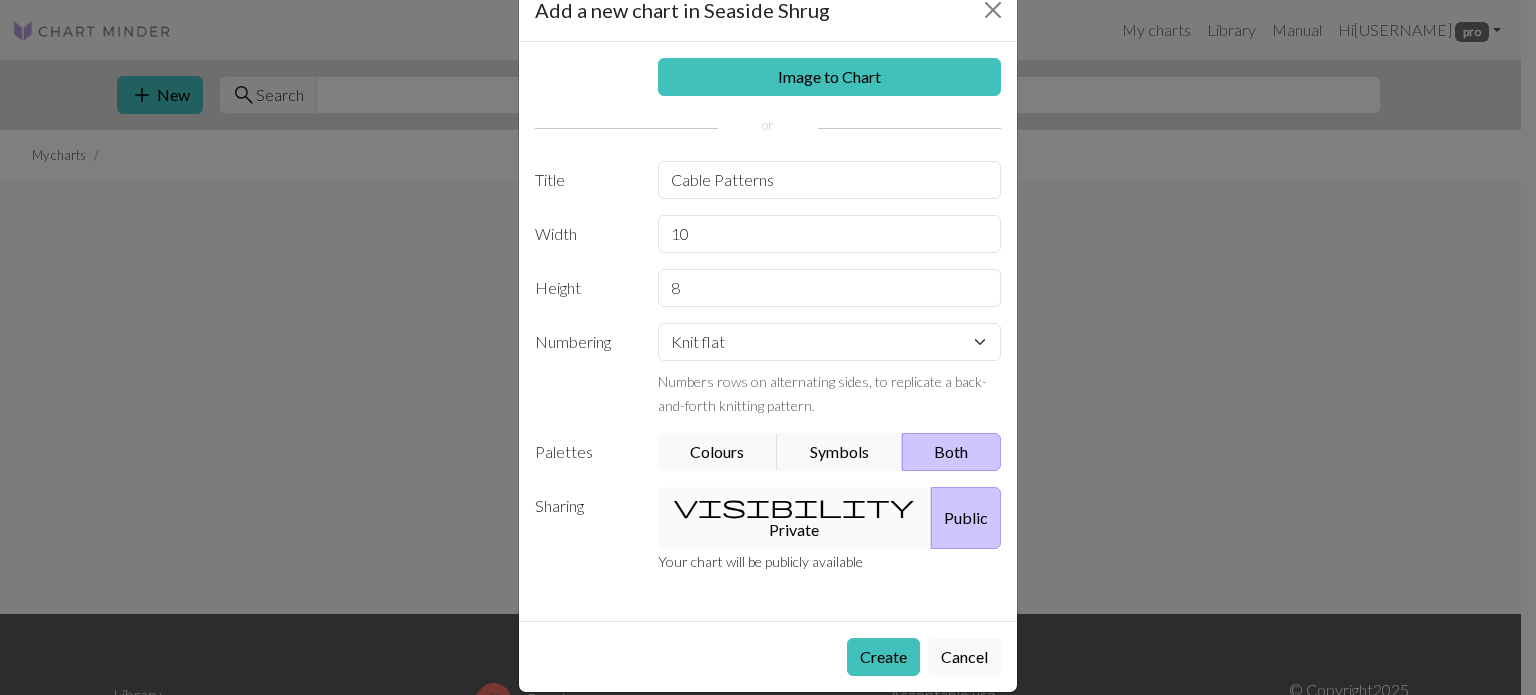 click on "visibility" at bounding box center [794, 506] 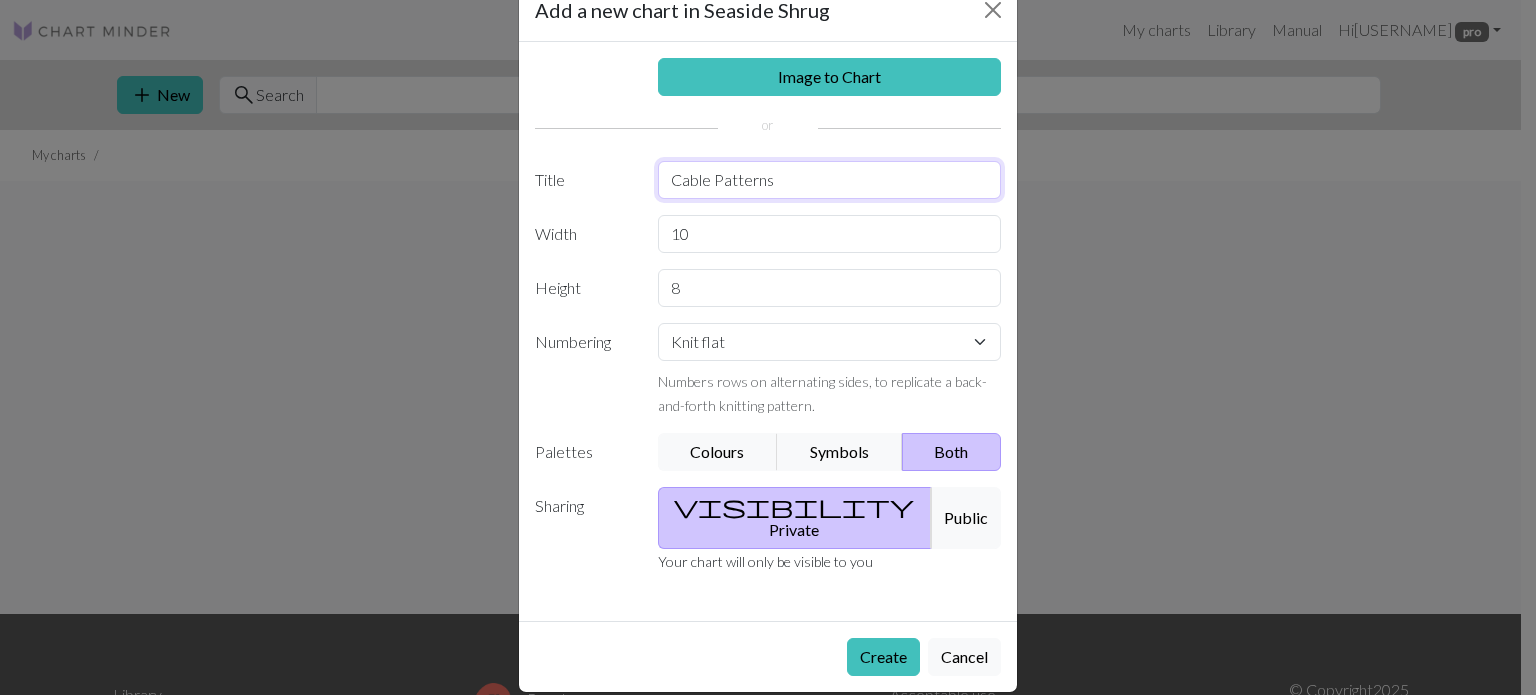 drag, startPoint x: 790, startPoint y: 181, endPoint x: 614, endPoint y: 177, distance: 176.04546 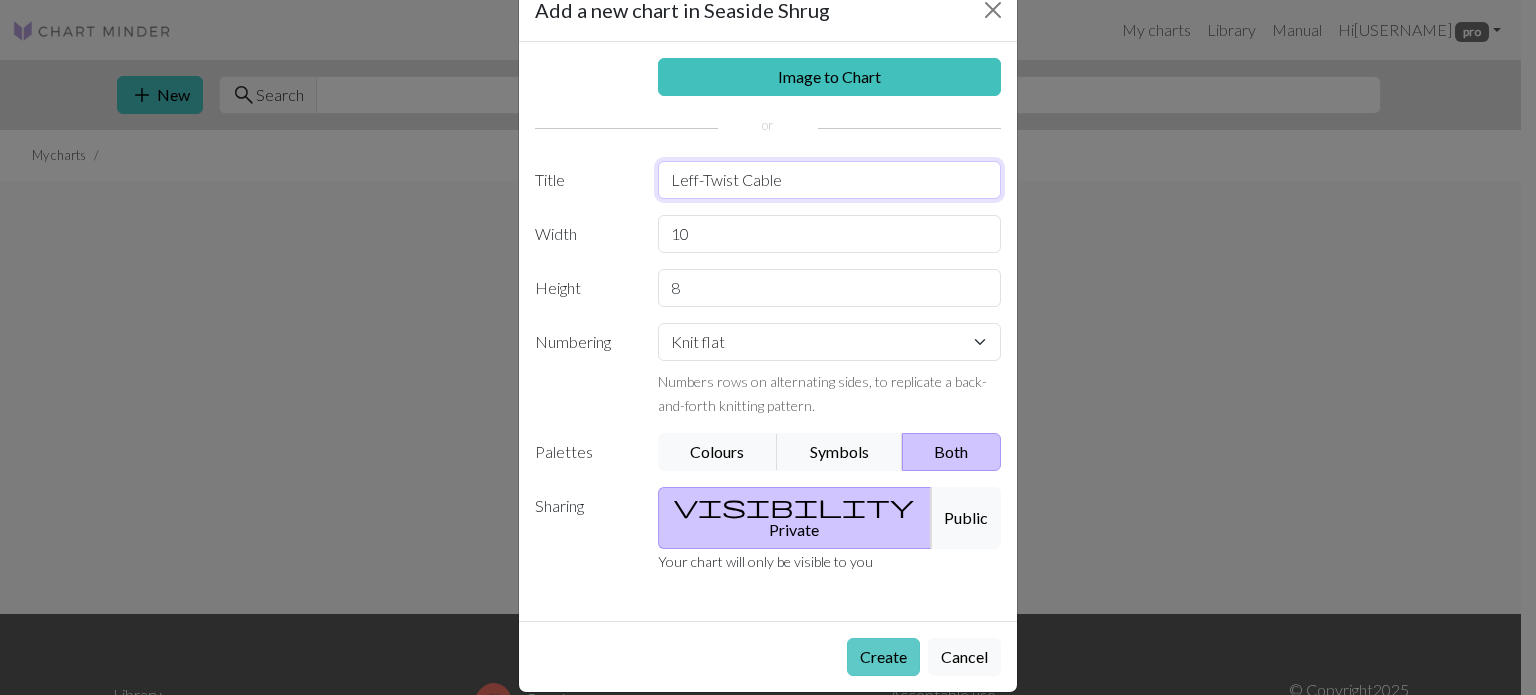 type on "Leff-Twist Cable" 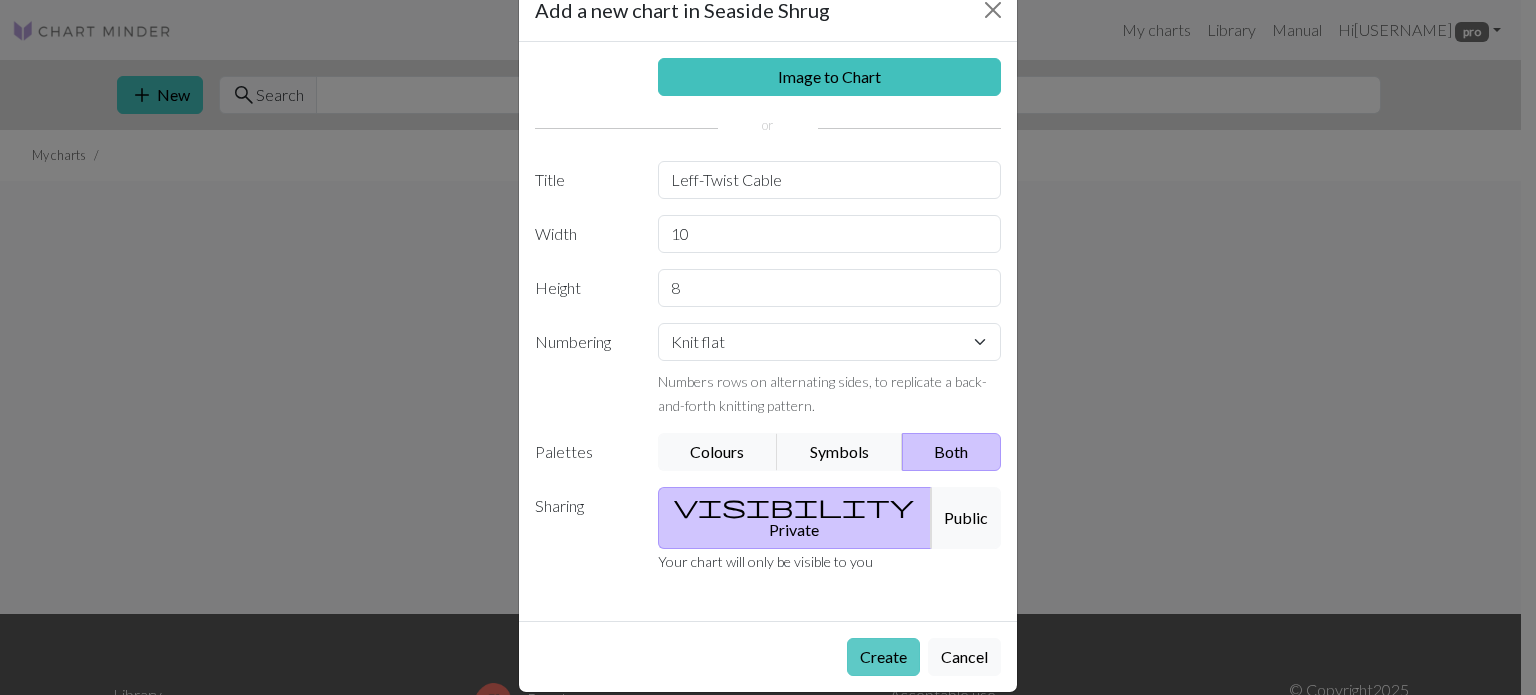 click on "Create" at bounding box center [883, 657] 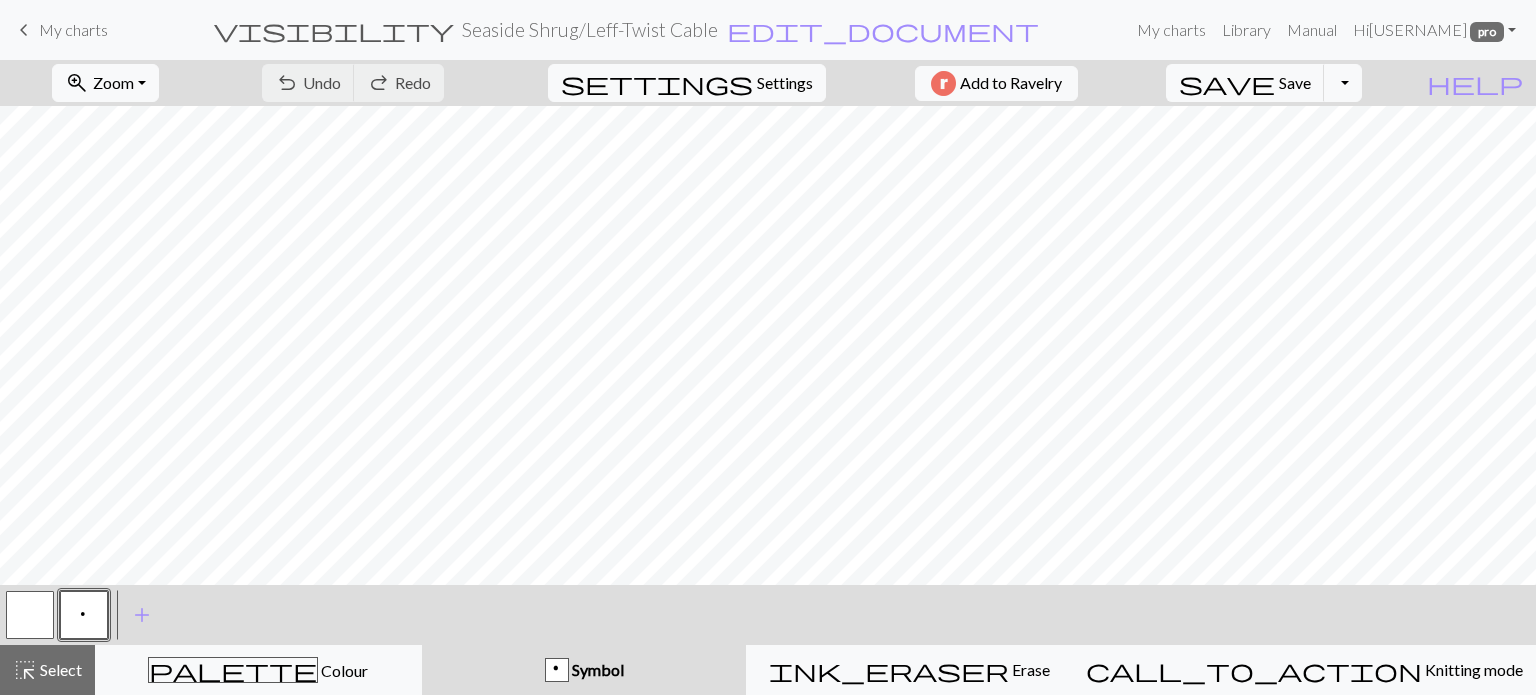 click on "p" at bounding box center (84, 615) 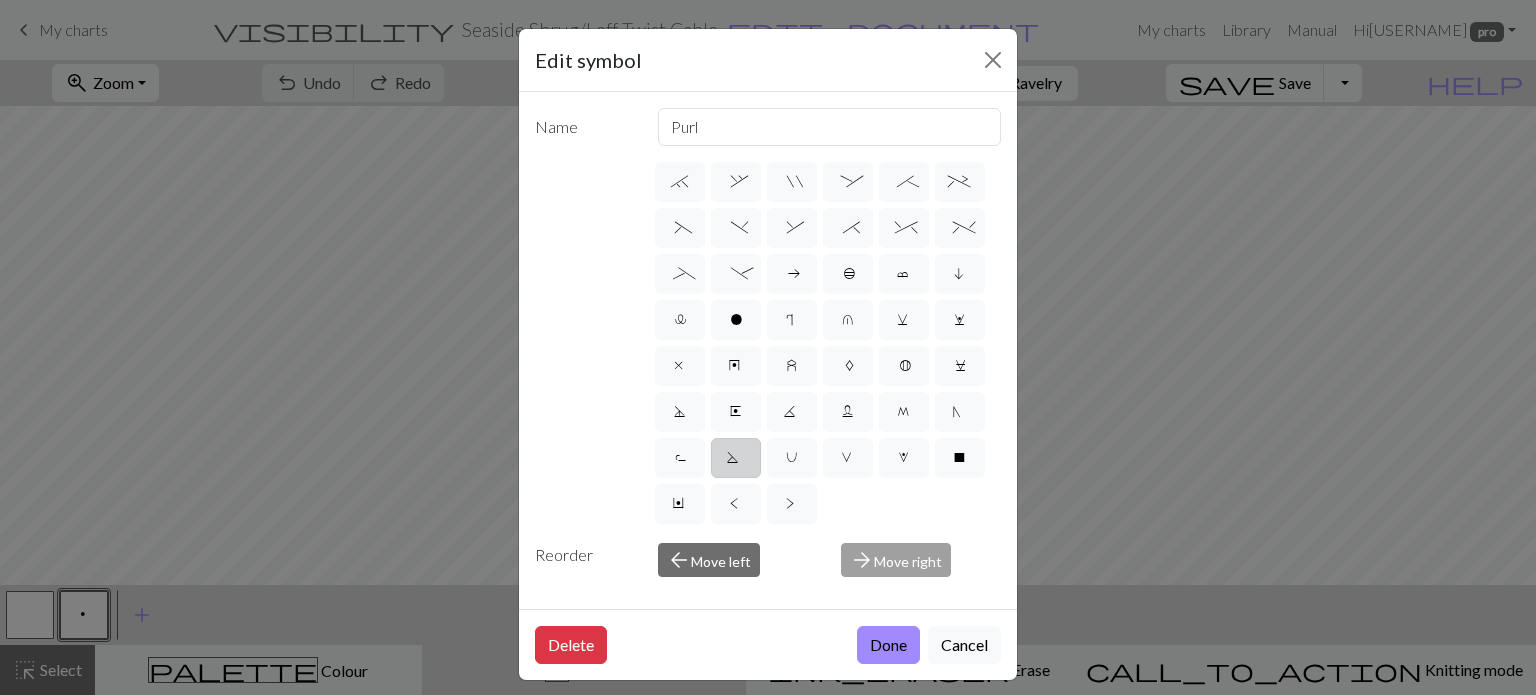 scroll, scrollTop: 0, scrollLeft: 0, axis: both 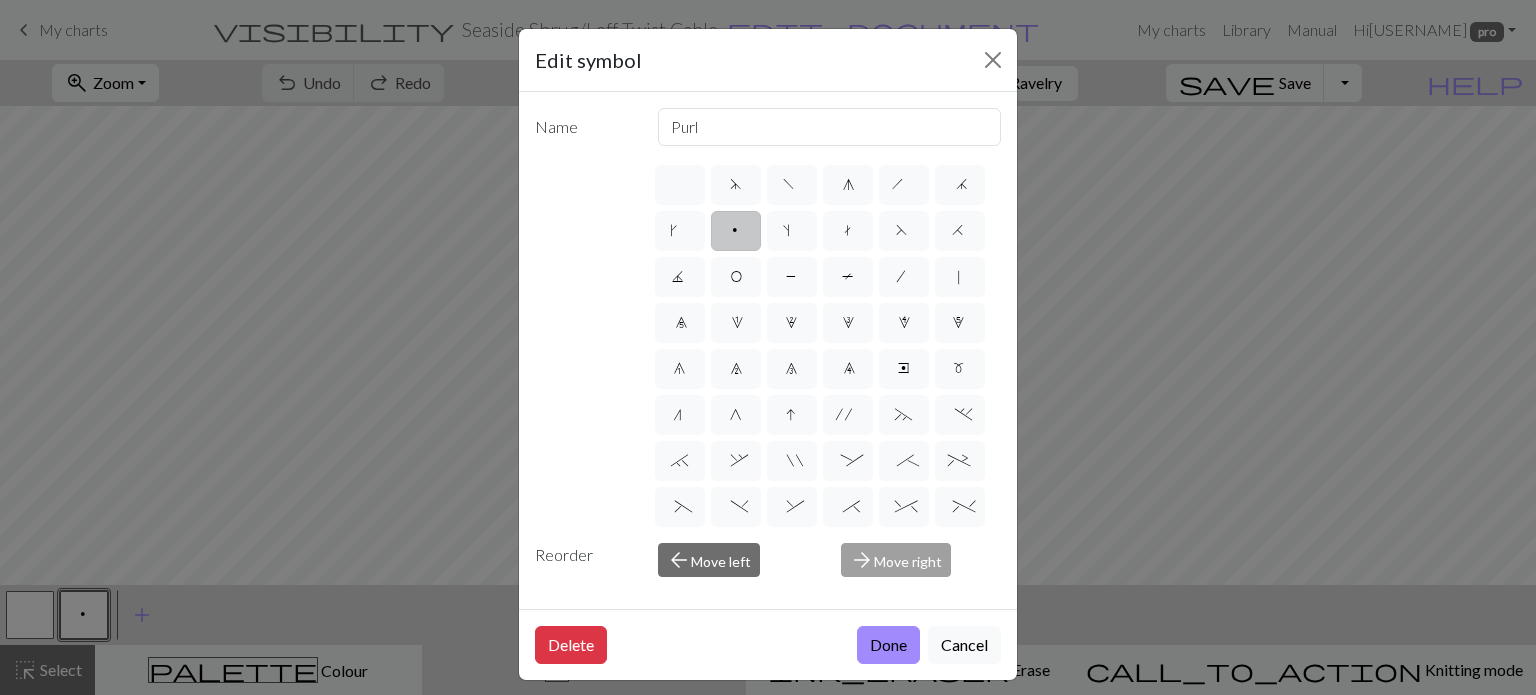 click on "Edit symbol Name Purl d f g h j k p s t F H J O P T / | 0 1 2 3 4 5 6 7 8 9 e m n G I ' ~ . ` , " : ; + ( ) & * ^ % _ - a b c i l o r u v w x y z A B C D E K L M N R S U V W X Y < > Reorder arrow_back Move left arrow_forward Move right Delete Done Cancel" at bounding box center (768, 347) 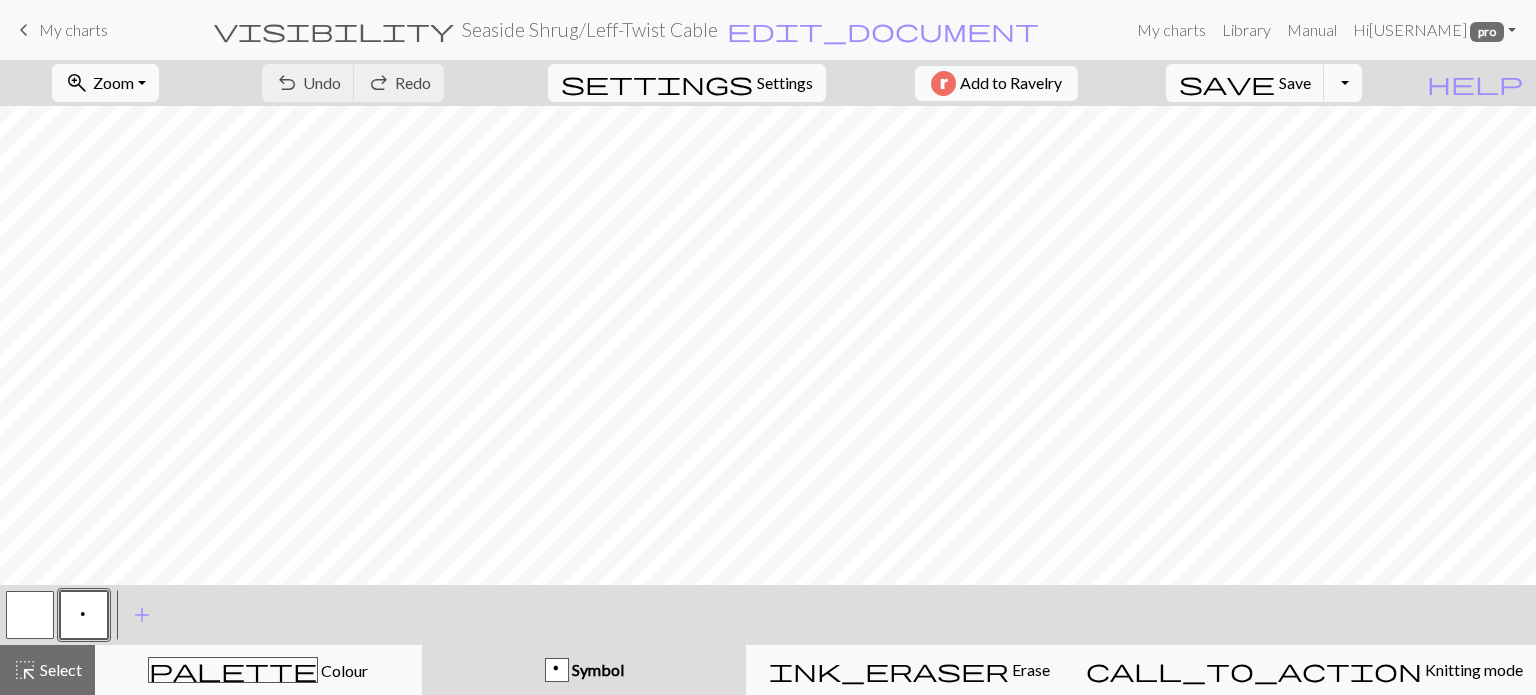 click on "p" at bounding box center [557, 671] 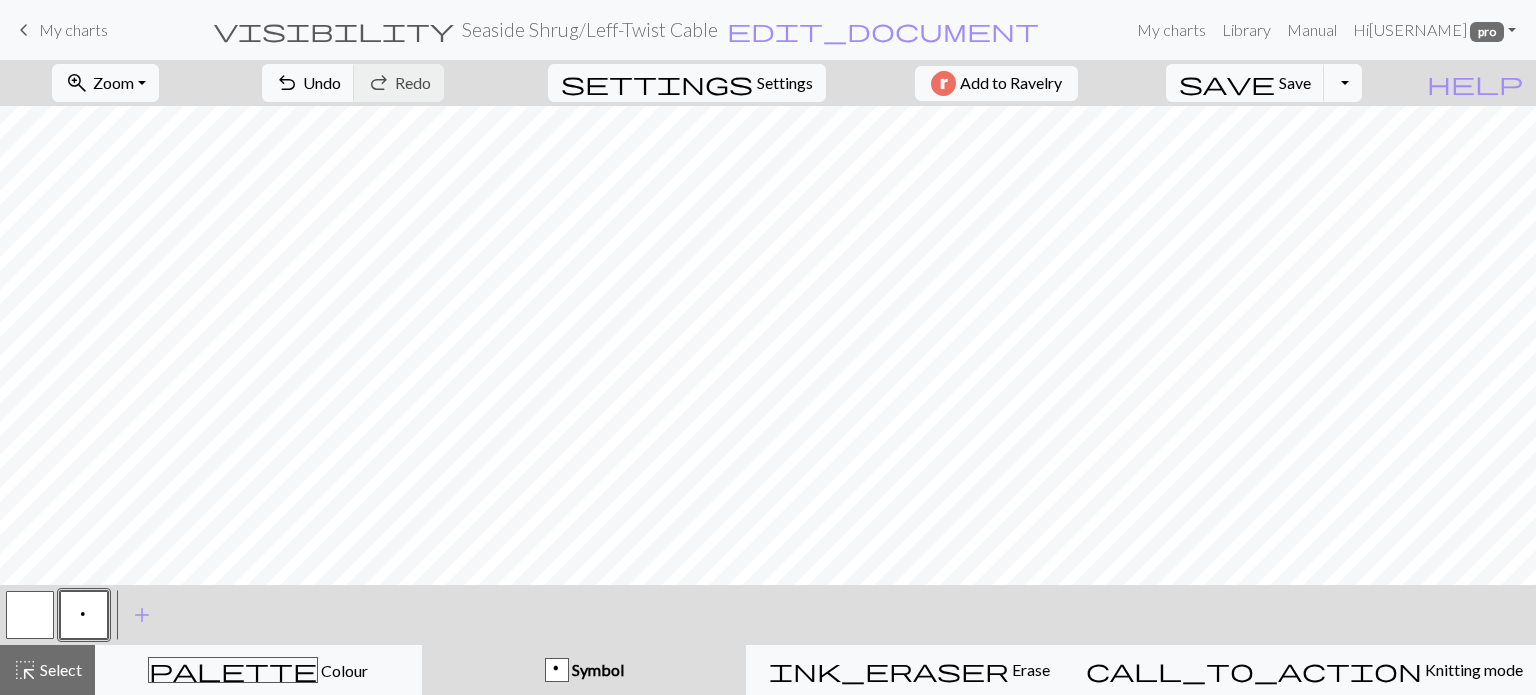 click on "p" at bounding box center [84, 615] 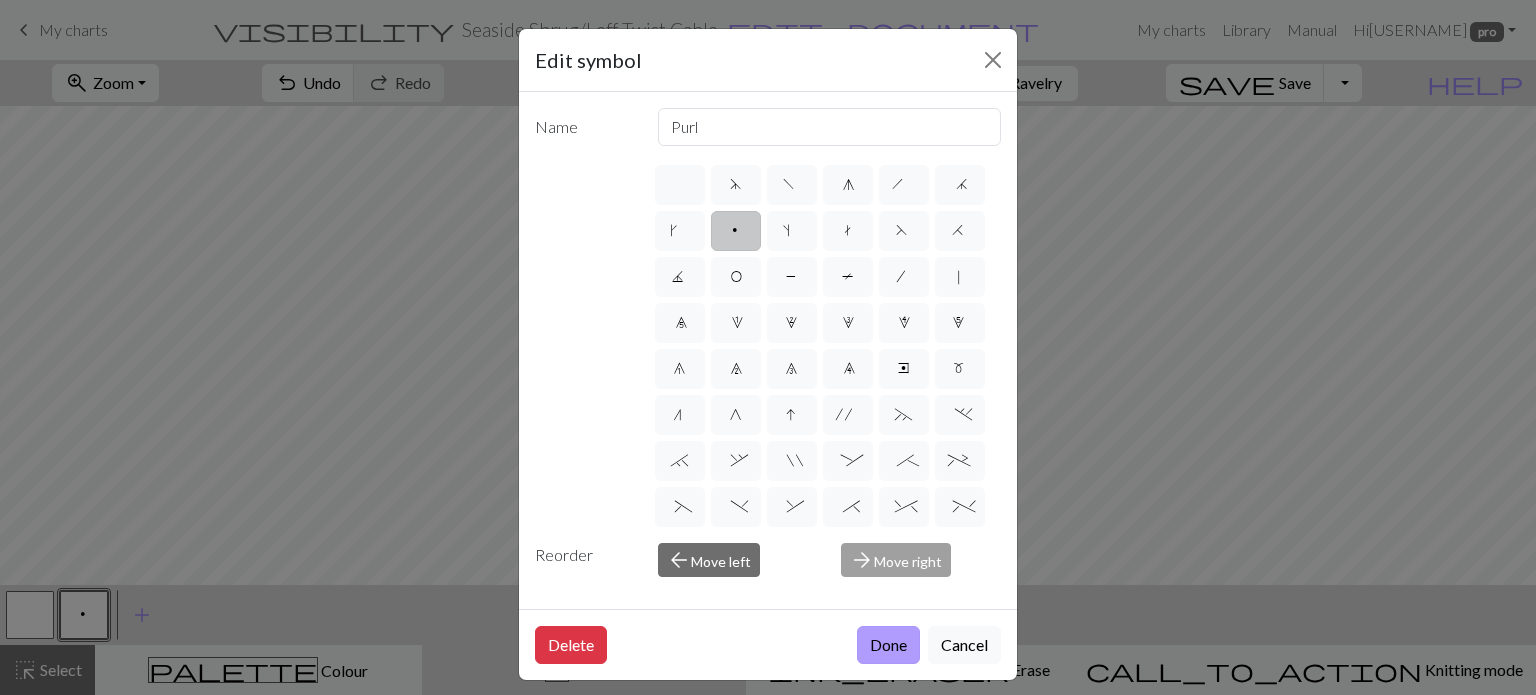 click on "Done" at bounding box center [888, 645] 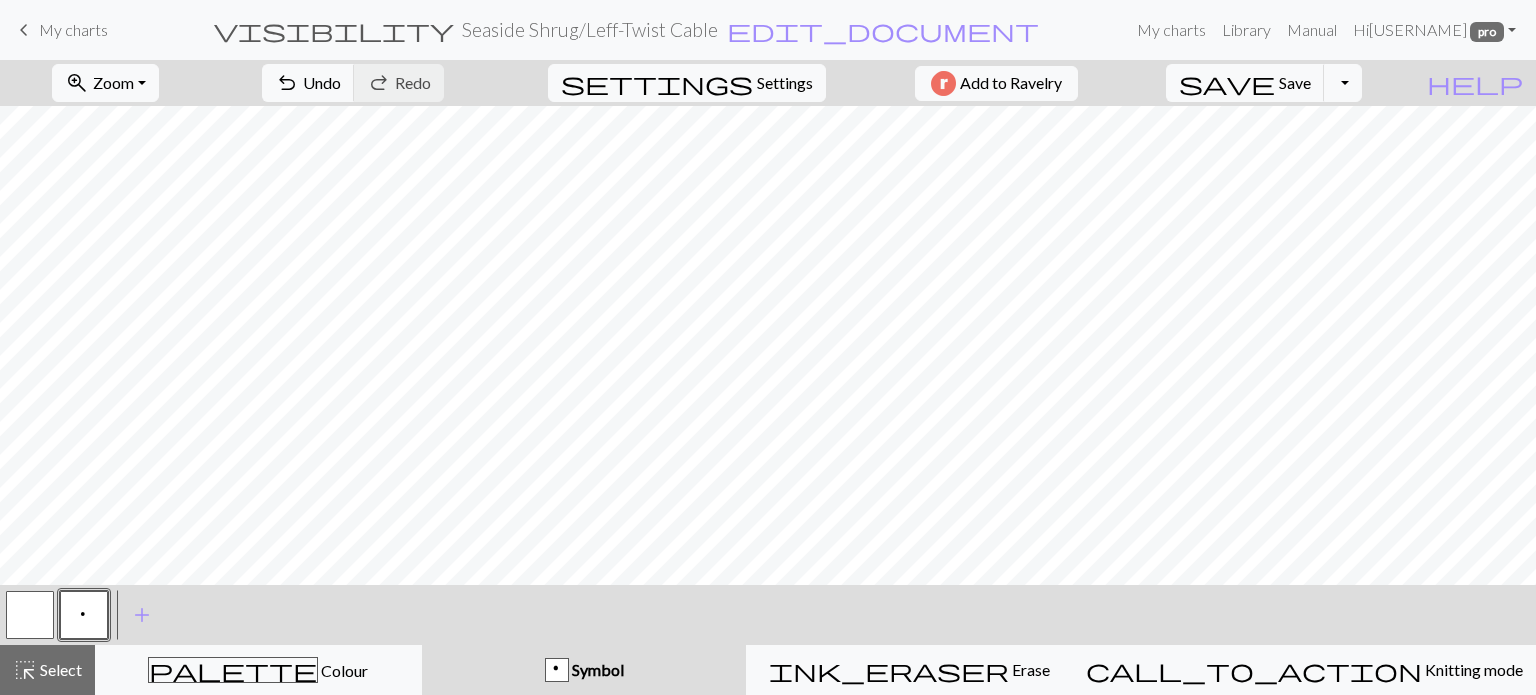 click at bounding box center [30, 615] 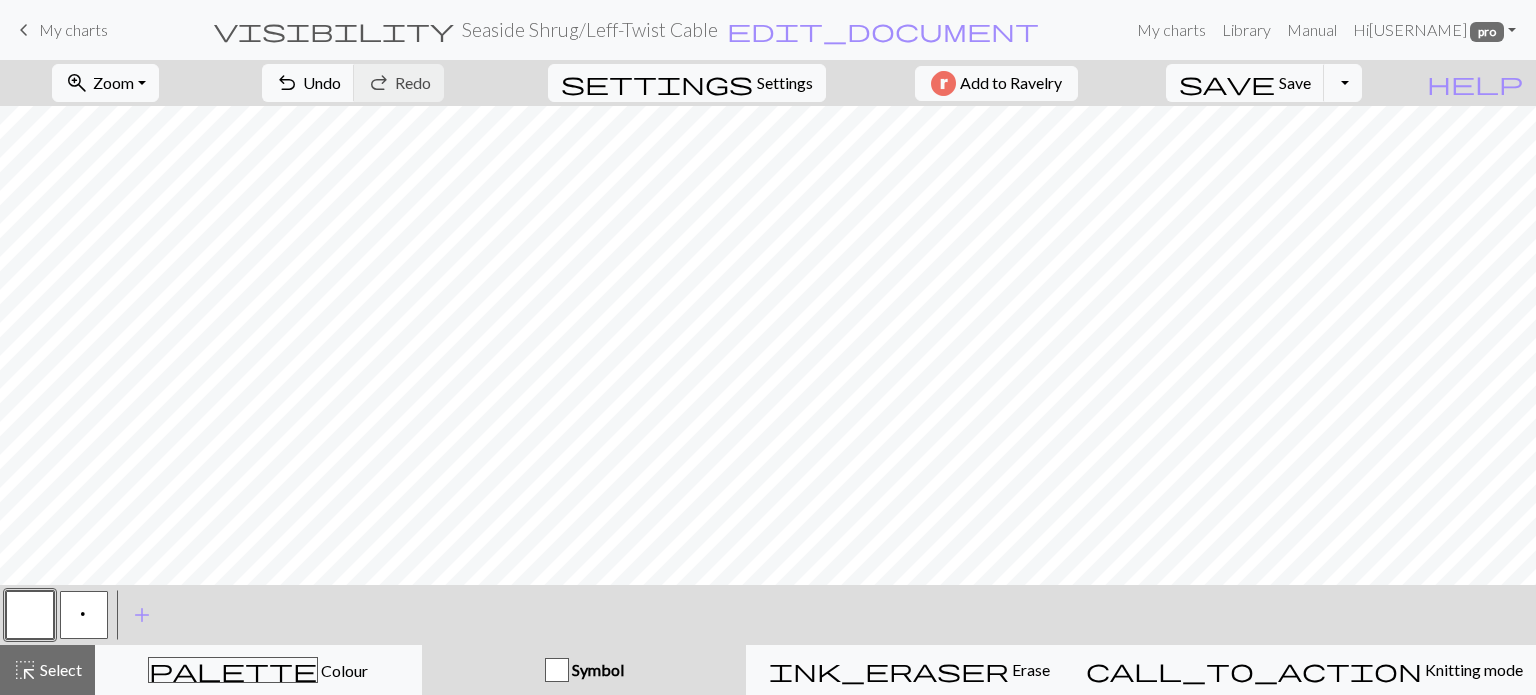 click on "p" at bounding box center [84, 615] 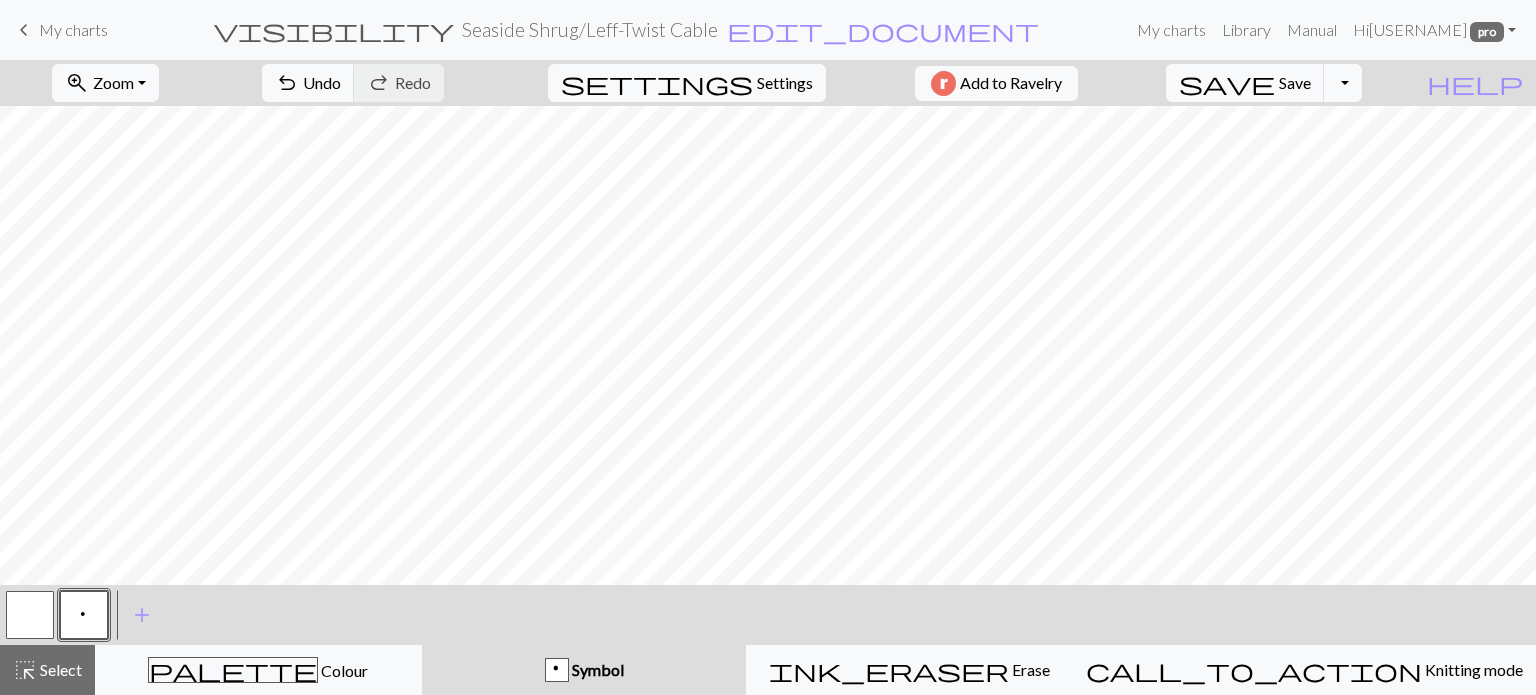 click at bounding box center [30, 615] 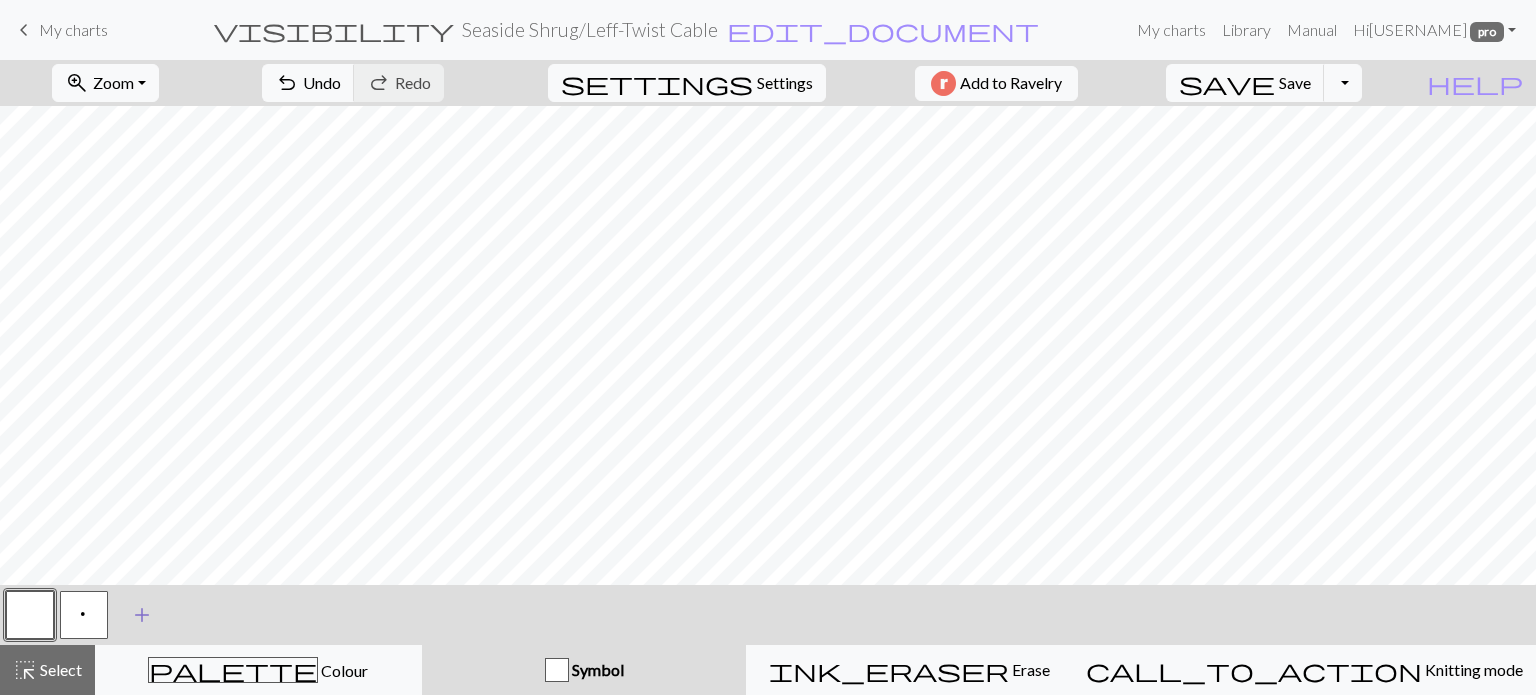 click on "add" at bounding box center (142, 615) 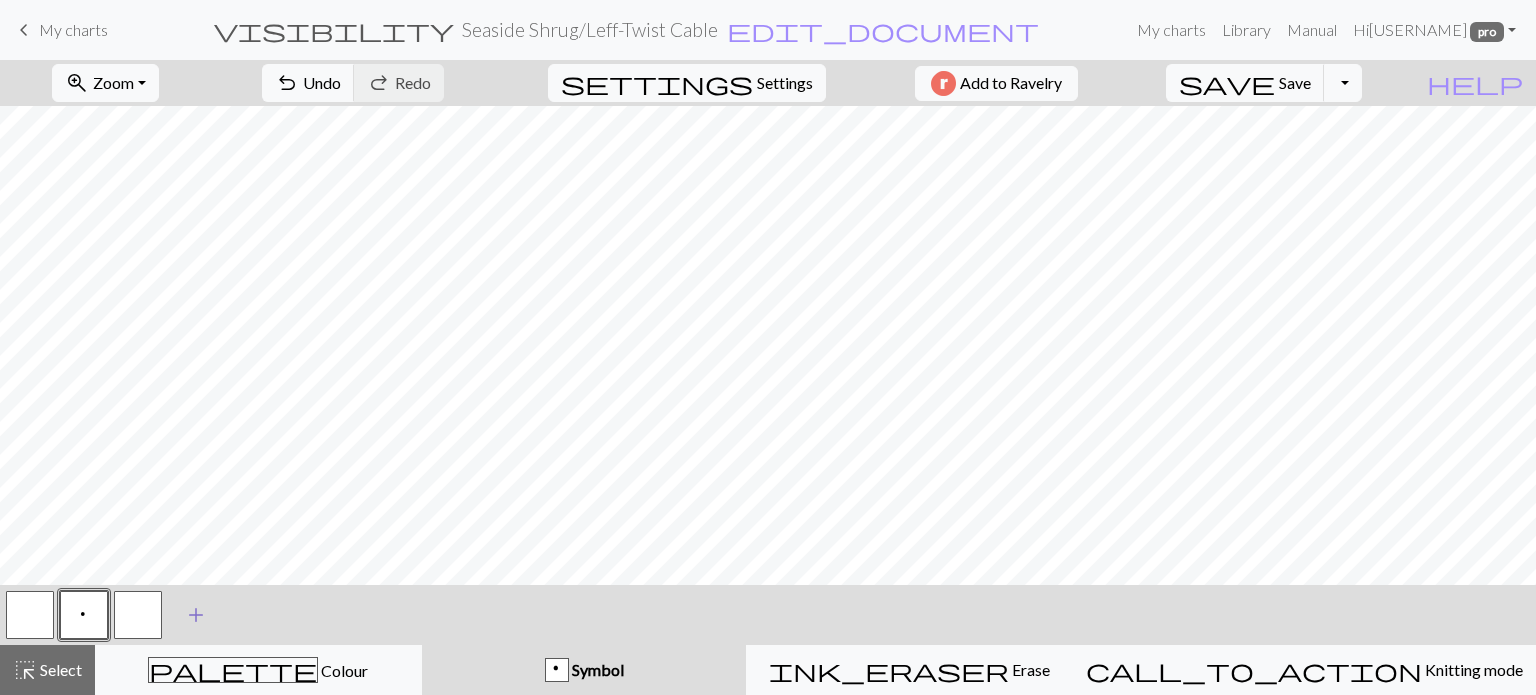 click at bounding box center (138, 615) 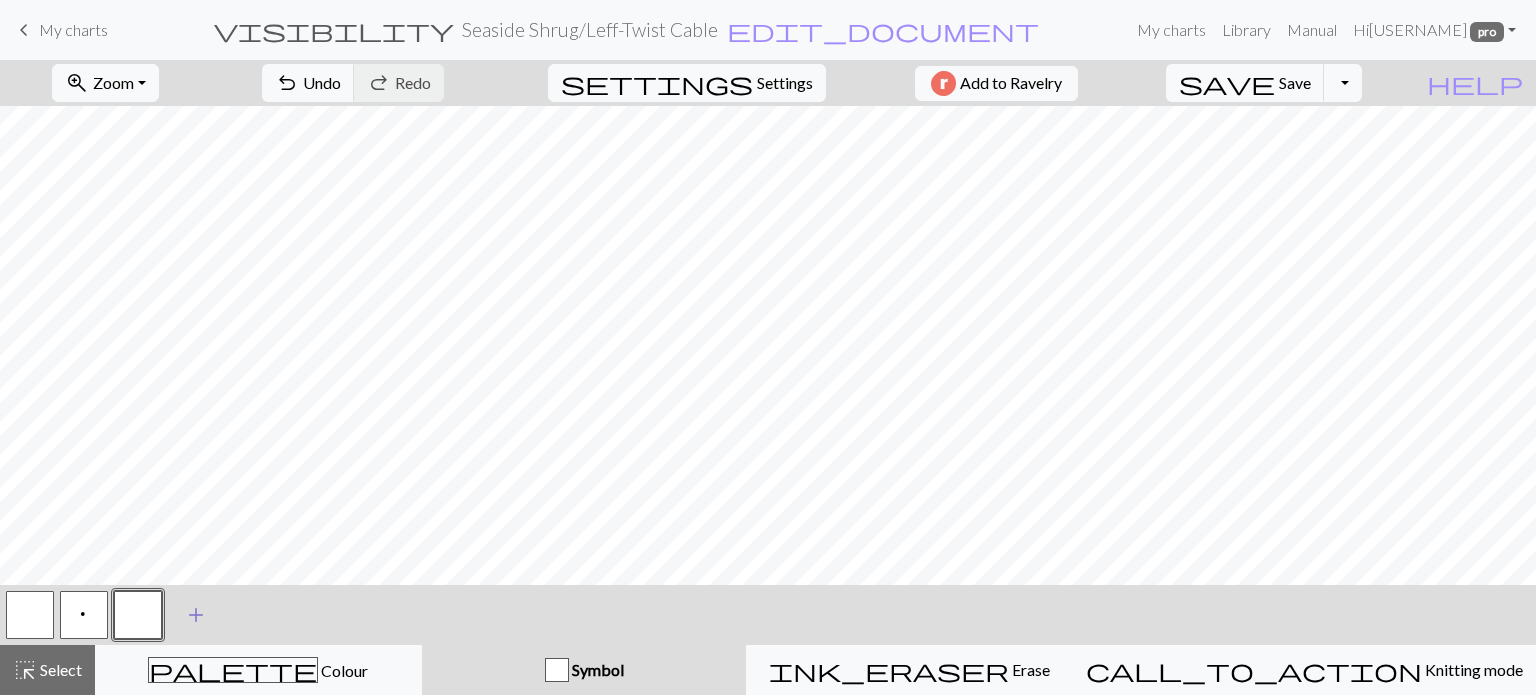 click at bounding box center [138, 615] 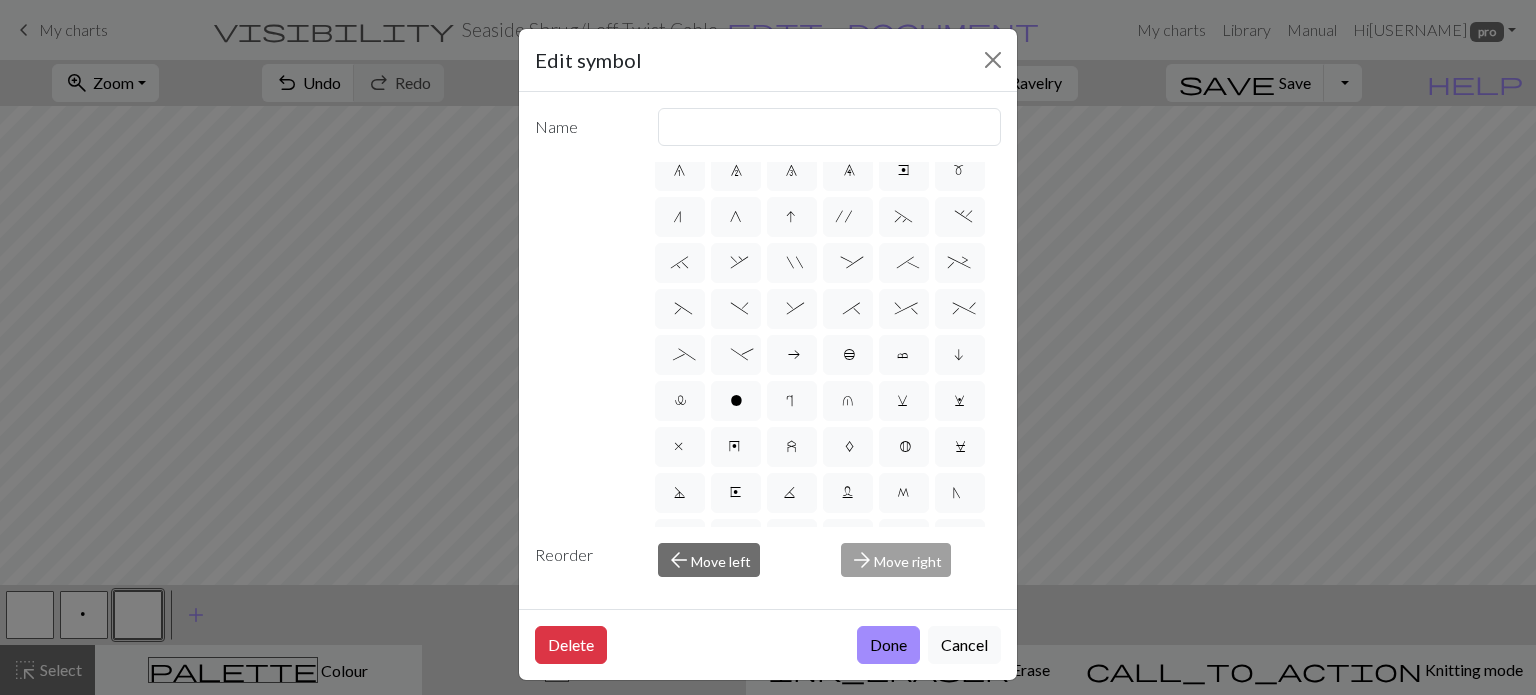 scroll, scrollTop: 200, scrollLeft: 0, axis: vertical 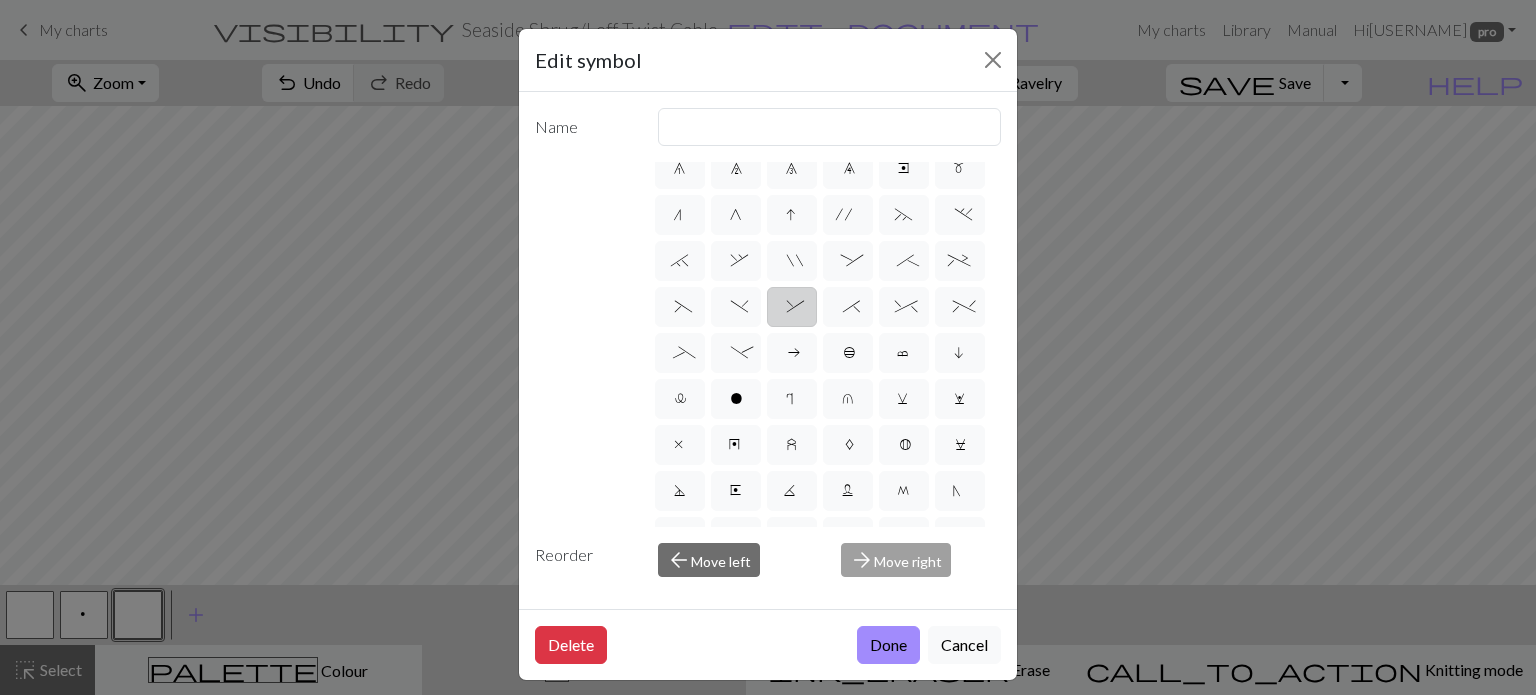 click on "&" at bounding box center [791, 309] 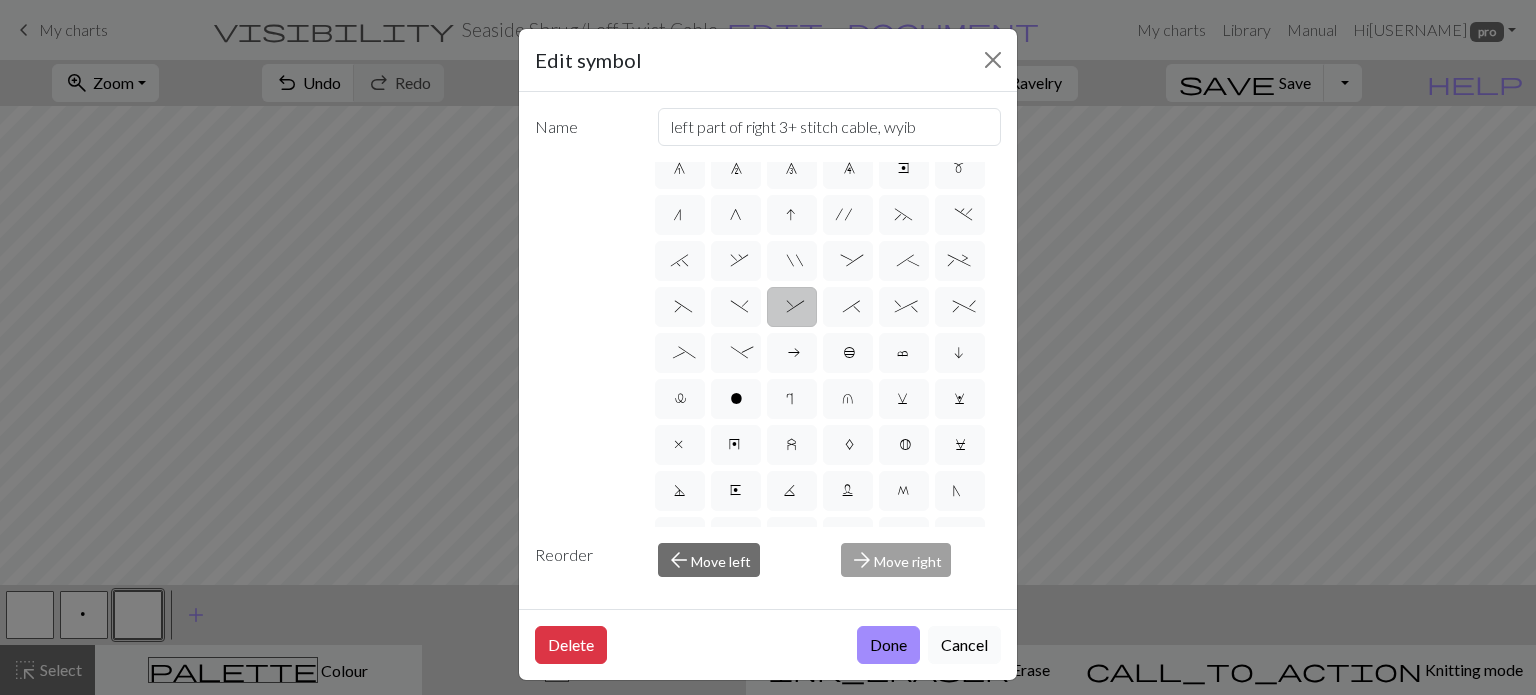 click on "Cancel" at bounding box center [964, 645] 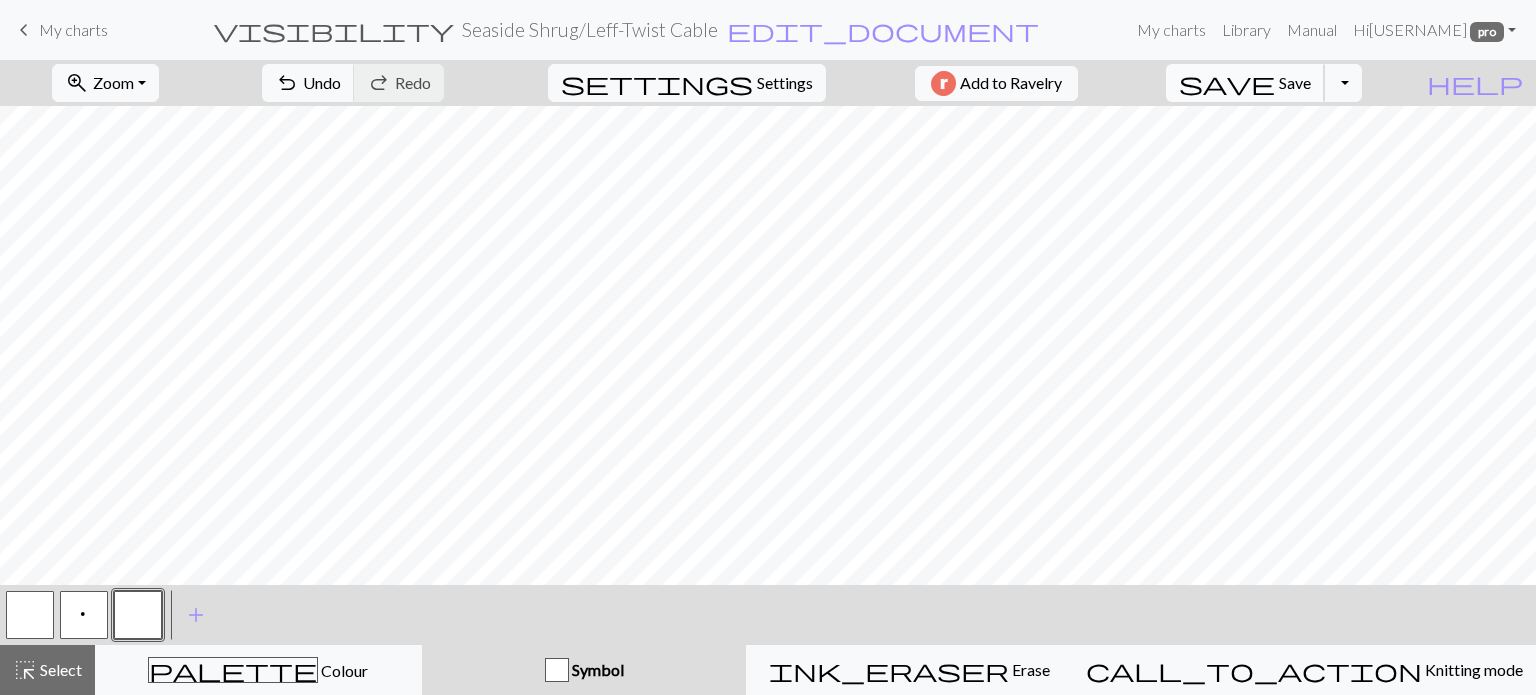 click on "save" at bounding box center [1227, 83] 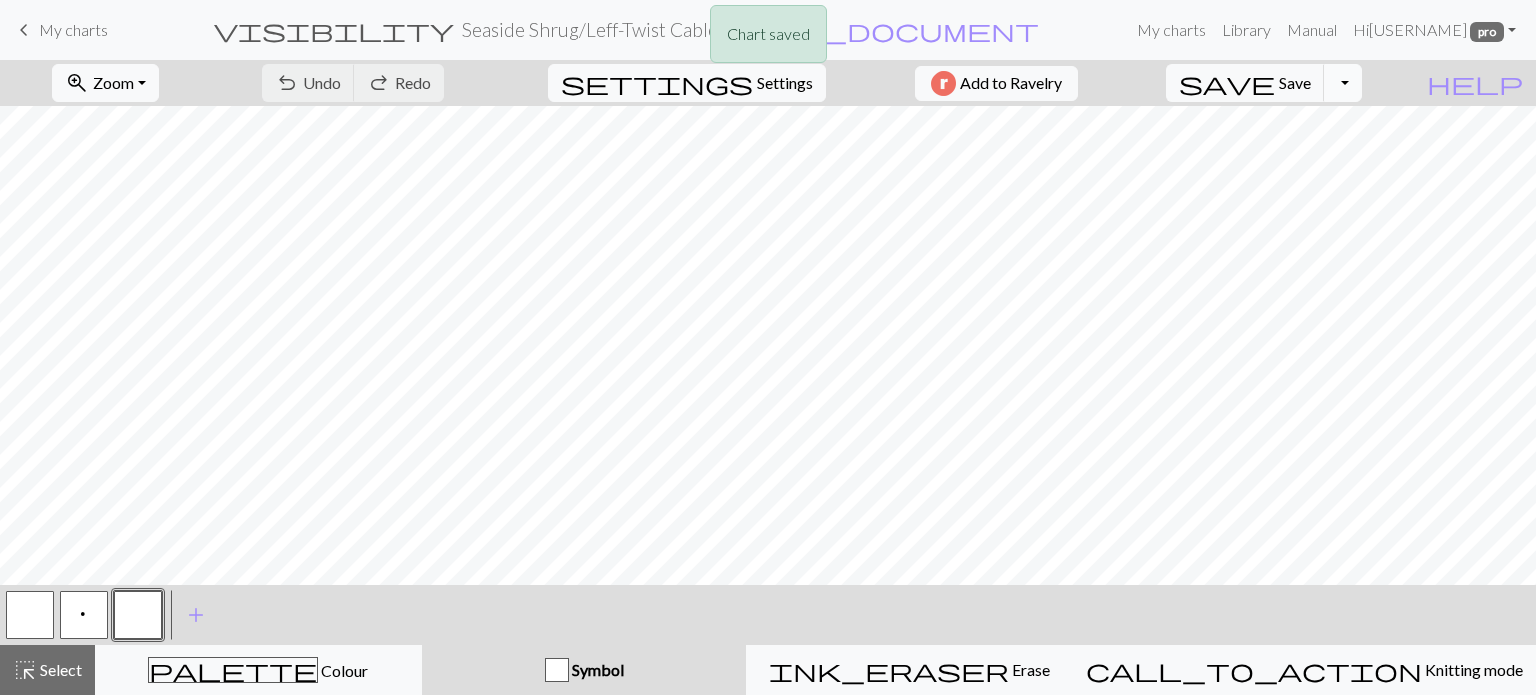 click on "Toggle Dropdown" at bounding box center [1343, 83] 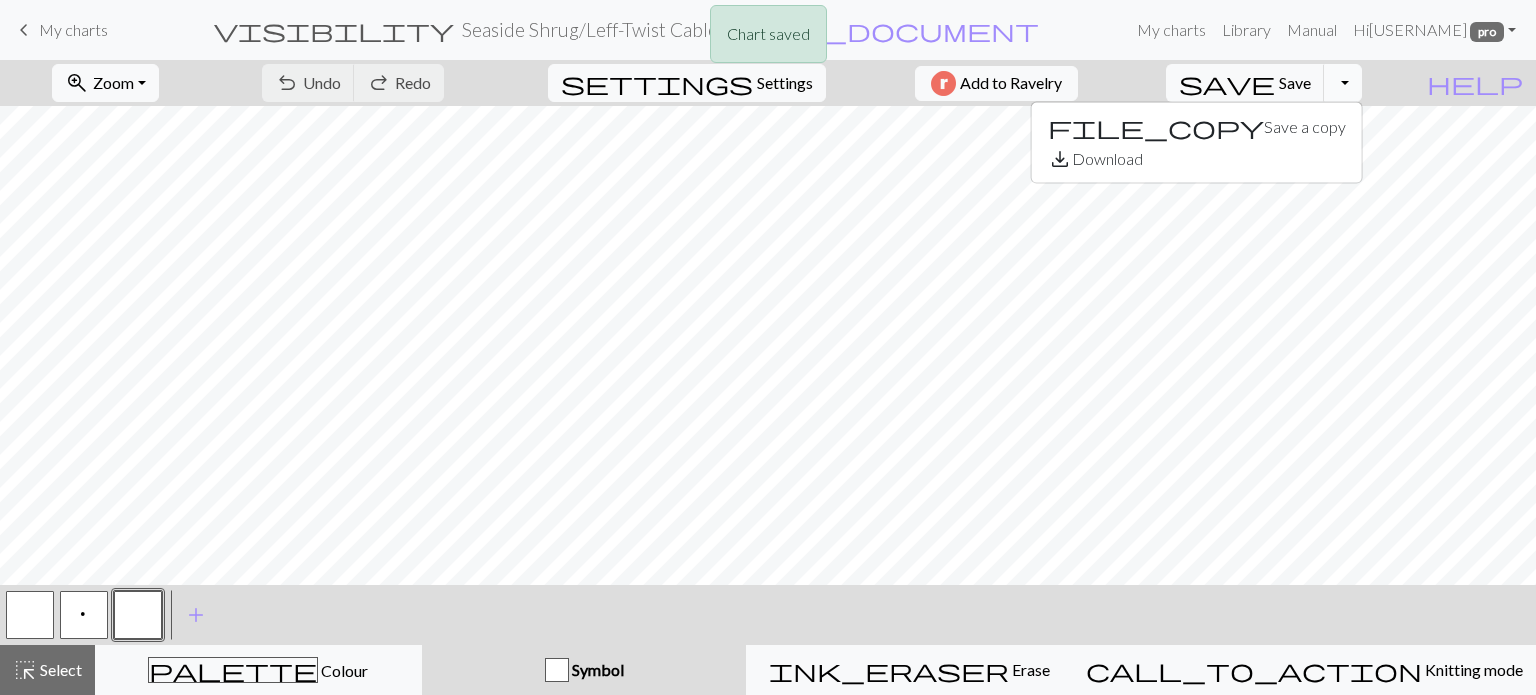 click on "Toggle Dropdown" at bounding box center [1343, 83] 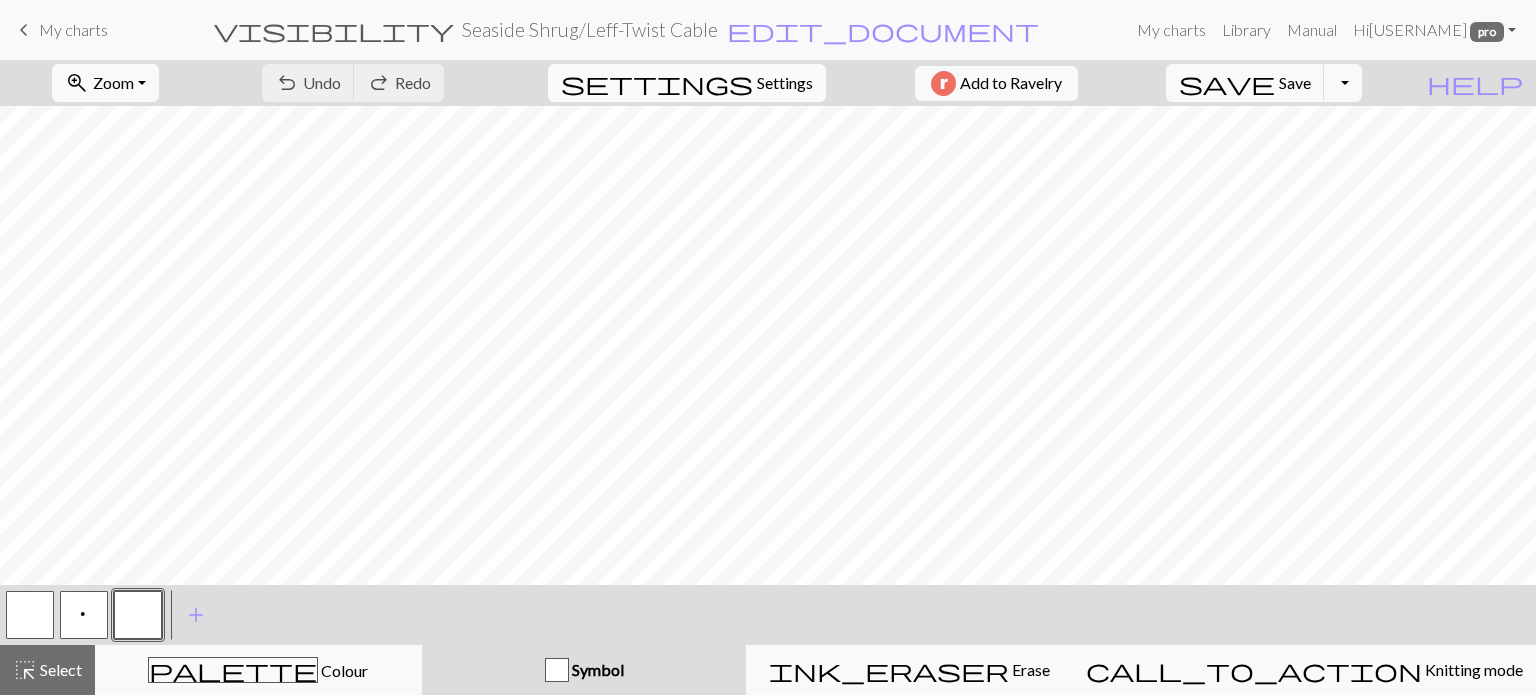 click on "settings  Settings" at bounding box center [687, 83] 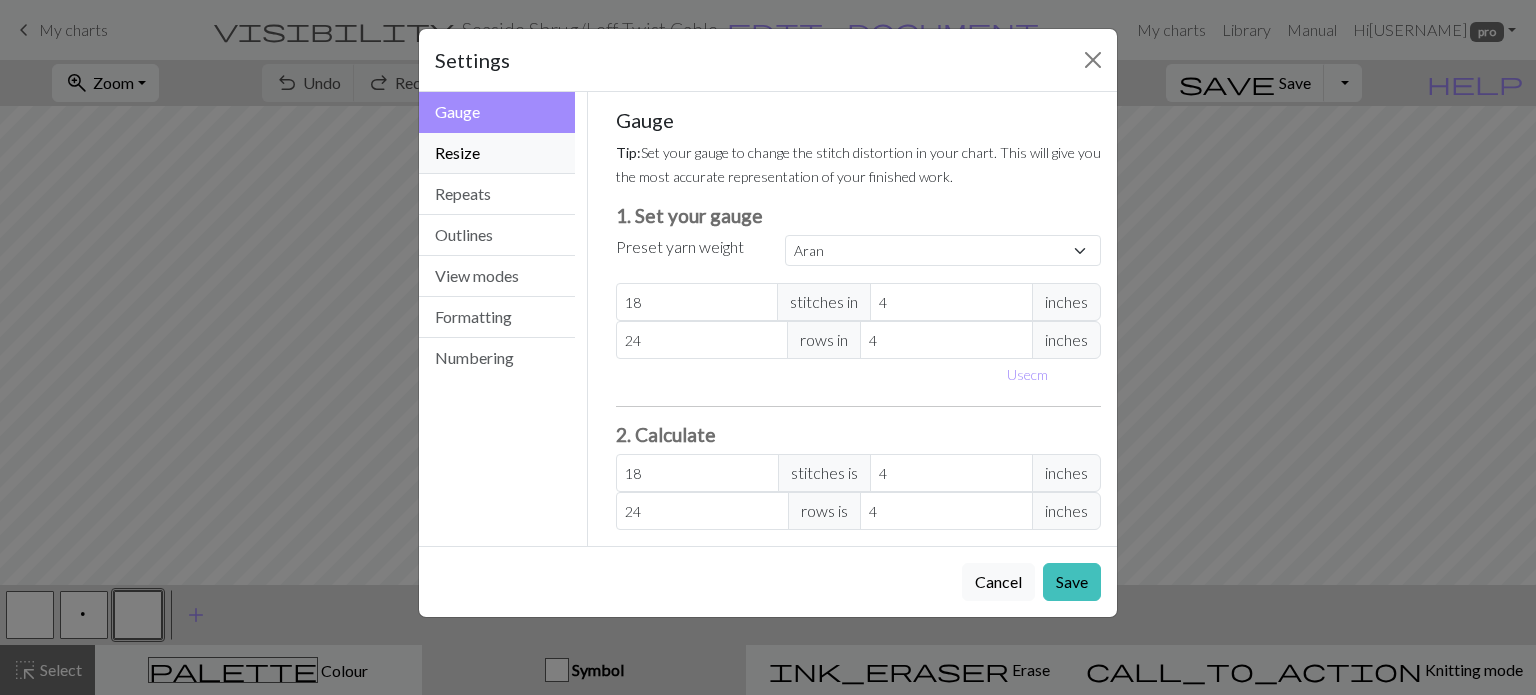 click on "Resize" at bounding box center [497, 153] 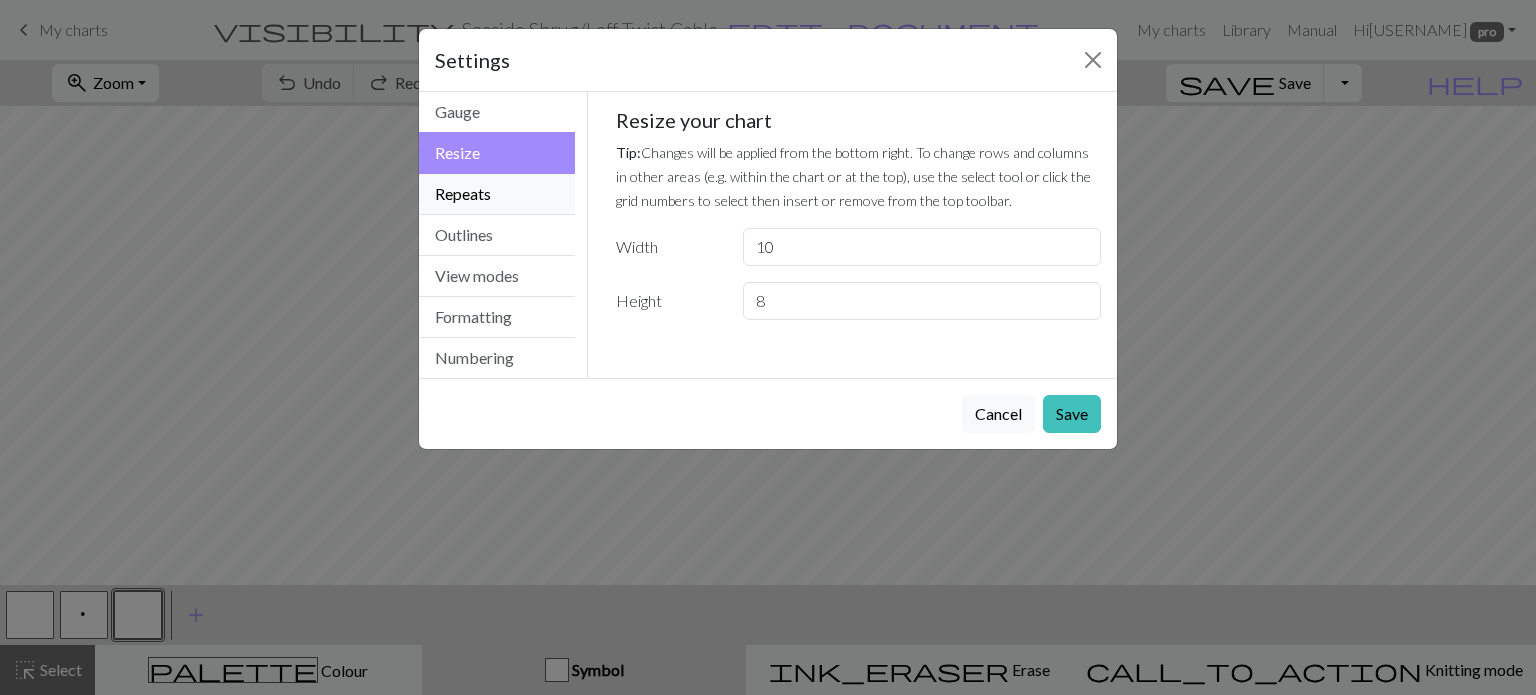 click on "Repeats" at bounding box center [497, 194] 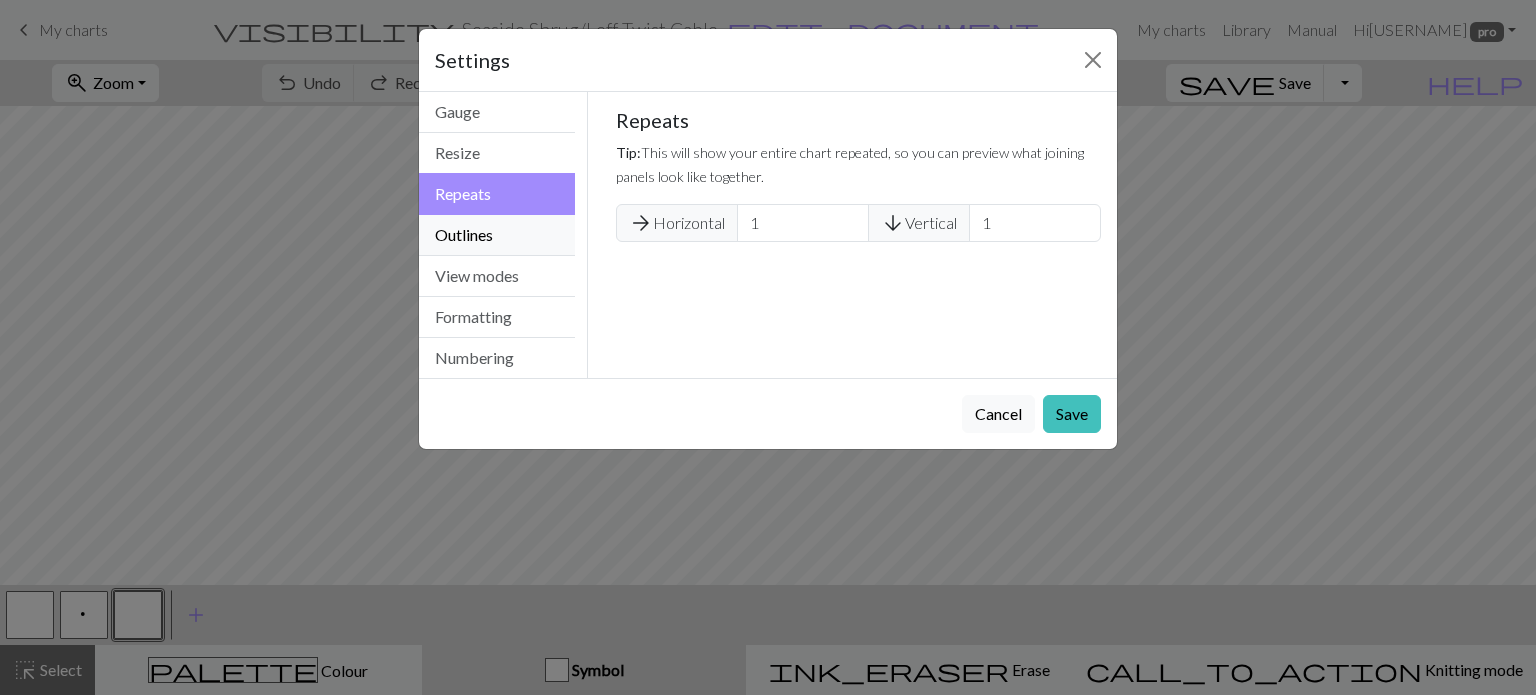click on "Outlines" at bounding box center (497, 235) 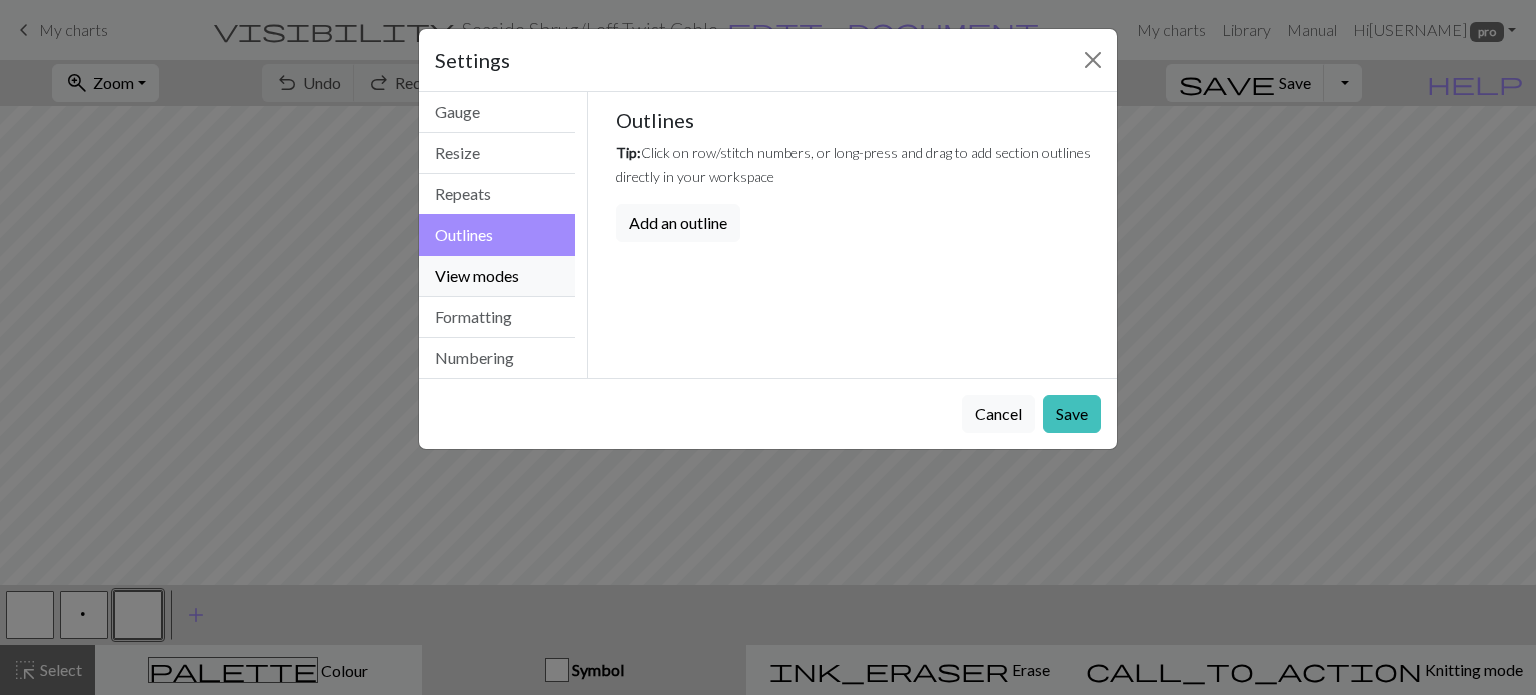 click on "View modes" at bounding box center [497, 276] 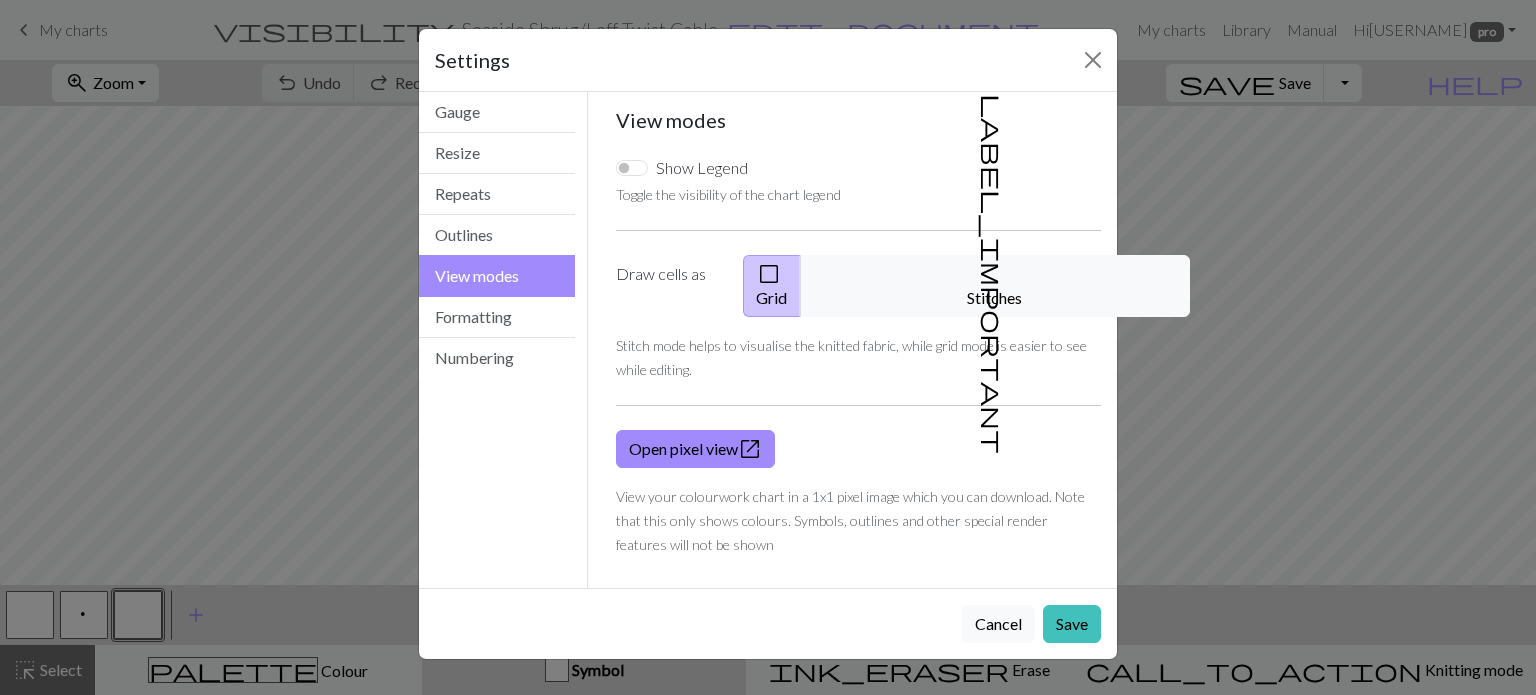 click on "Show Legend" at bounding box center [702, 168] 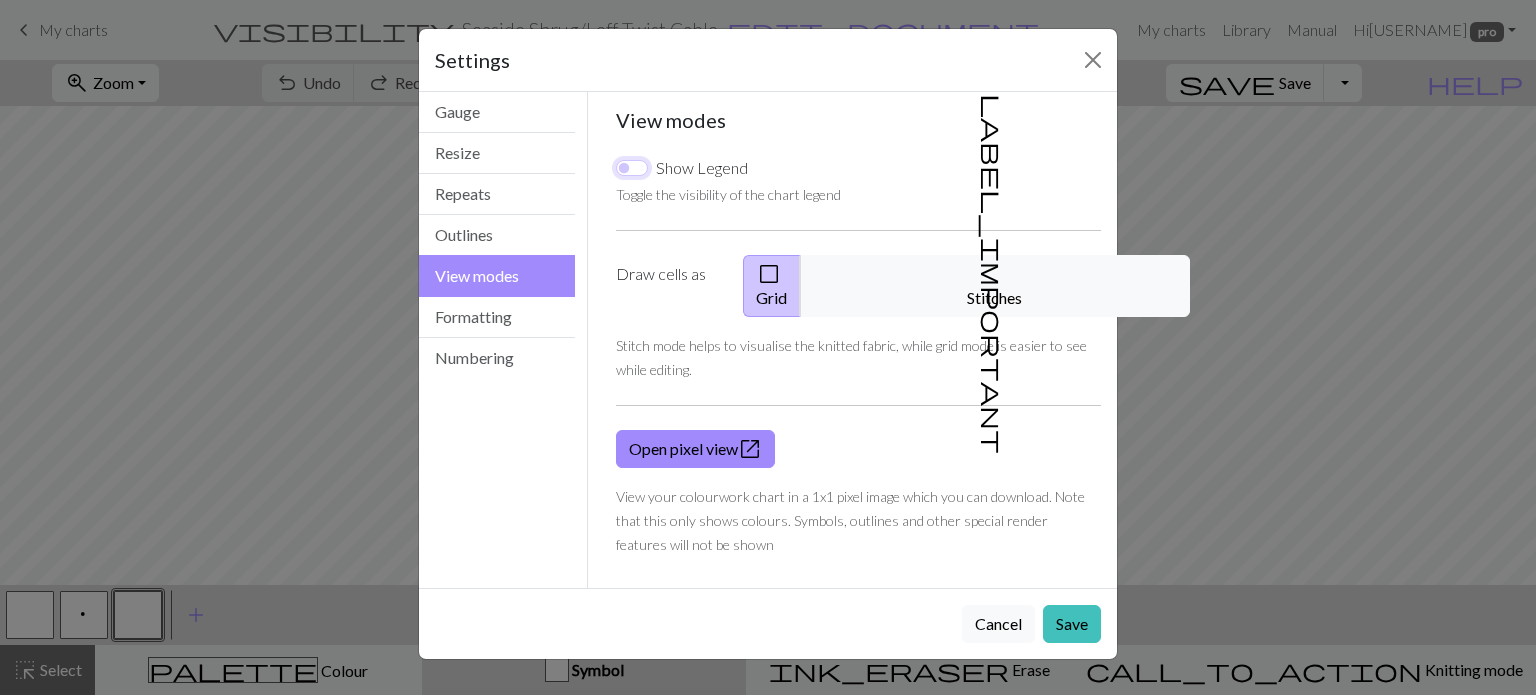 click on "Show Legend" at bounding box center (632, 168) 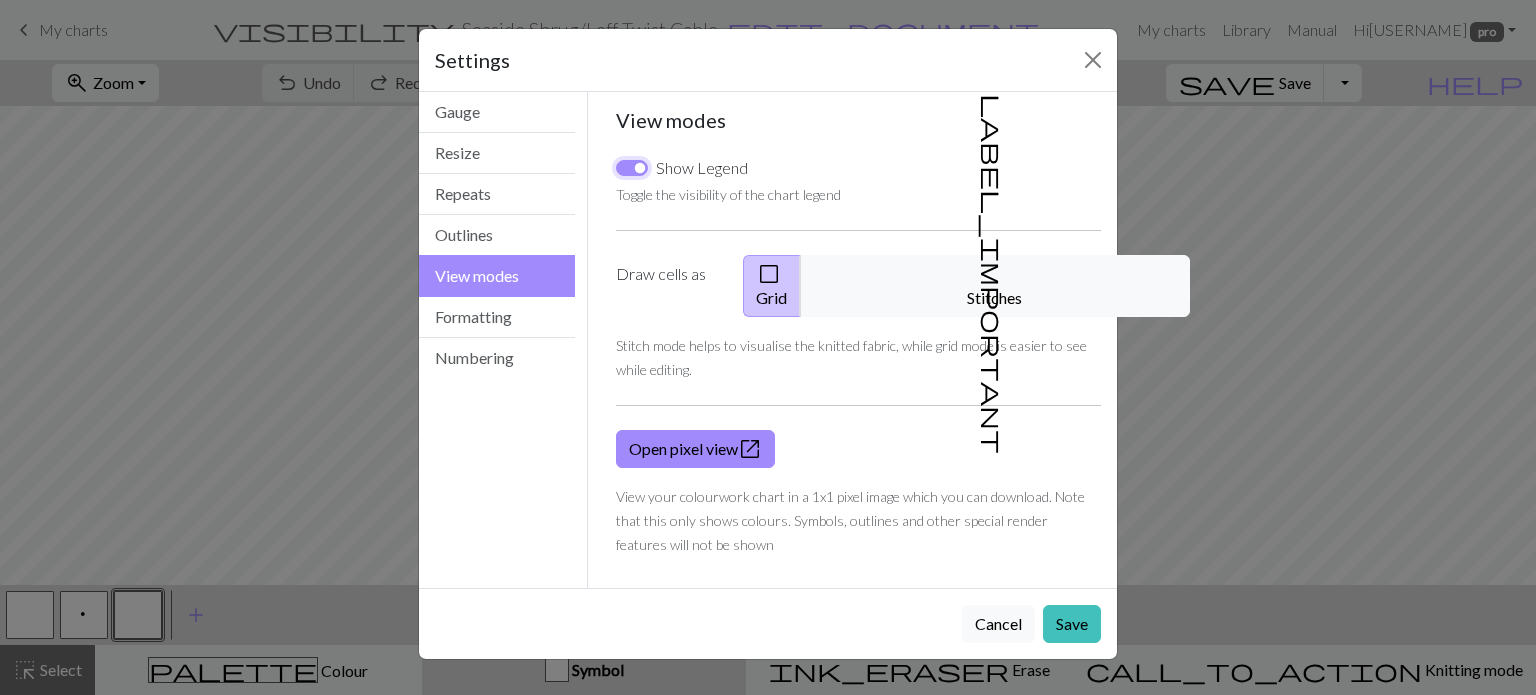 checkbox on "true" 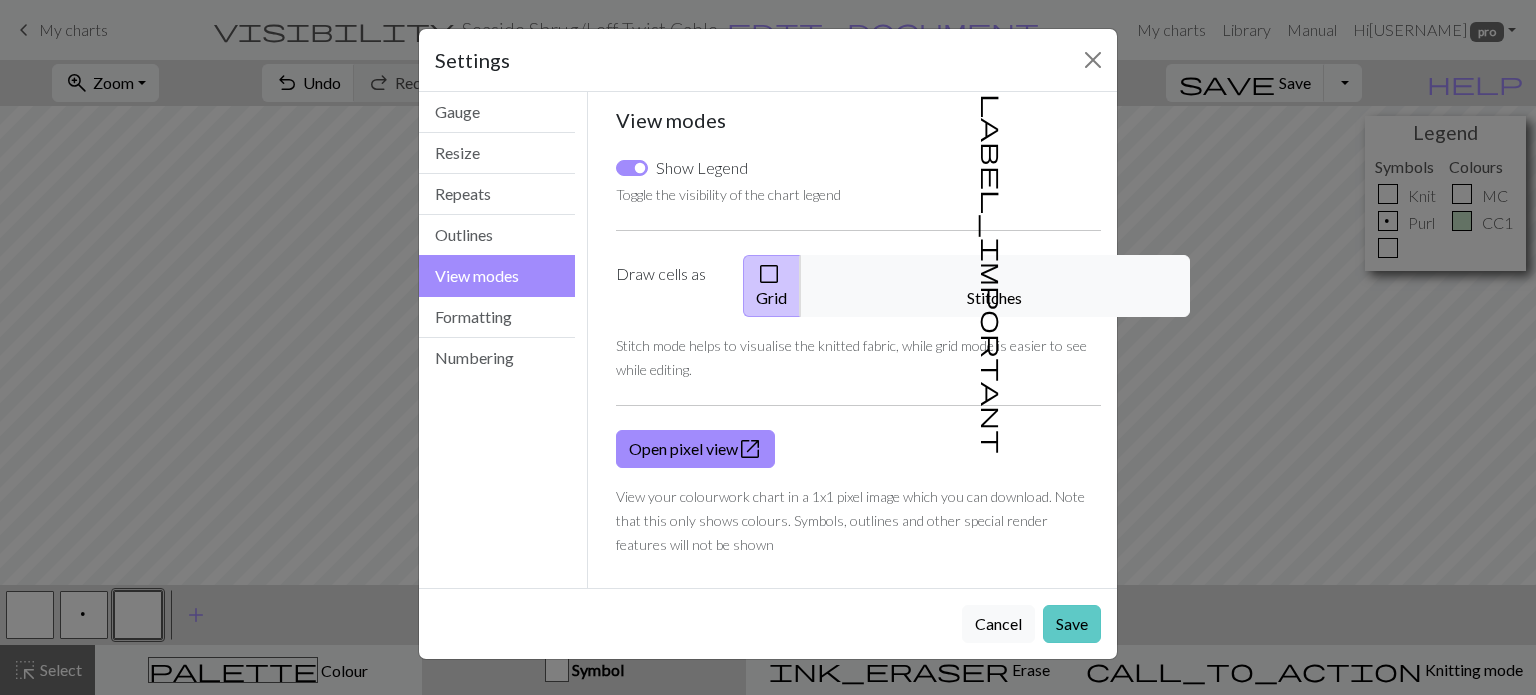 click on "Save" at bounding box center [1072, 624] 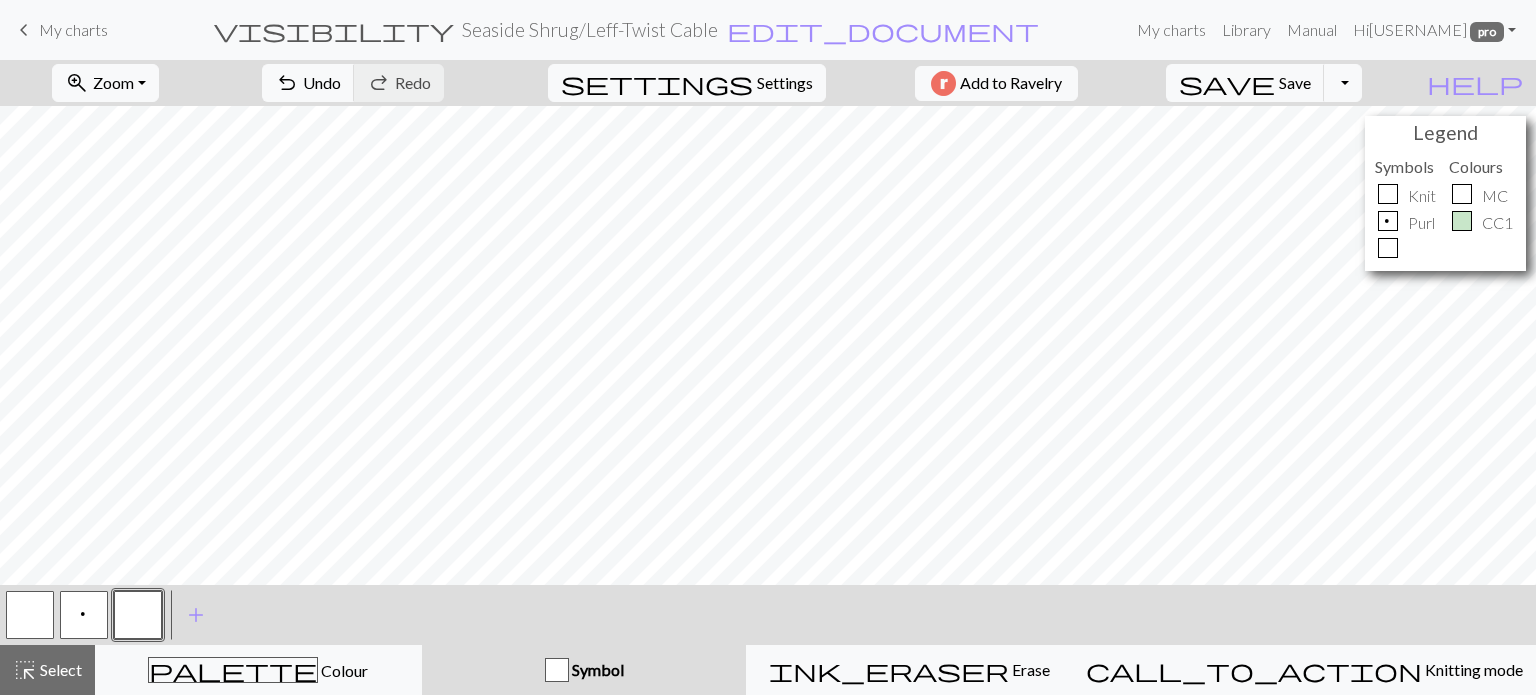 click at bounding box center [138, 615] 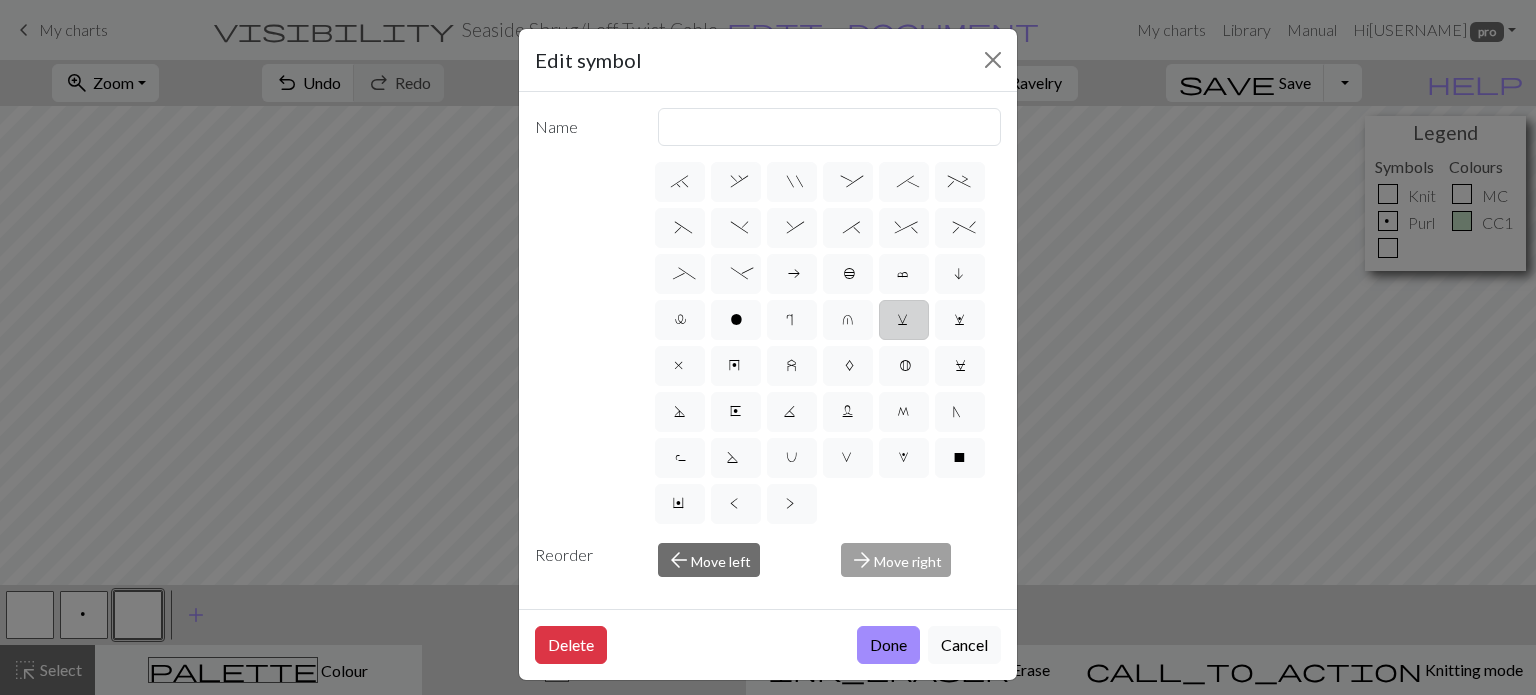 scroll, scrollTop: 300, scrollLeft: 0, axis: vertical 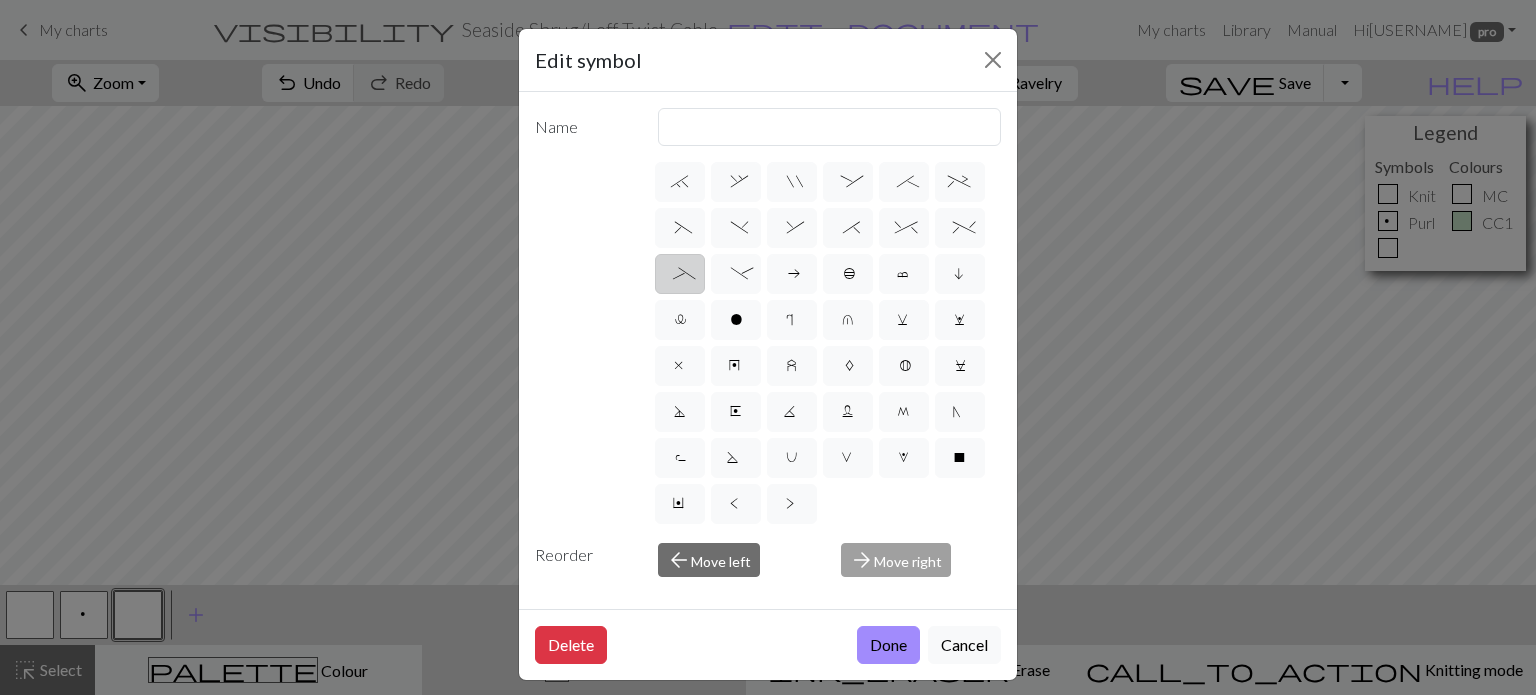 click on "_" at bounding box center [680, 274] 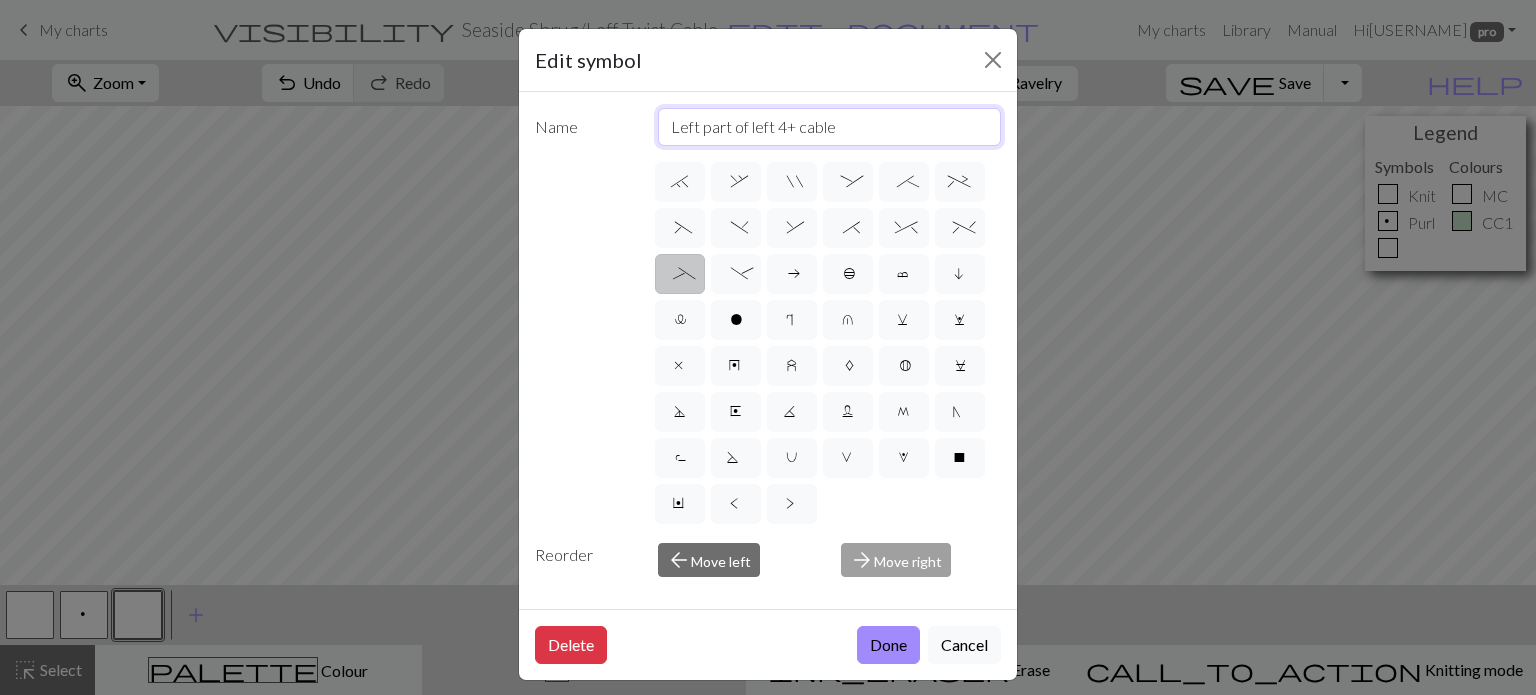 drag, startPoint x: 837, startPoint y: 126, endPoint x: 540, endPoint y: 112, distance: 297.32977 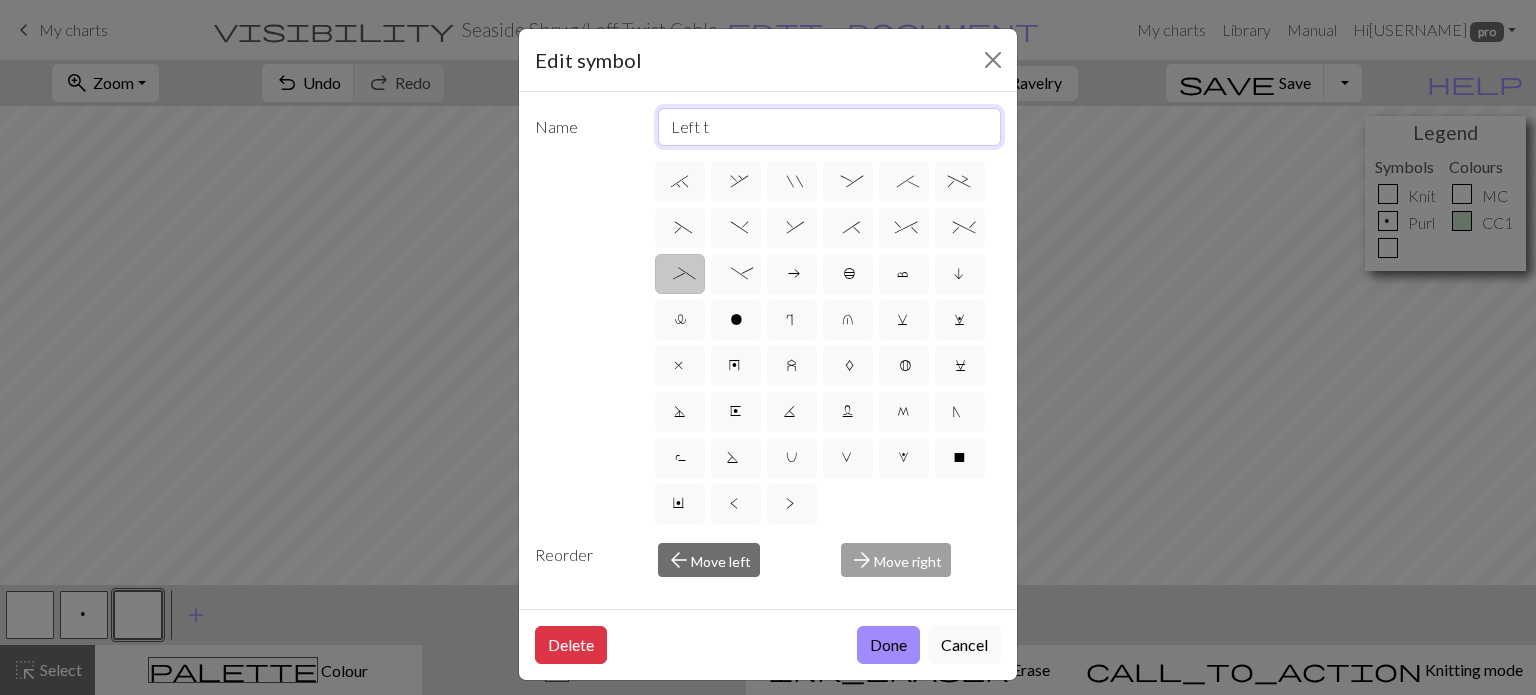 drag, startPoint x: 693, startPoint y: 129, endPoint x: 572, endPoint y: 114, distance: 121.92621 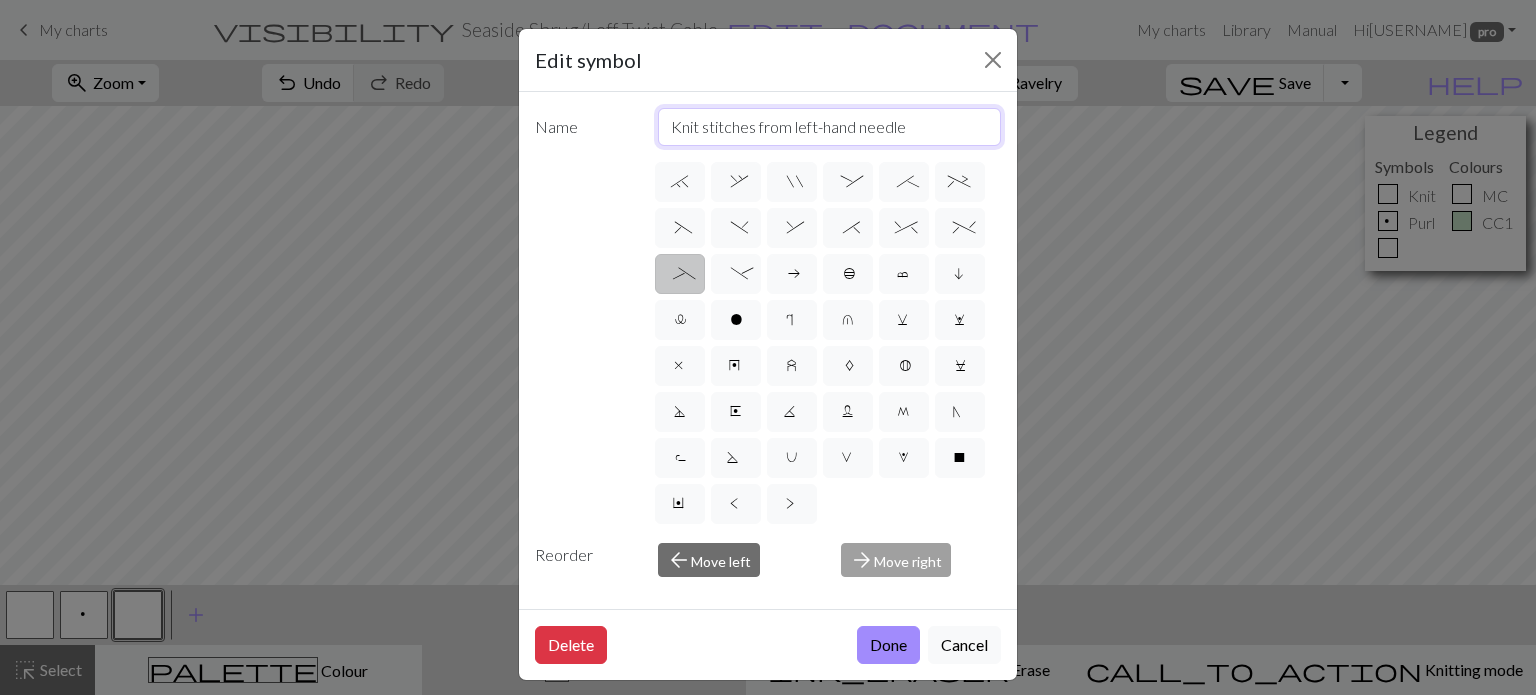 type on "Knit stitches from left-hand needle" 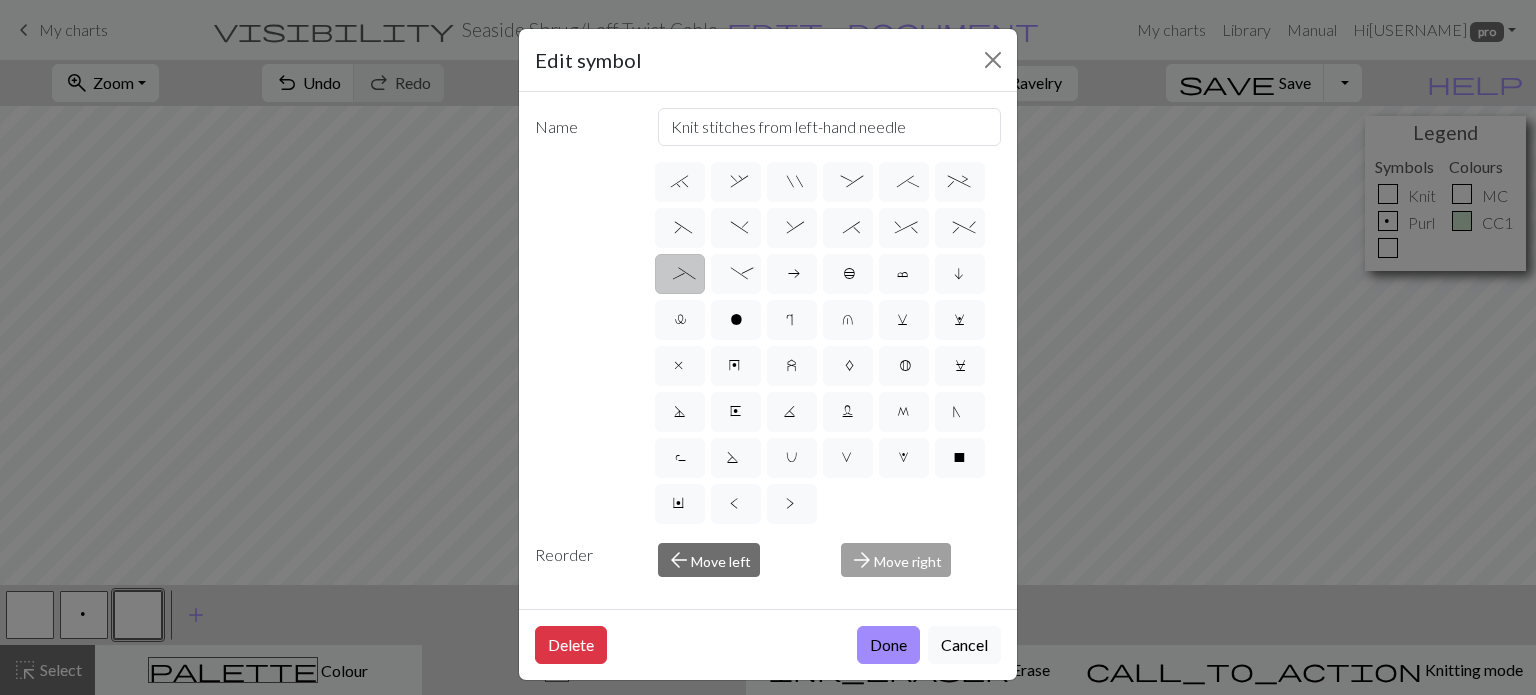 click on "Done" at bounding box center [888, 645] 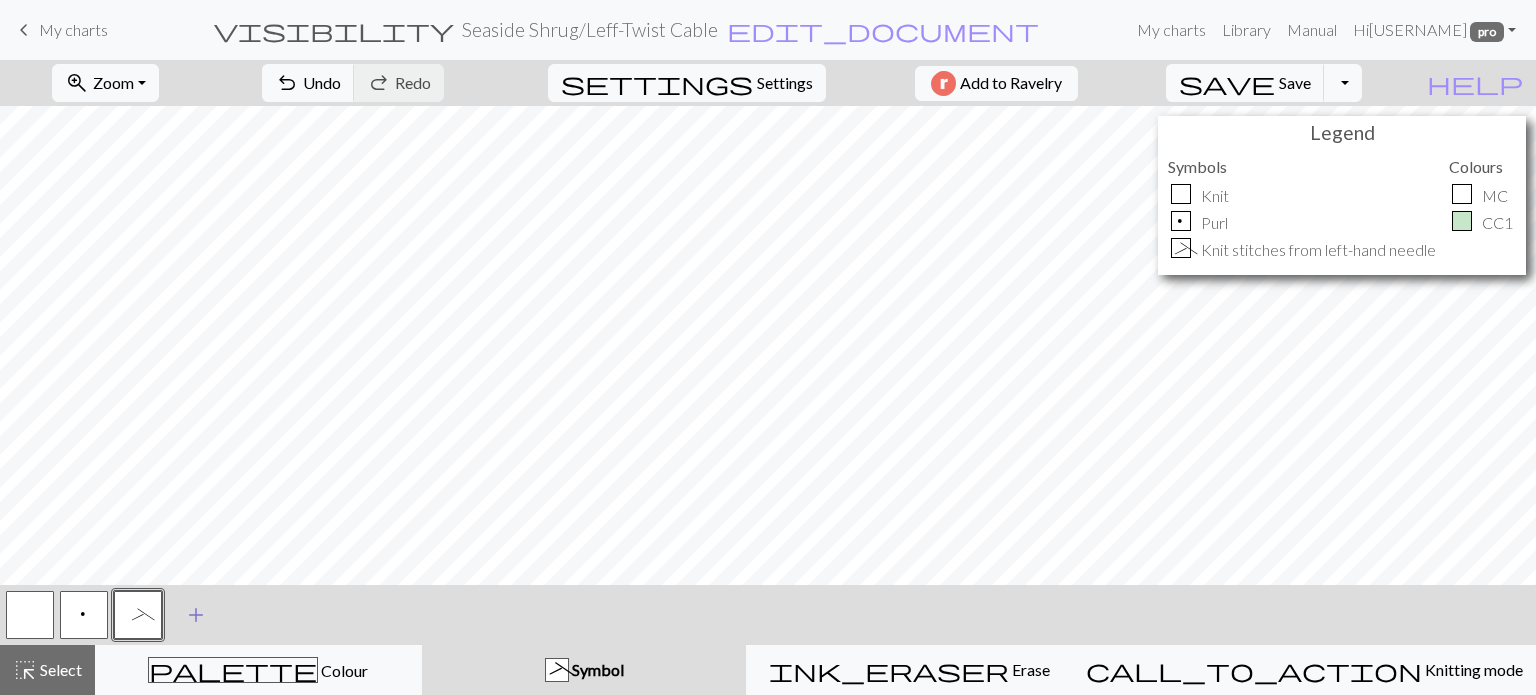click on "add" at bounding box center [196, 615] 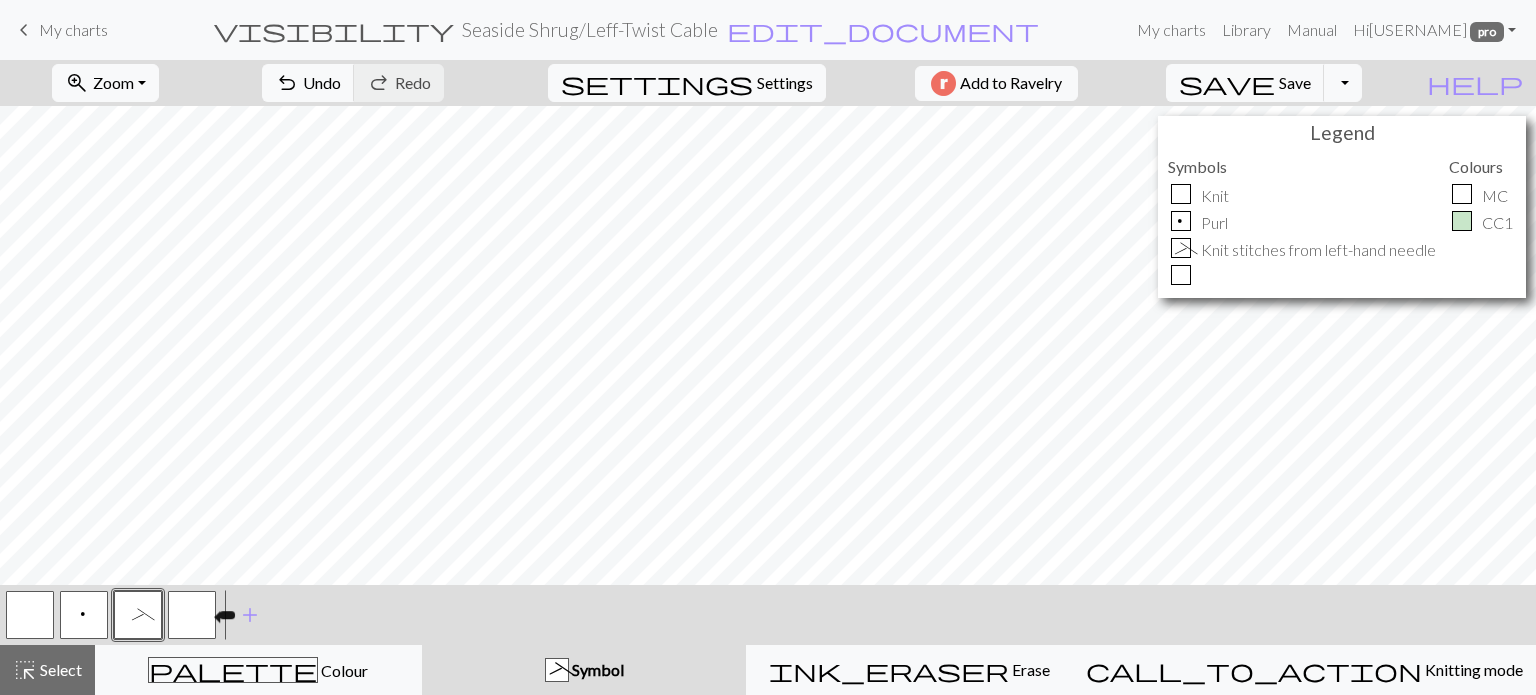 click at bounding box center (192, 615) 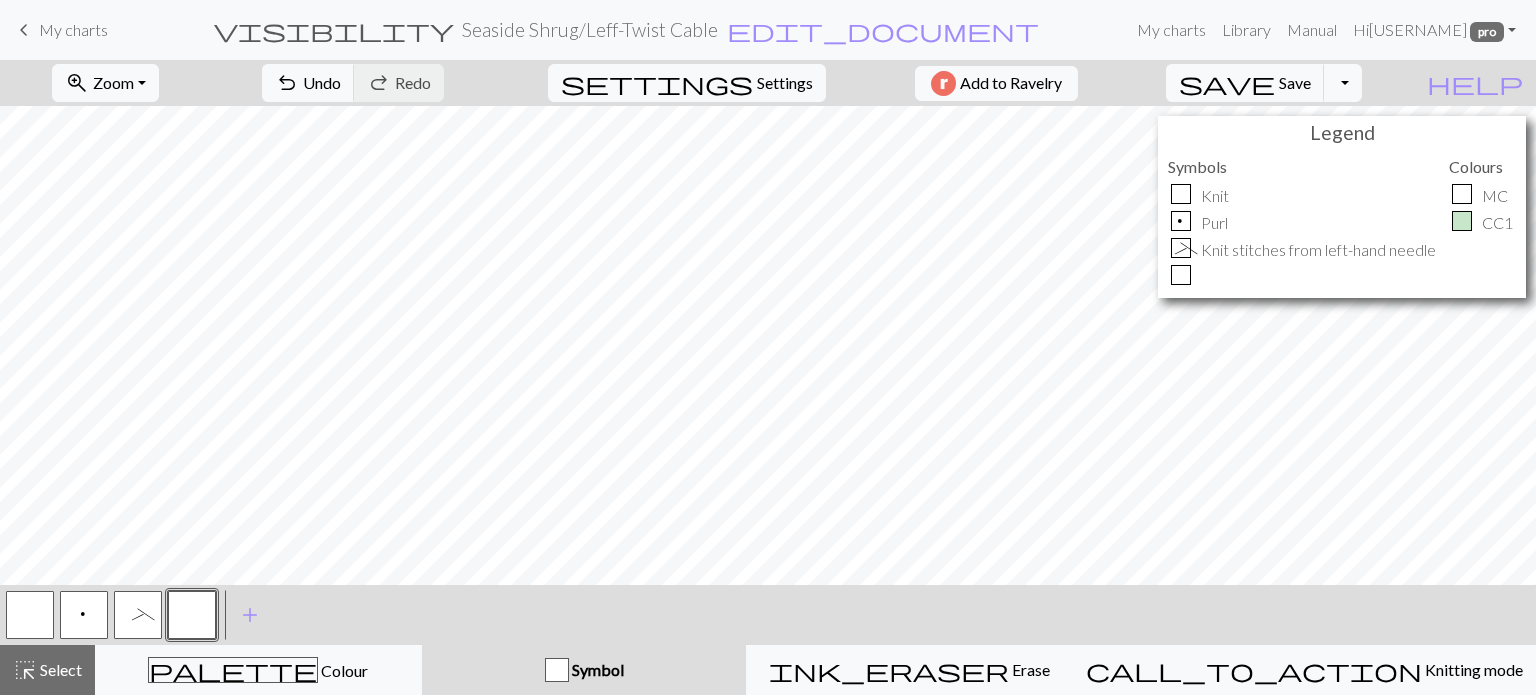 click at bounding box center [192, 615] 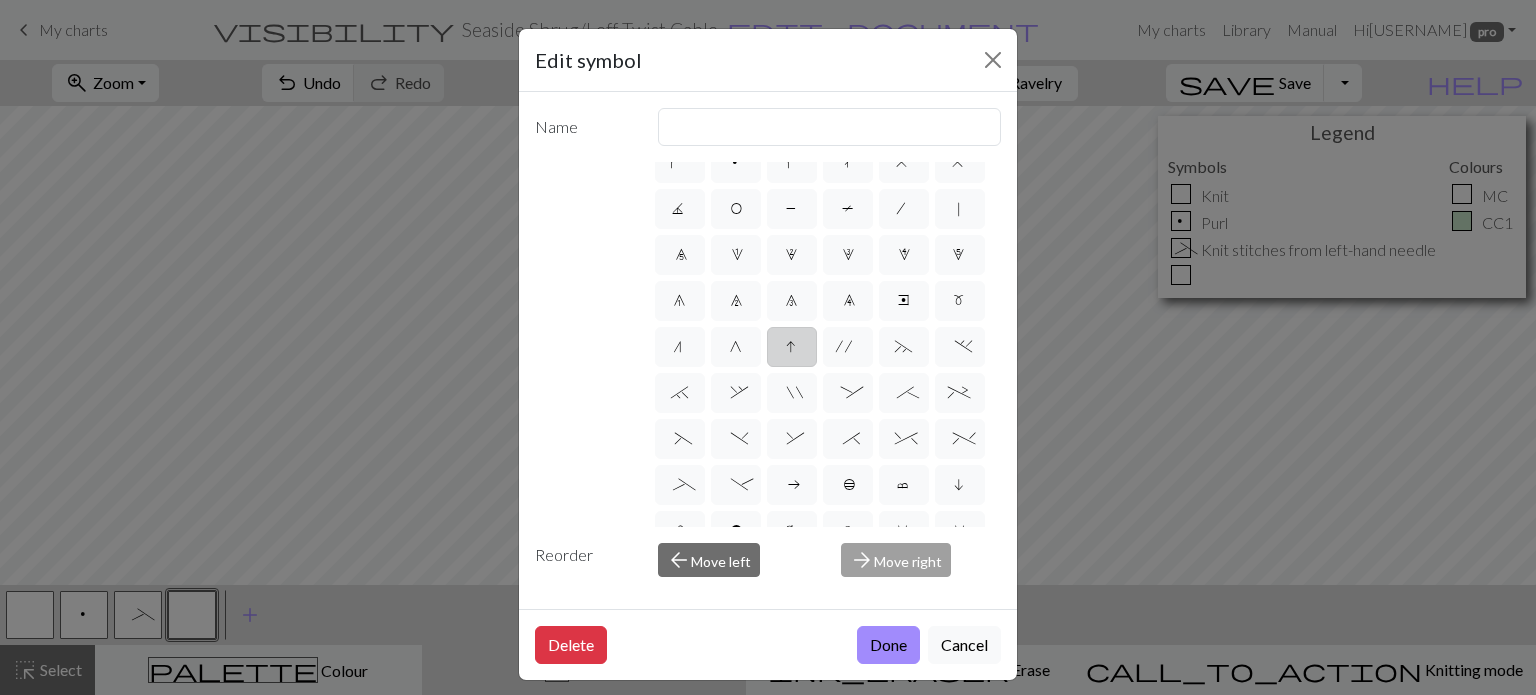 scroll, scrollTop: 300, scrollLeft: 0, axis: vertical 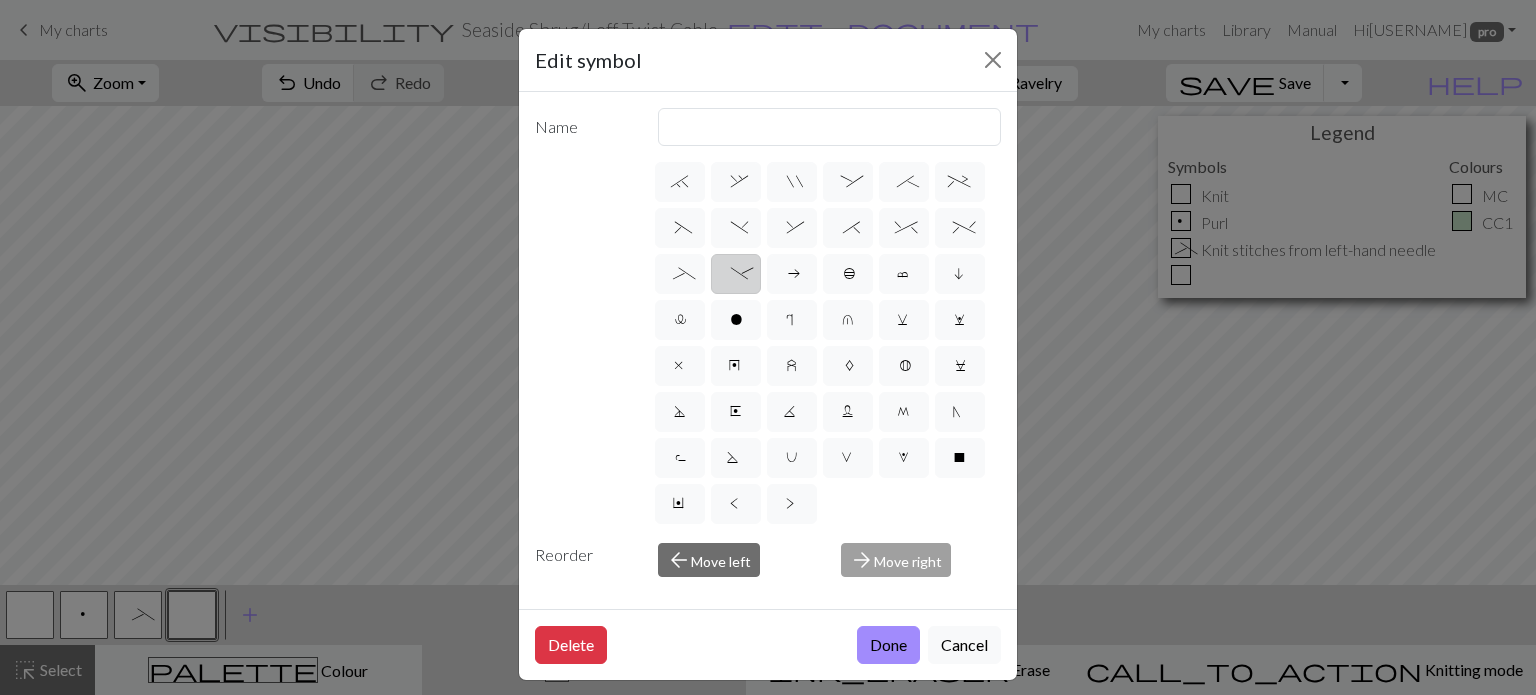 click on "-" at bounding box center [735, 276] 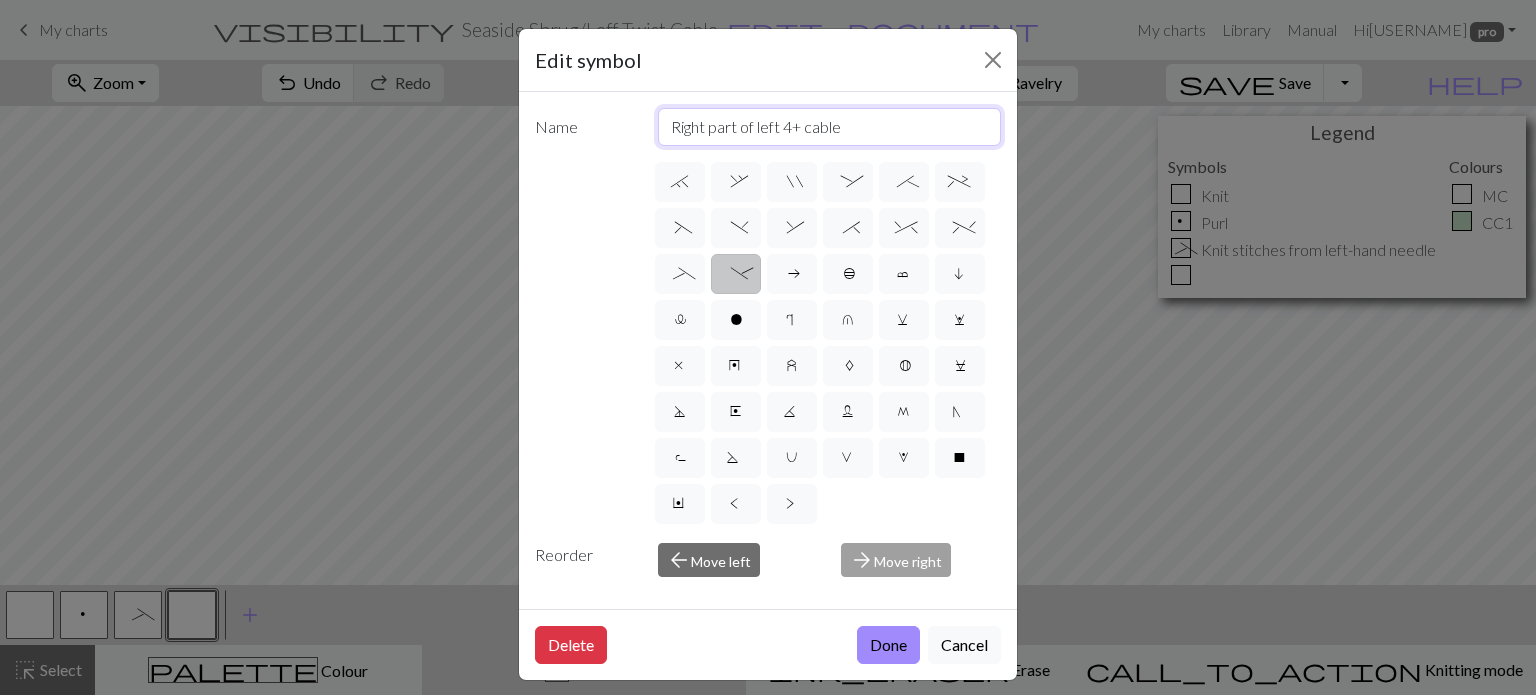 click on "Right part of left 4+ cable" at bounding box center [830, 127] 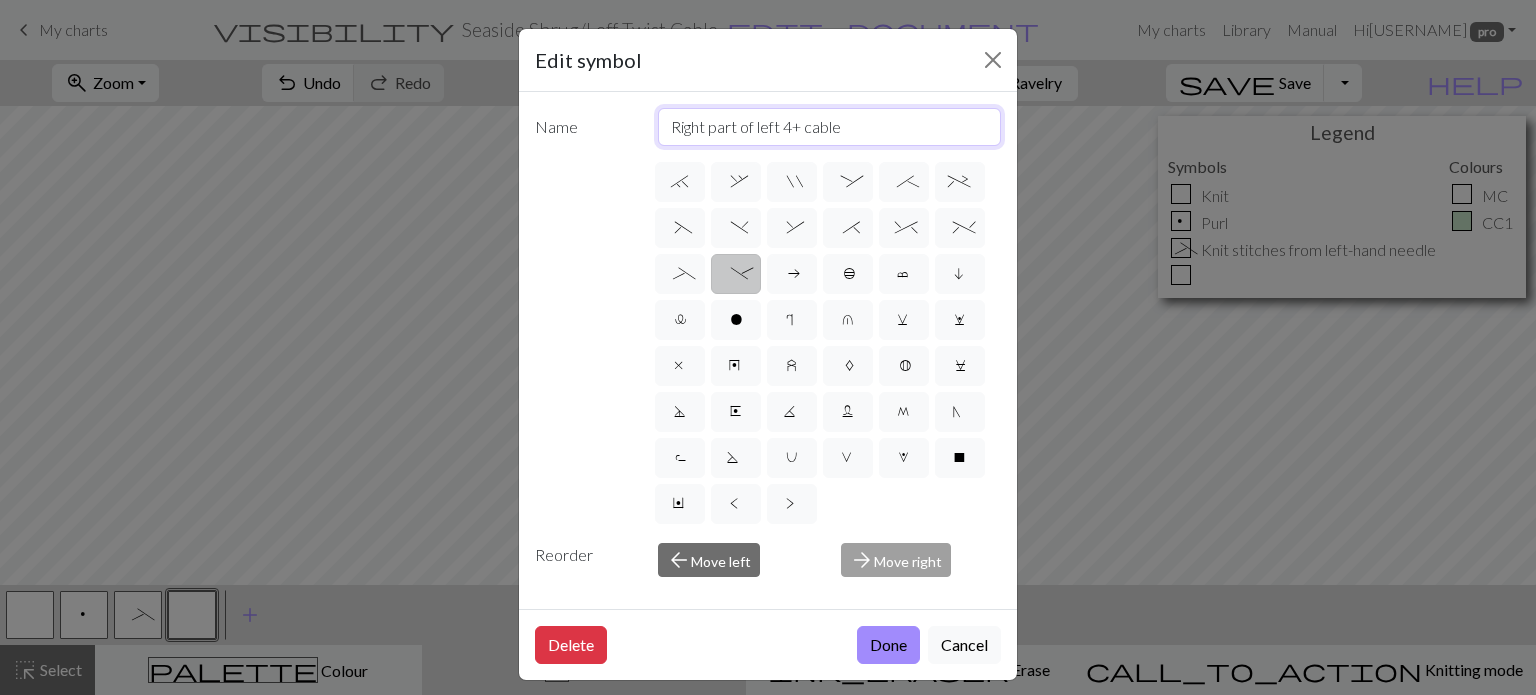 type on "T" 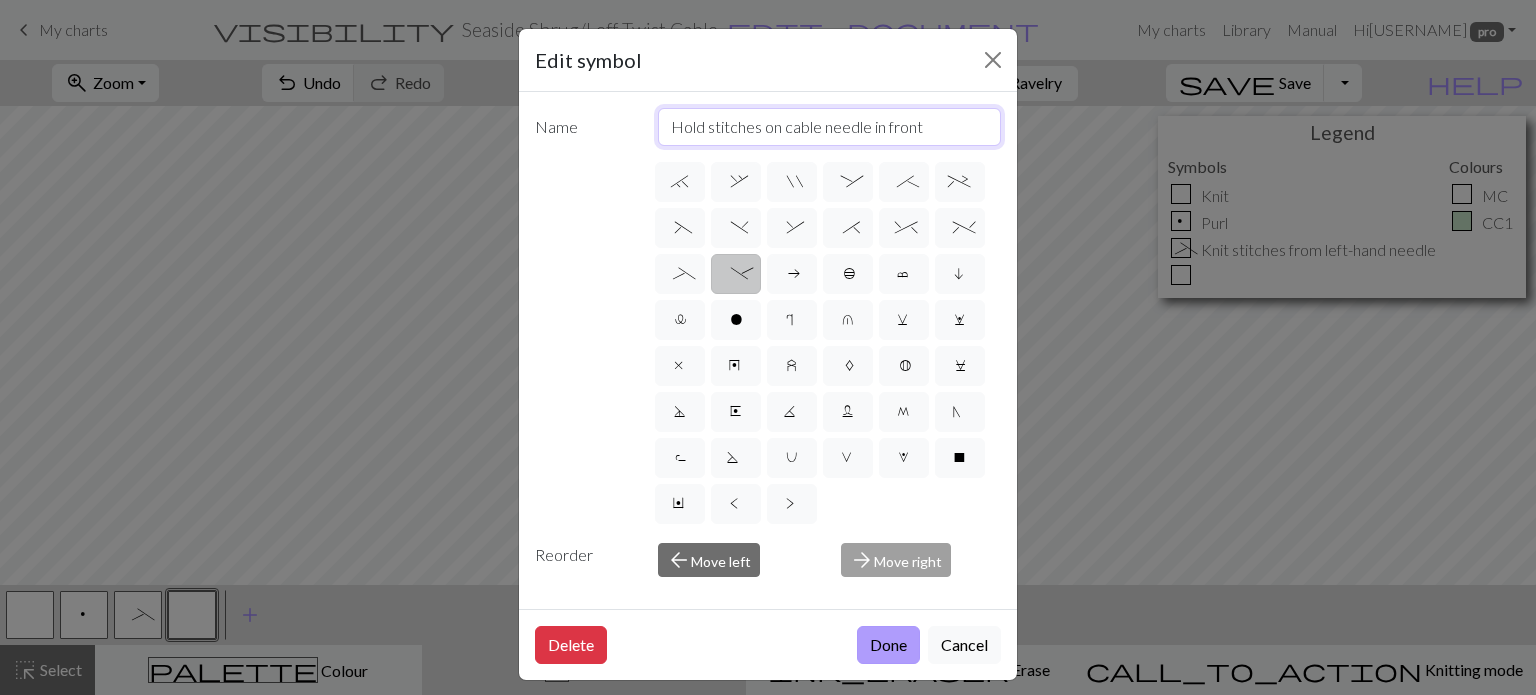 type on "Hold stitches on cable needle in front" 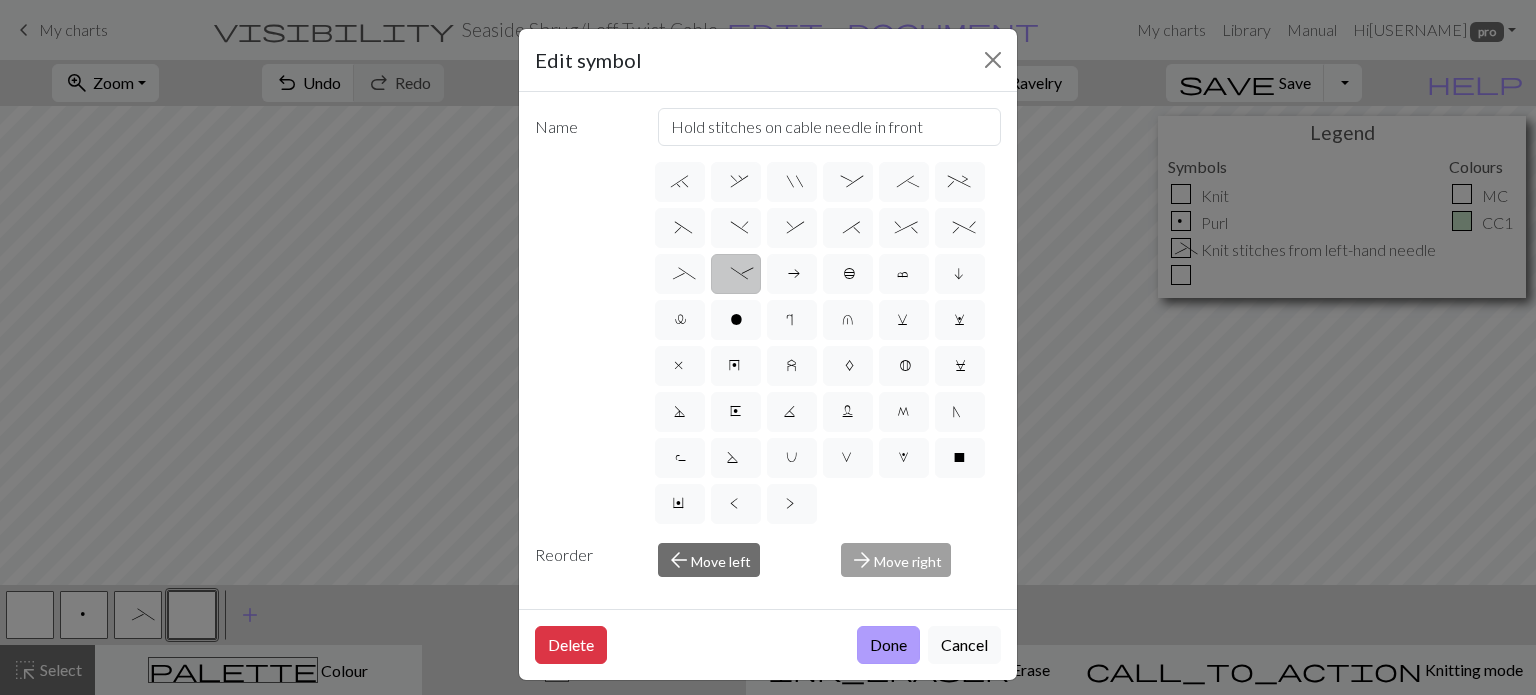click on "Done" at bounding box center (888, 645) 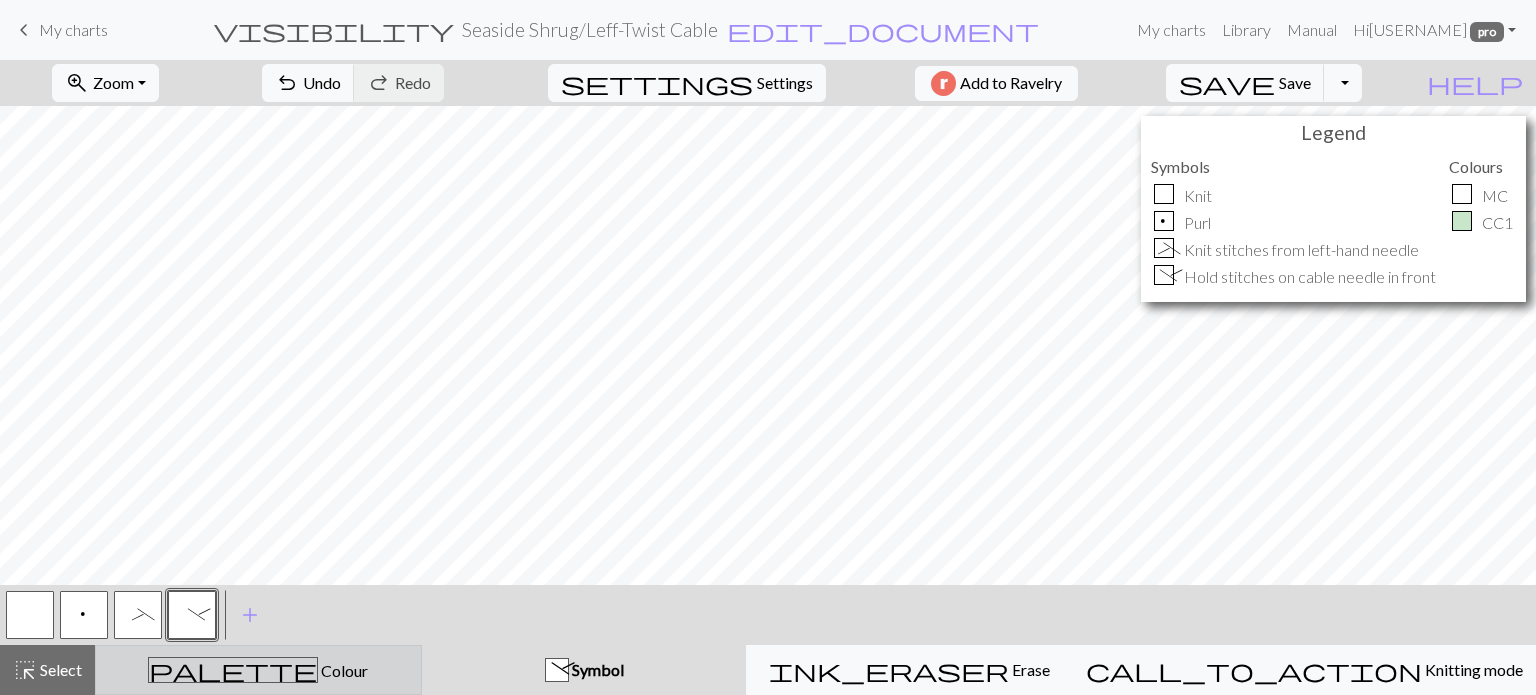 click on "palette   Colour   Colour" at bounding box center [258, 670] 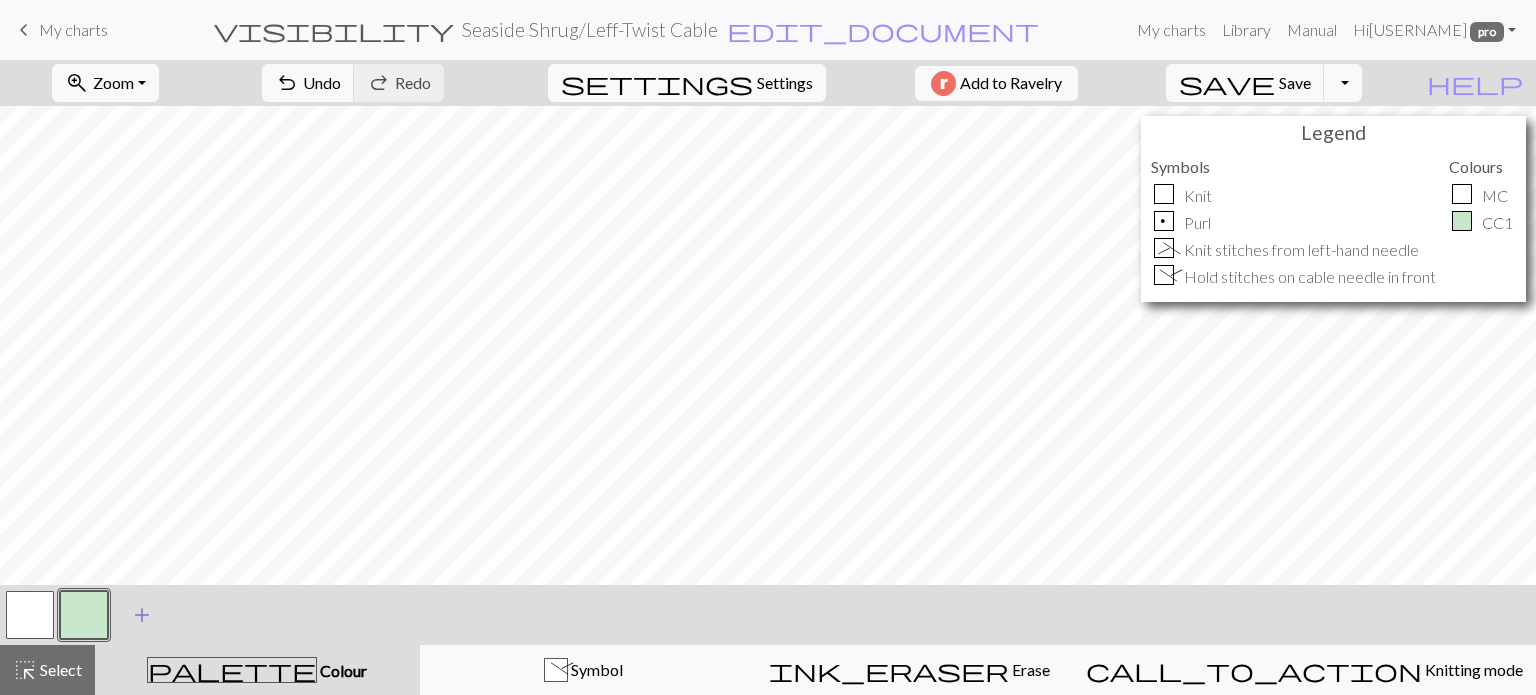 click on "add" at bounding box center [142, 615] 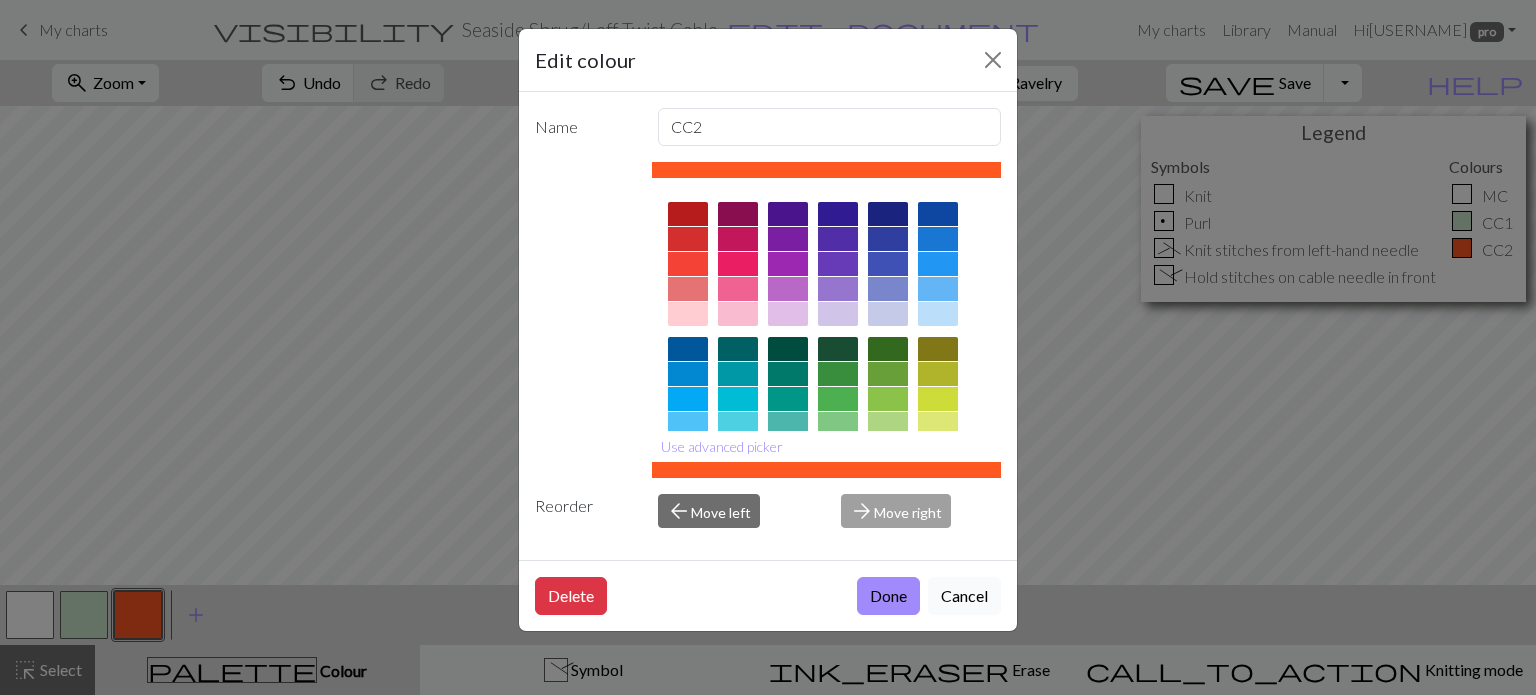 click on "Cancel" at bounding box center (964, 596) 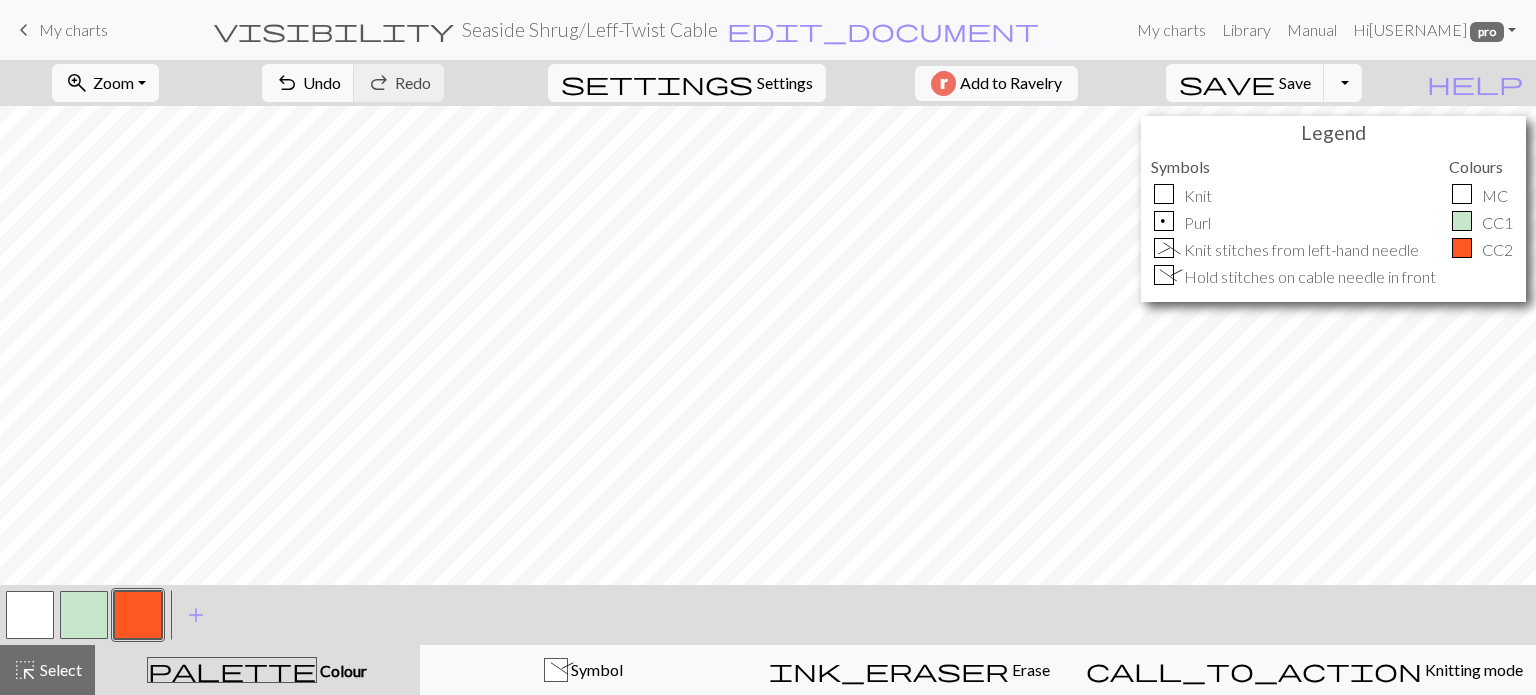 click at bounding box center (84, 615) 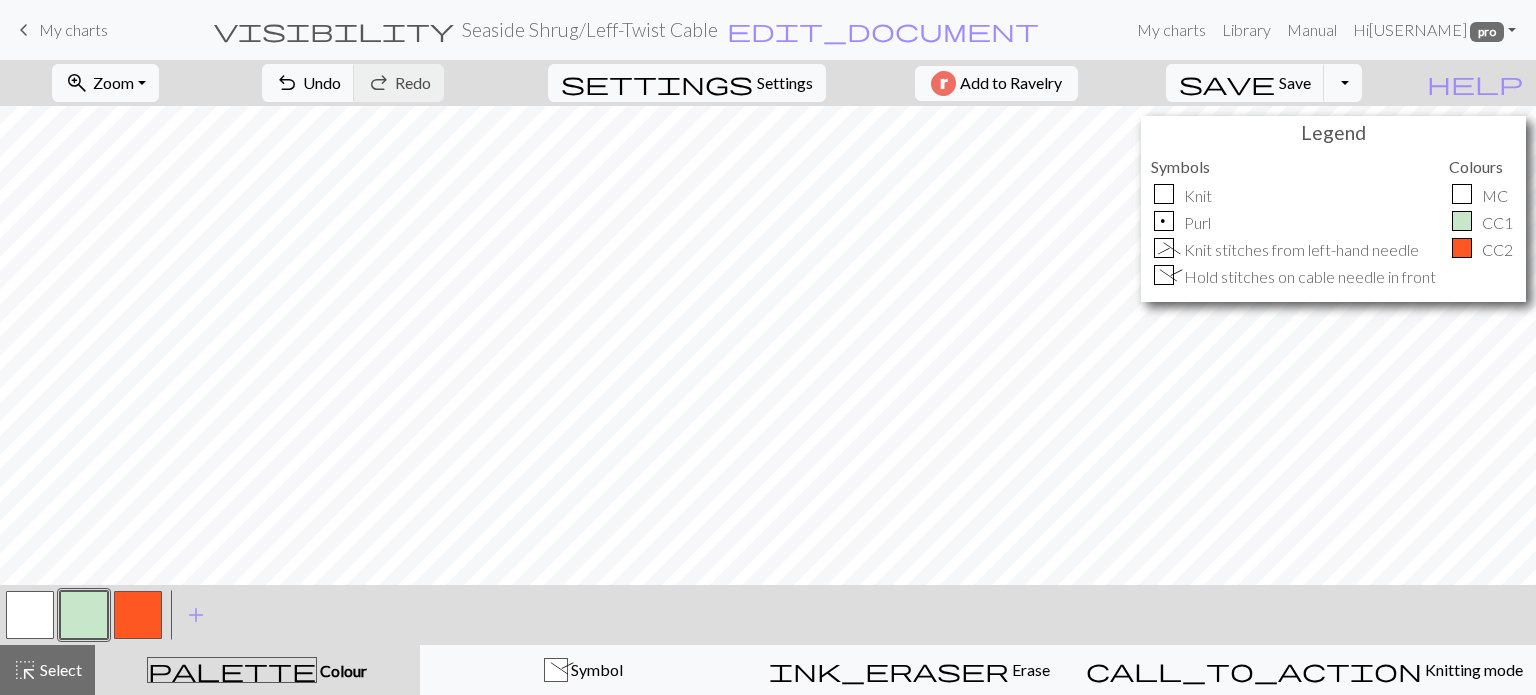 click at bounding box center [84, 615] 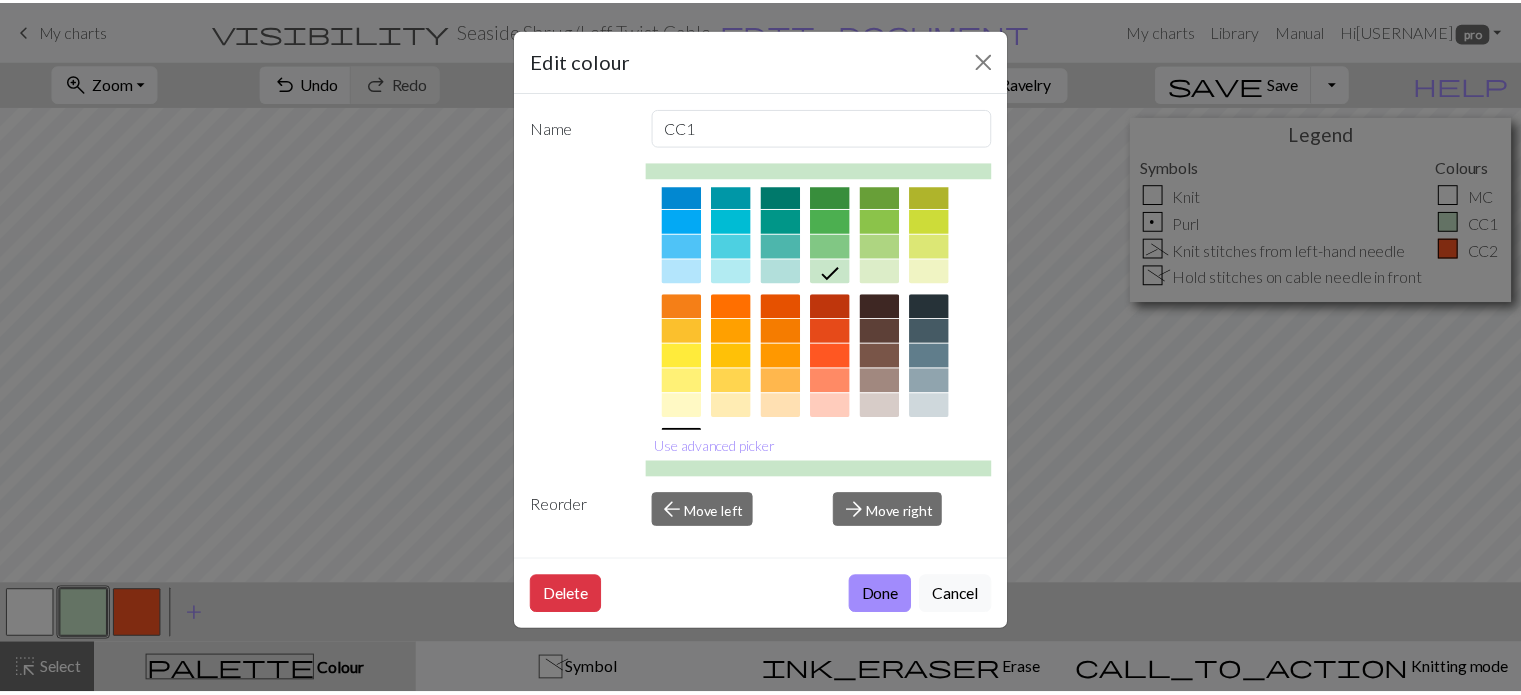 scroll, scrollTop: 200, scrollLeft: 0, axis: vertical 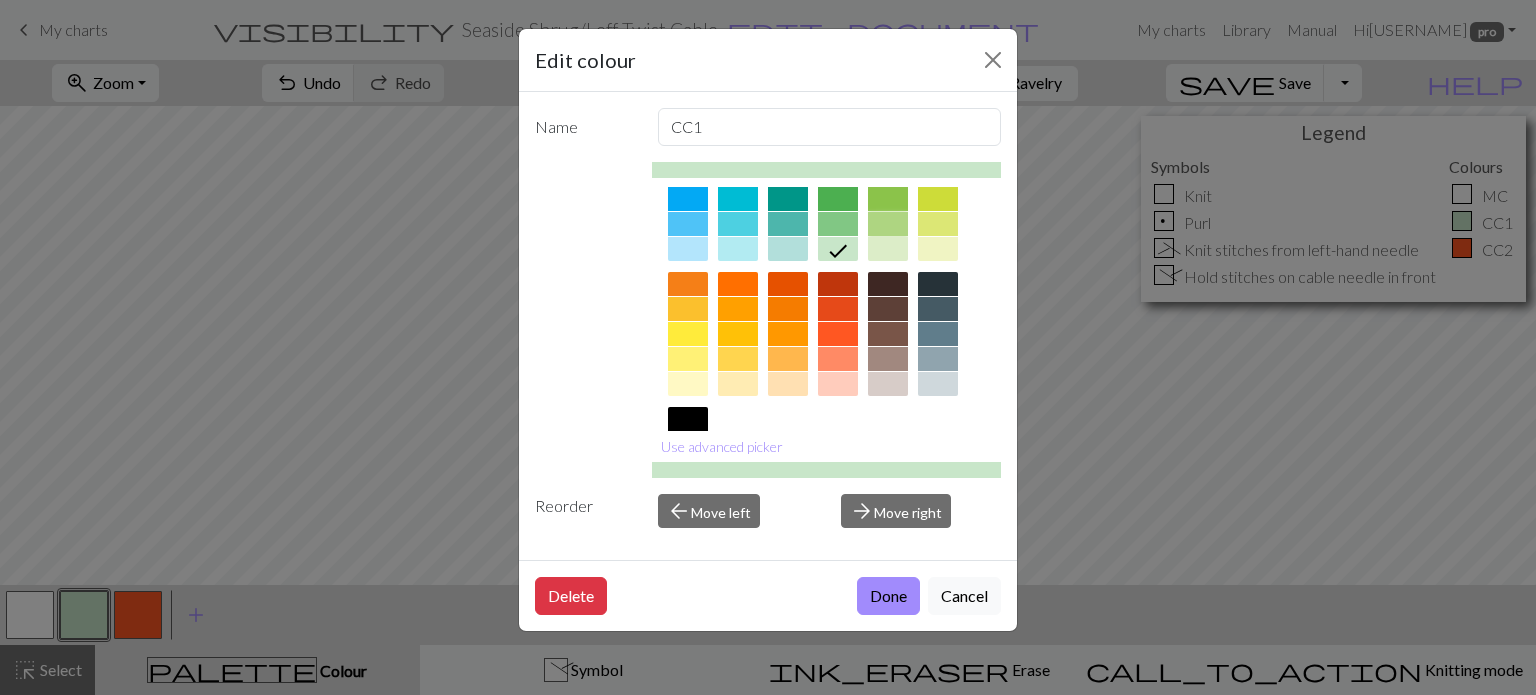 click at bounding box center (888, 224) 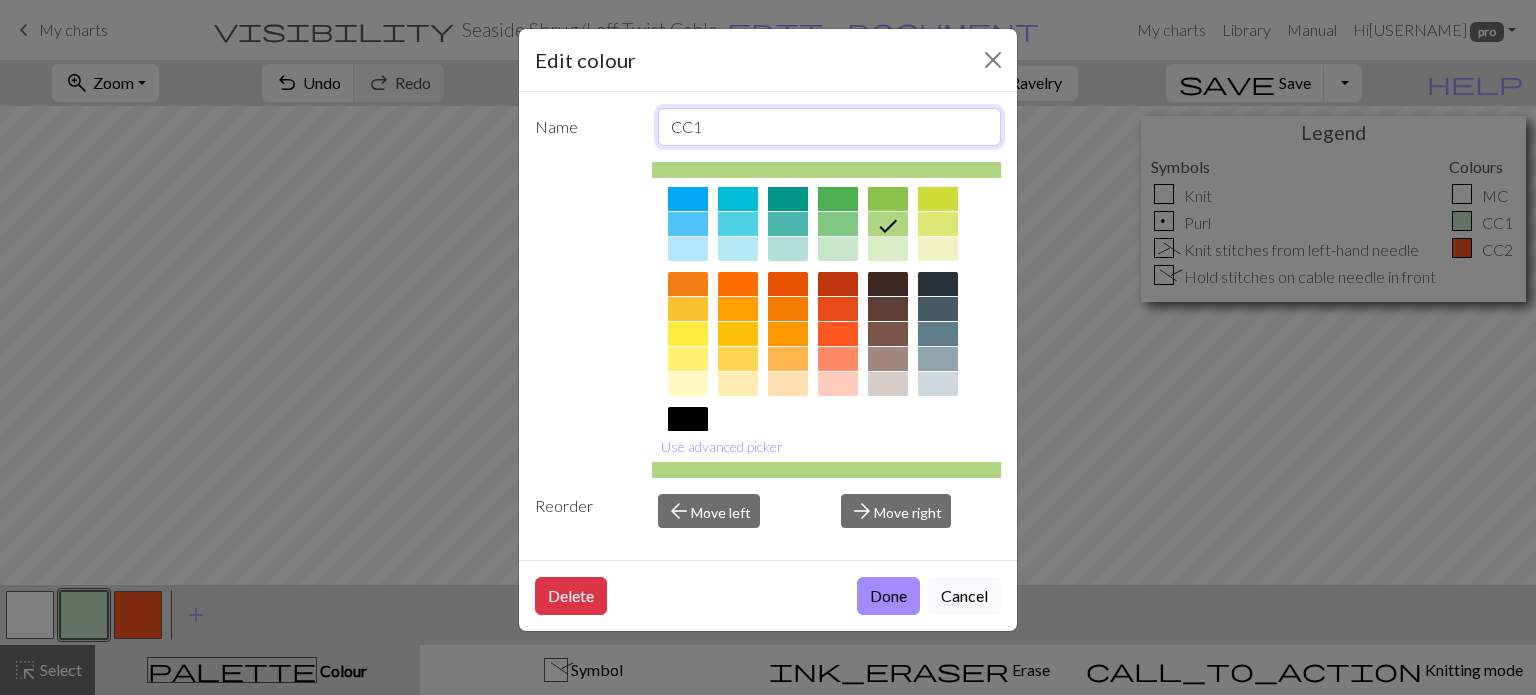 click on "CC1" at bounding box center (830, 127) 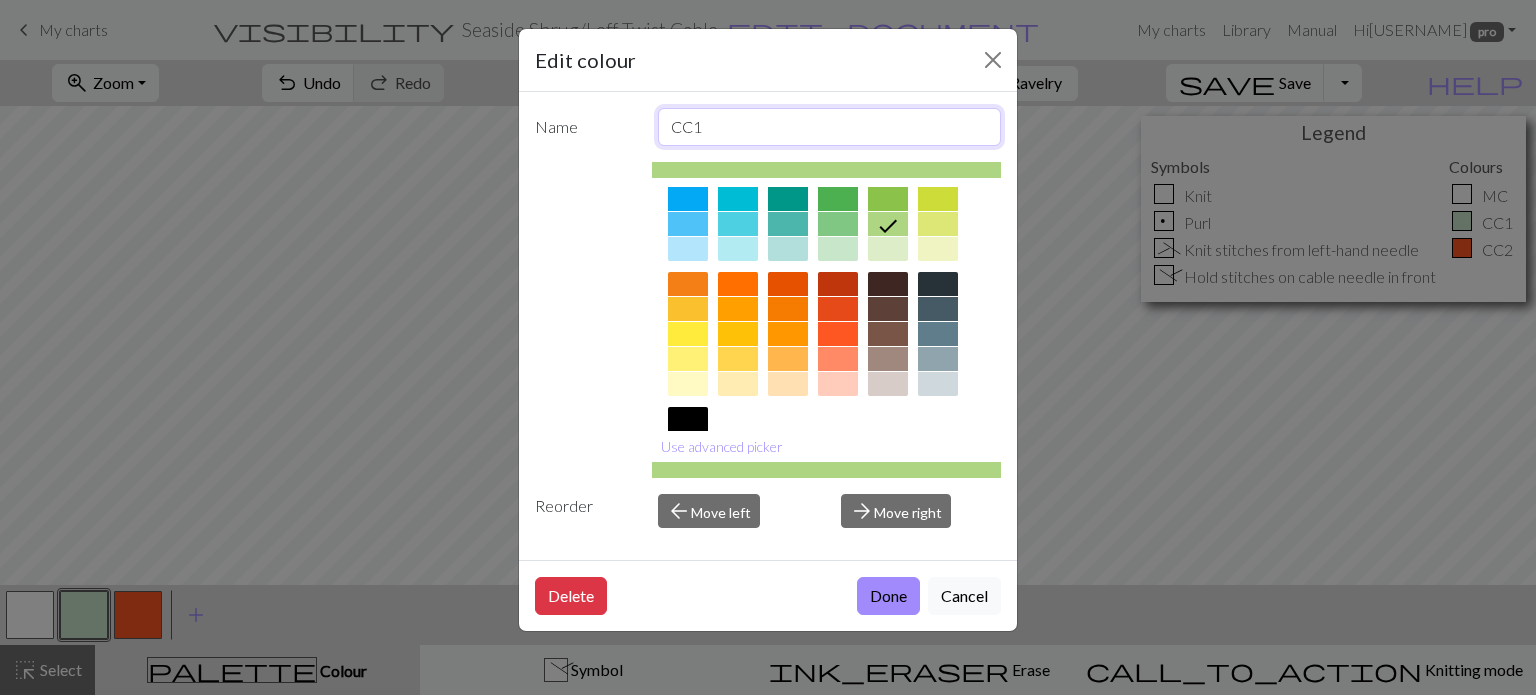 click on "CC1" at bounding box center [830, 127] 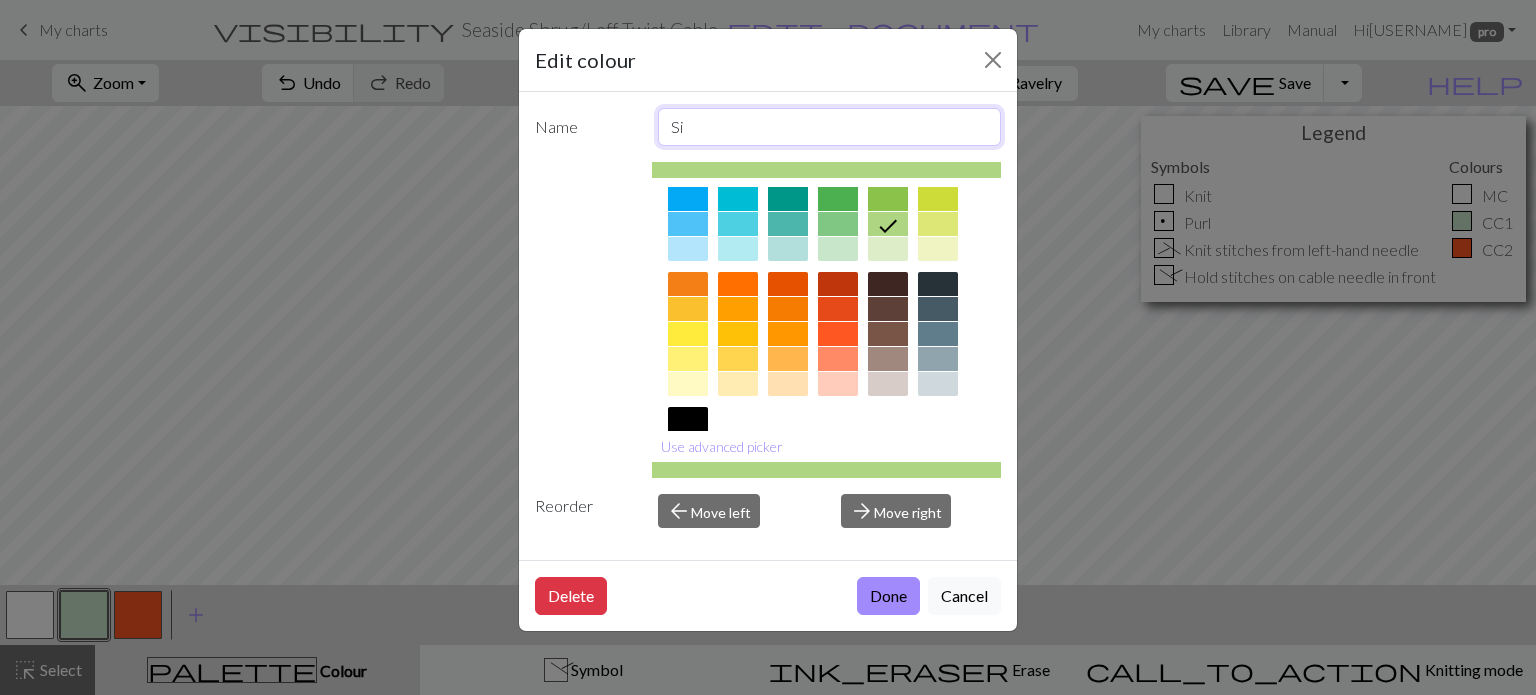 type on "Six-stitch left-twist cable" 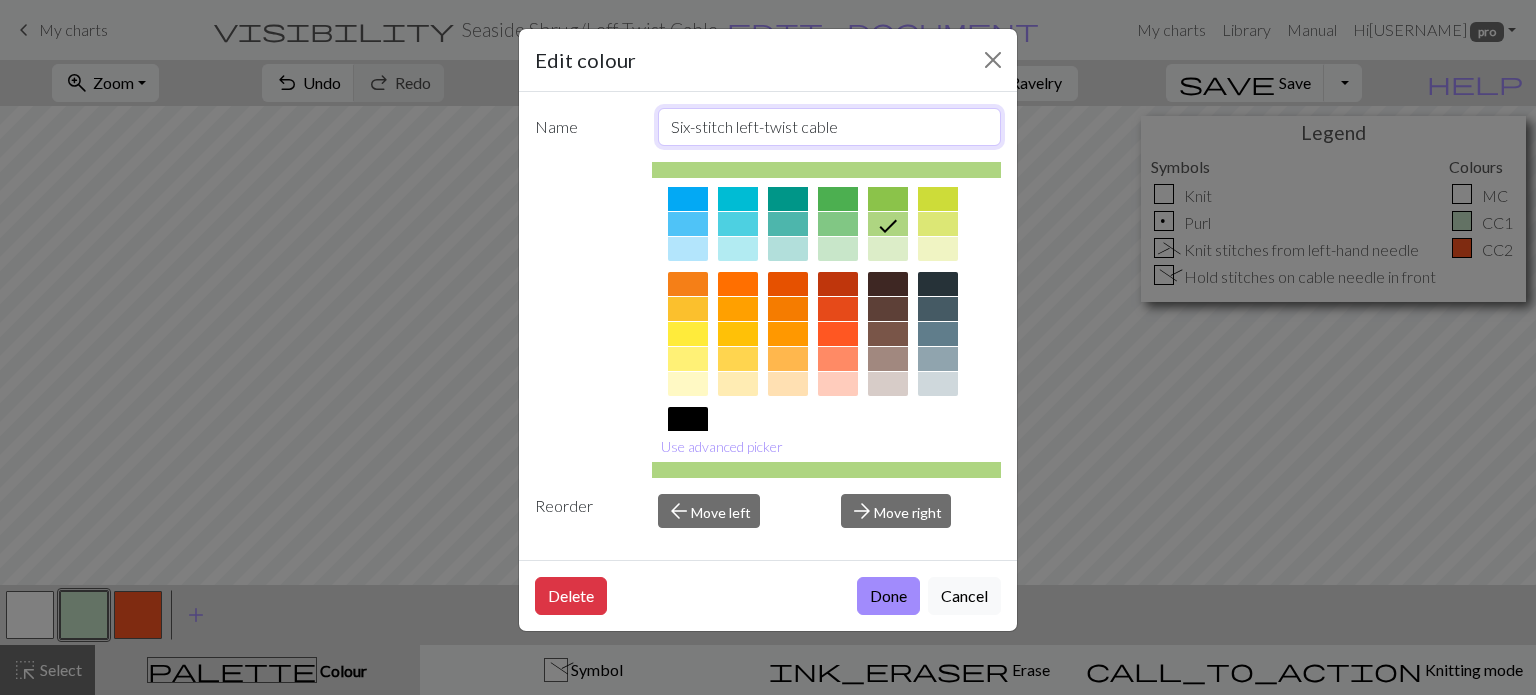 click on "Six-stitch left-twist cable" at bounding box center [830, 127] 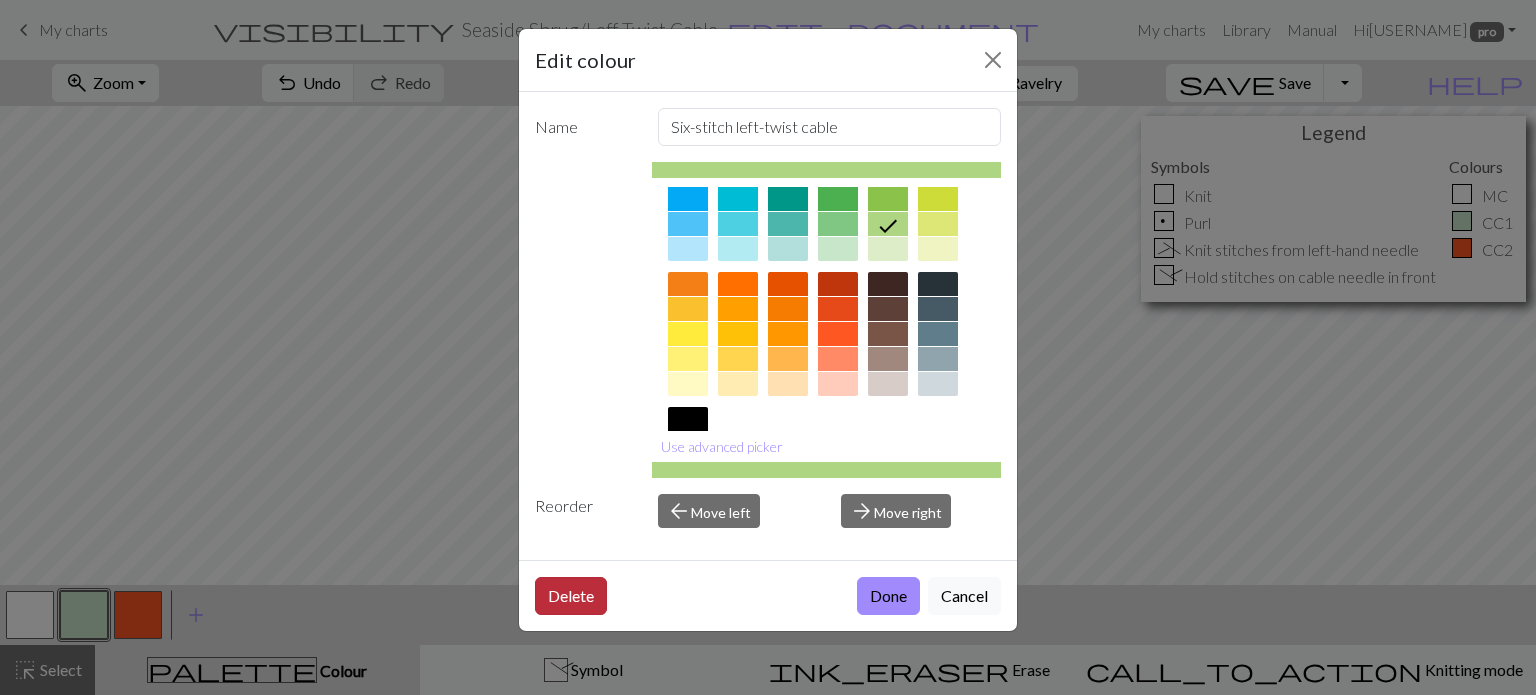 click on "Delete" at bounding box center (571, 596) 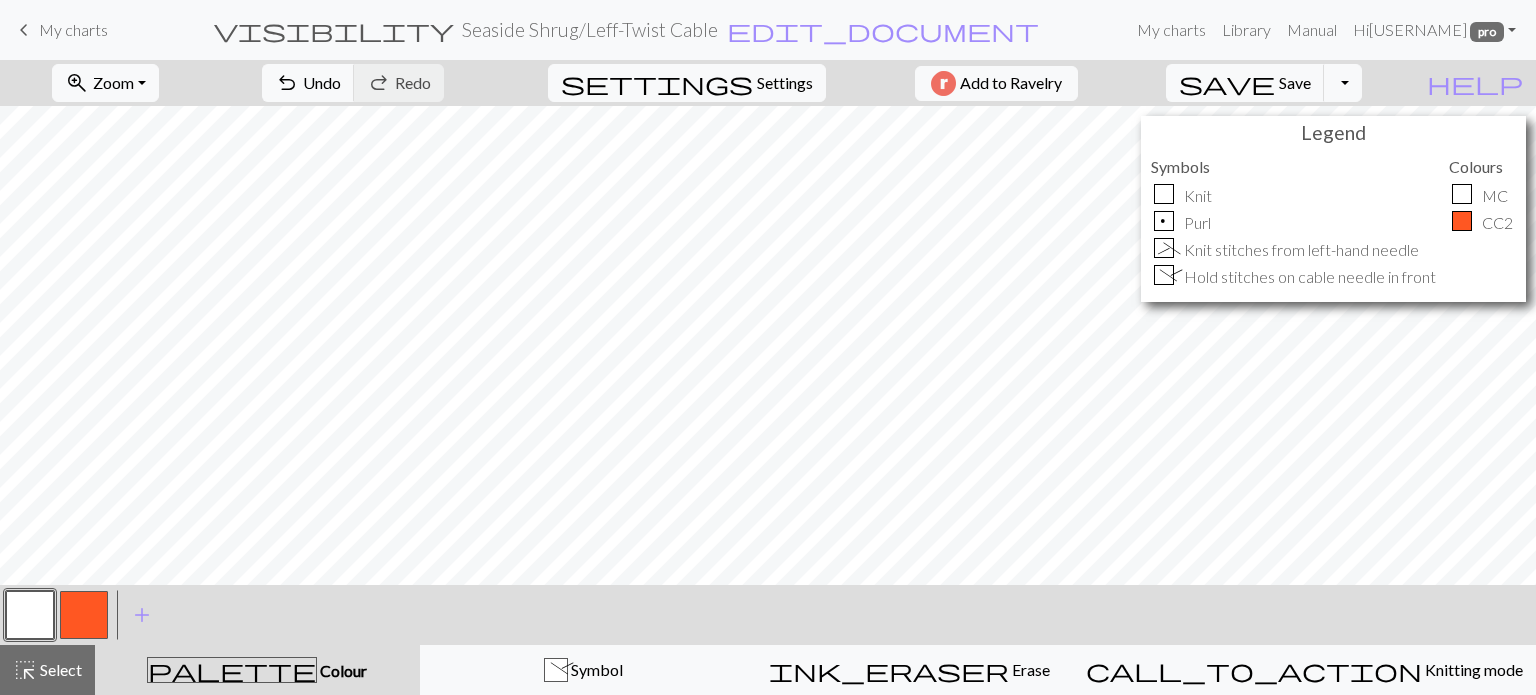 click at bounding box center (84, 615) 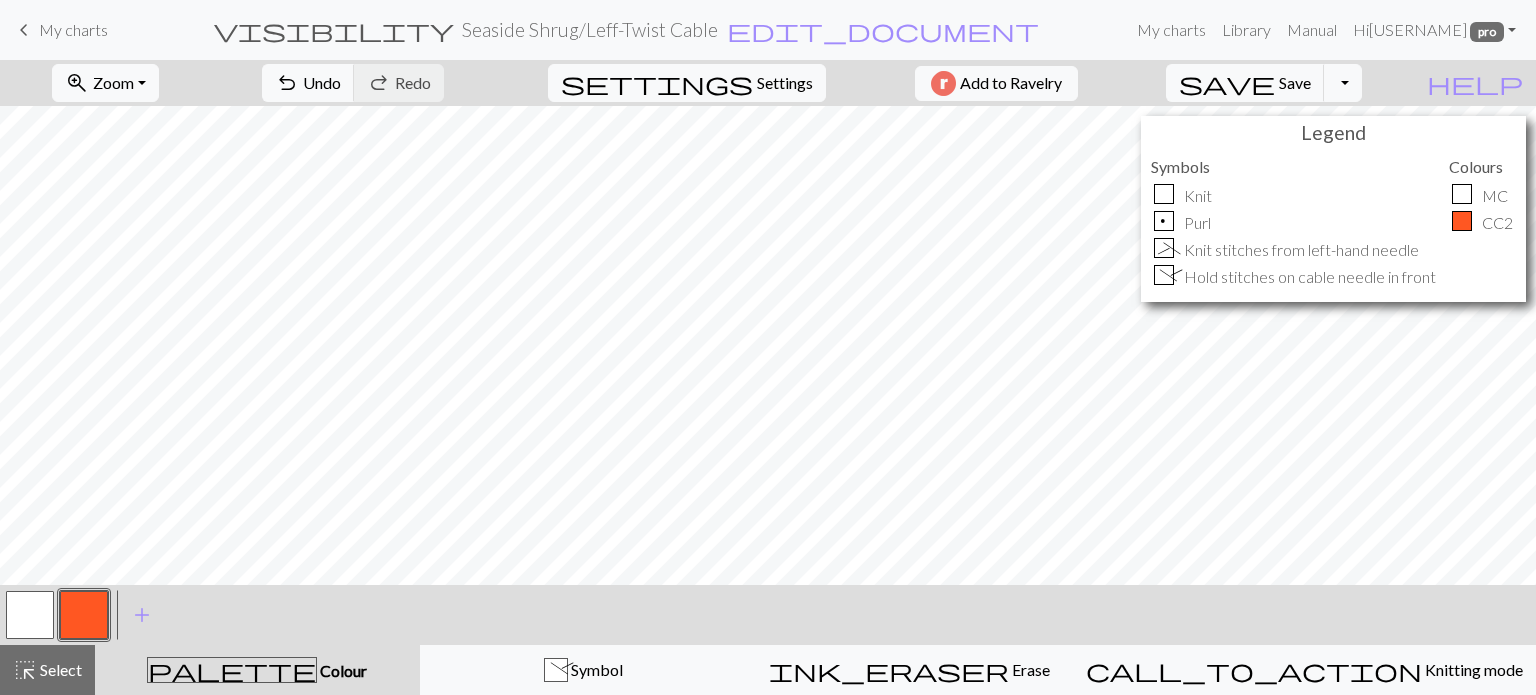 click at bounding box center (84, 615) 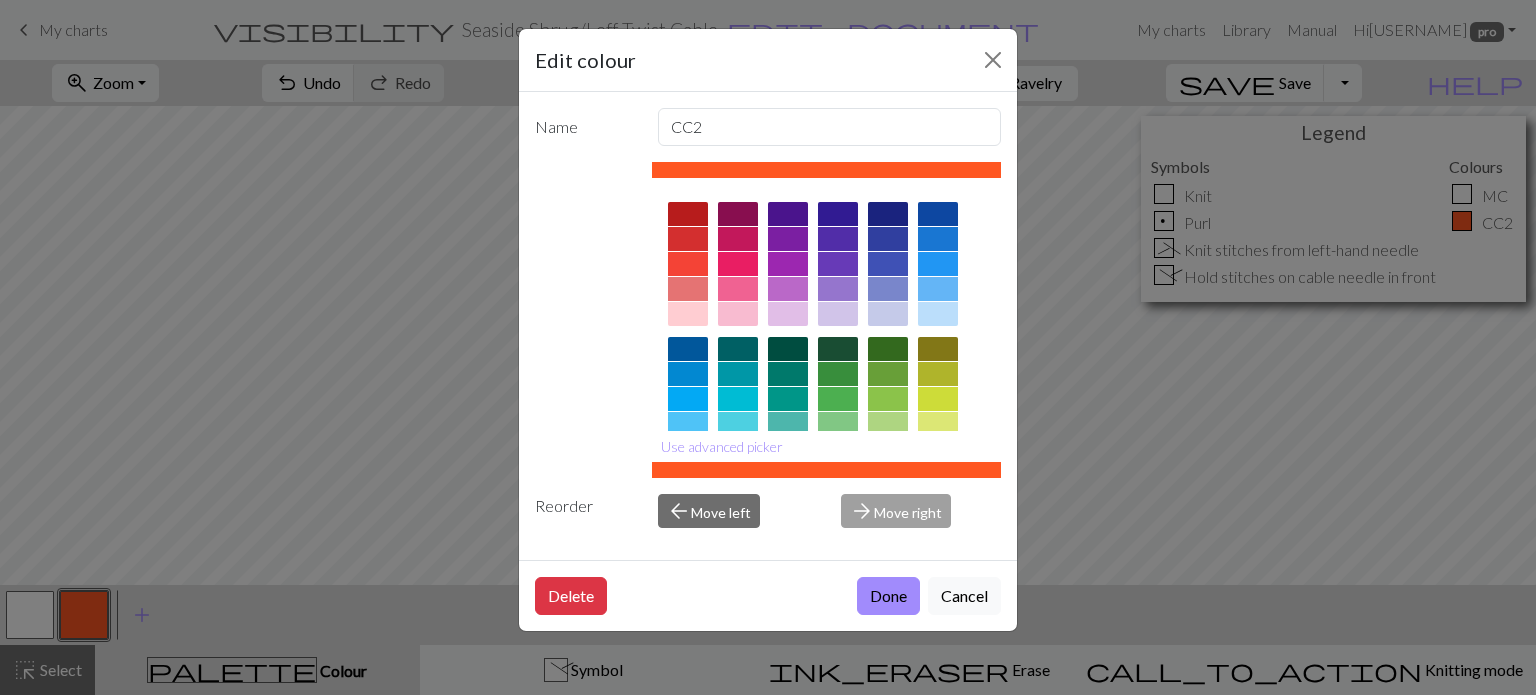 click at bounding box center (938, 314) 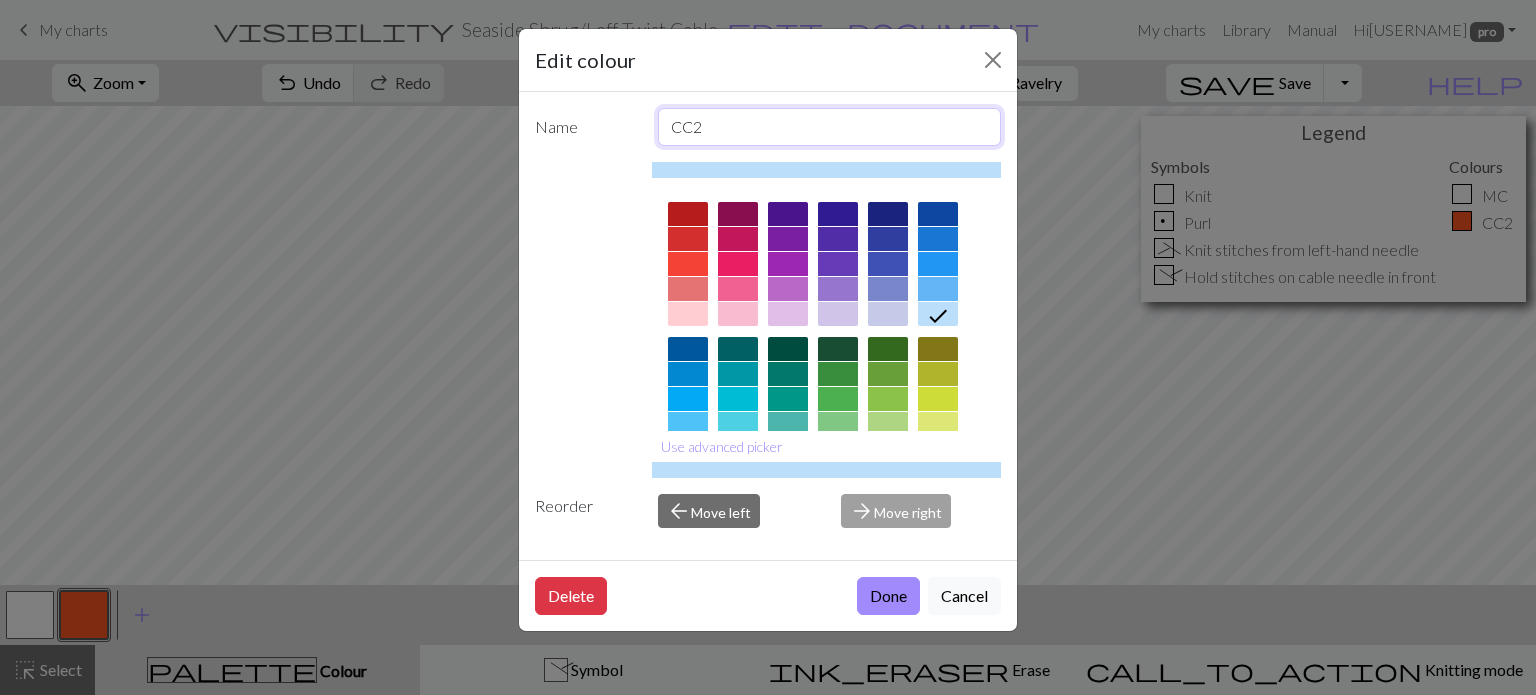drag, startPoint x: 730, startPoint y: 116, endPoint x: 598, endPoint y: 105, distance: 132.45753 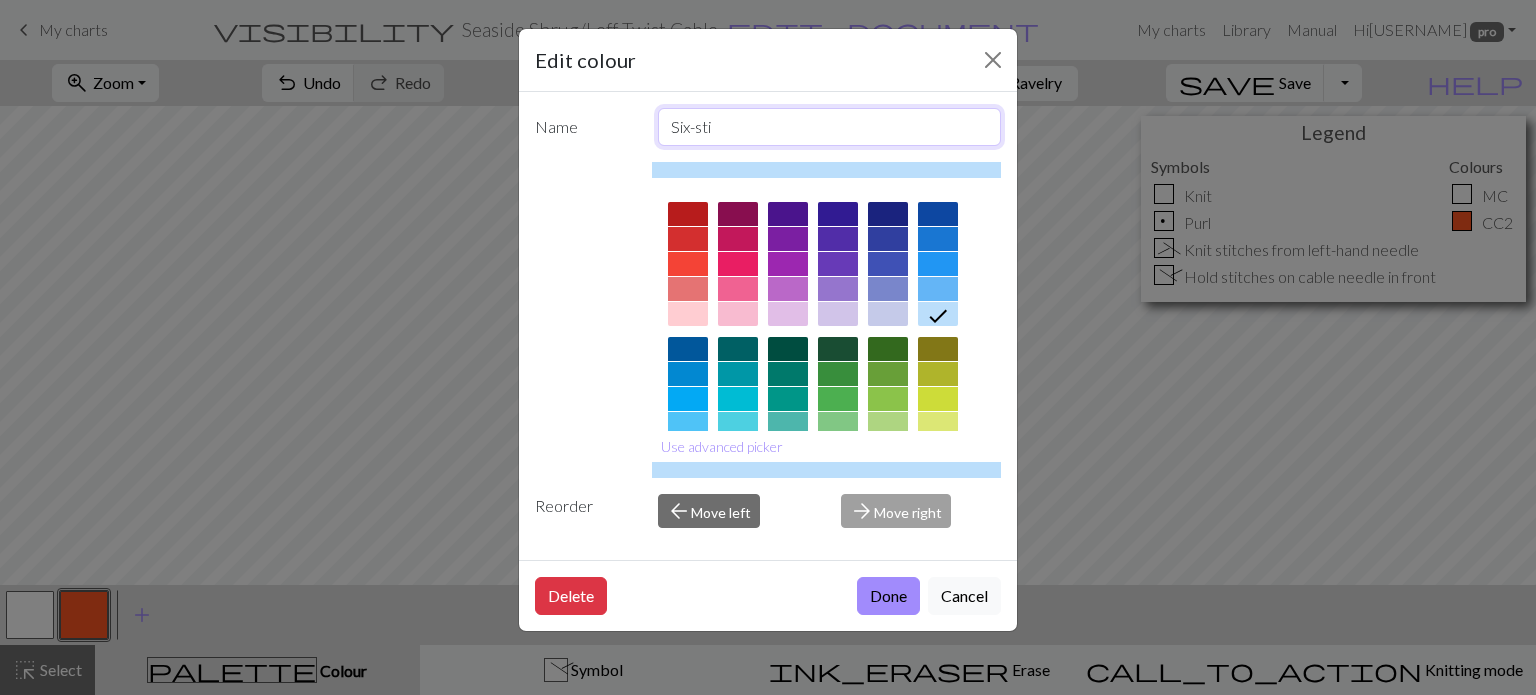 type on "Six-stitch left-twist cable" 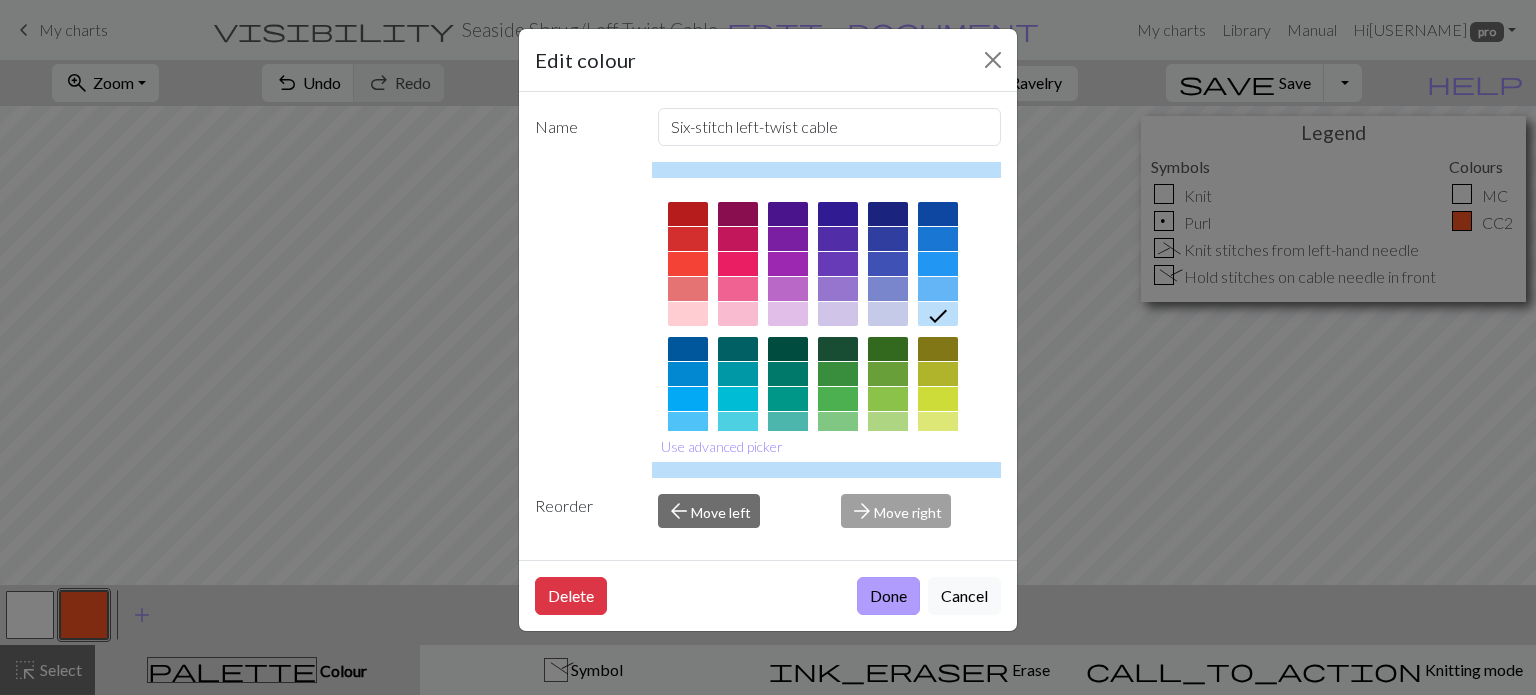 click on "Done" at bounding box center [888, 596] 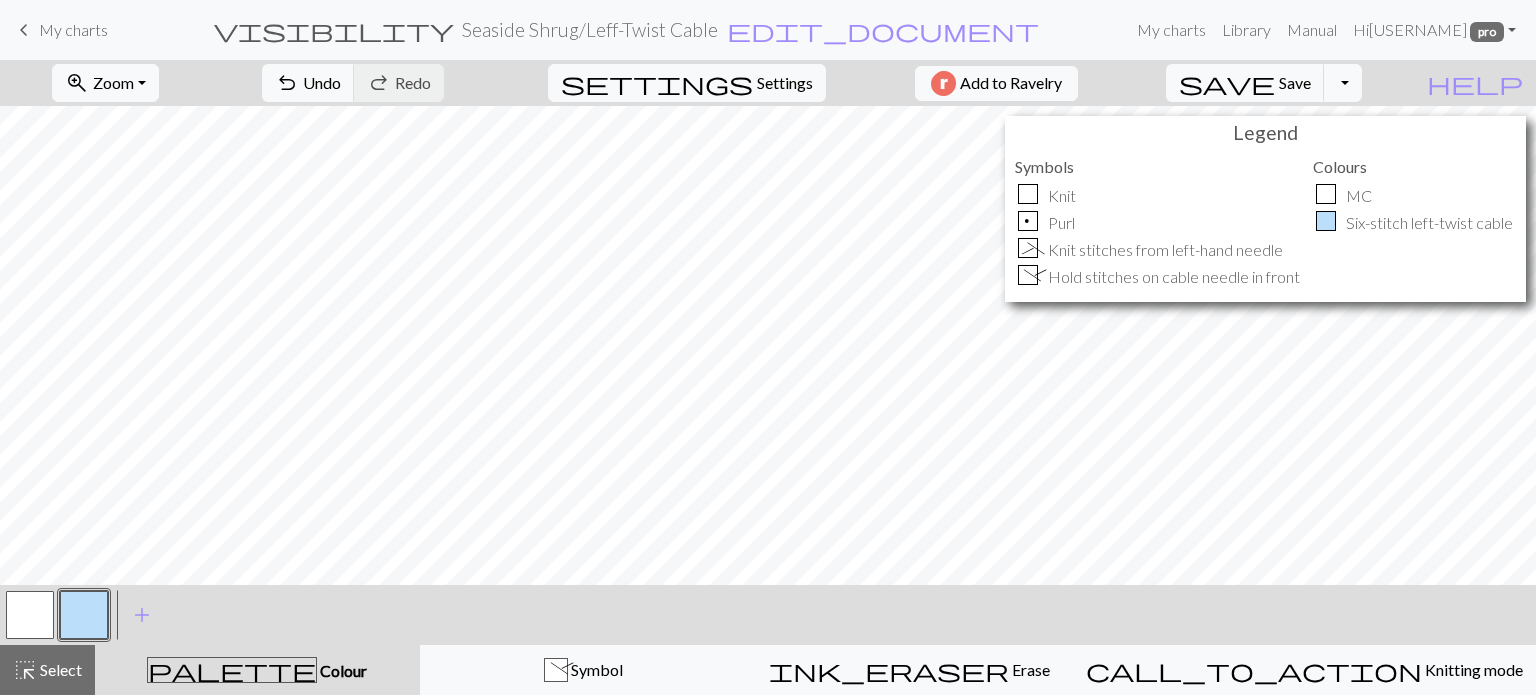 click at bounding box center [30, 615] 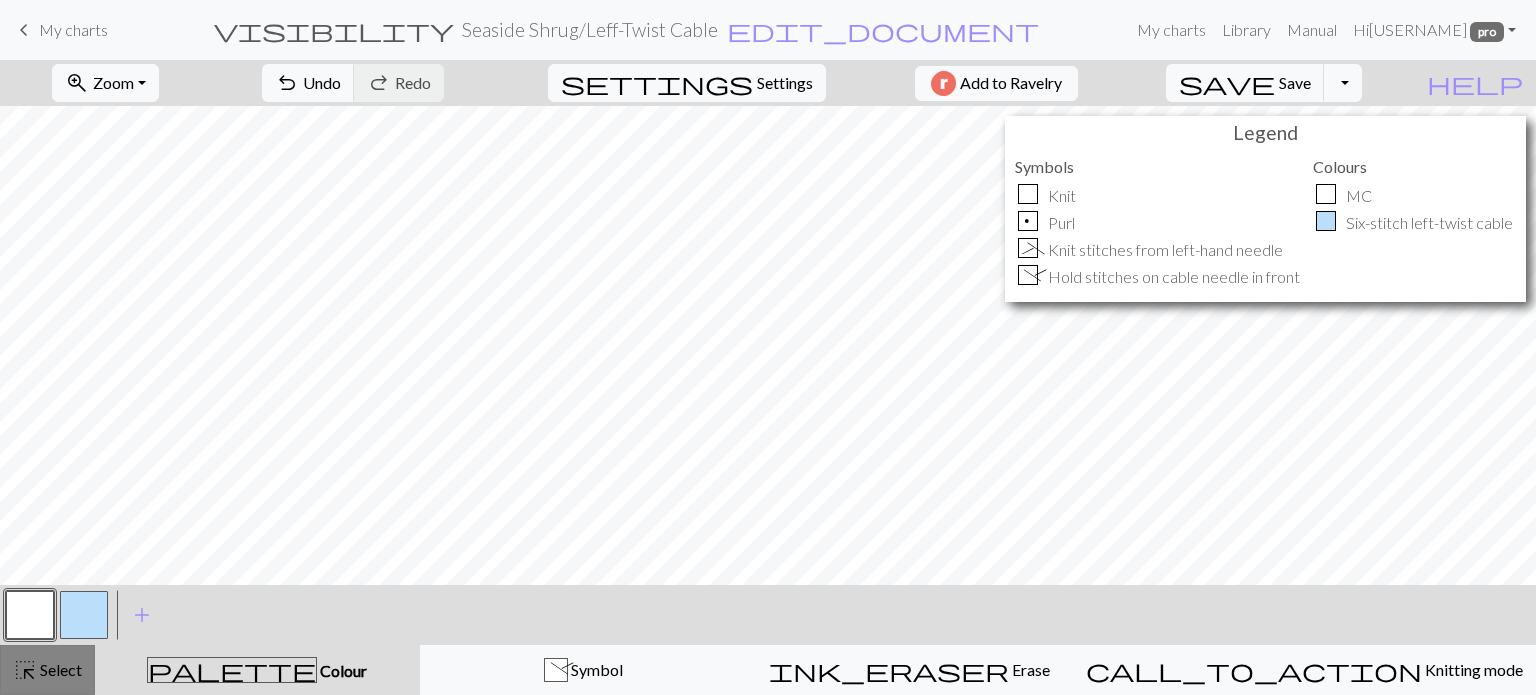 click on "Select" at bounding box center [59, 669] 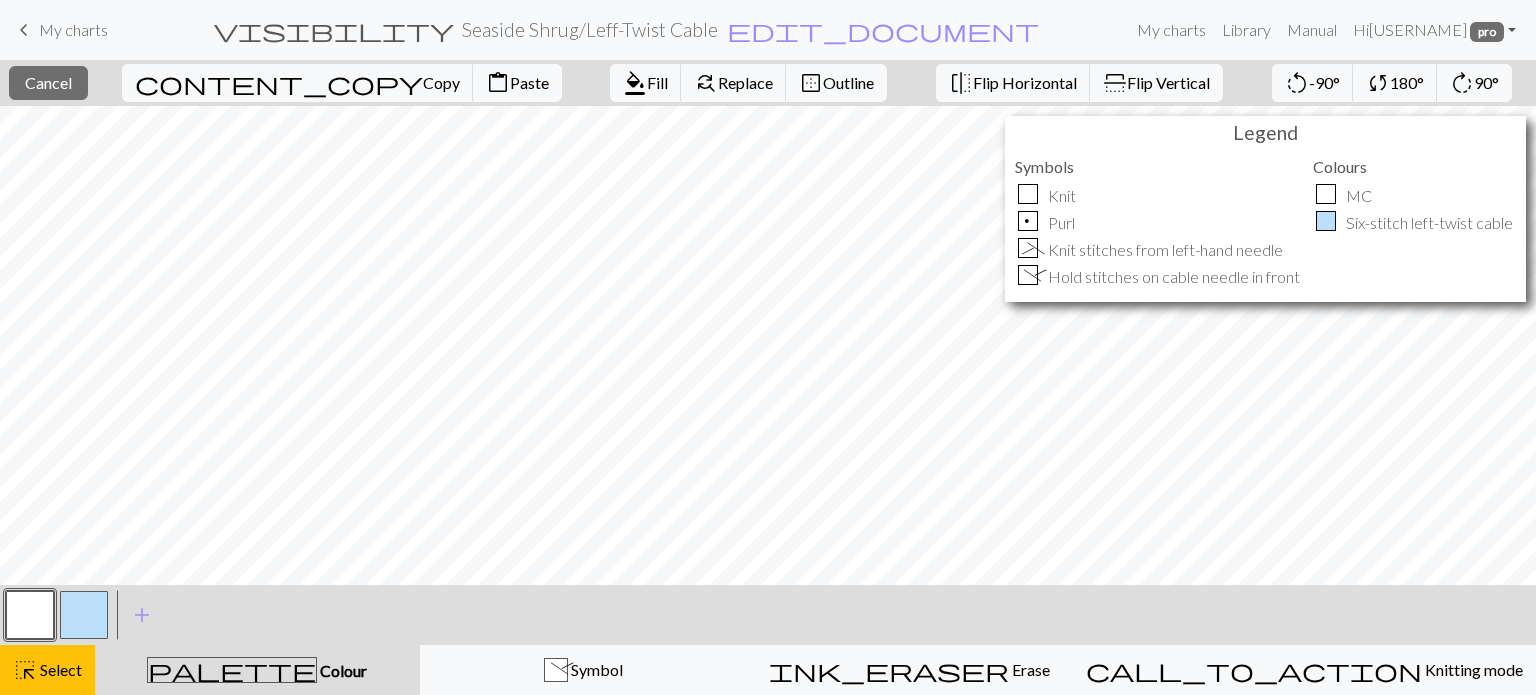 click at bounding box center (30, 615) 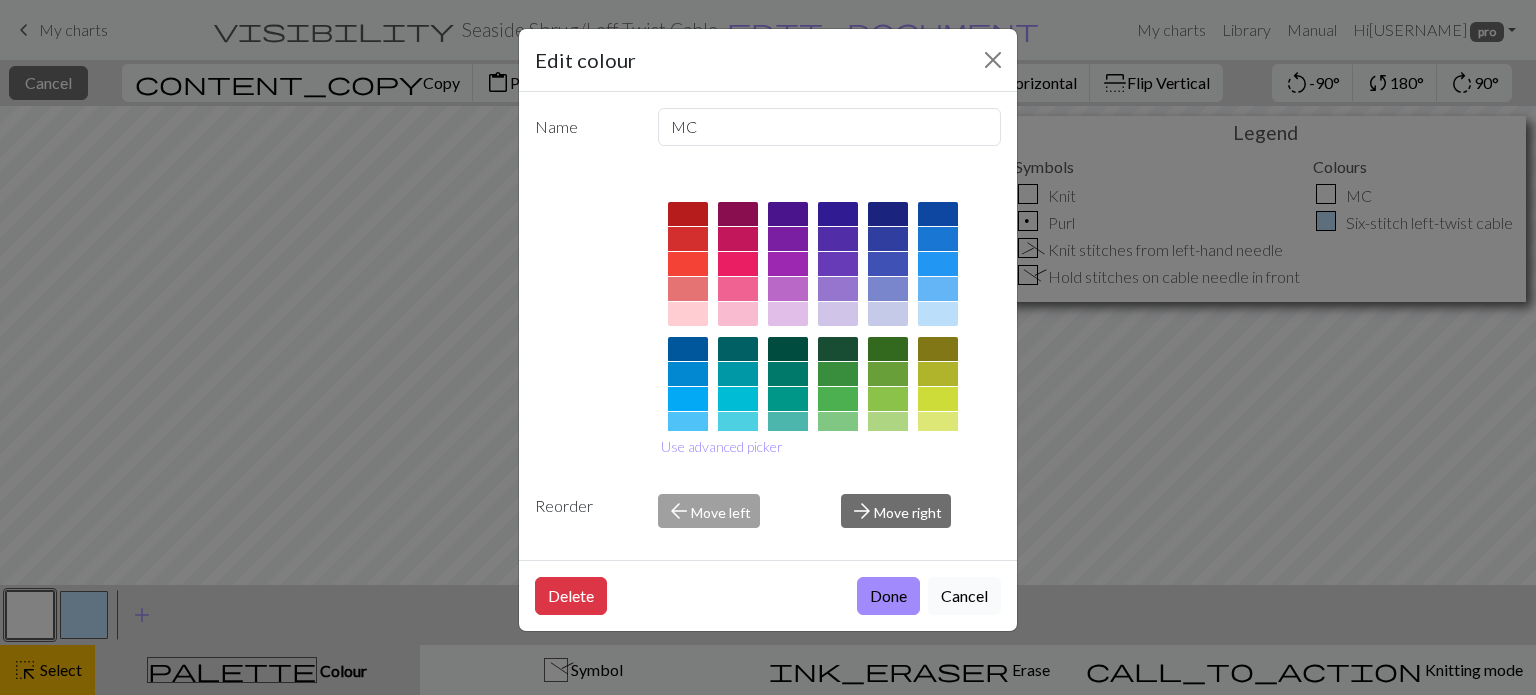 click on "Cancel" at bounding box center (964, 596) 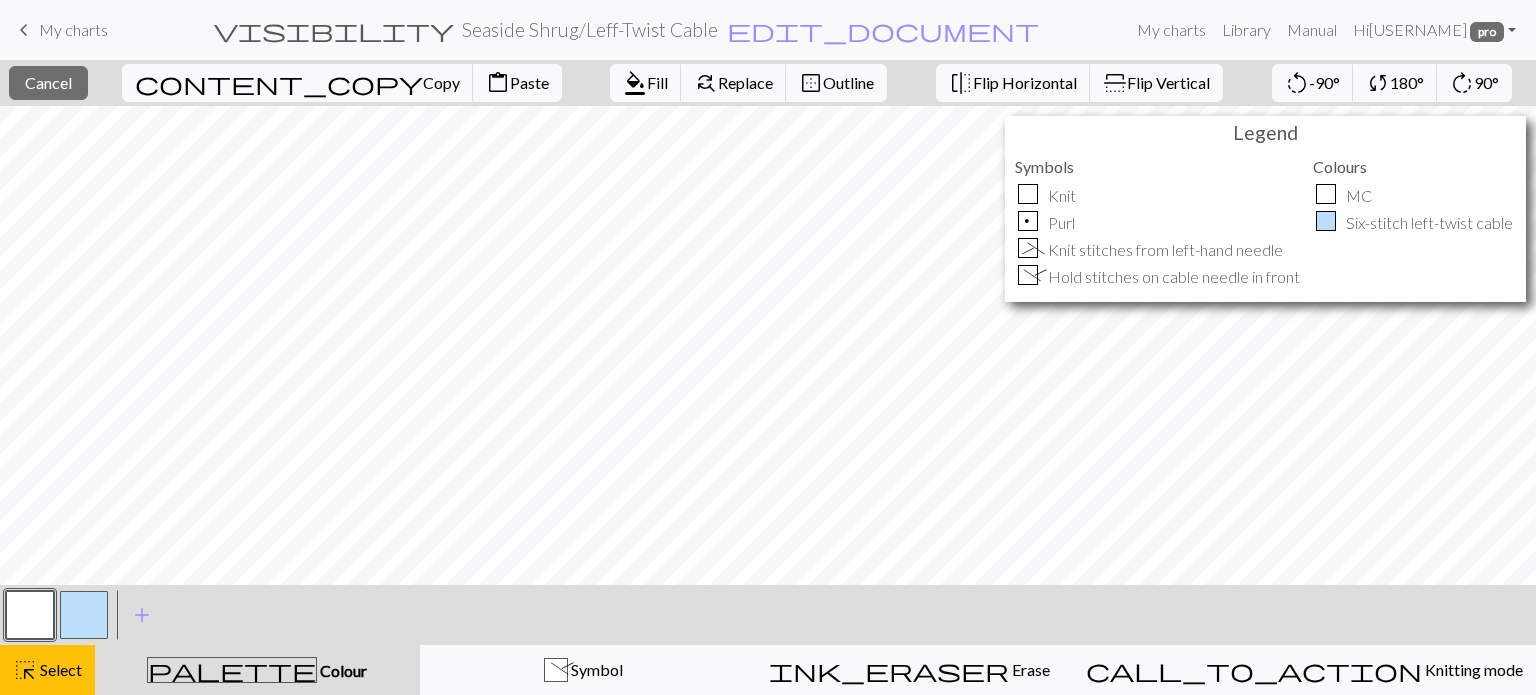 click on "Colour" at bounding box center (342, 670) 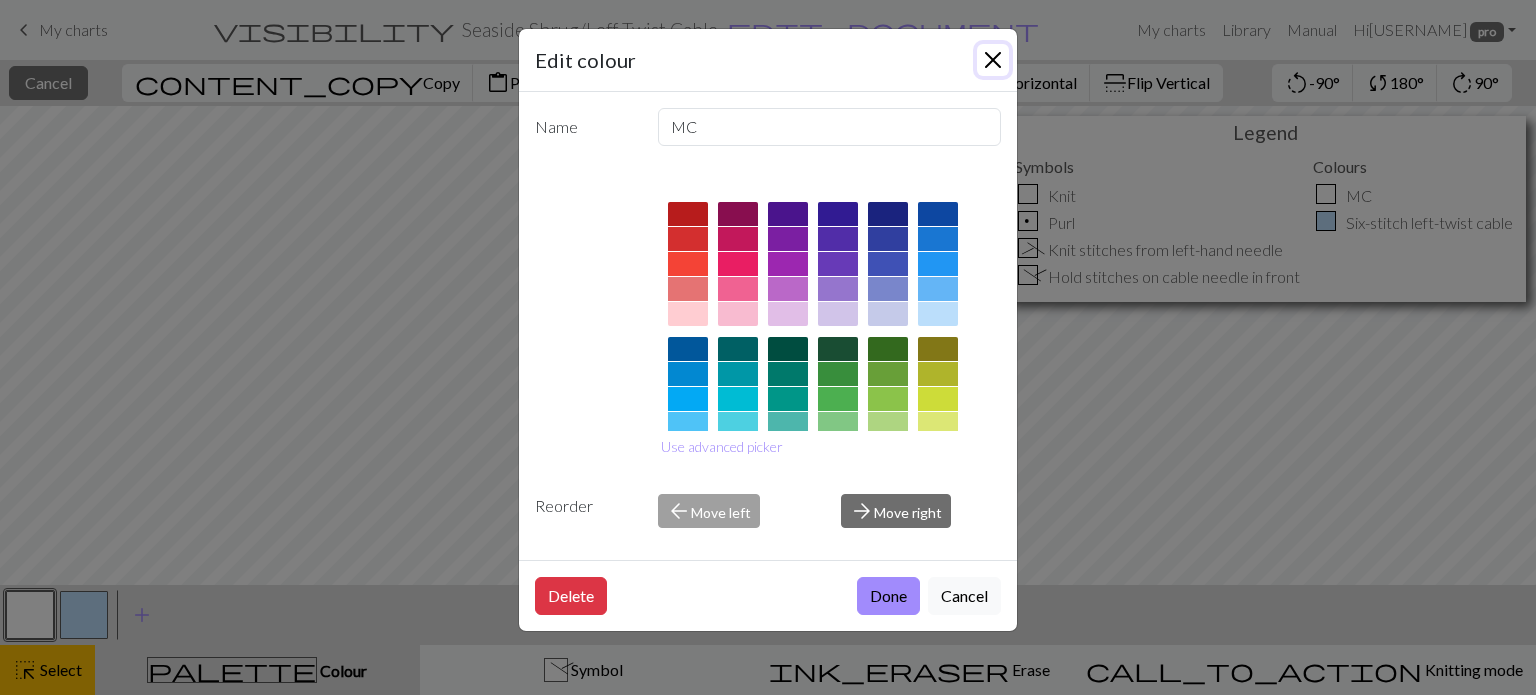 click at bounding box center (993, 60) 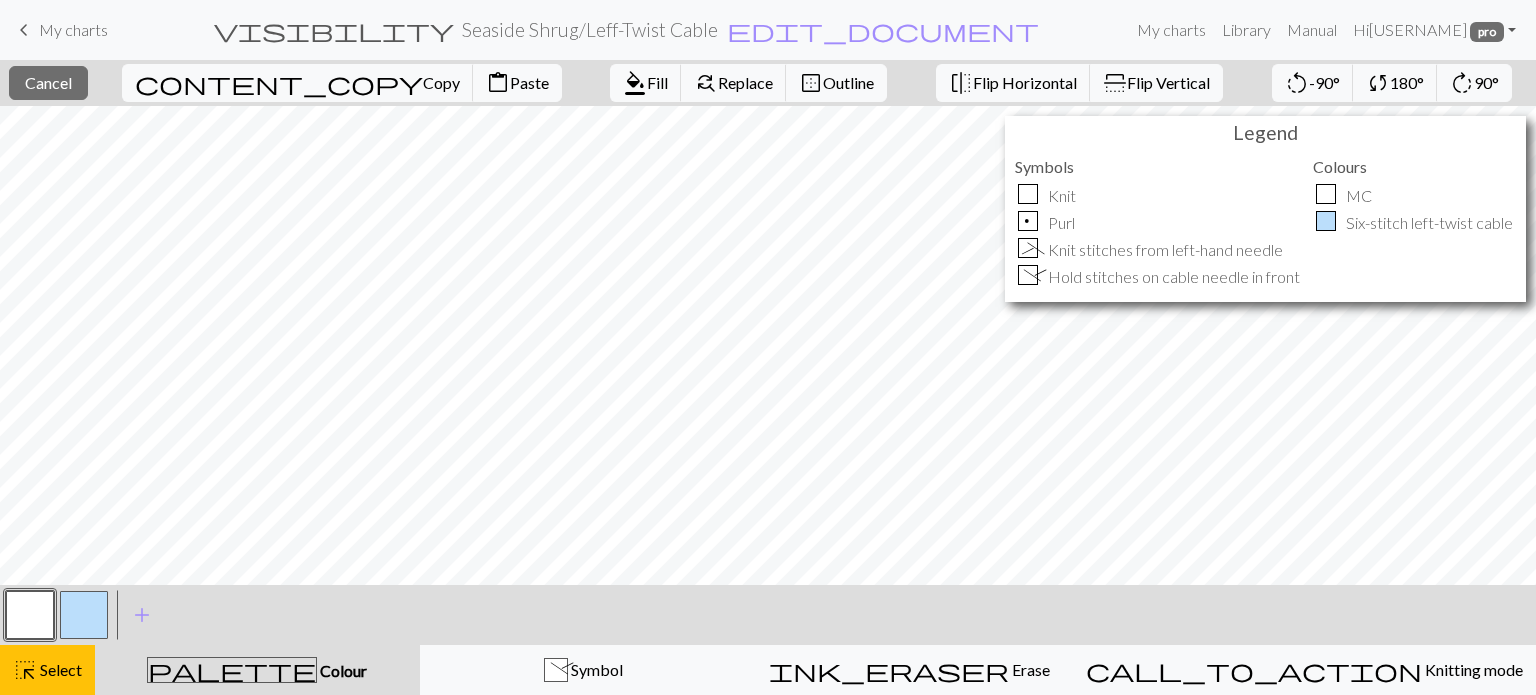 click at bounding box center [30, 615] 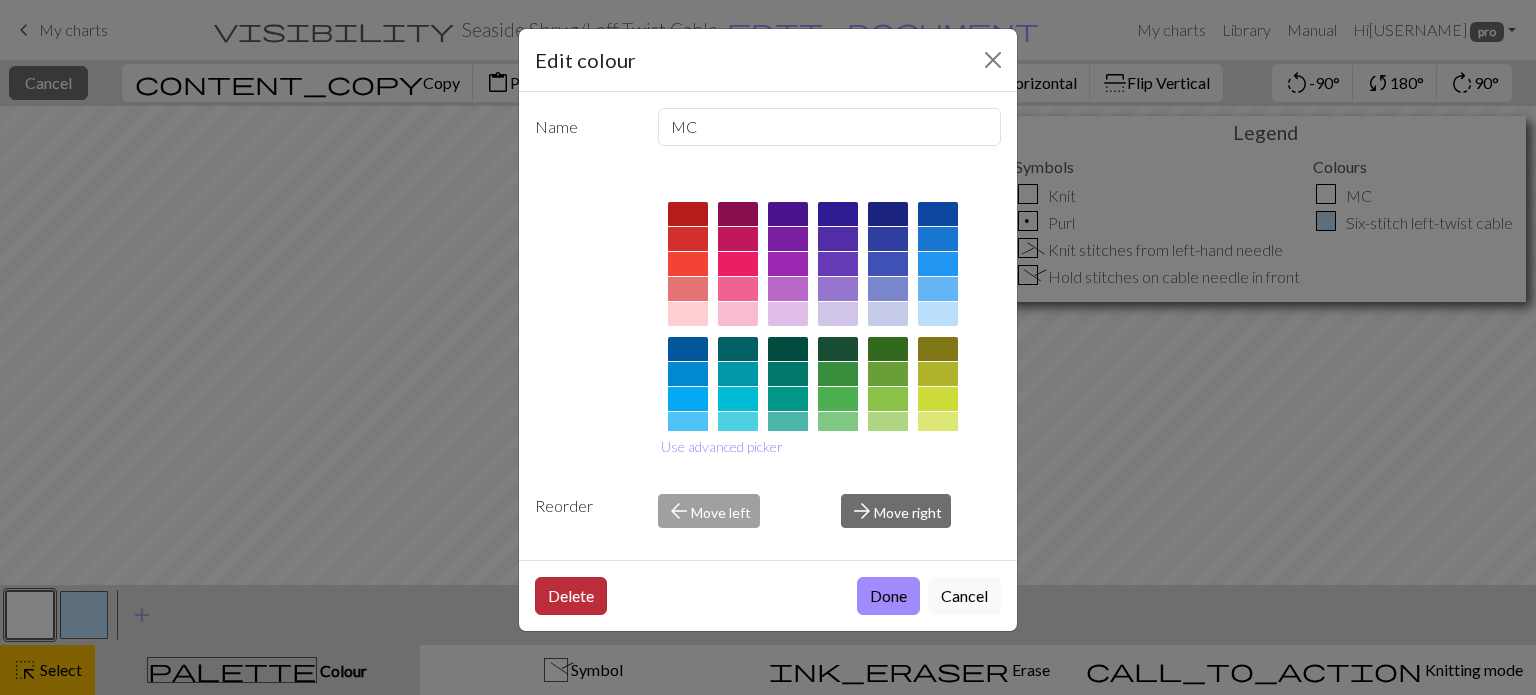 click on "Delete Done Cancel" at bounding box center [768, 595] 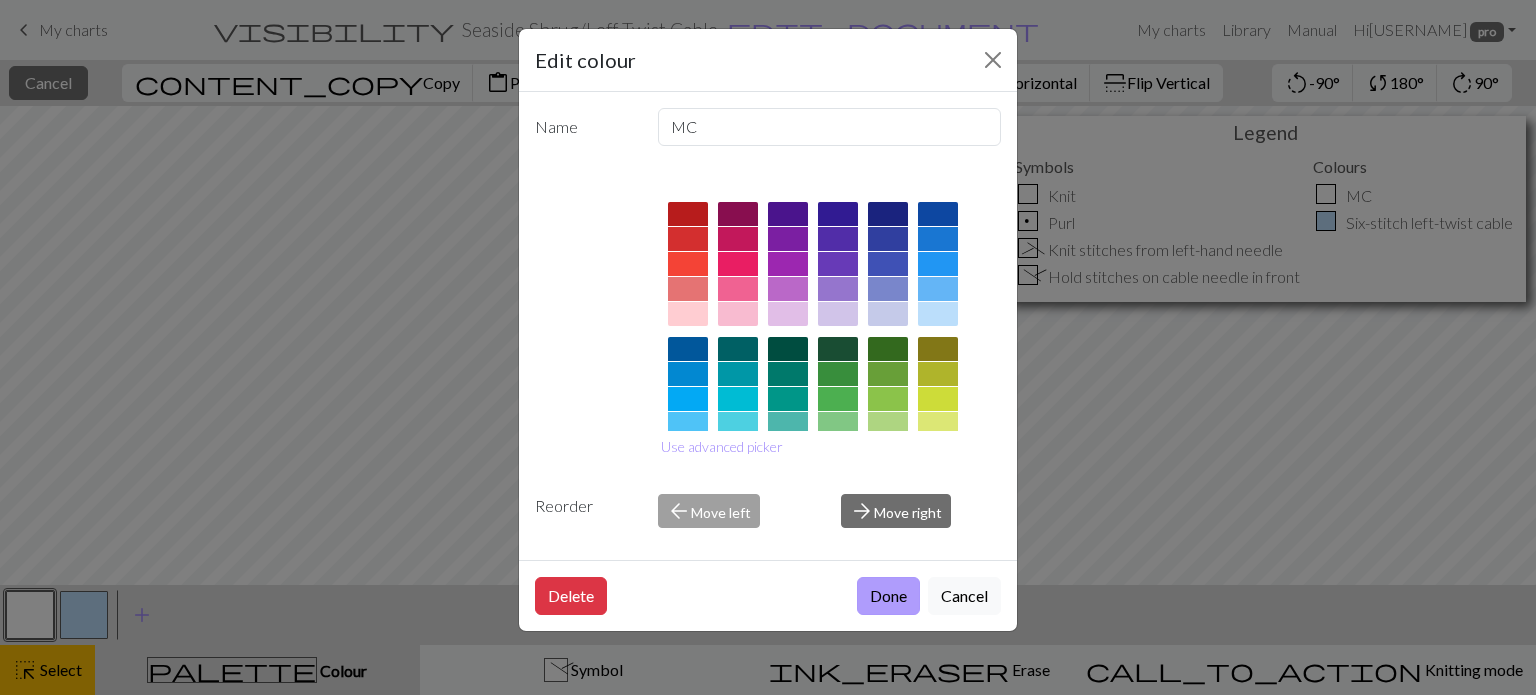 click on "Done" at bounding box center (888, 596) 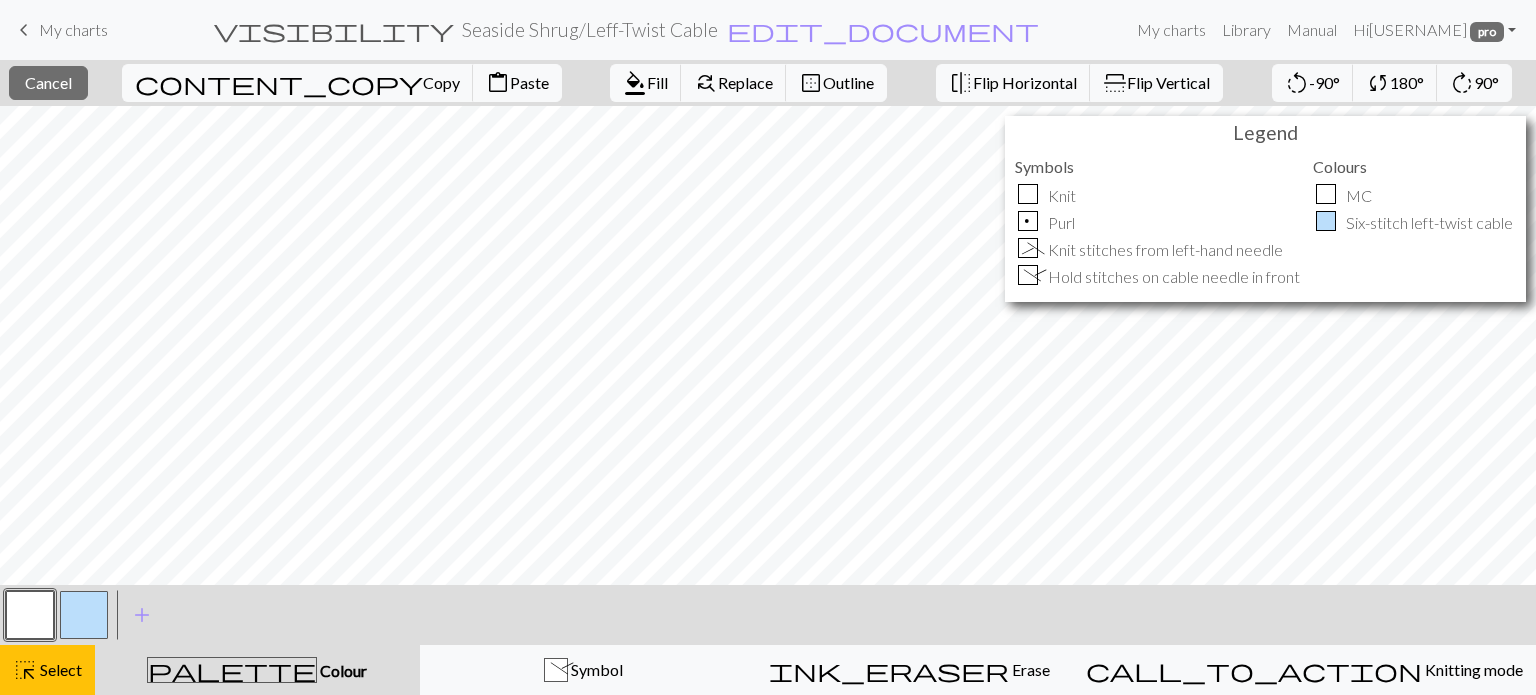 click on "Colour" at bounding box center (342, 670) 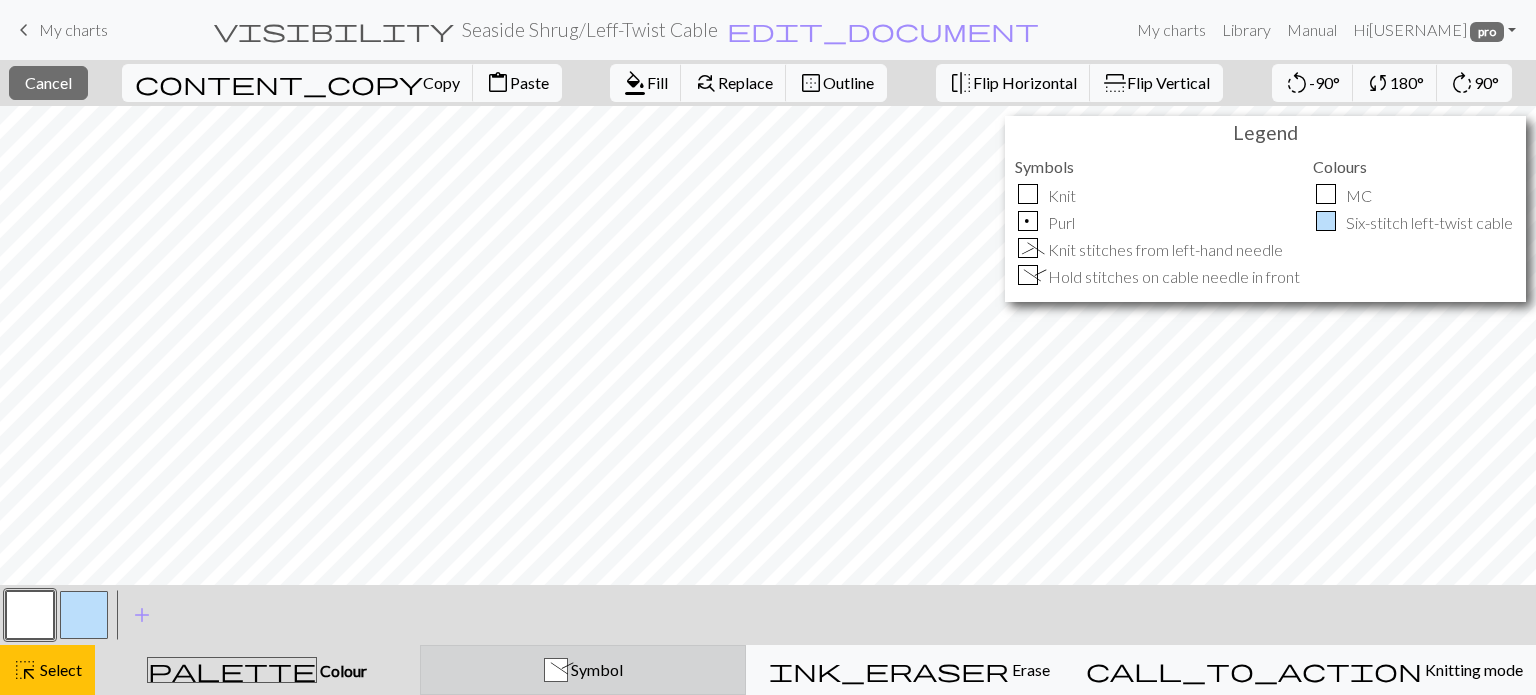 click on "-   Symbol" at bounding box center (583, 670) 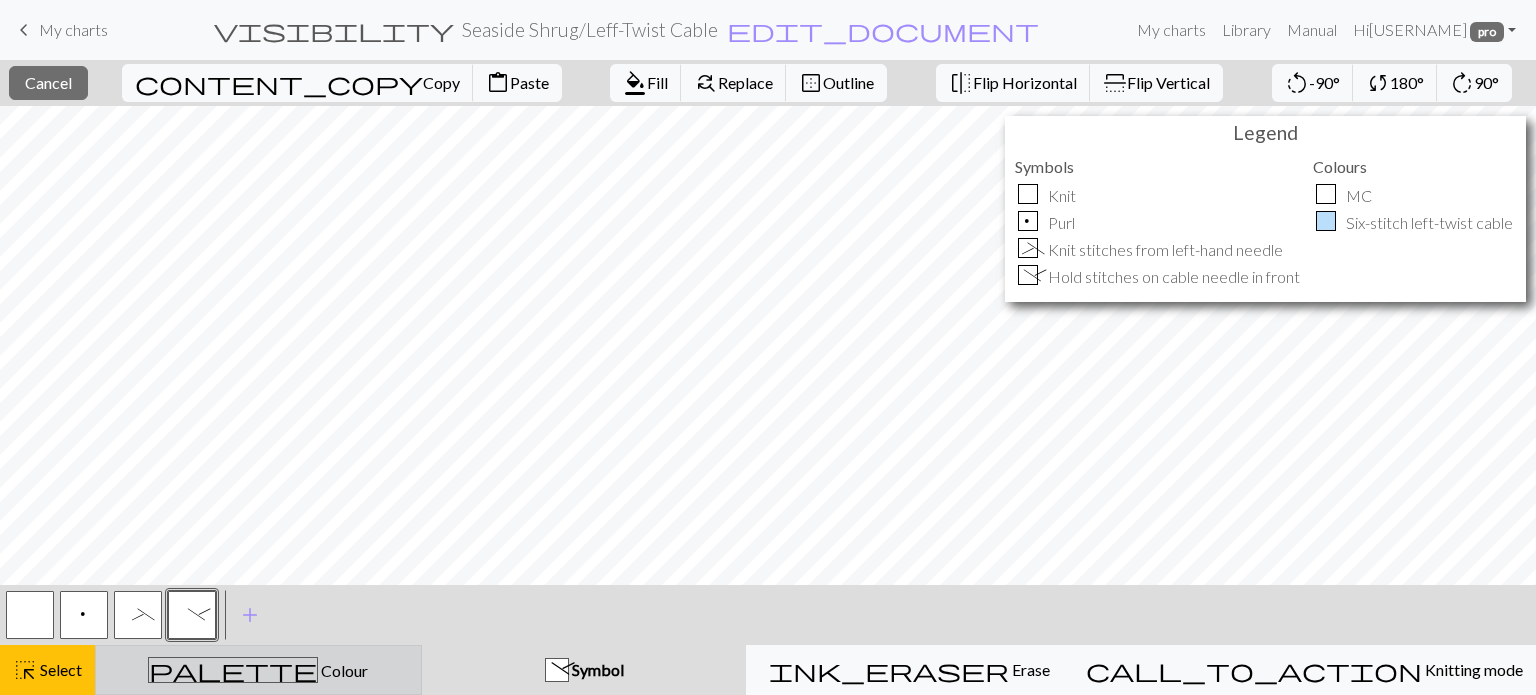 click on "palette   Colour   Colour" at bounding box center (258, 670) 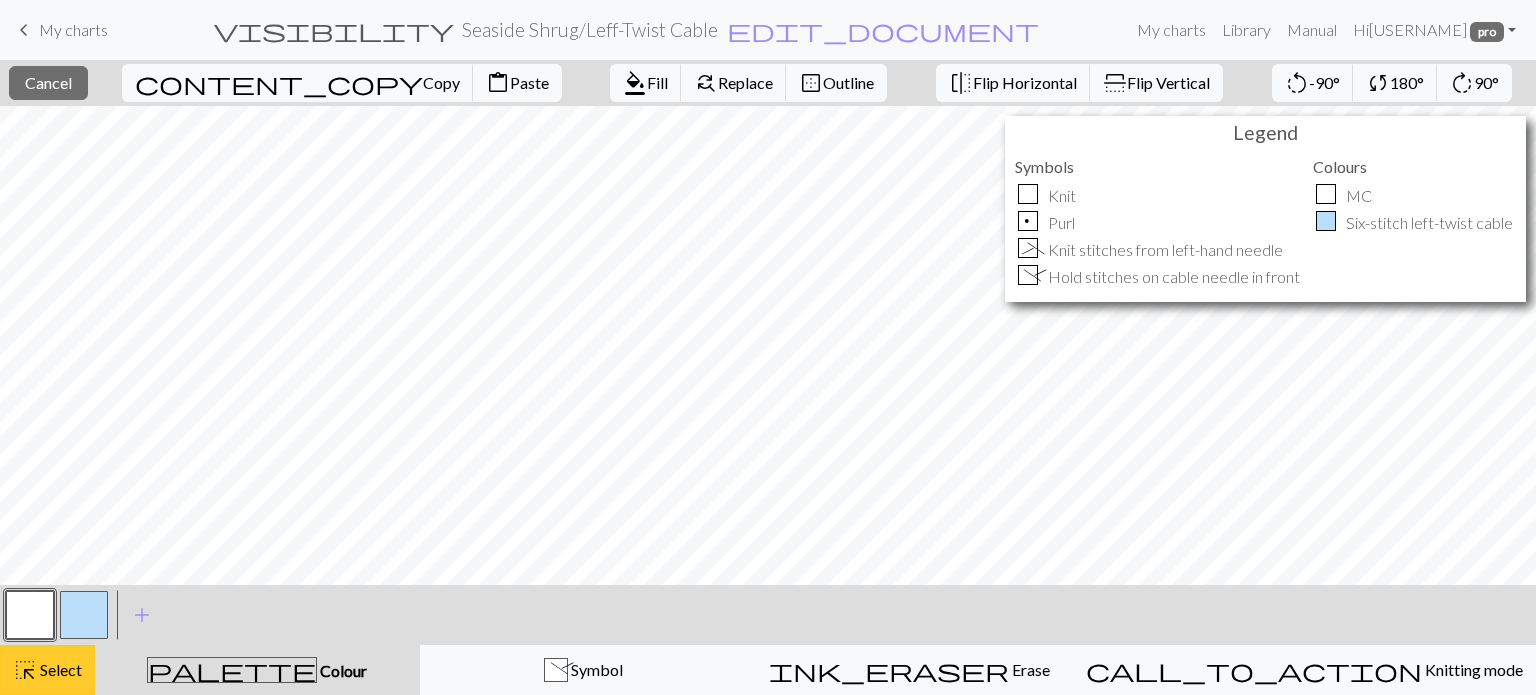 click on "highlight_alt   Select   Select" at bounding box center [47, 670] 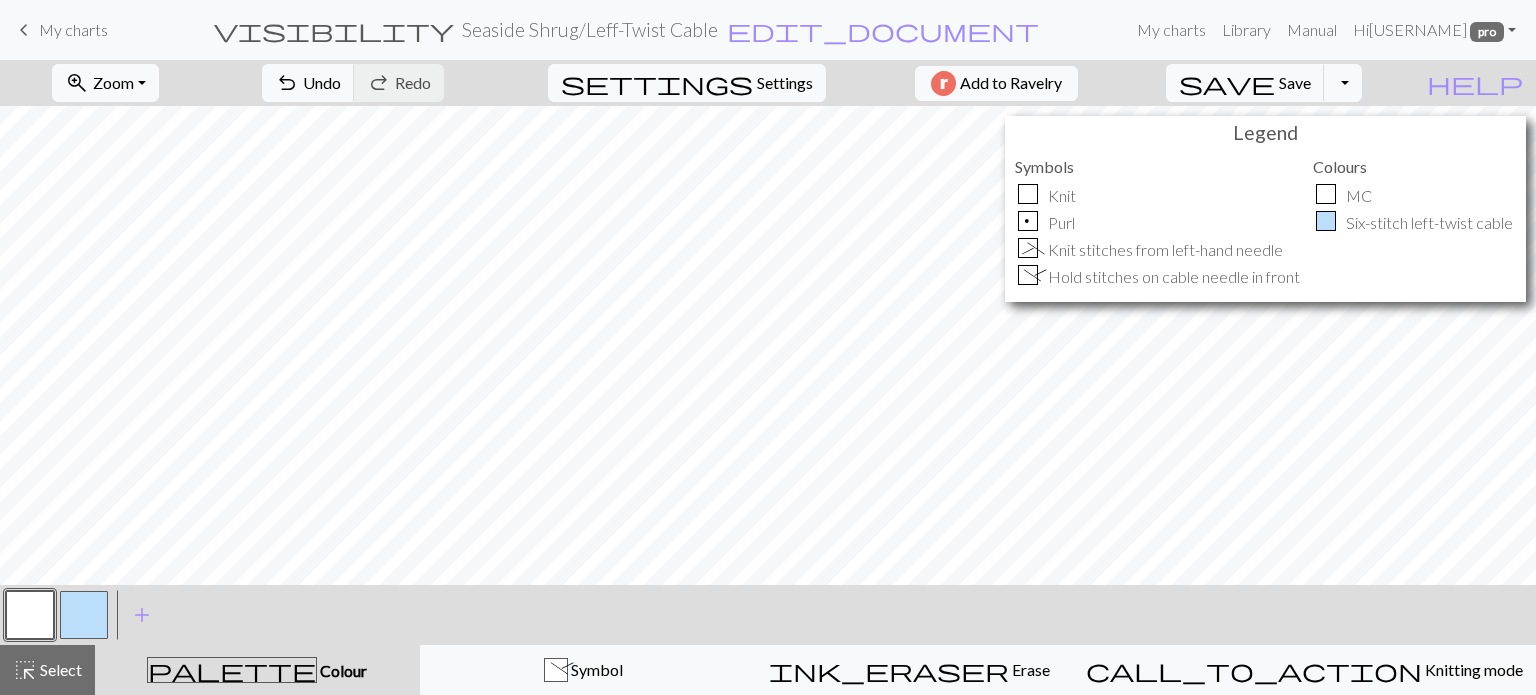 click at bounding box center [30, 615] 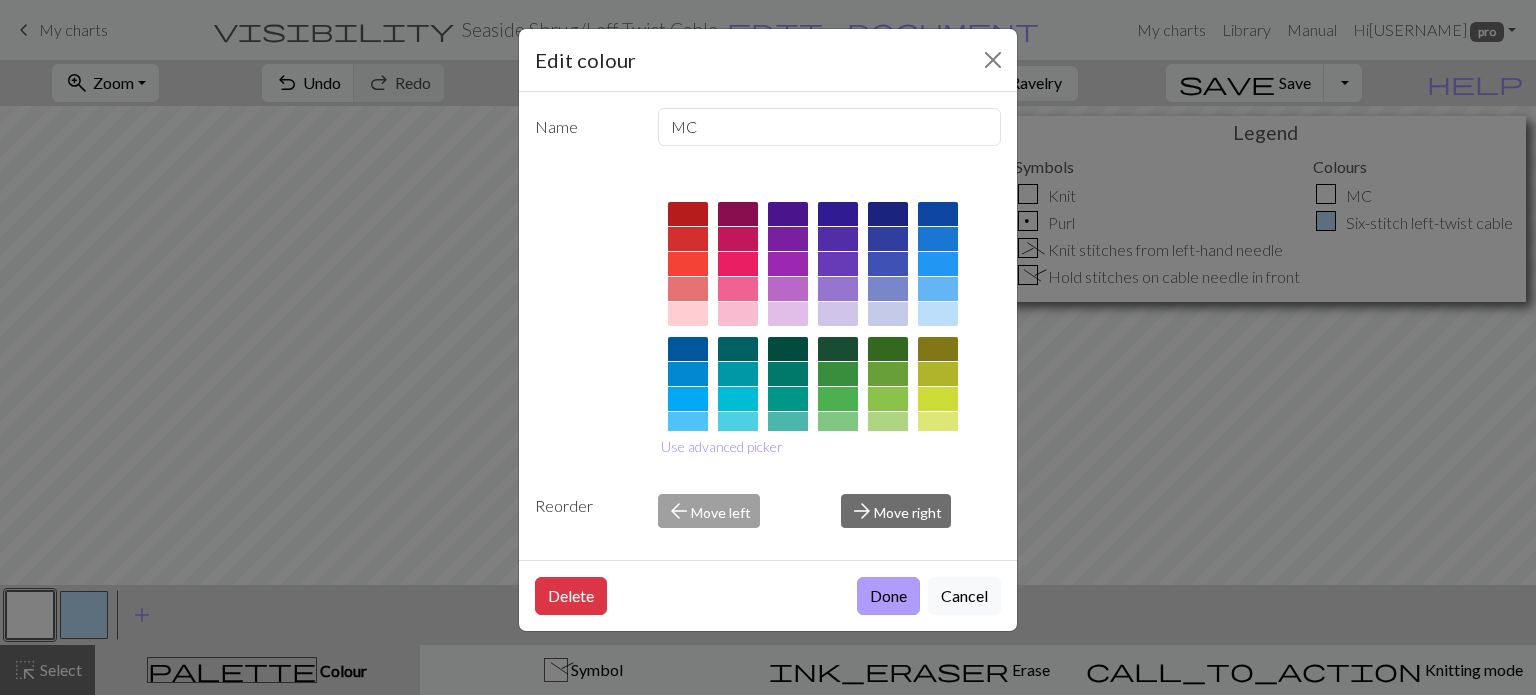 click on "Done" at bounding box center (888, 596) 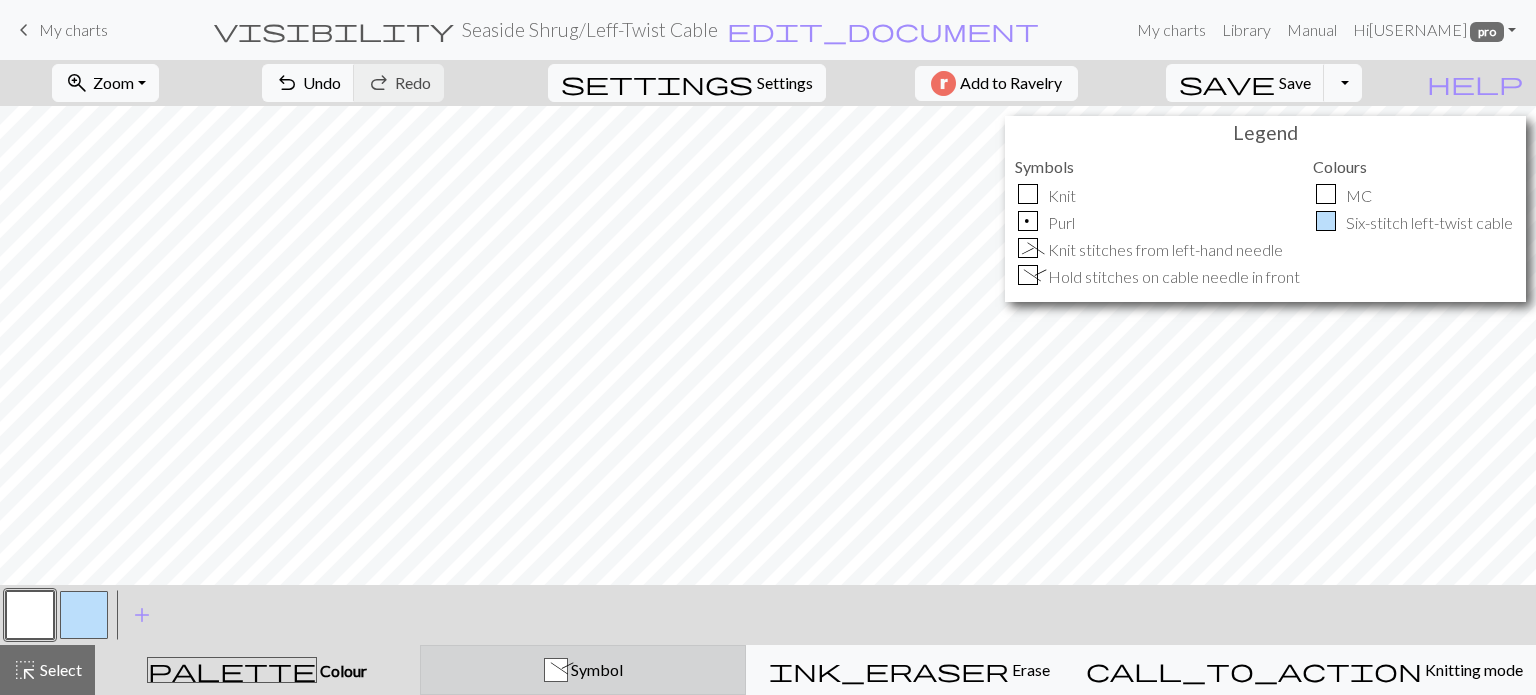 click on "-   Symbol" at bounding box center (583, 670) 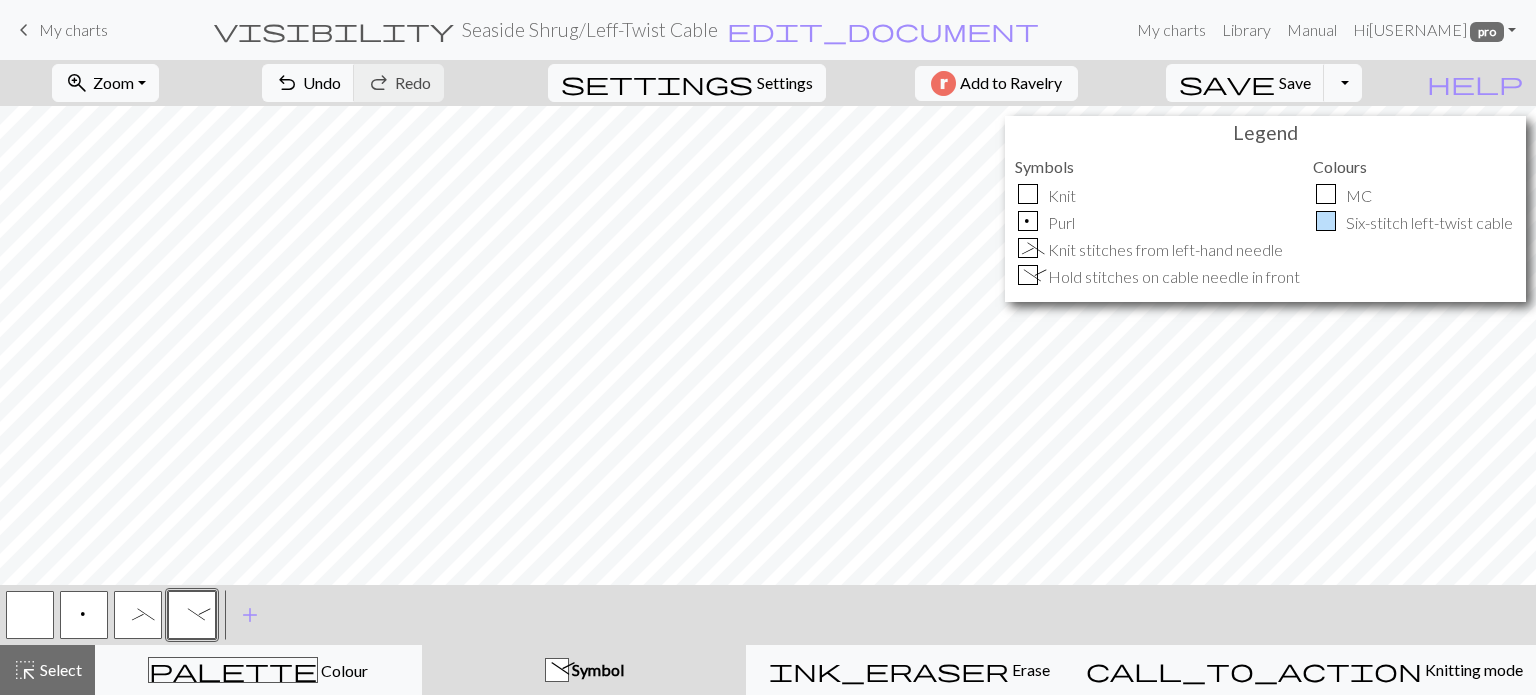 click at bounding box center (30, 615) 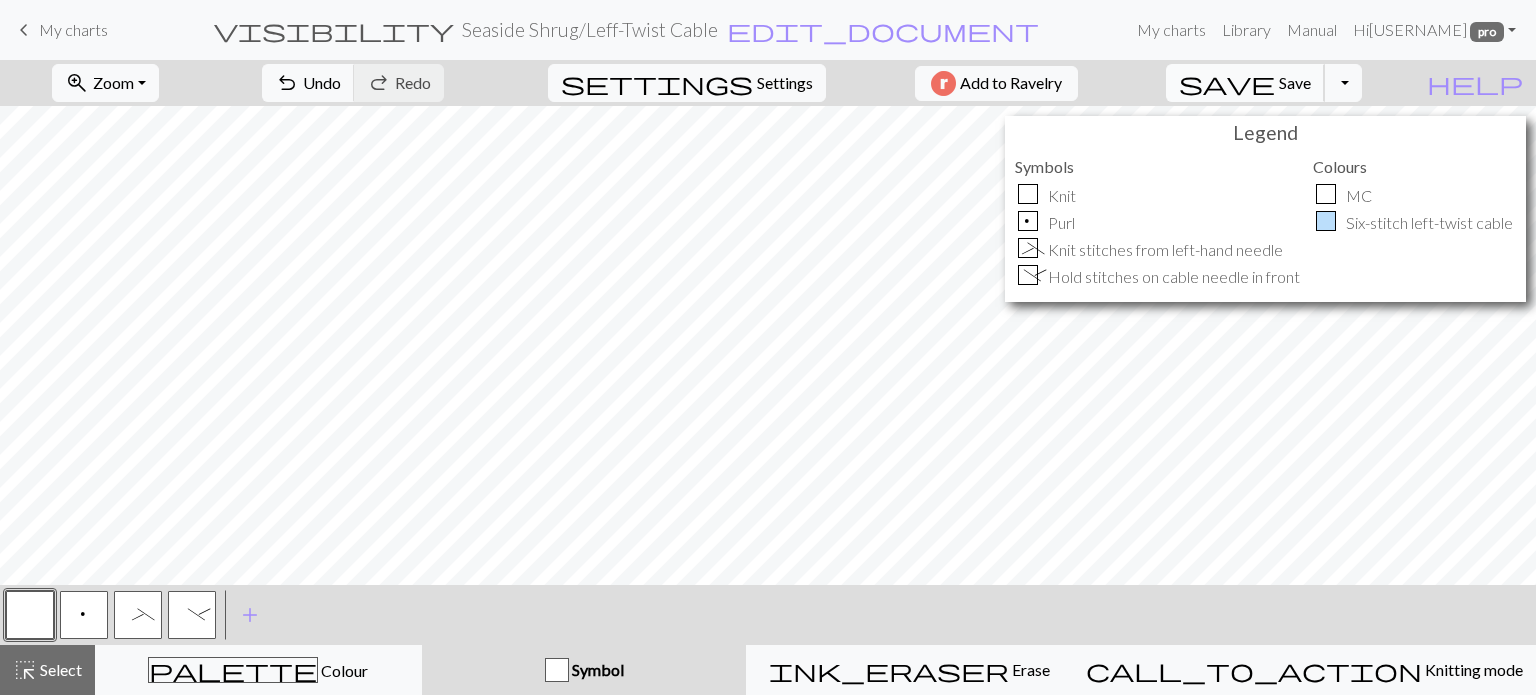 click on "save Save Save" at bounding box center (1245, 83) 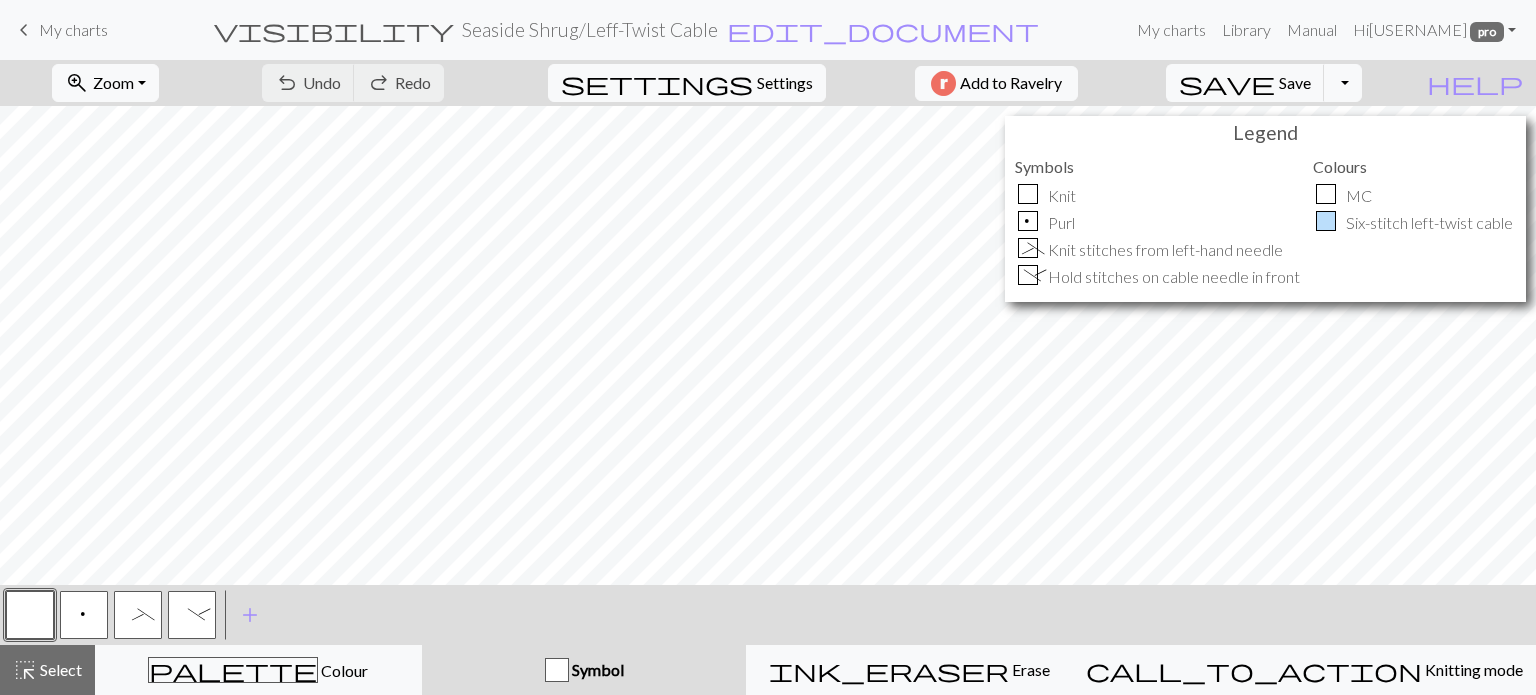 click on "My charts" at bounding box center [73, 29] 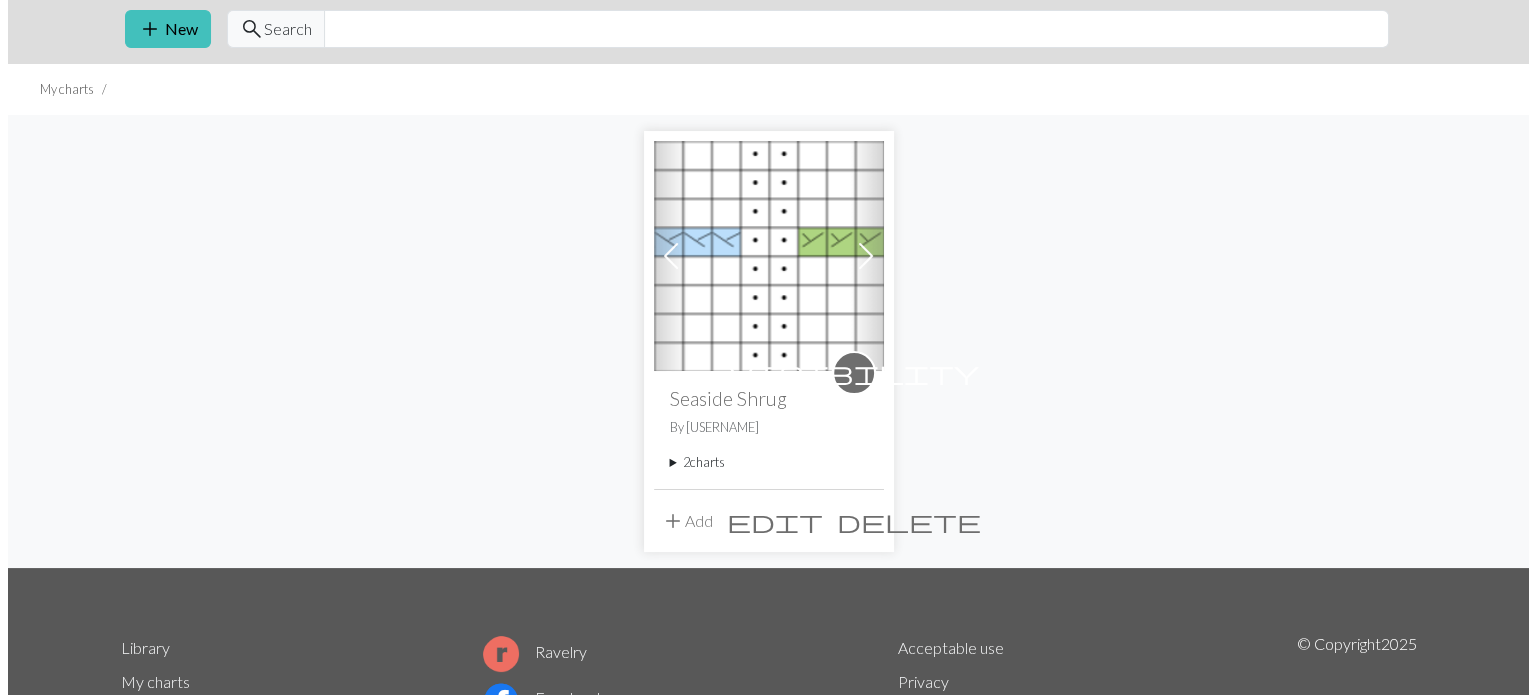 scroll, scrollTop: 100, scrollLeft: 0, axis: vertical 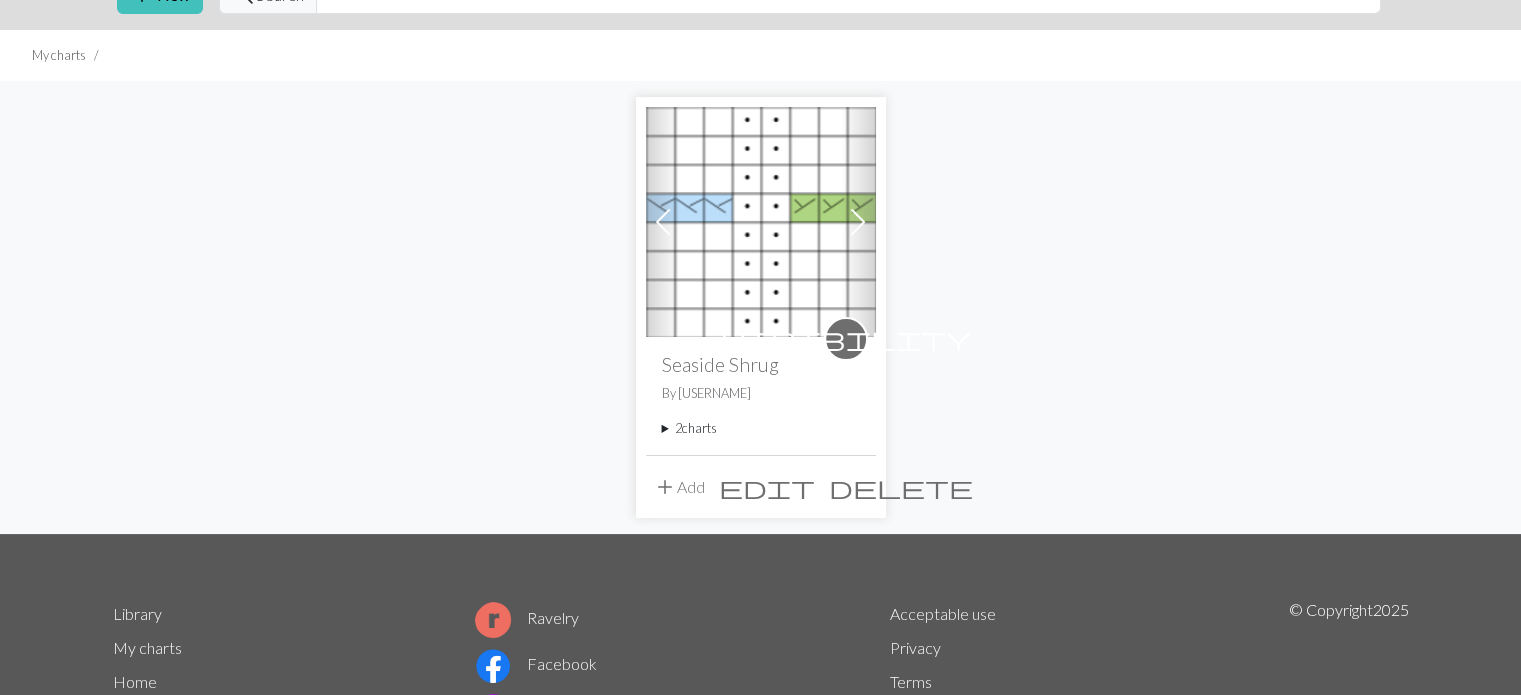 click on "add  Add" at bounding box center (679, 487) 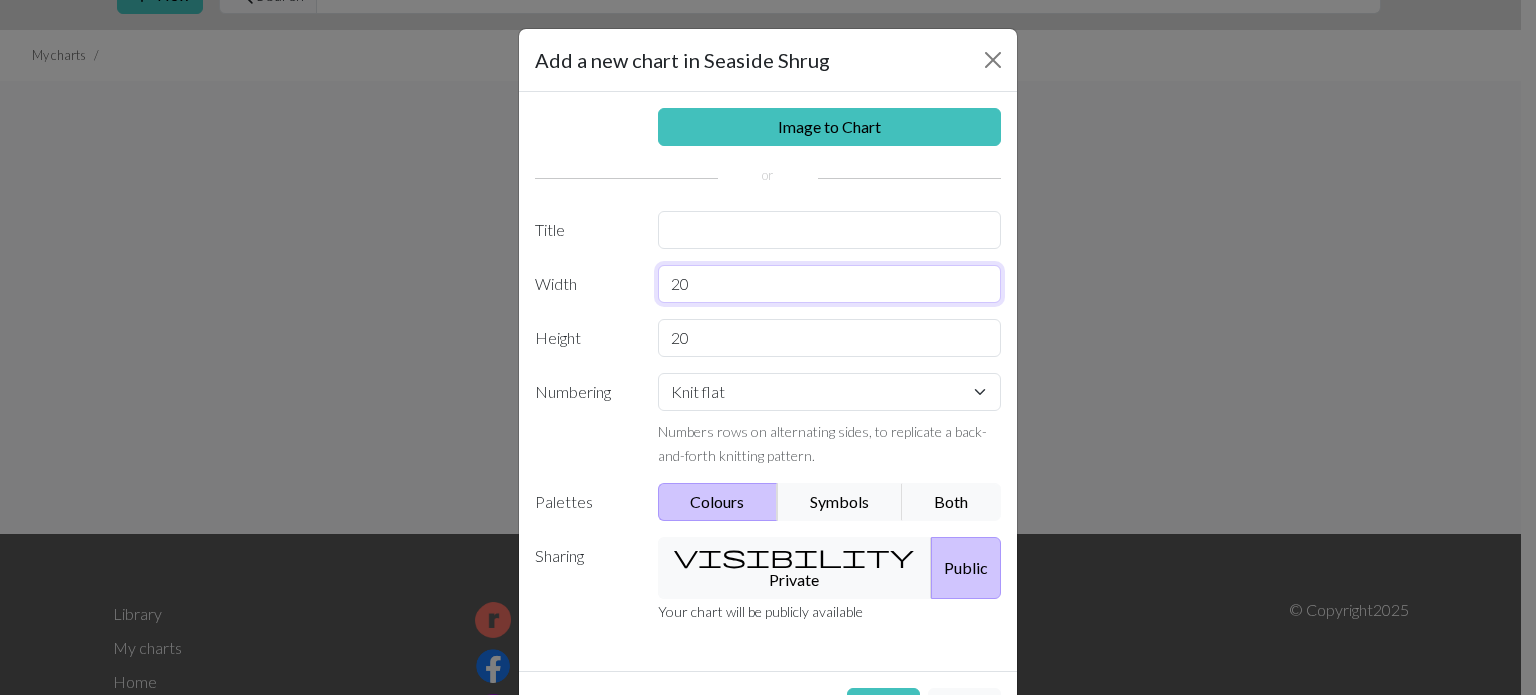 drag, startPoint x: 714, startPoint y: 283, endPoint x: 581, endPoint y: 259, distance: 135.14807 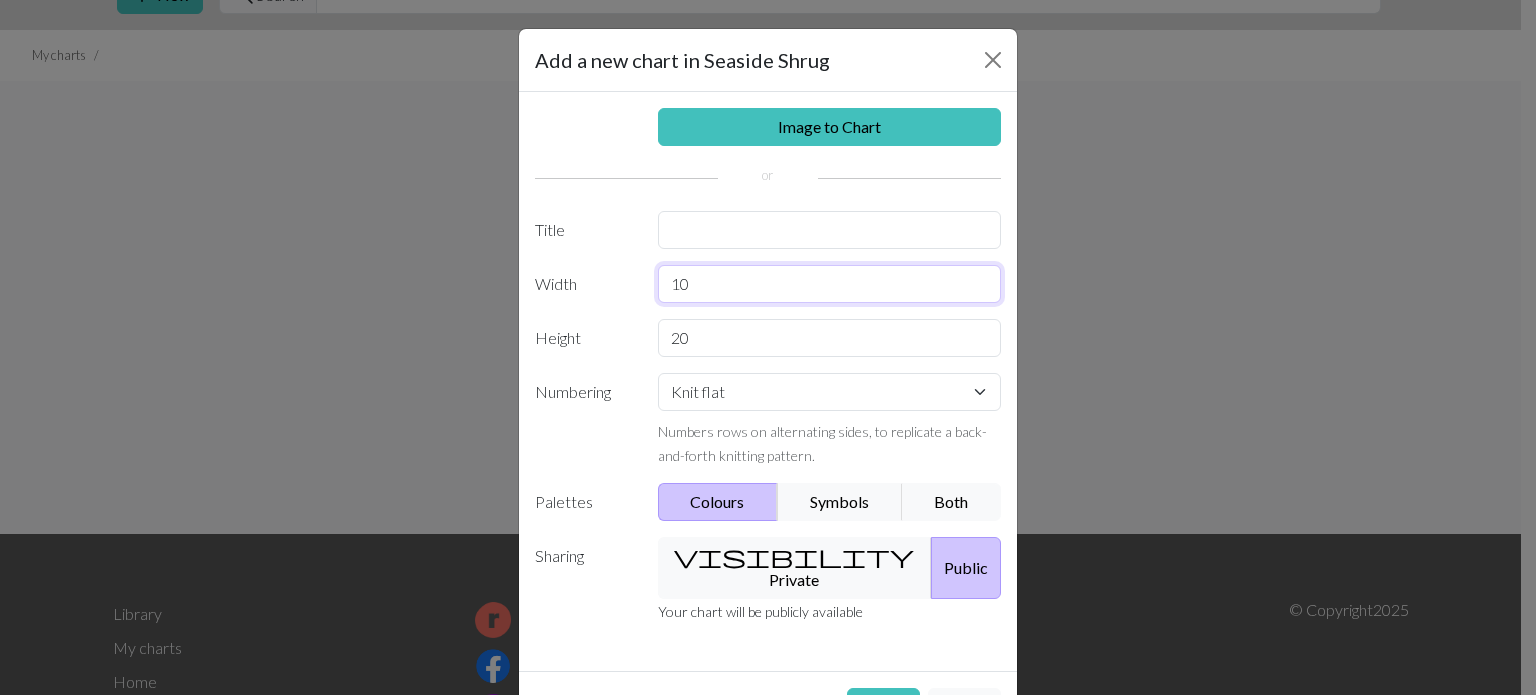 type on "10" 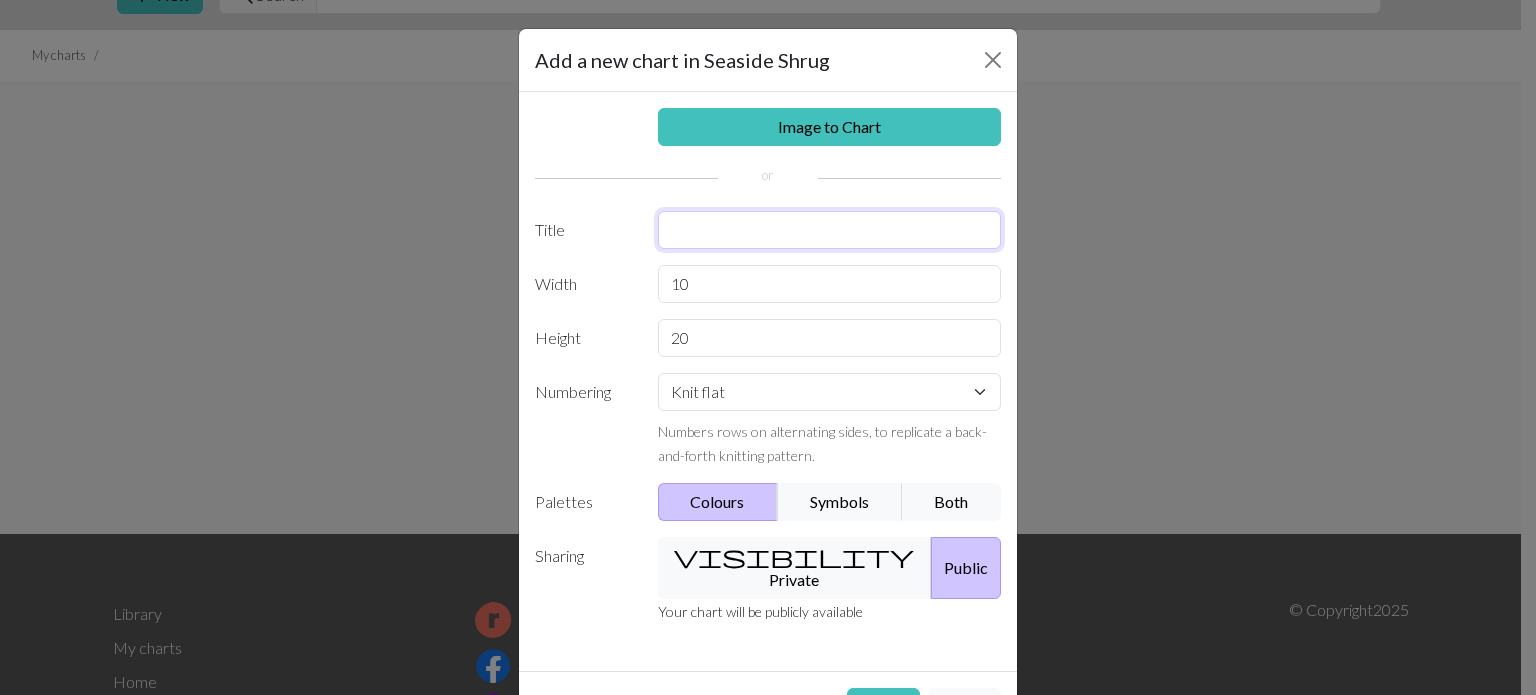 click at bounding box center (830, 230) 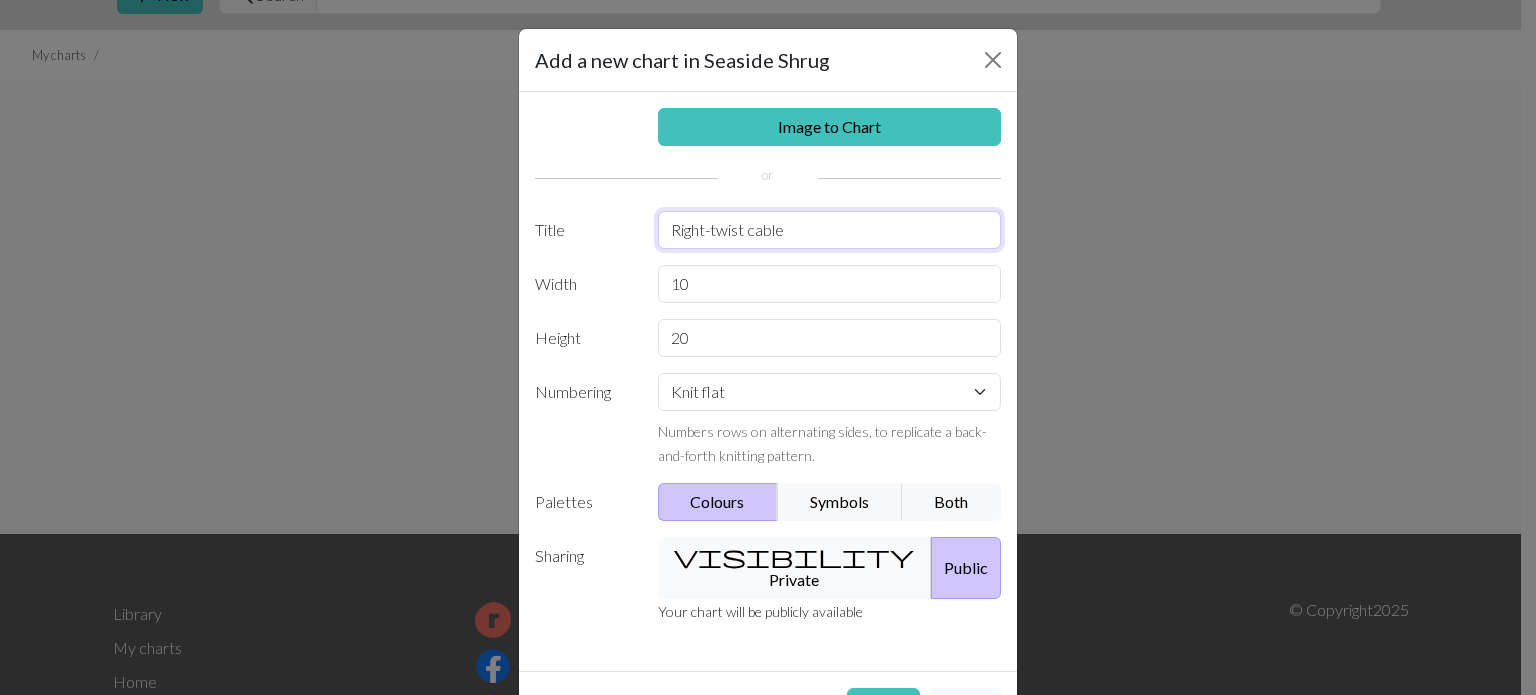 type on "Right-twist cable" 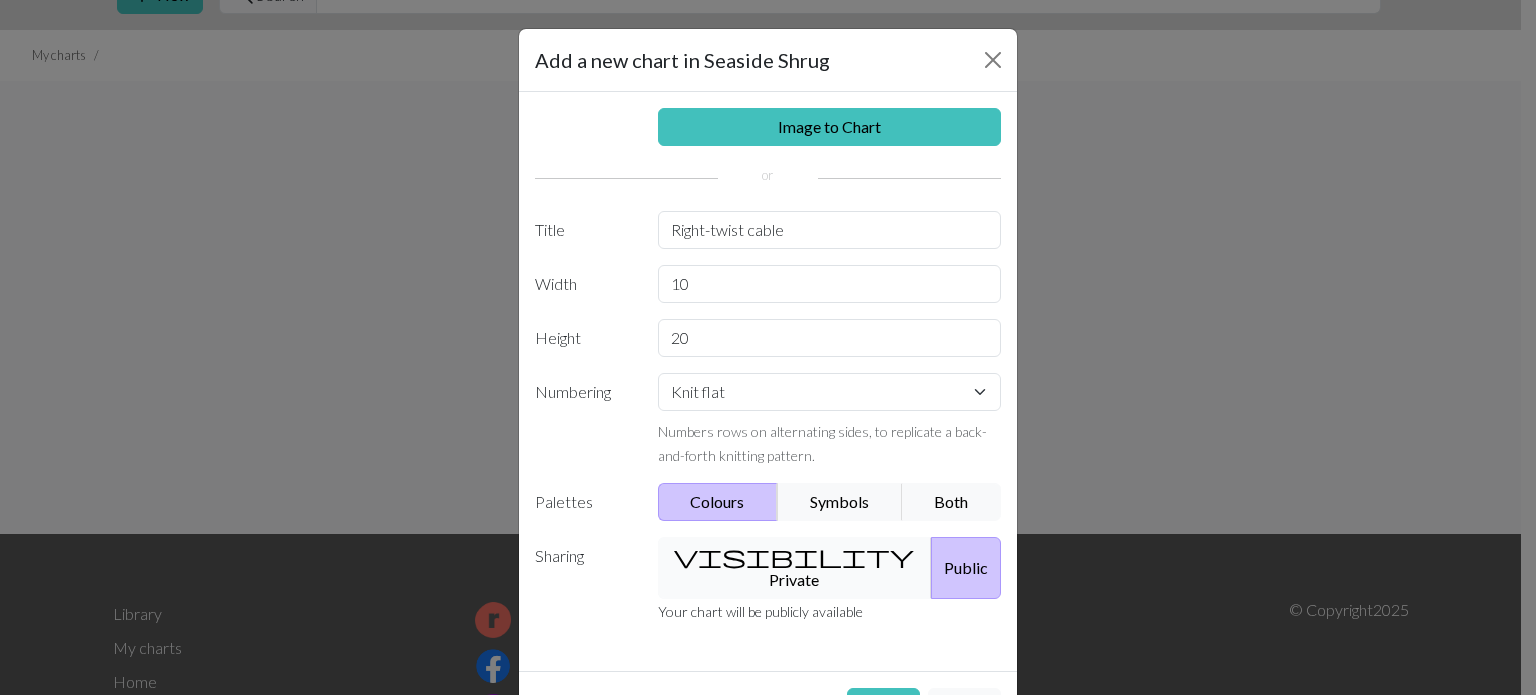 click on "visibility  Private" at bounding box center [795, 568] 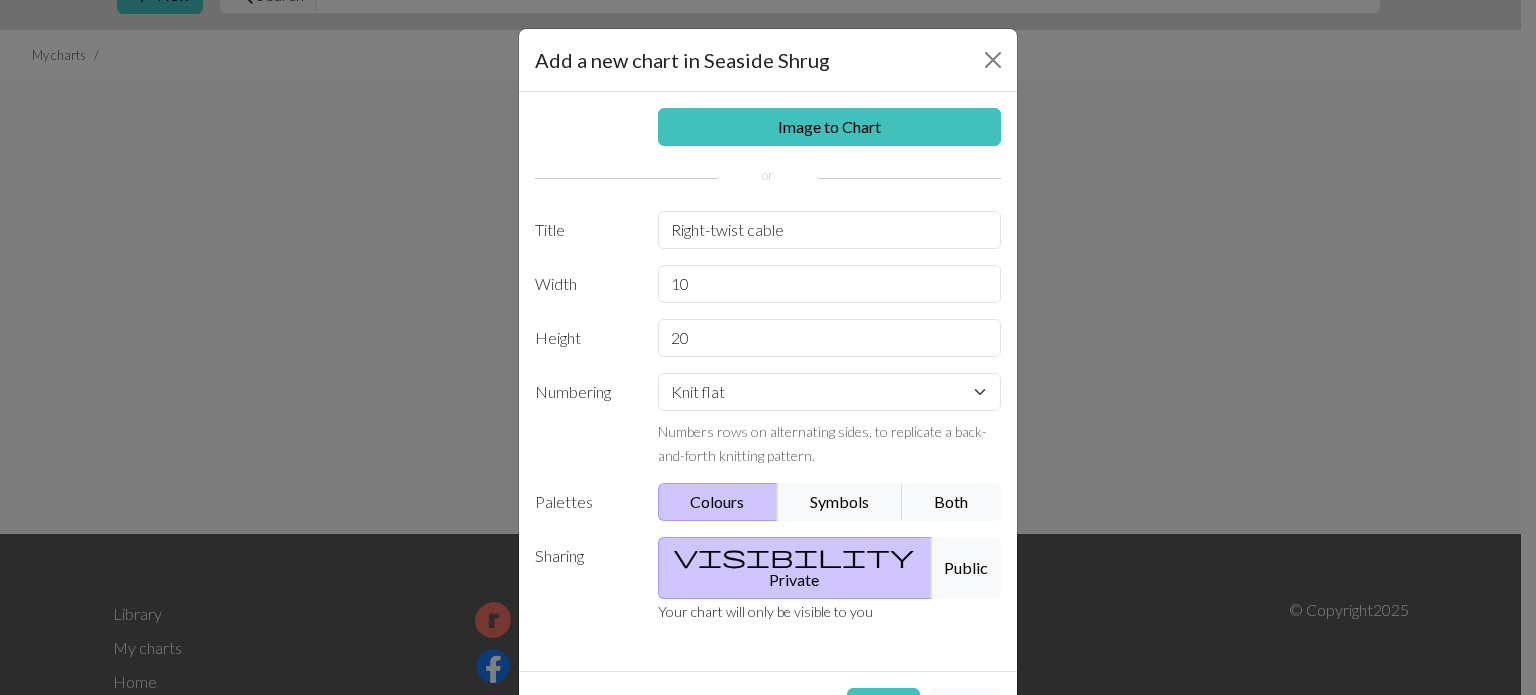 click on "Image to Chart Title Right-twist cable Width 10 Height 20 Numbering Knit flat Knit in the round Lace knitting Cross stitch Numbers rows on alternating sides, to replicate a back-and-forth knitting pattern. Palettes Colours Symbols Both Sharing visibility  Private Public Your chart will only be visible to you" at bounding box center [768, 381] 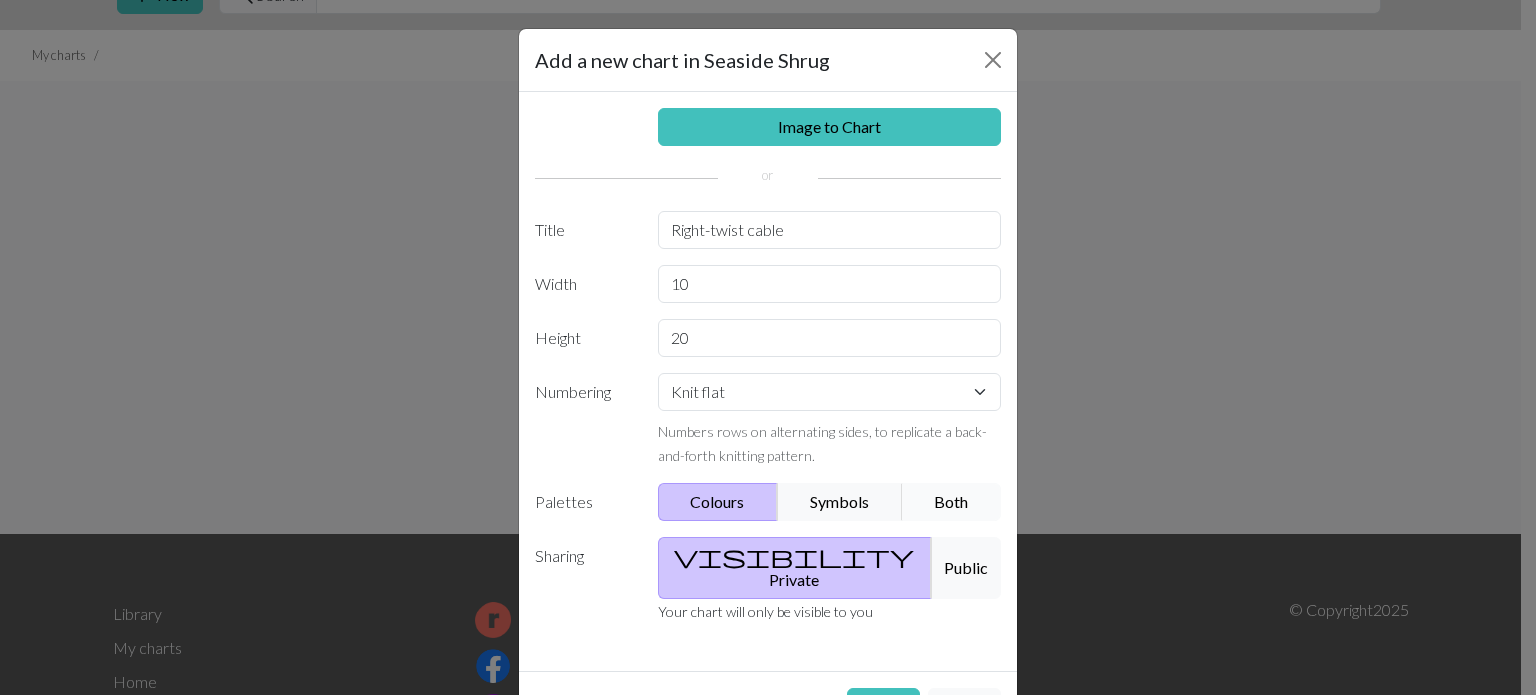 click on "Both" at bounding box center (952, 502) 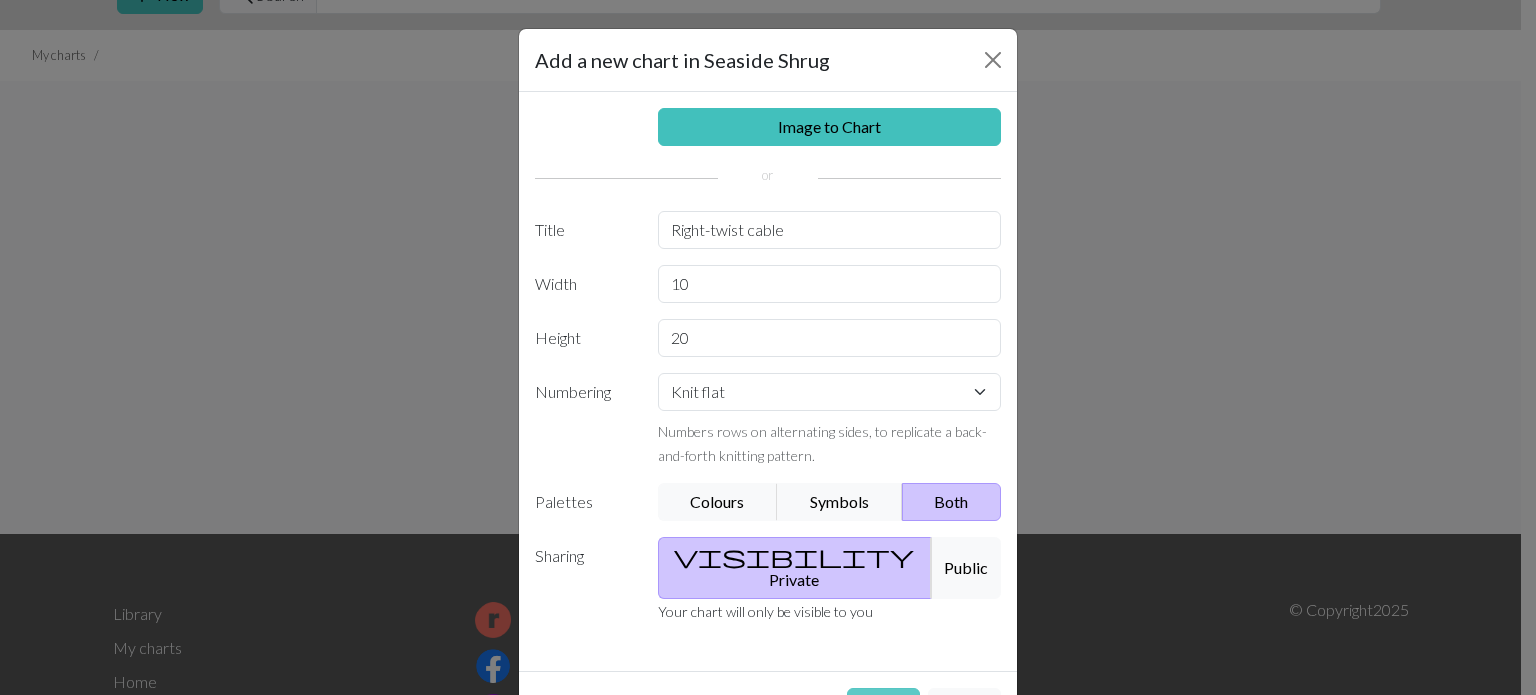 click on "Create" at bounding box center [883, 707] 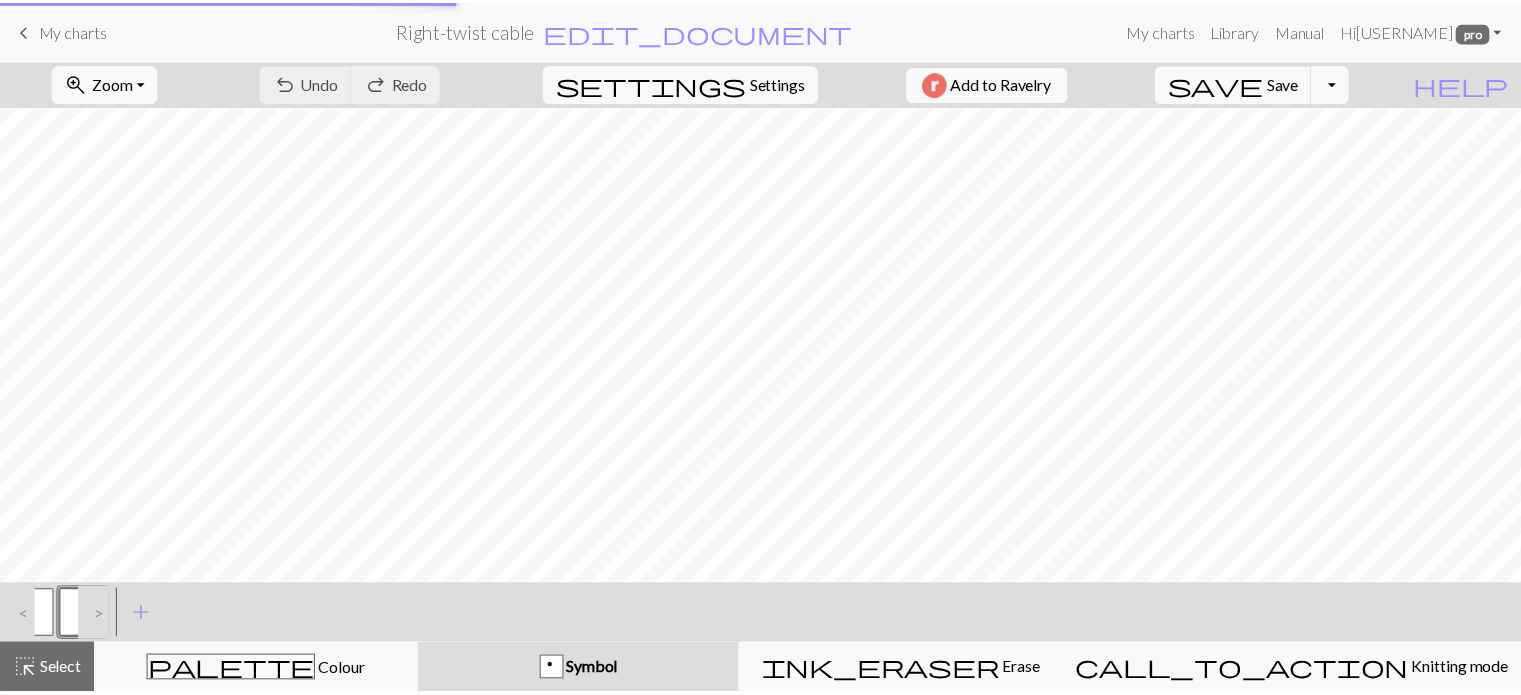 scroll, scrollTop: 0, scrollLeft: 0, axis: both 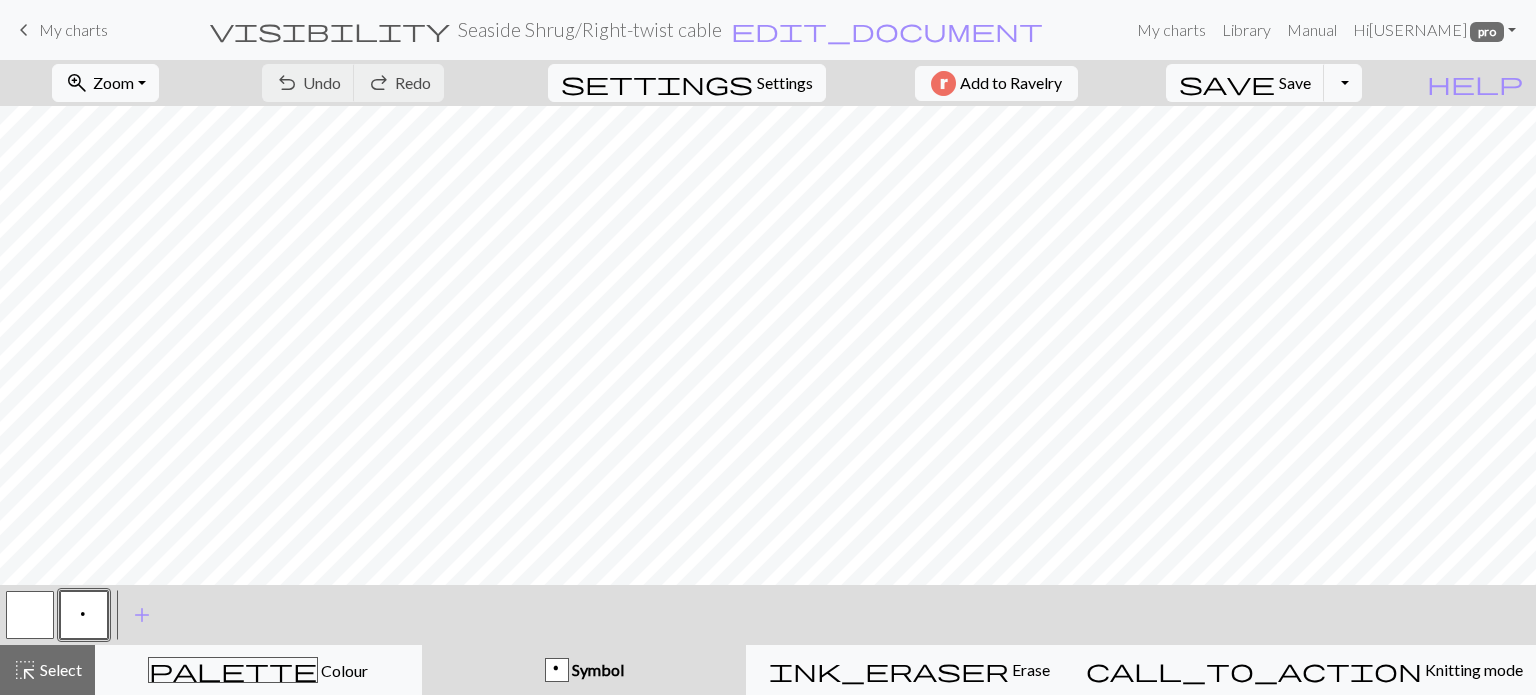 click on "My charts" at bounding box center (73, 29) 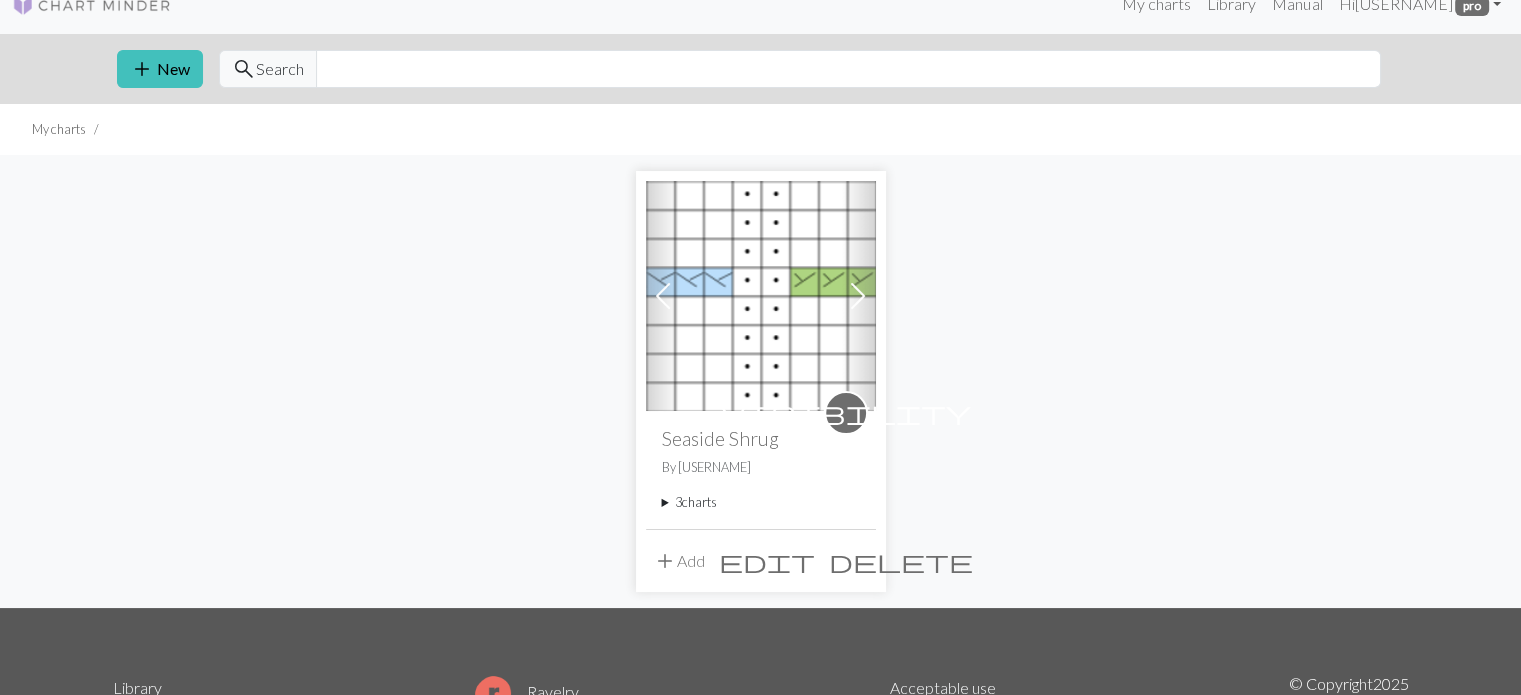 scroll, scrollTop: 100, scrollLeft: 0, axis: vertical 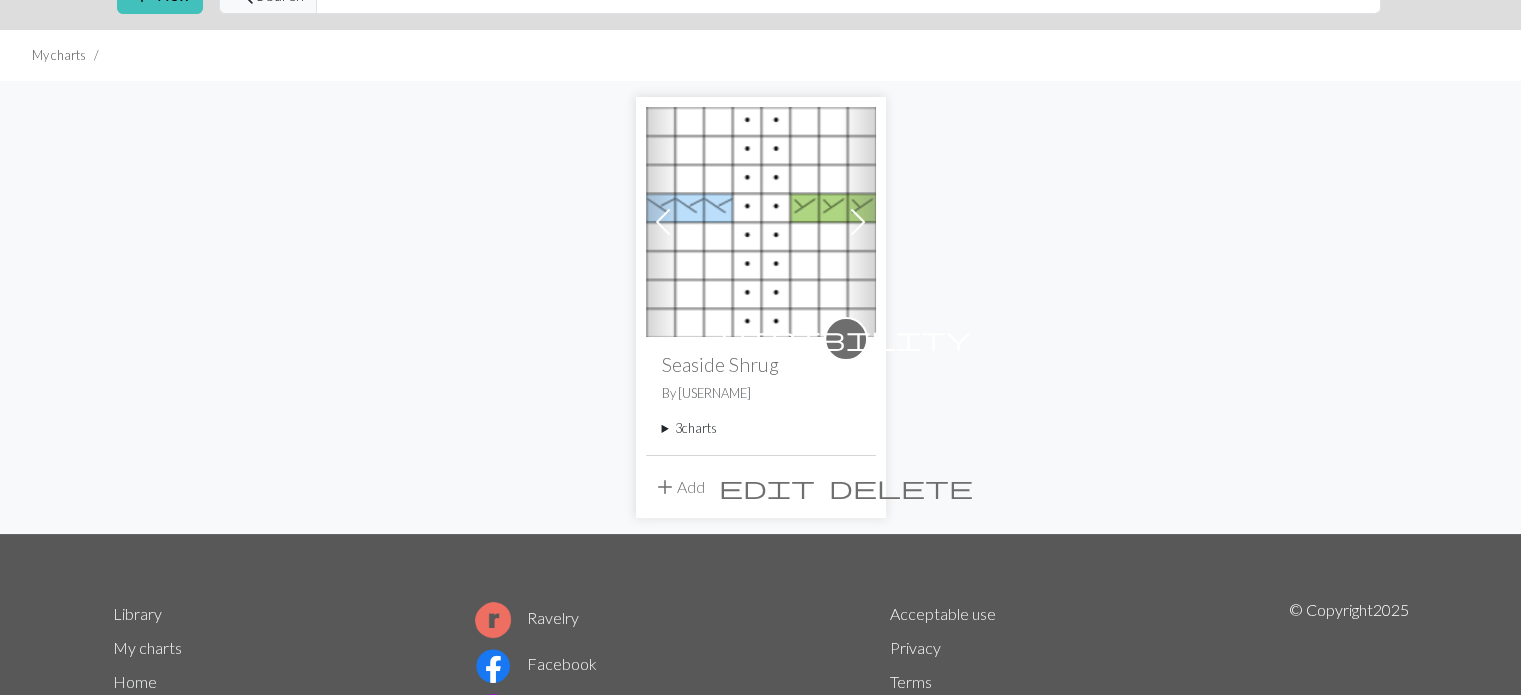 click on "3  charts" at bounding box center (761, 428) 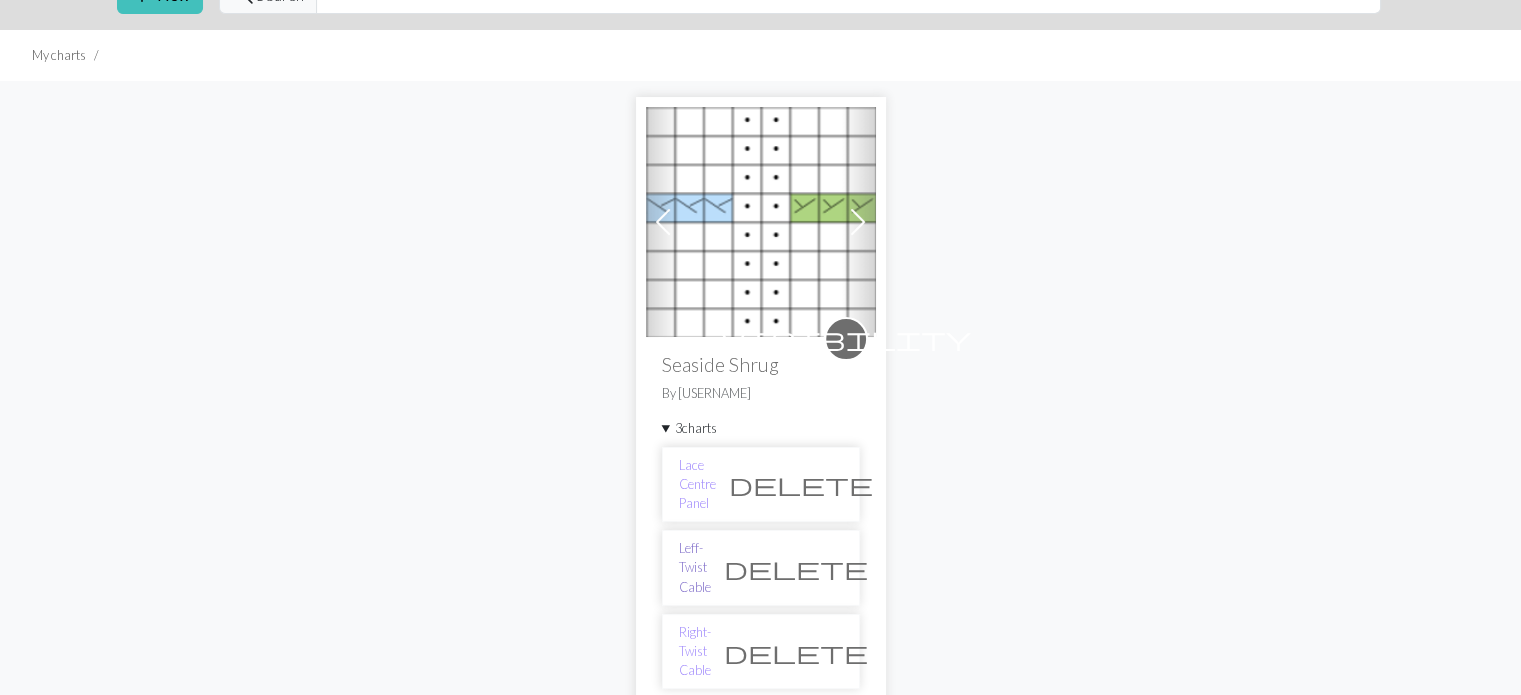 click on "Leff-Twist Cable" at bounding box center [695, 568] 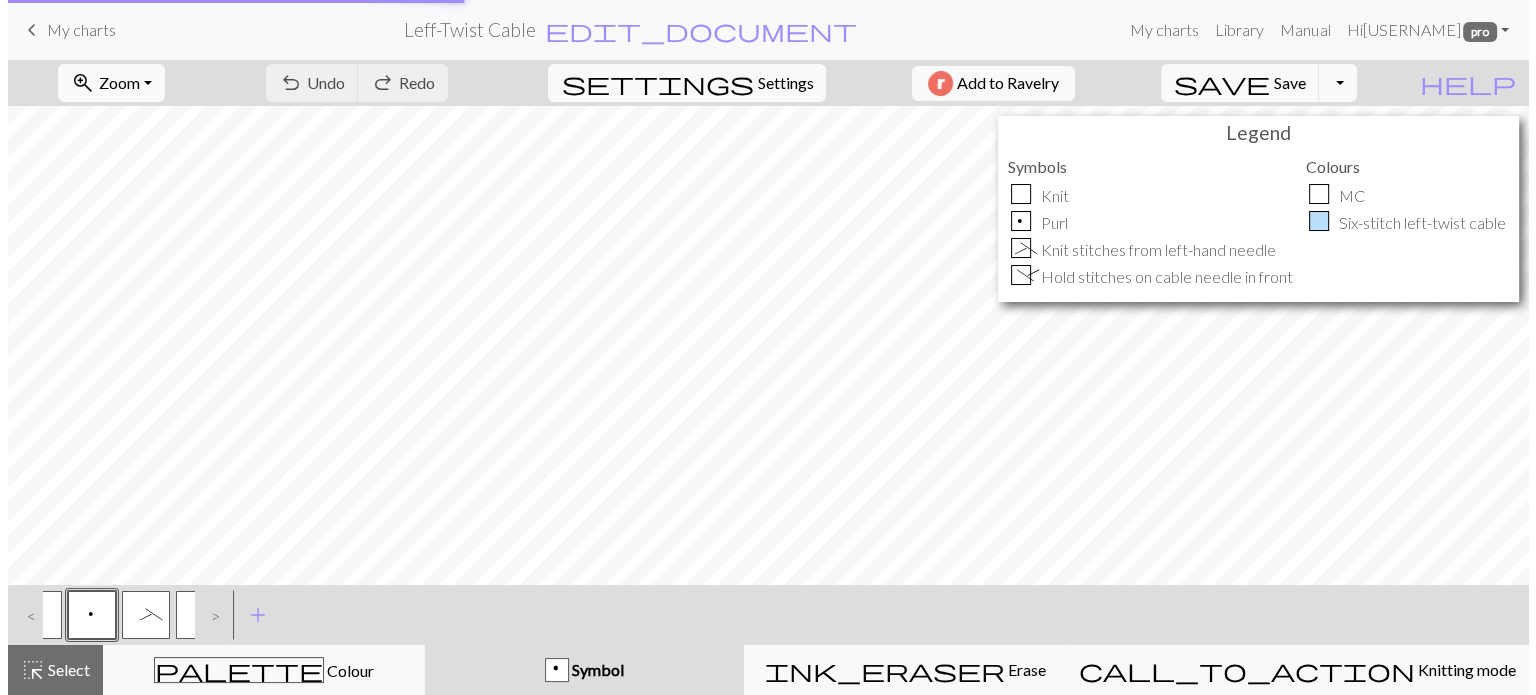 scroll, scrollTop: 0, scrollLeft: 0, axis: both 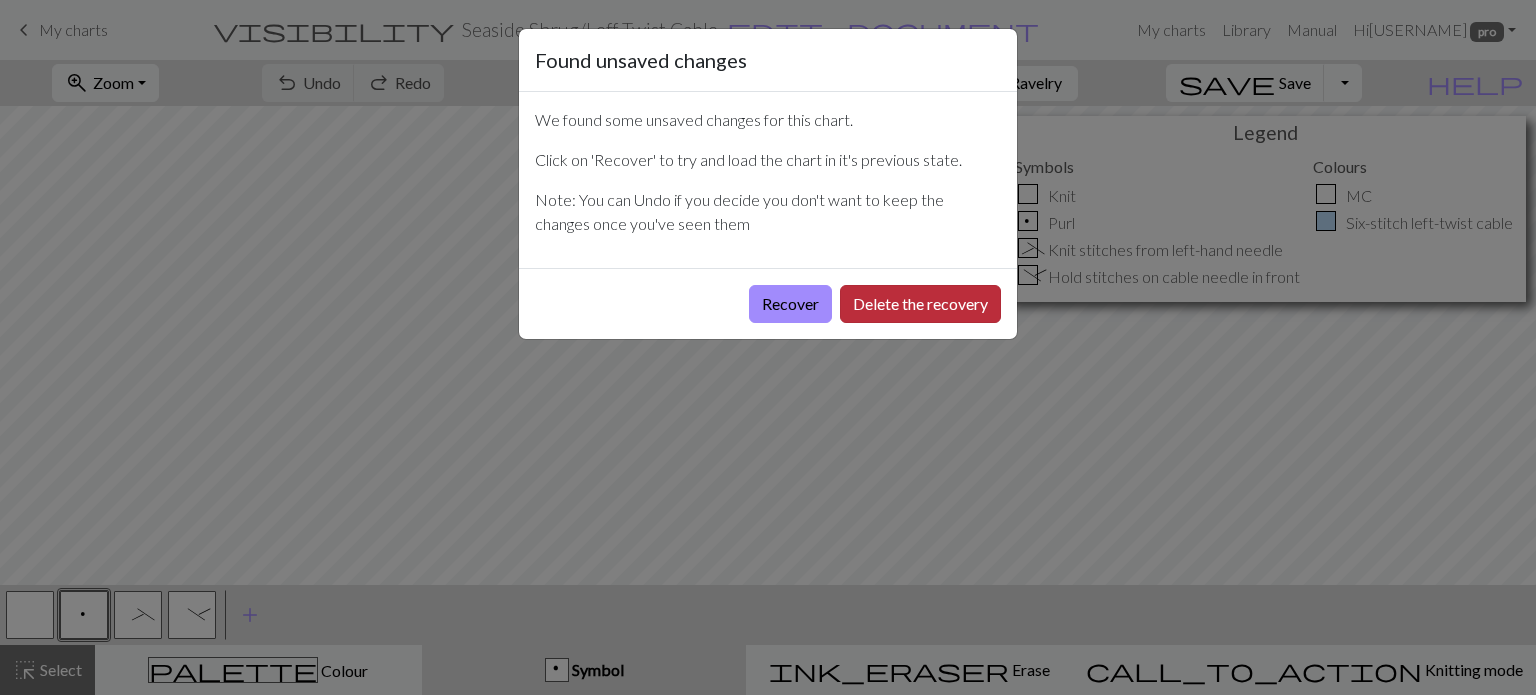 click on "Delete the recovery" at bounding box center (920, 304) 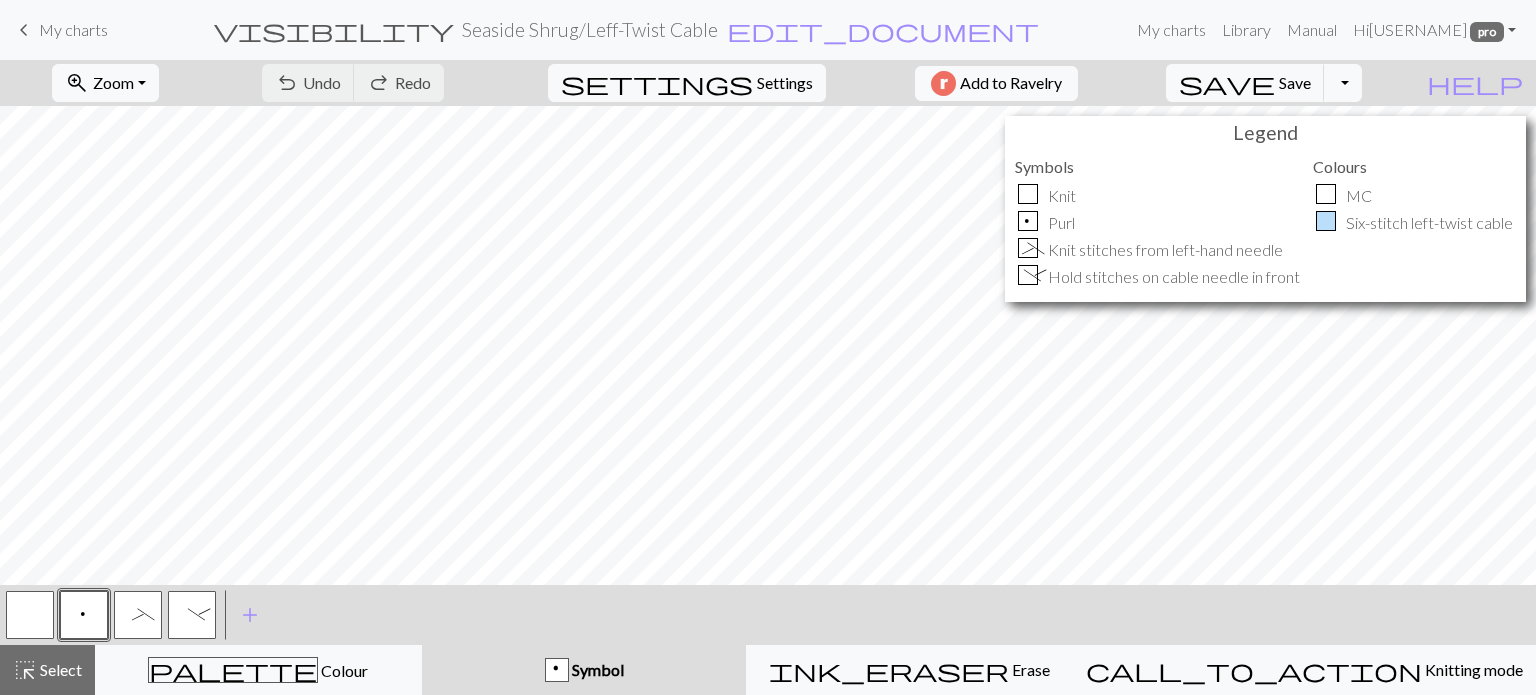 click at bounding box center [30, 615] 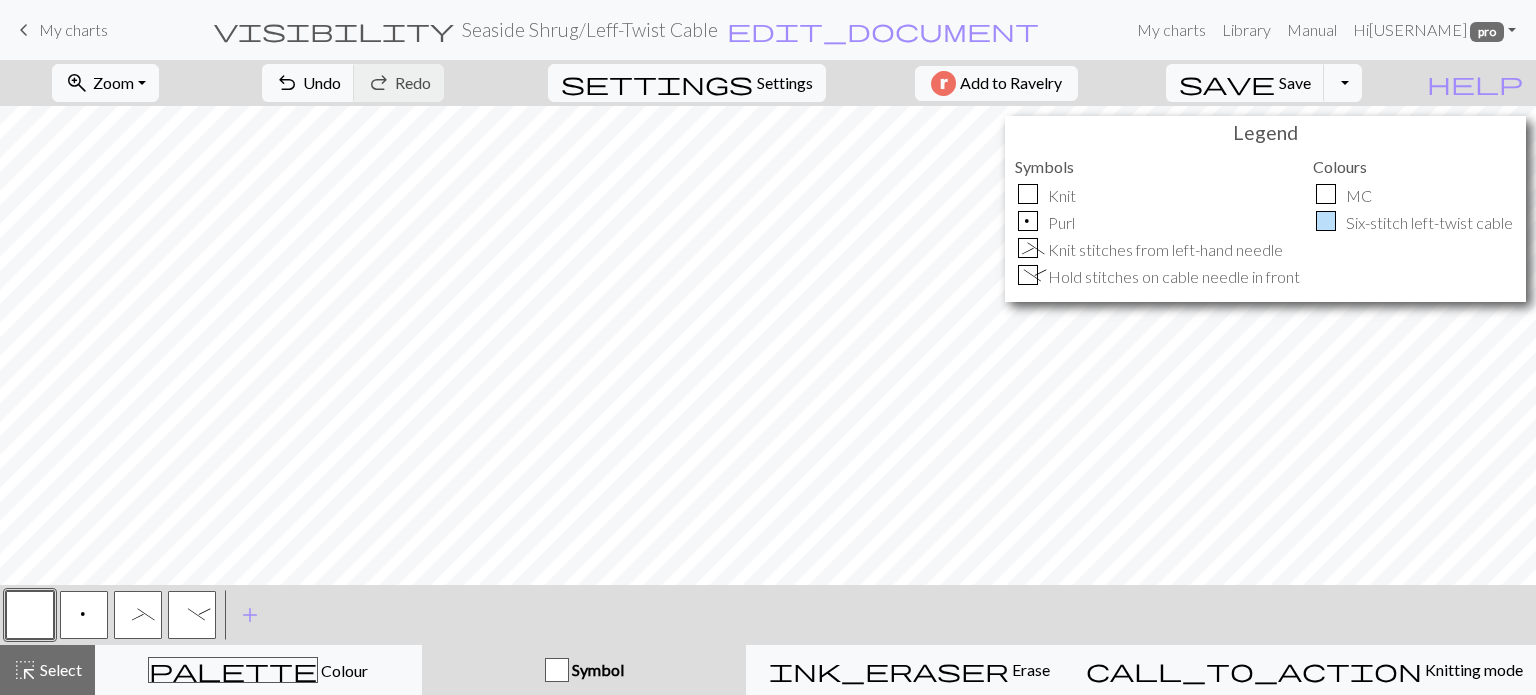 drag, startPoint x: 85, startPoint y: 616, endPoint x: 293, endPoint y: 593, distance: 209.26778 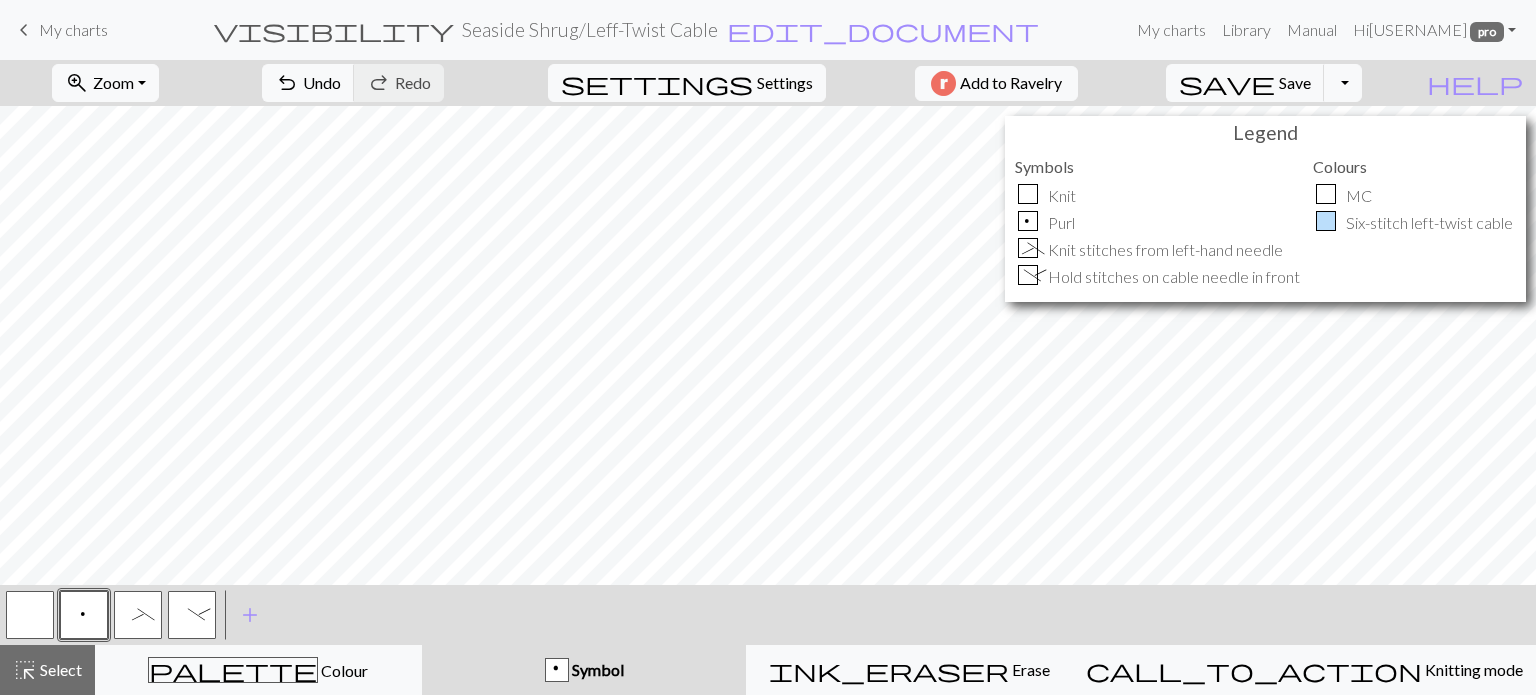 click at bounding box center [30, 615] 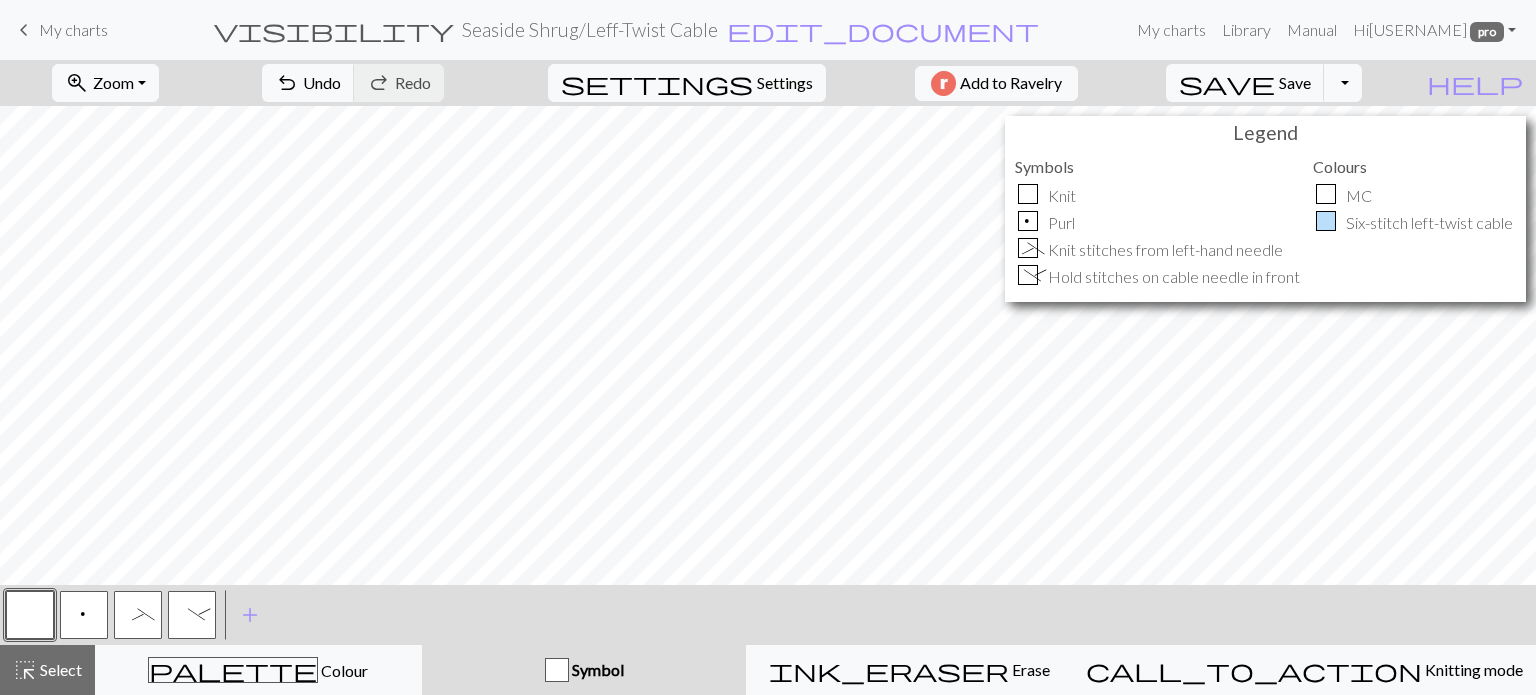 drag, startPoint x: 152, startPoint y: 623, endPoint x: 196, endPoint y: 599, distance: 50.119858 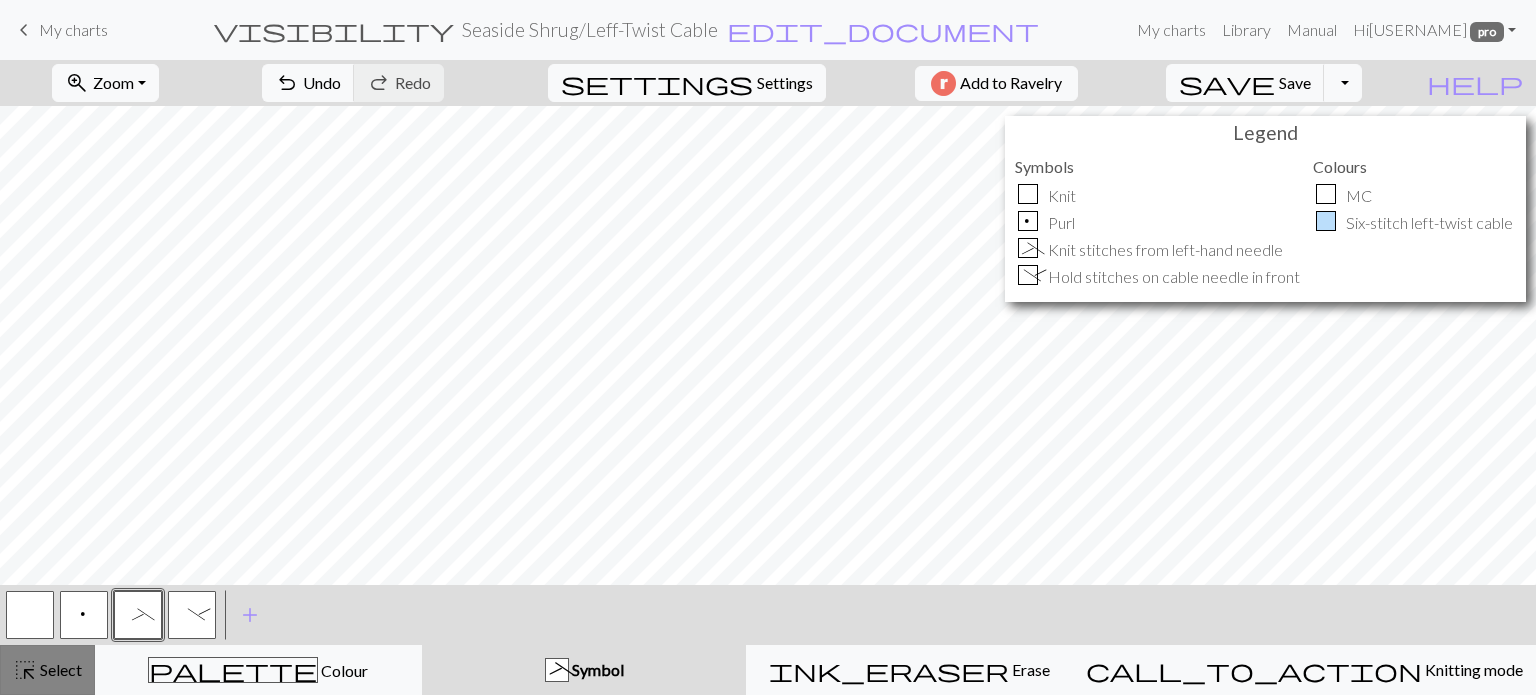 drag, startPoint x: 63, startPoint y: 677, endPoint x: 85, endPoint y: 668, distance: 23.769728 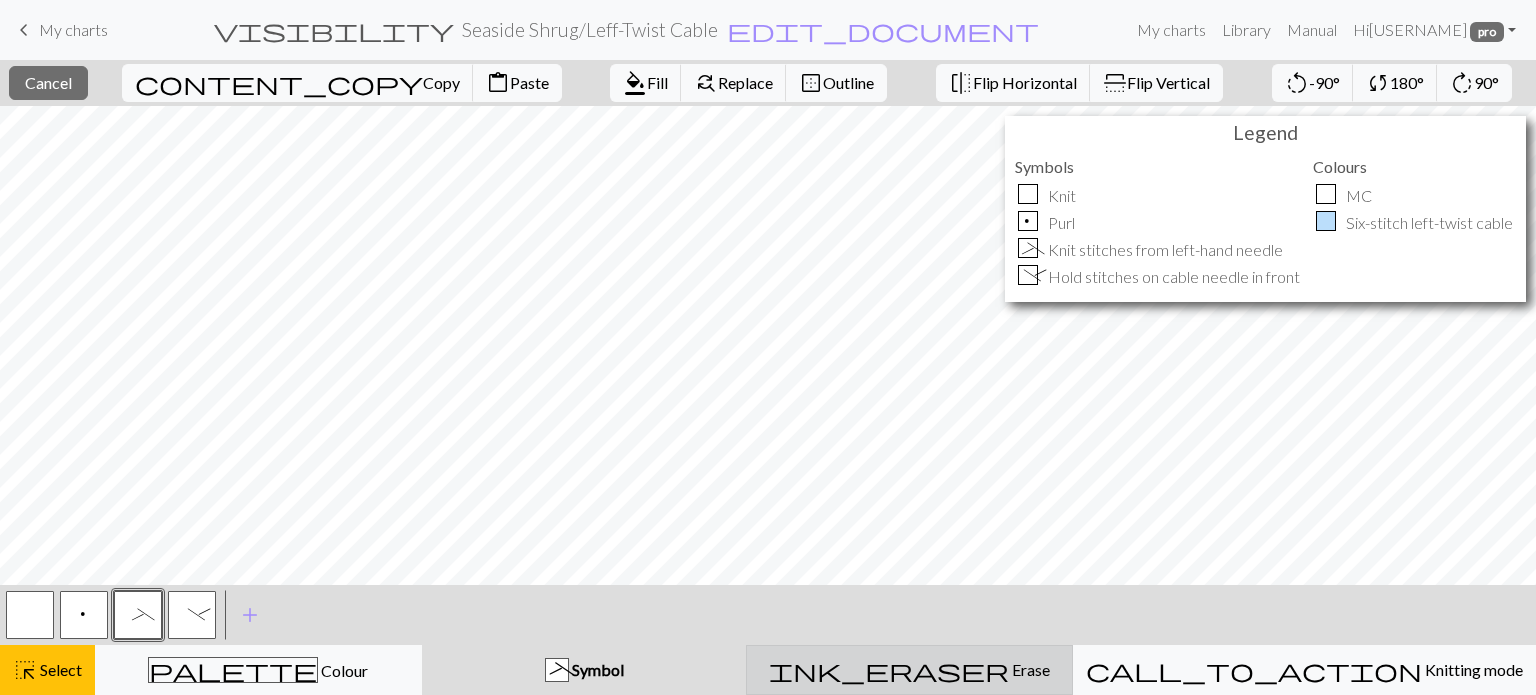 click on "ink_eraser" at bounding box center [889, 670] 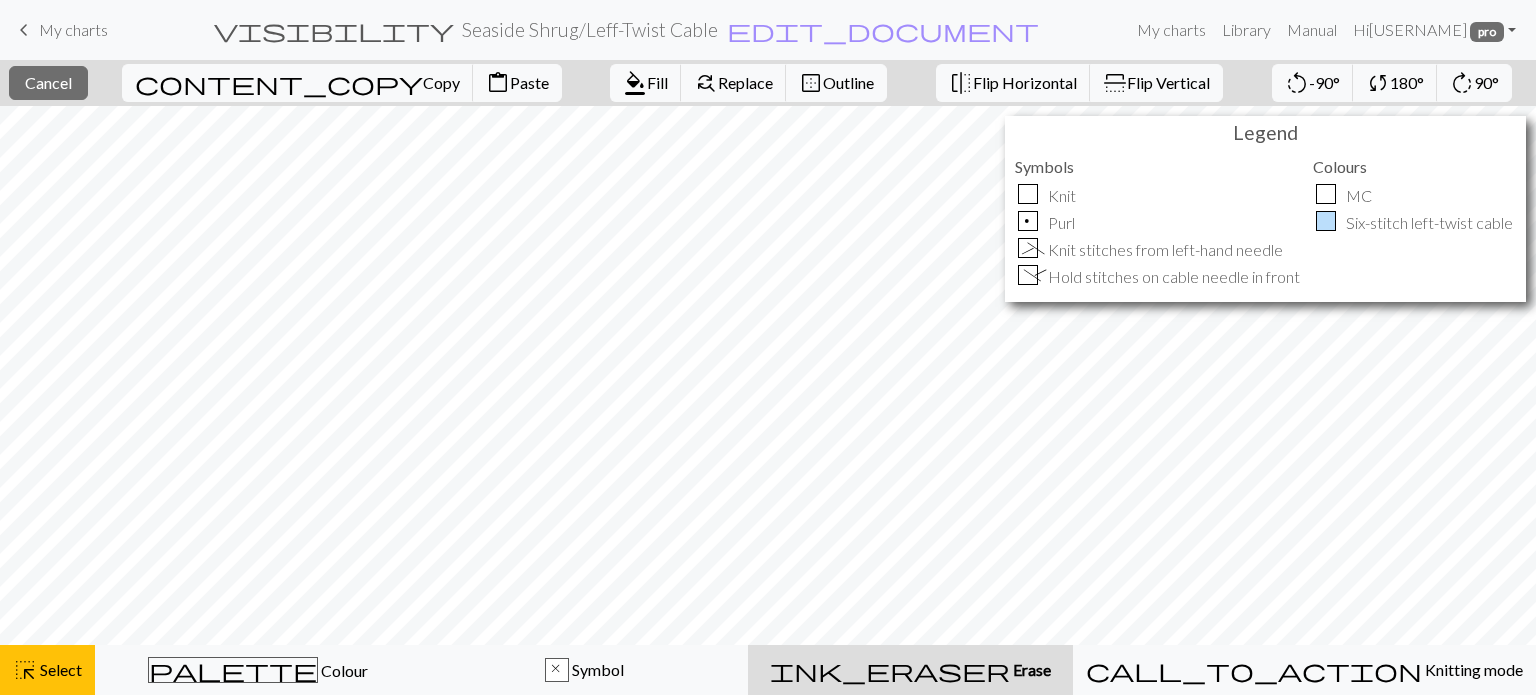 click on "ink_eraser   Erase   Erase" at bounding box center (910, 670) 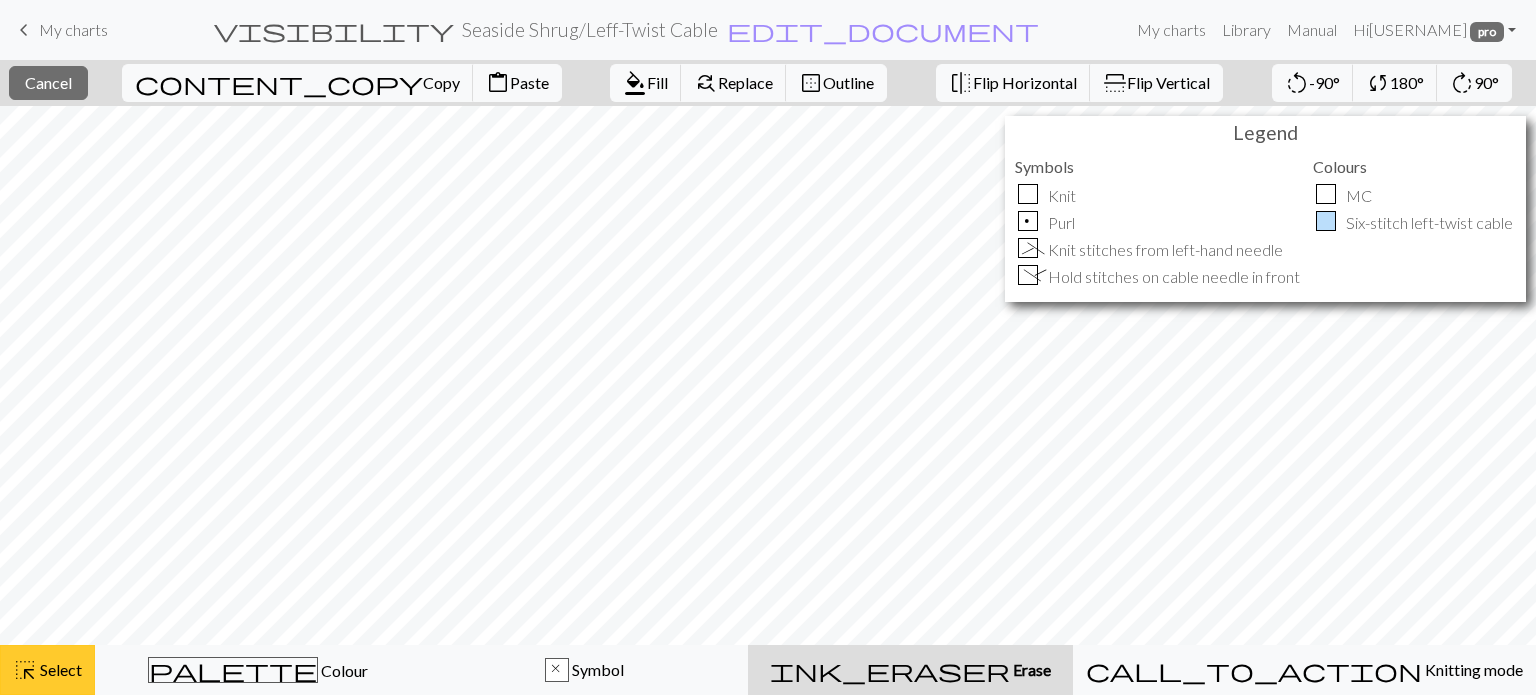 click on "highlight_alt   Select   Select" at bounding box center (47, 670) 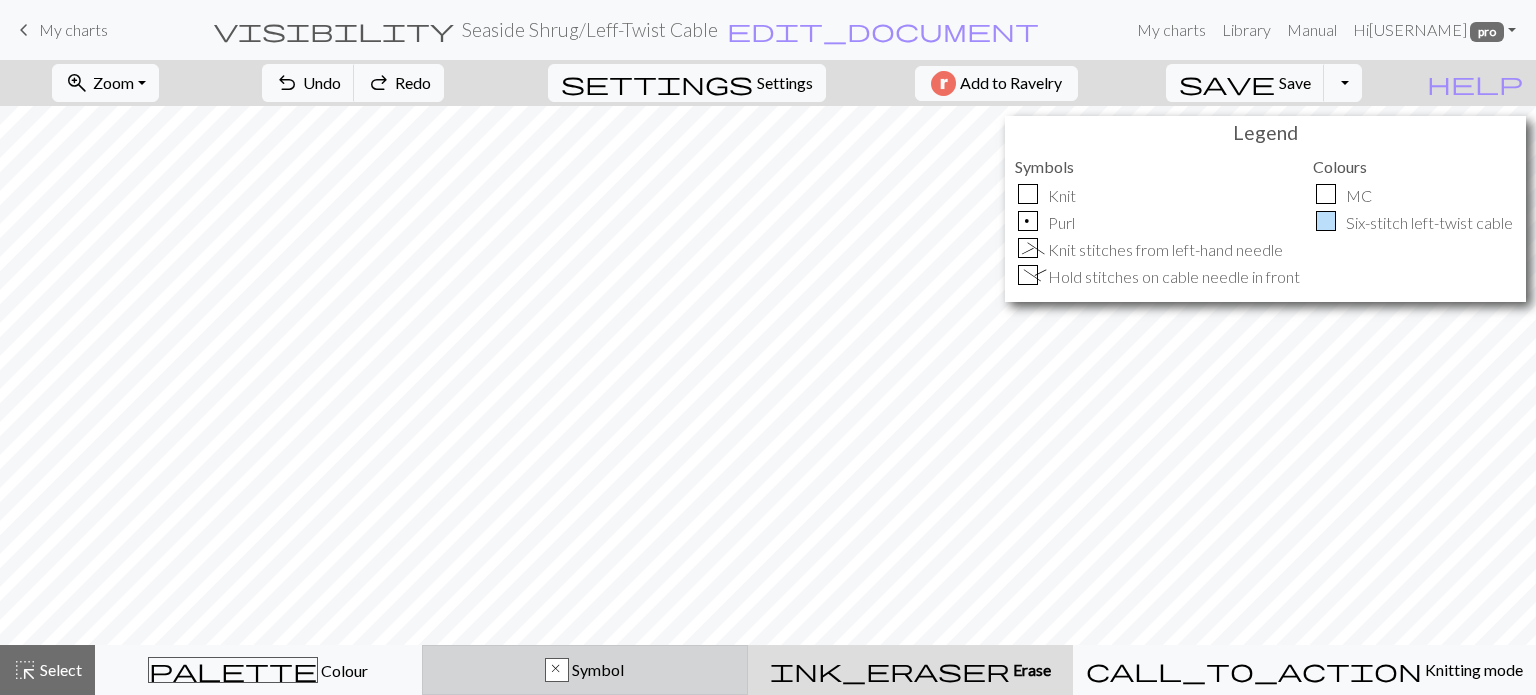 click on "x   Symbol" at bounding box center [585, 670] 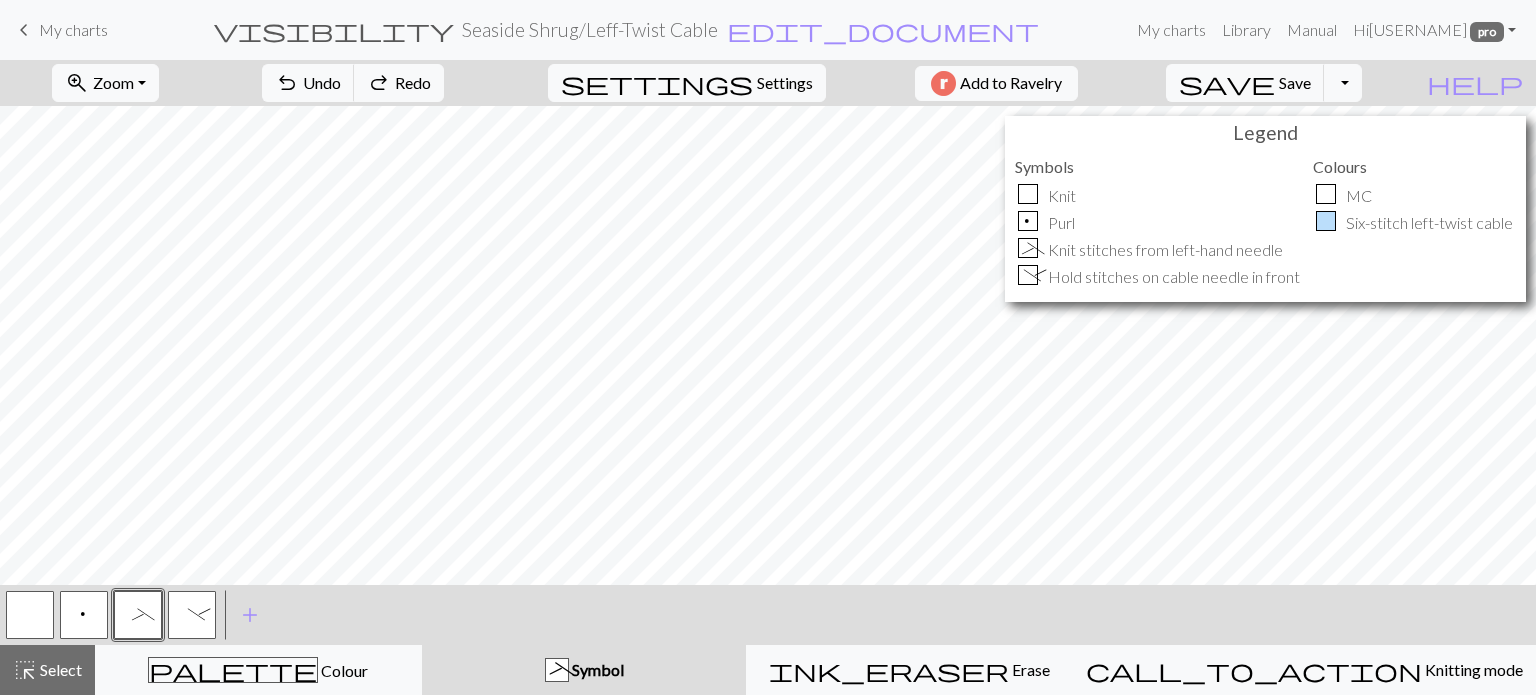 click at bounding box center [30, 615] 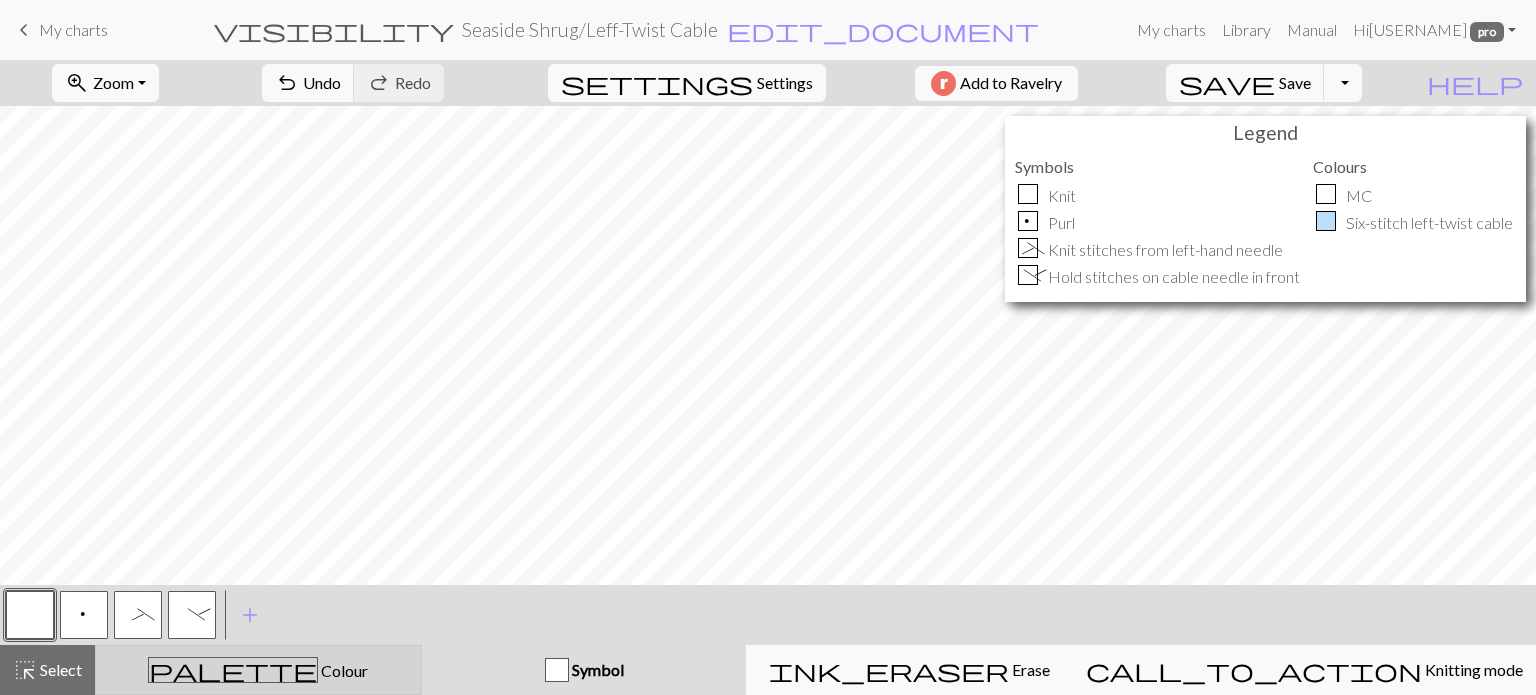 click on "palette" at bounding box center (233, 670) 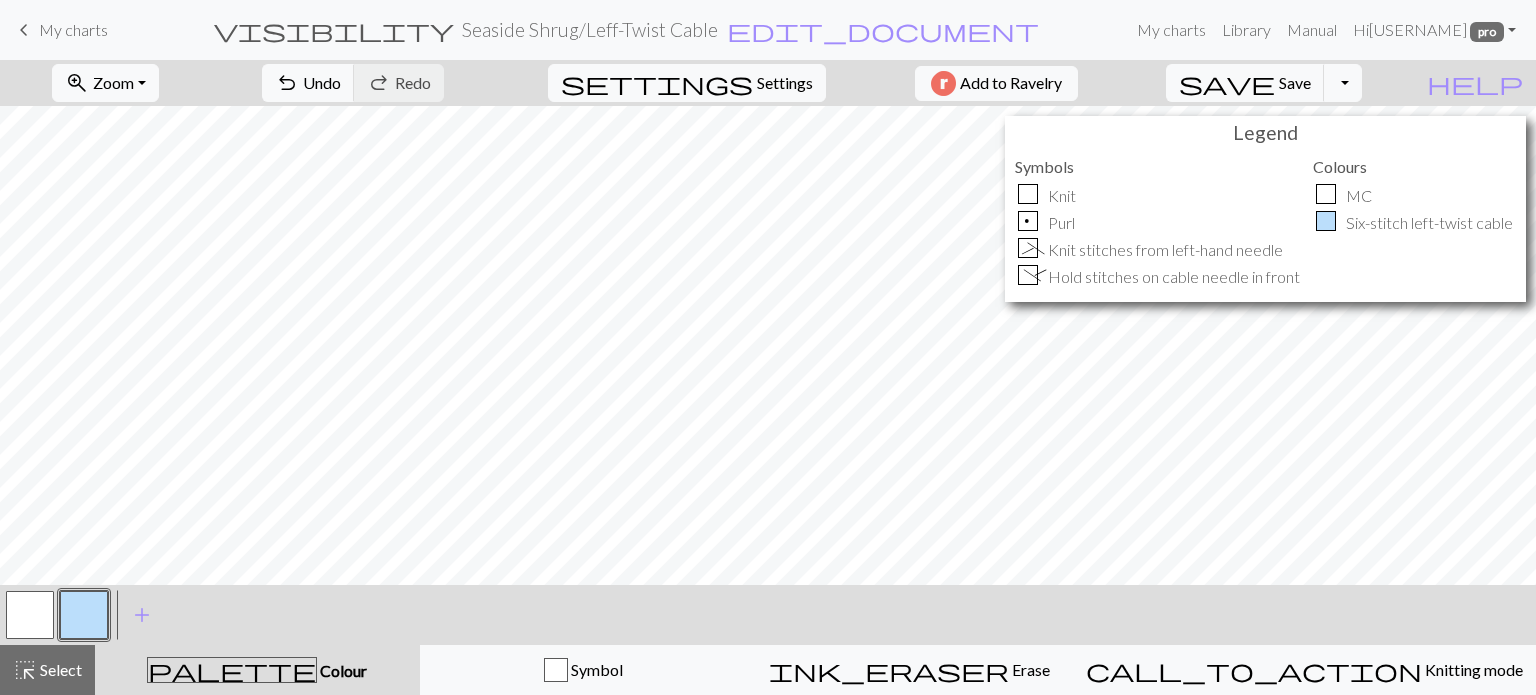 click at bounding box center [30, 615] 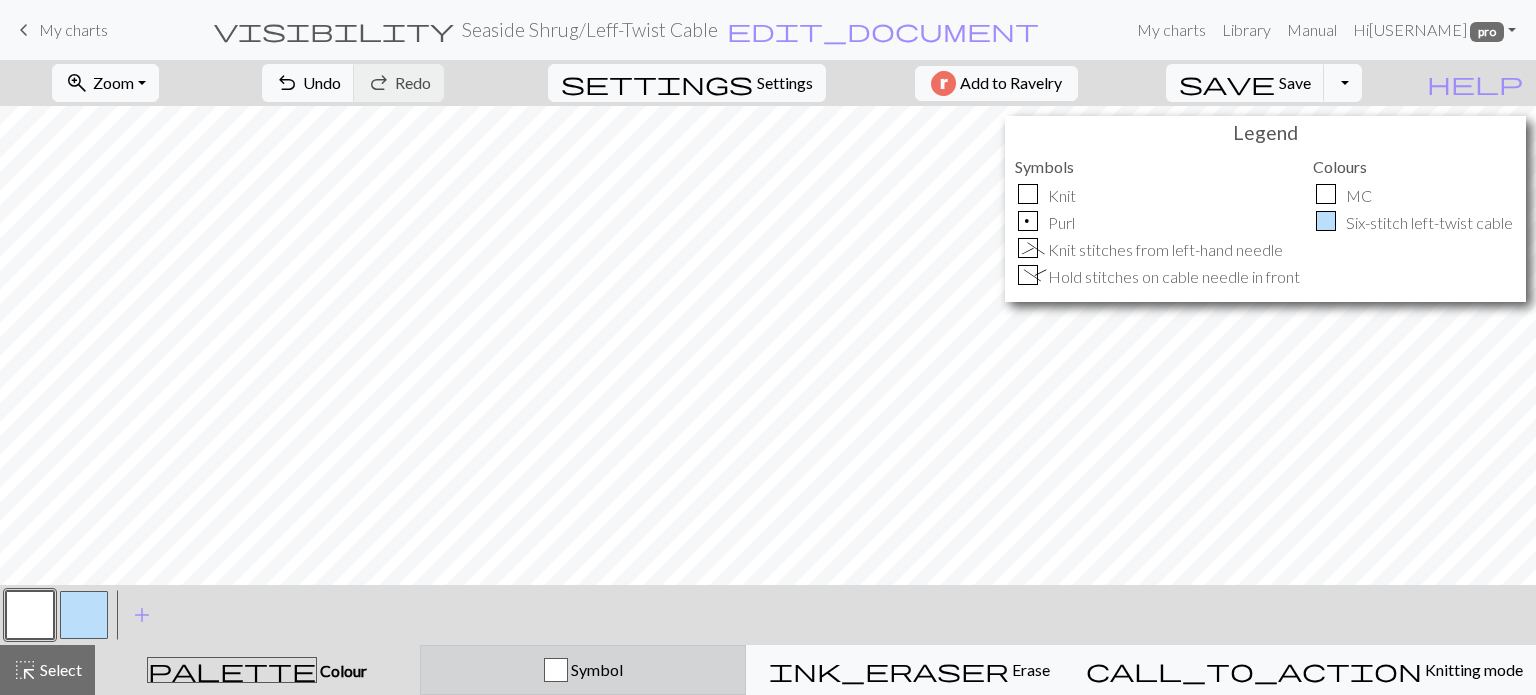 click on "Symbol" at bounding box center [583, 670] 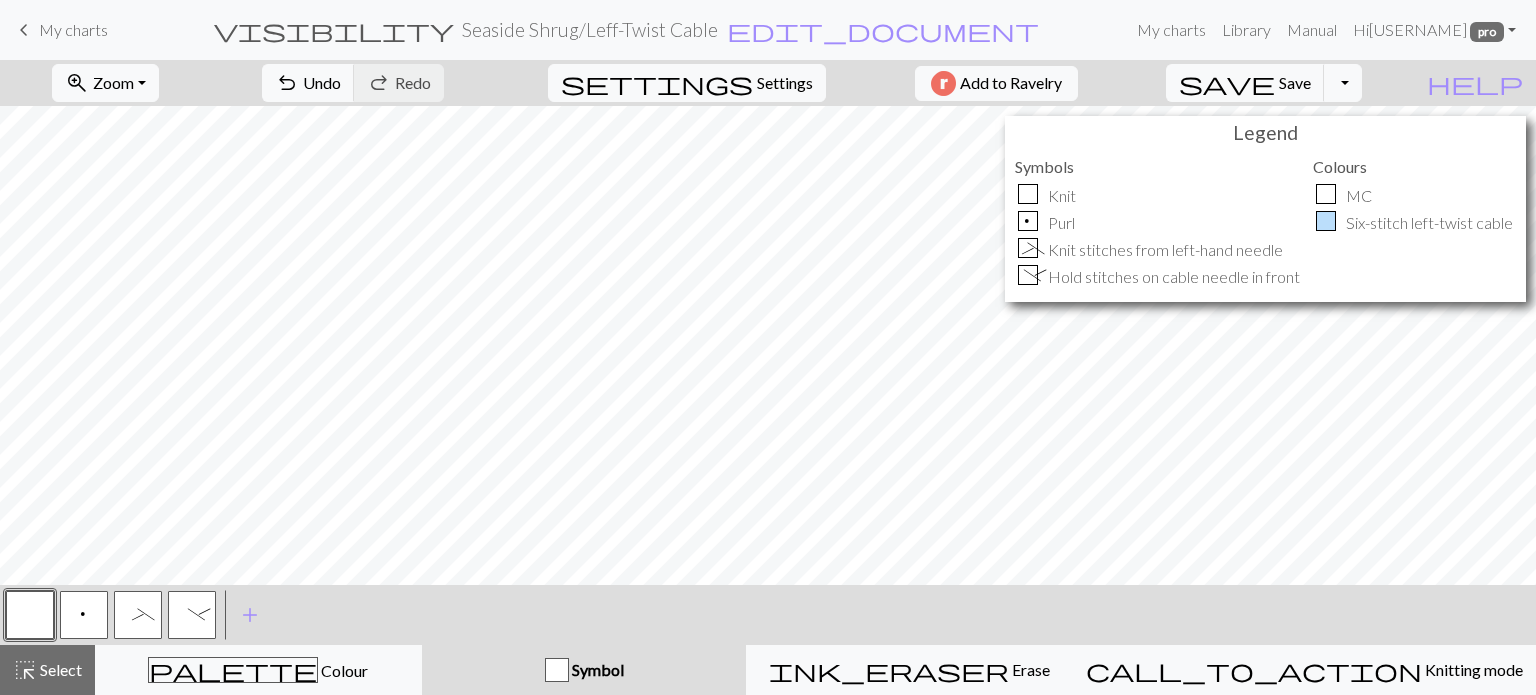 click on "p" at bounding box center [84, 615] 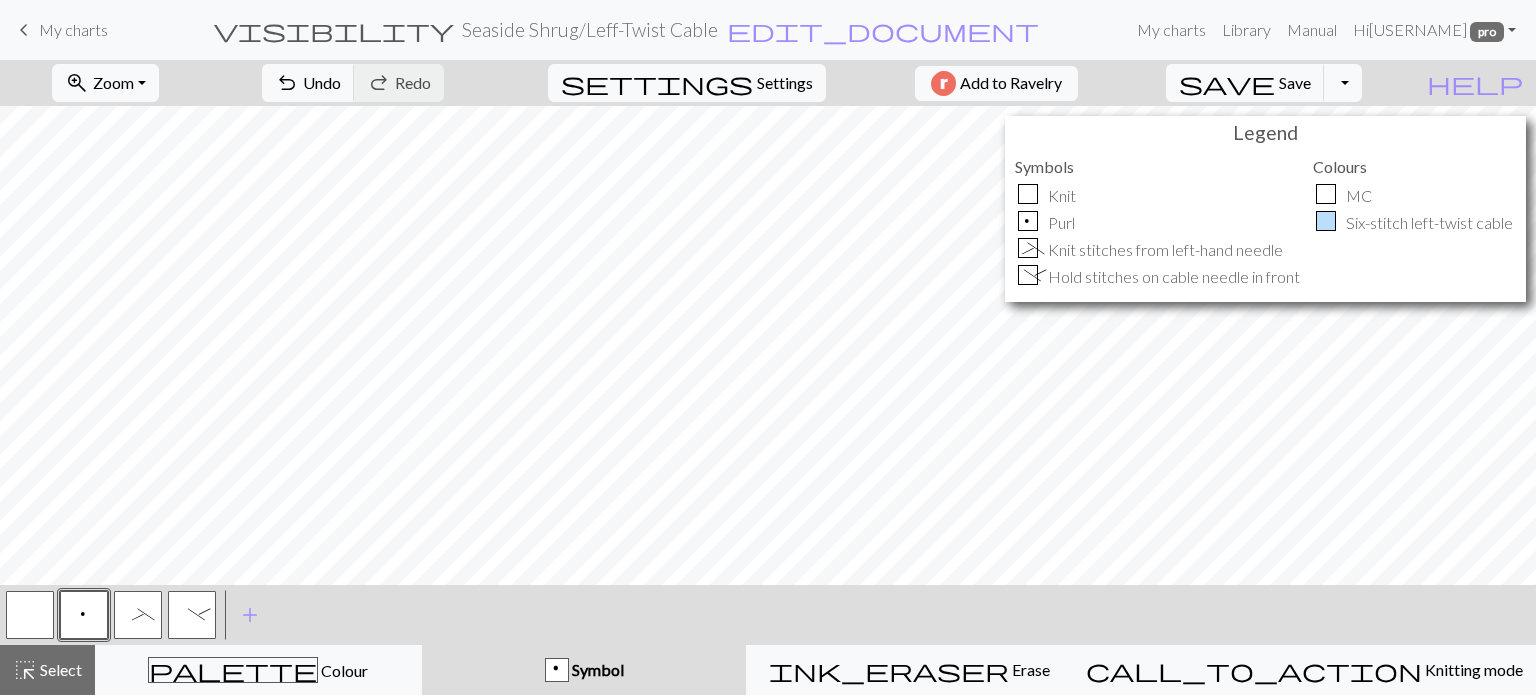 click at bounding box center (30, 615) 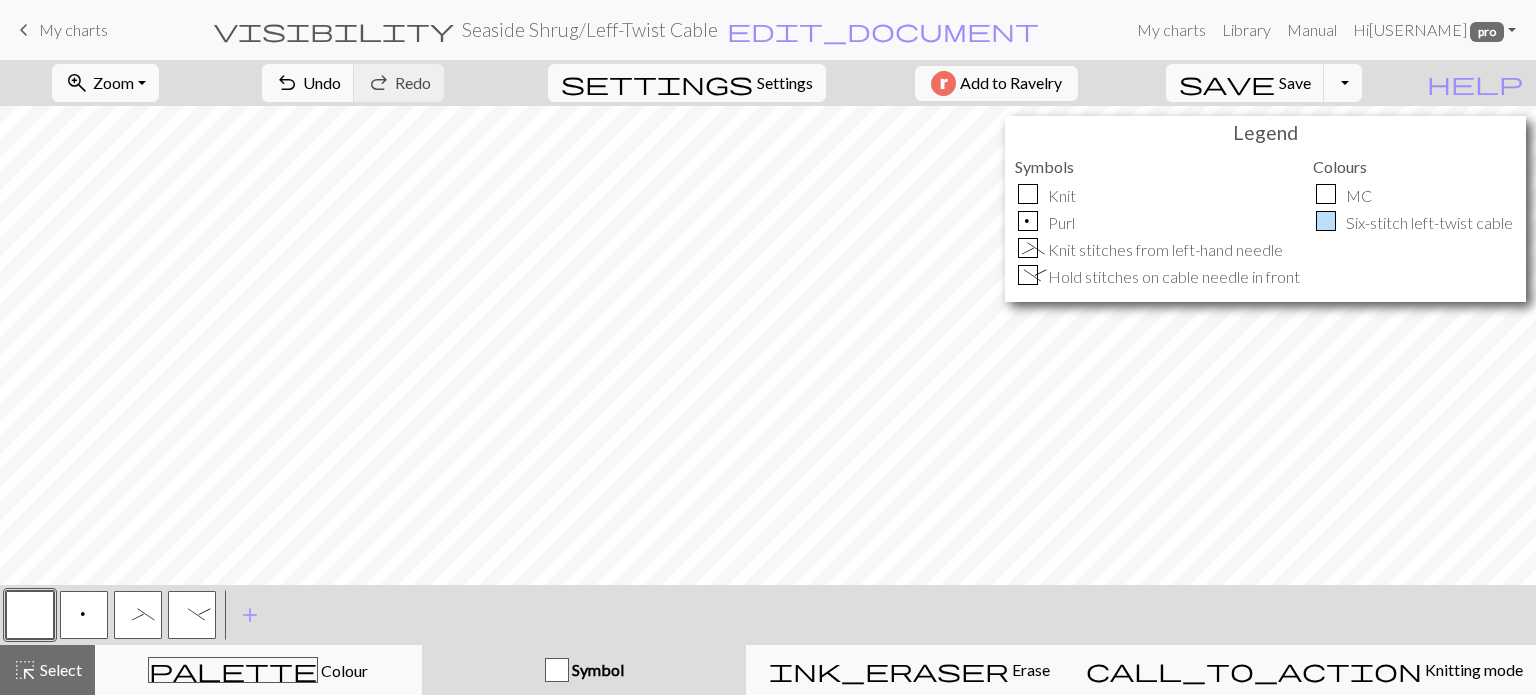 click on "p" at bounding box center (84, 617) 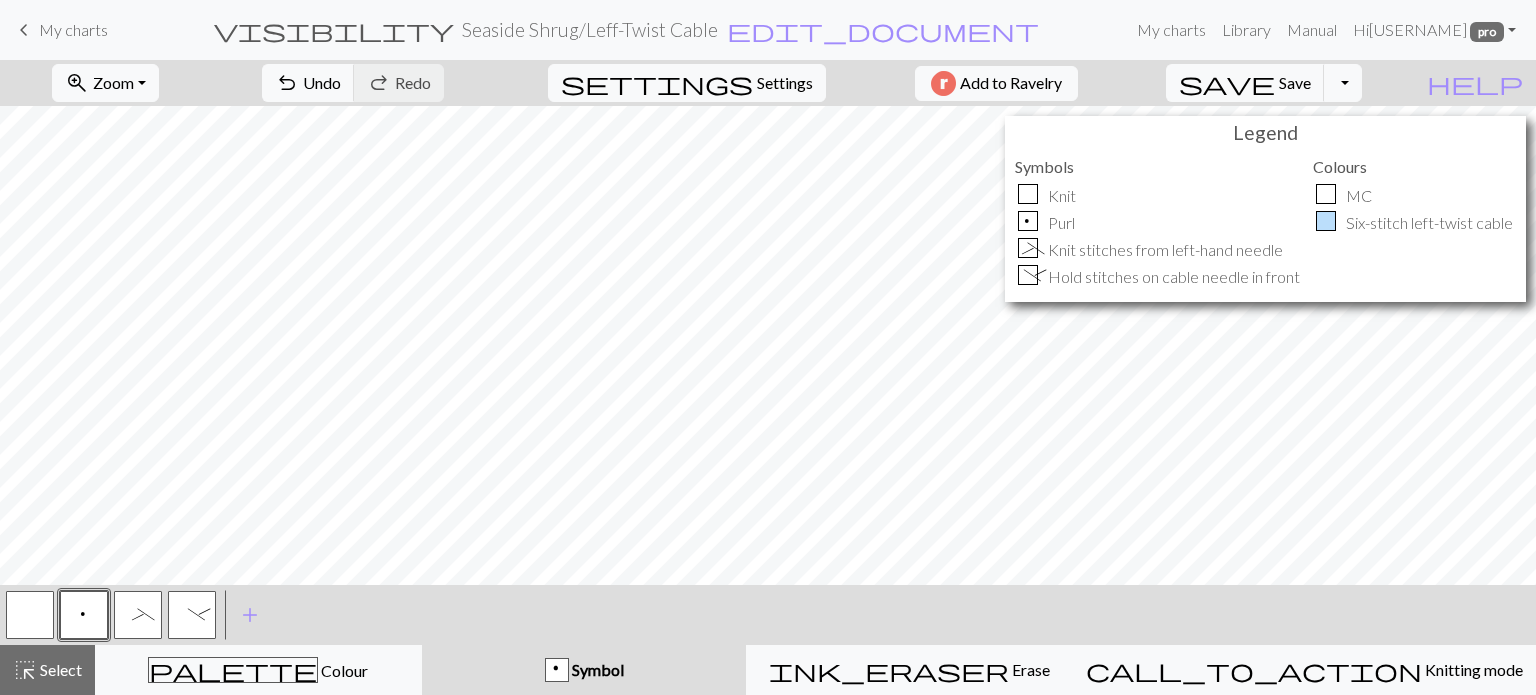click at bounding box center [30, 615] 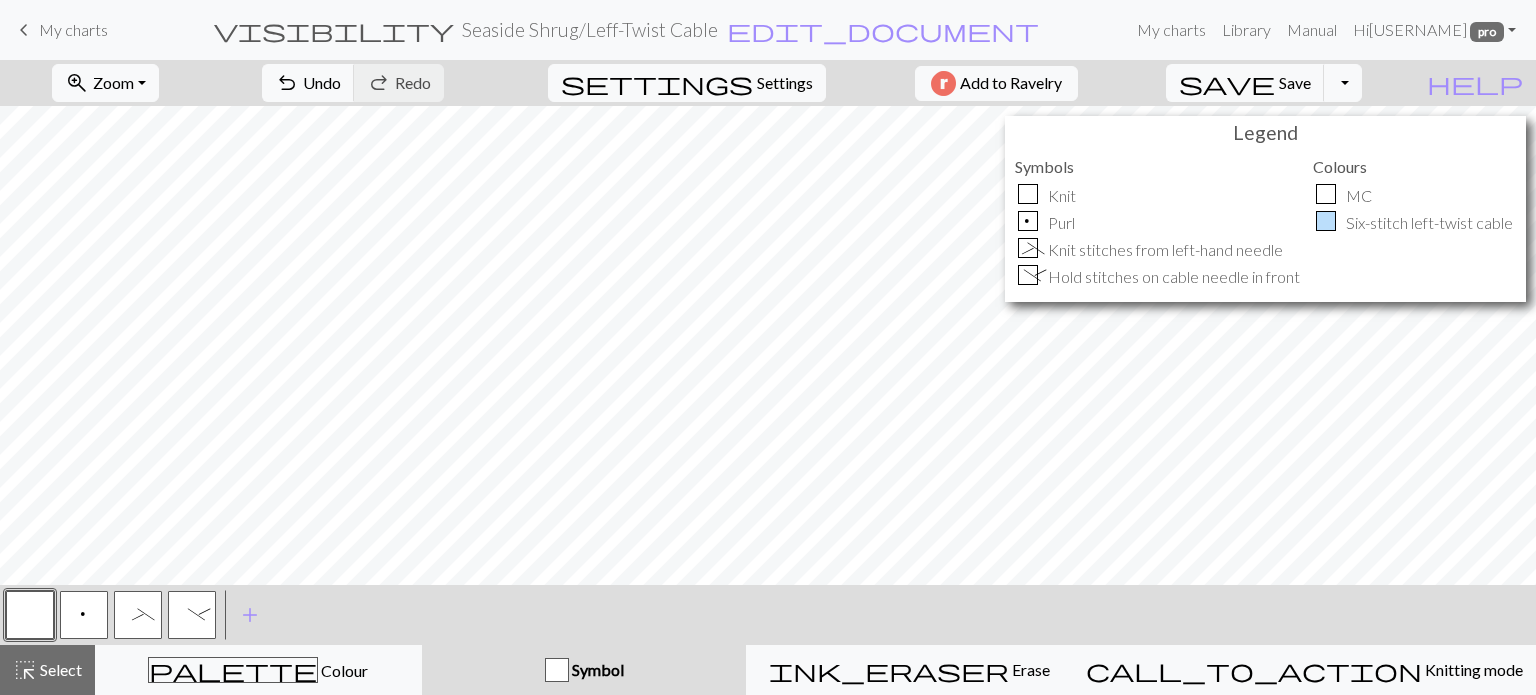 click on "p" at bounding box center (84, 617) 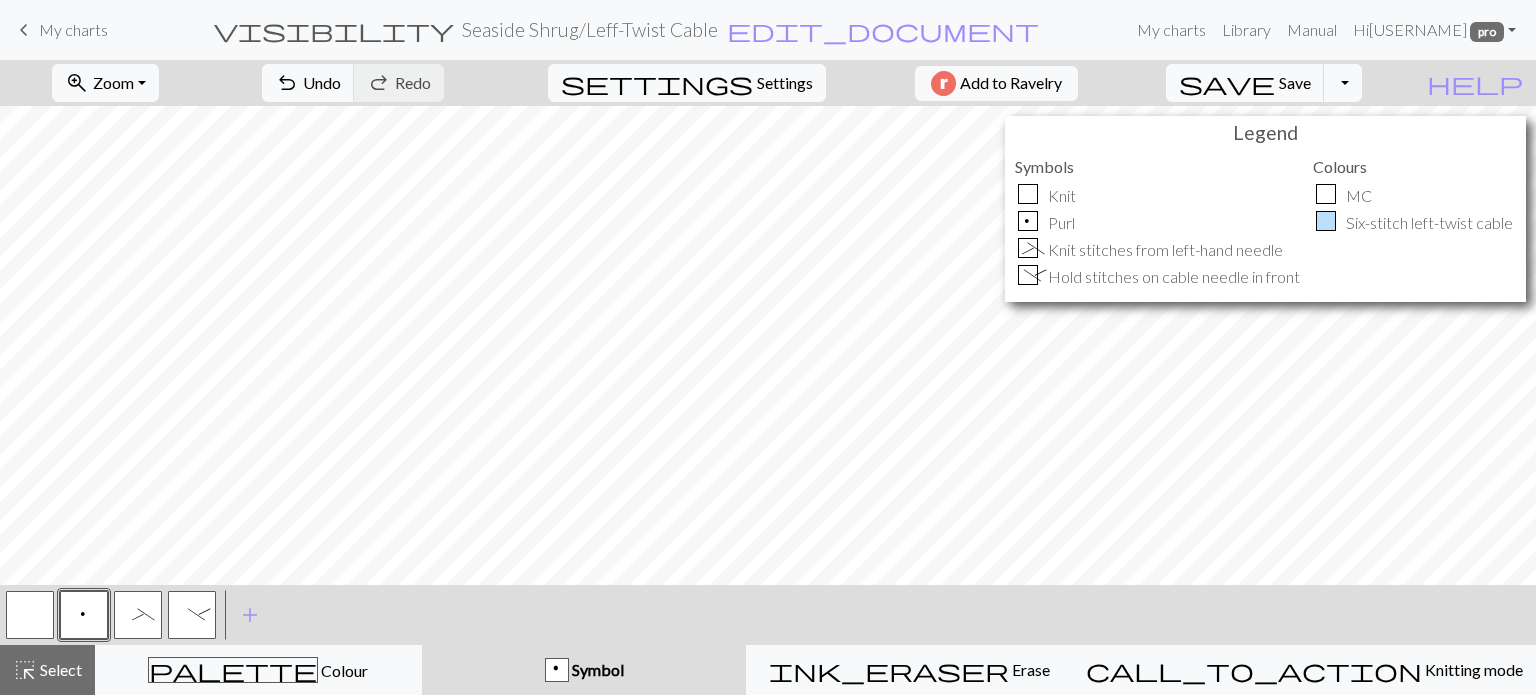 click on "p" at bounding box center (84, 615) 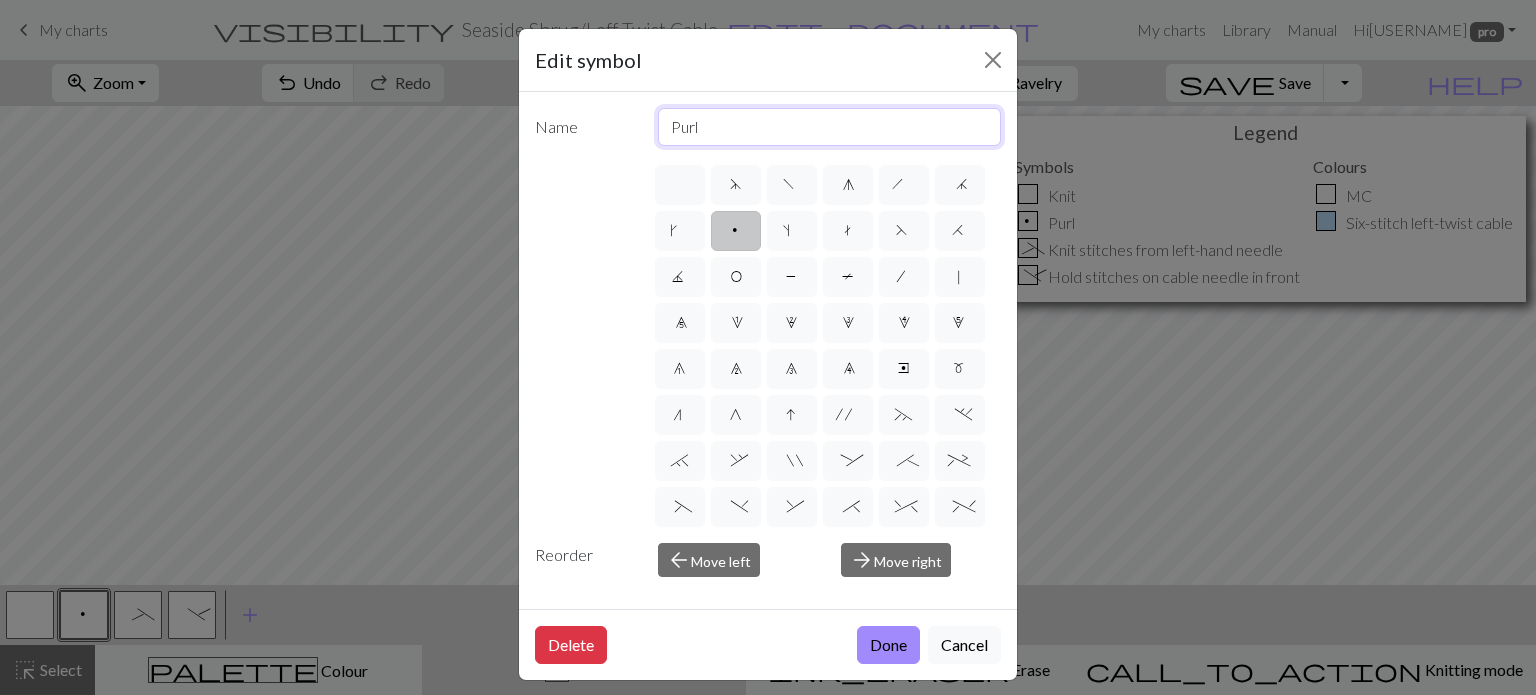 click on "Purl" at bounding box center (830, 127) 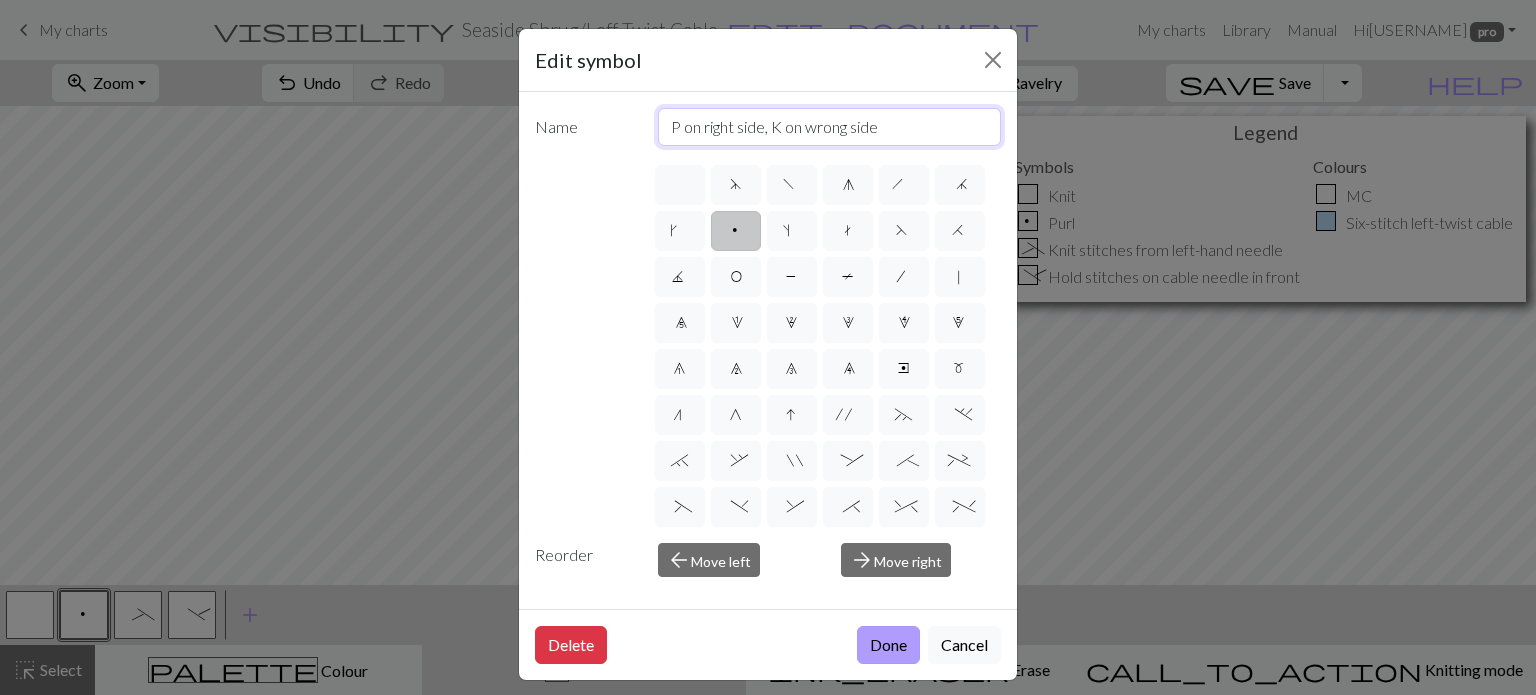 type on "P on right side, K on wrong side" 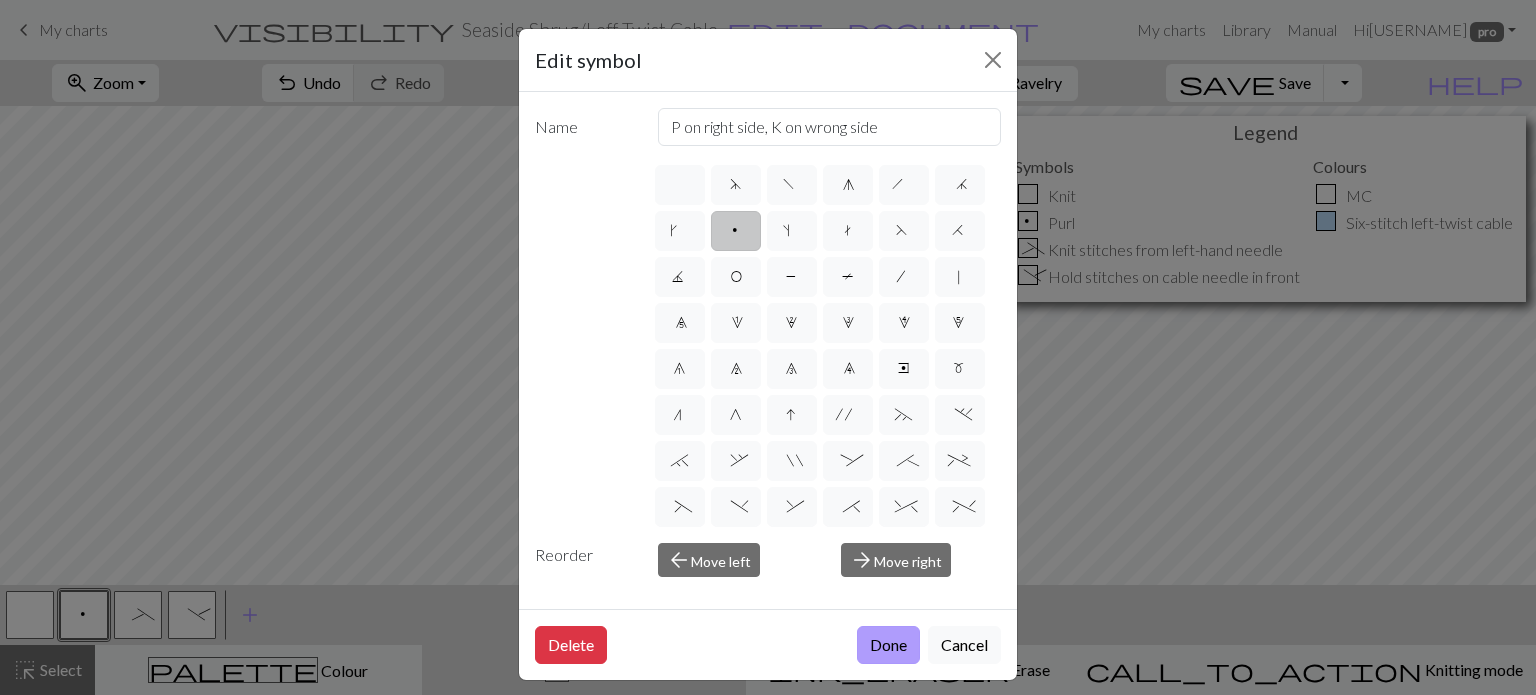 click on "Done" at bounding box center [888, 645] 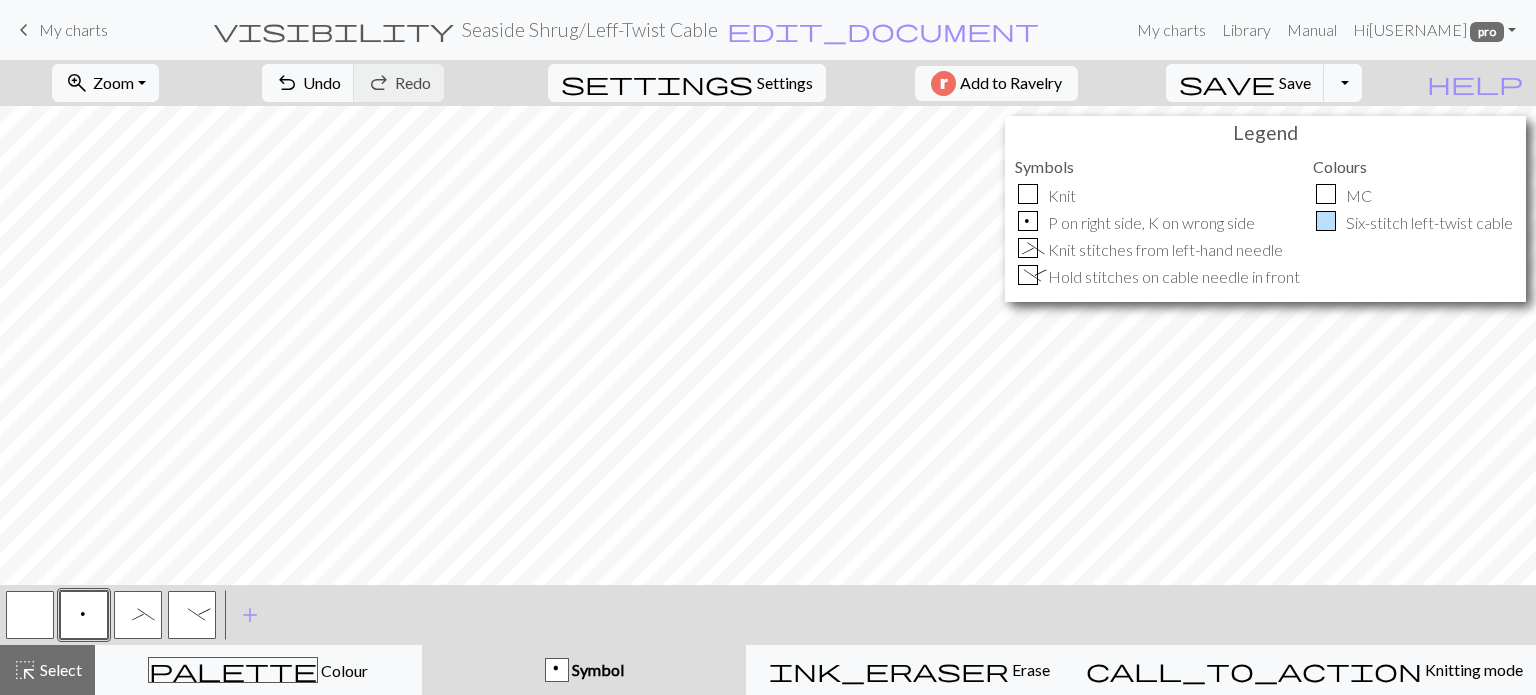 click at bounding box center [30, 615] 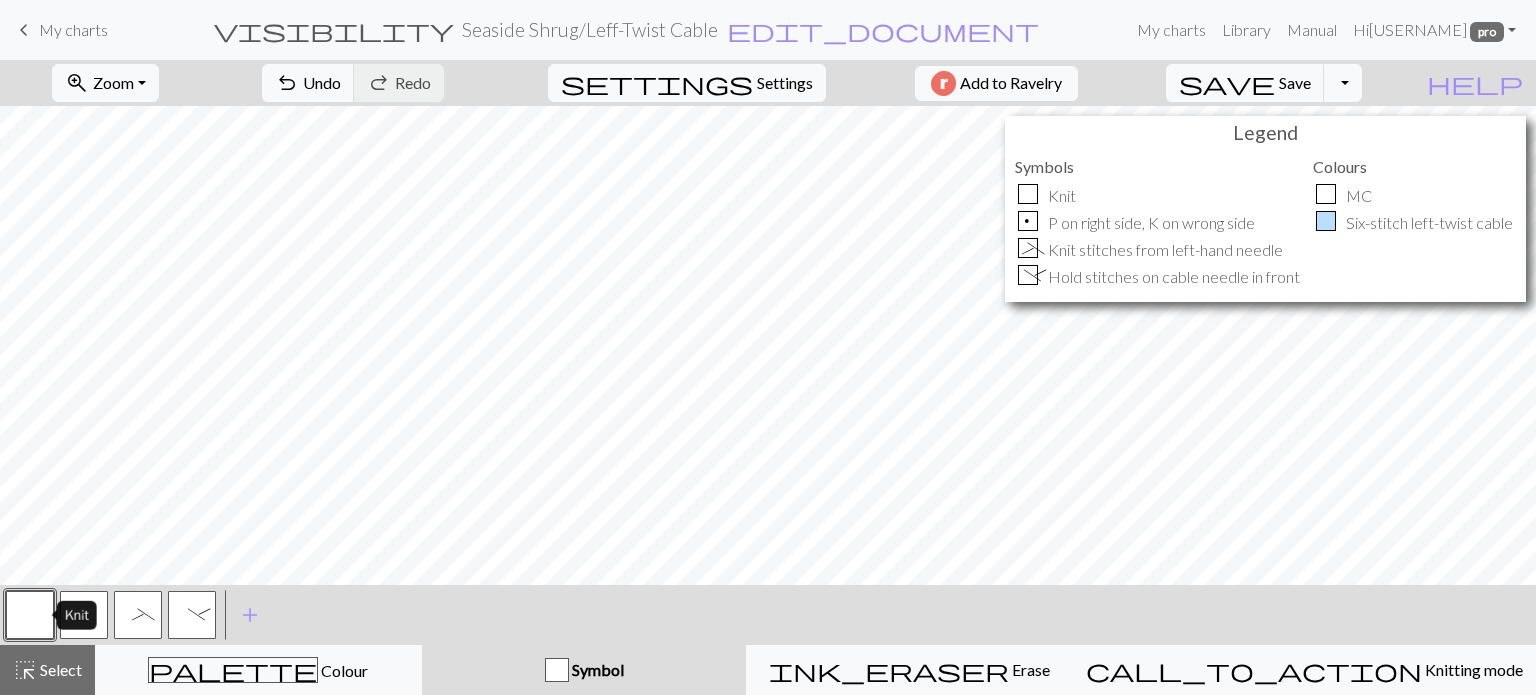 click at bounding box center (30, 615) 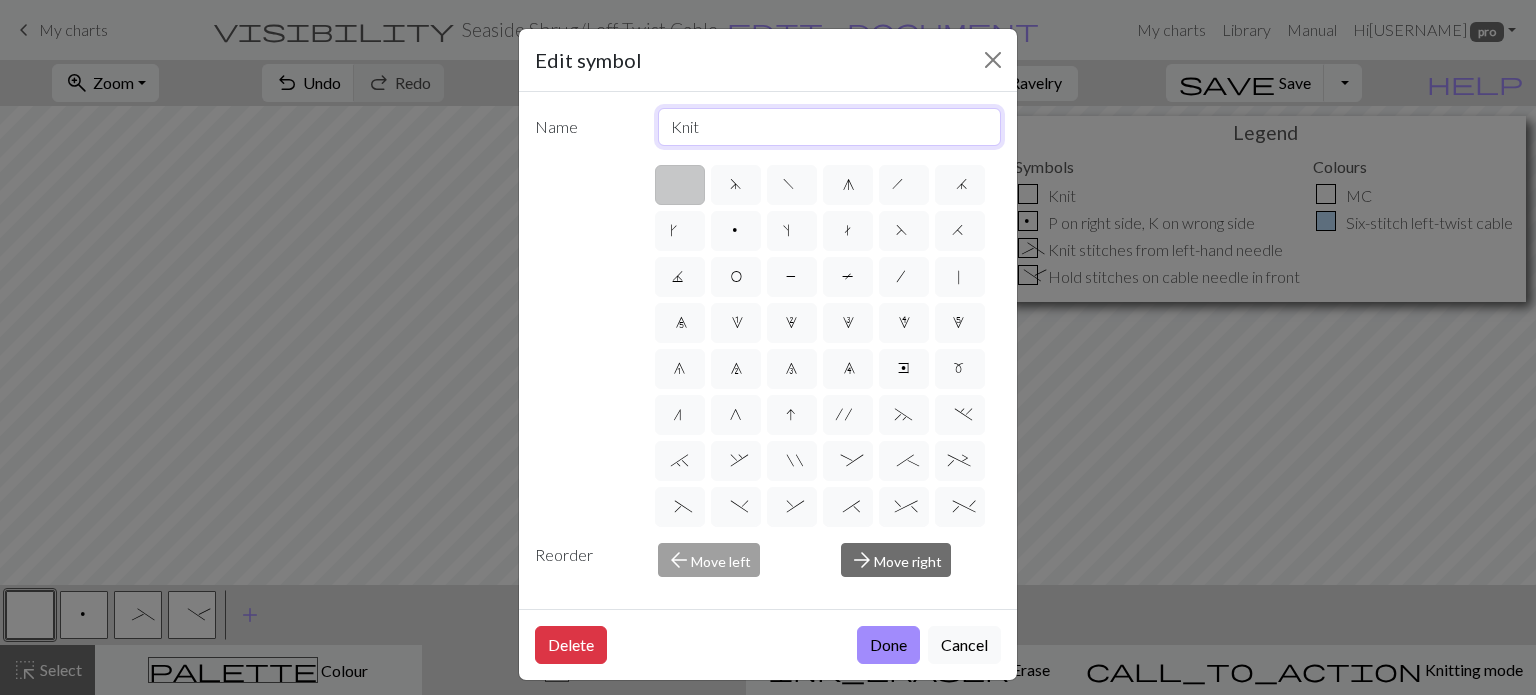 drag, startPoint x: 741, startPoint y: 119, endPoint x: 716, endPoint y: 138, distance: 31.400637 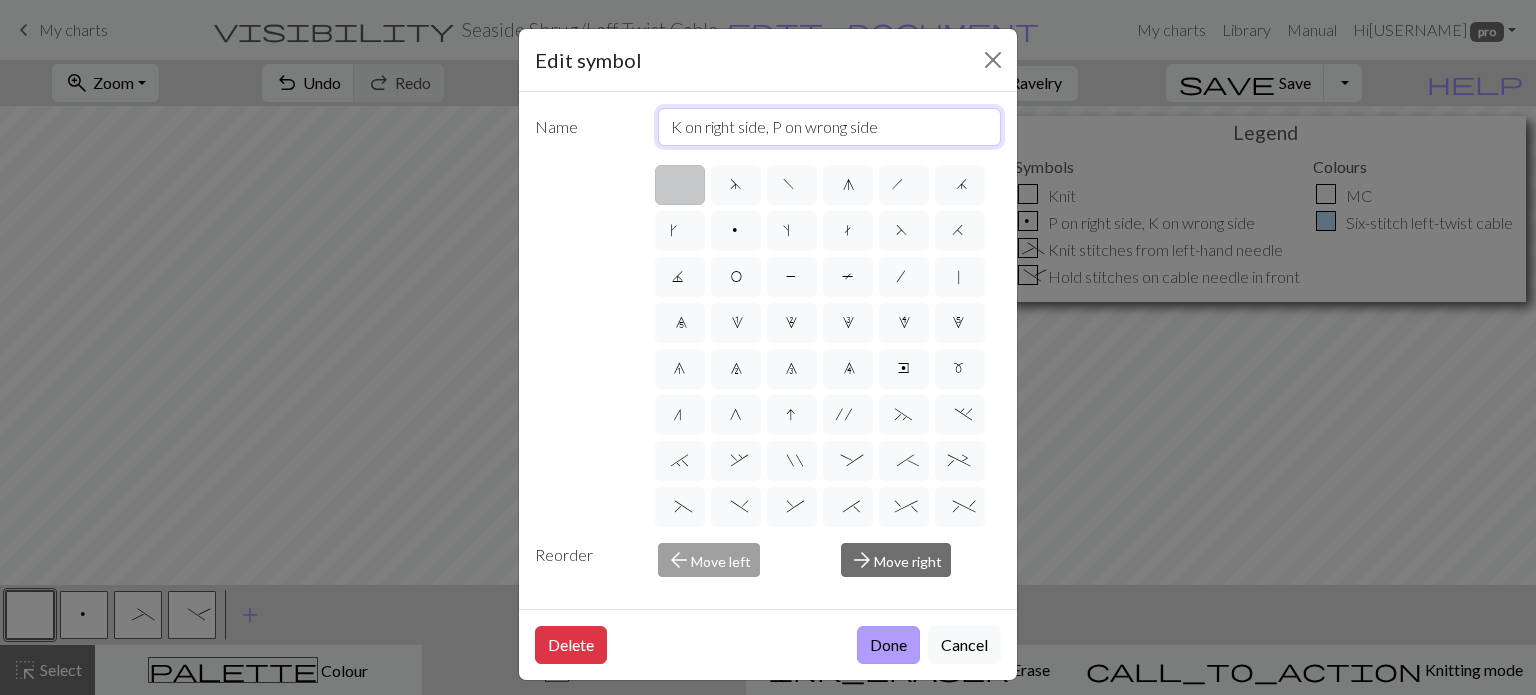 type on "K on right side, P on wrong side" 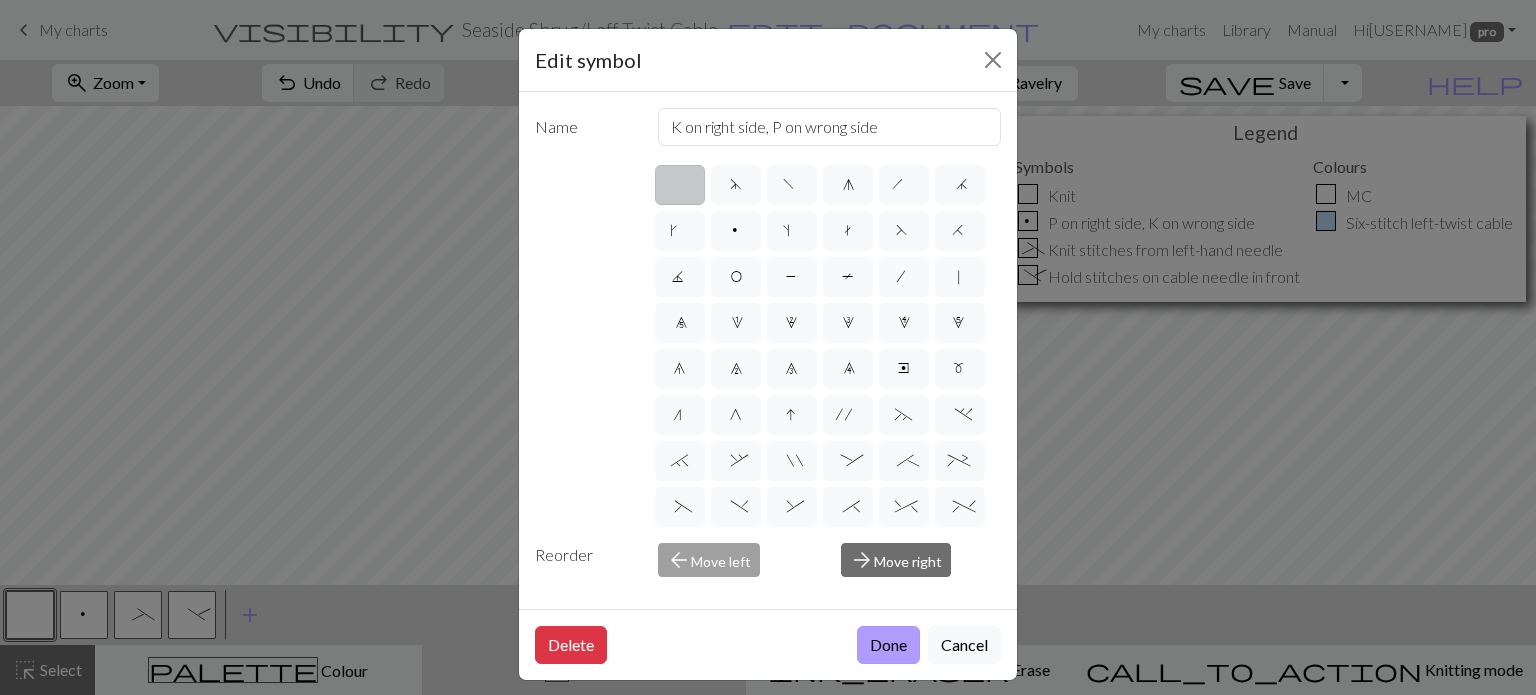 click on "Done" at bounding box center (888, 645) 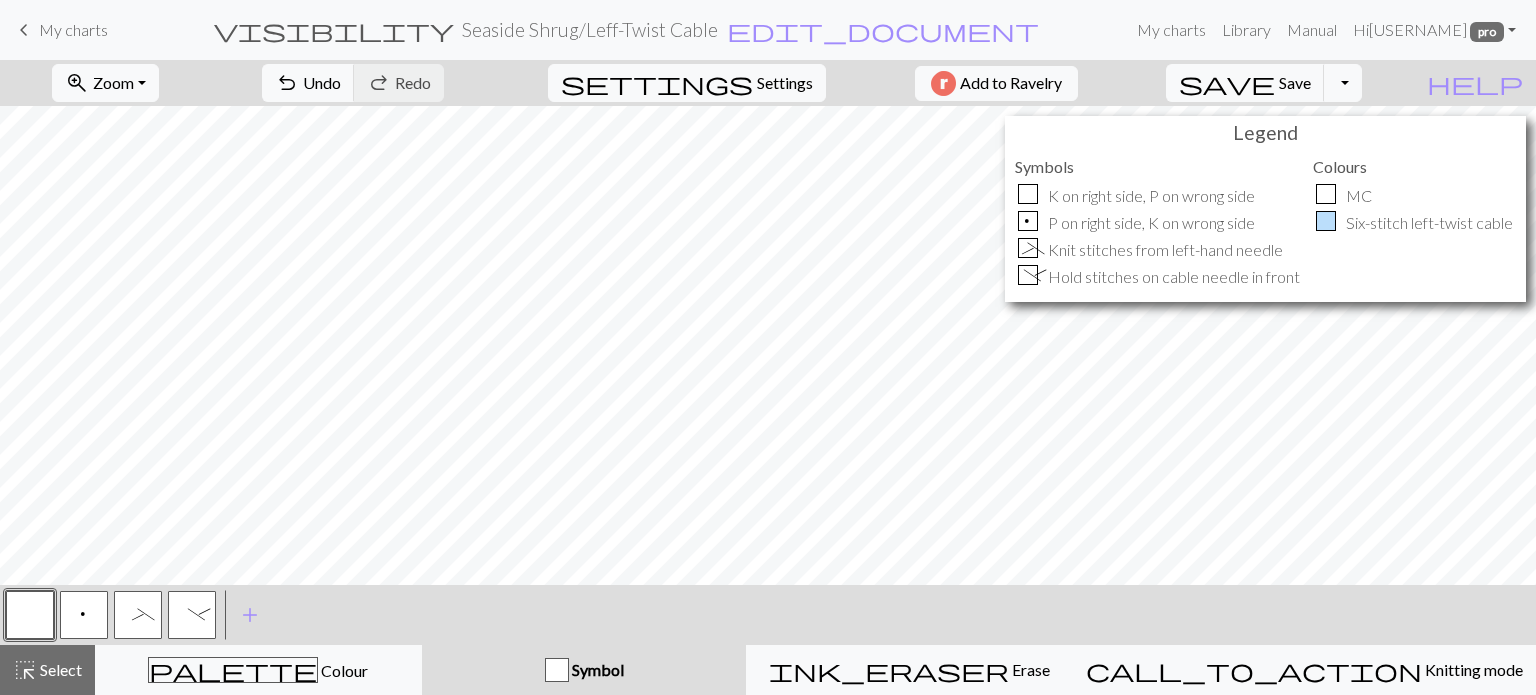 click at bounding box center [30, 615] 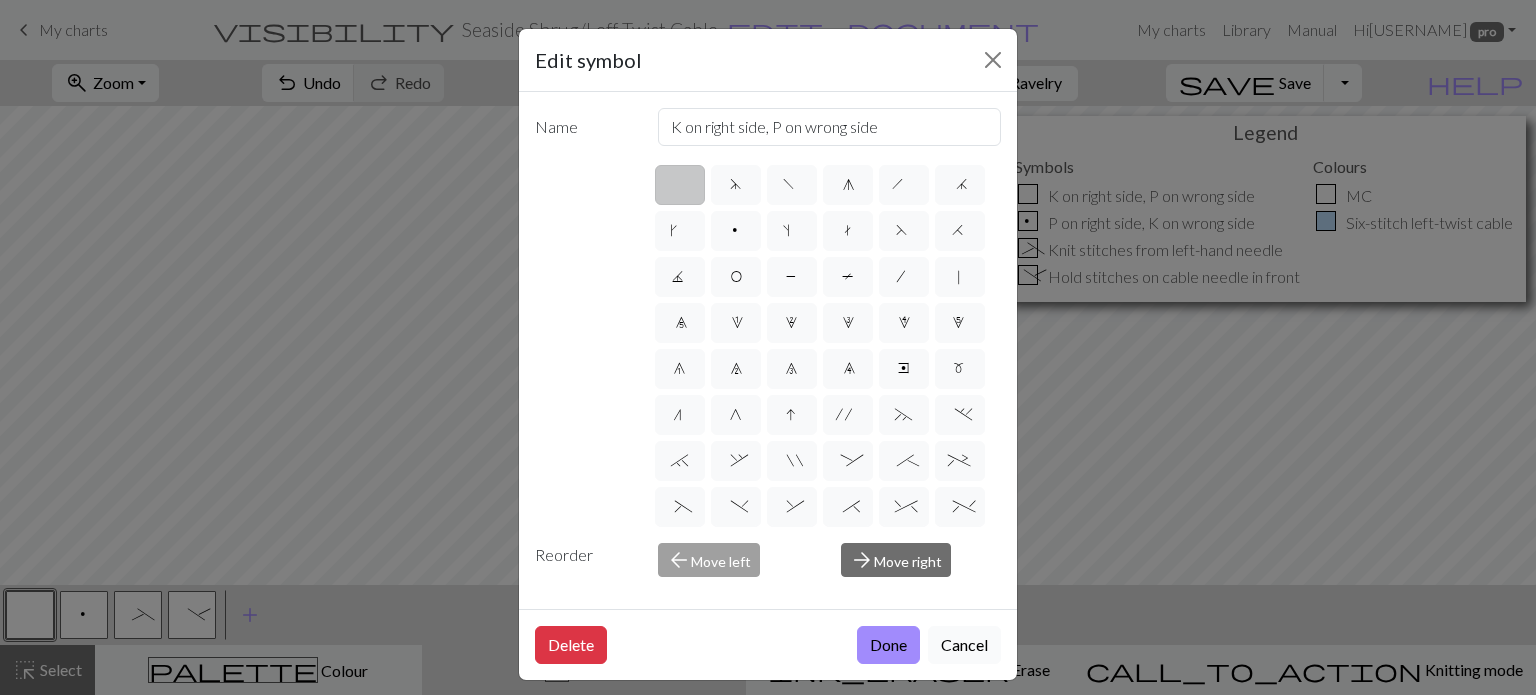 click on "Cancel" at bounding box center [964, 645] 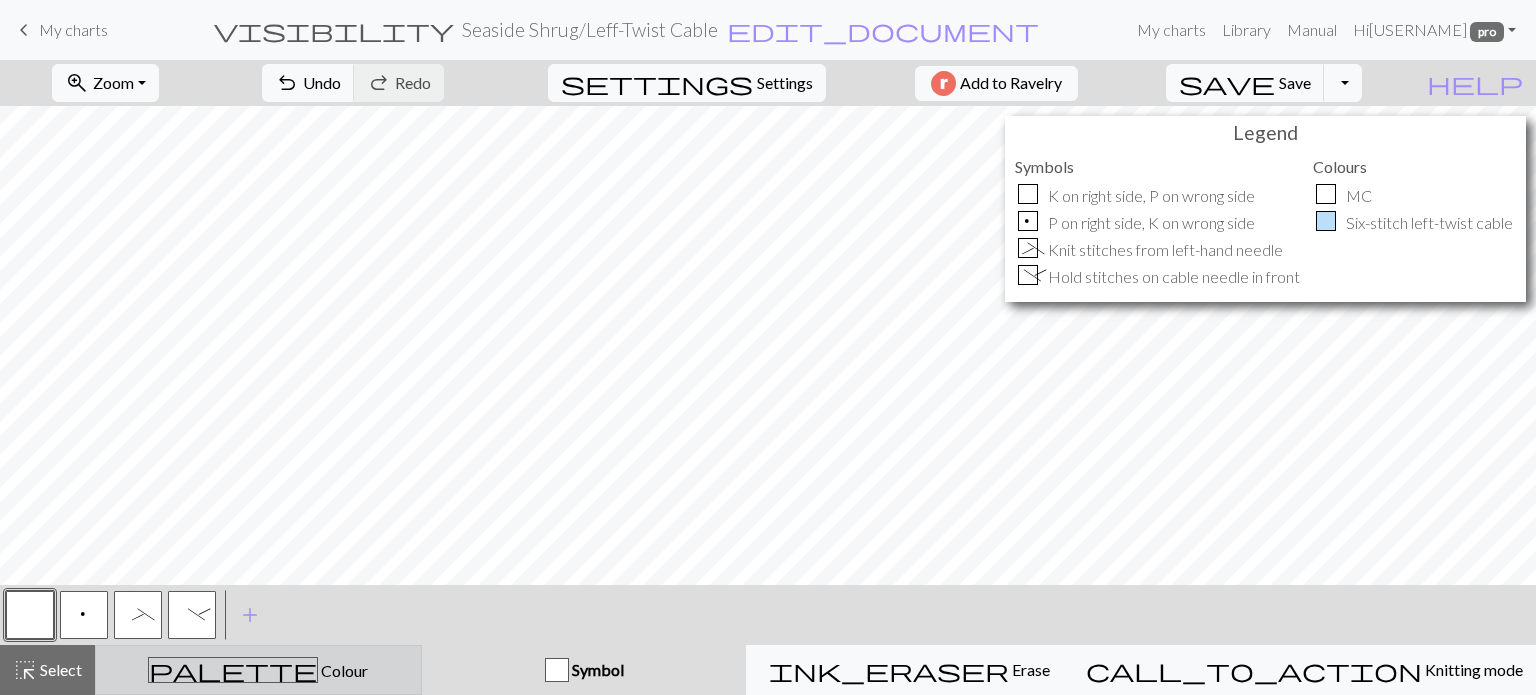 click on "palette" at bounding box center [233, 670] 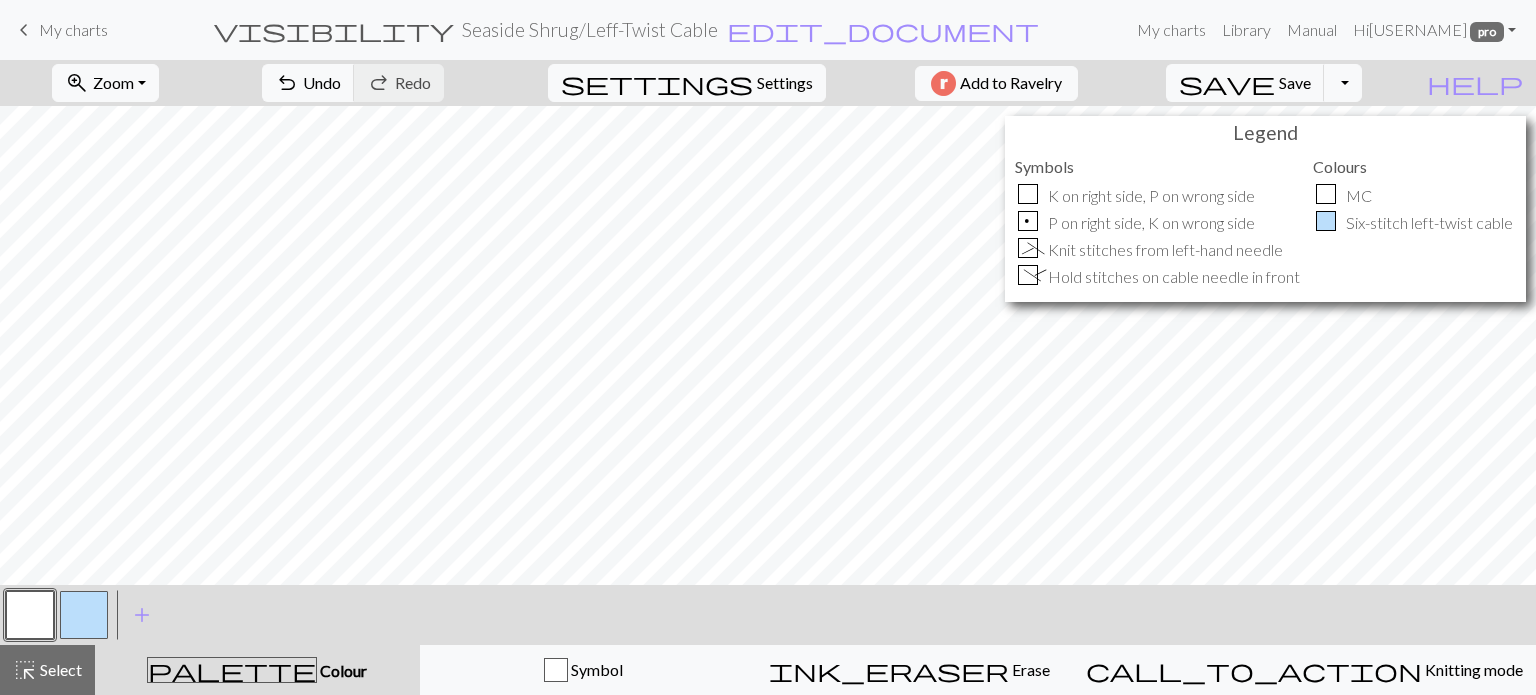 drag, startPoint x: 12, startPoint y: 613, endPoint x: 15, endPoint y: 626, distance: 13.341664 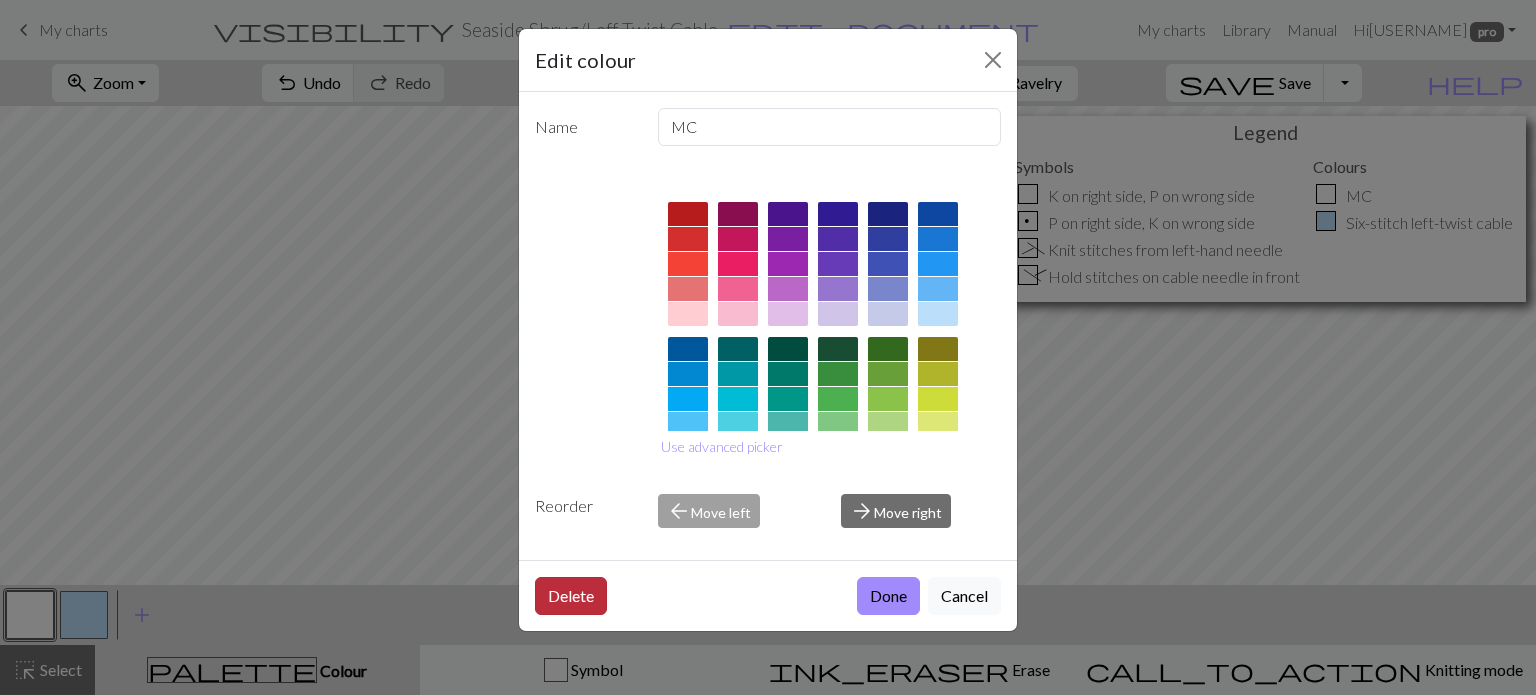 click on "Delete" at bounding box center (571, 596) 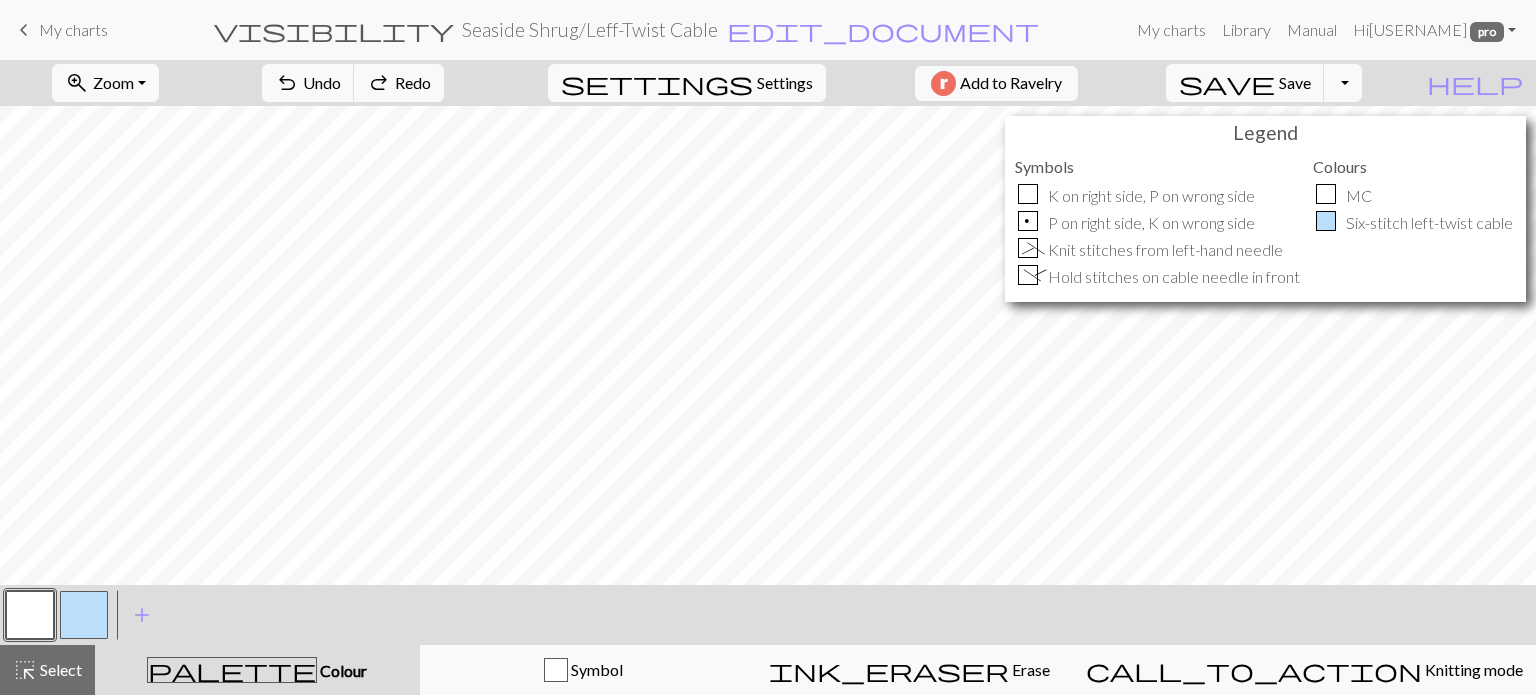 click at bounding box center [84, 615] 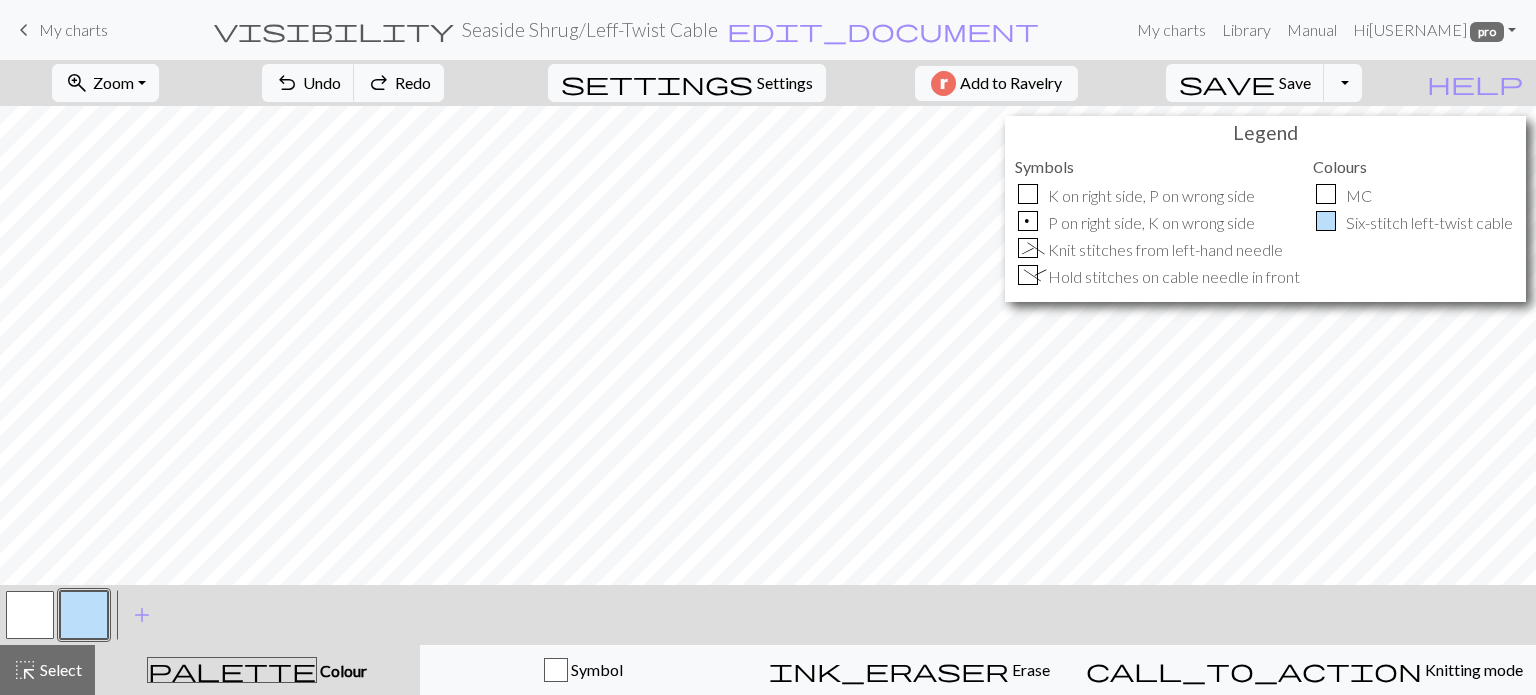 click at bounding box center [84, 615] 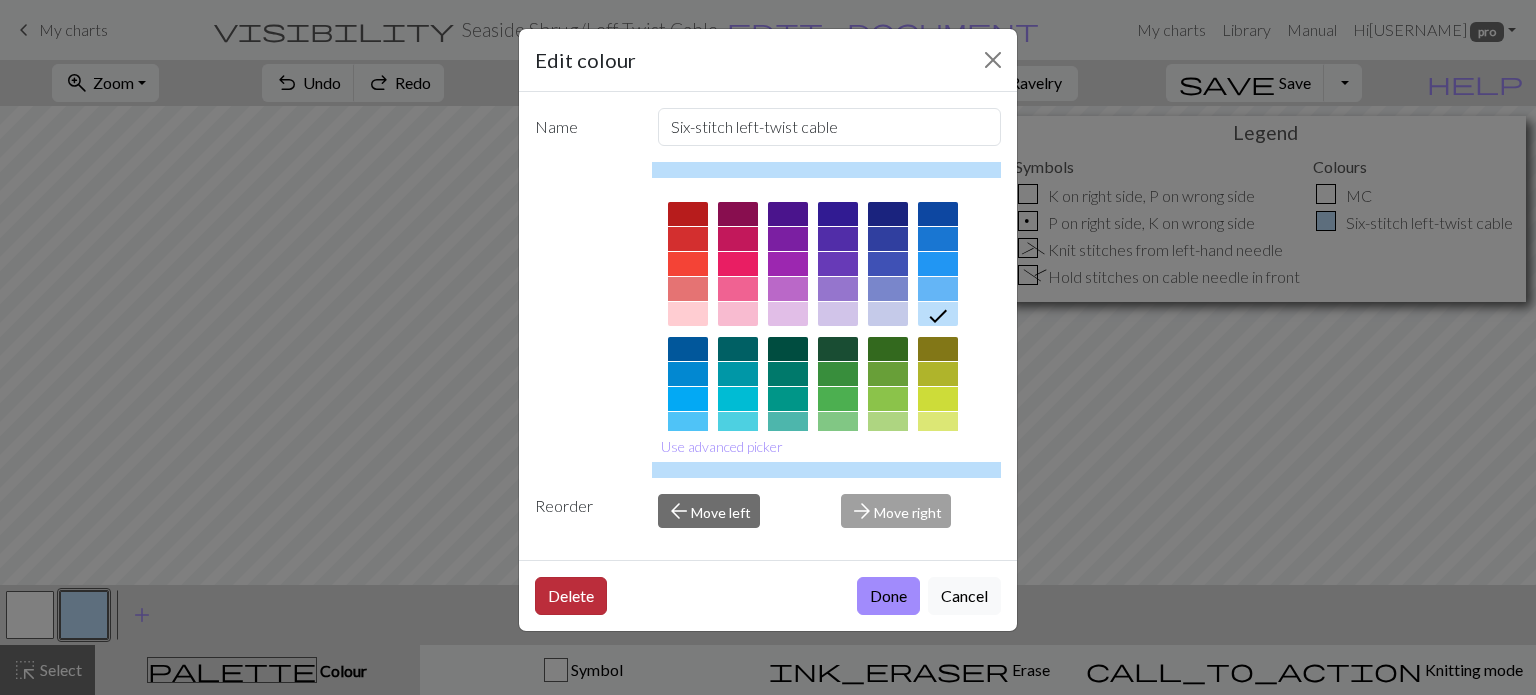 click on "Delete" at bounding box center [571, 596] 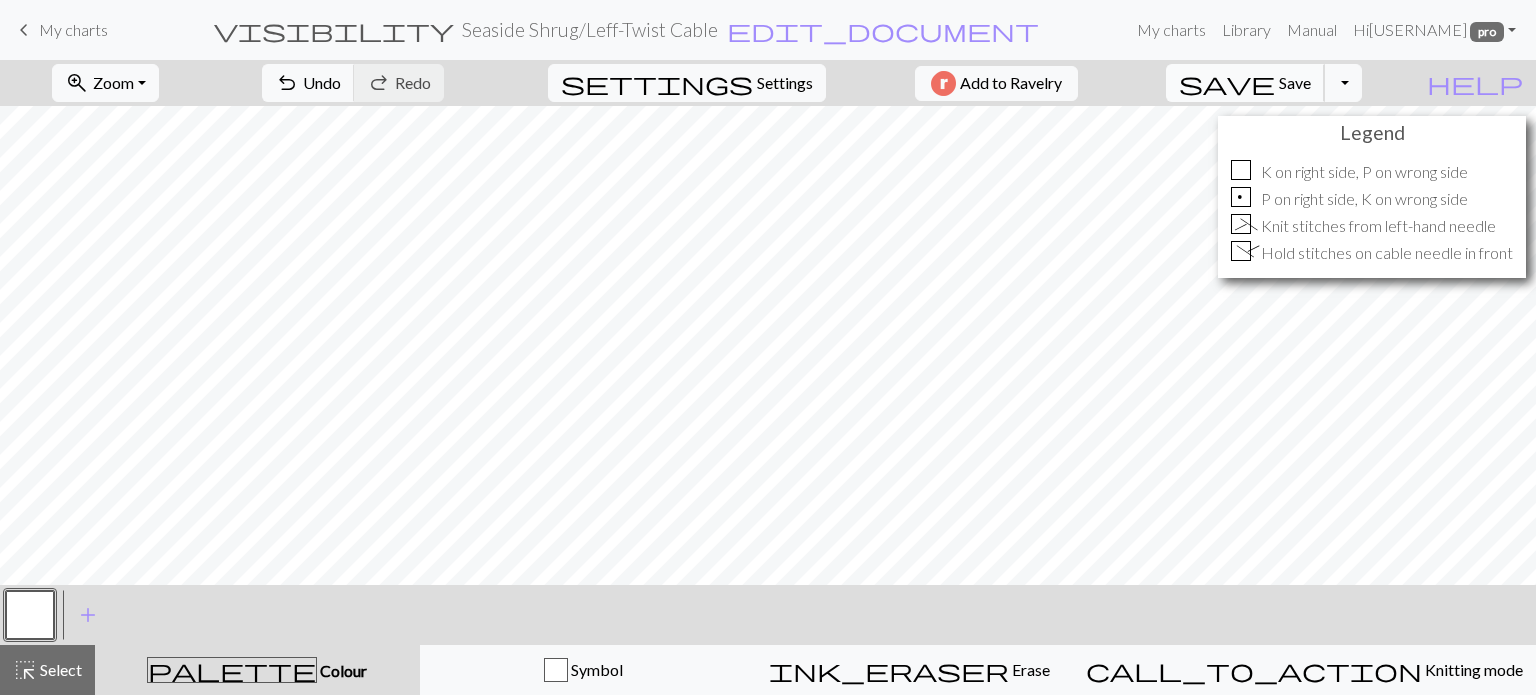 click on "Save" at bounding box center [1295, 82] 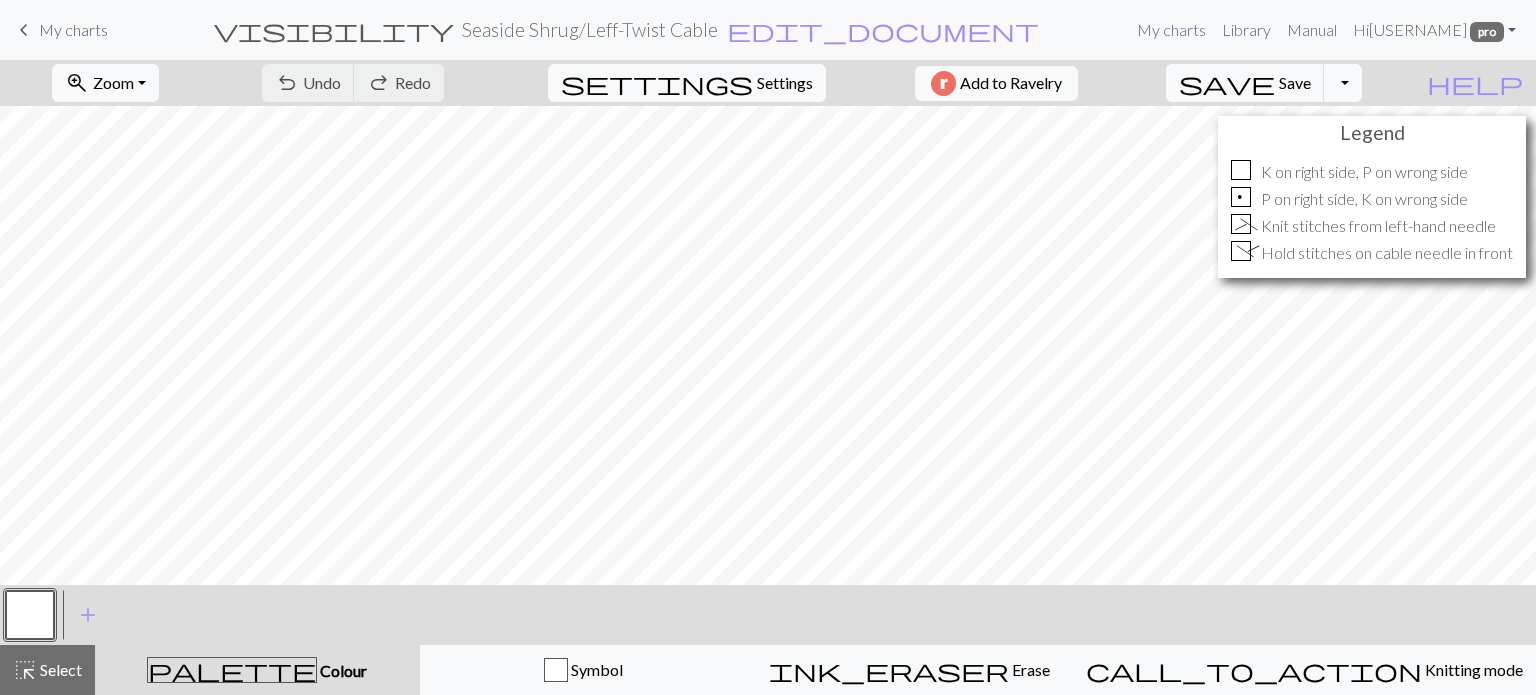 click on "zoom_in Zoom Zoom Fit all Fit width Fit height 50% 100% 150% 200%" at bounding box center [105, 83] 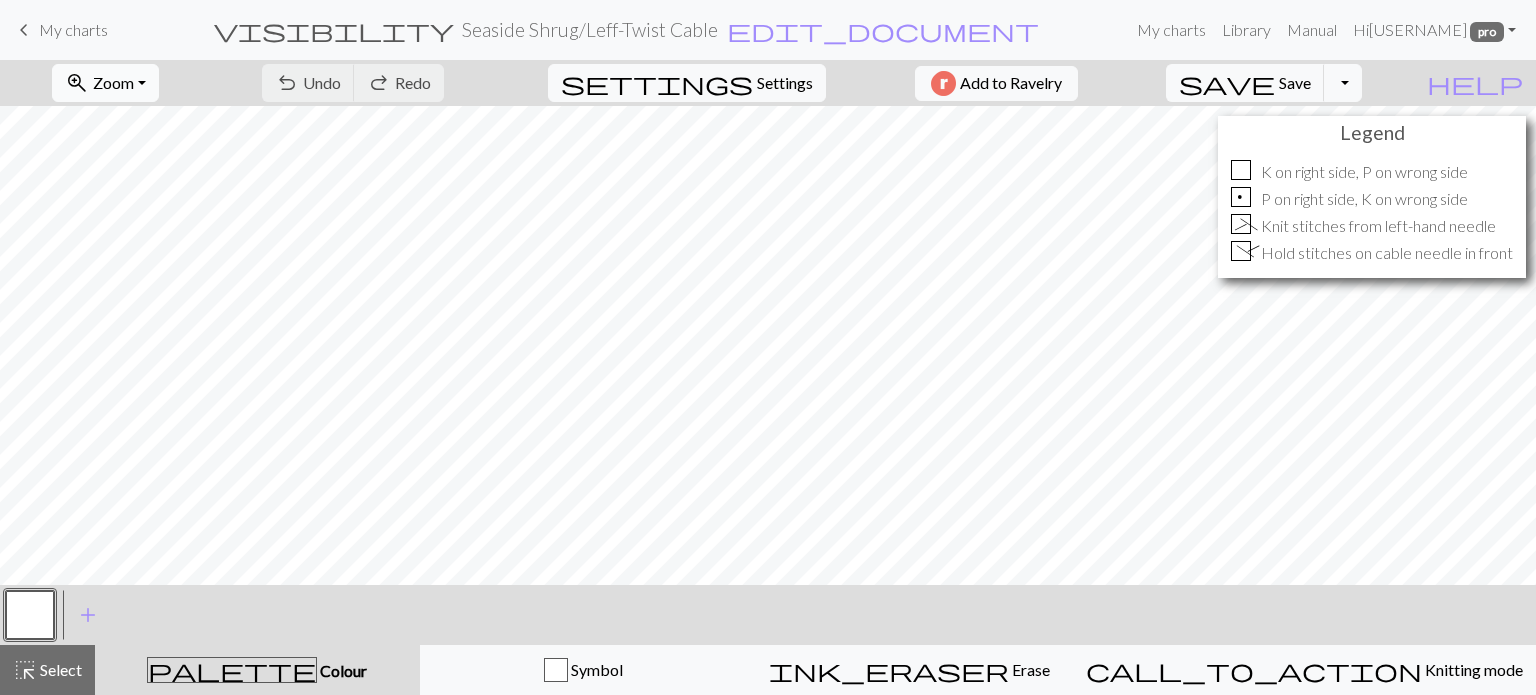 click on "Zoom" at bounding box center (113, 82) 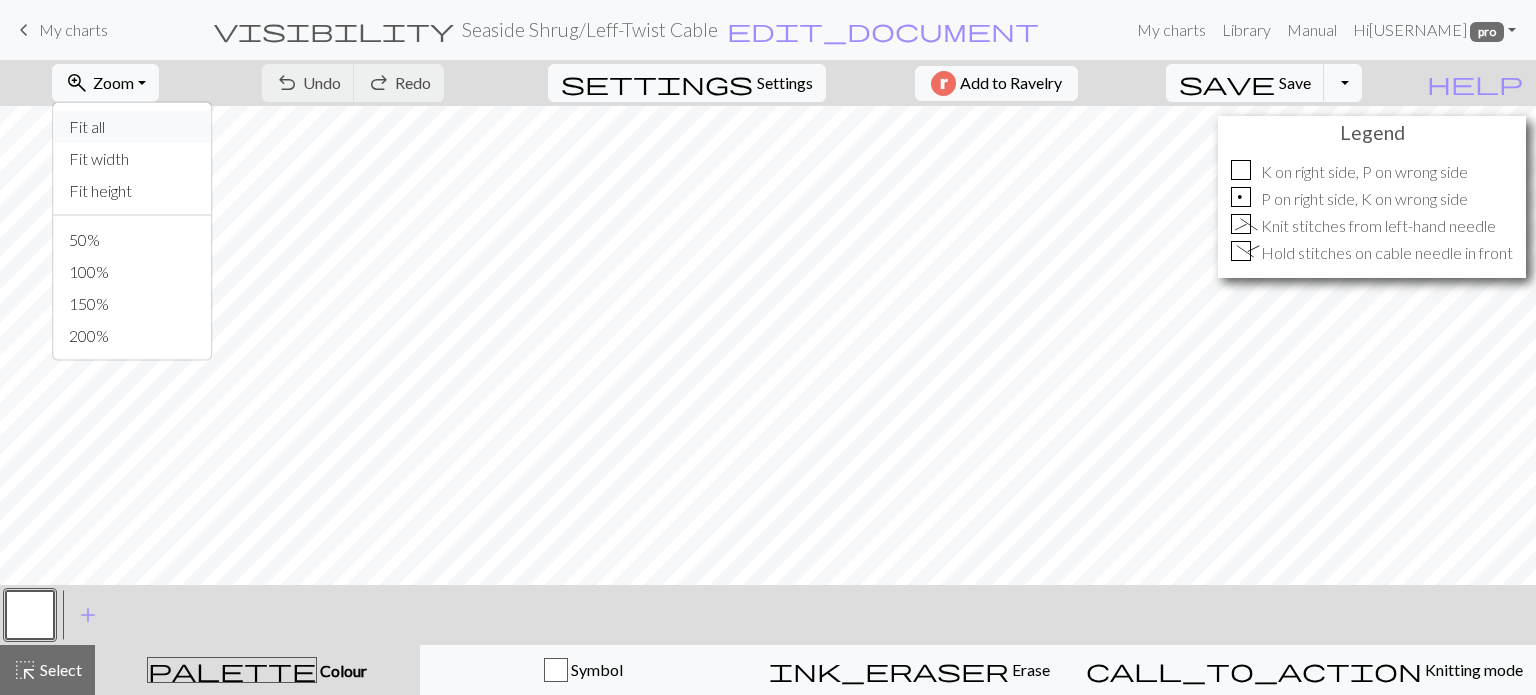 click on "Fit all" at bounding box center [132, 127] 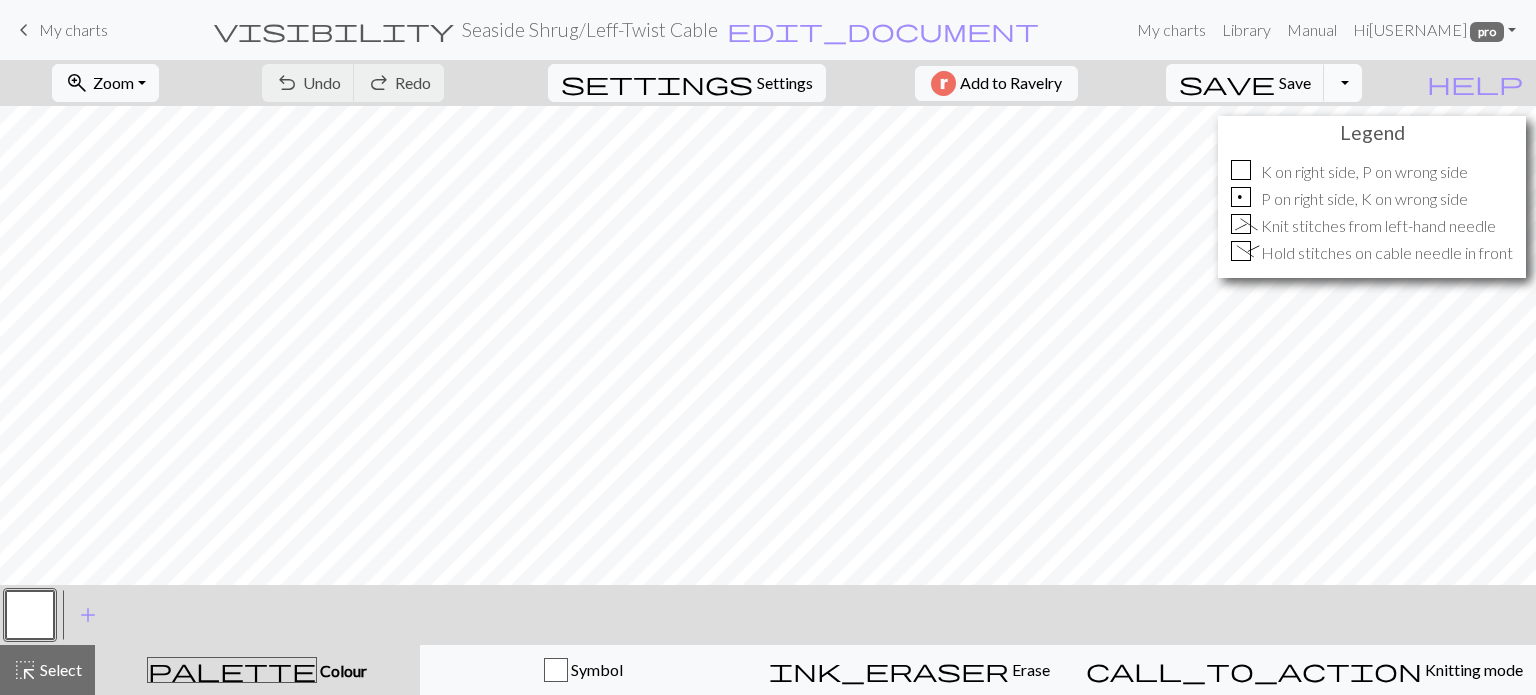 click on "Toggle Dropdown" at bounding box center [1343, 83] 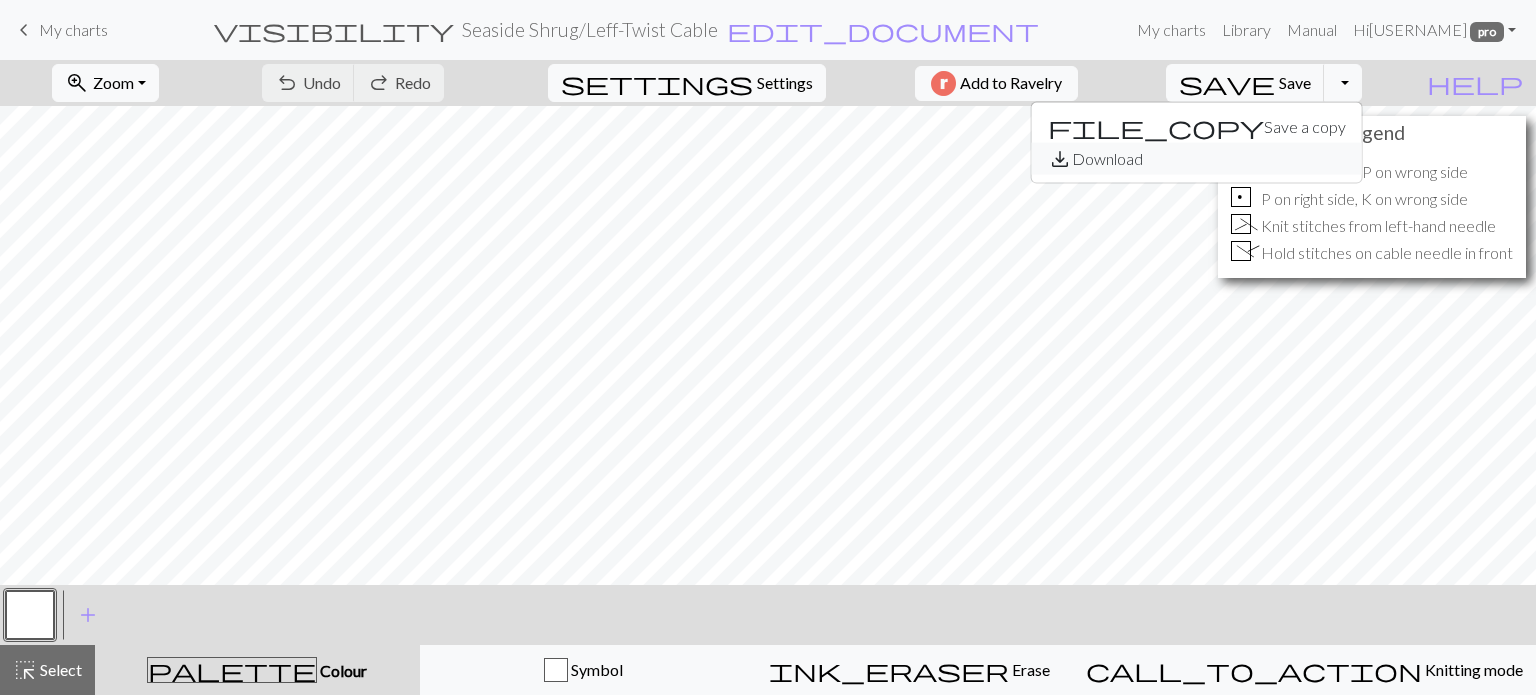 click on "save_alt  Download" at bounding box center [1197, 159] 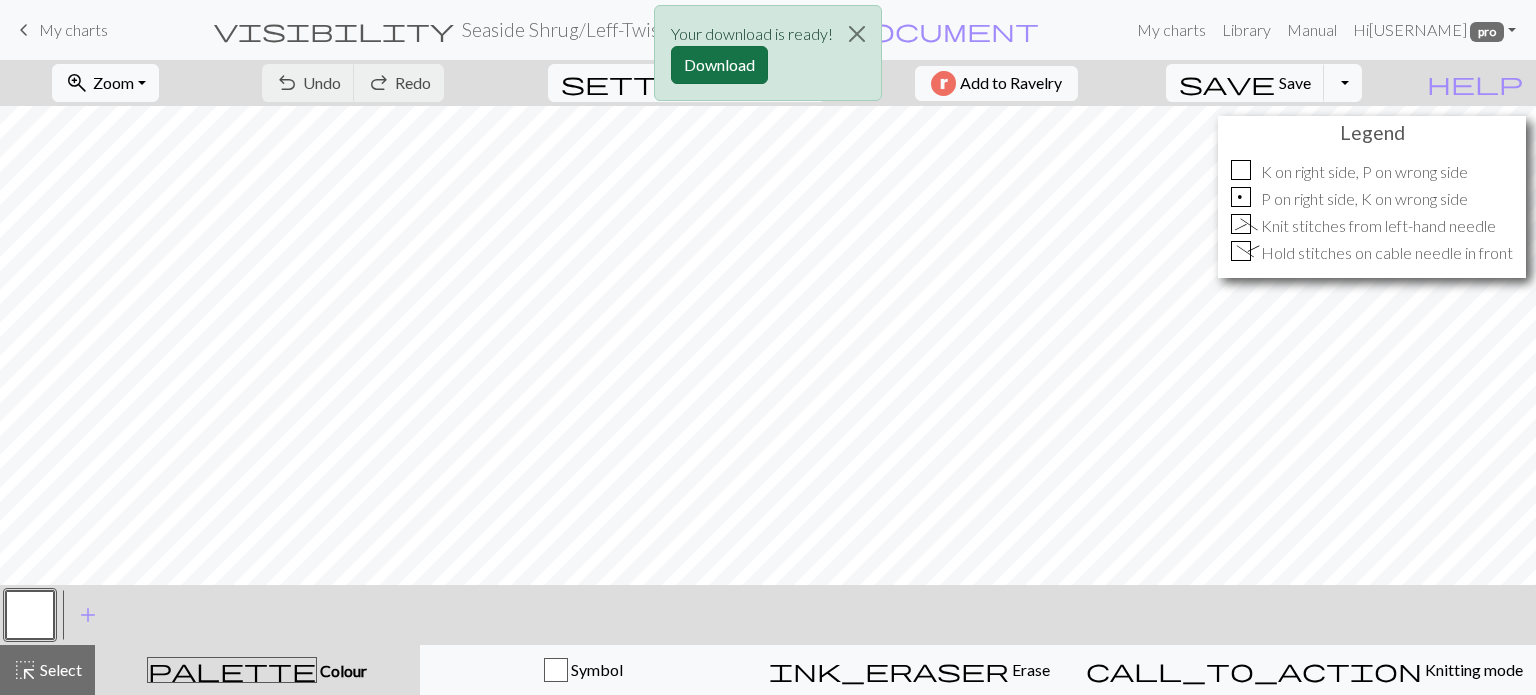 click on "Download" at bounding box center [719, 65] 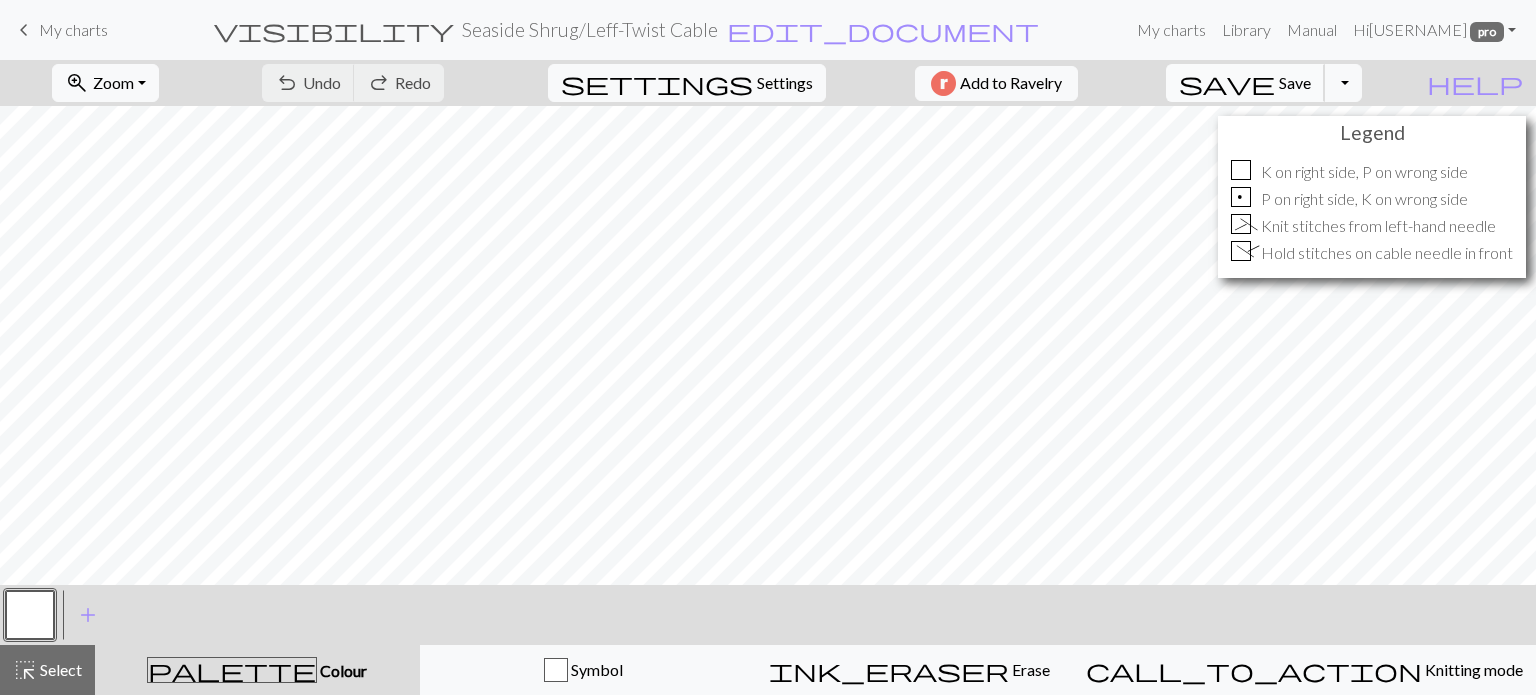 click on "save Save Save" at bounding box center [1245, 83] 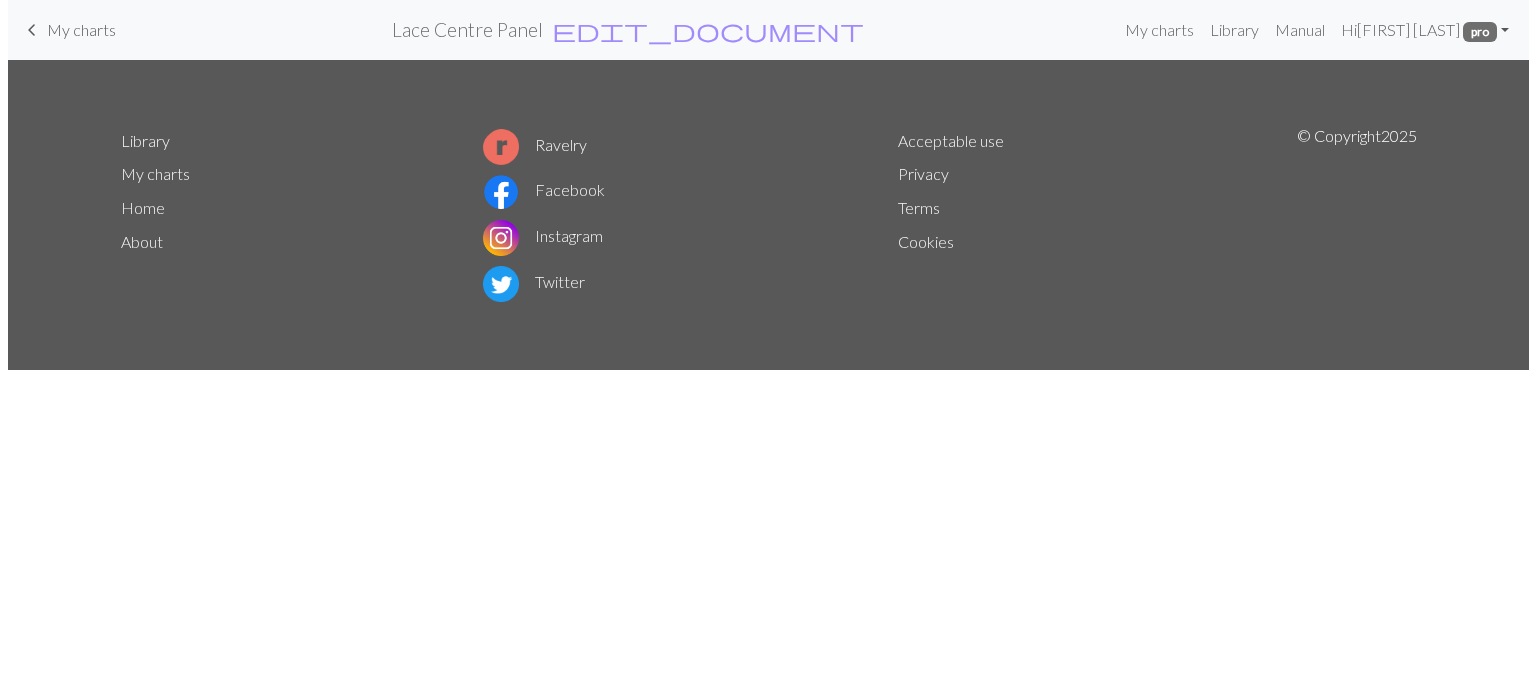 scroll, scrollTop: 0, scrollLeft: 0, axis: both 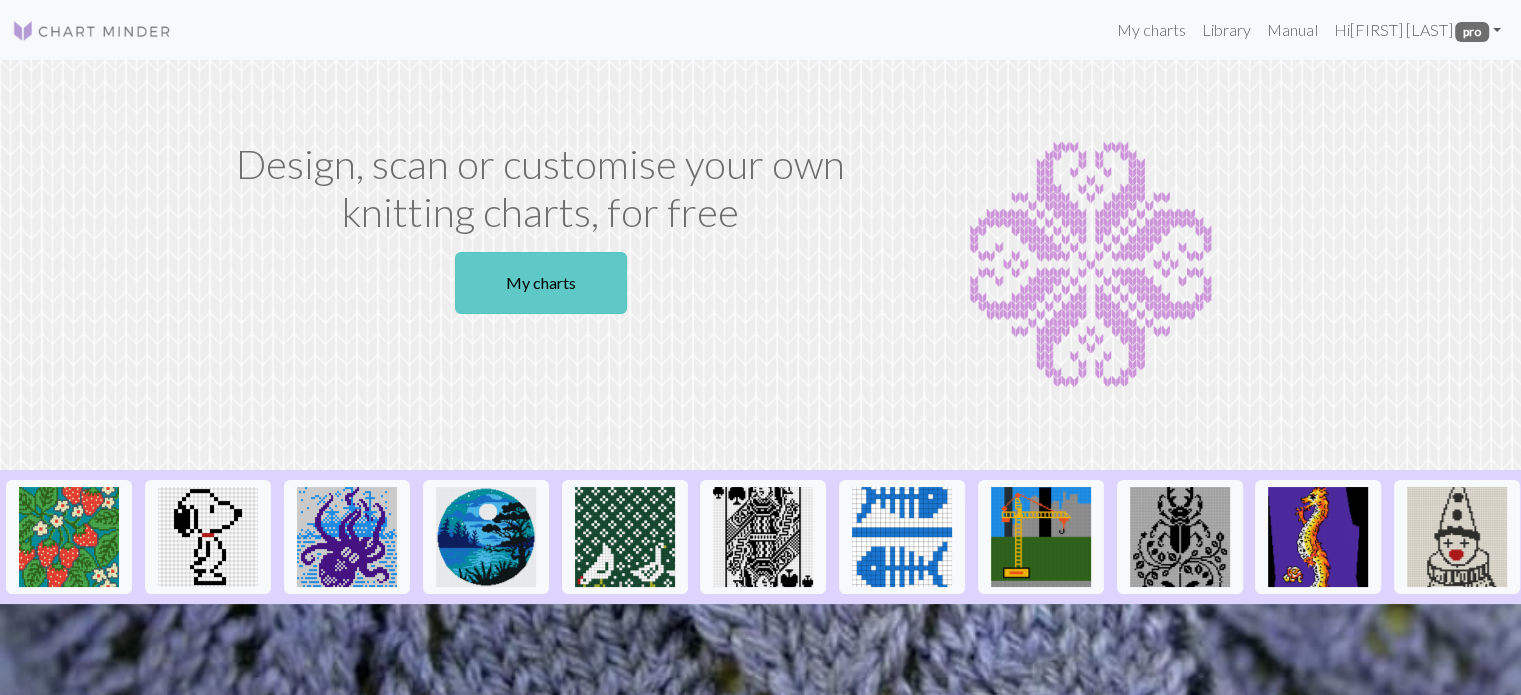 click on "My charts" at bounding box center (541, 283) 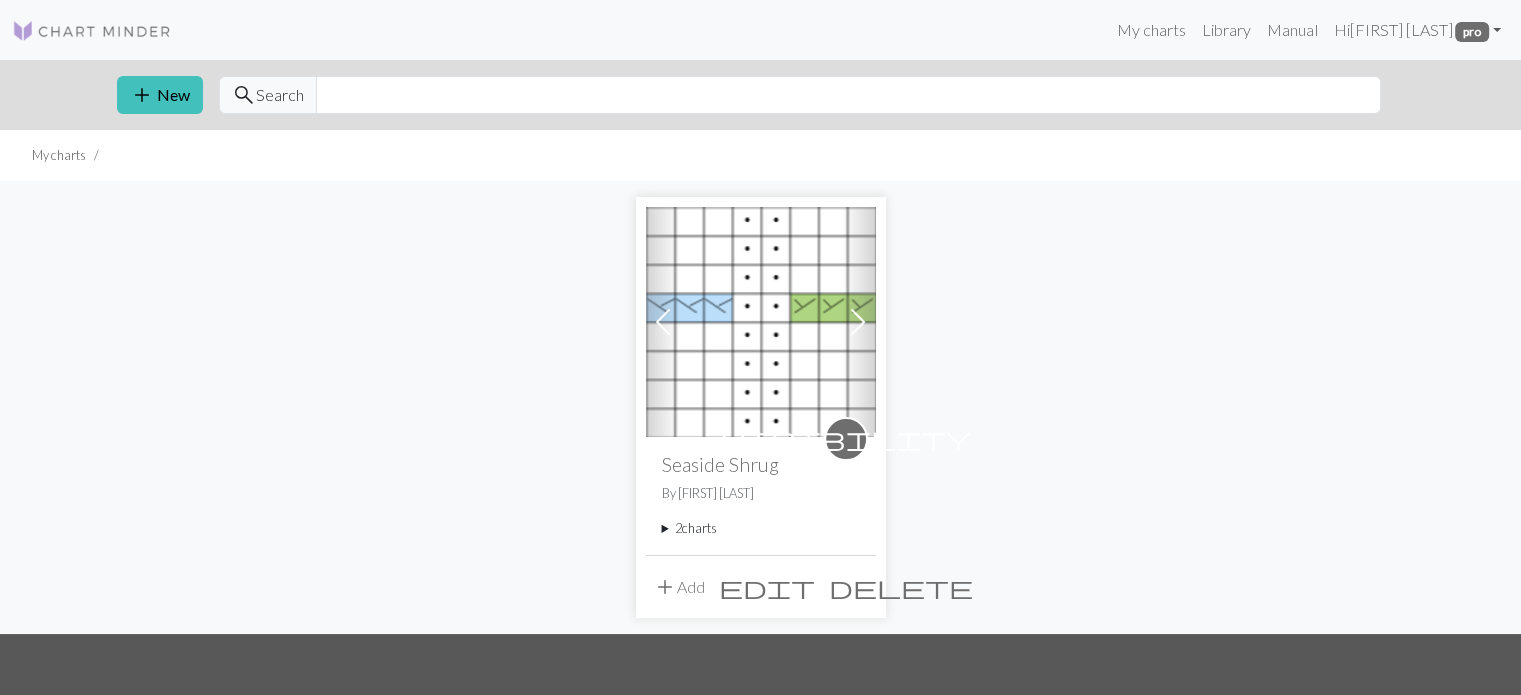 click on "Seaside Shrug" at bounding box center [761, 464] 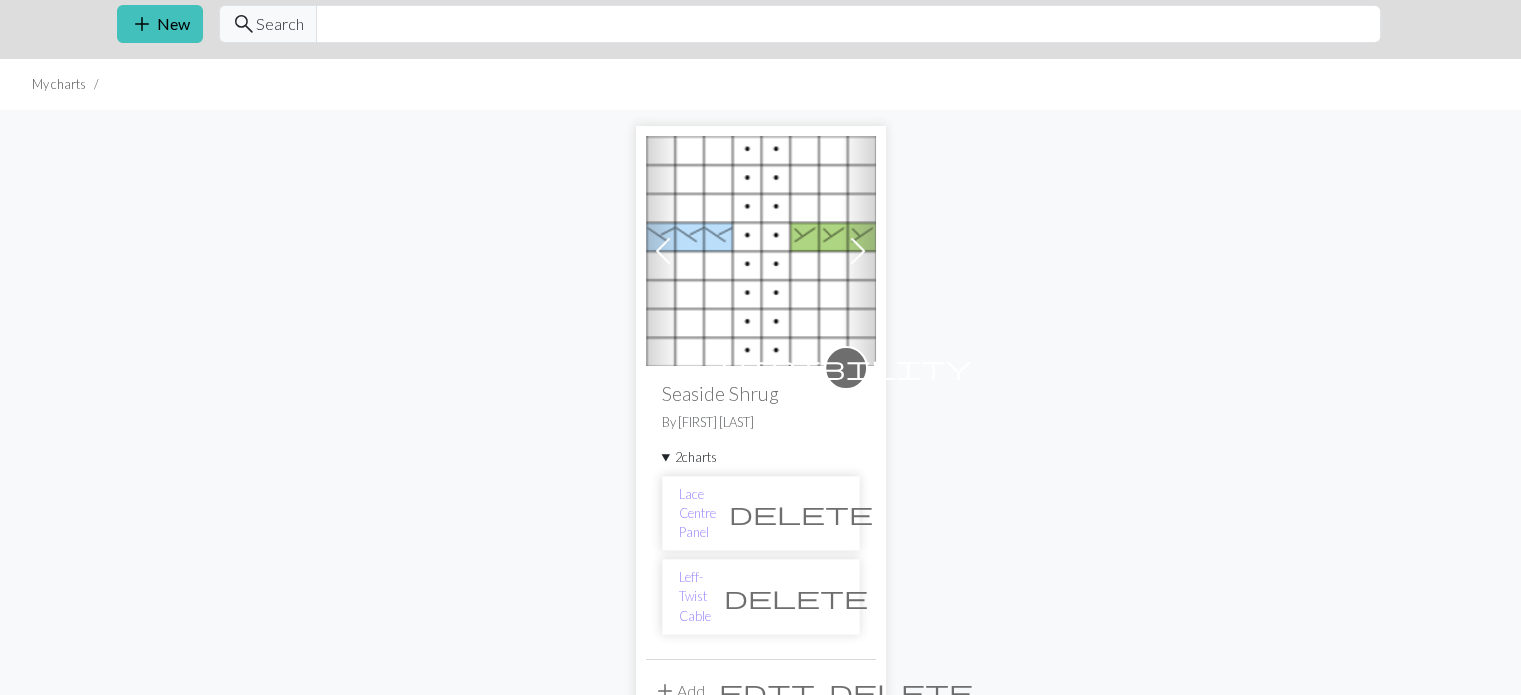 scroll, scrollTop: 100, scrollLeft: 0, axis: vertical 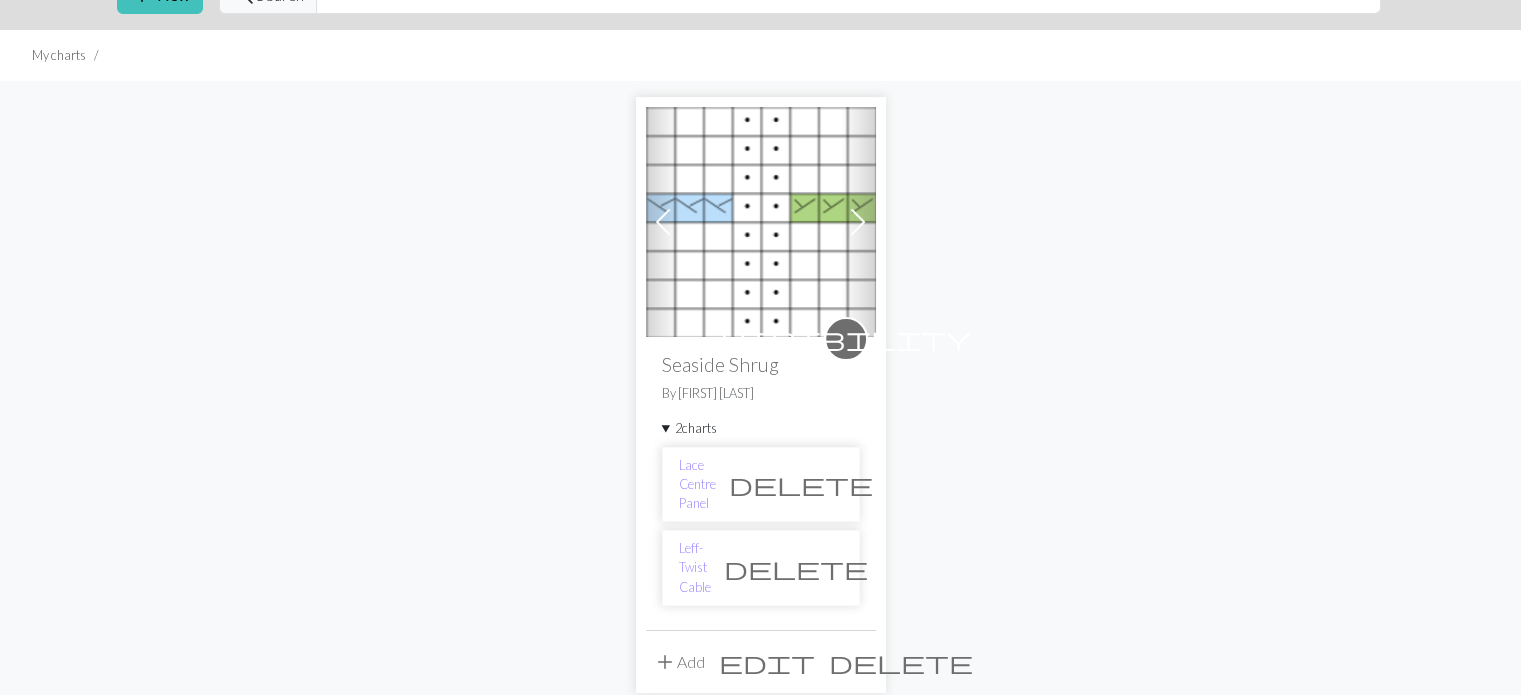 click on "Lace Centre Panel delete" at bounding box center [761, 485] 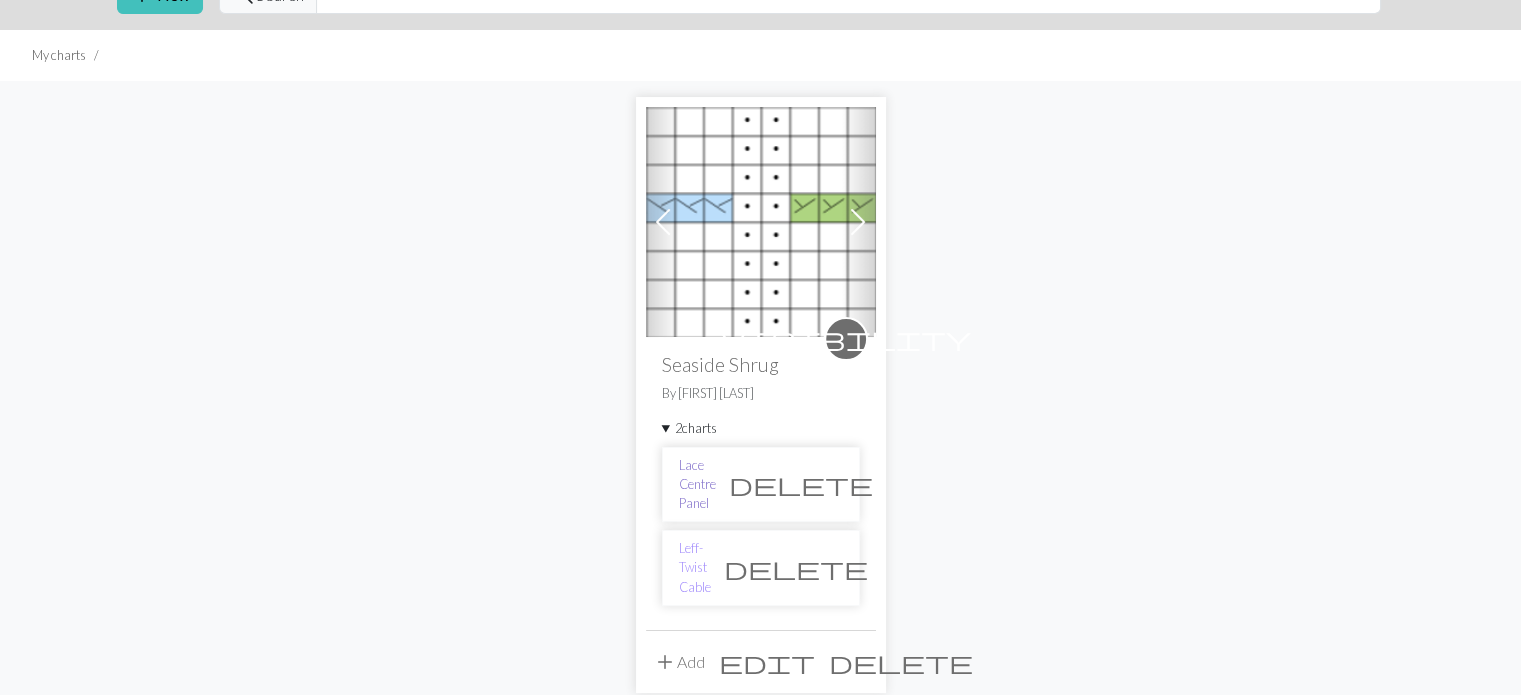 click on "Lace Centre Panel" at bounding box center [697, 485] 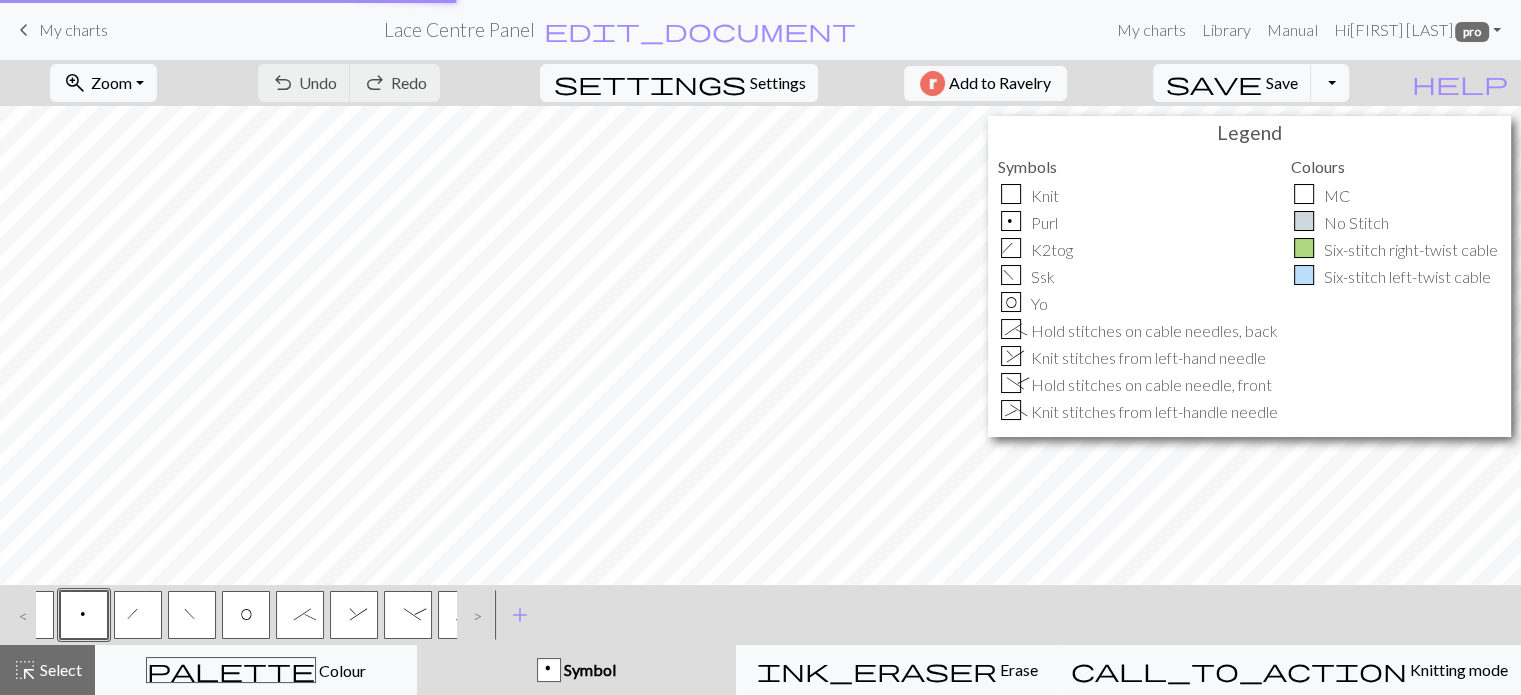 scroll, scrollTop: 0, scrollLeft: 0, axis: both 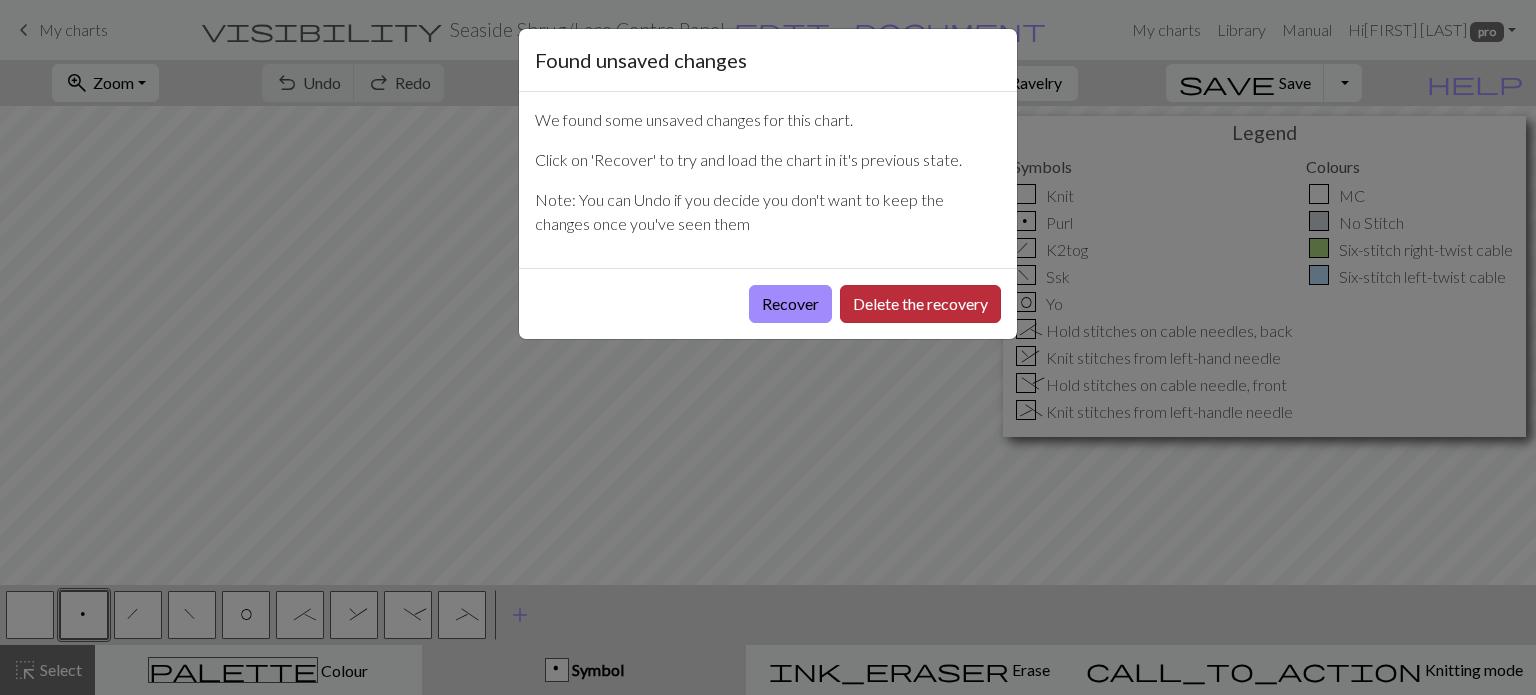 click on "Delete the recovery" at bounding box center [920, 304] 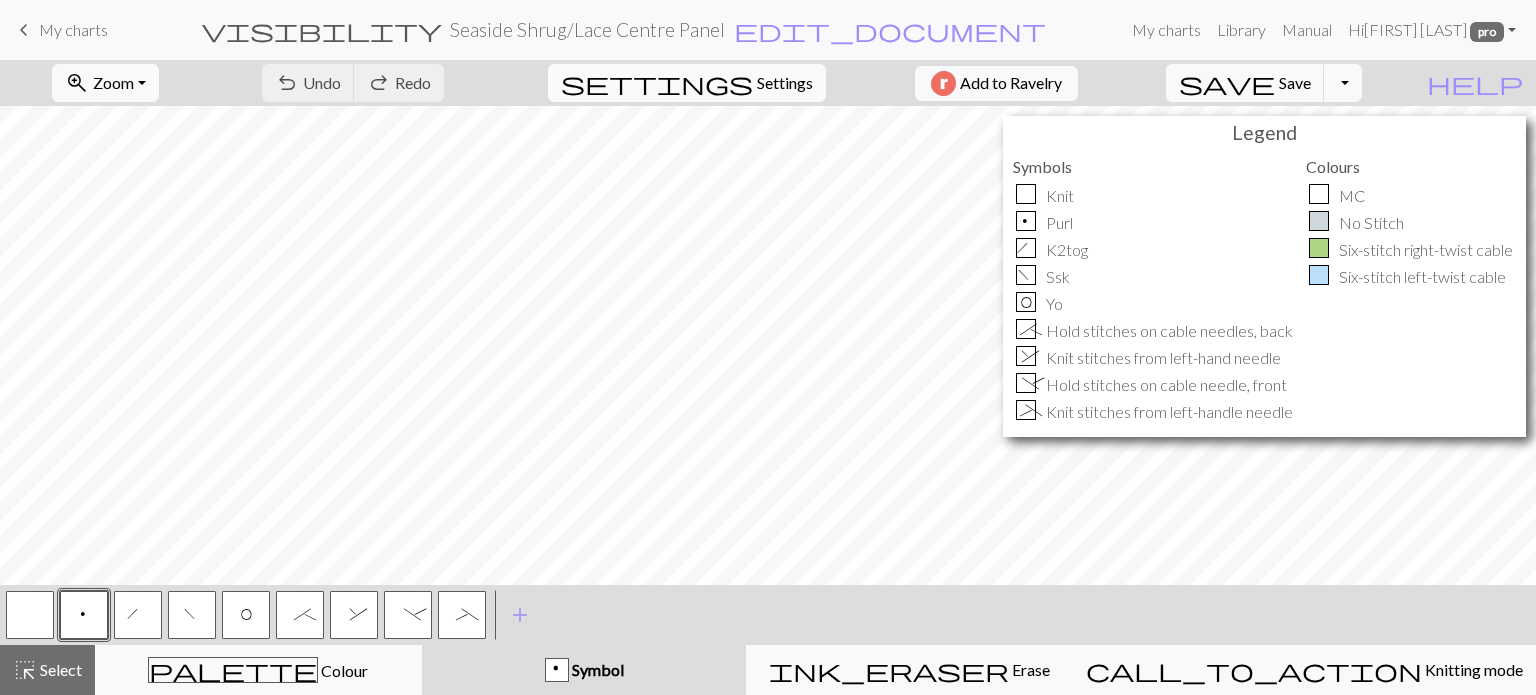 click on "Settings" at bounding box center (785, 83) 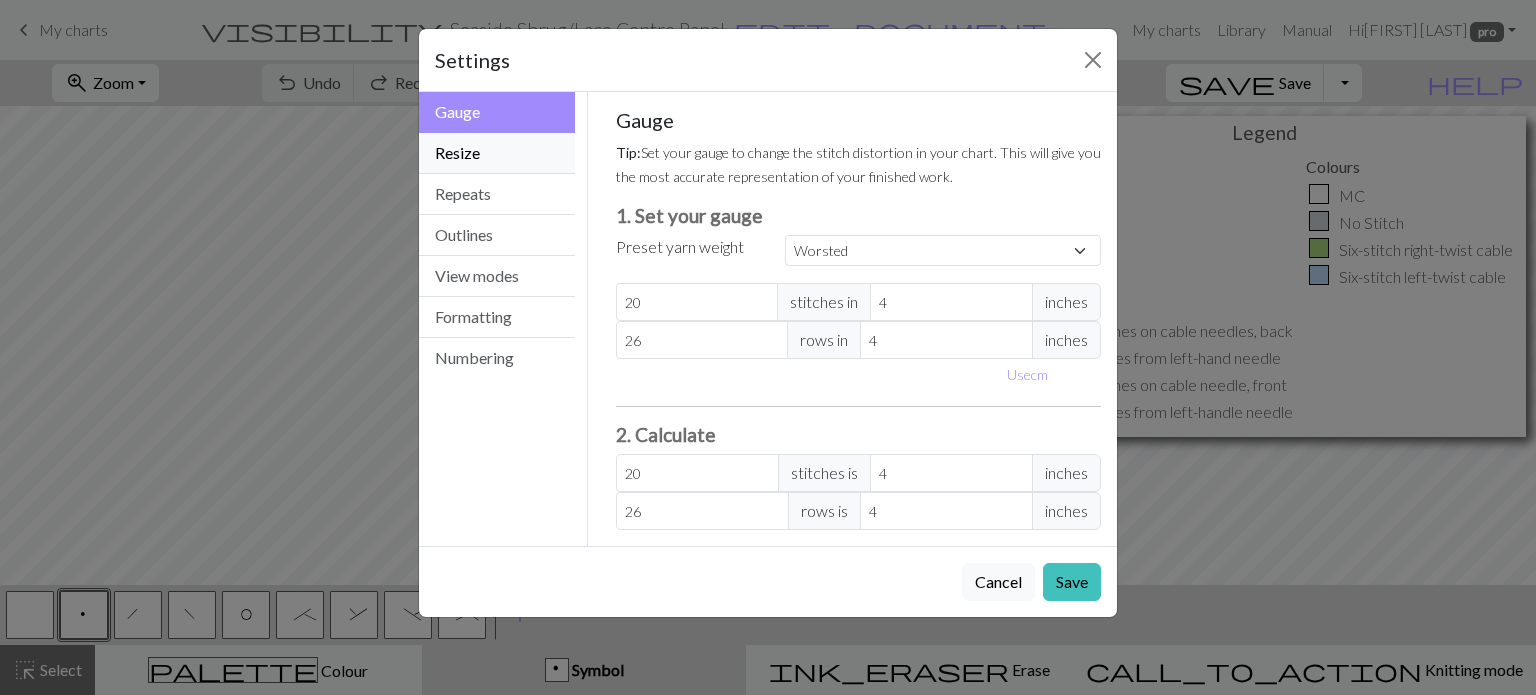 click on "Resize" at bounding box center (497, 153) 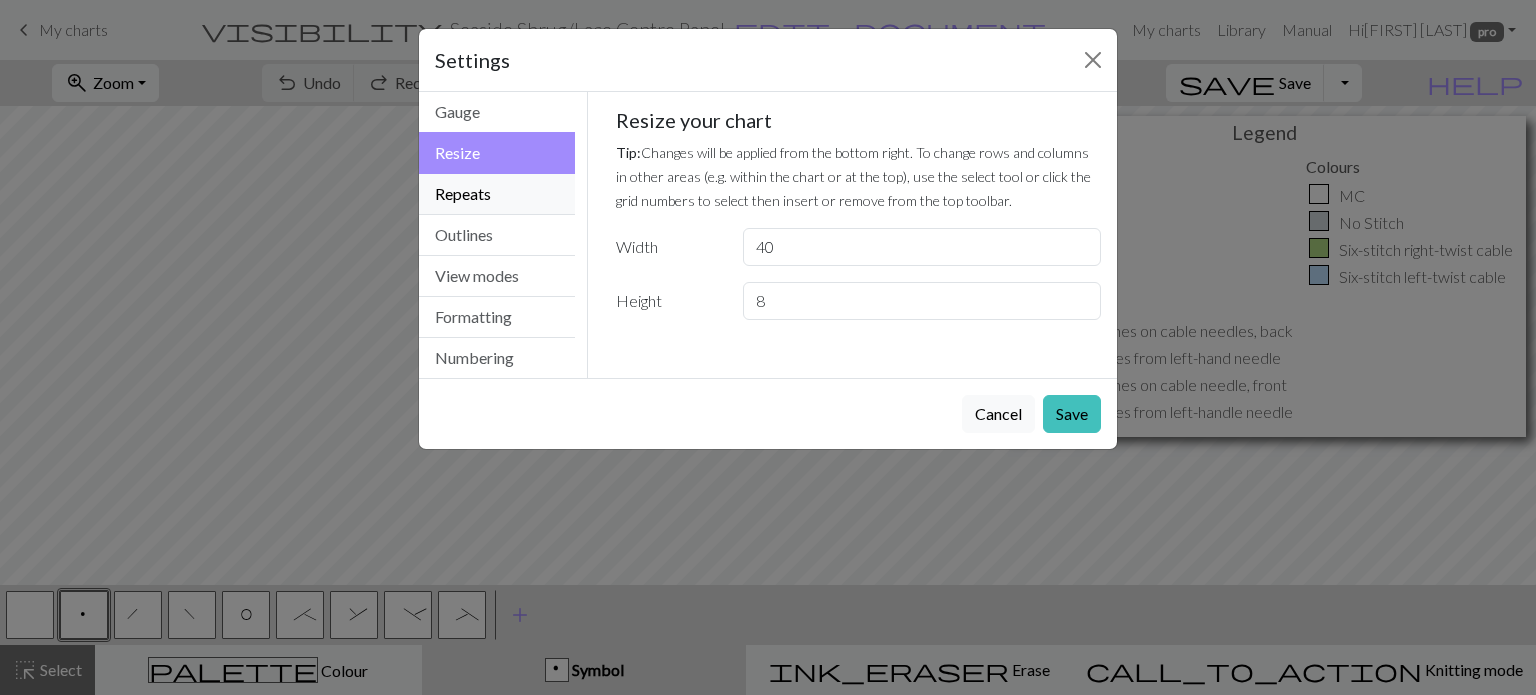click on "Repeats" at bounding box center (497, 194) 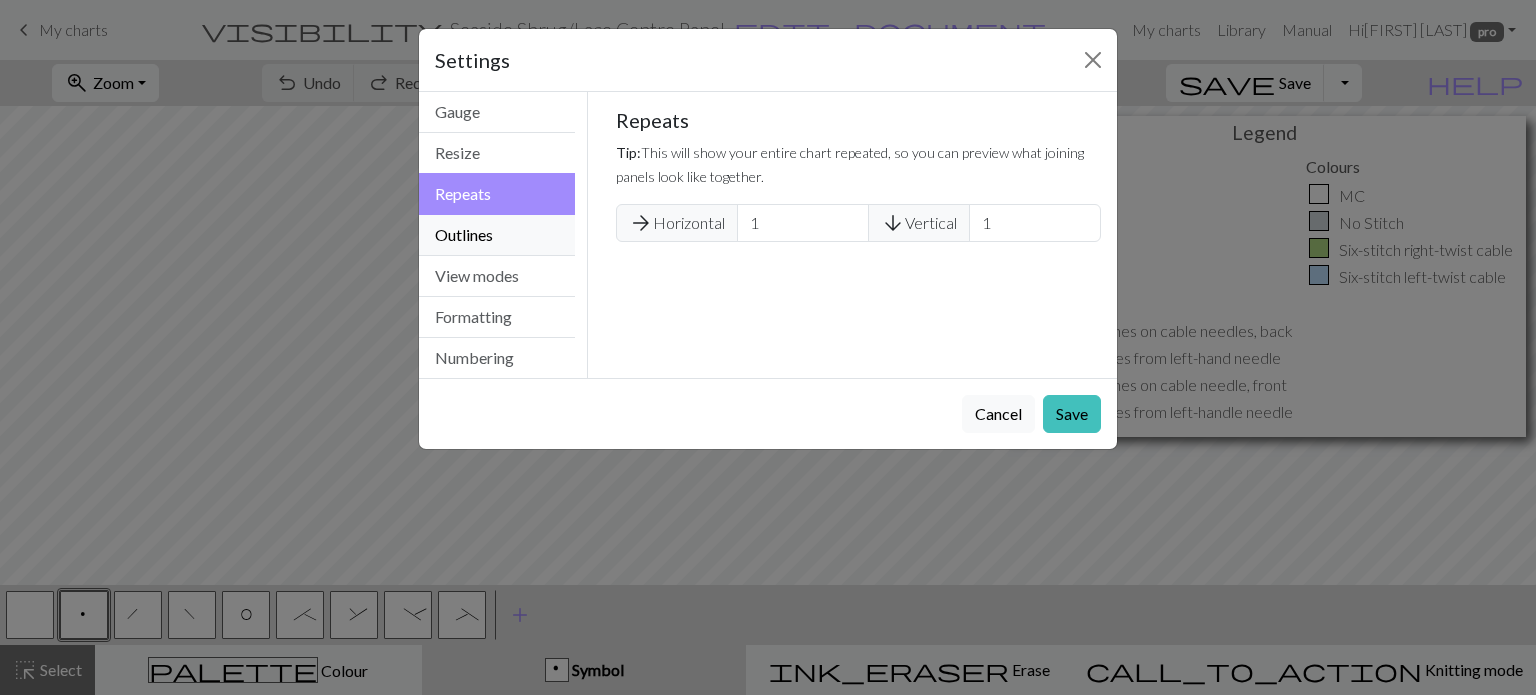 click on "Outlines" at bounding box center [497, 235] 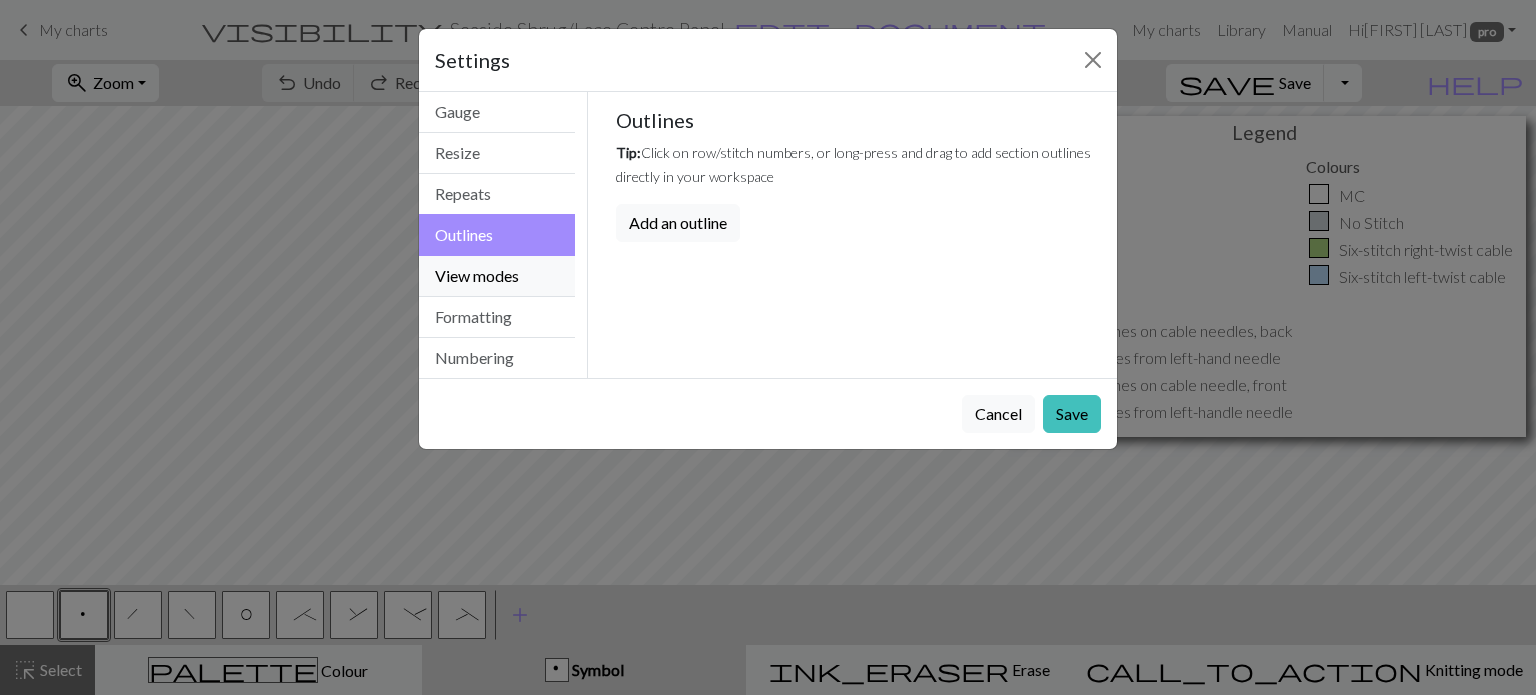 click on "View modes" at bounding box center (497, 276) 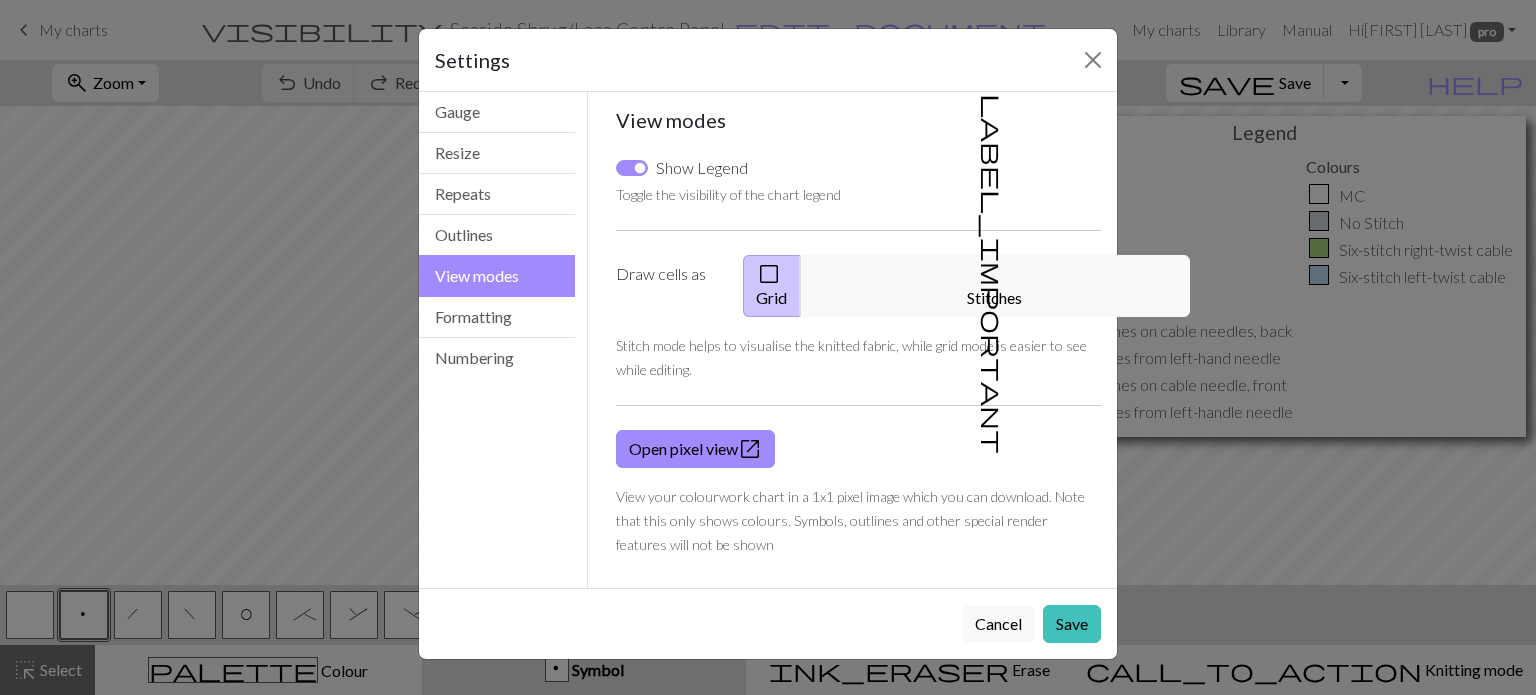 click on "Show Legend" at bounding box center (702, 168) 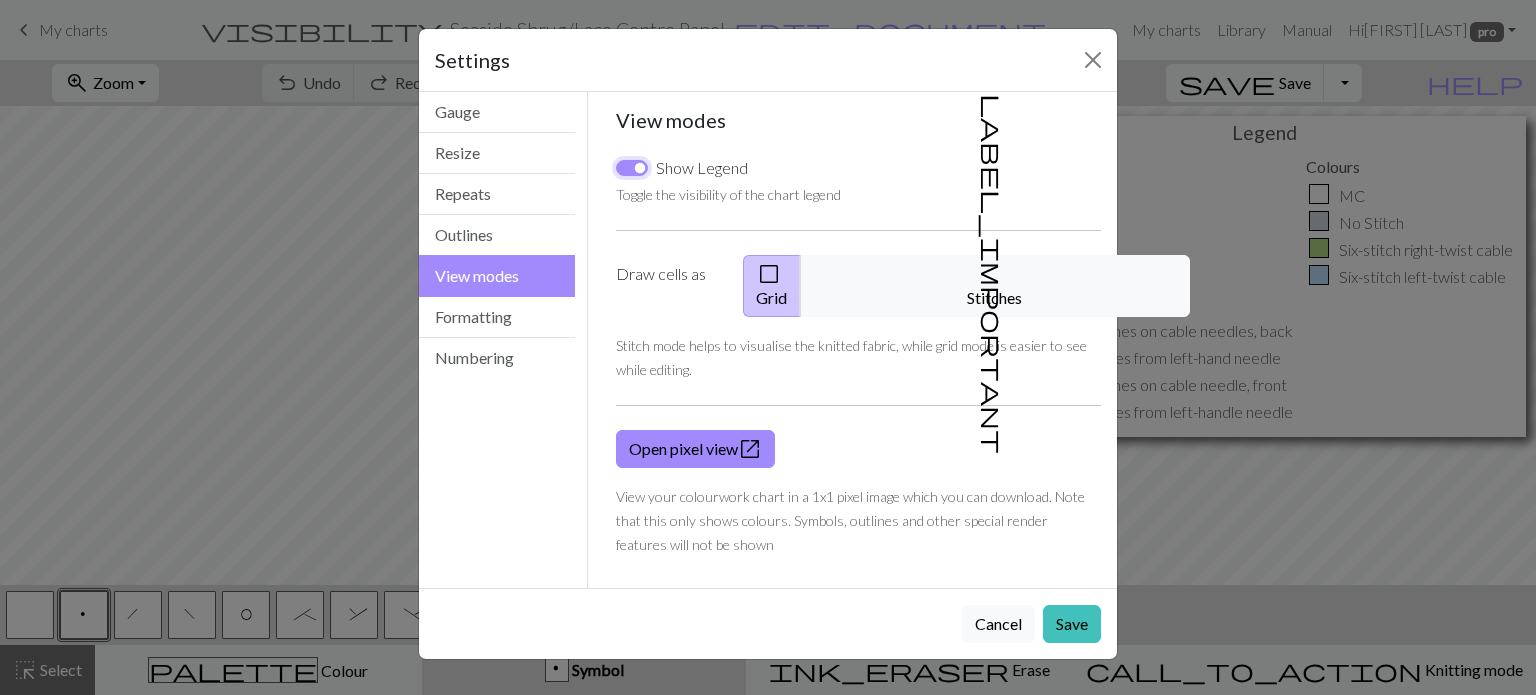 click on "Show Legend" at bounding box center [632, 168] 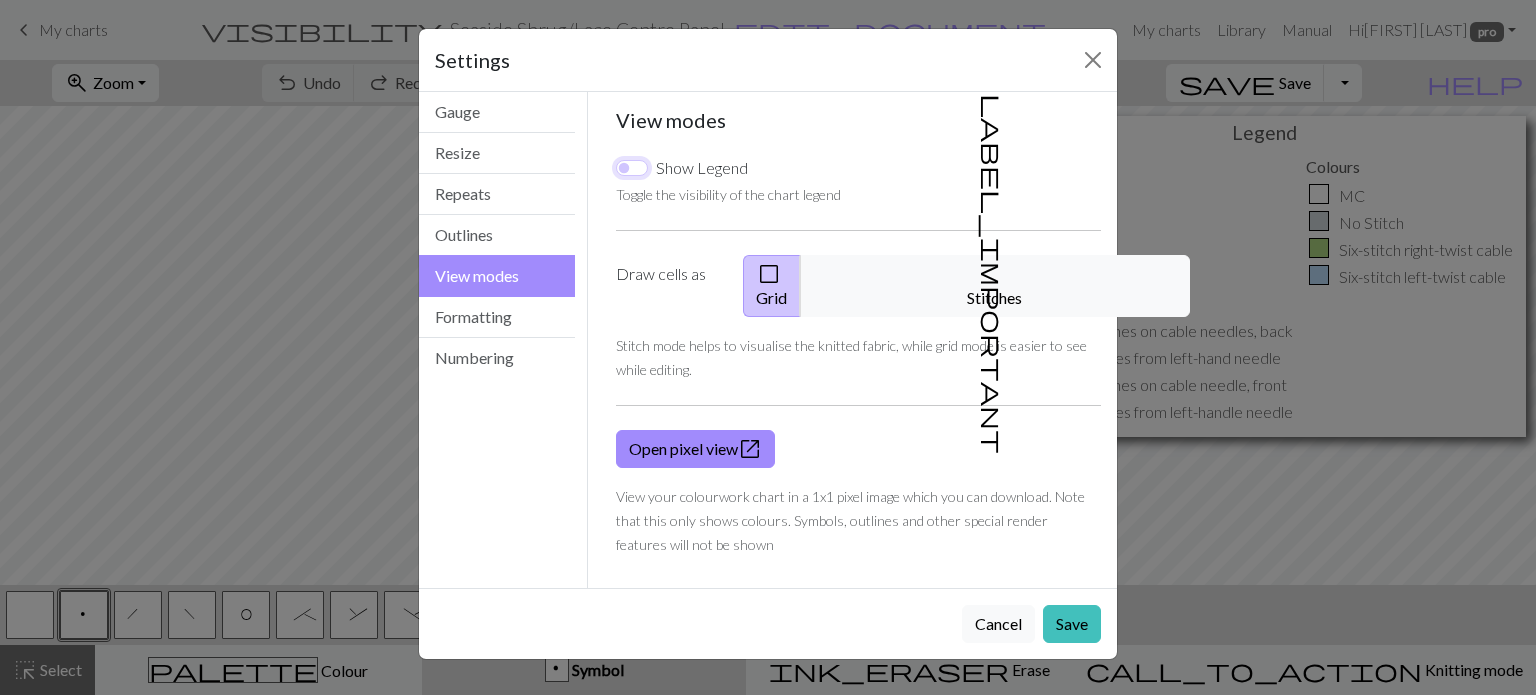 checkbox on "false" 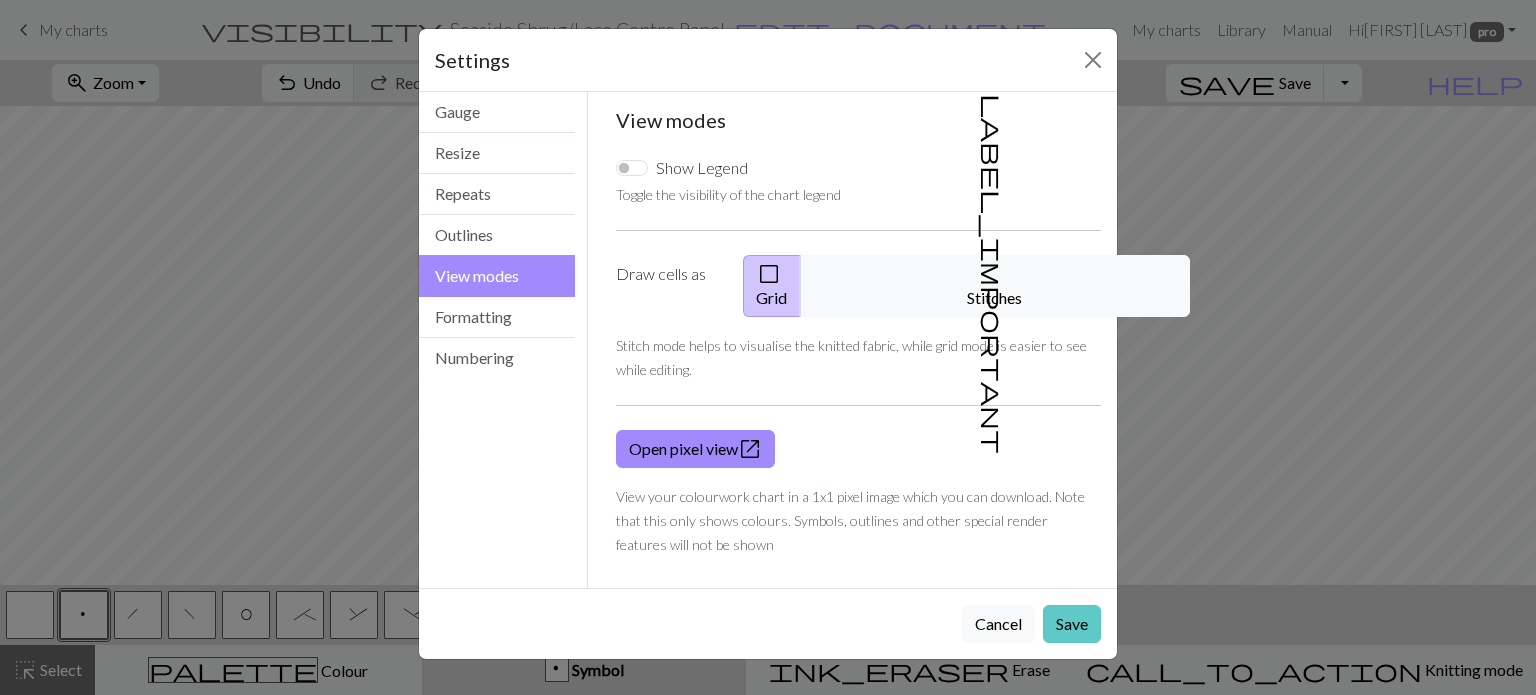 click on "Save" at bounding box center [1072, 624] 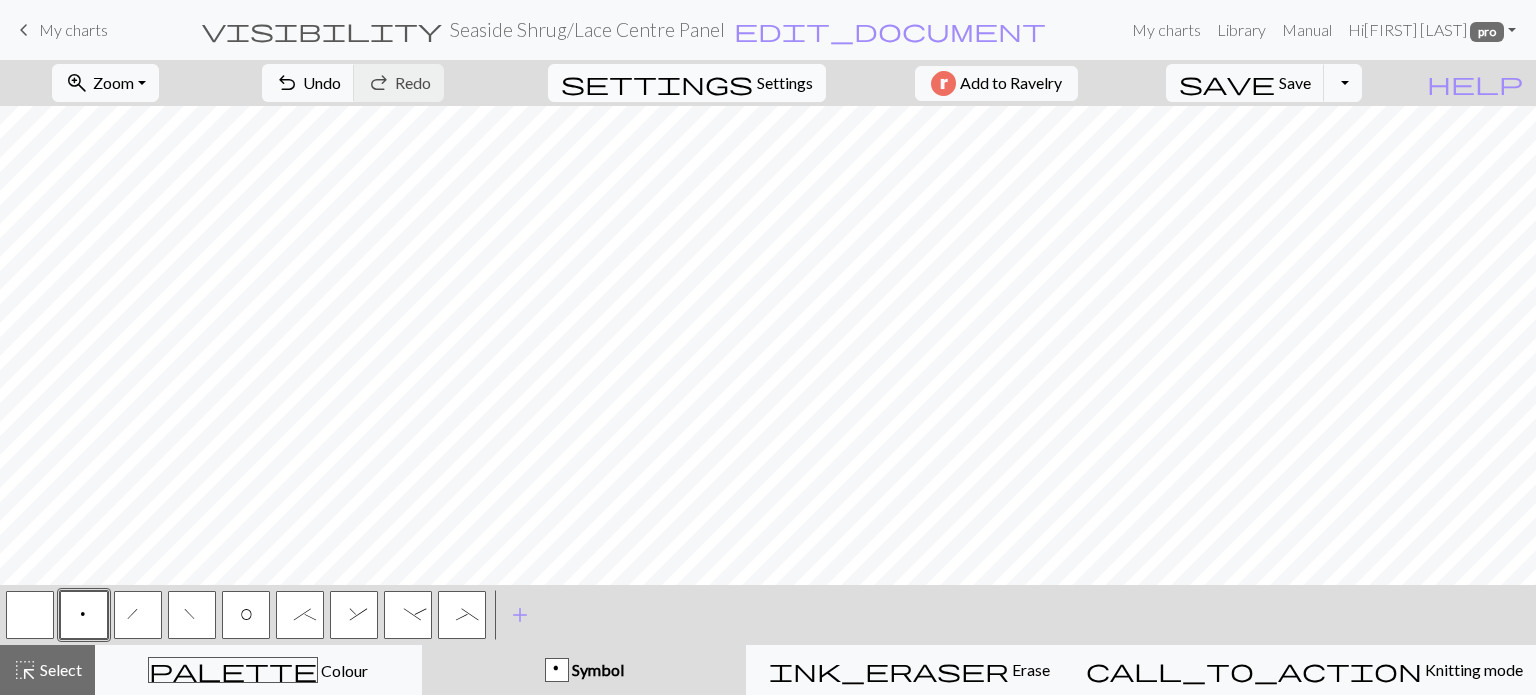click on "Settings" at bounding box center [785, 83] 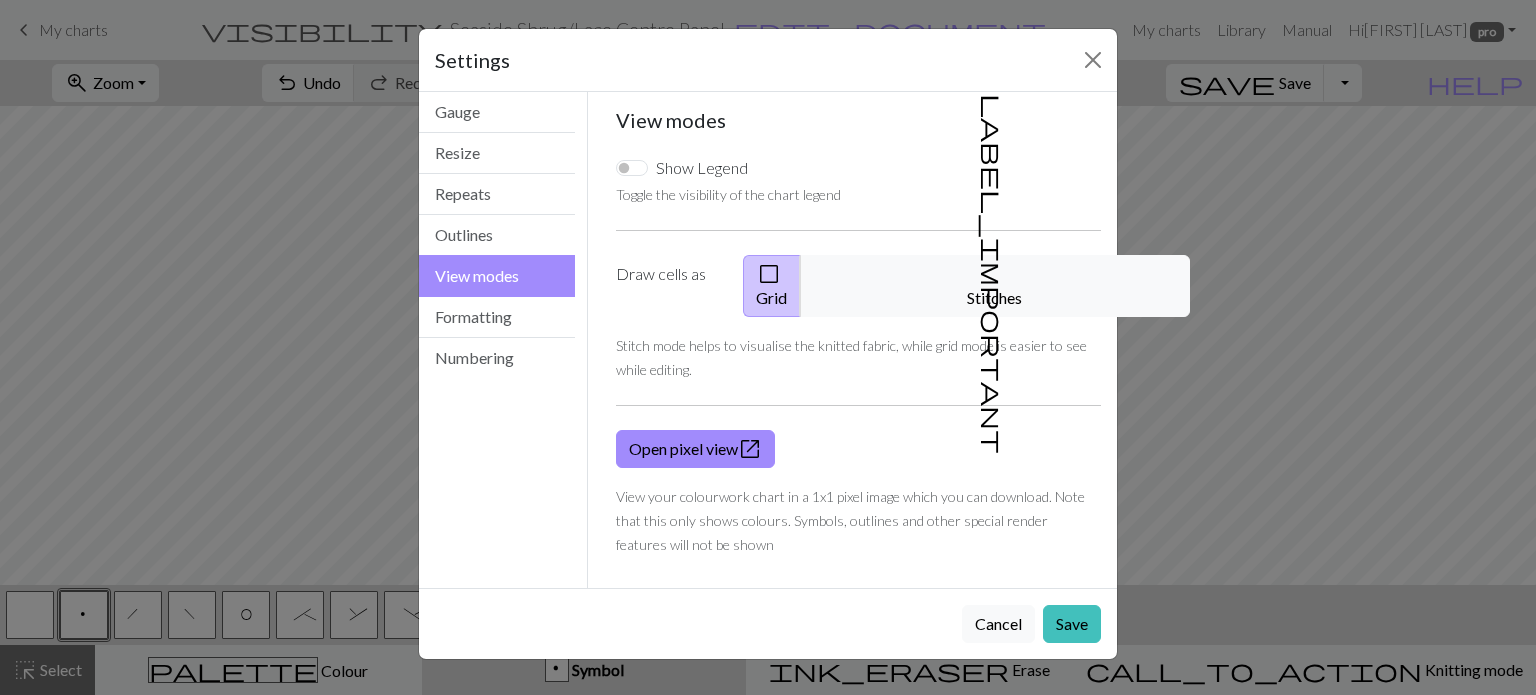 click on "Show Legend" at bounding box center (702, 168) 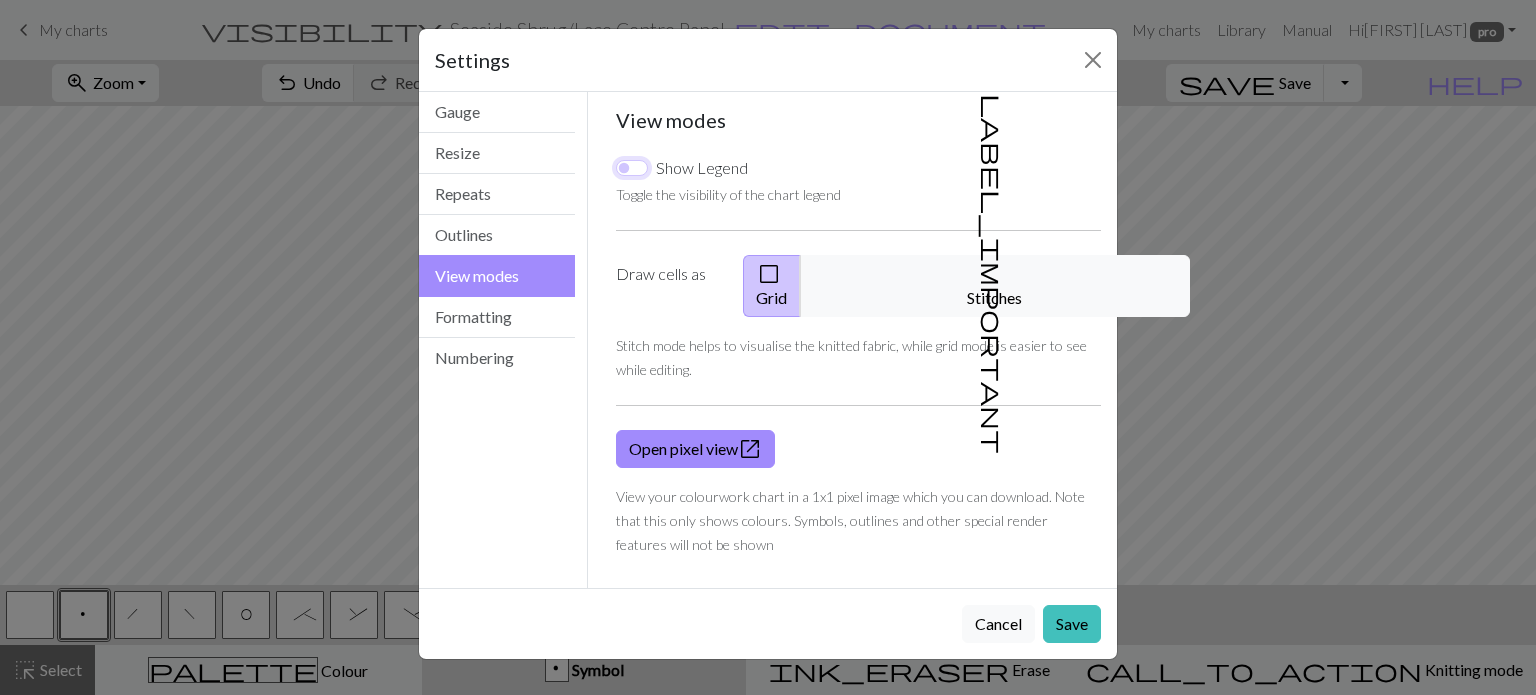 click on "Show Legend" at bounding box center [632, 168] 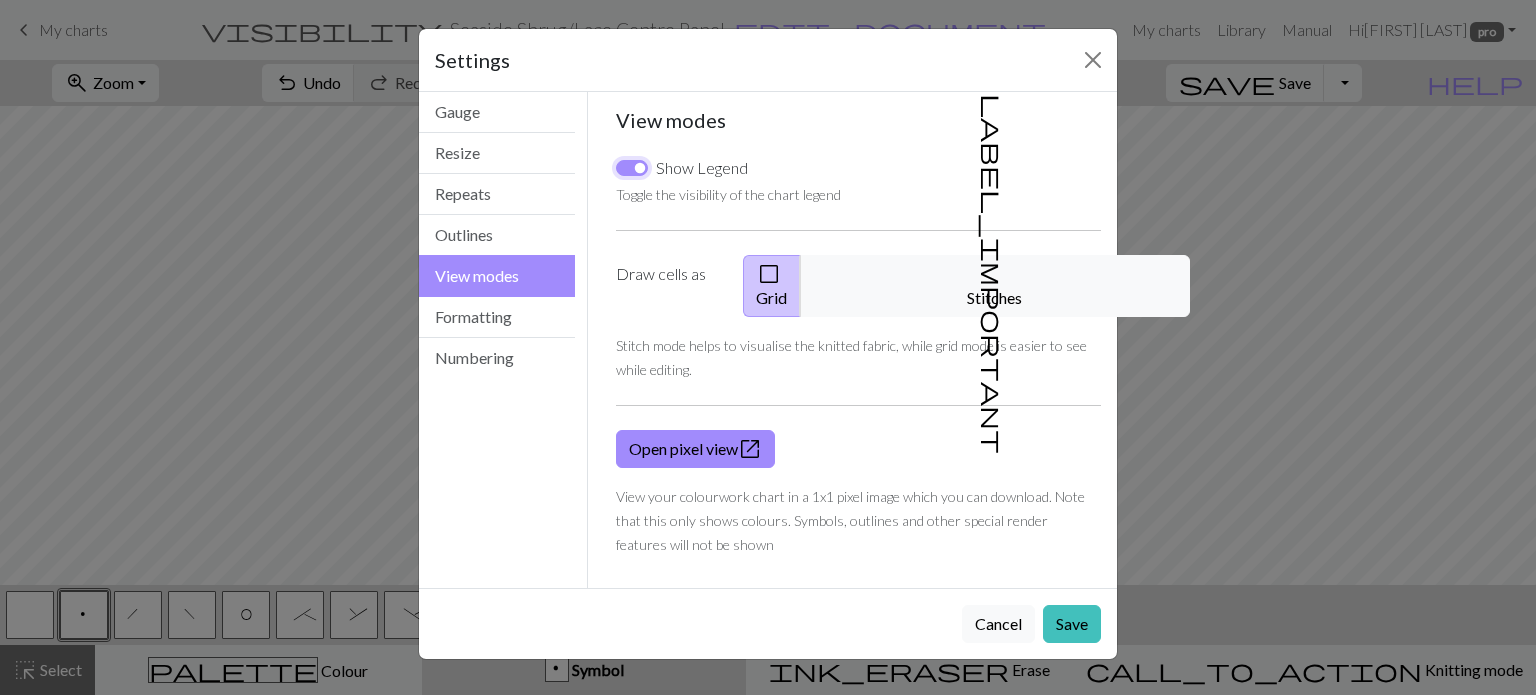 checkbox on "true" 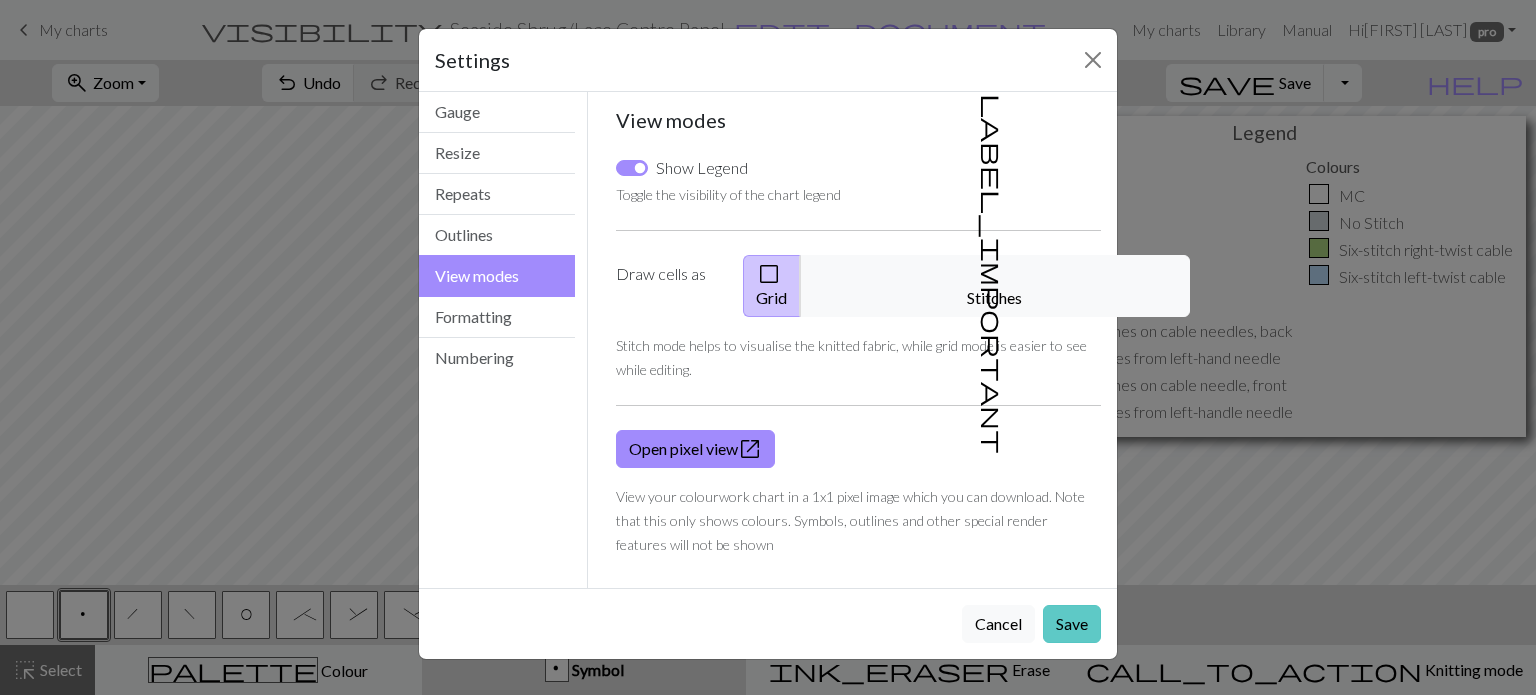 click on "Save" at bounding box center (1072, 624) 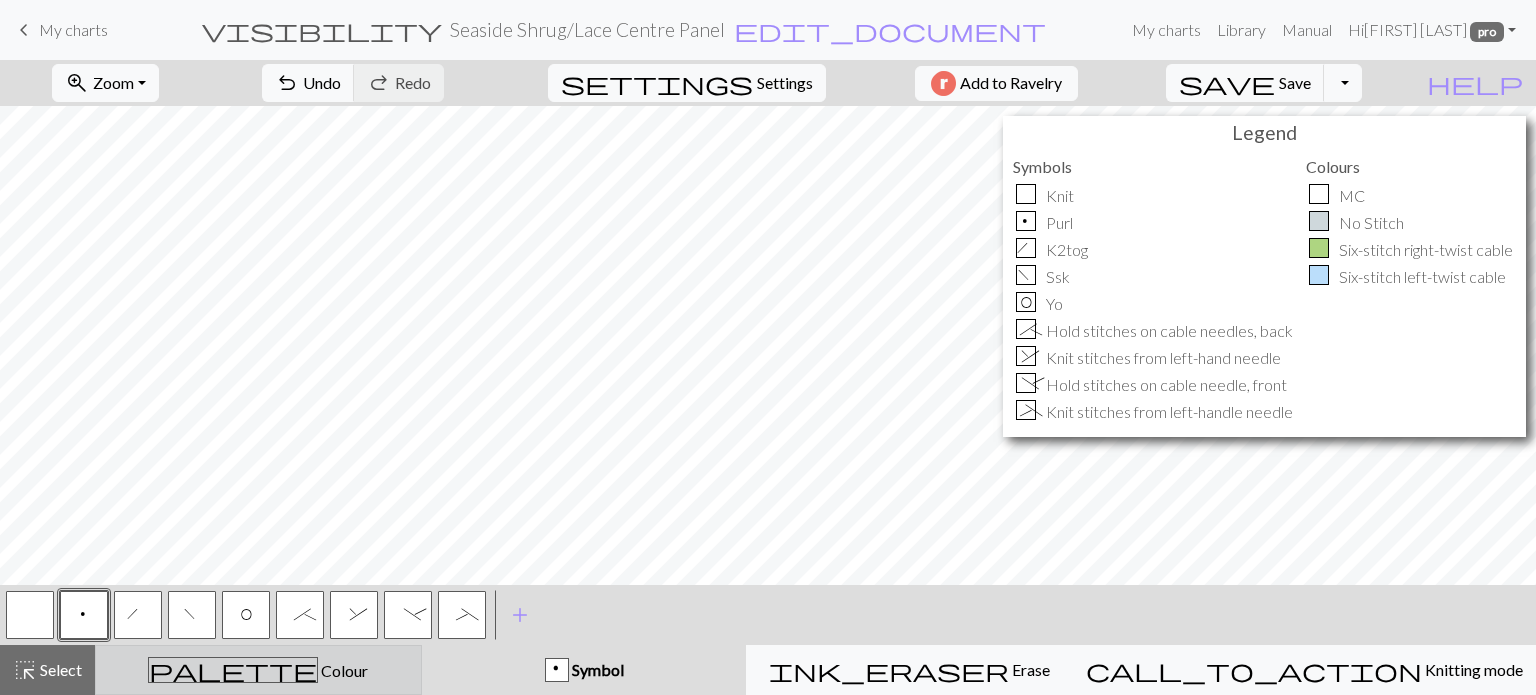 click on "palette   Colour   Colour" at bounding box center [258, 670] 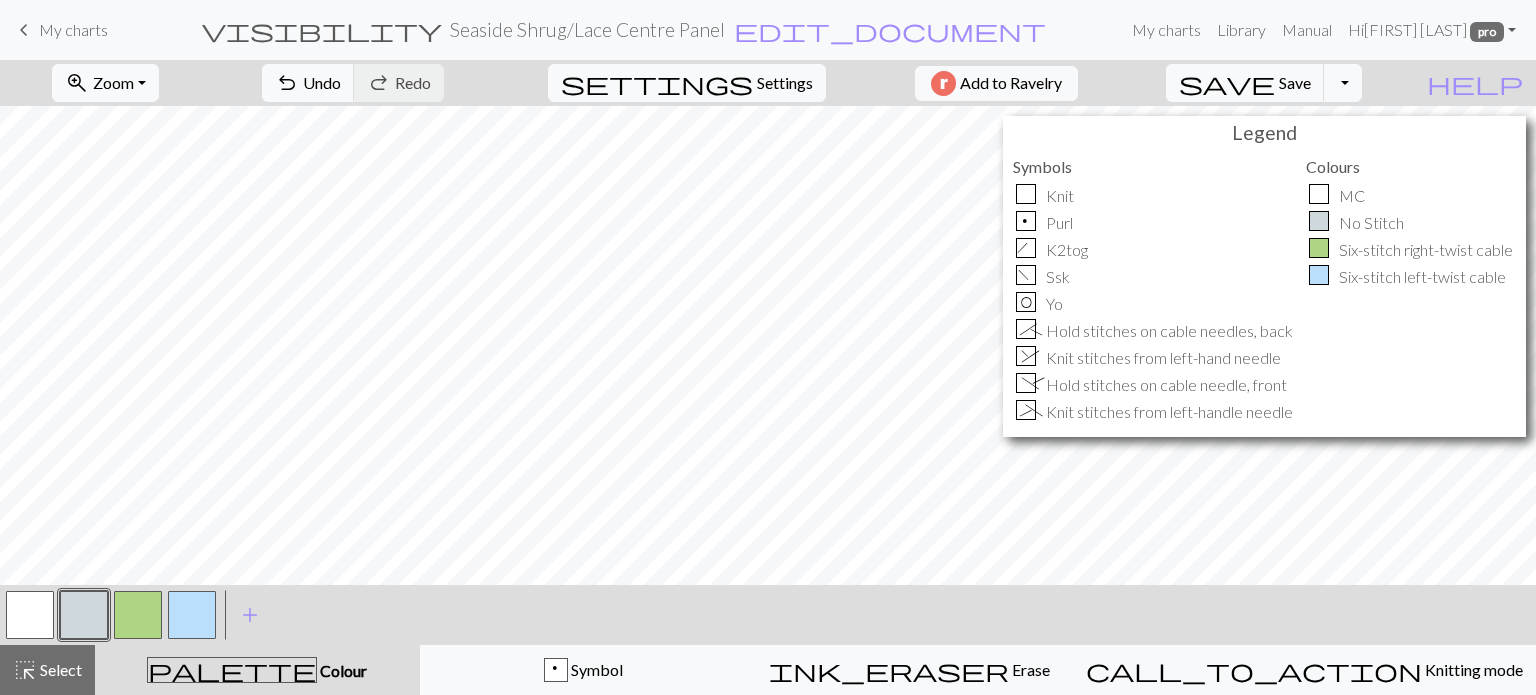 click at bounding box center (192, 615) 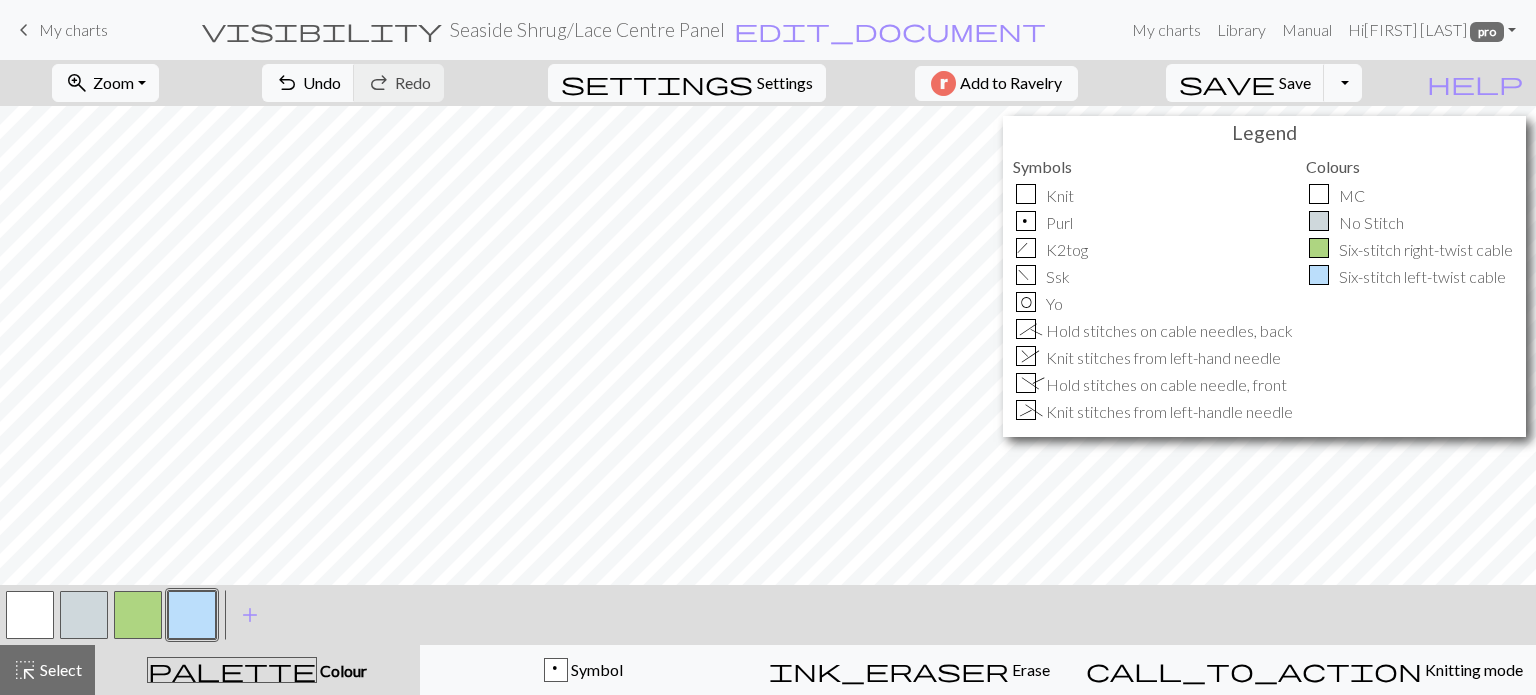 click at bounding box center [192, 615] 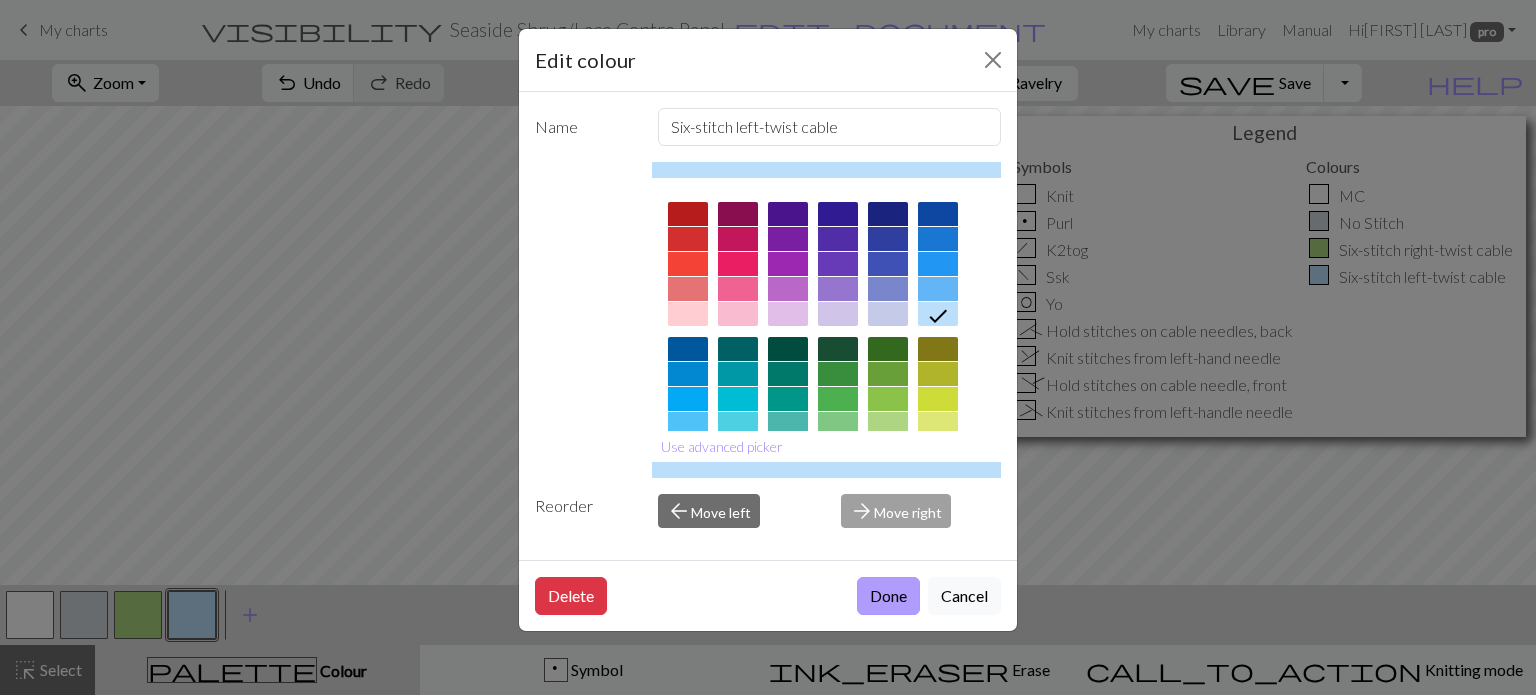 click on "Done" at bounding box center (888, 596) 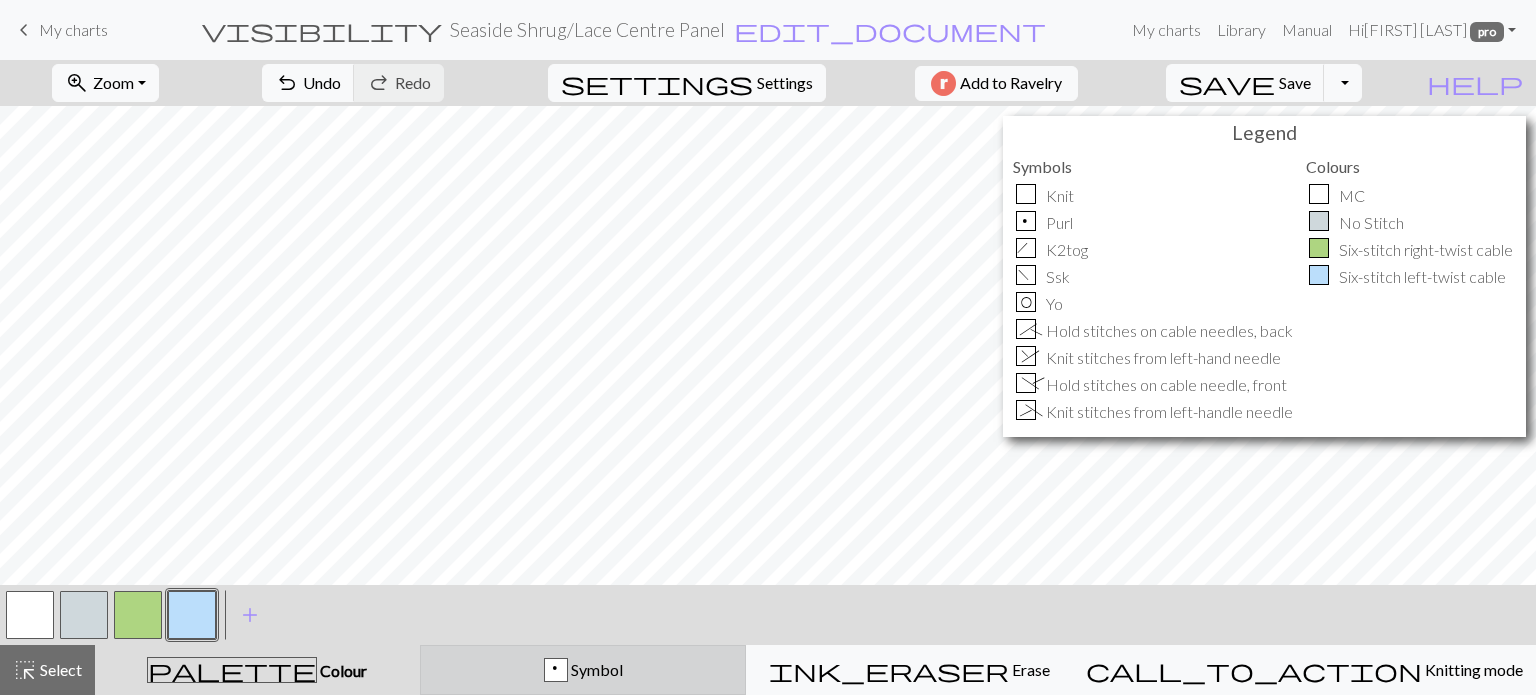 click on "p   Symbol" at bounding box center (583, 670) 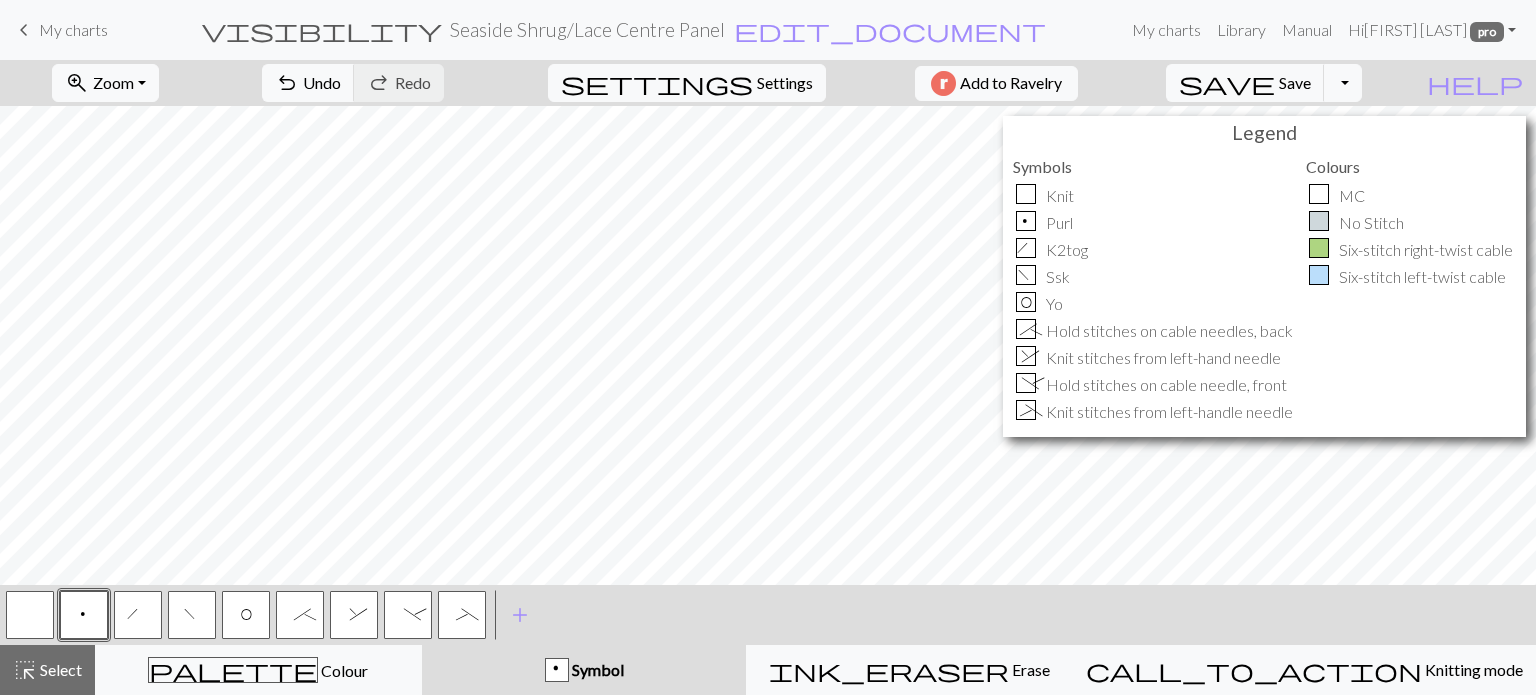 click on "p" at bounding box center [84, 615] 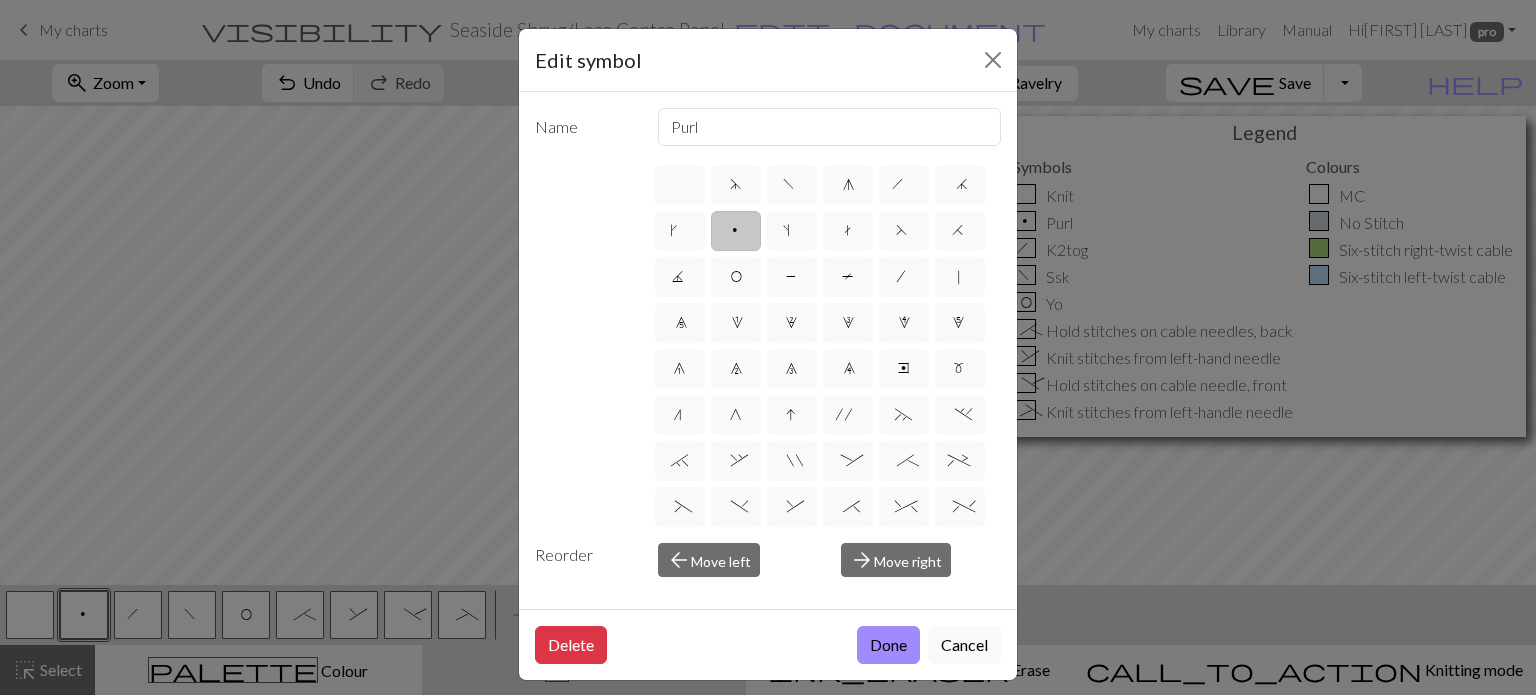 click on "Edit symbol Name Purl d f g h j k p s t F H J O P T / | 0 1 2 3 4 5 6 7 8 9 e m n G I ' ~ . ` , " : ; + ( ) & * ^ % _ - a b c i l o r u v w x y z A B C D E K L M N R S U V W X Y < > Reorder arrow_back Move left arrow_forward Move right Delete Done Cancel" at bounding box center (768, 347) 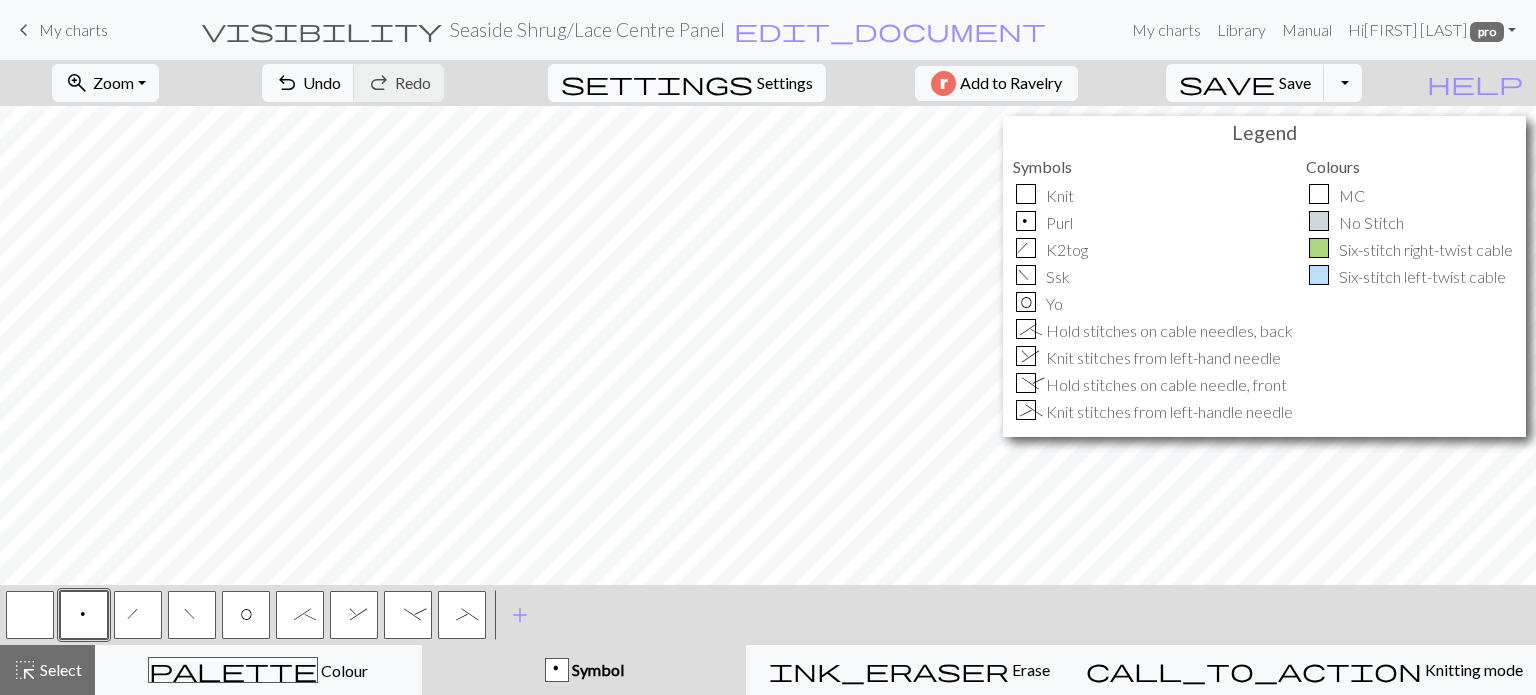 click on "Settings" at bounding box center [785, 83] 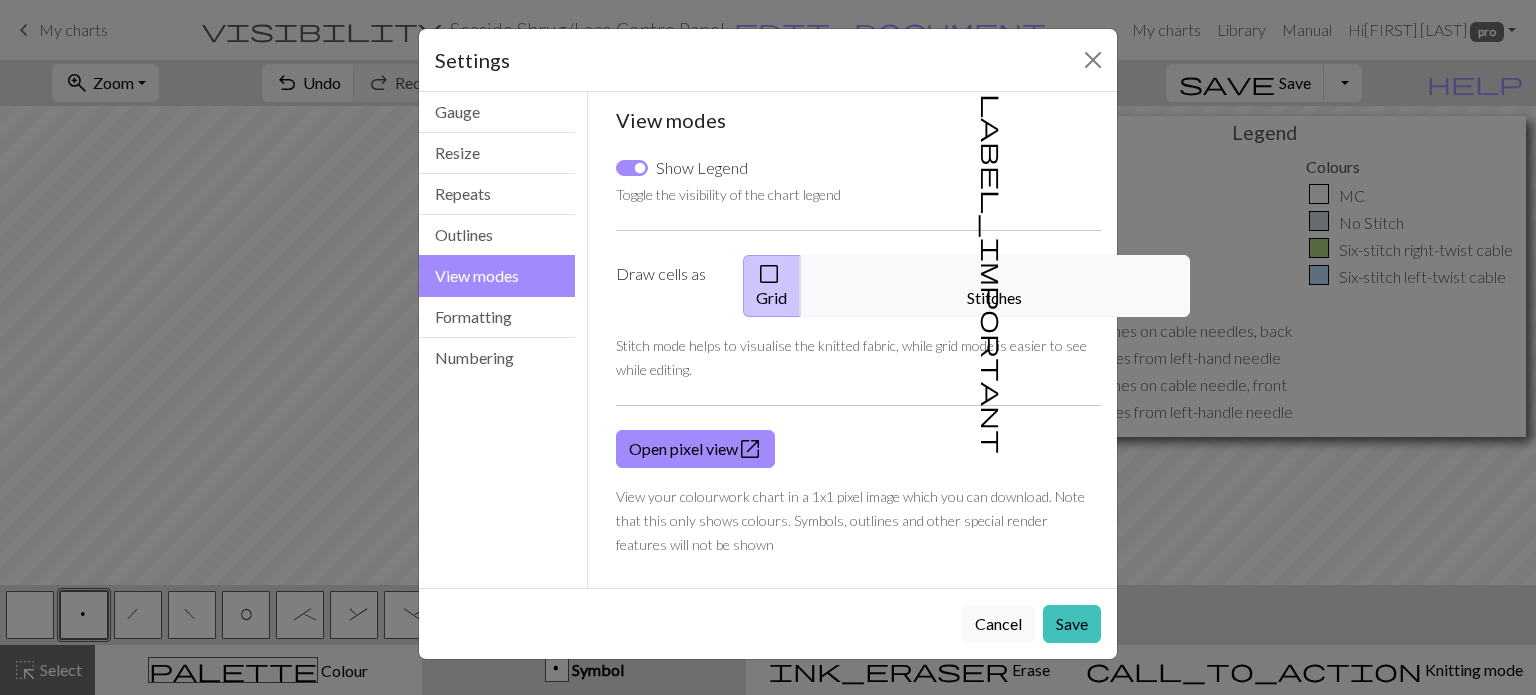 click on "Show Legend" at bounding box center [702, 168] 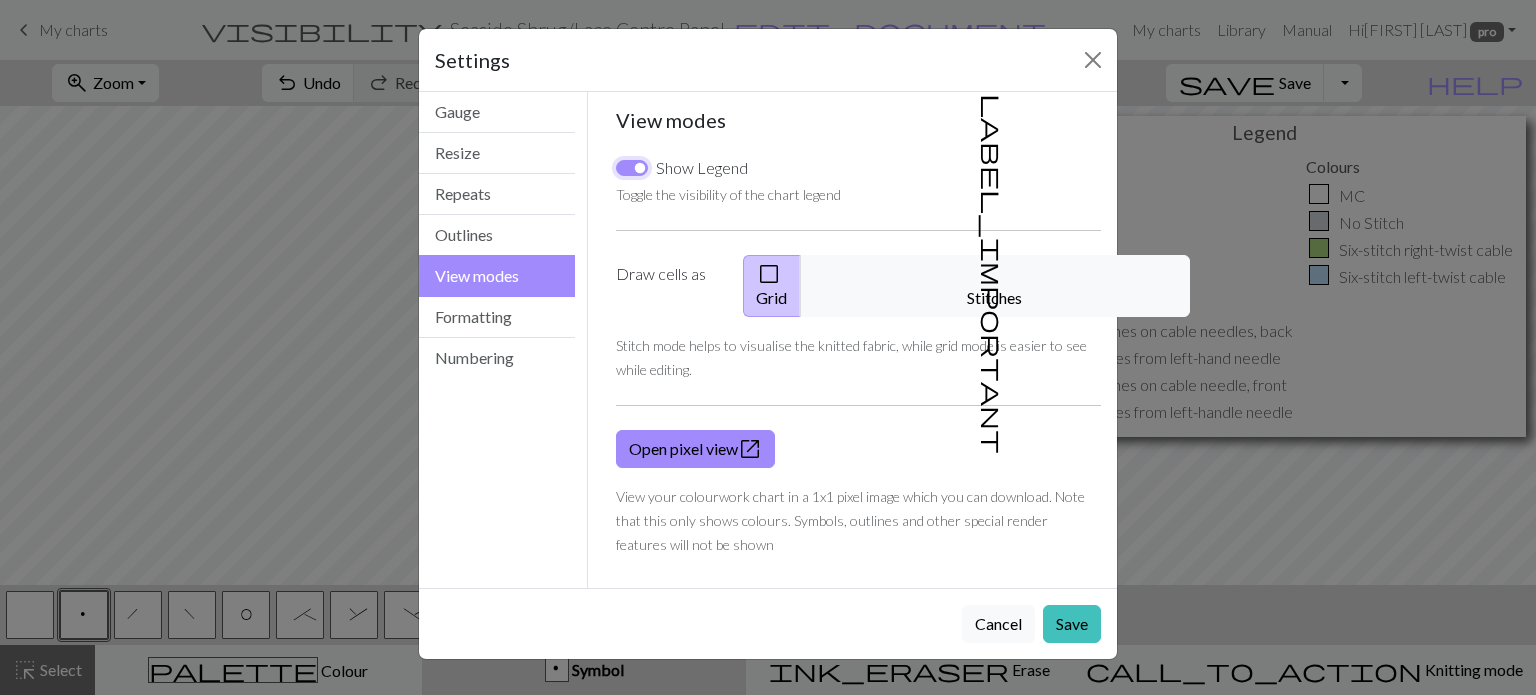 click on "Show Legend" at bounding box center (632, 168) 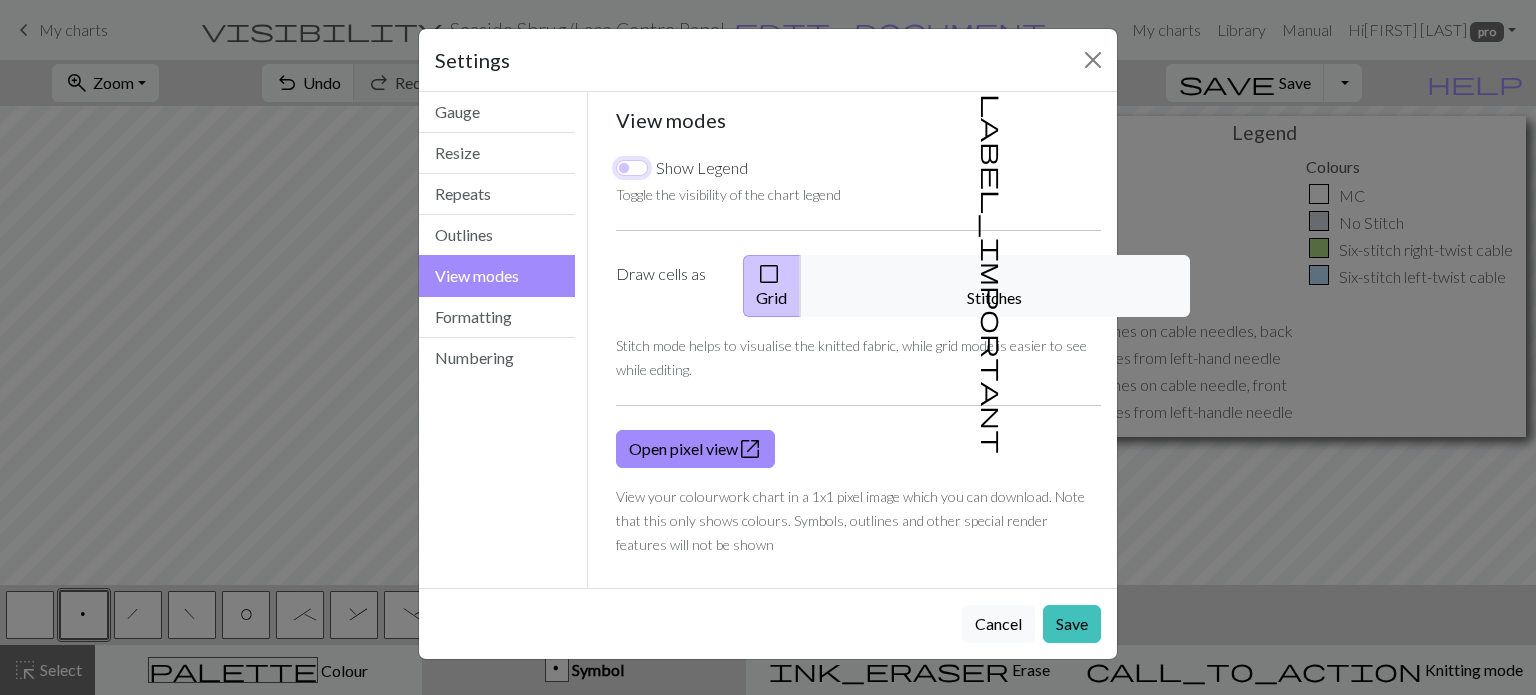 checkbox on "false" 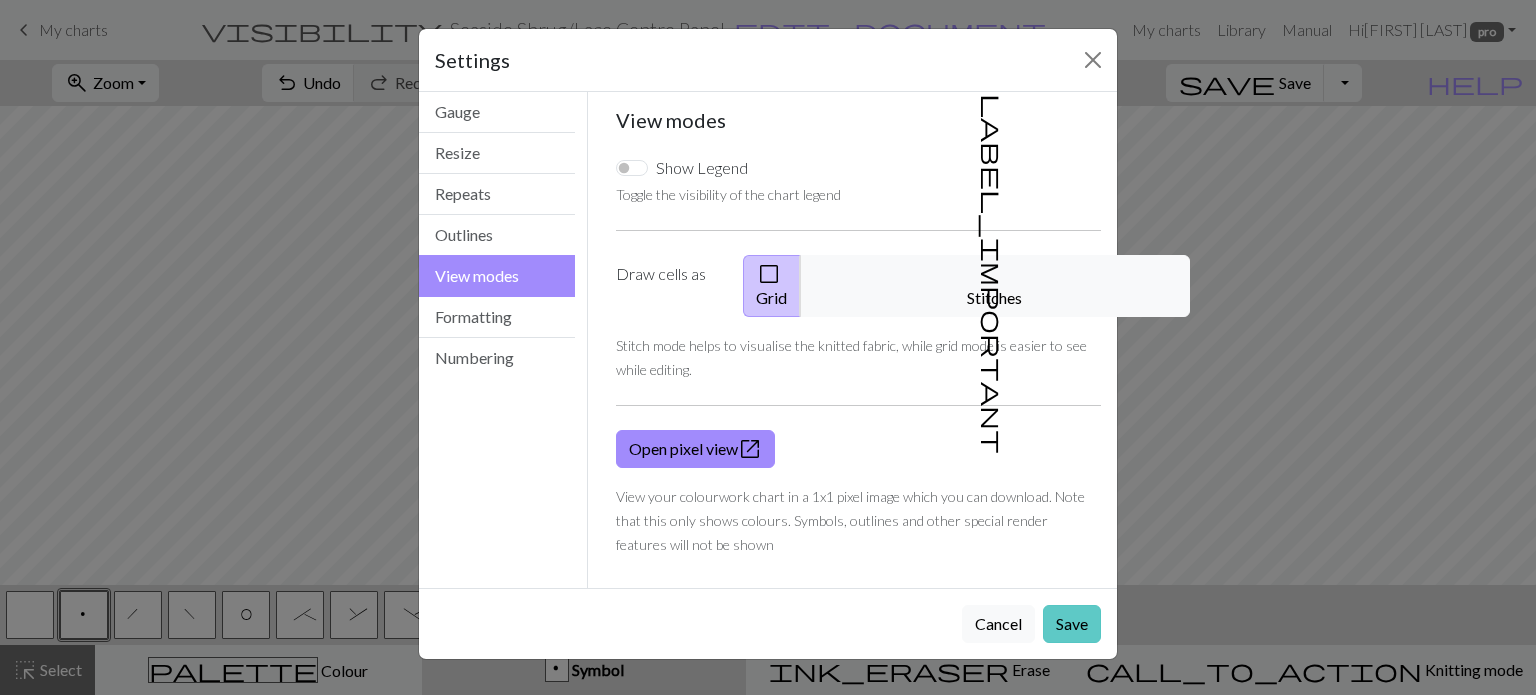 click on "Save" at bounding box center (1072, 624) 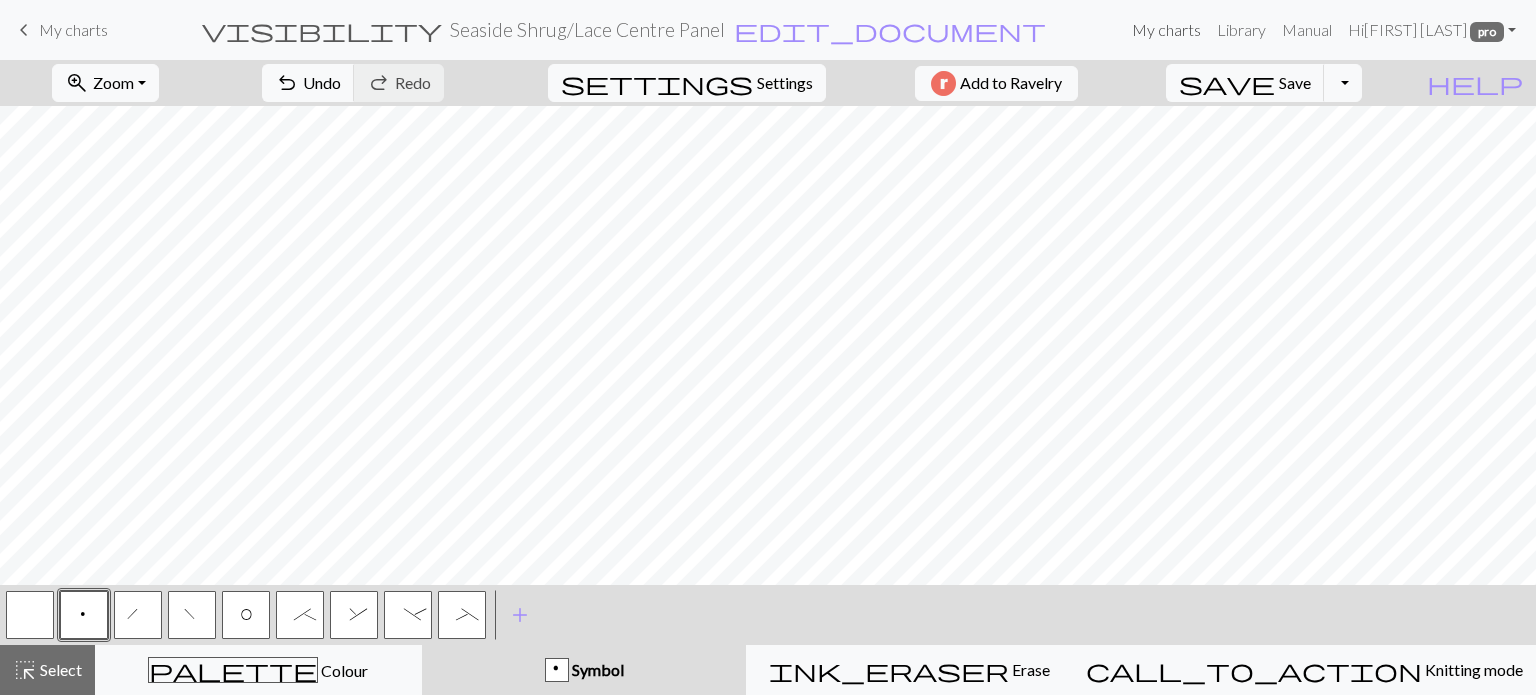 click on "My charts" at bounding box center [1166, 30] 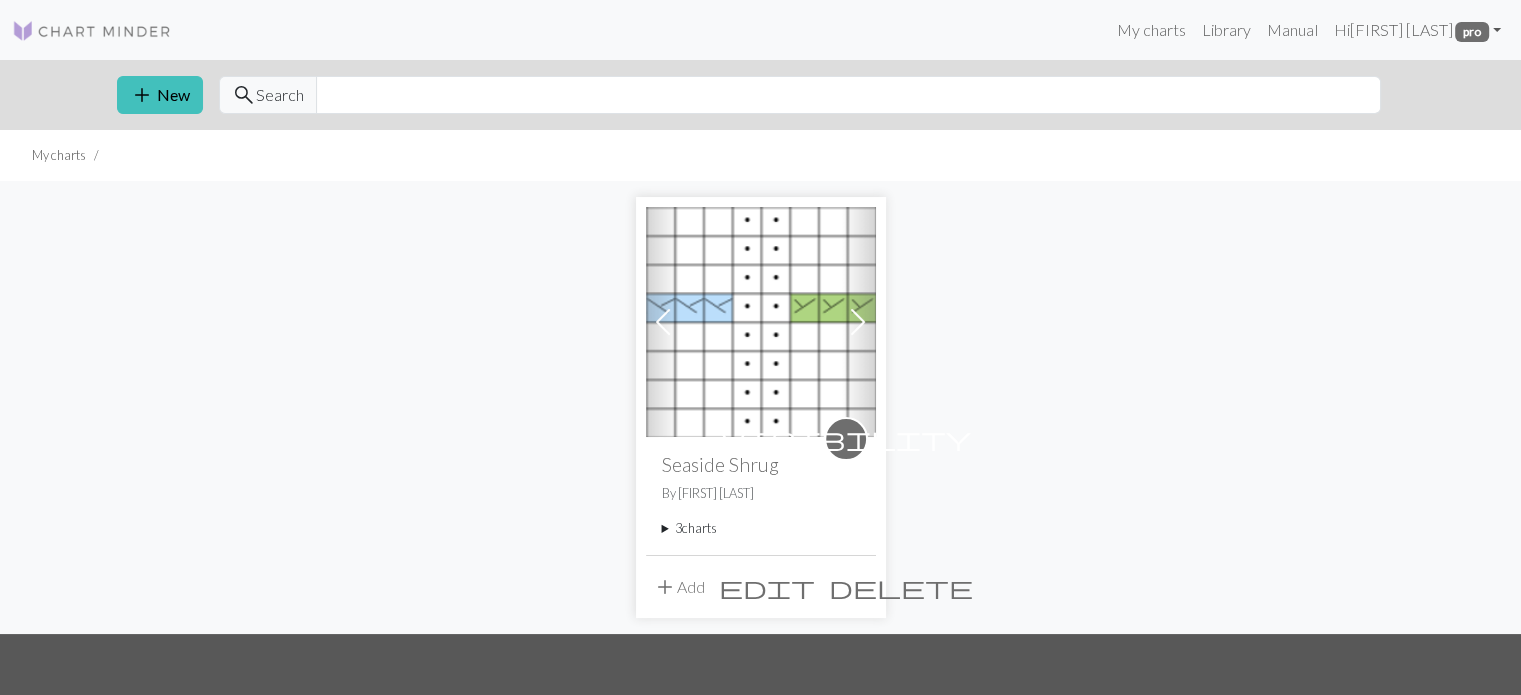 click on "3  charts" at bounding box center (761, 528) 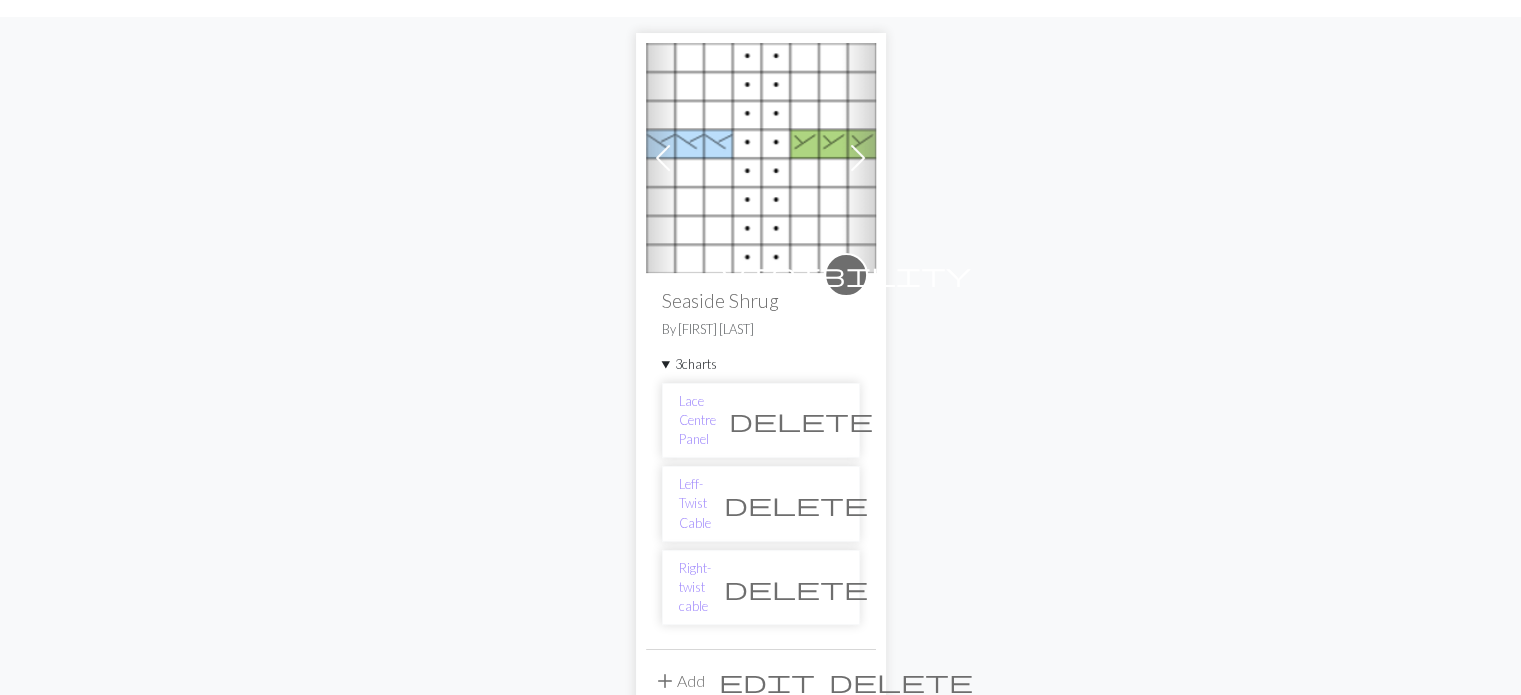 scroll, scrollTop: 200, scrollLeft: 0, axis: vertical 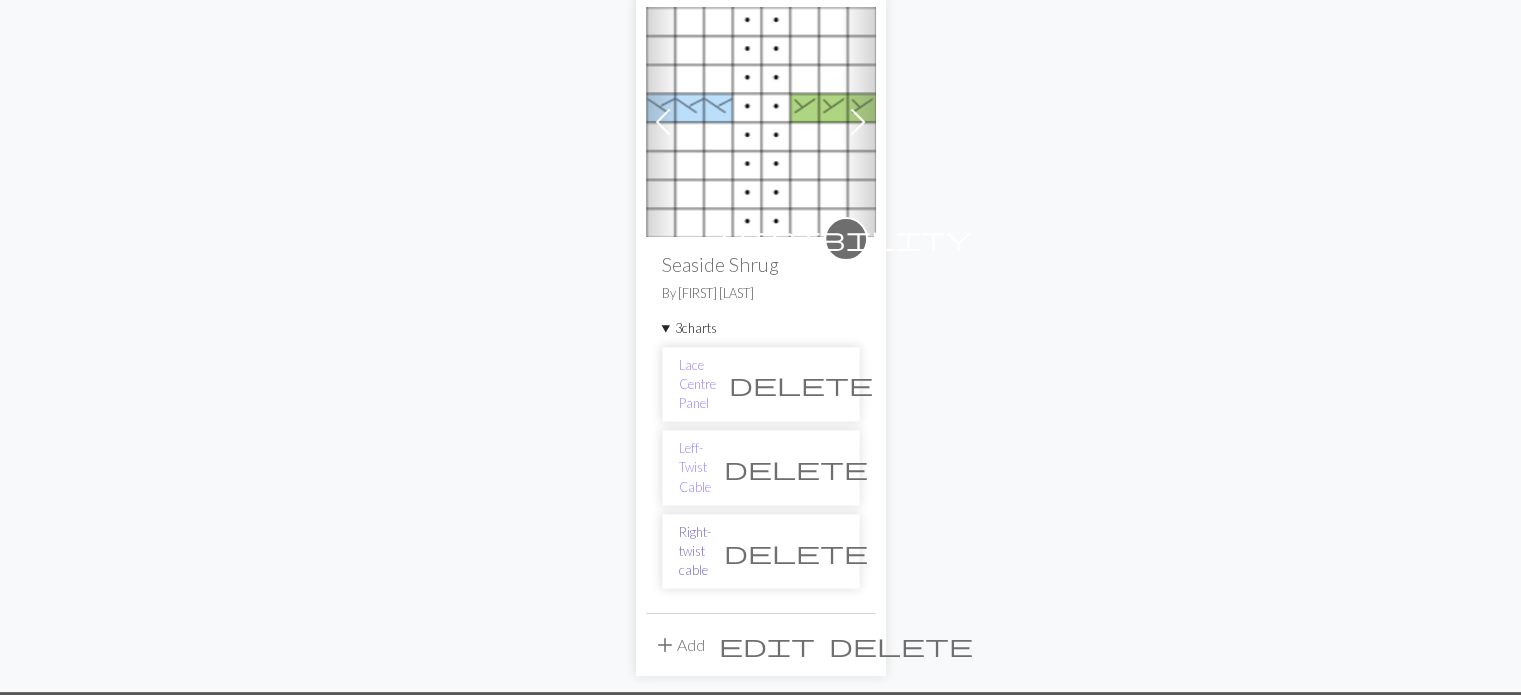 click on "Right-twist cable" at bounding box center (695, 552) 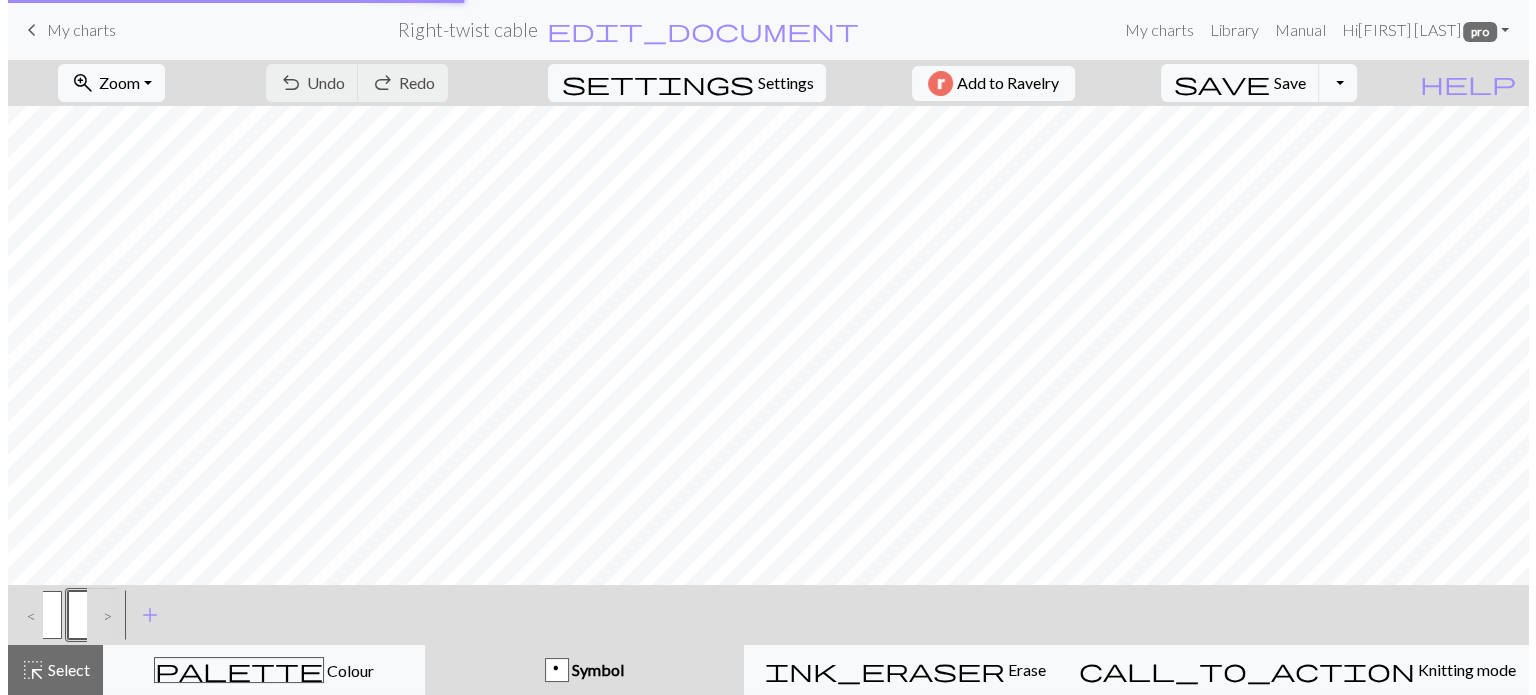 scroll, scrollTop: 0, scrollLeft: 0, axis: both 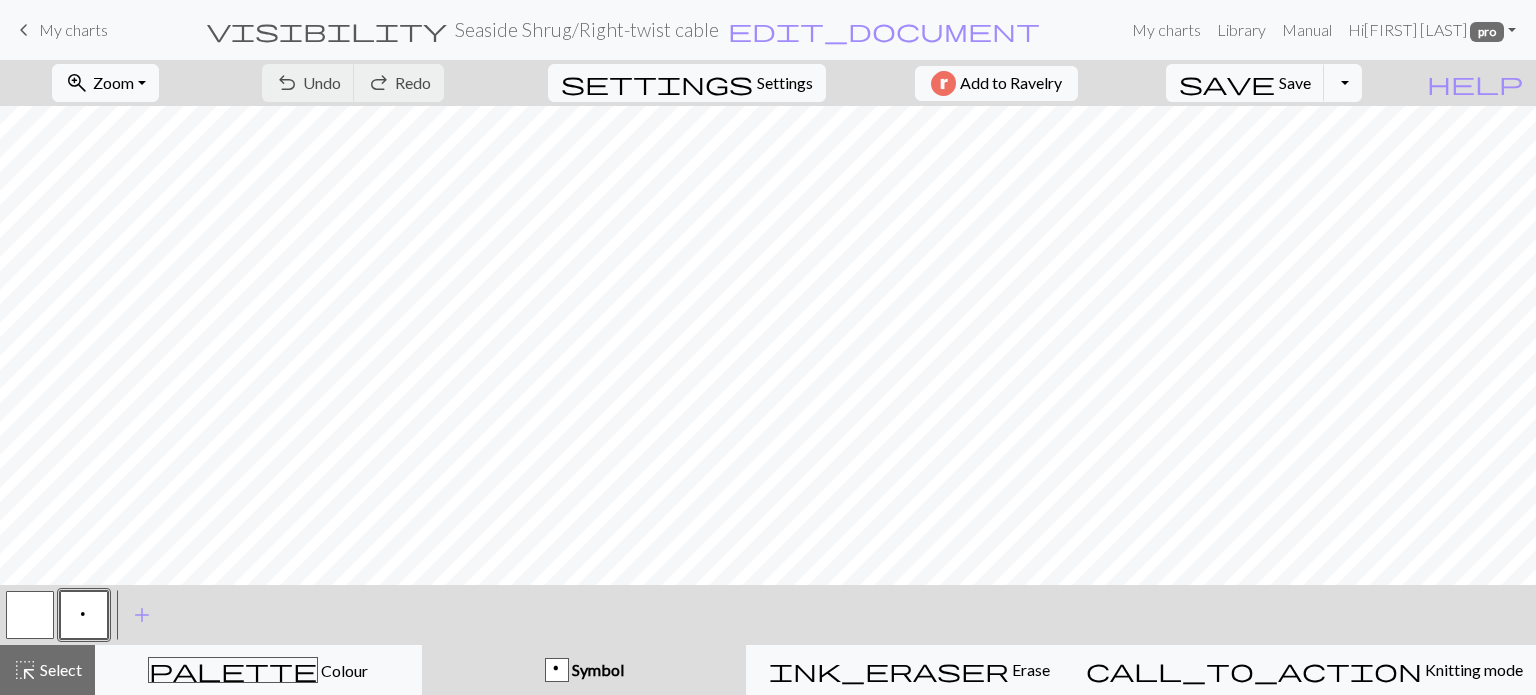 click on "Seaside Shrug  /  Right-twist cable" at bounding box center [587, 29] 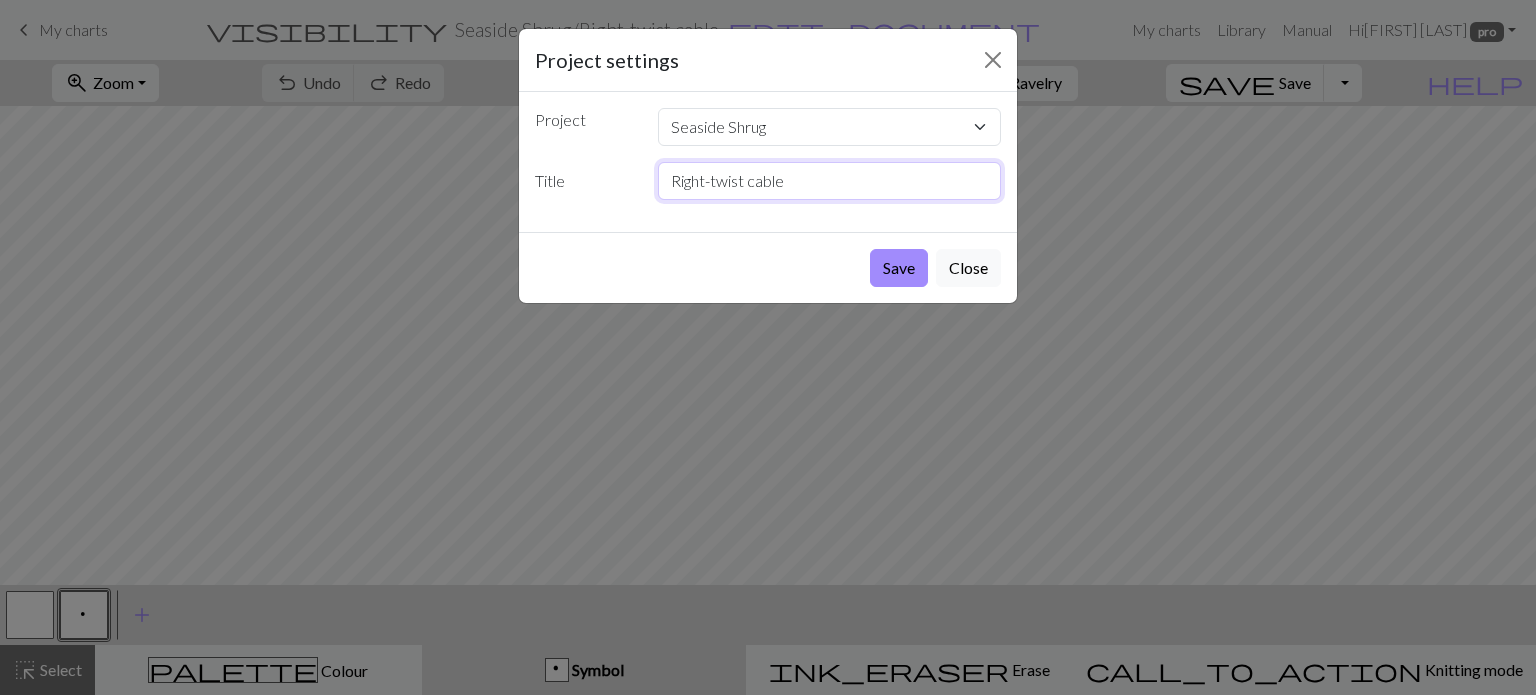 drag, startPoint x: 736, startPoint y: 175, endPoint x: 624, endPoint y: 160, distance: 113 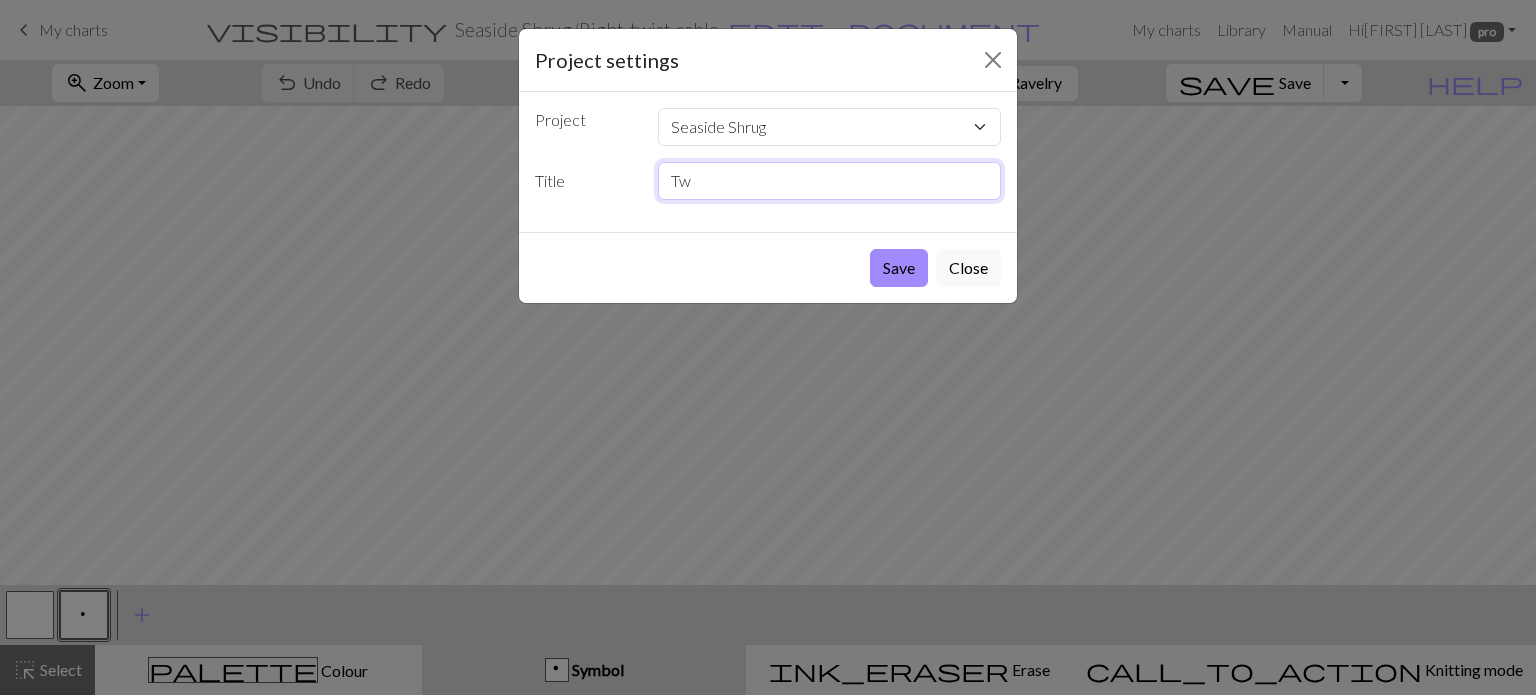 type on "T" 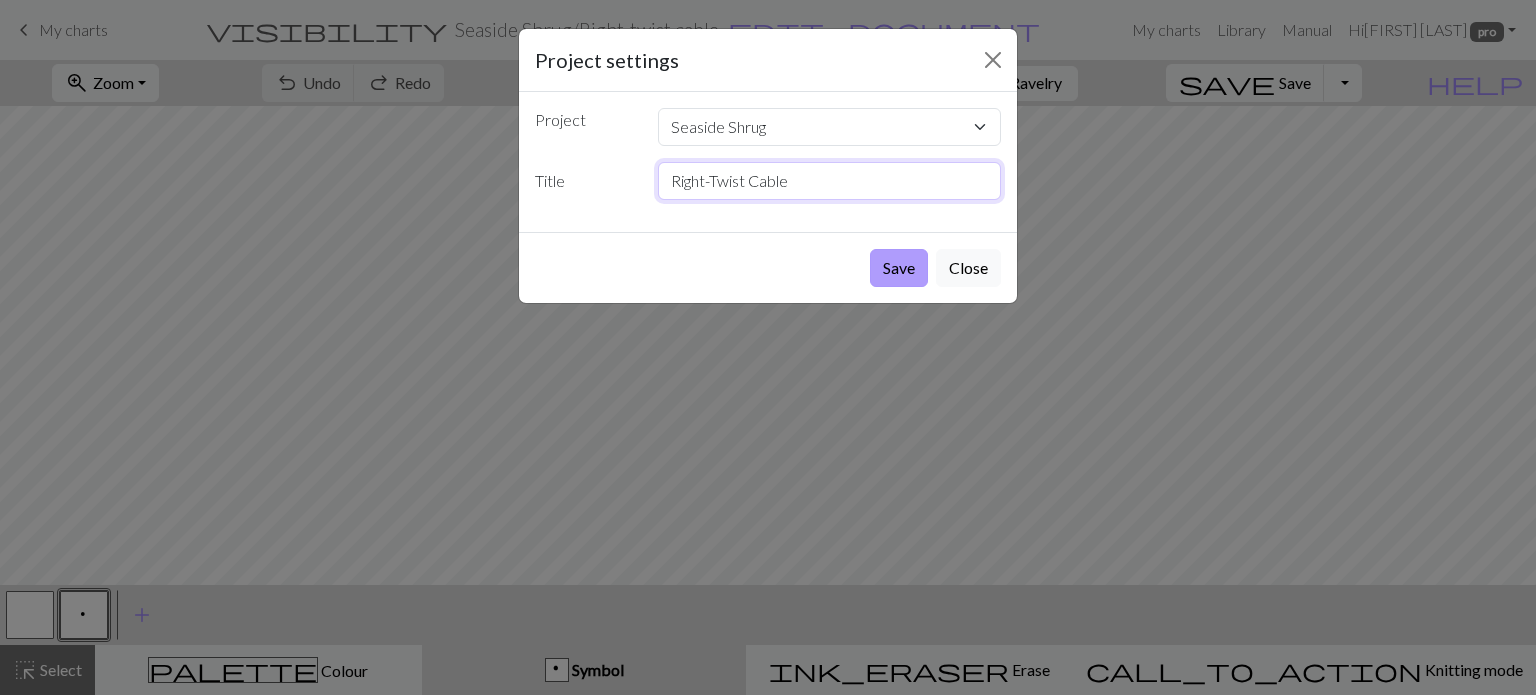 type on "Right-Twist Cable" 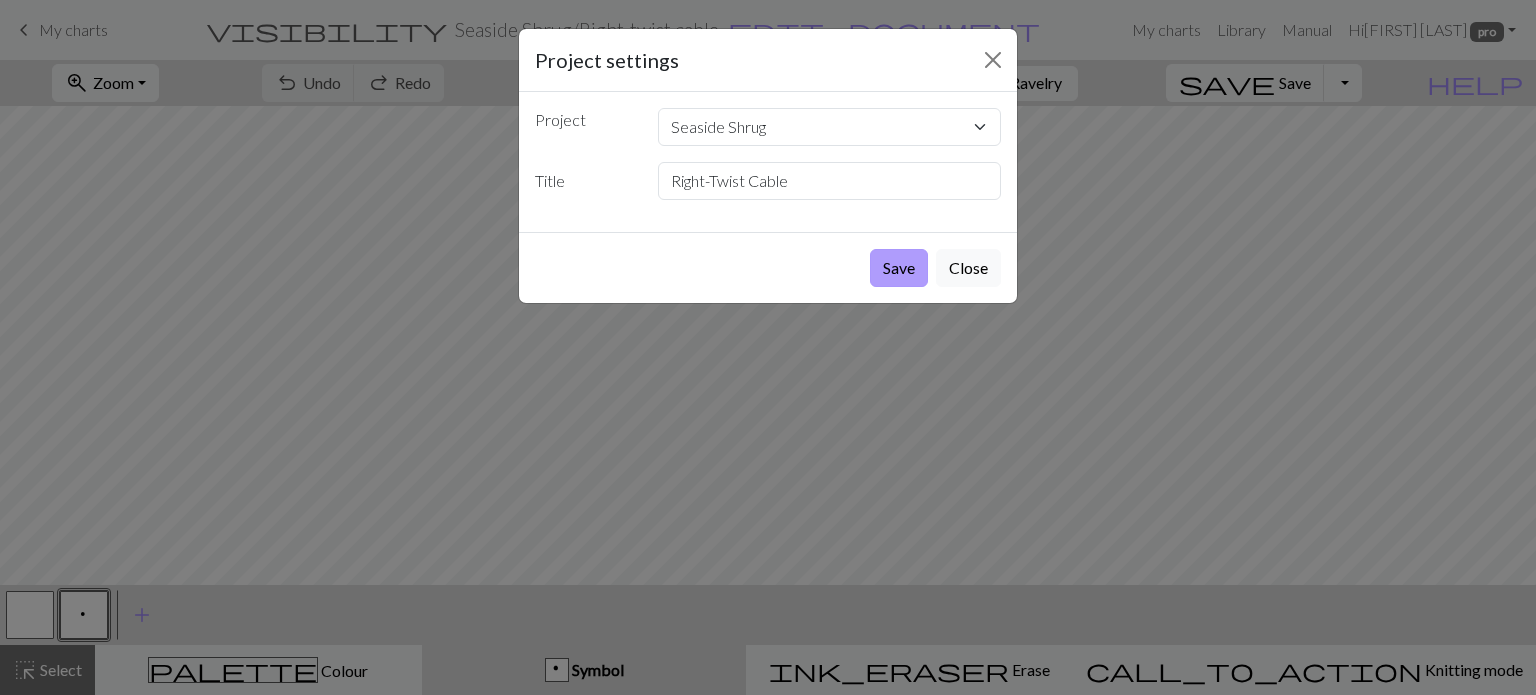 click on "Save" at bounding box center [899, 268] 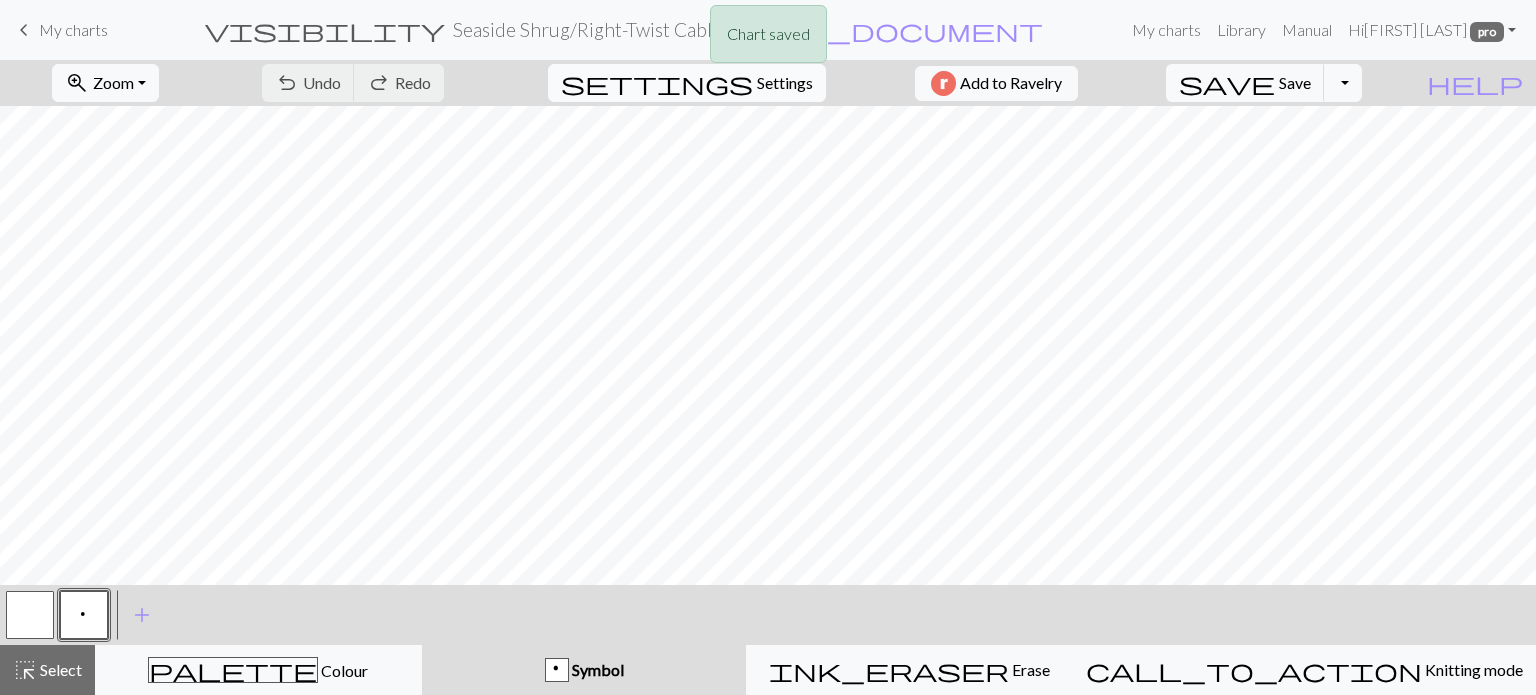 click on "settings" at bounding box center [657, 83] 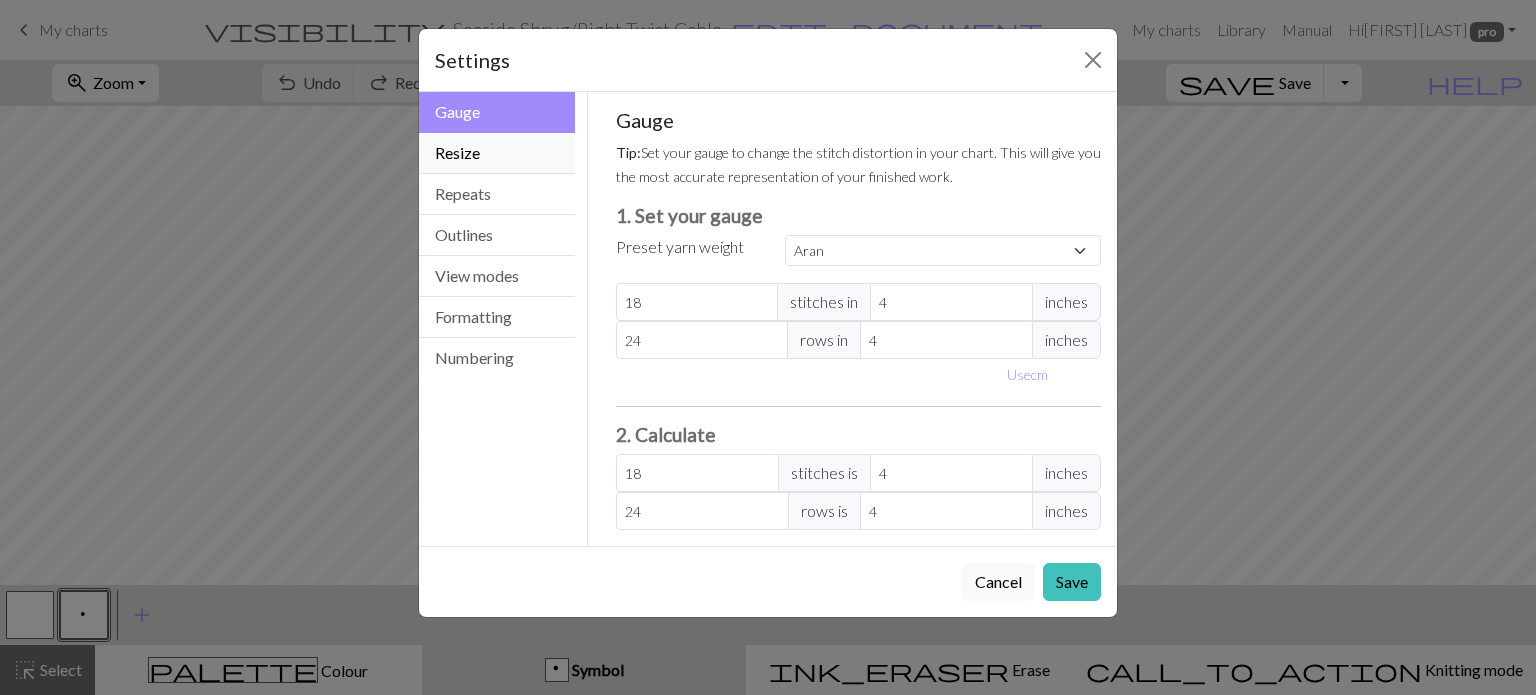 click on "Resize" at bounding box center [497, 153] 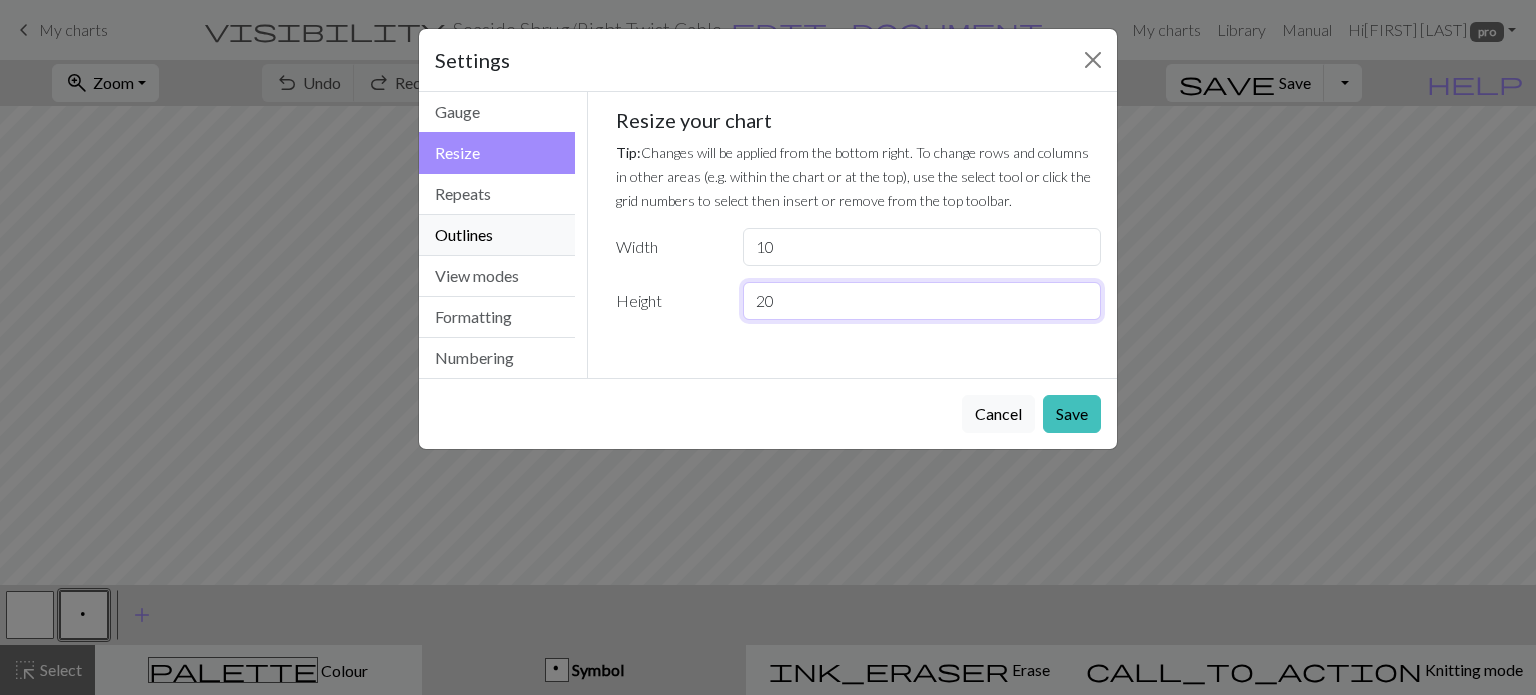 drag, startPoint x: 828, startPoint y: 309, endPoint x: 564, endPoint y: 230, distance: 275.56668 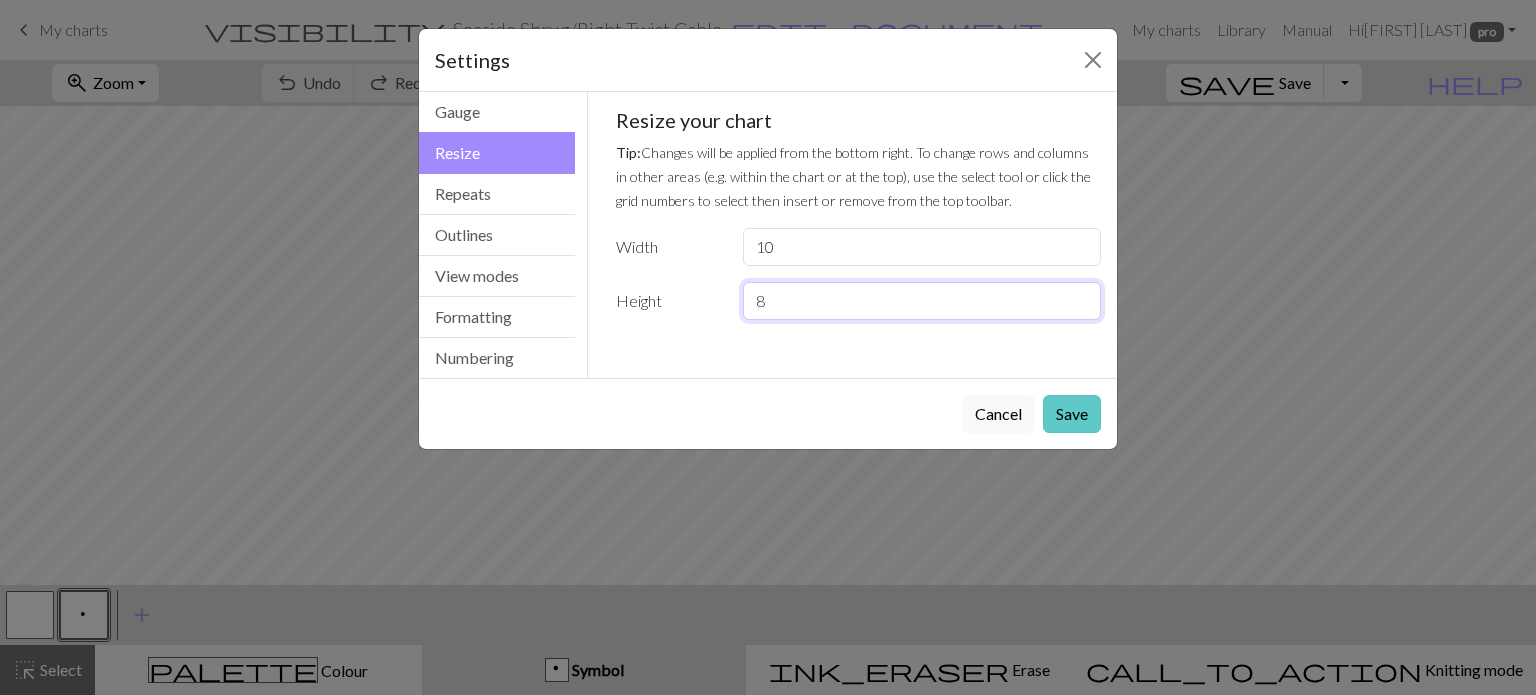 type on "8" 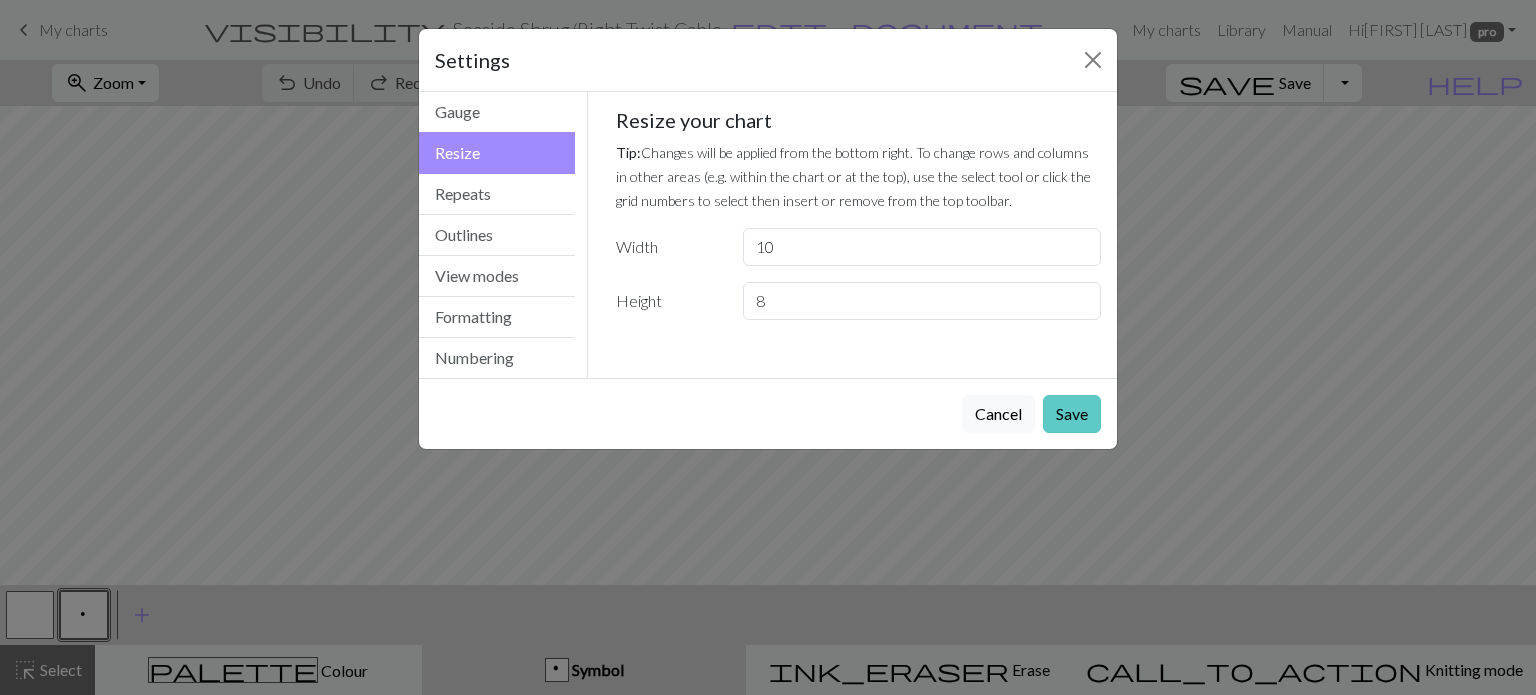 click on "Save" at bounding box center [1072, 414] 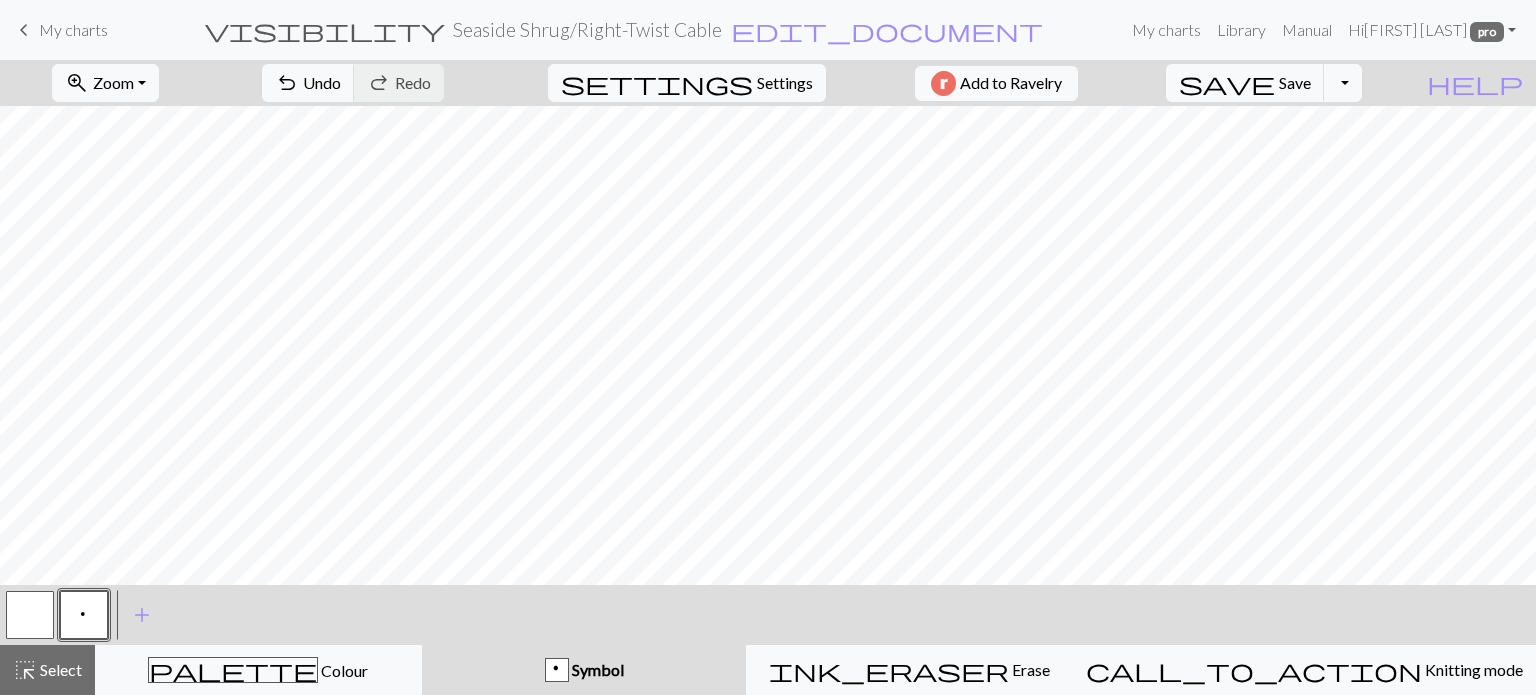 click on "p" at bounding box center [84, 615] 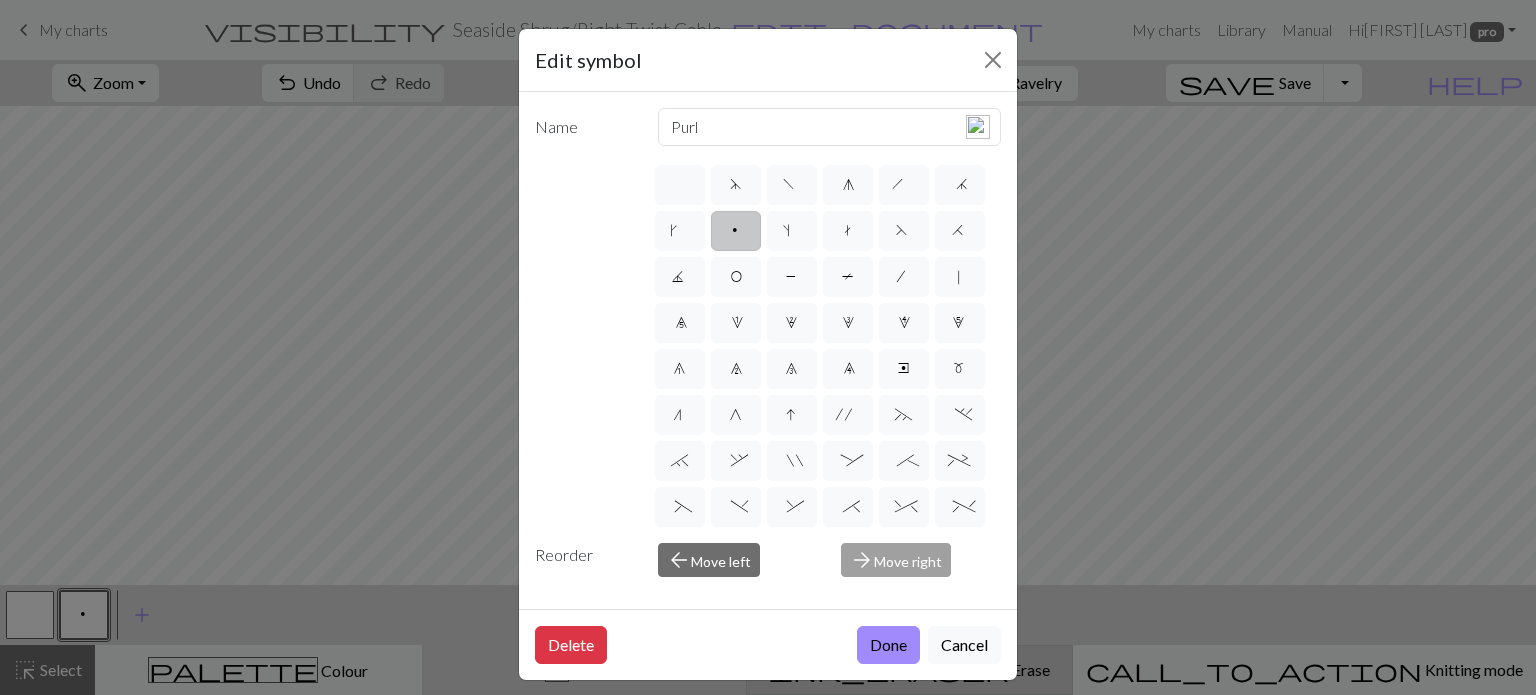 click on "Done" at bounding box center [888, 645] 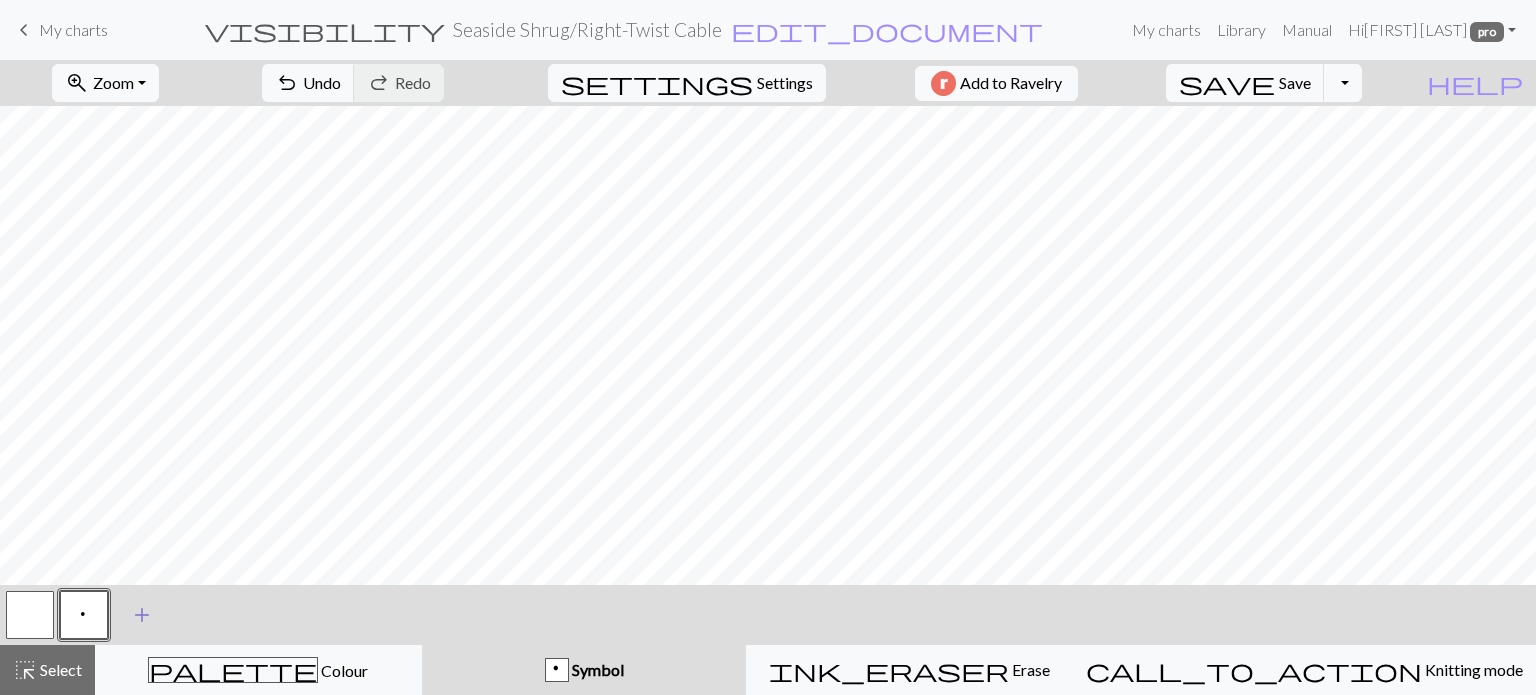 click on "add" at bounding box center [142, 615] 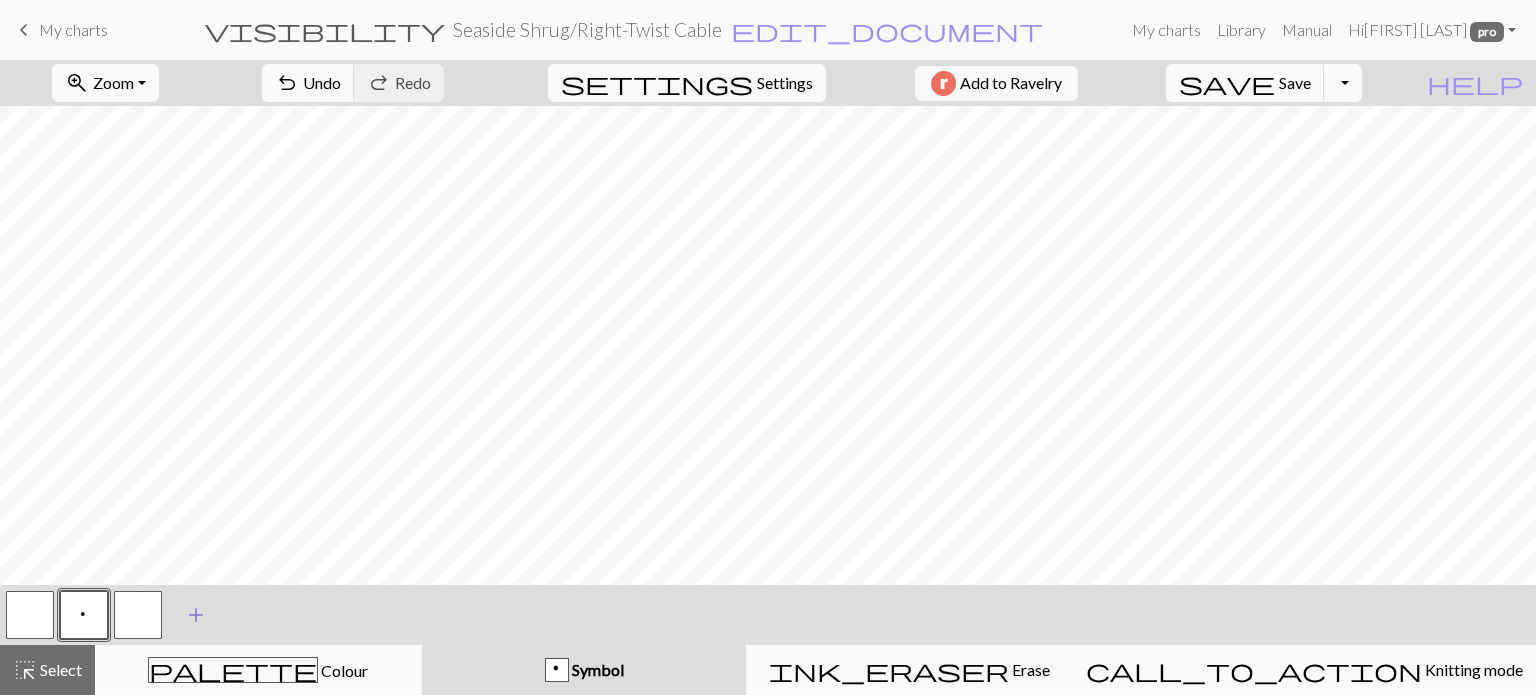 click at bounding box center (138, 615) 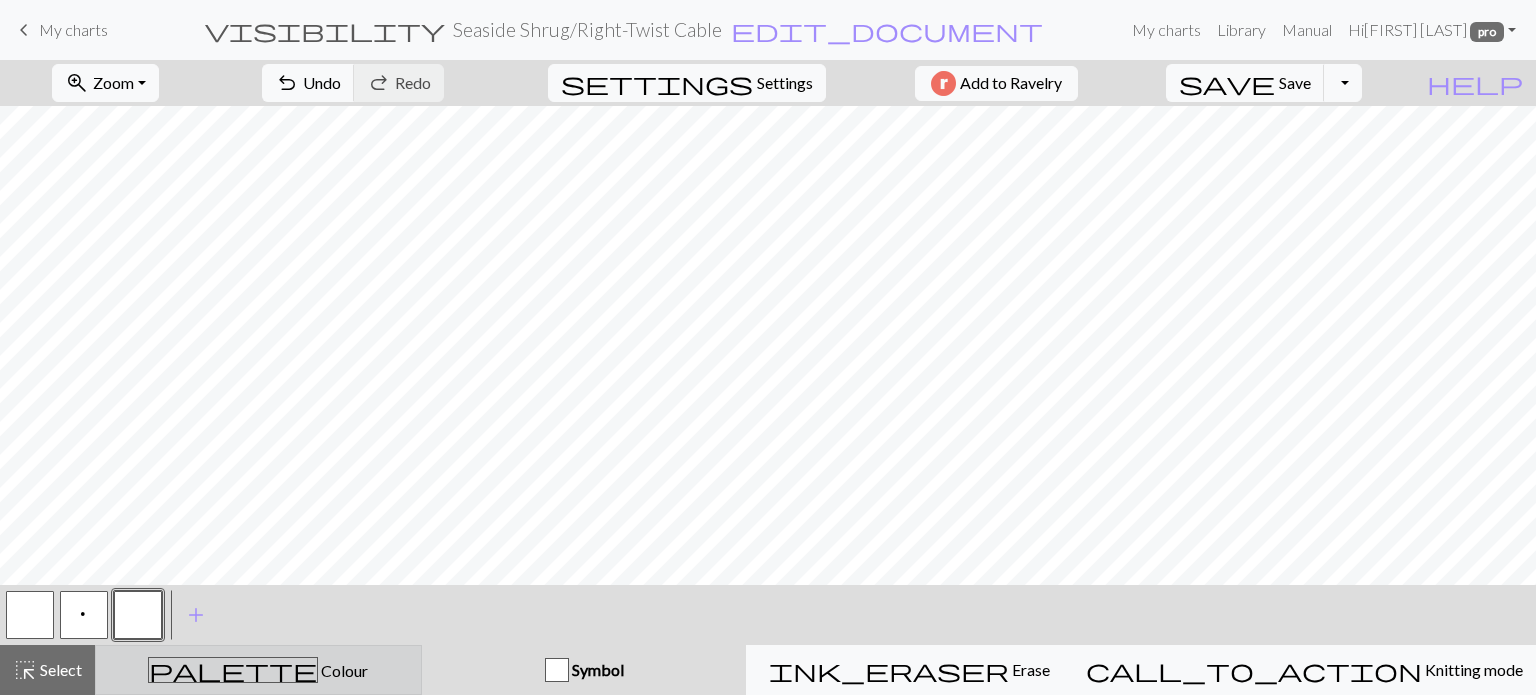 click on "palette   Colour   Colour" at bounding box center [258, 670] 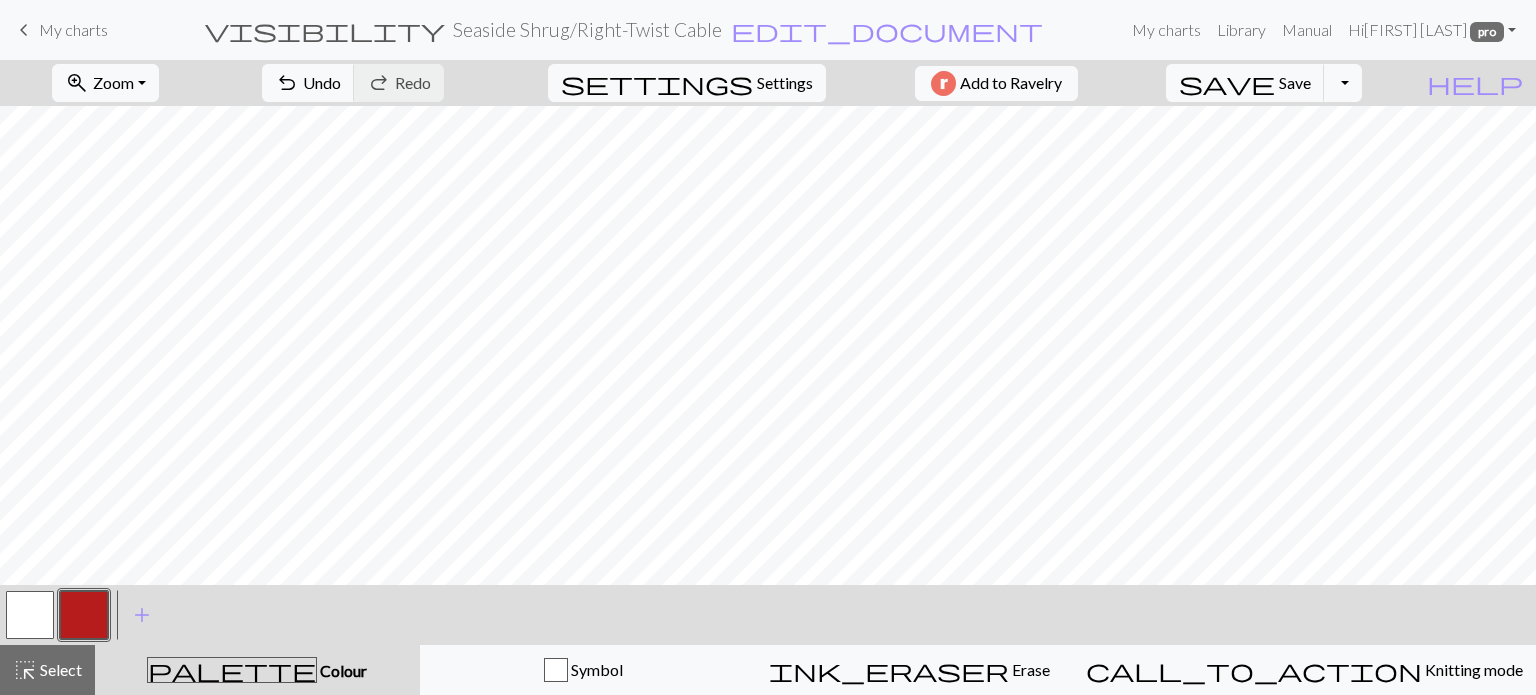 click at bounding box center [84, 615] 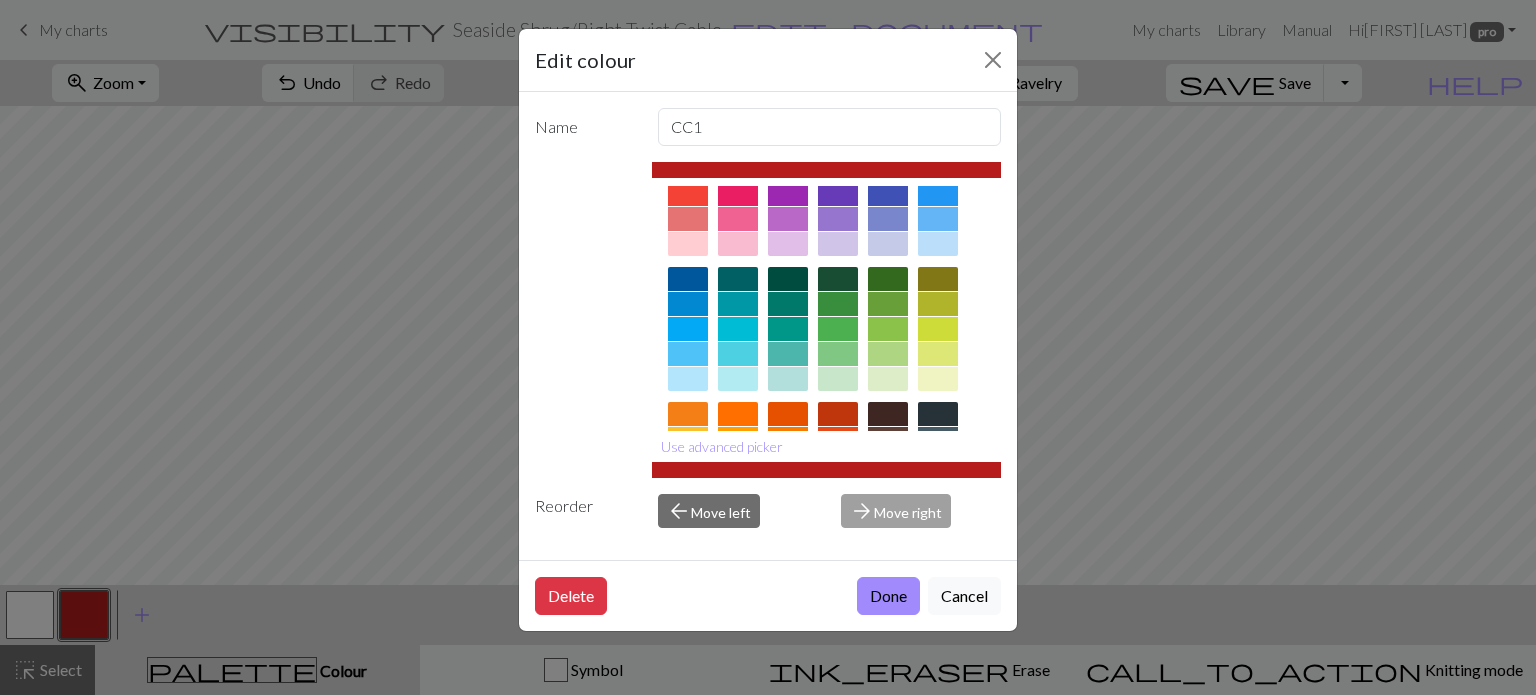 scroll, scrollTop: 100, scrollLeft: 0, axis: vertical 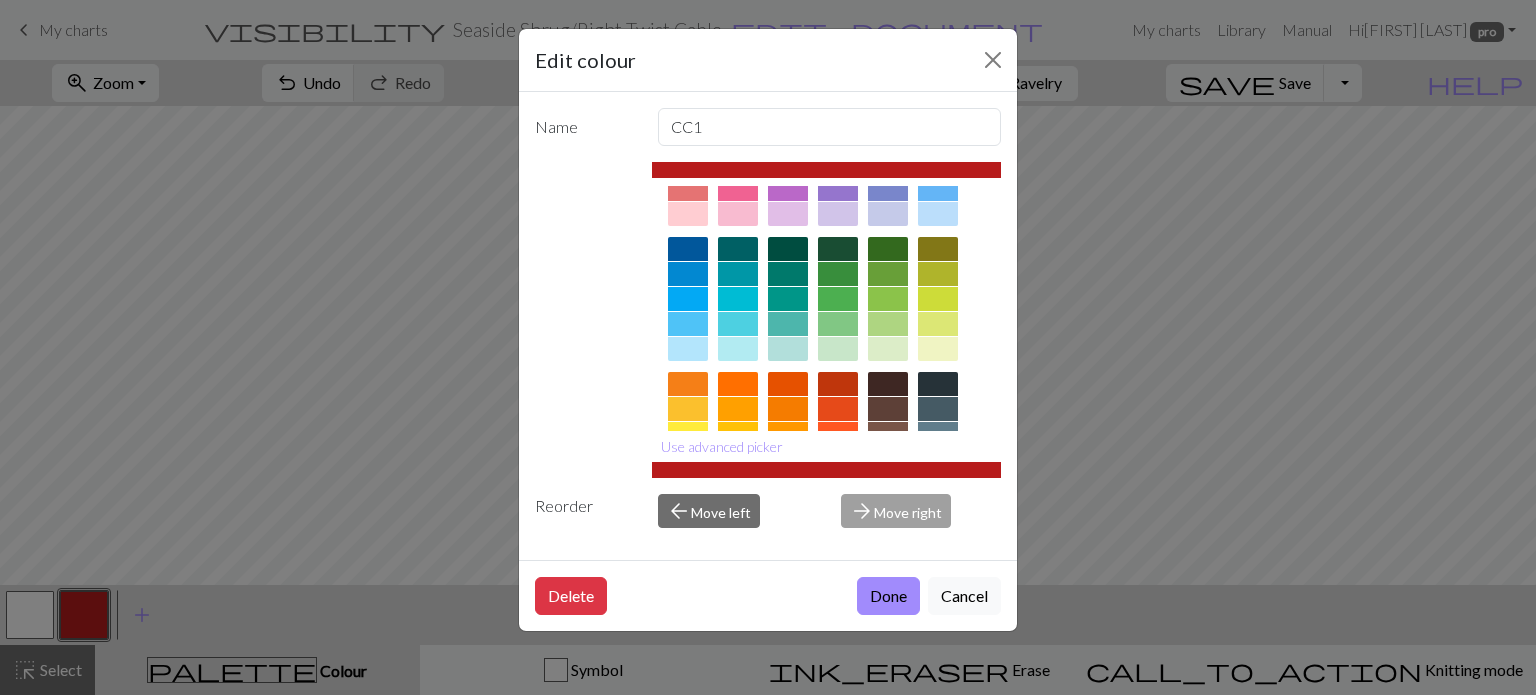 click at bounding box center [888, 349] 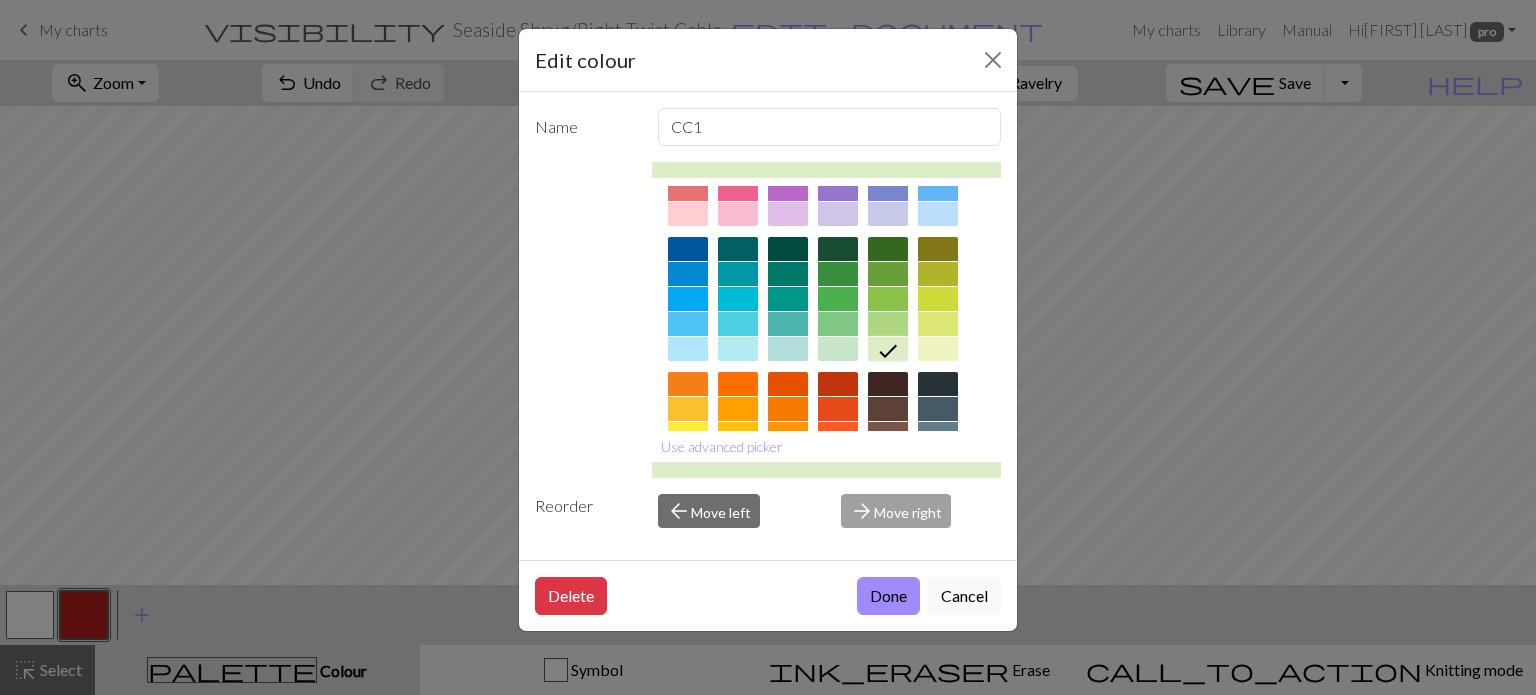 click at bounding box center (838, 349) 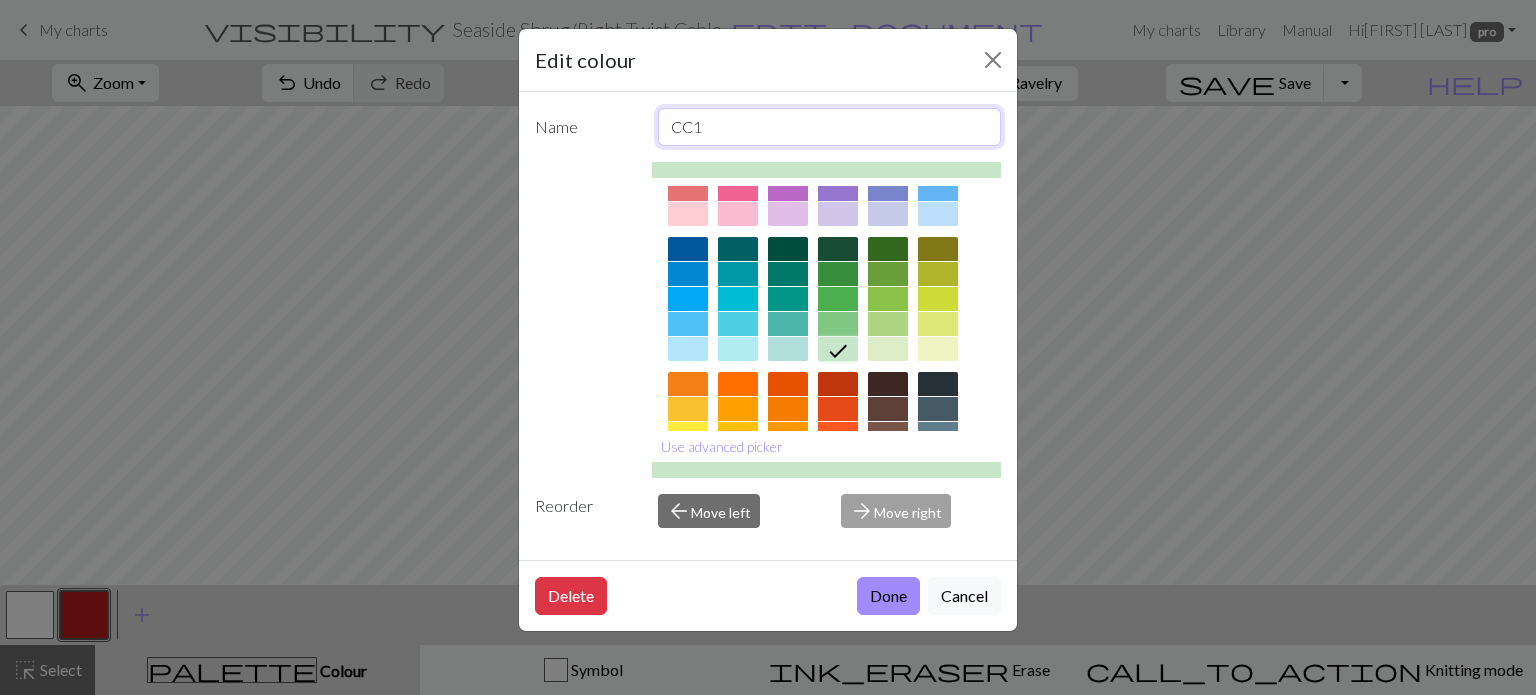 drag, startPoint x: 746, startPoint y: 132, endPoint x: 504, endPoint y: 90, distance: 245.61758 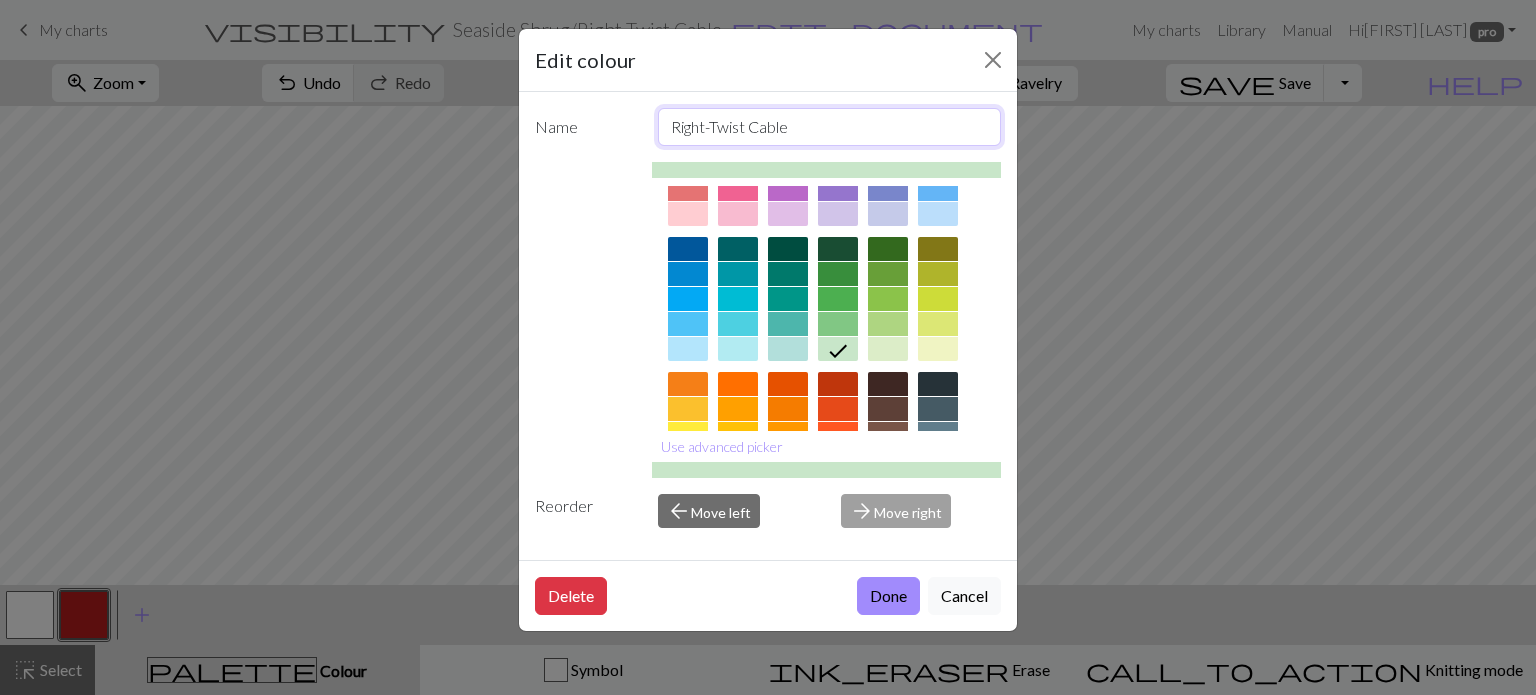 type on "Right-Twist Cable" 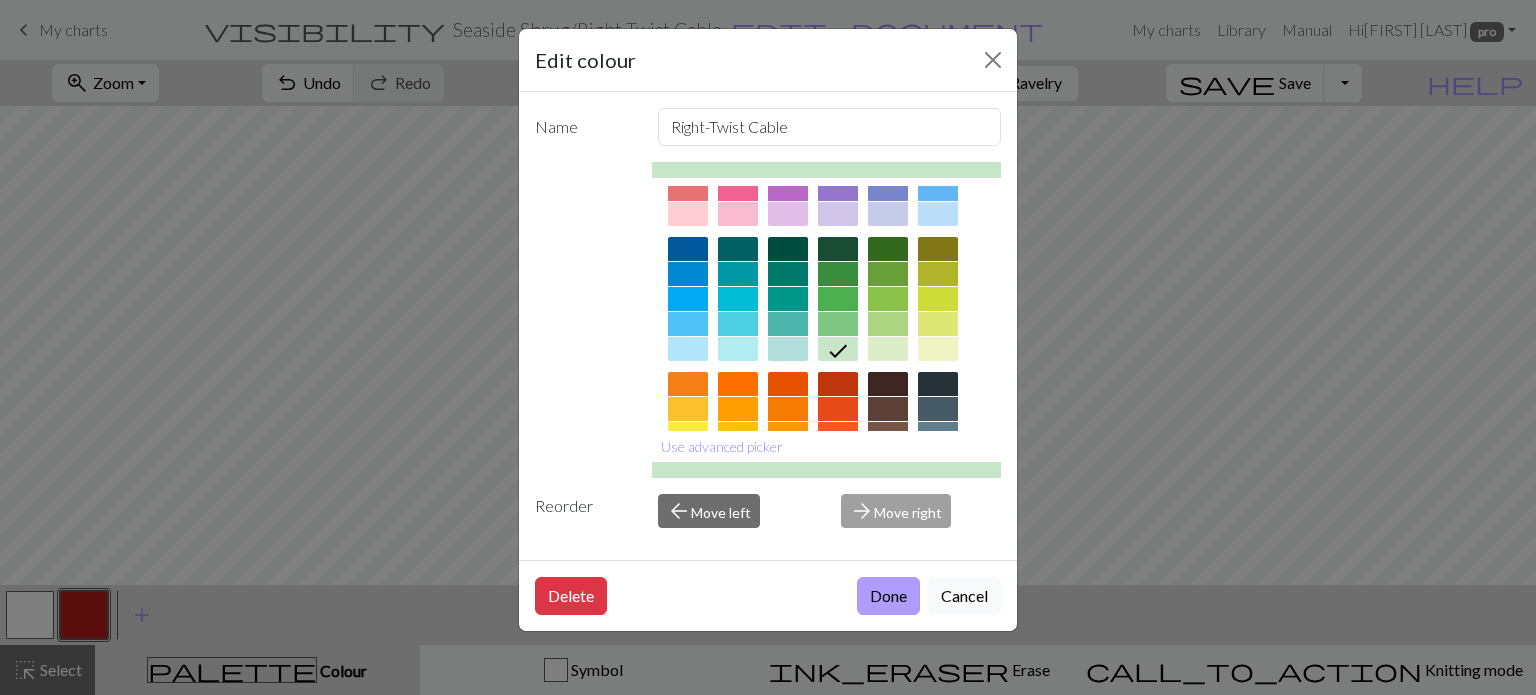 click on "Done" at bounding box center [888, 596] 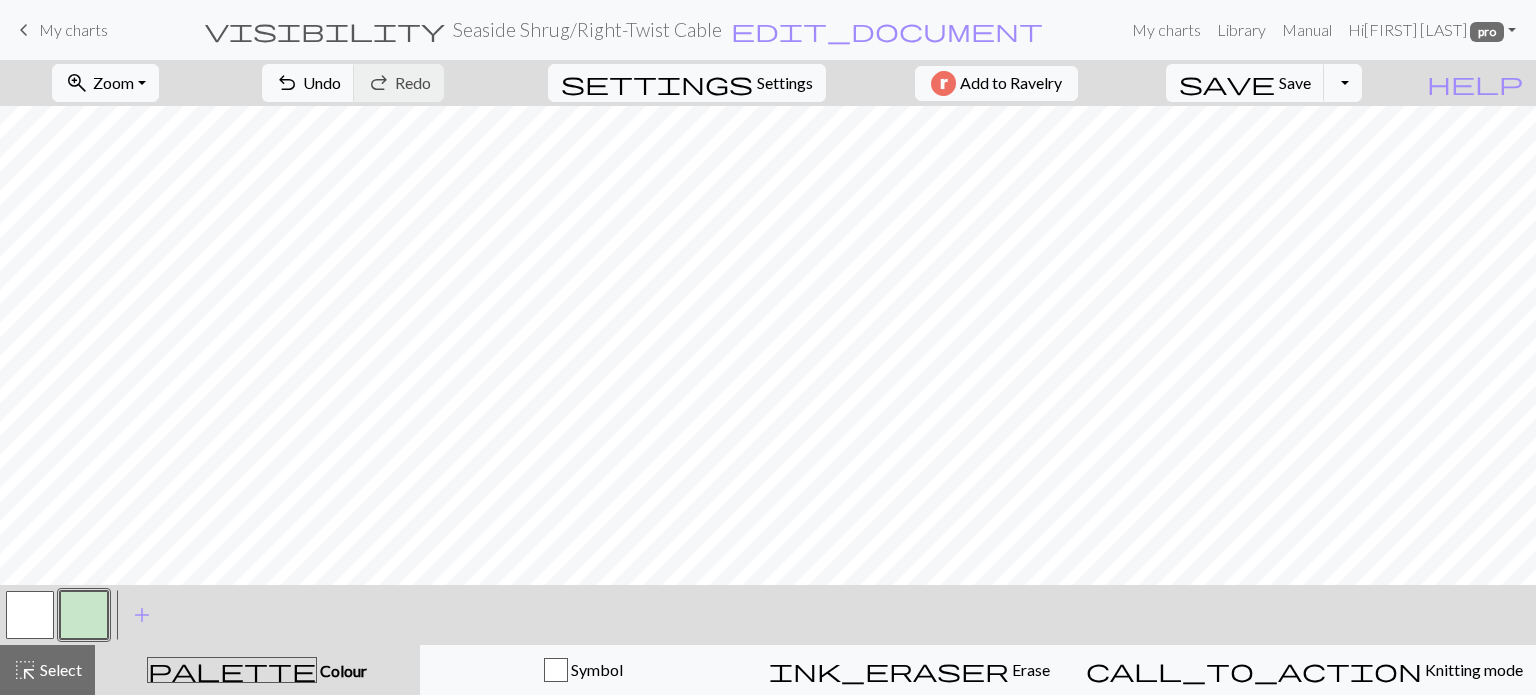 click at bounding box center [84, 615] 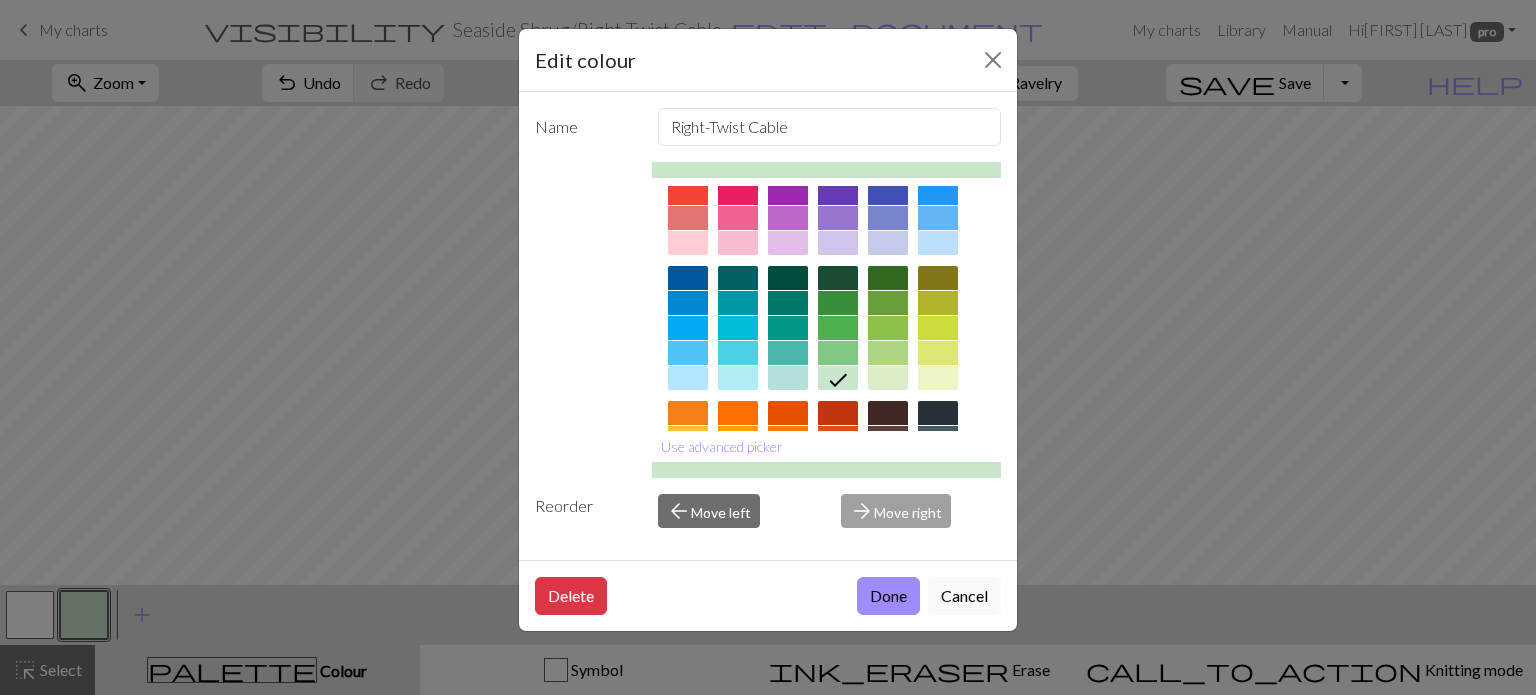scroll, scrollTop: 100, scrollLeft: 0, axis: vertical 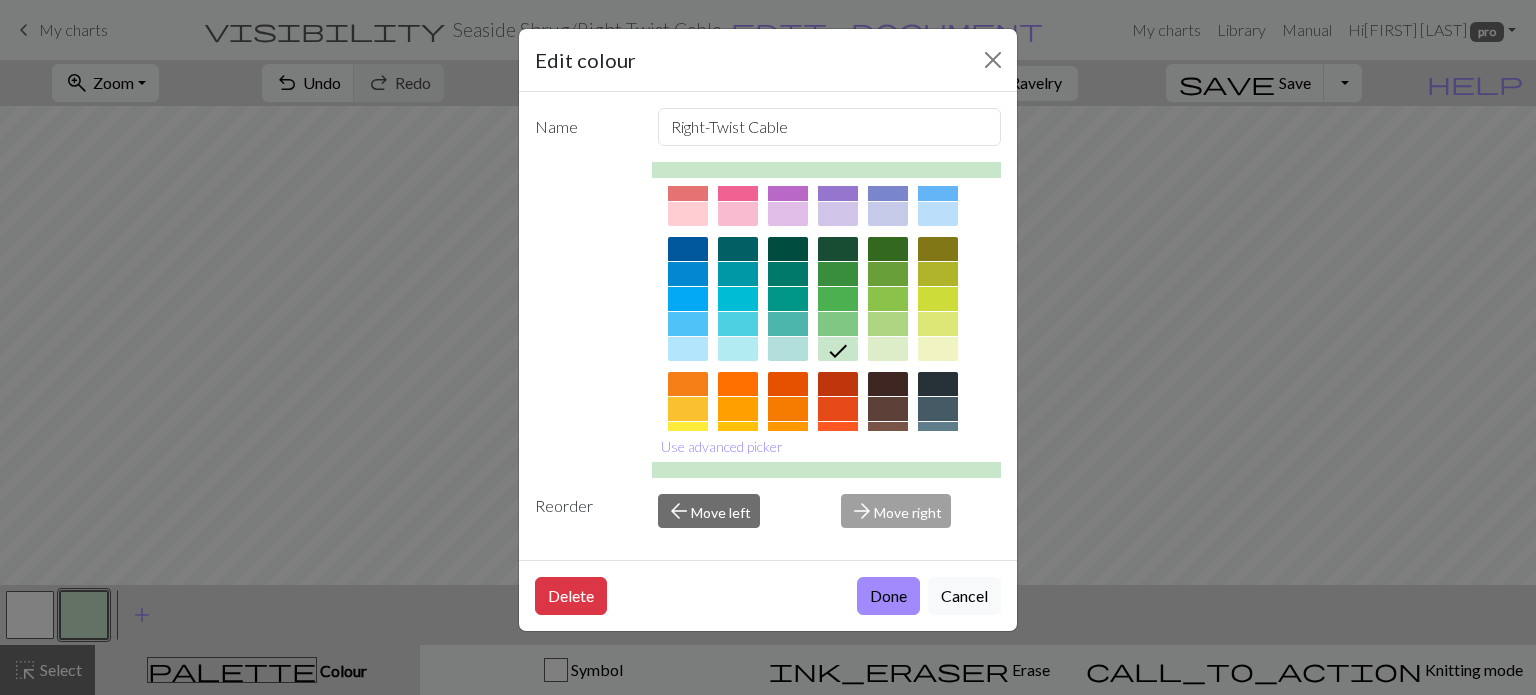 click at bounding box center [888, 349] 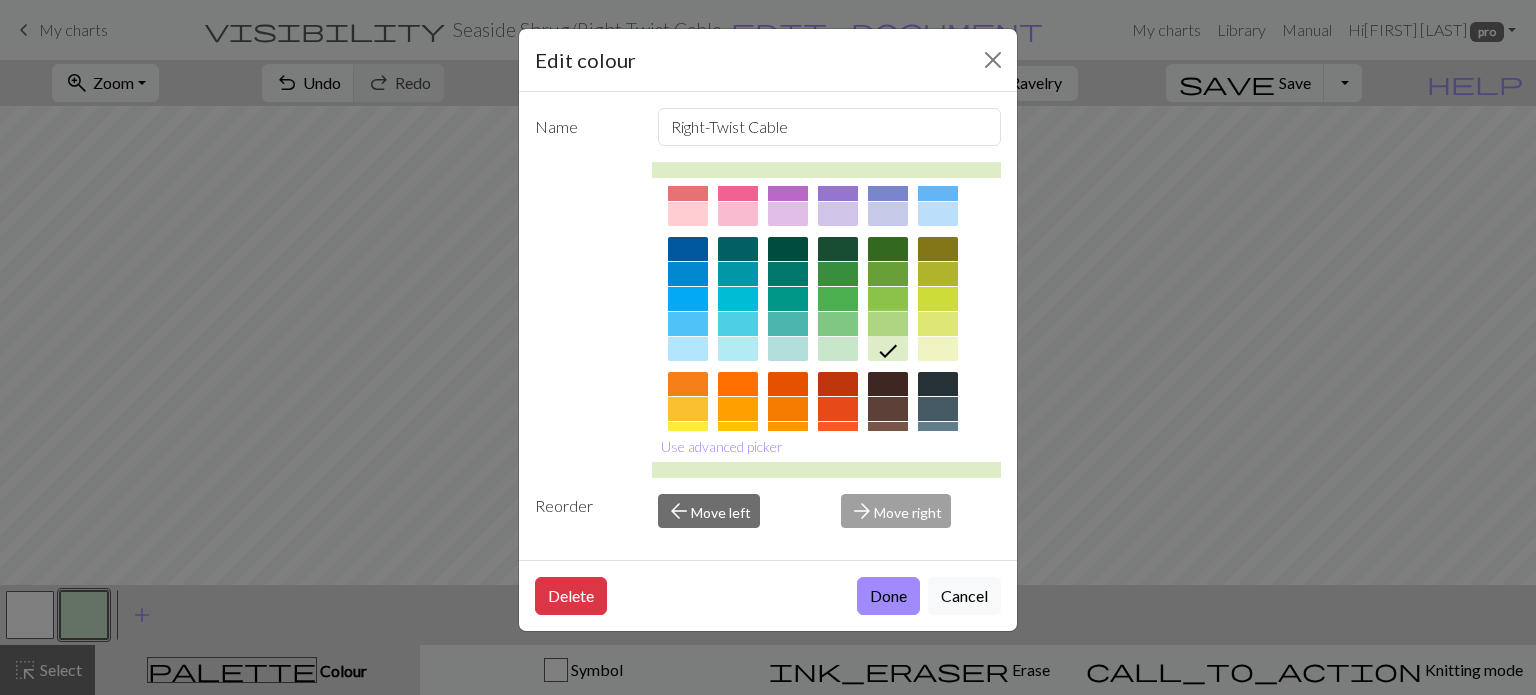 click at bounding box center (888, 324) 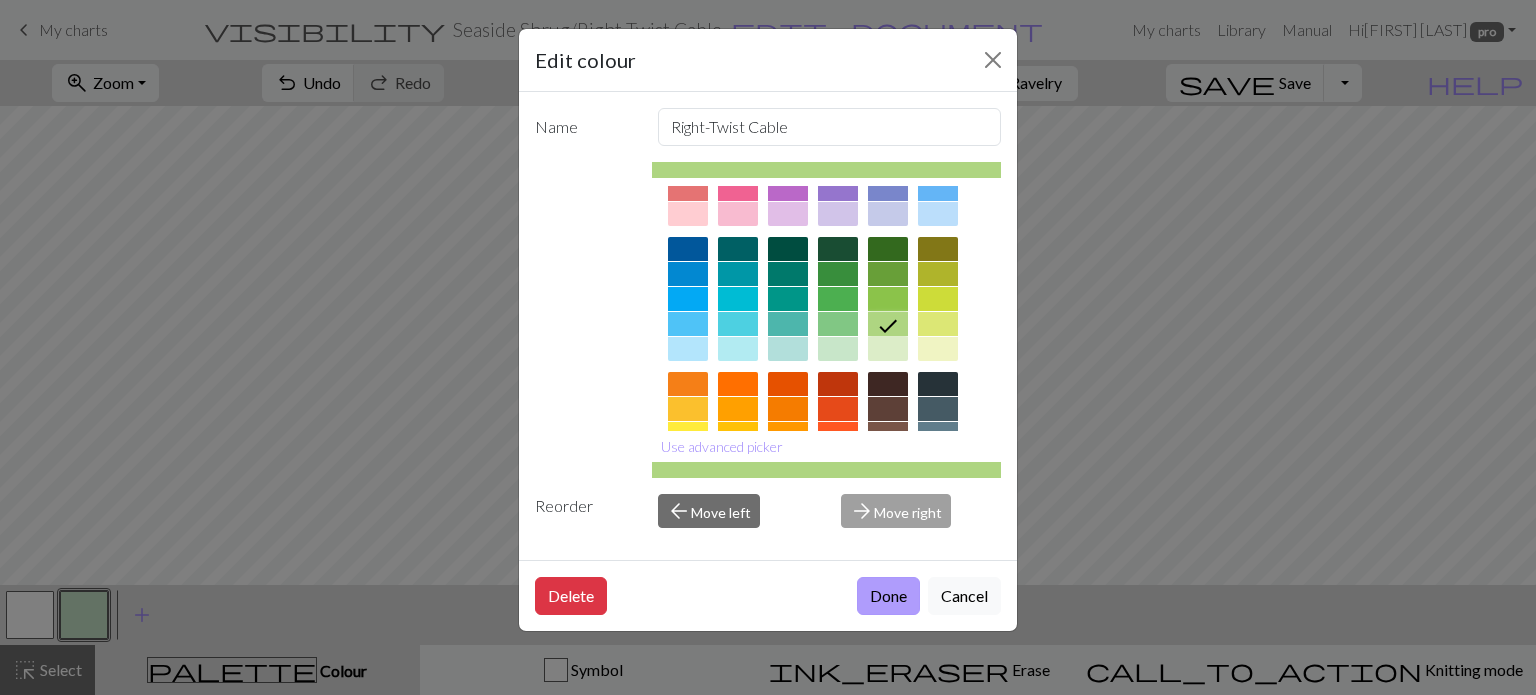 click on "Done" at bounding box center (888, 596) 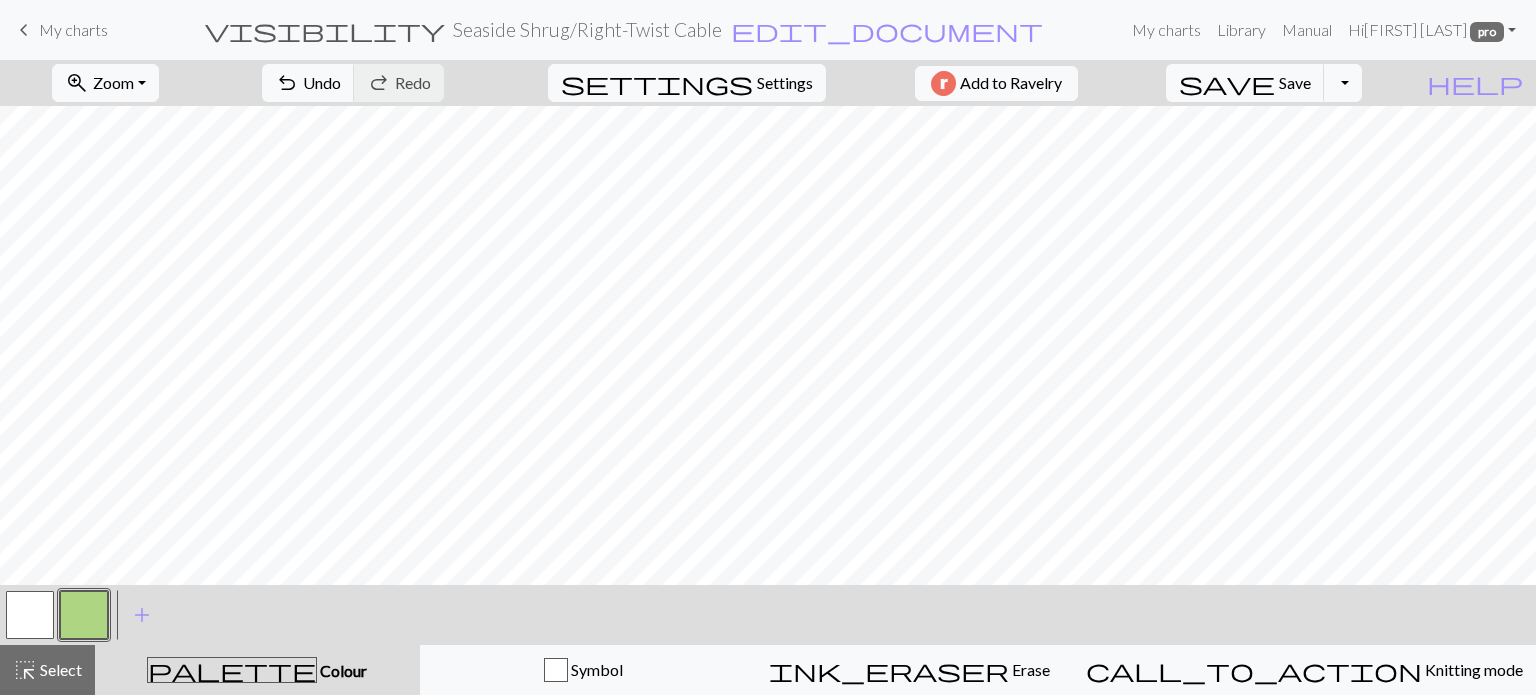 click at bounding box center [30, 615] 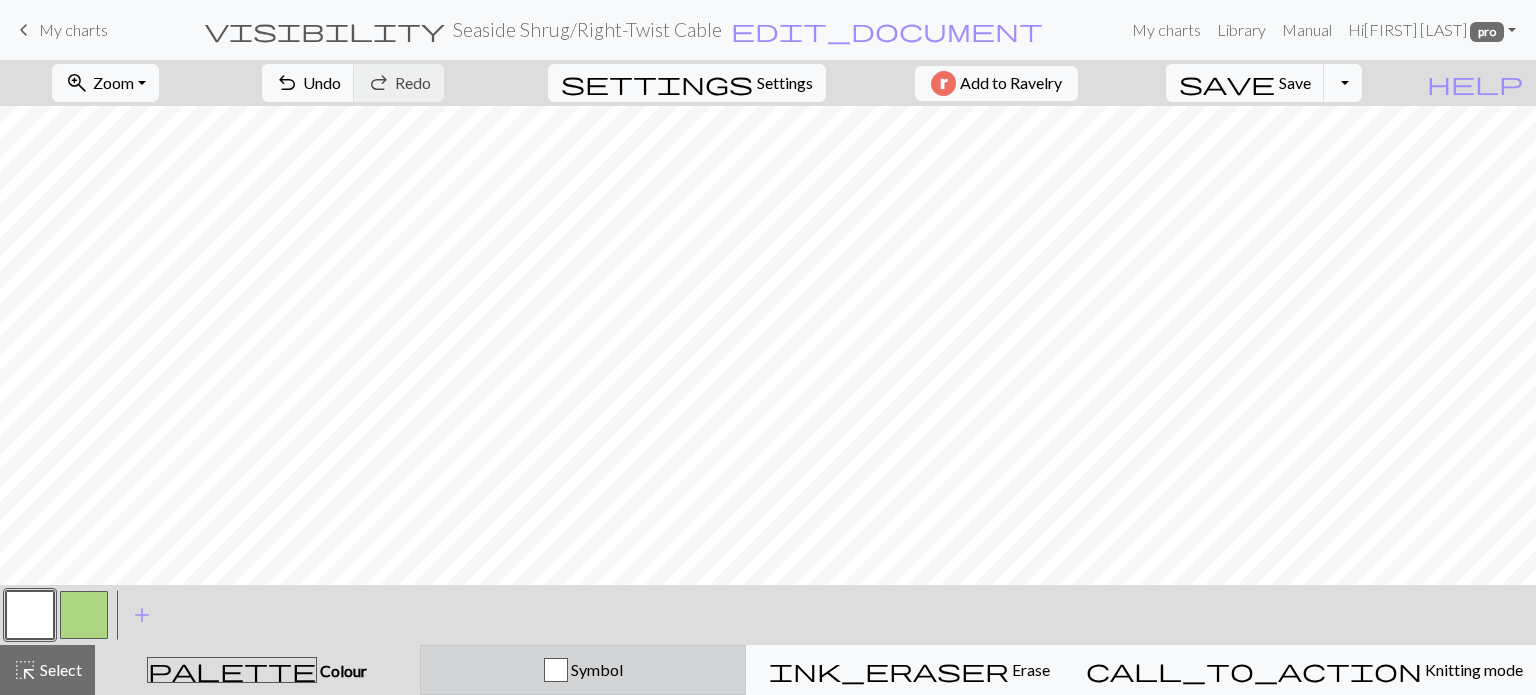 click on "Symbol" at bounding box center (583, 670) 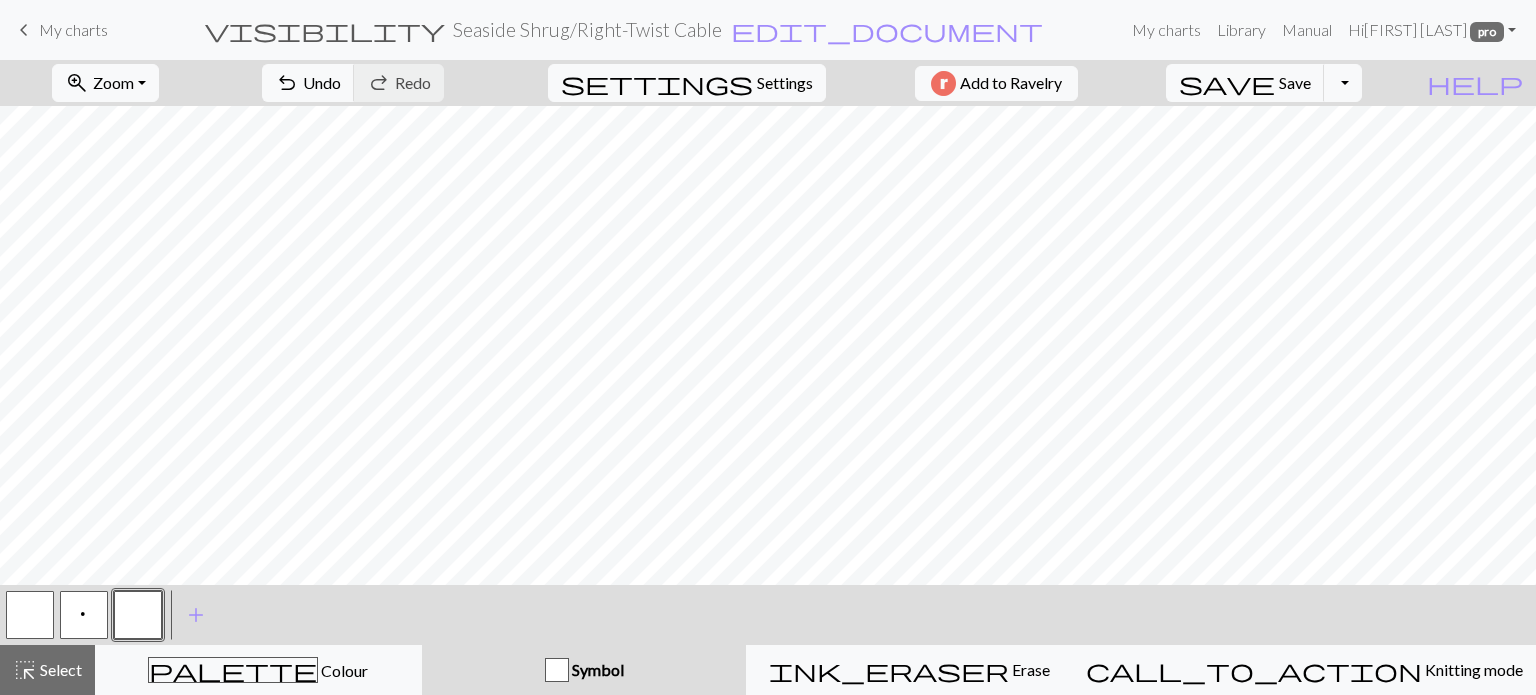 click on "p" at bounding box center (84, 615) 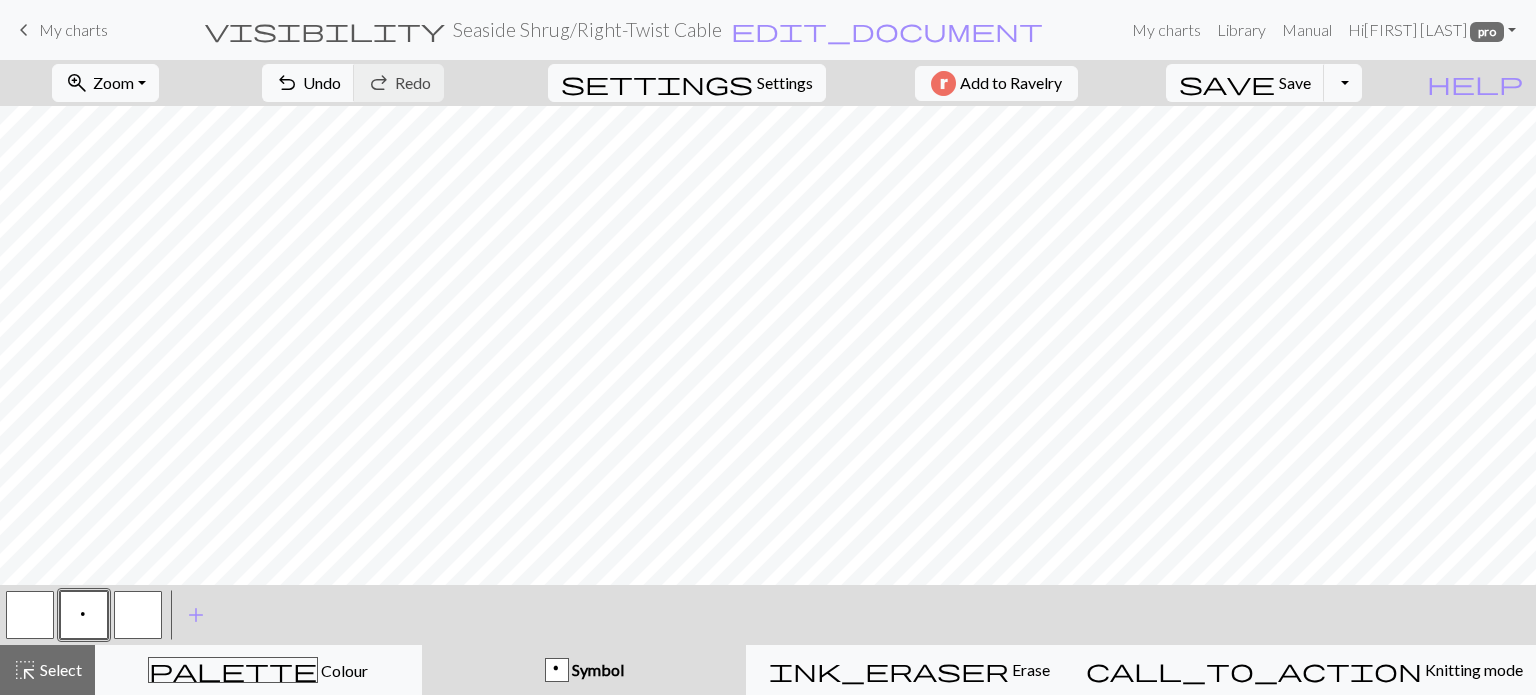 click on "p" at bounding box center [84, 615] 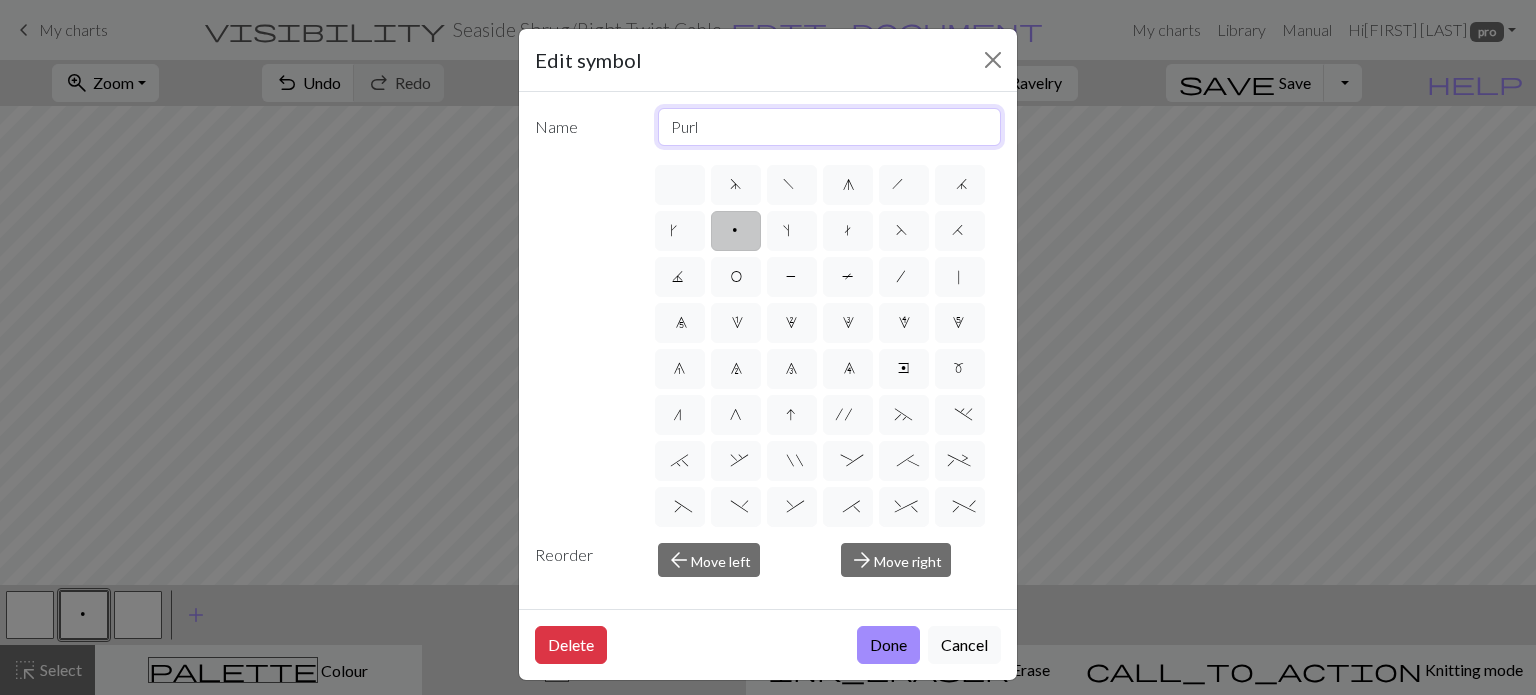 drag, startPoint x: 709, startPoint y: 115, endPoint x: 441, endPoint y: 147, distance: 269.9037 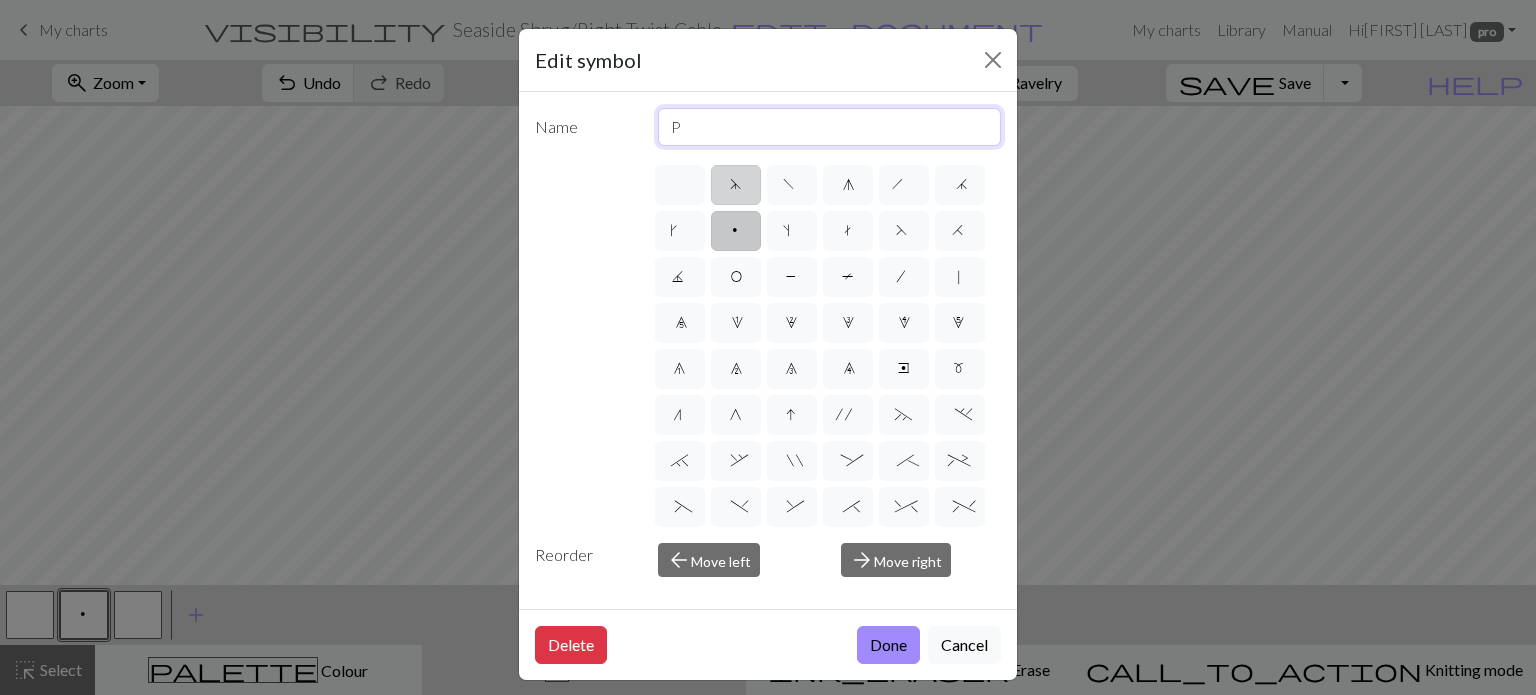 type on "P on right side, K on wrong side" 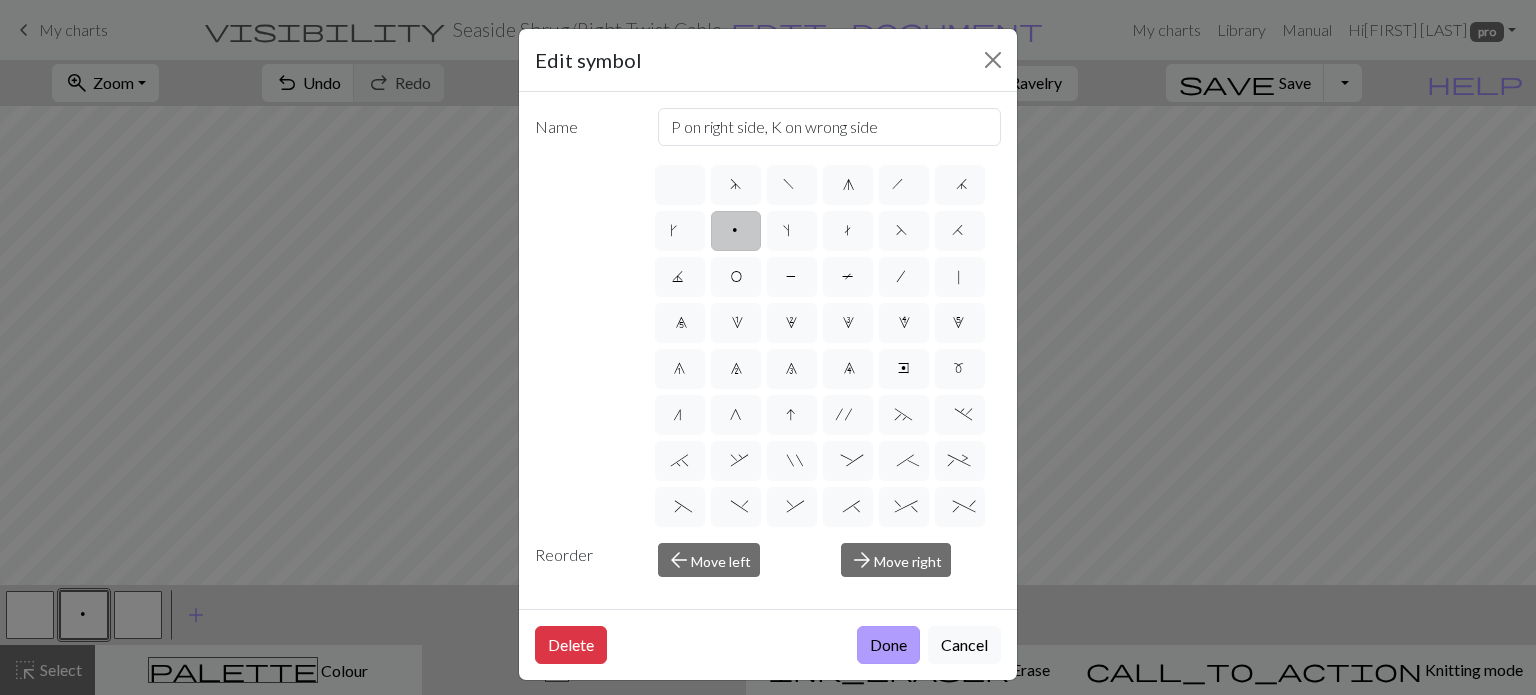 click on "Done" at bounding box center [888, 645] 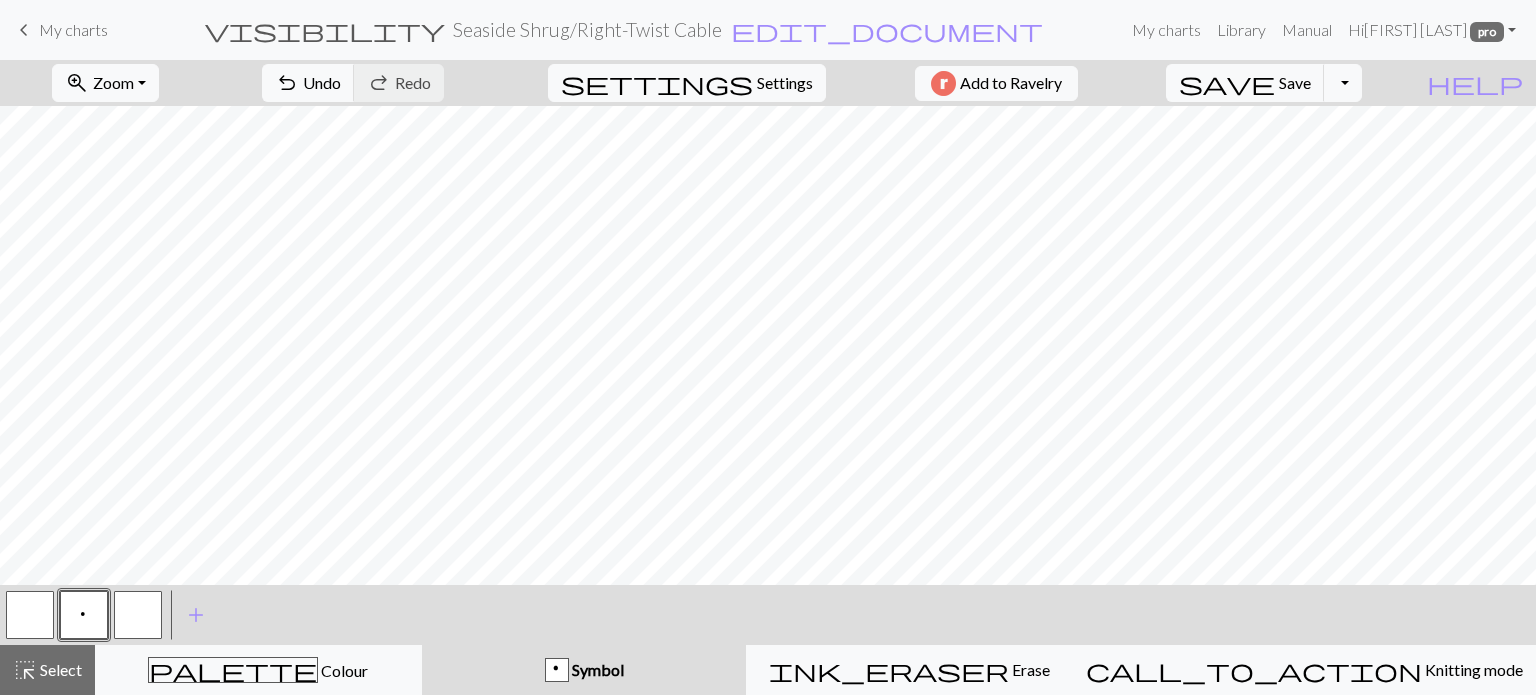 click at bounding box center (30, 615) 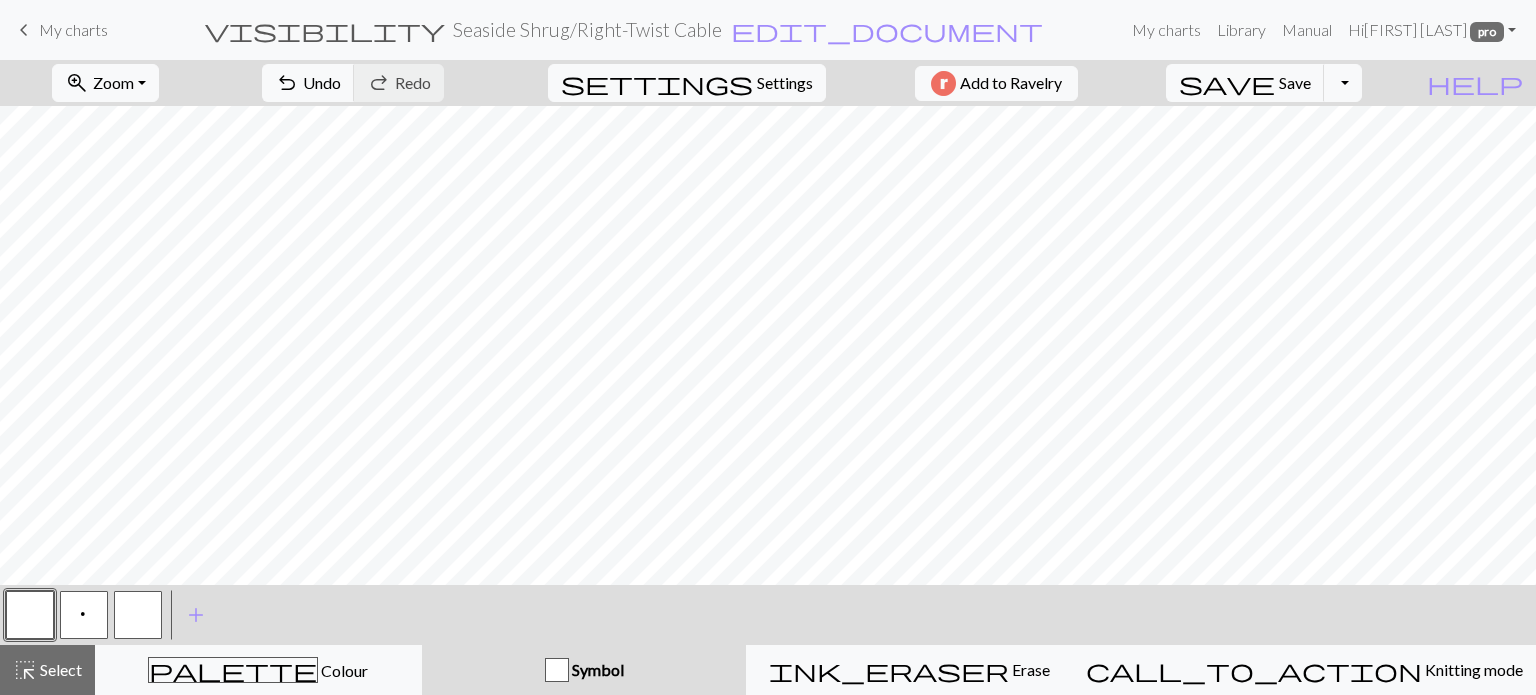 click at bounding box center [30, 615] 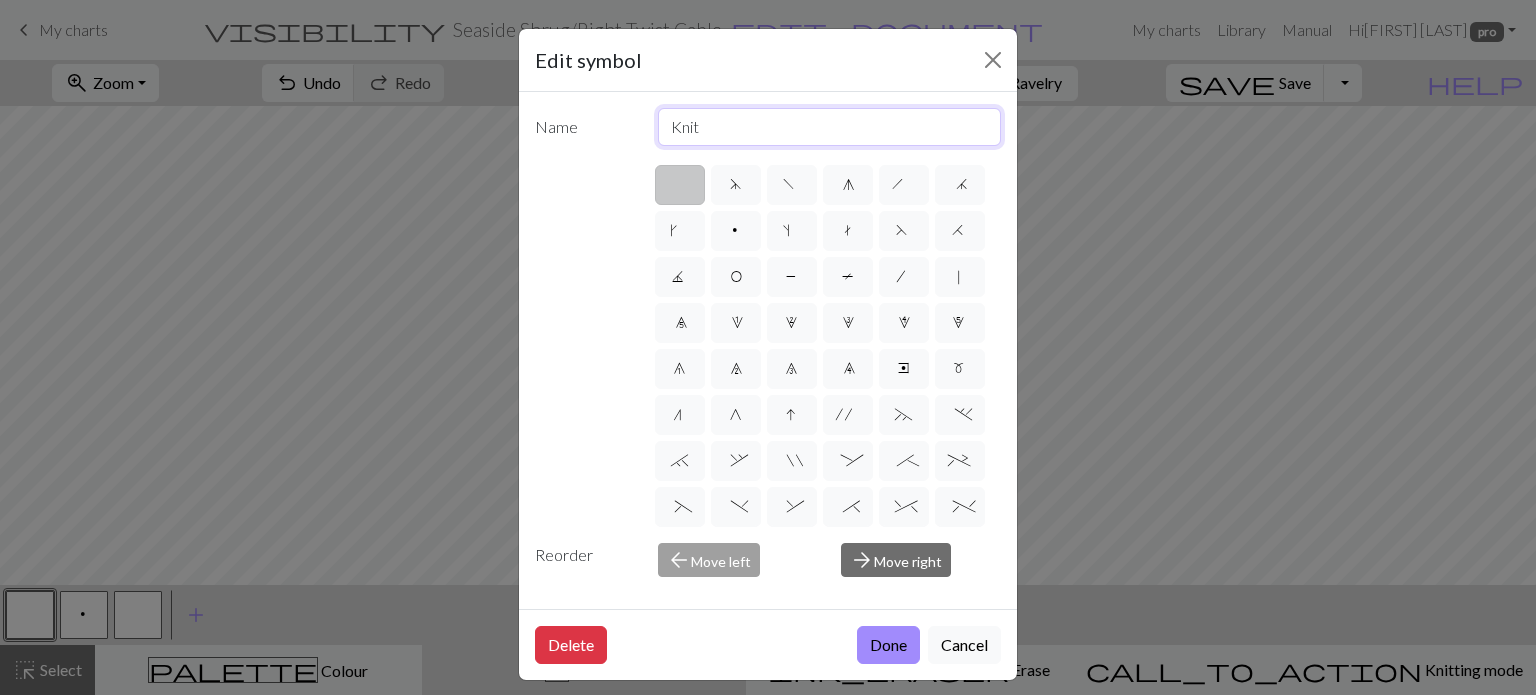 click on "Knit" at bounding box center (830, 127) 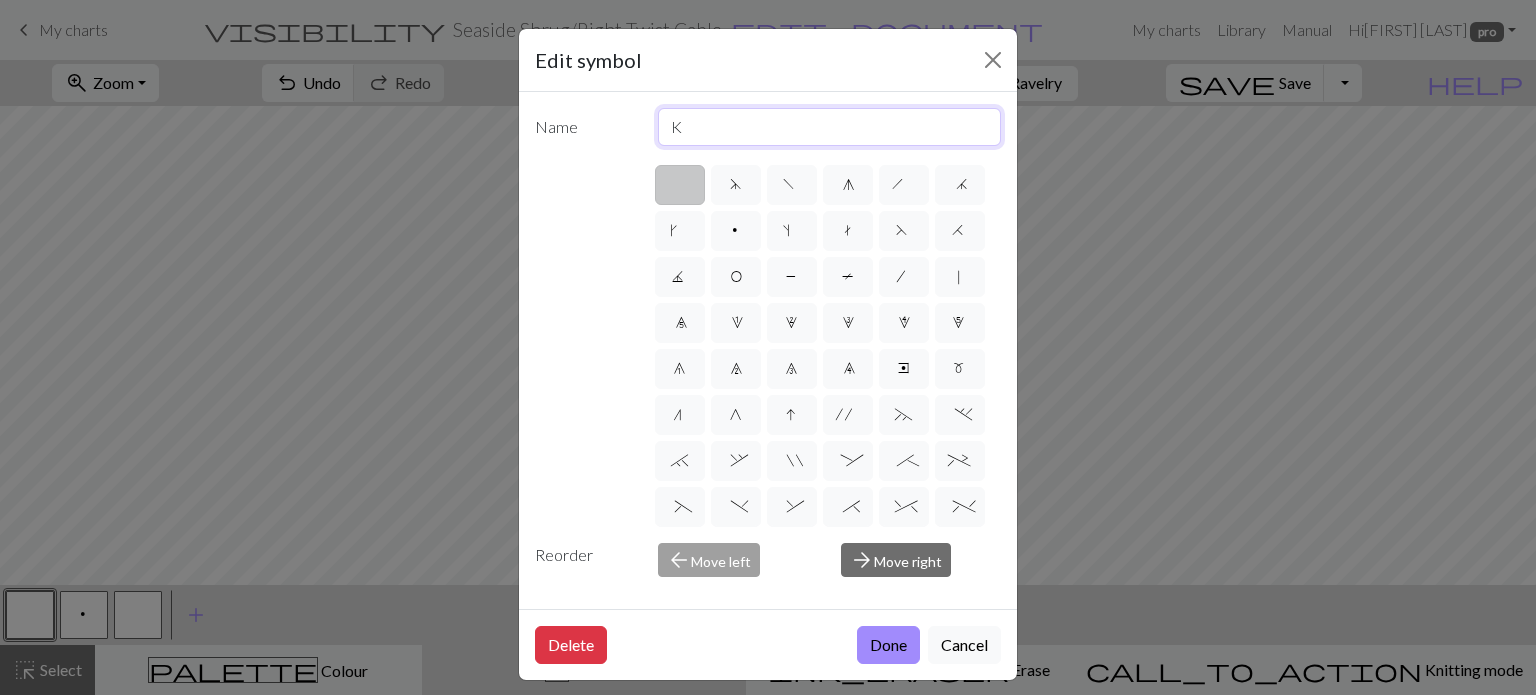 type on "K on right side, P on wrong side" 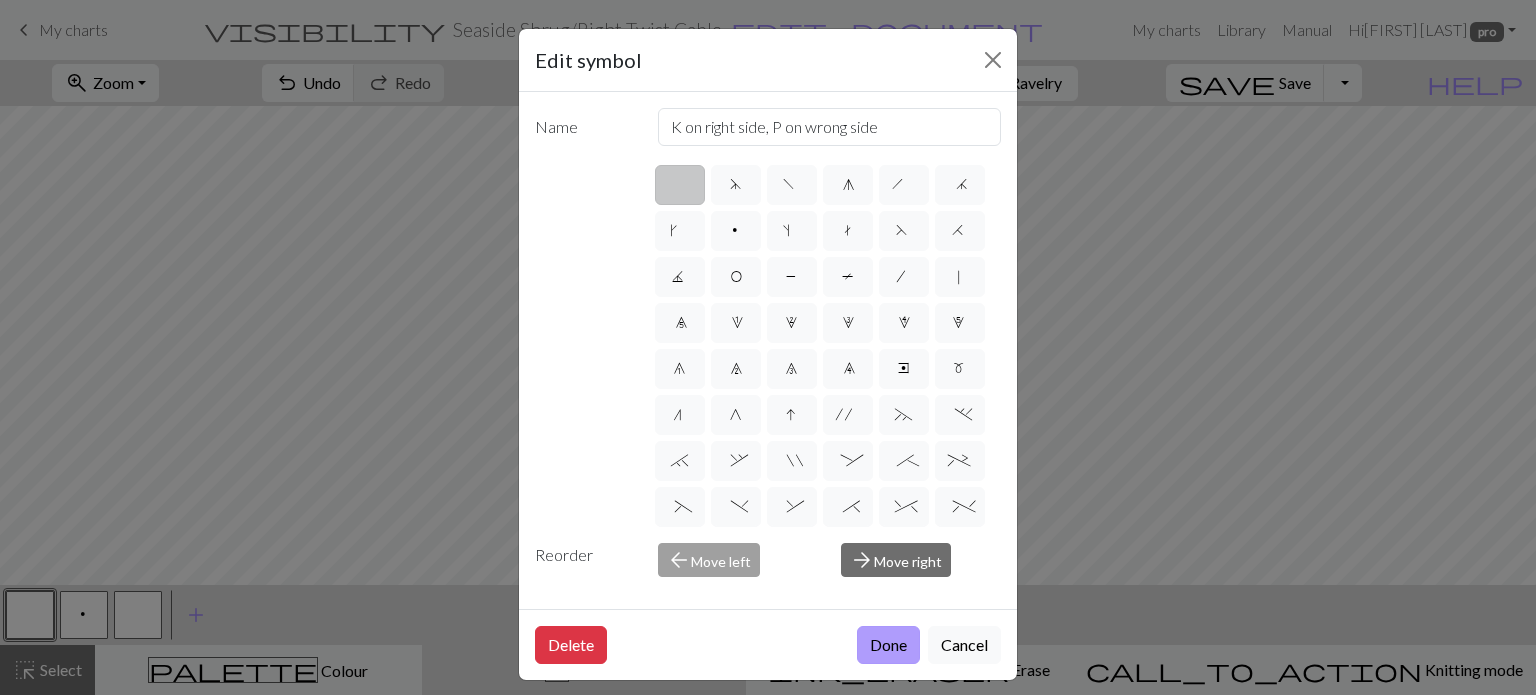 click on "Done" at bounding box center (888, 645) 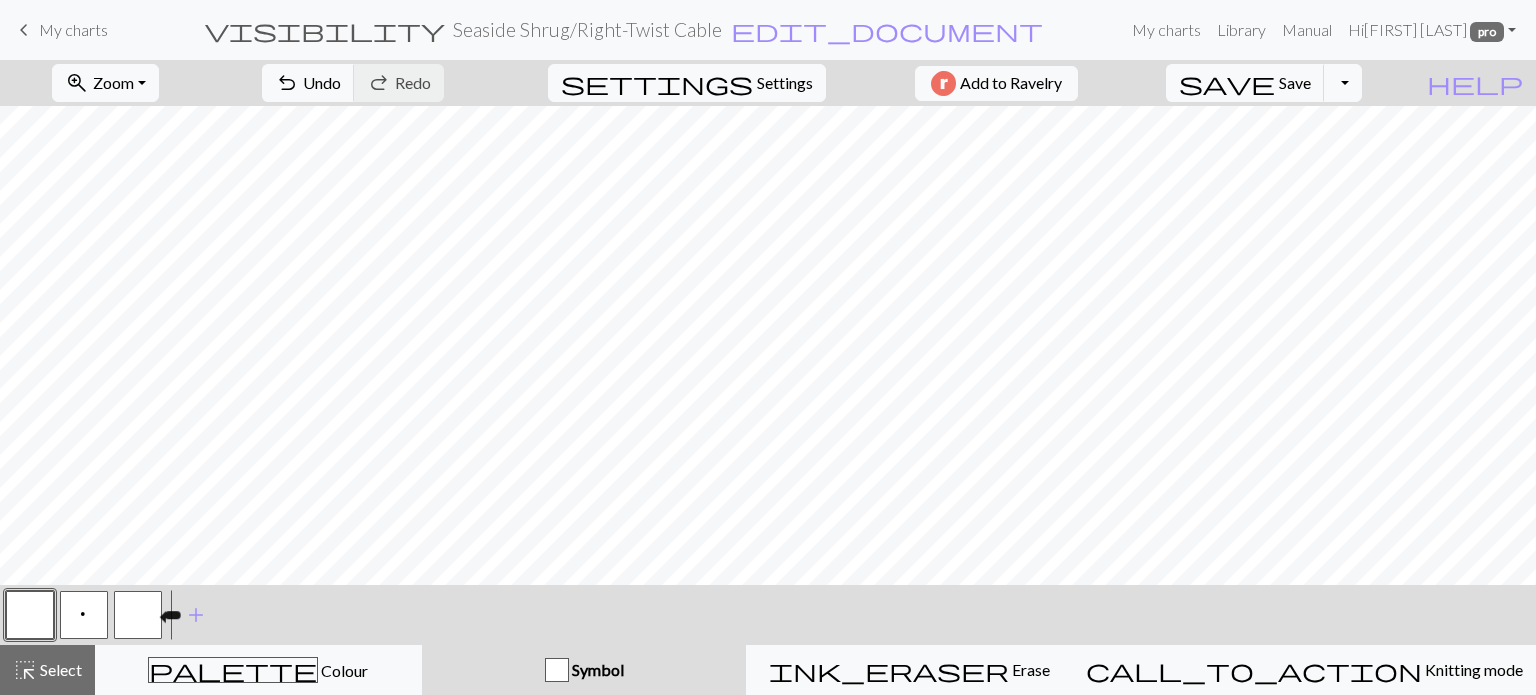 click at bounding box center (138, 615) 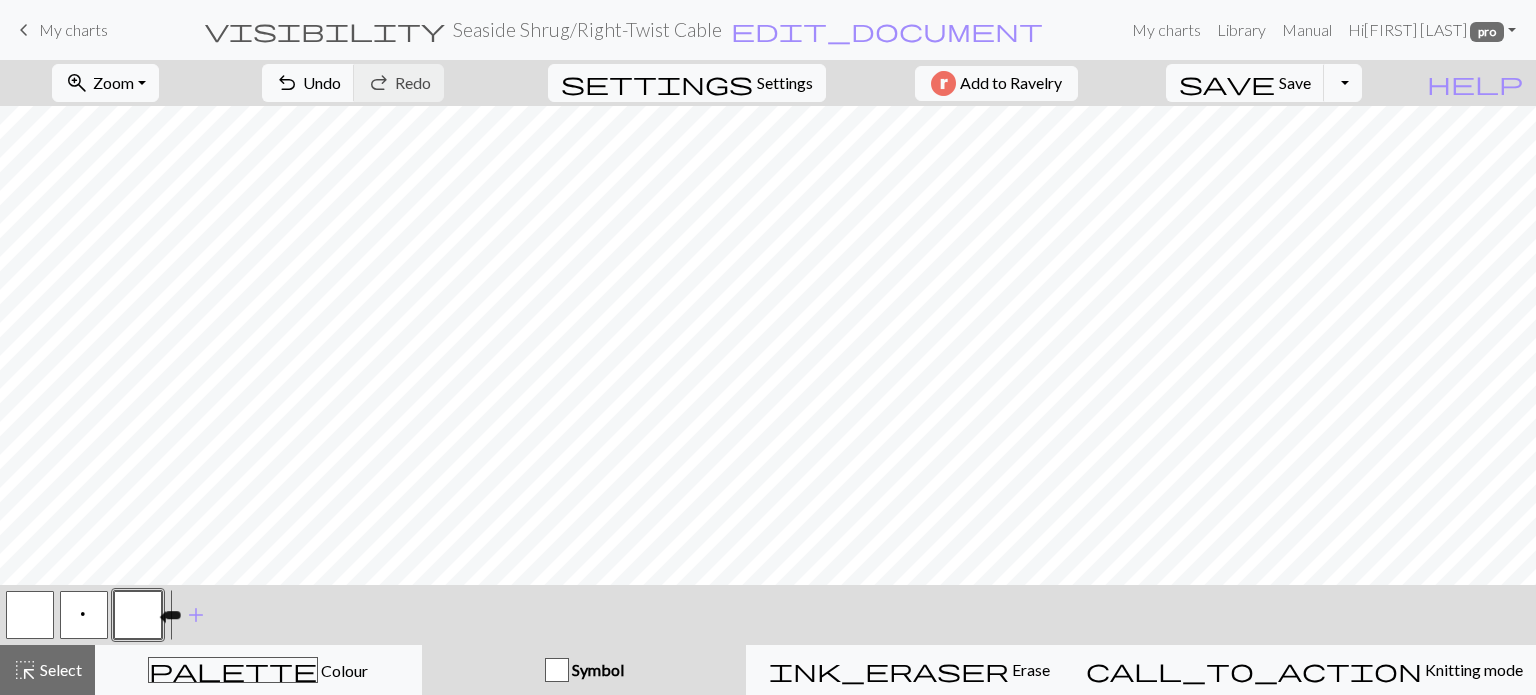 click at bounding box center (138, 615) 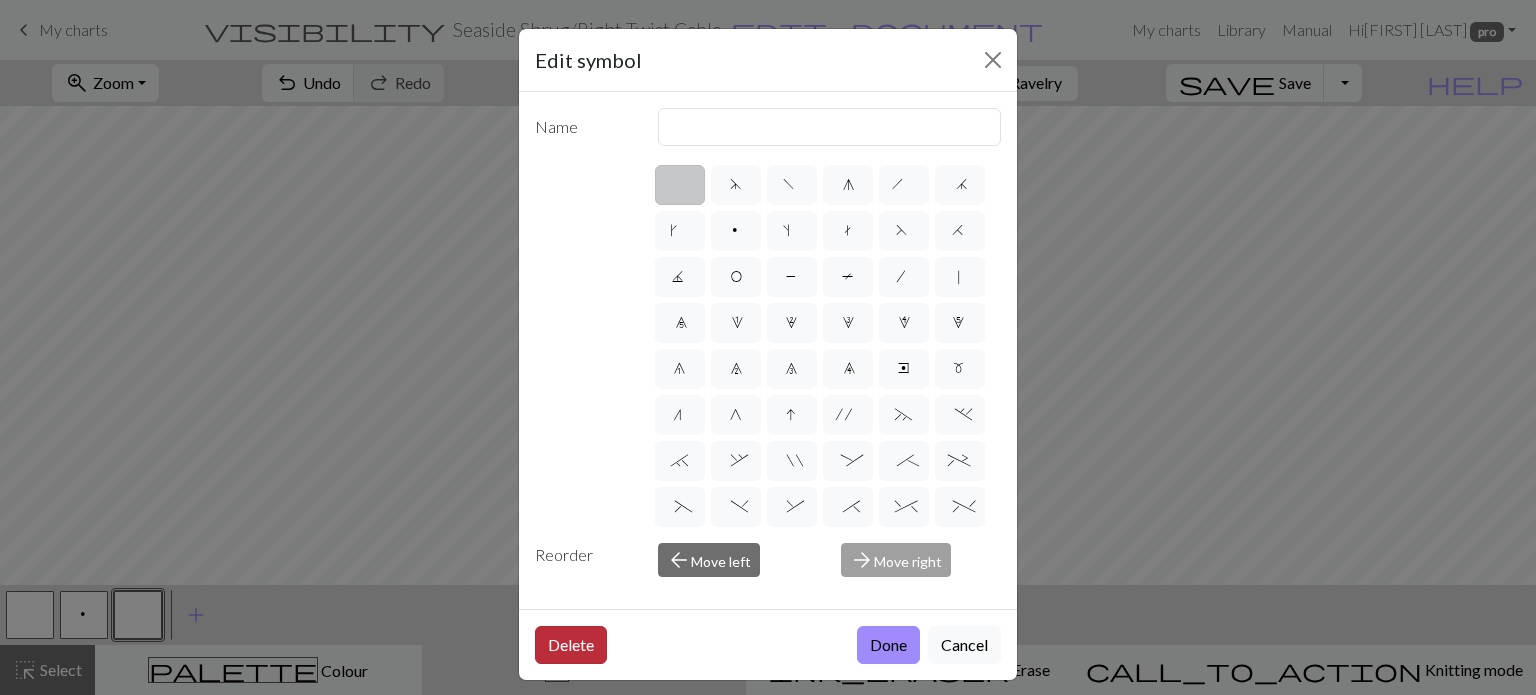 click on "Delete" at bounding box center [571, 645] 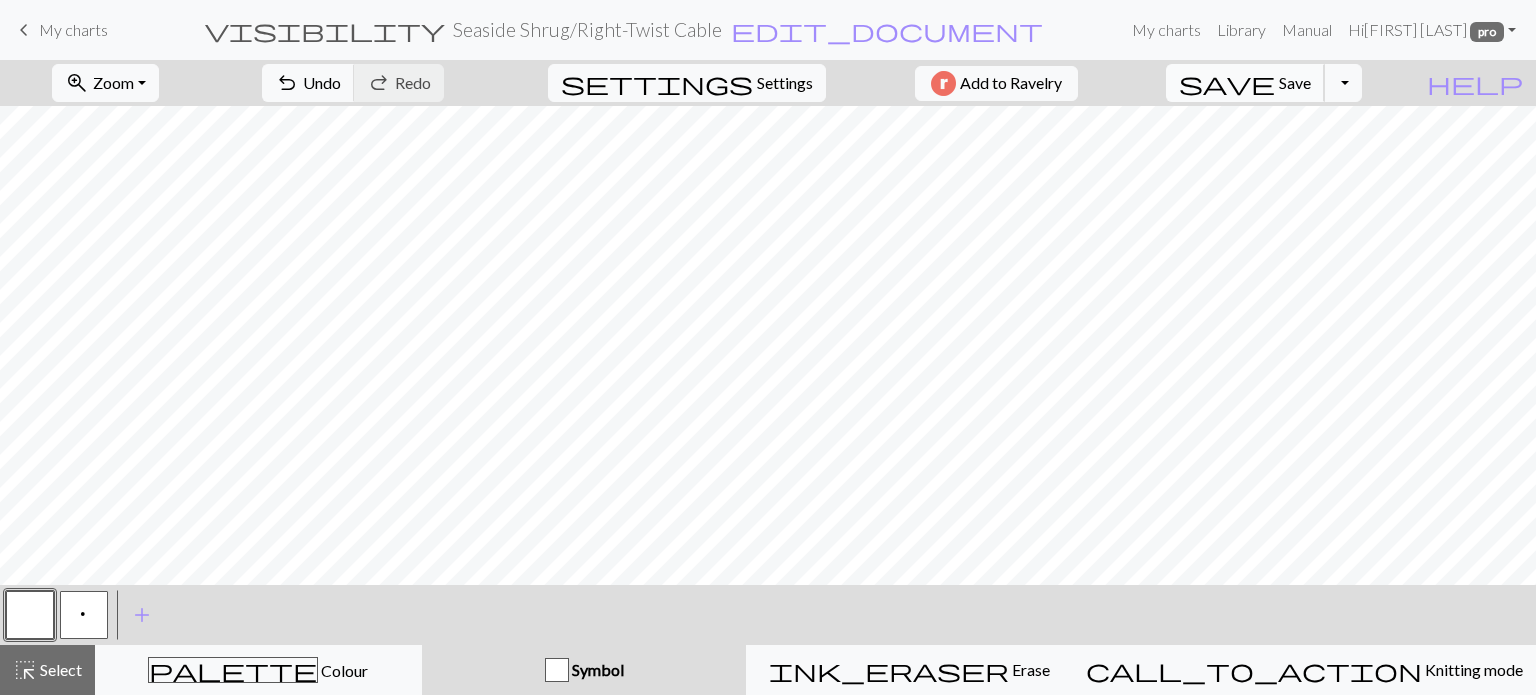 click on "Save" at bounding box center [1295, 82] 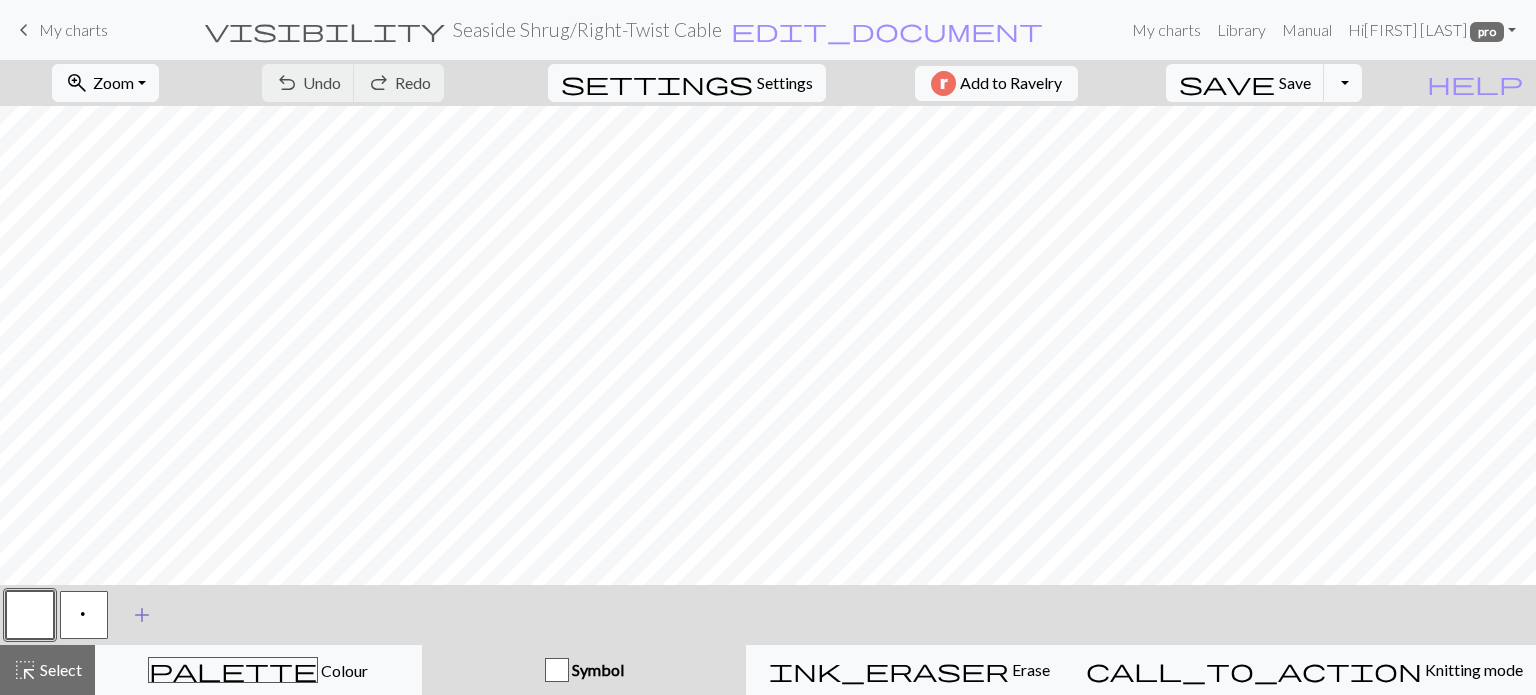 click on "add" at bounding box center [142, 615] 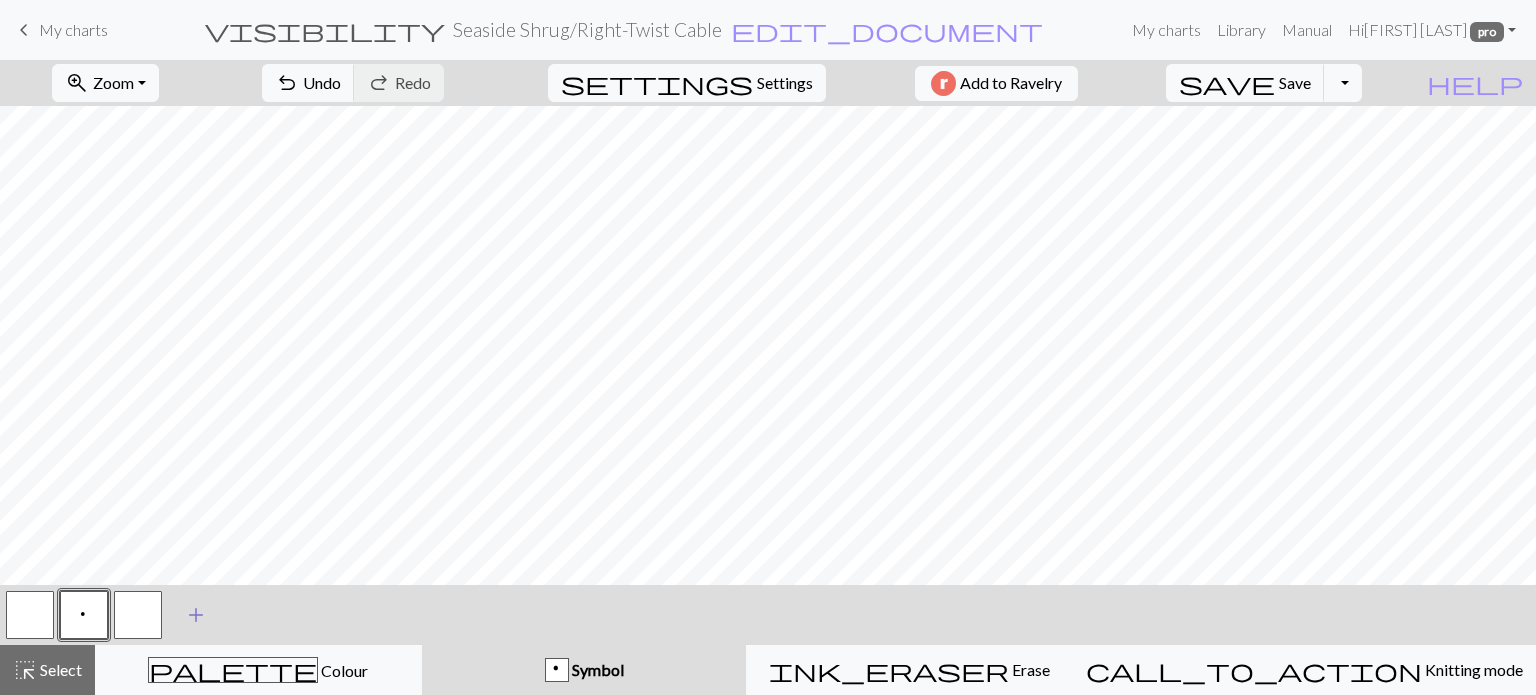 click at bounding box center [138, 615] 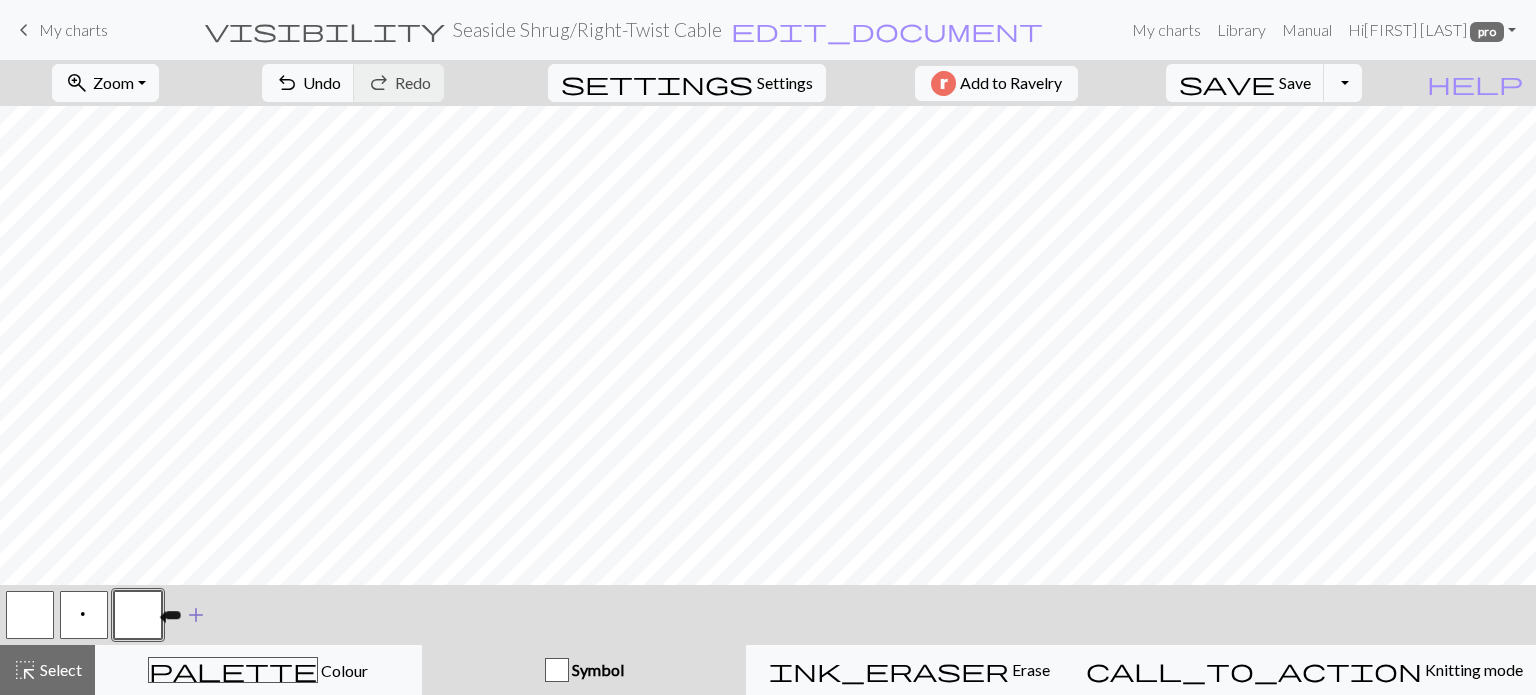 click at bounding box center [138, 615] 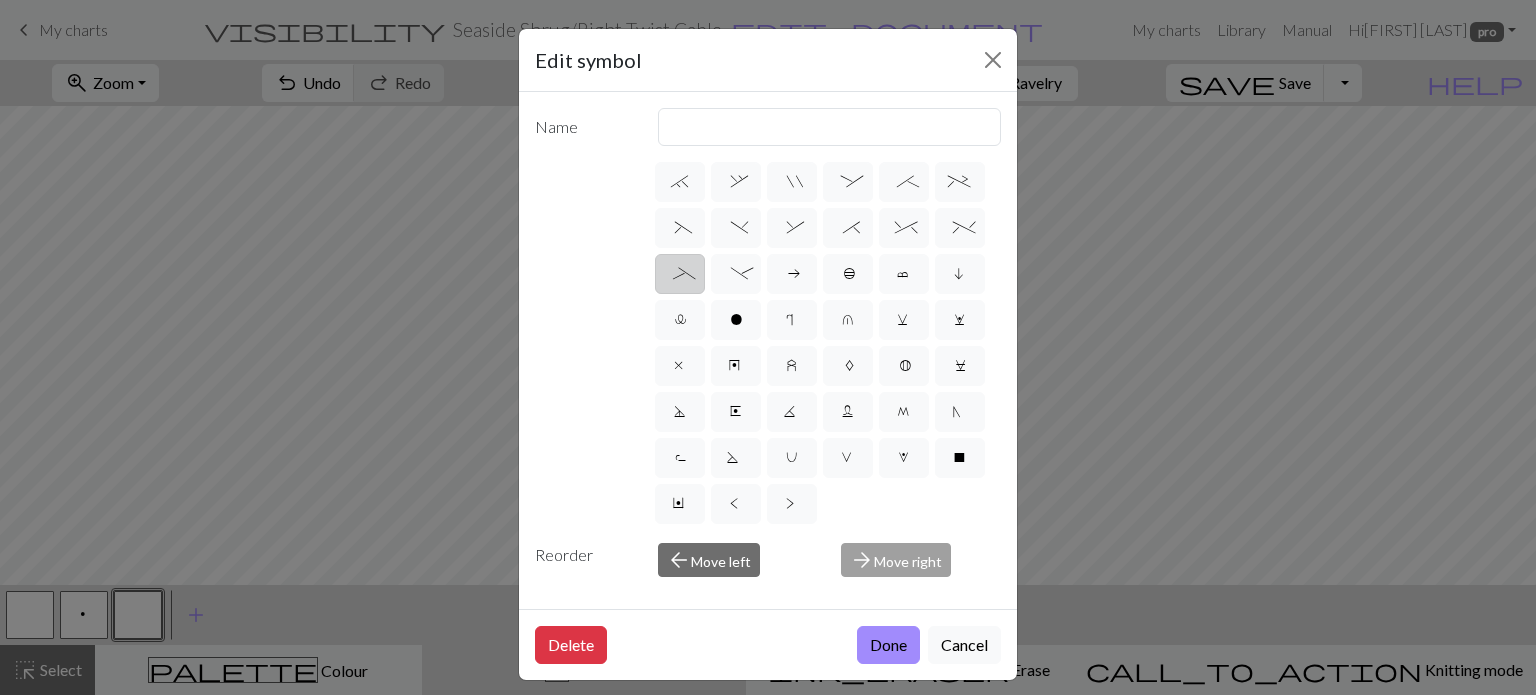 scroll, scrollTop: 316, scrollLeft: 0, axis: vertical 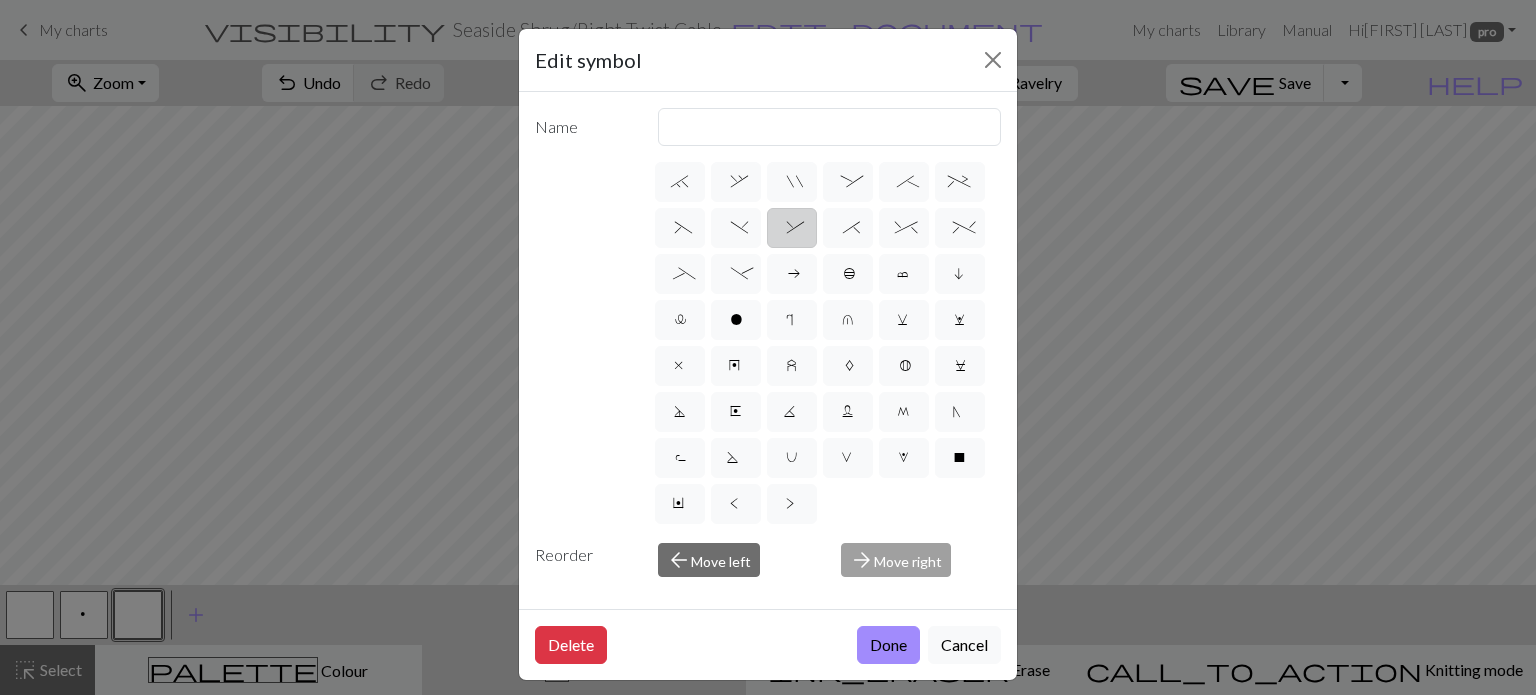 click on "&" at bounding box center (792, 228) 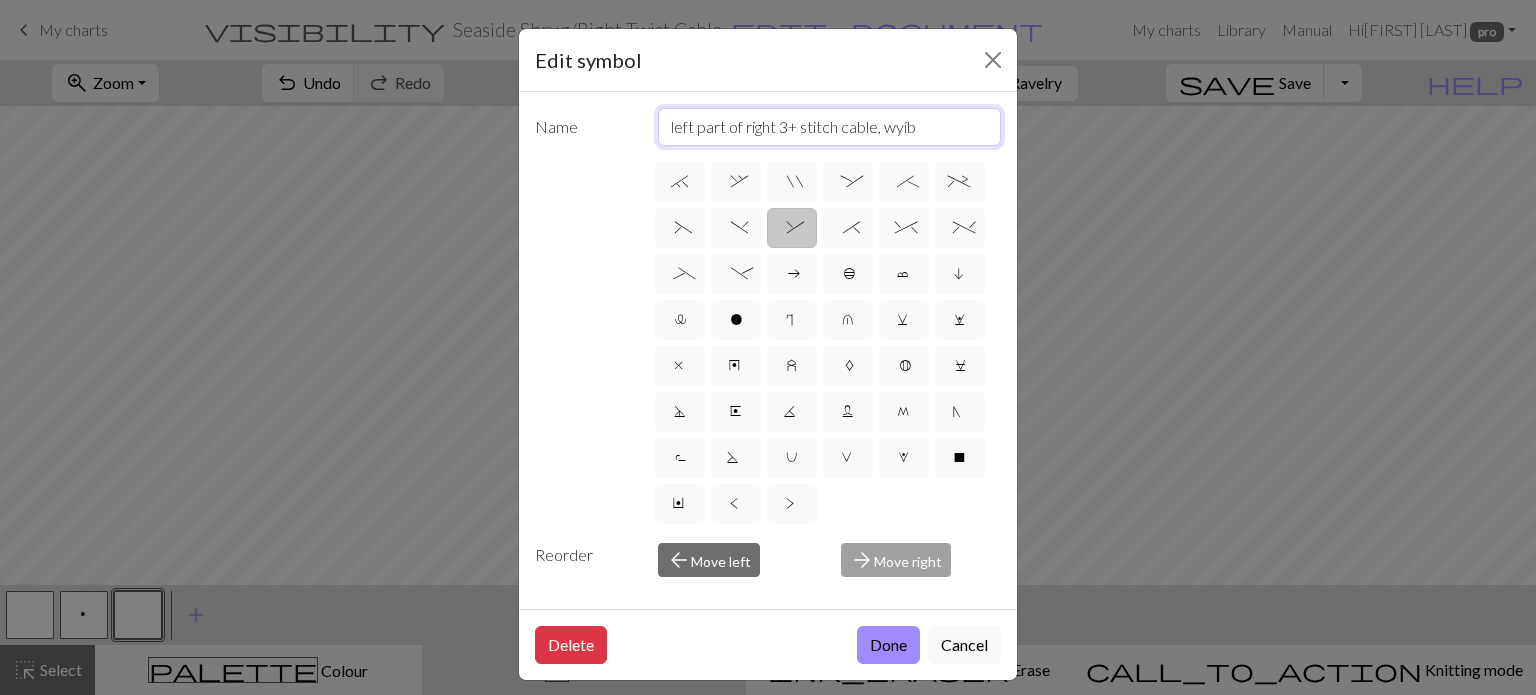 click on "left part of right 3+ stitch cable, wyib" at bounding box center (830, 127) 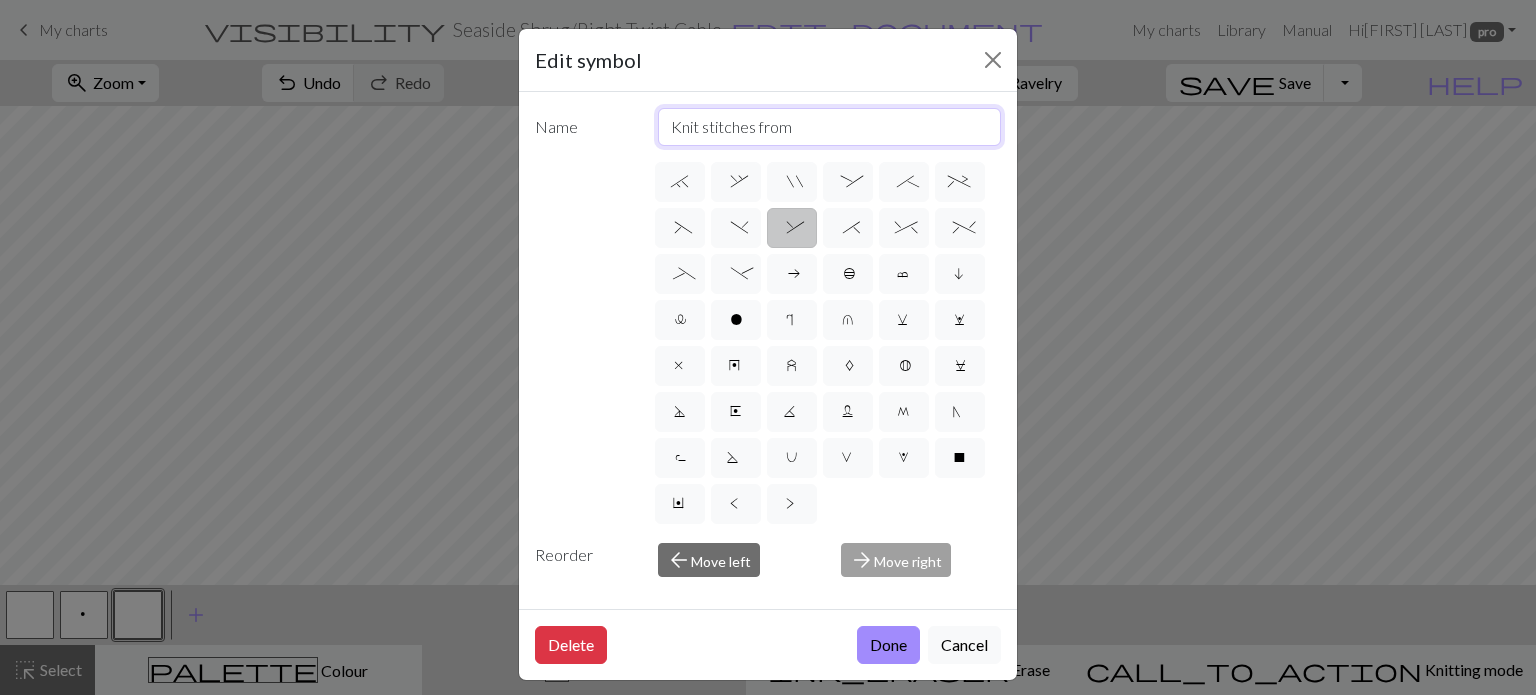 type on "Knit stitches from left-hand needle" 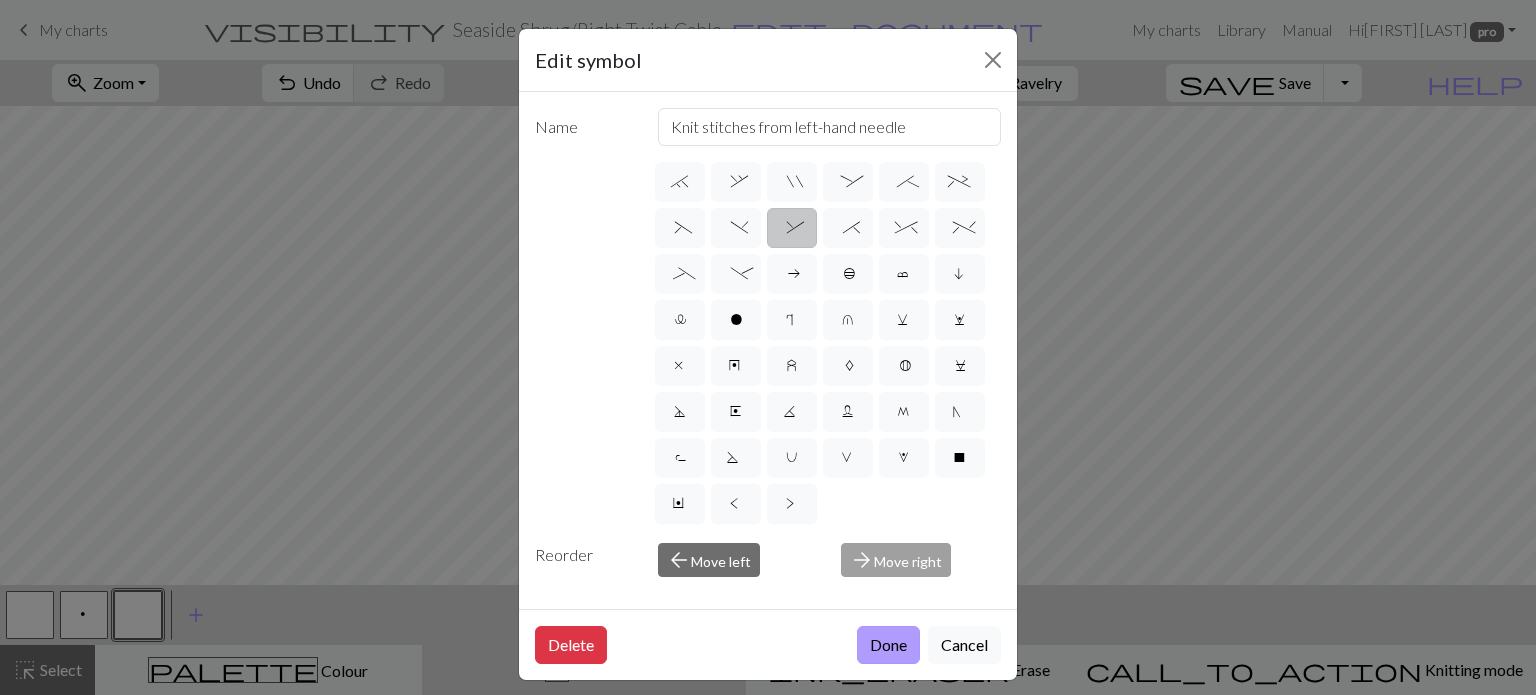 click on "Done" at bounding box center [888, 645] 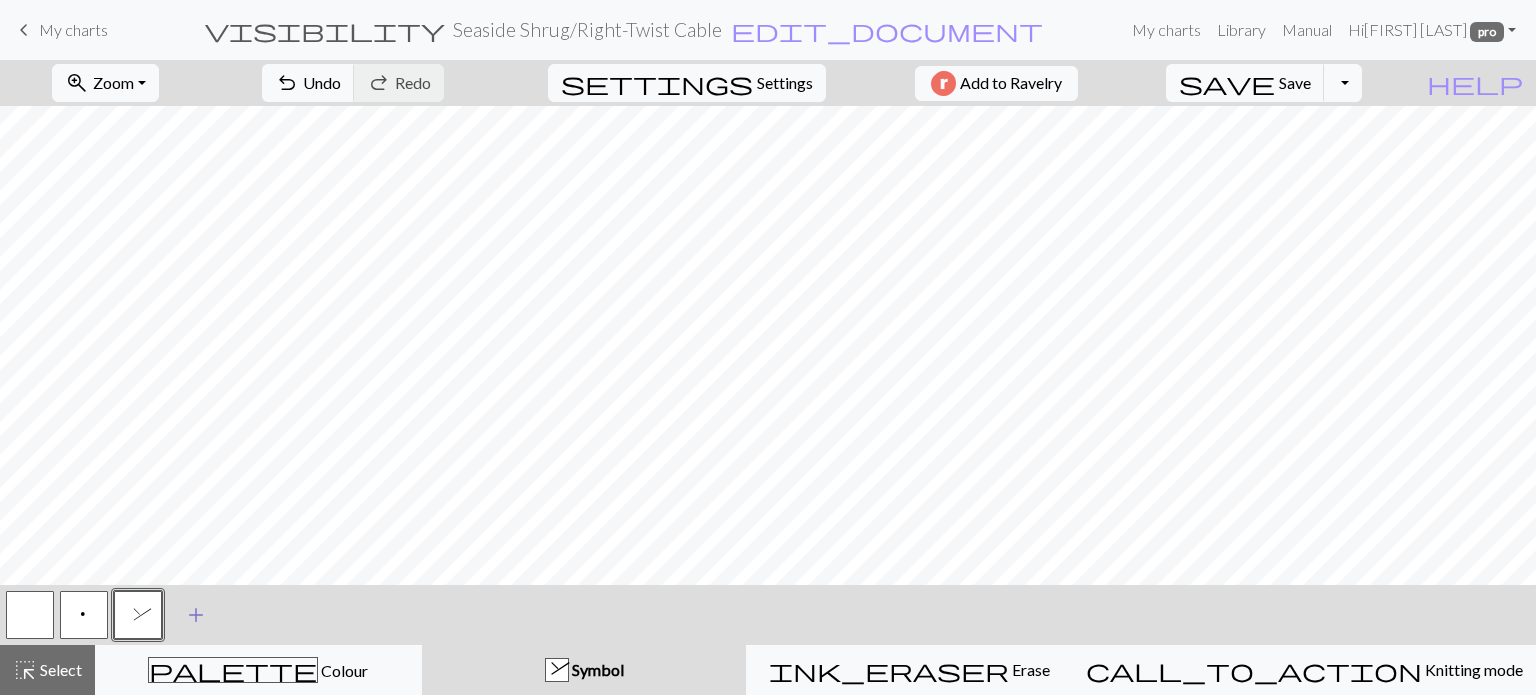 click on "add" at bounding box center [196, 615] 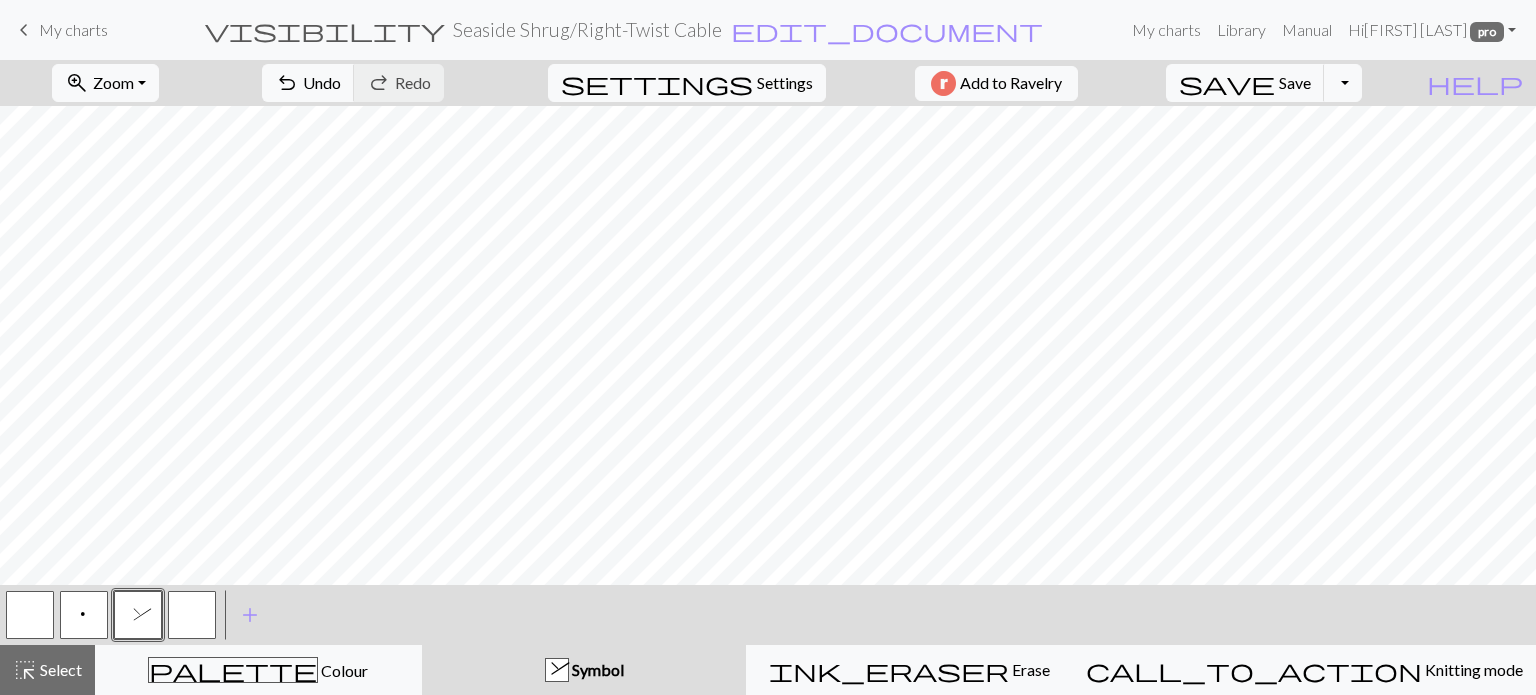 click at bounding box center [192, 615] 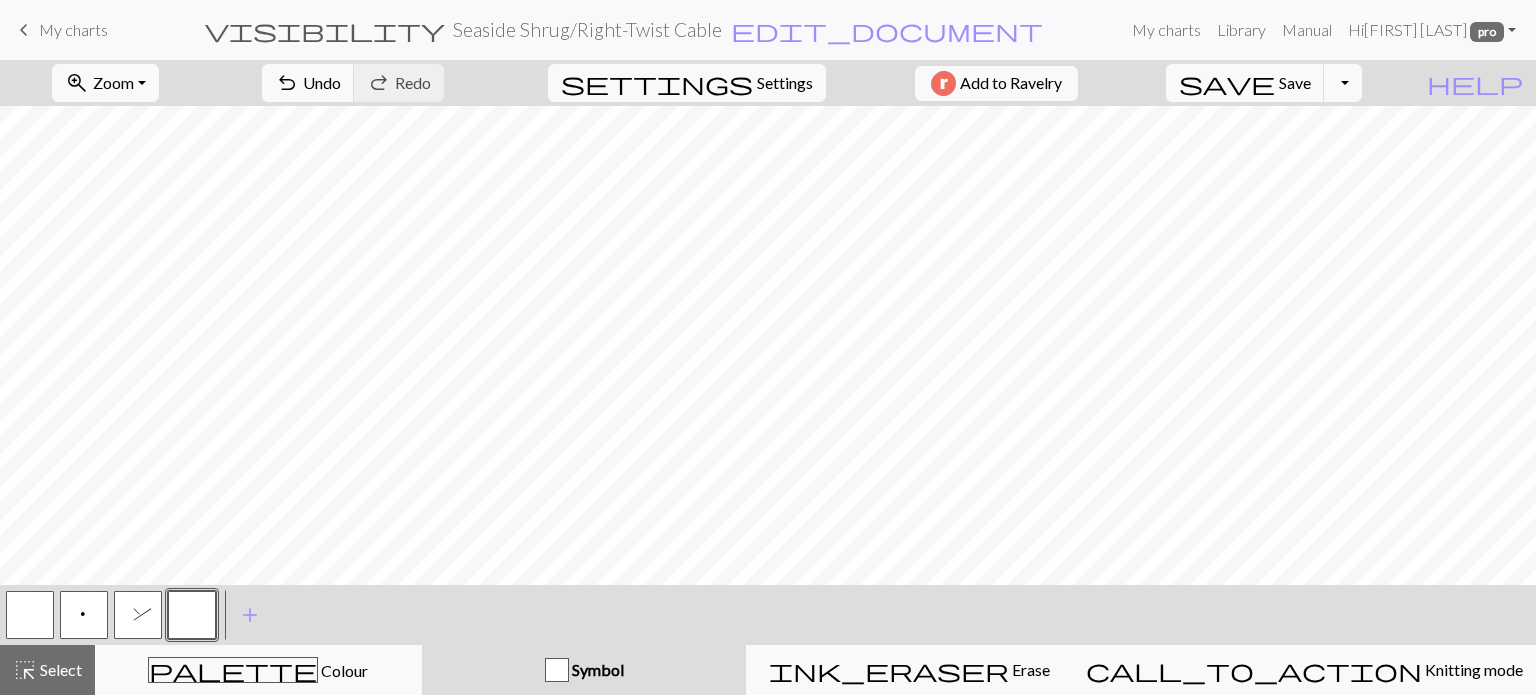 click at bounding box center (192, 615) 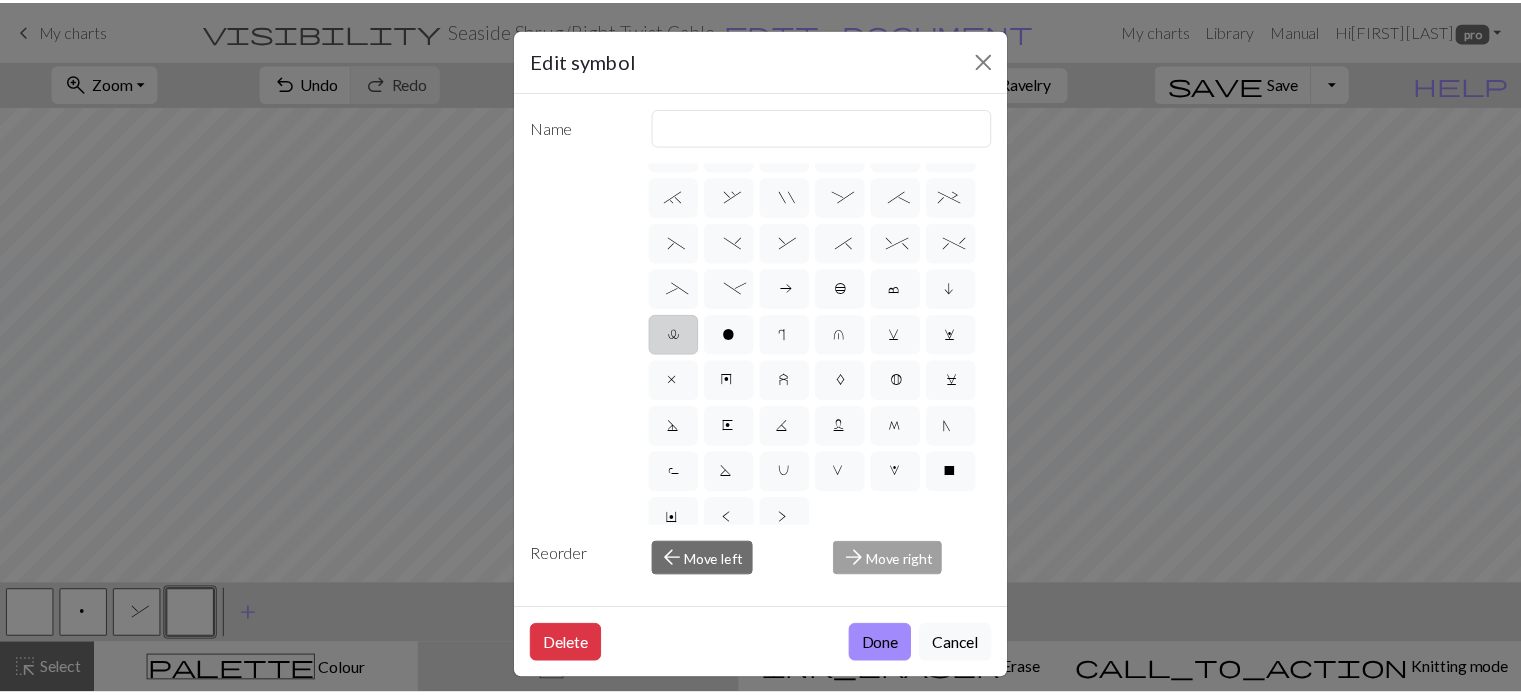 scroll, scrollTop: 300, scrollLeft: 0, axis: vertical 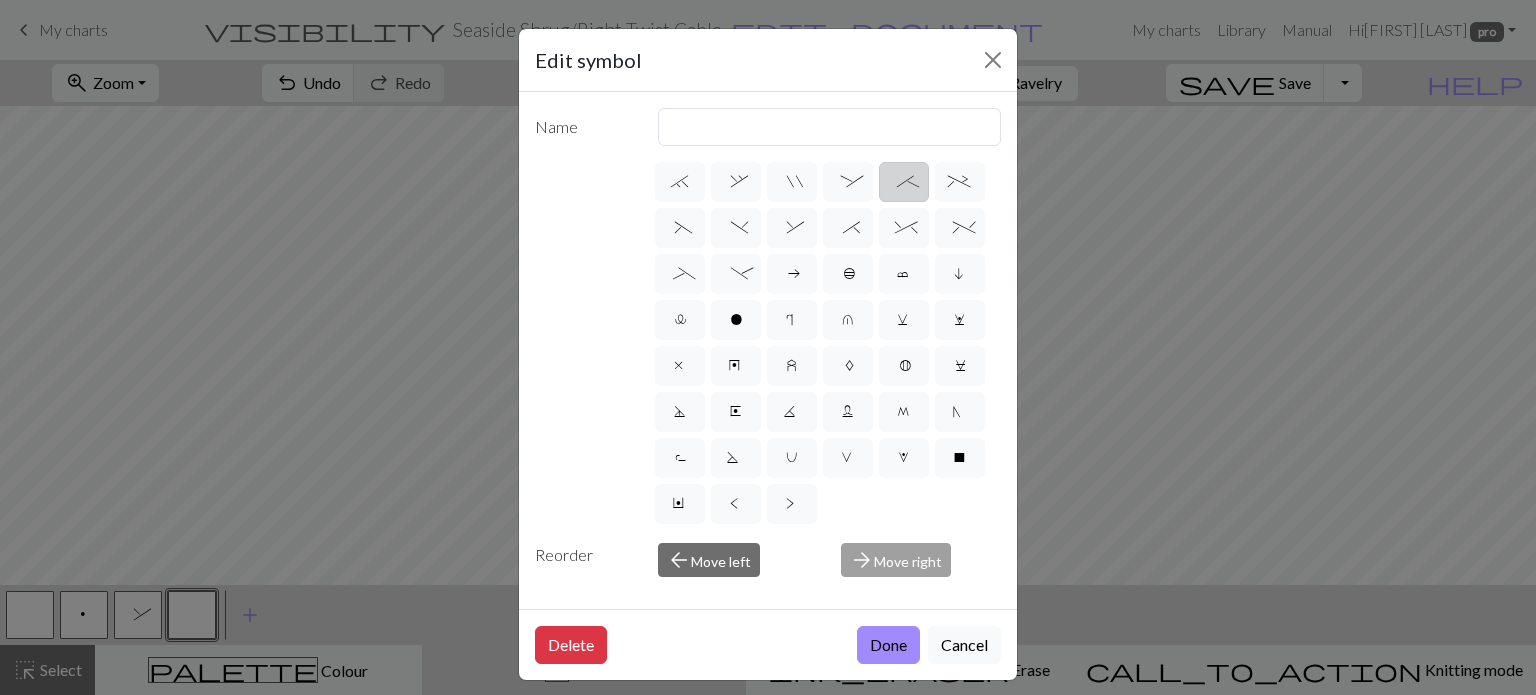 click on ";" at bounding box center [903, 184] 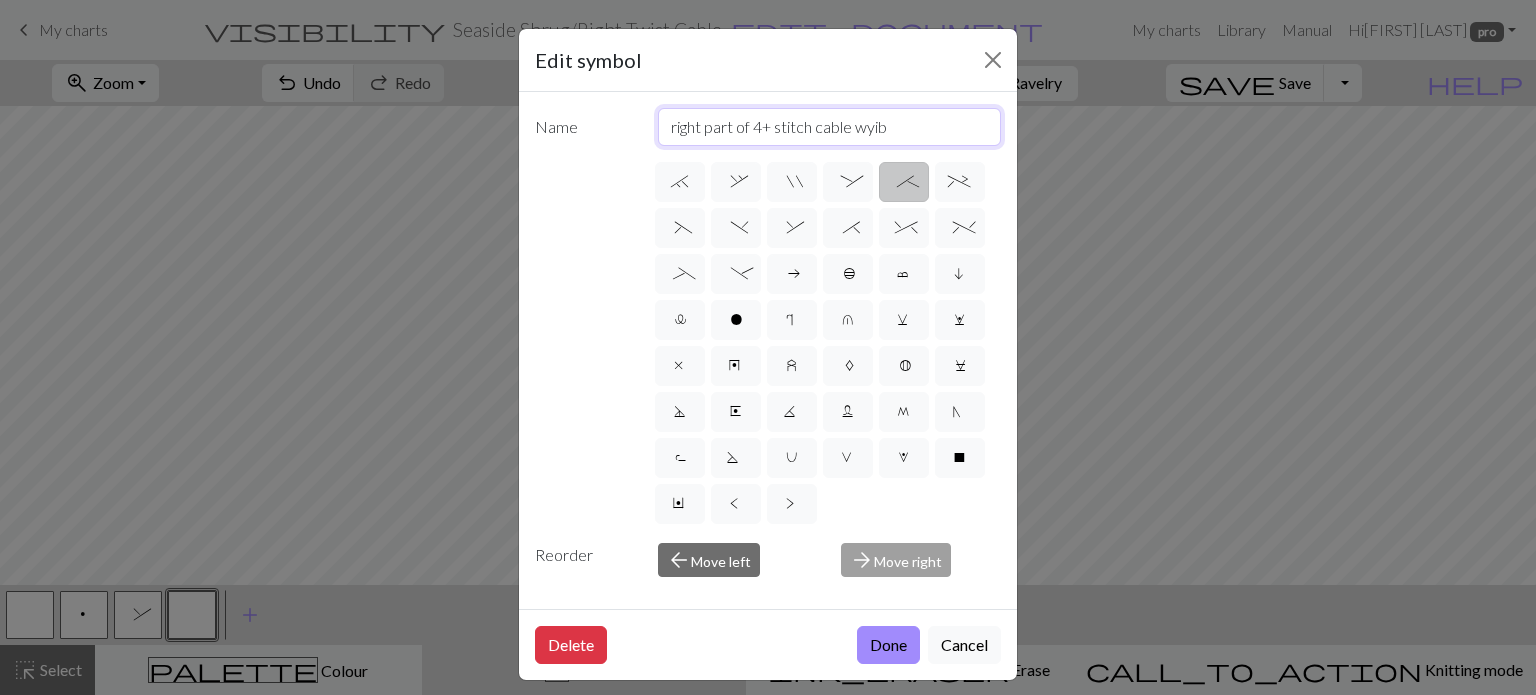 click on "right part of 4+ stitch cable wyib" at bounding box center [830, 127] 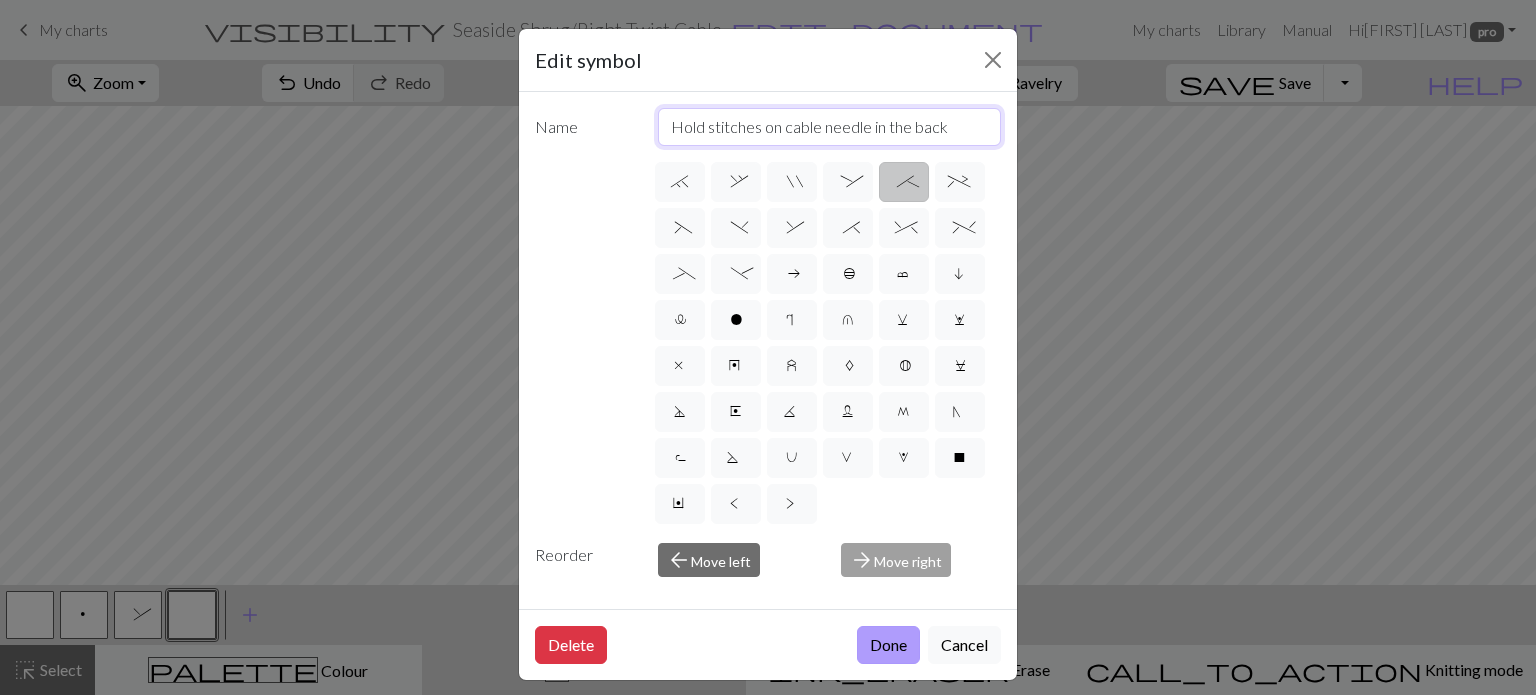 type on "Hold stitches on cable needle in the back" 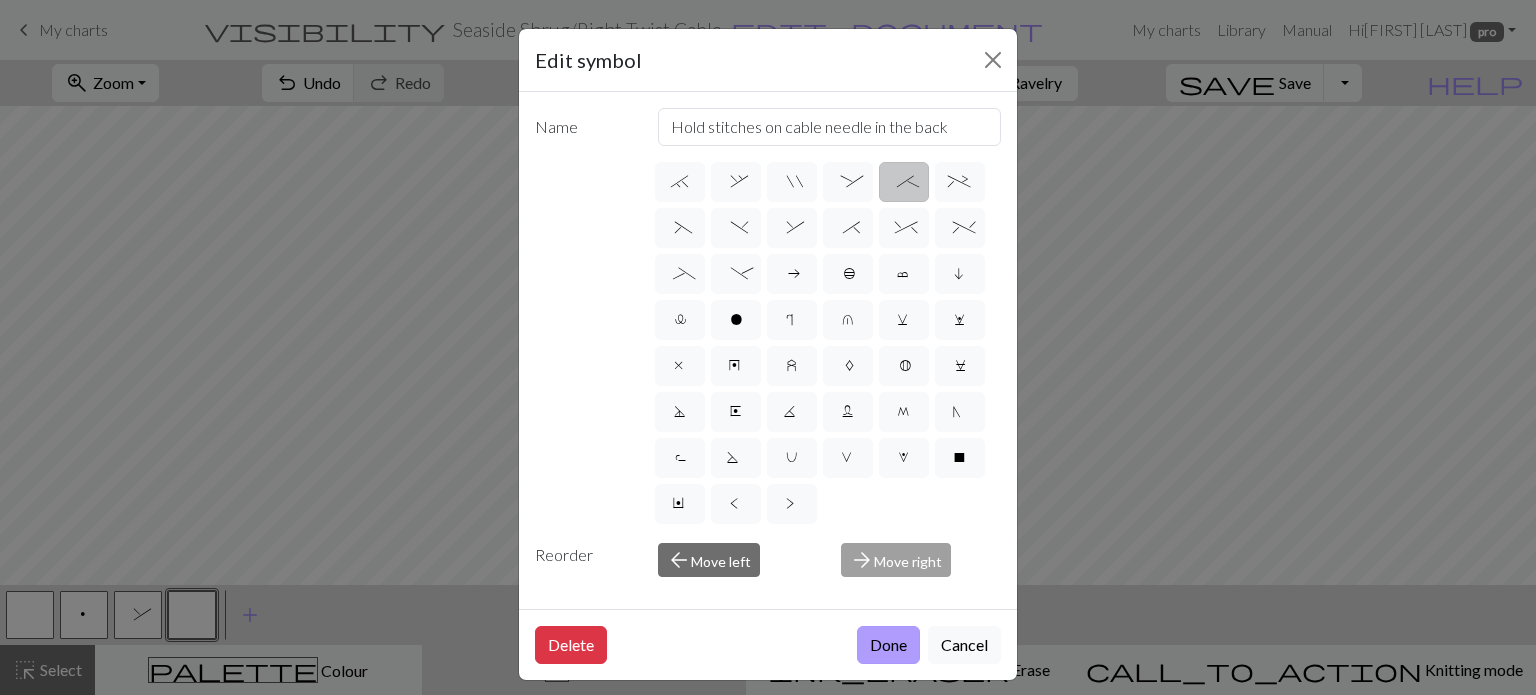 click on "Done" at bounding box center [888, 645] 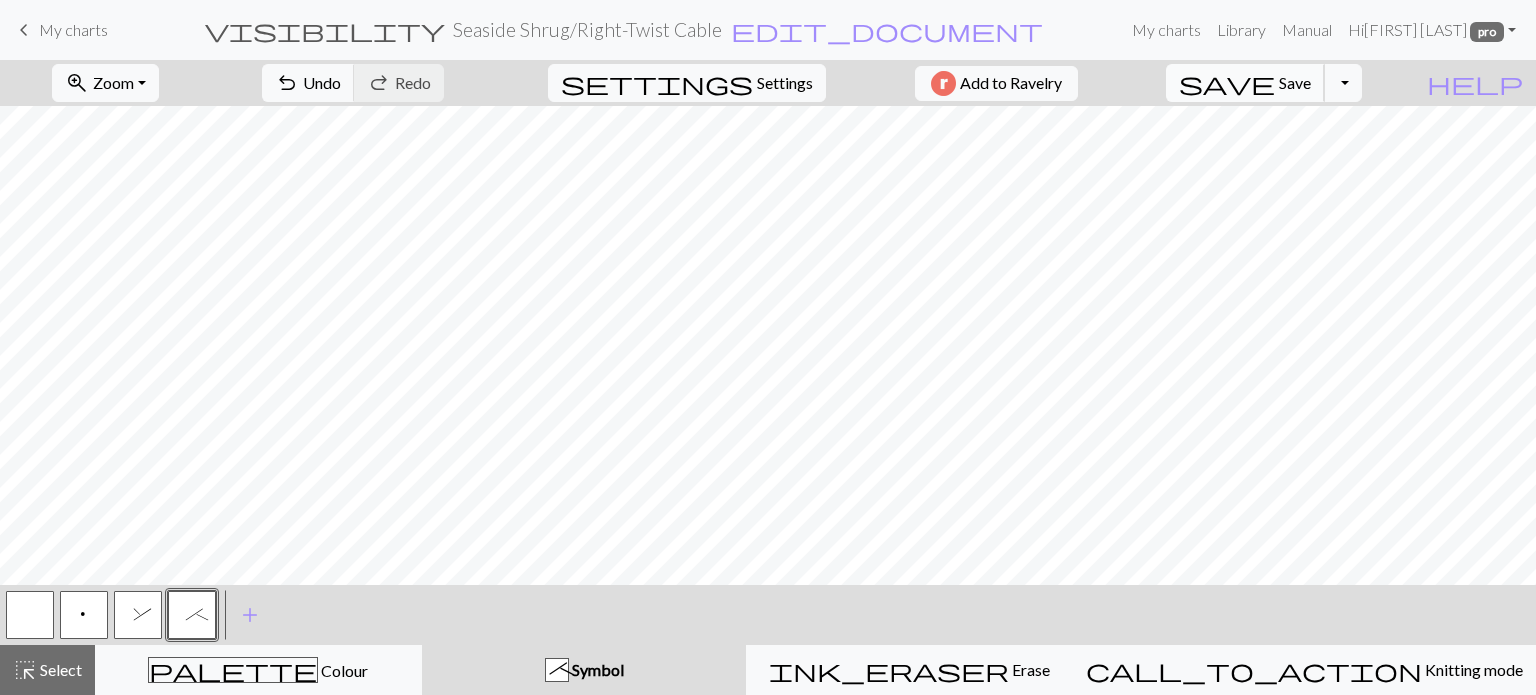 click on "save Save Save" at bounding box center [1245, 83] 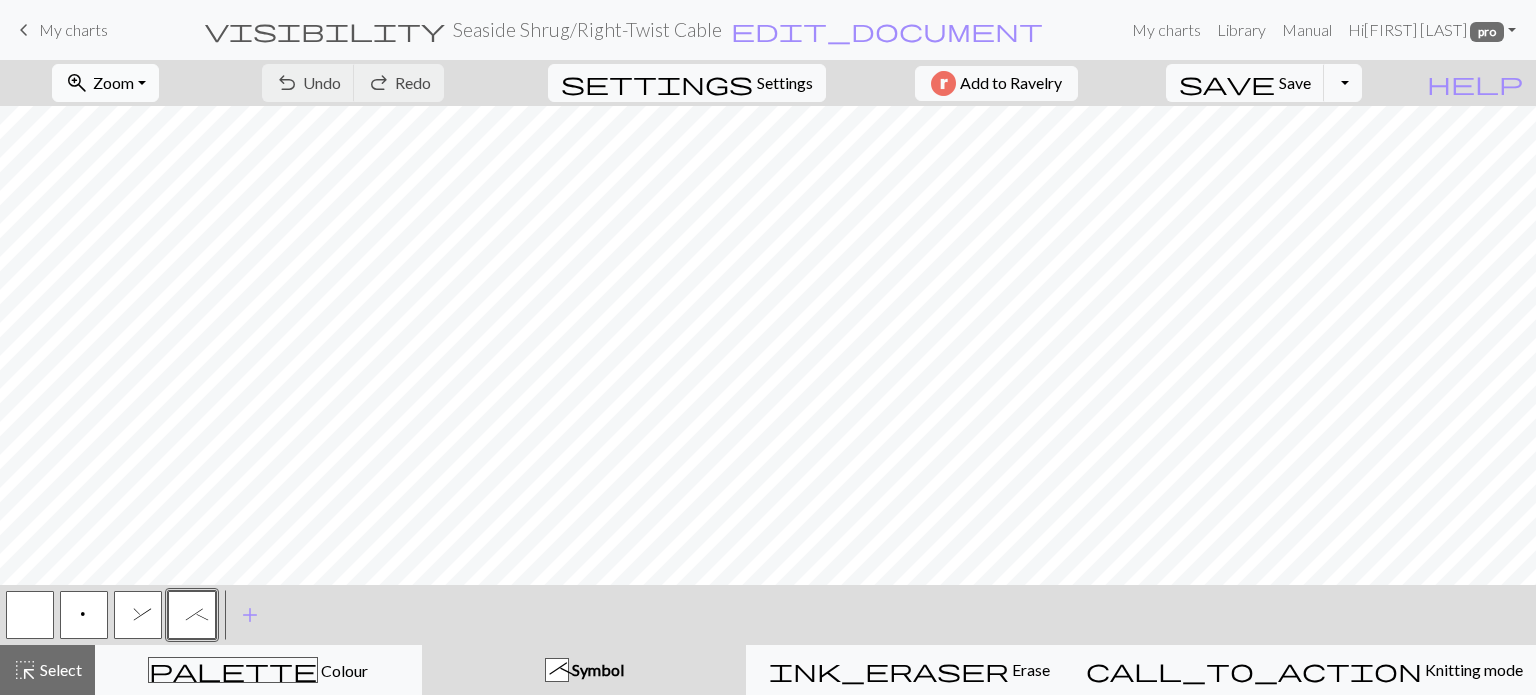 click on "Zoom" at bounding box center [113, 82] 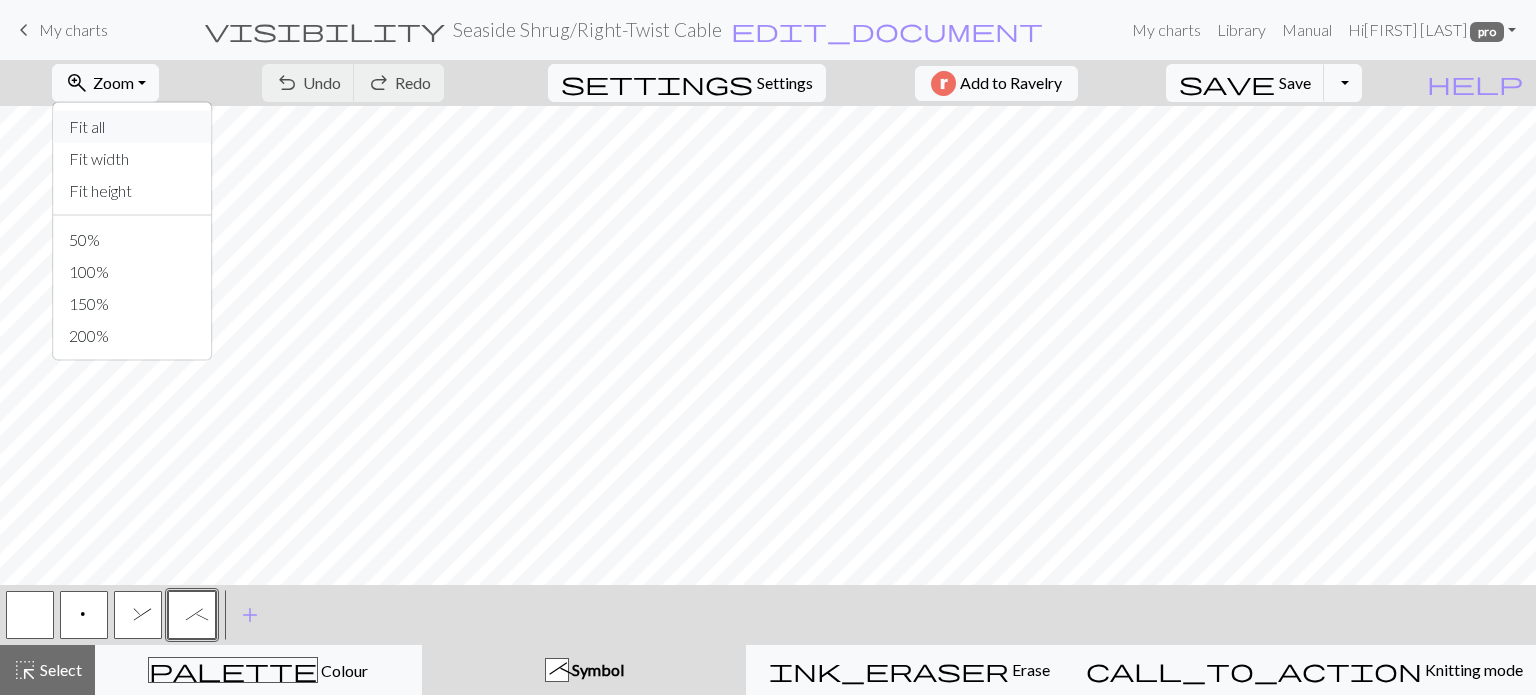 click on "Fit all" at bounding box center (132, 127) 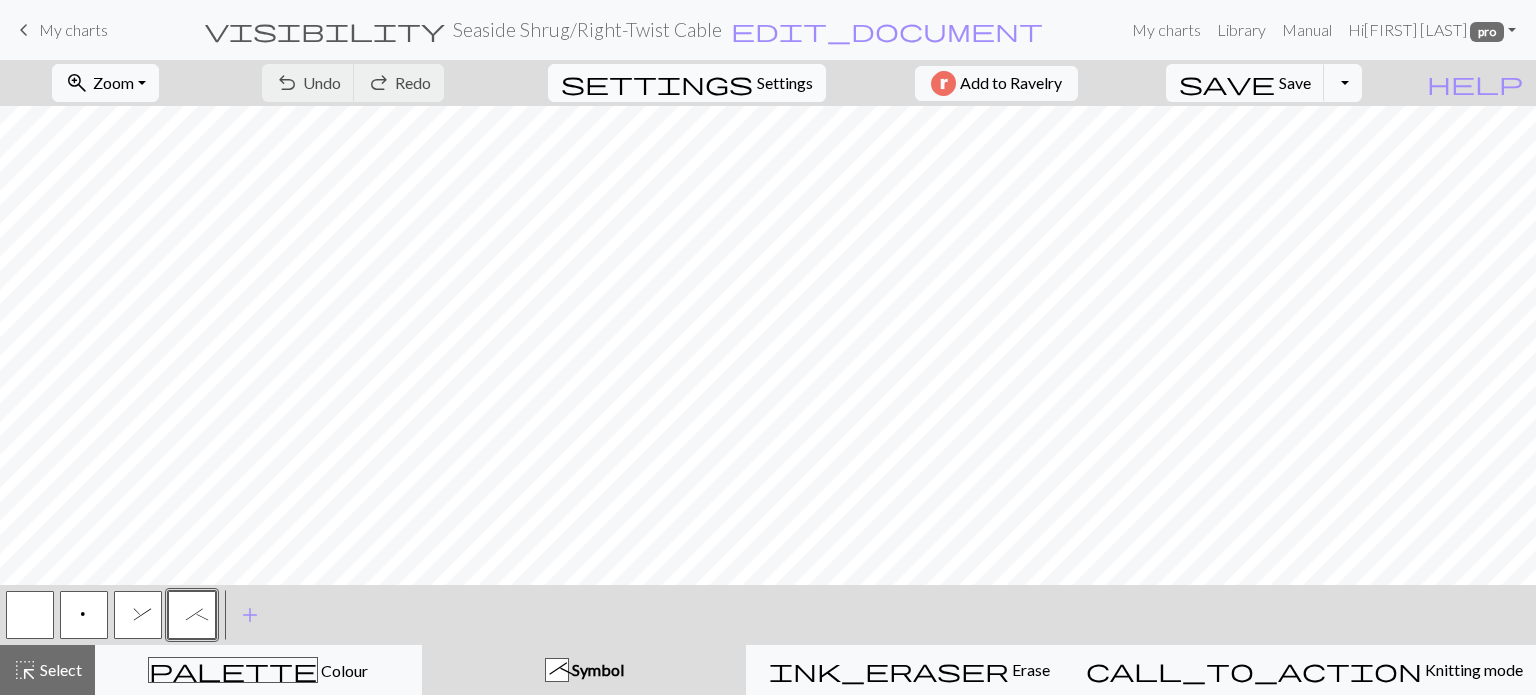 click on "Settings" at bounding box center [785, 83] 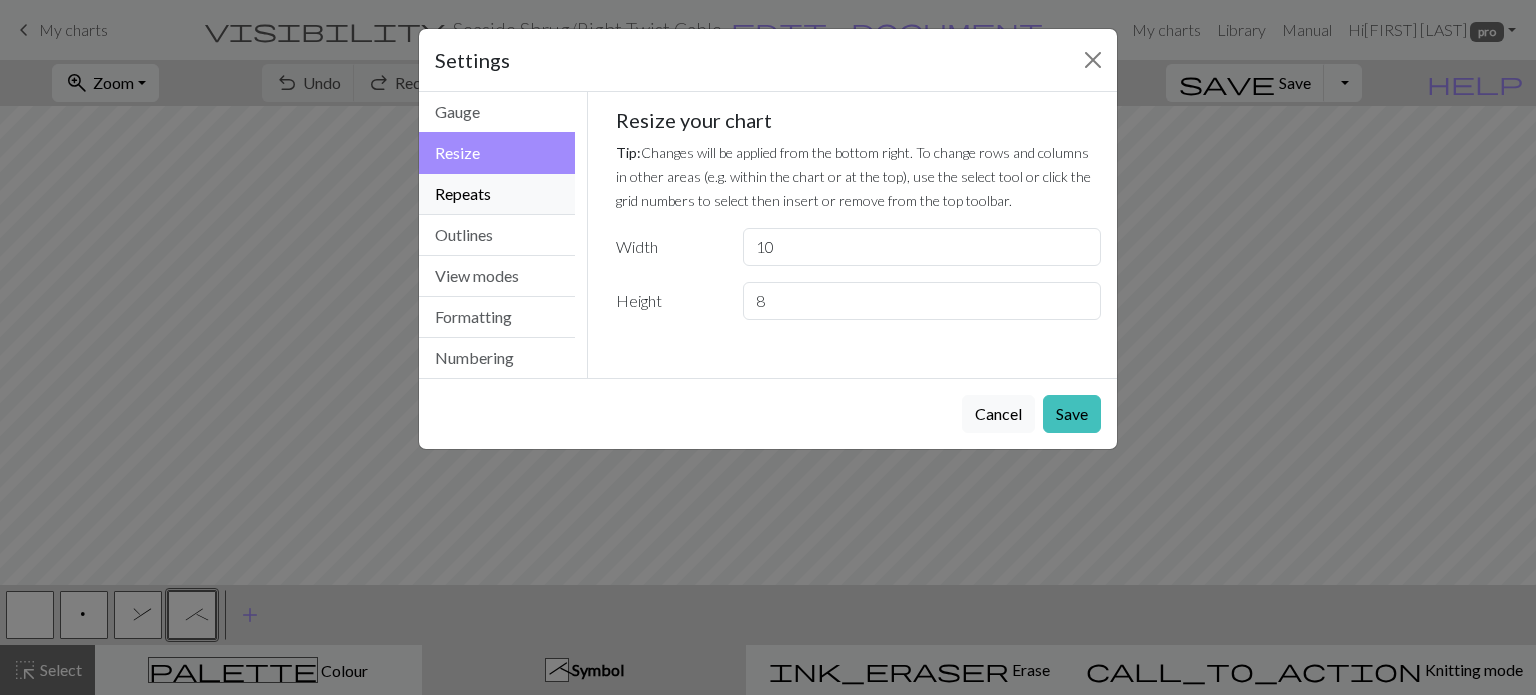click on "Repeats" at bounding box center (497, 194) 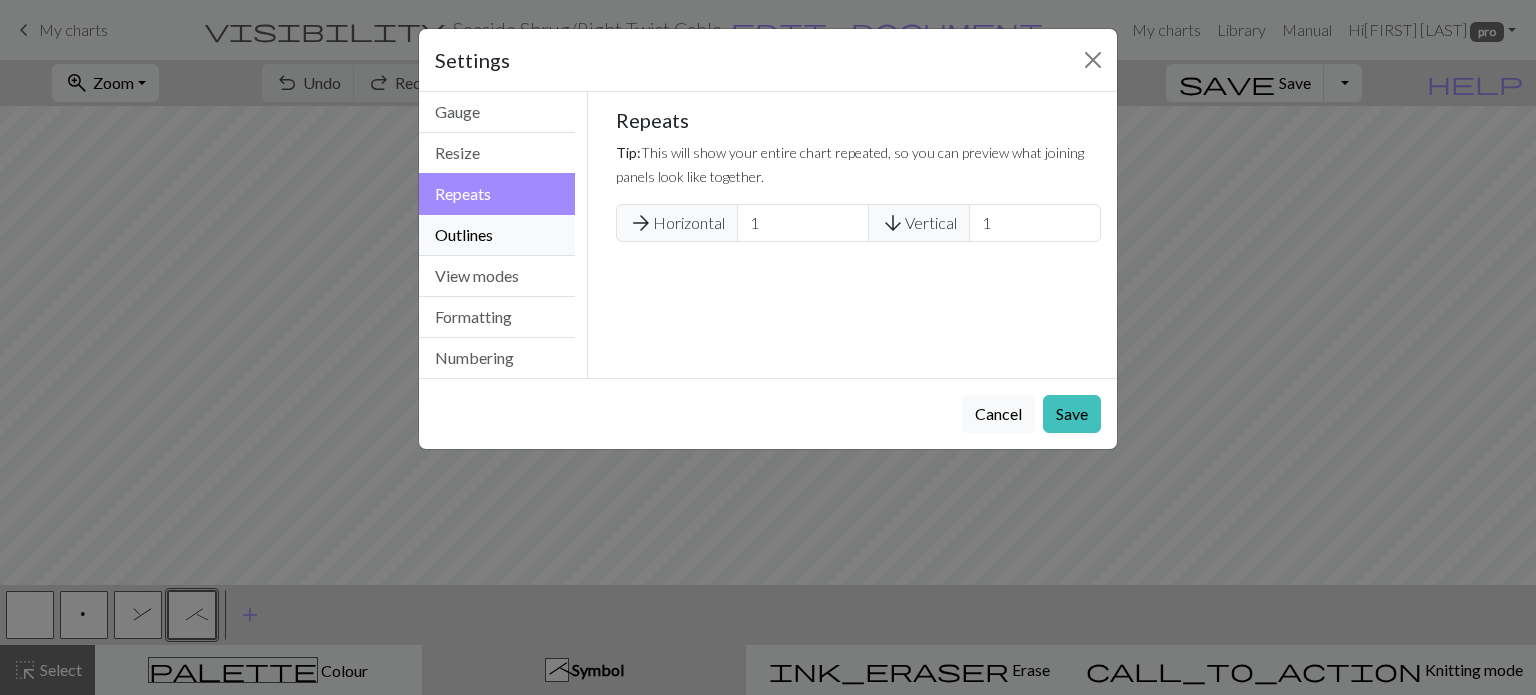click on "Outlines" at bounding box center [497, 235] 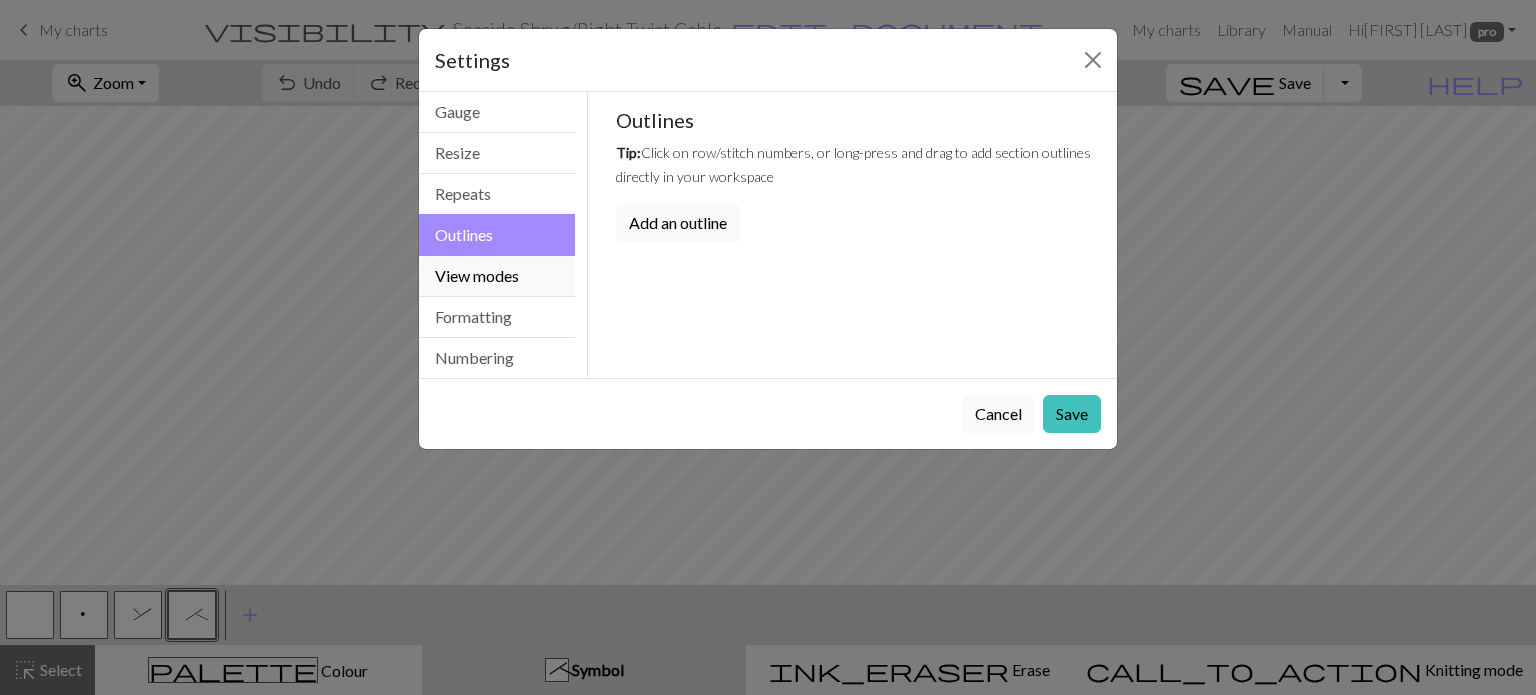 click on "View modes" at bounding box center (497, 276) 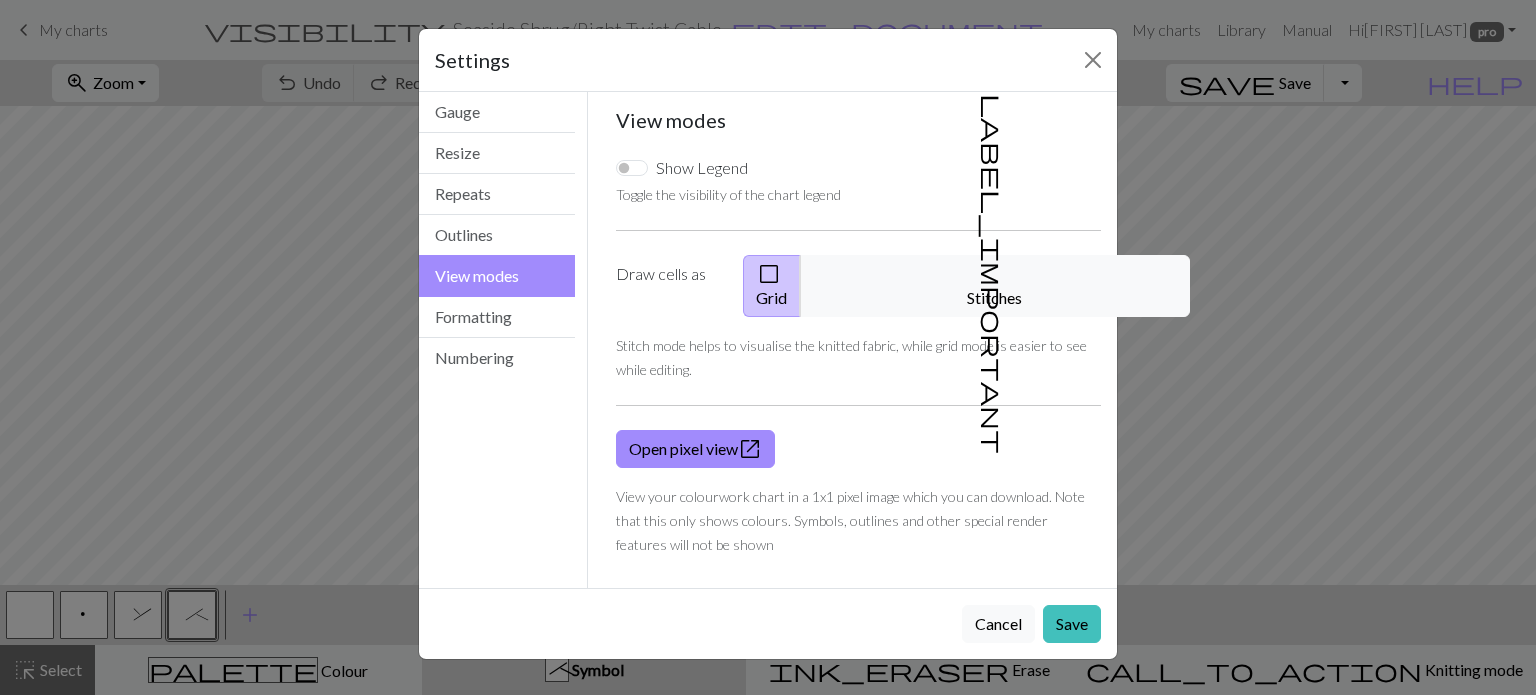 click on "Toggle the visibility of the chart legend" at bounding box center (728, 194) 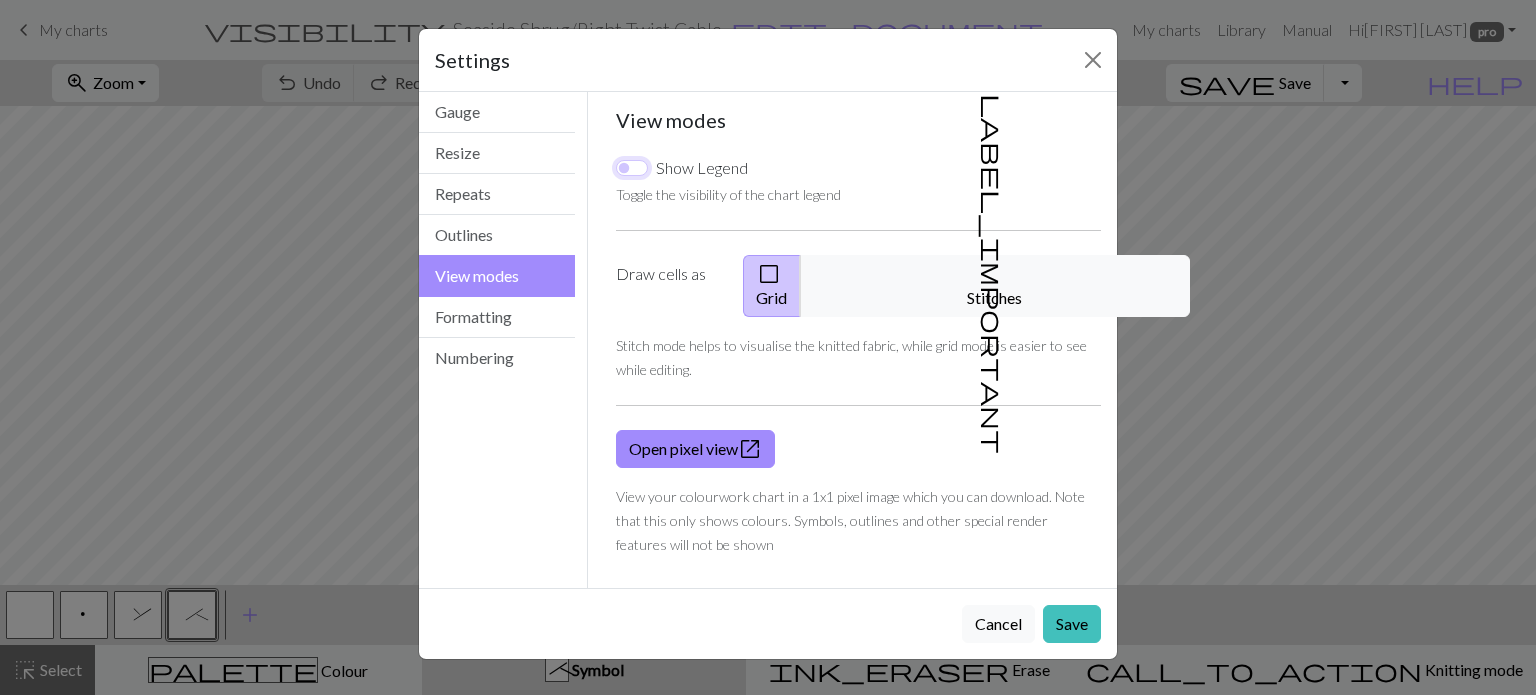 click on "Show Legend" at bounding box center [632, 168] 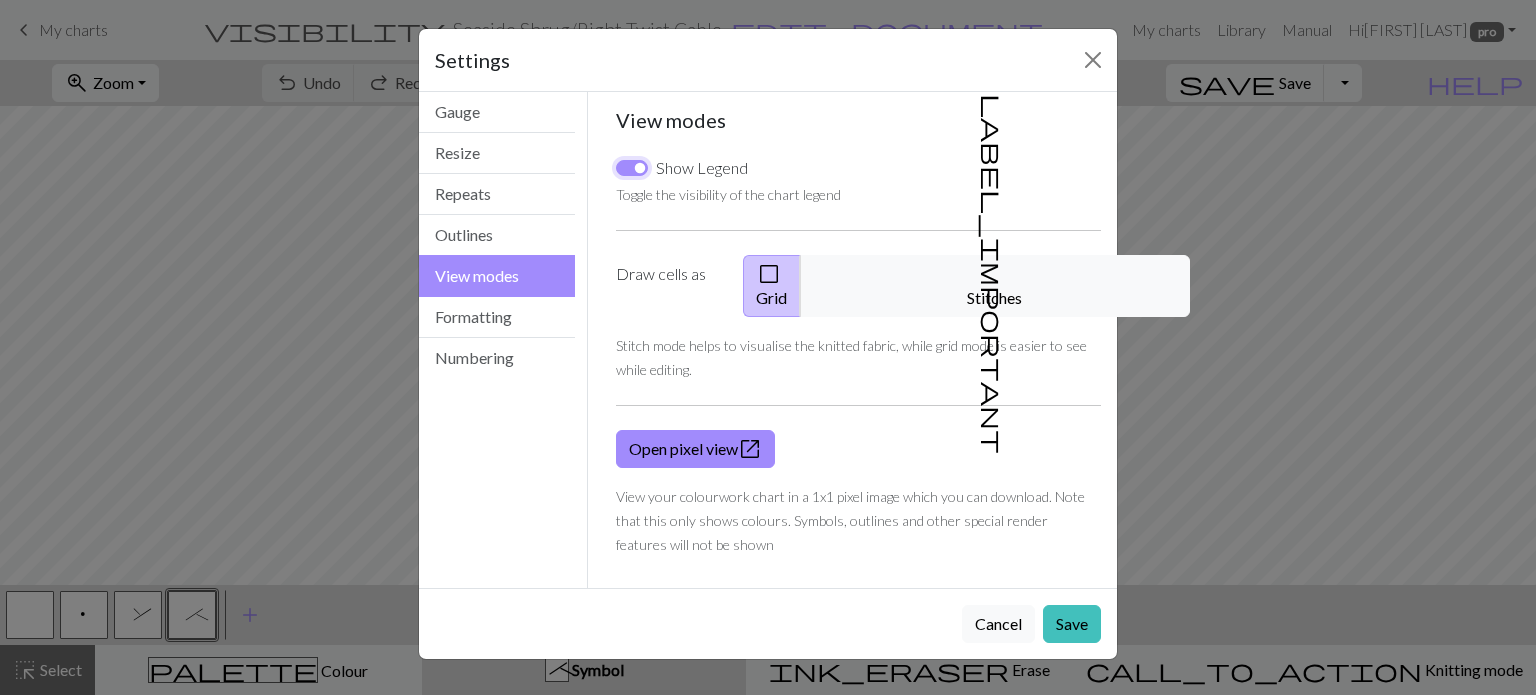 checkbox on "true" 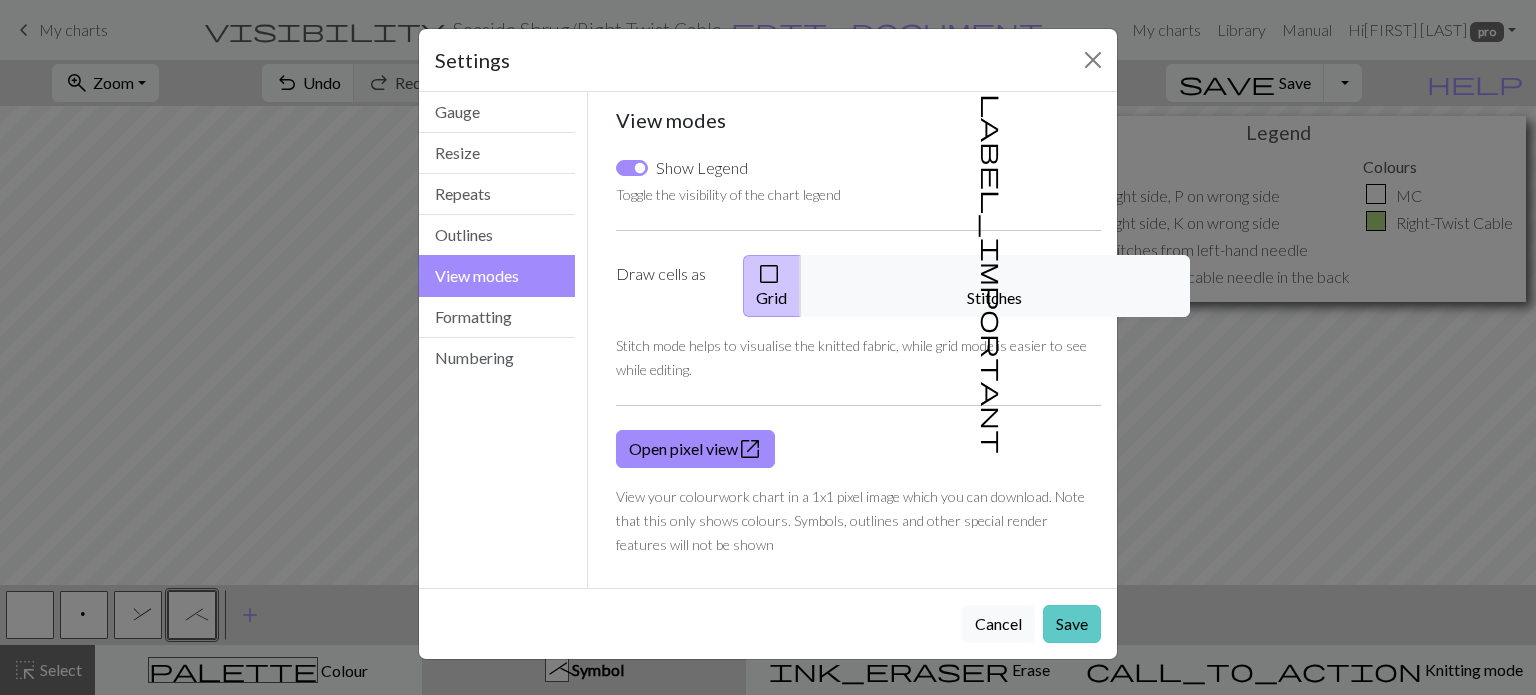 click on "Save" at bounding box center [1072, 624] 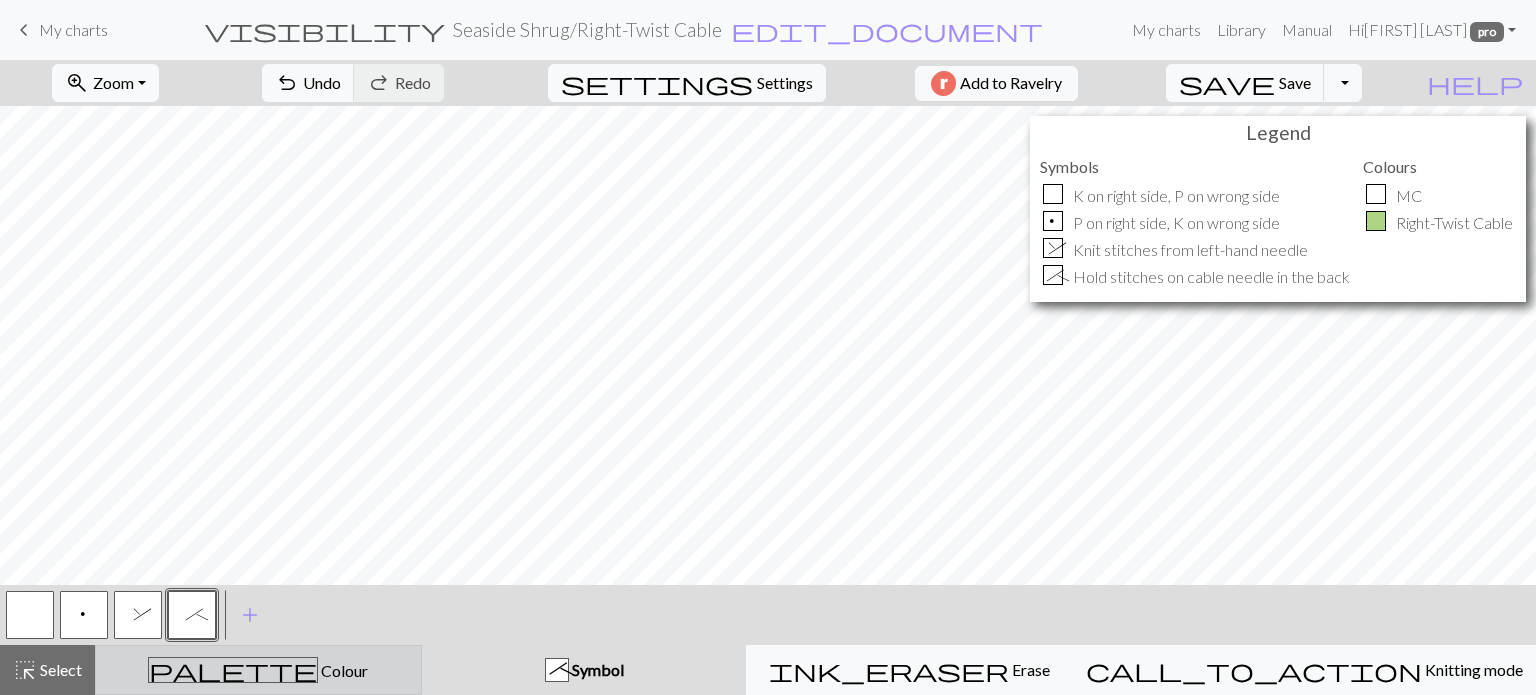 click on "palette   Colour   Colour" at bounding box center [258, 670] 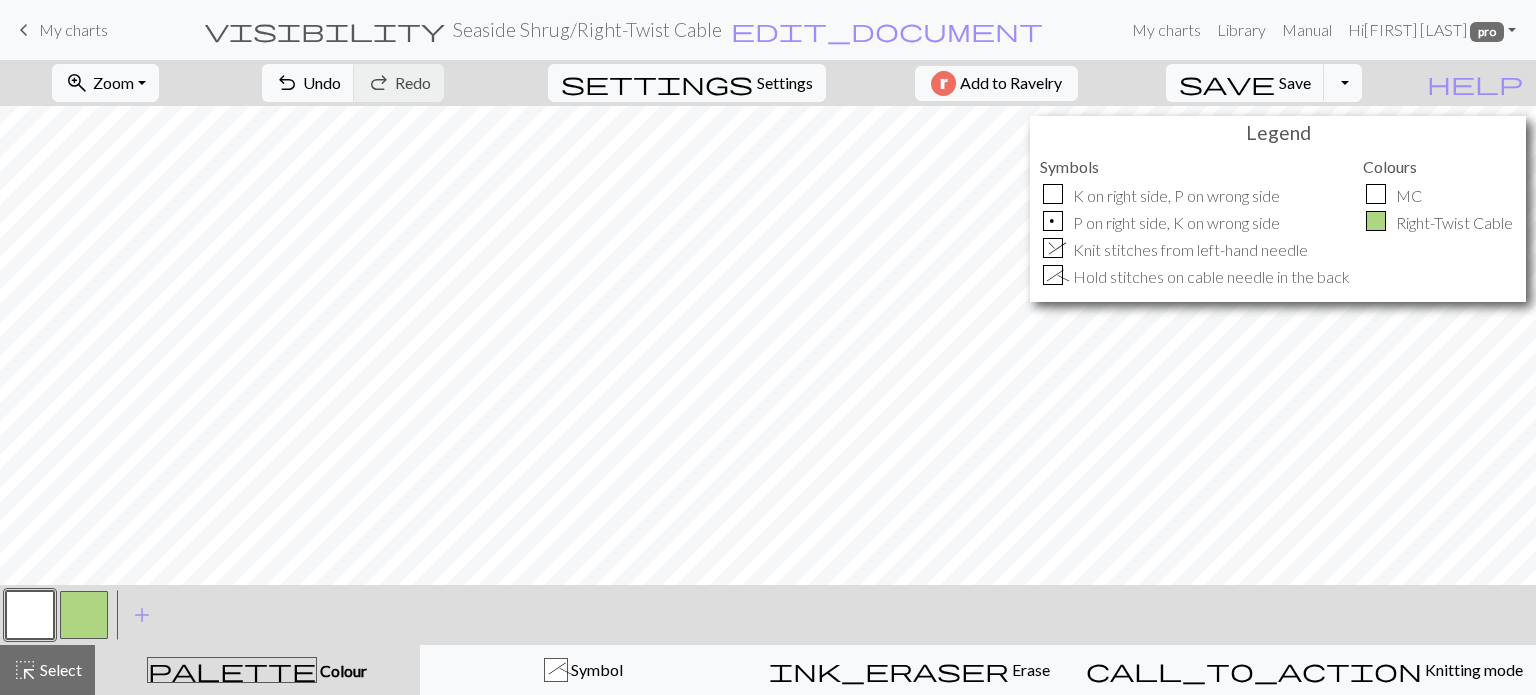 click at bounding box center [84, 615] 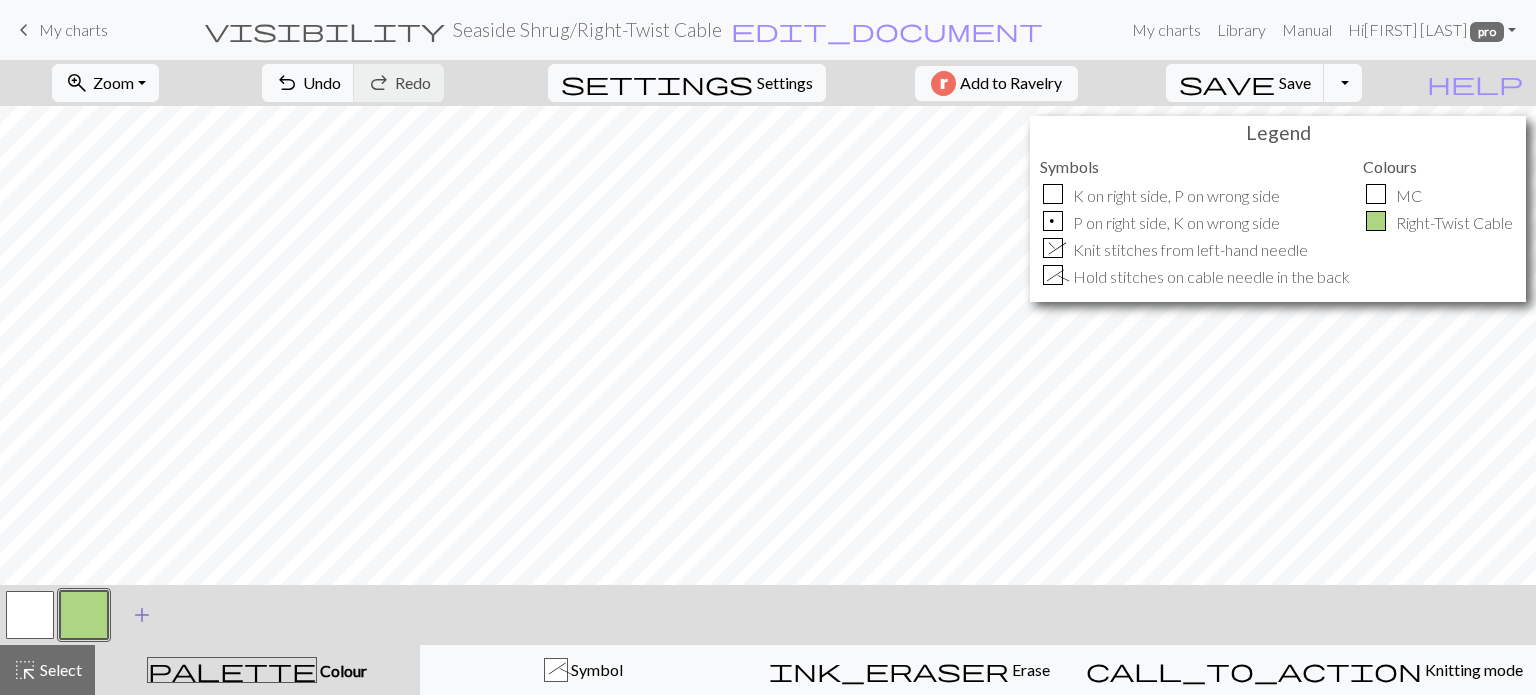 drag, startPoint x: 87, startPoint y: 602, endPoint x: 146, endPoint y: 631, distance: 65.74192 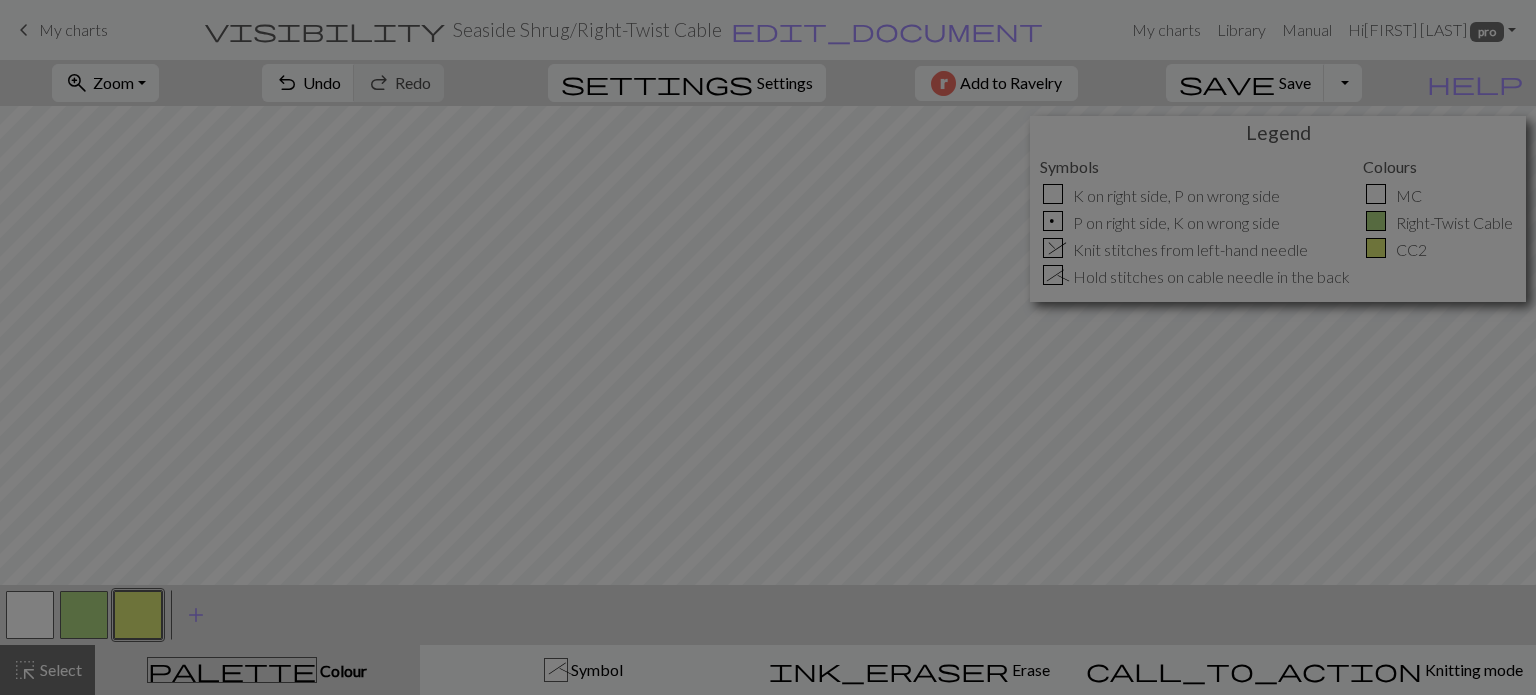 click on "Edit colour Name CC2 Use advanced picker Reorder arrow_back Move left arrow_forward Move right Delete Done Cancel" at bounding box center (768, 347) 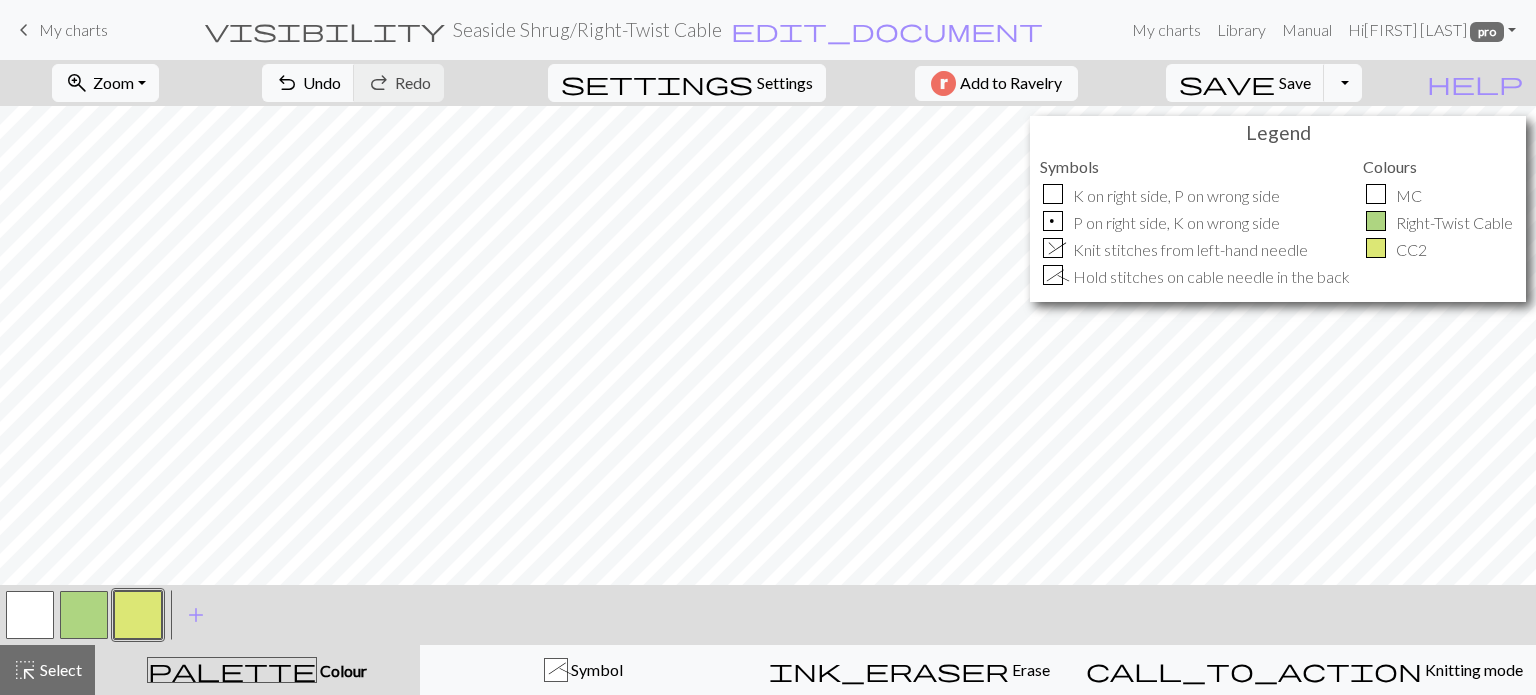 click at bounding box center (84, 615) 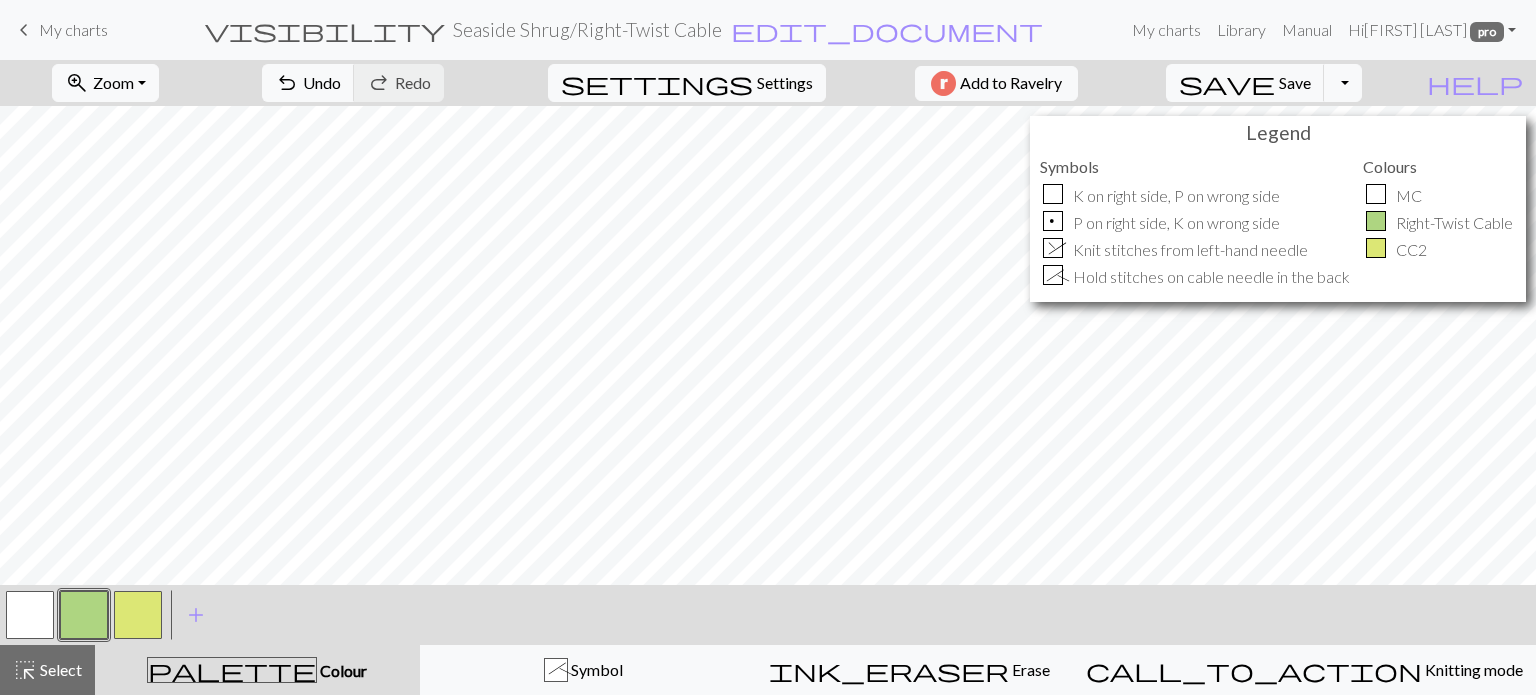 click at bounding box center [84, 615] 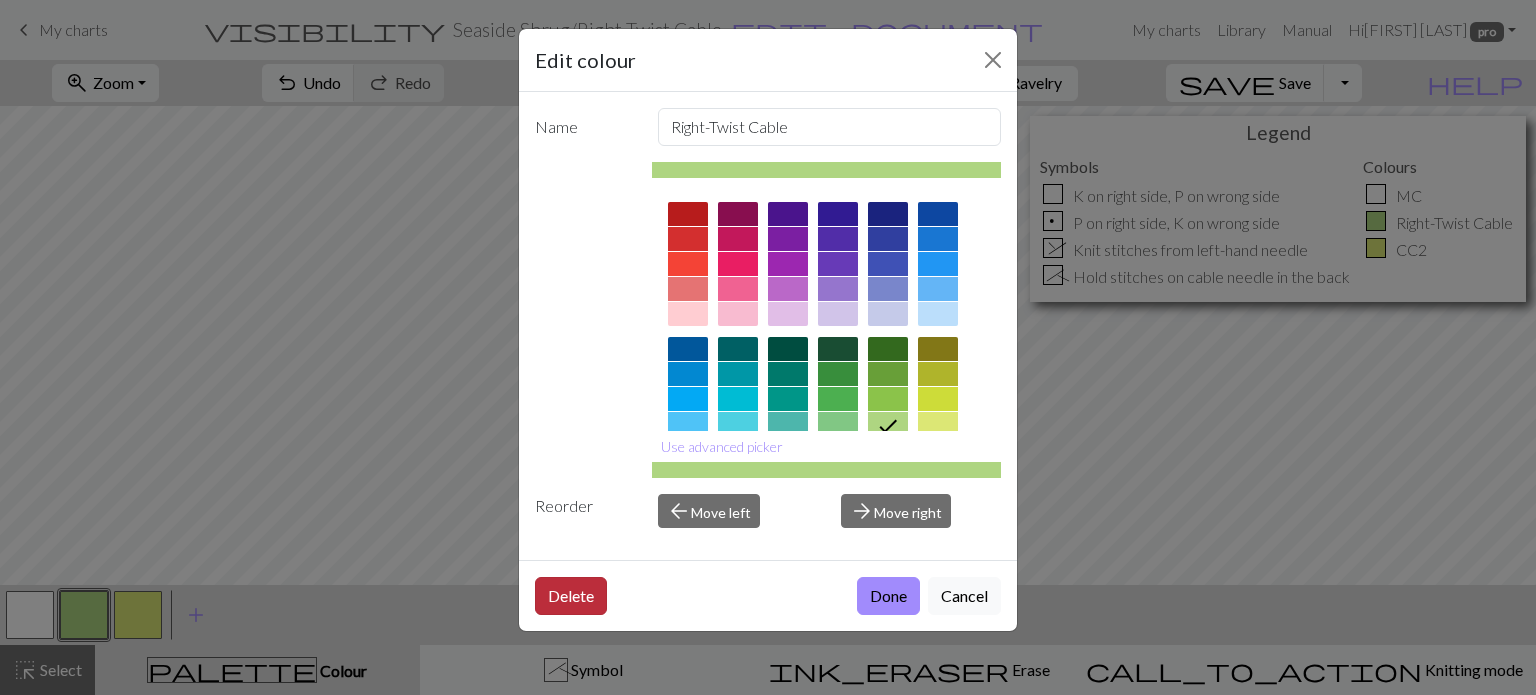 click on "Delete" at bounding box center (571, 596) 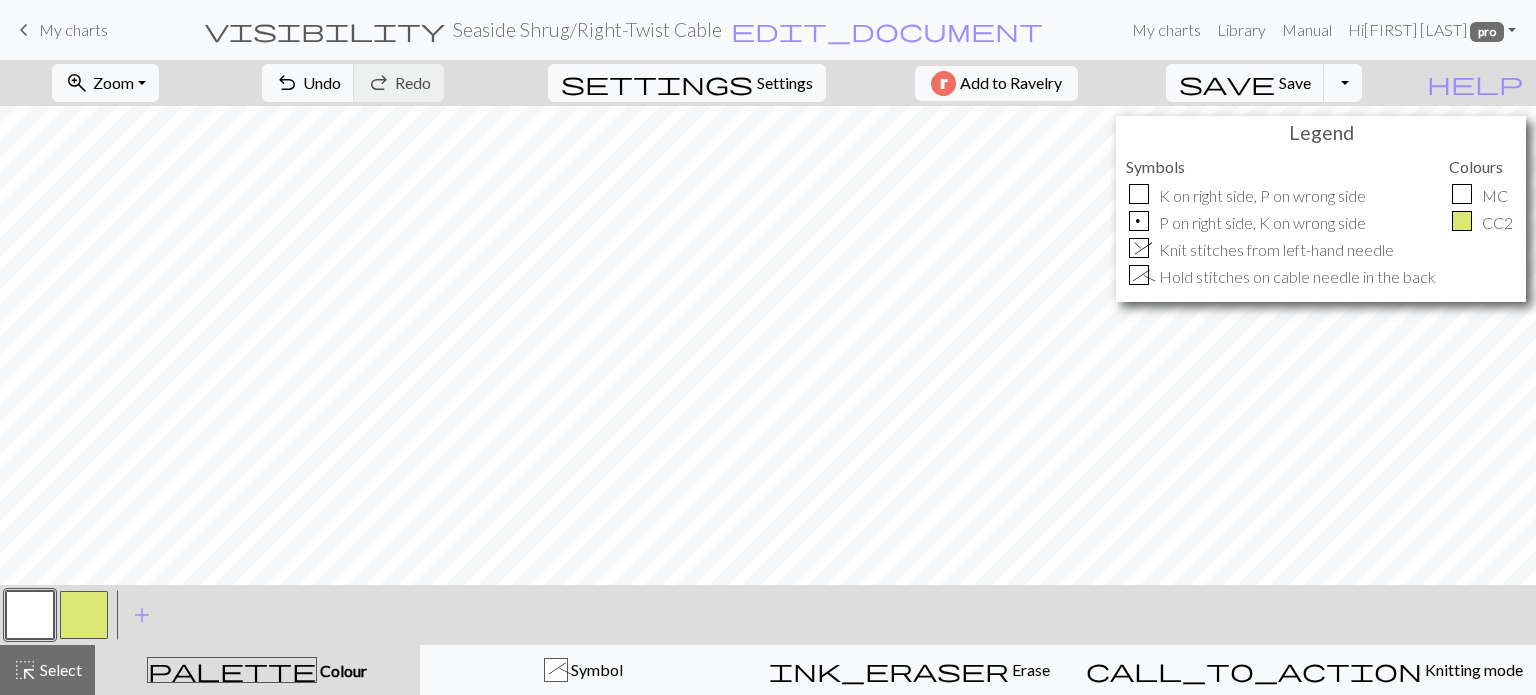 click at bounding box center [84, 615] 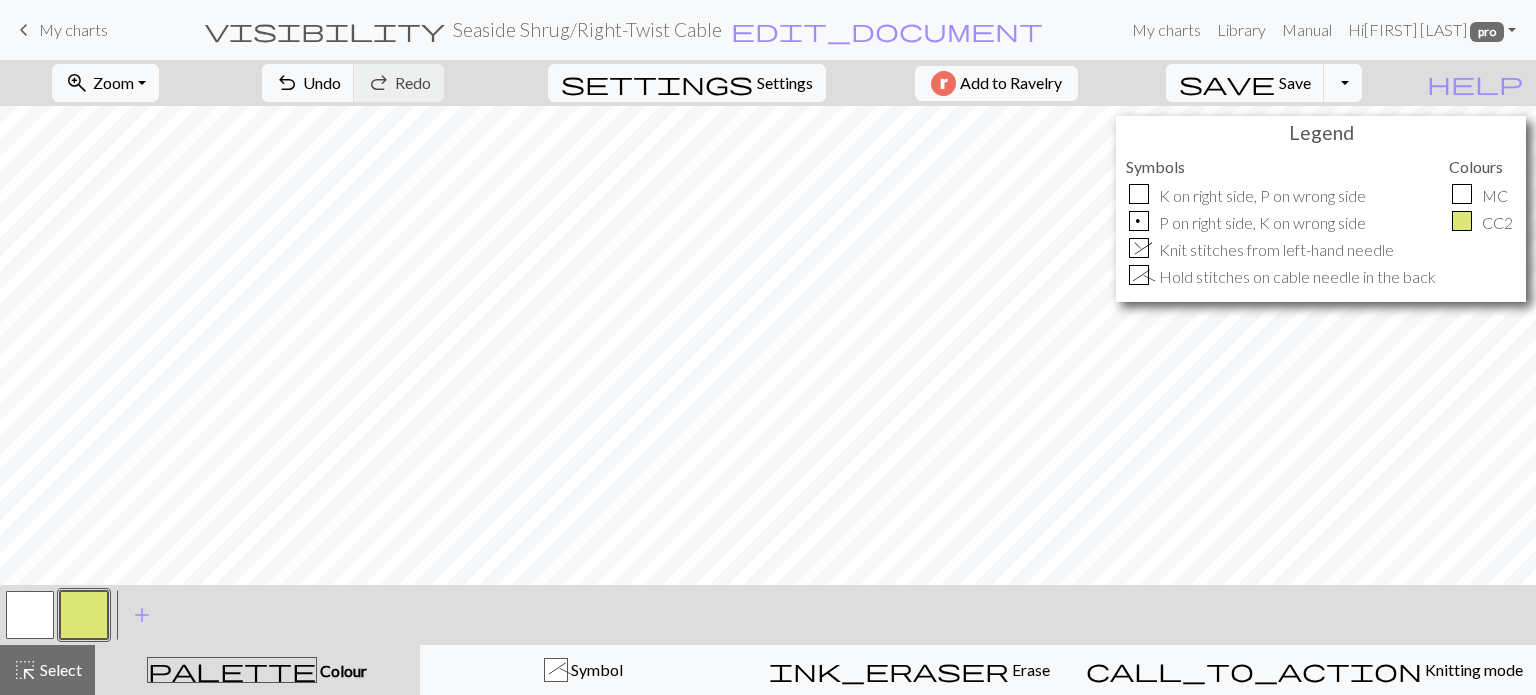 click at bounding box center (84, 615) 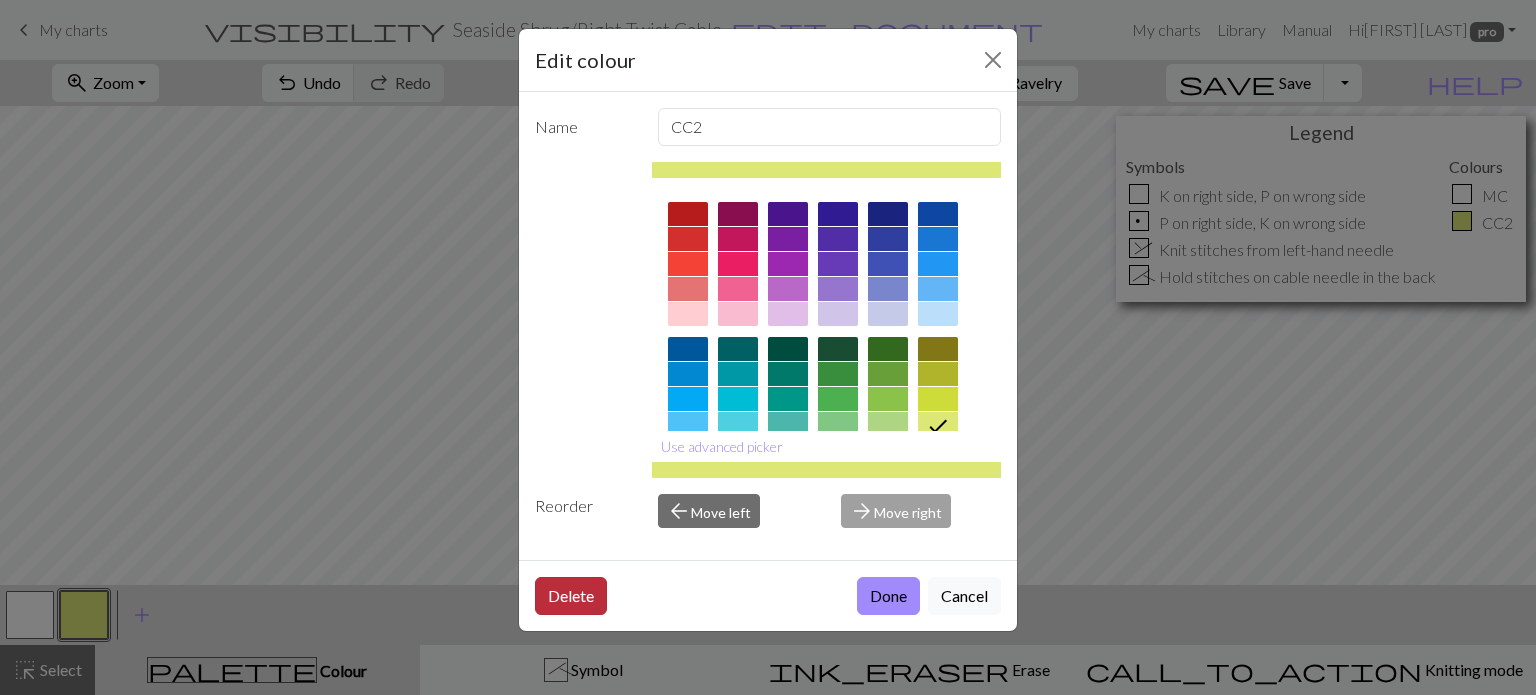 click on "Delete" at bounding box center [571, 596] 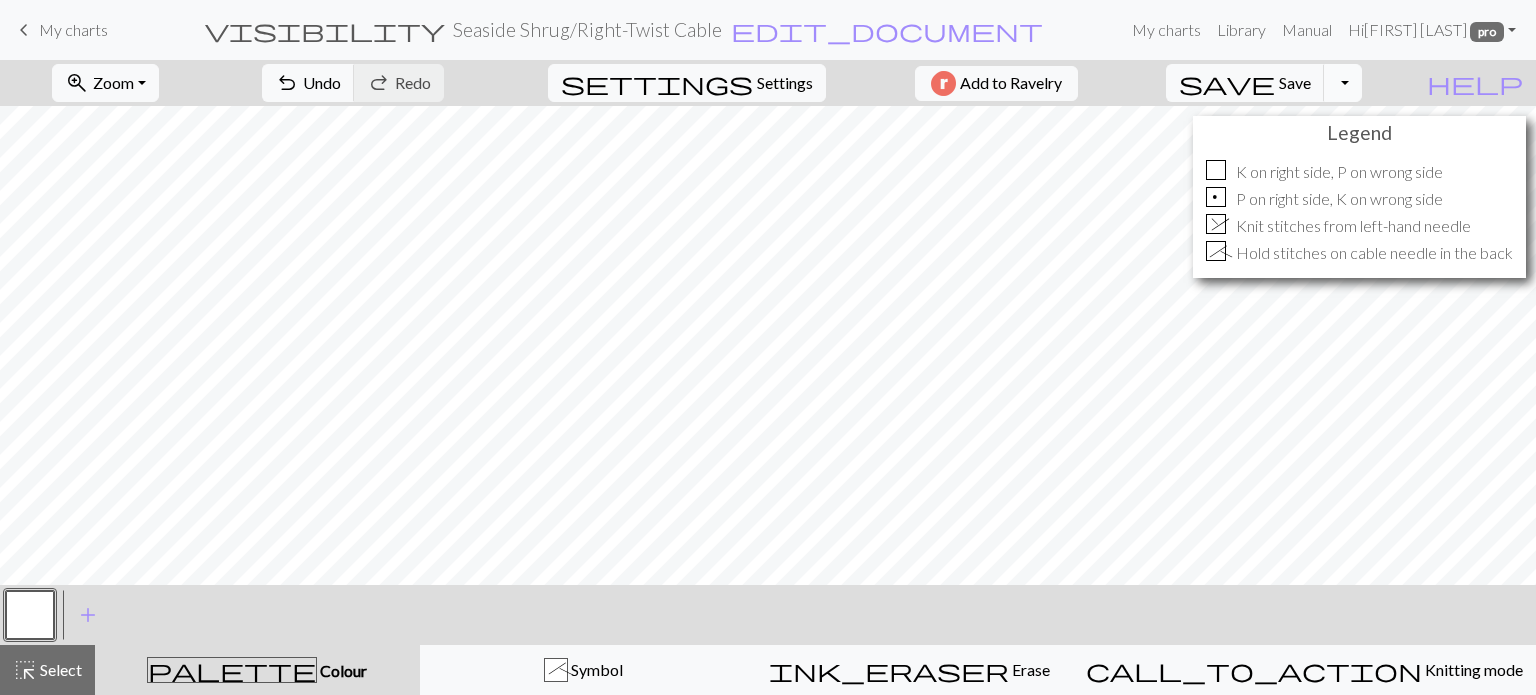 click on "Toggle Dropdown" at bounding box center (1343, 83) 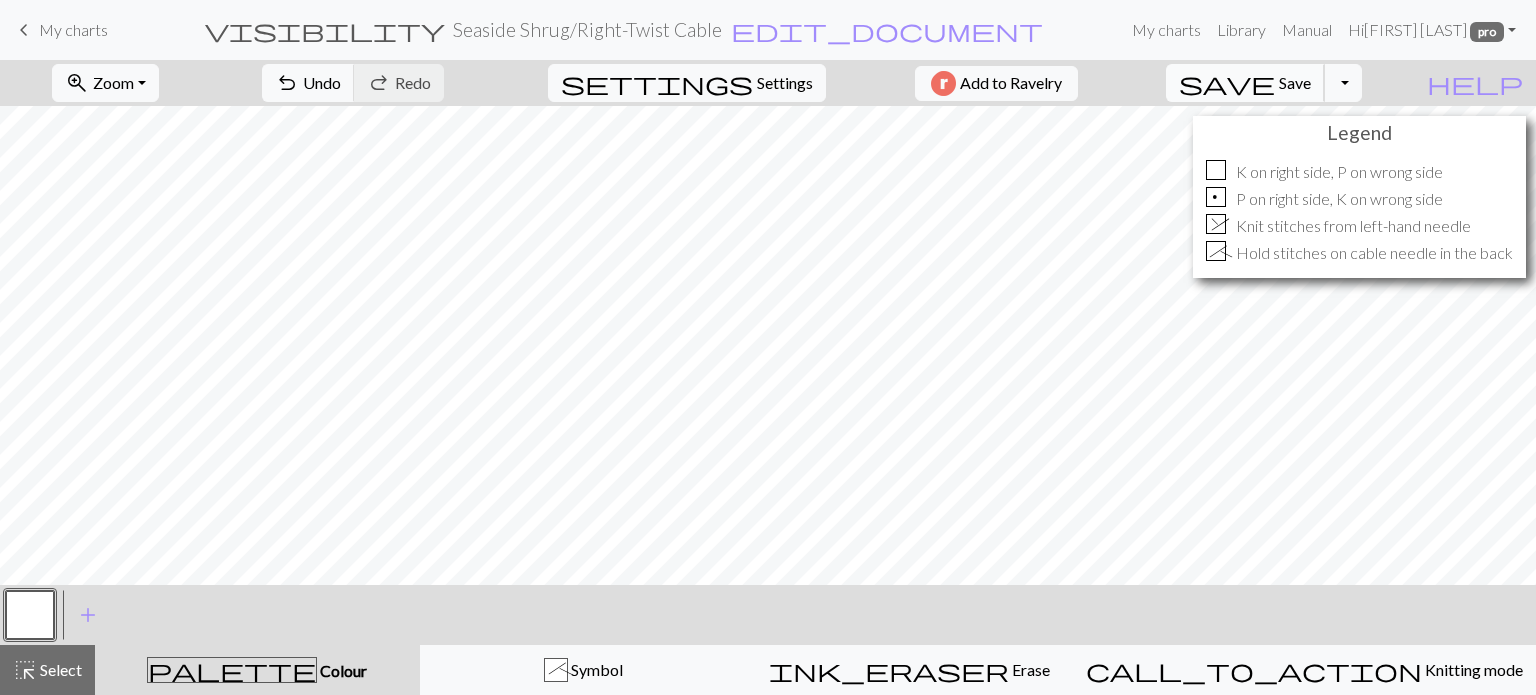 click on "save" at bounding box center [1227, 83] 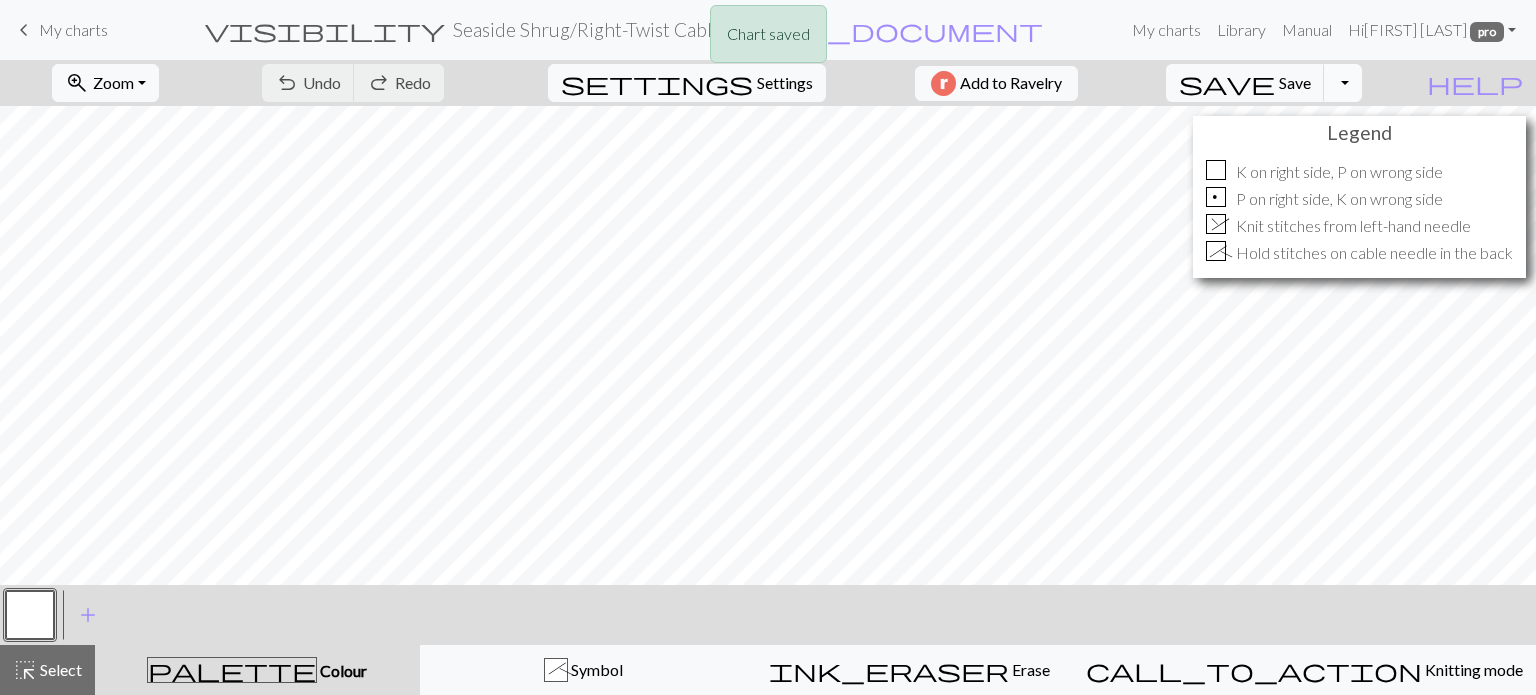 click on "Toggle Dropdown" at bounding box center (1343, 83) 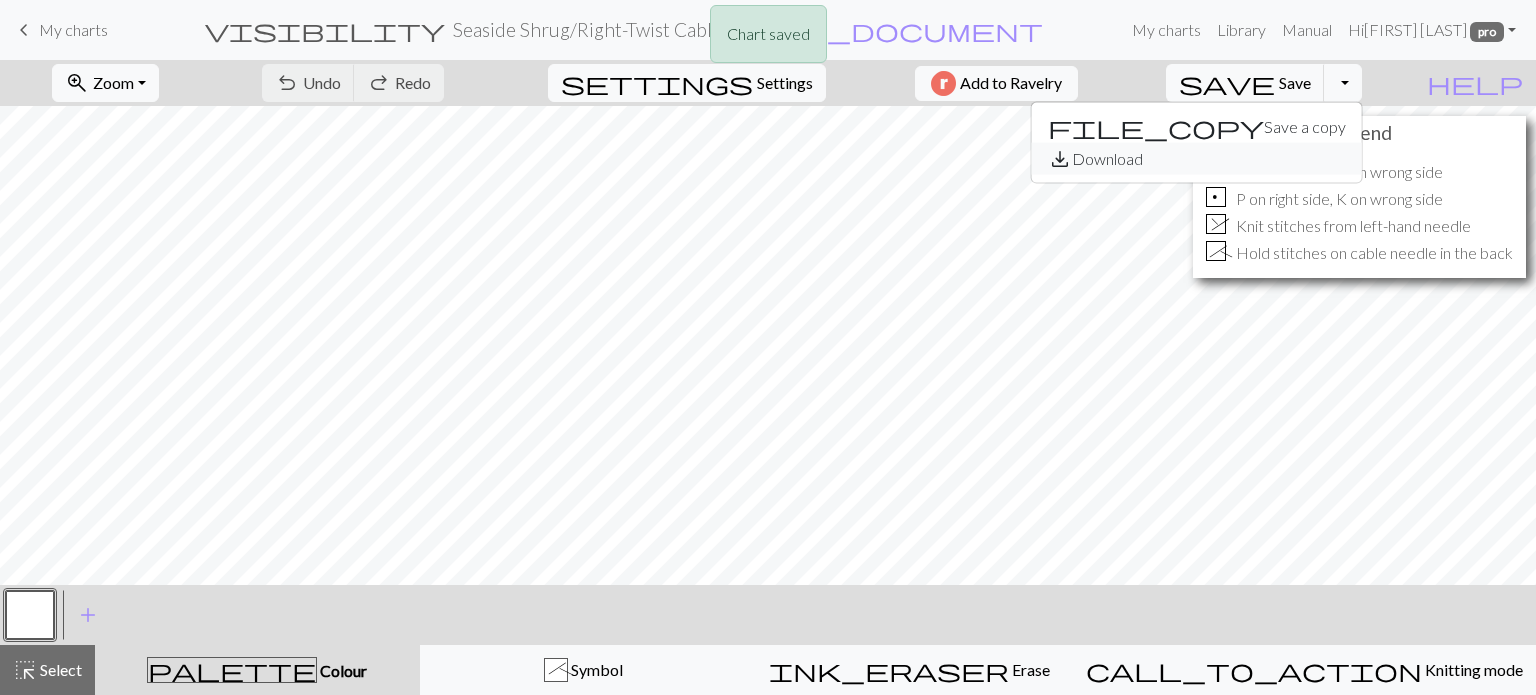 click on "save_alt  Download" at bounding box center [1197, 159] 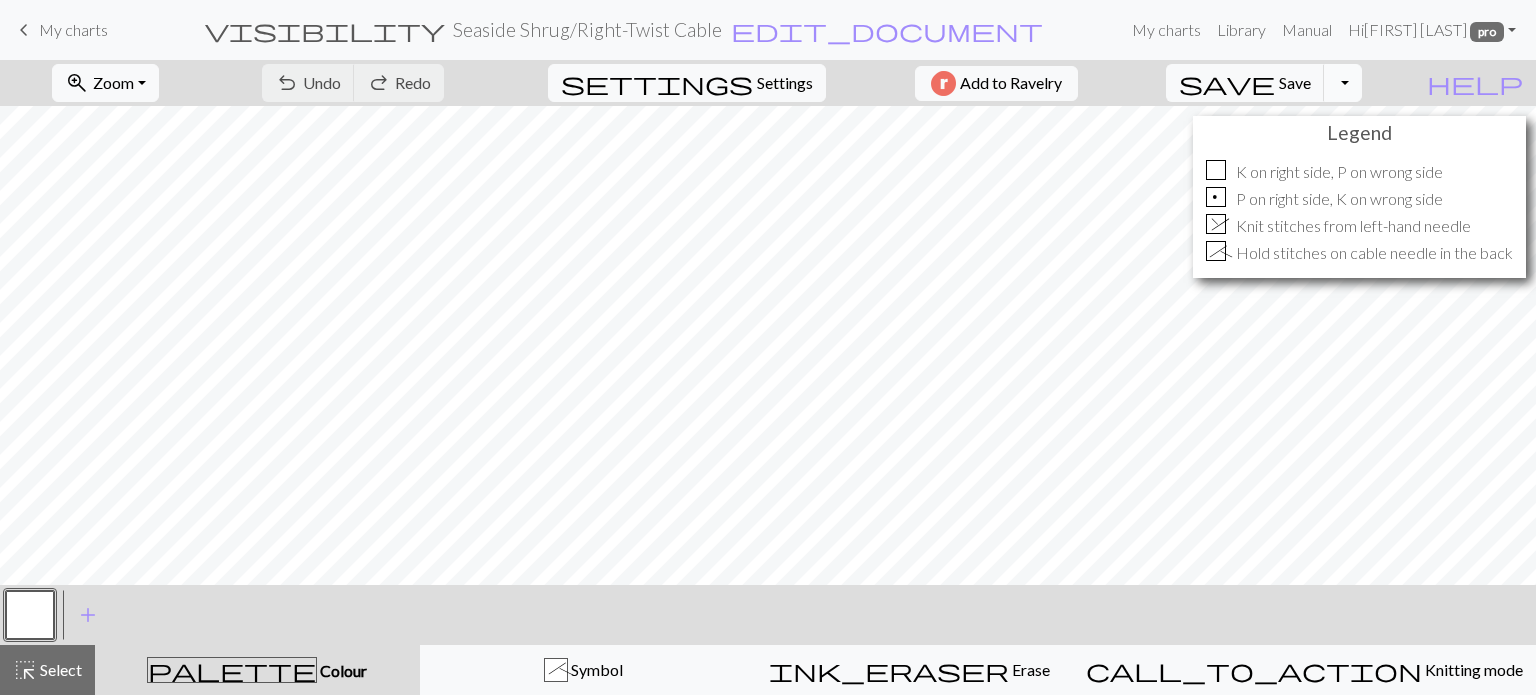 click on "Toggle Dropdown" at bounding box center [1343, 83] 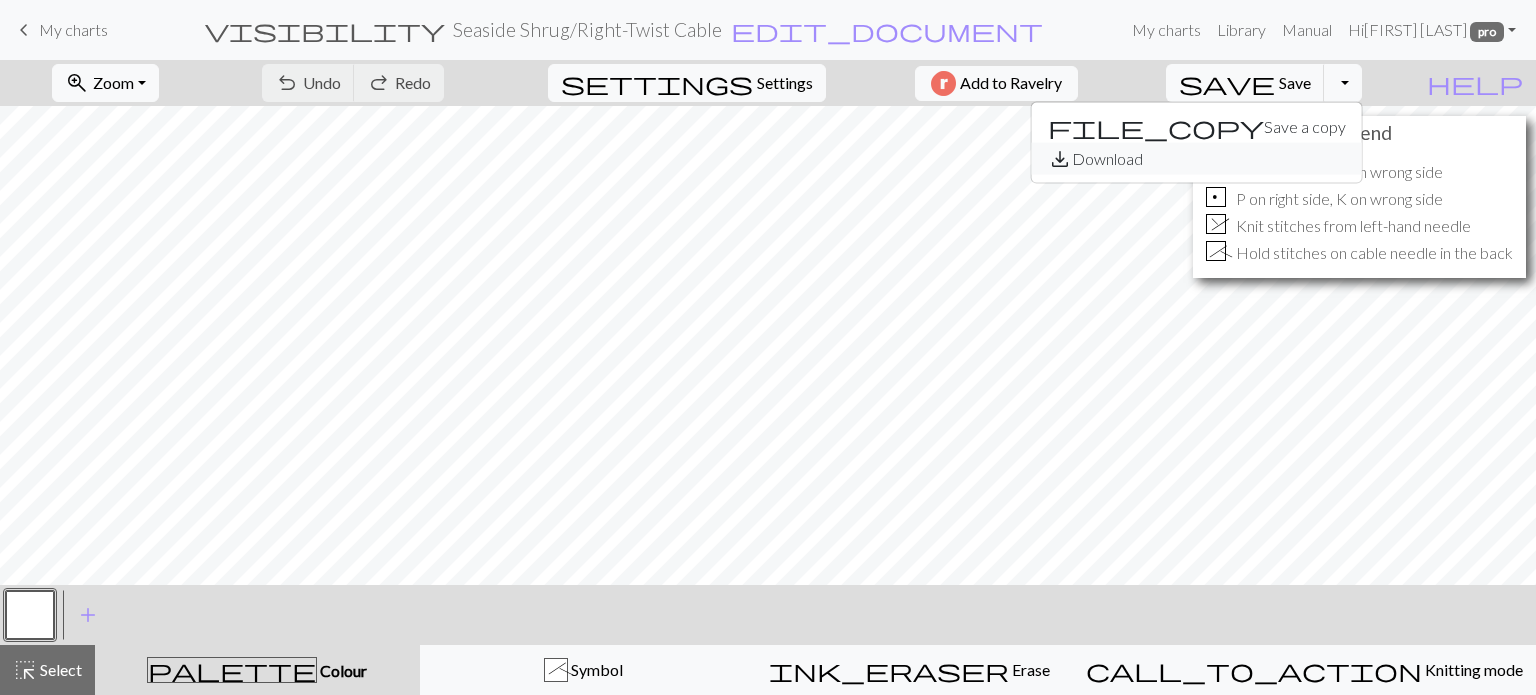click on "save_alt  Download" at bounding box center [1197, 159] 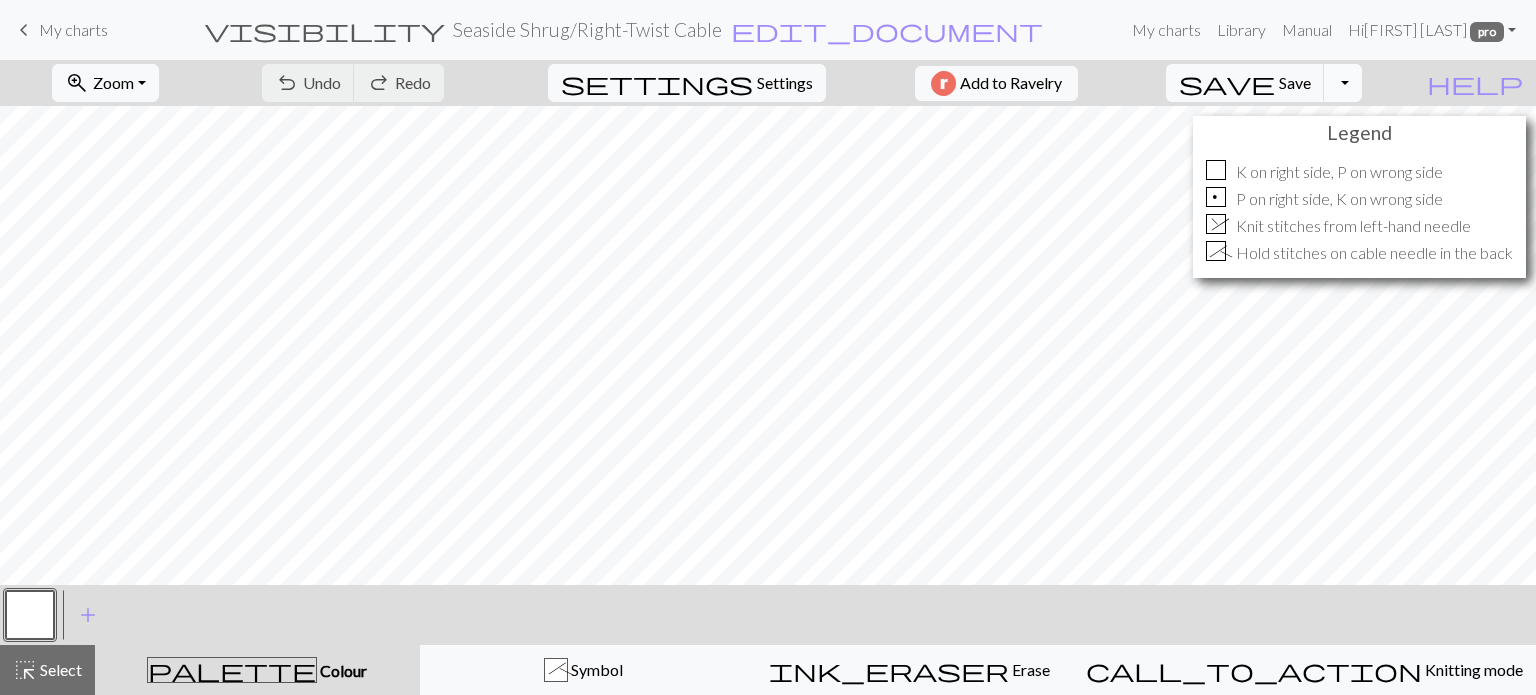 click on "Toggle Dropdown" at bounding box center [1343, 83] 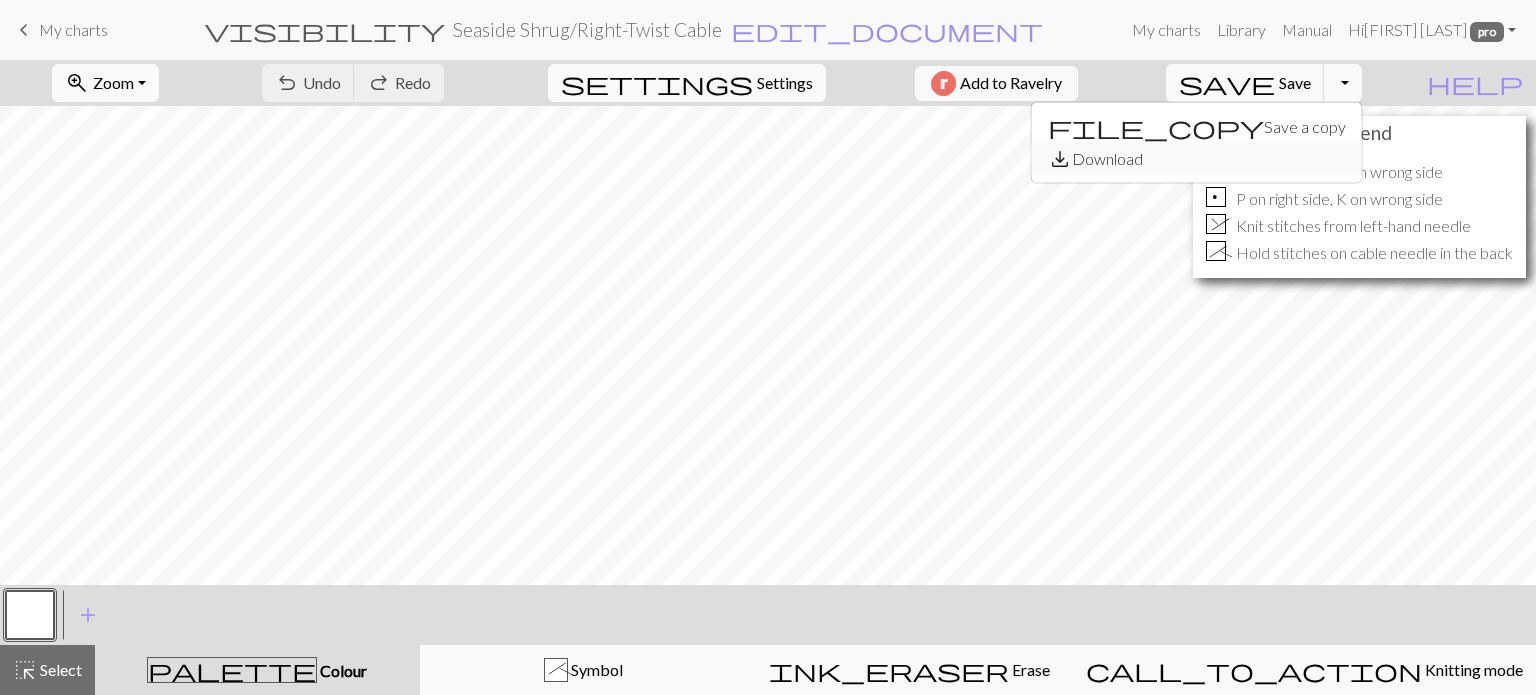 click on "save_alt  Download" at bounding box center [1197, 159] 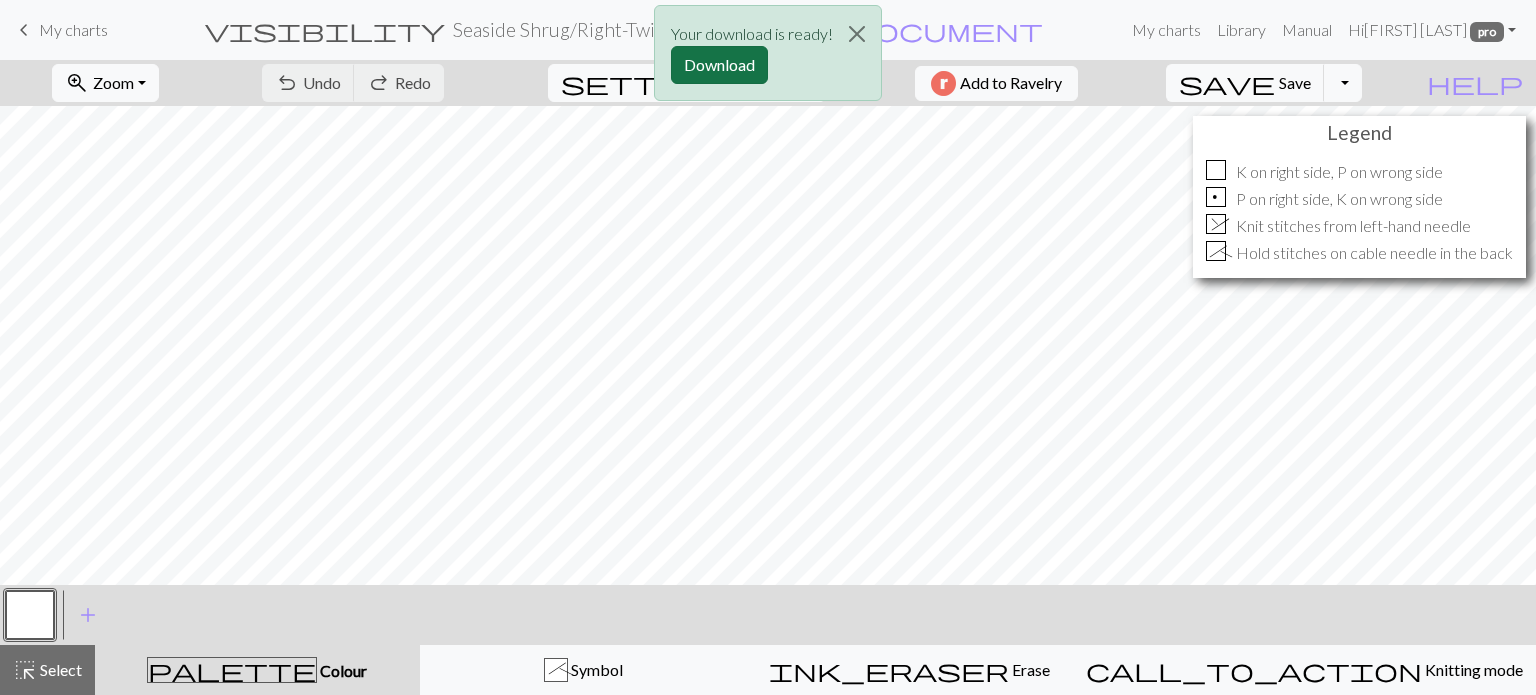 click on "Download" at bounding box center [719, 65] 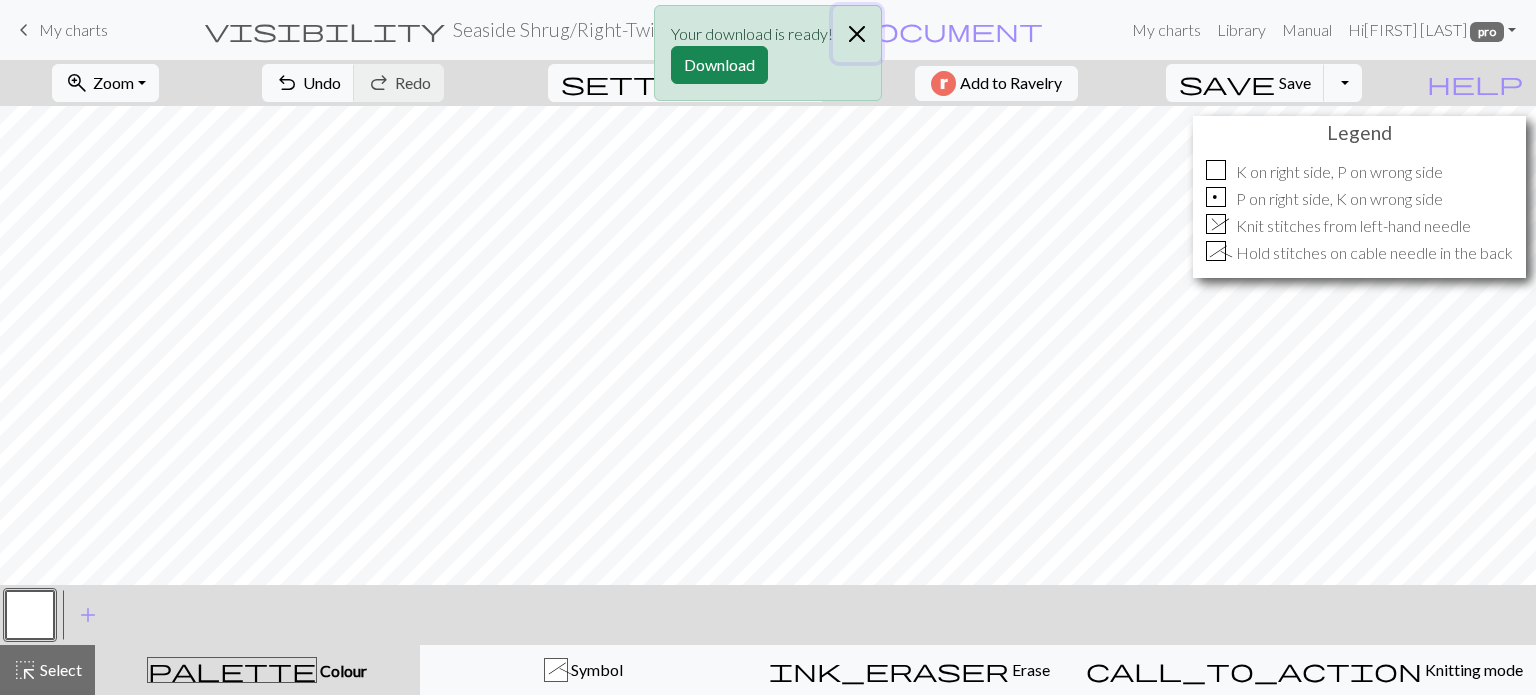 click at bounding box center (857, 34) 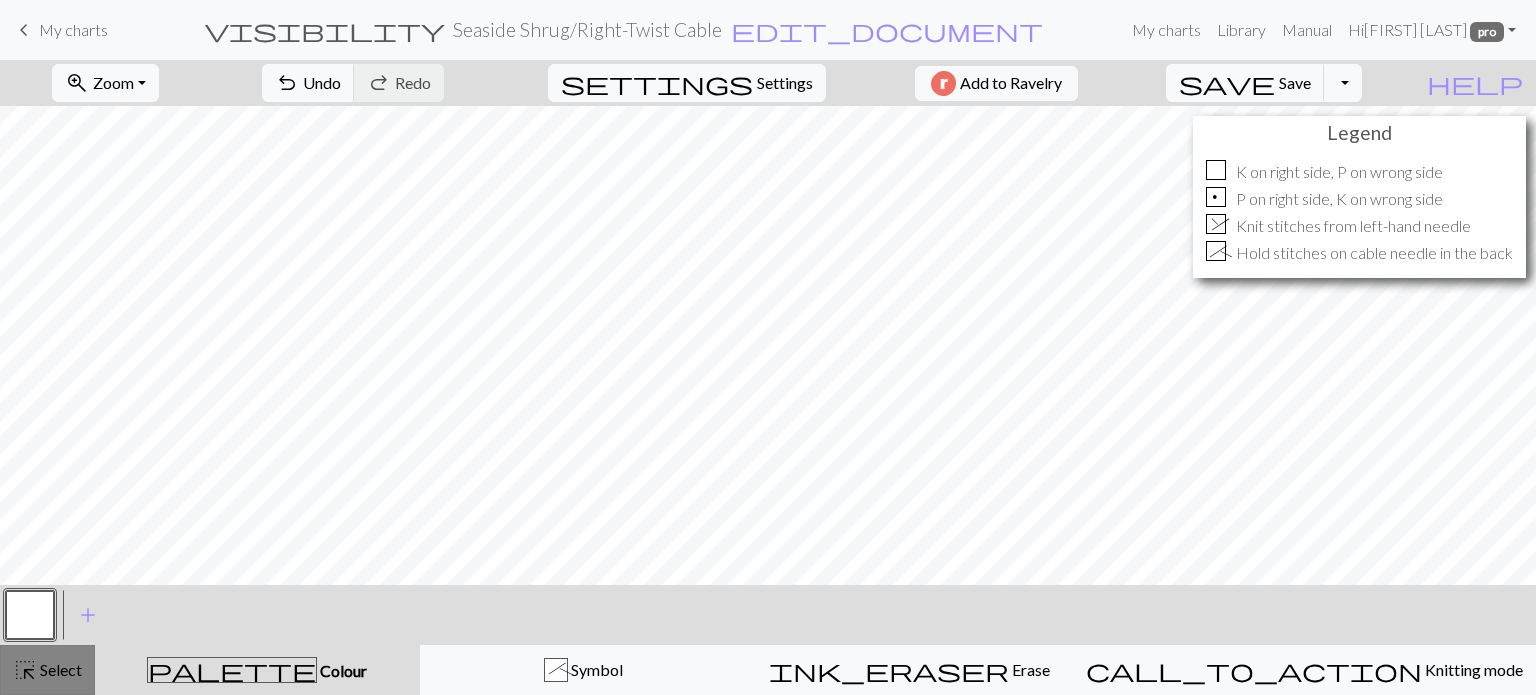 click on "Select" at bounding box center (59, 669) 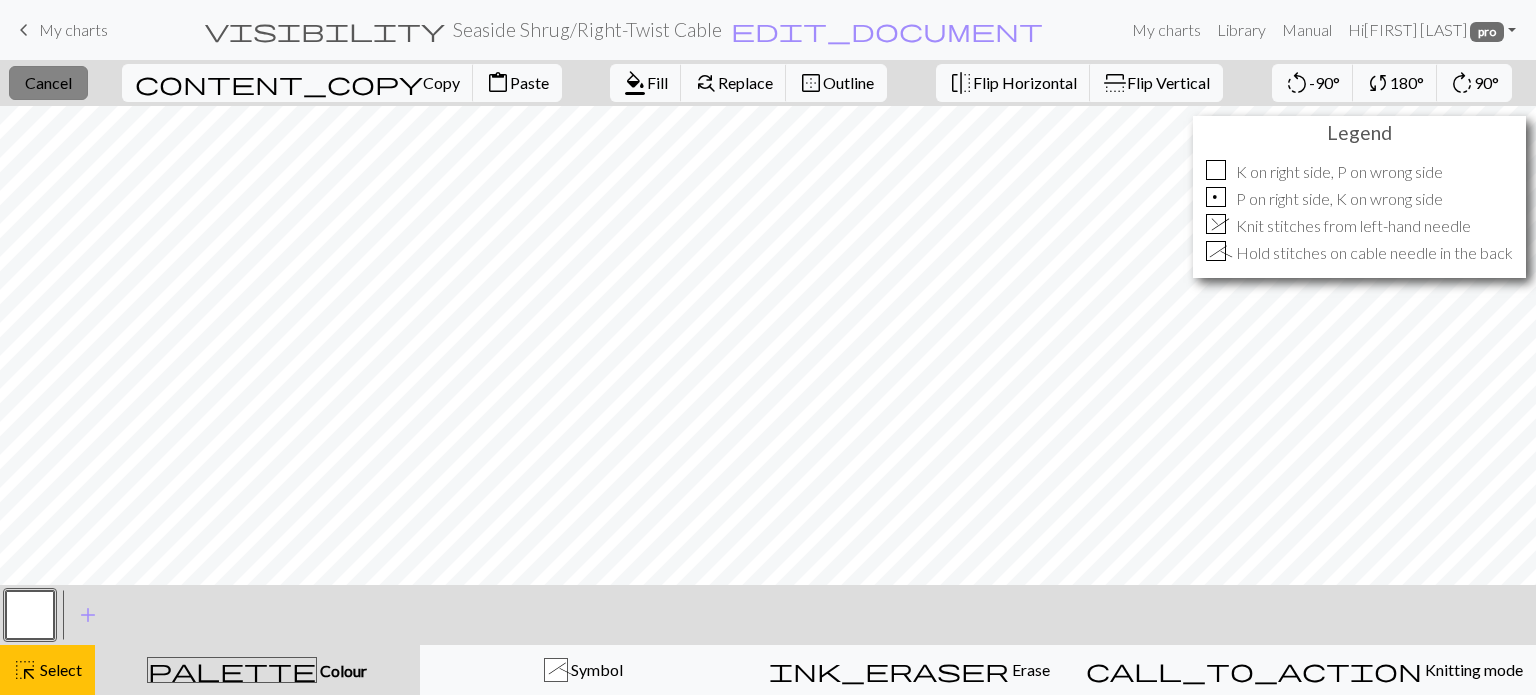click on "Cancel" at bounding box center [48, 82] 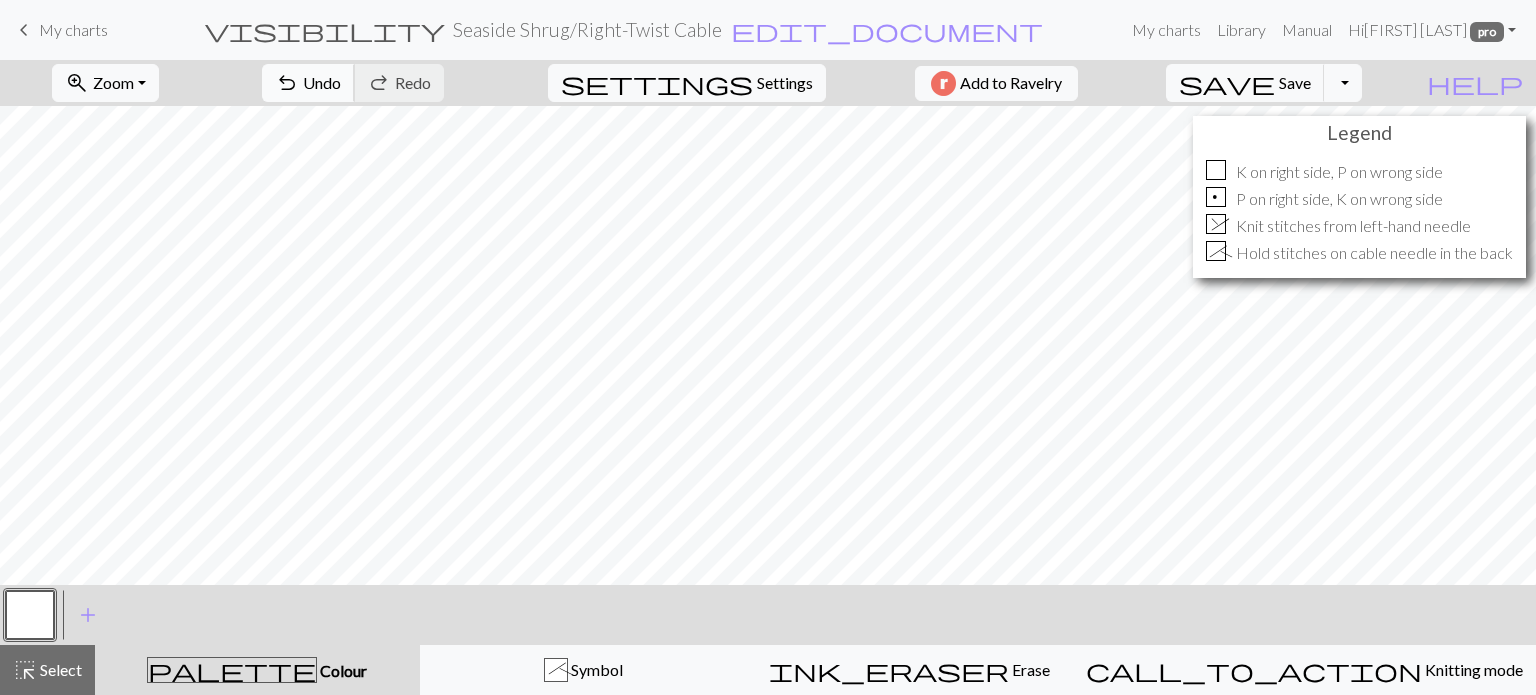 click on "Undo" at bounding box center [322, 82] 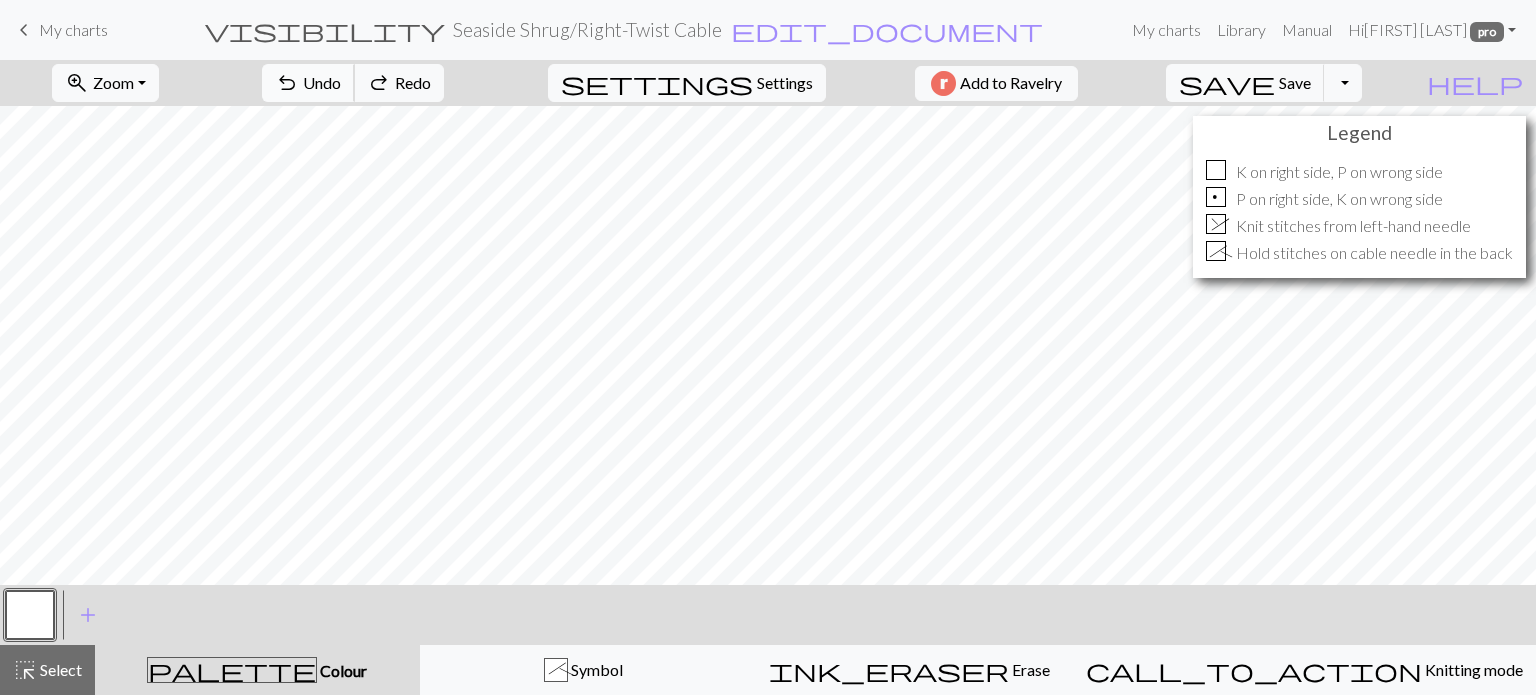 click on "Undo" at bounding box center (322, 82) 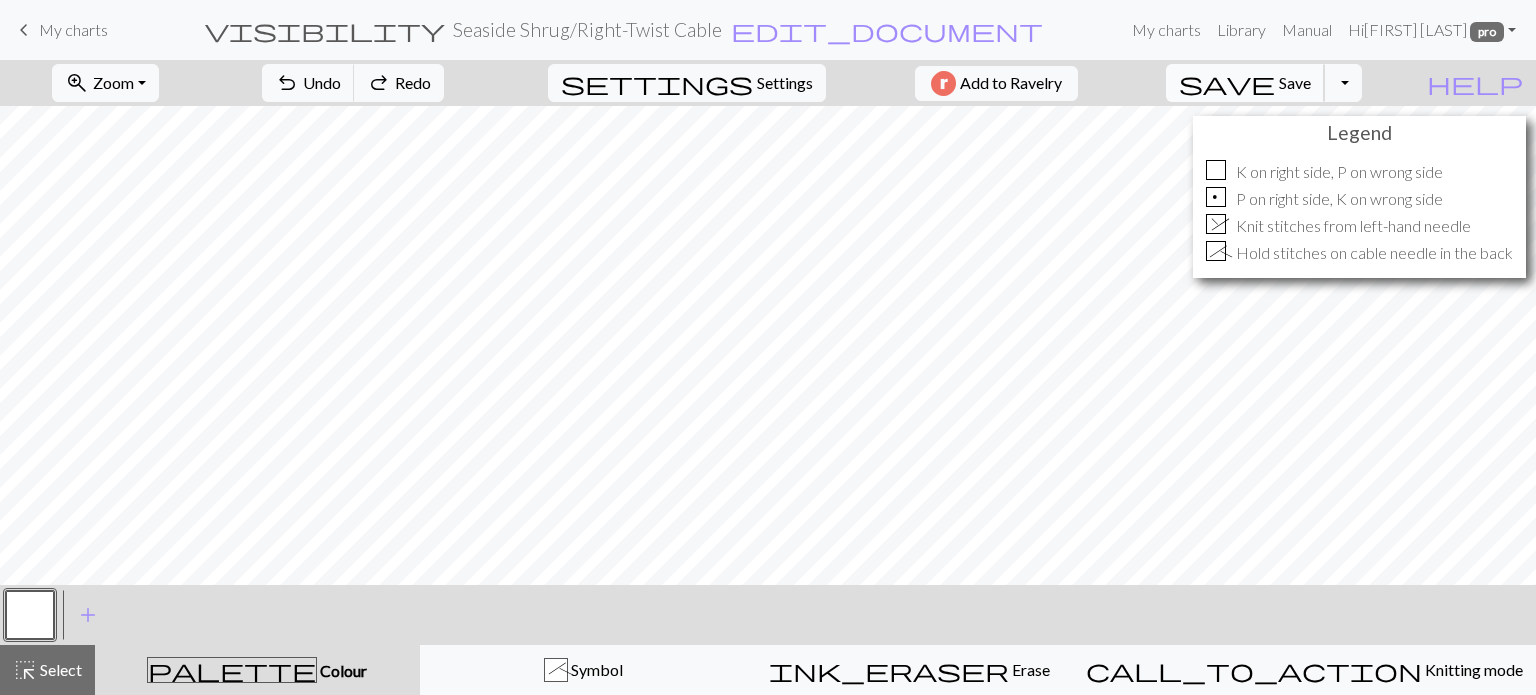 click on "Save" at bounding box center (1295, 82) 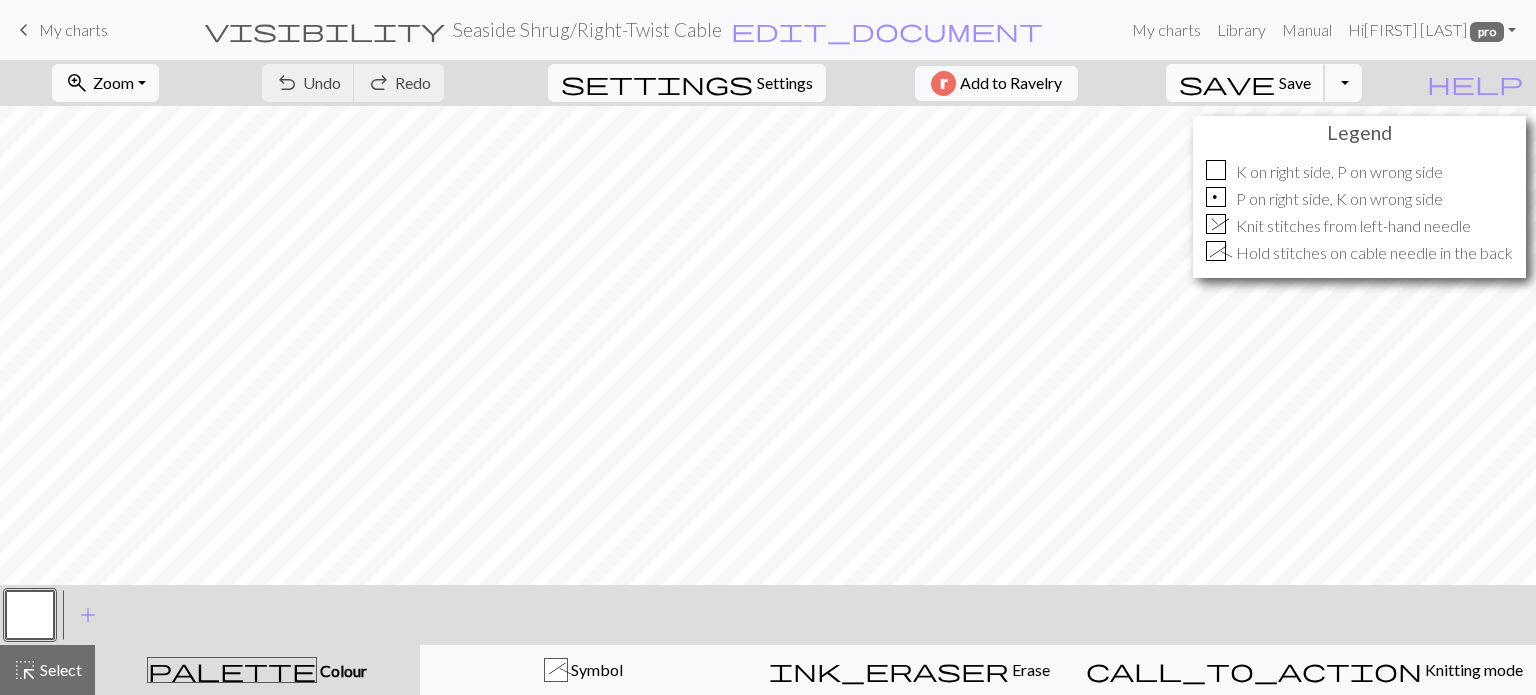 click on "Save" at bounding box center [1295, 82] 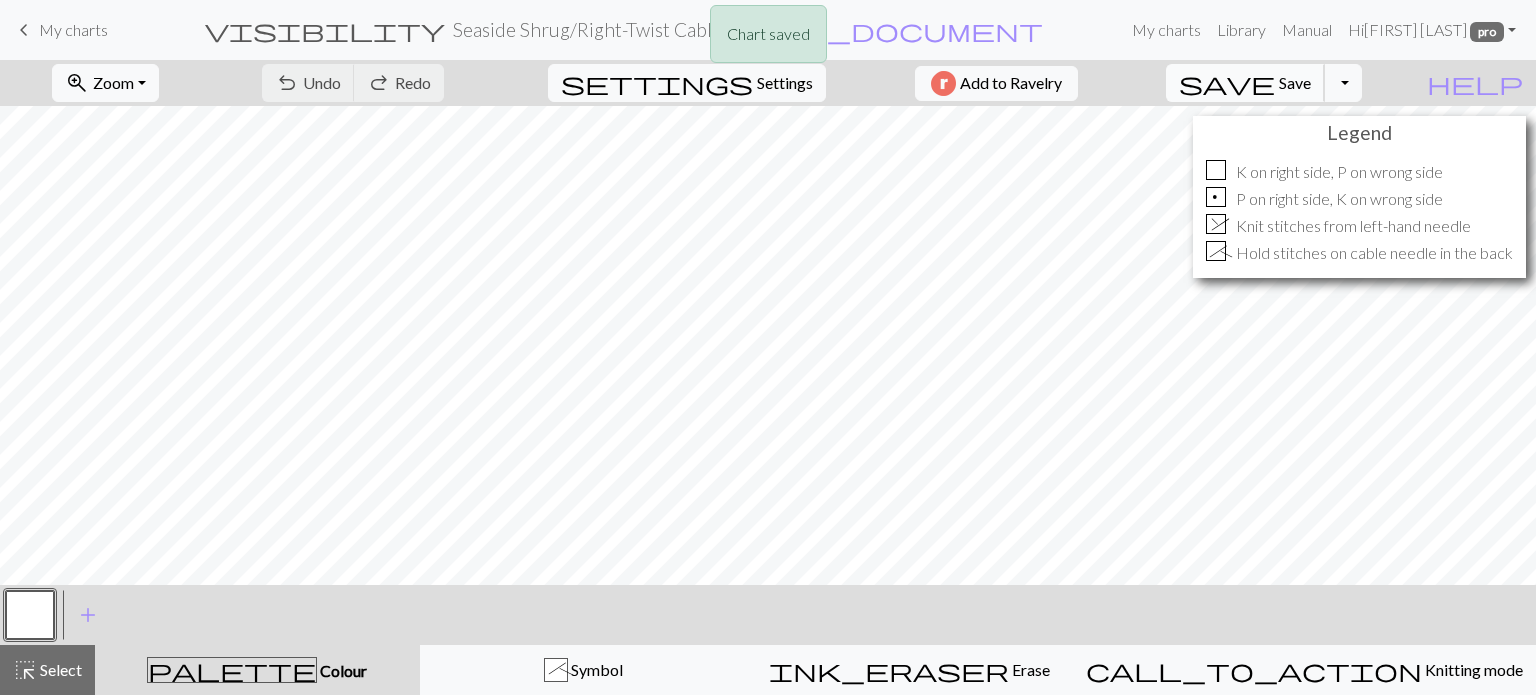 click on "Save" at bounding box center (1295, 82) 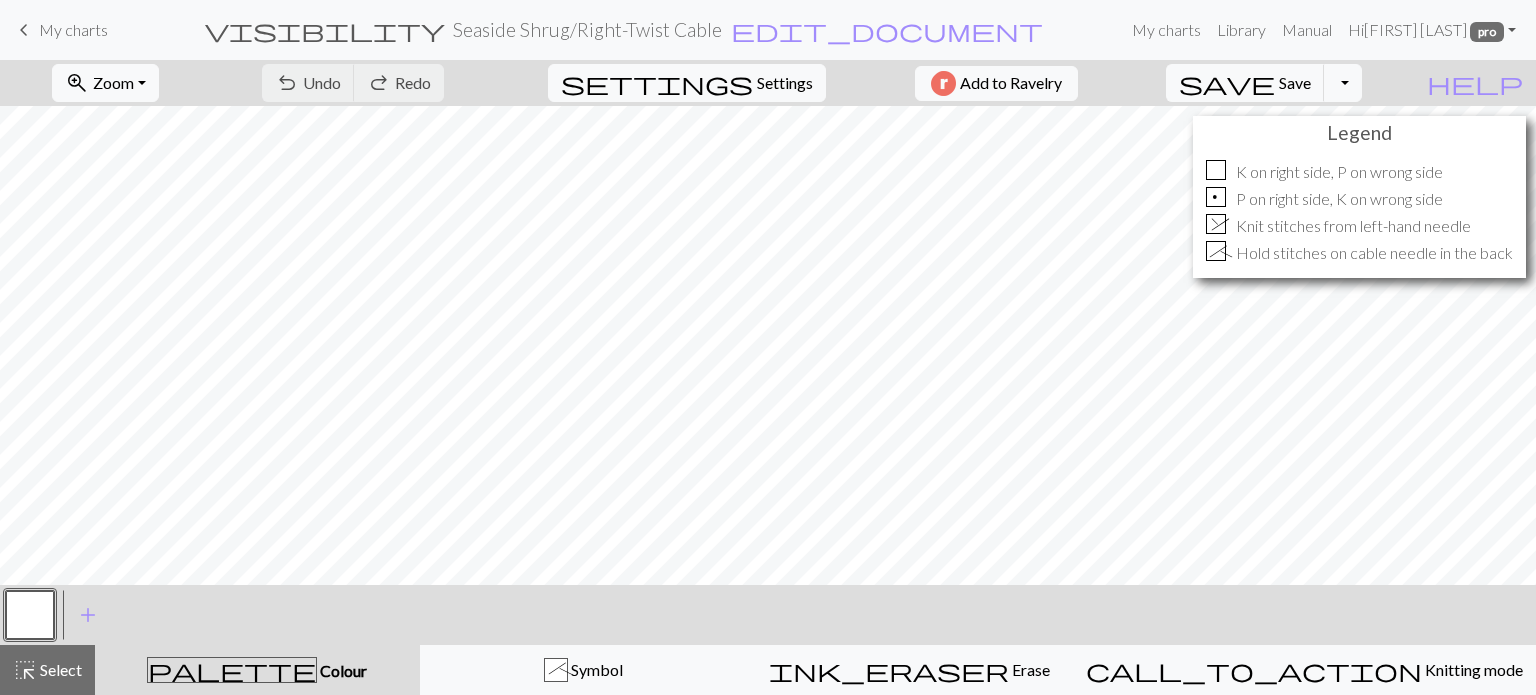 click on "My charts" at bounding box center (73, 29) 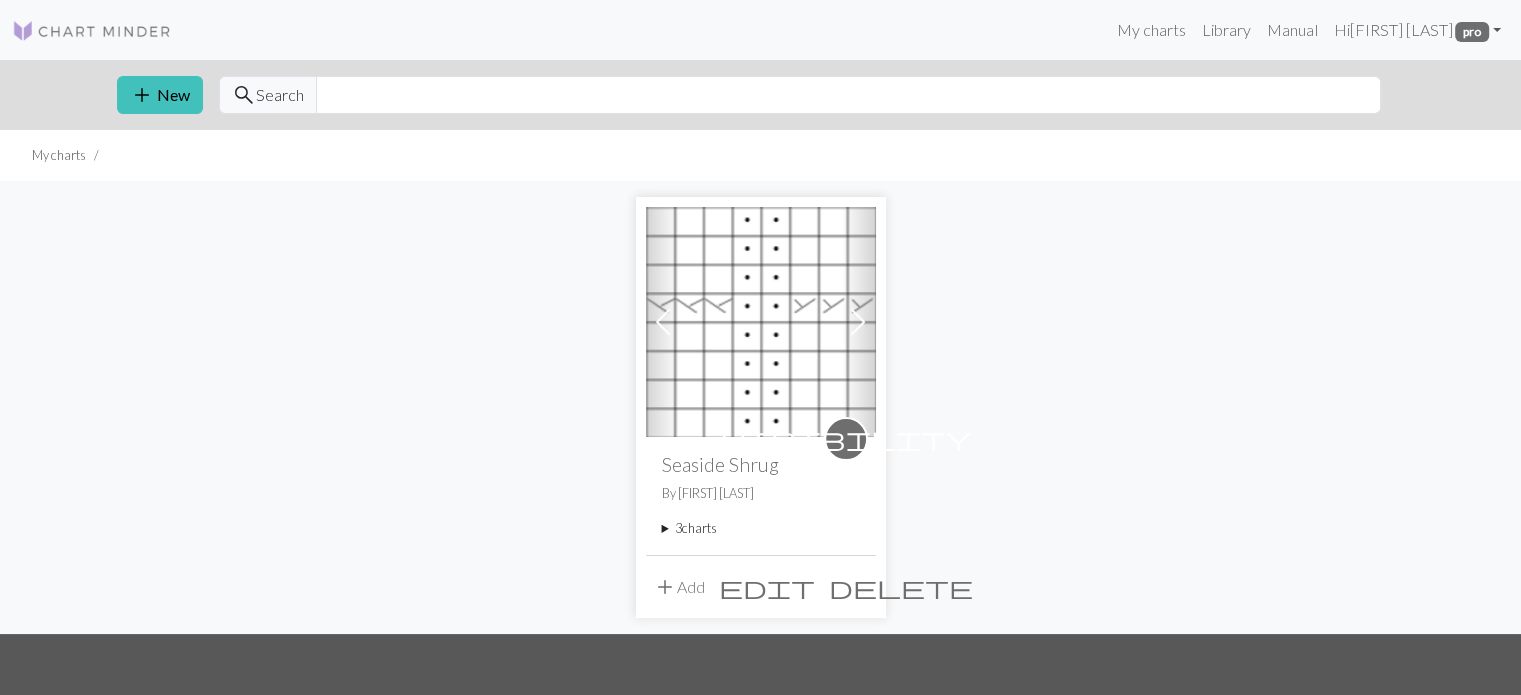 click on "3  charts" at bounding box center [761, 528] 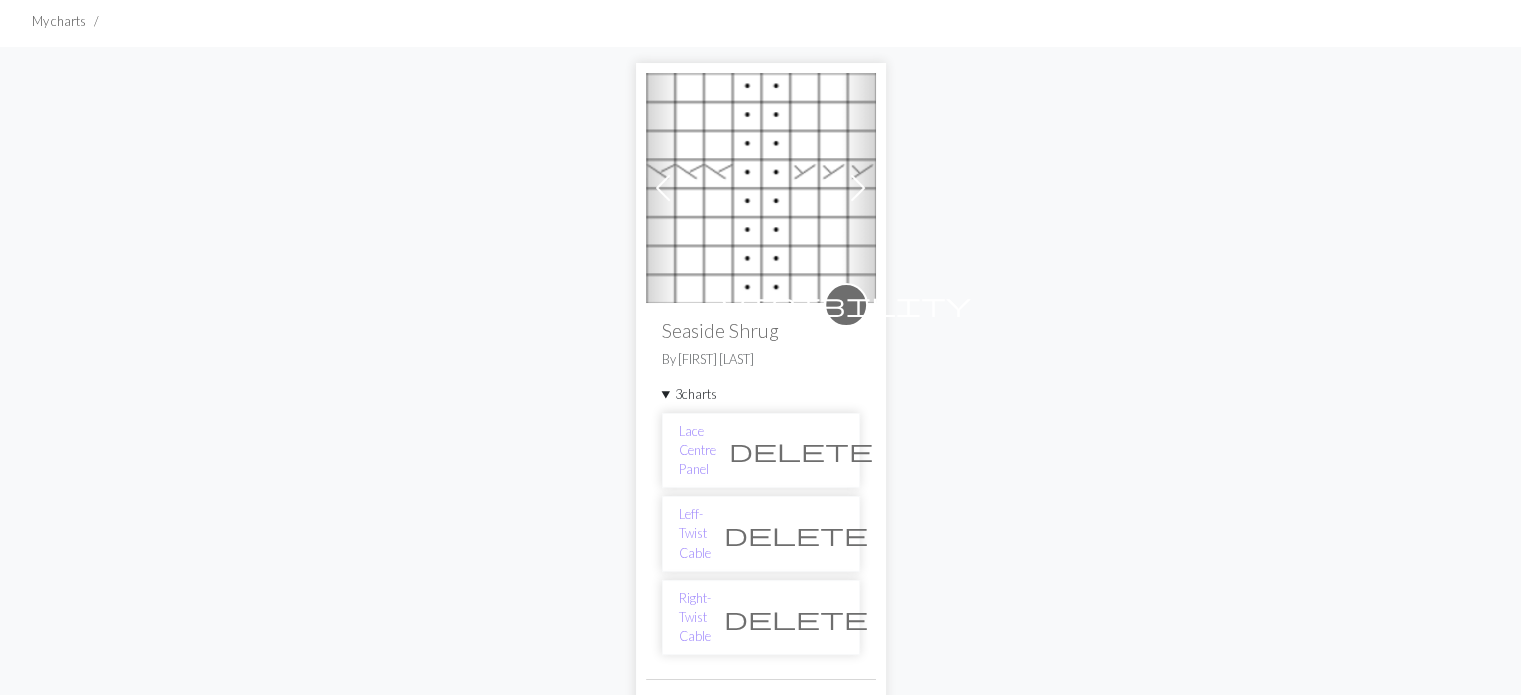 scroll, scrollTop: 100, scrollLeft: 0, axis: vertical 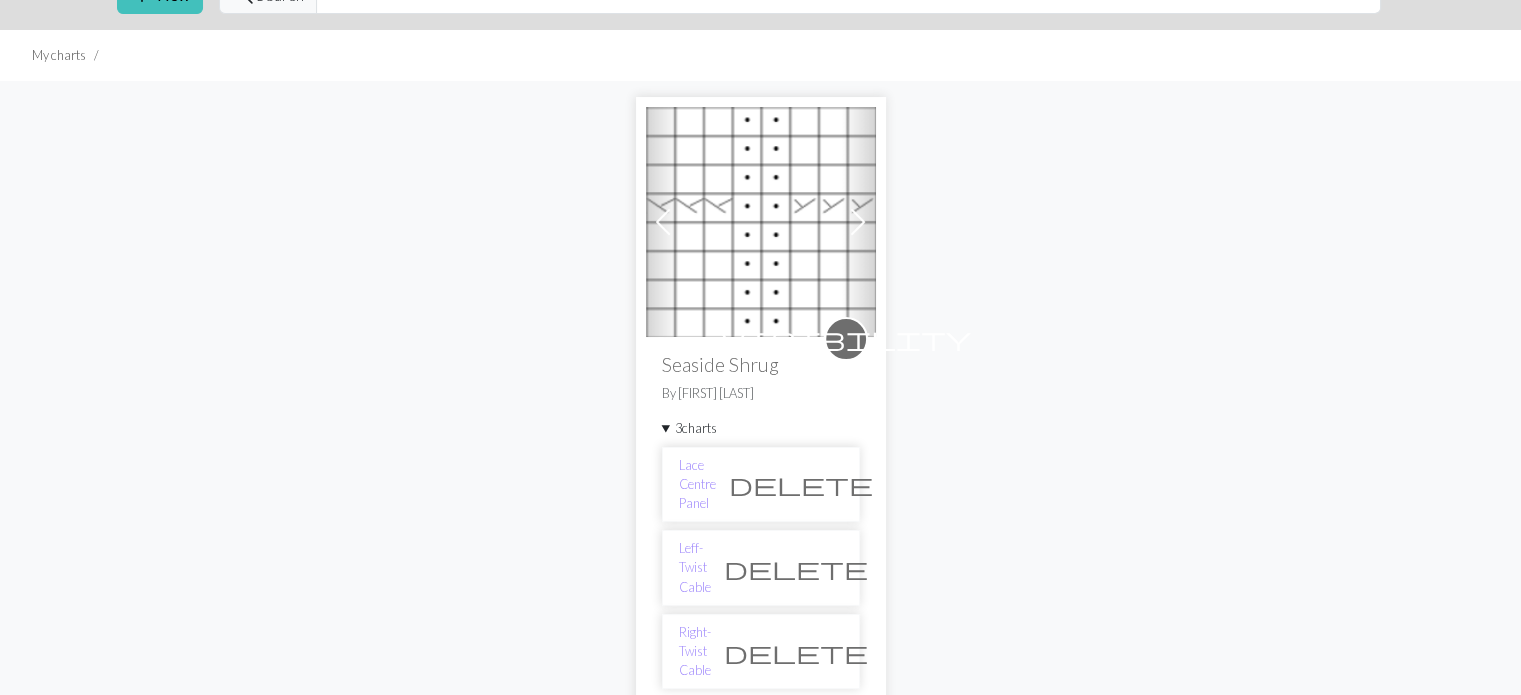 click on "visibility" at bounding box center [846, 338] 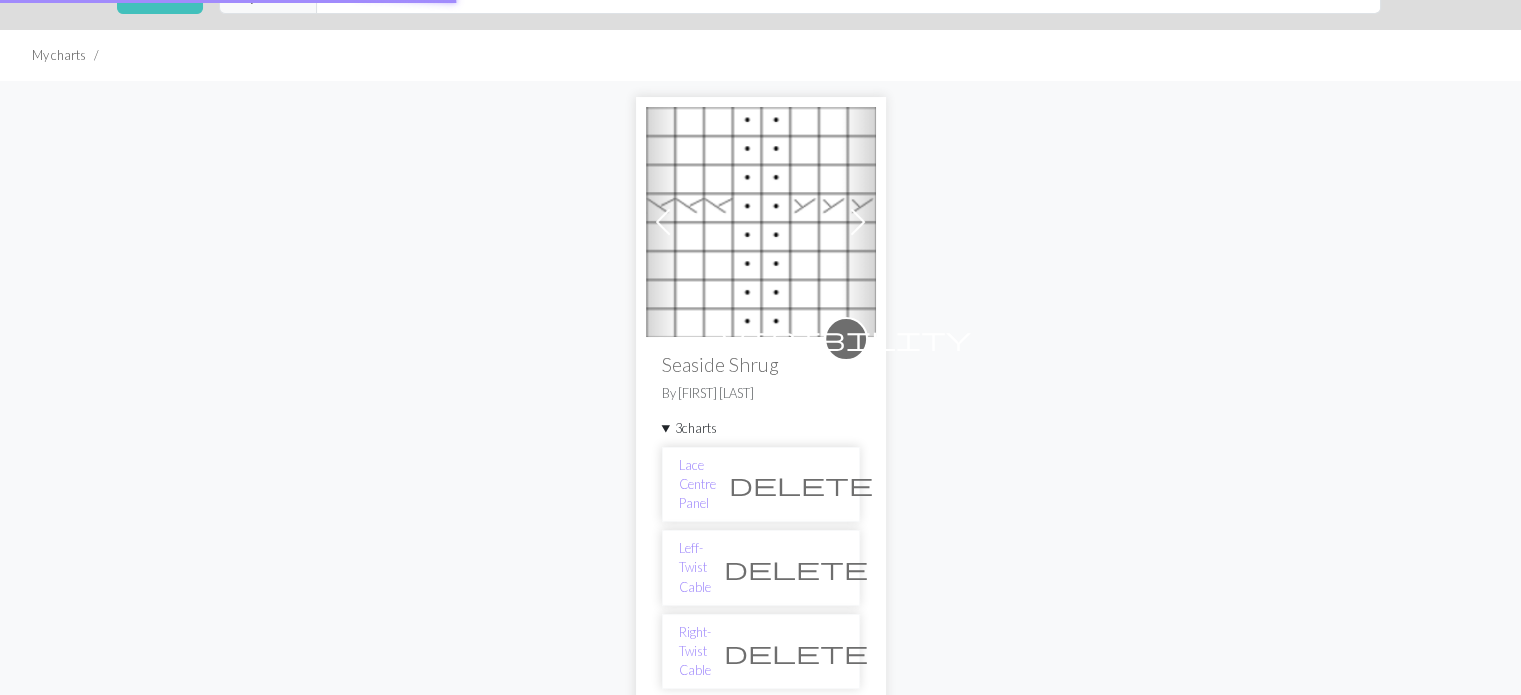 scroll, scrollTop: 0, scrollLeft: 0, axis: both 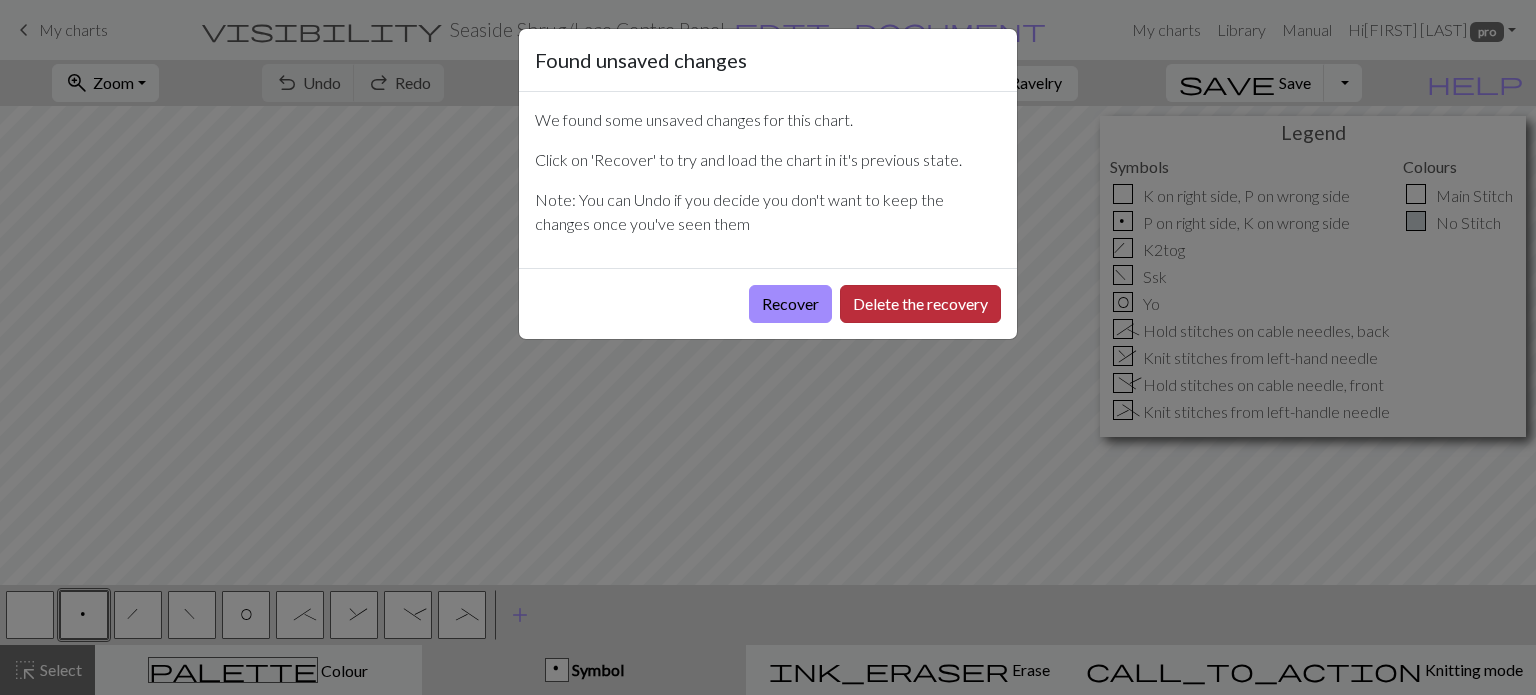 click on "Delete the recovery" at bounding box center [920, 304] 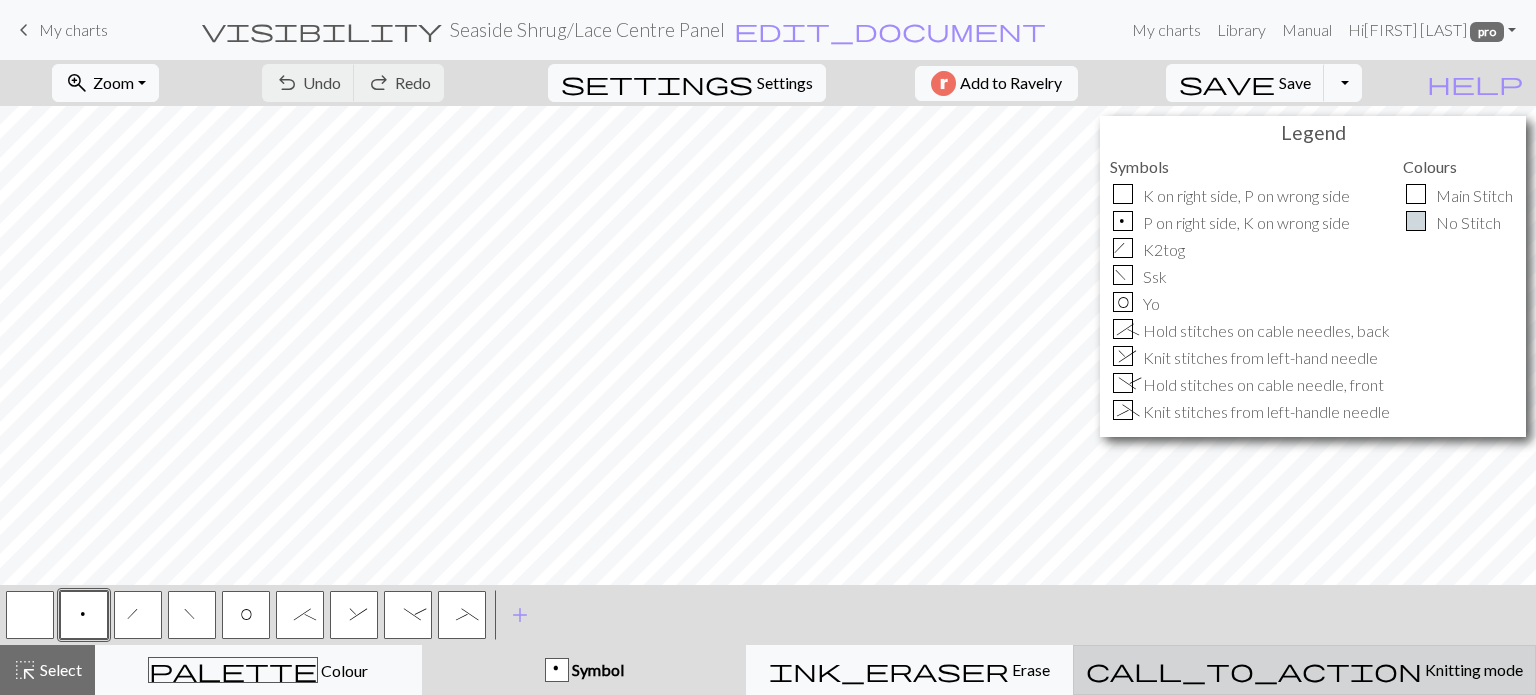 click on "call_to_action   Knitting mode   Knitting mode" at bounding box center (1304, 670) 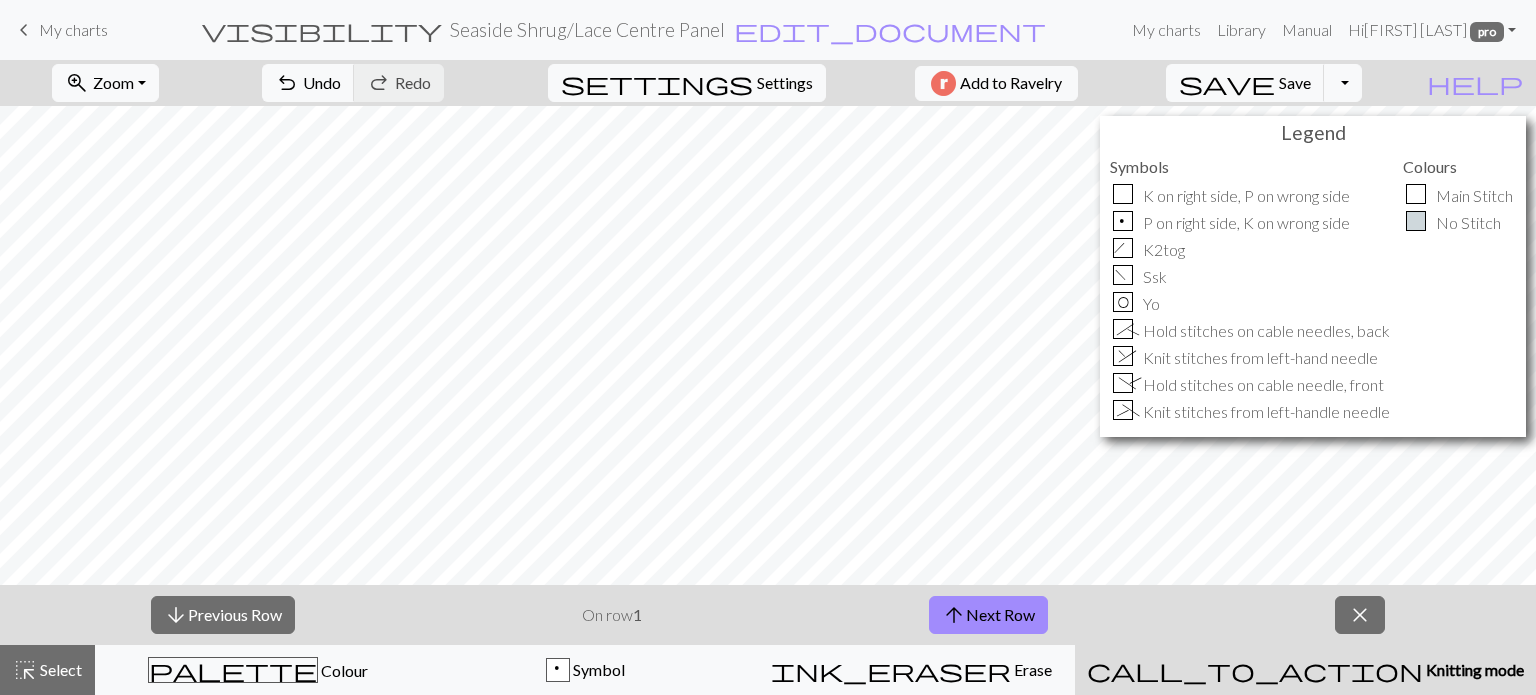 click on "call_to_action   Knitting mode   Knitting mode" at bounding box center [1305, 670] 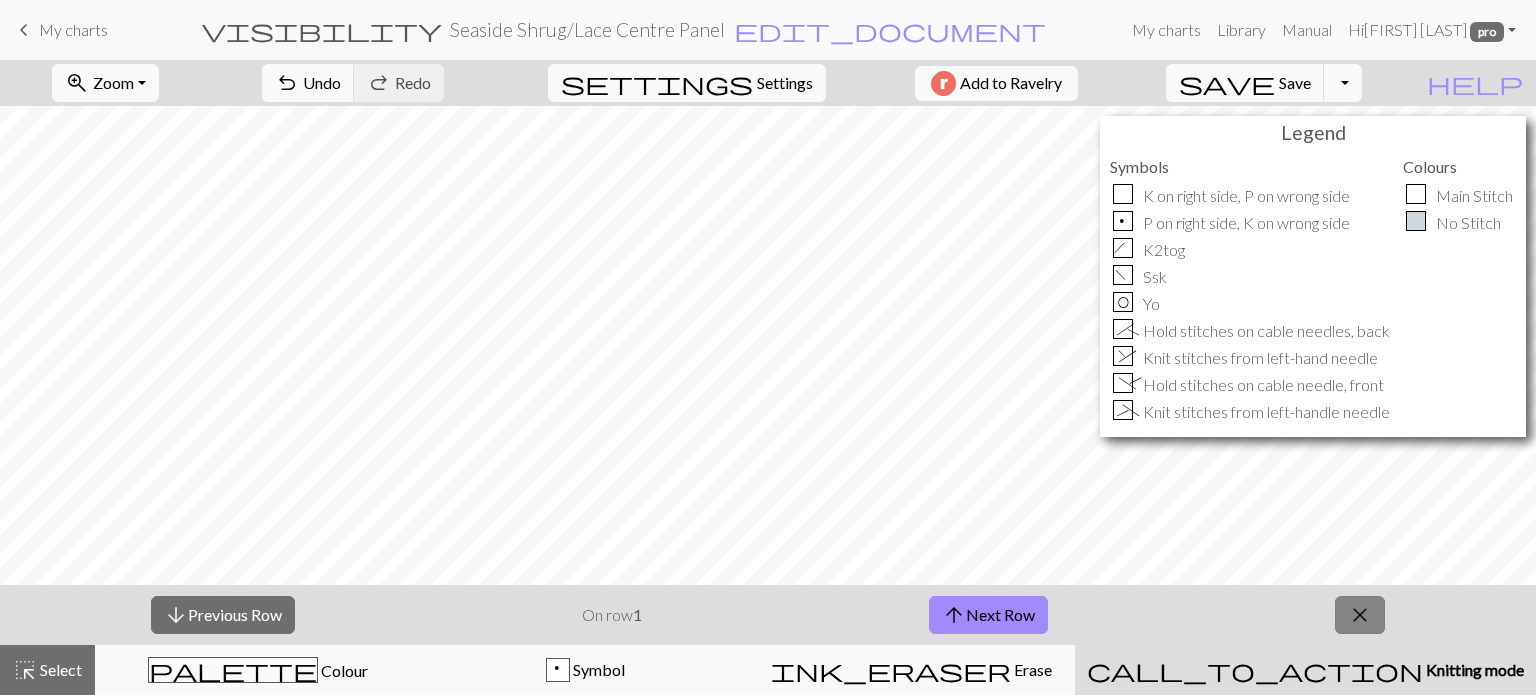 click on "close" at bounding box center [1360, 615] 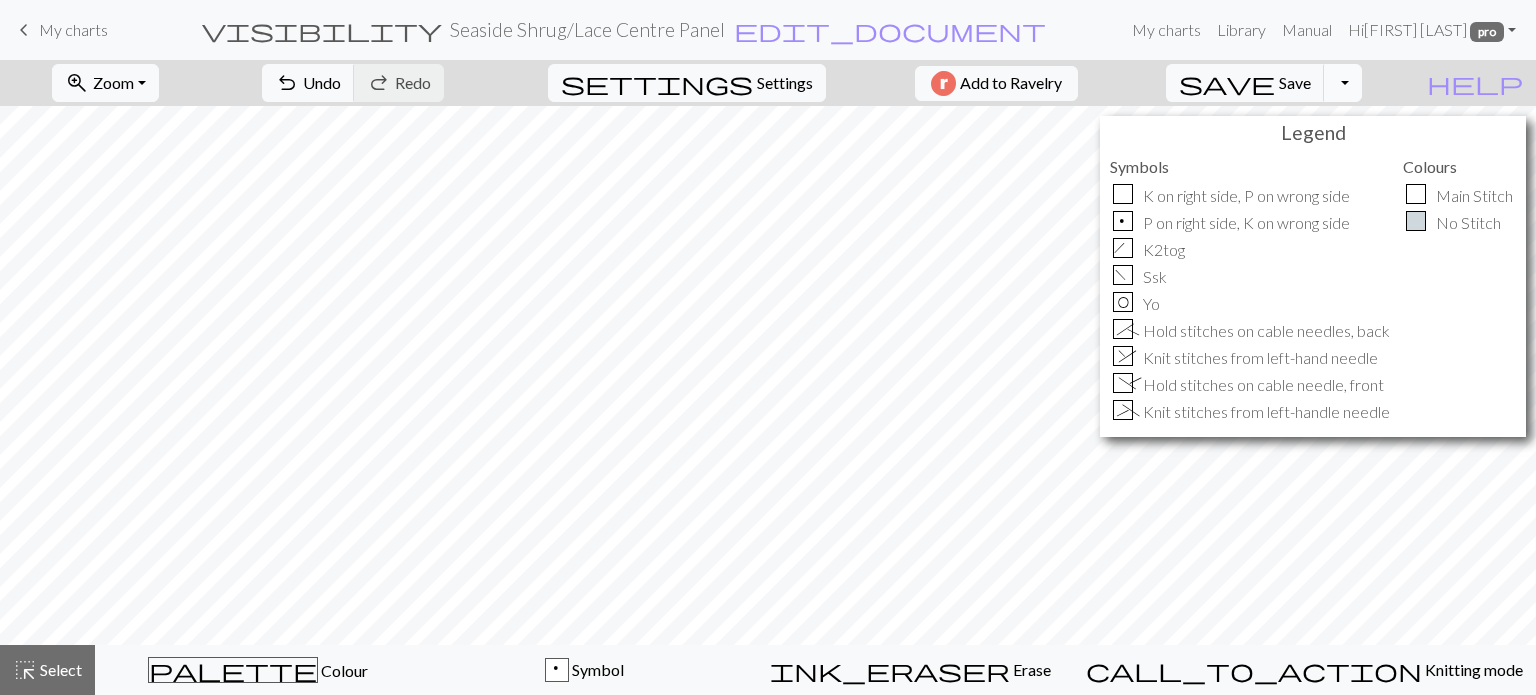 click on "Toggle Dropdown" at bounding box center (1343, 83) 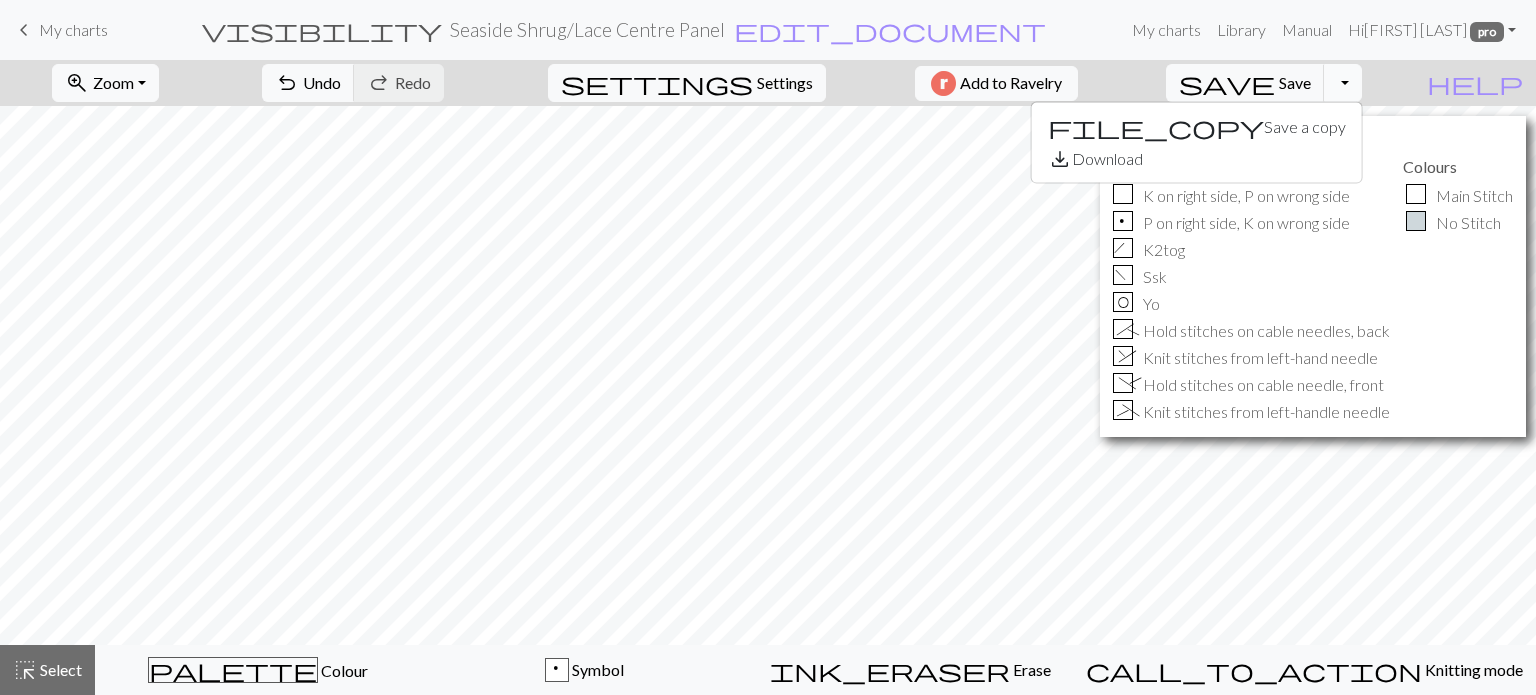 click on "Toggle Dropdown" at bounding box center (1343, 83) 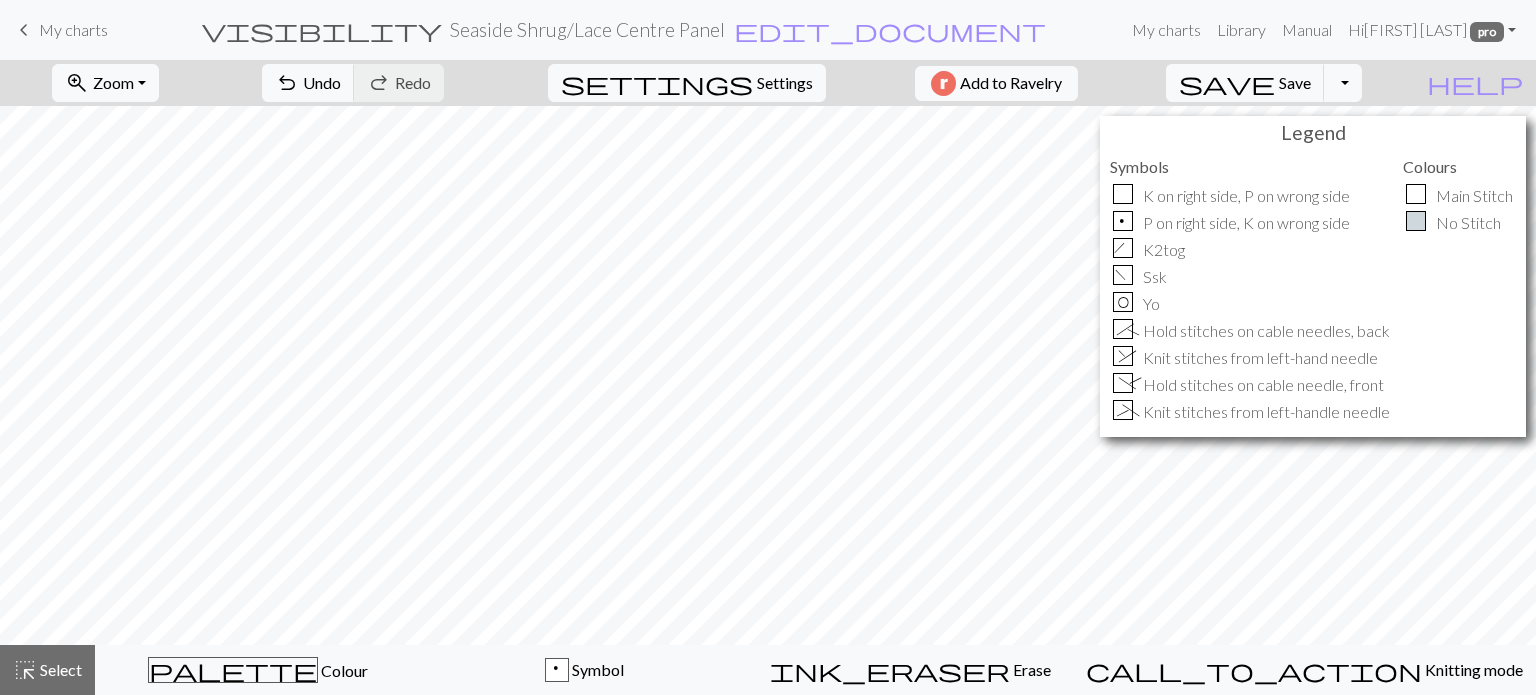 click on "My charts" at bounding box center (73, 29) 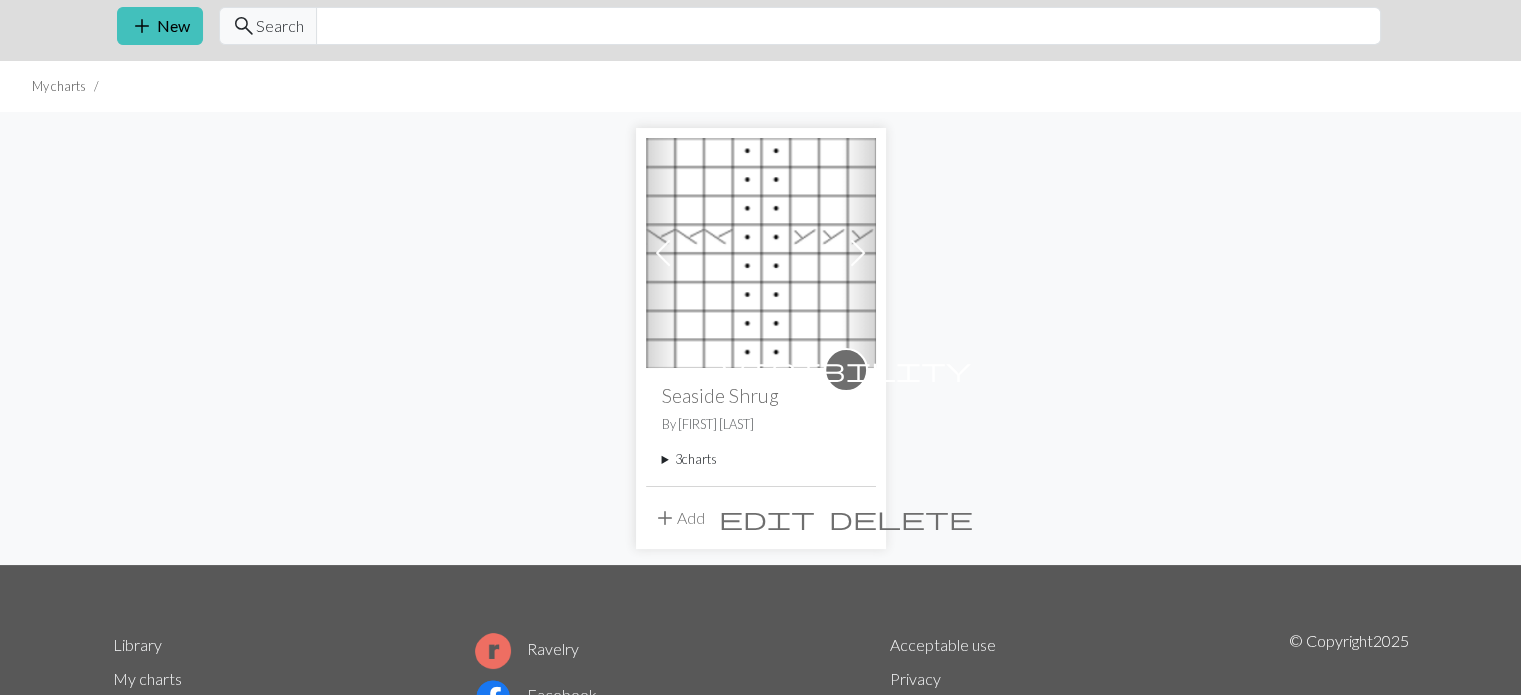 scroll, scrollTop: 100, scrollLeft: 0, axis: vertical 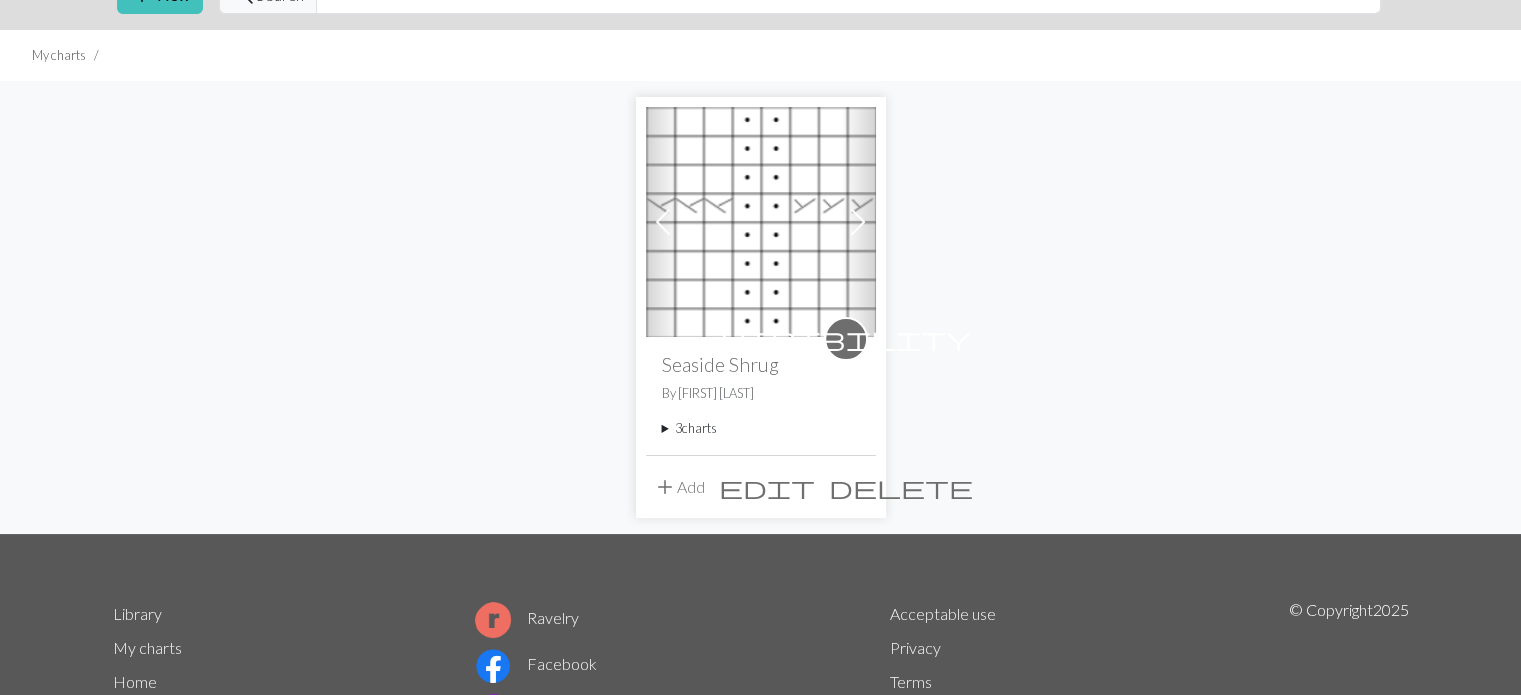 click on "edit" at bounding box center [767, 487] 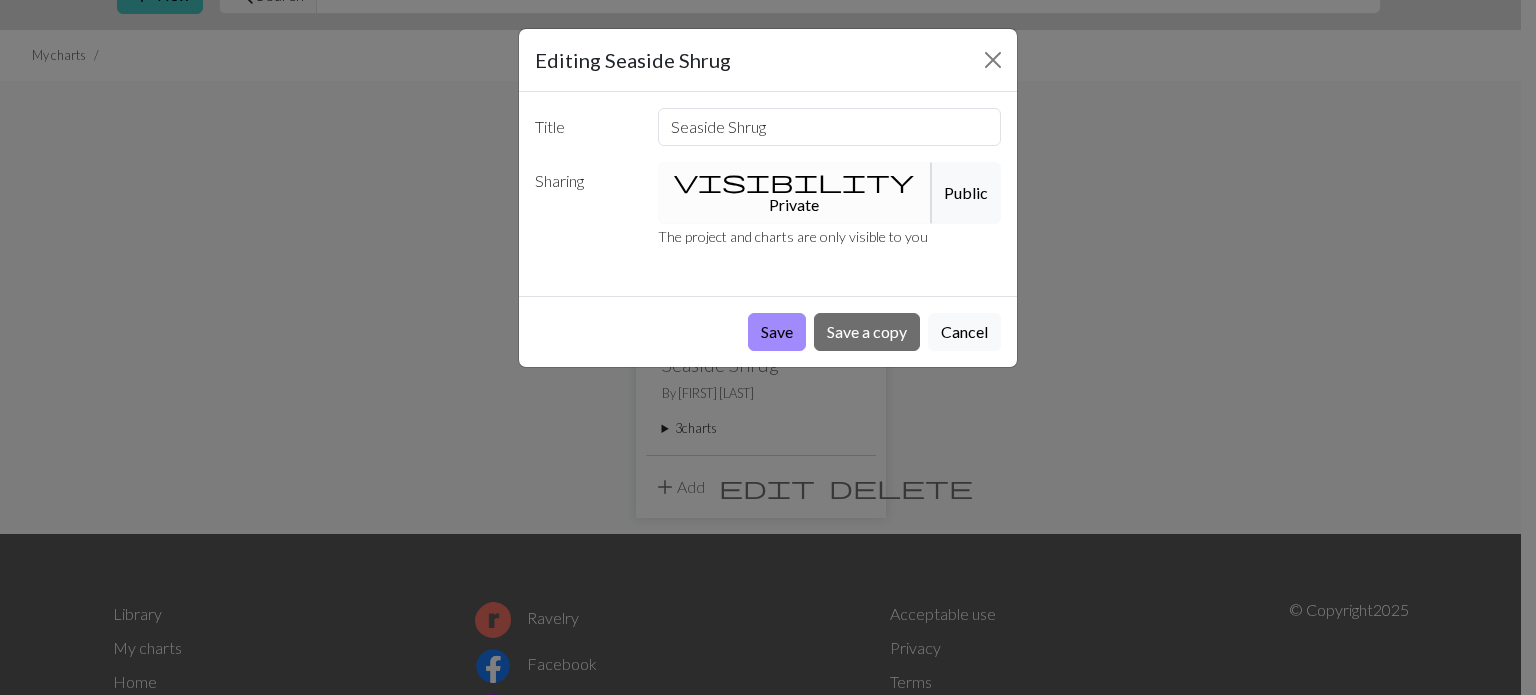 click on "visibility  Private" at bounding box center [795, 193] 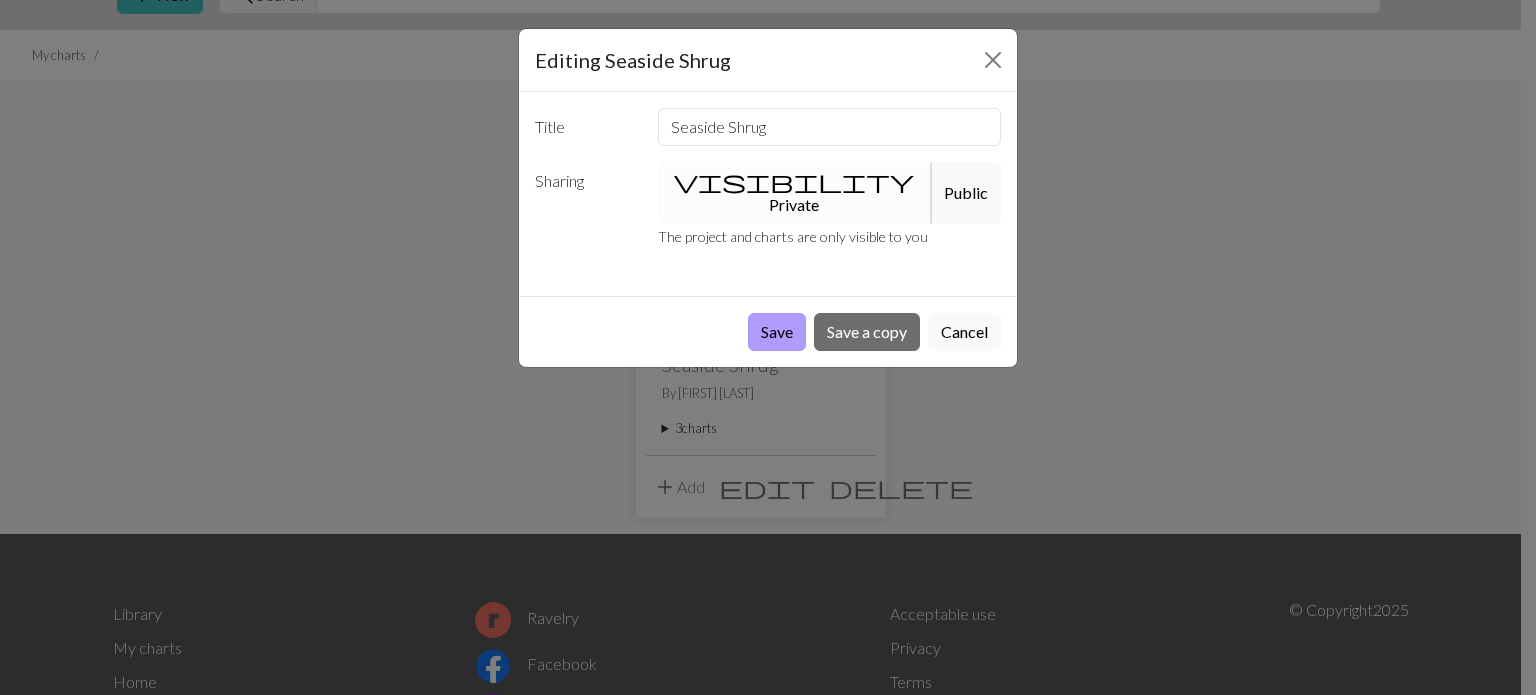 click on "Save" at bounding box center [777, 332] 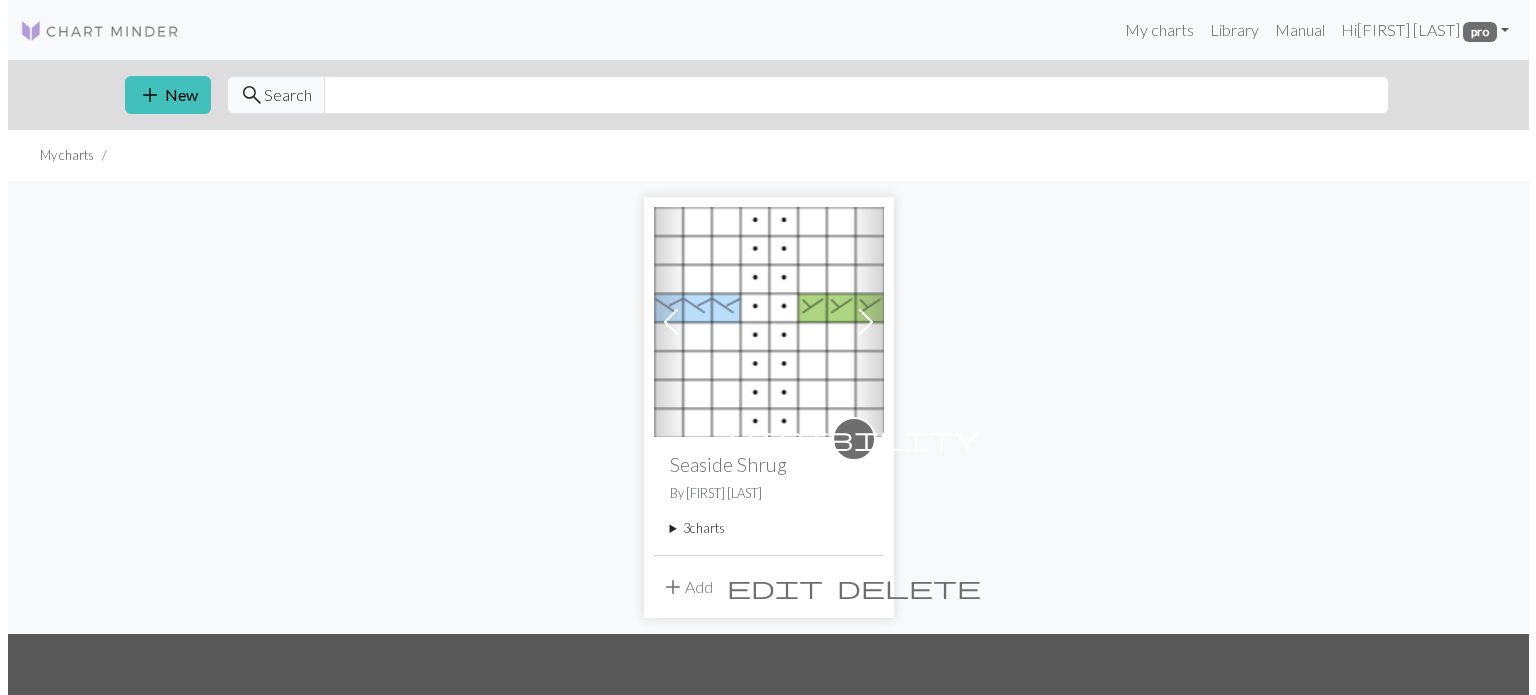 scroll, scrollTop: 0, scrollLeft: 0, axis: both 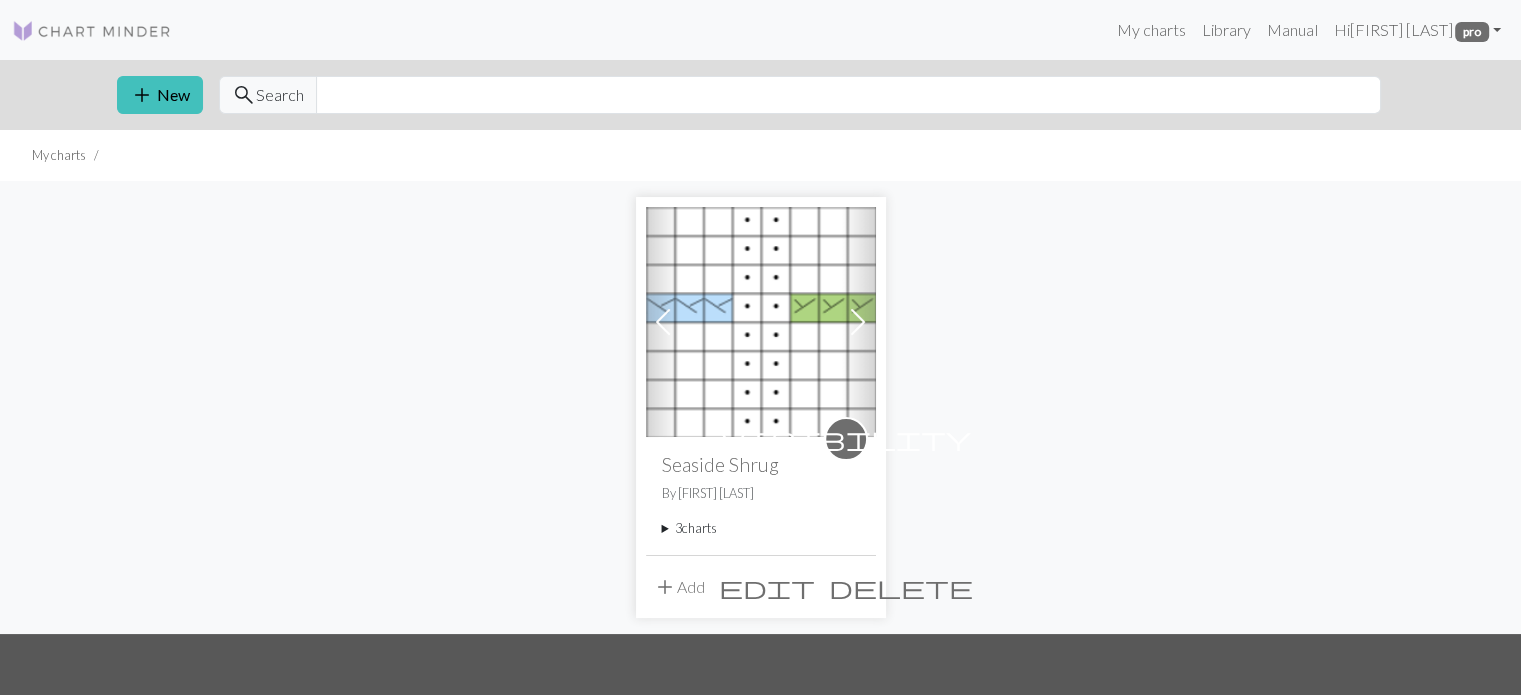 click on "3  charts" at bounding box center [761, 528] 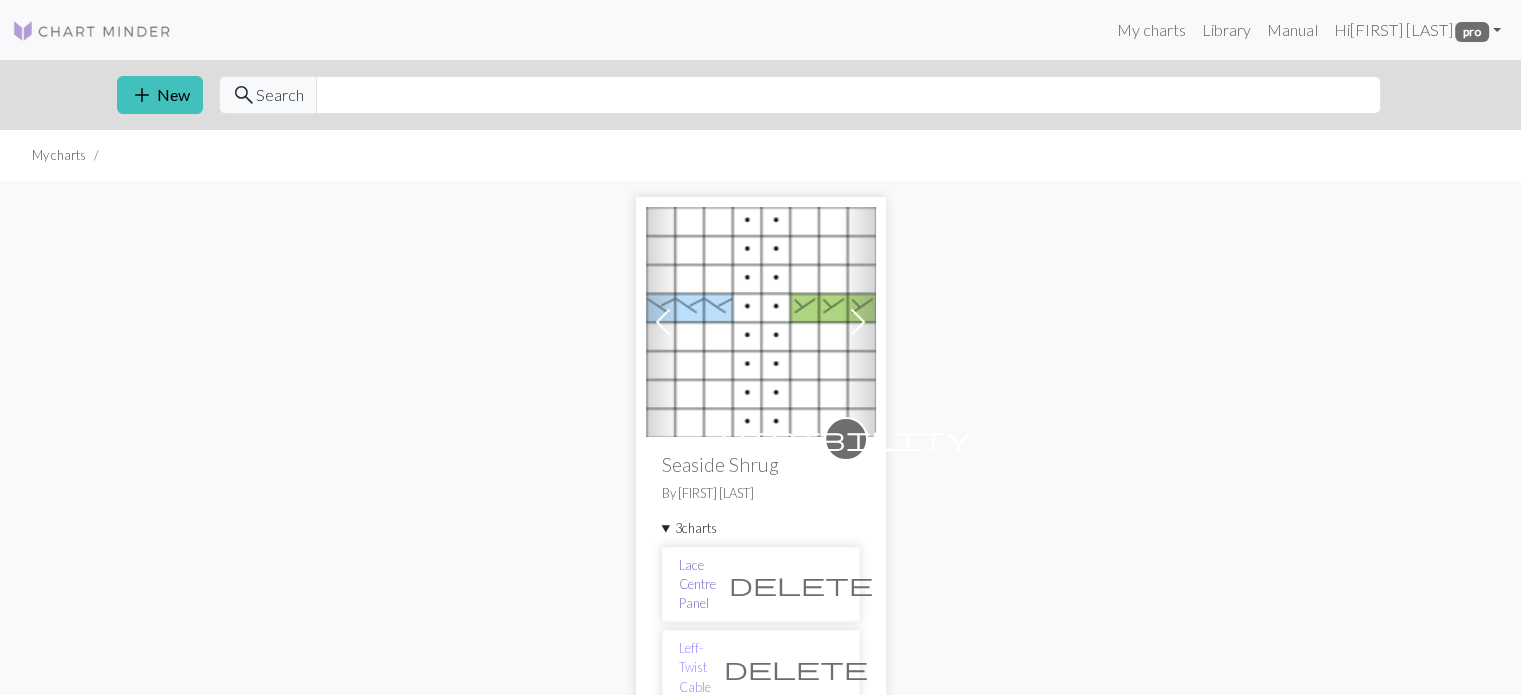 click on "Lace Centre Panel" at bounding box center (697, 585) 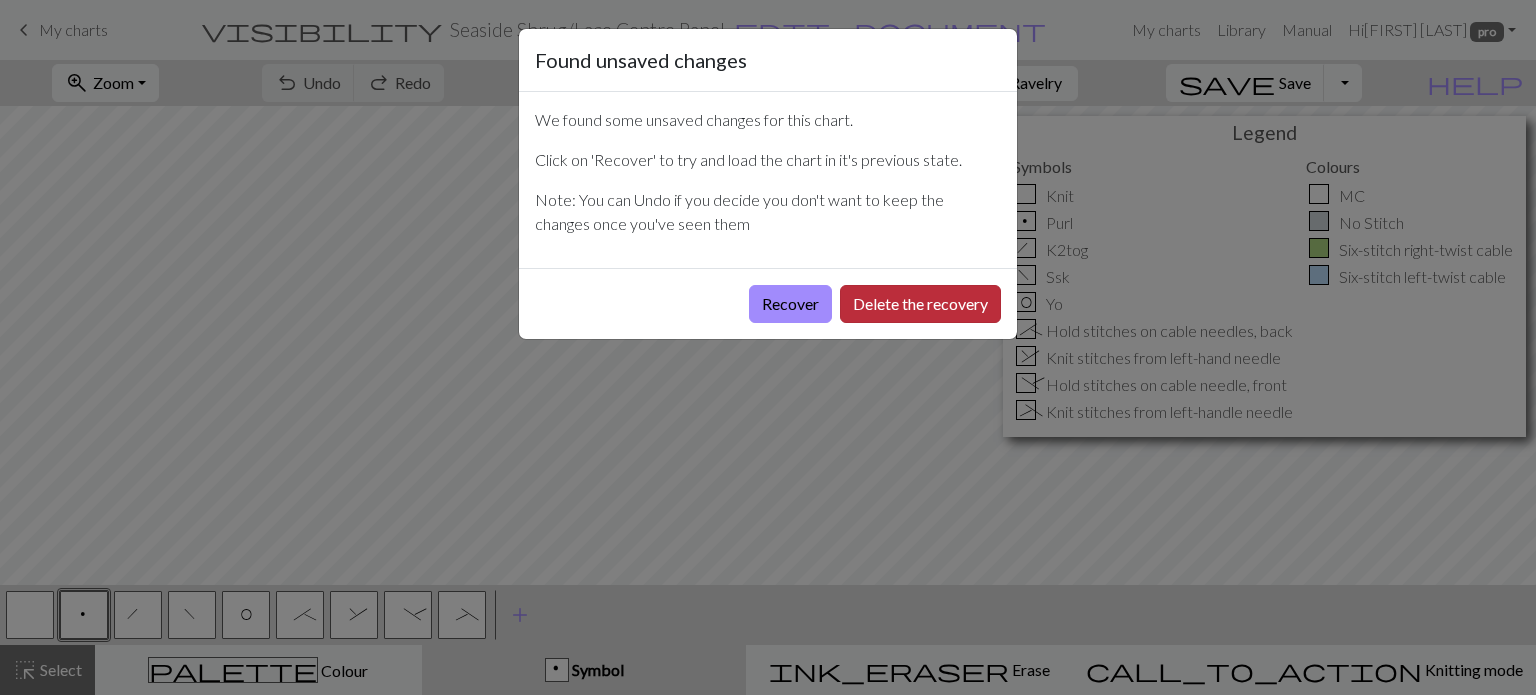 click on "Delete the recovery" at bounding box center [920, 304] 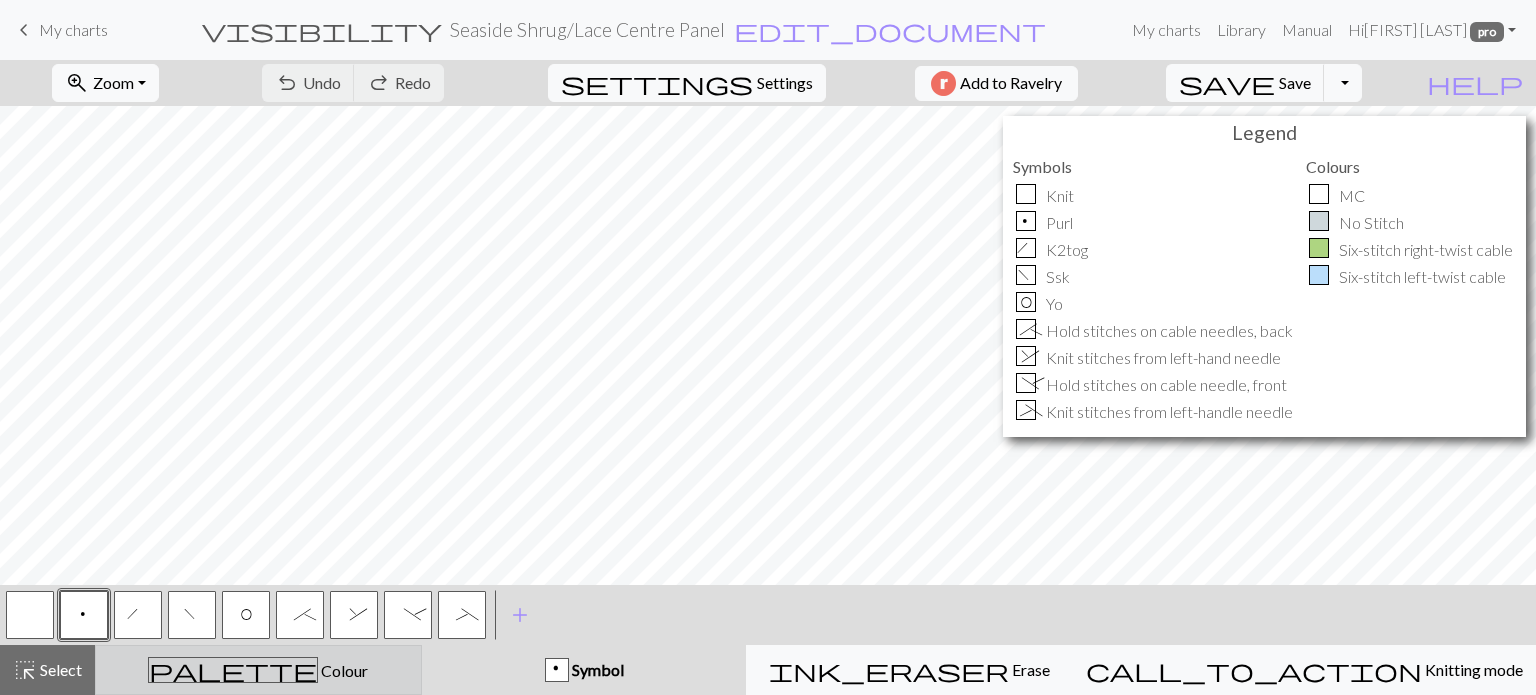 click on "palette   Colour   Colour" at bounding box center [258, 670] 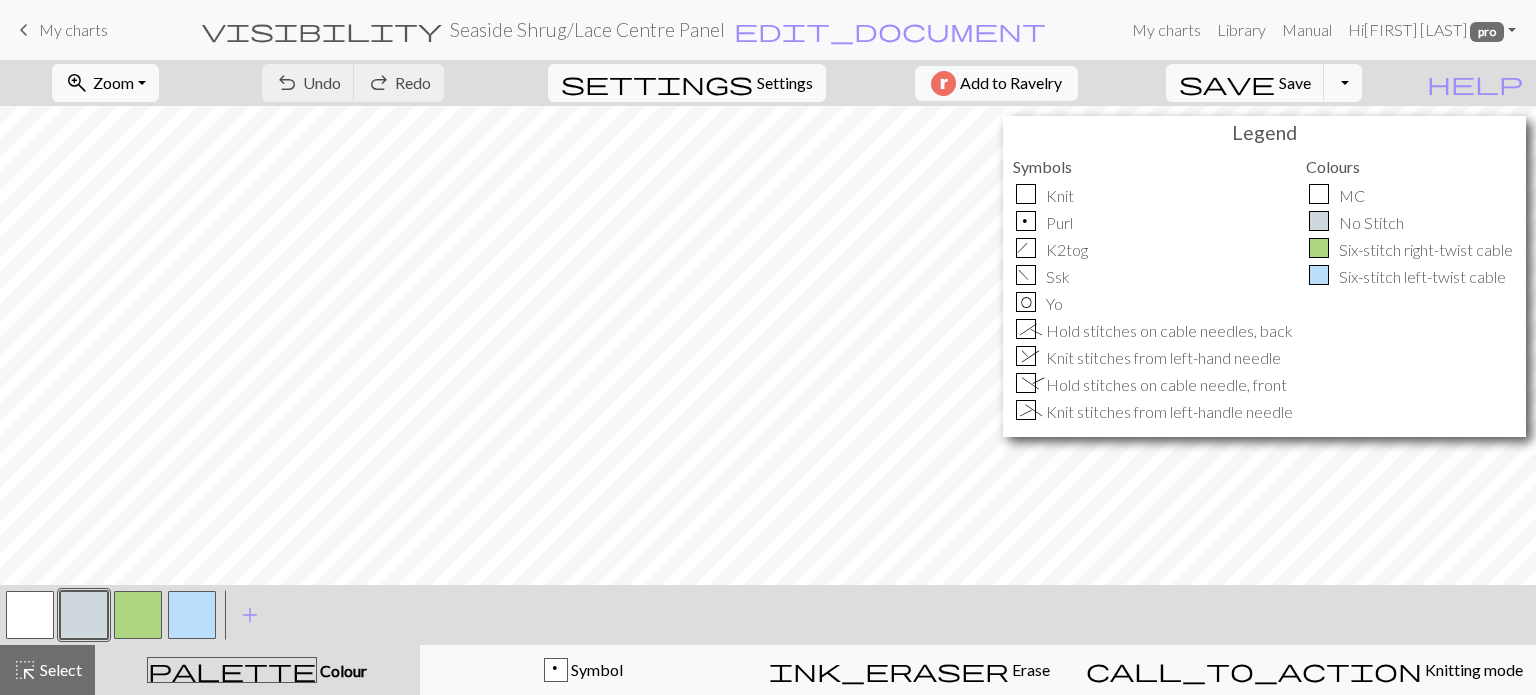click at bounding box center (30, 615) 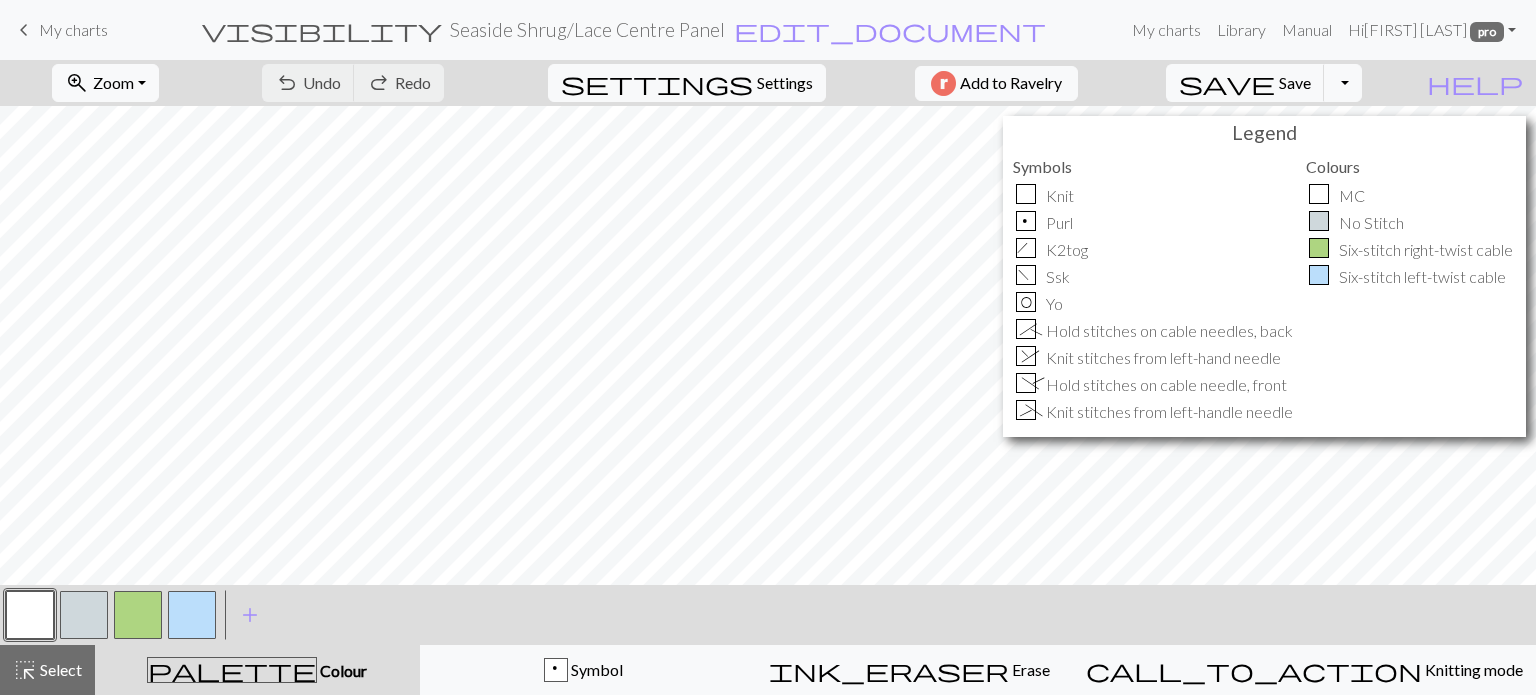 click at bounding box center (30, 615) 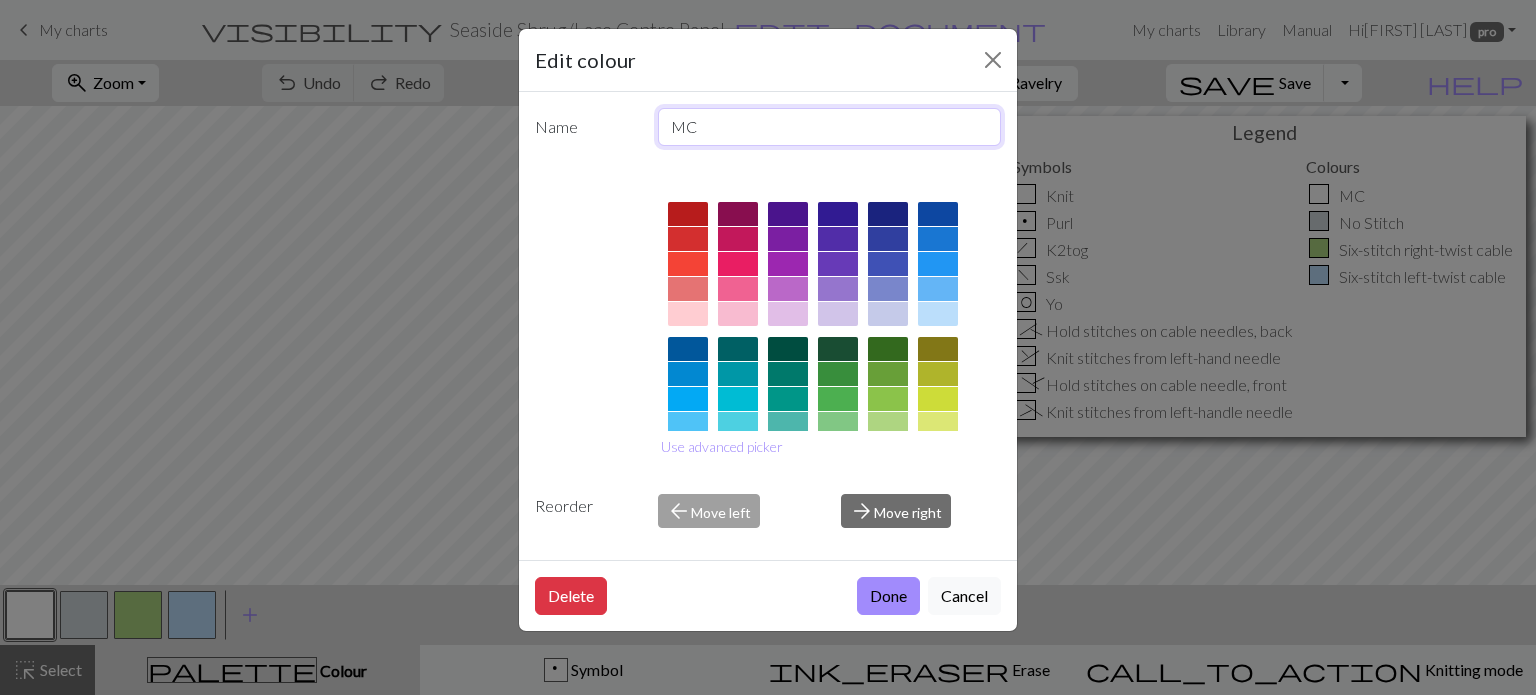 drag, startPoint x: 732, startPoint y: 130, endPoint x: 590, endPoint y: 123, distance: 142.17242 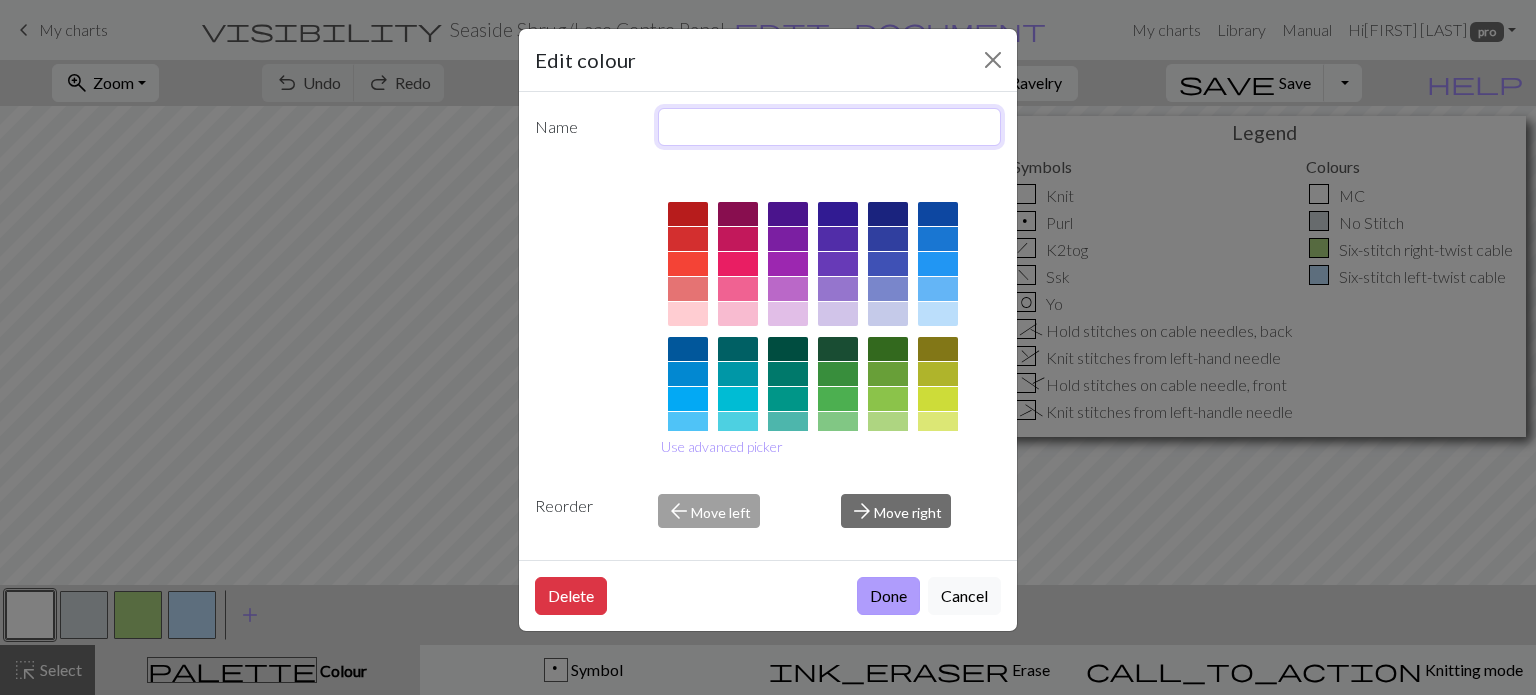 type 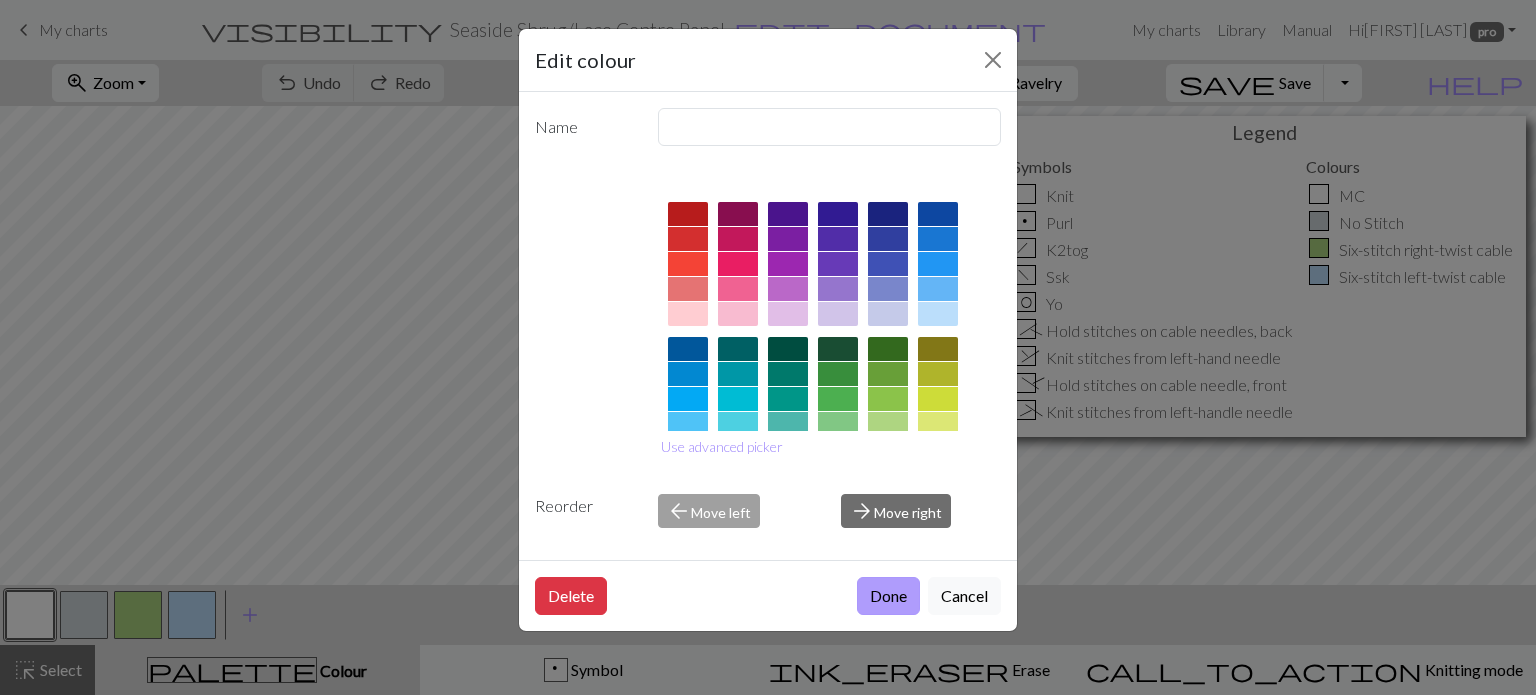 click on "Done" at bounding box center (888, 596) 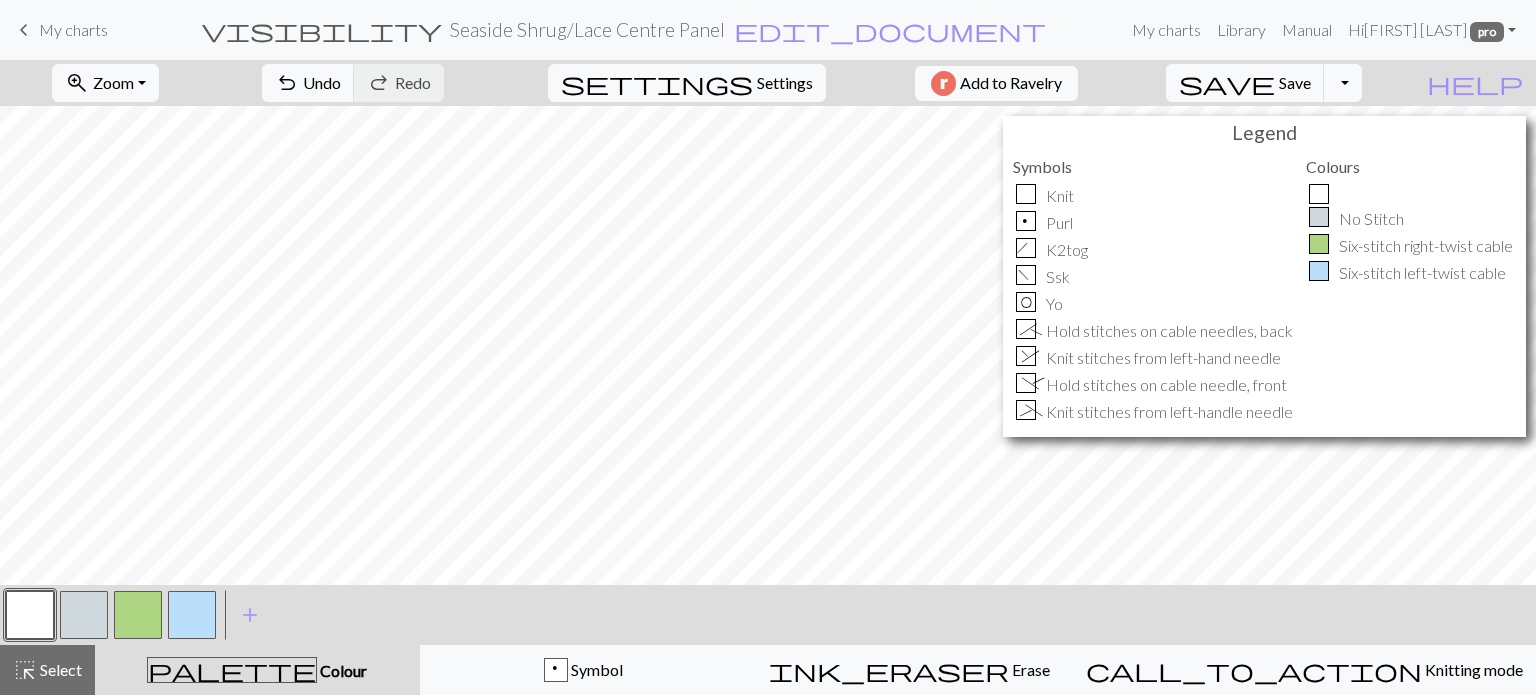 click at bounding box center (30, 615) 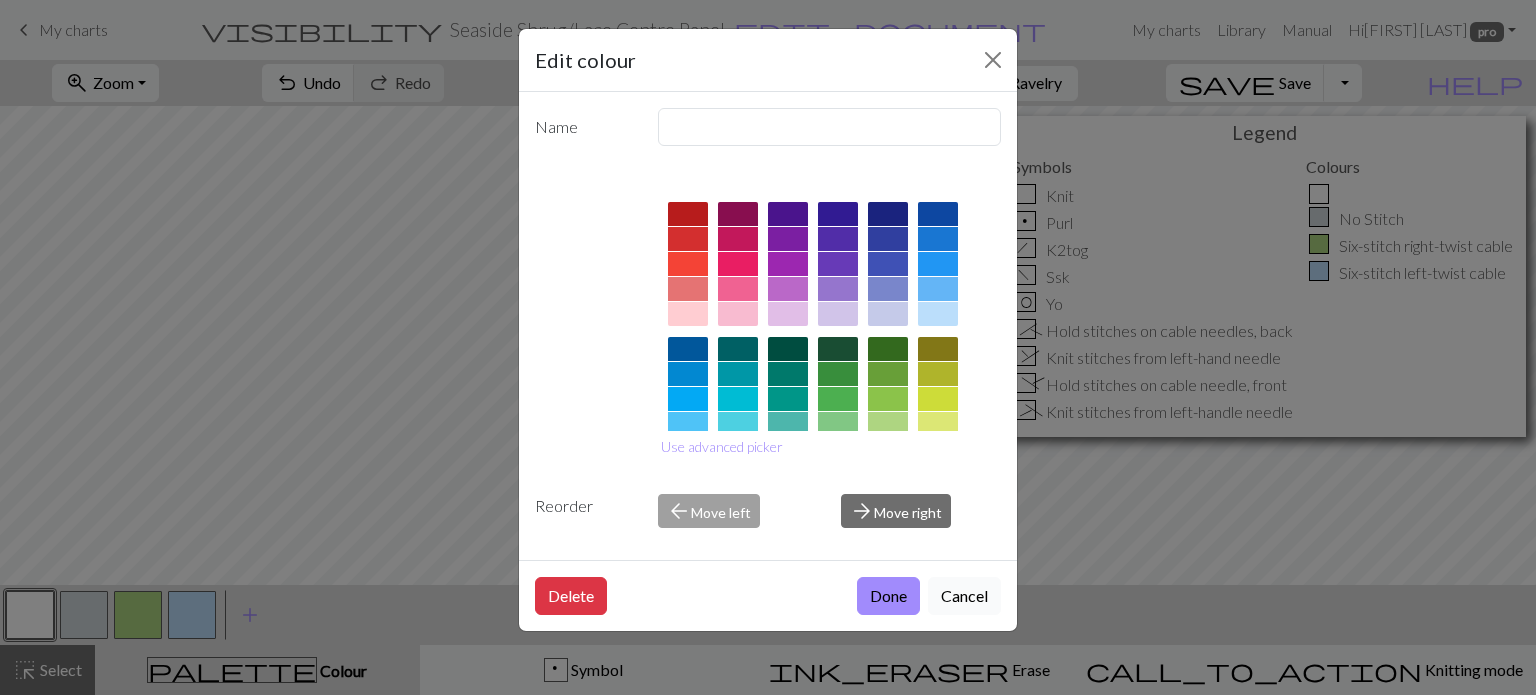 click on "Cancel" at bounding box center [964, 596] 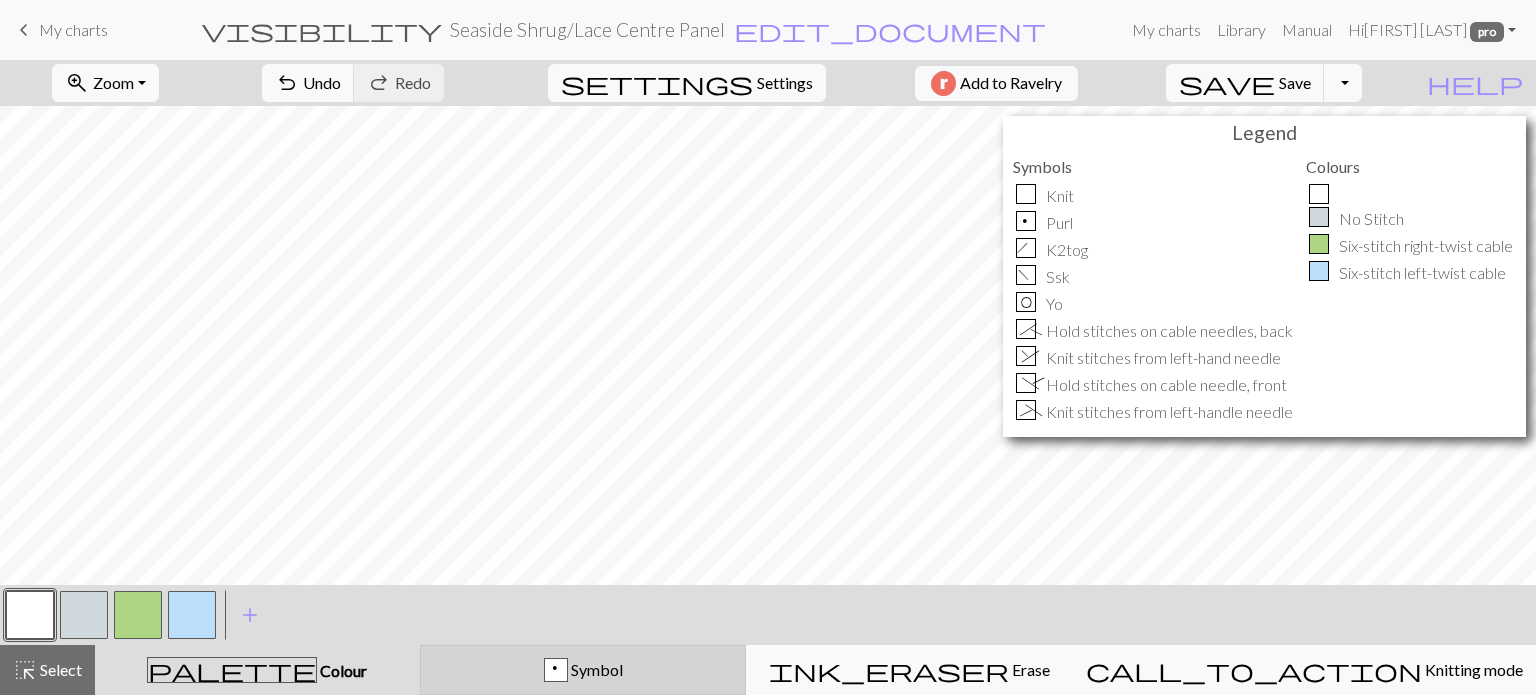 click on "p   Symbol" at bounding box center [583, 670] 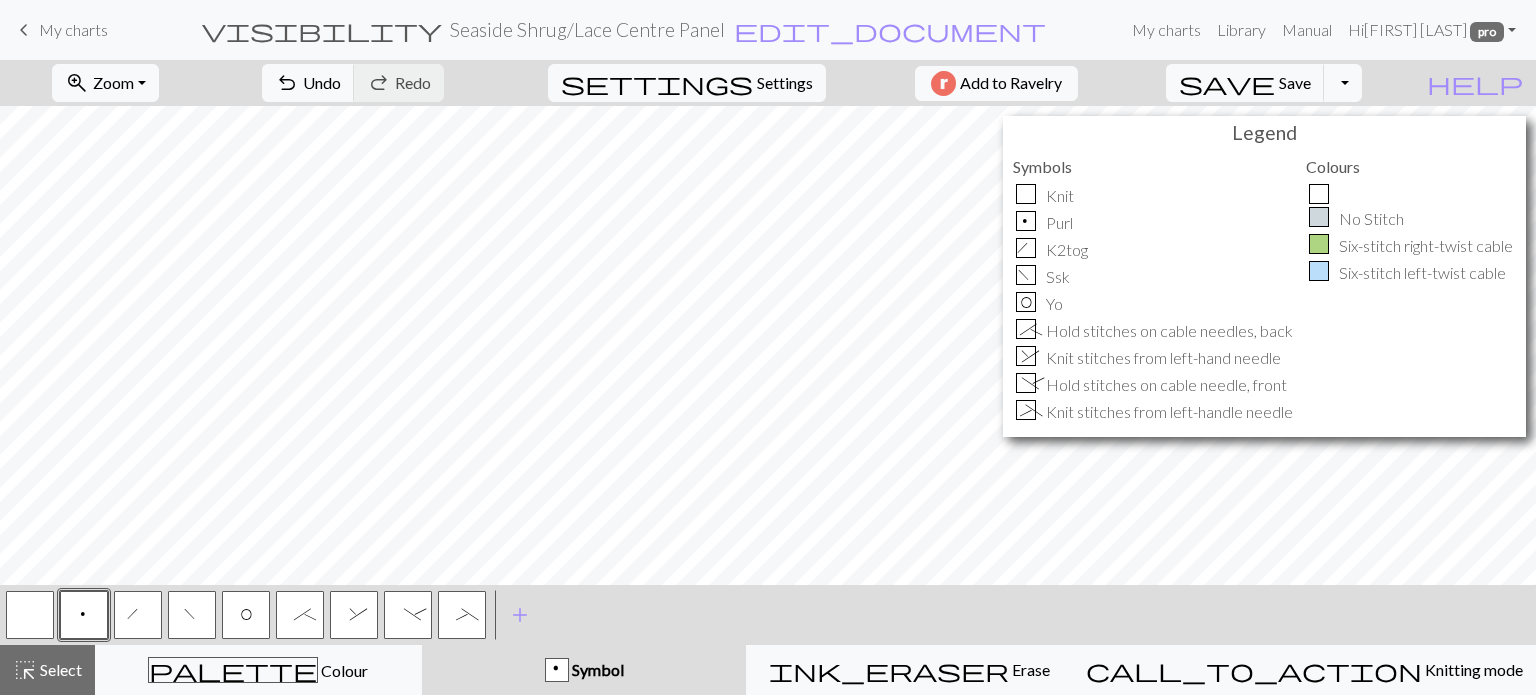 click at bounding box center (30, 615) 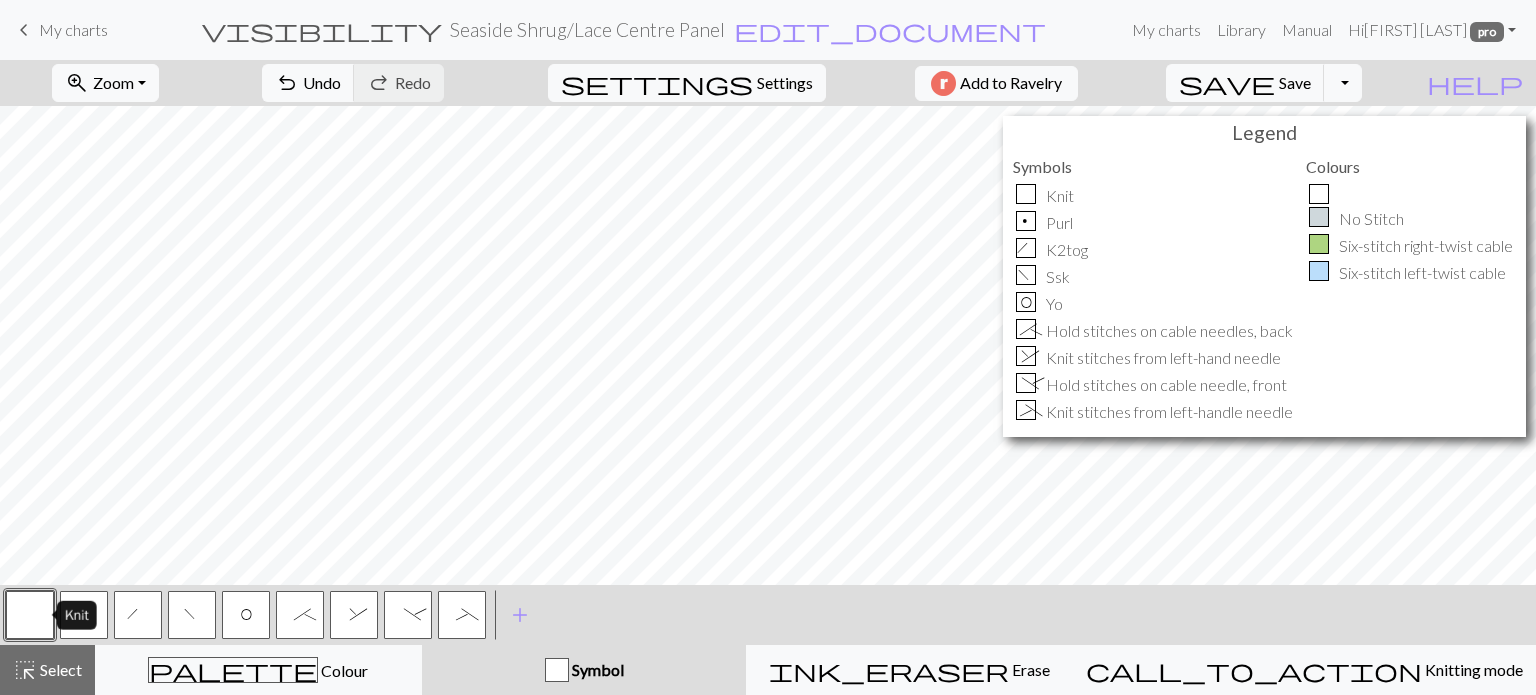 click at bounding box center (30, 615) 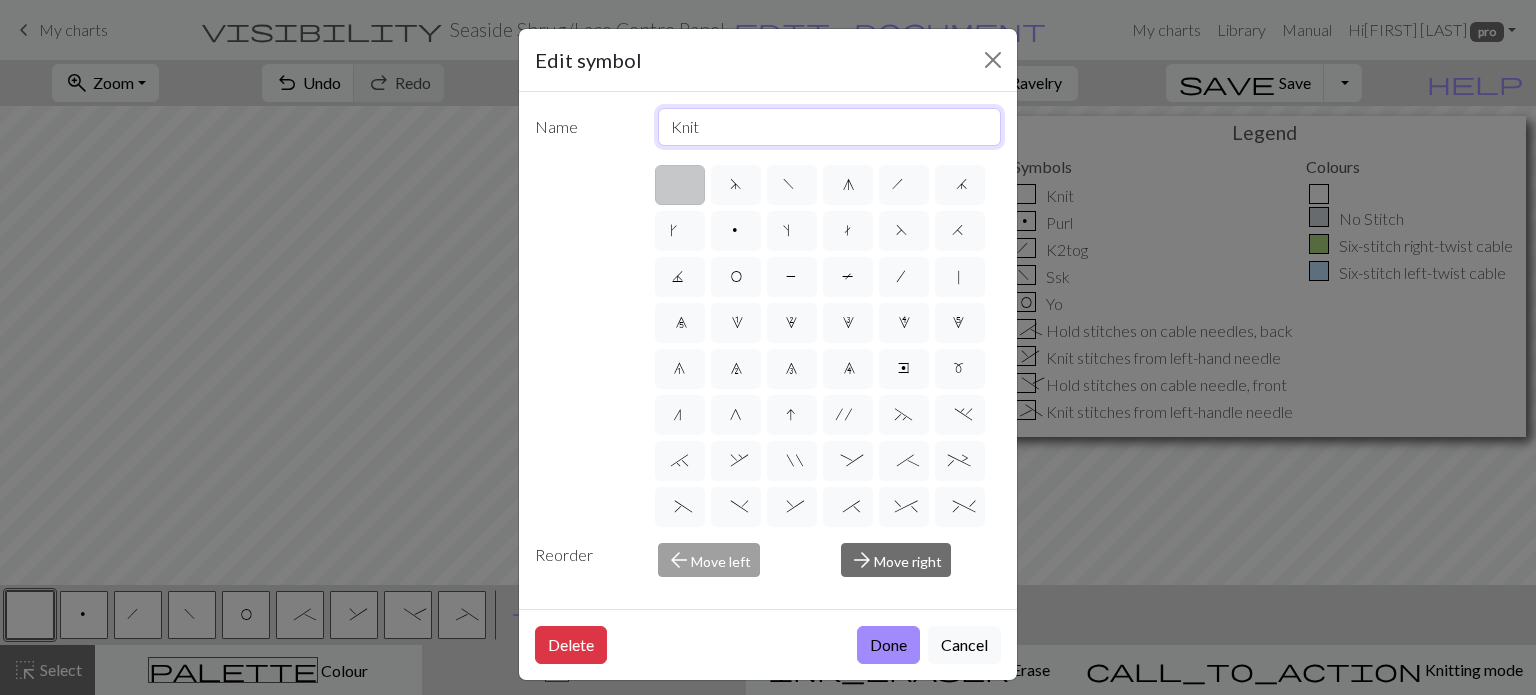 drag, startPoint x: 723, startPoint y: 130, endPoint x: 626, endPoint y: 129, distance: 97.00516 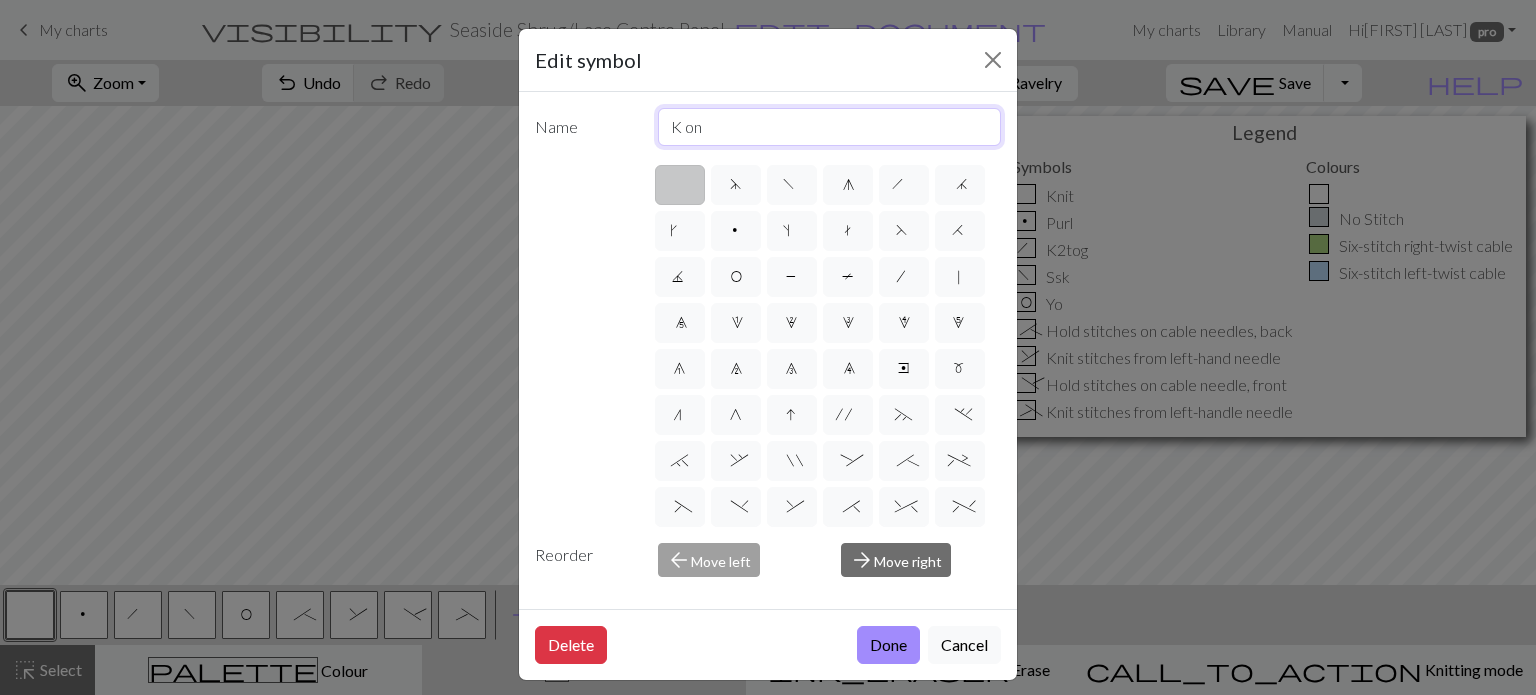 type on "K on right side, P on wrong side" 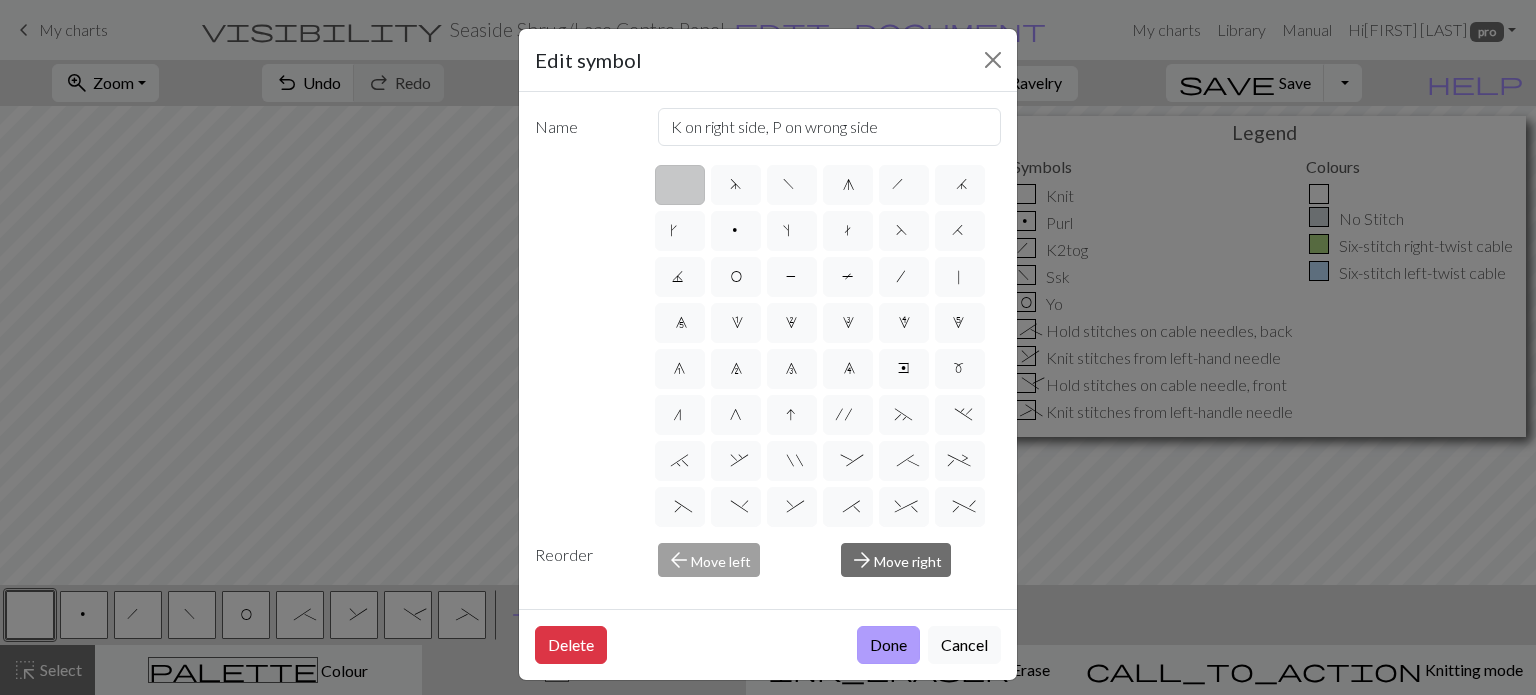 click on "Done" at bounding box center [888, 645] 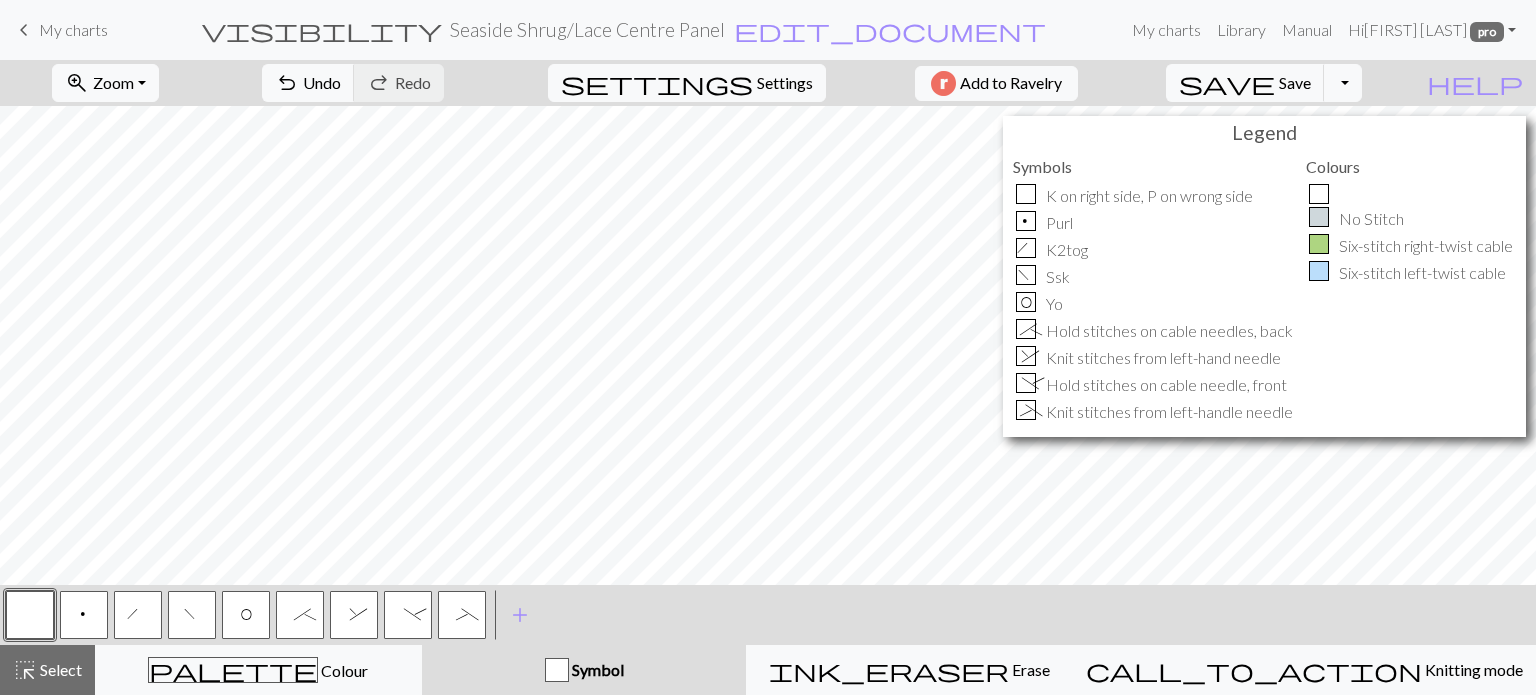 click on "p" at bounding box center [84, 617] 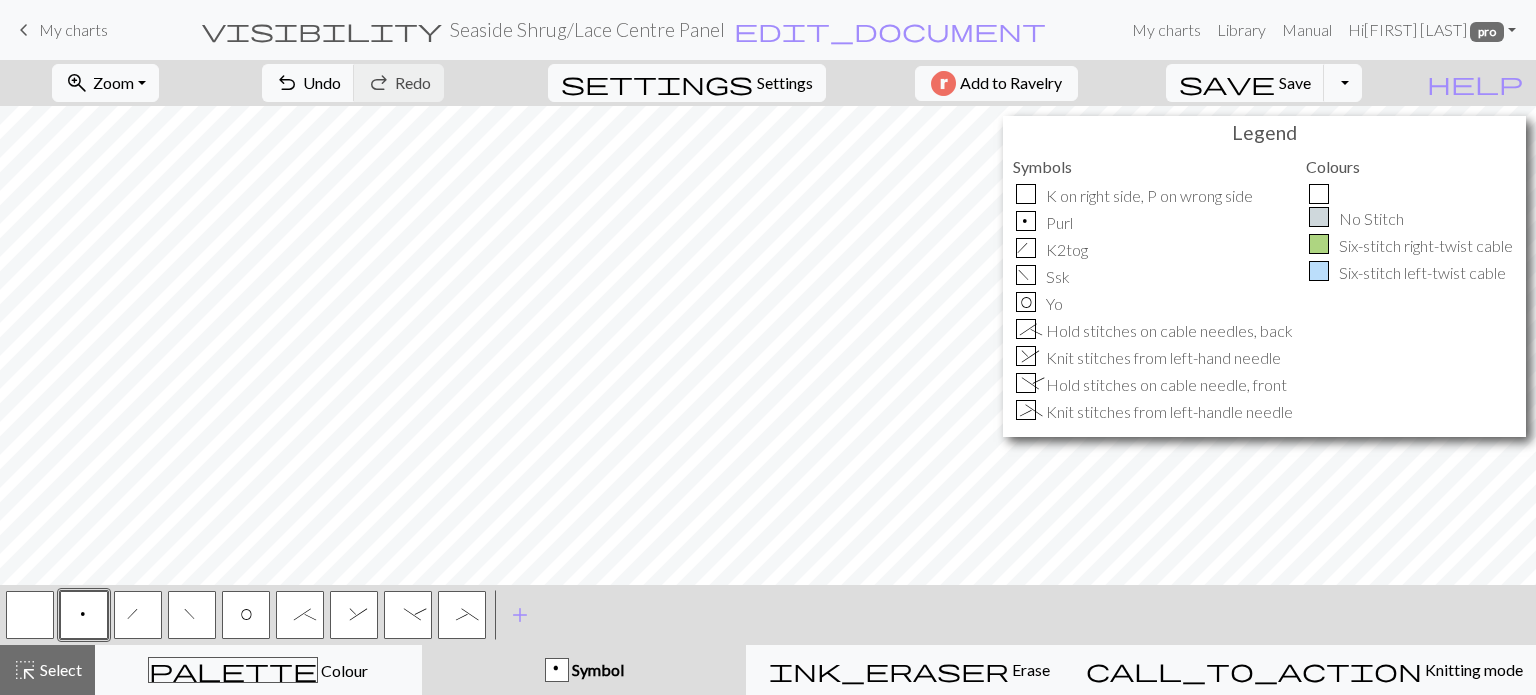 click on "p" at bounding box center (84, 615) 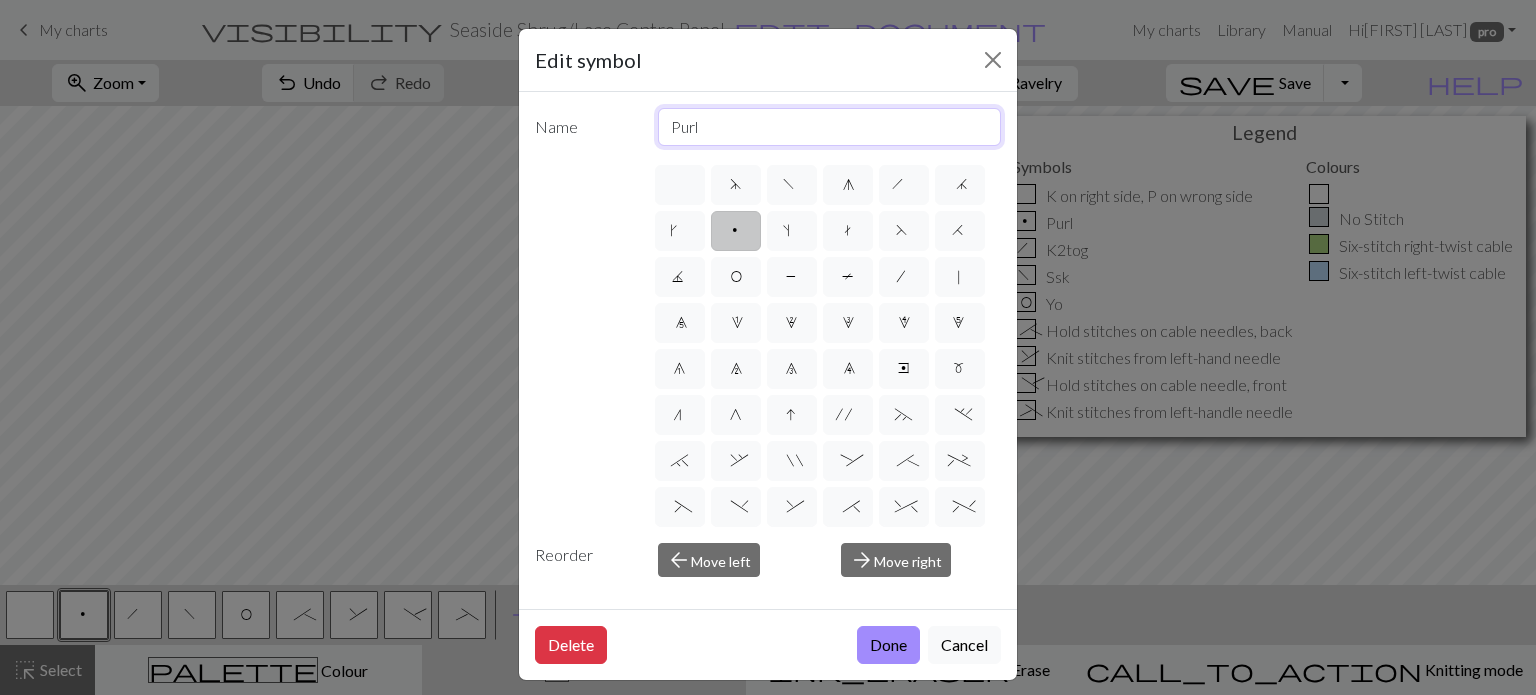 click on "Purl" at bounding box center [830, 127] 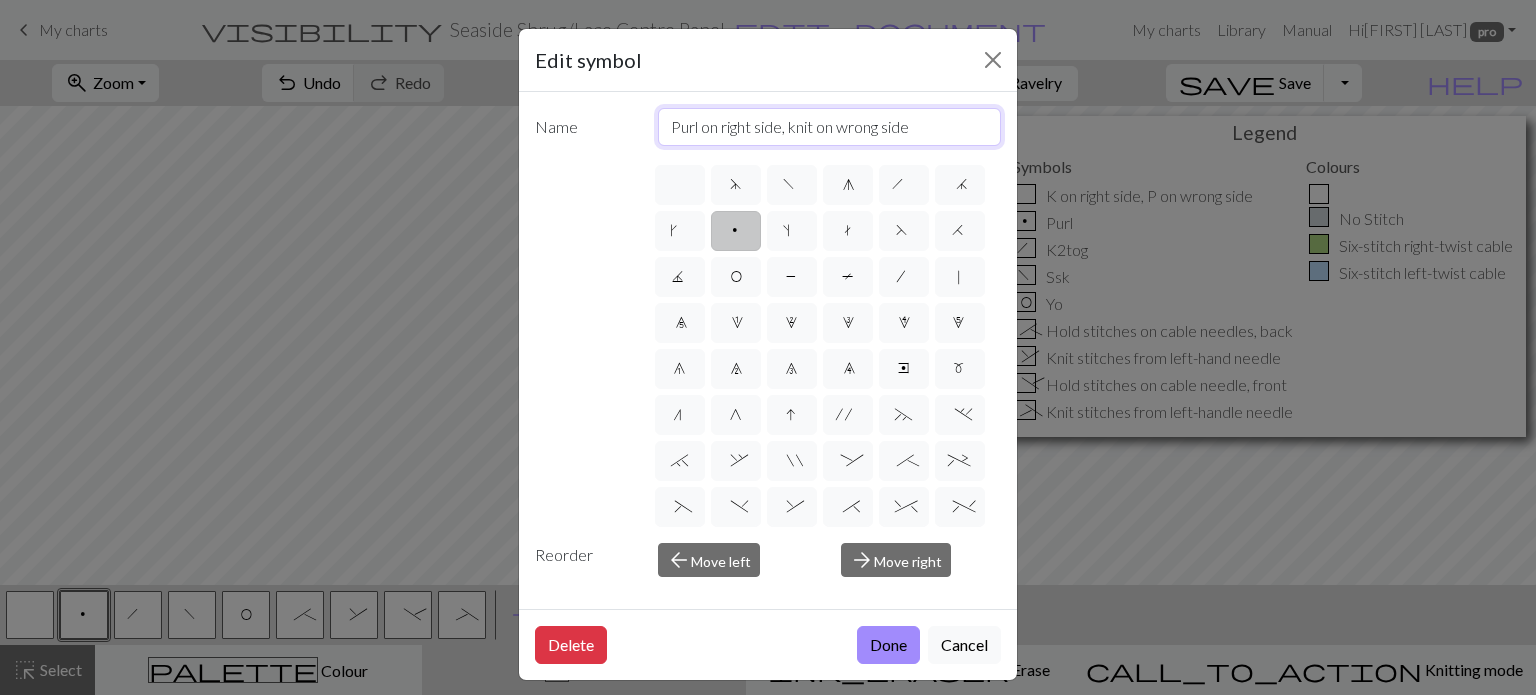 click on "Purl on right side, knit on wrong side" at bounding box center [830, 127] 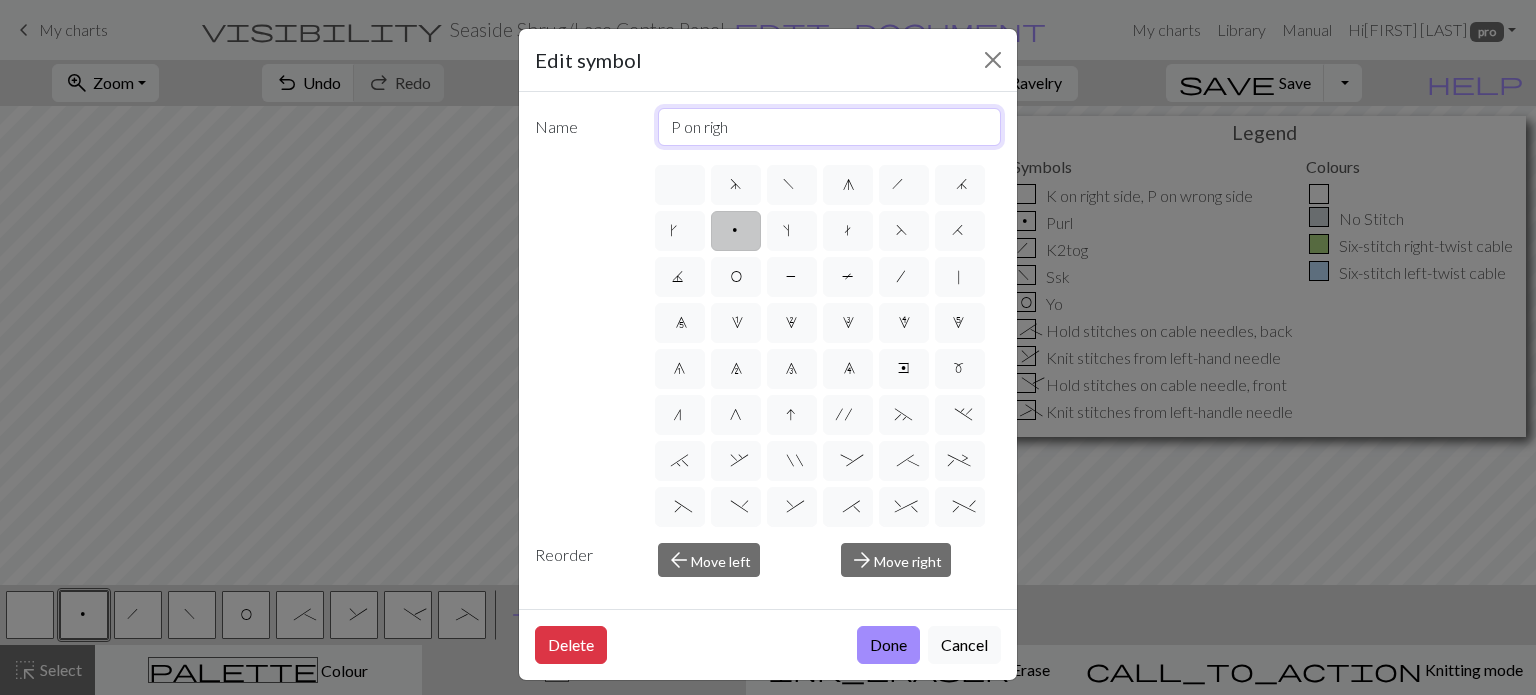 type on "P on right side, K on wrong side" 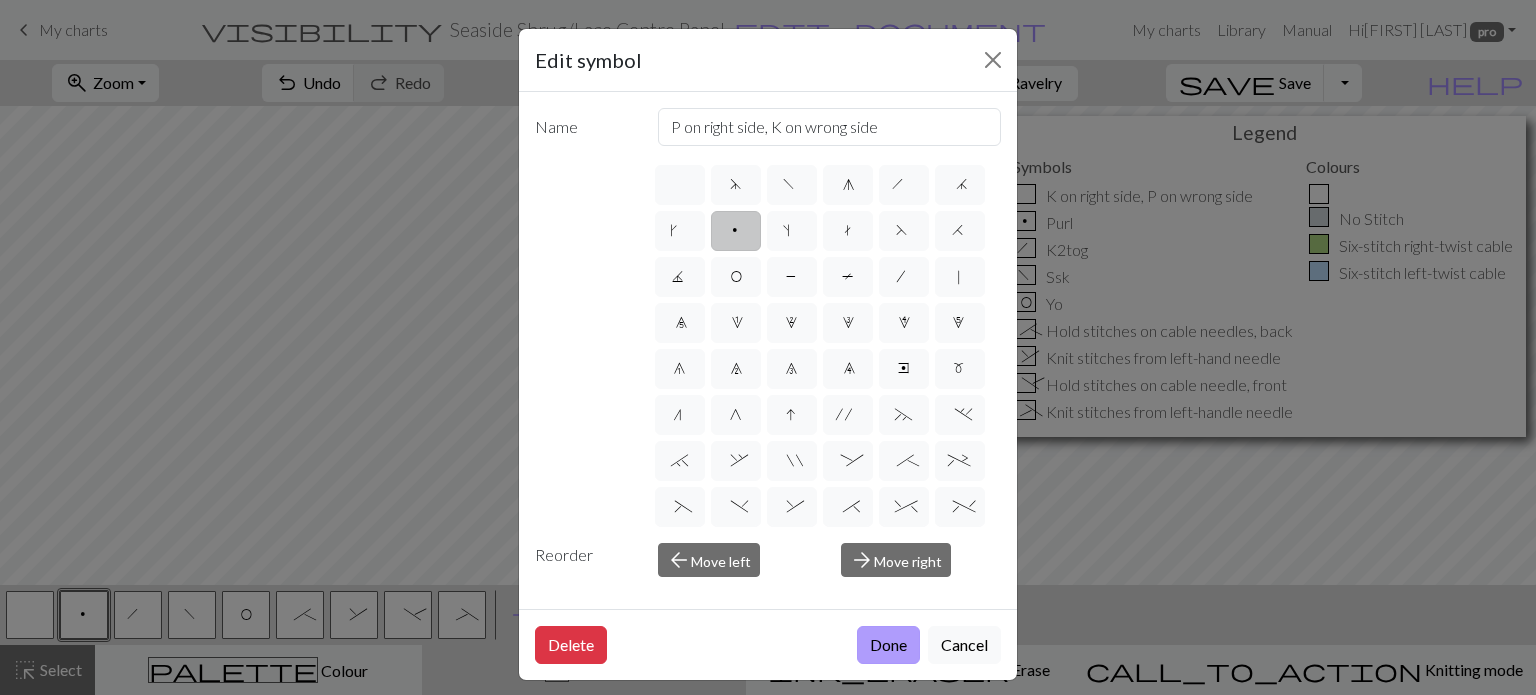 click on "Done" at bounding box center (888, 645) 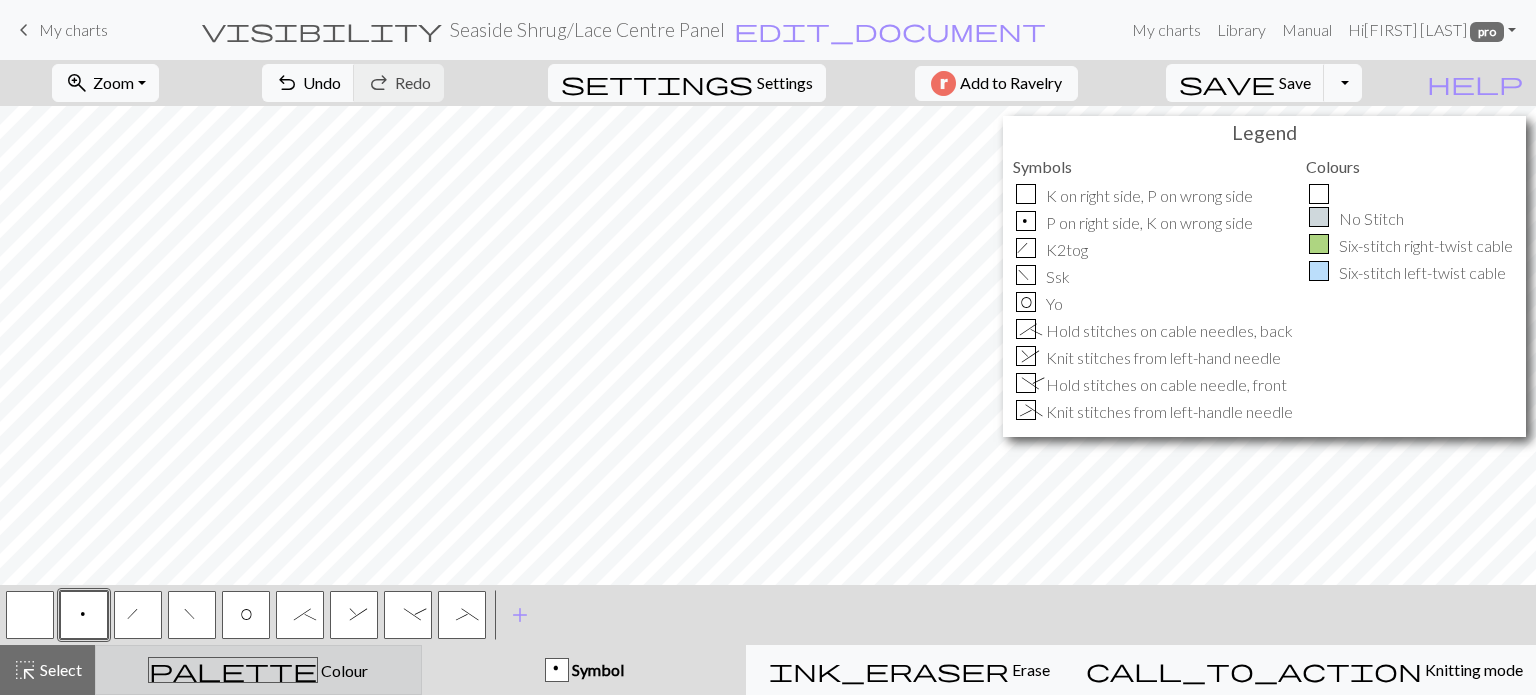 click on "palette   Colour   Colour" at bounding box center (258, 670) 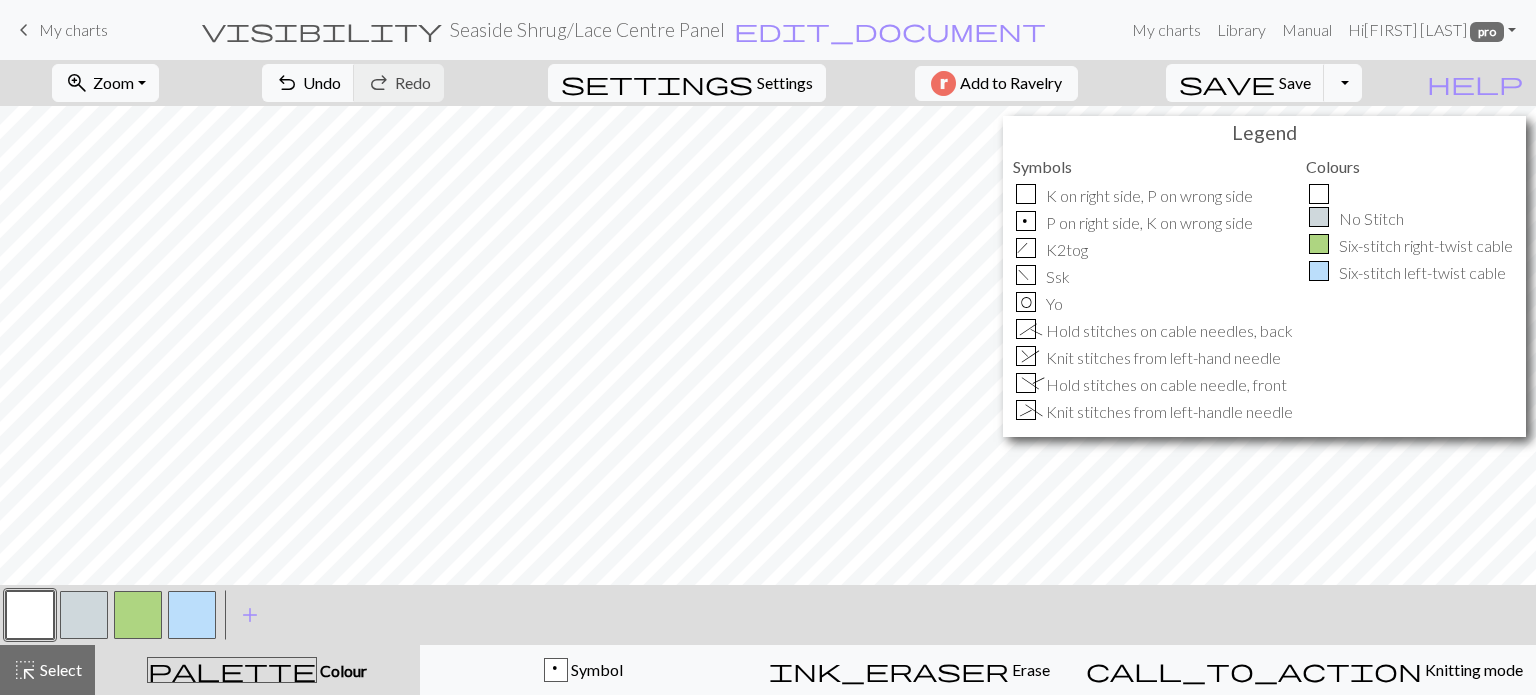 click on "< > add Add a  colour" at bounding box center (768, 615) 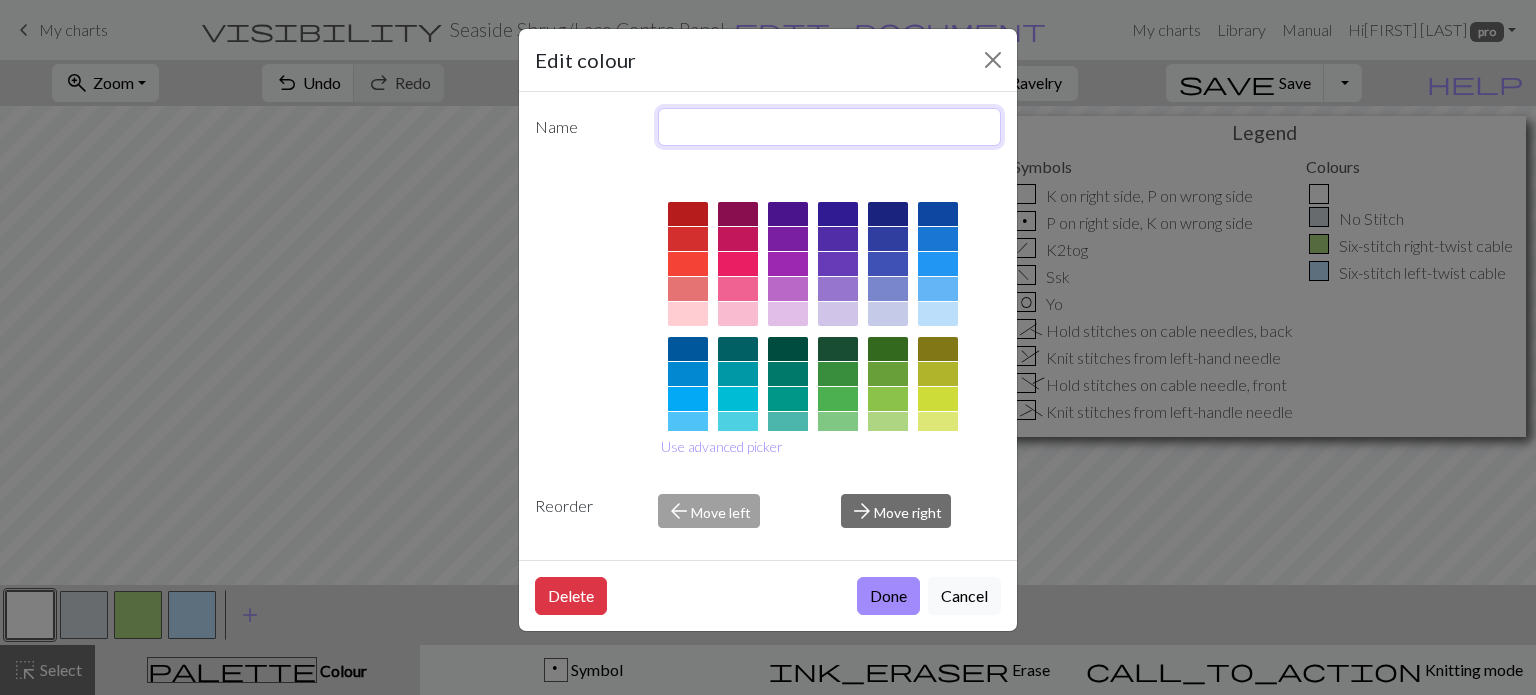 click at bounding box center [830, 127] 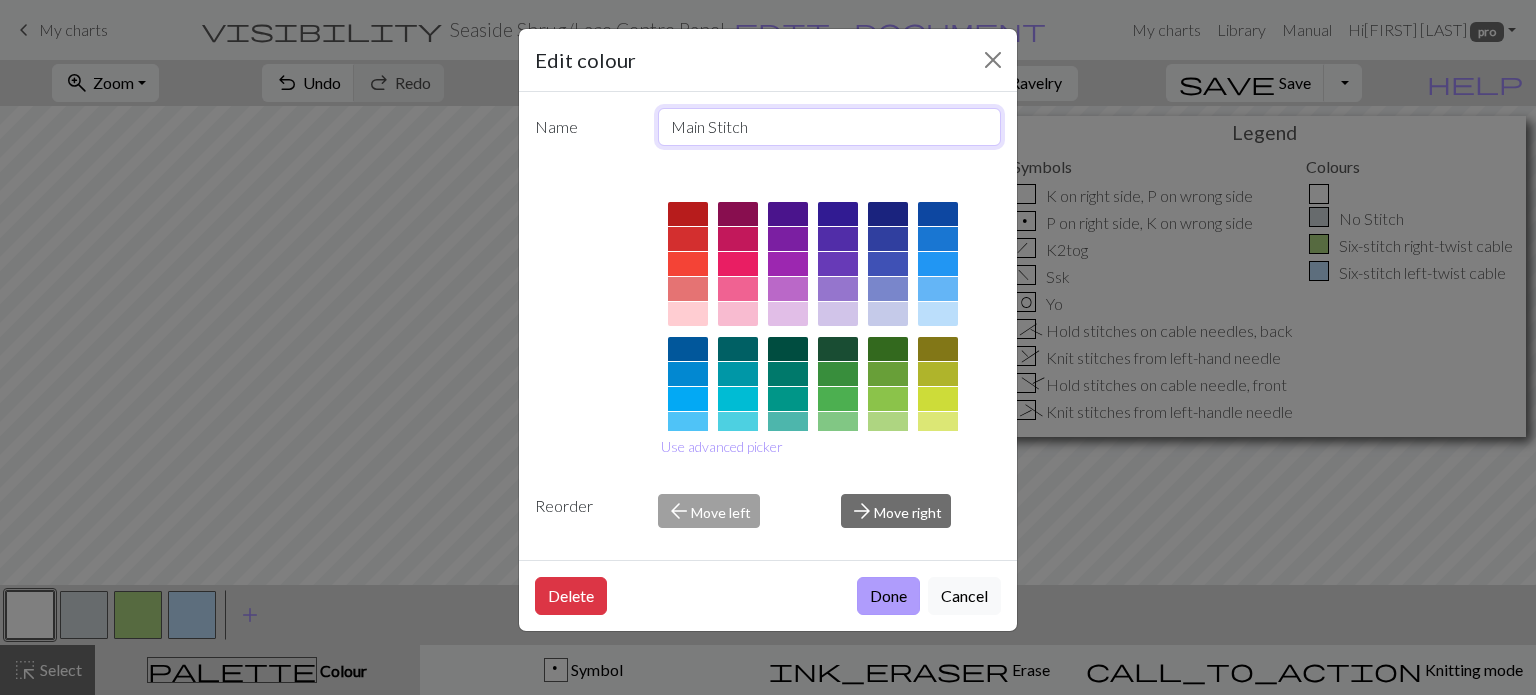 type on "Main Stitch" 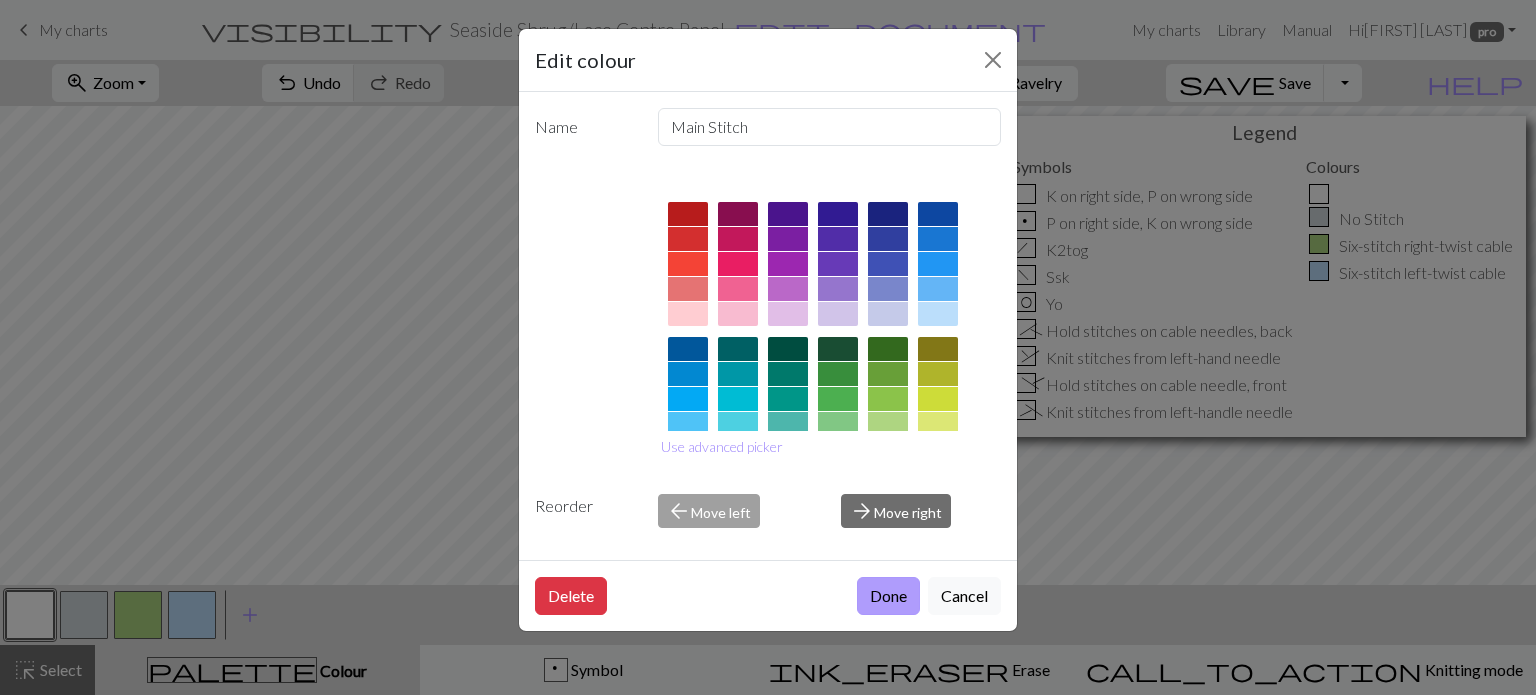 click on "Done" at bounding box center [888, 596] 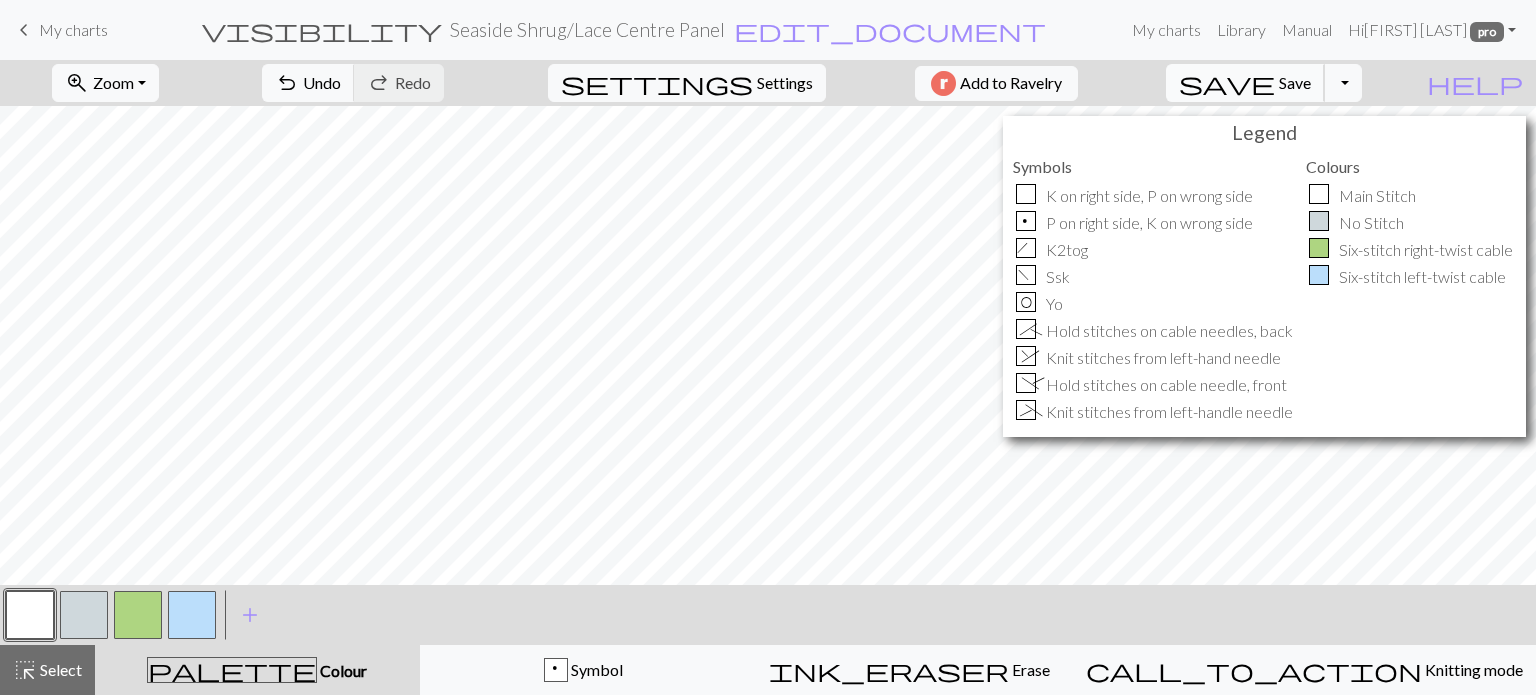 click on "save" at bounding box center [1227, 83] 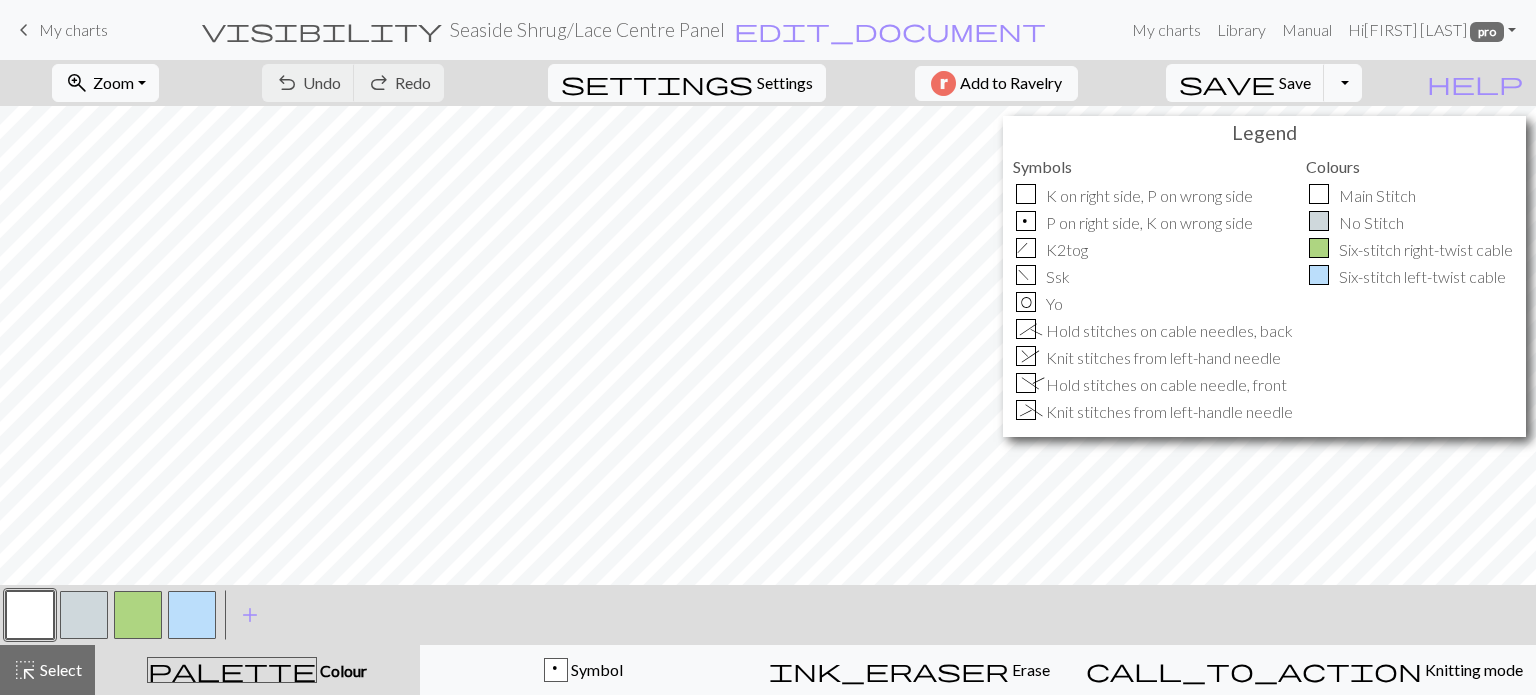 click at bounding box center [138, 615] 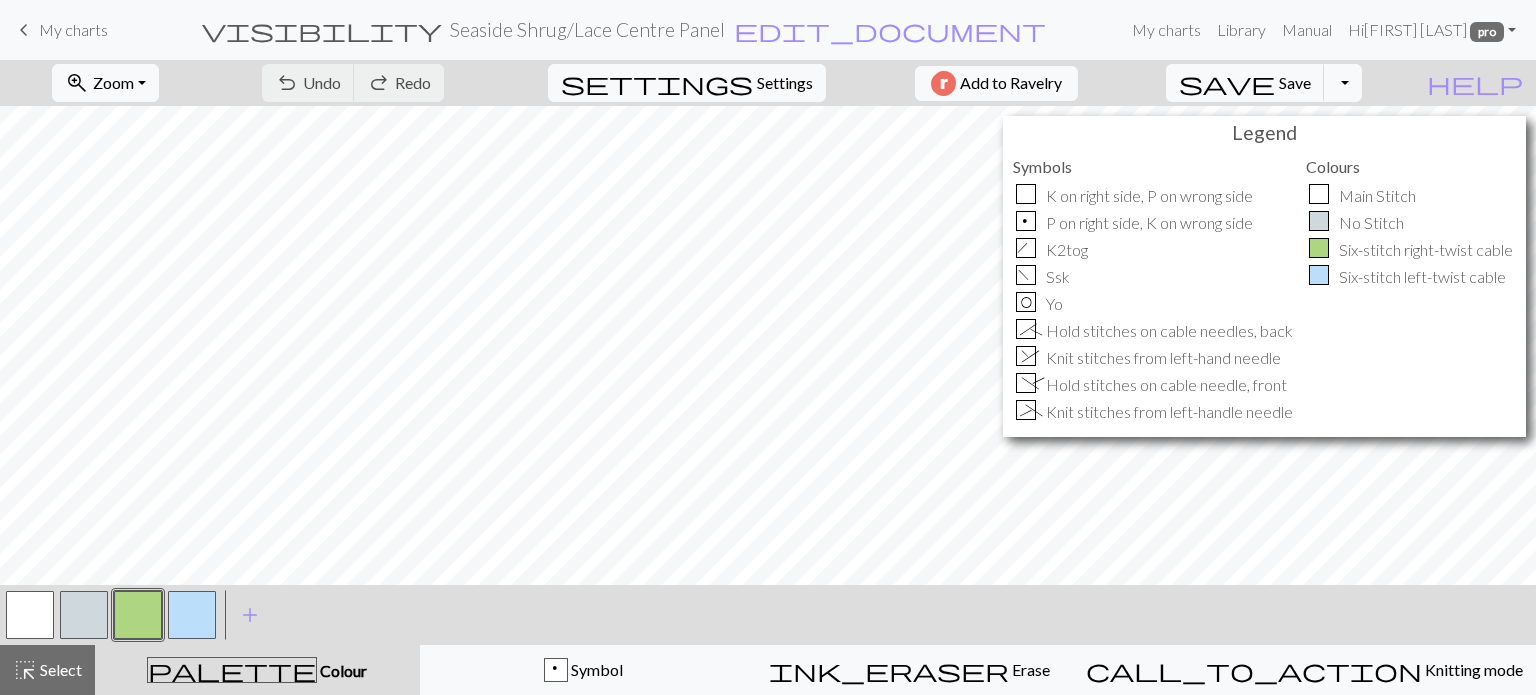 click at bounding box center (138, 615) 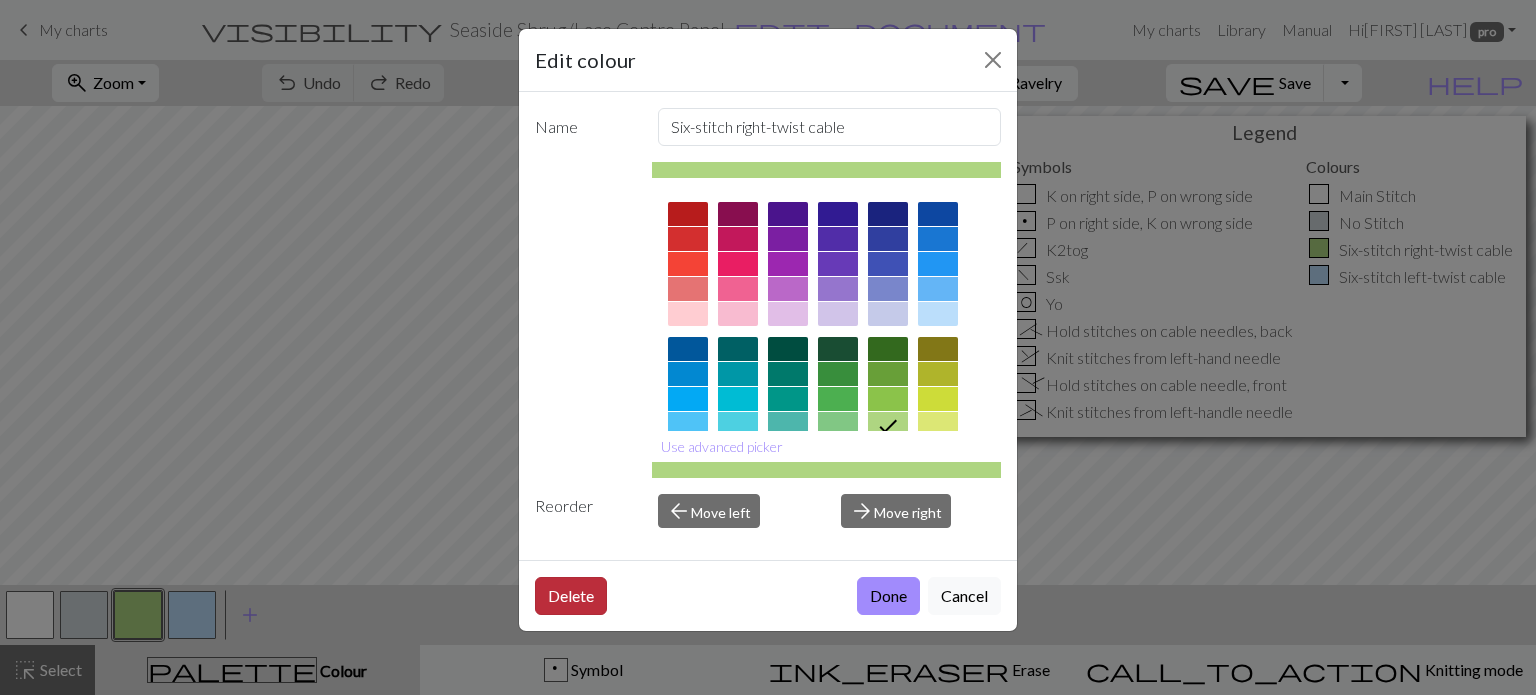 click on "Delete" at bounding box center (571, 596) 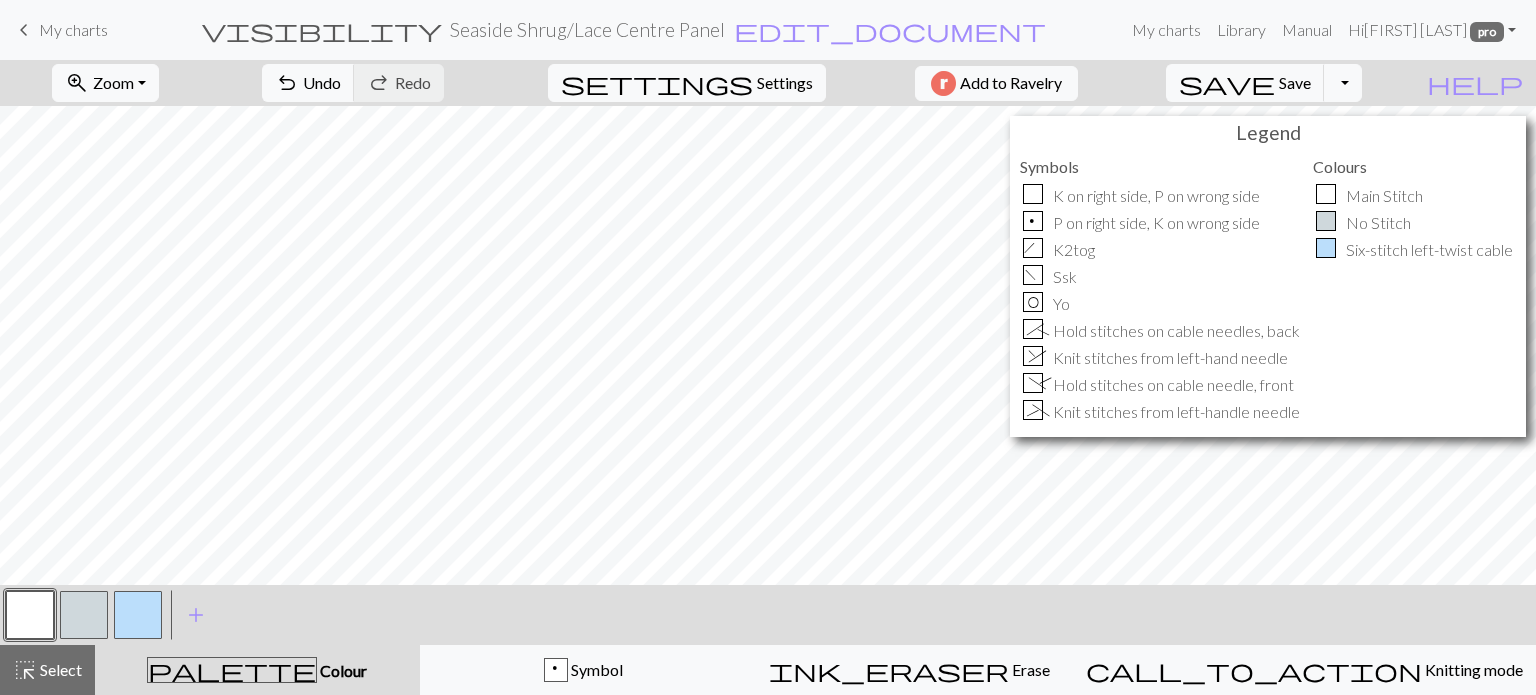 click at bounding box center [138, 615] 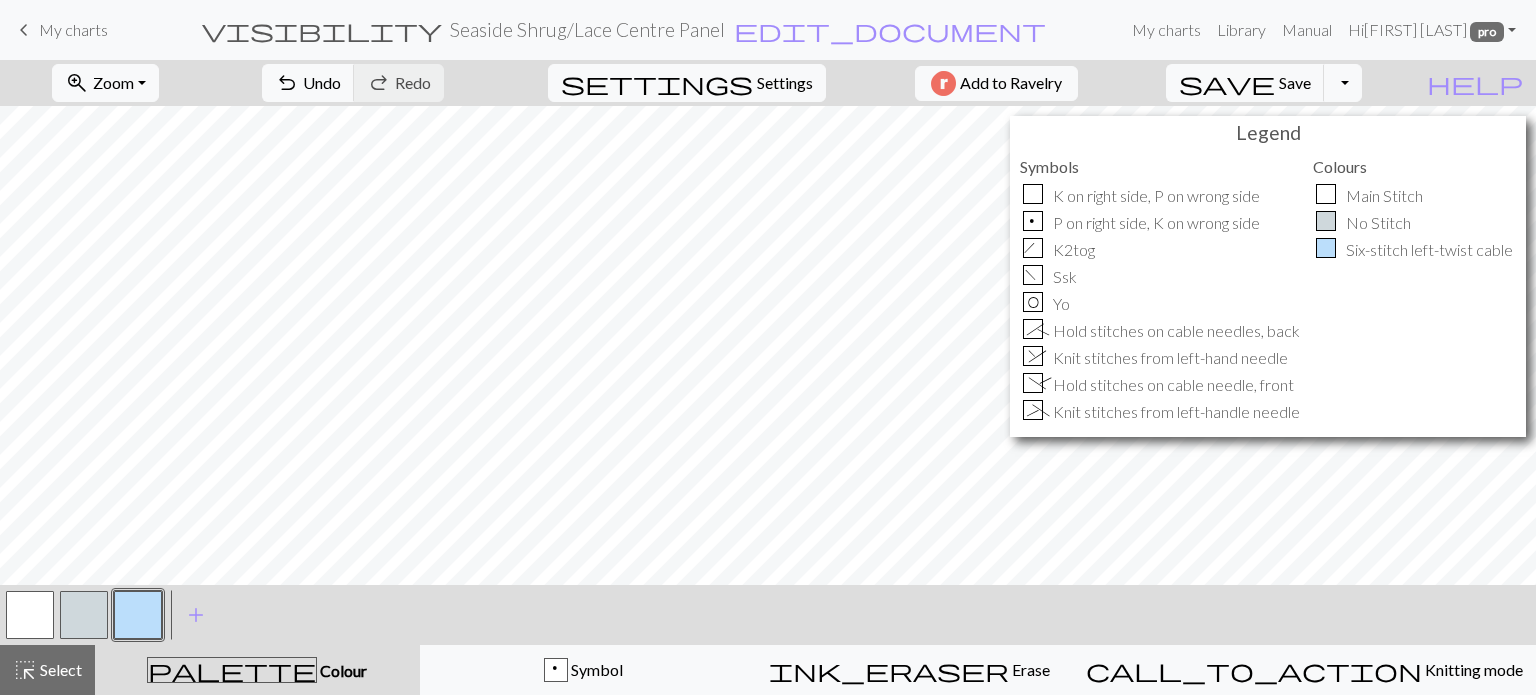 click at bounding box center (138, 615) 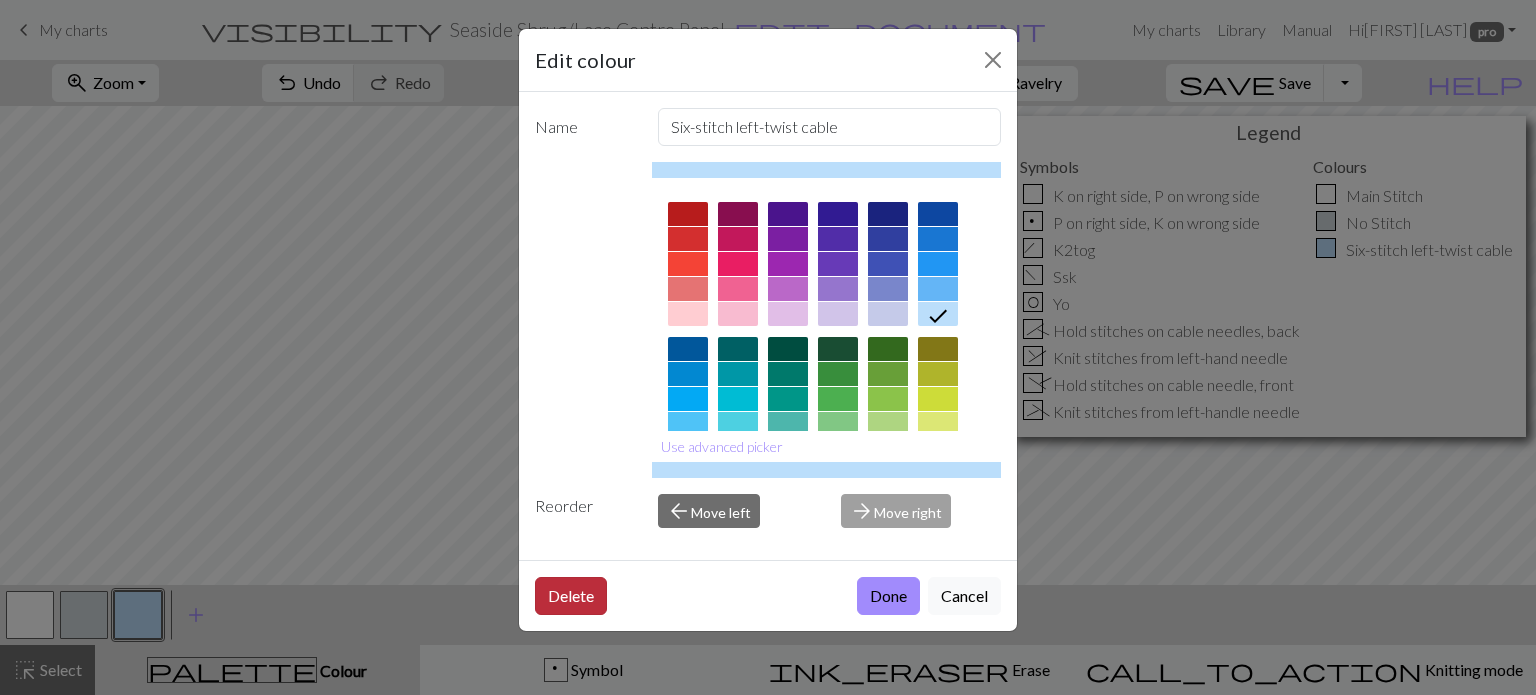 click on "Delete" at bounding box center [571, 596] 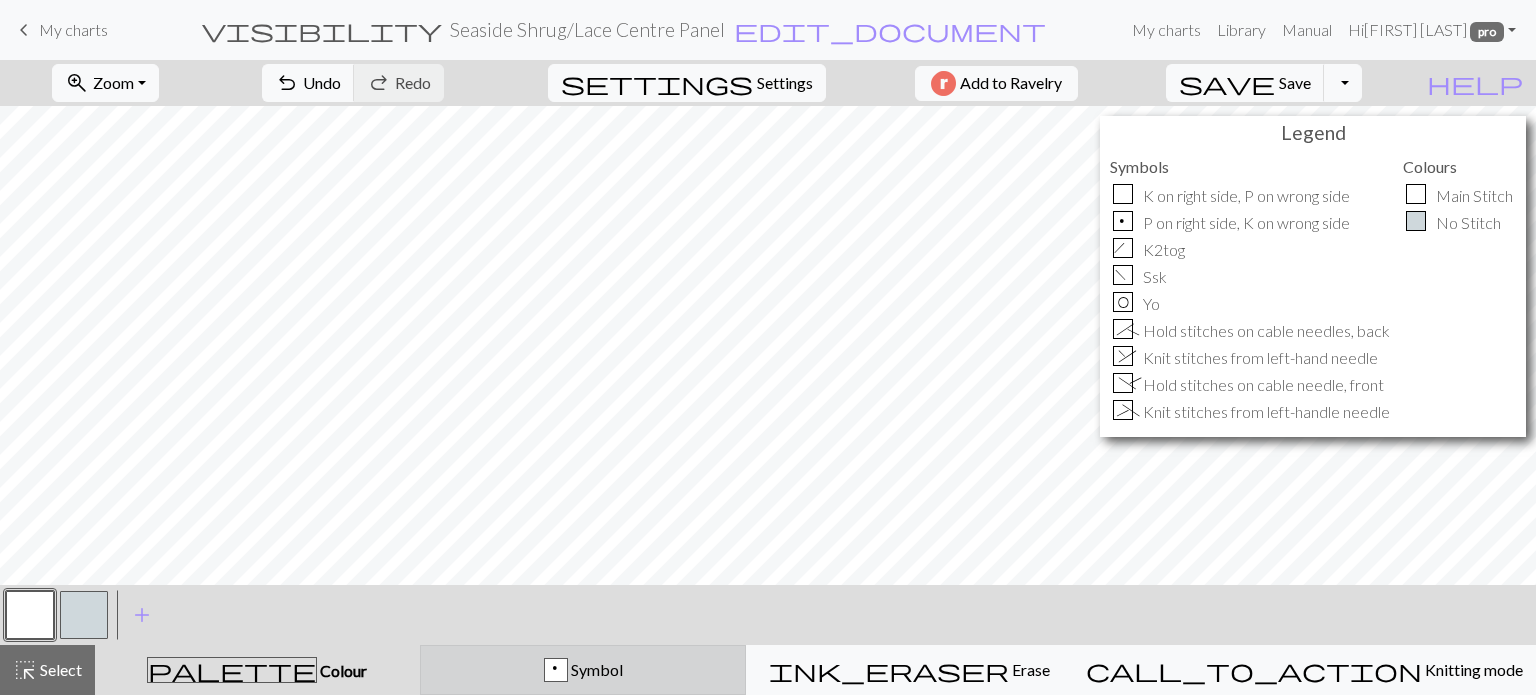 click on "p   Symbol" at bounding box center (583, 670) 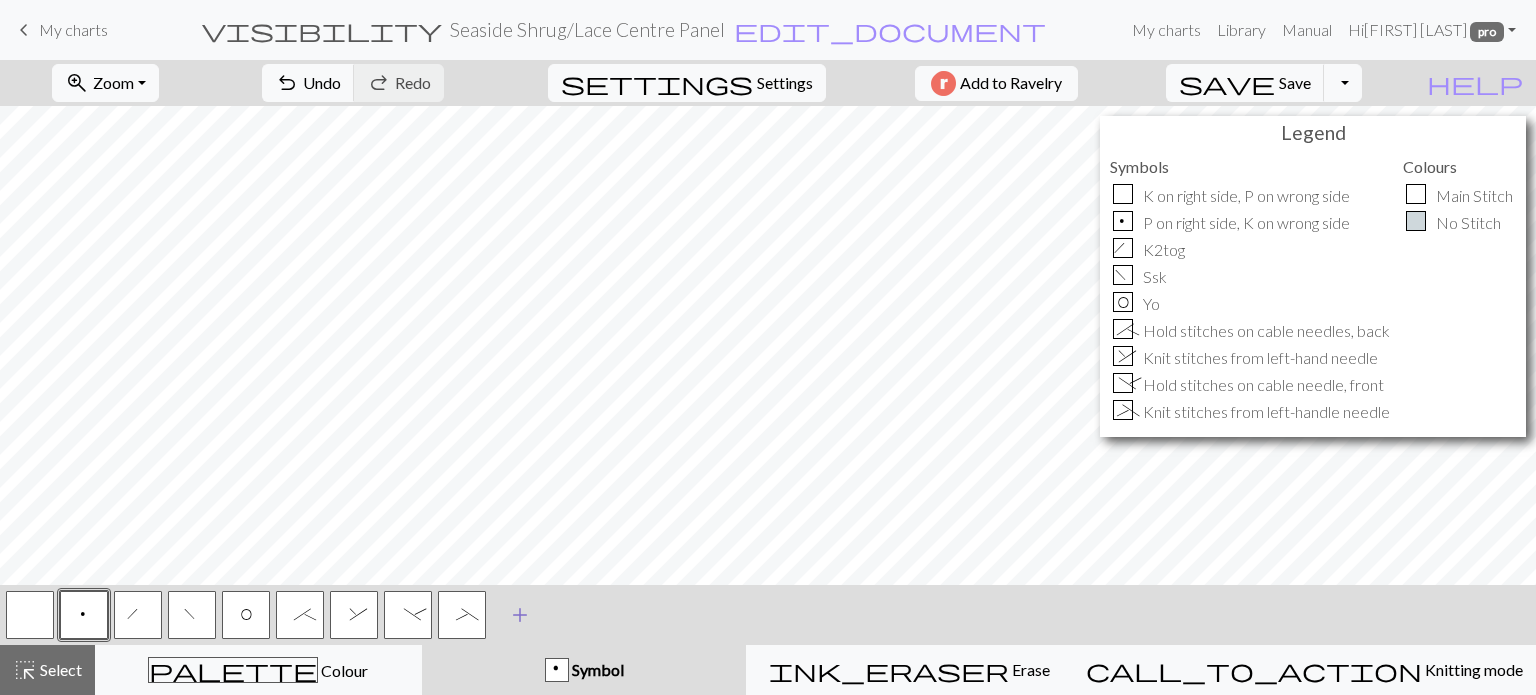 click on "add" at bounding box center (520, 615) 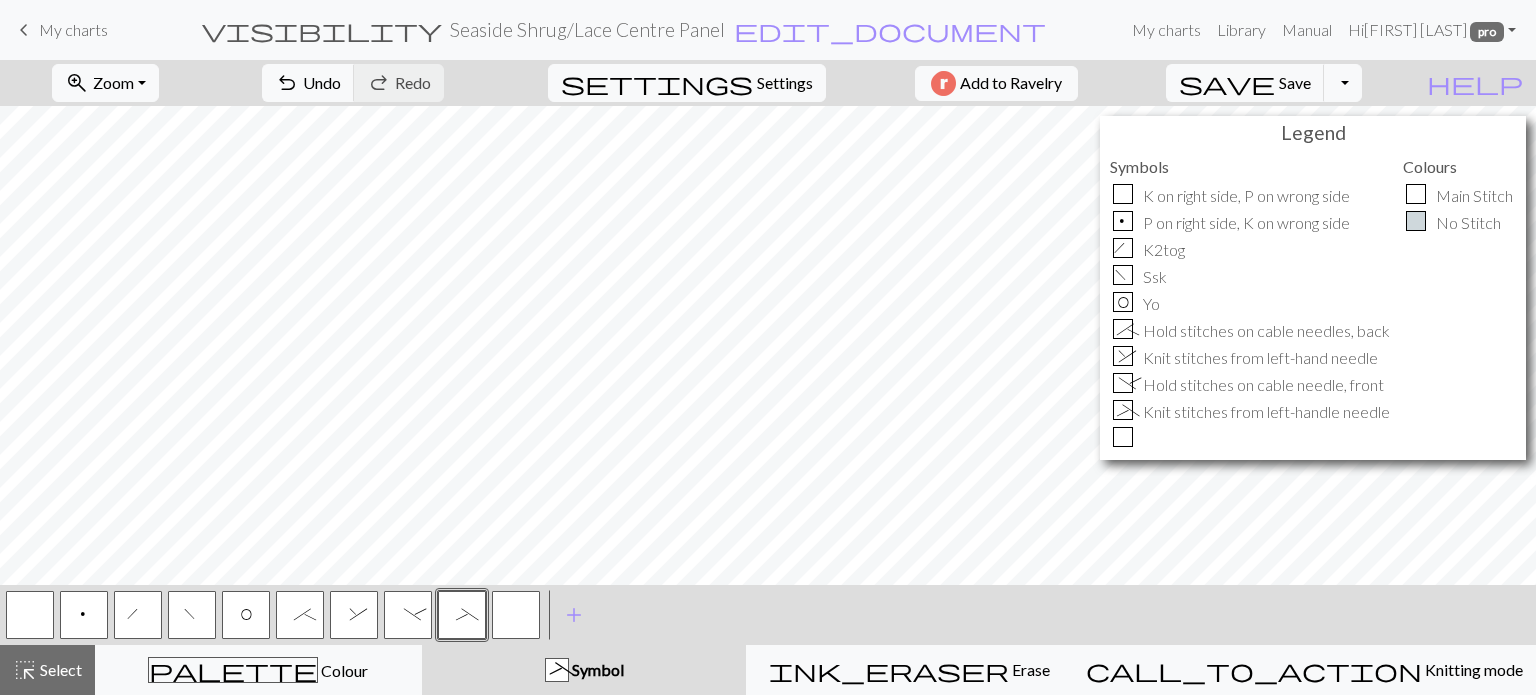 click at bounding box center (516, 615) 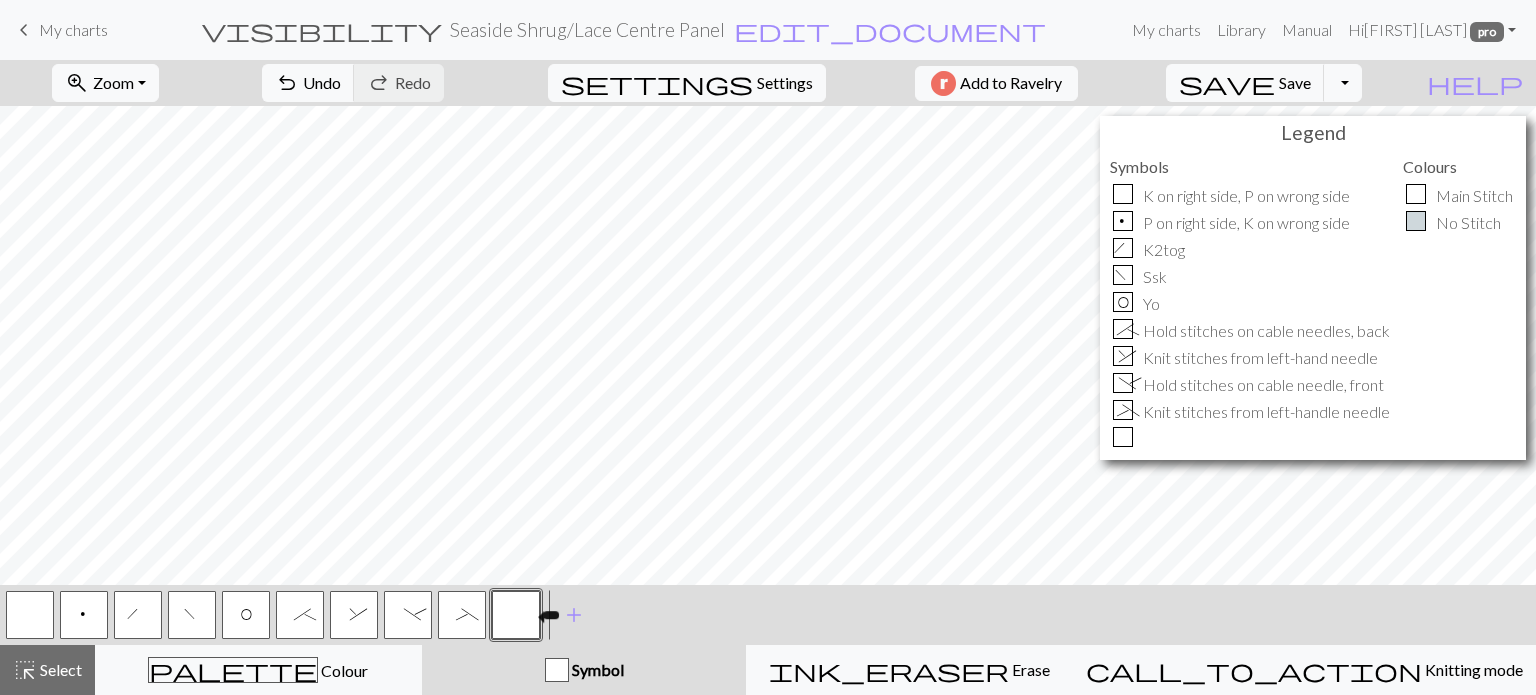 click at bounding box center [516, 615] 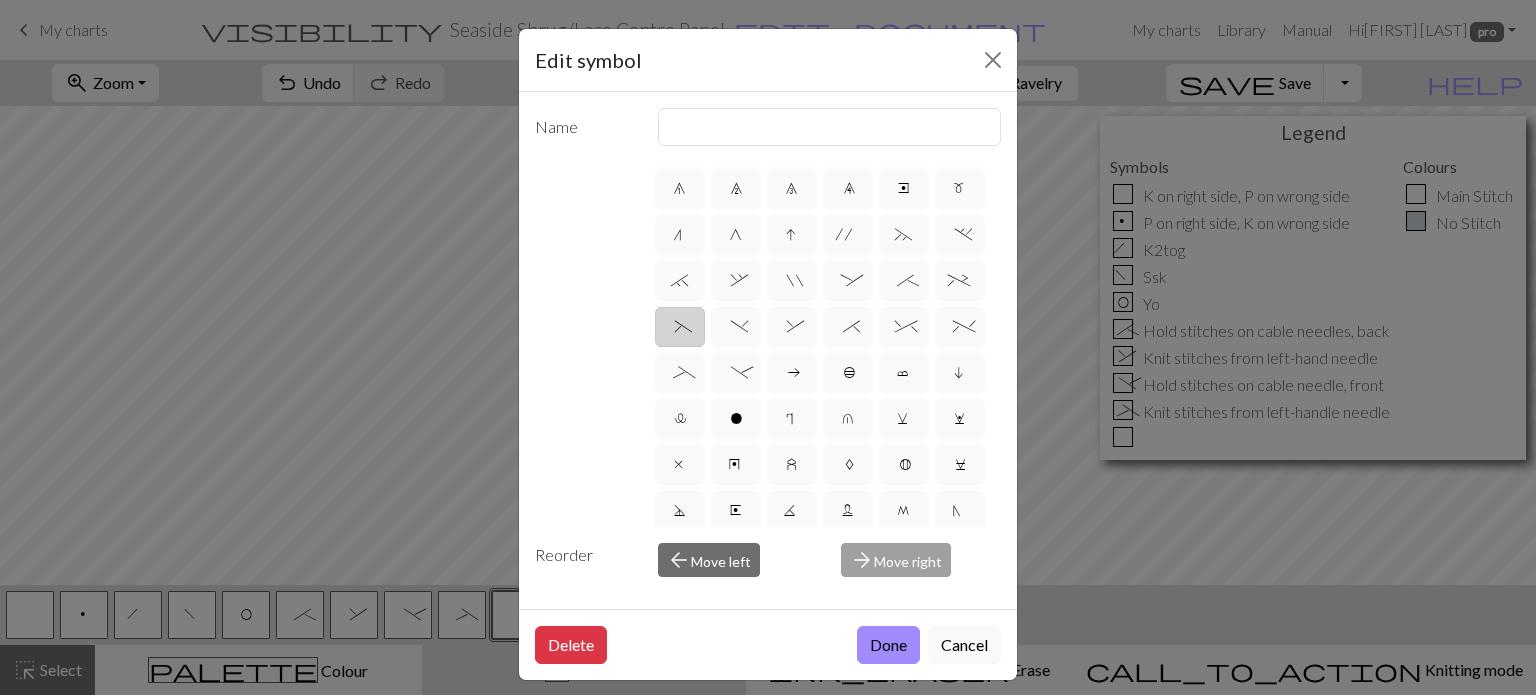 scroll, scrollTop: 416, scrollLeft: 0, axis: vertical 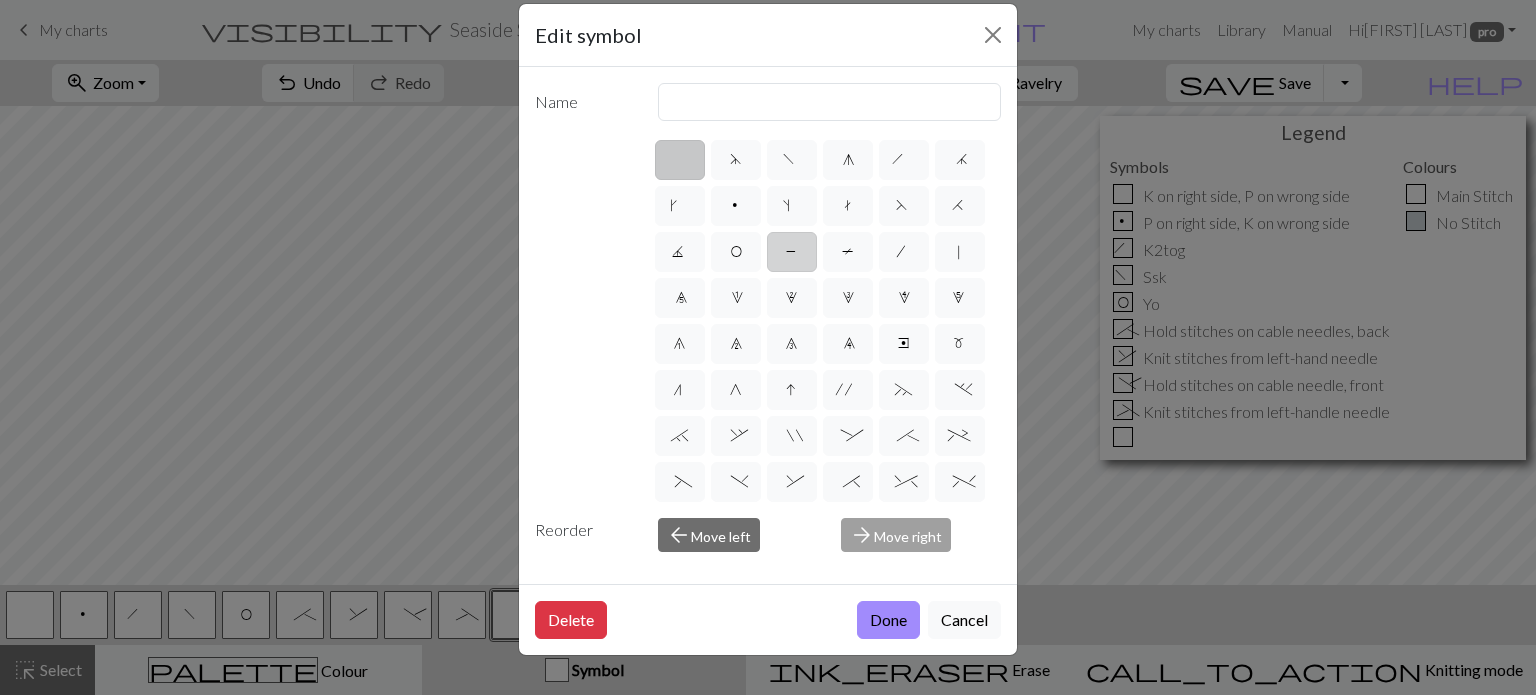 click on "P" at bounding box center [792, 254] 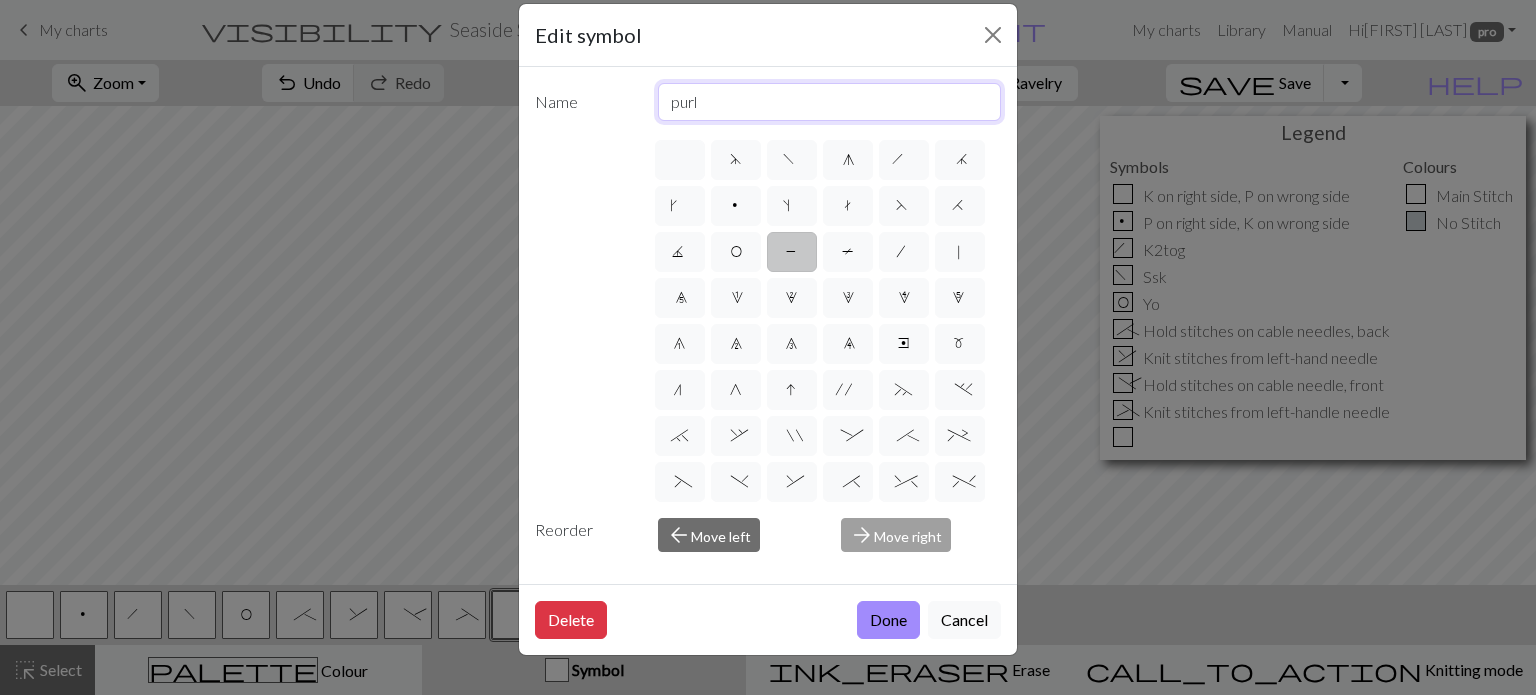 drag, startPoint x: 776, startPoint y: 108, endPoint x: 513, endPoint y: 105, distance: 263.01712 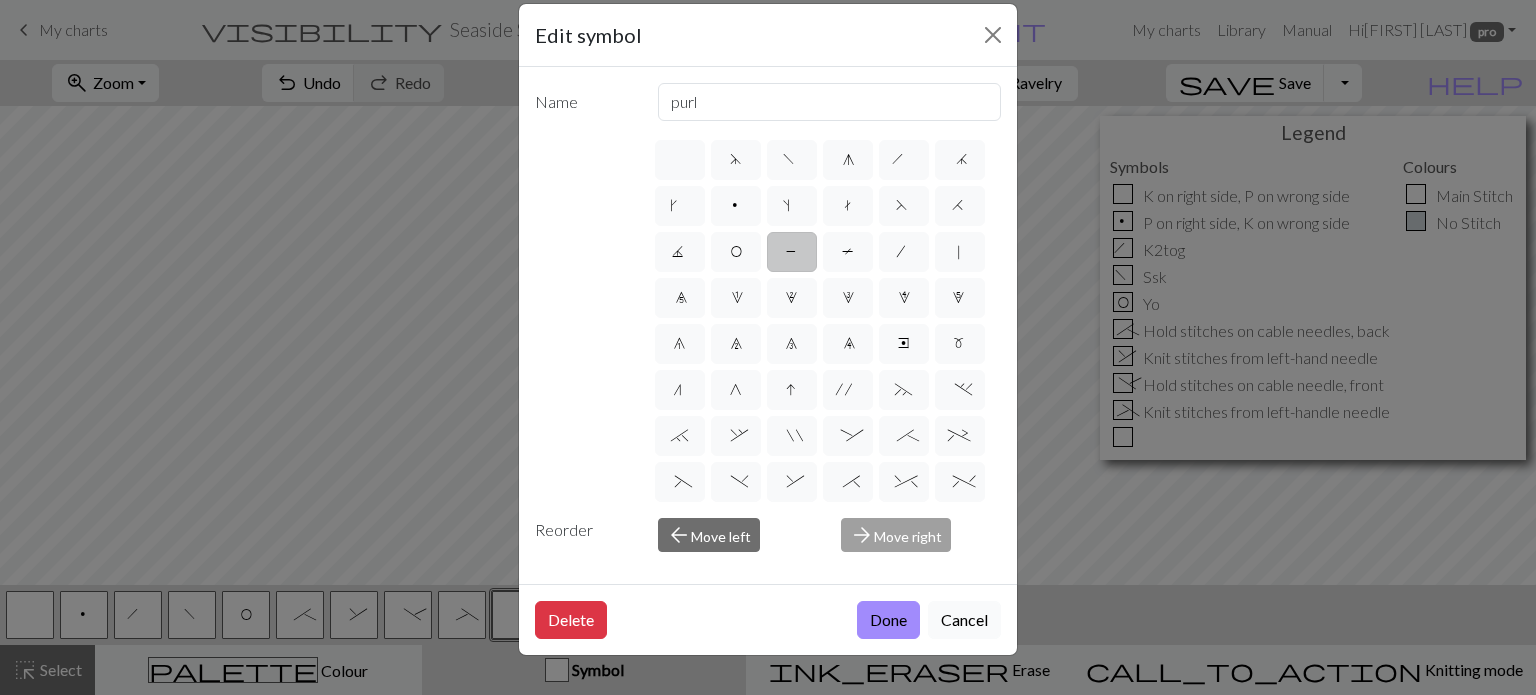 click on "Cancel" at bounding box center [964, 620] 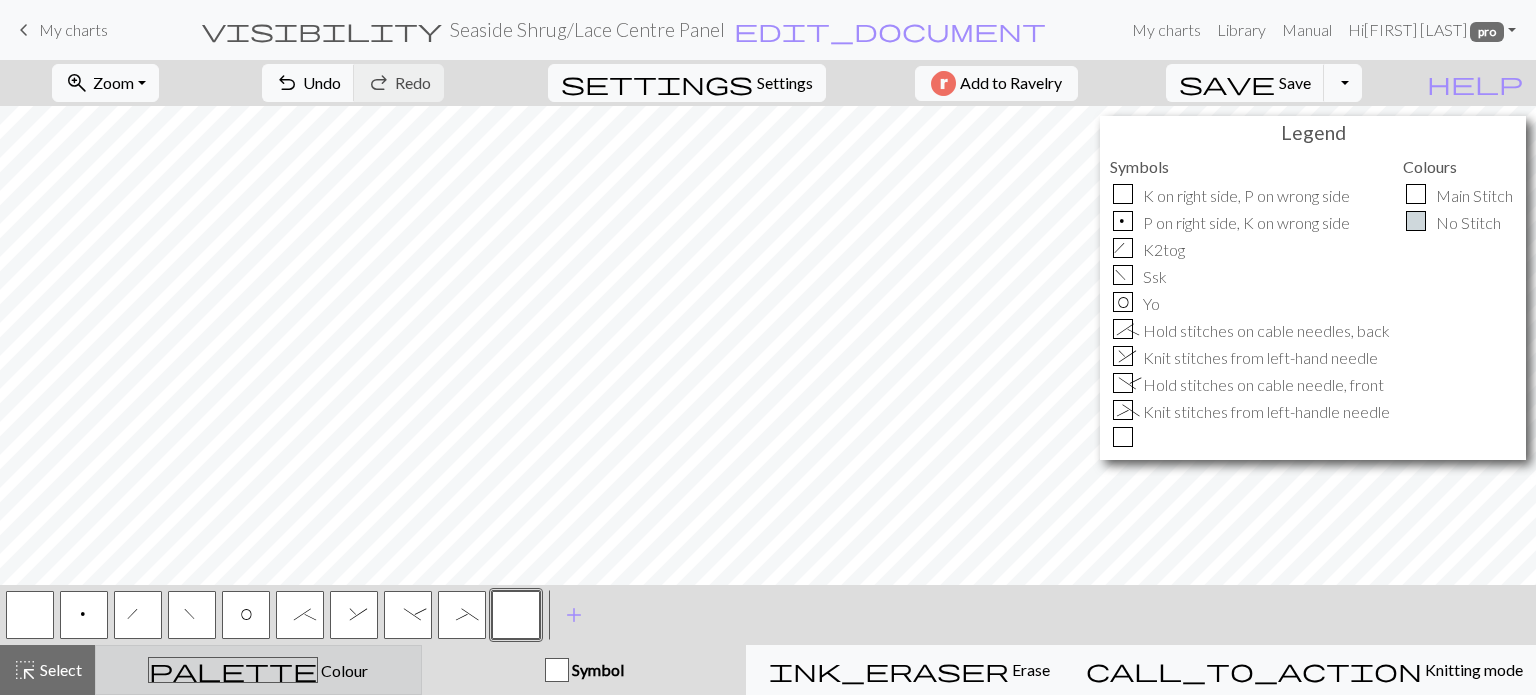 click on "palette   Colour   Colour" at bounding box center [258, 670] 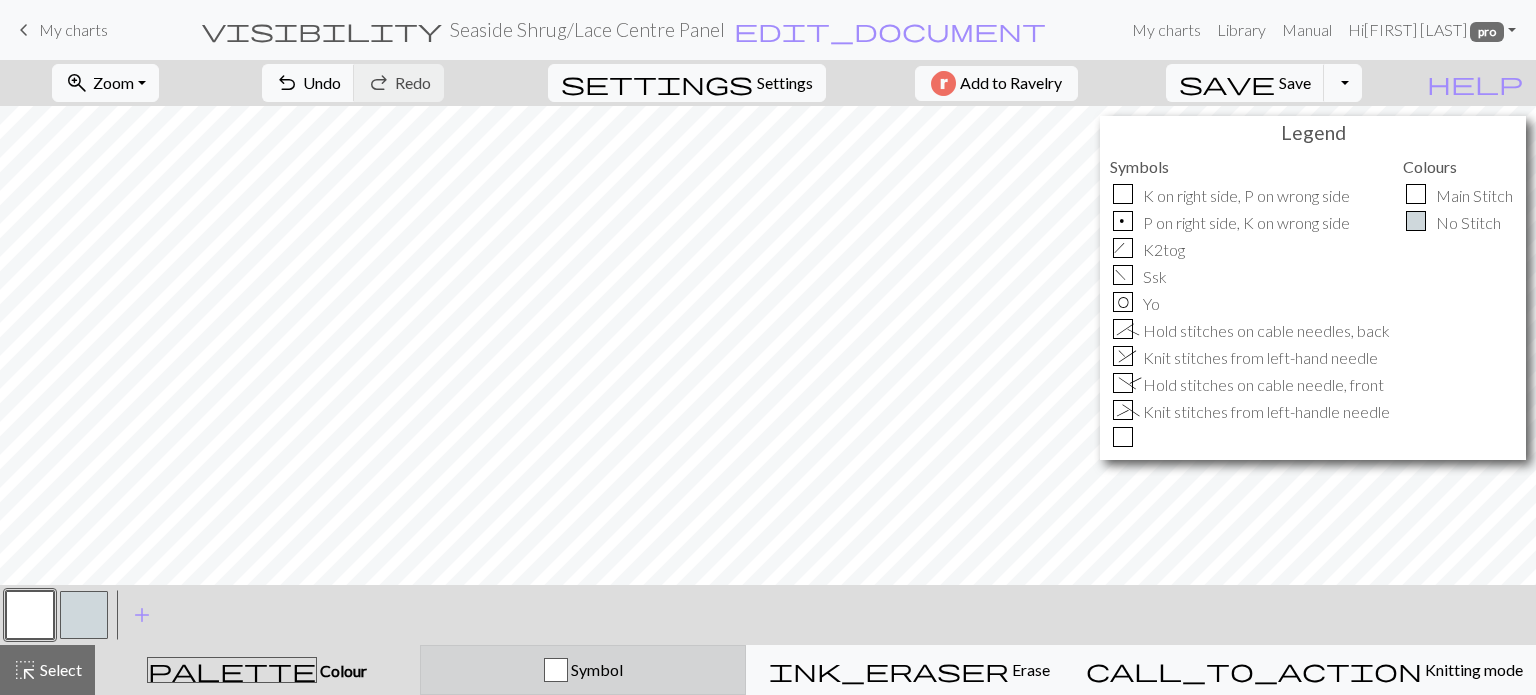 click on "Symbol" at bounding box center (595, 669) 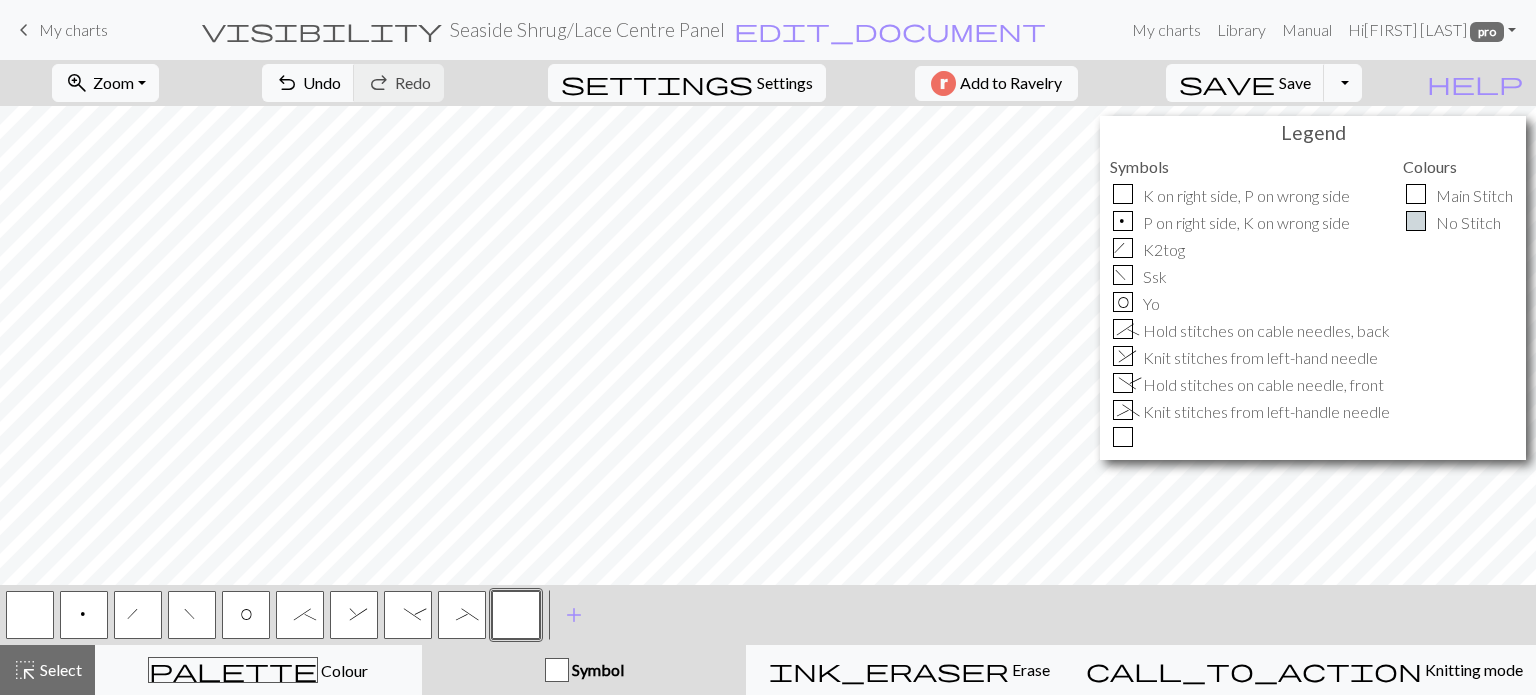 click at bounding box center [516, 615] 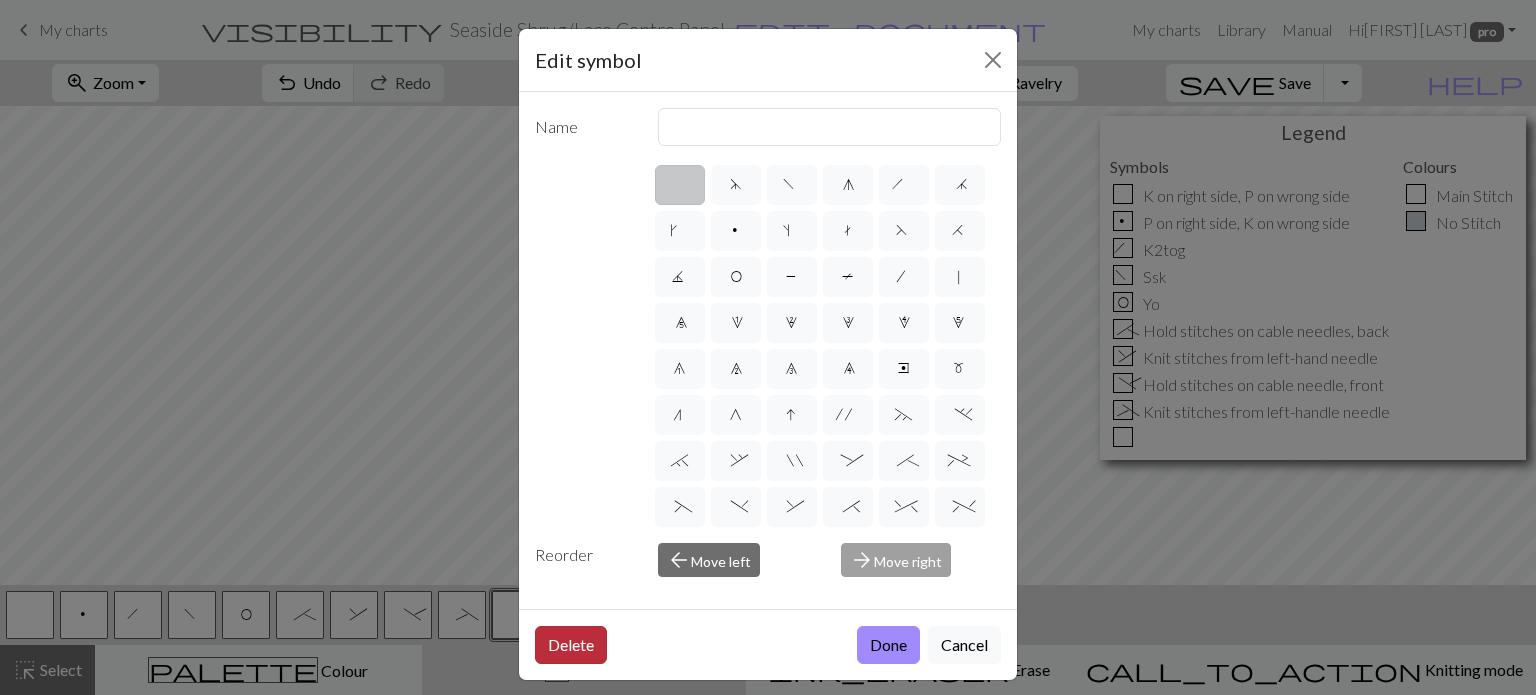 click on "Delete" at bounding box center (571, 645) 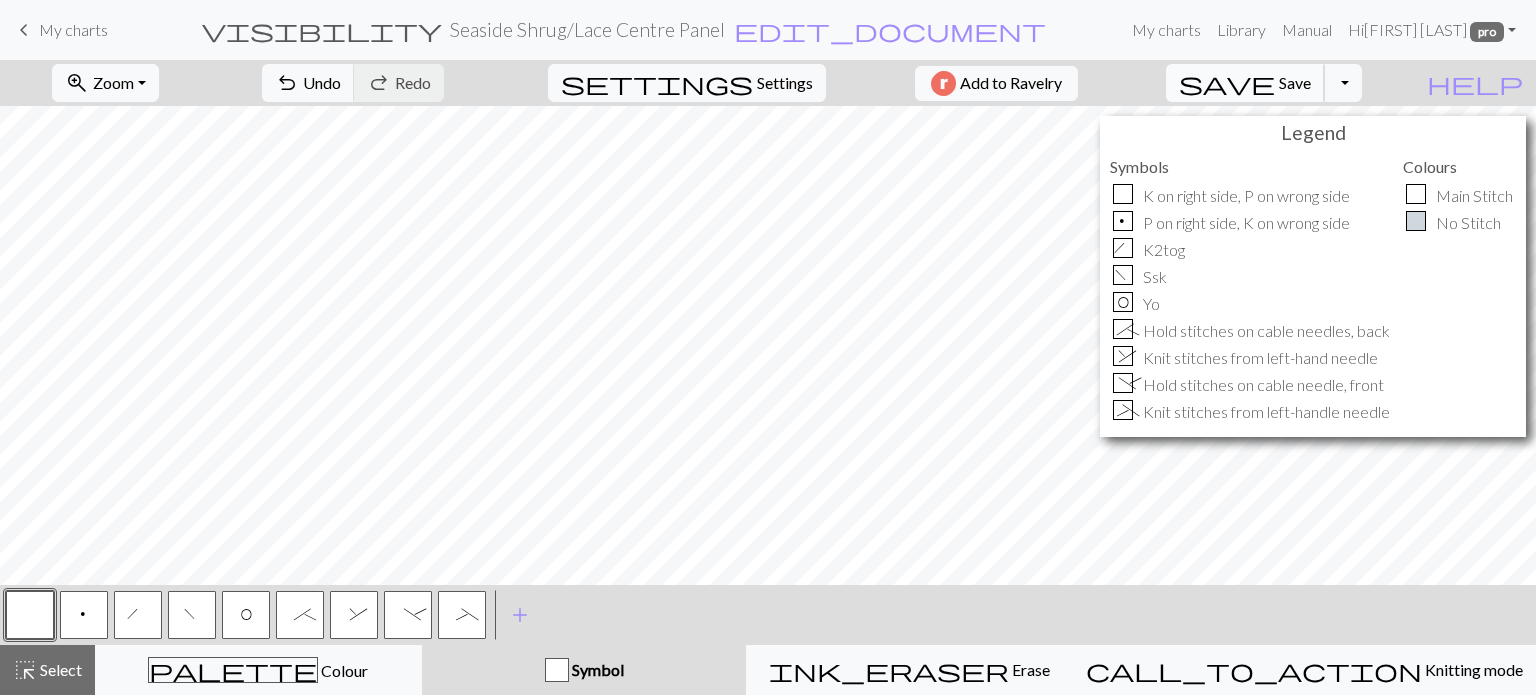 click on "save Save Save" at bounding box center [1245, 83] 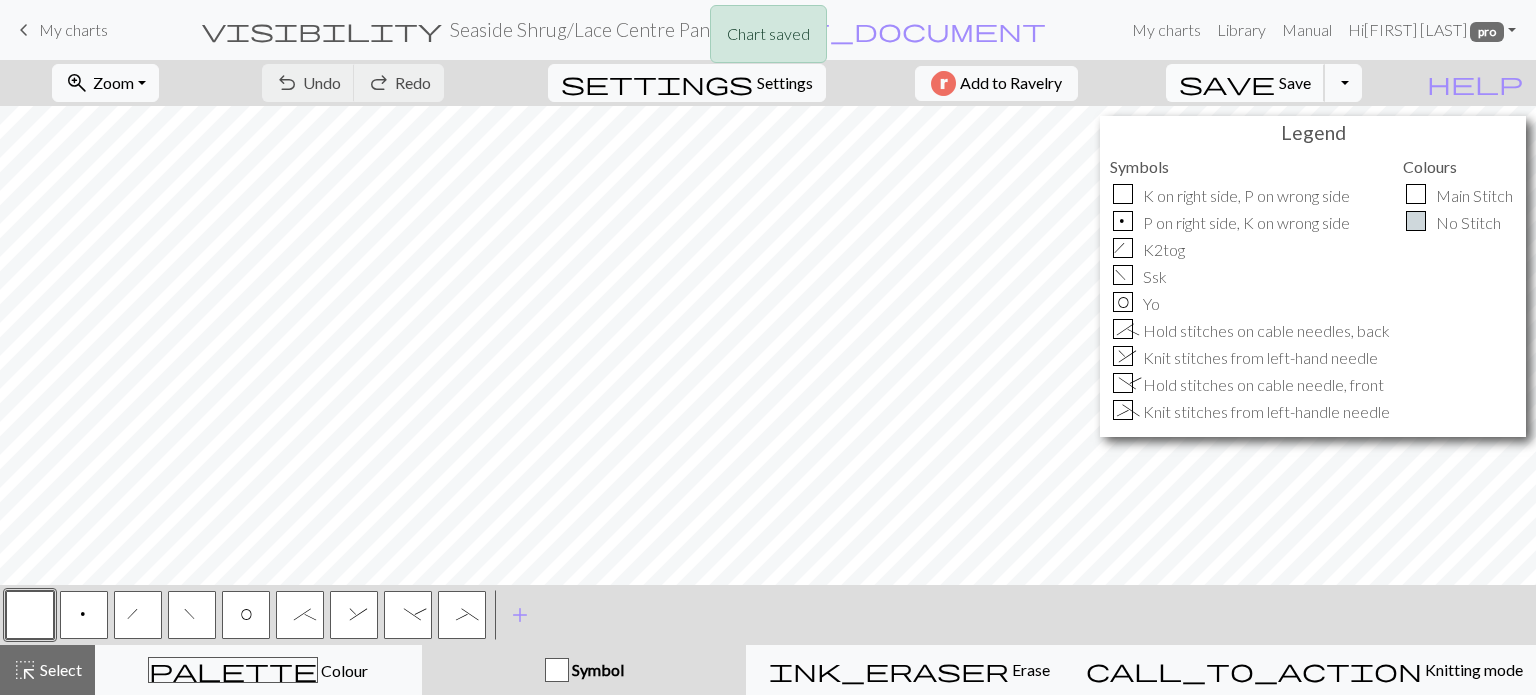 click on "Save" at bounding box center [1295, 82] 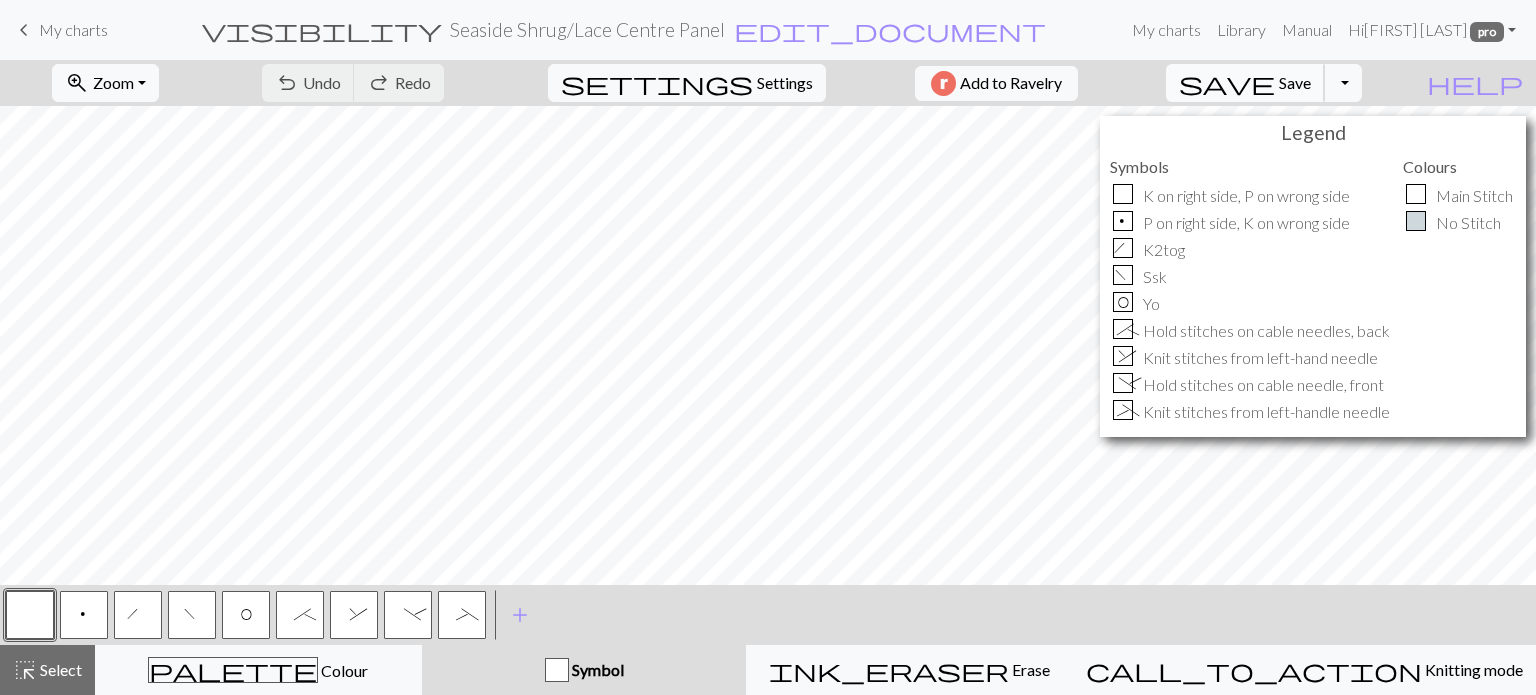 click on "save" at bounding box center (1227, 83) 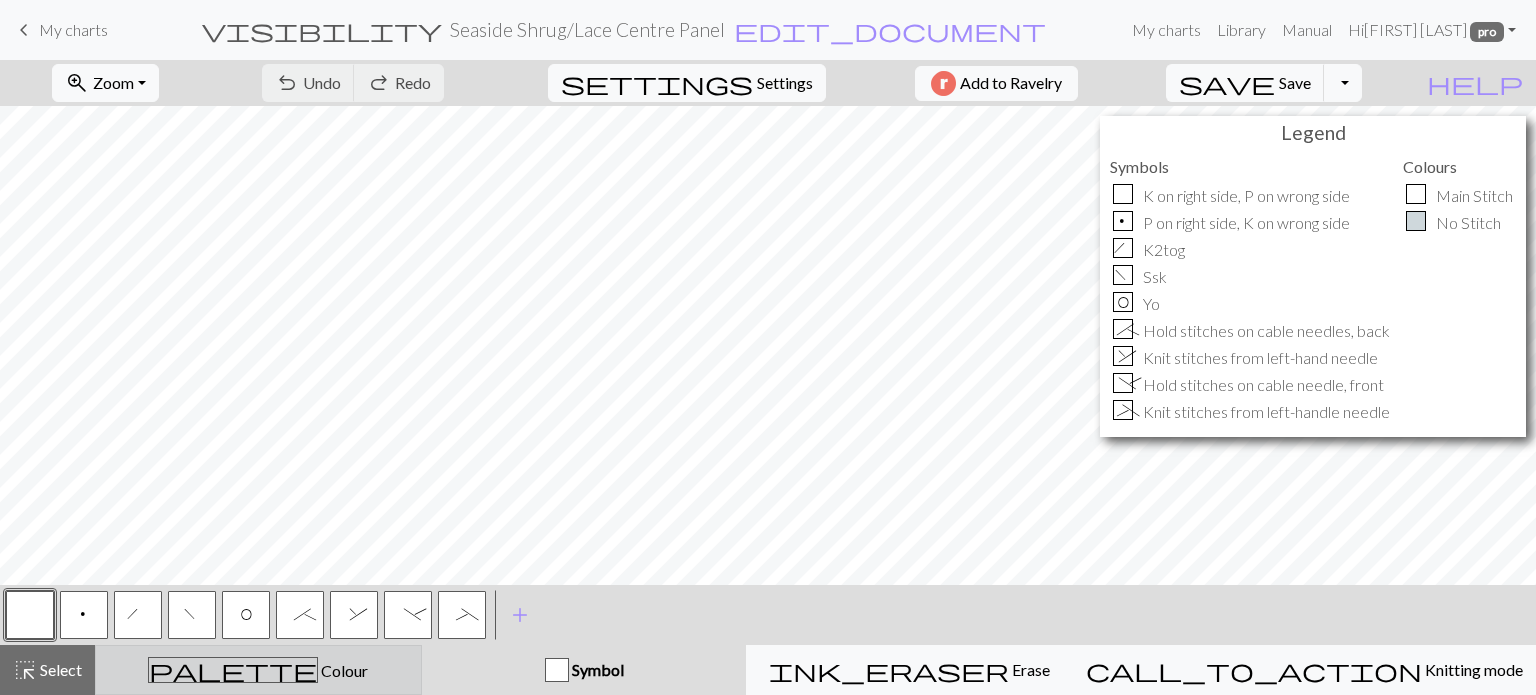 click on "Colour" at bounding box center (343, 670) 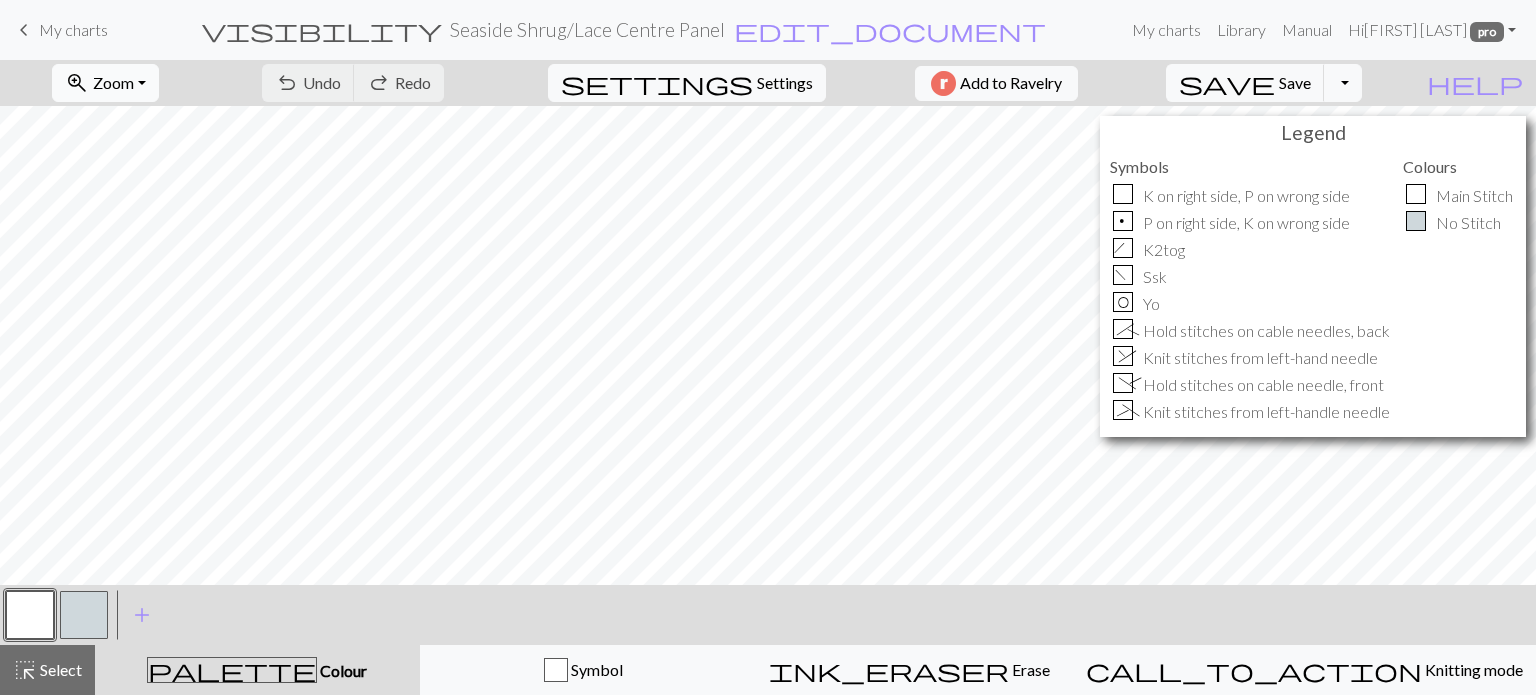 click on "Zoom" at bounding box center [113, 82] 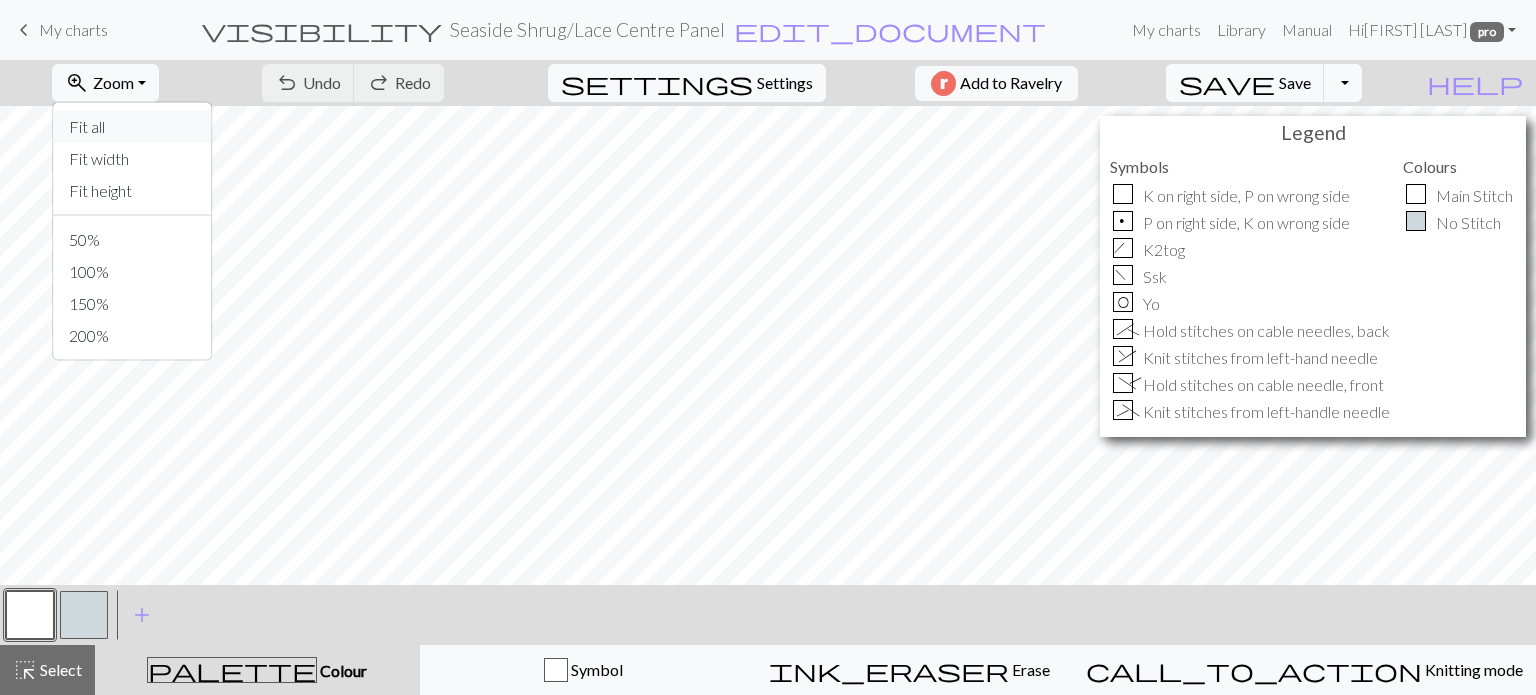 click on "Fit all" at bounding box center [132, 127] 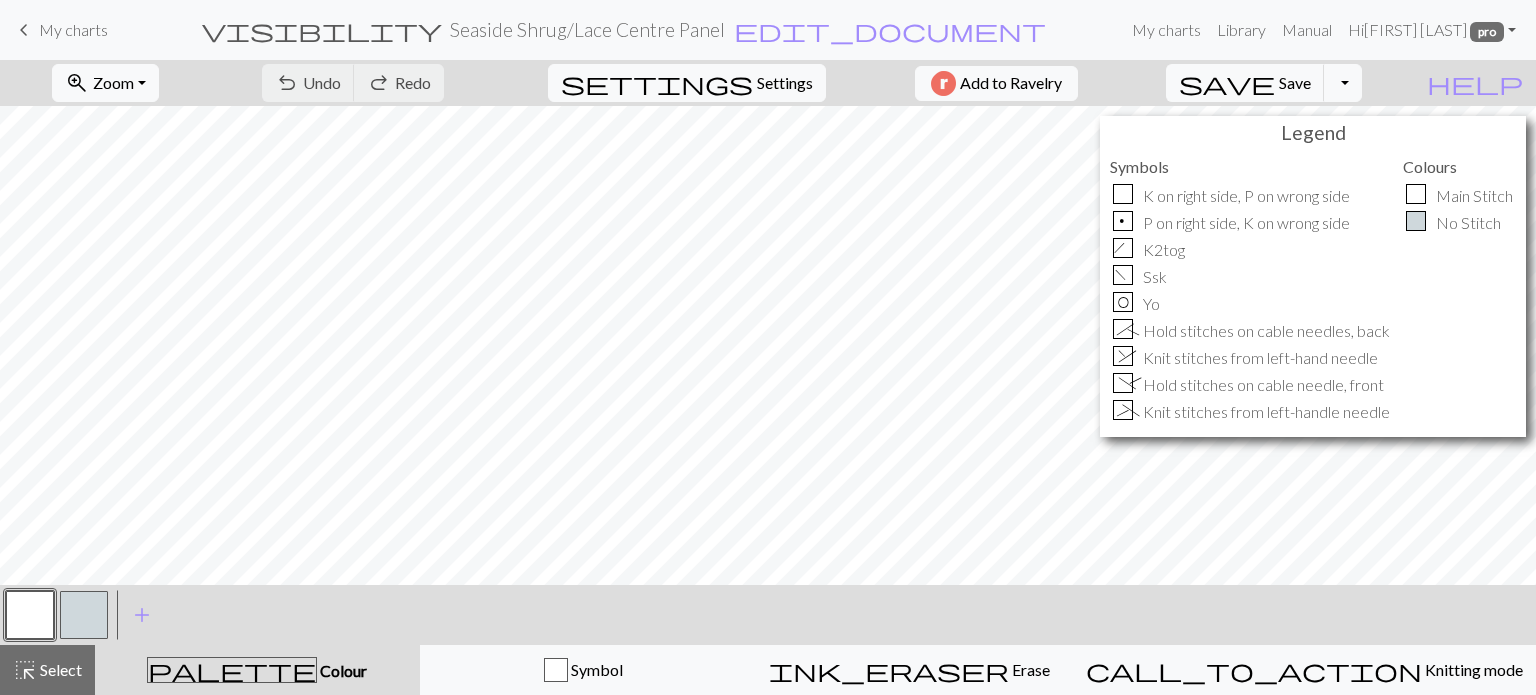 click on "Colour" at bounding box center [342, 670] 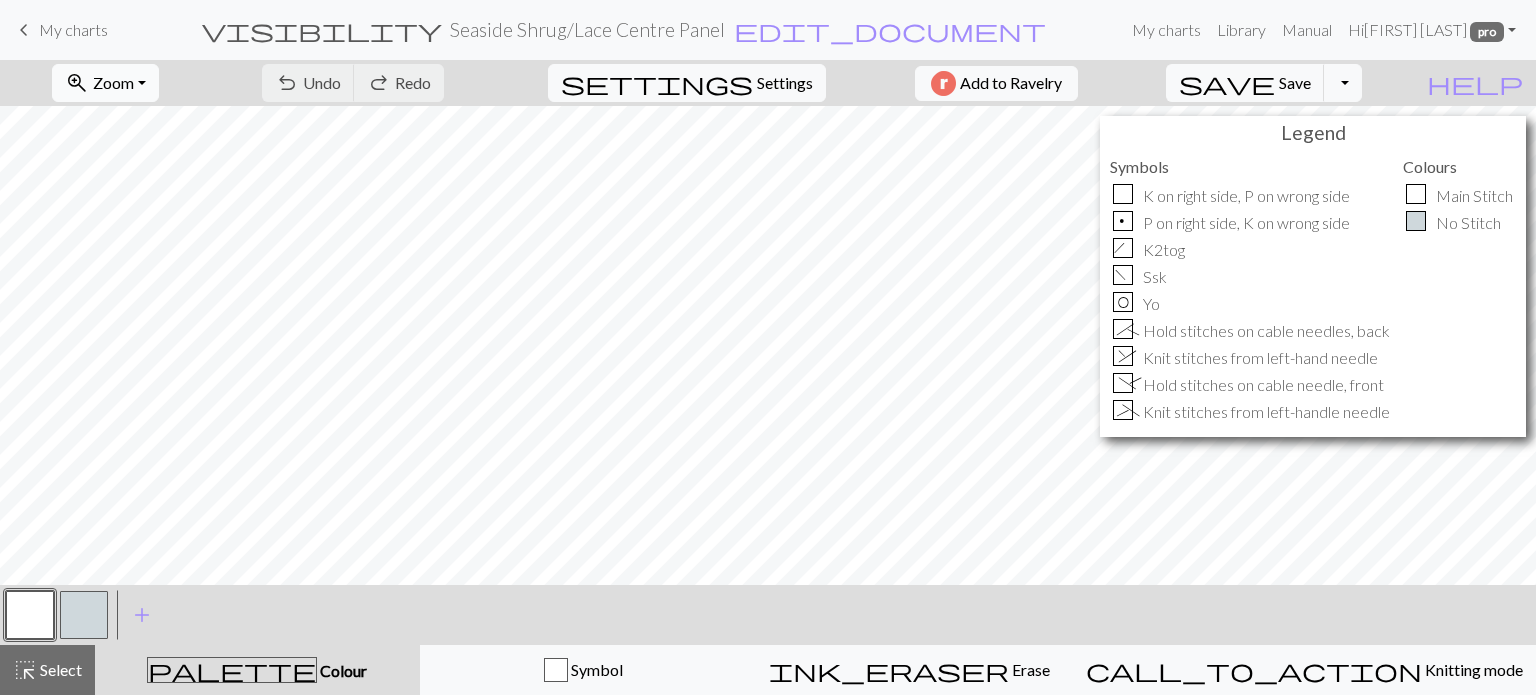 click on "zoom_in Zoom Zoom" at bounding box center (105, 83) 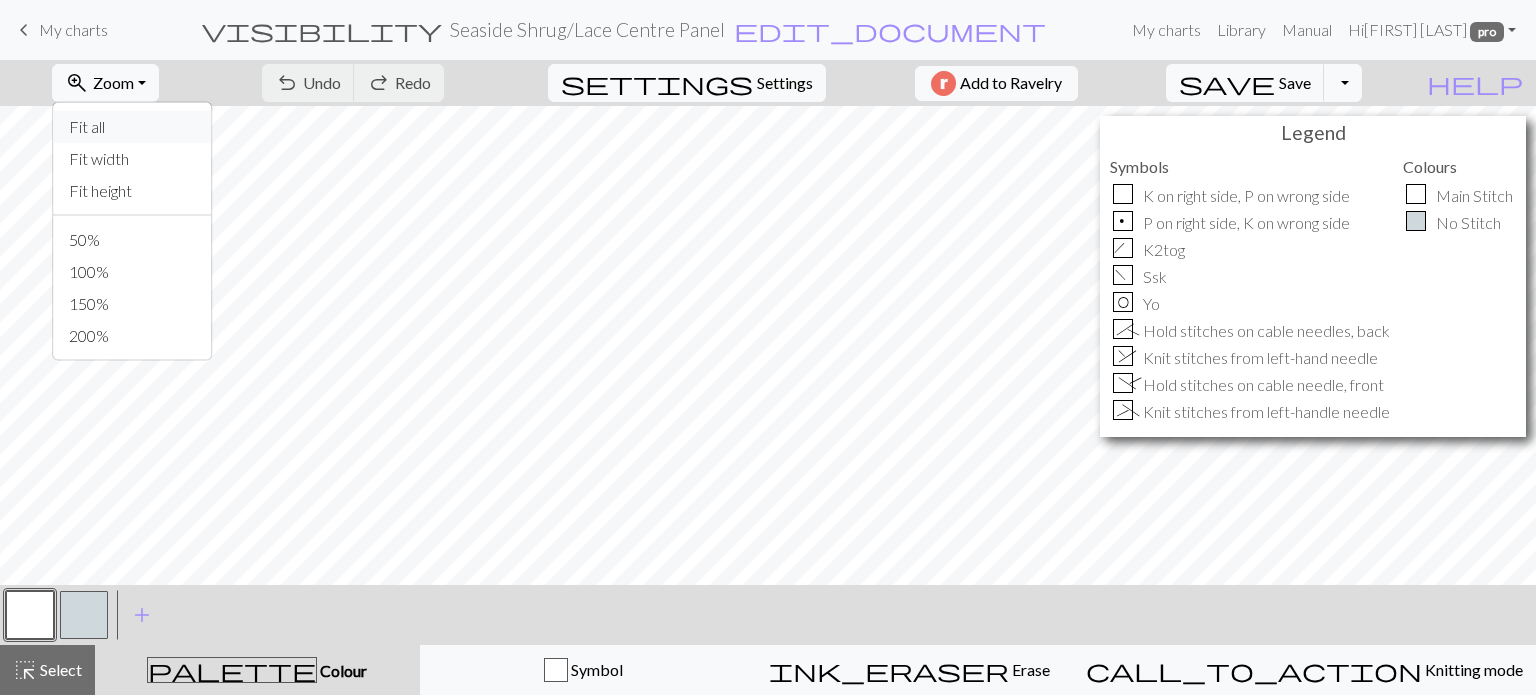 click on "Fit all" at bounding box center [132, 127] 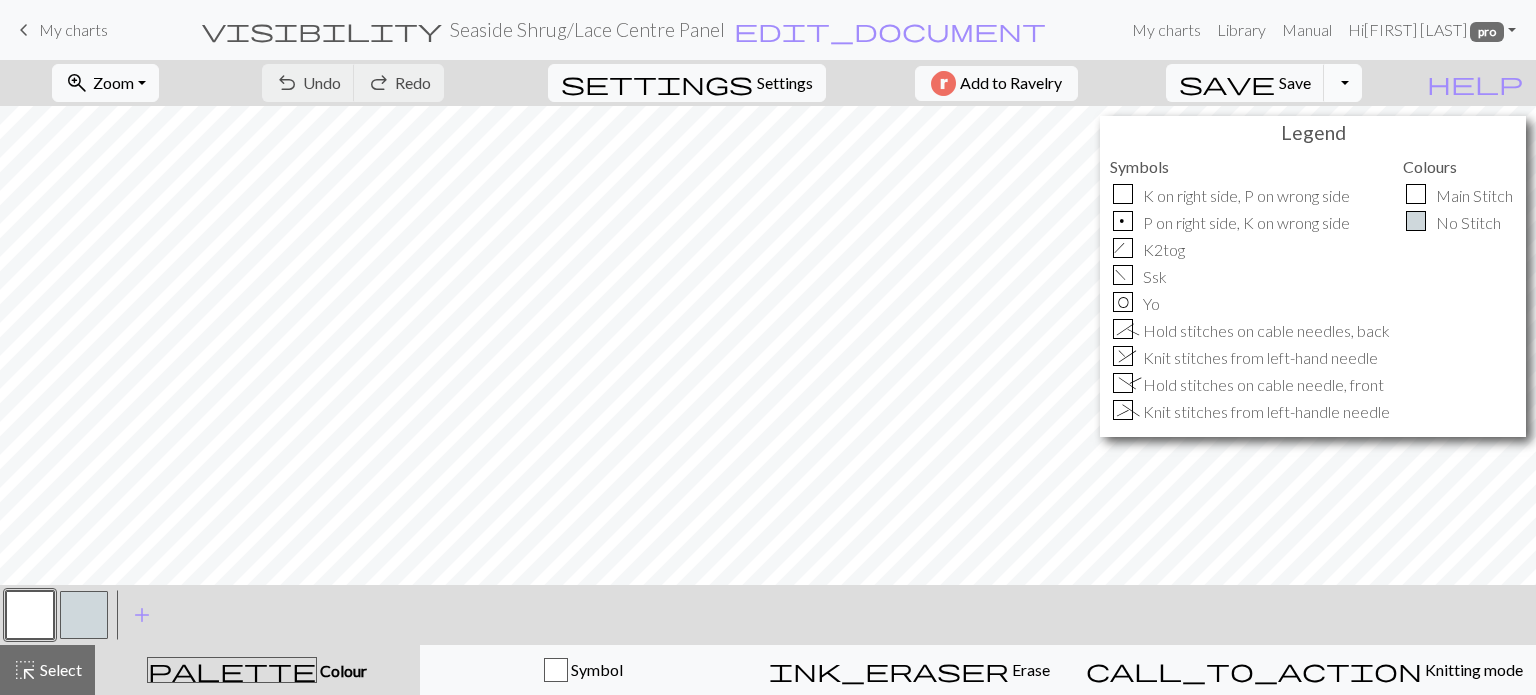 click on "Toggle Dropdown" at bounding box center (1343, 83) 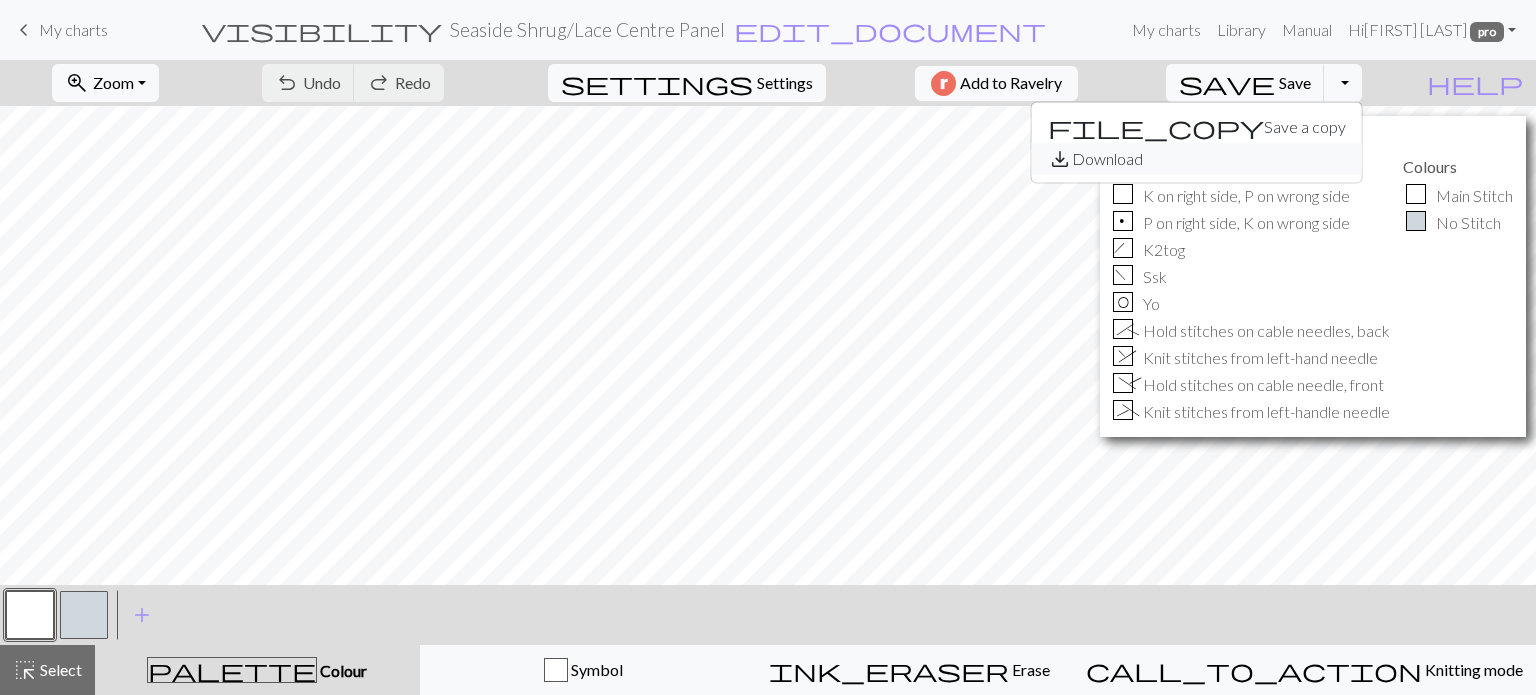 click on "save_alt  Download" at bounding box center [1197, 159] 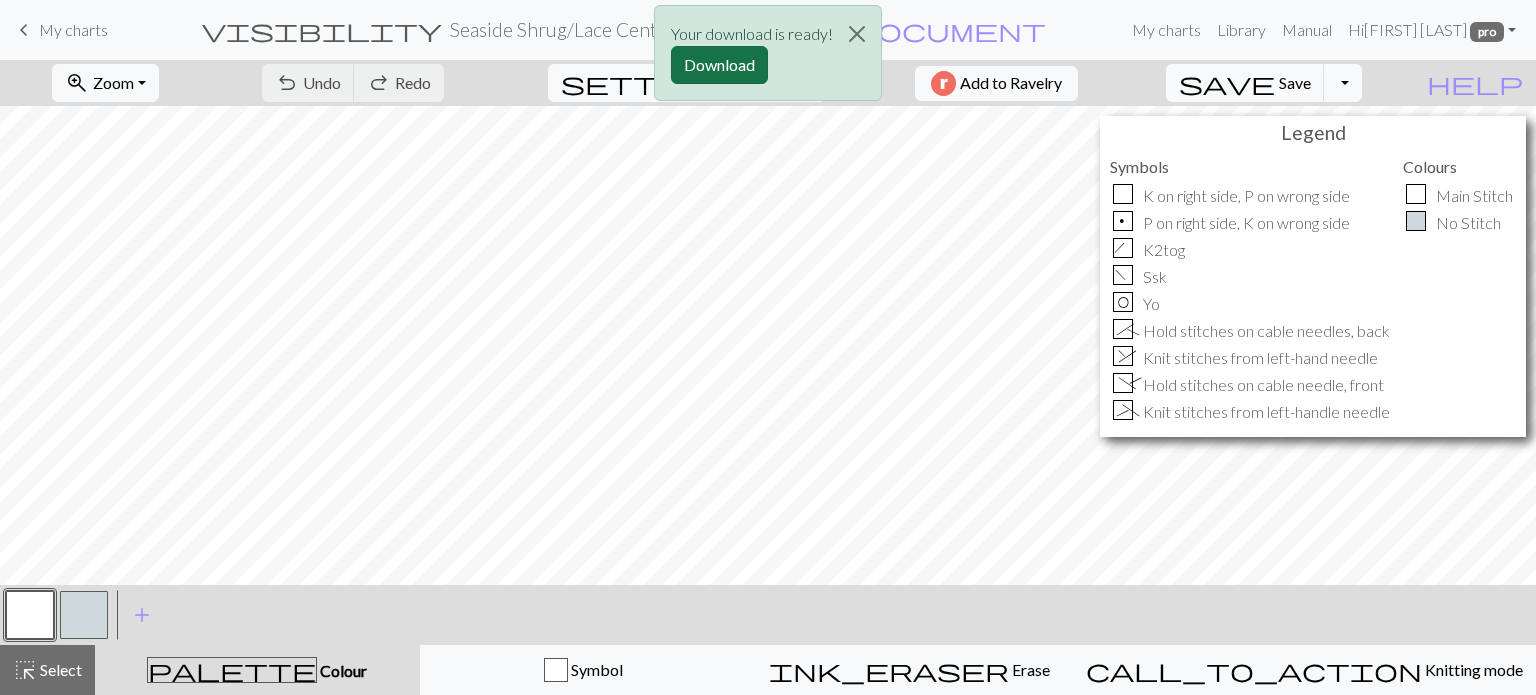 click on "Download" at bounding box center (719, 65) 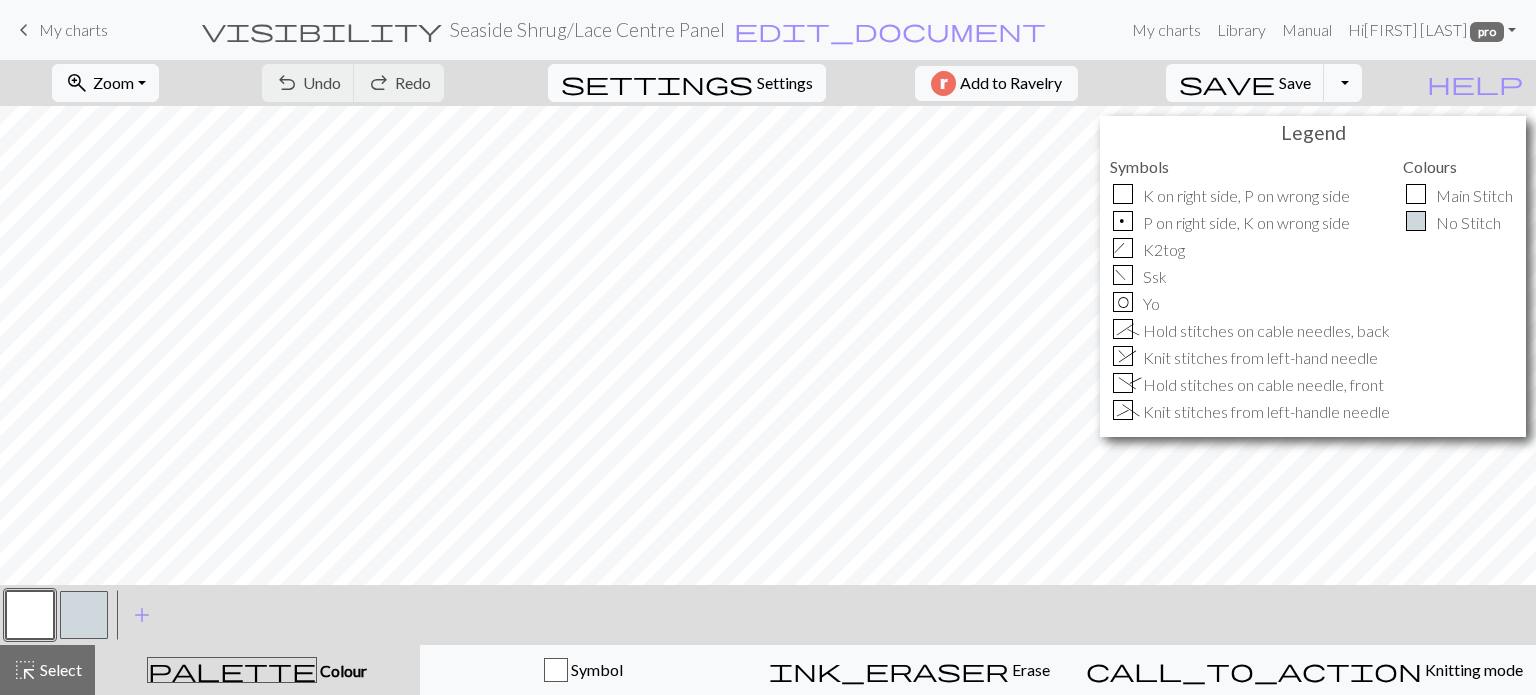 click on "settings" at bounding box center (657, 83) 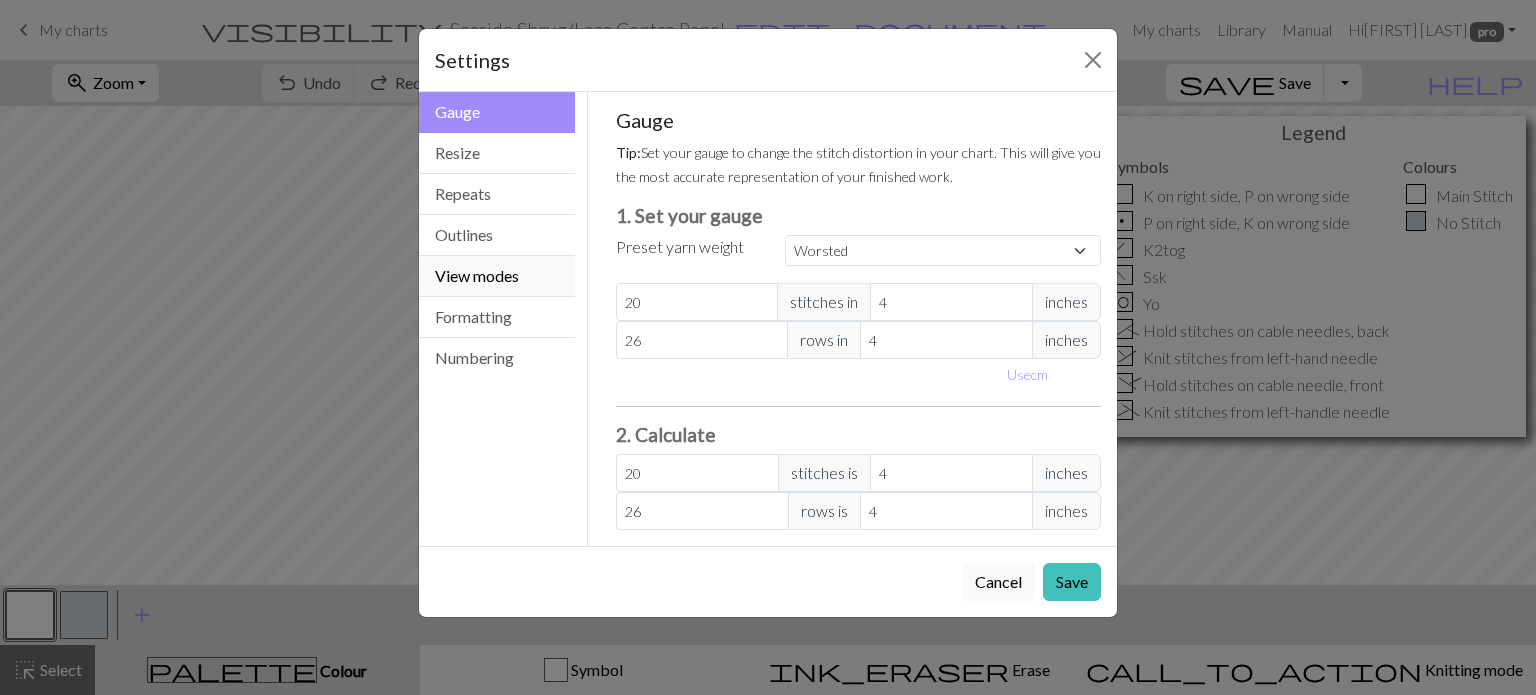 click on "View modes" at bounding box center (497, 276) 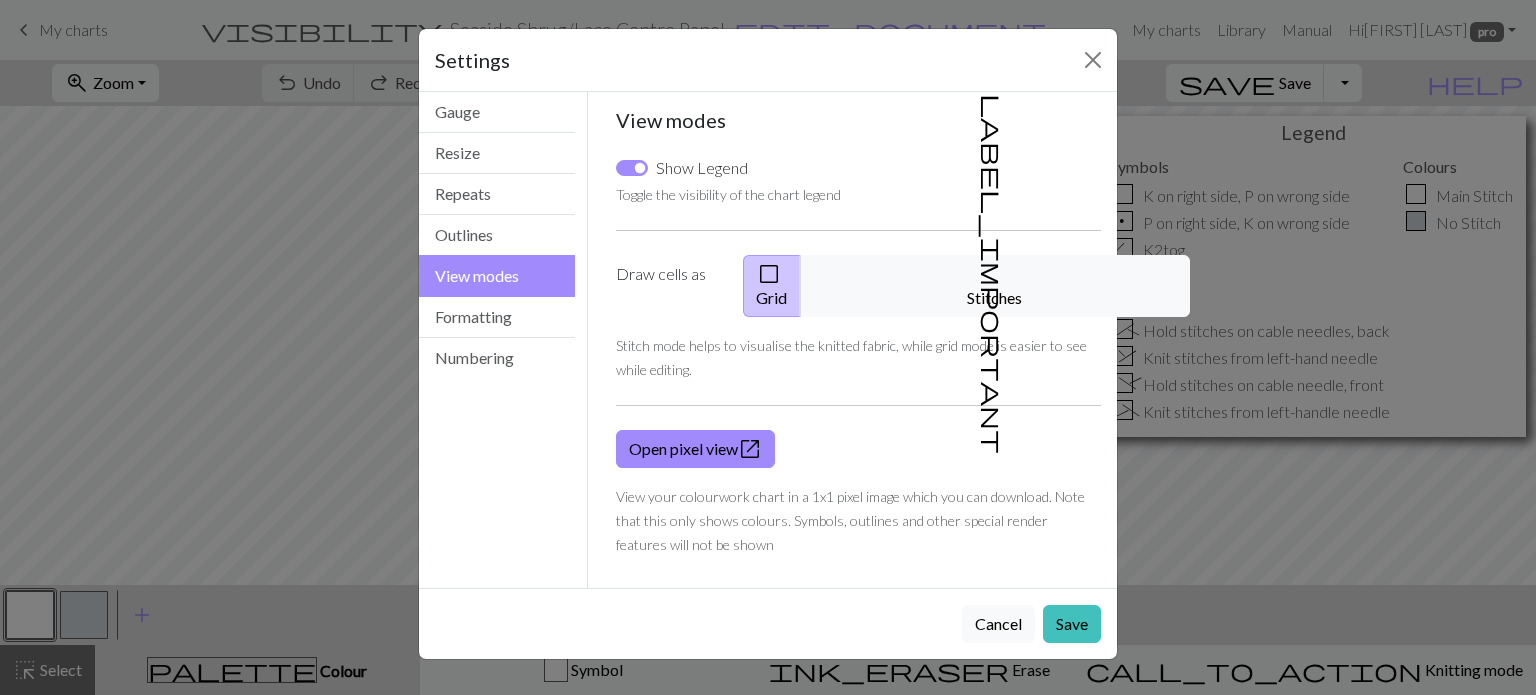 click on "Show Legend" at bounding box center (702, 168) 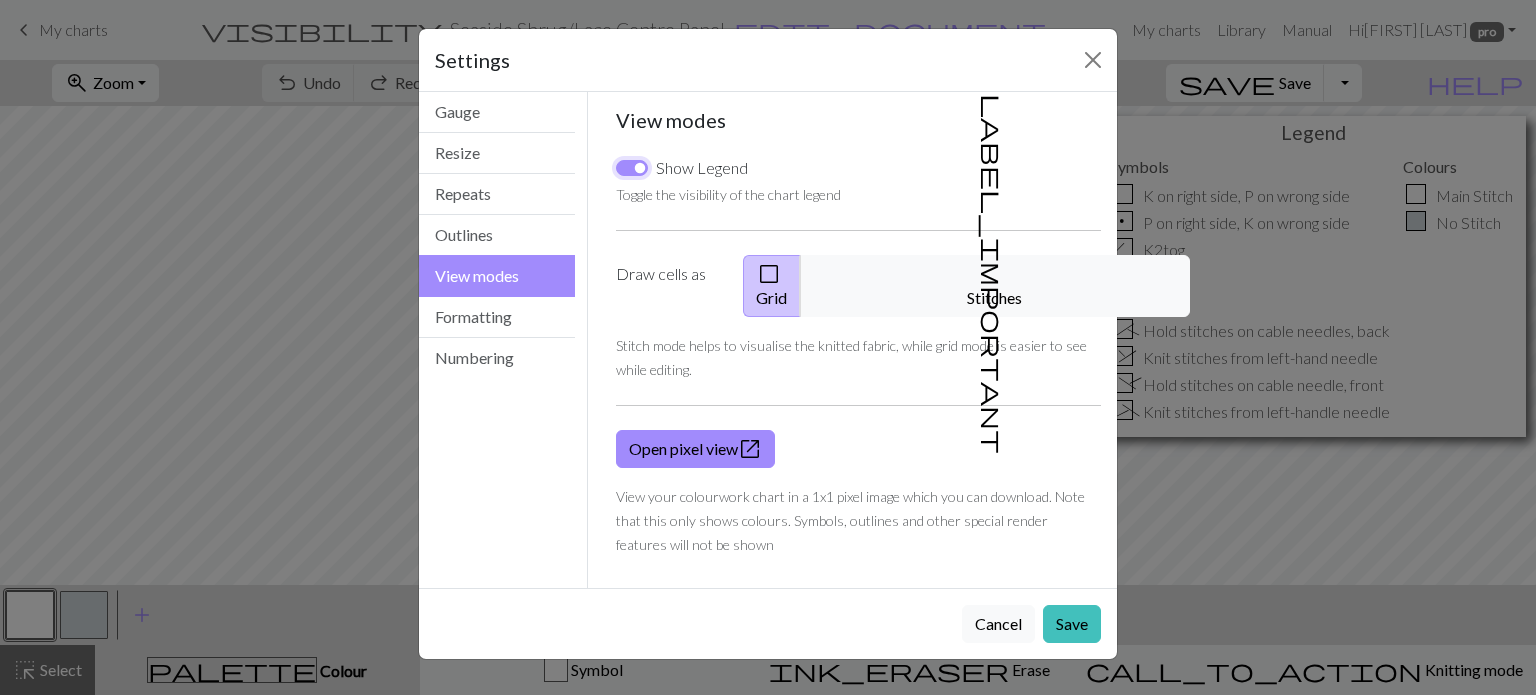 click on "Show Legend" at bounding box center (632, 168) 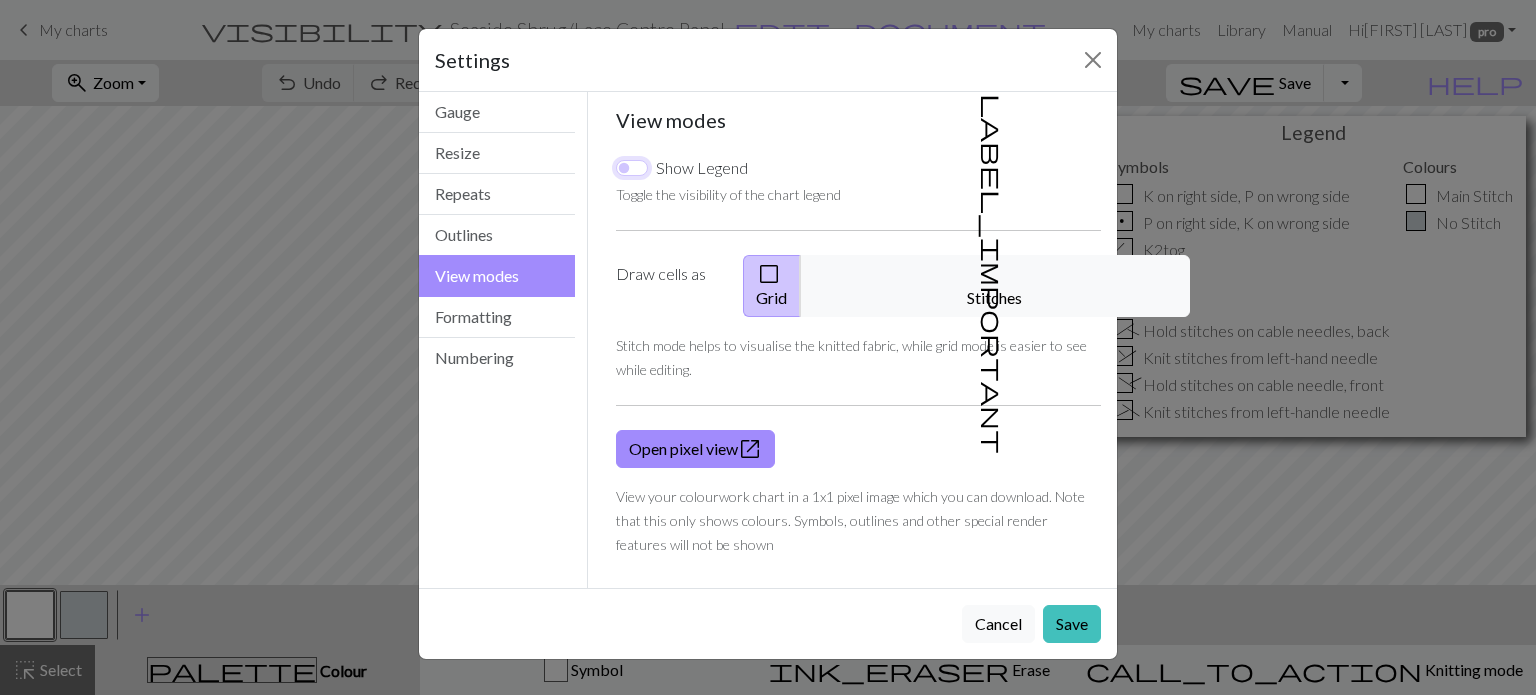 checkbox on "false" 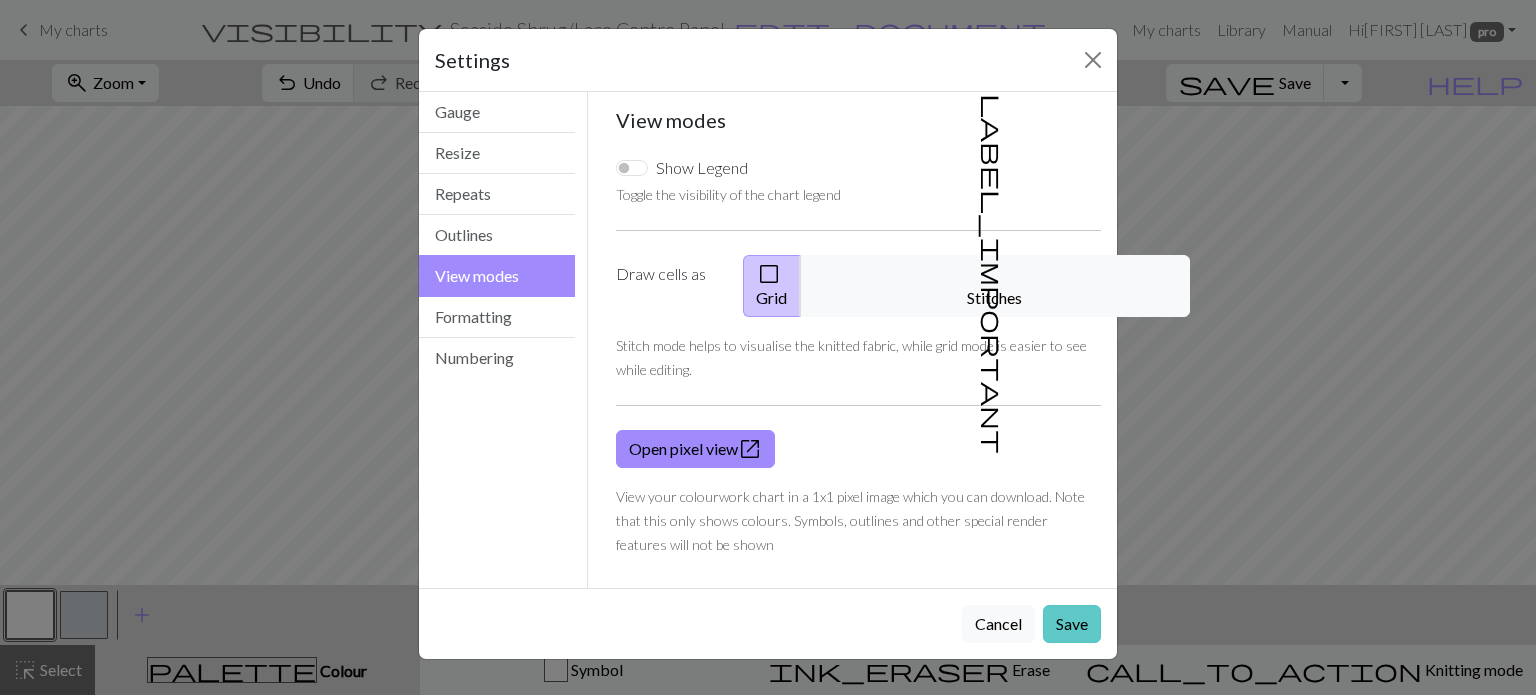 click on "Save" at bounding box center (1072, 624) 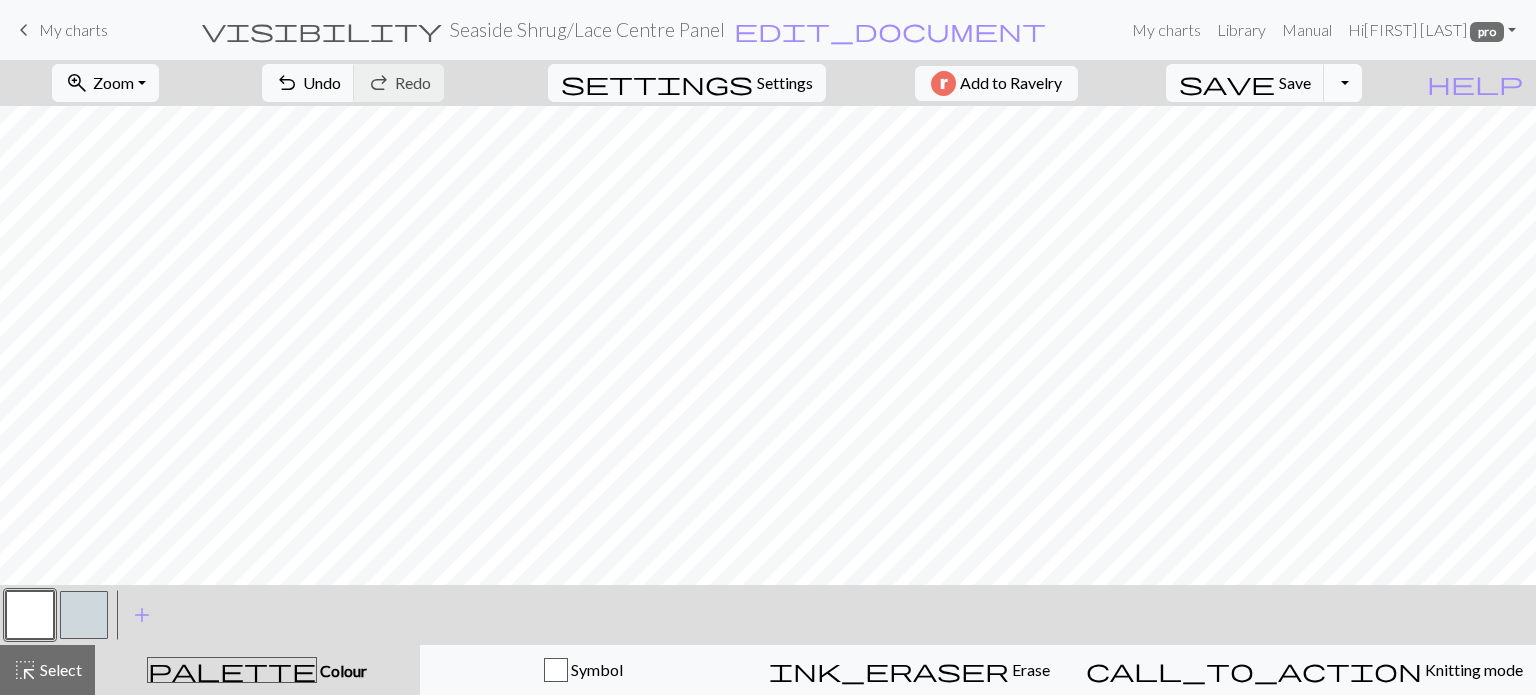 click on "Toggle Dropdown" at bounding box center [1343, 83] 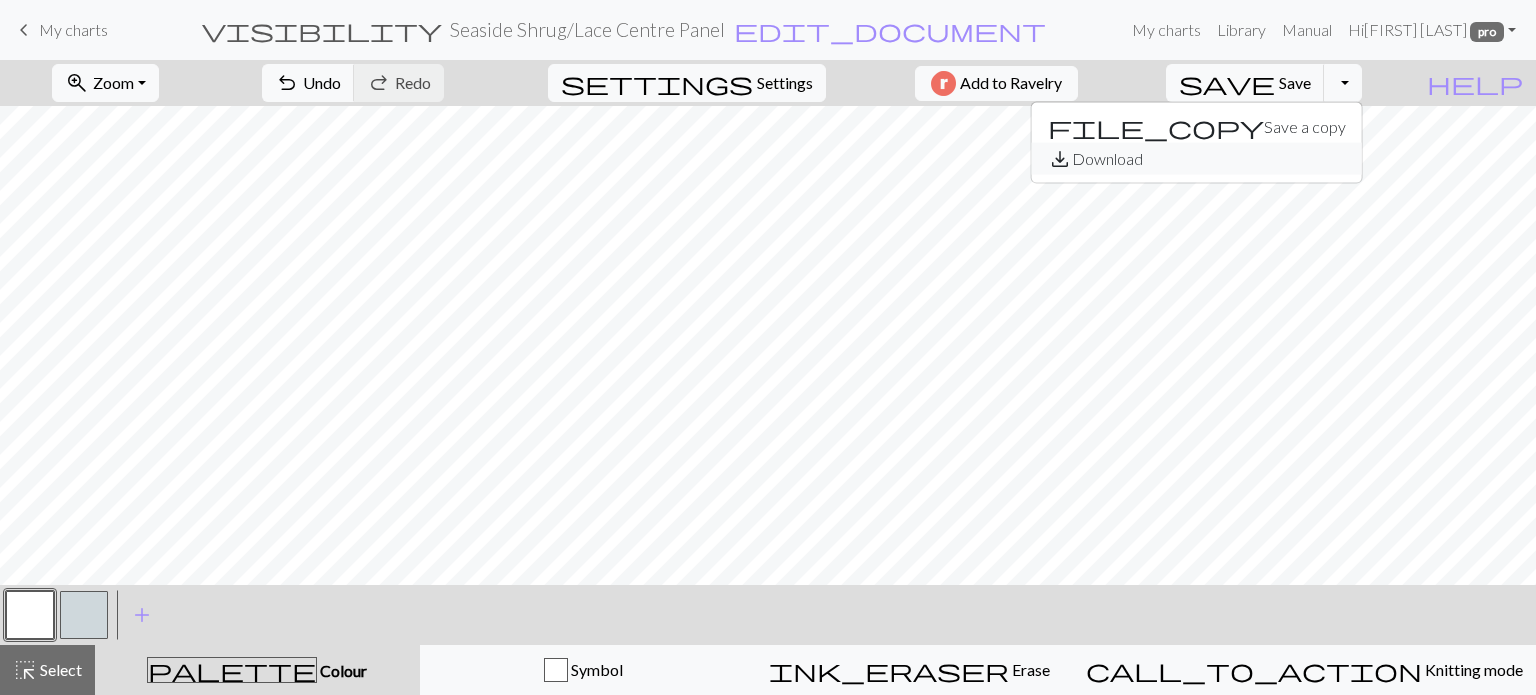 click on "save_alt  Download" at bounding box center [1197, 159] 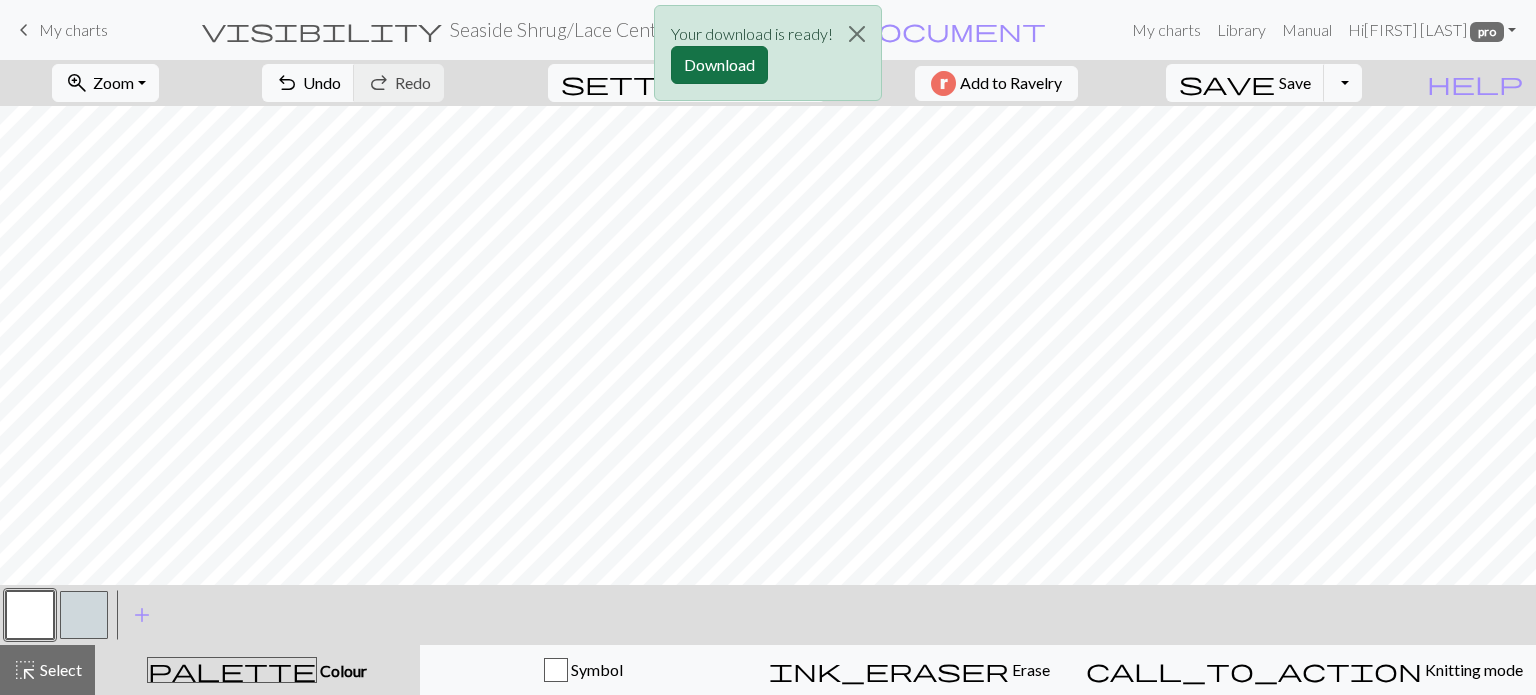 click on "Download" at bounding box center [719, 65] 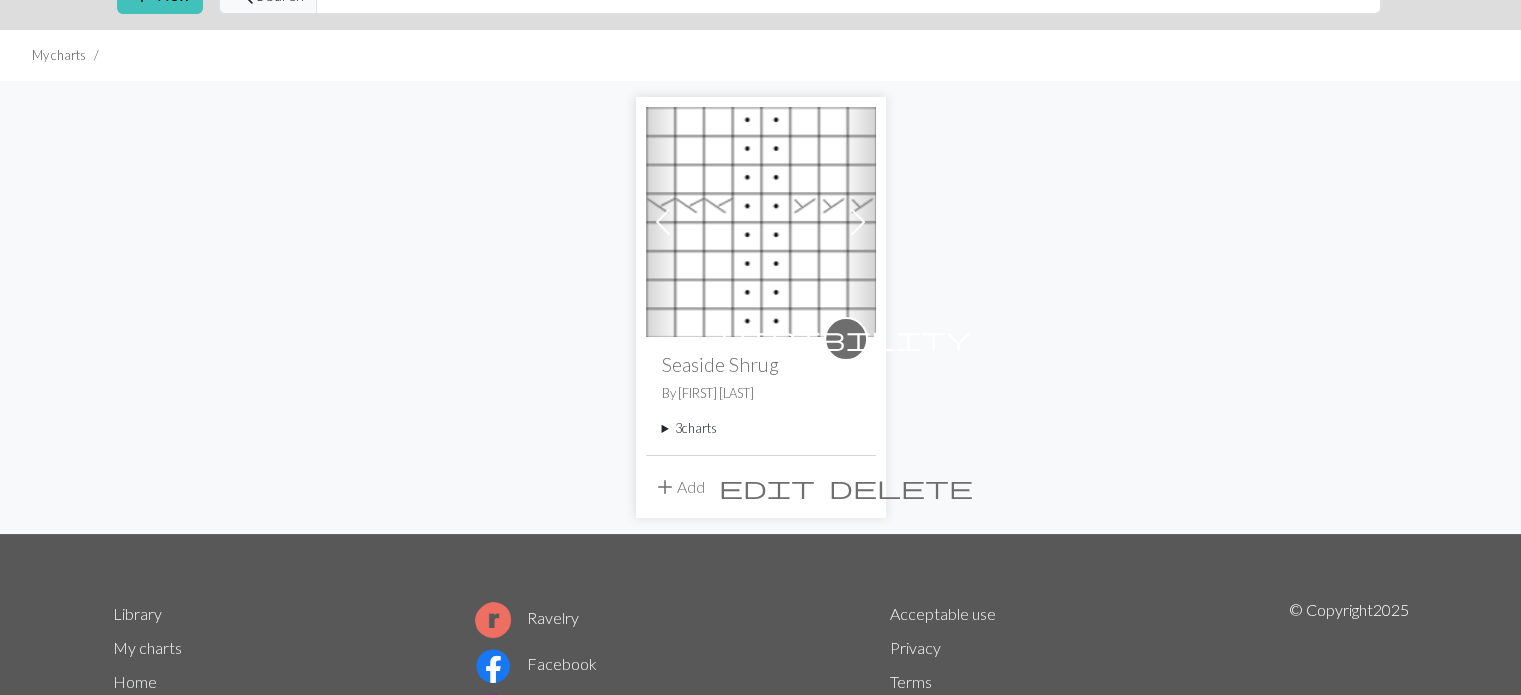 scroll, scrollTop: 100, scrollLeft: 0, axis: vertical 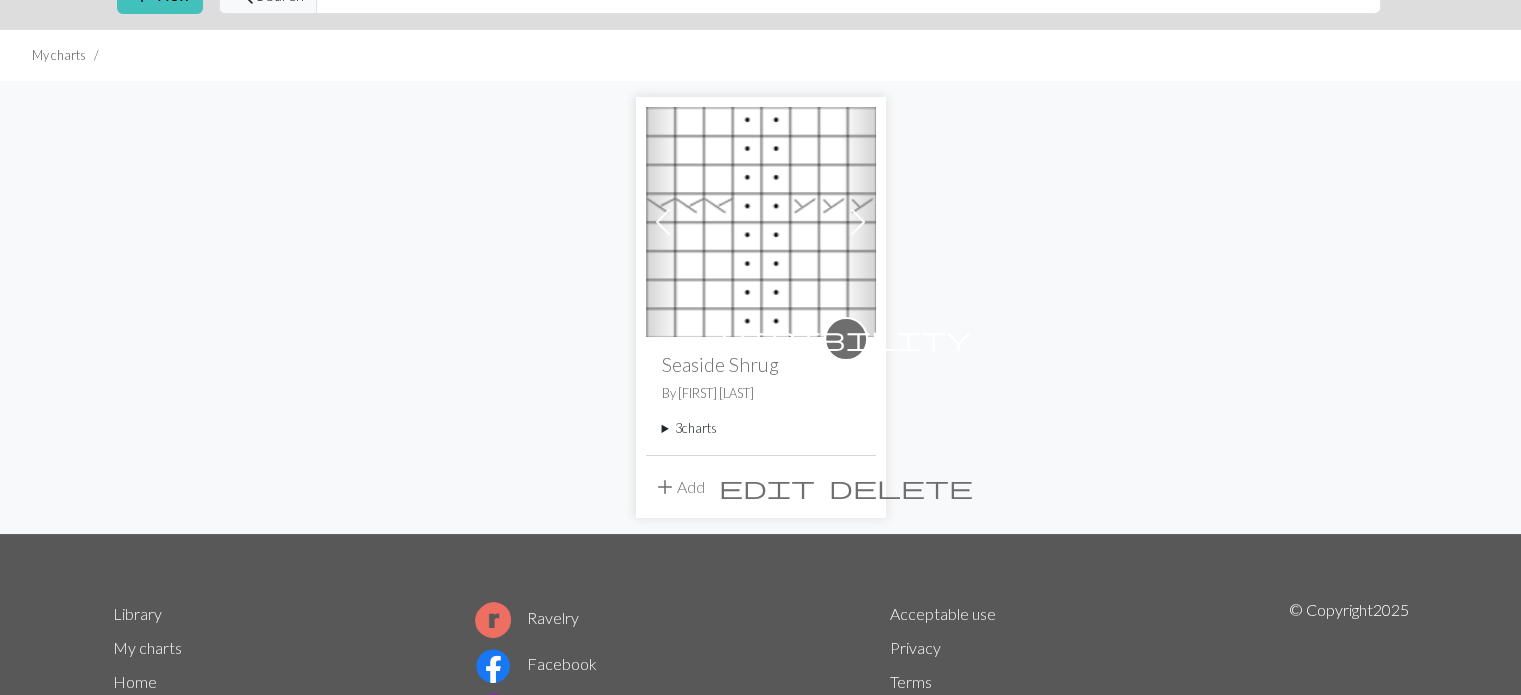 click on "Seaside Shrug" at bounding box center (761, 364) 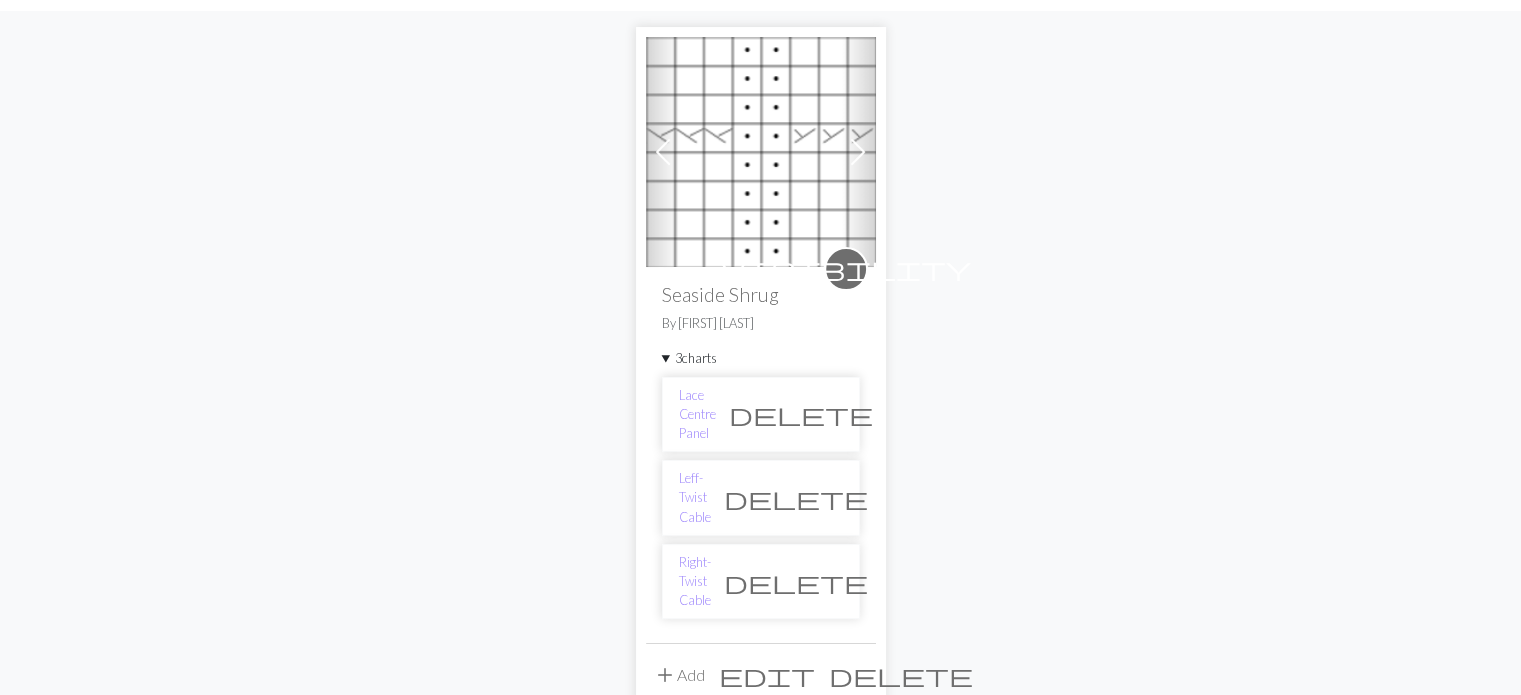 scroll, scrollTop: 200, scrollLeft: 0, axis: vertical 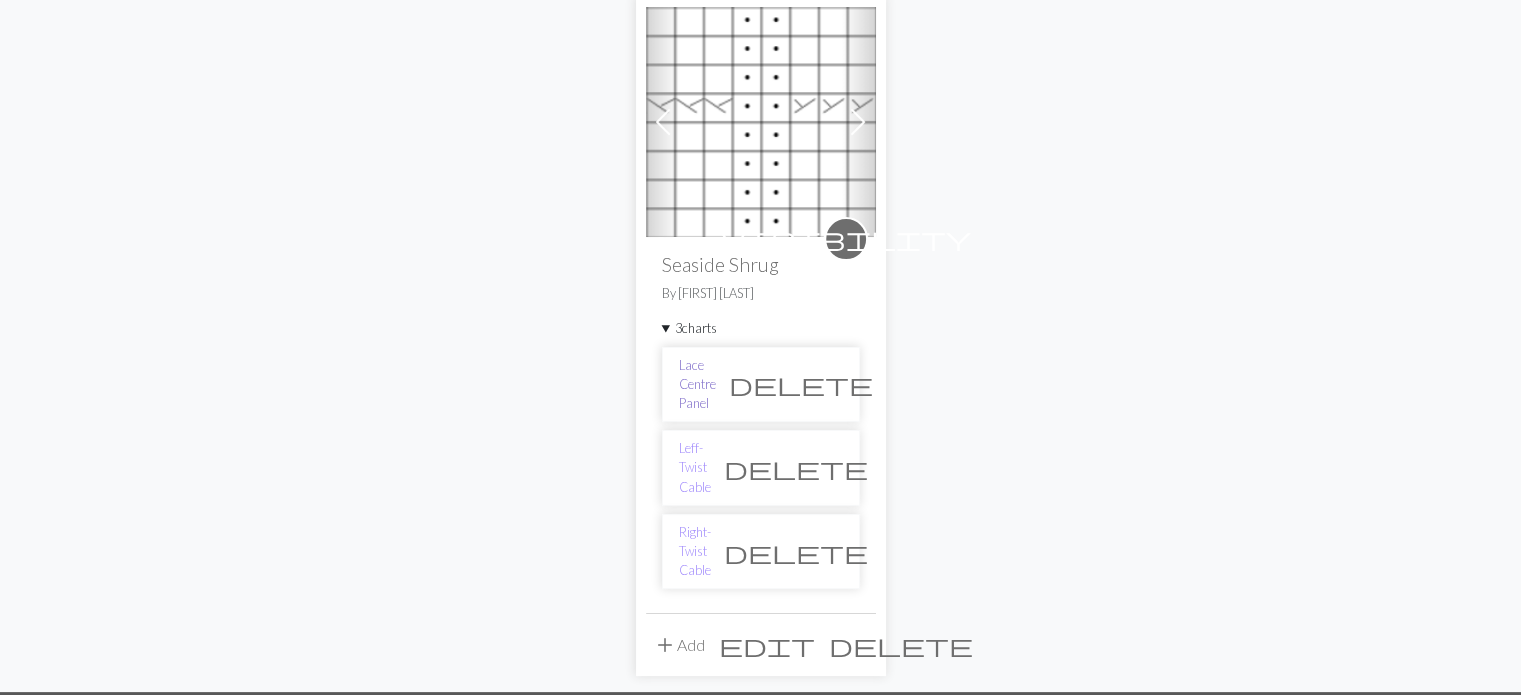 click on "Lace Centre Panel" at bounding box center (697, 385) 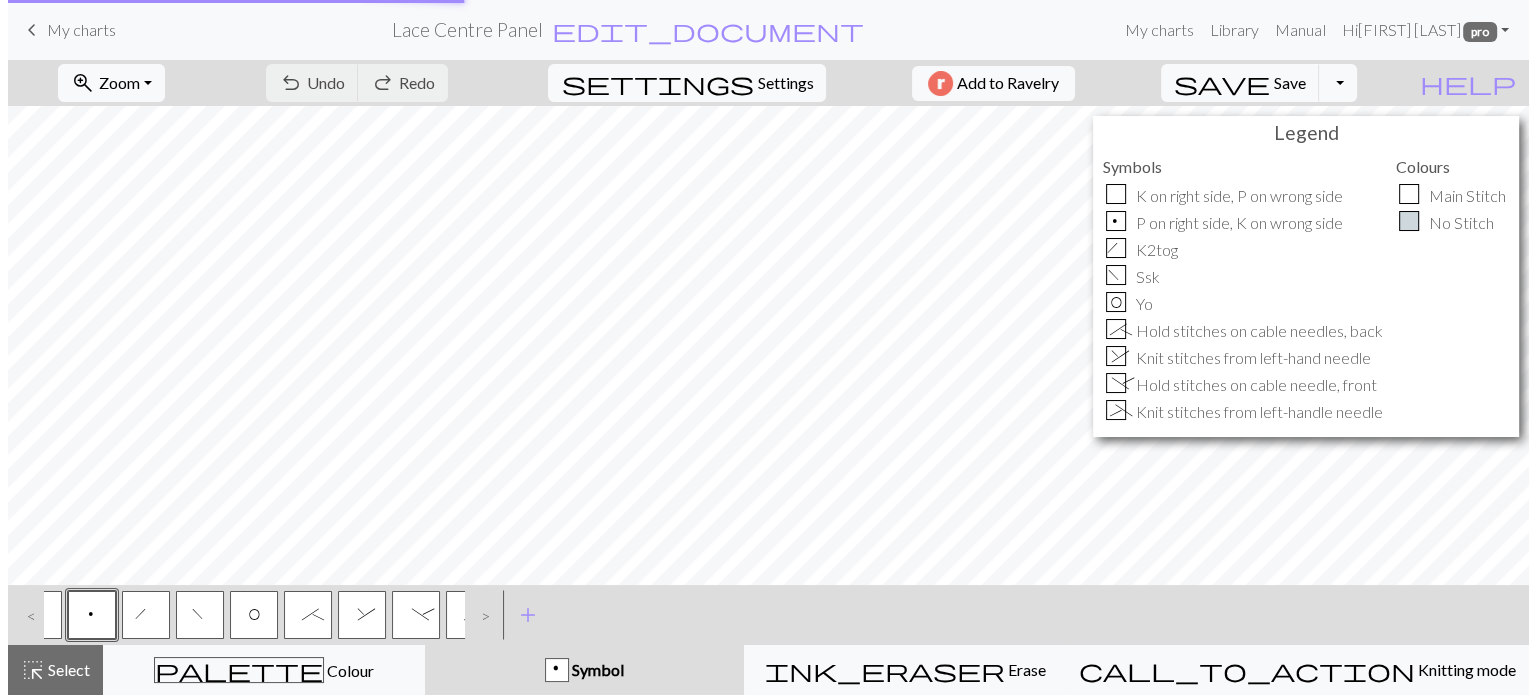 scroll, scrollTop: 0, scrollLeft: 0, axis: both 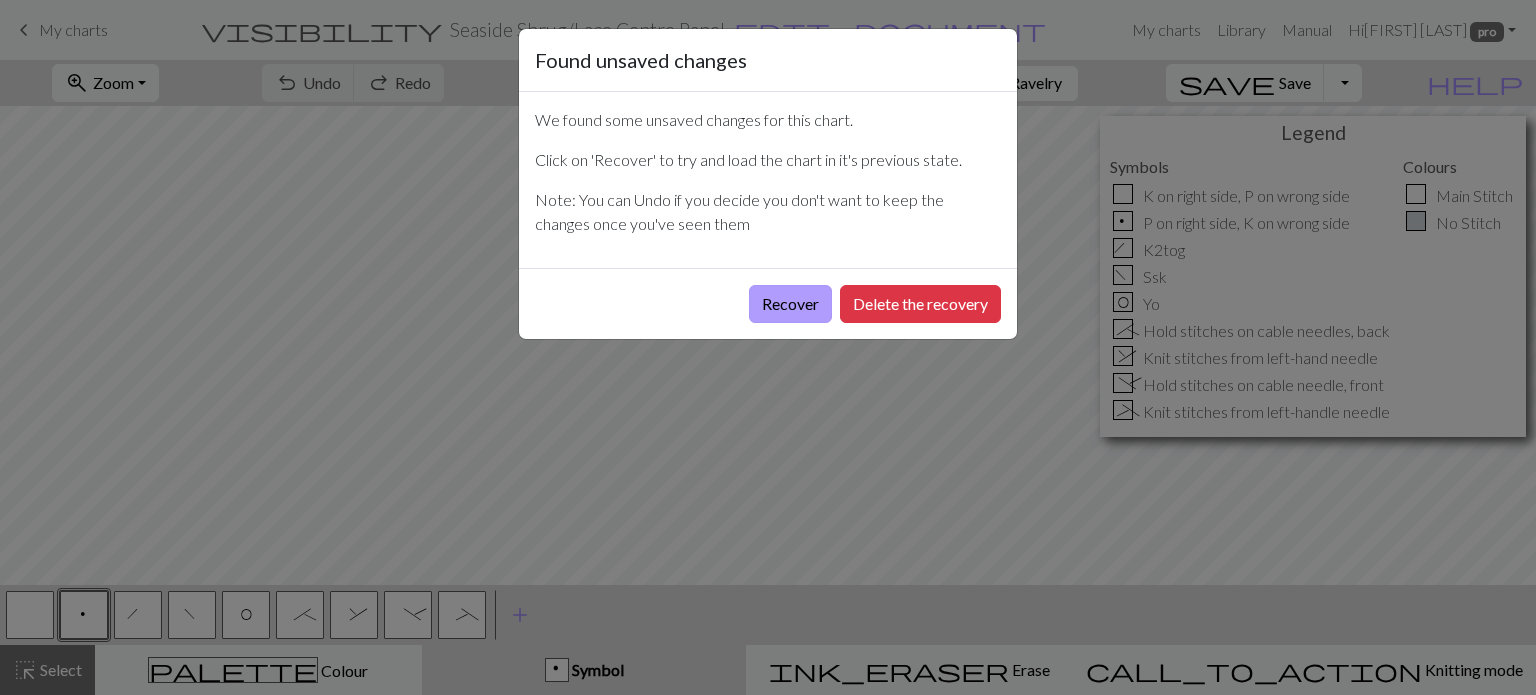 click on "Recover" at bounding box center (790, 304) 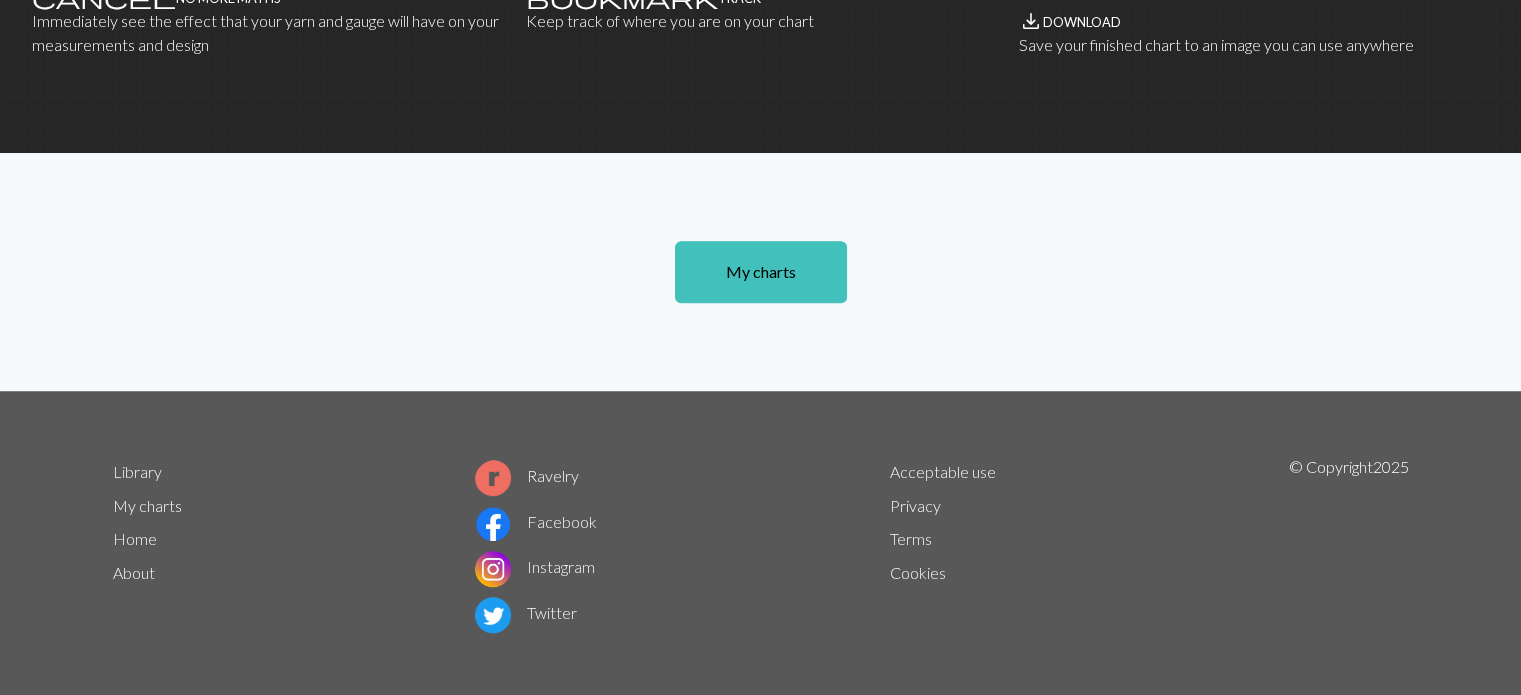 scroll, scrollTop: 1408, scrollLeft: 0, axis: vertical 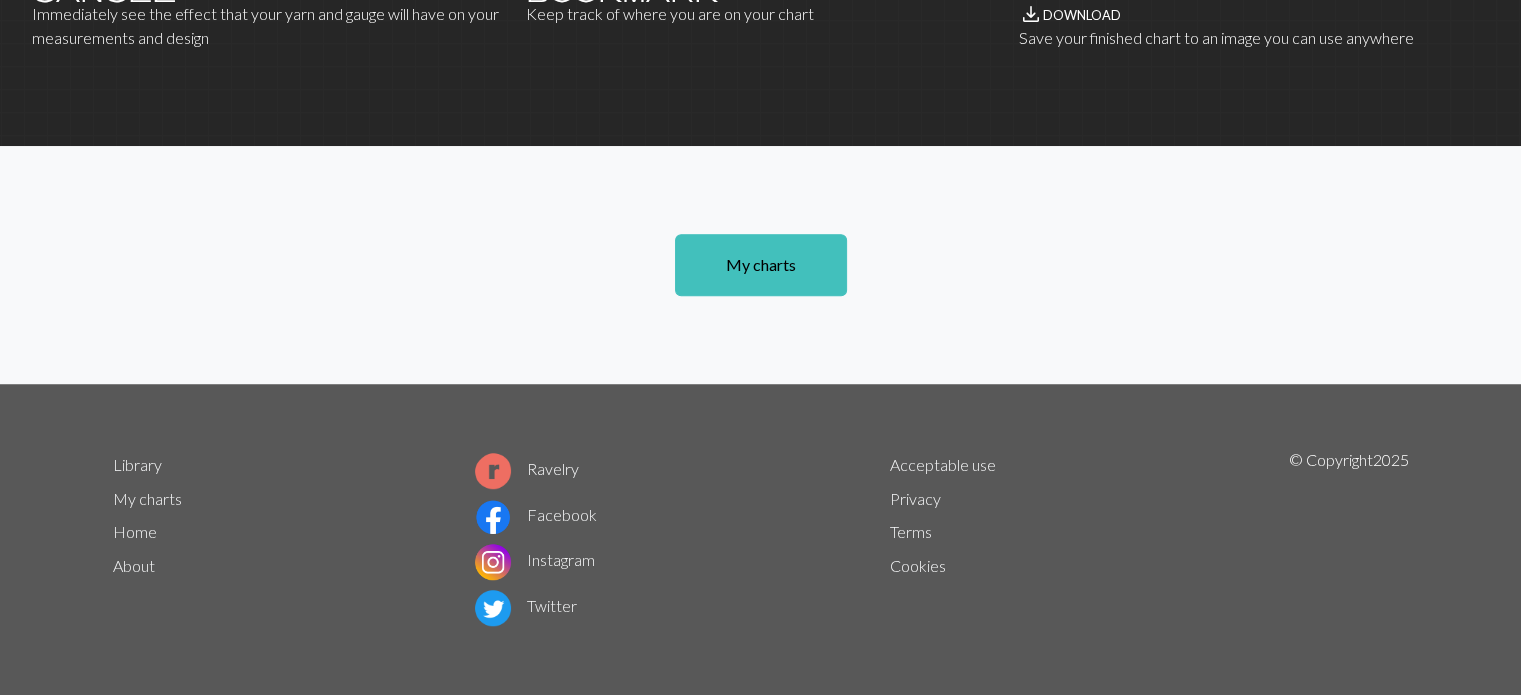 click on "About" at bounding box center (134, 565) 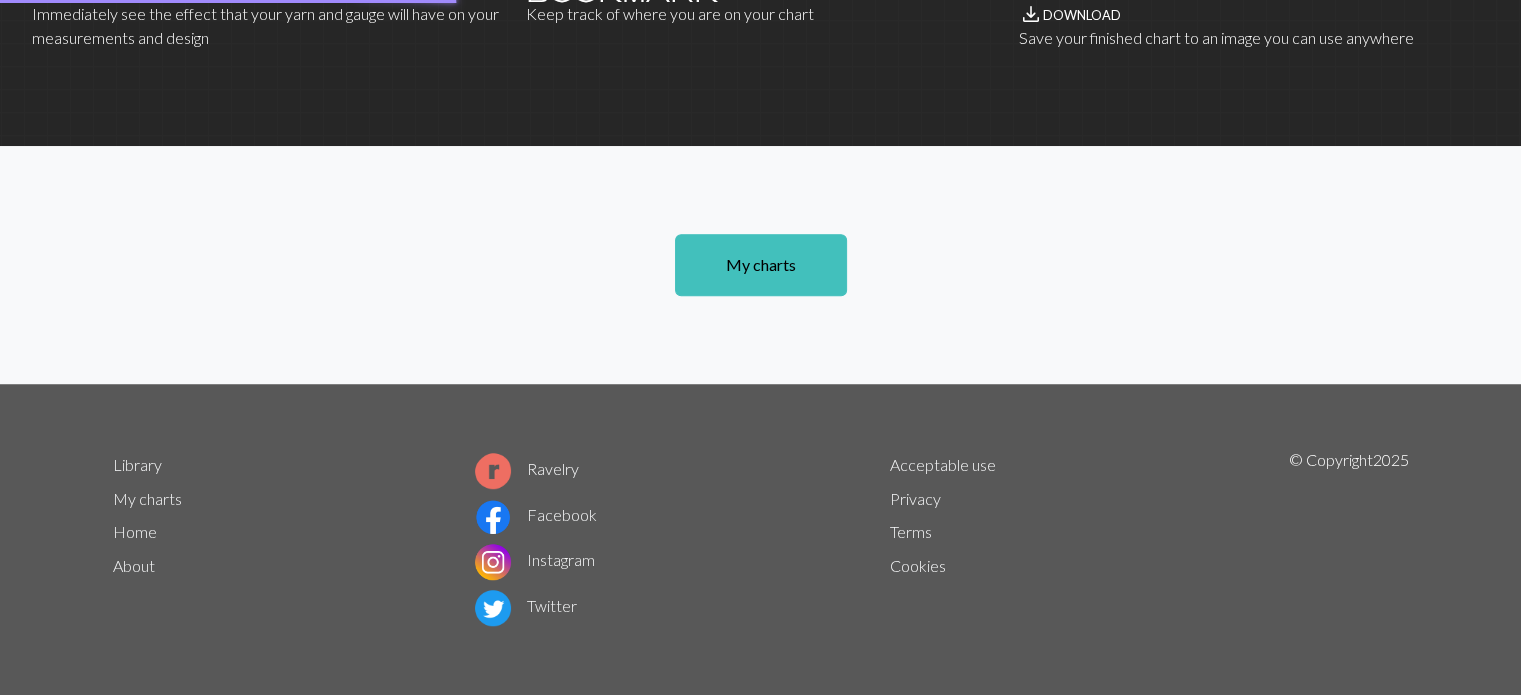scroll, scrollTop: 0, scrollLeft: 0, axis: both 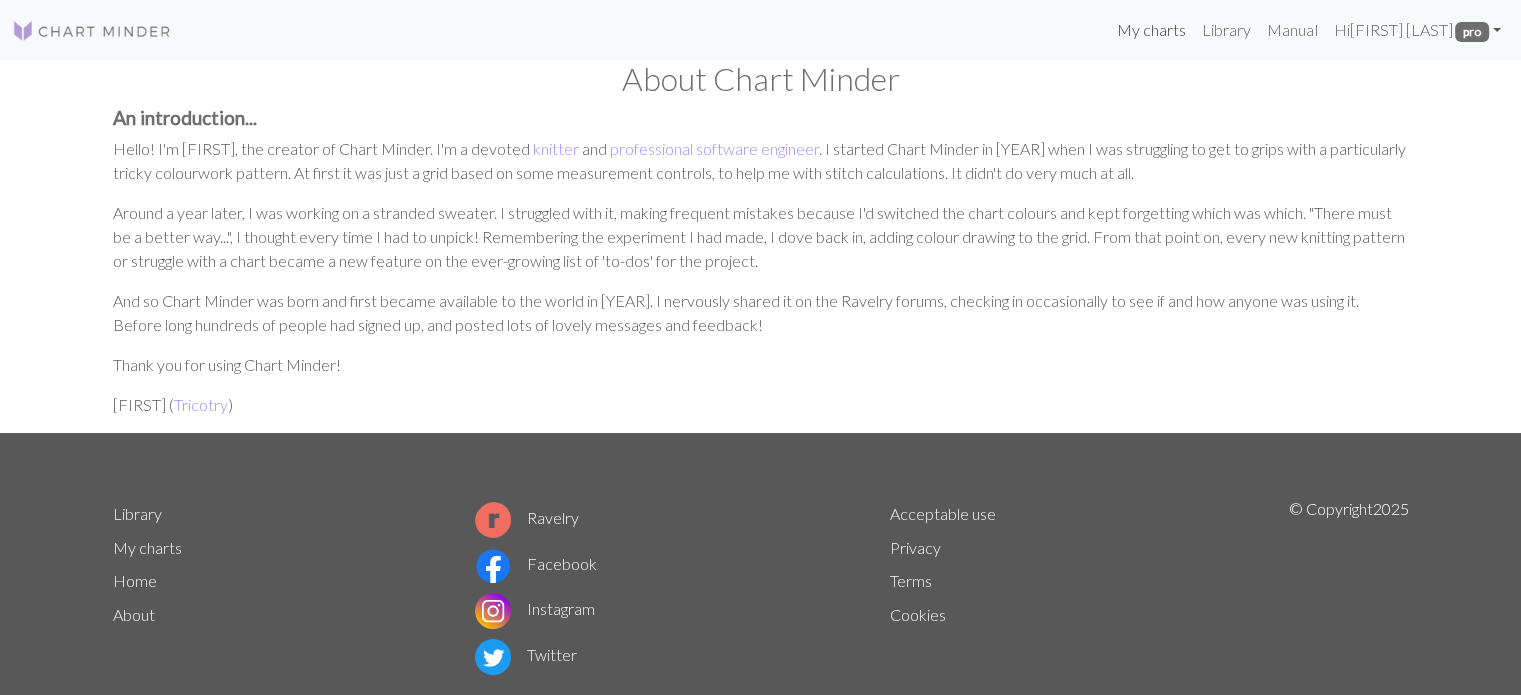 click on "My charts" at bounding box center [1151, 30] 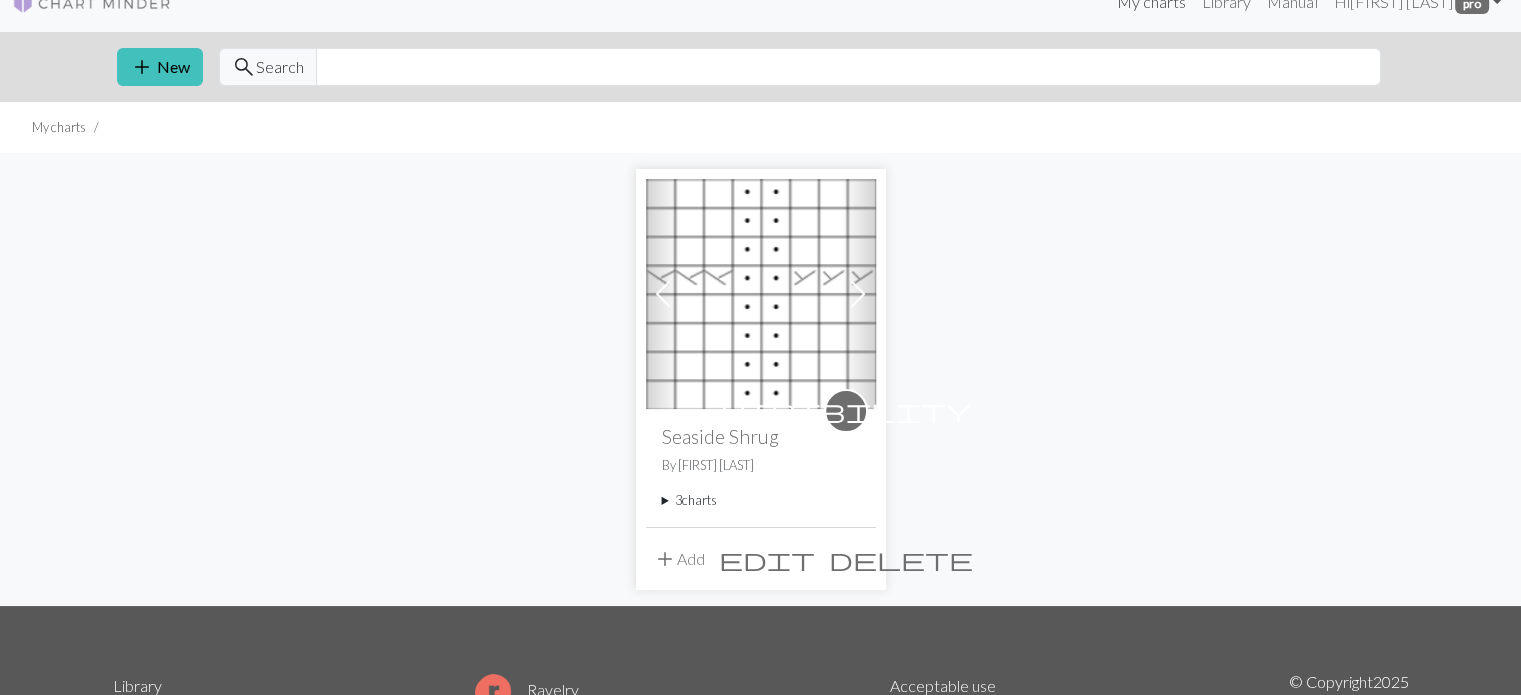 scroll, scrollTop: 0, scrollLeft: 0, axis: both 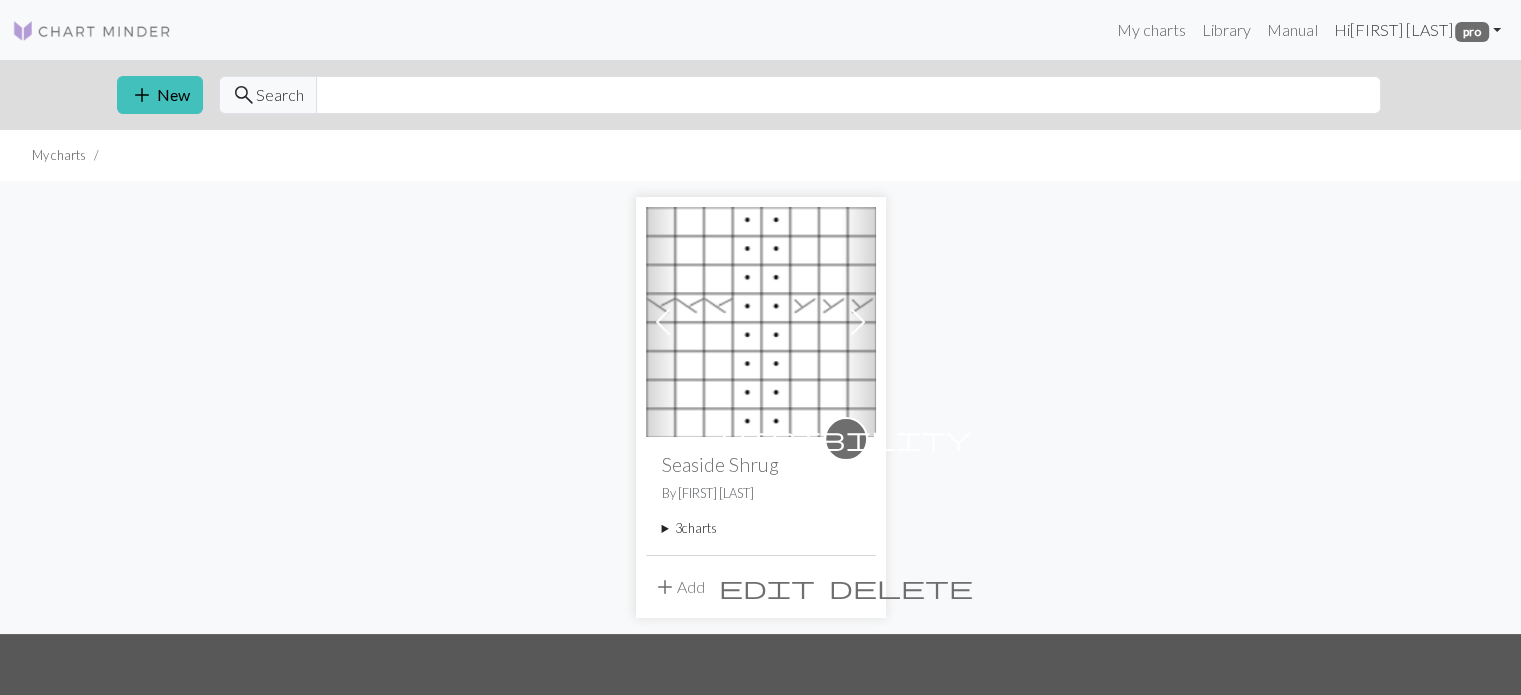 click on "Hi  [FIRST] [LAST]   pro" at bounding box center (1417, 30) 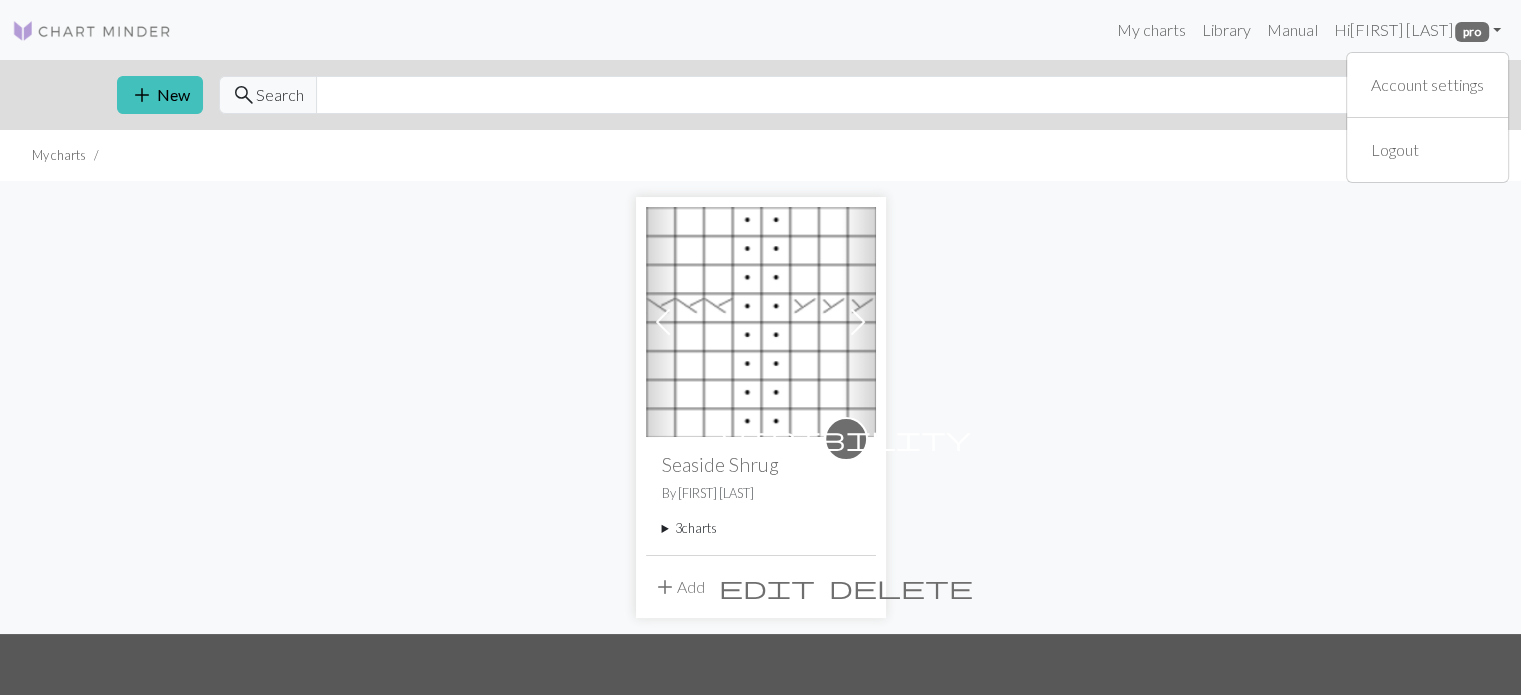 click on "Previous Next visibility Seaside Shrug By   [FIRST] [LAST] [NUMBER]  charts Lace Centre Panel delete Leff-Twist Cable delete Right-Twist Cable delete add  Add edit delete" at bounding box center (761, 407) 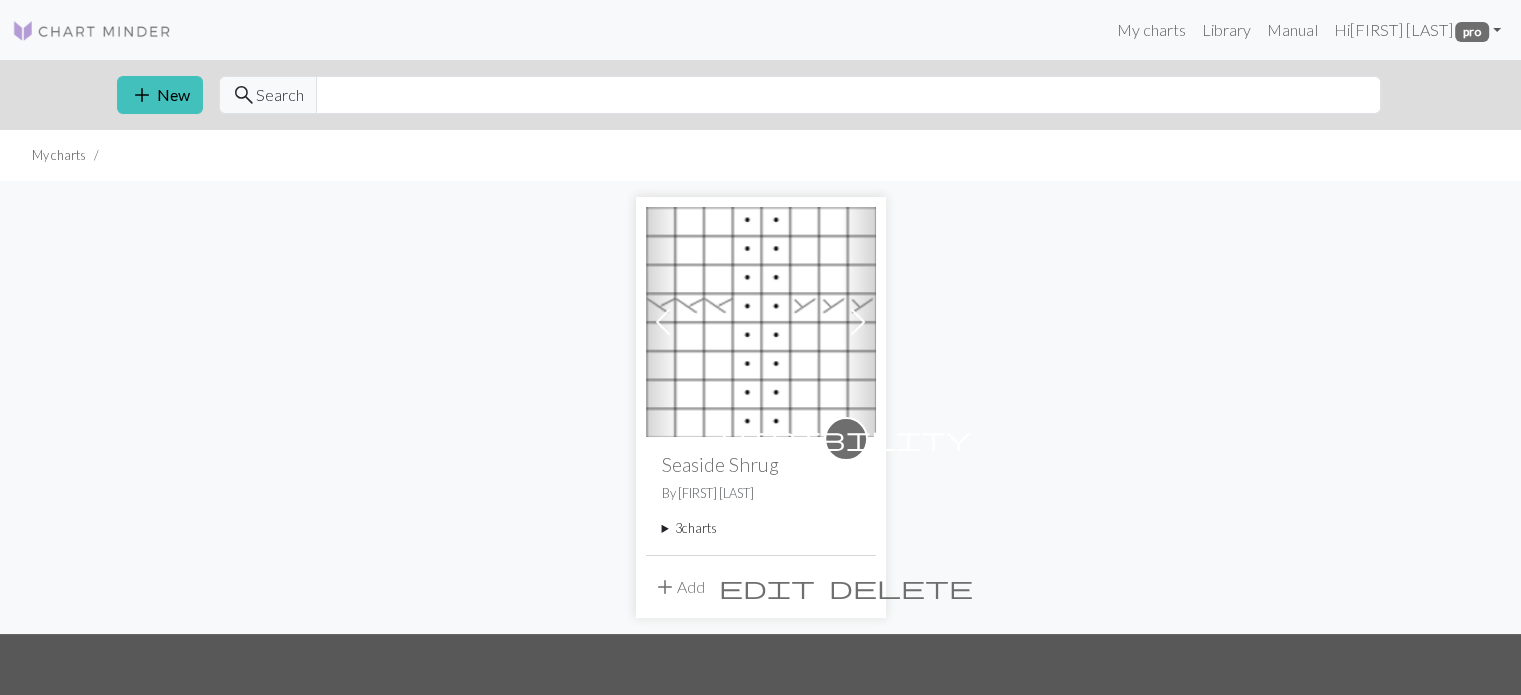 scroll, scrollTop: 248, scrollLeft: 0, axis: vertical 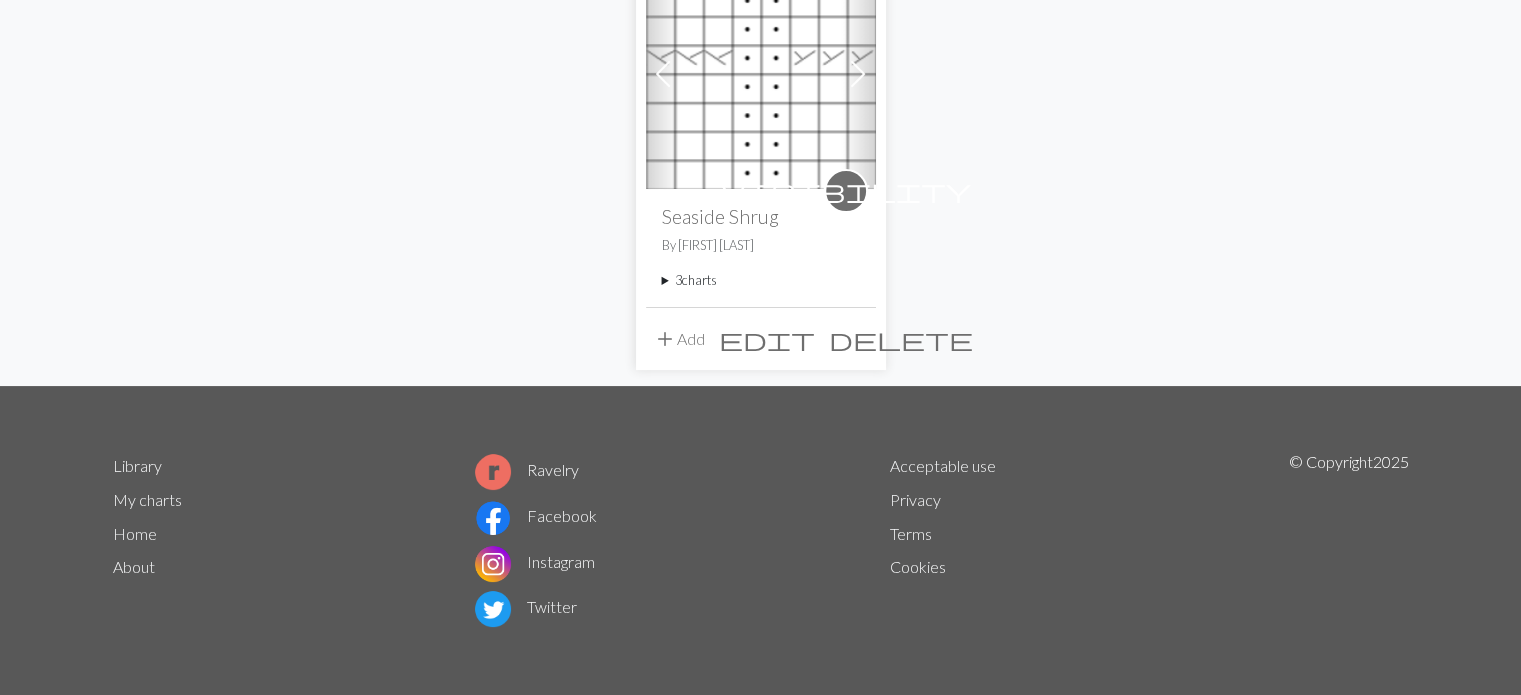 click on "Instagram" at bounding box center (535, 561) 